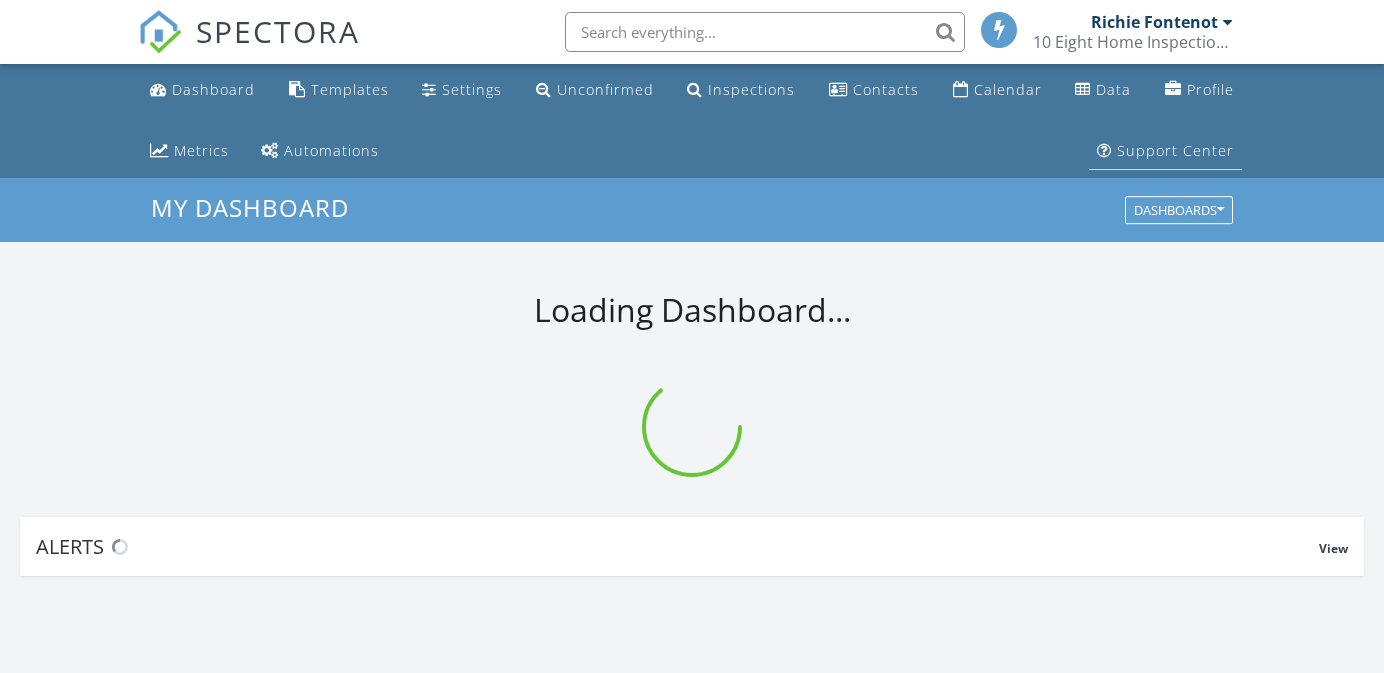 scroll, scrollTop: 0, scrollLeft: 0, axis: both 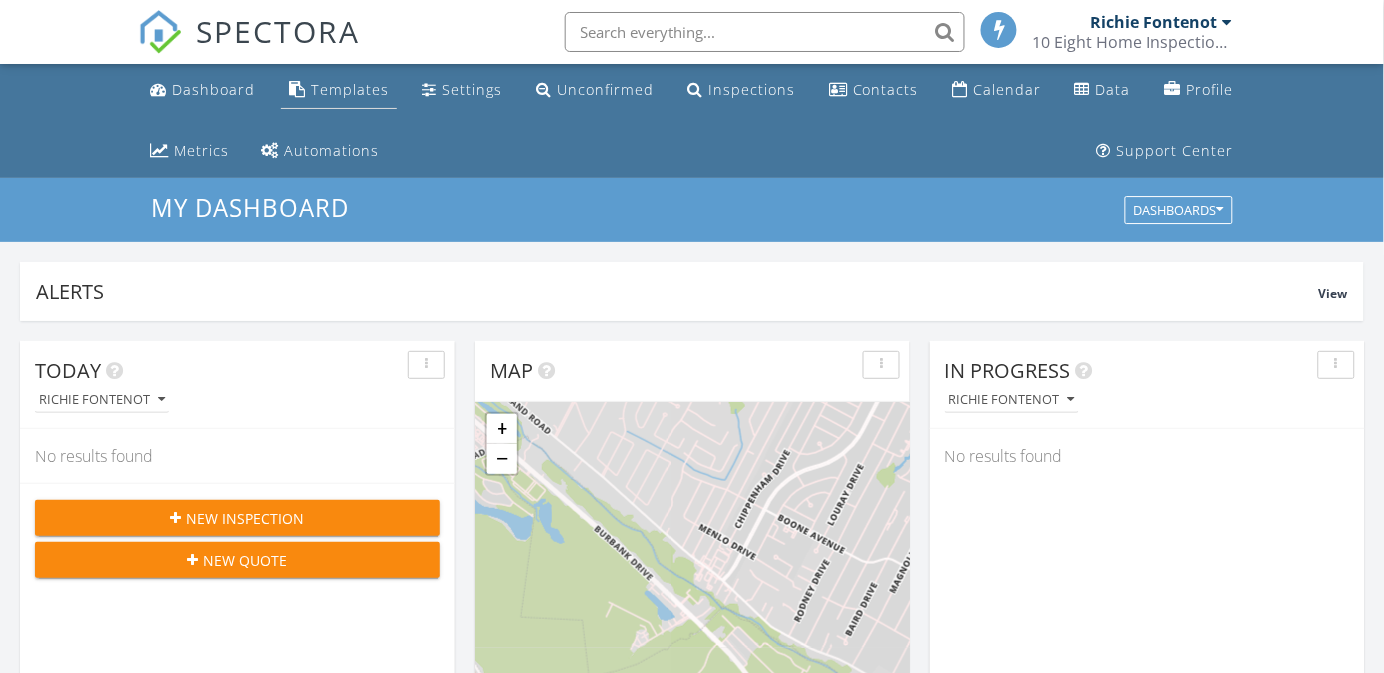 click on "Templates" at bounding box center (350, 89) 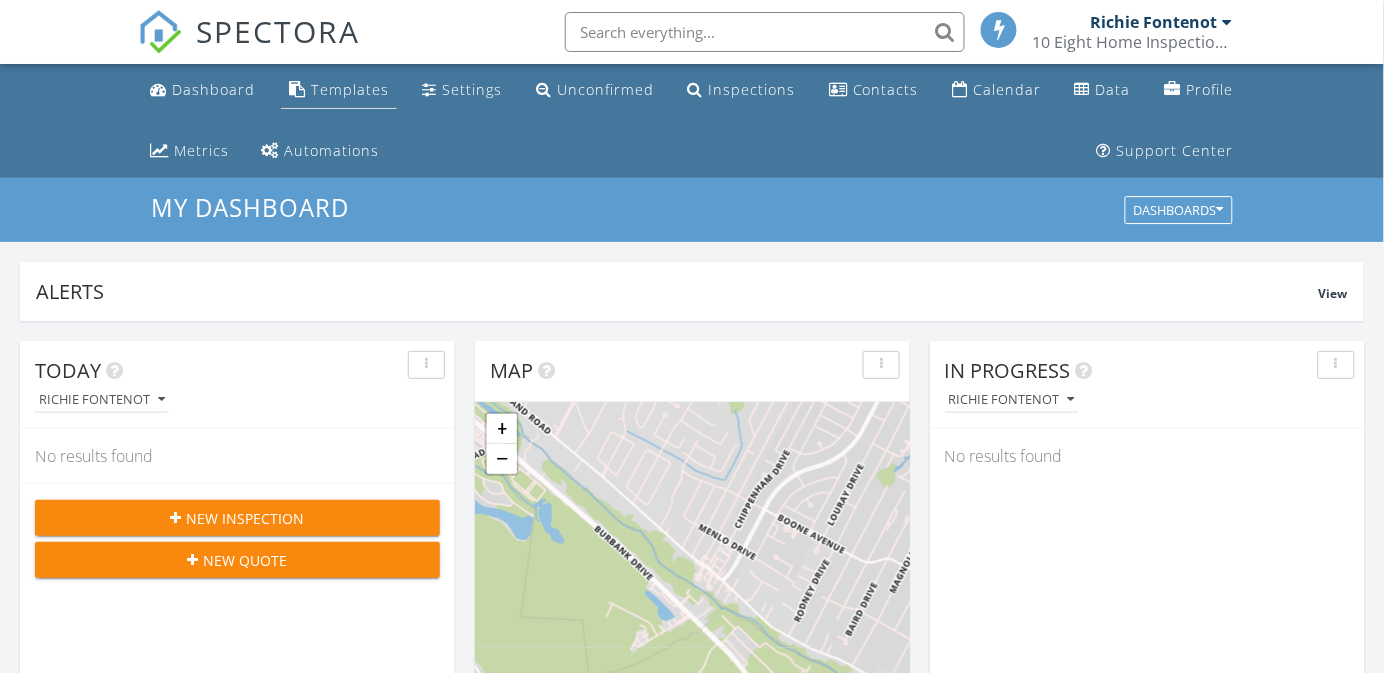 scroll, scrollTop: 9, scrollLeft: 10, axis: both 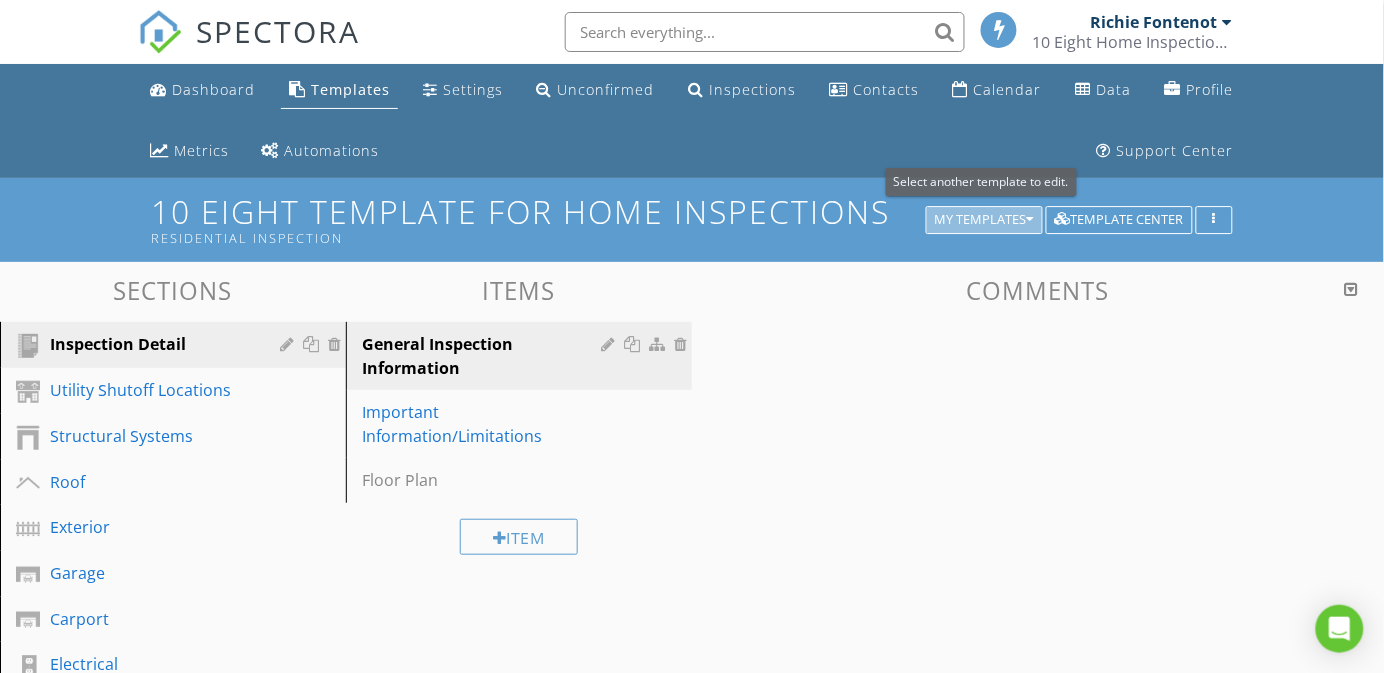 click on "My Templates" at bounding box center (984, 220) 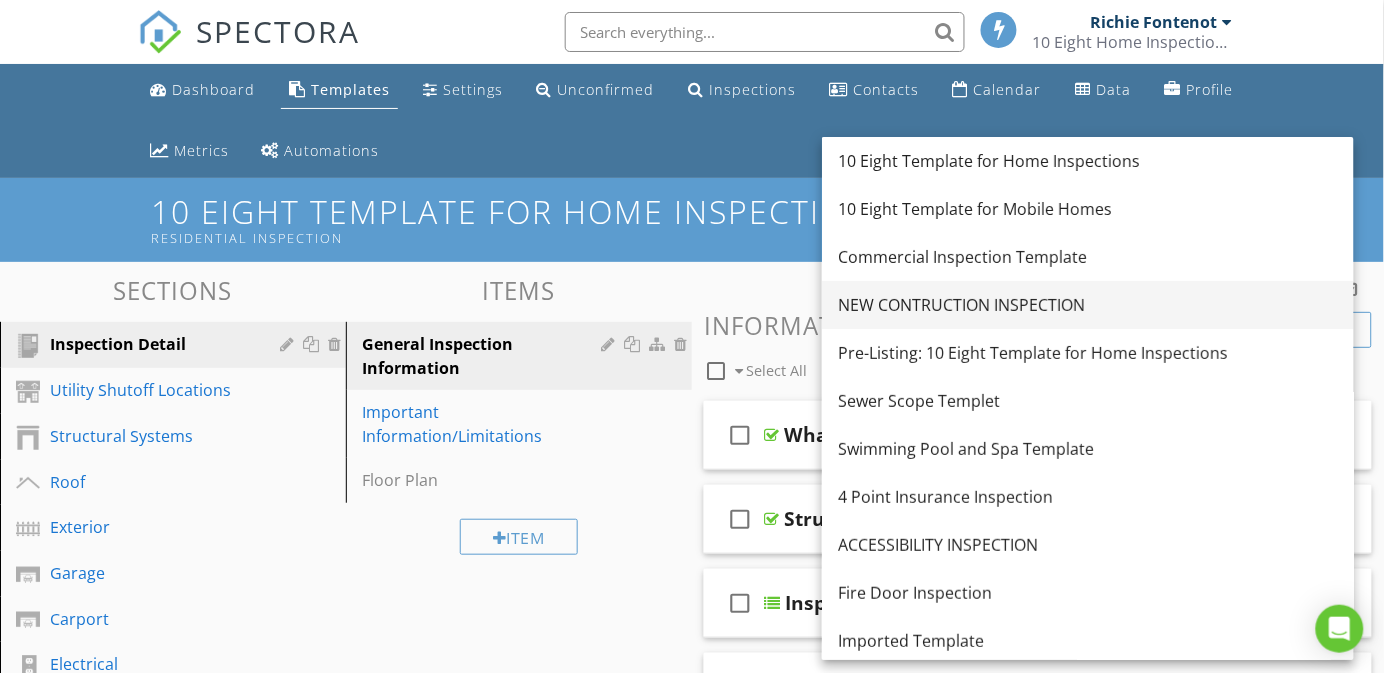 click on "NEW CONTRUCTION INSPECTION" at bounding box center [1088, 305] 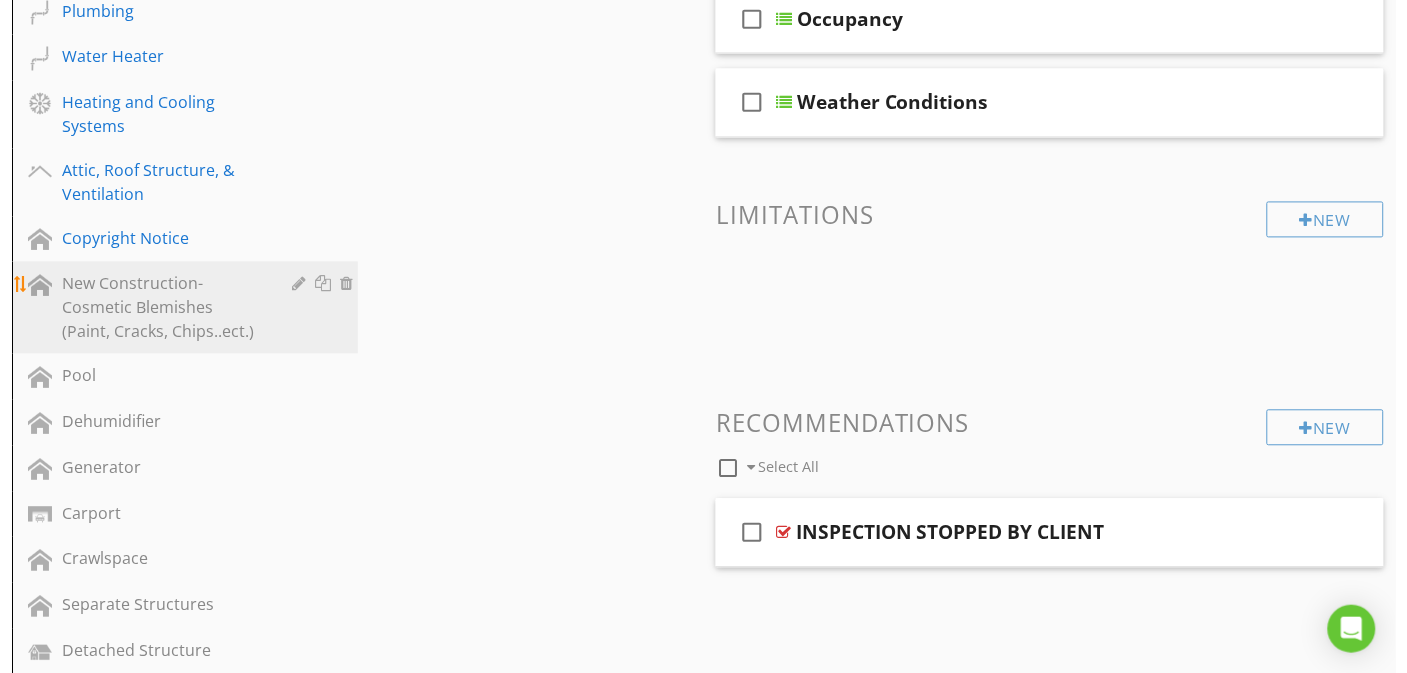 scroll, scrollTop: 900, scrollLeft: 0, axis: vertical 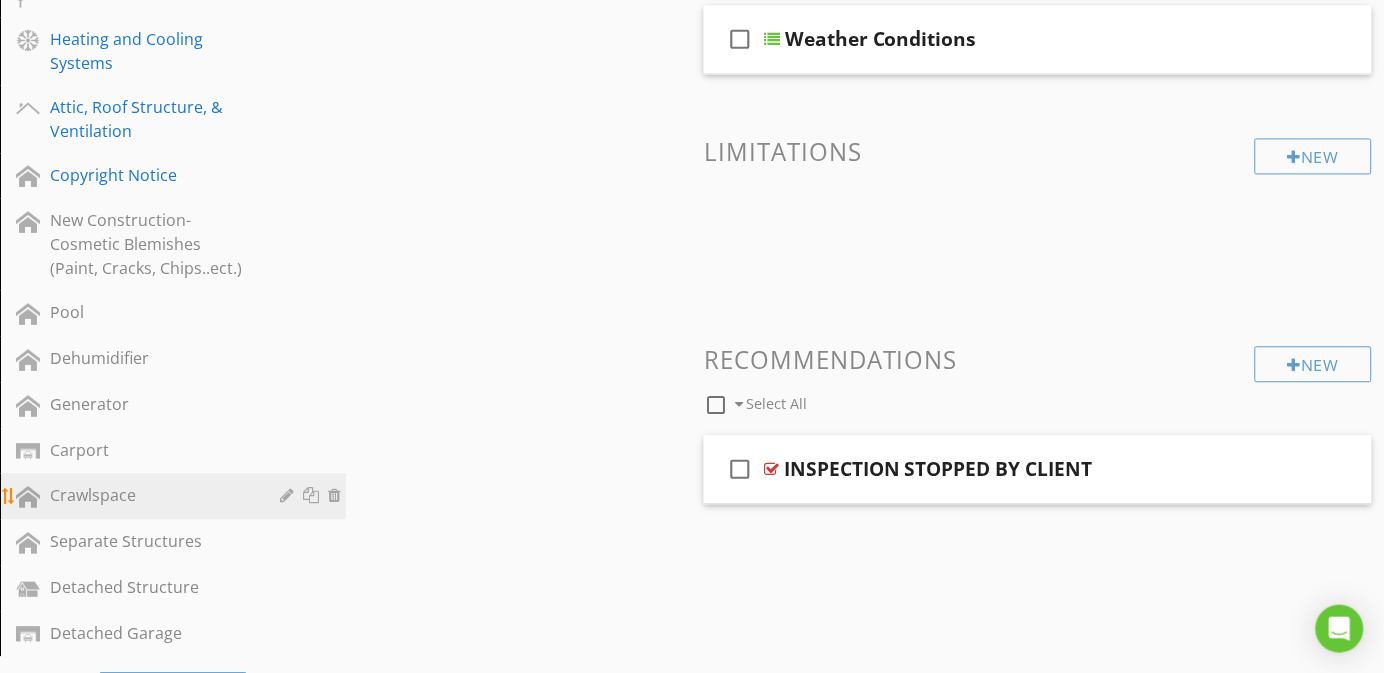 click on "Crawlspace" at bounding box center (150, 495) 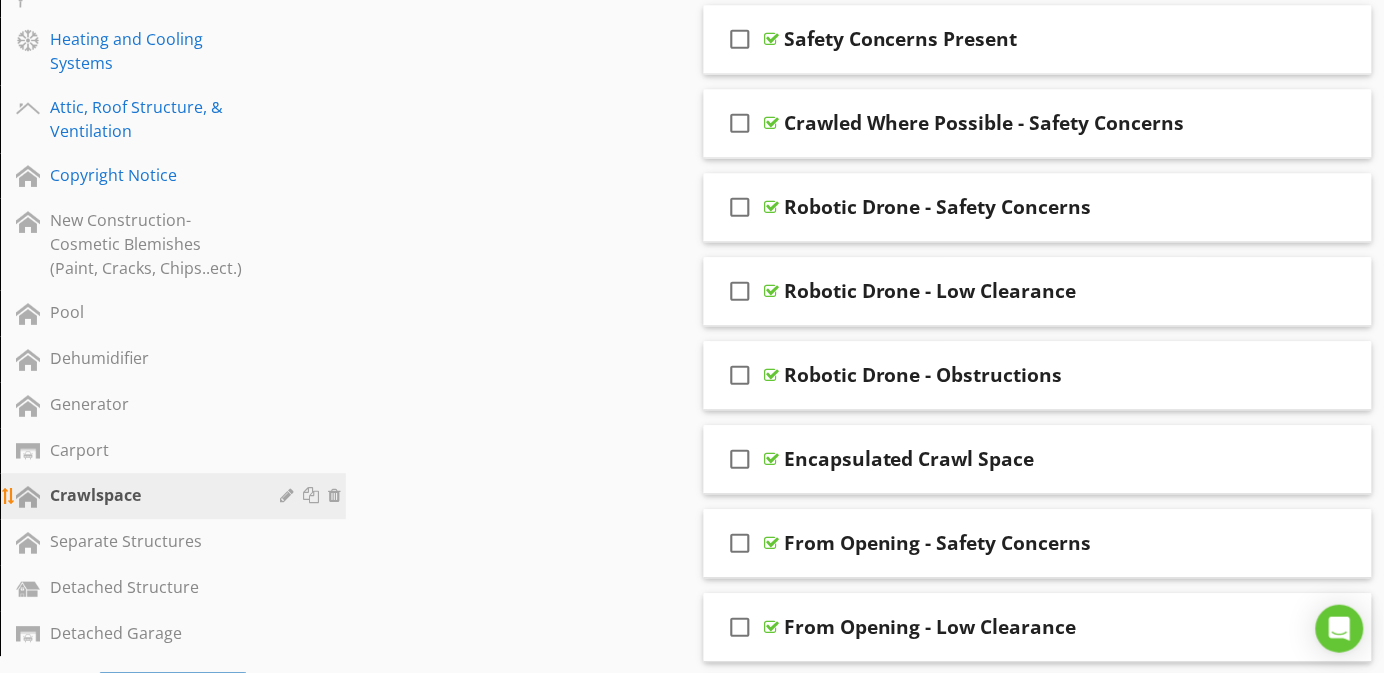 click at bounding box center (289, 495) 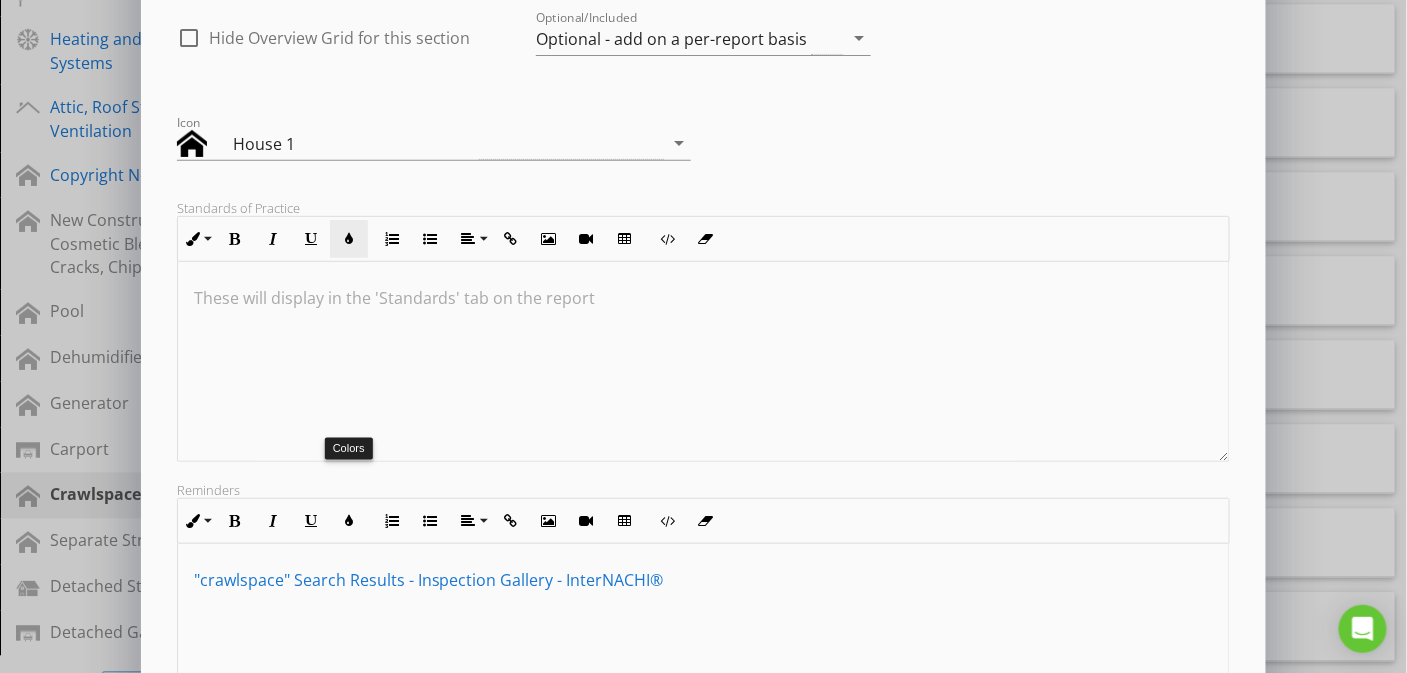 scroll, scrollTop: 300, scrollLeft: 0, axis: vertical 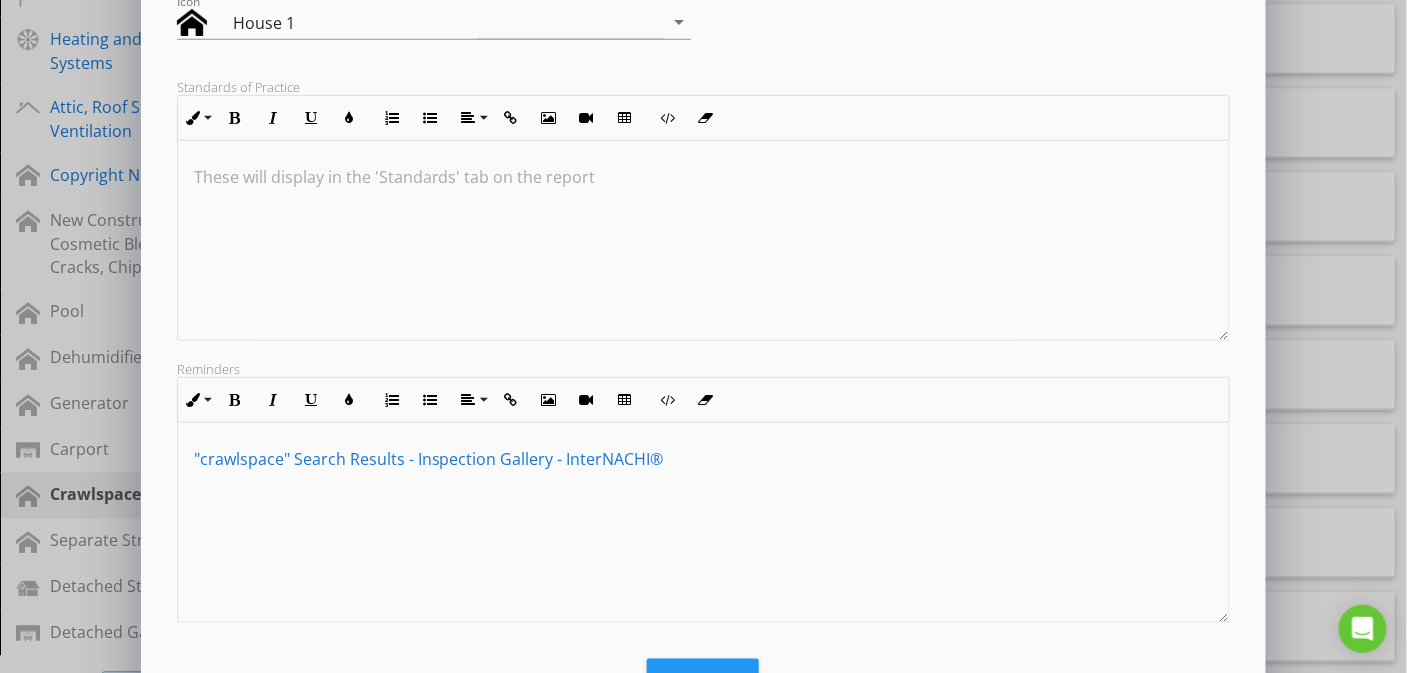 click on ""crawlspace" Search Results - Inspection Gallery - InterNACHI®" at bounding box center (704, 523) 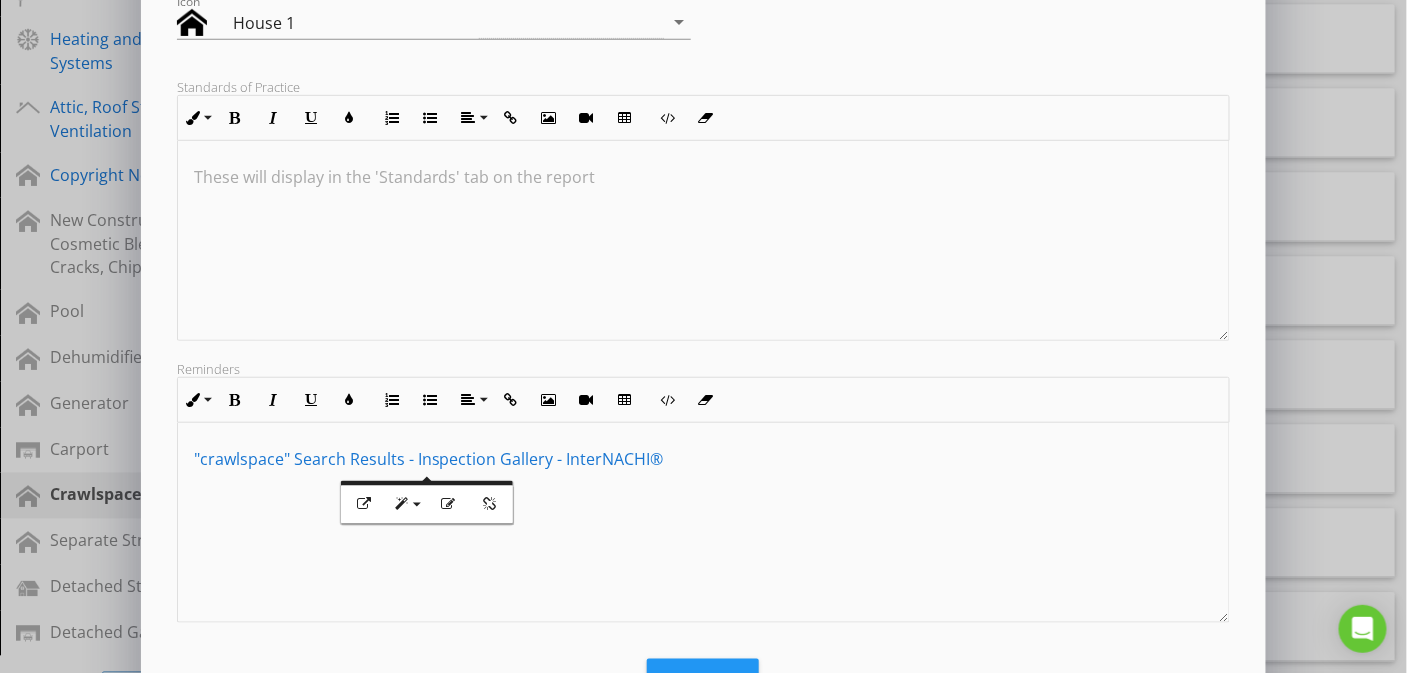 click on ""crawlspace" Search Results - Inspection Gallery - InterNACHI®" at bounding box center [704, 523] 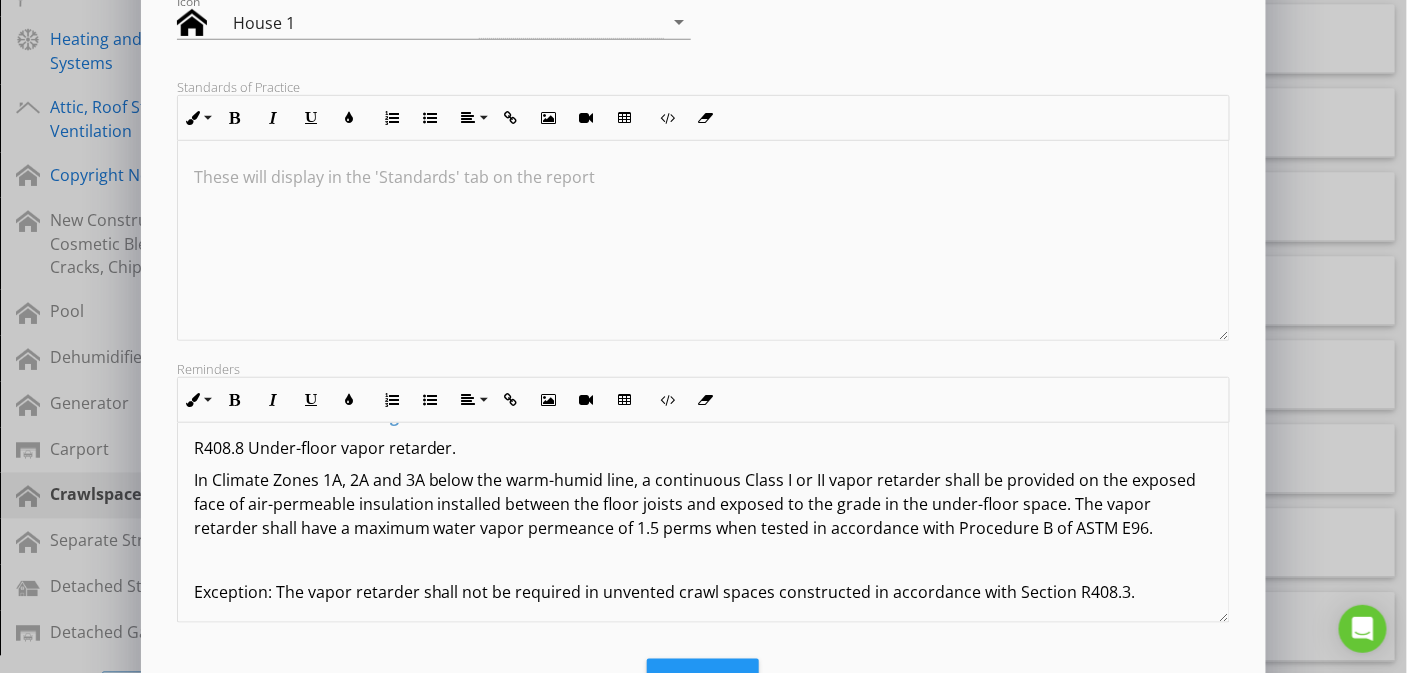 scroll, scrollTop: 80, scrollLeft: 0, axis: vertical 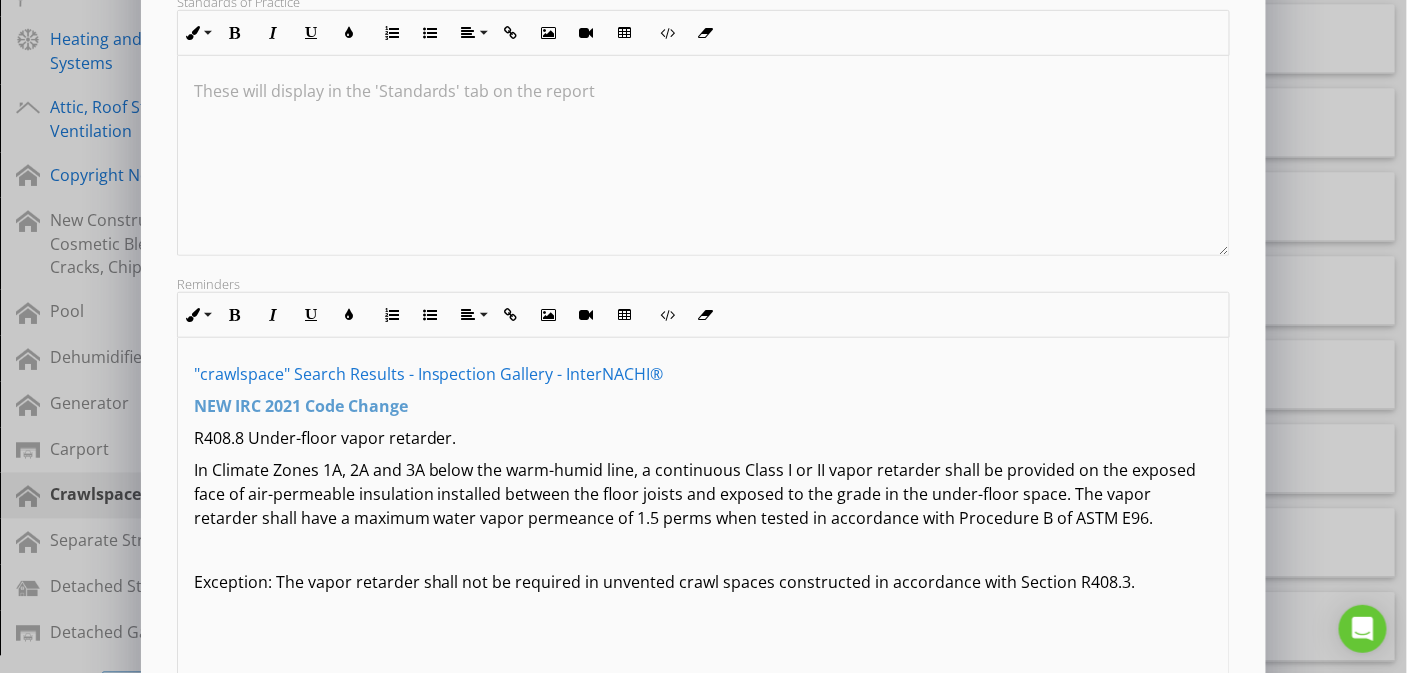 drag, startPoint x: 1221, startPoint y: 529, endPoint x: 1225, endPoint y: 677, distance: 148.05405 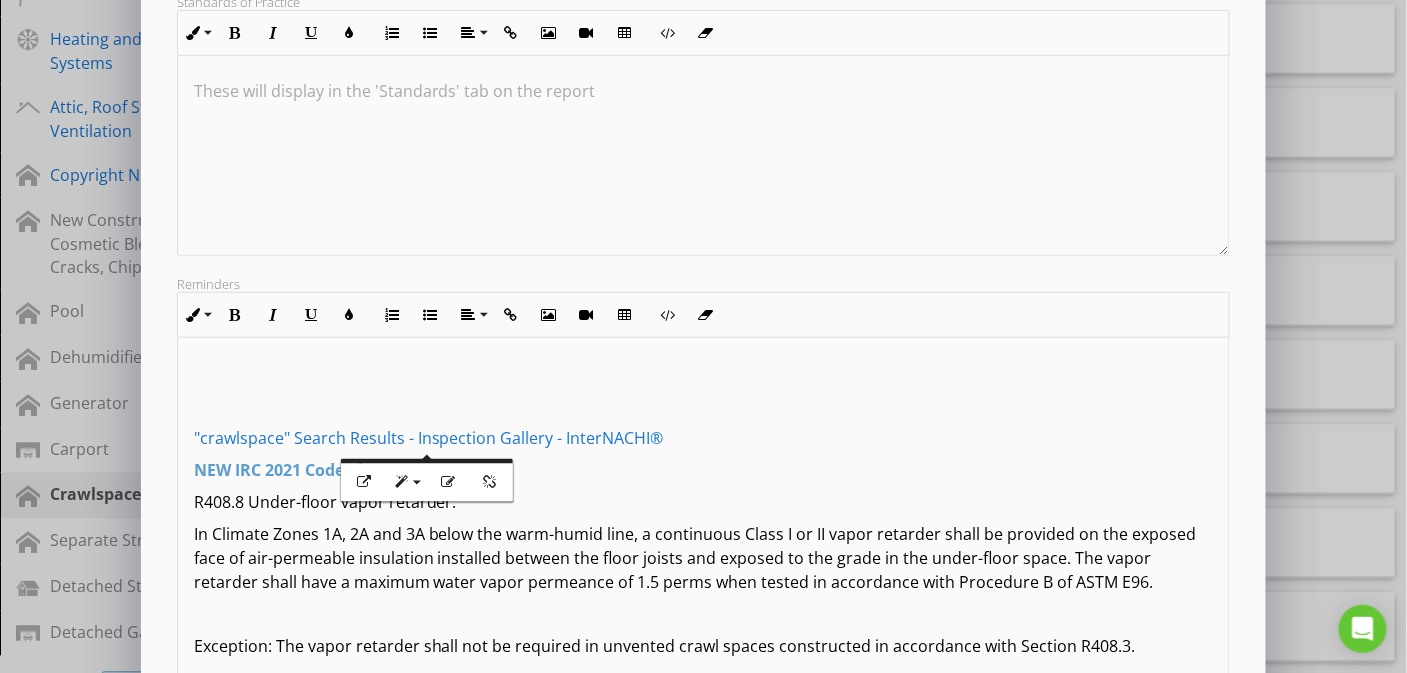 click on ""crawlspace" Search Results - Inspection Gallery - InterNACHI® NEW IRC 2021 Code Change R408.8 Under-floor vapor retarder. In Climate Zones 1A, 2A and 3A below the warm-humid line, a continuous Class I or II vapor retarder shall be provided on the exposed face of air-permeable insulation installed between the floor joists and exposed to the grade in the under-floor space. The vapor retarder shall have a maximum water vapor permeance of 1.5 perms when tested in accordance with Procedure B of ASTM E96. Exception: The vapor retarder shall not be required in unvented crawl spaces constructed in accordance with Section R408.3." at bounding box center [704, 510] 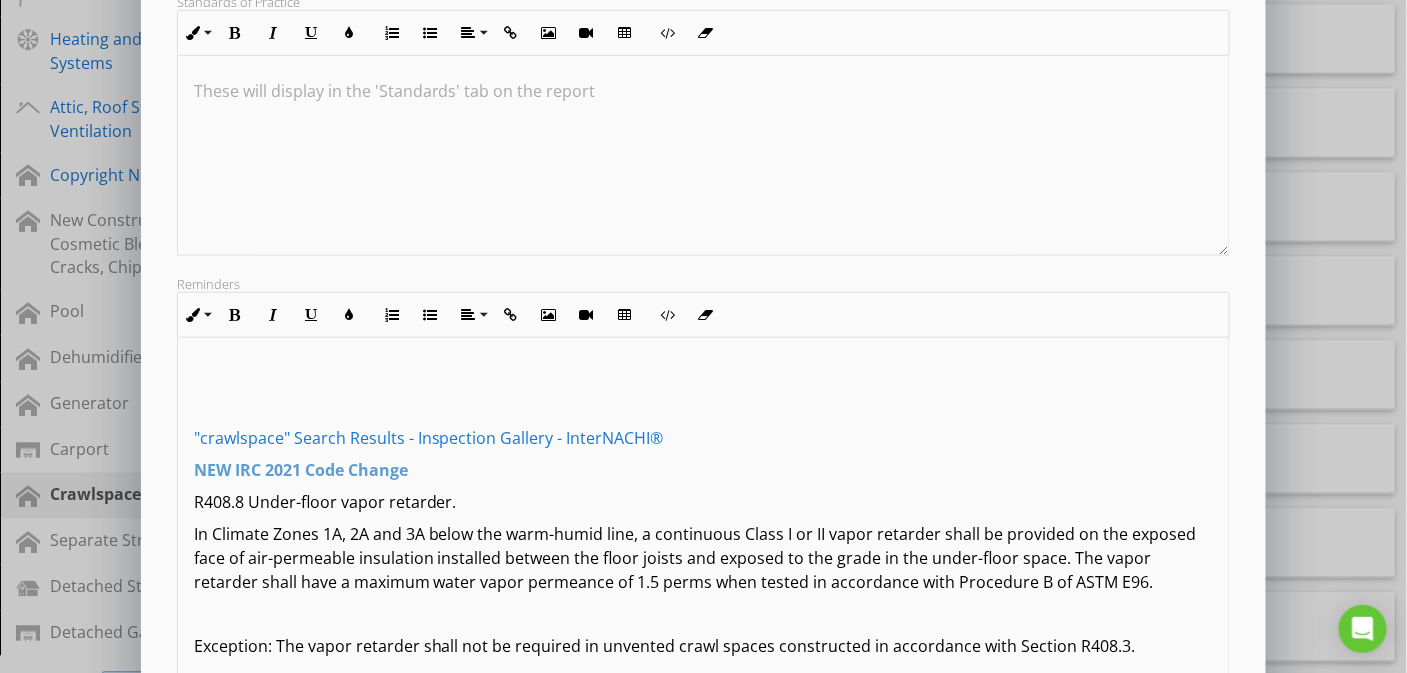 click on ""crawlspace" Search Results - Inspection Gallery - InterNACHI® NEW IRC 2021 Code Change R408.8 Under-floor vapor retarder. In Climate Zones 1A, 2A and 3A below the warm-humid line, a continuous Class I or II vapor retarder shall be provided on the exposed face of air-permeable insulation installed between the floor joists and exposed to the grade in the under-floor space. The vapor retarder shall have a maximum water vapor permeance of 1.5 perms when tested in accordance with Procedure B of ASTM E96. Exception: The vapor retarder shall not be required in unvented crawl spaces constructed in accordance with Section R408.3." at bounding box center (704, 510) 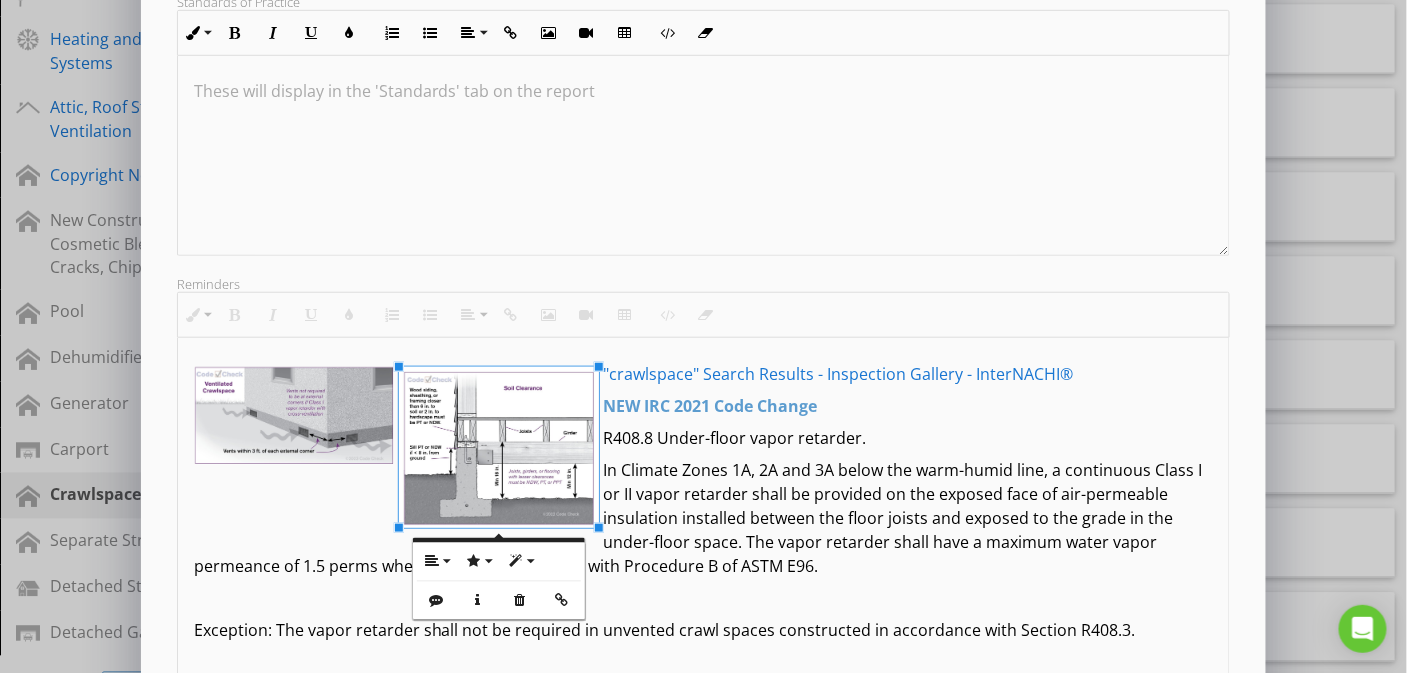 click on ""crawlspace" Search Results - Inspection Gallery - InterNACHI®" at bounding box center (839, 374) 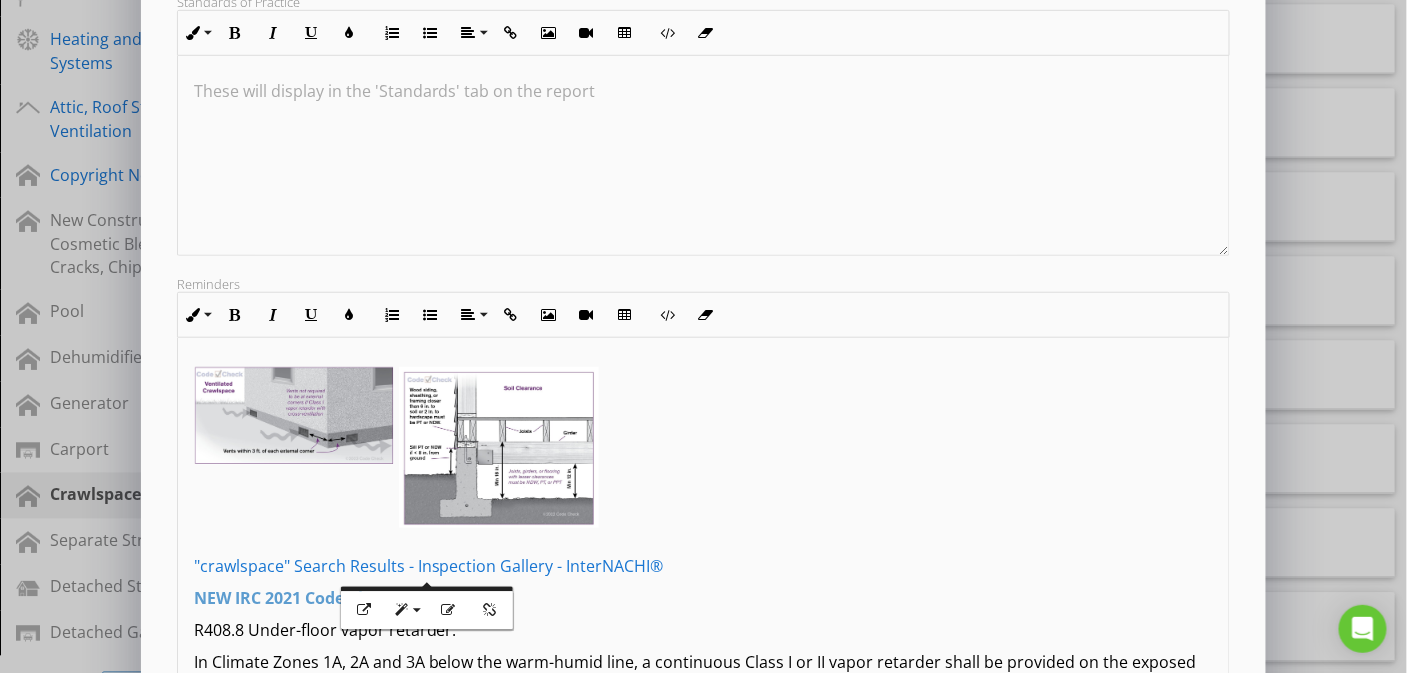 click on ""crawlspace" Search Results - Inspection Gallery - InterNACHI® NEW IRC 2021 Code Change R408.8 Under-floor vapor retarder. In Climate Zones 1A, 2A and 3A below the warm-humid line, a continuous Class I or II vapor retarder shall be provided on the exposed face of air-permeable insulation installed between the floor joists and exposed to the grade in the under-floor space. The vapor retarder shall have a maximum water vapor permeance of 1.5 perms when tested in accordance with Procedure B of ASTM E96. Exception: The vapor retarder shall not be required in unvented crawl spaces constructed in accordance with Section R408.3." at bounding box center [704, 574] 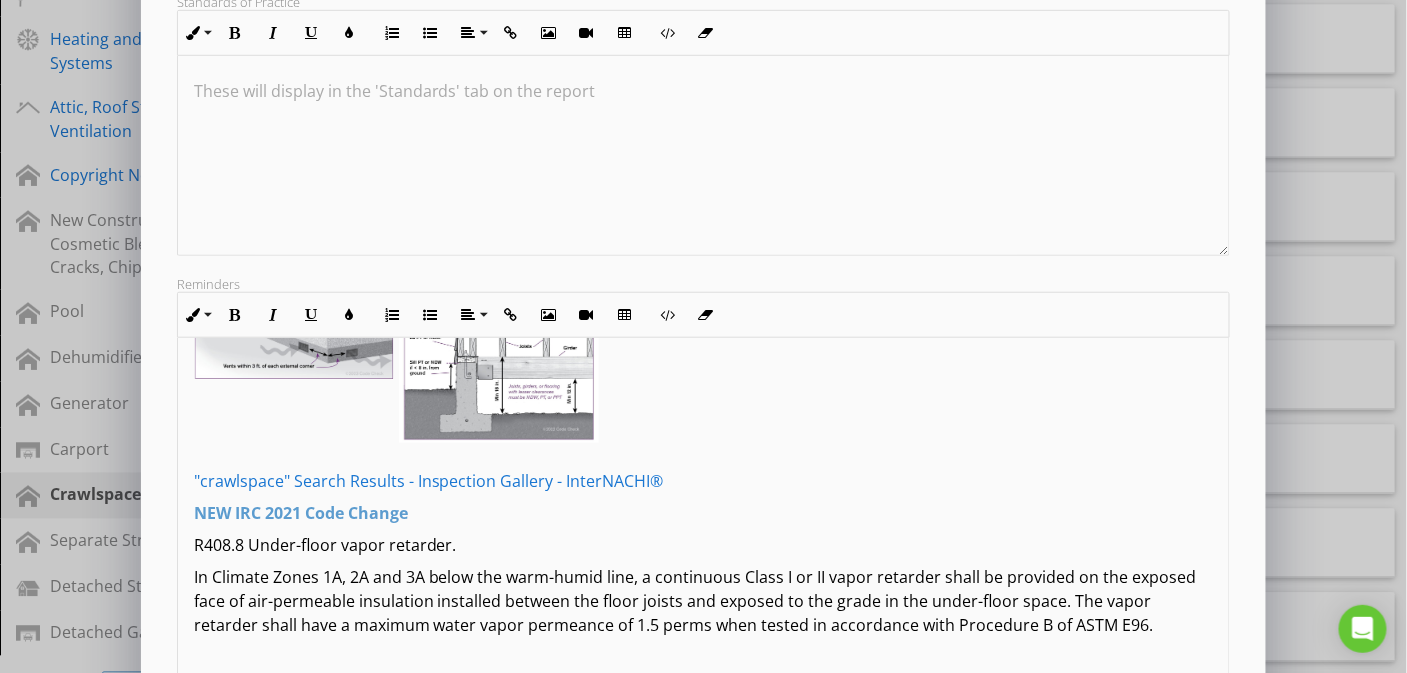 scroll, scrollTop: 126, scrollLeft: 0, axis: vertical 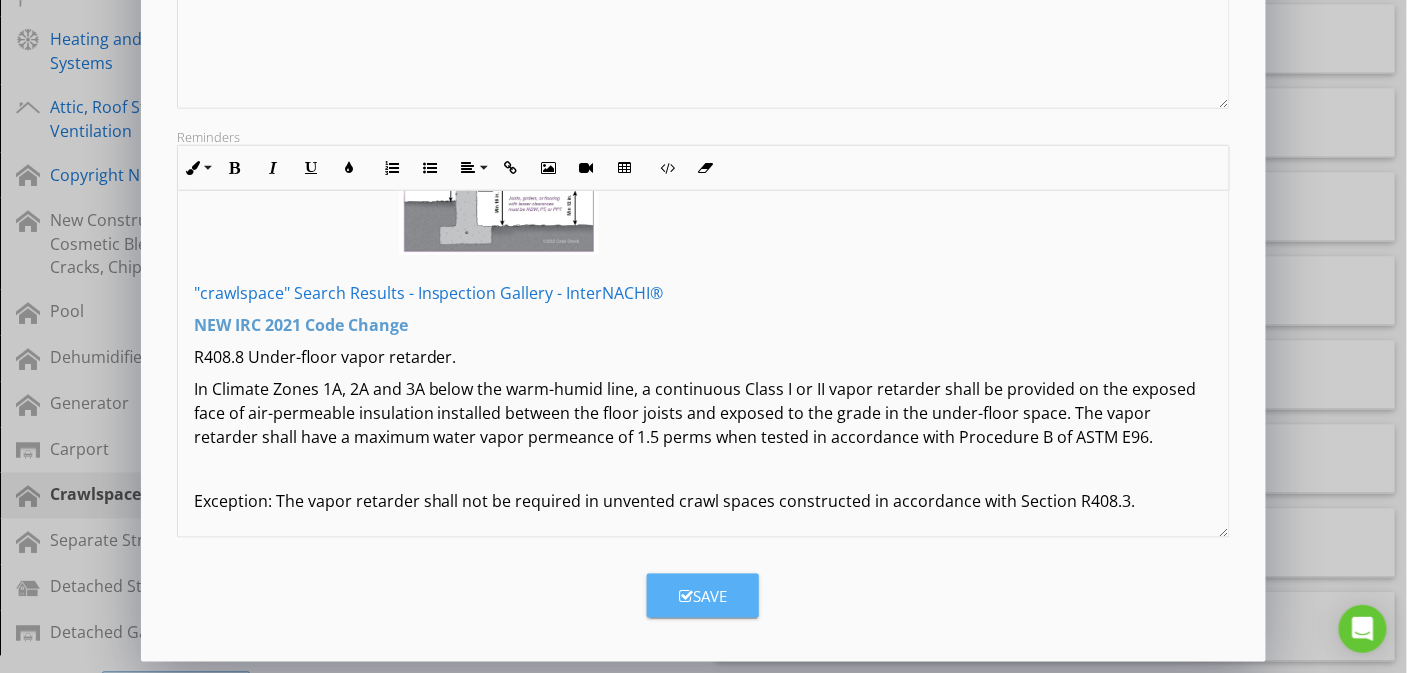 click on "Save" at bounding box center [703, 596] 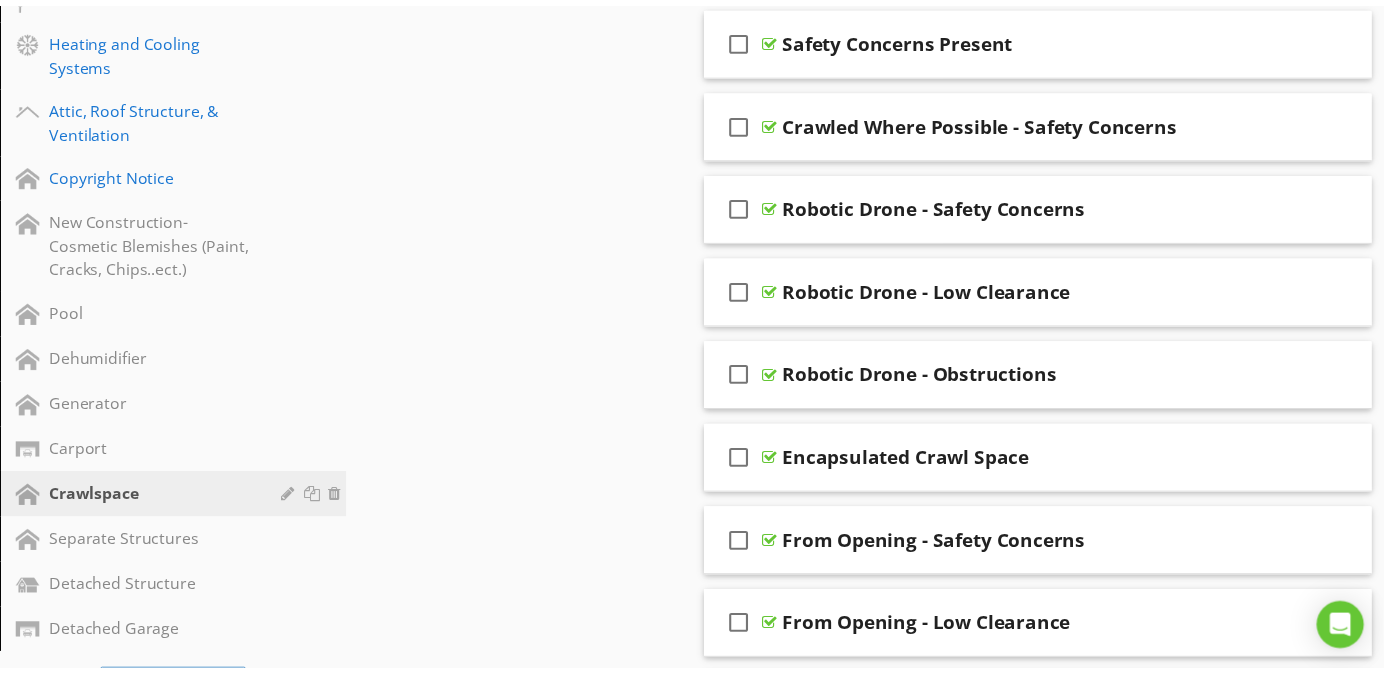 scroll, scrollTop: 167, scrollLeft: 0, axis: vertical 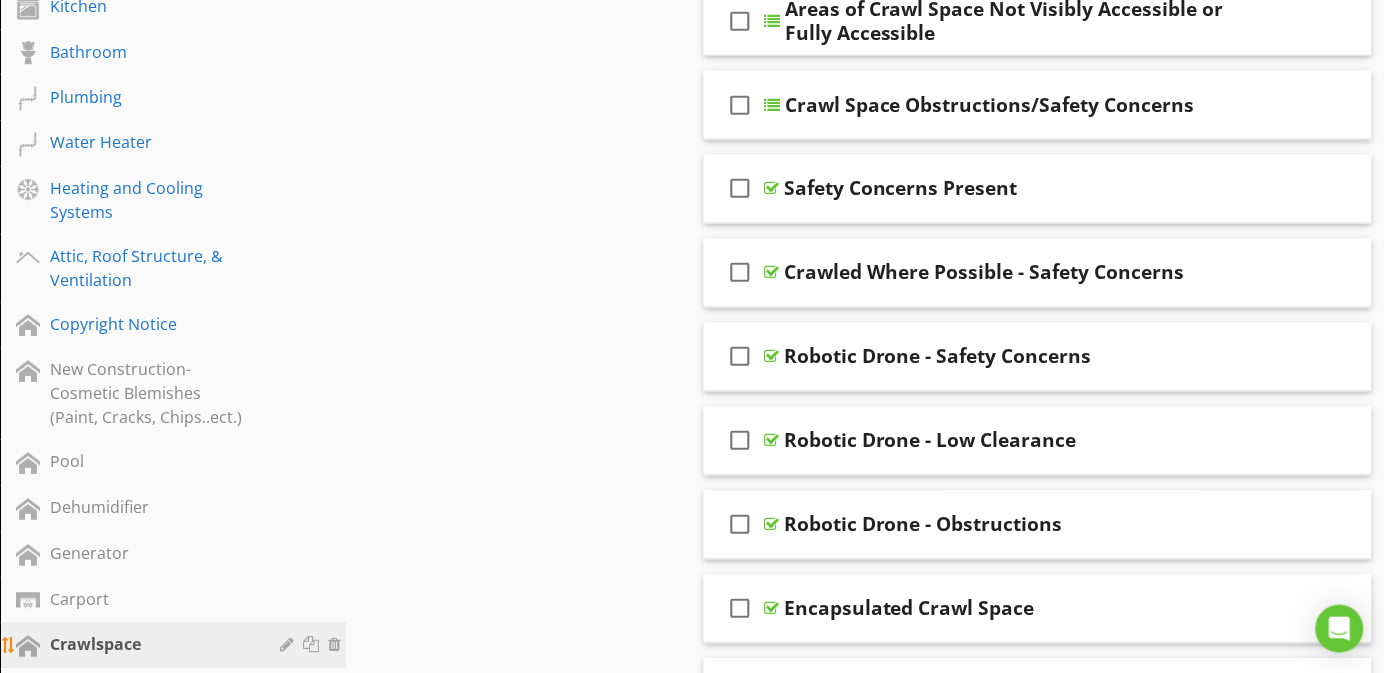 type 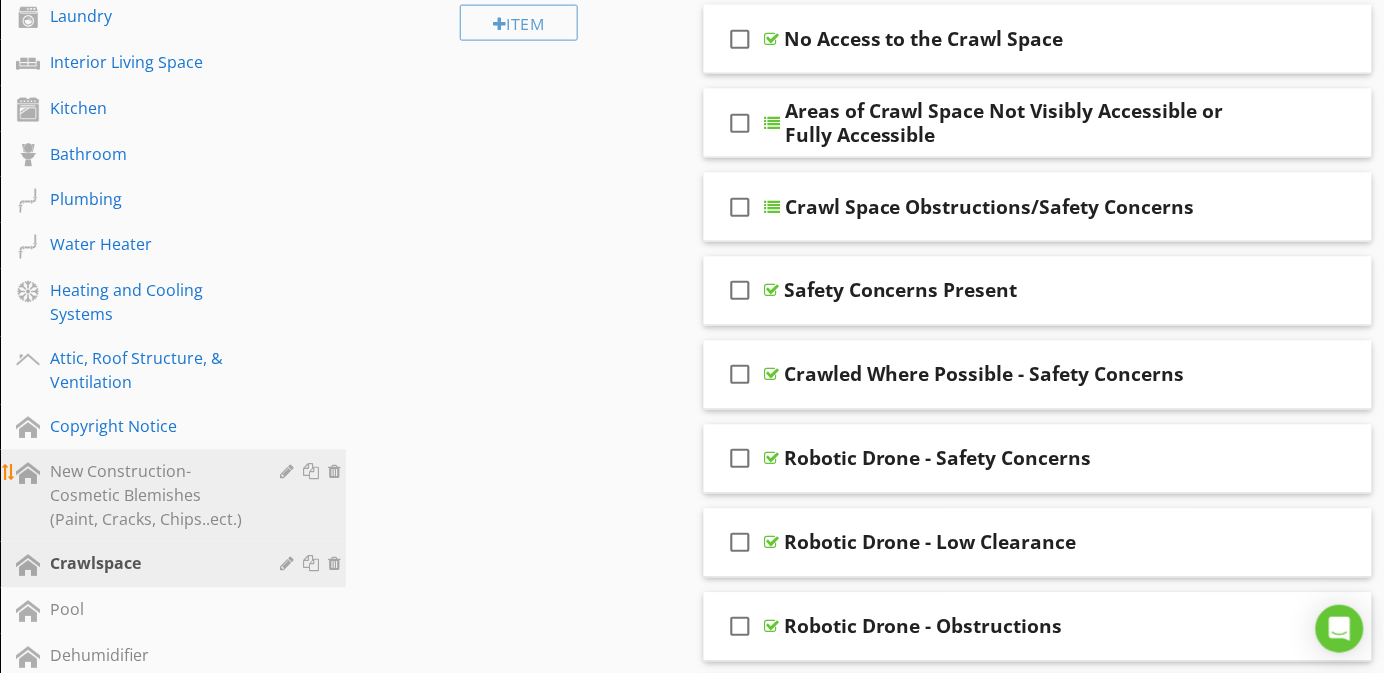 scroll, scrollTop: 600, scrollLeft: 0, axis: vertical 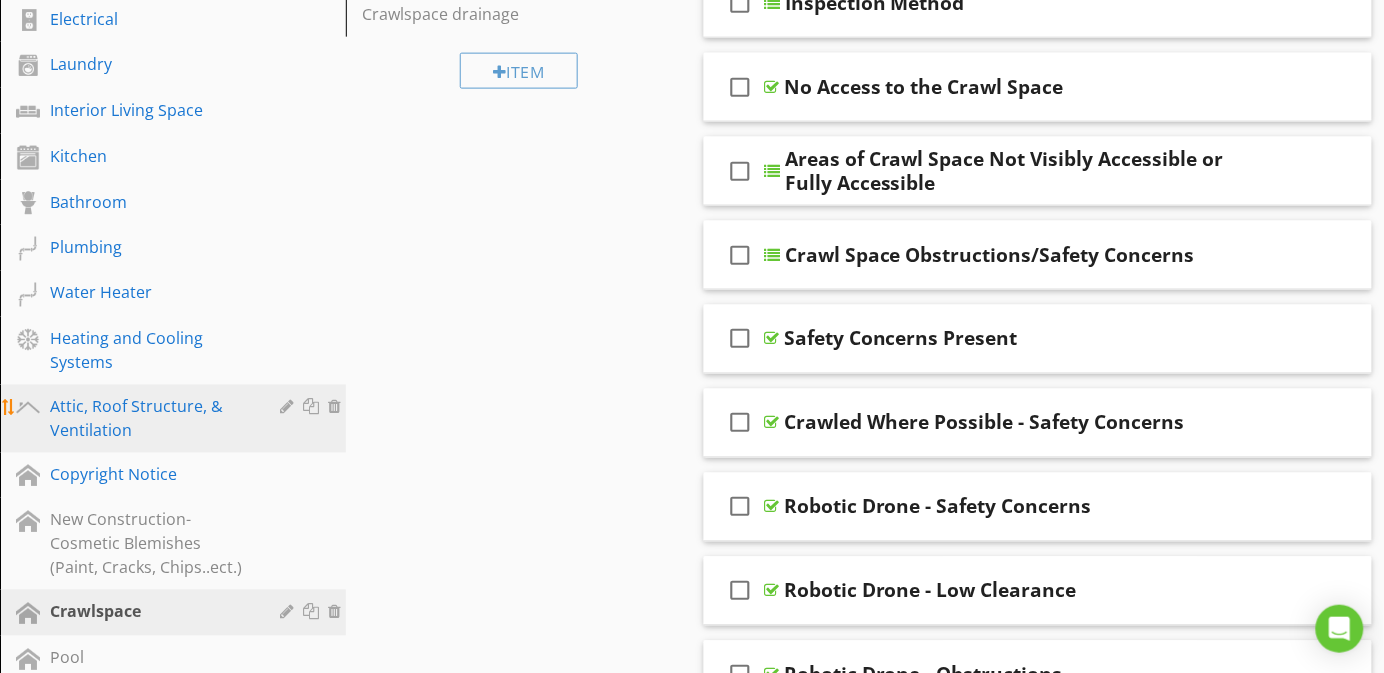 click on "Attic, Roof Structure, & Ventilation" at bounding box center (150, 419) 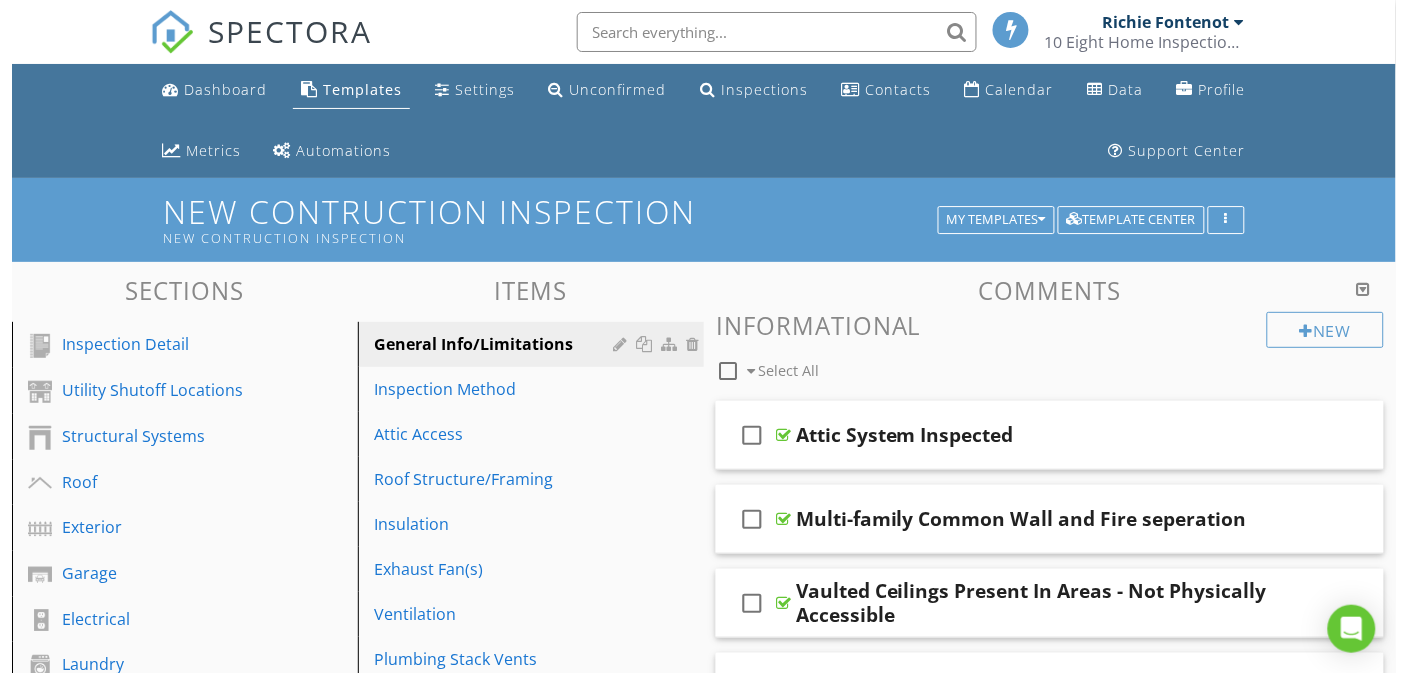 scroll, scrollTop: 150, scrollLeft: 0, axis: vertical 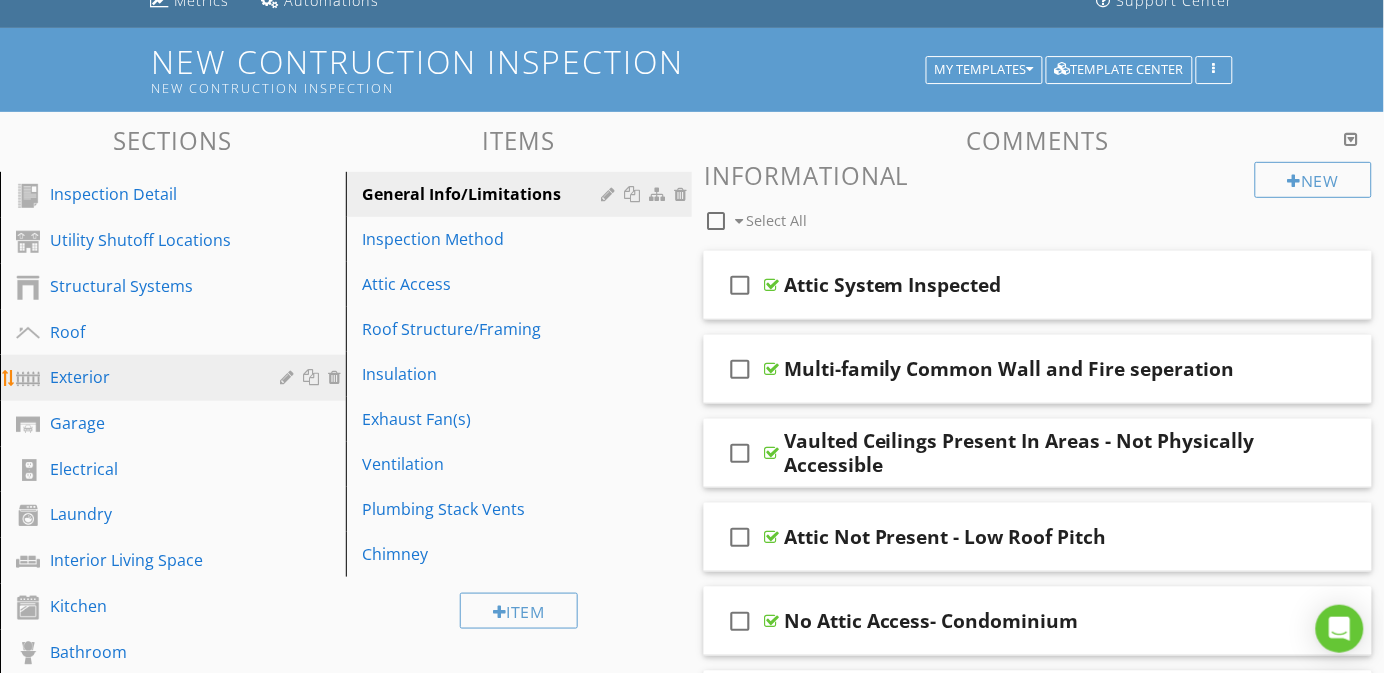 click on "Exterior" at bounding box center [150, 377] 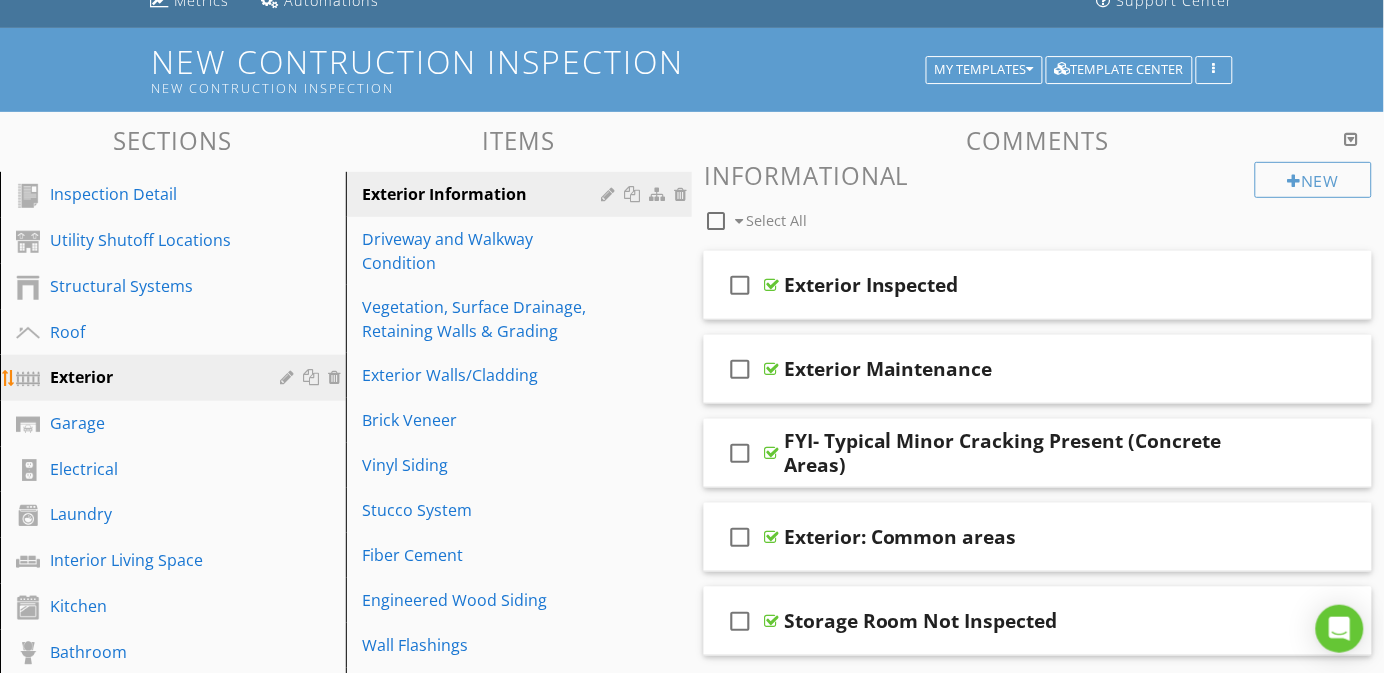 click at bounding box center (289, 377) 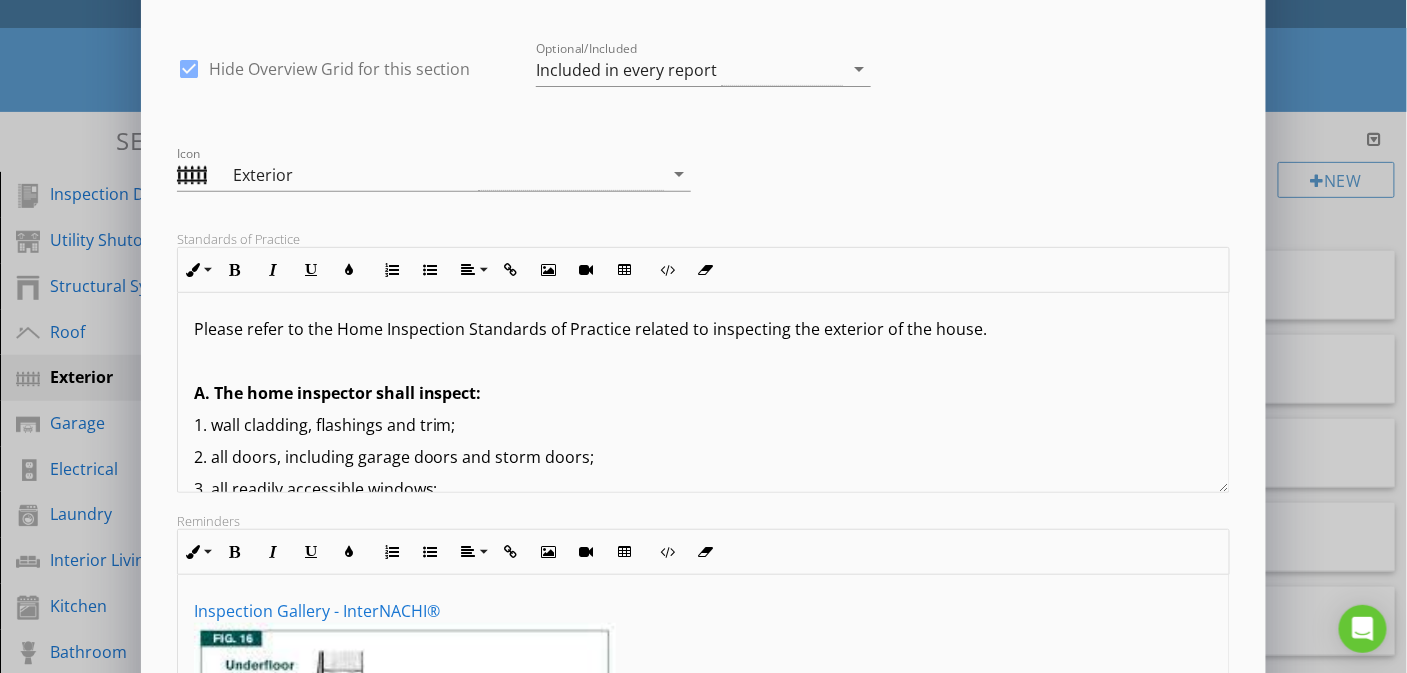 scroll, scrollTop: 385, scrollLeft: 0, axis: vertical 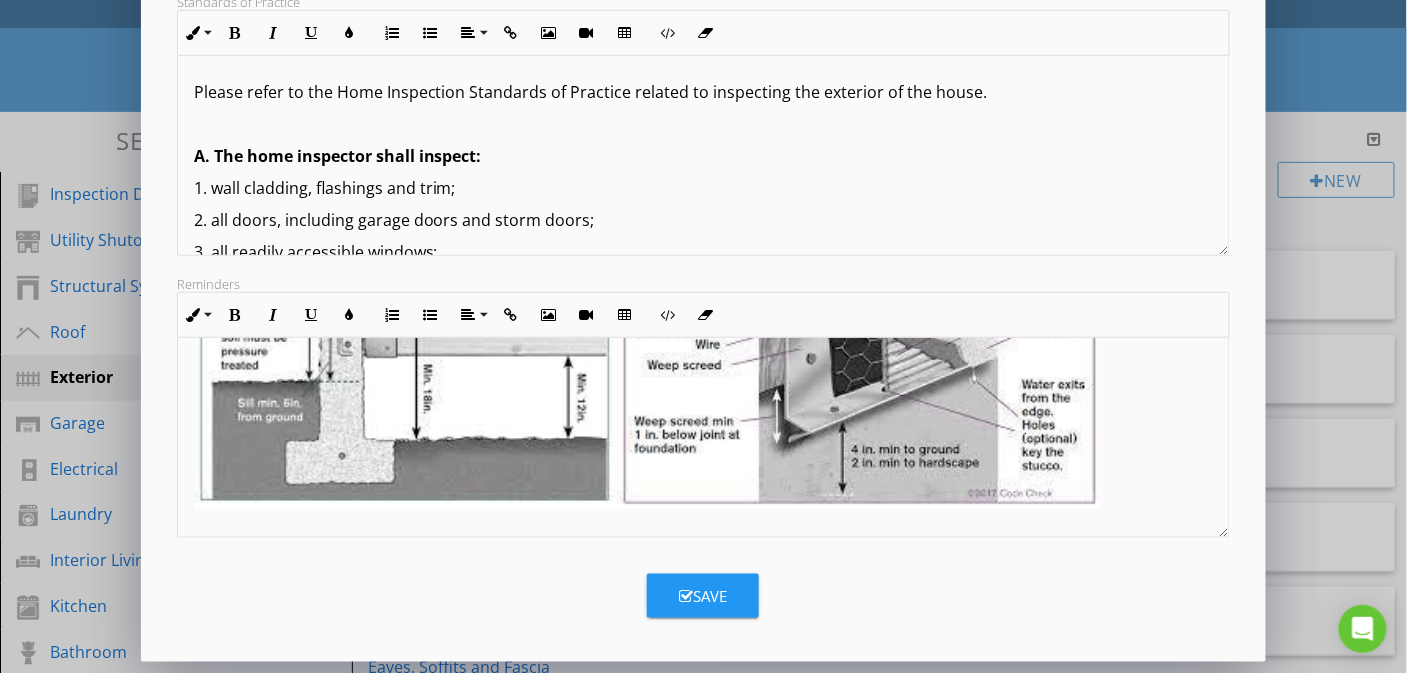 click at bounding box center (859, 380) 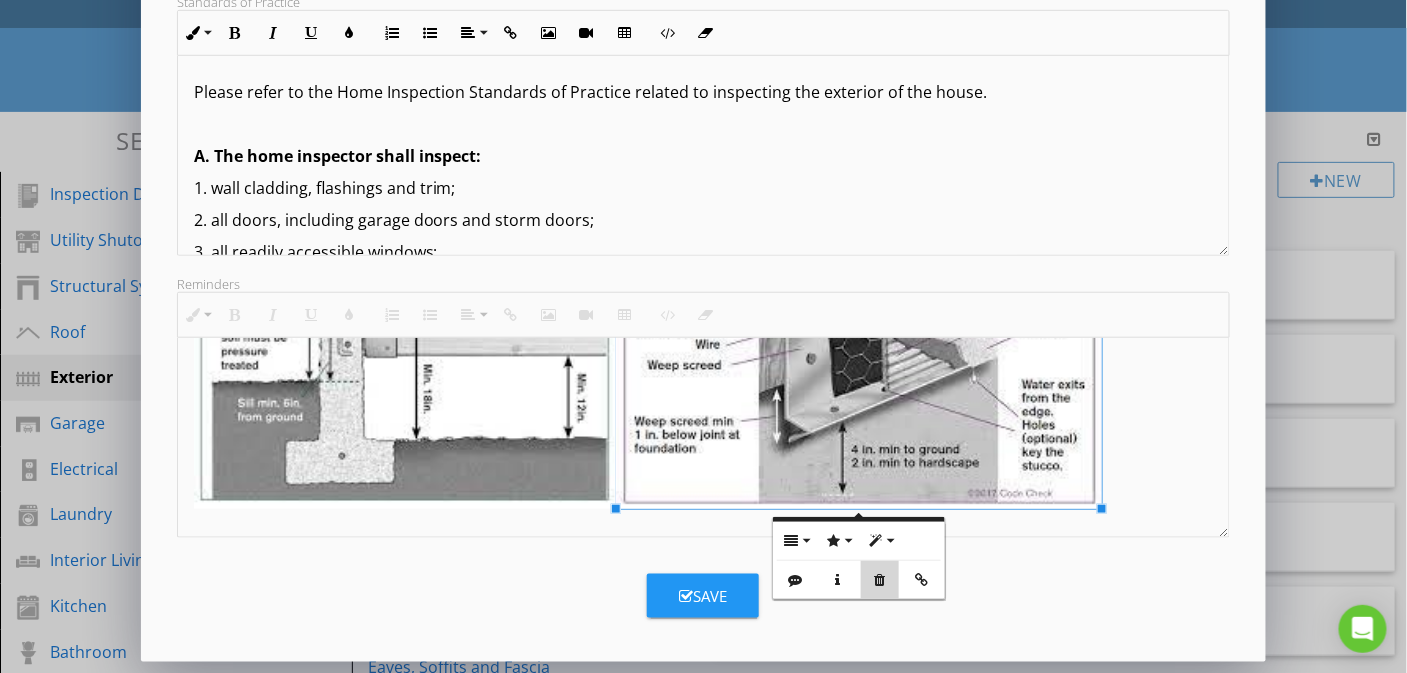click on "Remove" at bounding box center (880, 580) 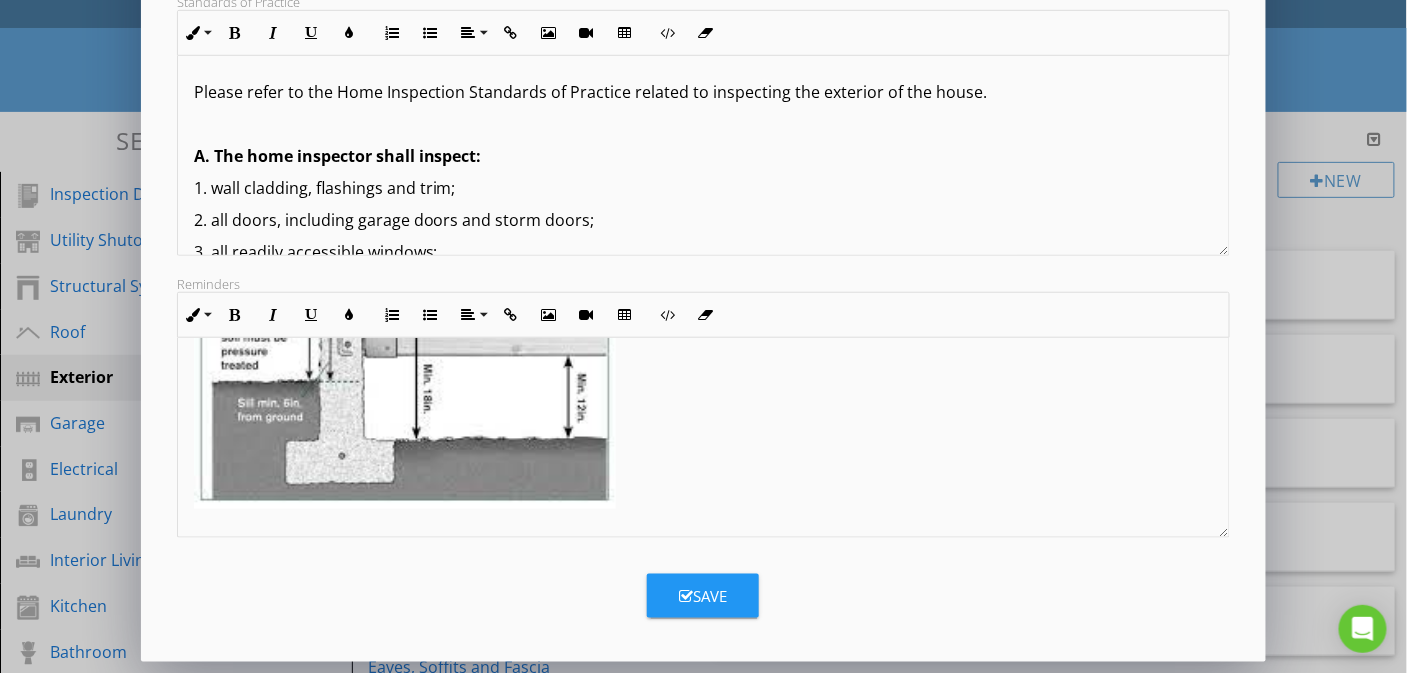 click at bounding box center [405, 348] 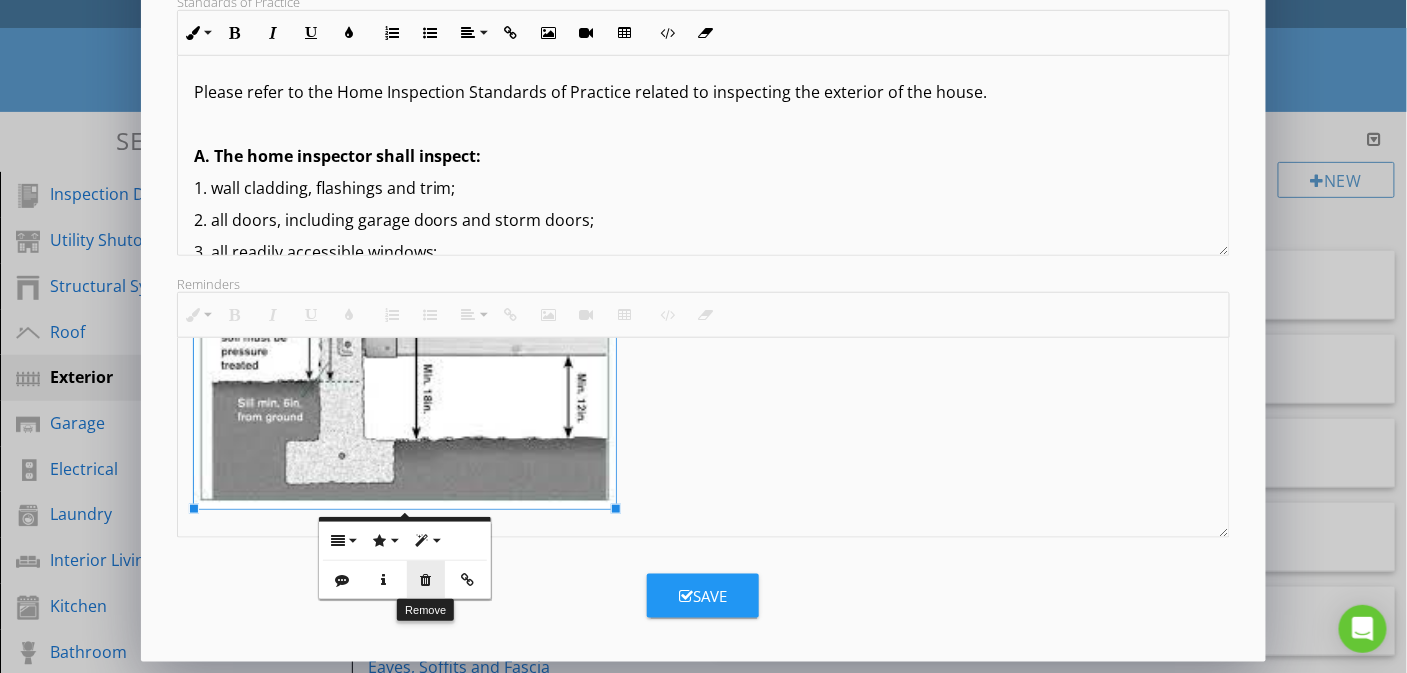 click on "Remove" at bounding box center [426, 580] 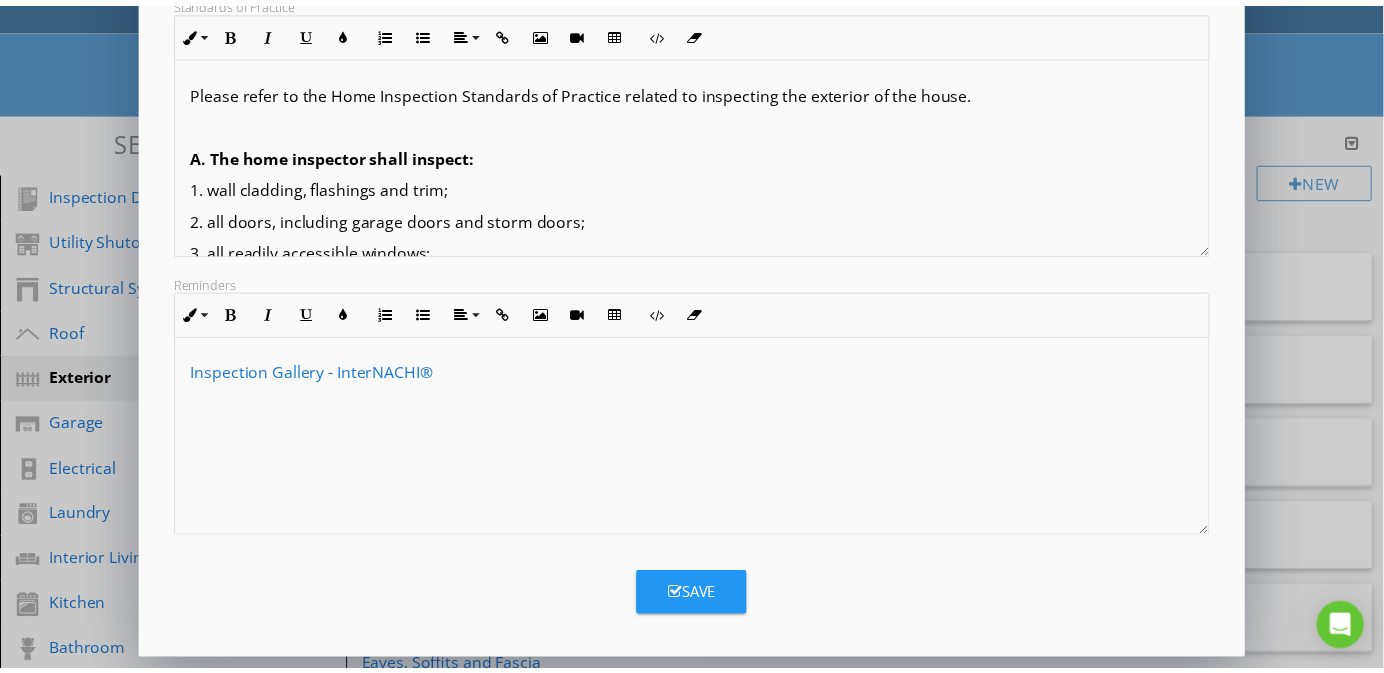 scroll, scrollTop: 1, scrollLeft: 0, axis: vertical 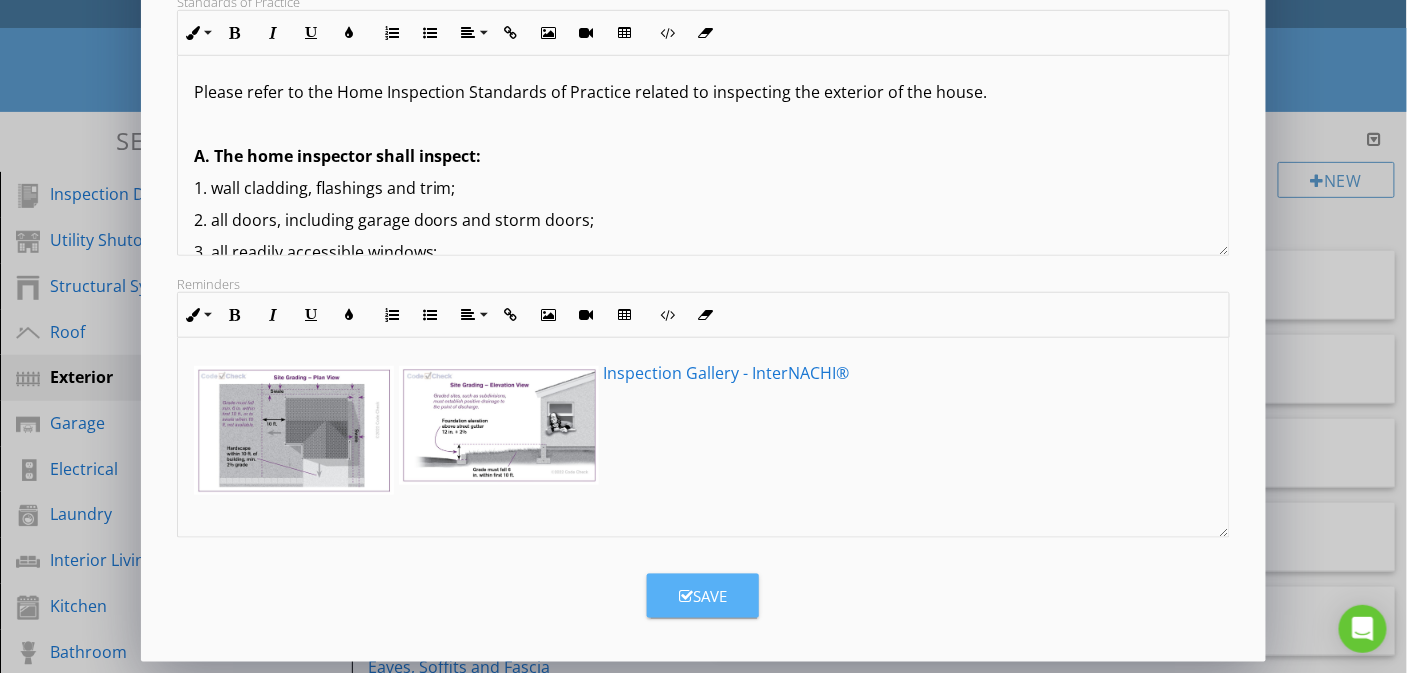 click on "Save" at bounding box center [703, 596] 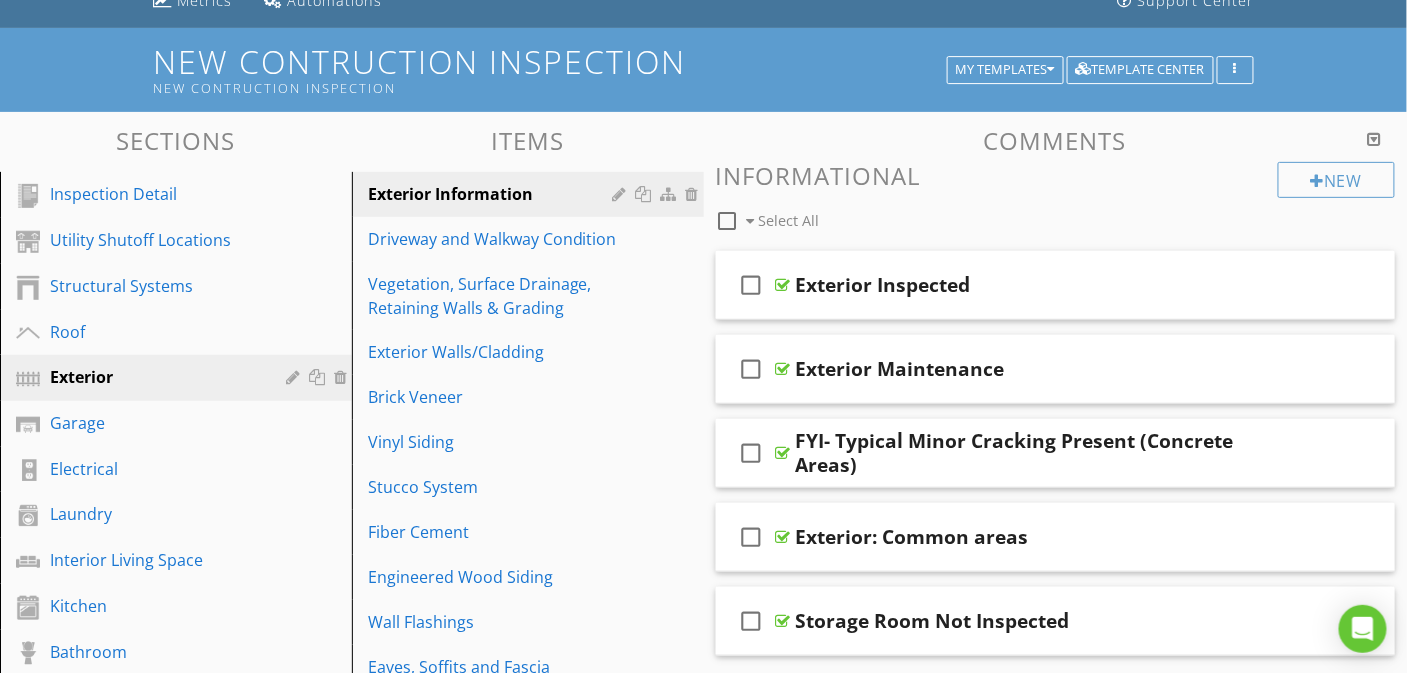 scroll, scrollTop: 167, scrollLeft: 0, axis: vertical 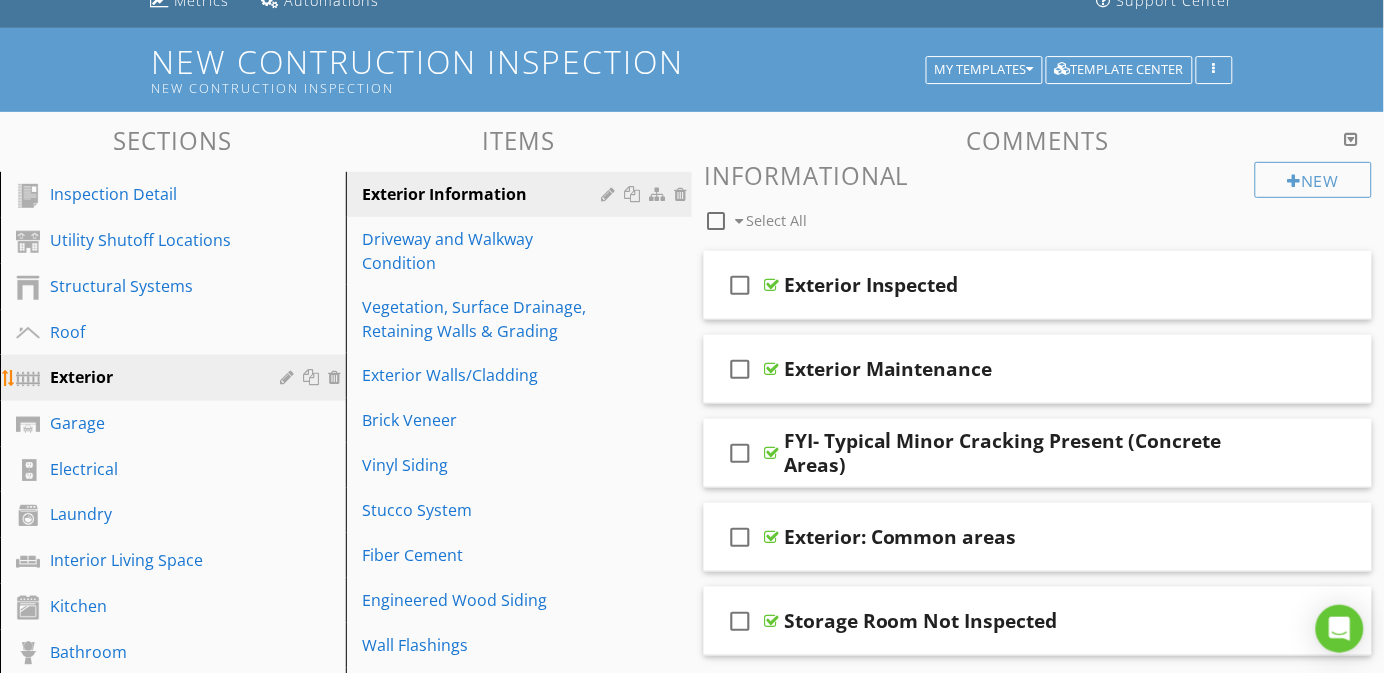 click at bounding box center [289, 377] 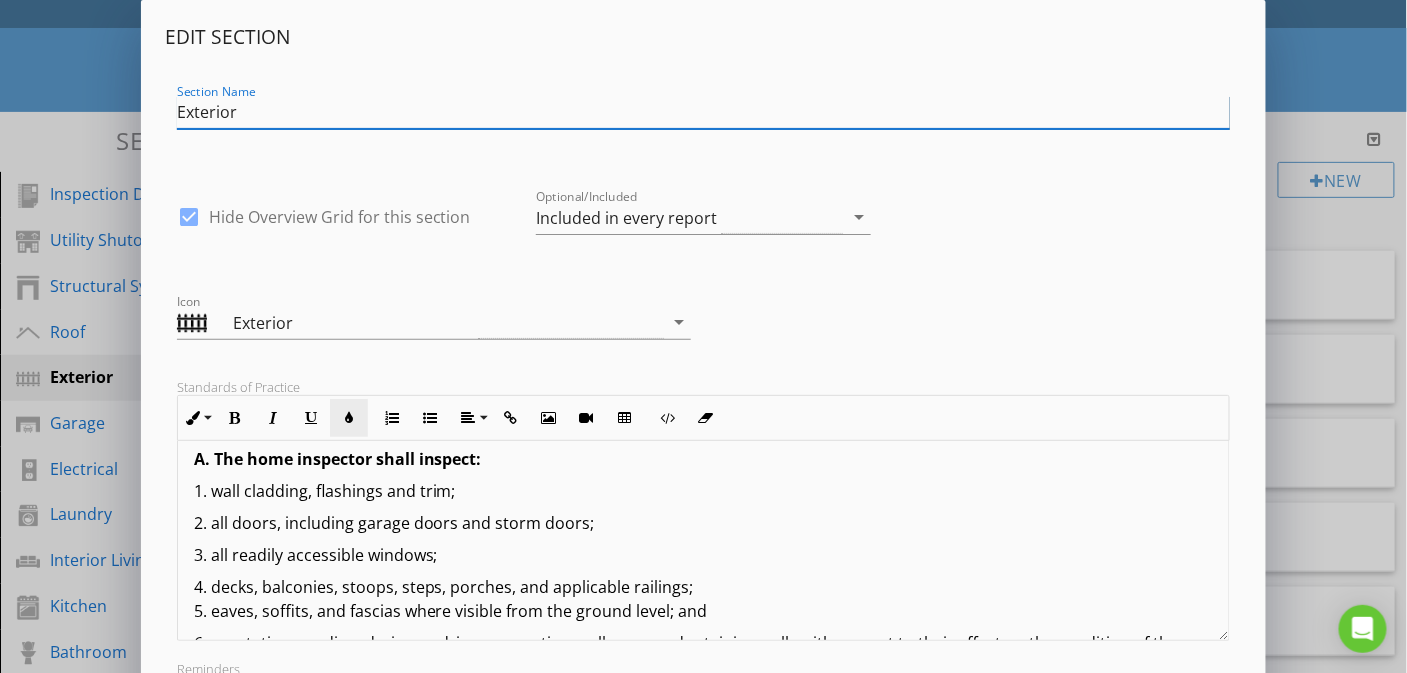scroll, scrollTop: 150, scrollLeft: 0, axis: vertical 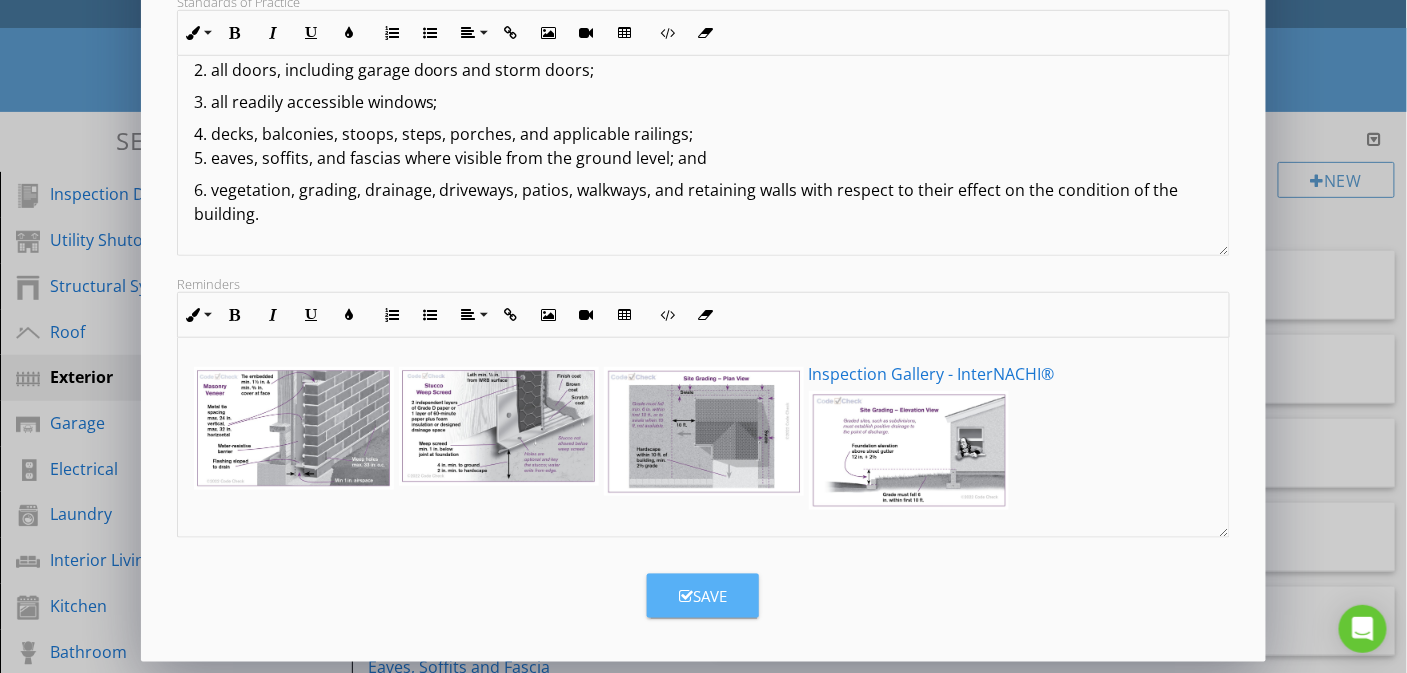 click on "Save" at bounding box center [703, 596] 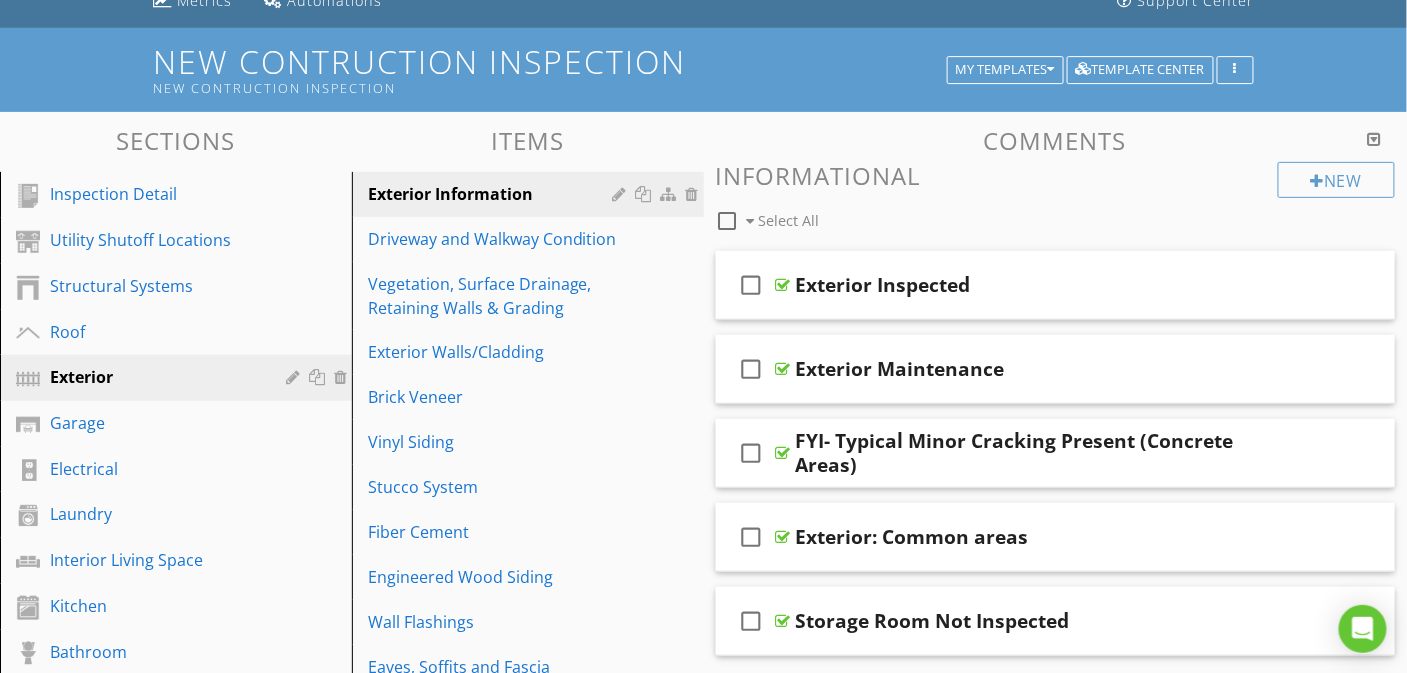 scroll, scrollTop: 167, scrollLeft: 0, axis: vertical 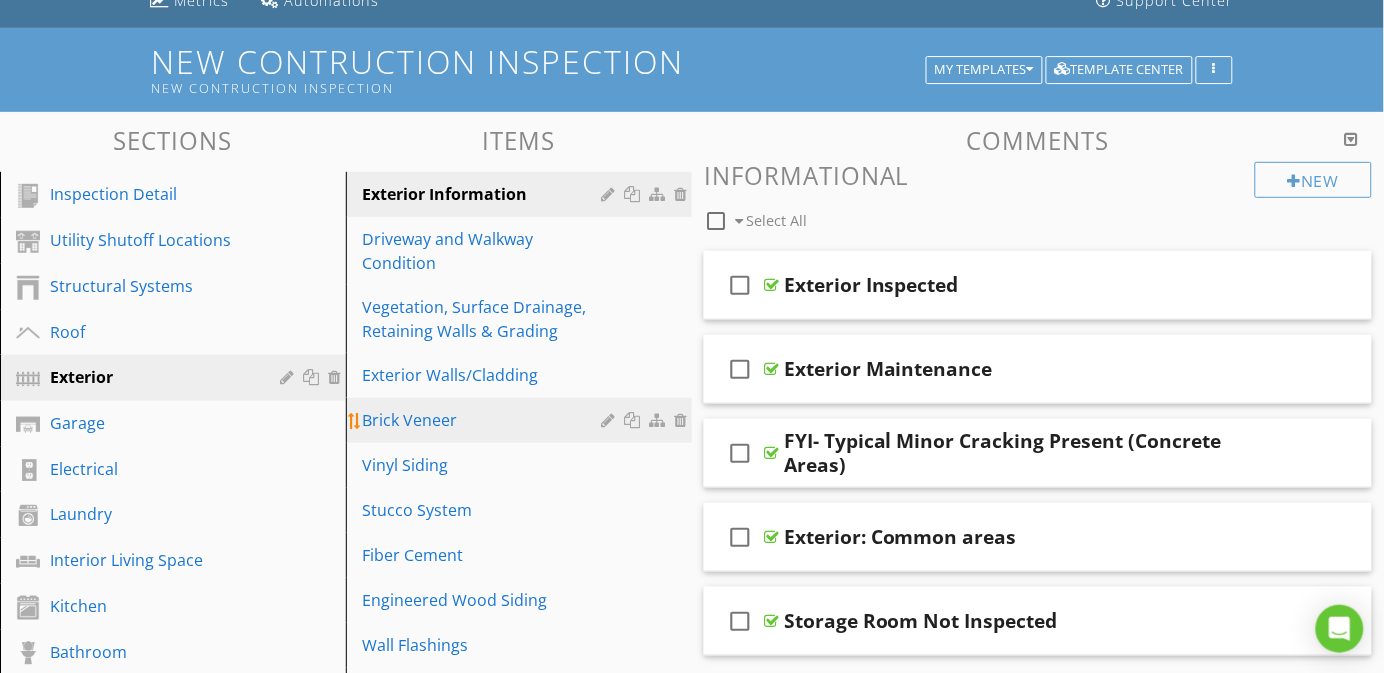 click on "Brick Veneer" at bounding box center (484, 420) 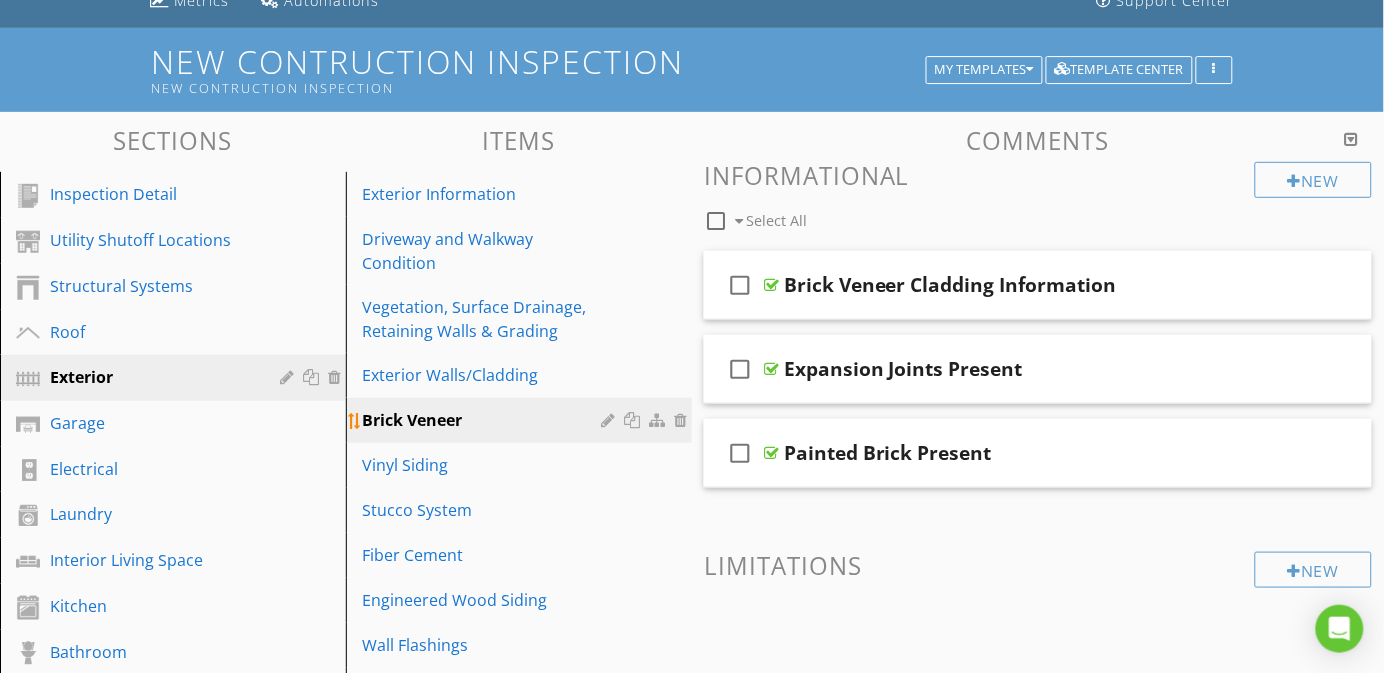 click at bounding box center (610, 420) 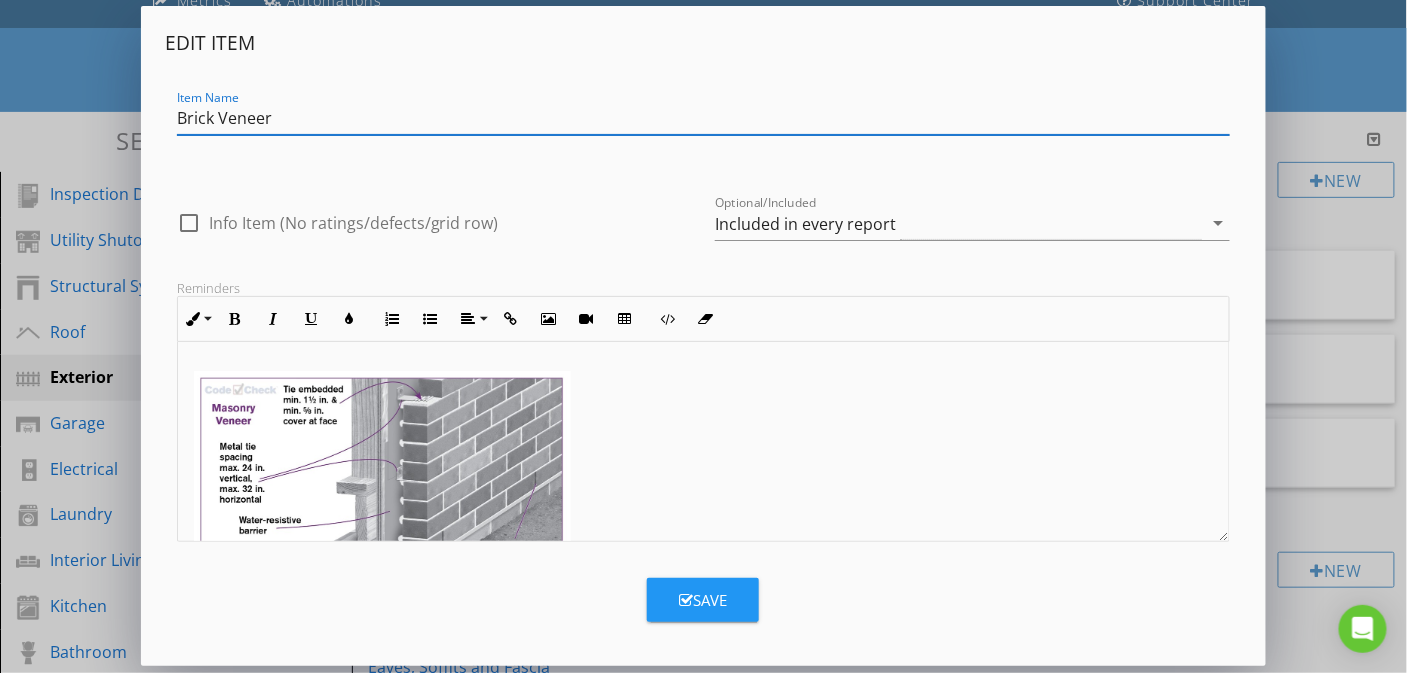 click on "Save" at bounding box center (703, 600) 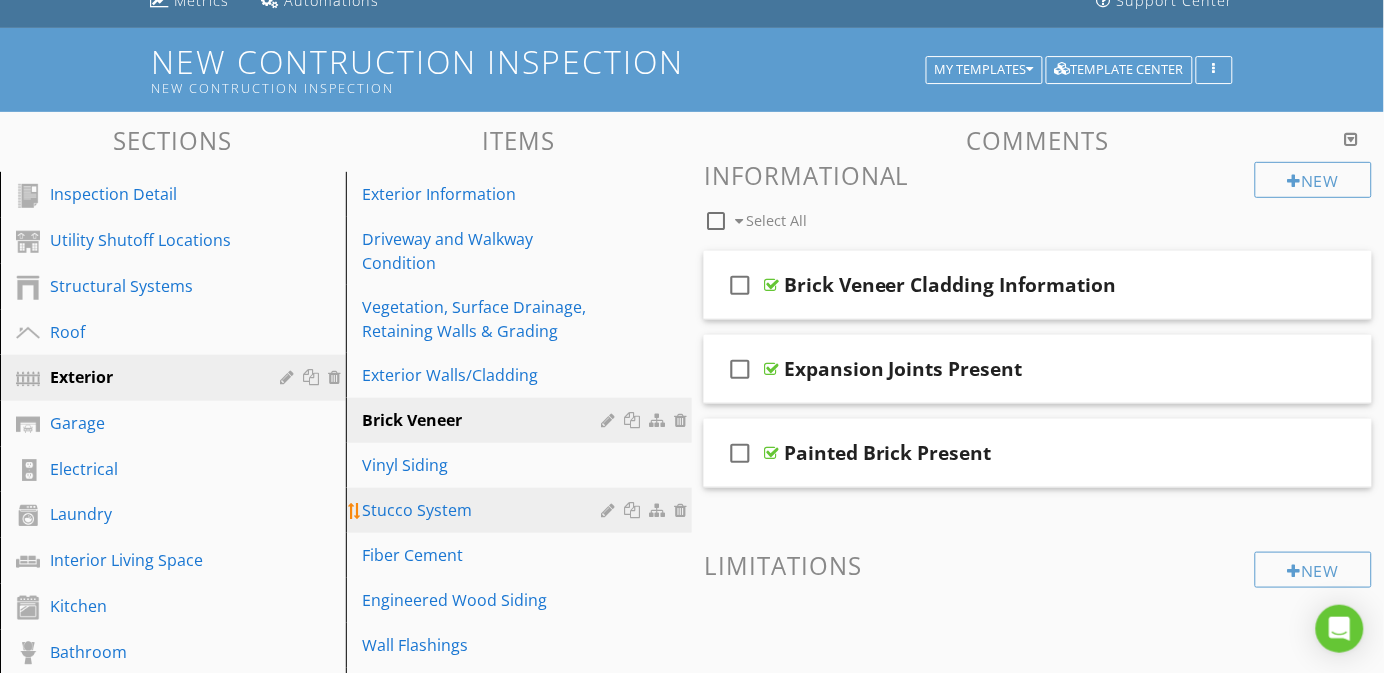 click on "Stucco System" at bounding box center [484, 510] 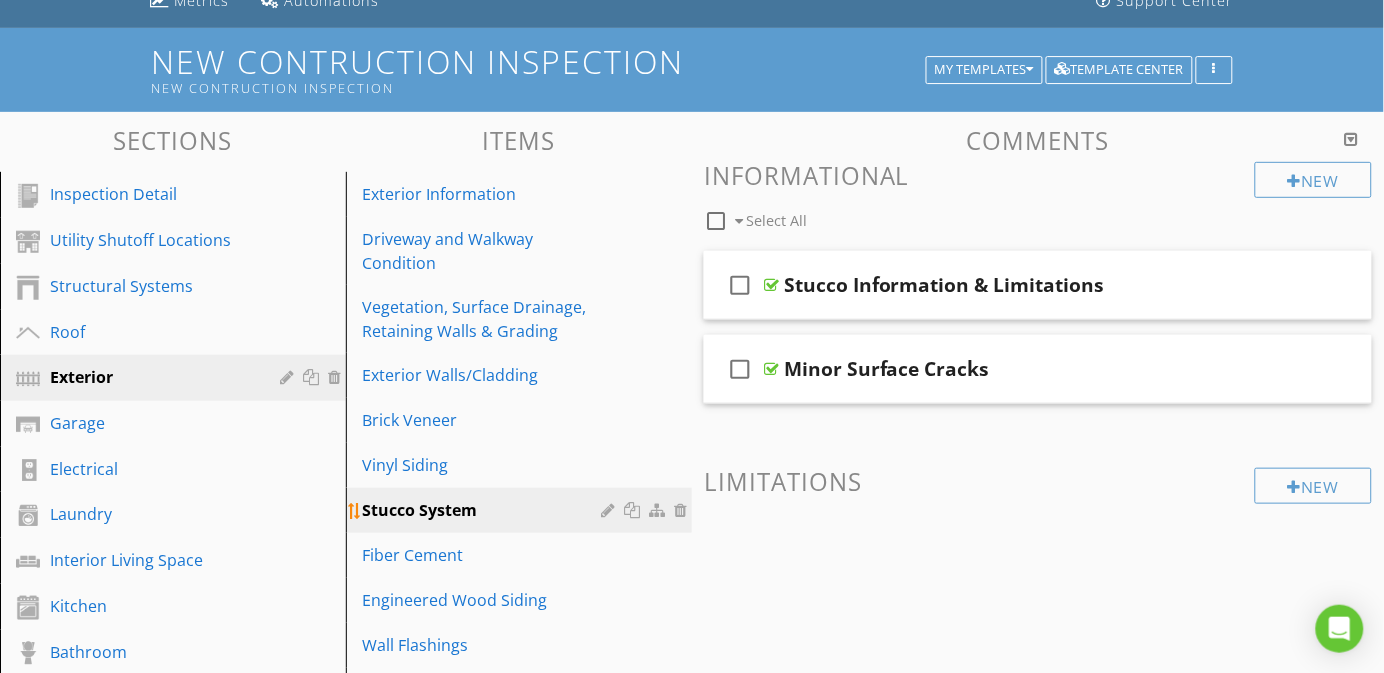 click at bounding box center [610, 510] 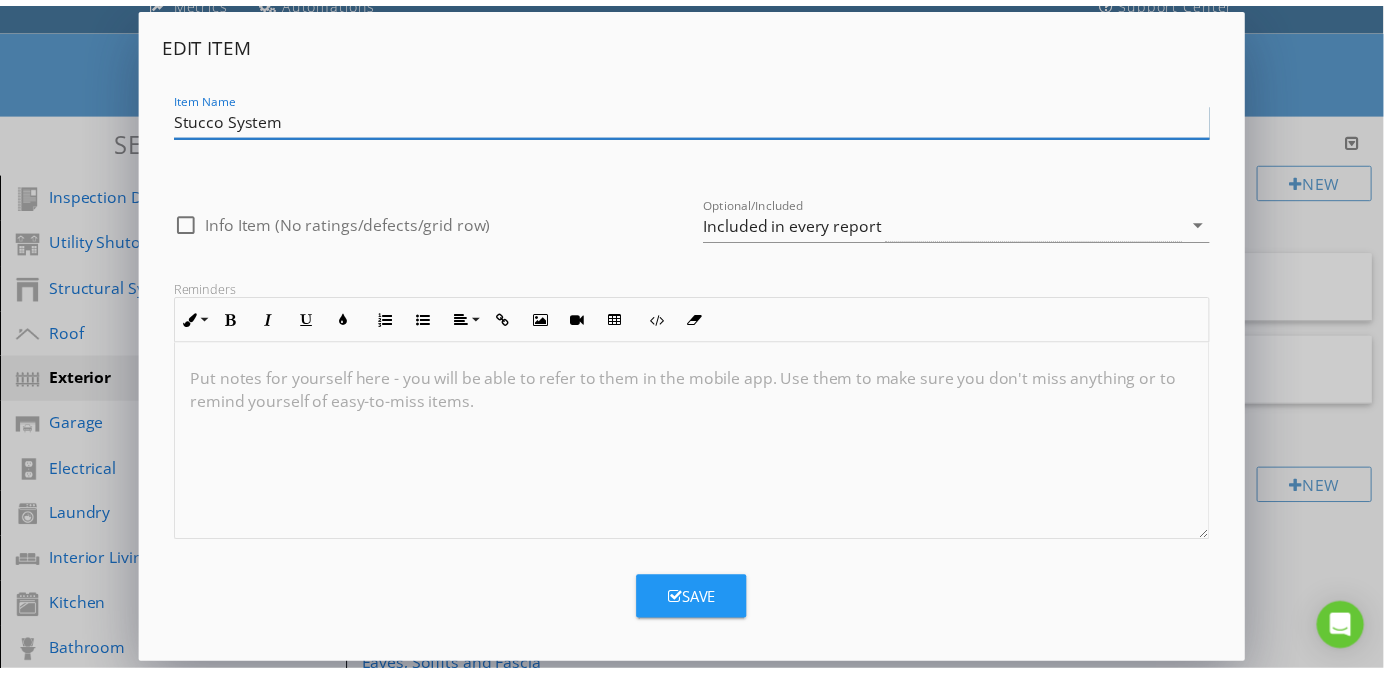scroll, scrollTop: 1, scrollLeft: 0, axis: vertical 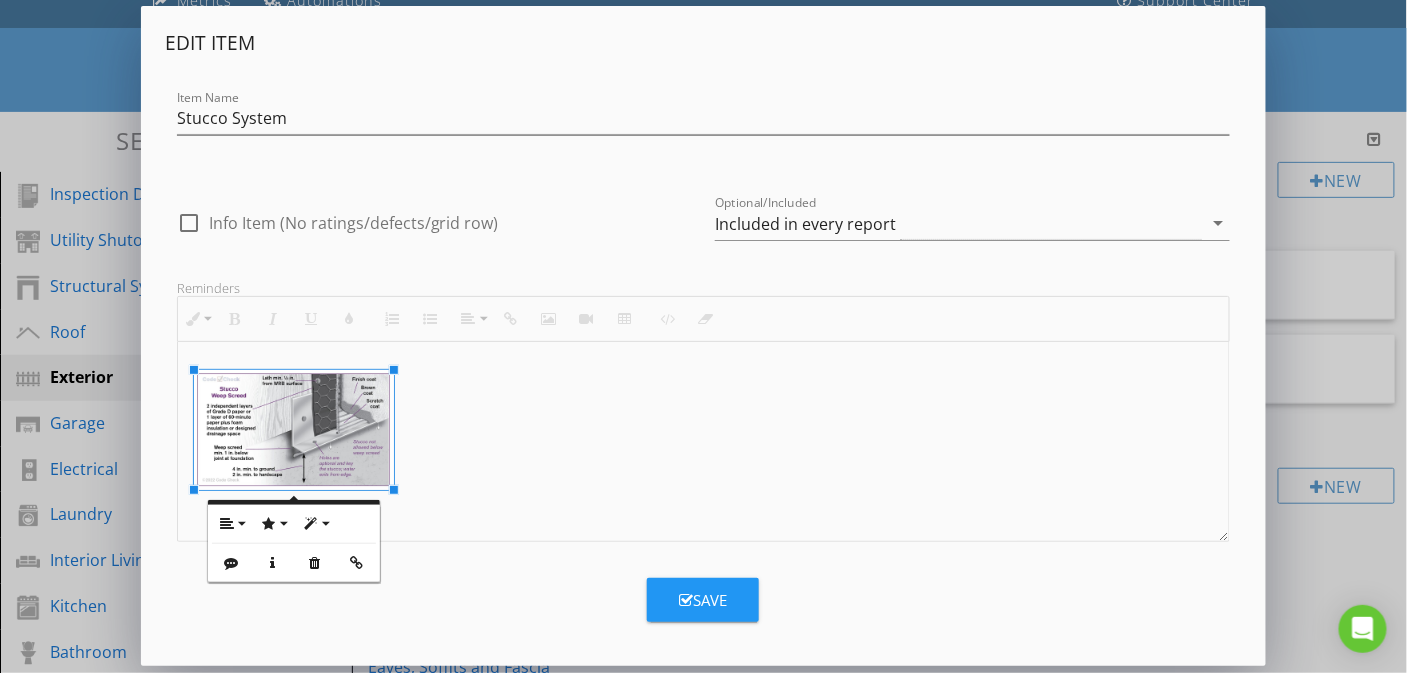 click on "Save" at bounding box center (703, 600) 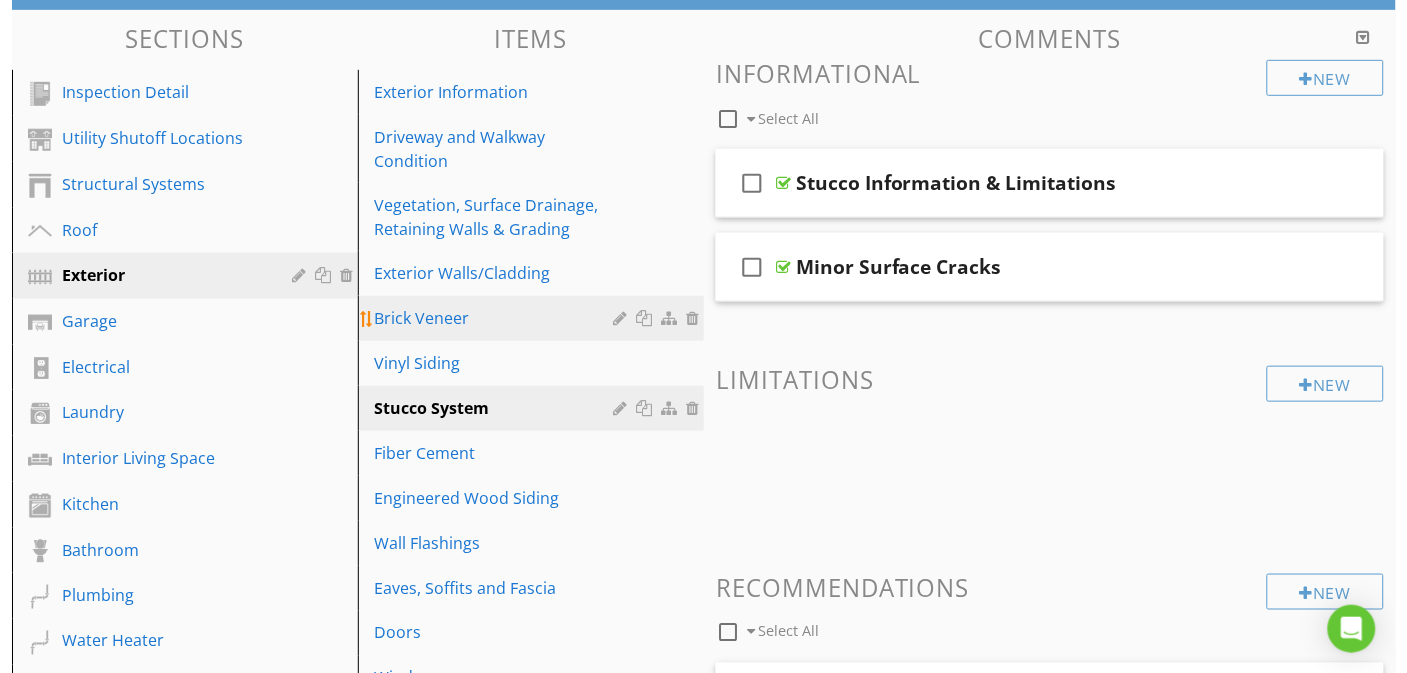 scroll, scrollTop: 300, scrollLeft: 0, axis: vertical 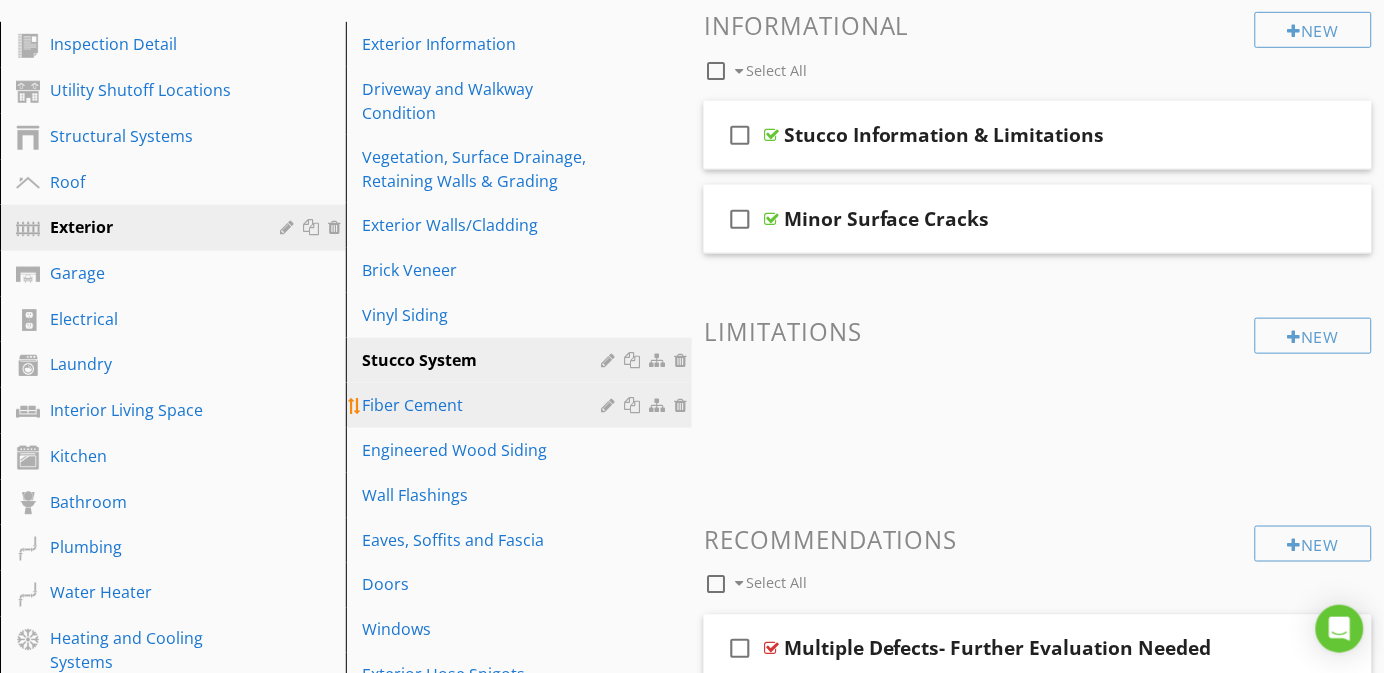 click on "Fiber Cement" at bounding box center (484, 405) 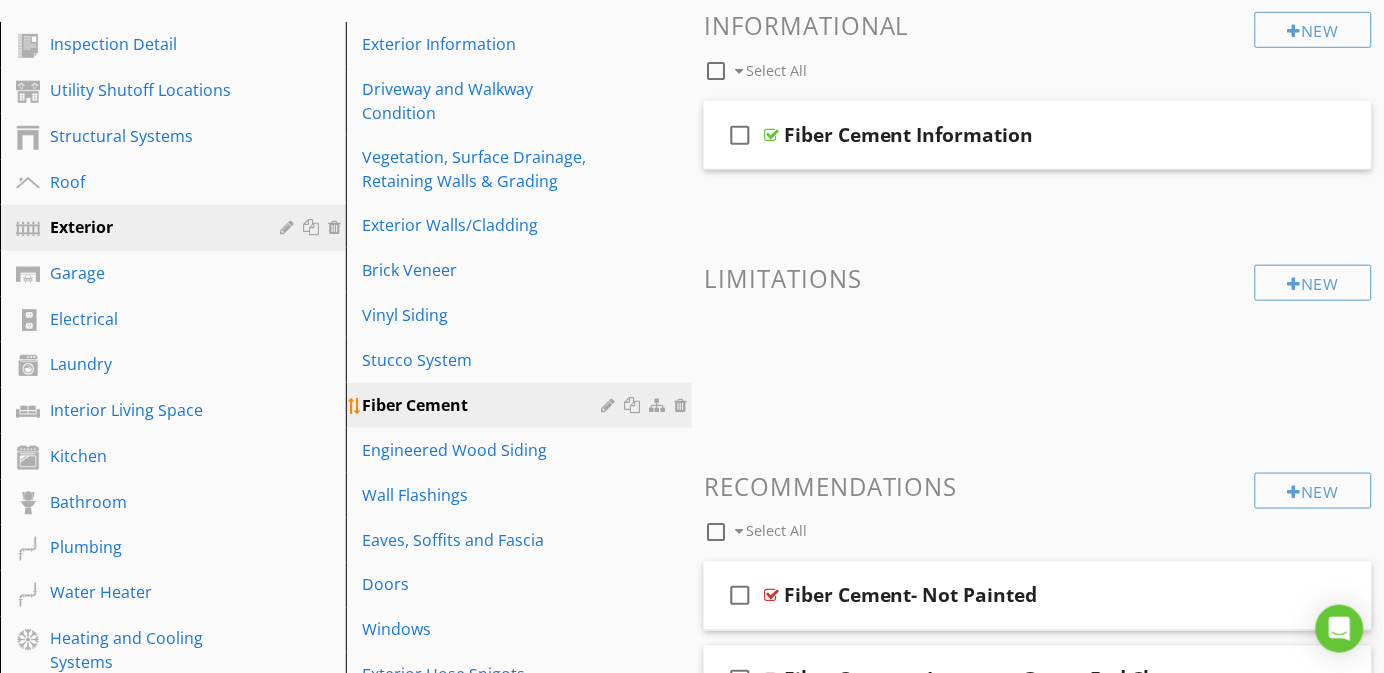 click at bounding box center [610, 405] 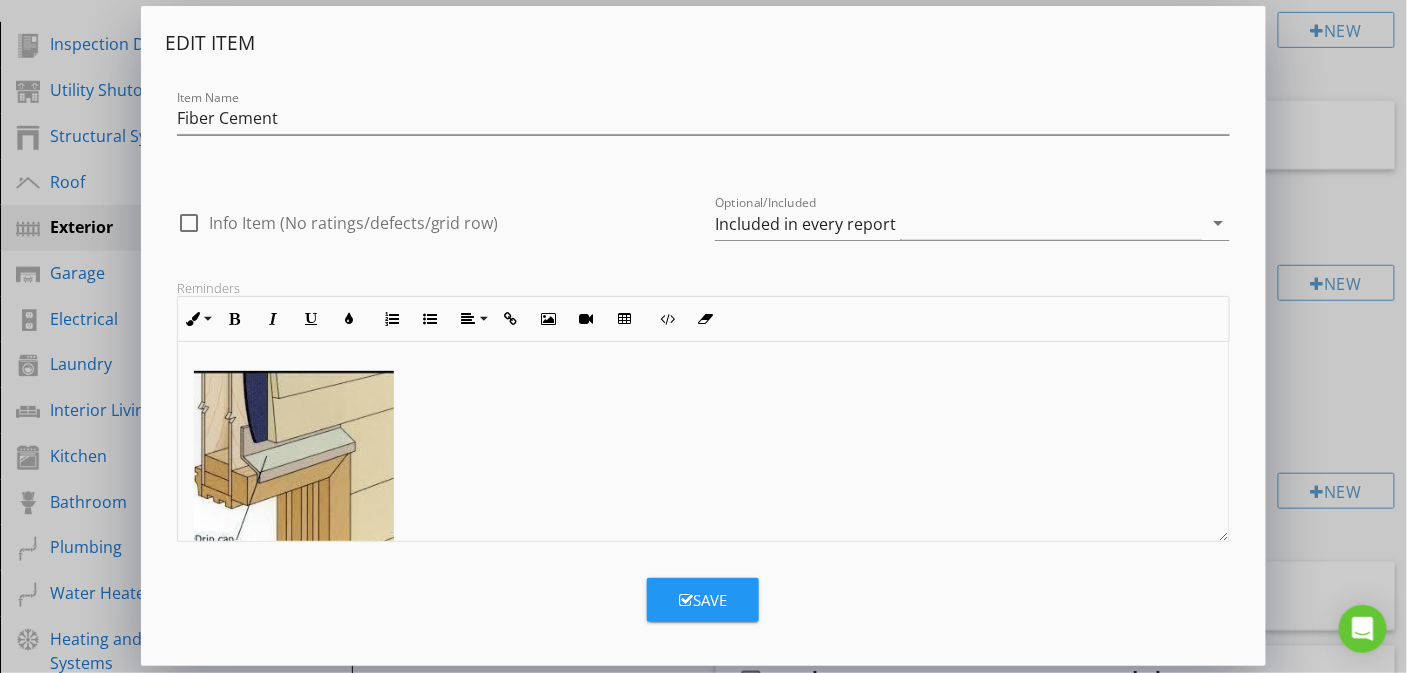 scroll, scrollTop: 41, scrollLeft: 0, axis: vertical 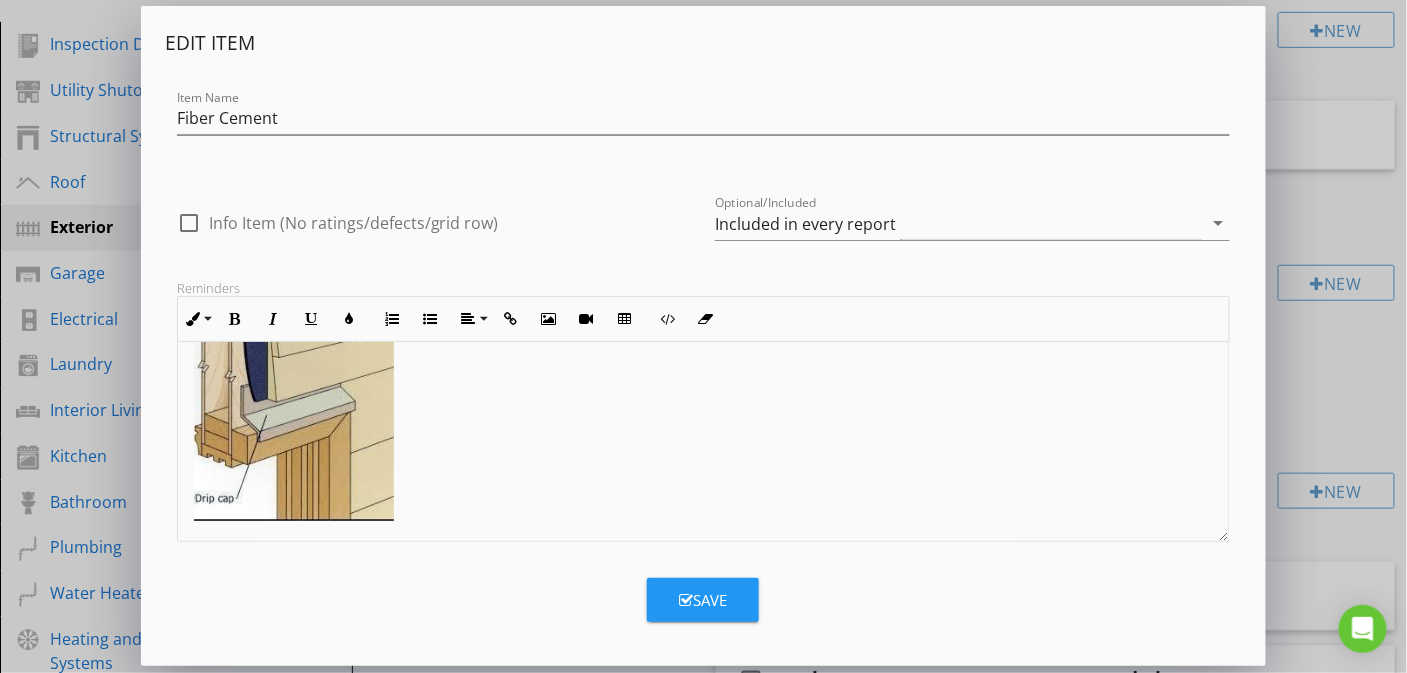 click at bounding box center (704, 421) 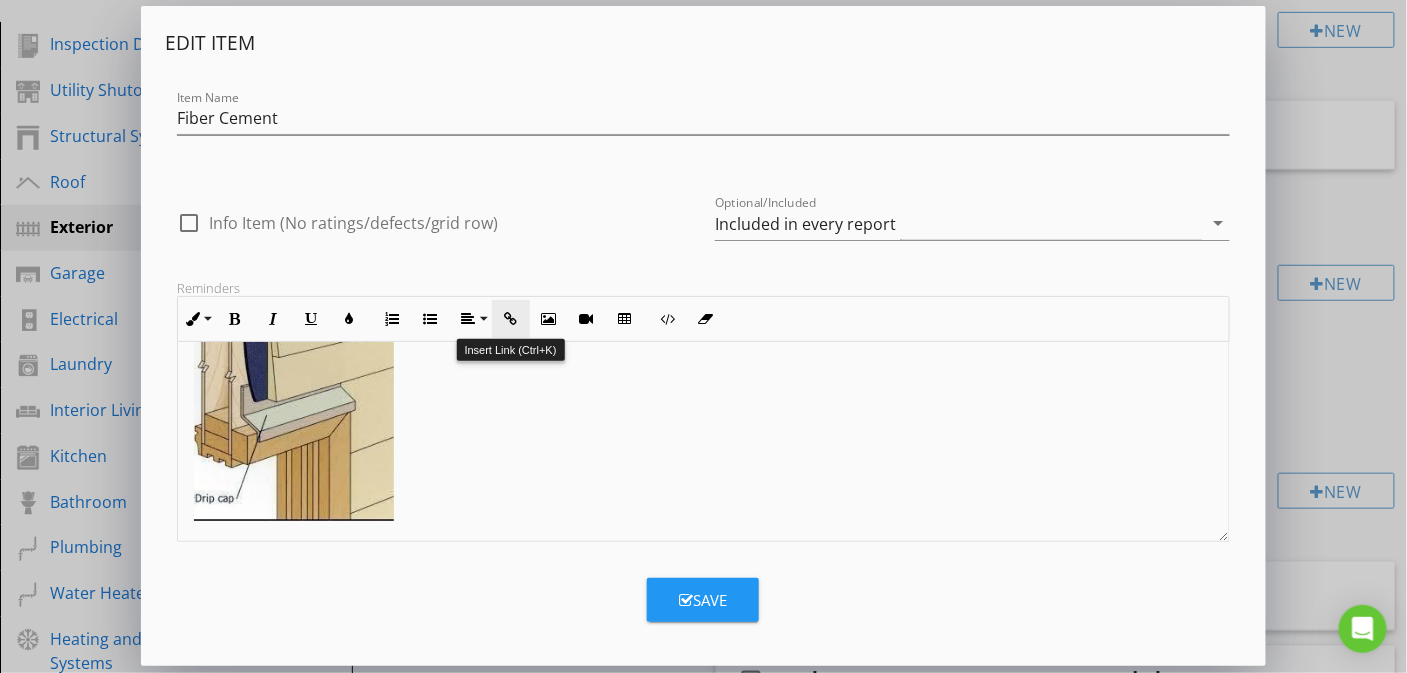 click at bounding box center (511, 319) 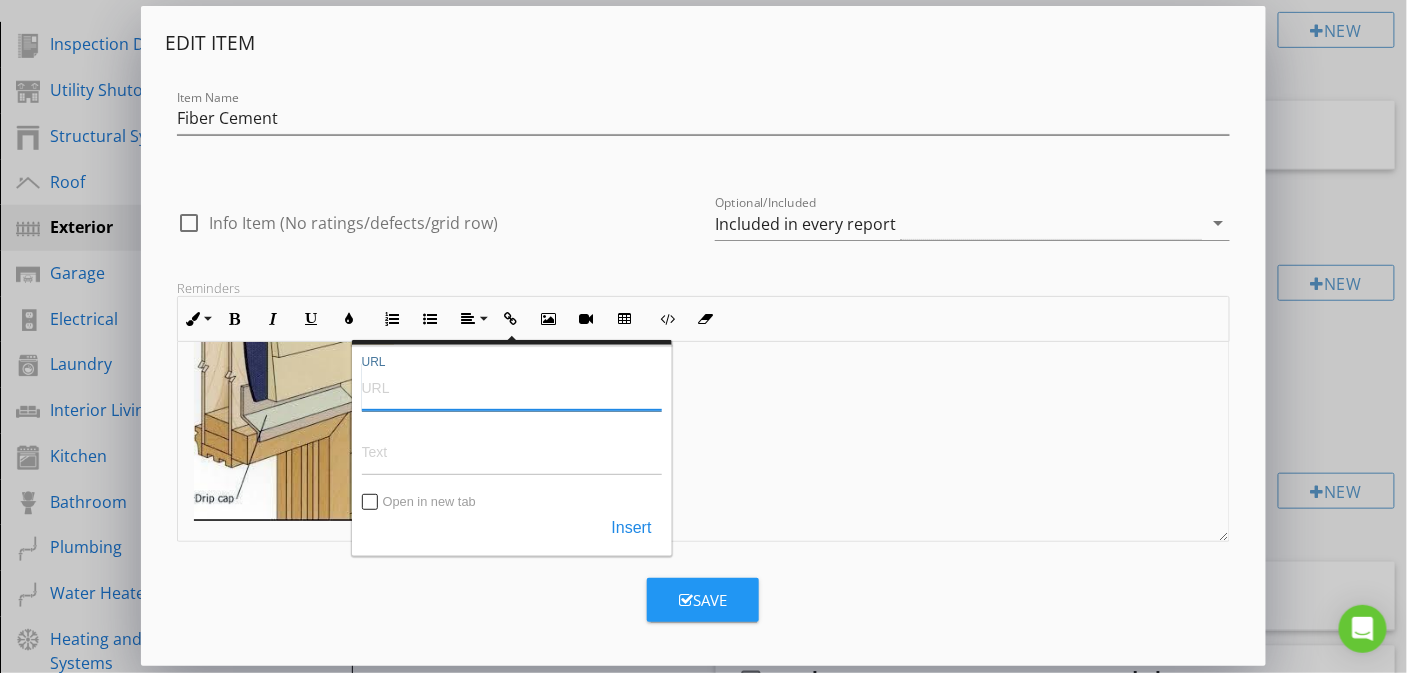click on "URL" at bounding box center (512, 387) 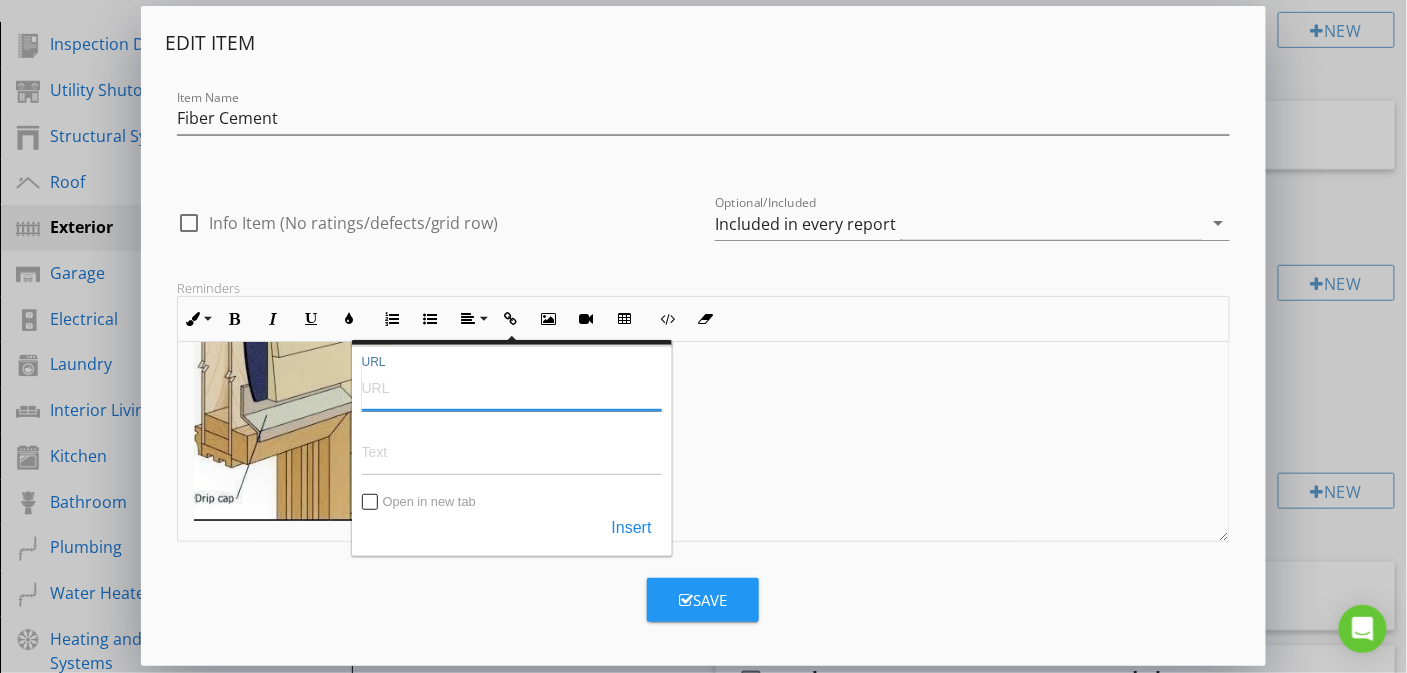 paste on "file:///C:/Users/Richi/OneDrive/Pictures/Exterior/Hardie%20Batten%20Instructions.pdf" 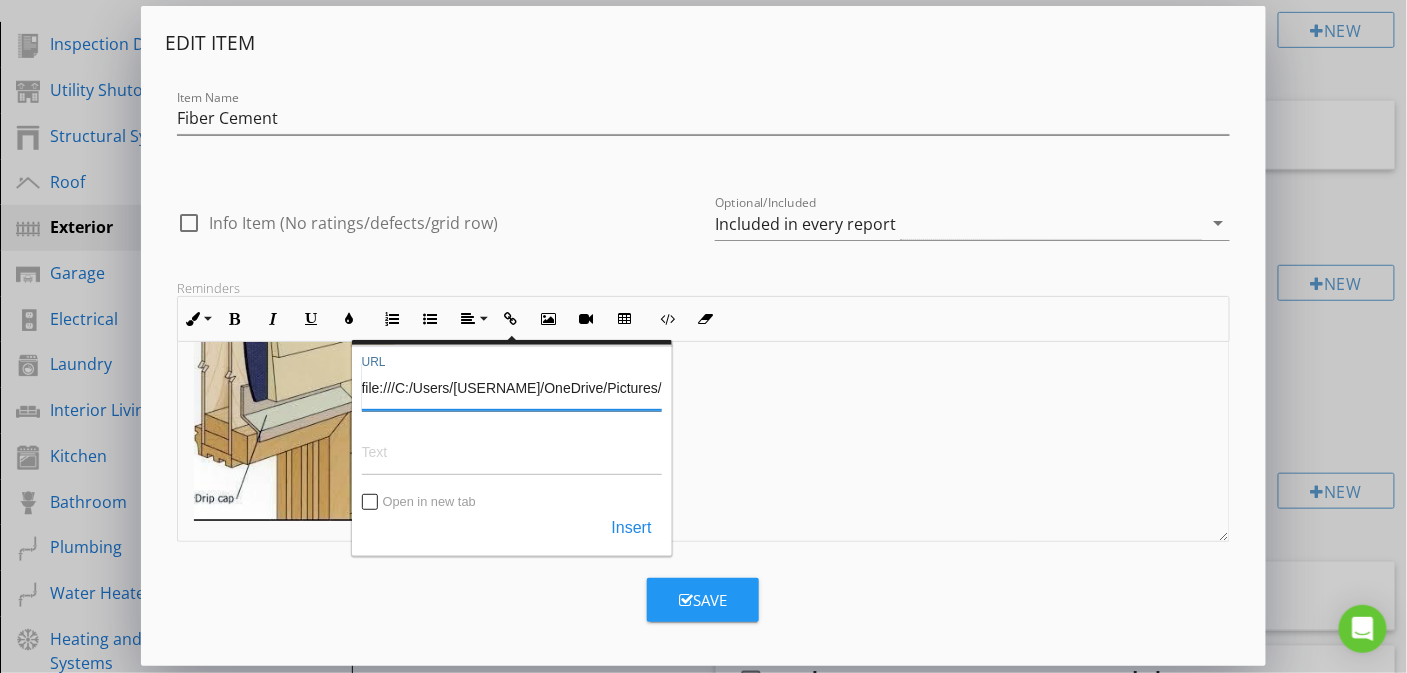 scroll, scrollTop: 0, scrollLeft: 229, axis: horizontal 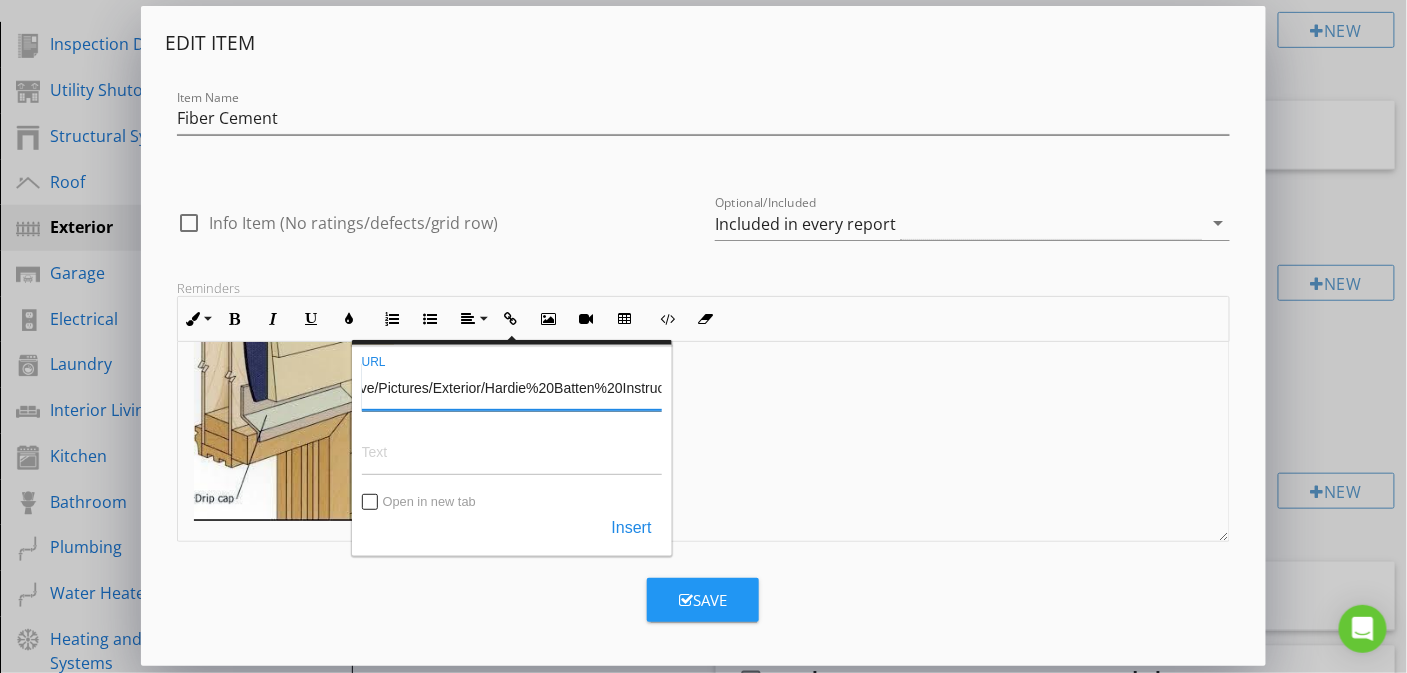 type on "file:///C:/Users/Richi/OneDrive/Pictures/Exterior/Hardie%20Batten%20Instructions.pdf" 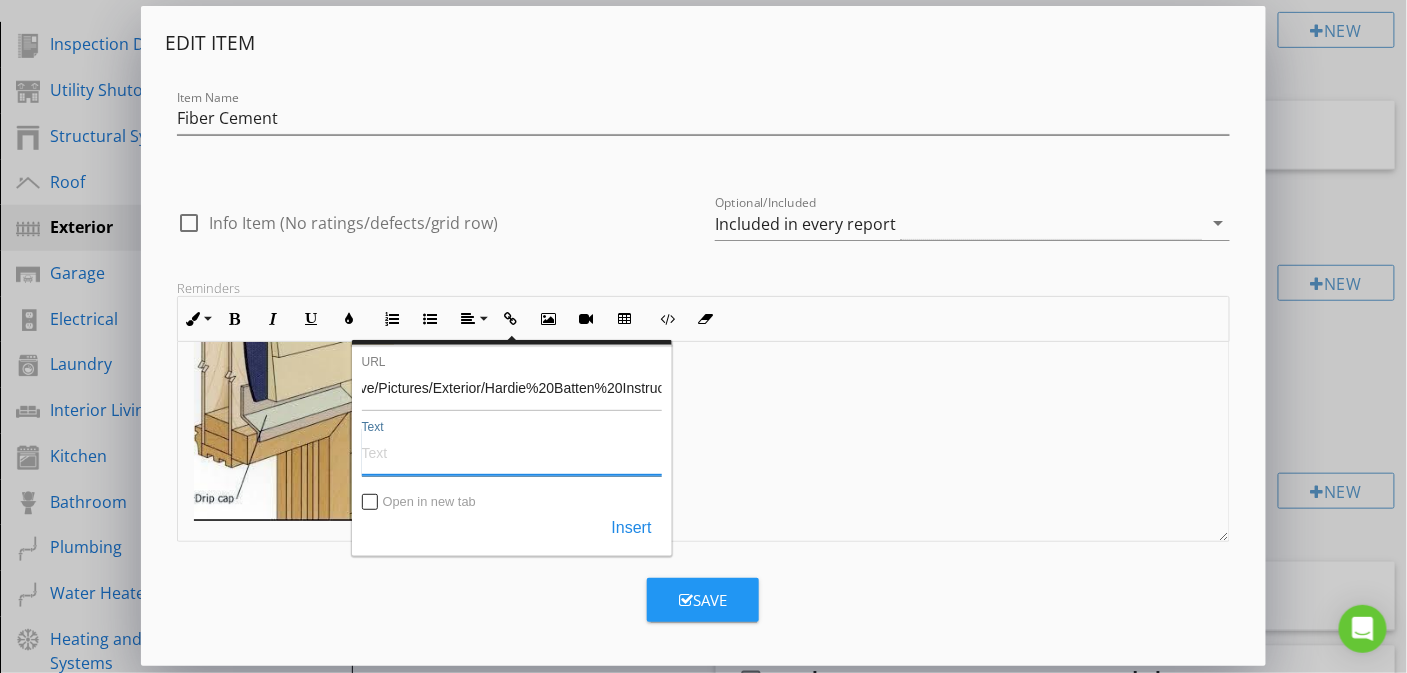 click on "Text" at bounding box center [512, 452] 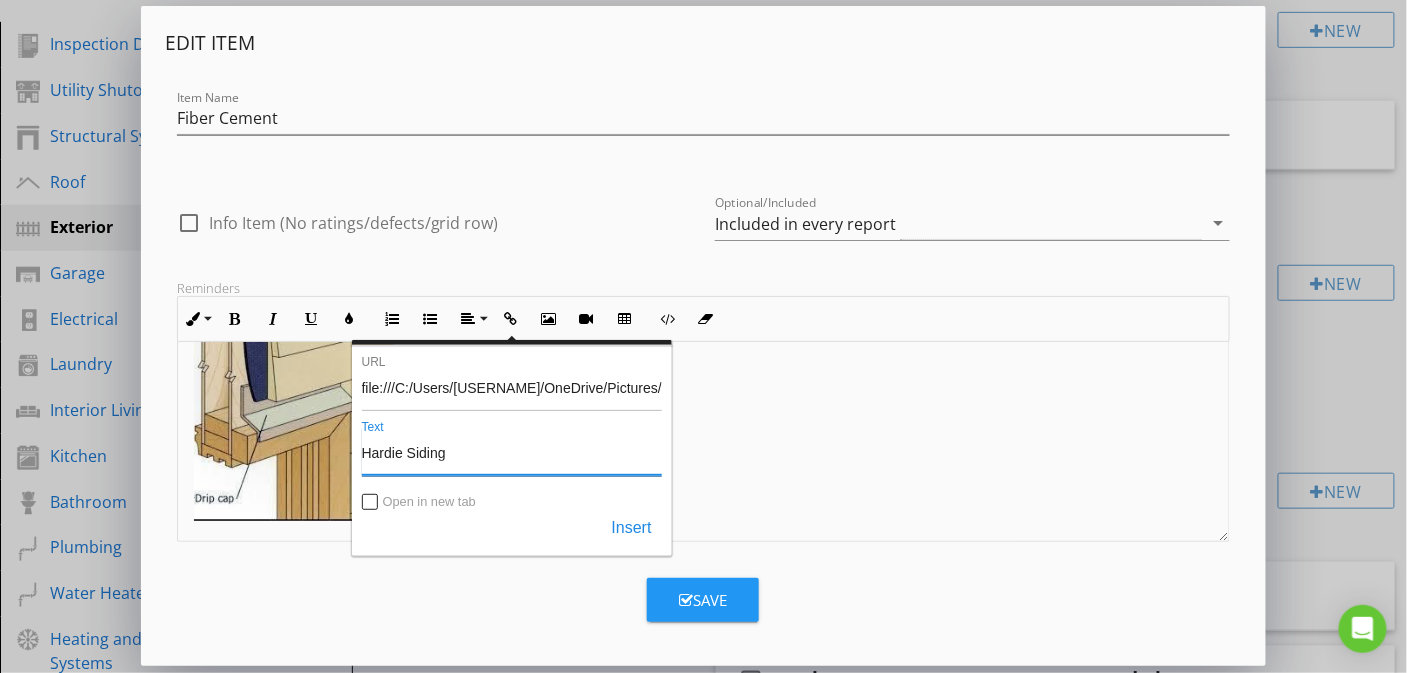 type on "Hardie Siding" 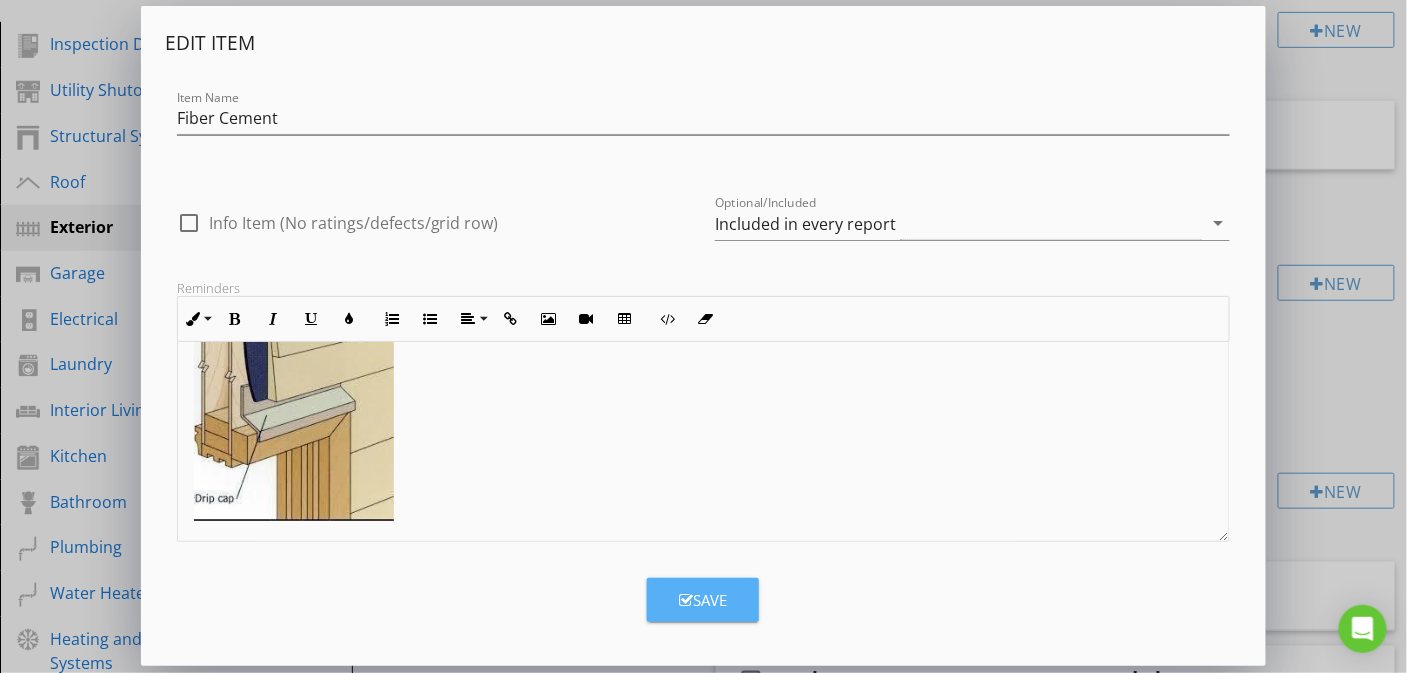 click on "Save" at bounding box center [703, 600] 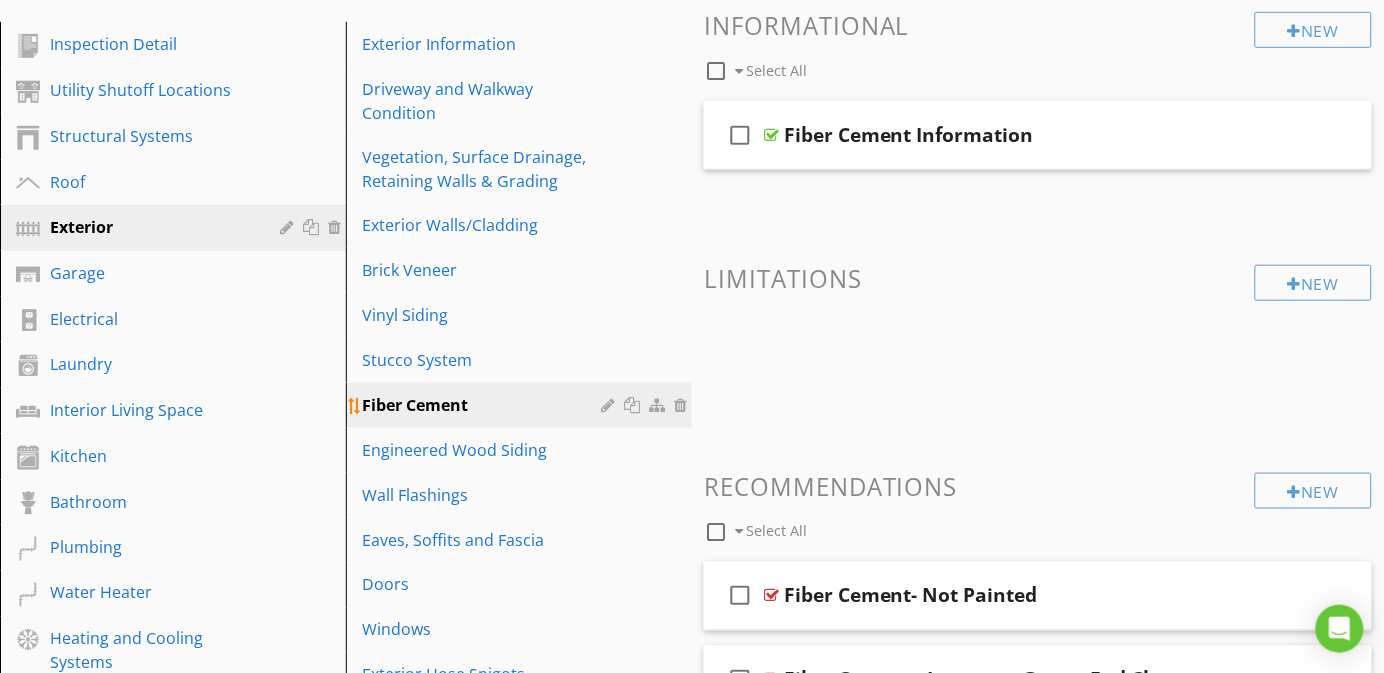 click at bounding box center [610, 405] 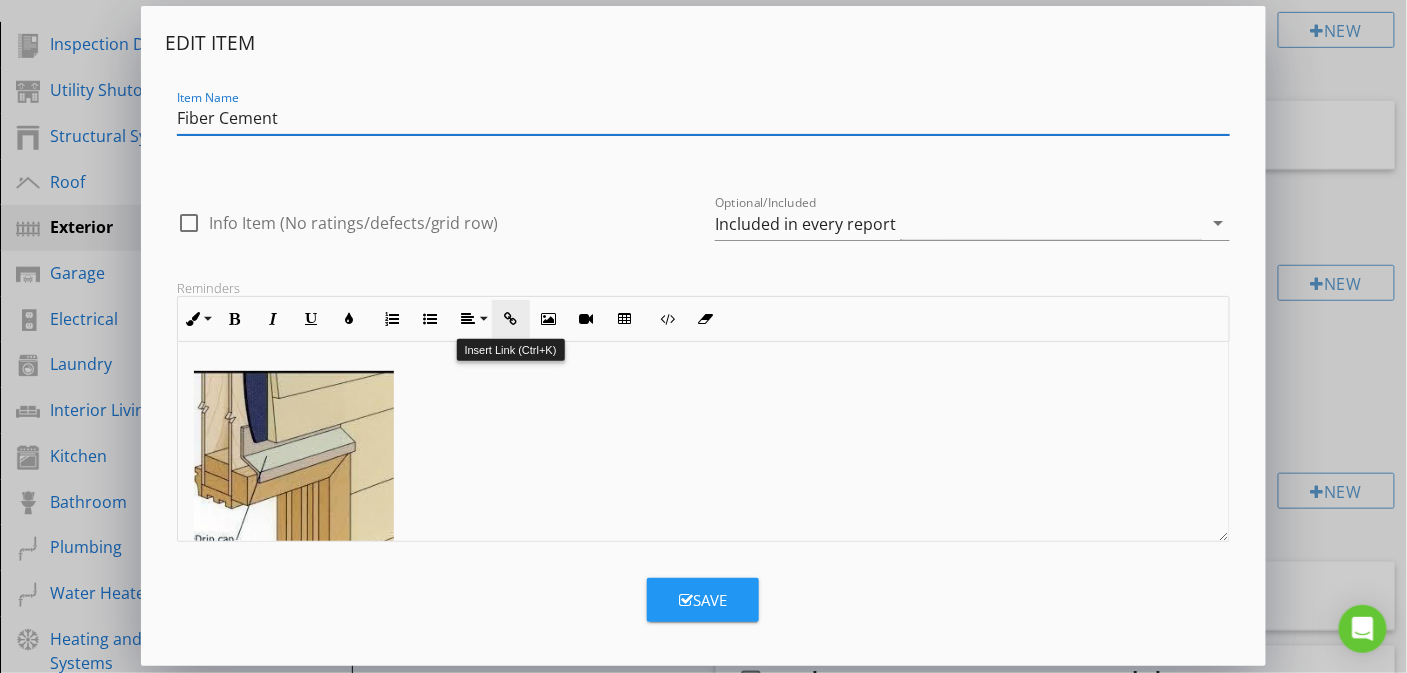 click at bounding box center [511, 319] 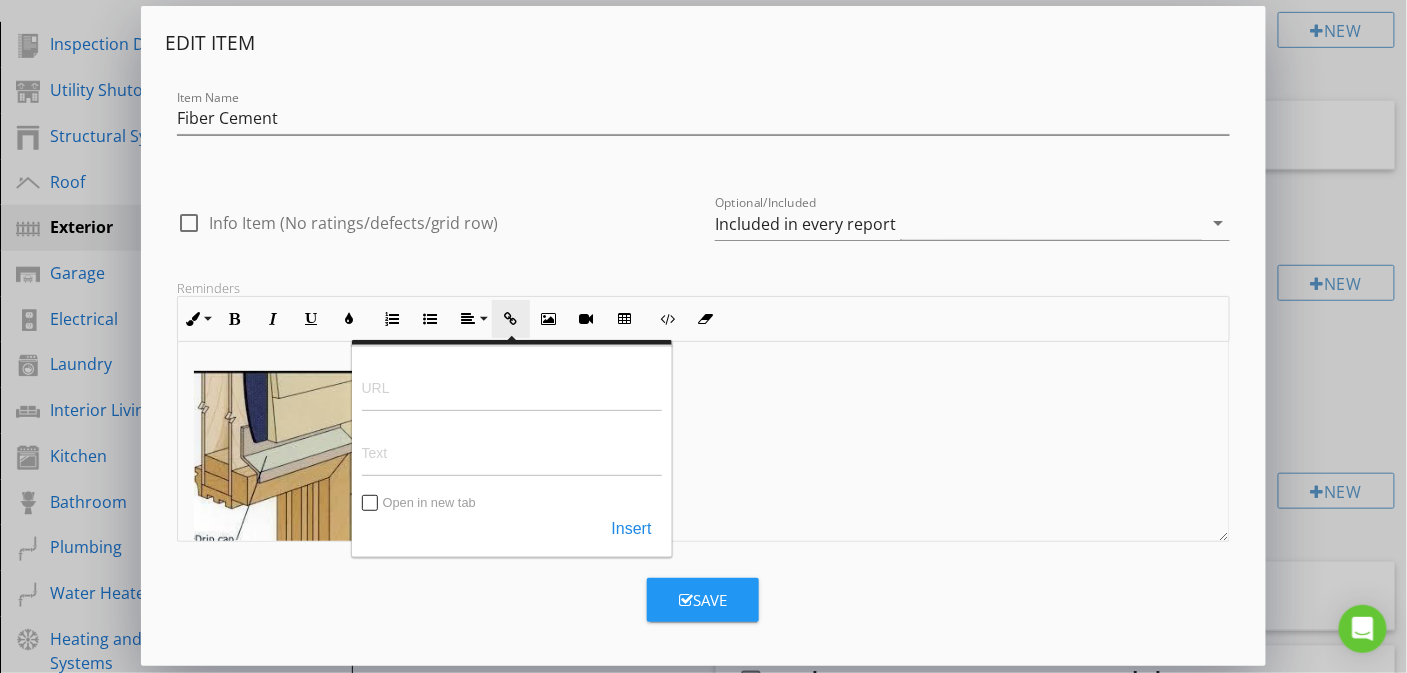 scroll, scrollTop: 21, scrollLeft: 0, axis: vertical 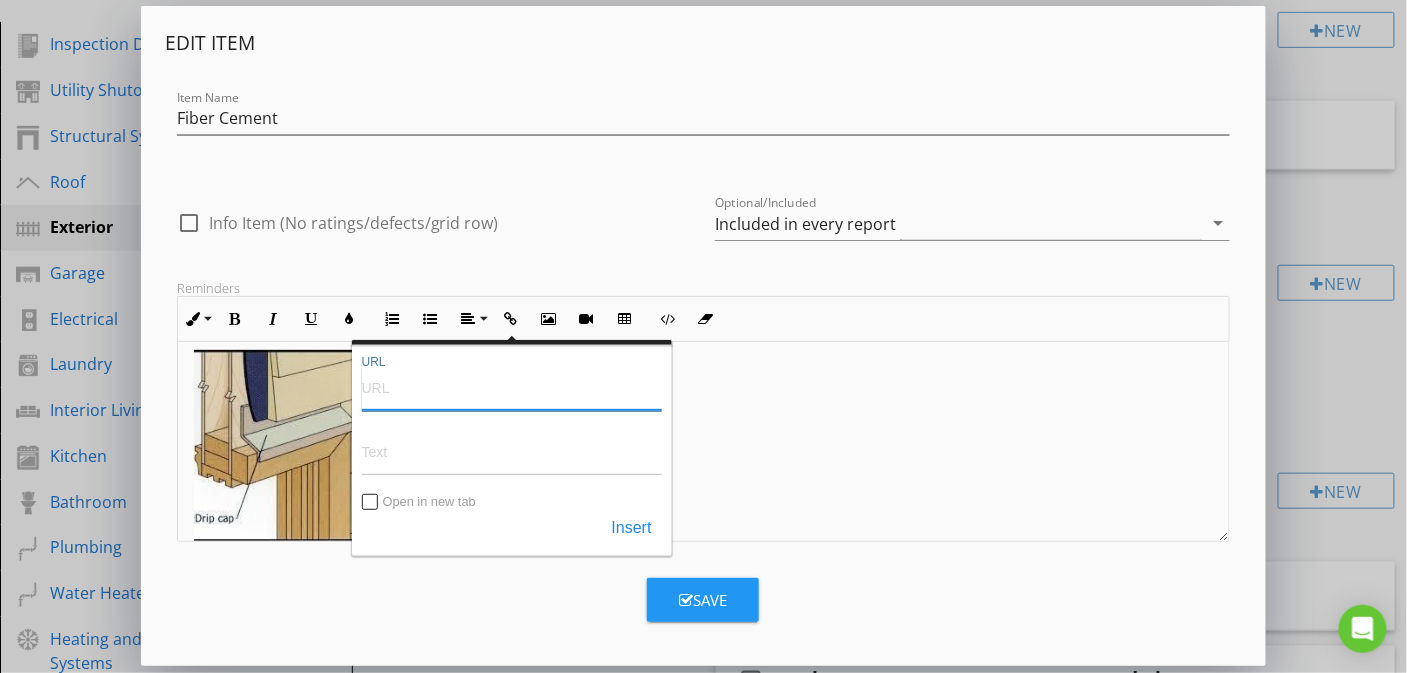 paste on "file:///C:/Users/Richi/OneDrive/Pictures/Exterior/Hardie%20Batten%20Instructions.pdf" 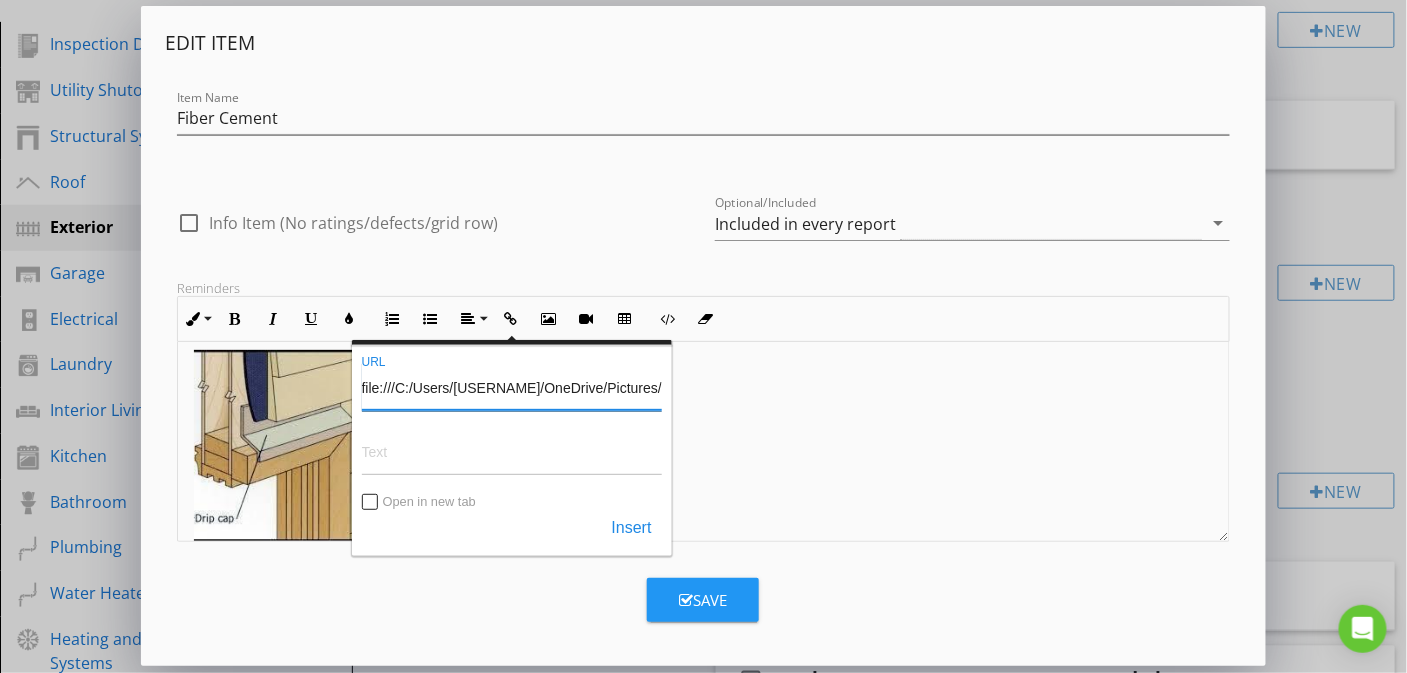 scroll, scrollTop: 0, scrollLeft: 229, axis: horizontal 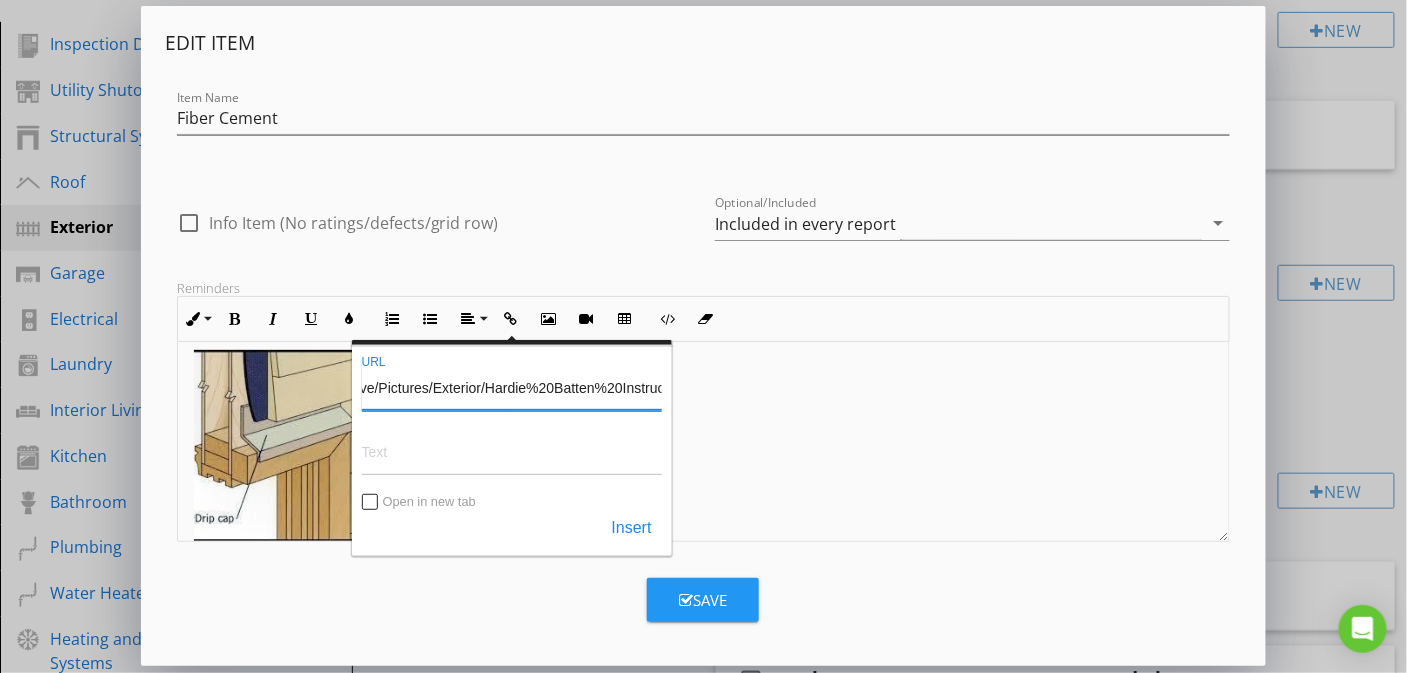type on "file:///C:/Users/Richi/OneDrive/Pictures/Exterior/Hardie%20Batten%20Instructions.pdf" 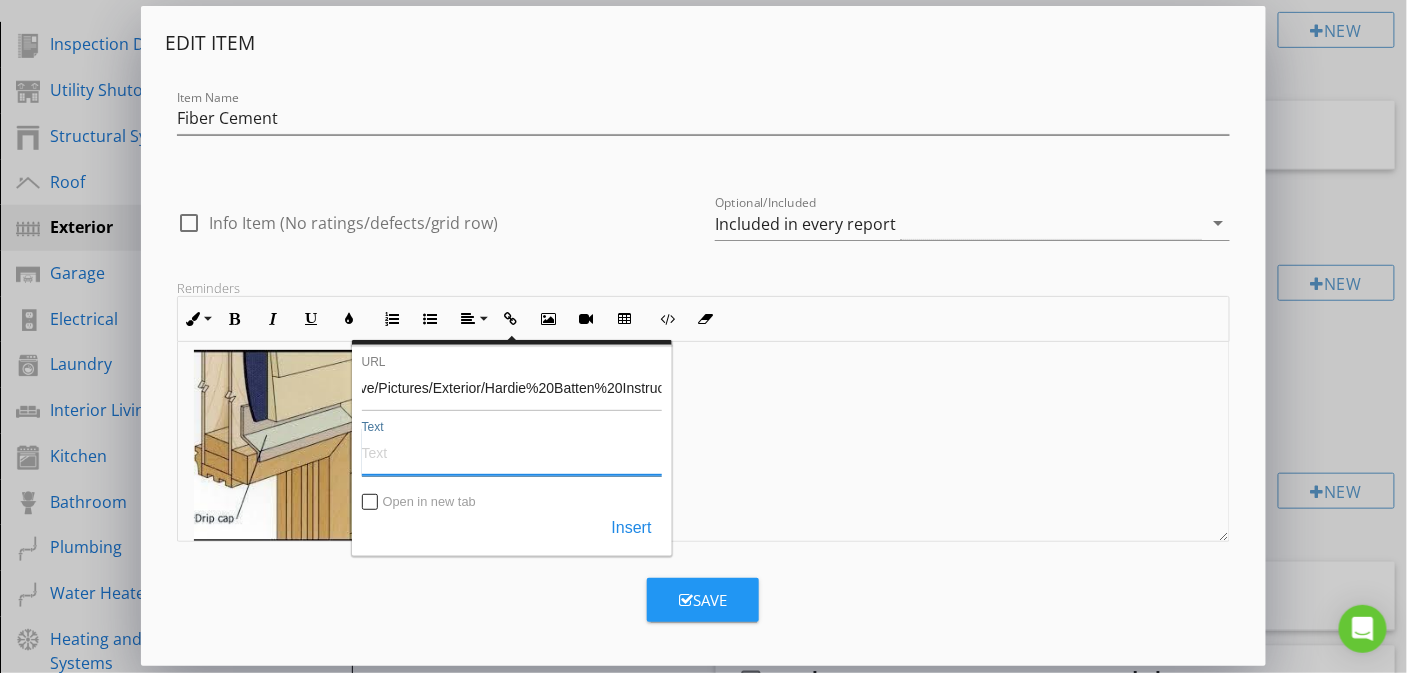 scroll, scrollTop: 0, scrollLeft: 0, axis: both 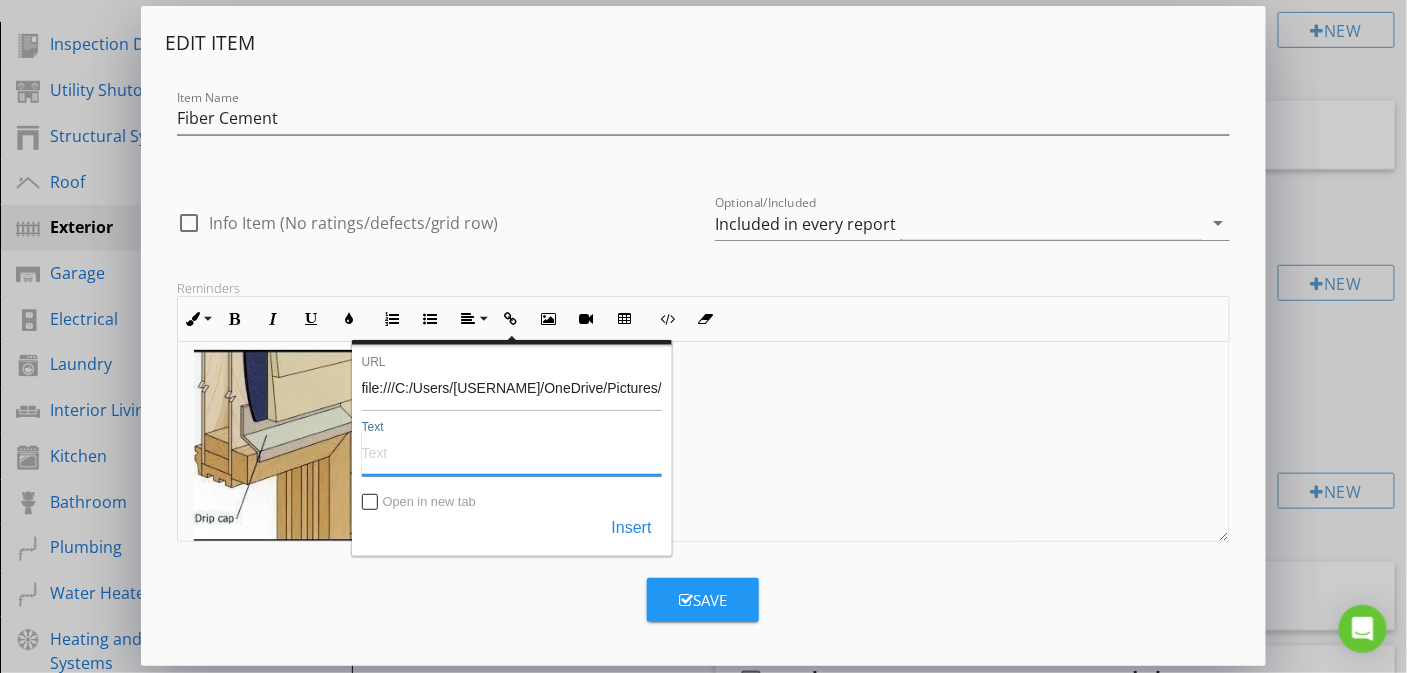 click on "Text" at bounding box center (512, 452) 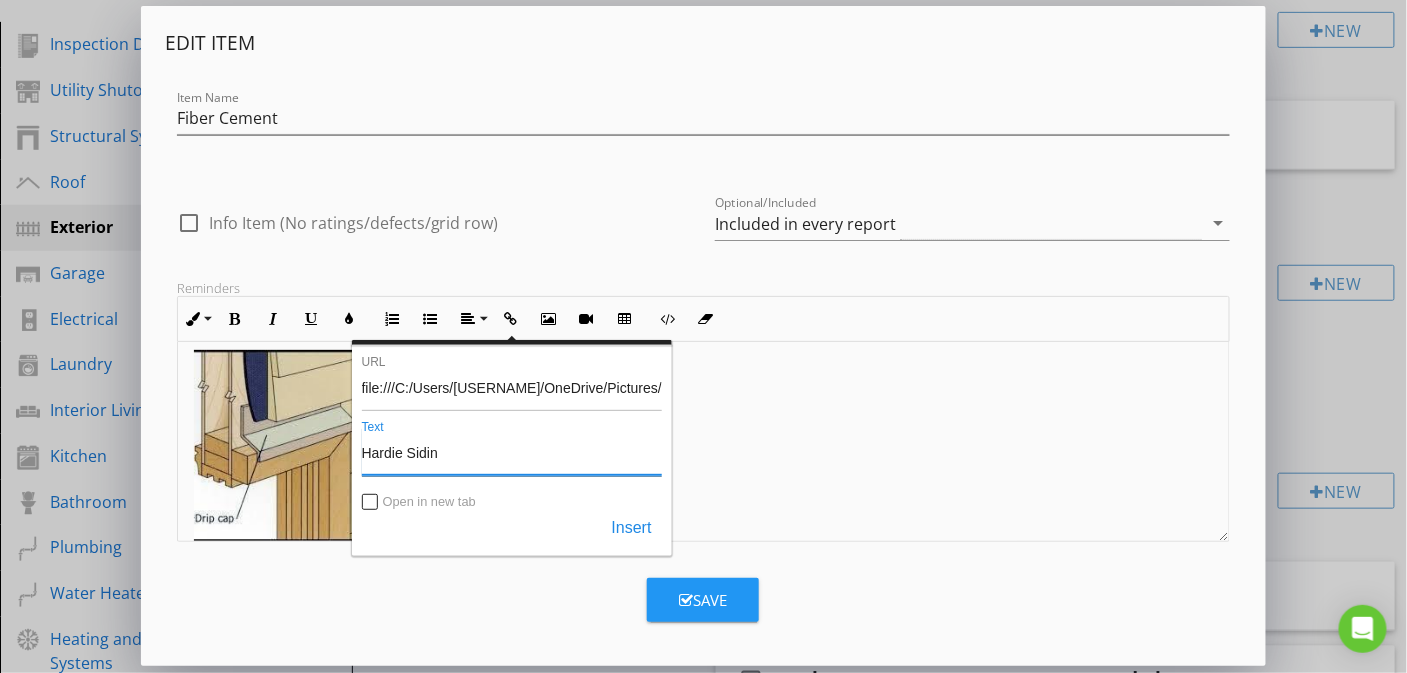 type on "Hardie Siding" 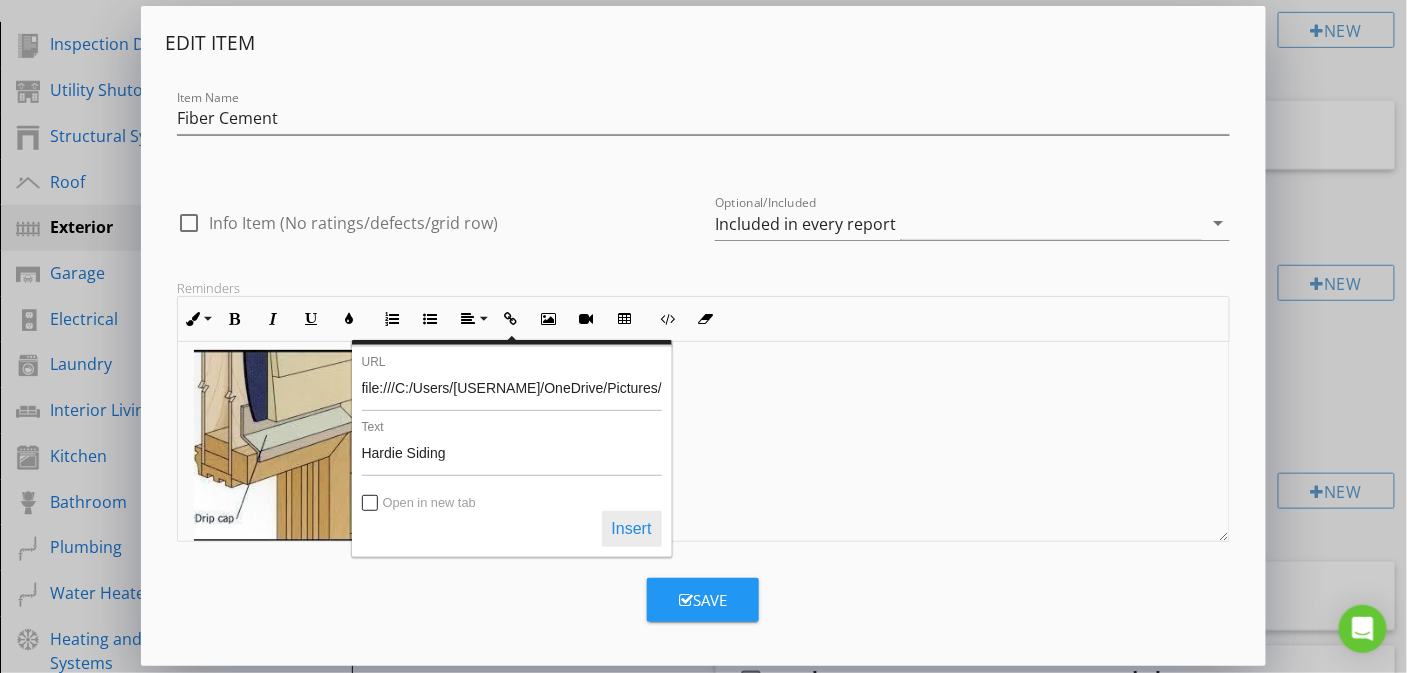 click on "Insert" at bounding box center [632, 529] 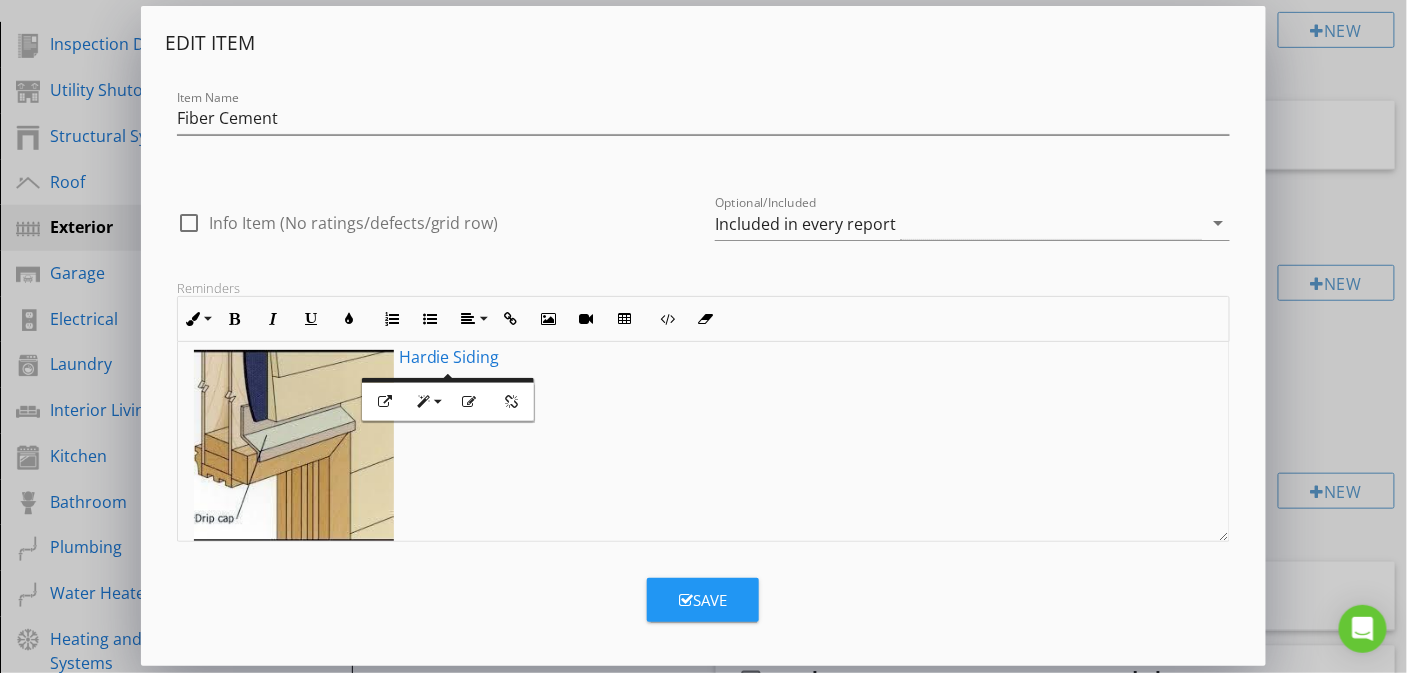 click on "​ Hardie Siding ​​​" at bounding box center [704, 441] 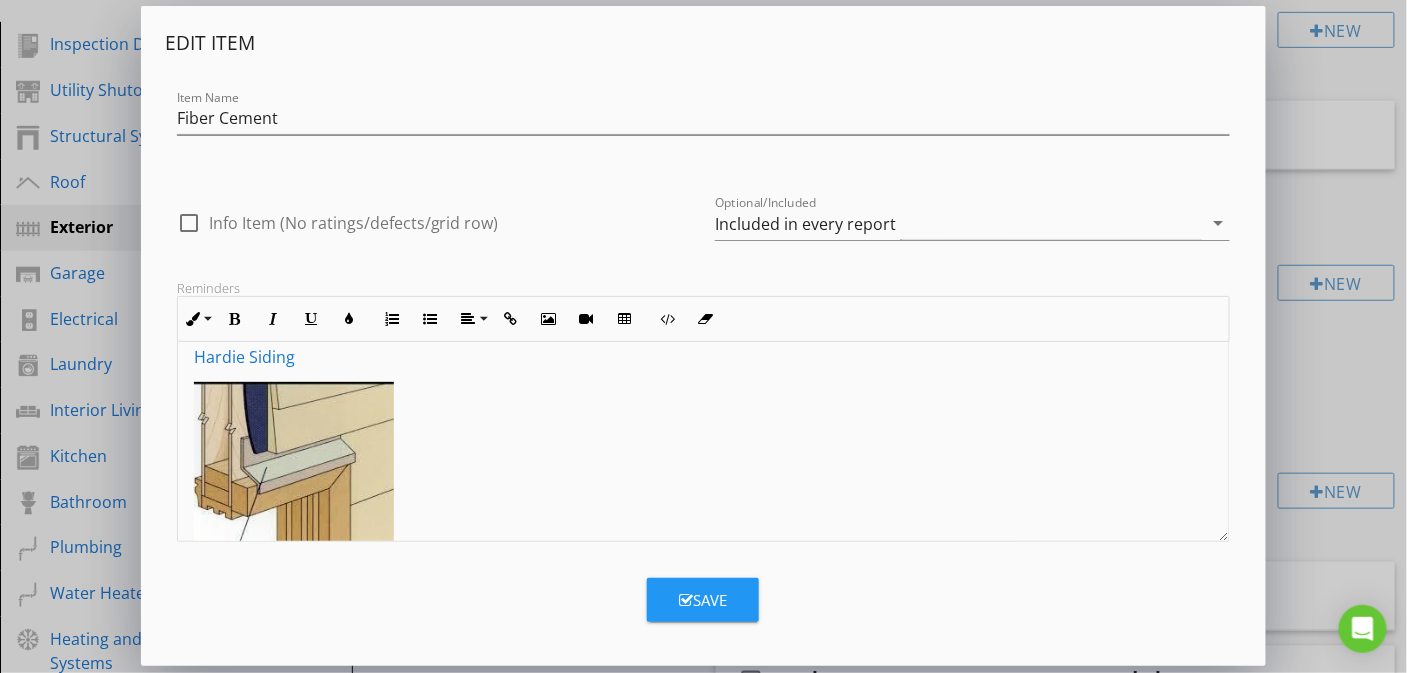 click on "​ Hardie Siding" at bounding box center (704, 357) 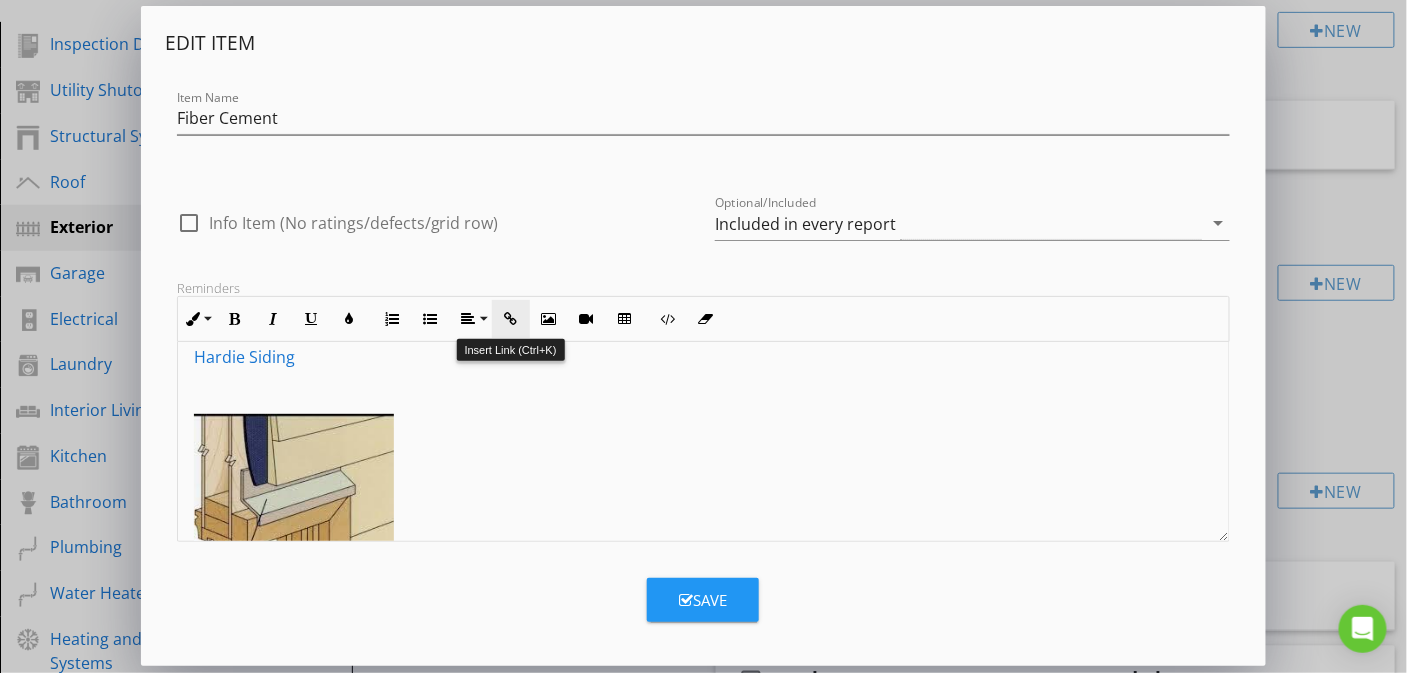 click at bounding box center (511, 319) 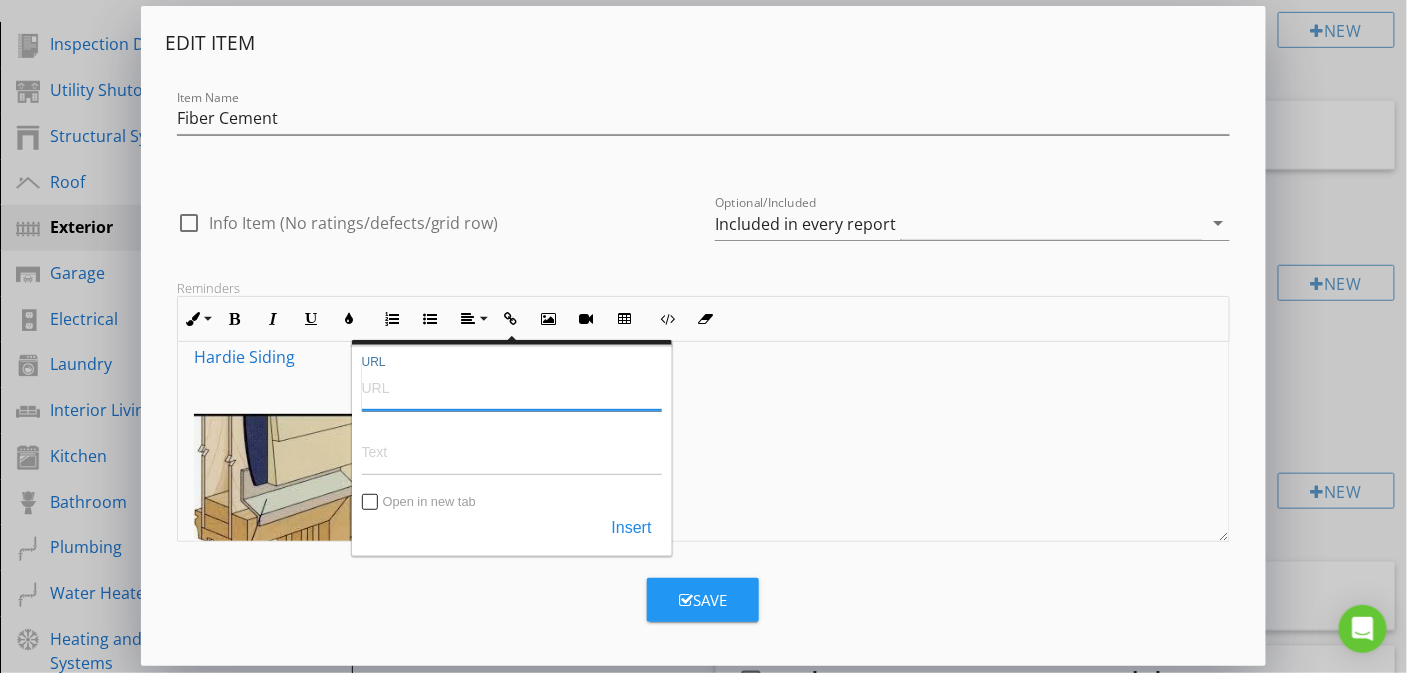 paste on "file:///C:/Users/Richi/OneDrive/Pictures/Exterior/Fiber%20Cement%20Allura-Installation-Manual-V220630-B-JUL-25.pdf" 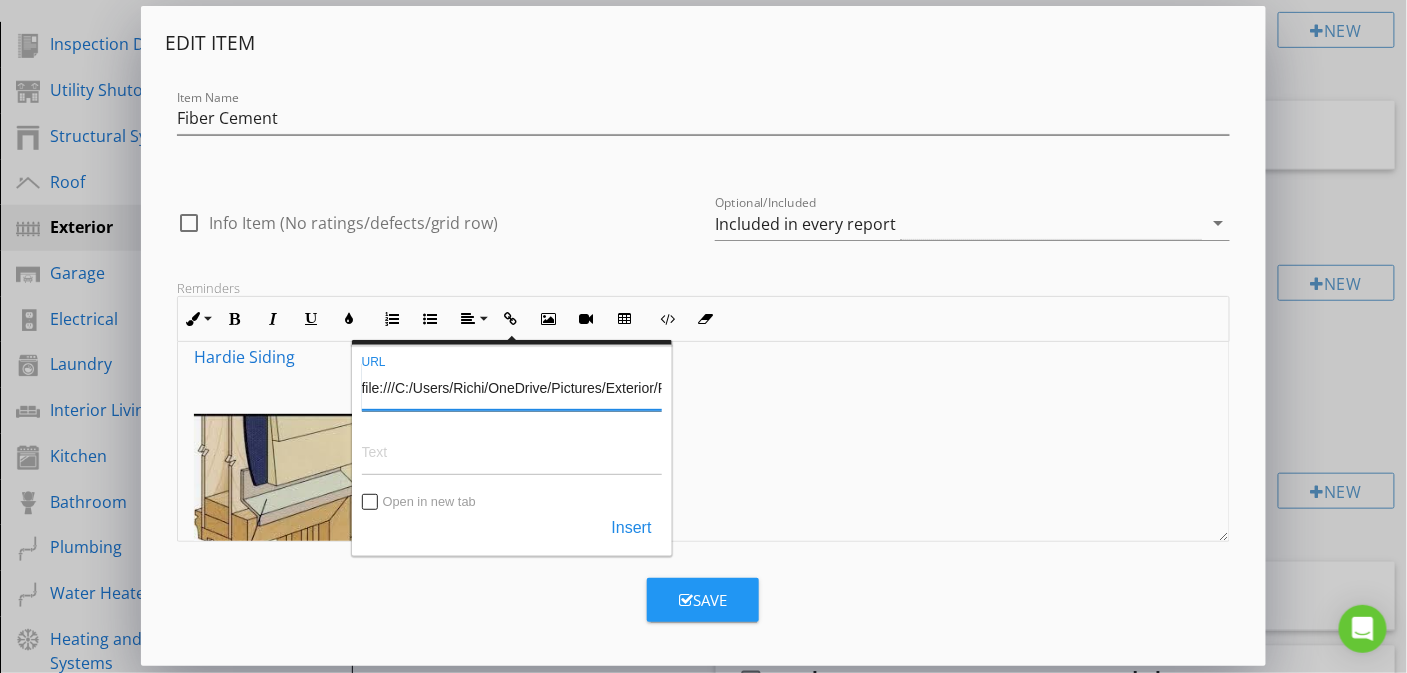 scroll, scrollTop: 0, scrollLeft: 439, axis: horizontal 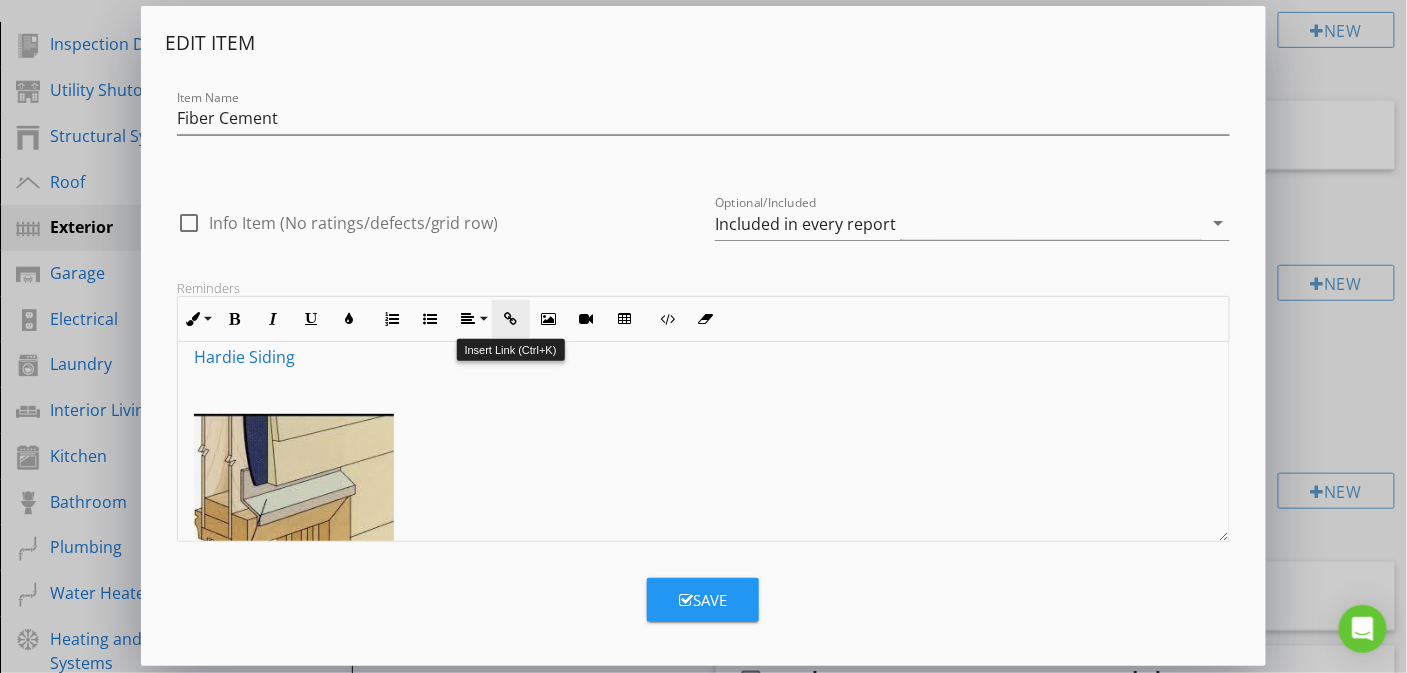 click at bounding box center [511, 319] 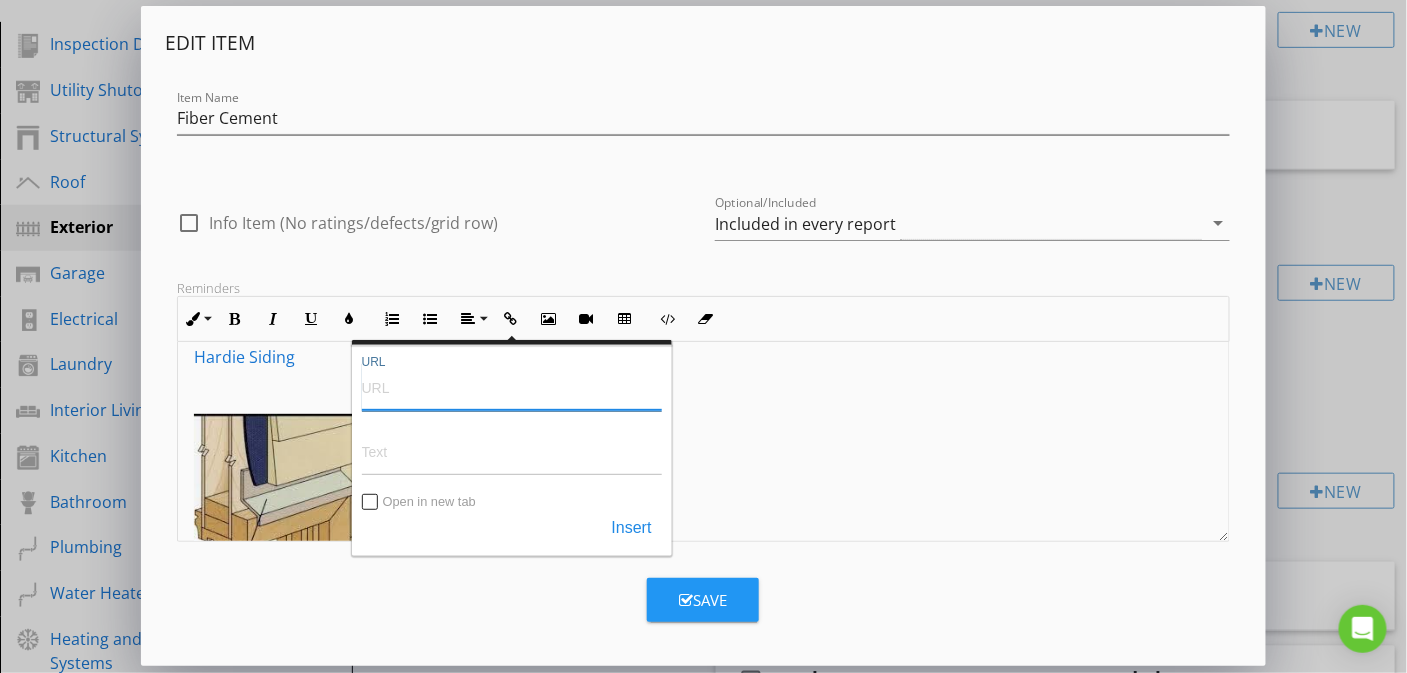 paste on "file:///C:/Users/Richi/OneDrive/Pictures/Exterior/Fiber%20Cement%20Allura-Installation-Manual-V220630-B-JUL-25.pdf" 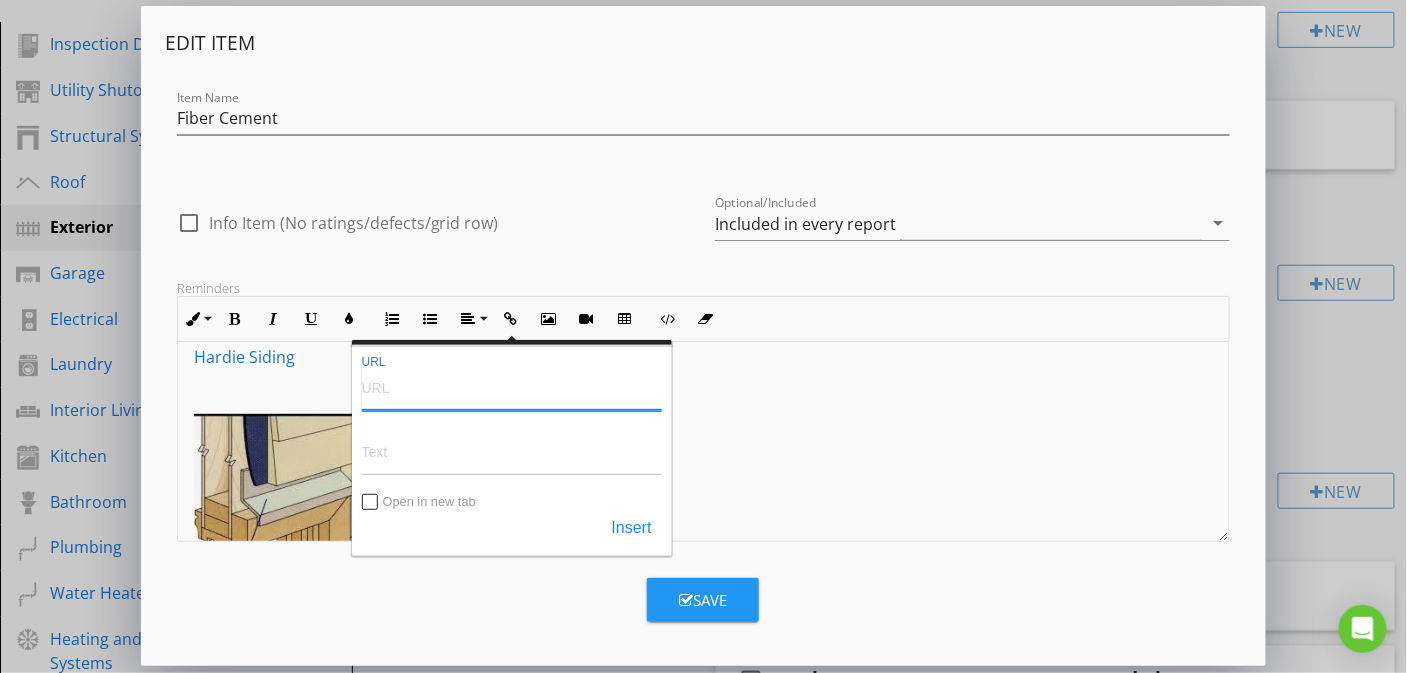 type on "file:///C:/Users/Richi/OneDrive/Pictures/Exterior/Fiber%20Cement%20Allura-Installation-Manual-V220630-B-JUL-25.pdf" 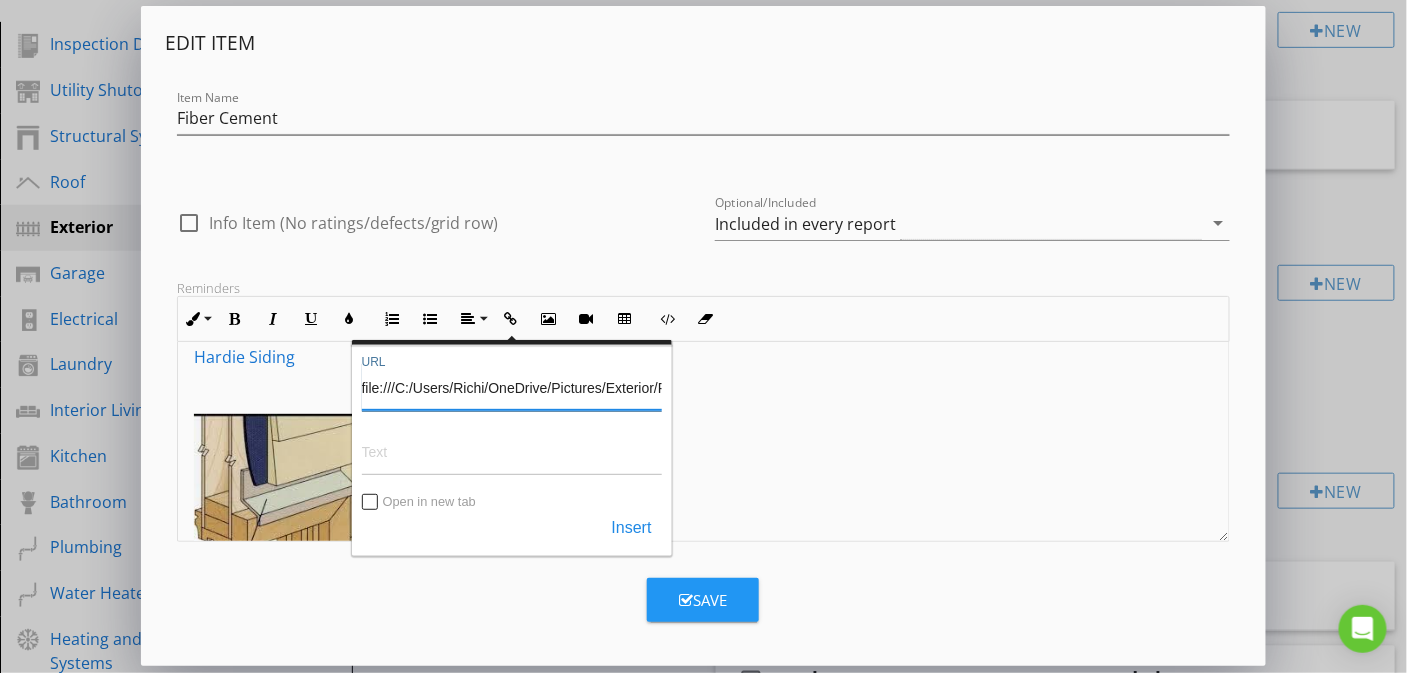scroll, scrollTop: 0, scrollLeft: 439, axis: horizontal 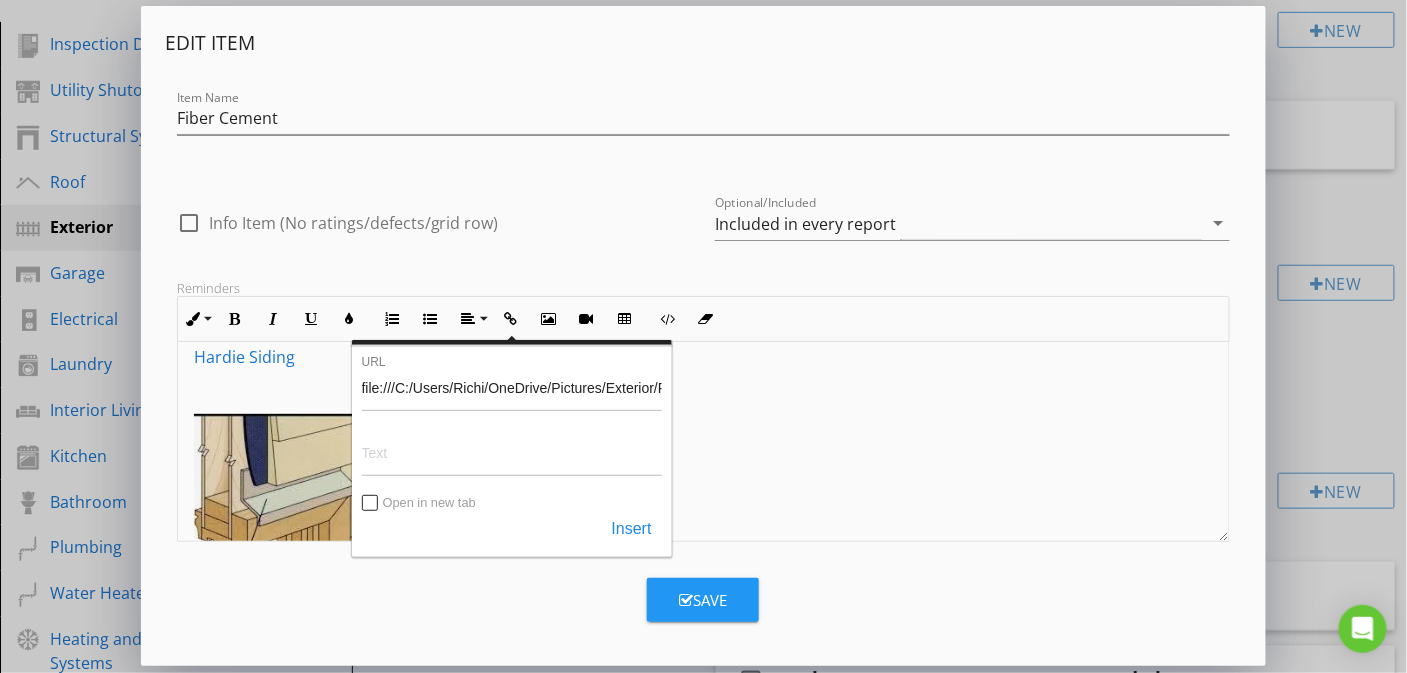 click on "​ Hardie Siding" at bounding box center (704, 357) 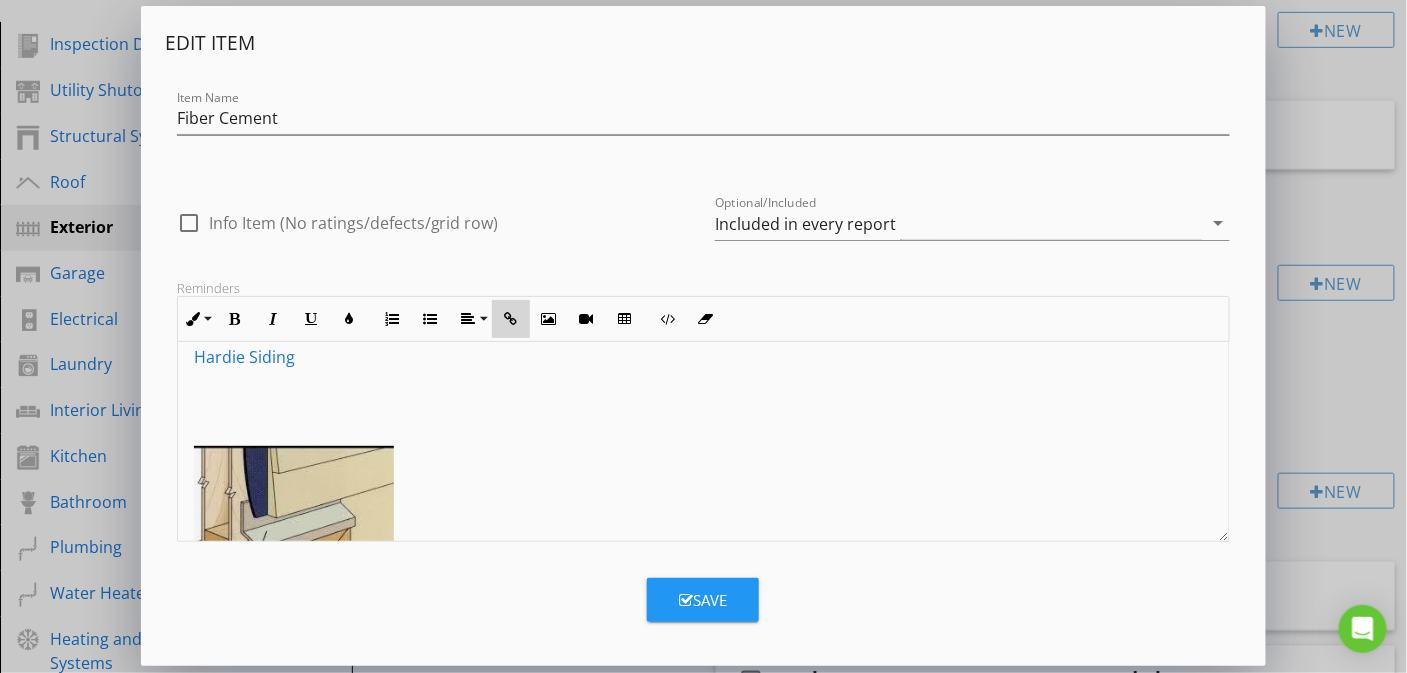 click at bounding box center [511, 319] 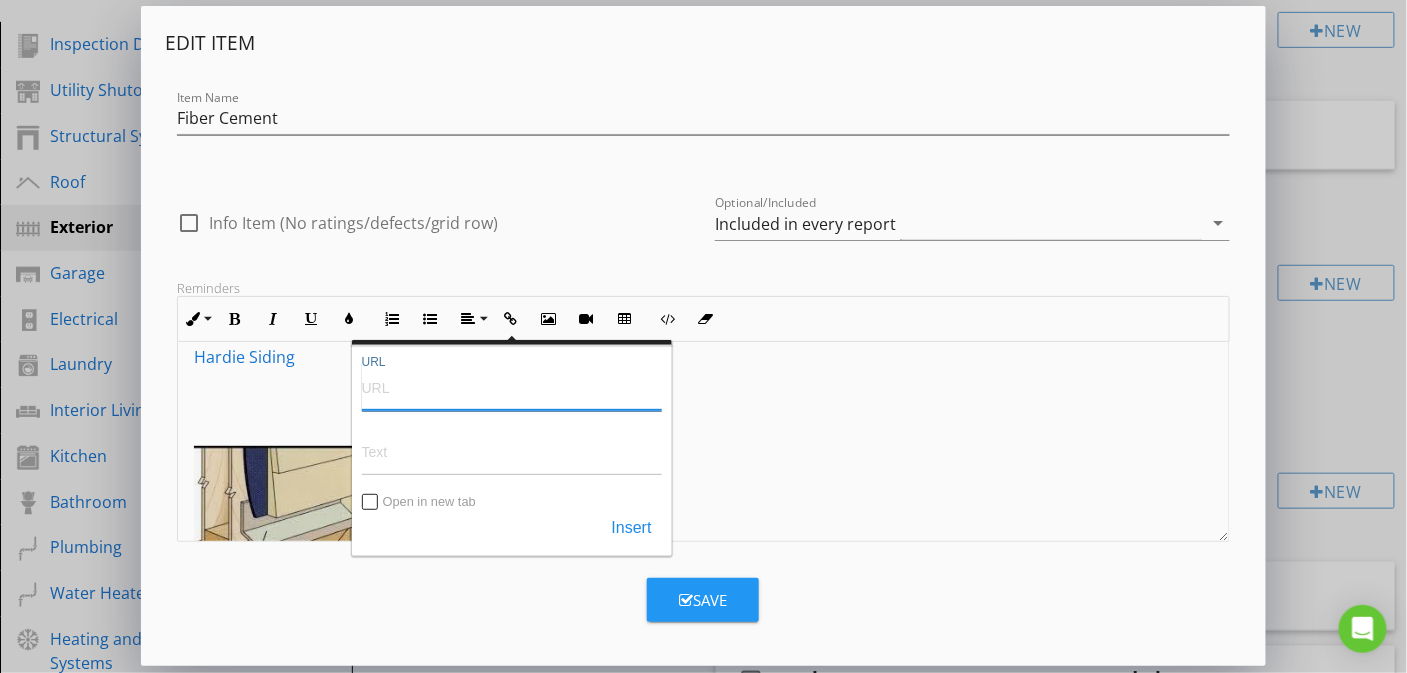 paste on "file:///C:/Users/Richi/OneDrive/Pictures/Exterior/Fiber%20Cement%20Allura-Installation-Manual-V220630-B-JUL-25.pdf" 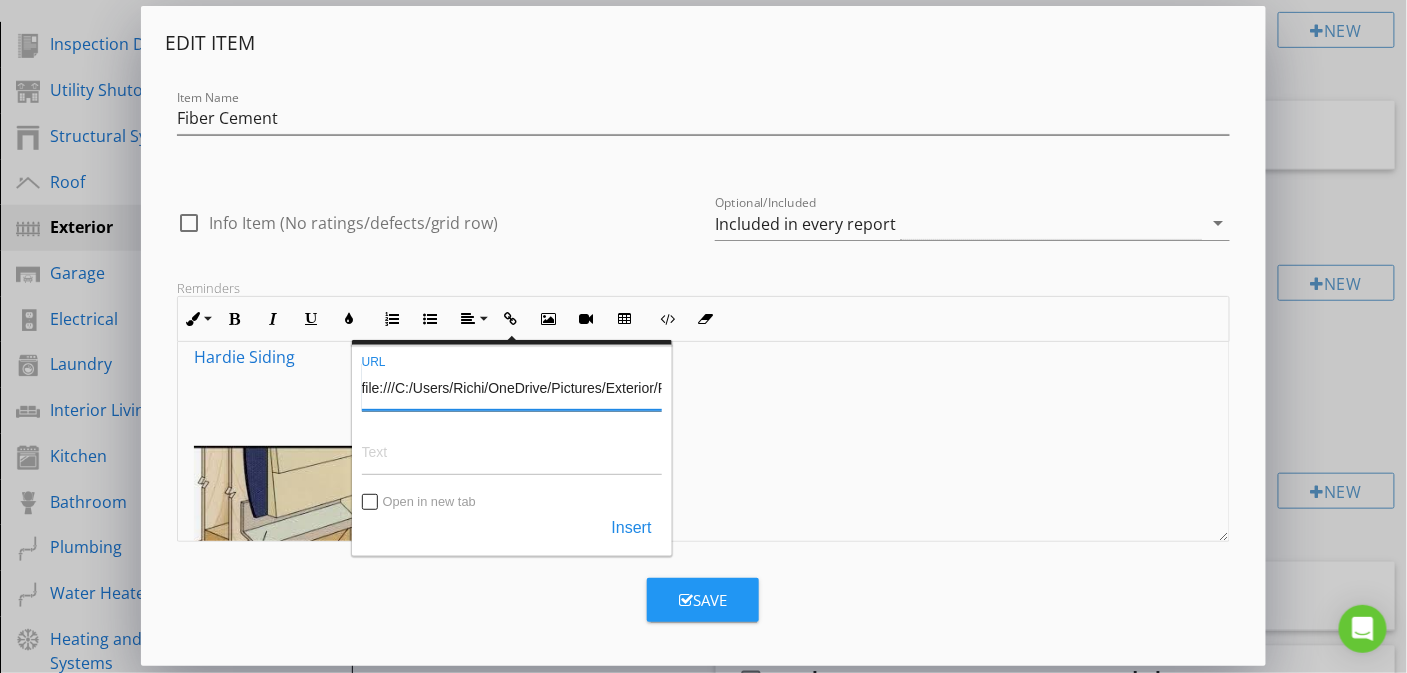 scroll, scrollTop: 0, scrollLeft: 439, axis: horizontal 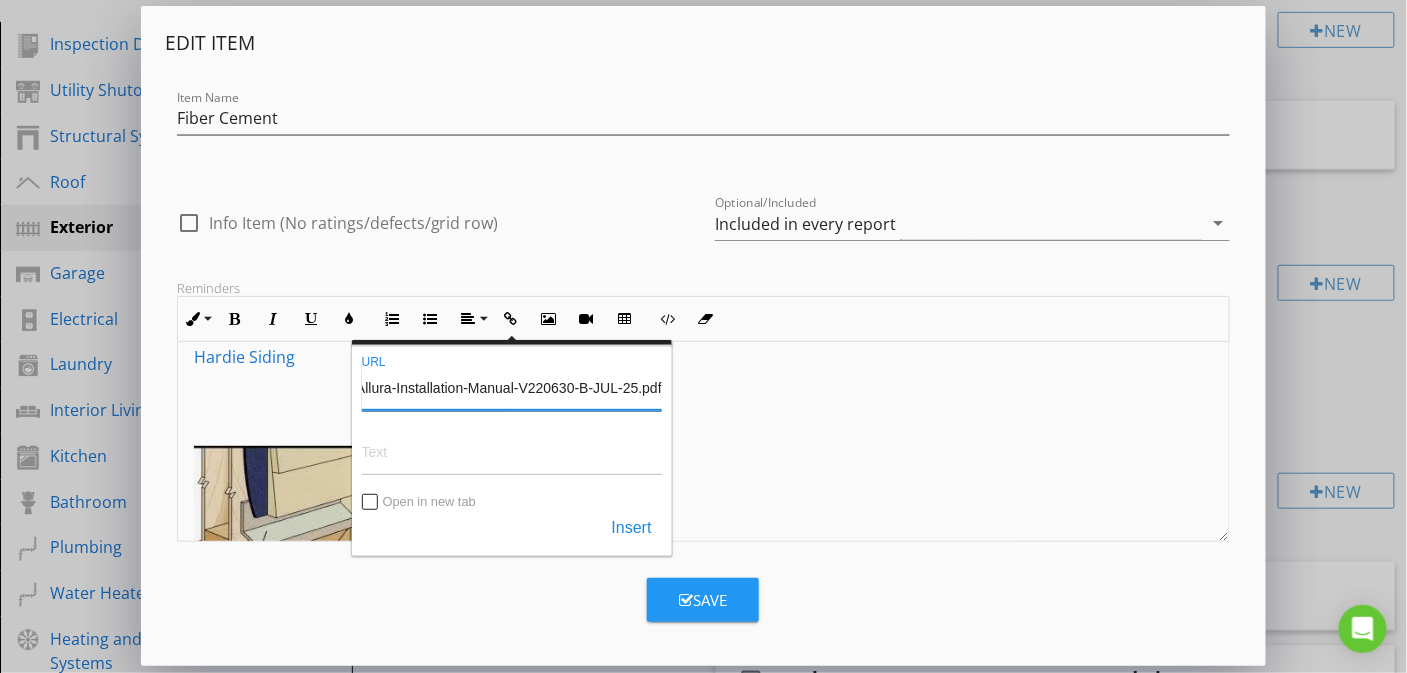 type on "file:///C:/Users/Richi/OneDrive/Pictures/Exterior/Fiber%20Cement%20Allura-Installation-Manual-V220630-B-JUL-25.pdf" 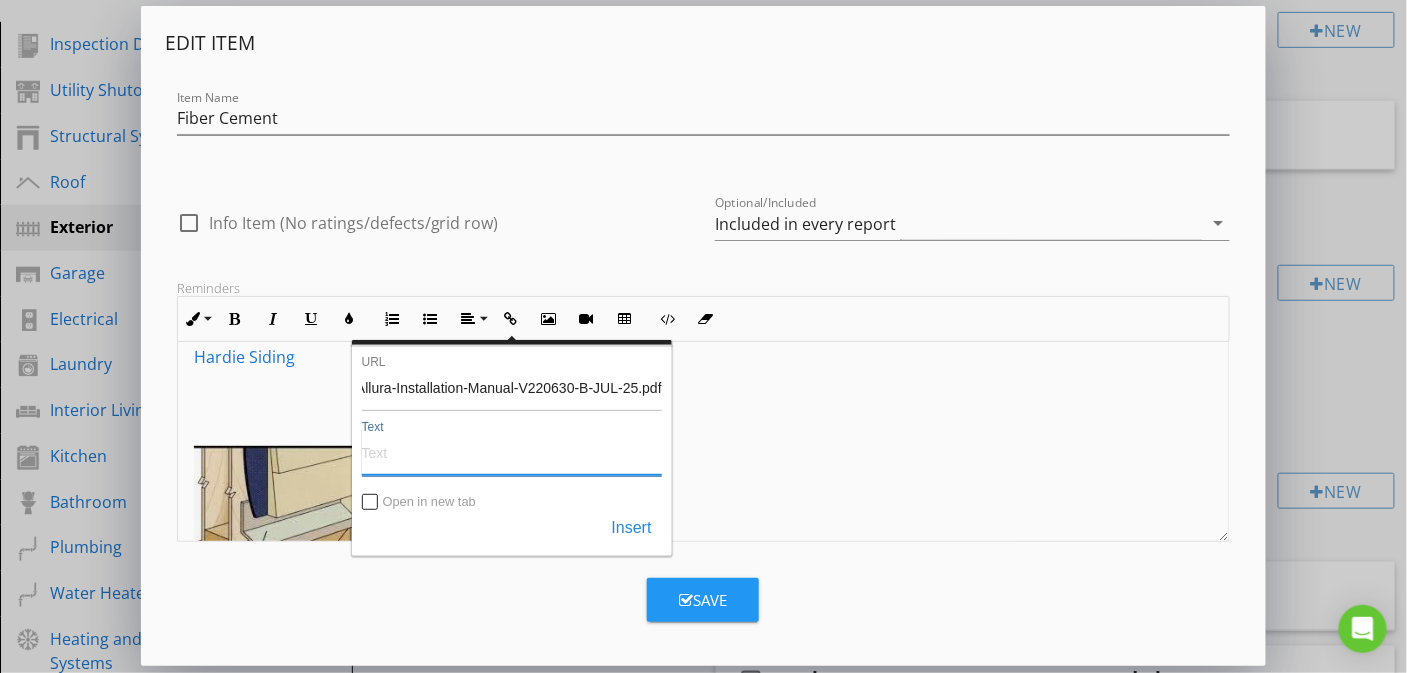 scroll, scrollTop: 0, scrollLeft: 0, axis: both 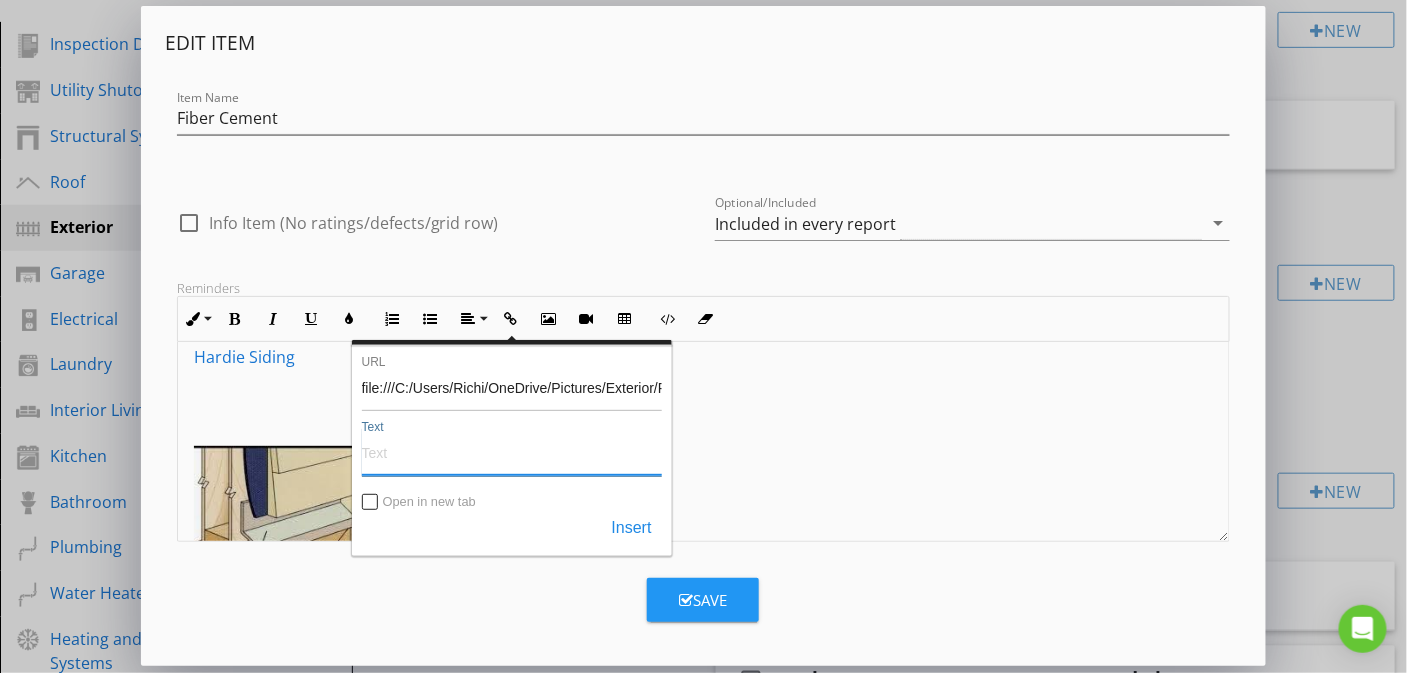 click on "Text" at bounding box center (512, 452) 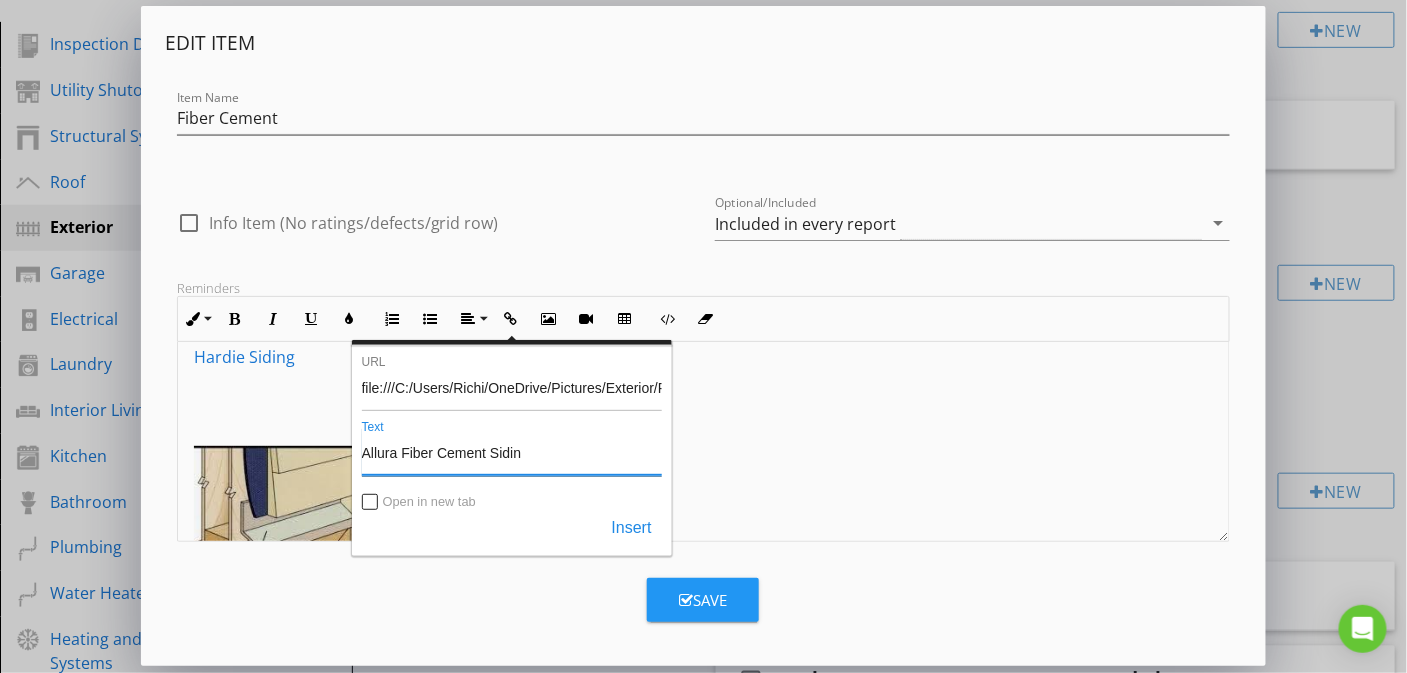 type on "Allura Fiber Cement Siding" 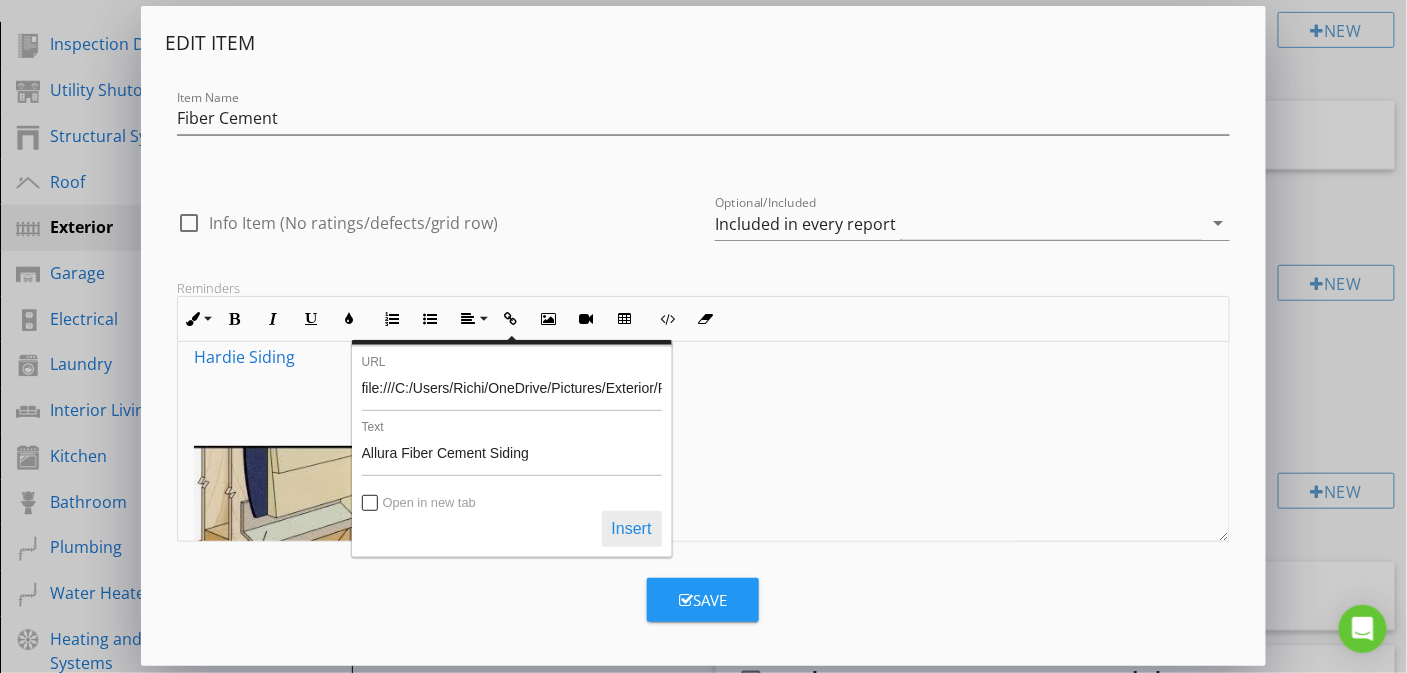 click on "Insert" at bounding box center (632, 529) 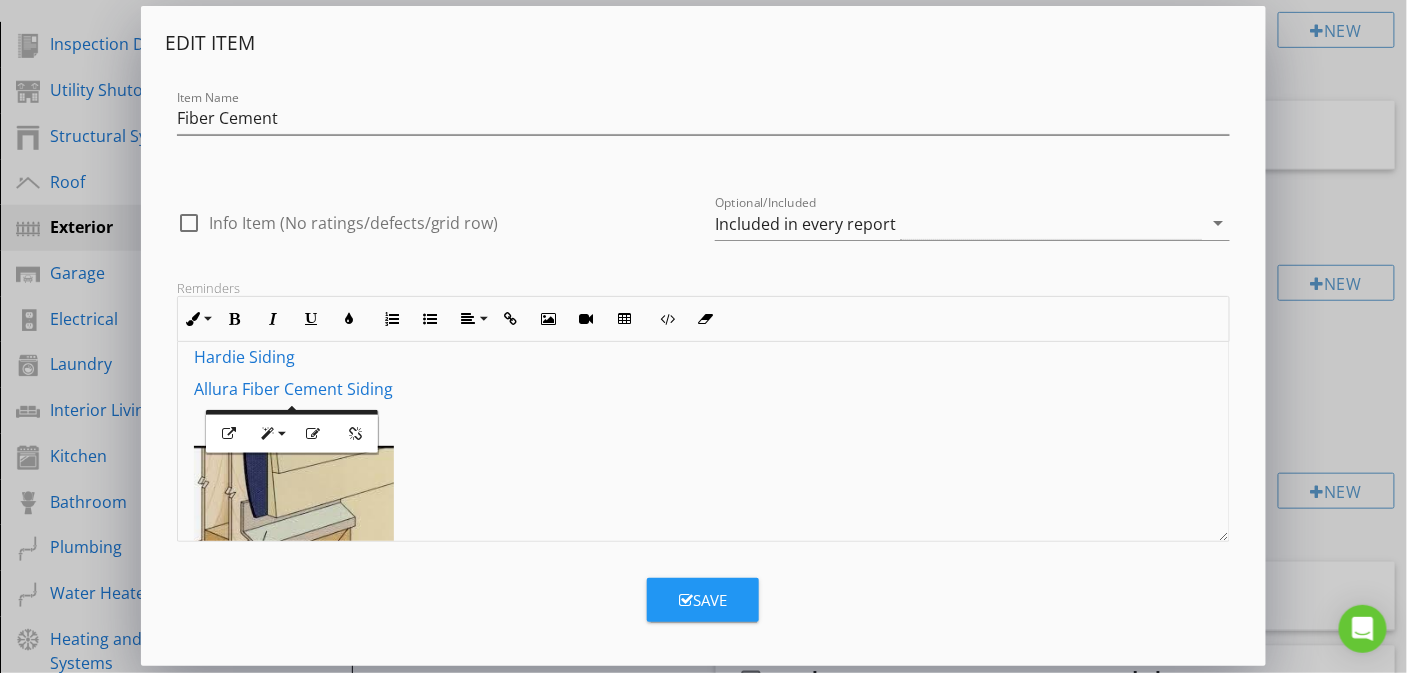 click on "​ Hardie Siding ​ Allura Fiber Cement Siding ​​​" at bounding box center (704, 489) 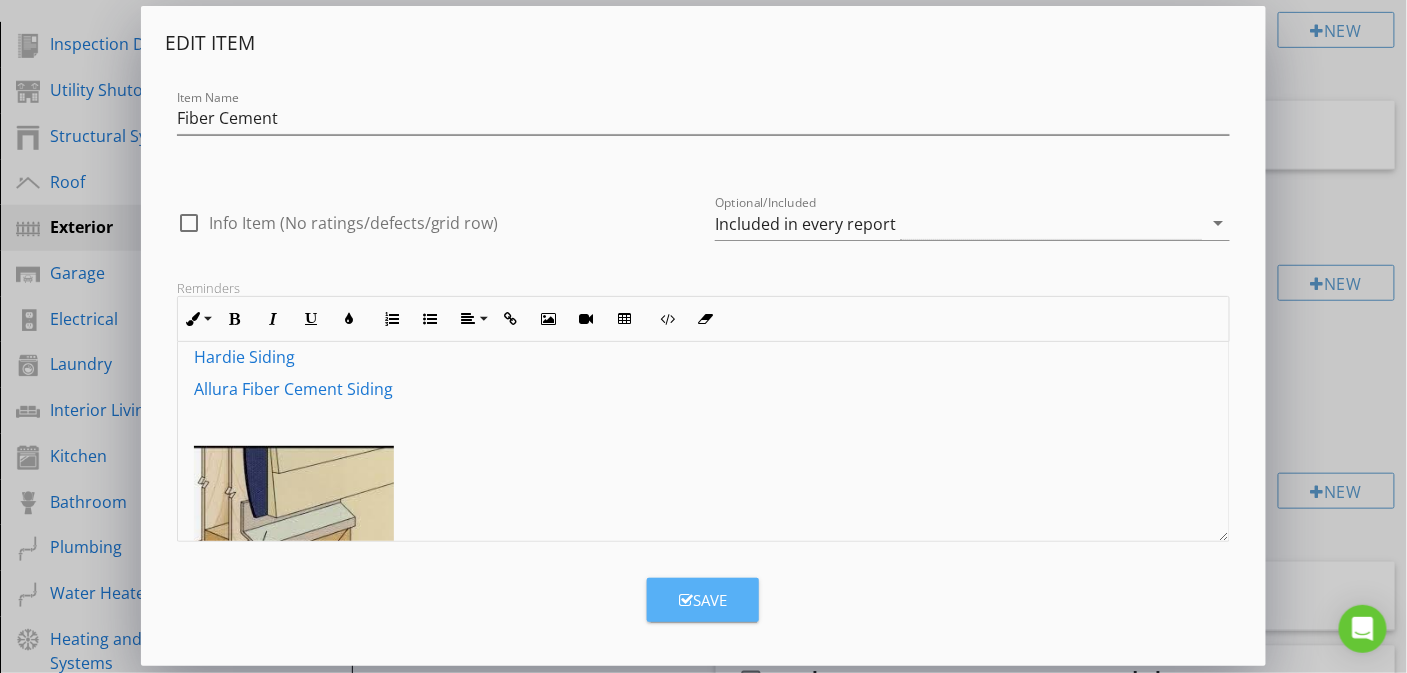 click on "Save" at bounding box center [703, 600] 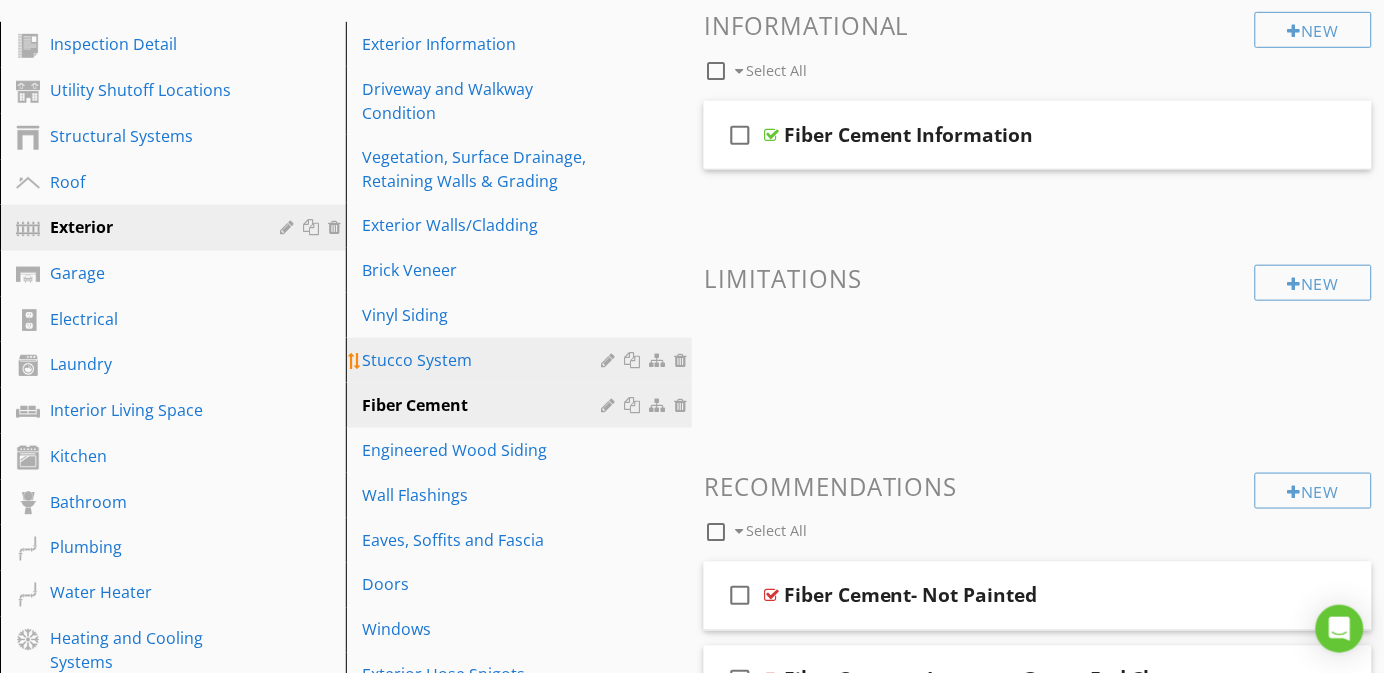click on "Stucco System" at bounding box center [484, 360] 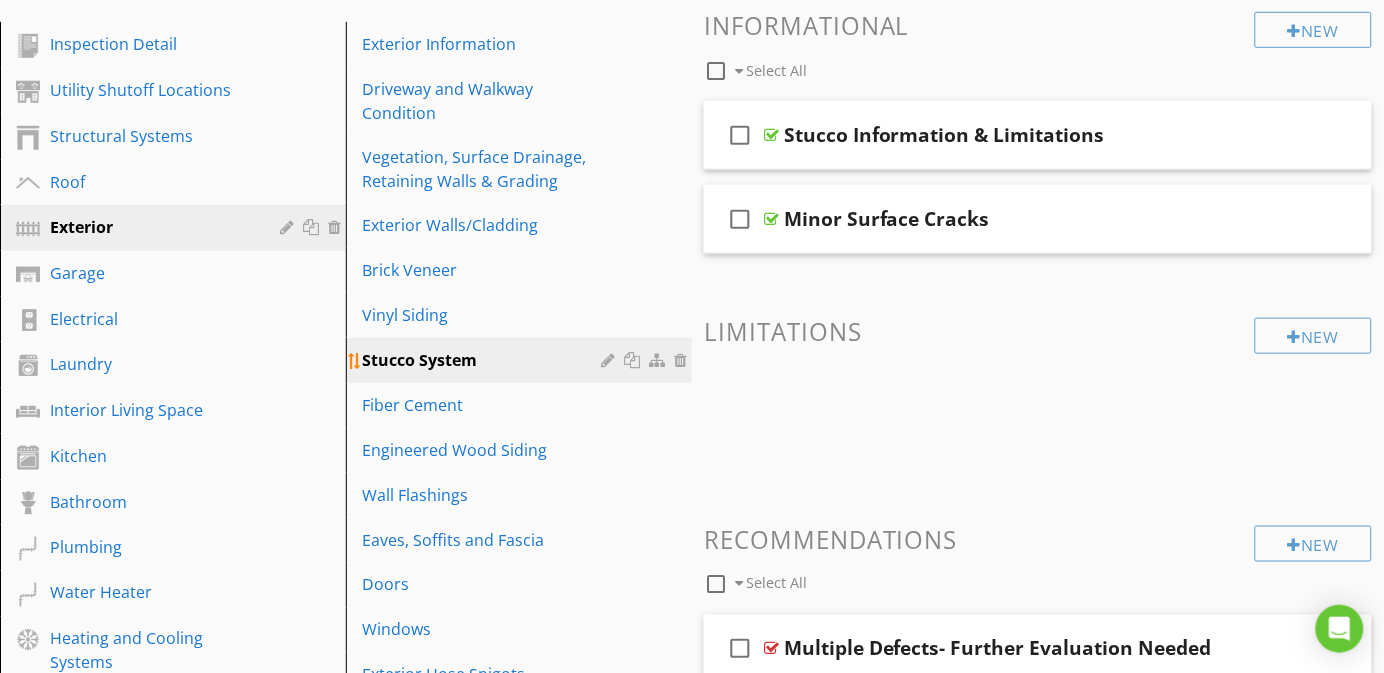 click at bounding box center [610, 360] 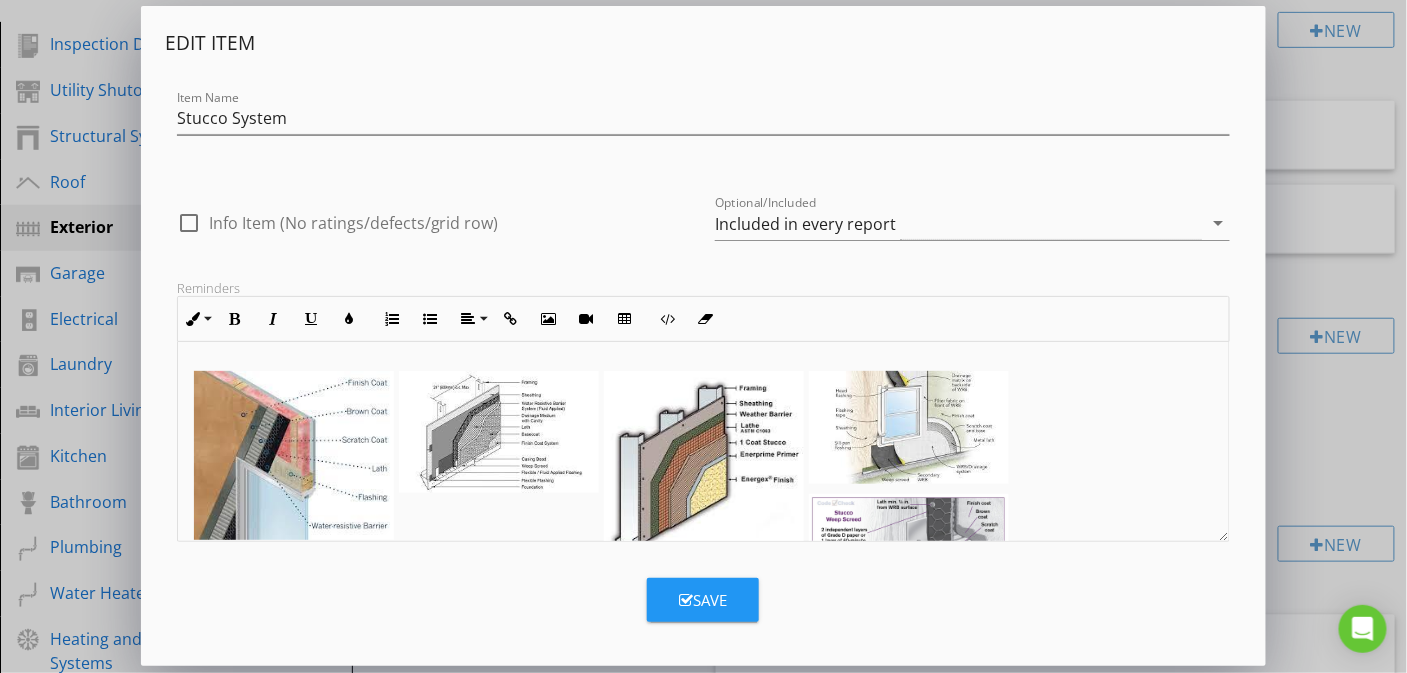 scroll, scrollTop: 6, scrollLeft: 0, axis: vertical 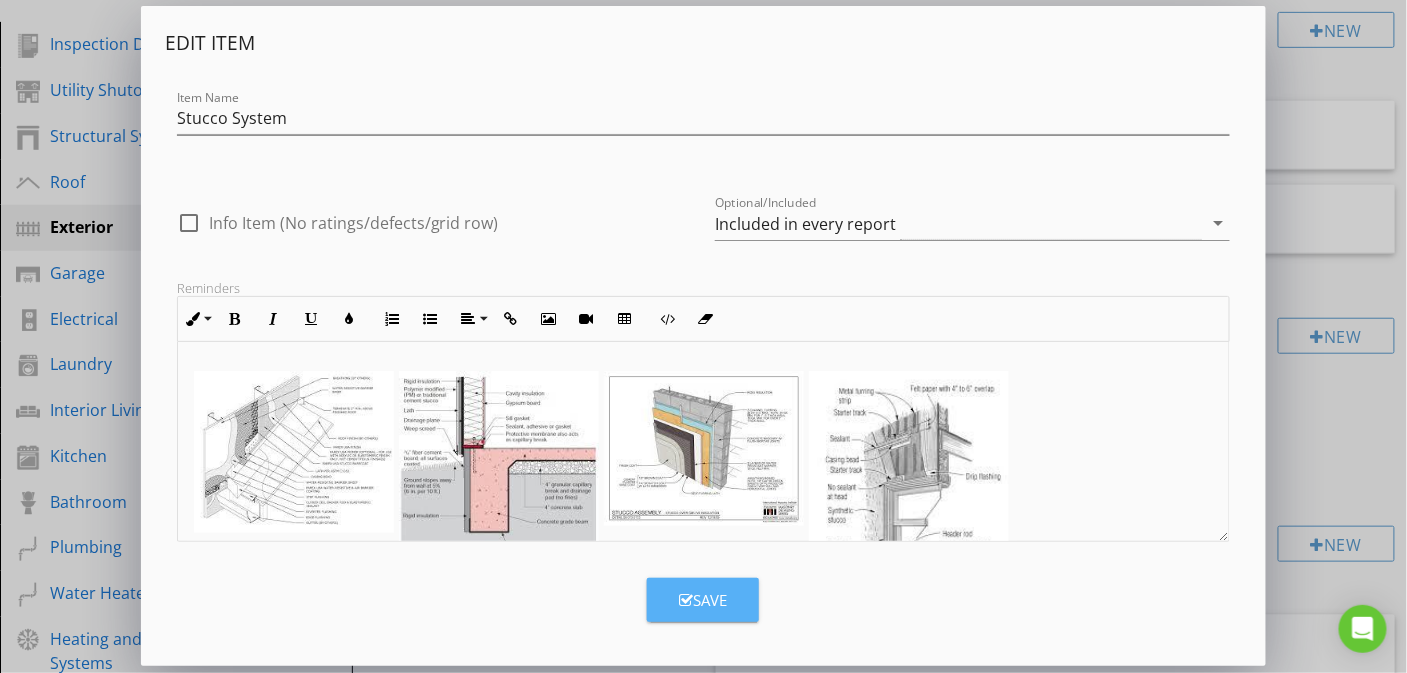click at bounding box center (686, 600) 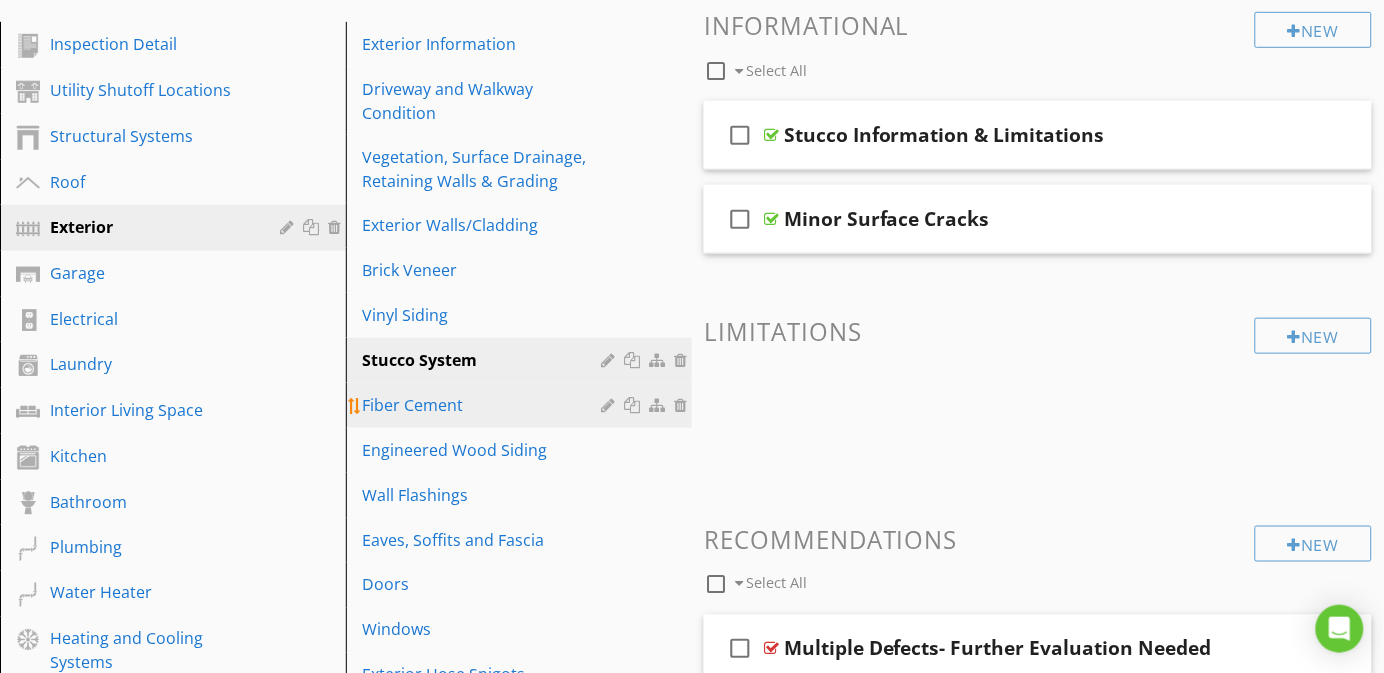 click on "Fiber Cement" at bounding box center [484, 405] 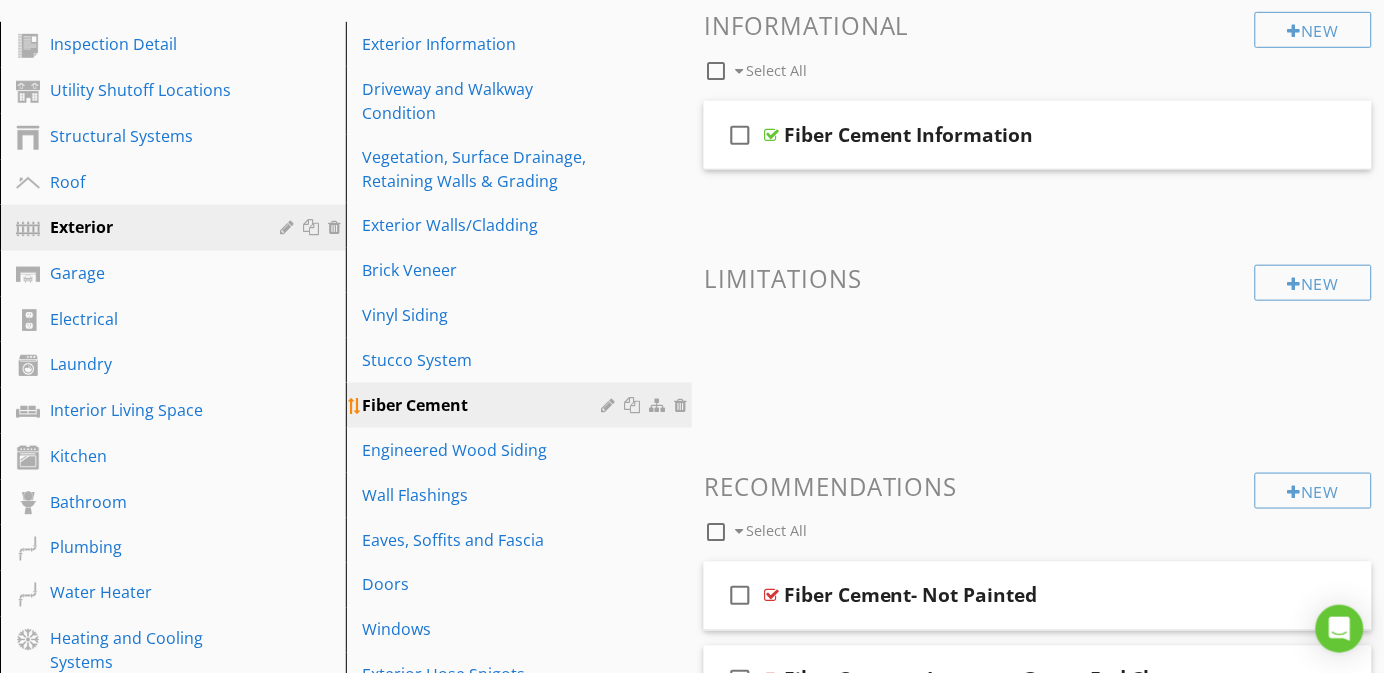 click on "Fiber Cement" at bounding box center (484, 405) 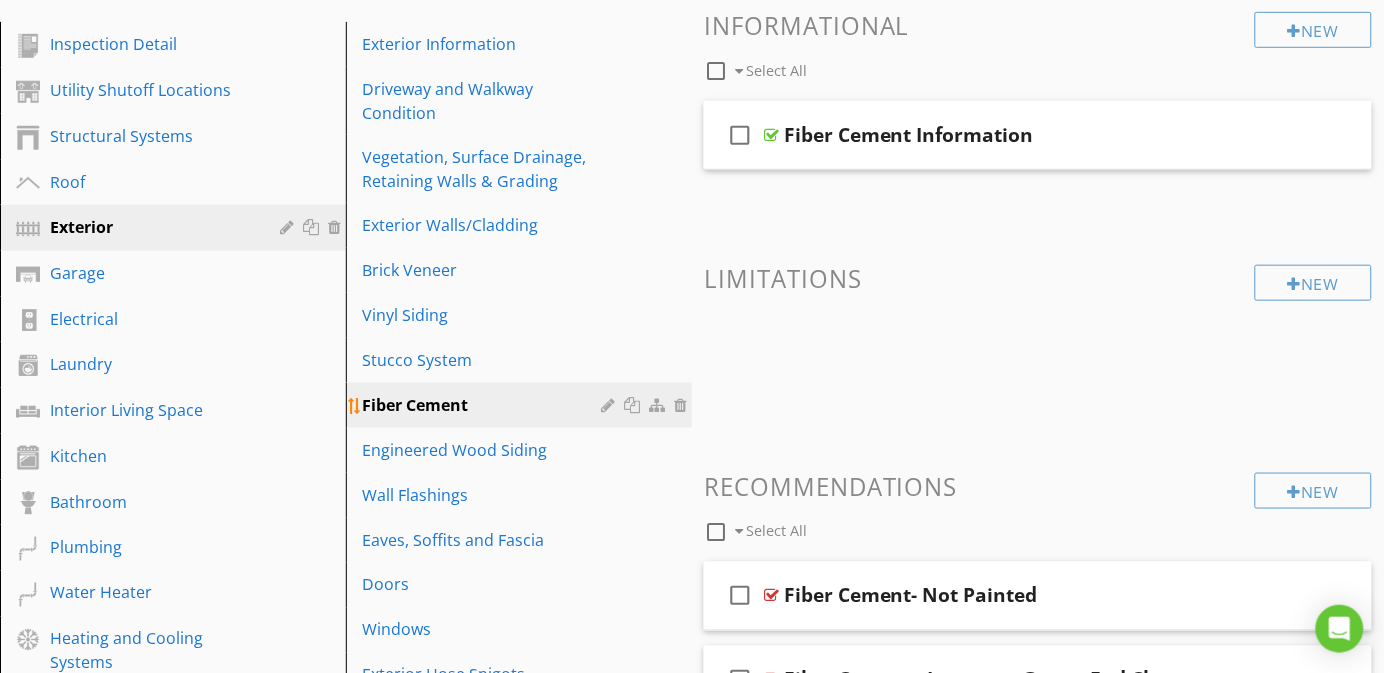 click at bounding box center (610, 405) 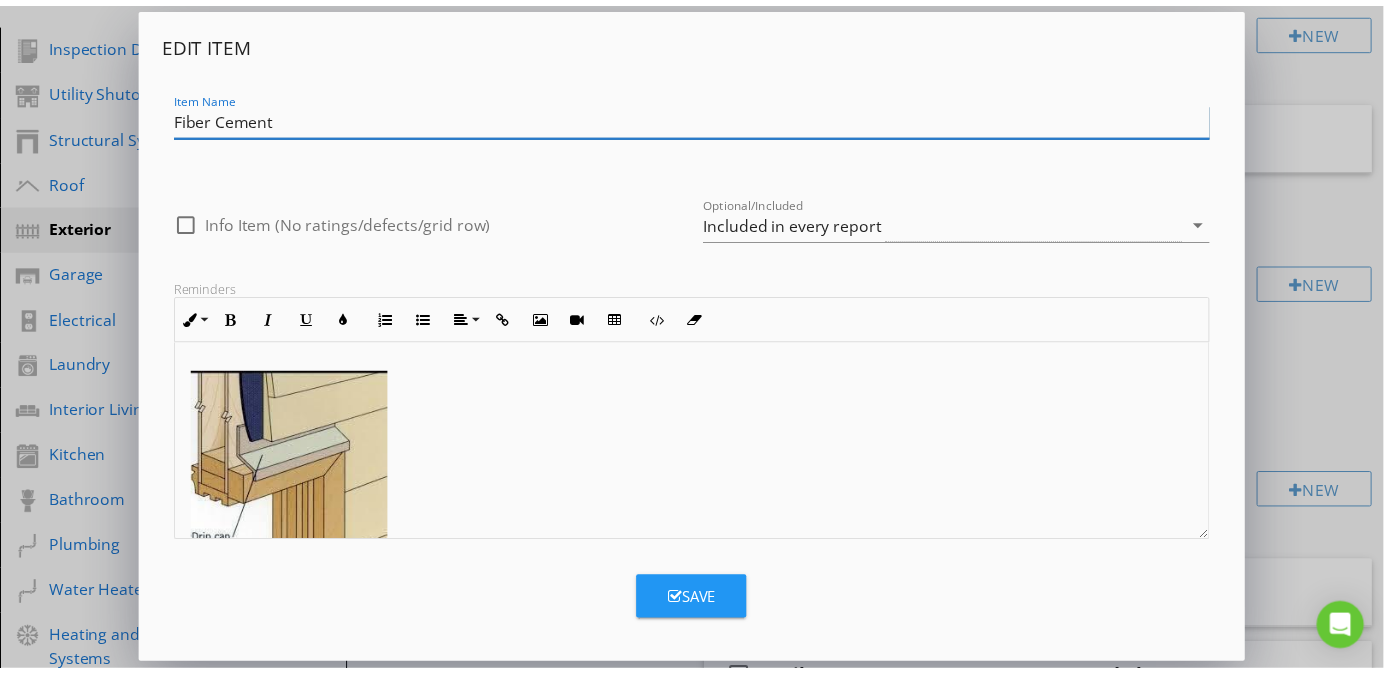 scroll, scrollTop: 136, scrollLeft: 0, axis: vertical 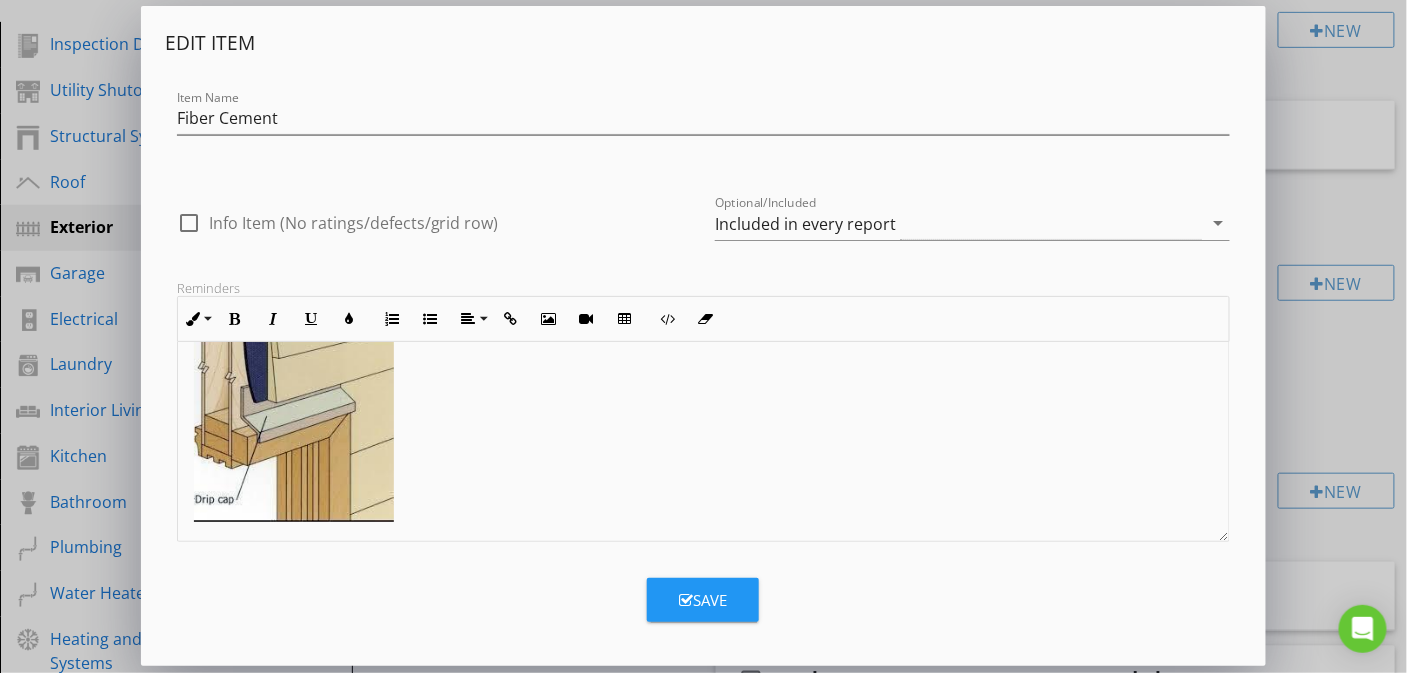 click on "Edit Item   Item Name Fiber Cement     check_box_outline_blank Info Item (No ratings/defects/grid row)   Optional/Included Included in every report arrow_drop_down     Reminders   Inline Style XLarge Large Normal Small Light Small/Light Bold Italic Underline Colors Ordered List Unordered List Align Align Left Align Center Align Right Align Justify Insert Link Insert Image Insert Video Insert Table Code View Clear Formatting Hardie Siding Allura Fiber Cement Siding Put notes for yourself here - you will be able to refer to them in the mobile app. Use them to make sure you don't miss anything or to remind yourself of easy-to-miss items.
Save" at bounding box center [704, 336] 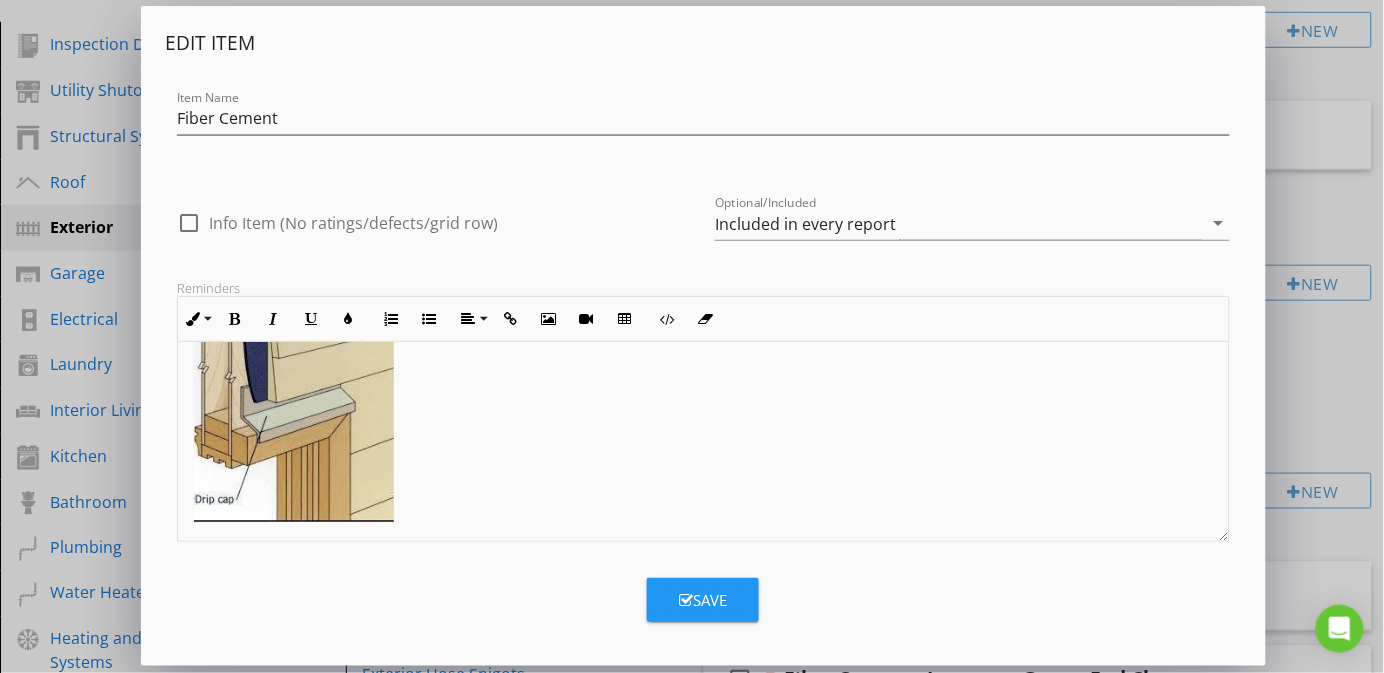 click on "Edit Item   Item Name Fiber Cement     check_box_outline_blank Info Item (No ratings/defects/grid row)   Optional/Included Included in every report arrow_drop_down     Reminders   Inline Style XLarge Large Normal Small Light Small/Light Bold Italic Underline Colors Ordered List Unordered List Align Align Left Align Center Align Right Align Justify Insert Link Insert Image Insert Video Insert Table Code View Clear Formatting Hardie Siding Allura Fiber Cement Siding Put notes for yourself here - you will be able to refer to them in the mobile app. Use them to make sure you don't miss anything or to remind yourself of easy-to-miss items.
Save" at bounding box center [692, 336] 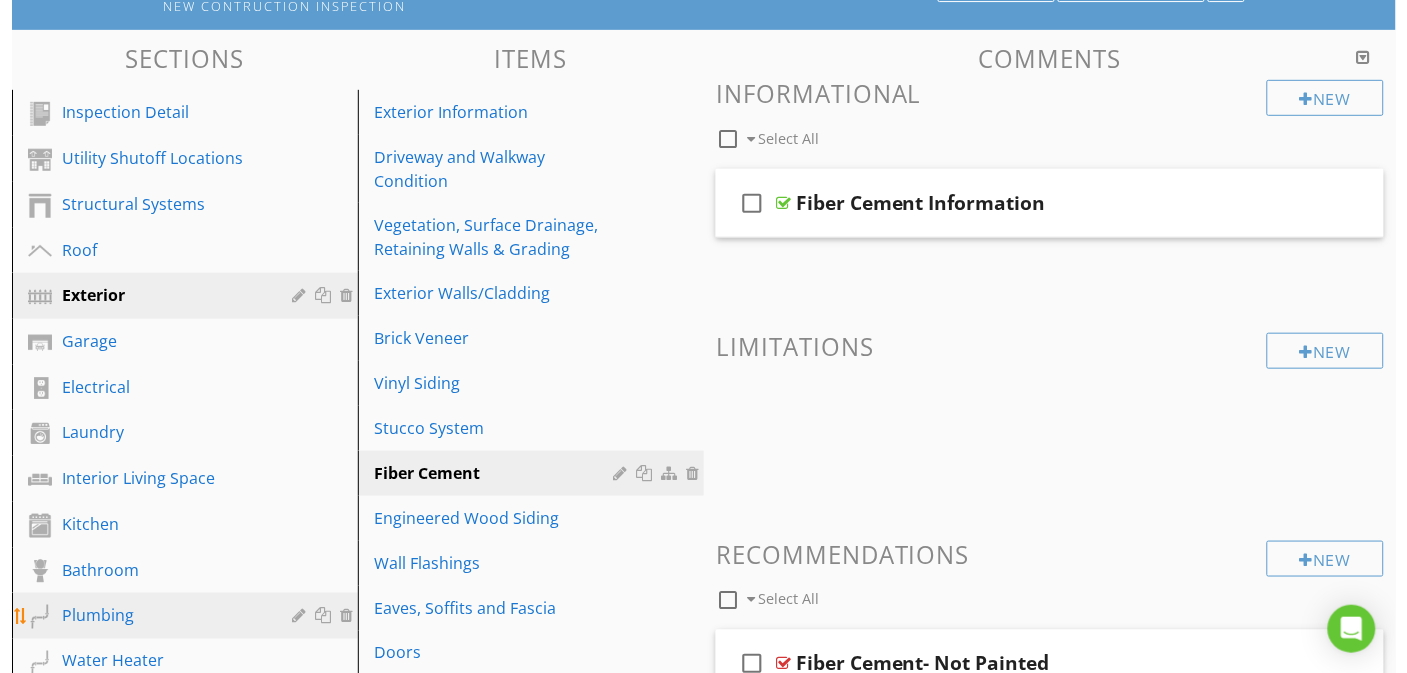 scroll, scrollTop: 300, scrollLeft: 0, axis: vertical 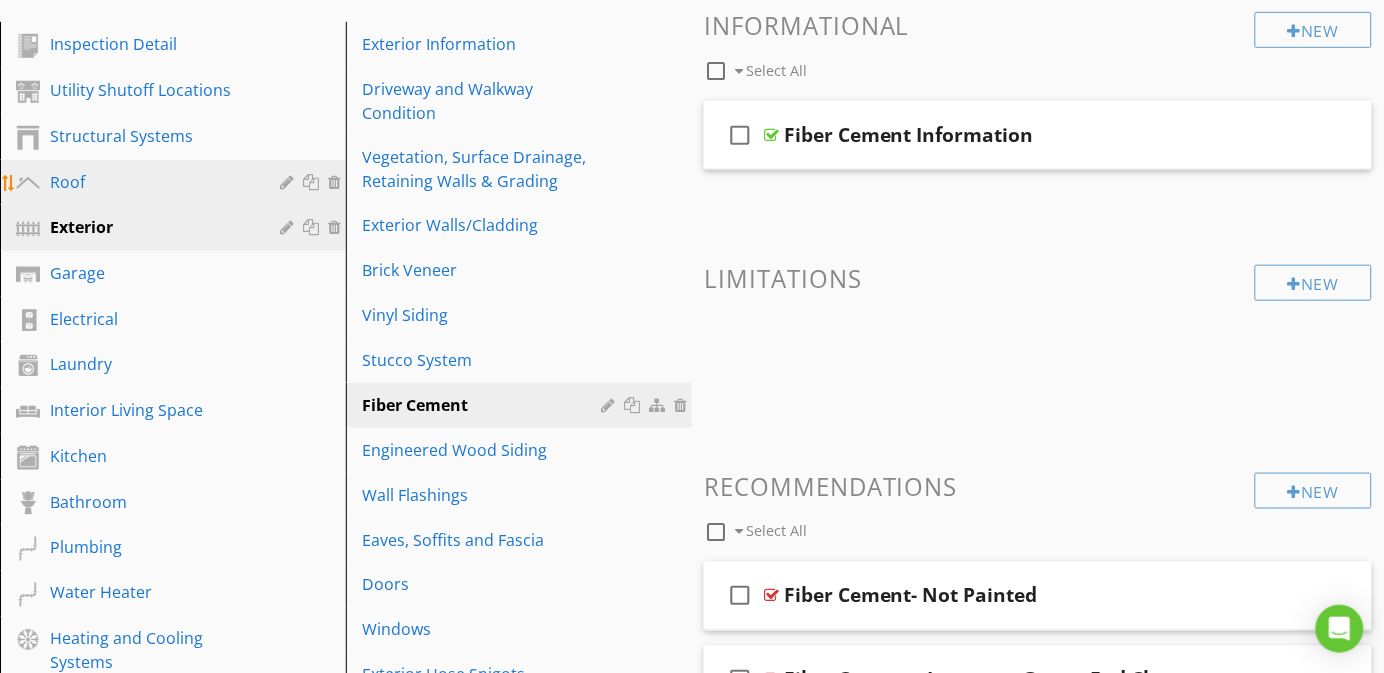 click on "Roof" at bounding box center [150, 182] 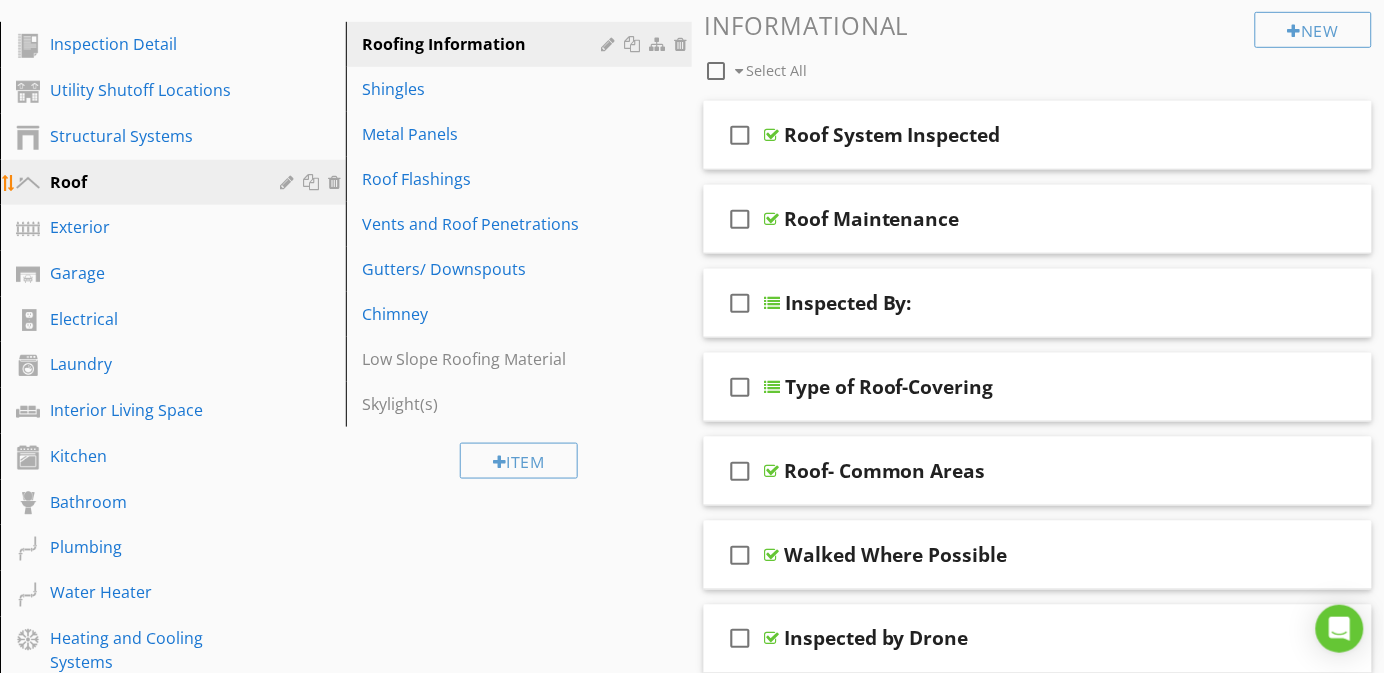 click at bounding box center [289, 182] 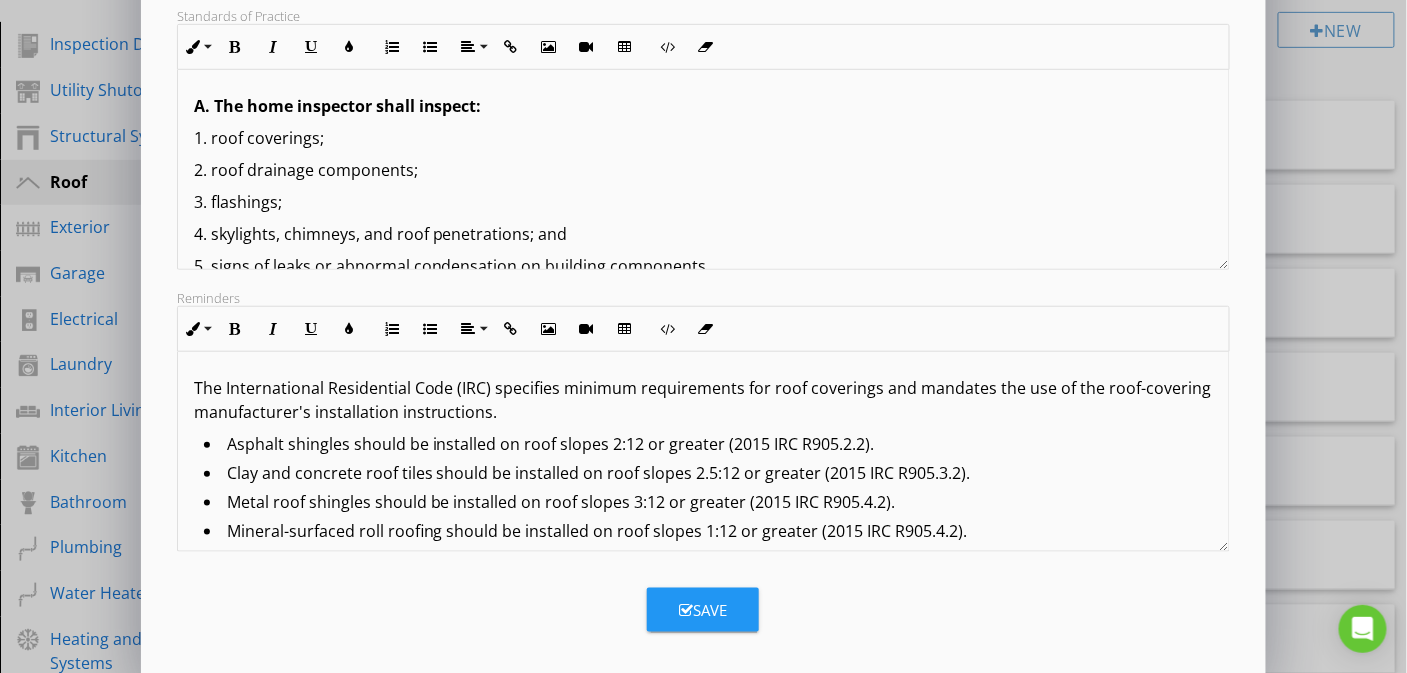 scroll, scrollTop: 385, scrollLeft: 0, axis: vertical 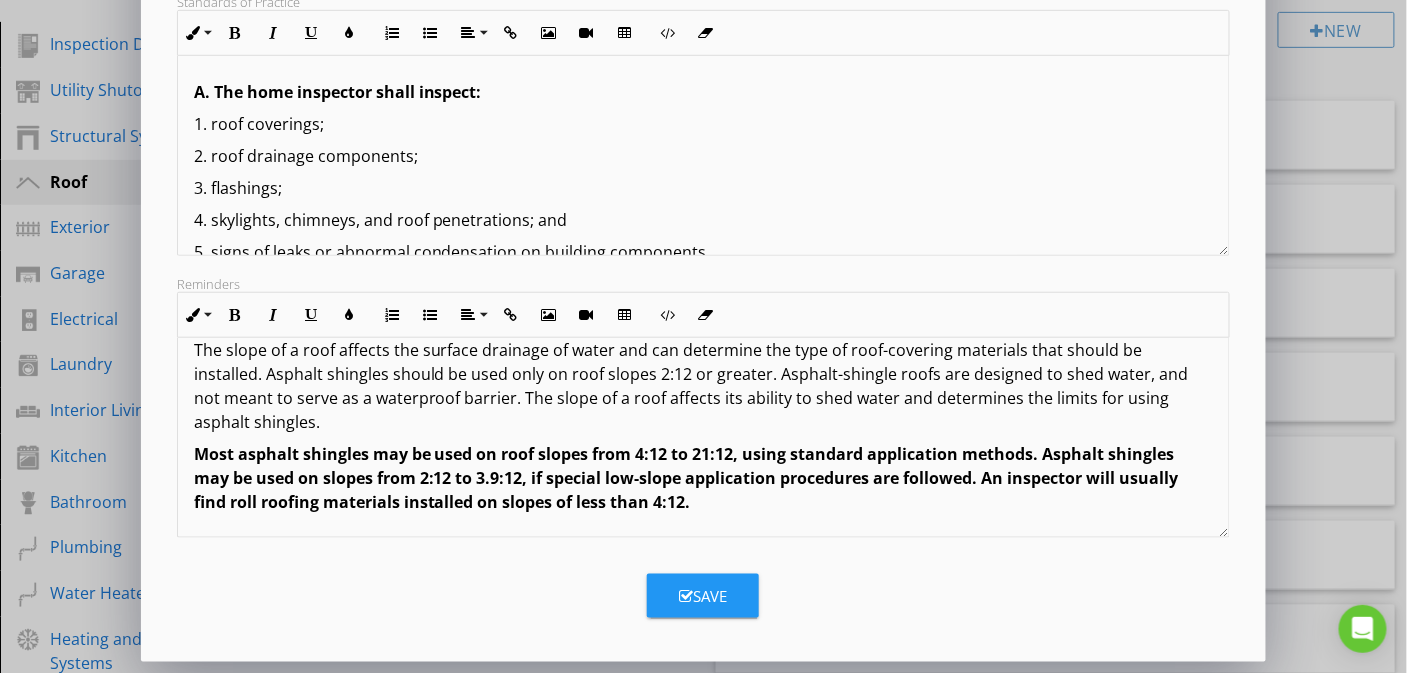 click on "Edit Section   Section Name Roof     check_box Hide Overview Grid for this section     Optional/Included Included in every report arrow_drop_down   Icon   Roof   arrow_drop_down     Standards of Practice   Inline Style XLarge Large Normal Small Light Small/Light Bold Italic Underline Colors Ordered List Unordered List Align Align Left Align Center Align Right Align Justify Insert Link Insert Image Insert Video Insert Table Code View Clear Formatting A. The home inspector shall inspect:    1. roof coverings;     2. roof drainage components;     3. flashings;     4. skylights, chimneys, and roof penetrations; and     5. signs of leaks or abnormal condensation on building components.   B. The inspector shall:    1. describe the type of roof covering materials; and     2. report the methods used to inspect the roofing system and any limitations. C. The home inspector is not required to:    1. walk on the roofing;      4. disturb or lift roofing materials, jacks or flashing." at bounding box center [703, 144] 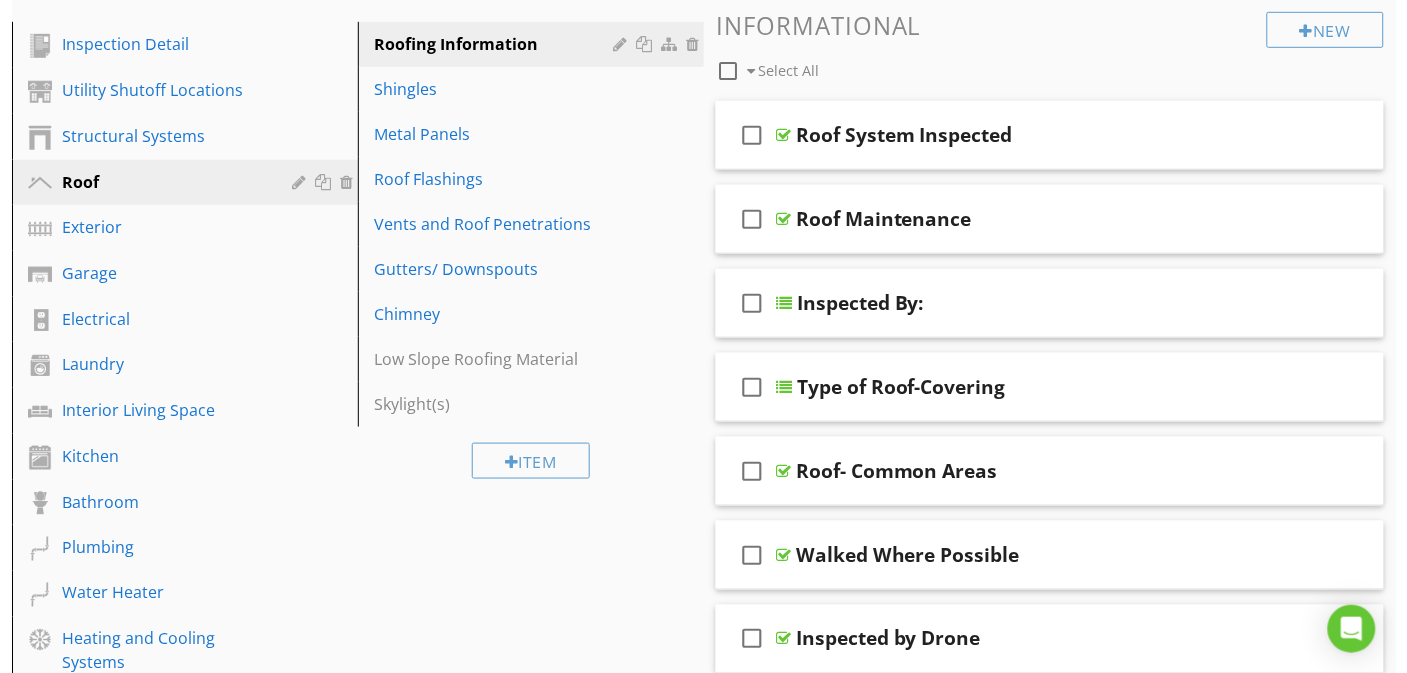 scroll, scrollTop: 0, scrollLeft: 0, axis: both 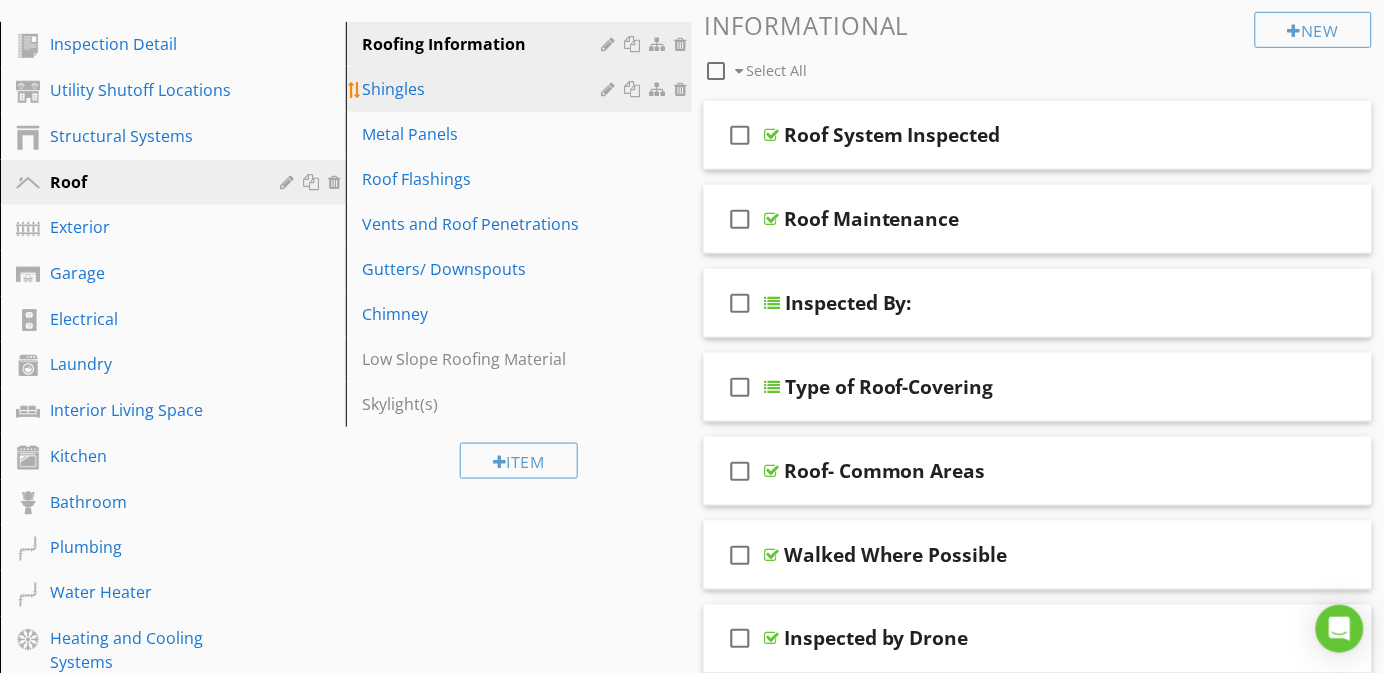 click at bounding box center [610, 89] 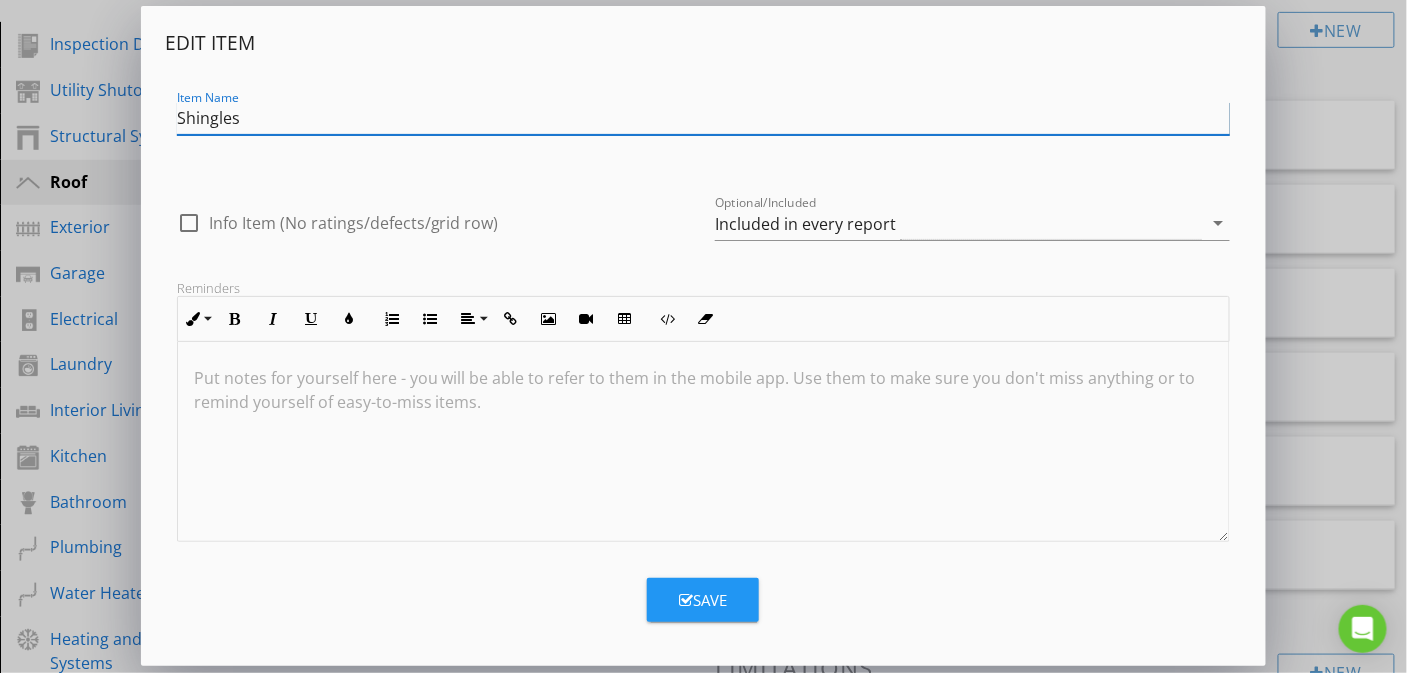 scroll, scrollTop: 1, scrollLeft: 0, axis: vertical 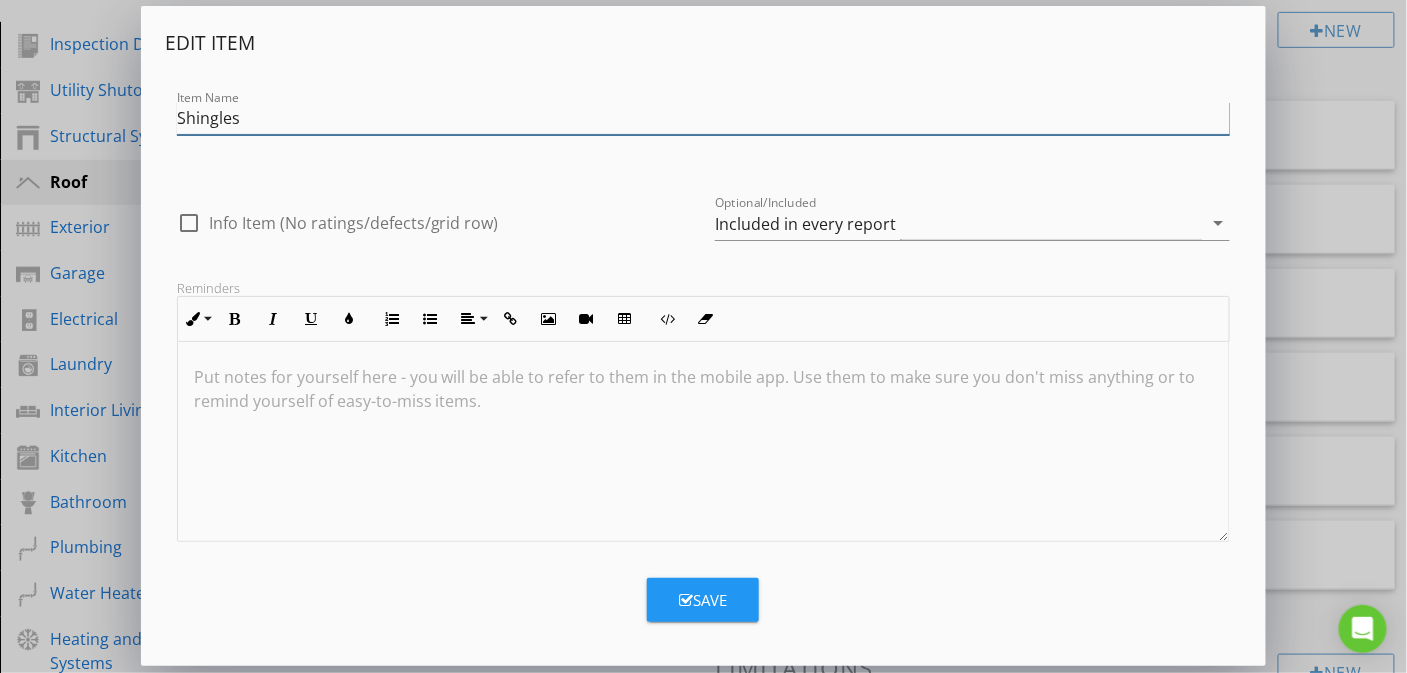 click on "SPECTORA
Richie Fontenot
10 Eight Home Inspections llc
Role:
Inspector
Change Role
Dashboard
New Inspection
Inspections
Calendar
Template Editor
Contacts
Automations
Team
Metrics
Payments
Data Exports
Billing
Reporting
Advanced
Settings
What's New
Sign Out
Change Active Role
Your account has more than one possible role. Please choose how you'd like to view the site:
Company/Agency
City
Role
Dashboard
Templates
Settings
Unconfirmed
Inspections
Contacts
Calendar
Data
Profile
Metrics
Automations
Support Center
Optional - add on a per-report basis" at bounding box center (703, 2628) 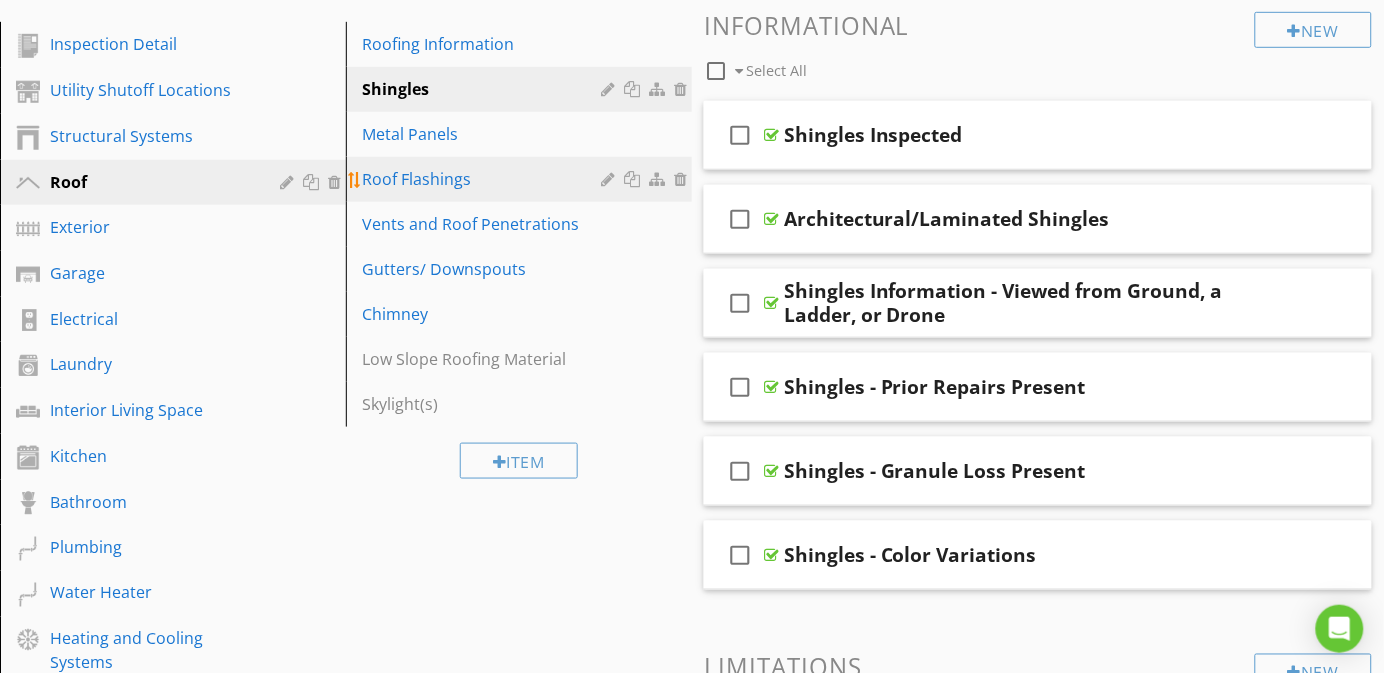 click on "Roof Flashings" at bounding box center [484, 179] 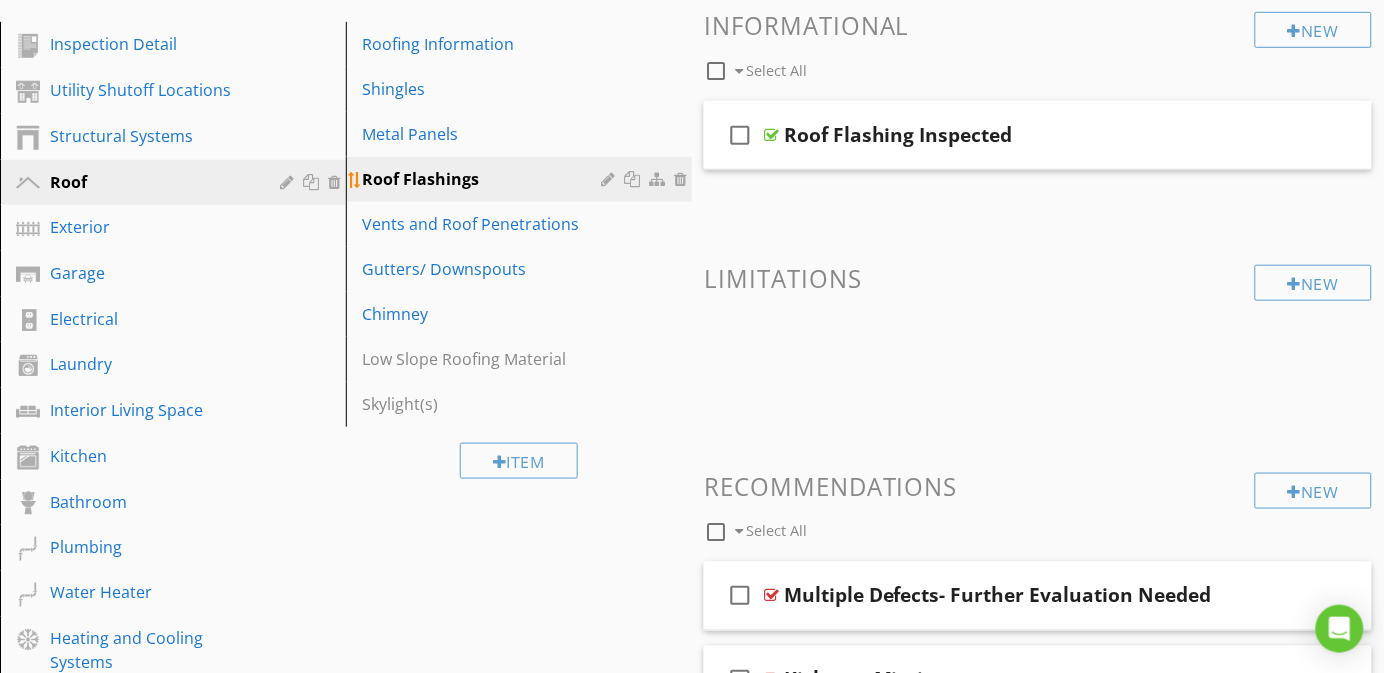 click at bounding box center (610, 179) 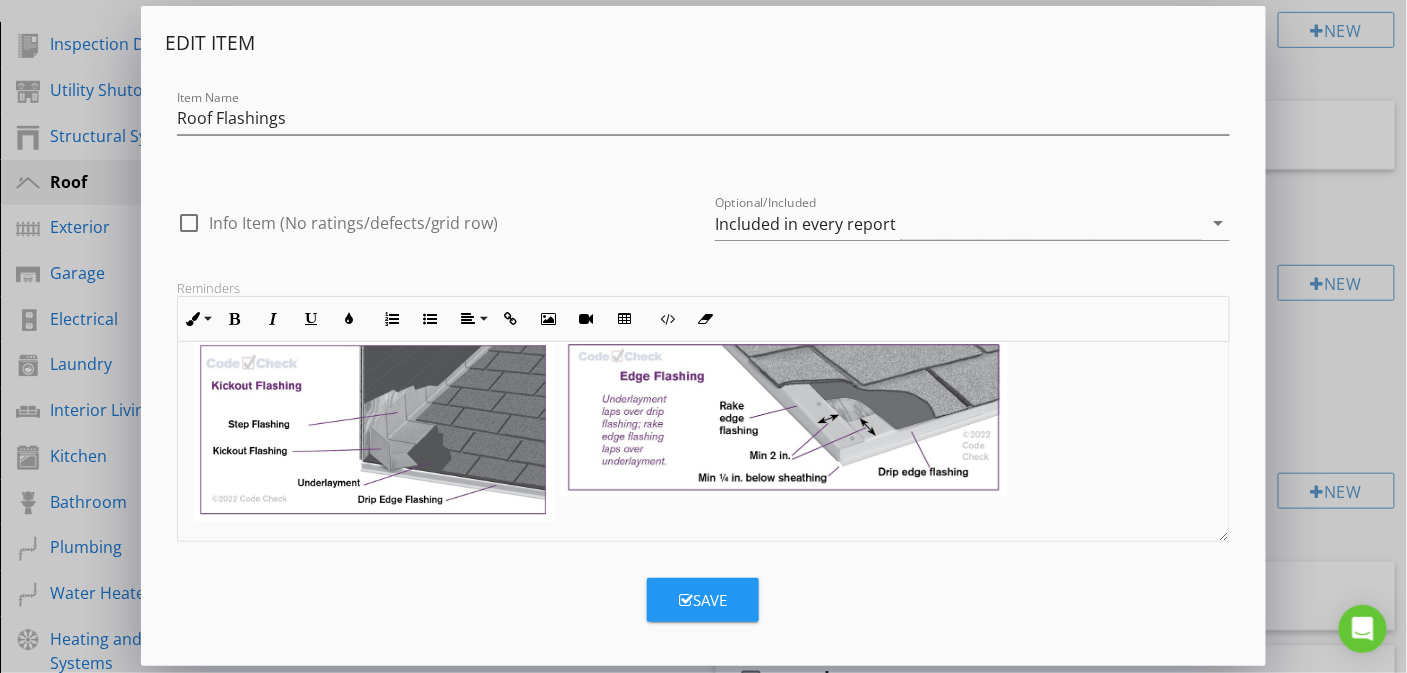 scroll, scrollTop: 0, scrollLeft: 0, axis: both 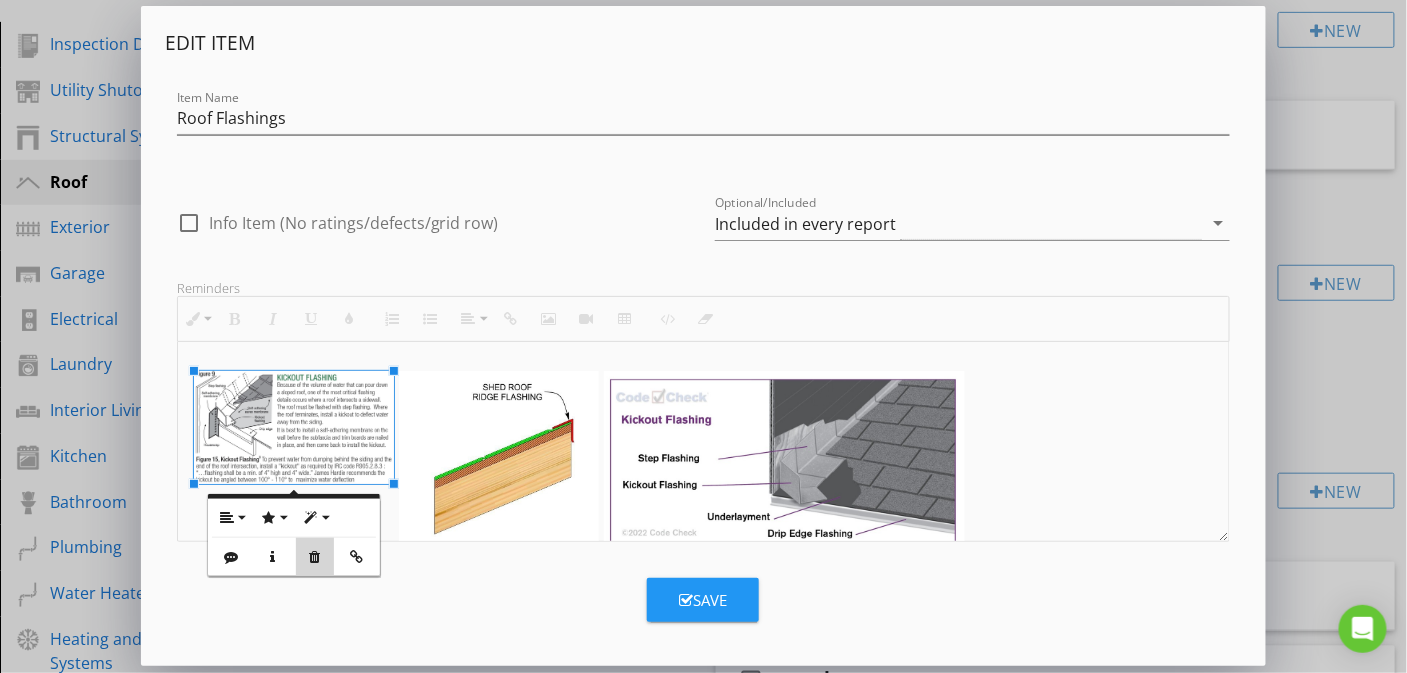 click on "Remove" at bounding box center (315, 557) 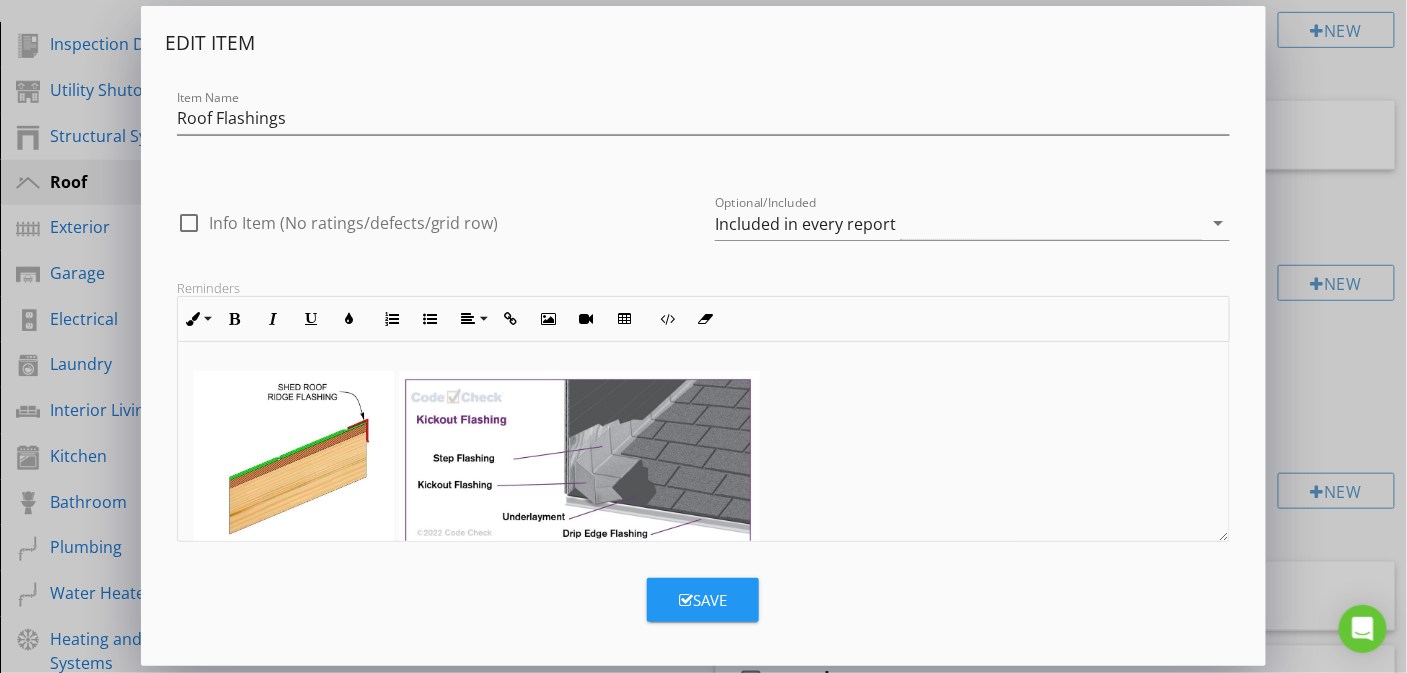 click at bounding box center [579, 463] 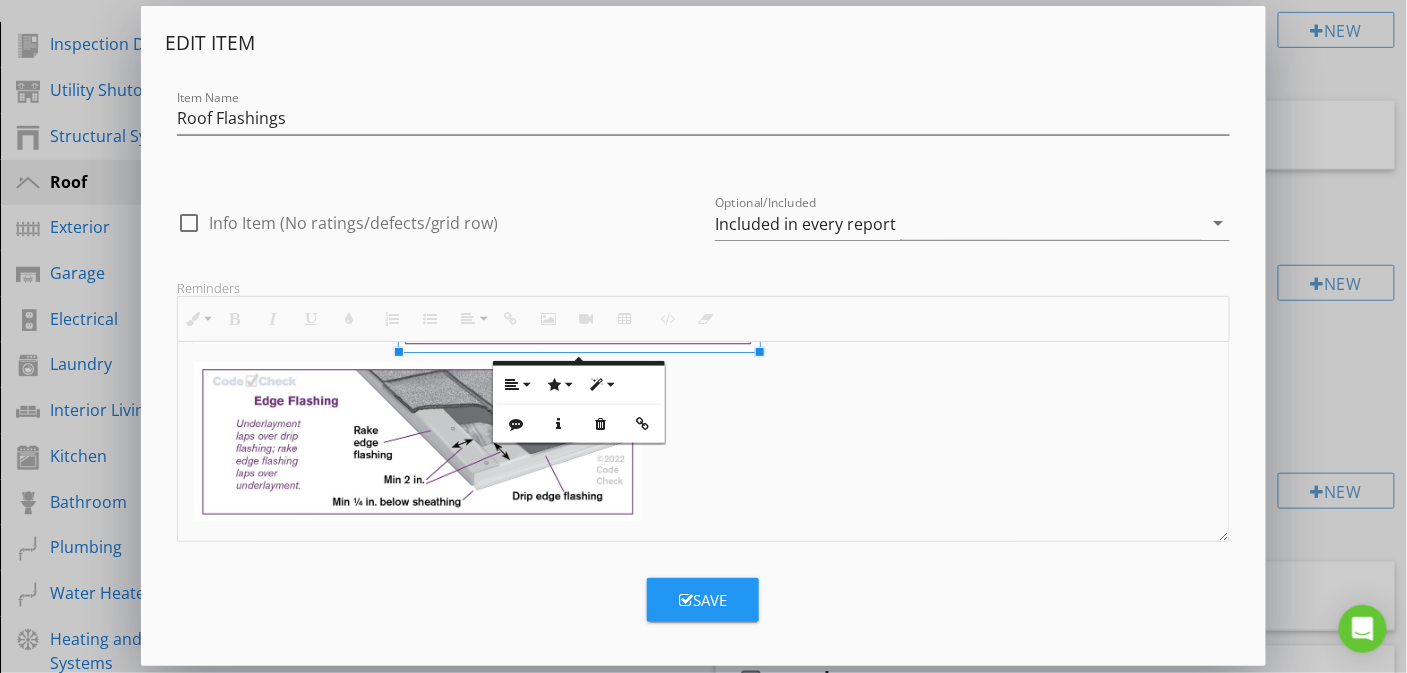 scroll, scrollTop: 54, scrollLeft: 0, axis: vertical 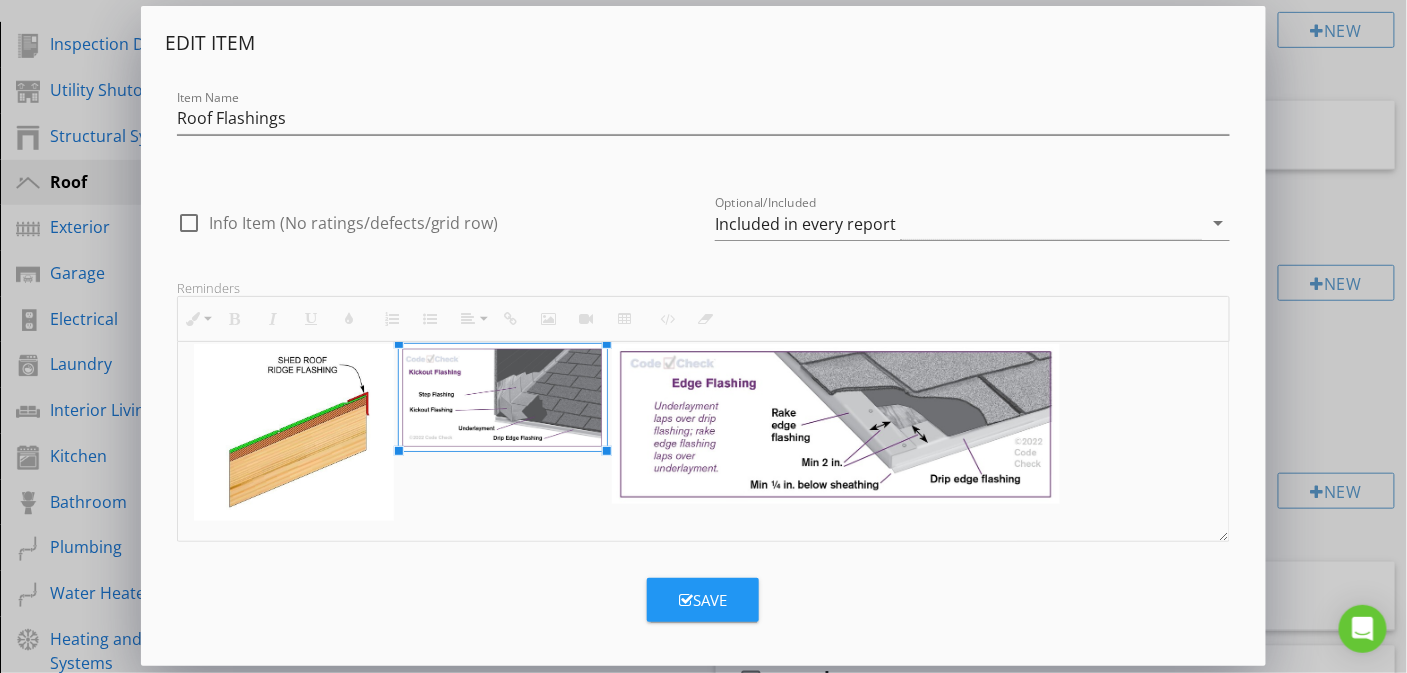 drag, startPoint x: 760, startPoint y: 498, endPoint x: 607, endPoint y: 454, distance: 159.20113 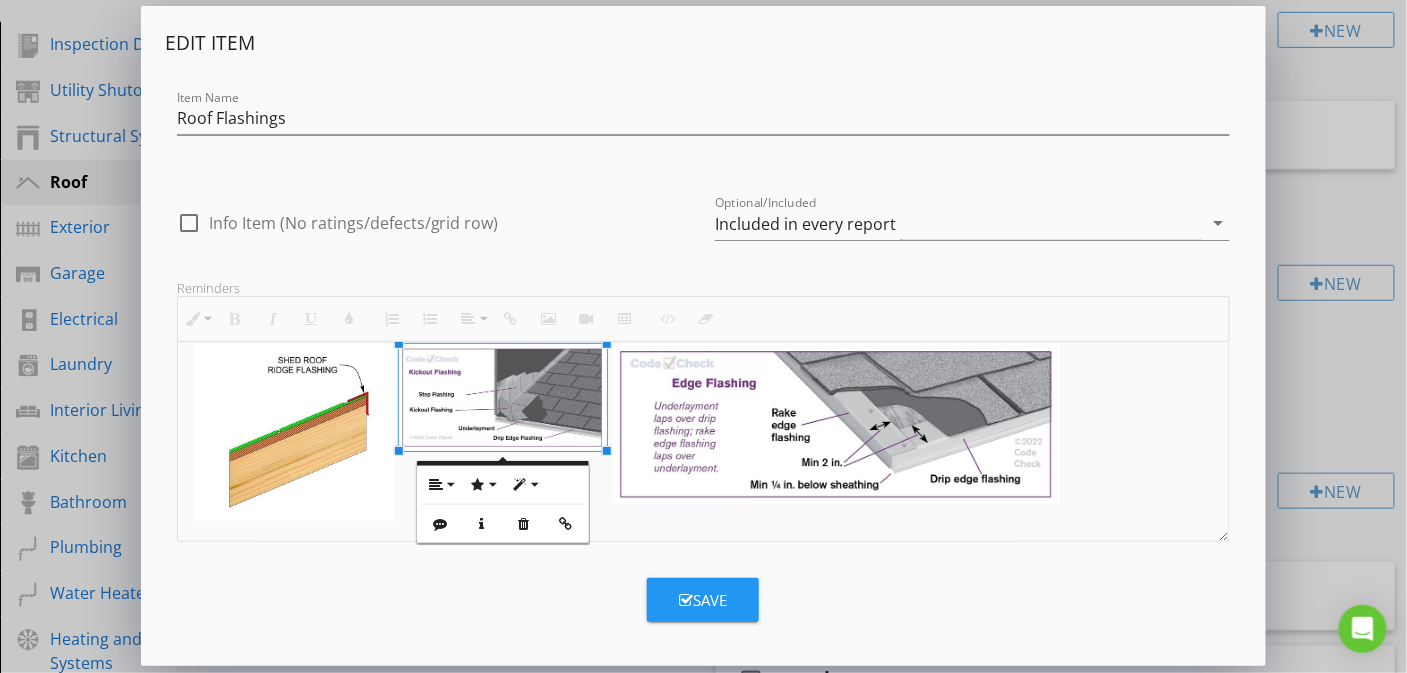 click at bounding box center [836, 423] 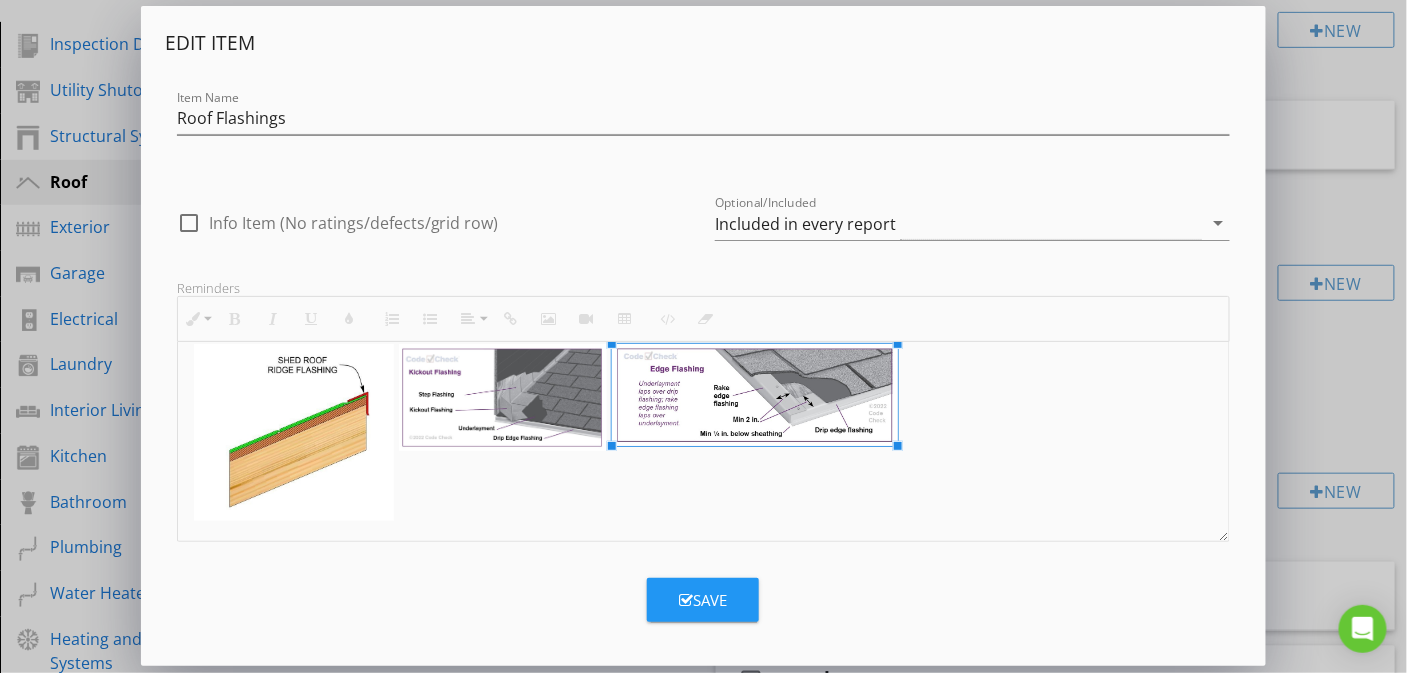drag, startPoint x: 1062, startPoint y: 499, endPoint x: 901, endPoint y: 460, distance: 165.65627 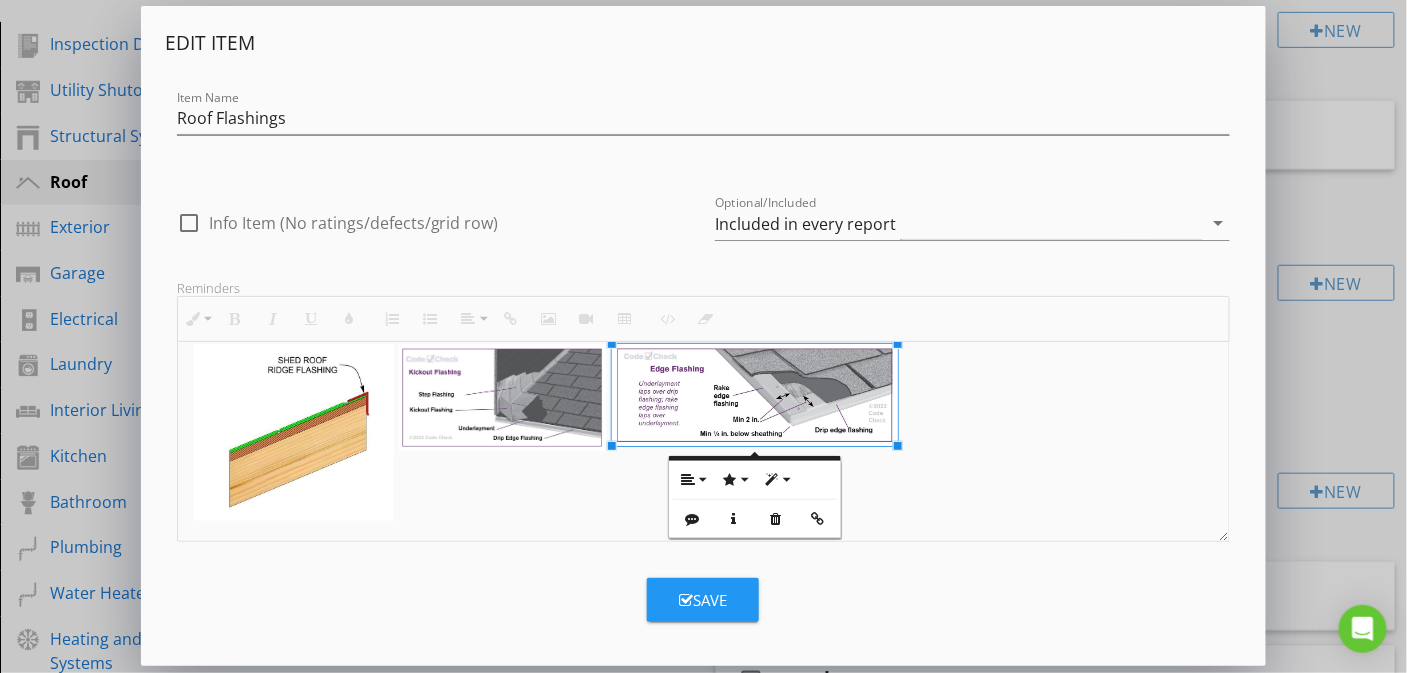 click at bounding box center [704, 428] 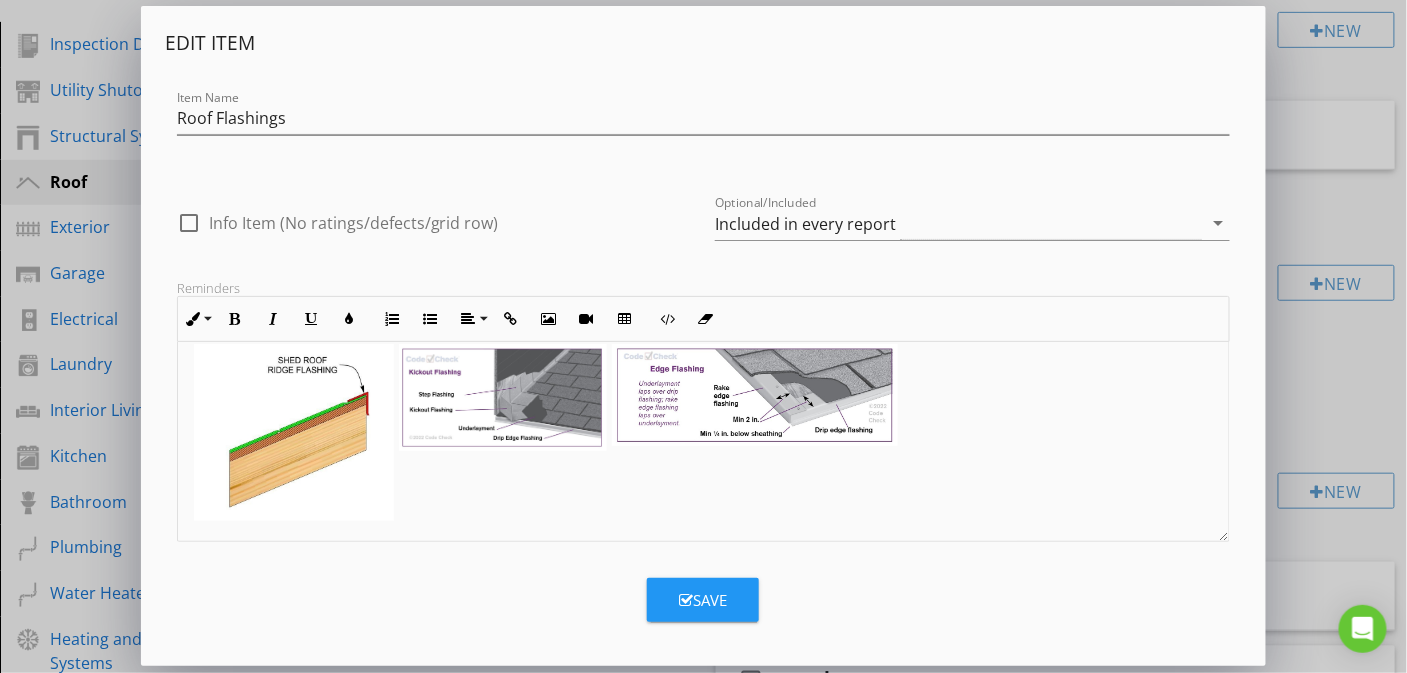 click at bounding box center [755, 395] 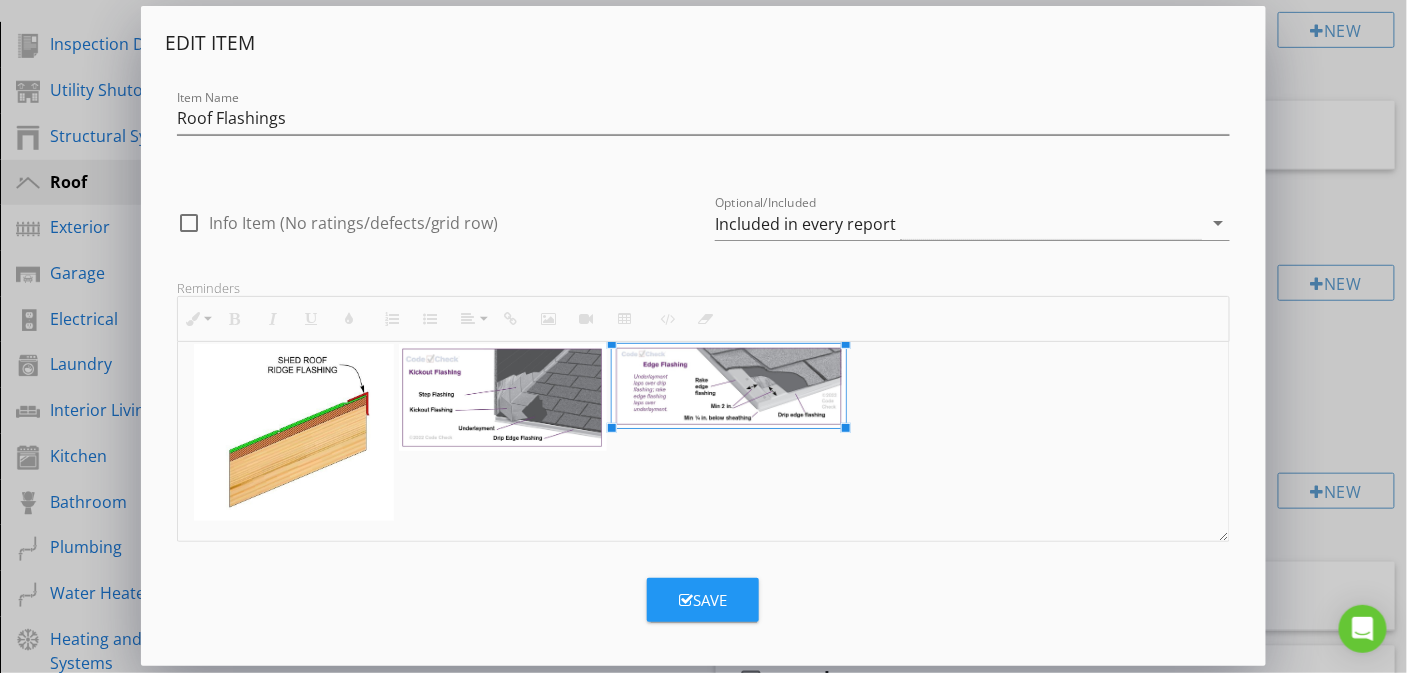 drag, startPoint x: 896, startPoint y: 445, endPoint x: 845, endPoint y: 432, distance: 52.63079 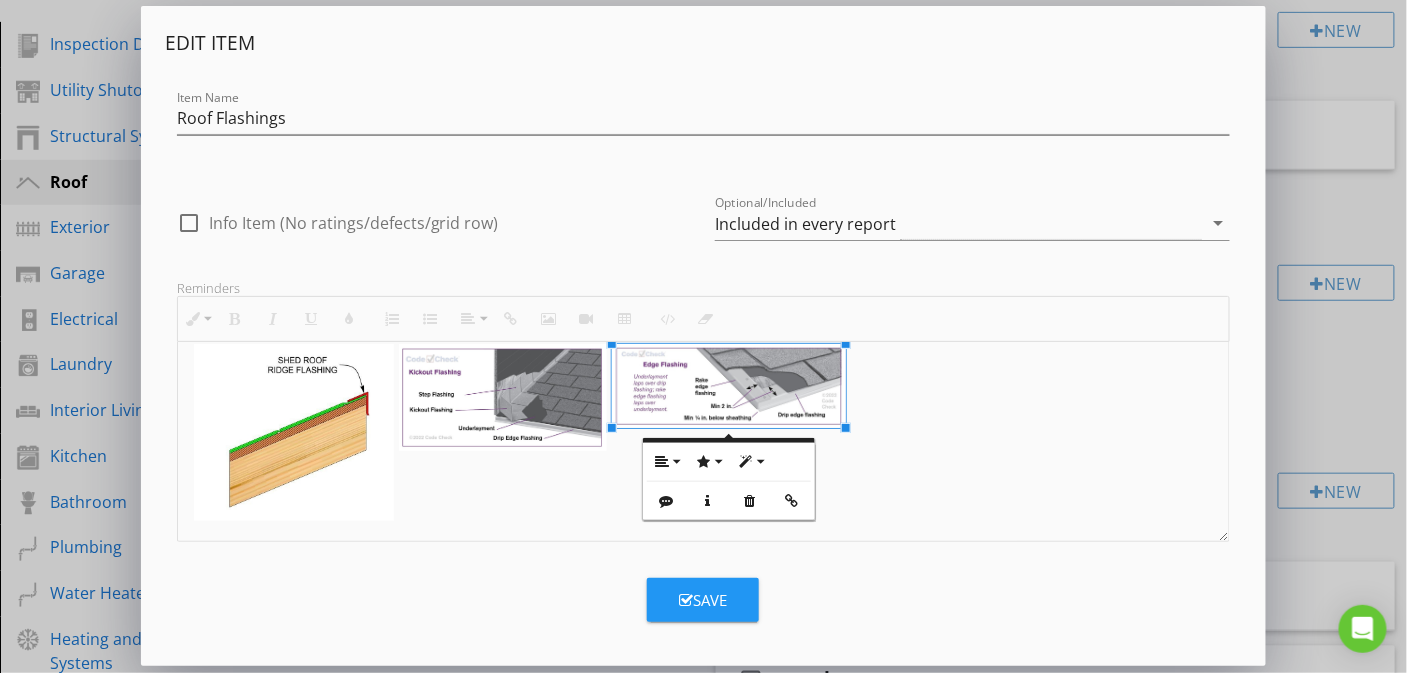 click at bounding box center (704, 428) 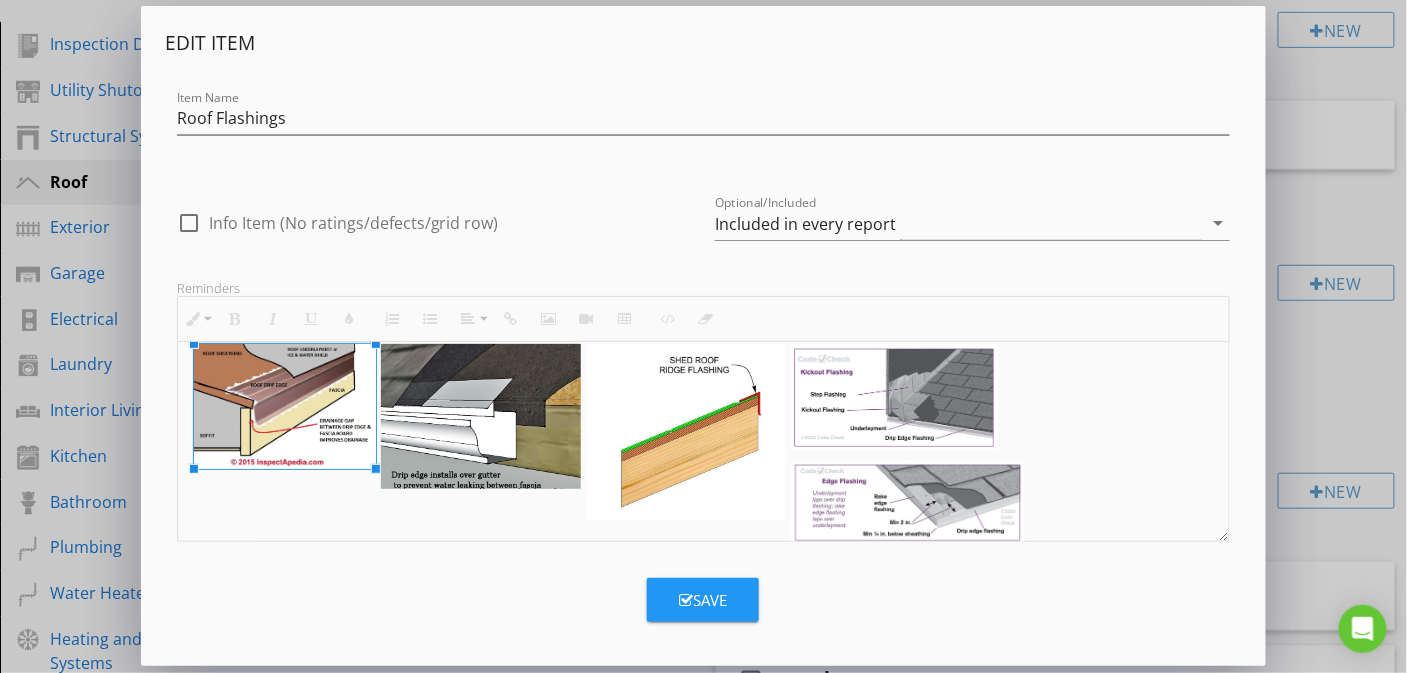 drag, startPoint x: 395, startPoint y: 477, endPoint x: 377, endPoint y: 467, distance: 20.59126 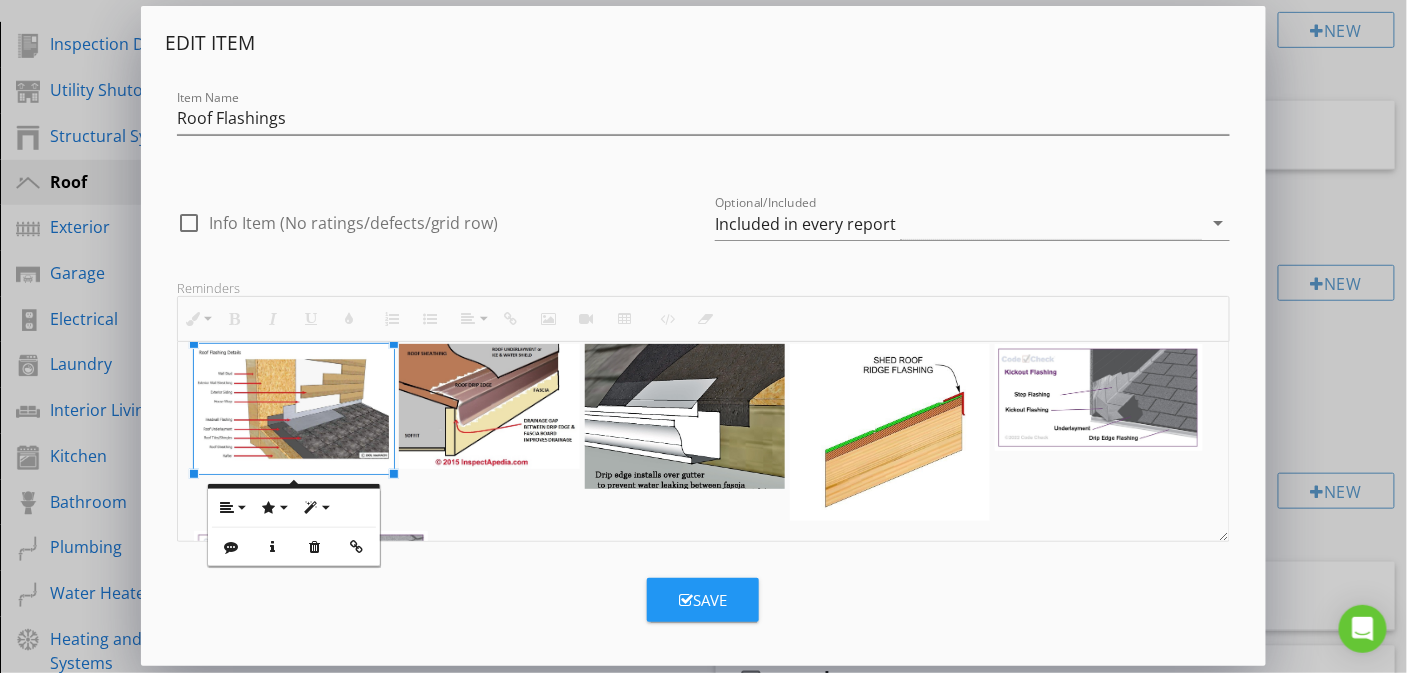 click at bounding box center (704, 474) 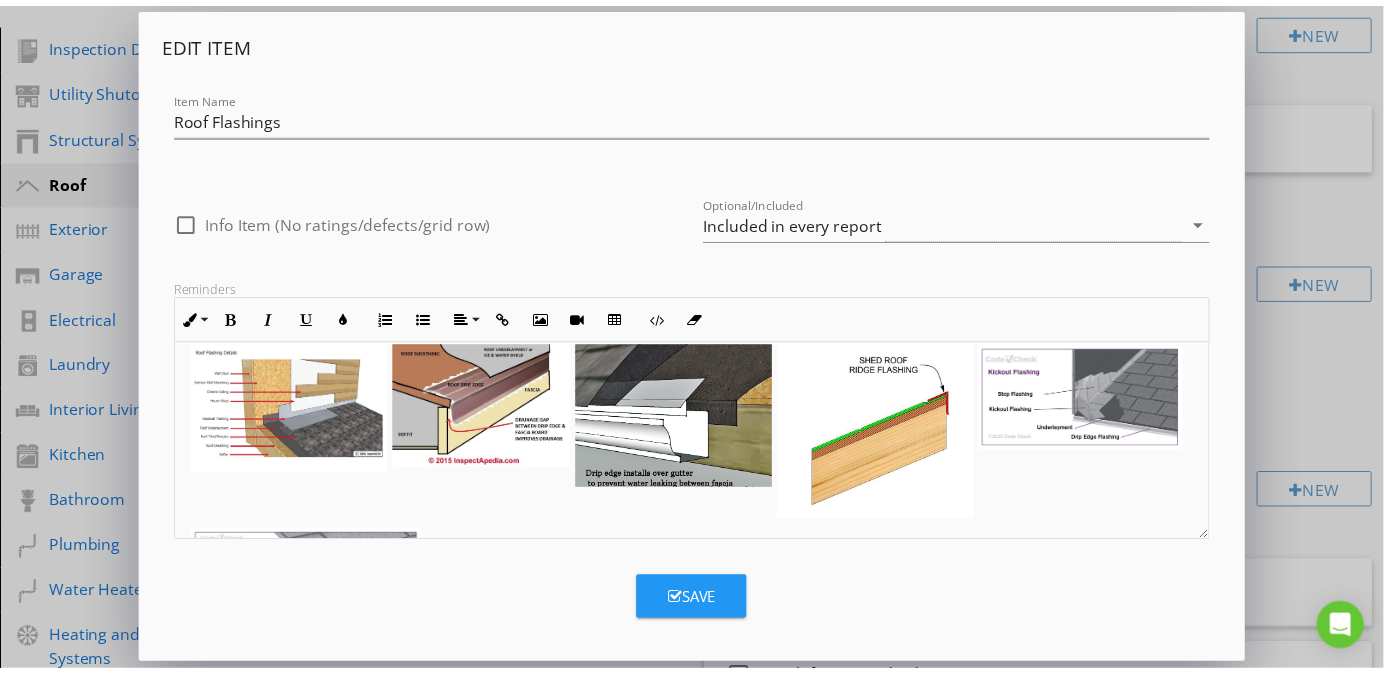 scroll, scrollTop: 143, scrollLeft: 0, axis: vertical 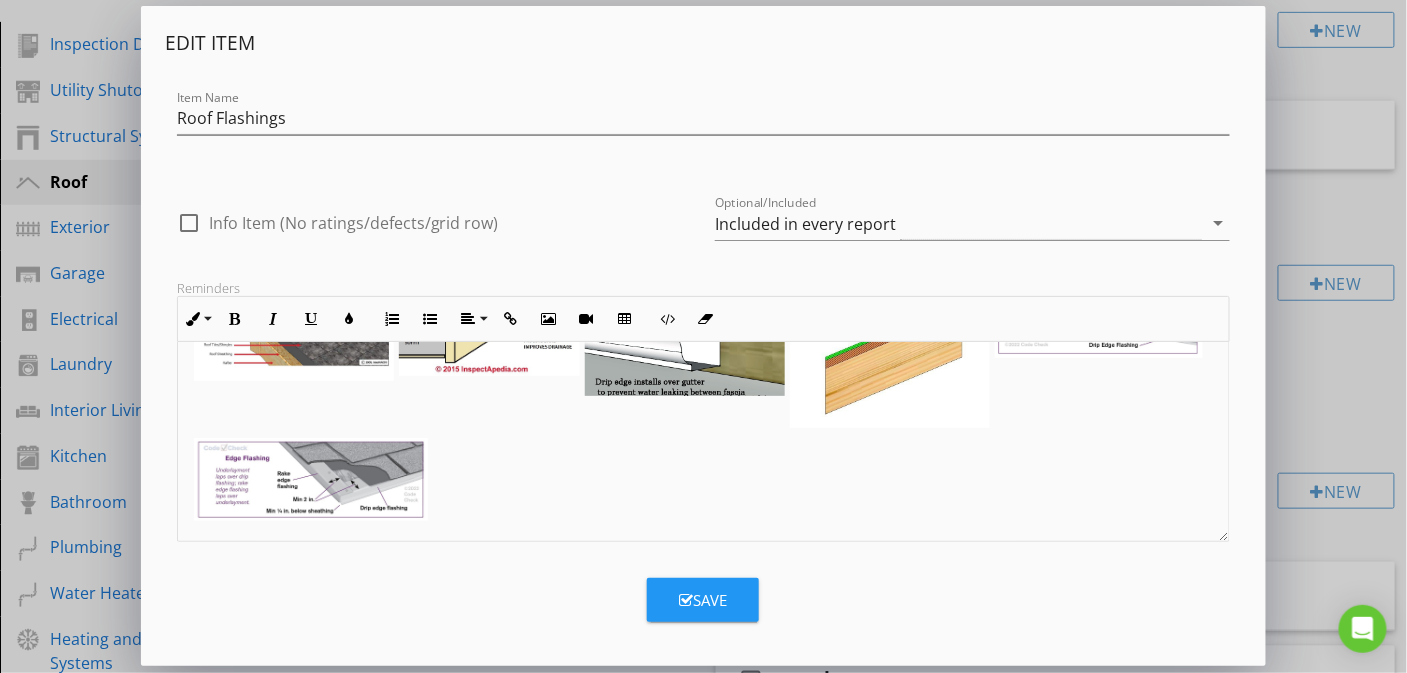 click on "Save" at bounding box center [703, 600] 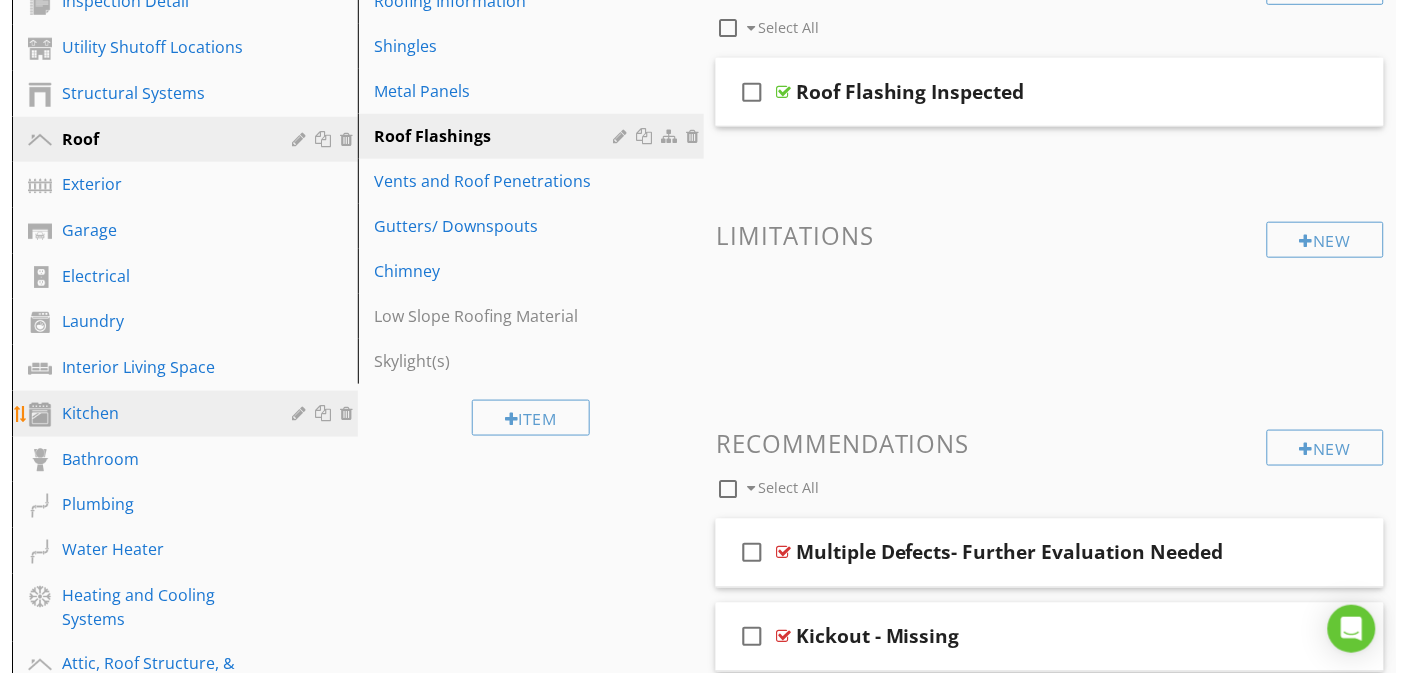scroll, scrollTop: 300, scrollLeft: 0, axis: vertical 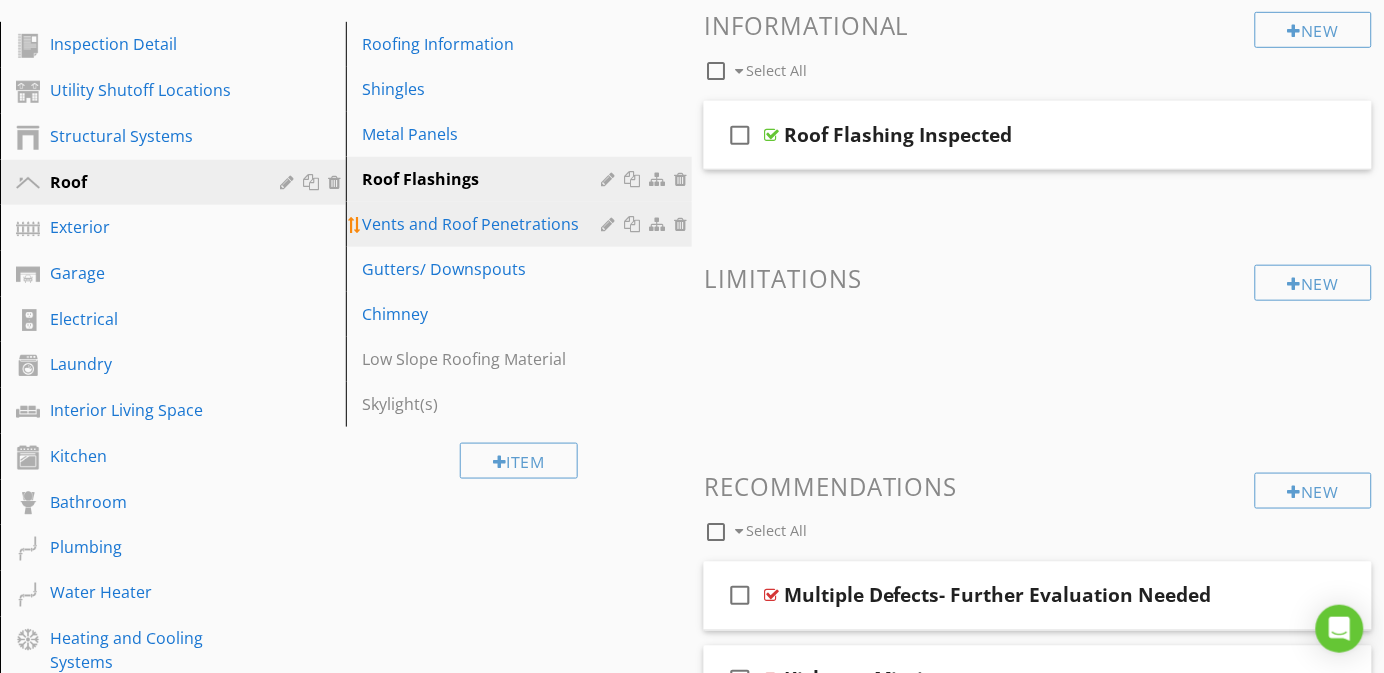 click on "Vents and Roof Penetrations" at bounding box center [484, 224] 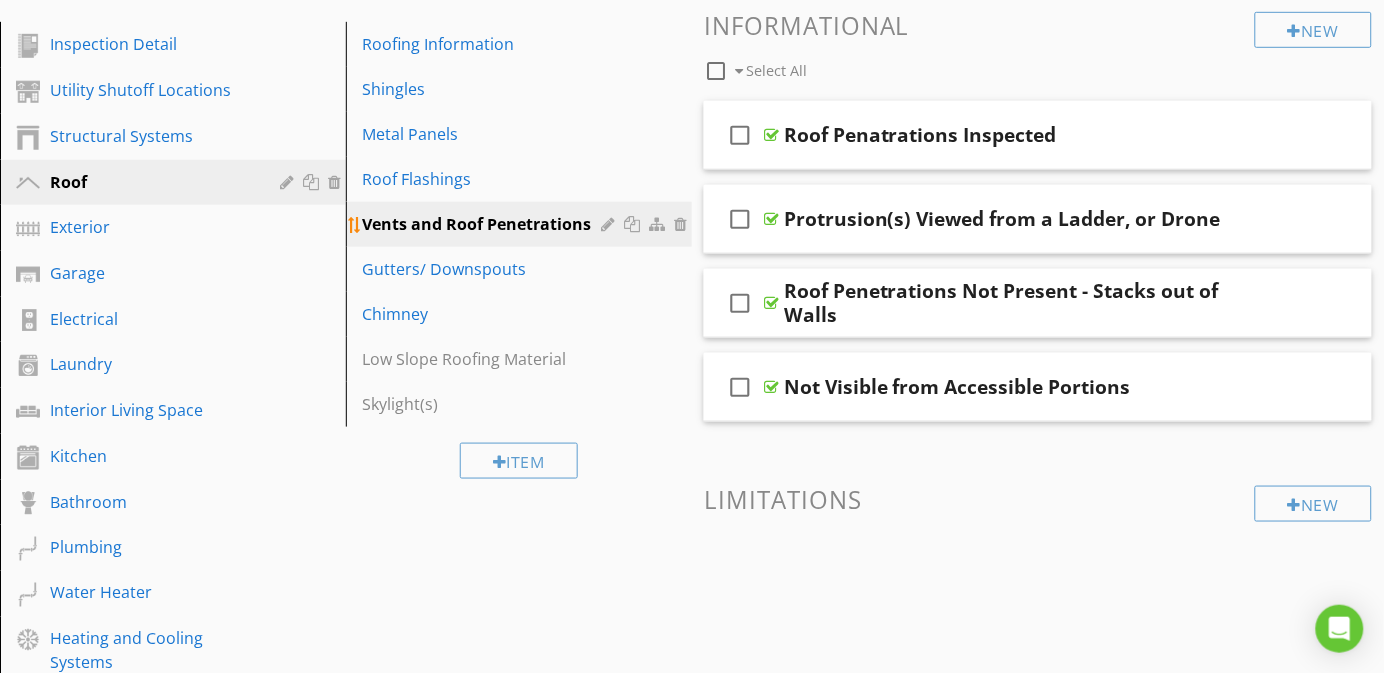 click at bounding box center (610, 224) 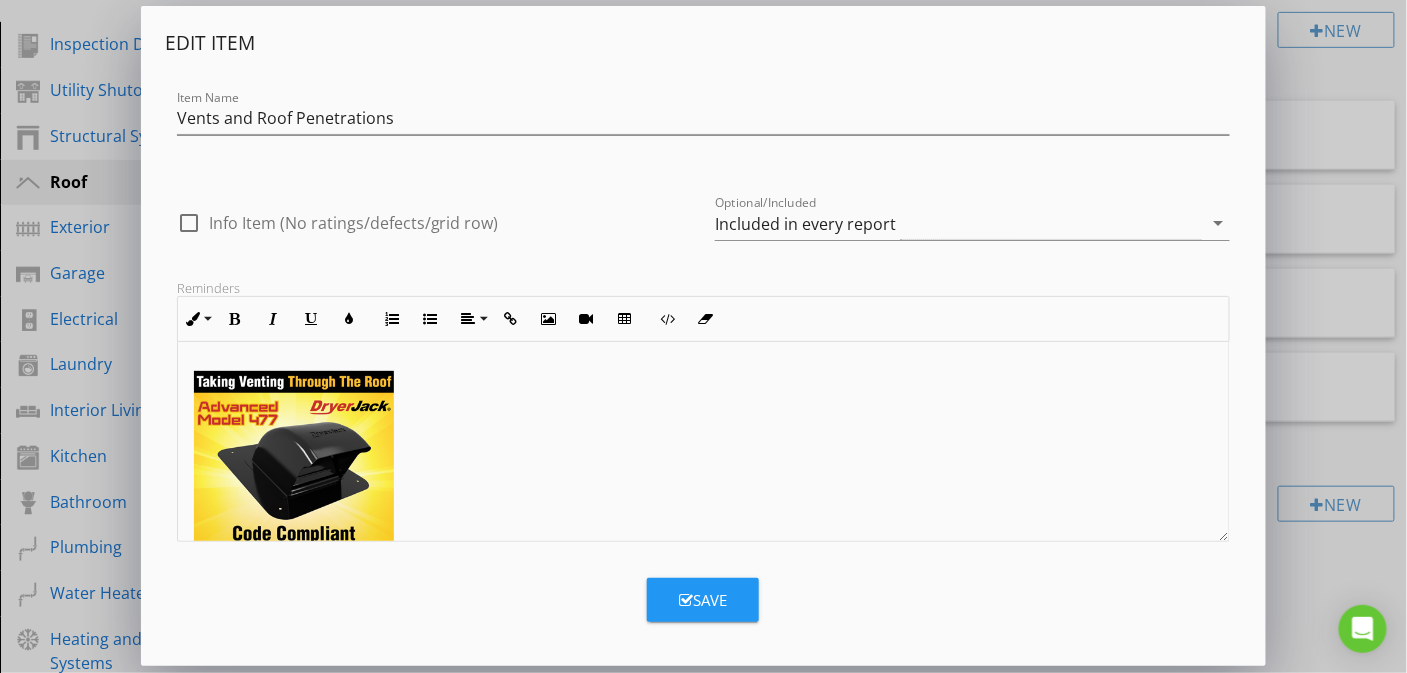 scroll, scrollTop: 51, scrollLeft: 0, axis: vertical 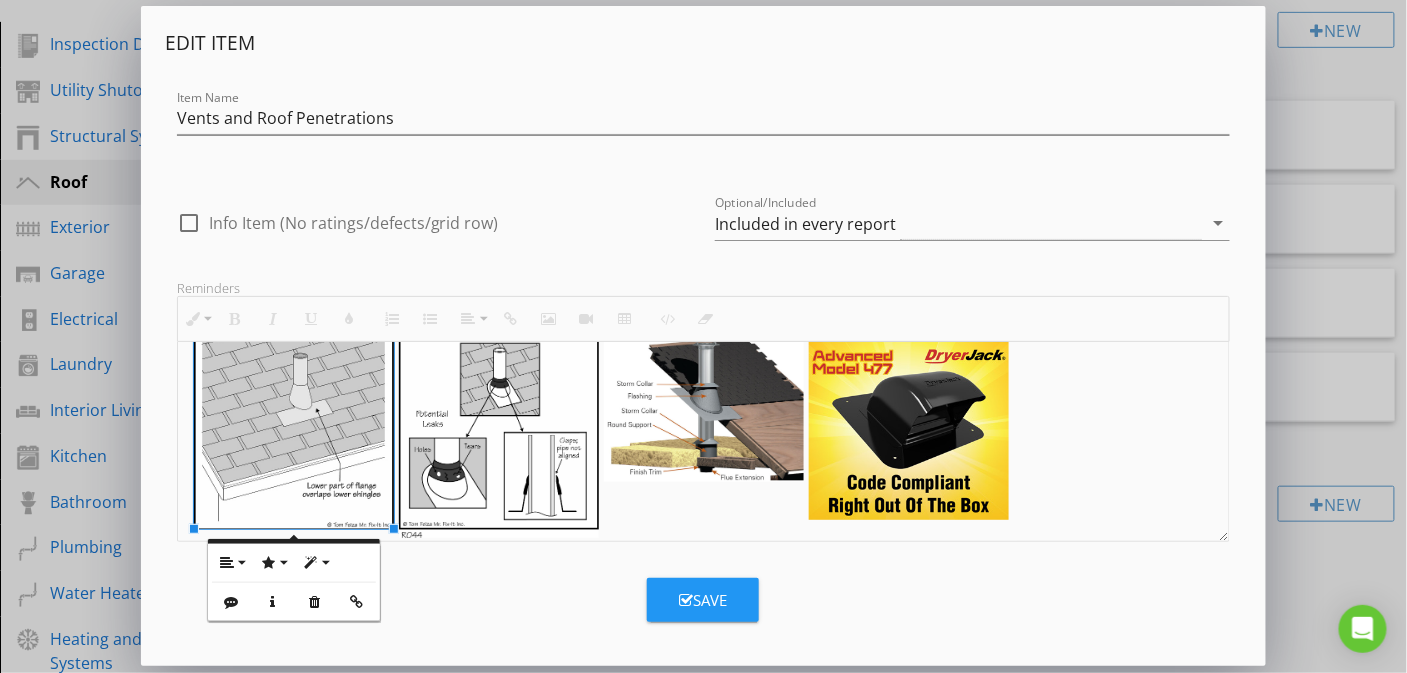 click on "Save" at bounding box center (703, 600) 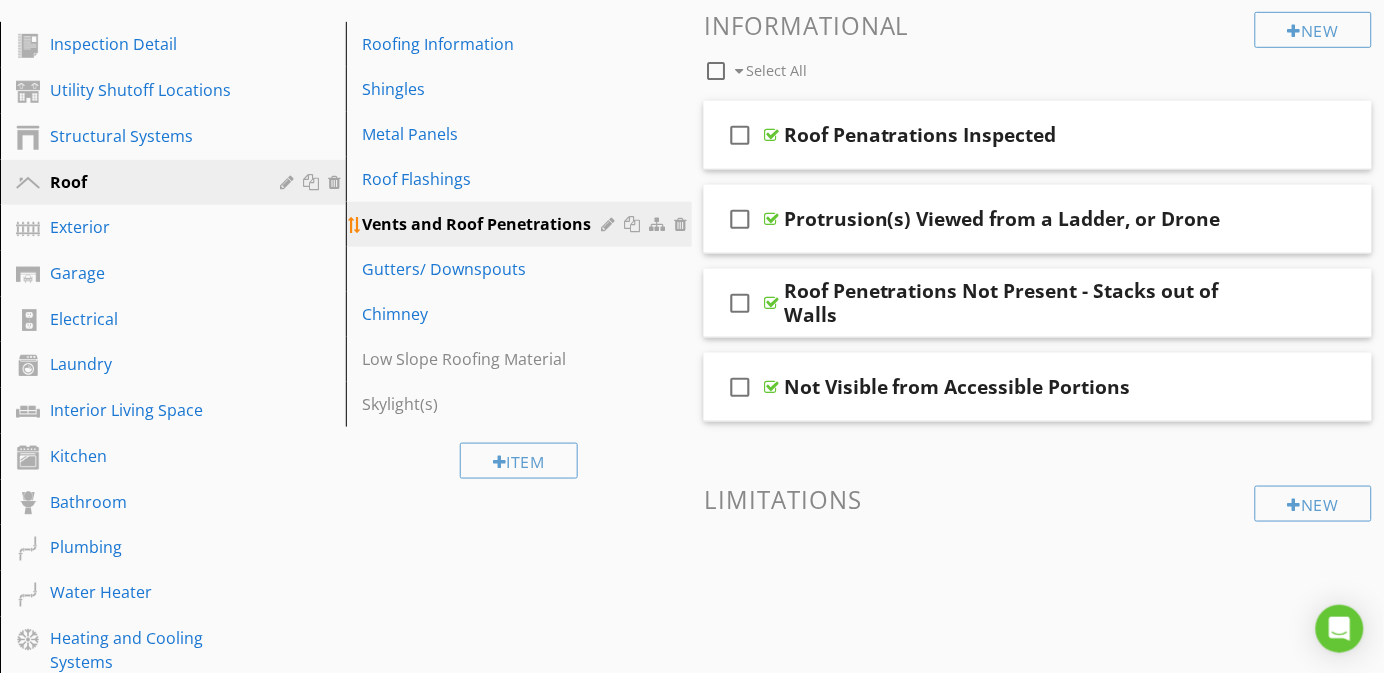 click at bounding box center (610, 224) 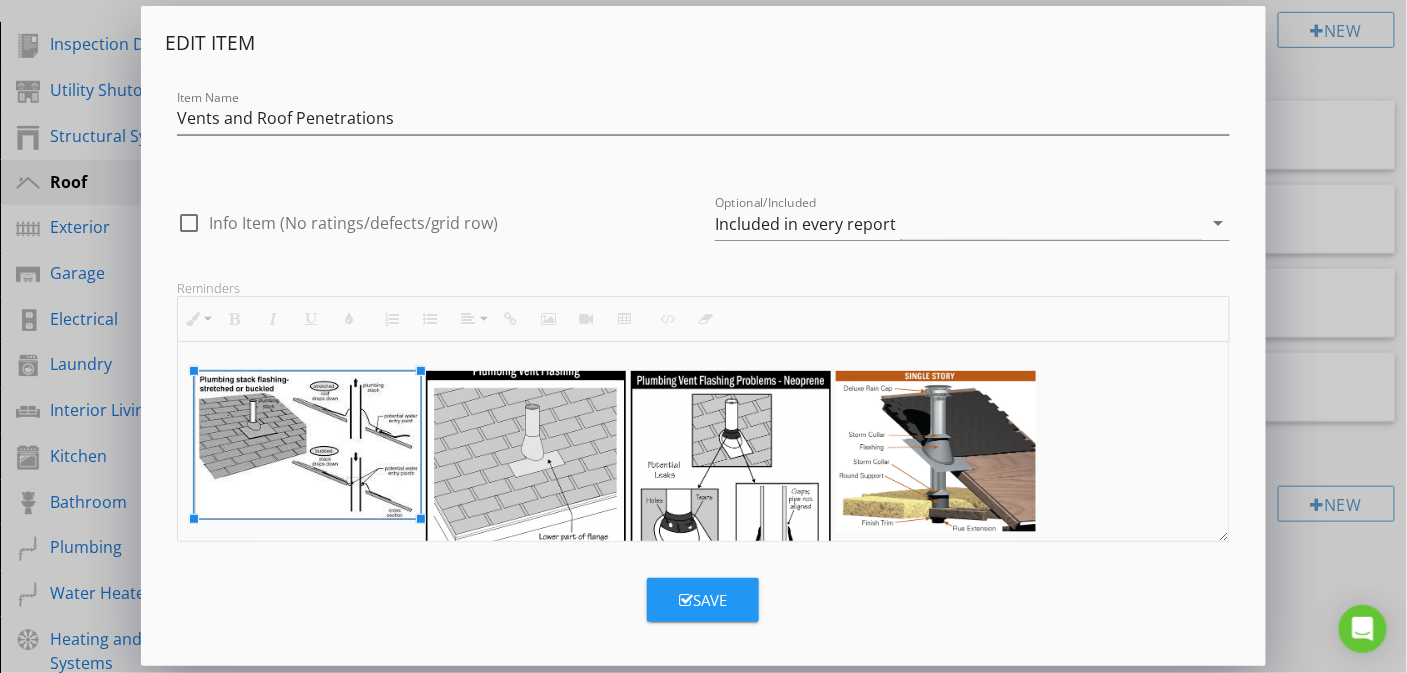 drag, startPoint x: 392, startPoint y: 497, endPoint x: 420, endPoint y: 527, distance: 41.036568 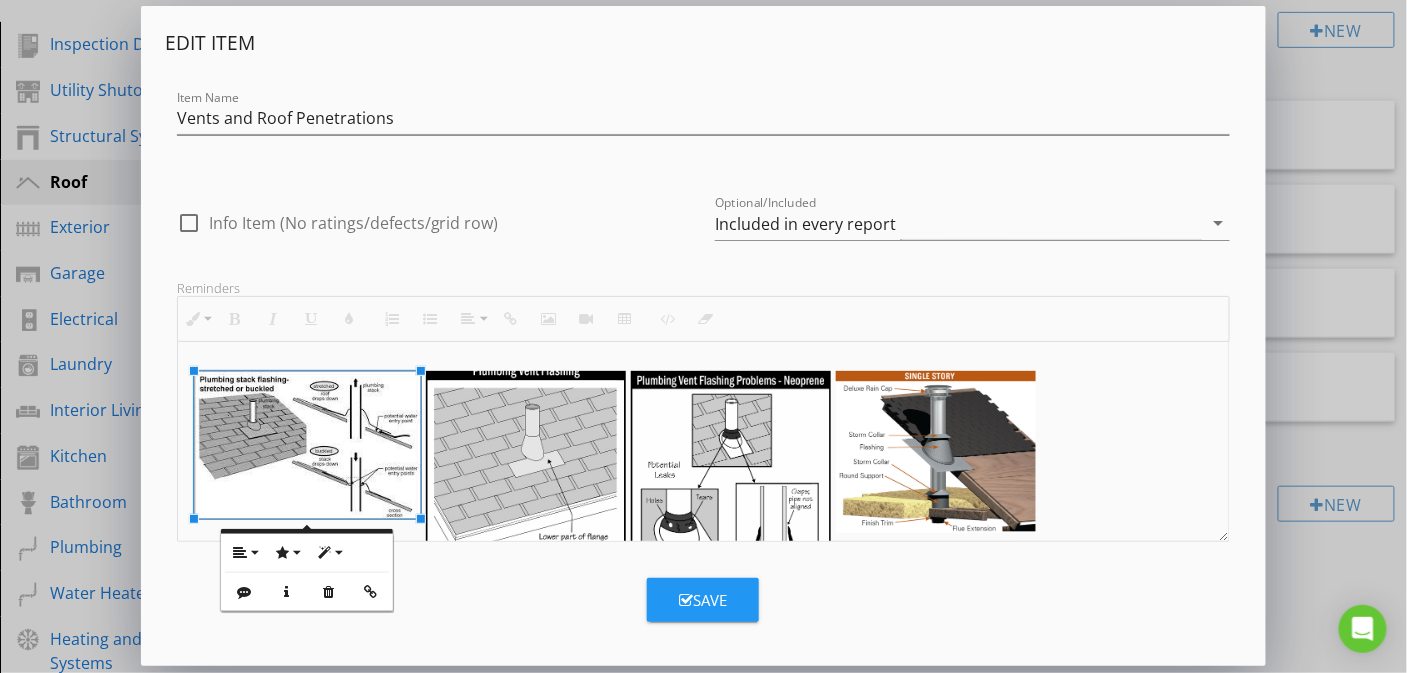 click at bounding box center [704, 553] 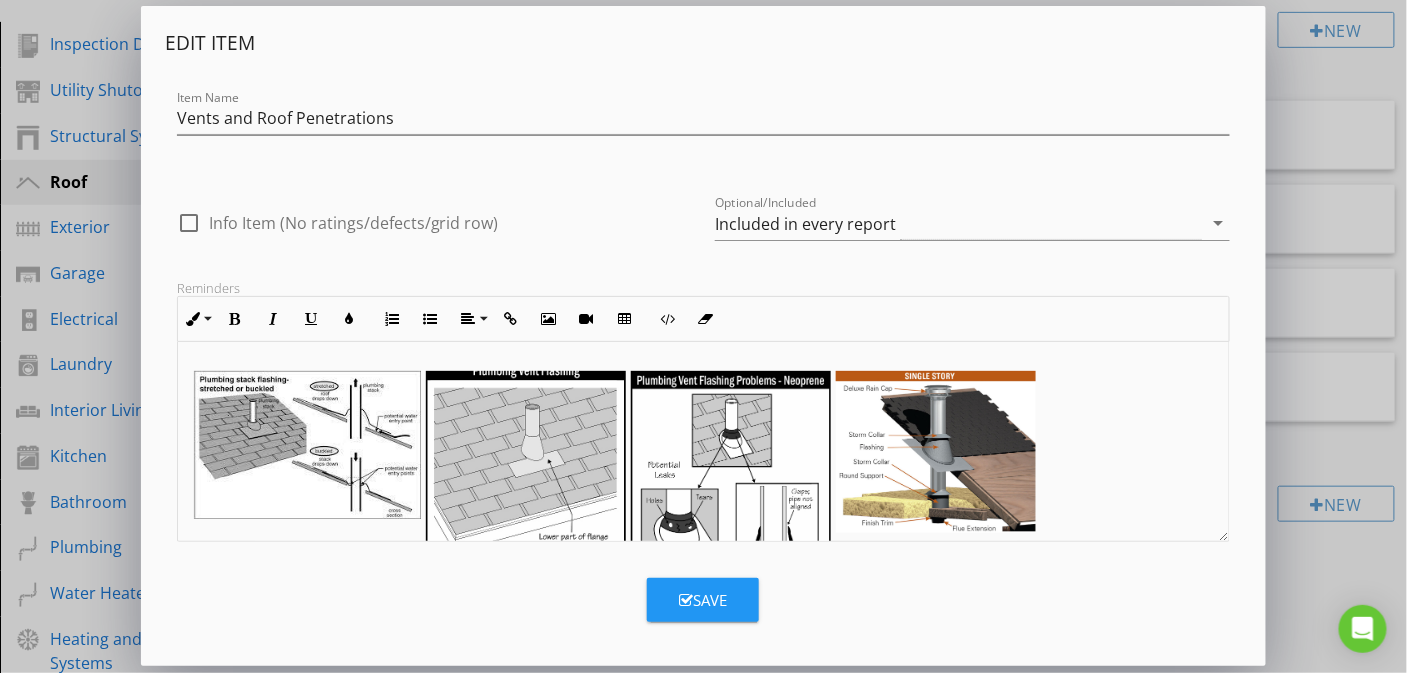 click on "Save" at bounding box center [703, 600] 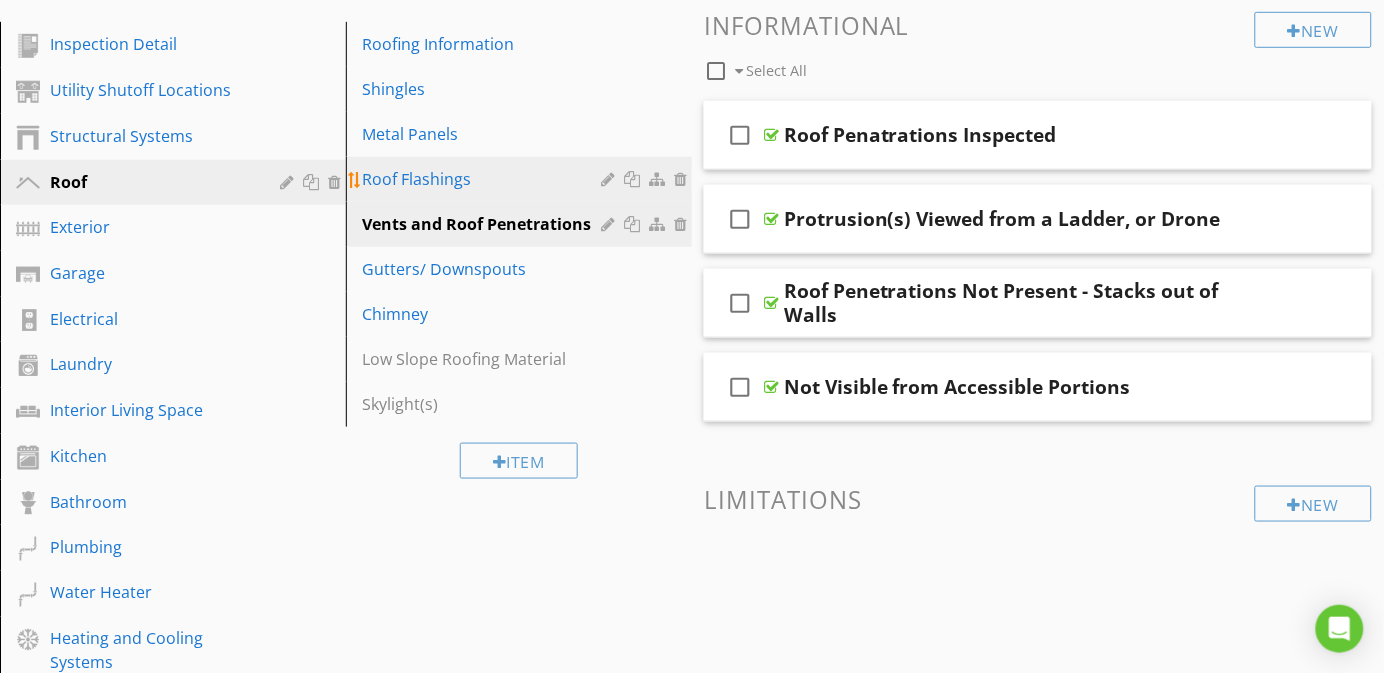 click on "Roof Flashings" at bounding box center [484, 179] 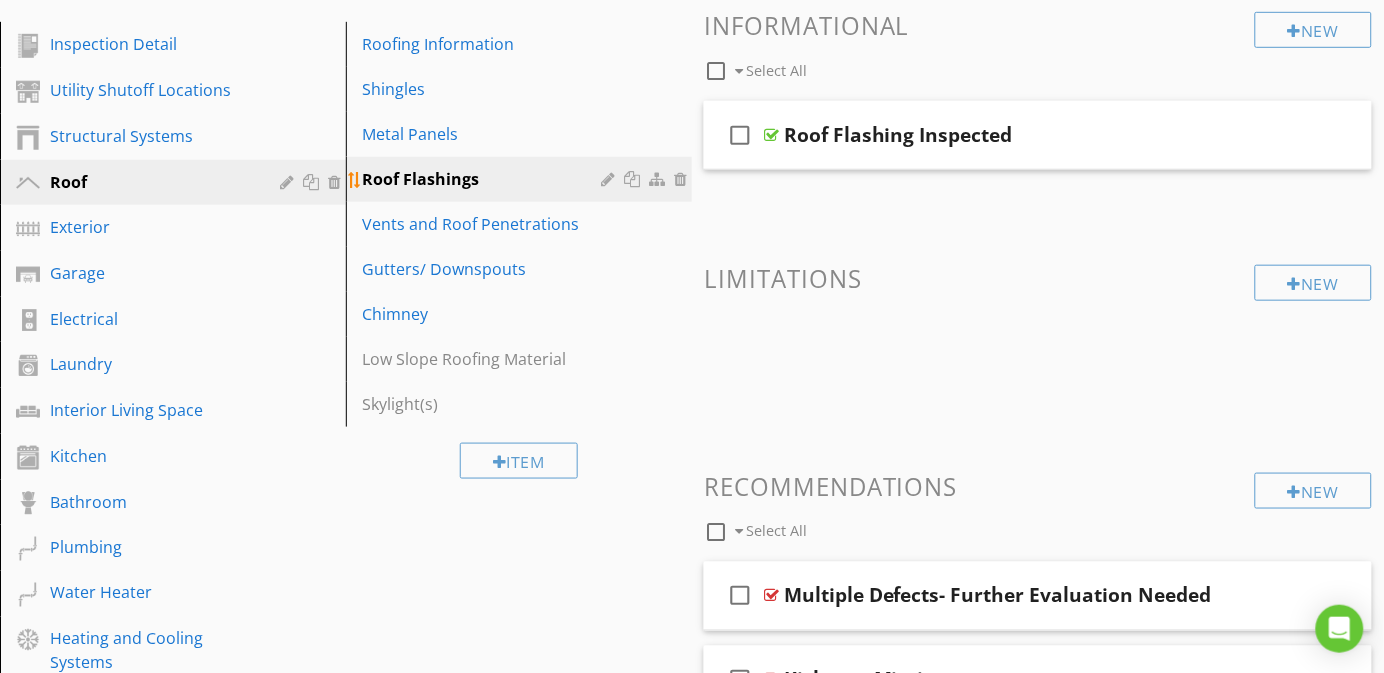 click at bounding box center [610, 179] 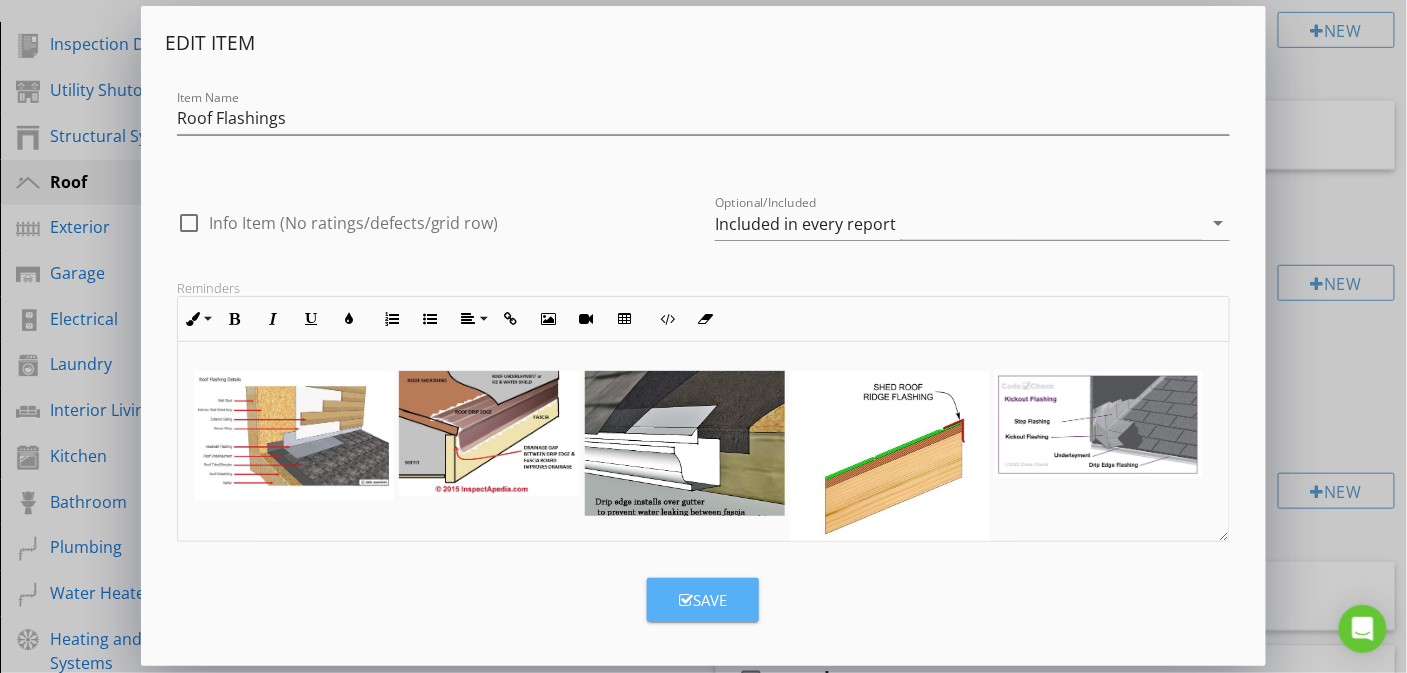click on "Save" at bounding box center (703, 600) 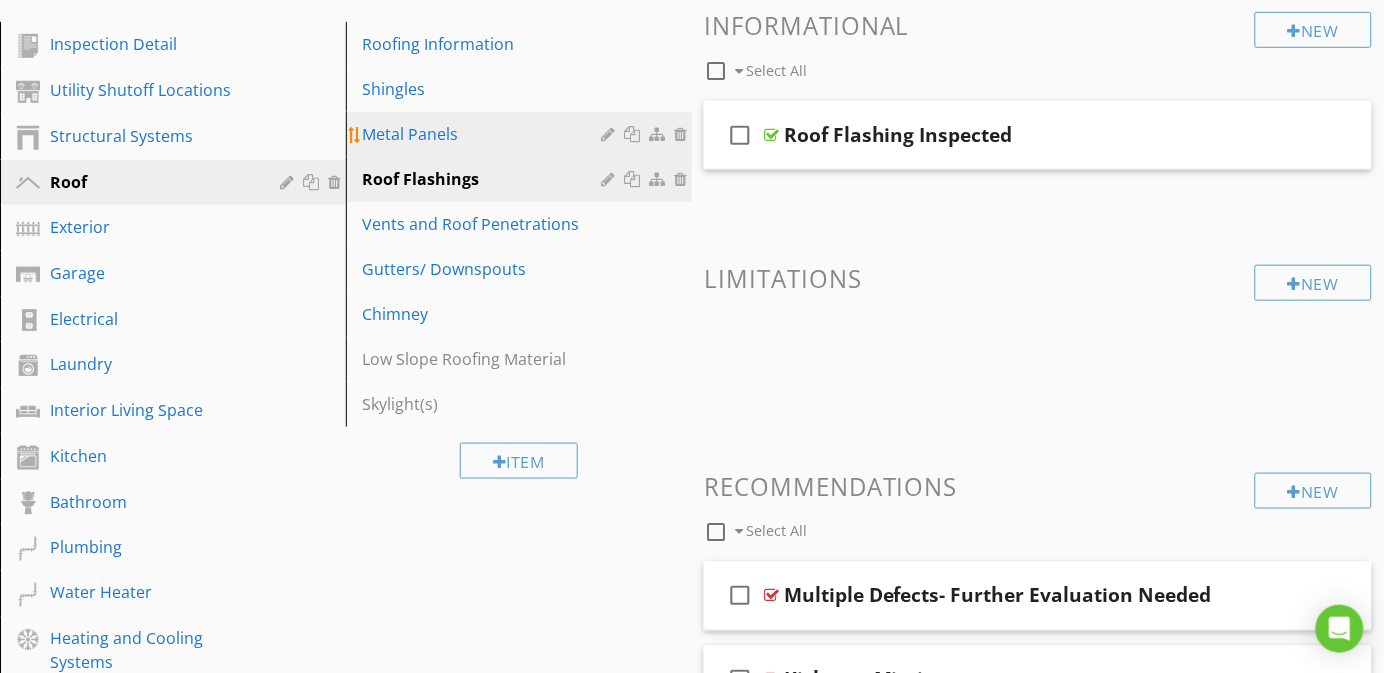 click on "Metal Panels" at bounding box center [484, 134] 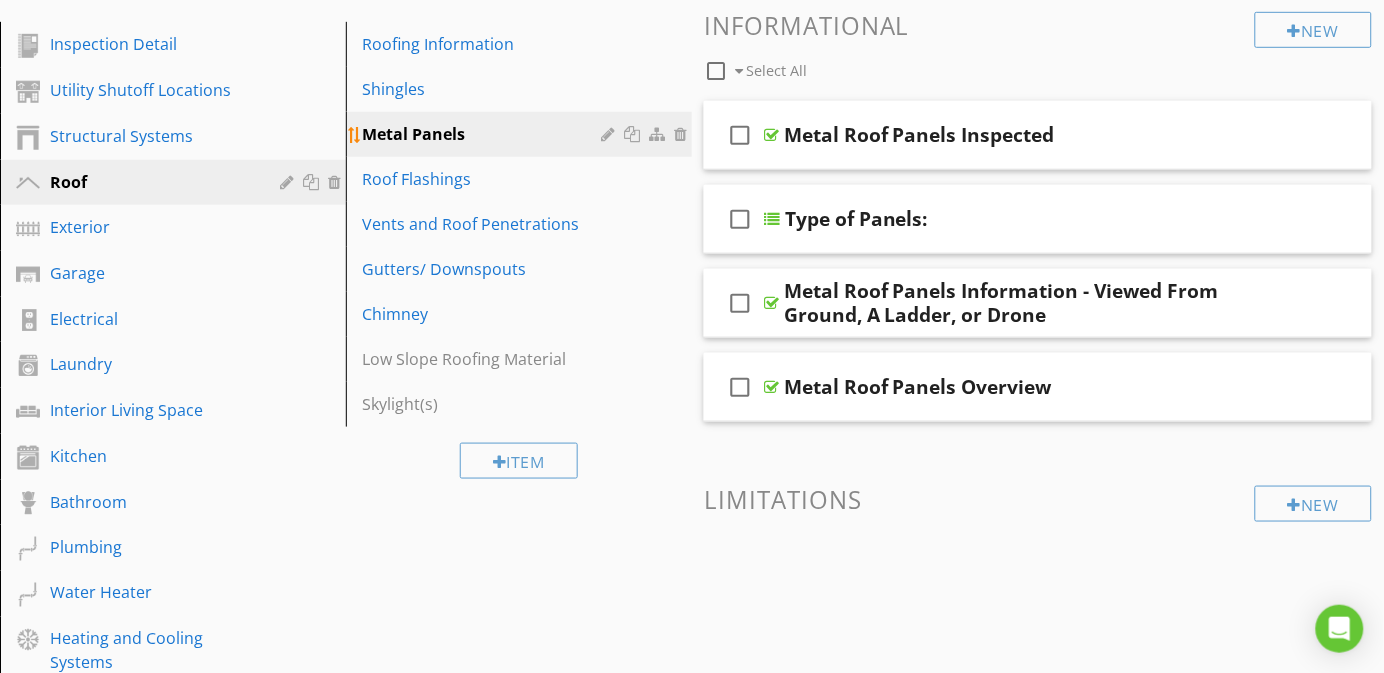 click at bounding box center (610, 134) 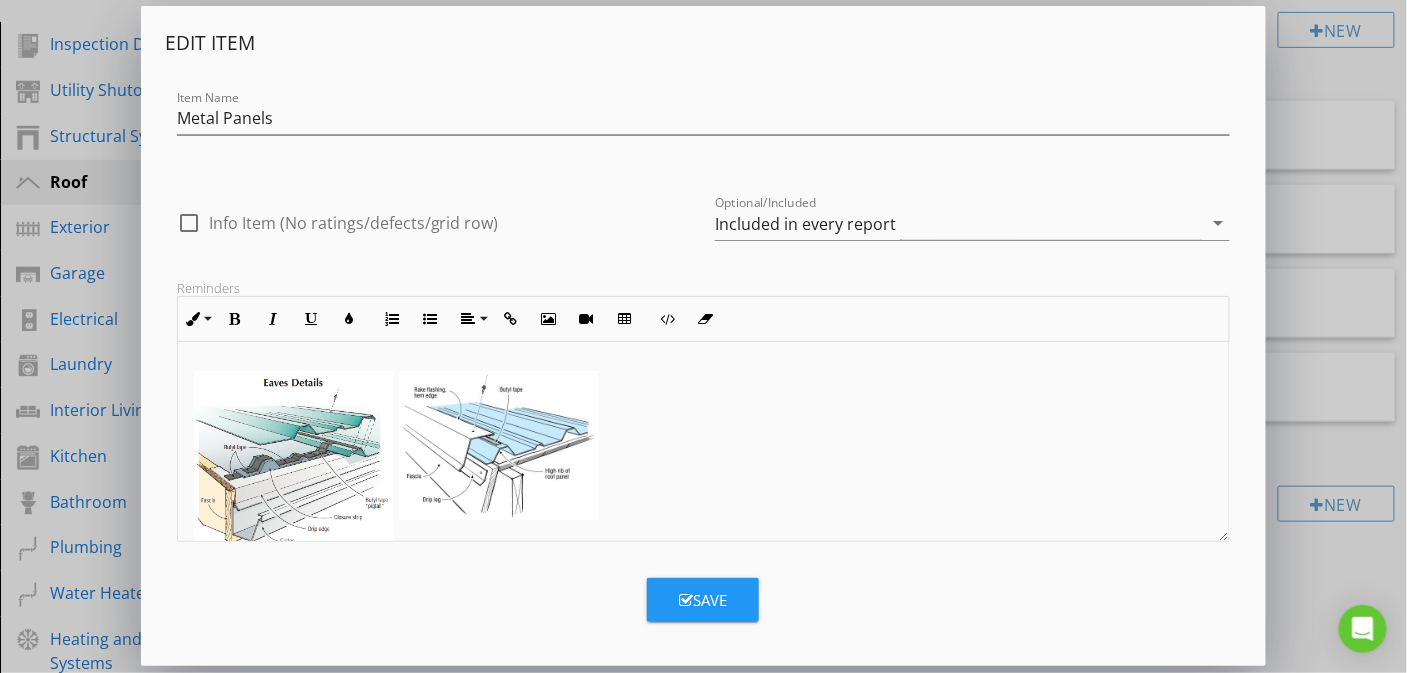 scroll, scrollTop: 25, scrollLeft: 0, axis: vertical 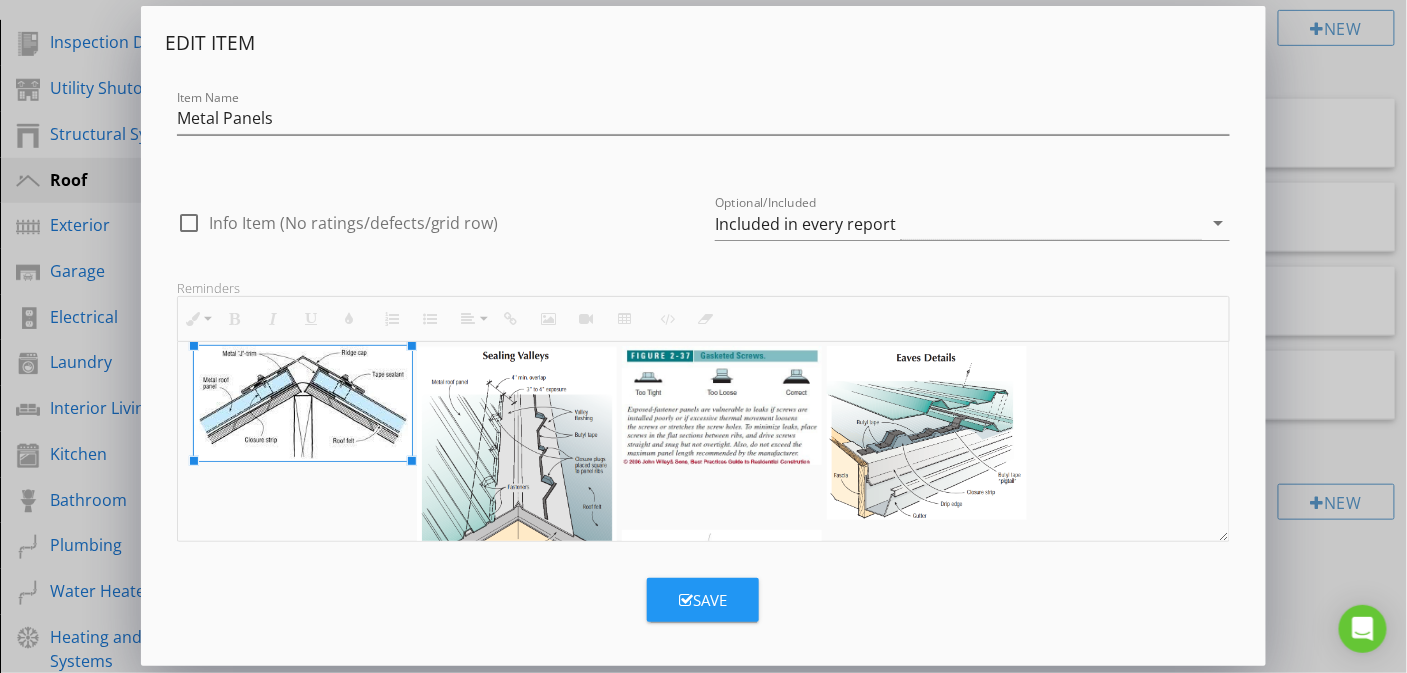drag, startPoint x: 391, startPoint y: 451, endPoint x: 411, endPoint y: 510, distance: 62.297672 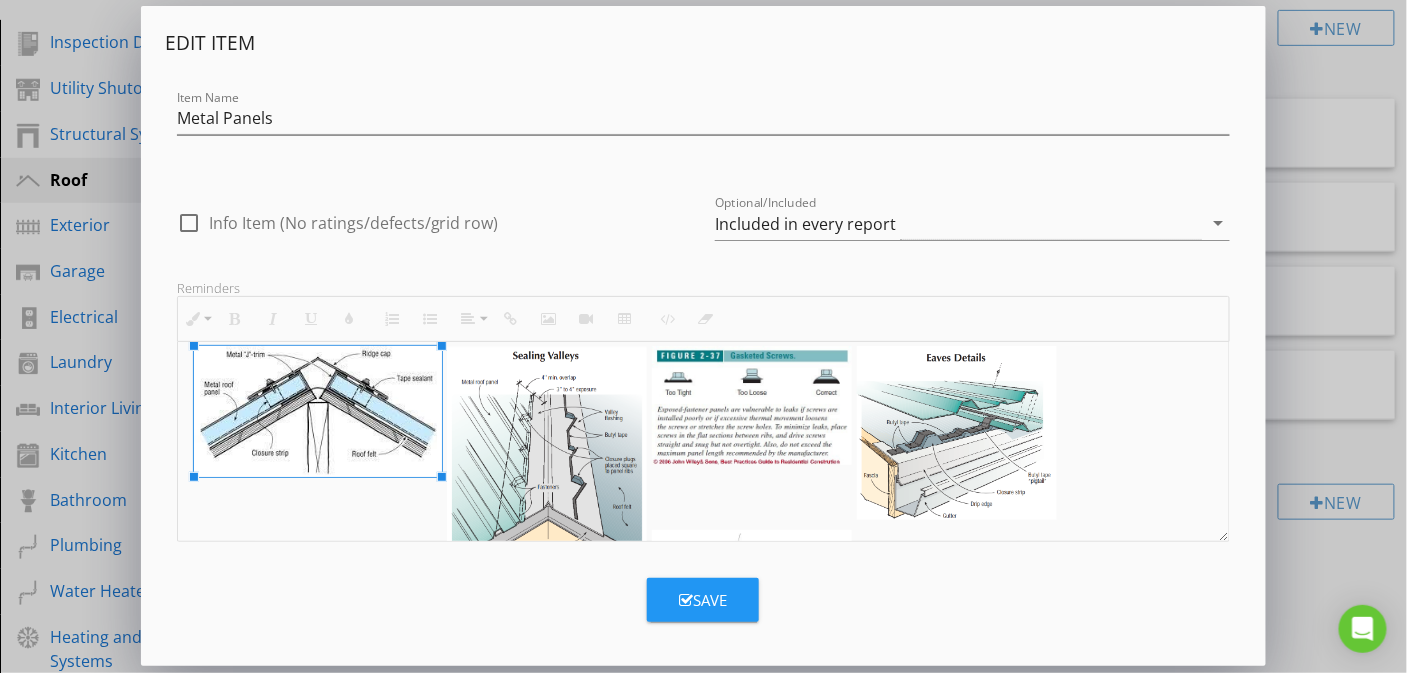 drag, startPoint x: 408, startPoint y: 465, endPoint x: 439, endPoint y: 466, distance: 31.016125 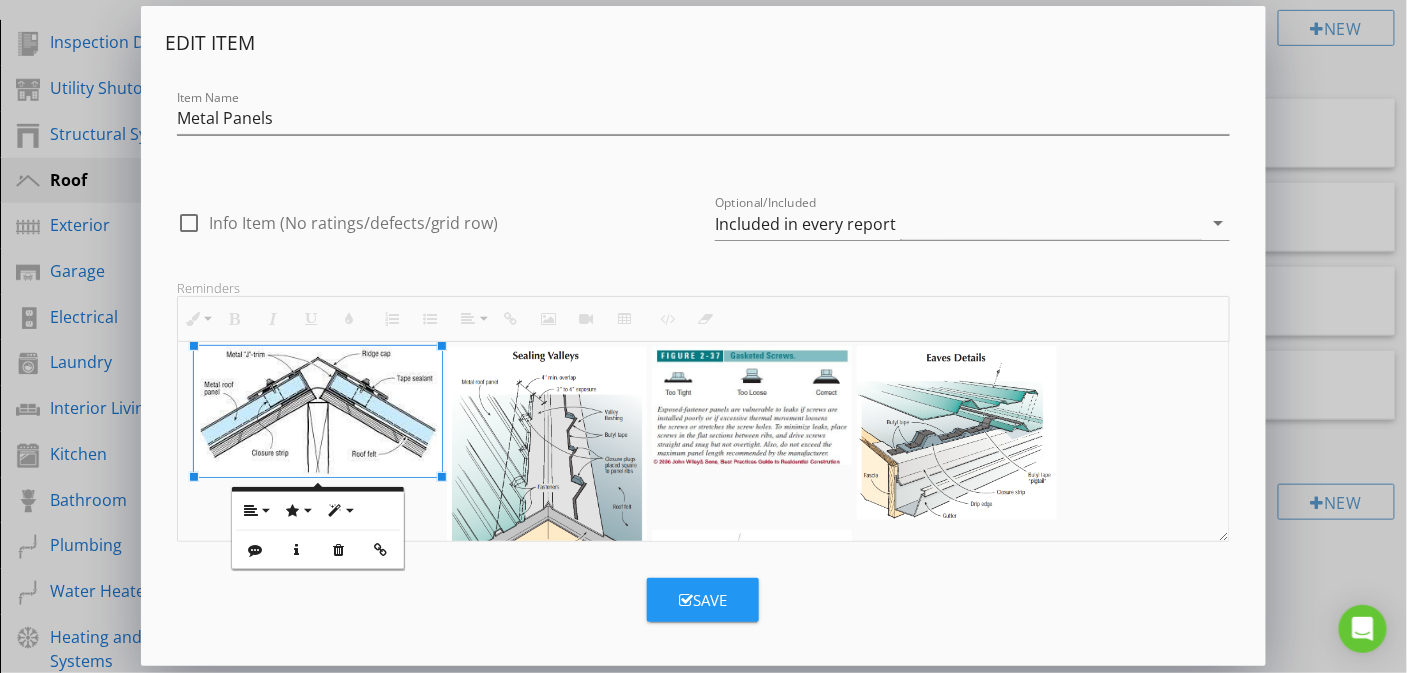 click at bounding box center (704, 508) 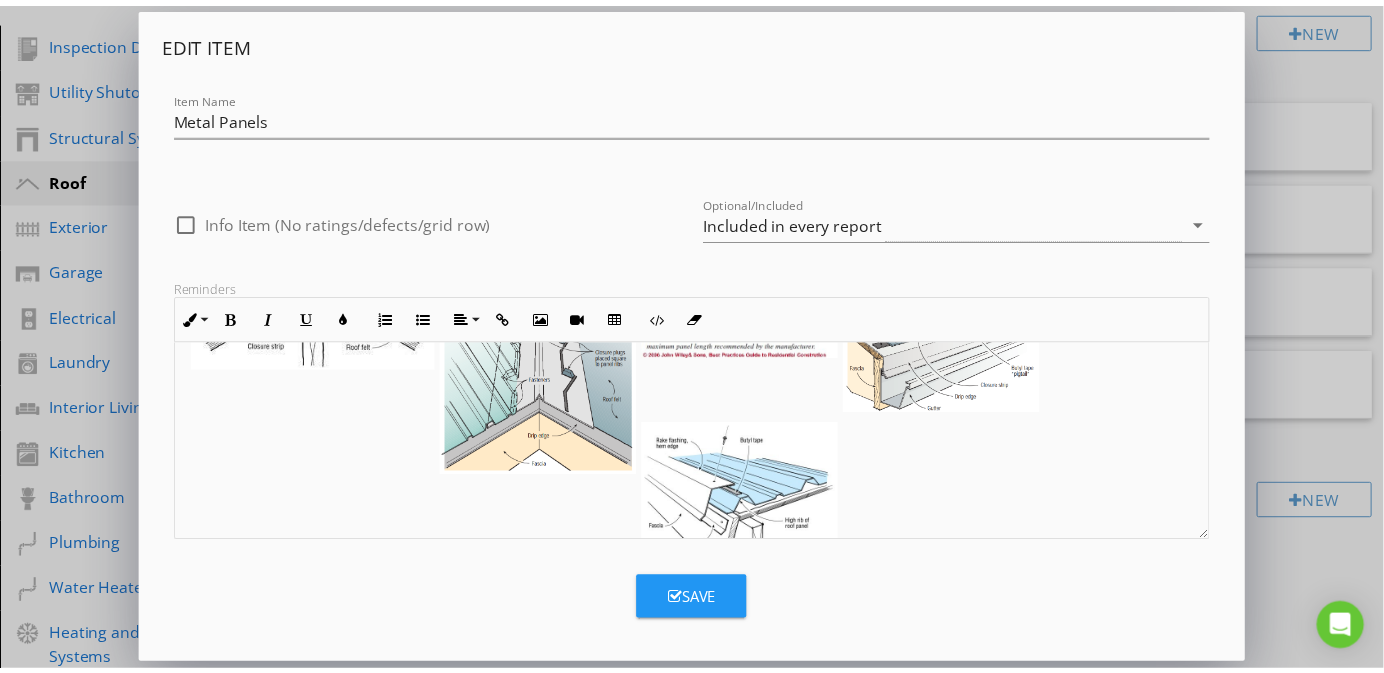 scroll, scrollTop: 182, scrollLeft: 0, axis: vertical 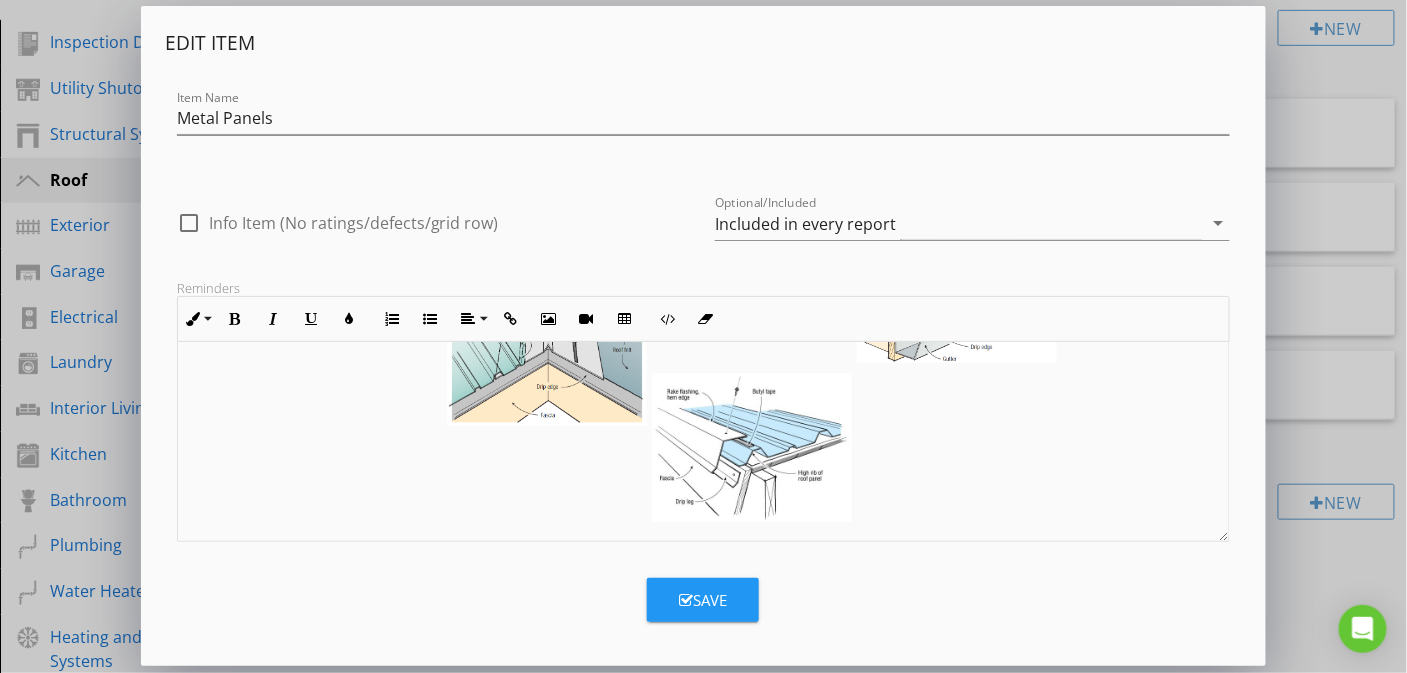 click on "Save" at bounding box center [703, 600] 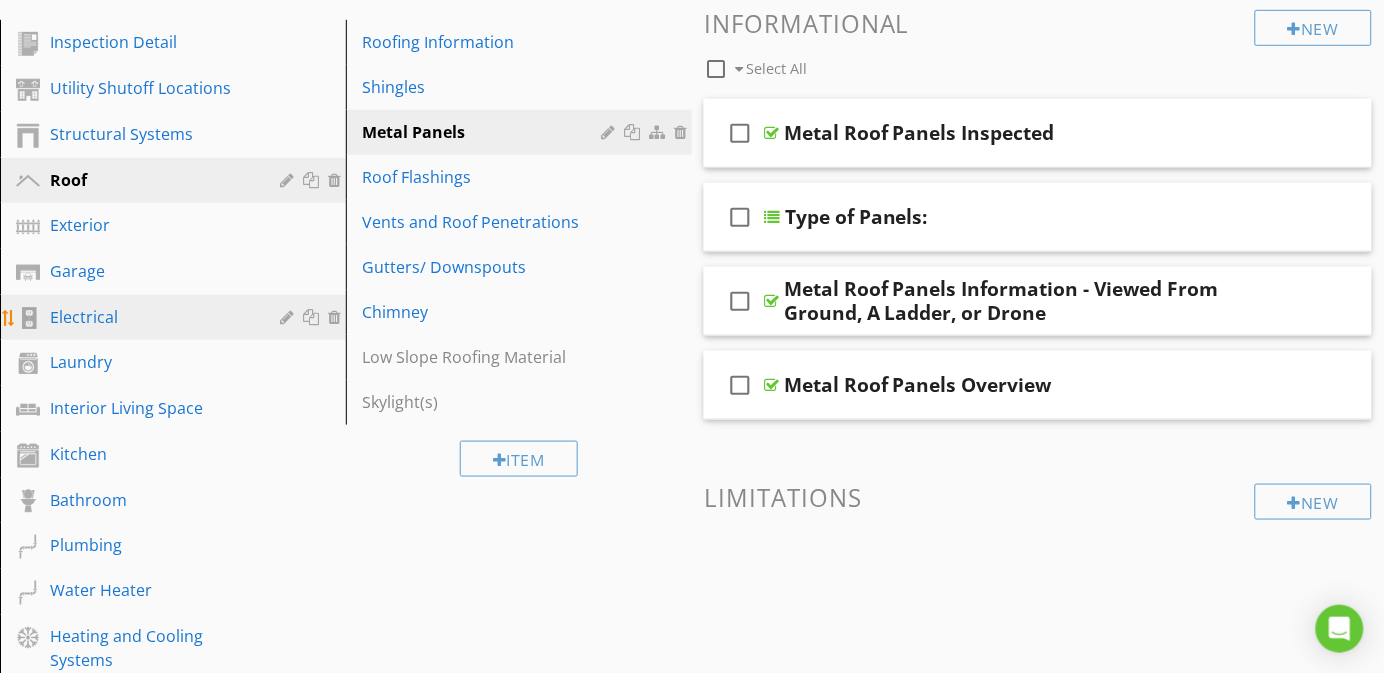 click on "Electrical" at bounding box center [150, 317] 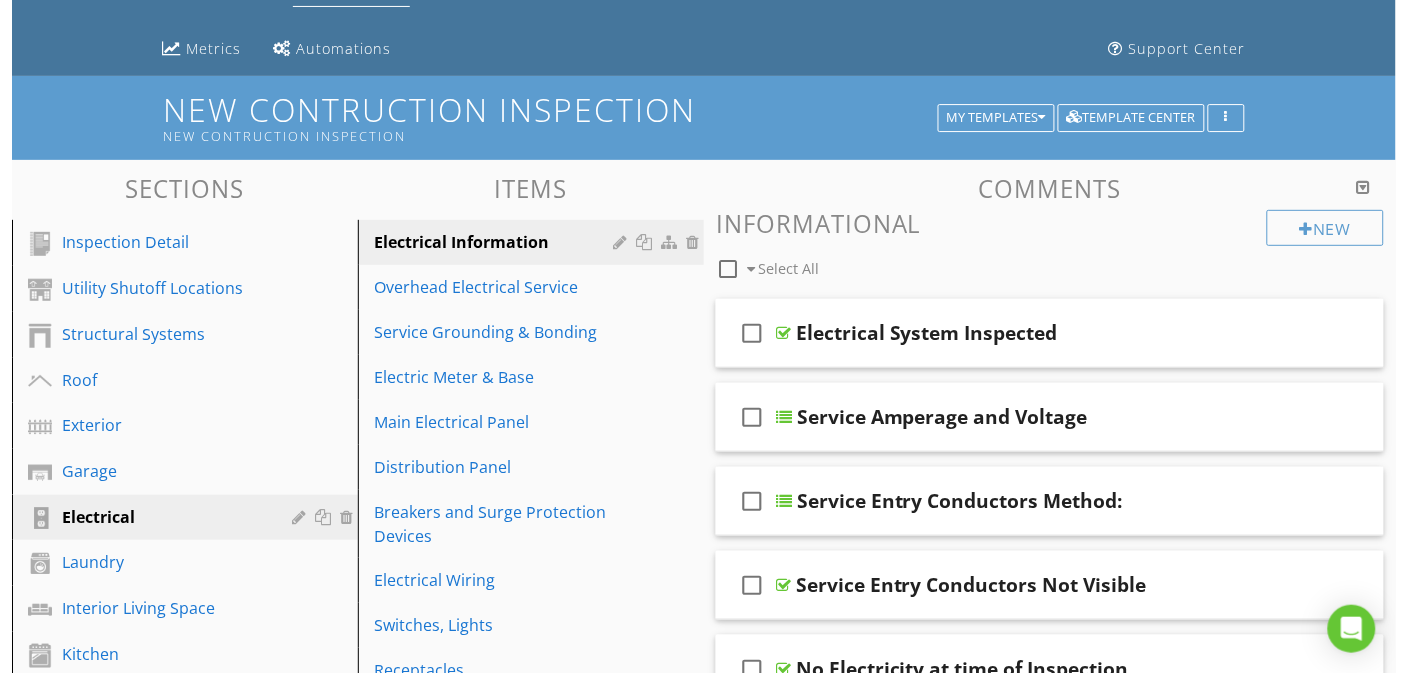 scroll, scrollTop: 300, scrollLeft: 0, axis: vertical 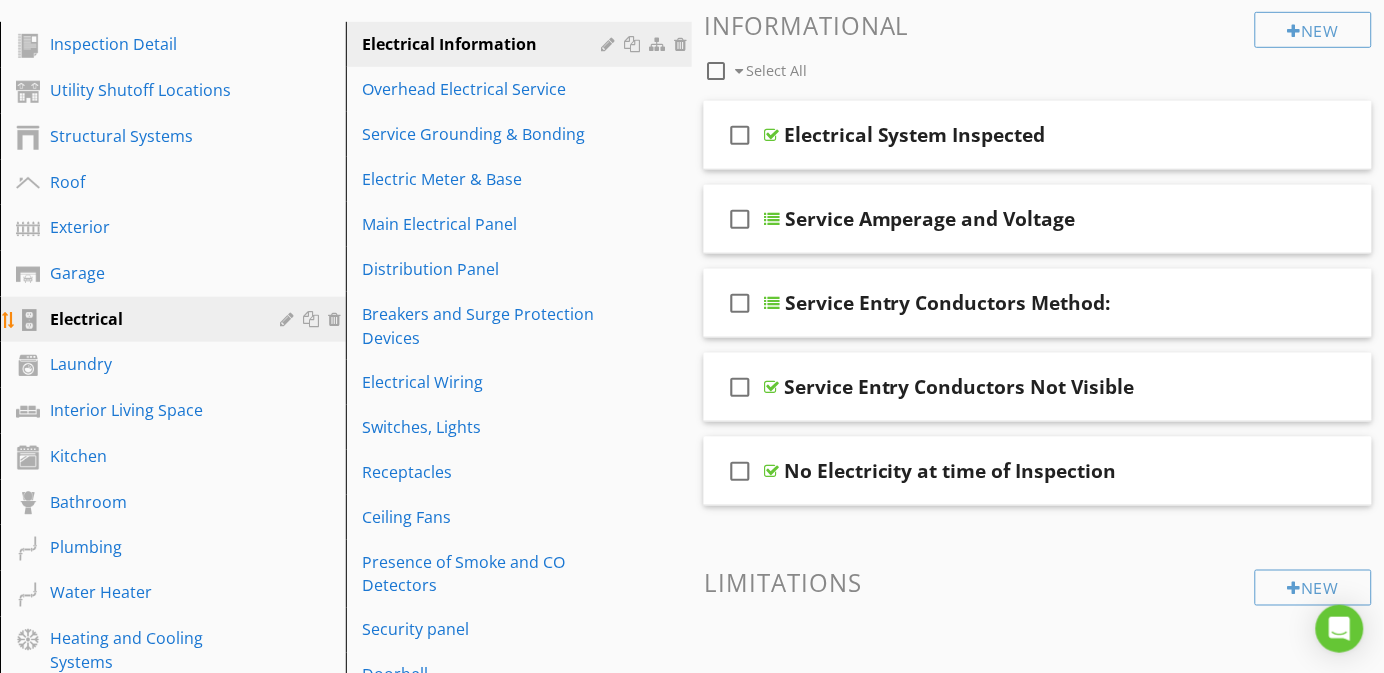 click at bounding box center (289, 319) 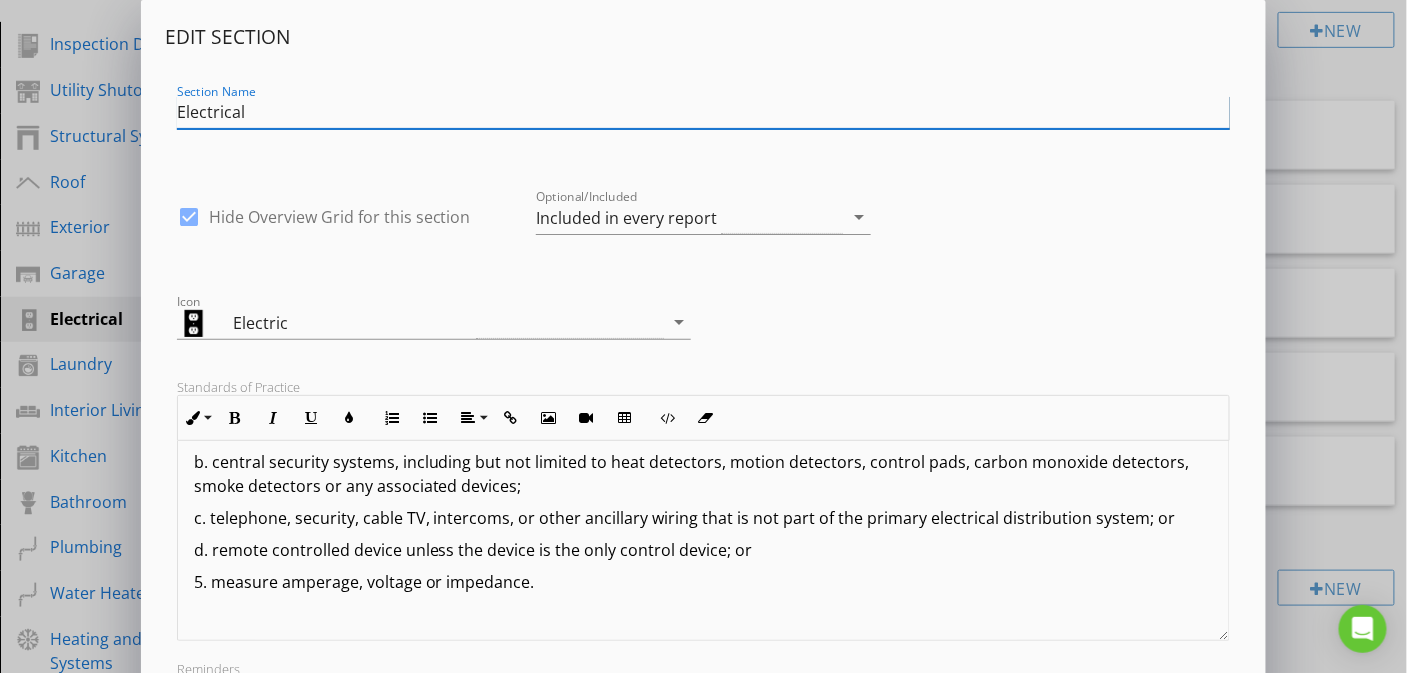 scroll, scrollTop: 793, scrollLeft: 0, axis: vertical 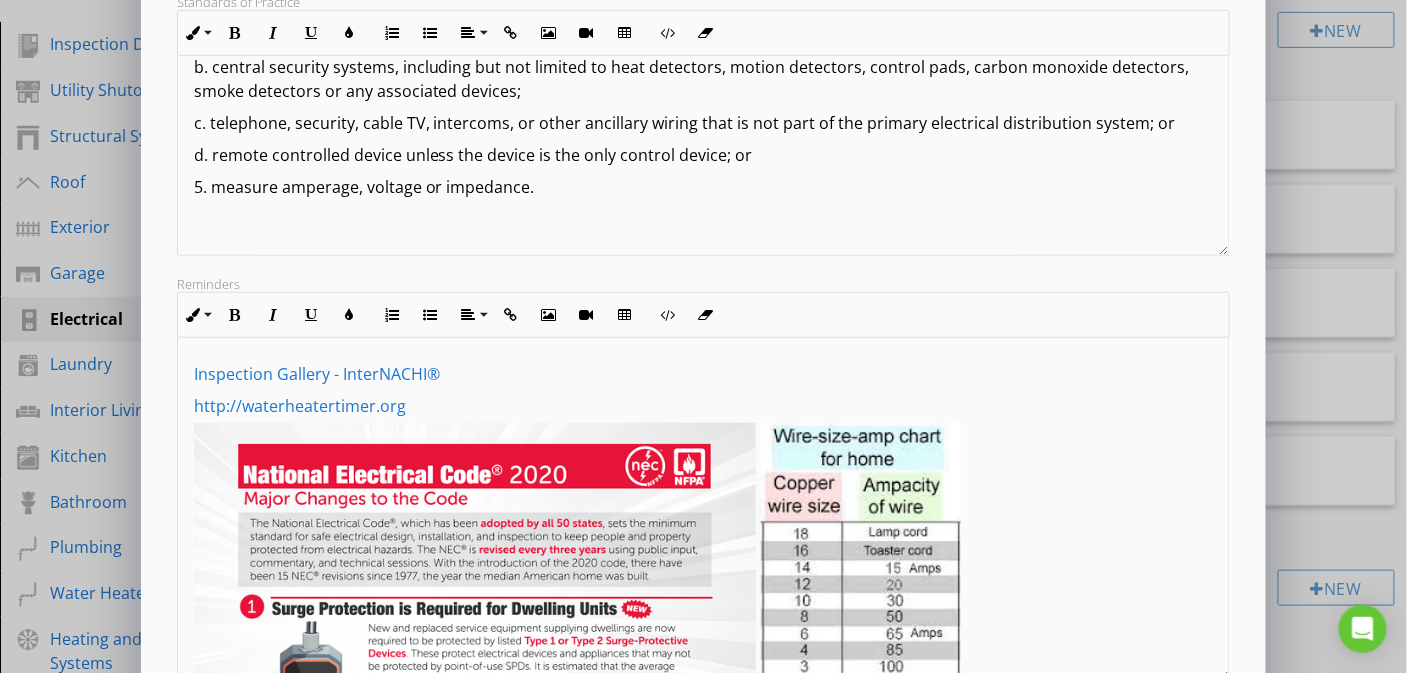 drag, startPoint x: 1222, startPoint y: 535, endPoint x: 1196, endPoint y: 677, distance: 144.36066 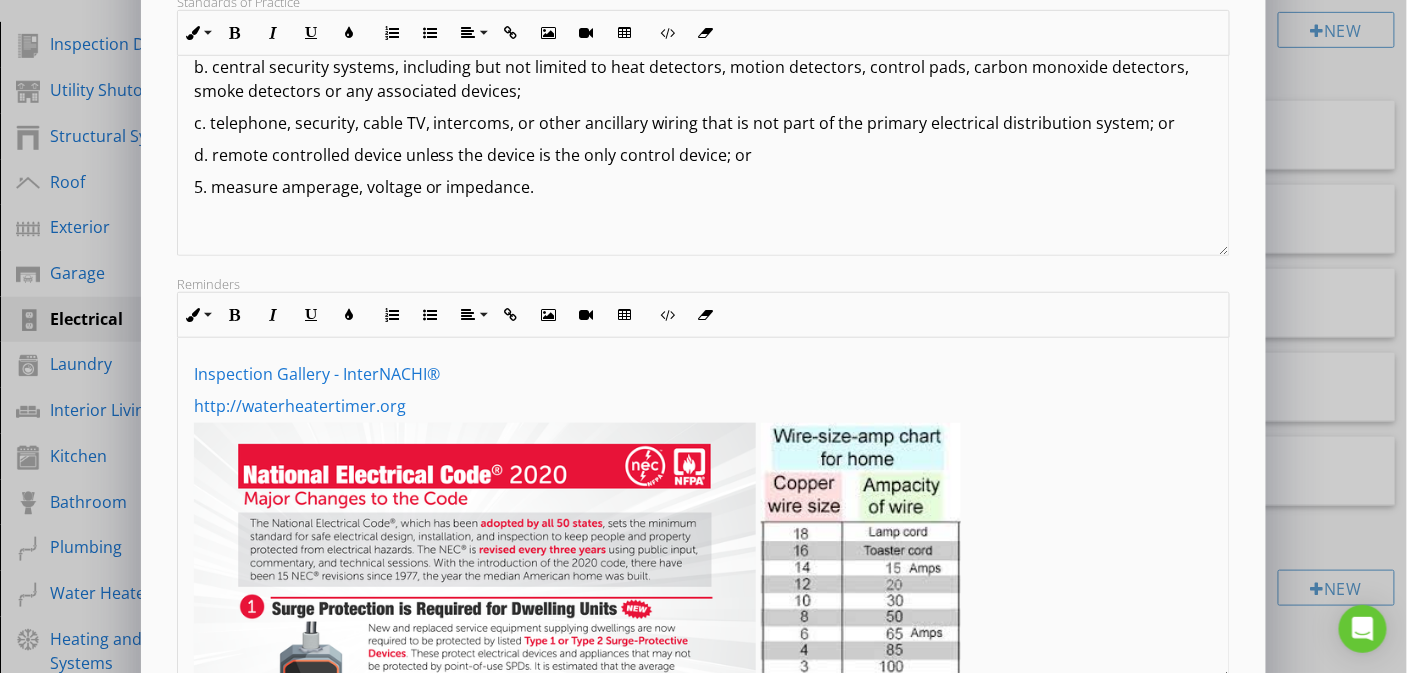click on "SPECTORA
Richie Fontenot
10 Eight Home Inspections llc
Role:
Inspector
Change Role
Dashboard
New Inspection
Inspections
Calendar
Template Editor
Contacts
Automations
Team
Metrics
Payments
Data Exports
Billing
Reporting
Advanced
Settings
What's New
Sign Out
Change Active Role
Your account has more than one possible role. Please choose how you'd like to view the site:
Company/Agency
City
Role
Dashboard
Templates
Settings
Unconfirmed
Inspections
Contacts
Calendar
Data
Profile
Metrics
Automations
Support Center
Optional - add on a per-report basis" at bounding box center (703, 611) 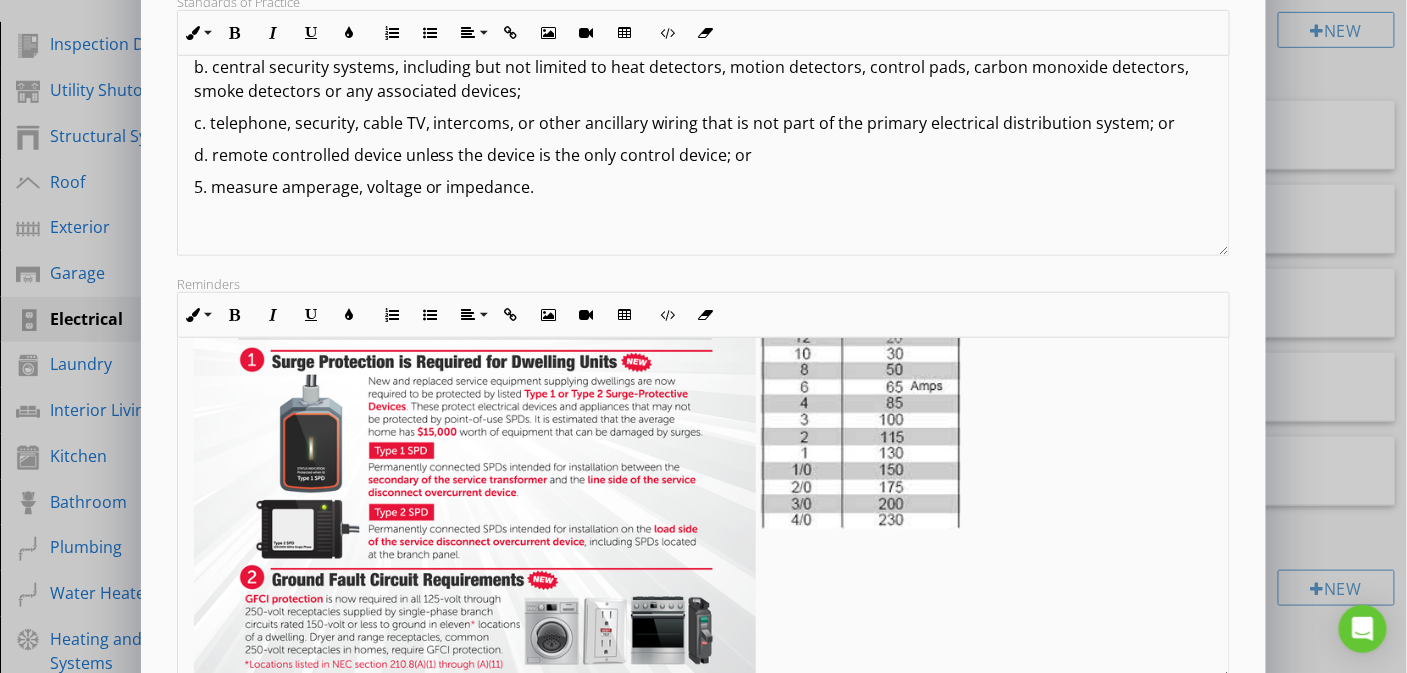 scroll, scrollTop: 300, scrollLeft: 0, axis: vertical 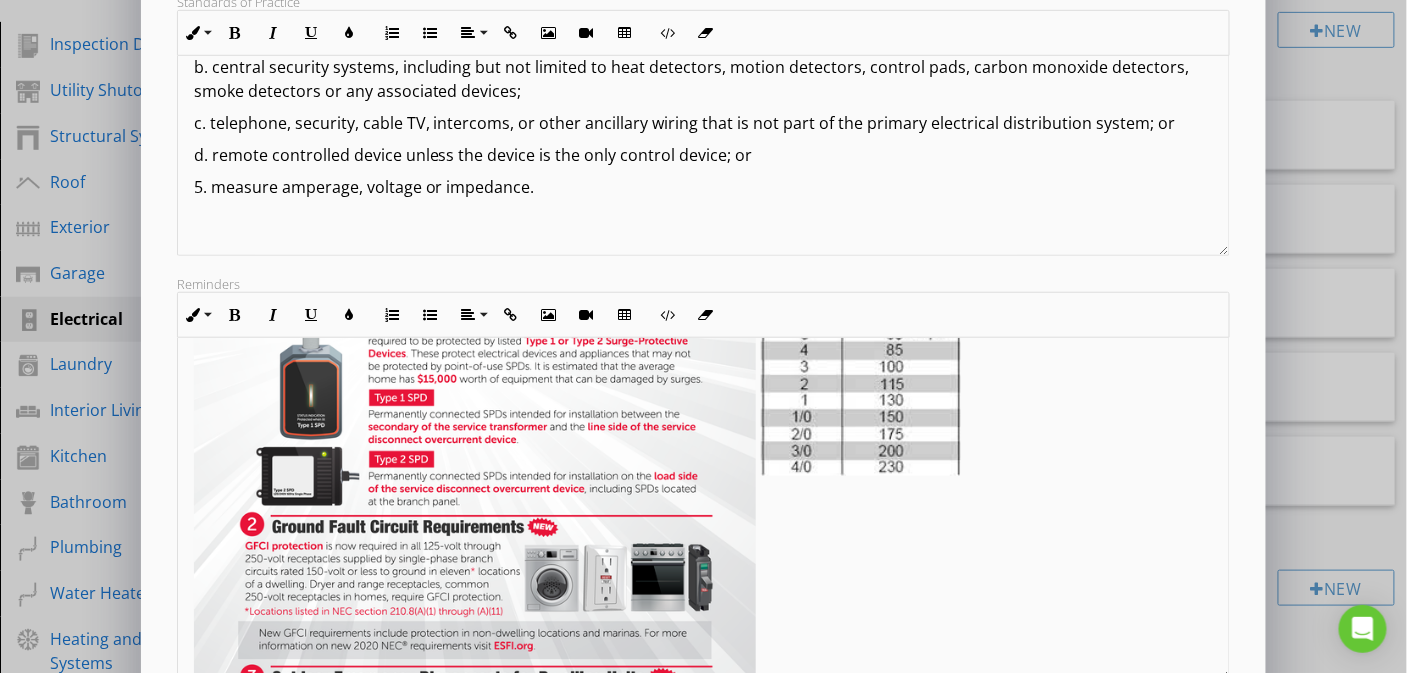 click at bounding box center (475, 486) 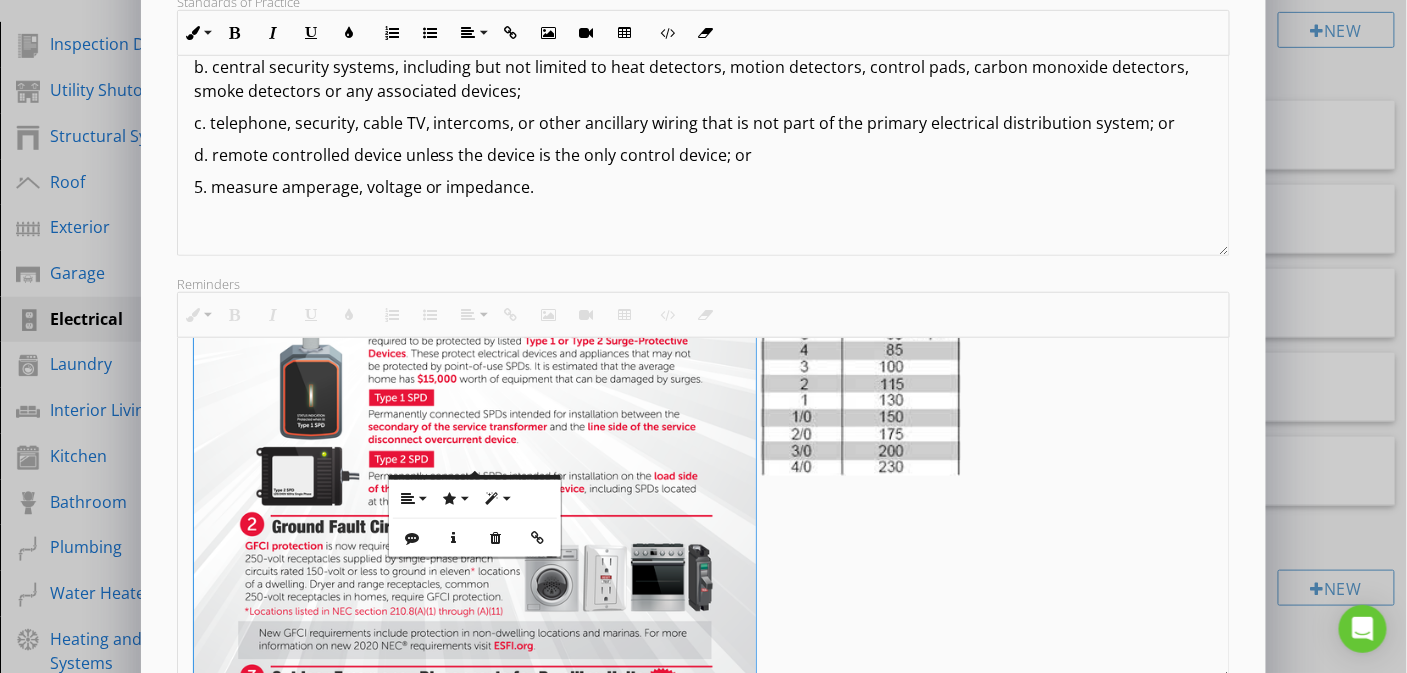 scroll, scrollTop: 750, scrollLeft: 0, axis: vertical 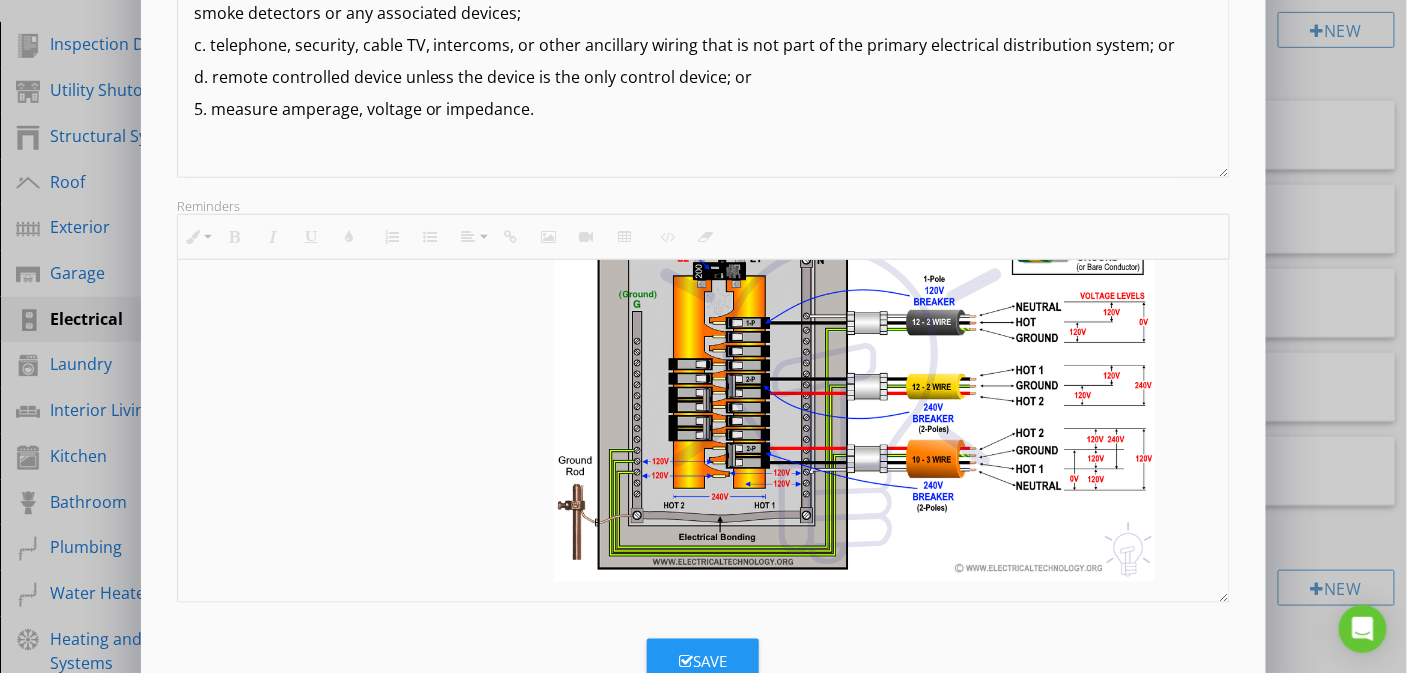 drag, startPoint x: 755, startPoint y: 398, endPoint x: 549, endPoint y: 329, distance: 217.2487 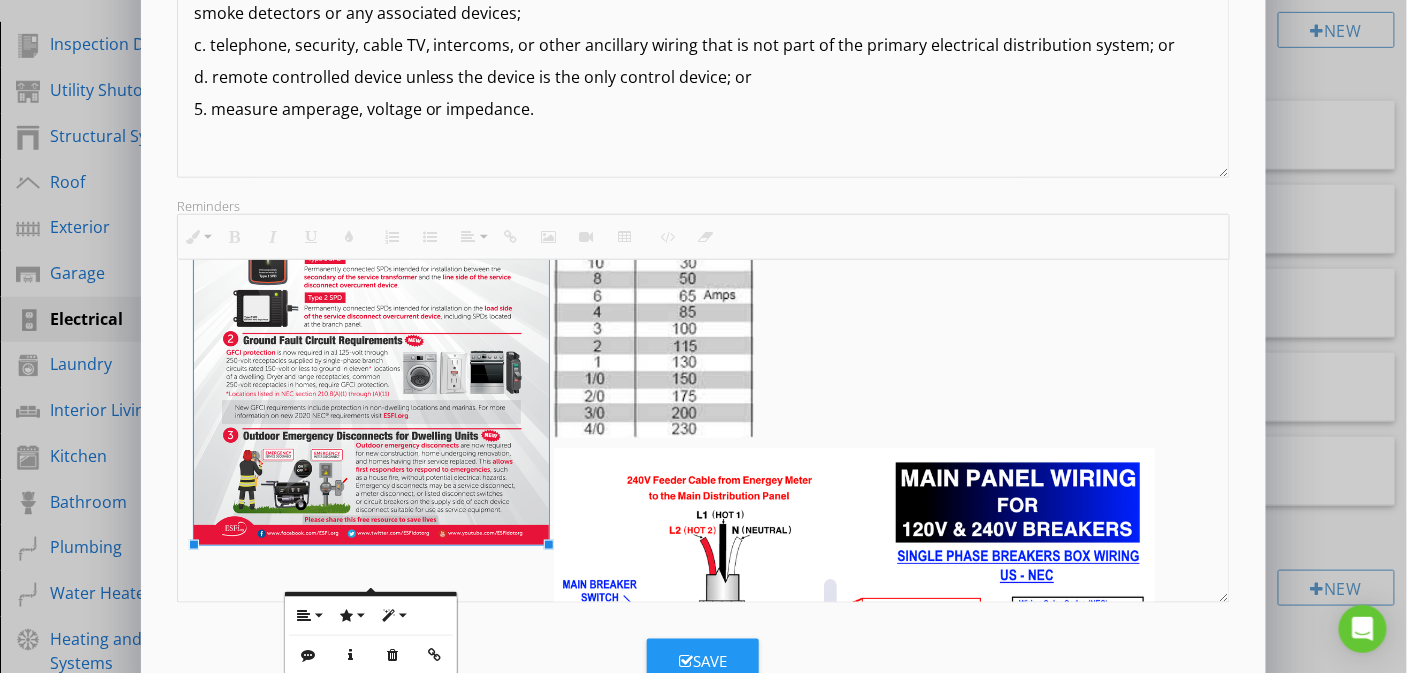 scroll, scrollTop: 222, scrollLeft: 0, axis: vertical 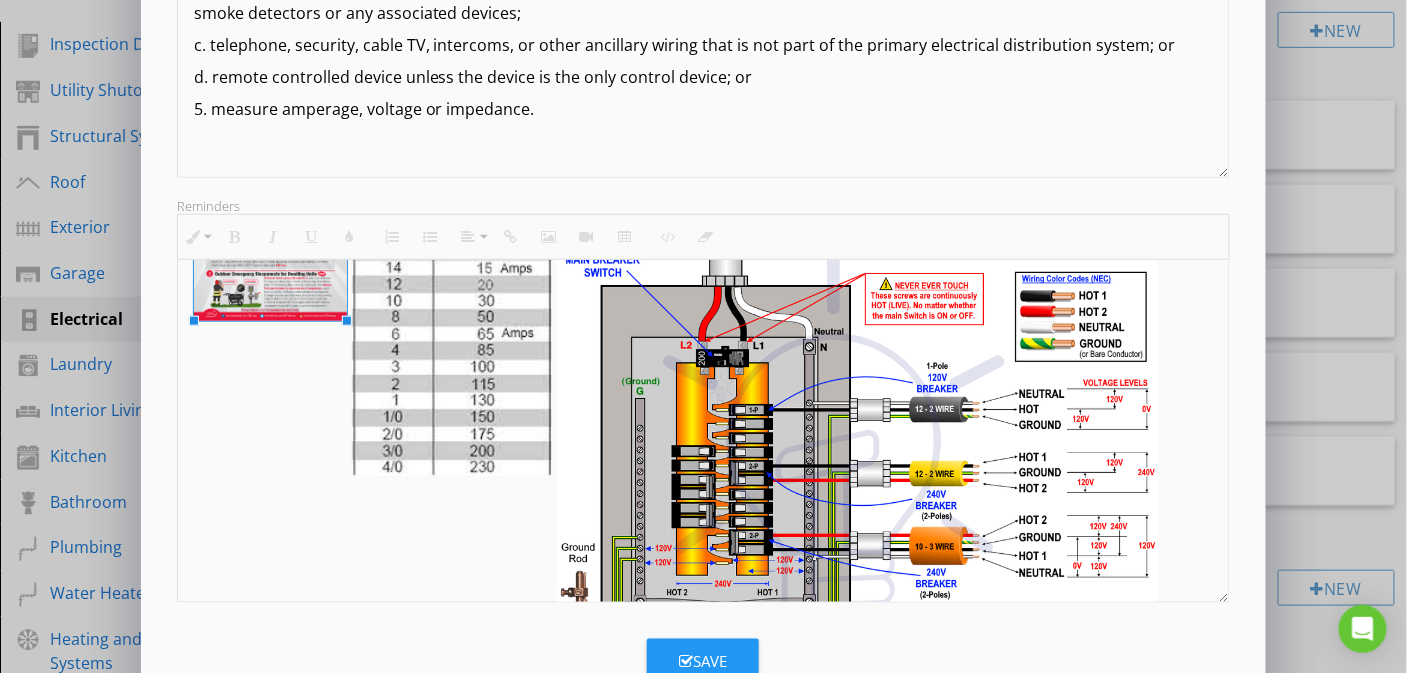 drag, startPoint x: 549, startPoint y: 578, endPoint x: 348, endPoint y: 278, distance: 361.11078 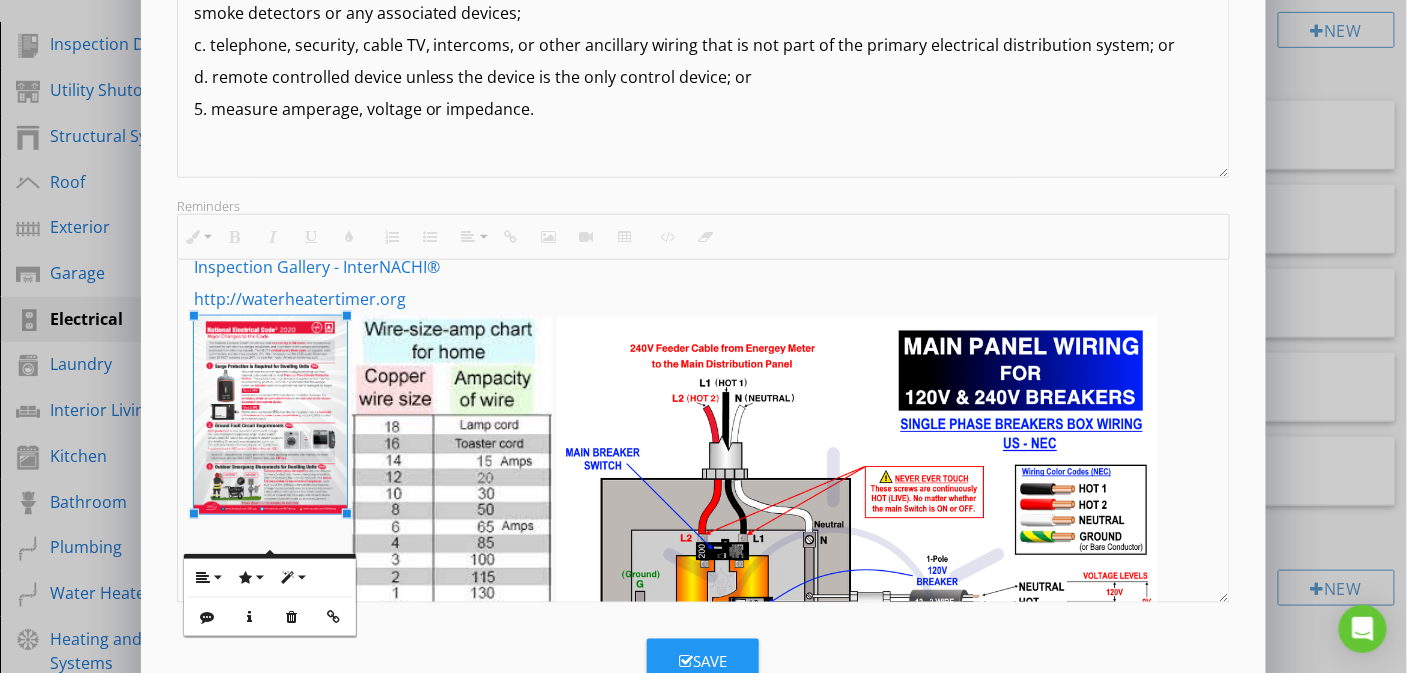 scroll, scrollTop: 0, scrollLeft: 0, axis: both 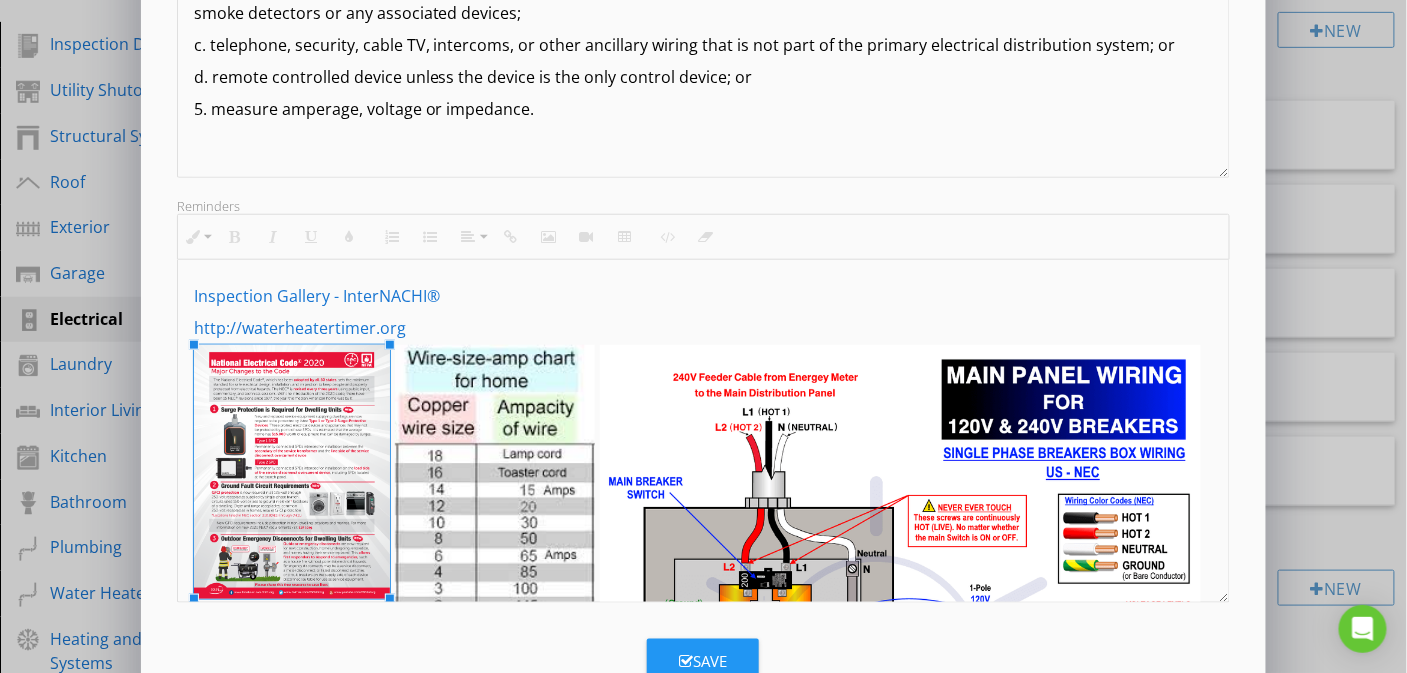 drag, startPoint x: 343, startPoint y: 540, endPoint x: 387, endPoint y: 557, distance: 47.169907 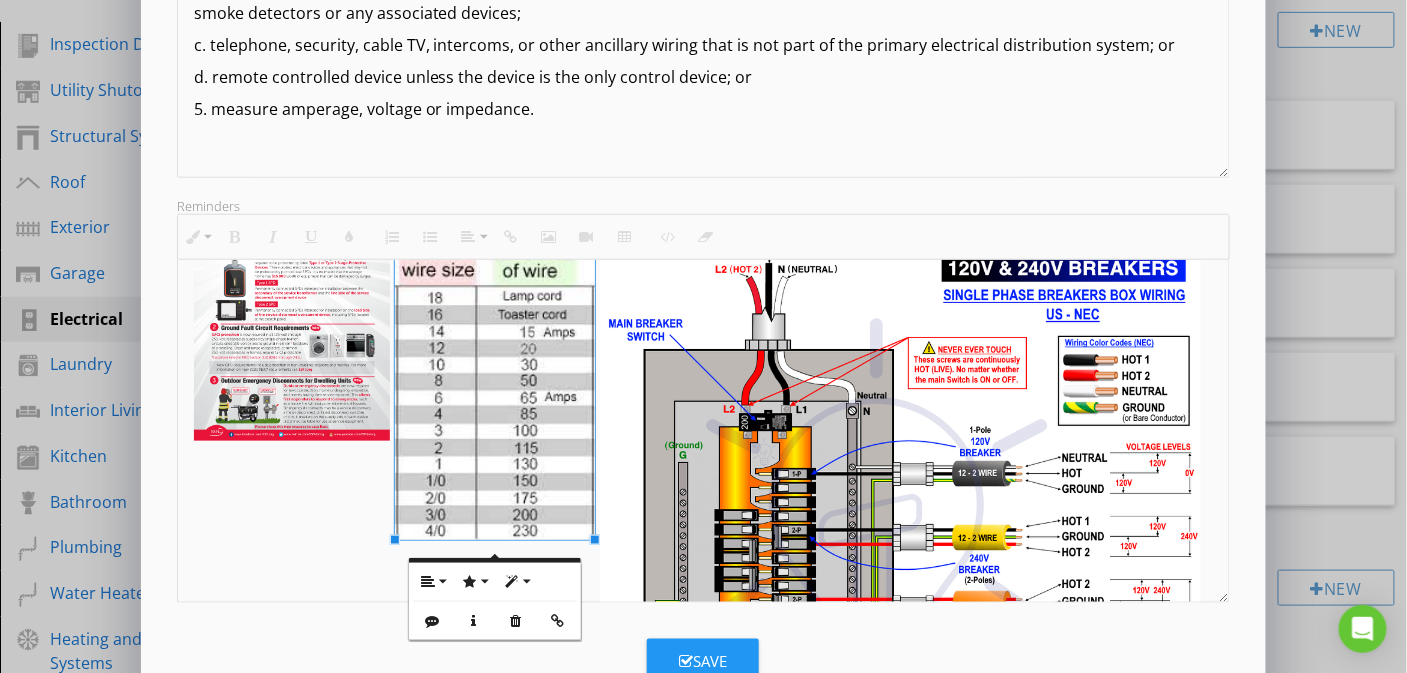 scroll, scrollTop: 150, scrollLeft: 0, axis: vertical 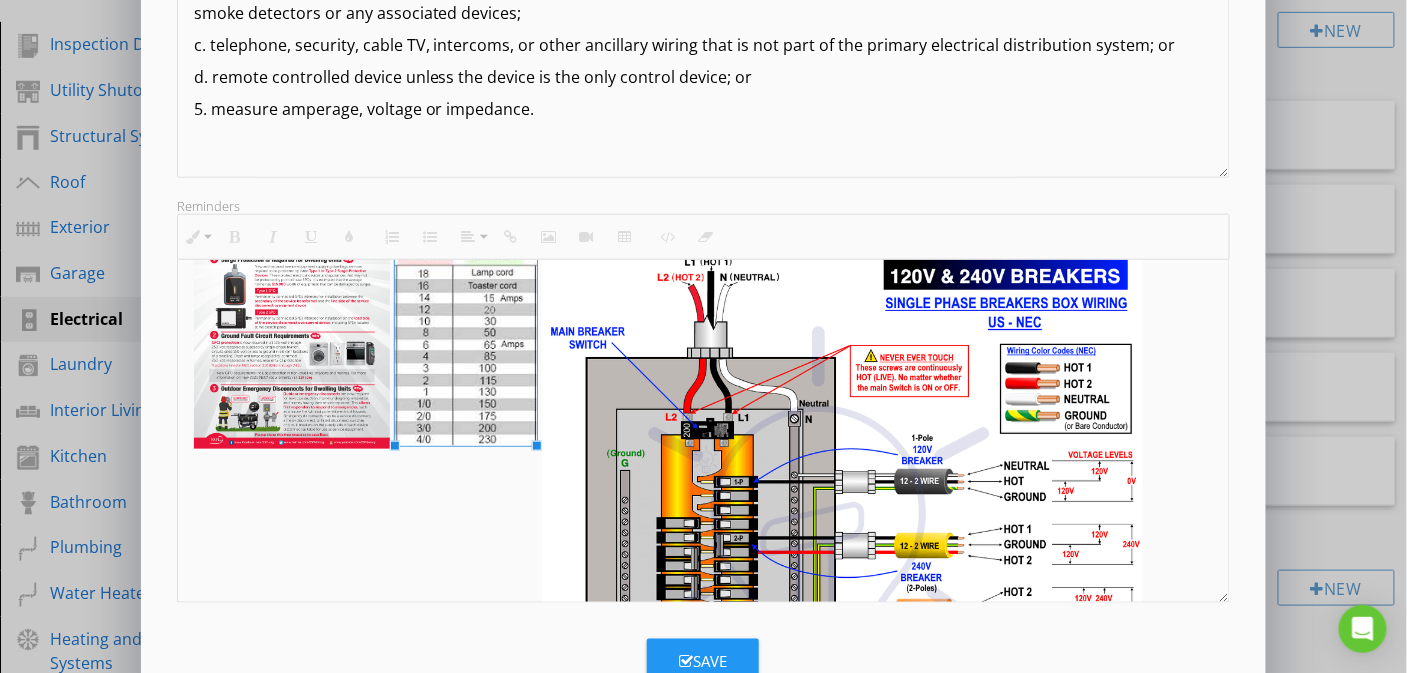 drag, startPoint x: 592, startPoint y: 543, endPoint x: 535, endPoint y: 405, distance: 149.30841 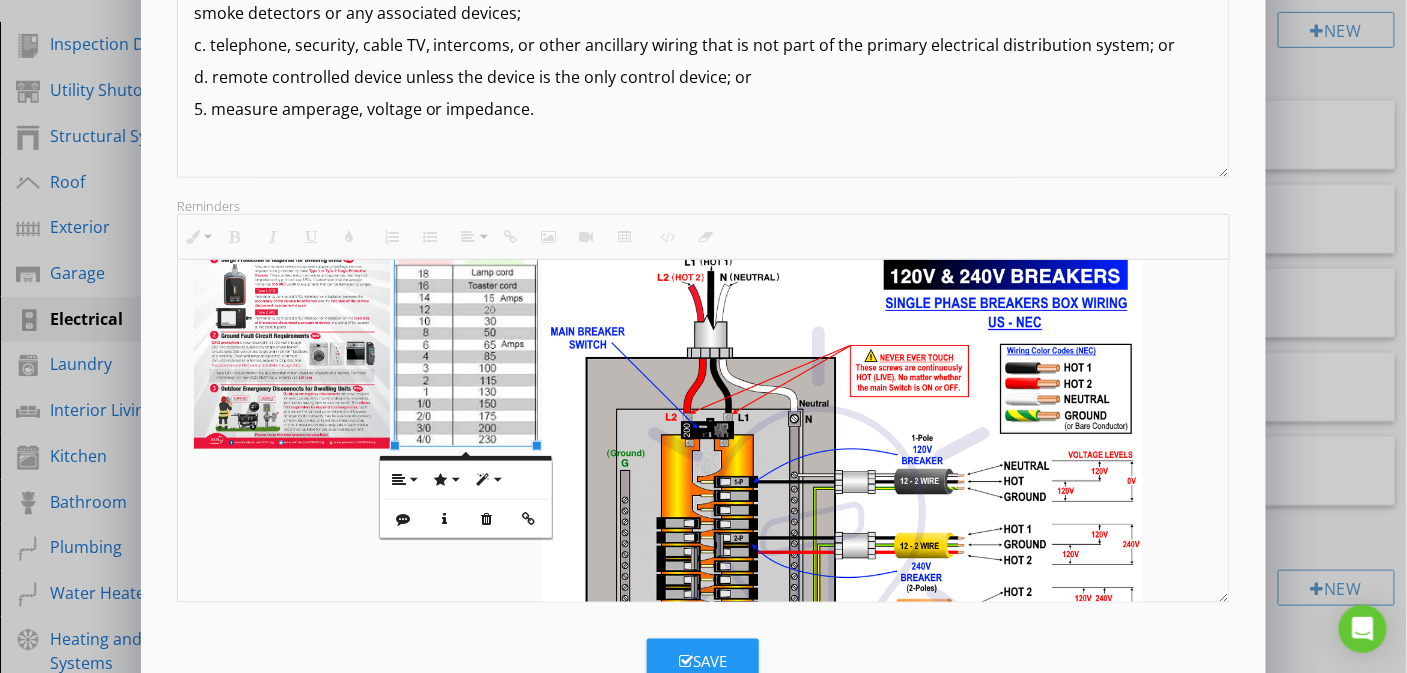 click at bounding box center [842, 468] 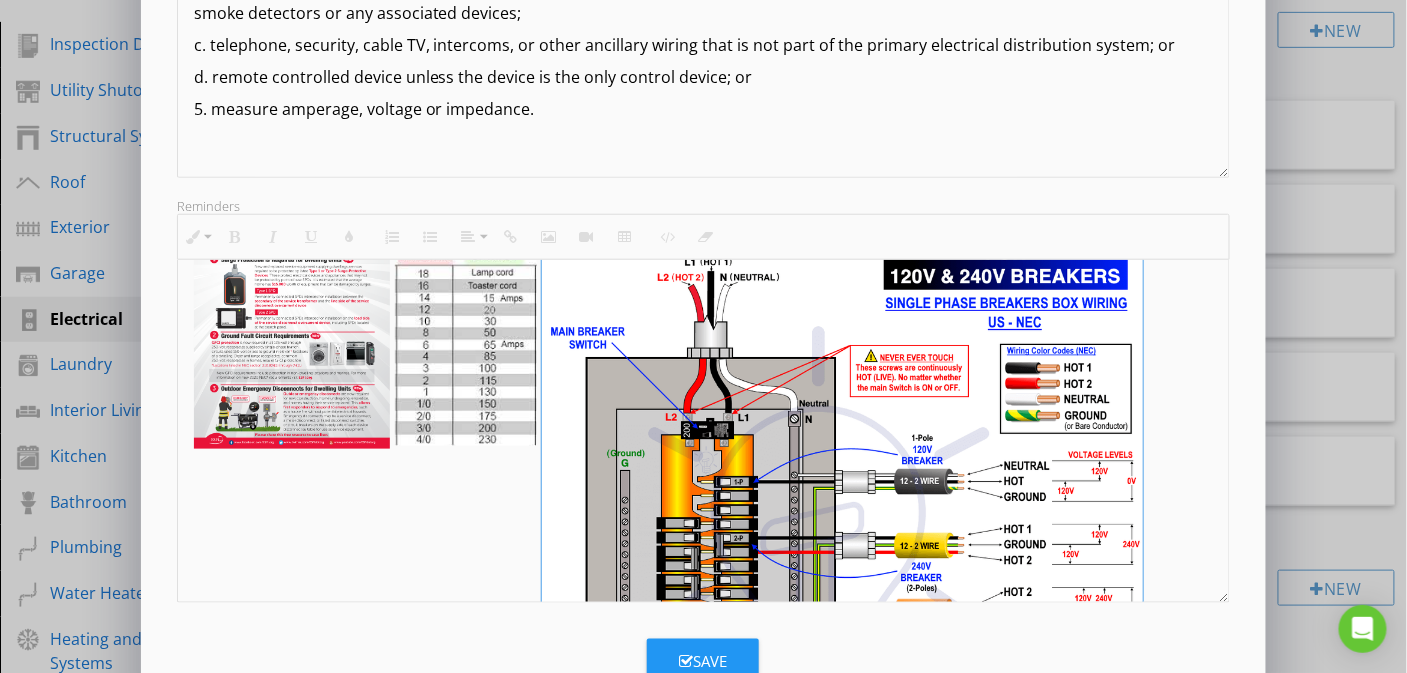 scroll, scrollTop: 309, scrollLeft: 0, axis: vertical 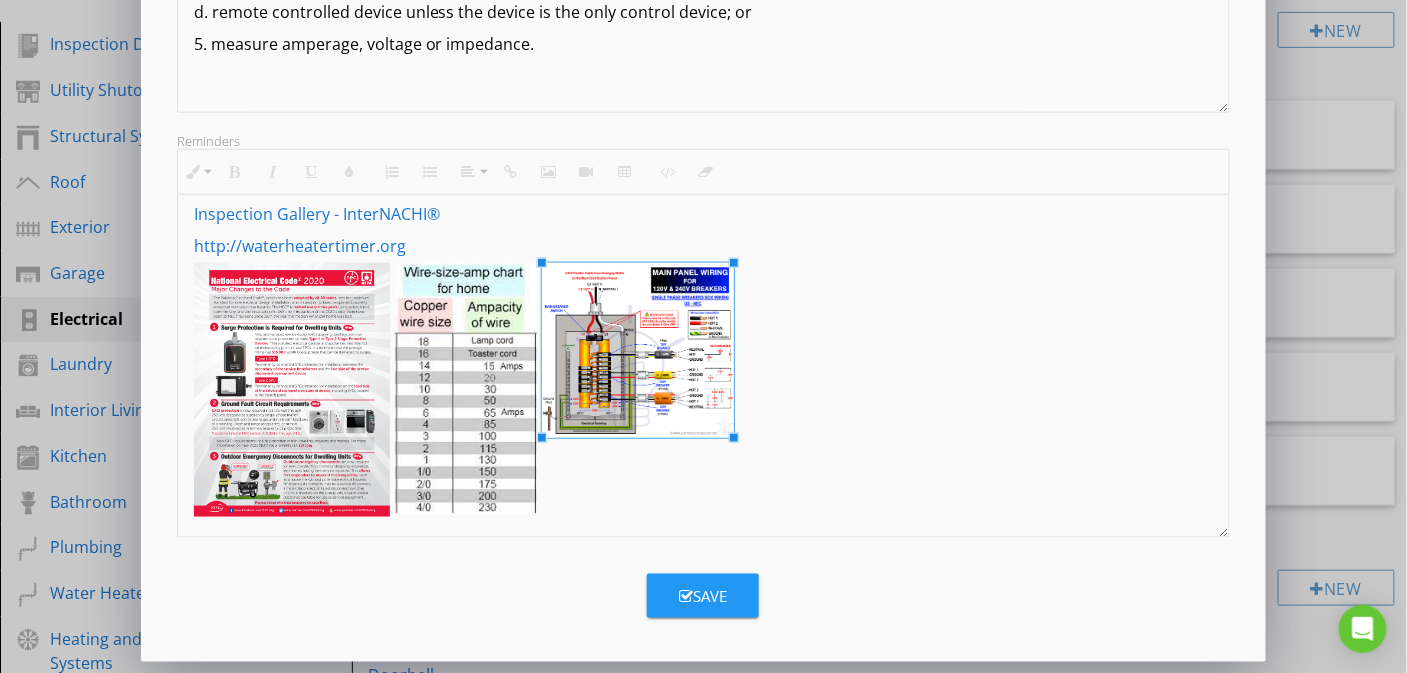 drag, startPoint x: 1144, startPoint y: 579, endPoint x: 736, endPoint y: 371, distance: 457.9607 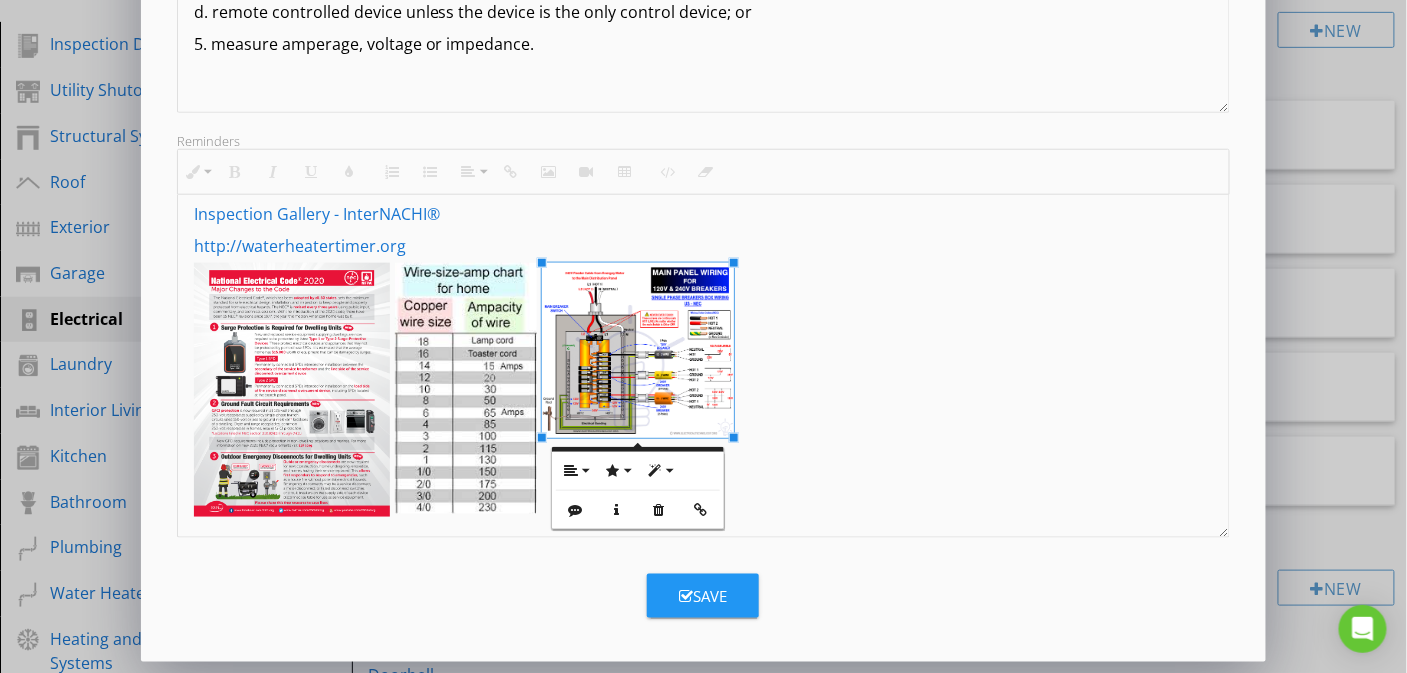 click on "Inspection Gallery - InterNACHI® http://waterheatertimer.org" at bounding box center (704, 358) 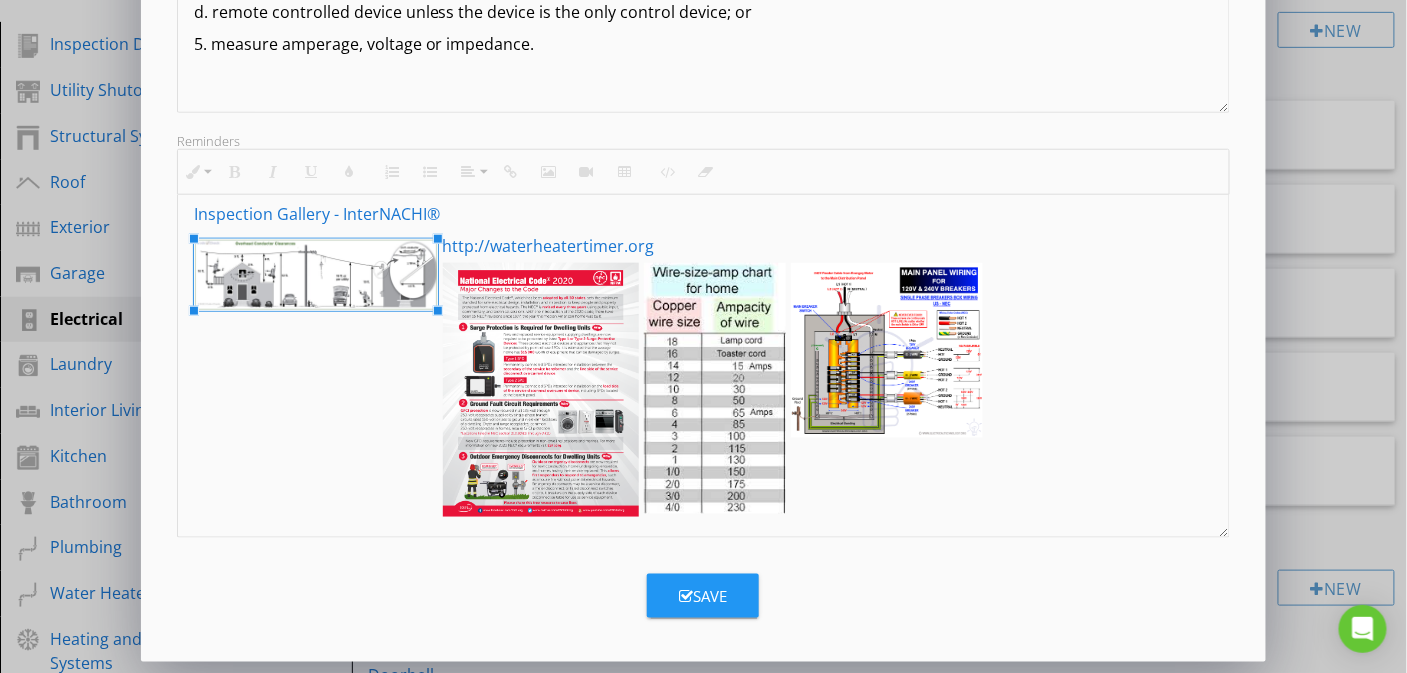 drag, startPoint x: 395, startPoint y: 298, endPoint x: 440, endPoint y: 335, distance: 58.258045 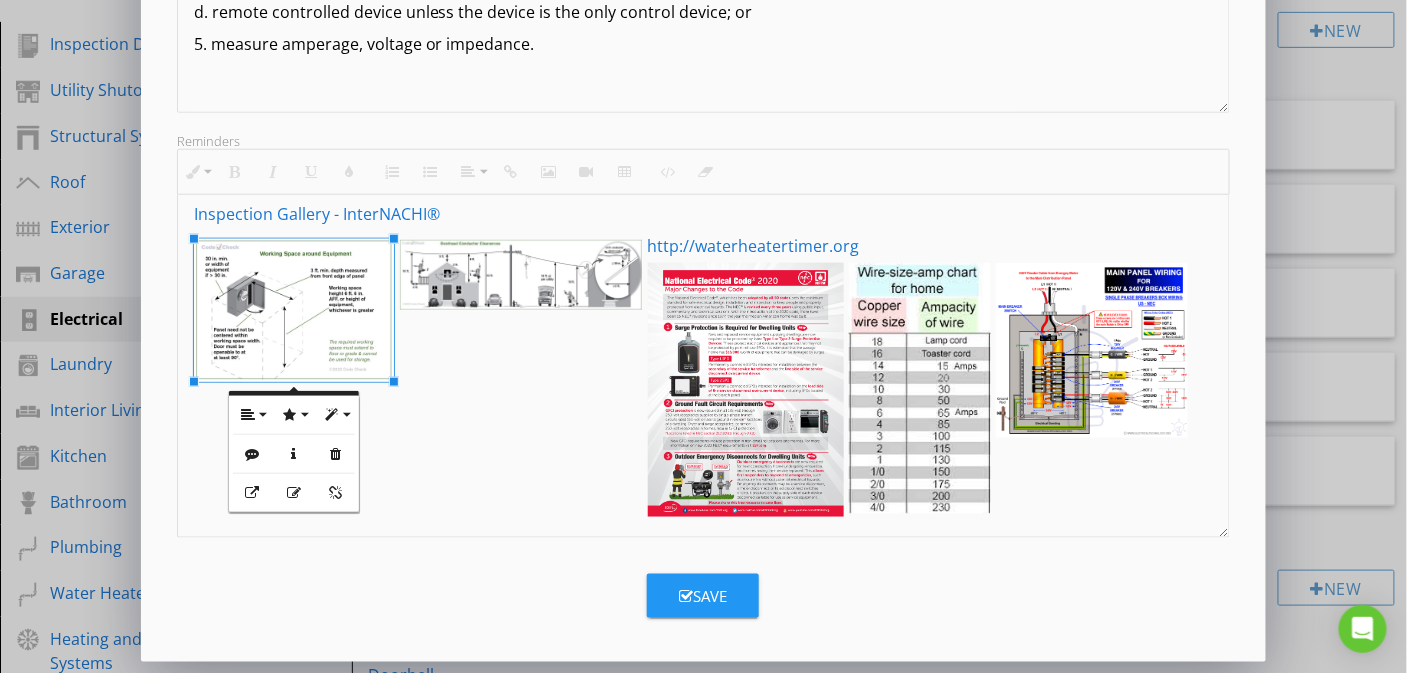 click on "http://waterheatertimer.org" at bounding box center (704, 246) 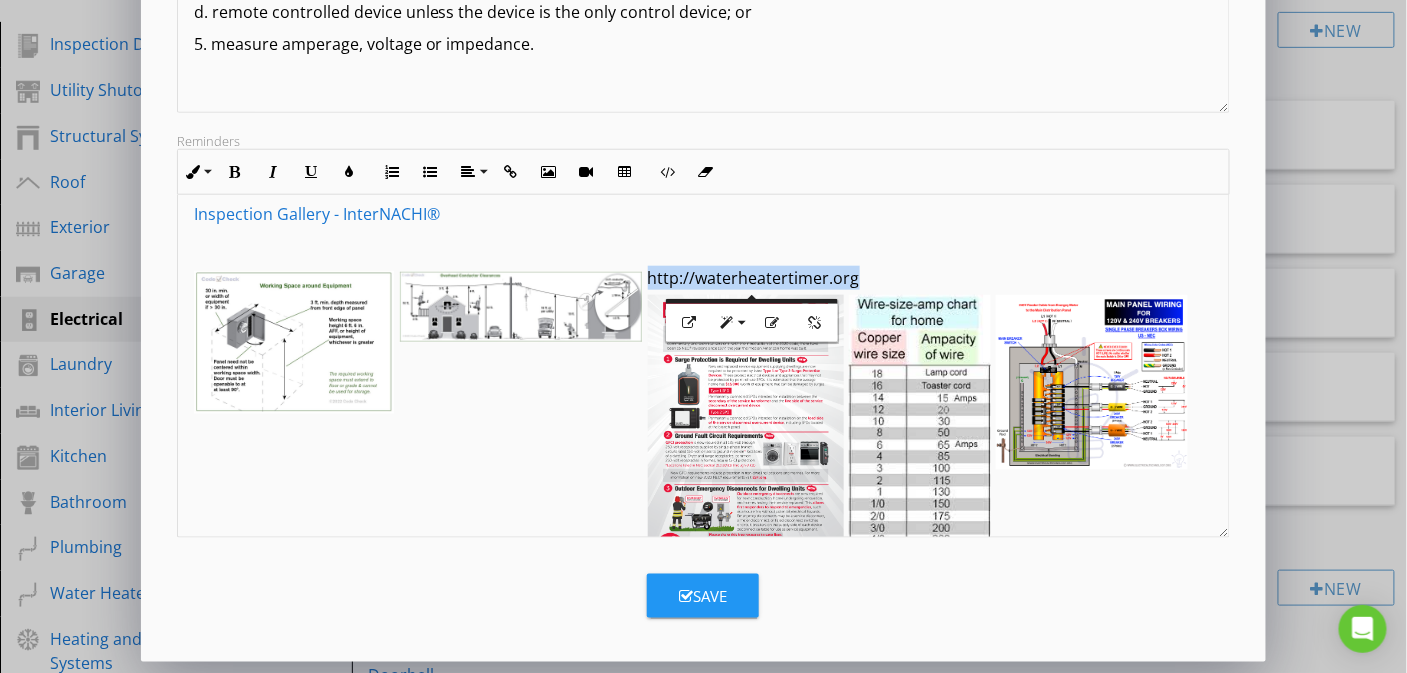 drag, startPoint x: 858, startPoint y: 278, endPoint x: 650, endPoint y: 273, distance: 208.06009 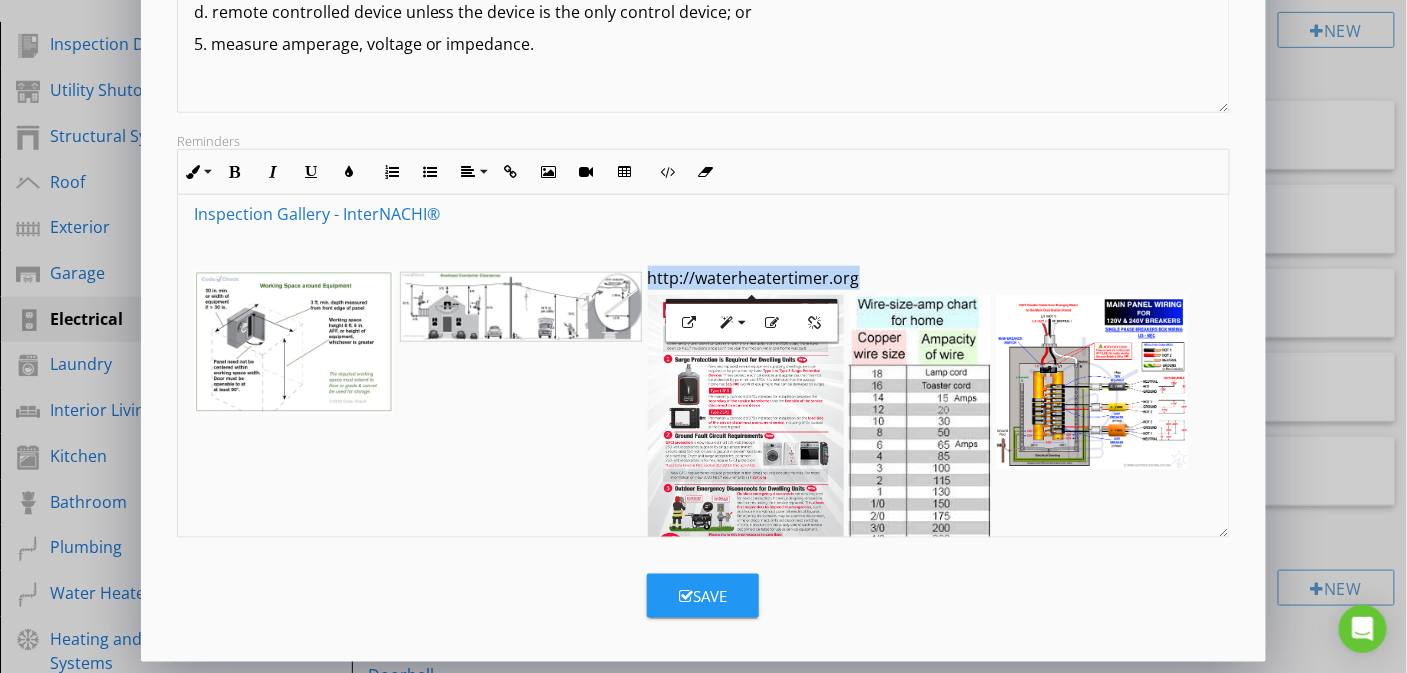 click on "http://waterheatertimer.org" at bounding box center (704, 278) 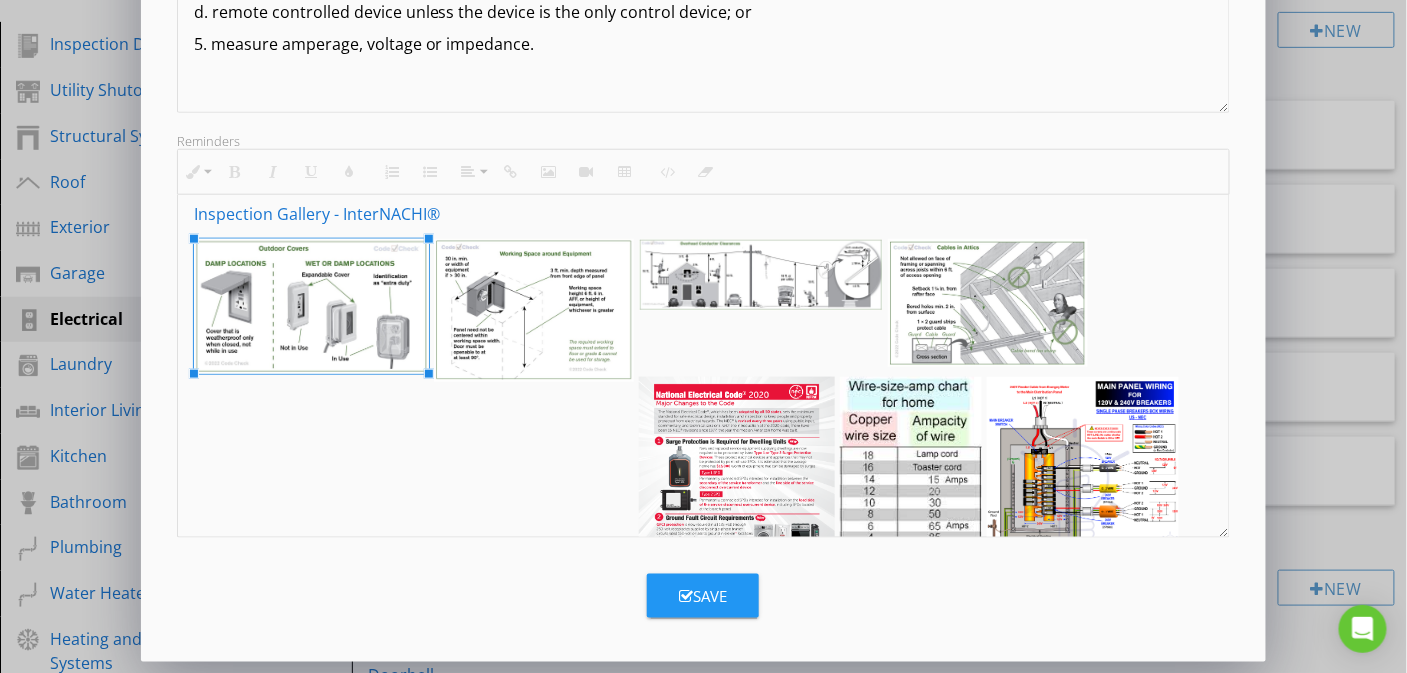 drag, startPoint x: 391, startPoint y: 354, endPoint x: 427, endPoint y: 393, distance: 53.075417 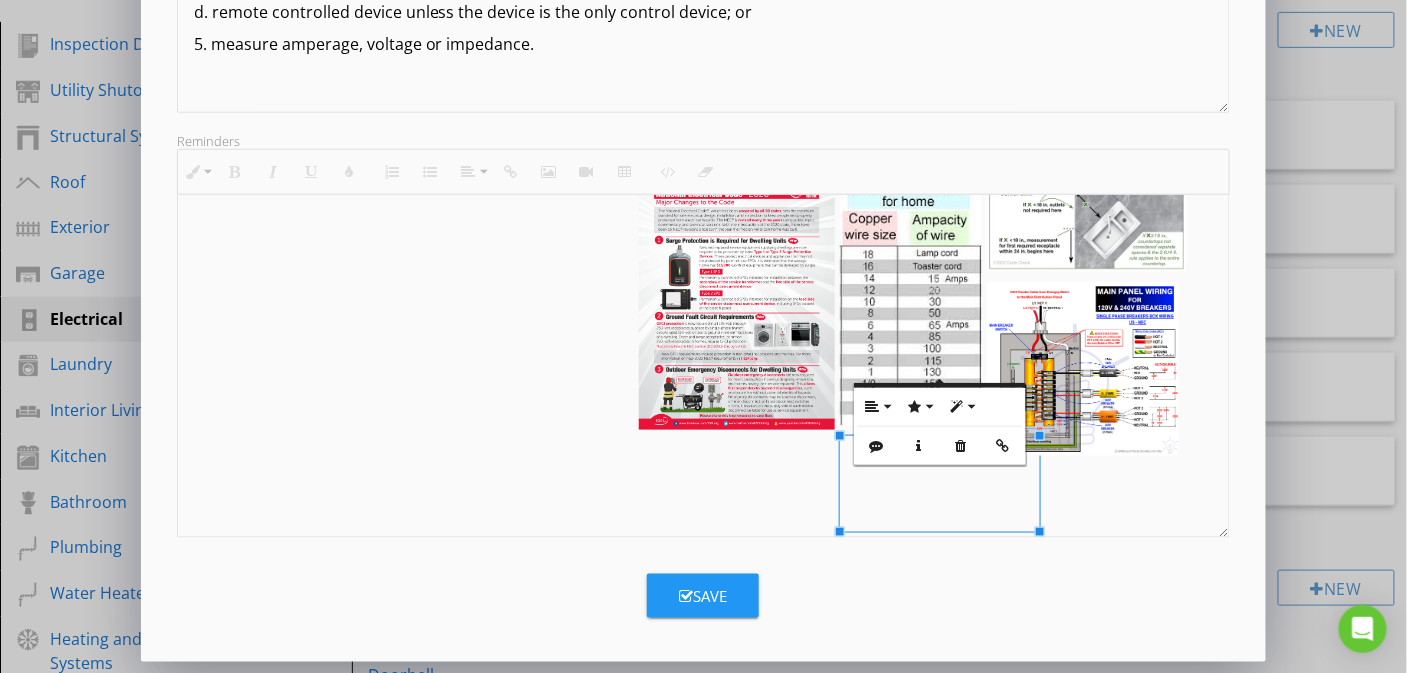scroll, scrollTop: 418, scrollLeft: 0, axis: vertical 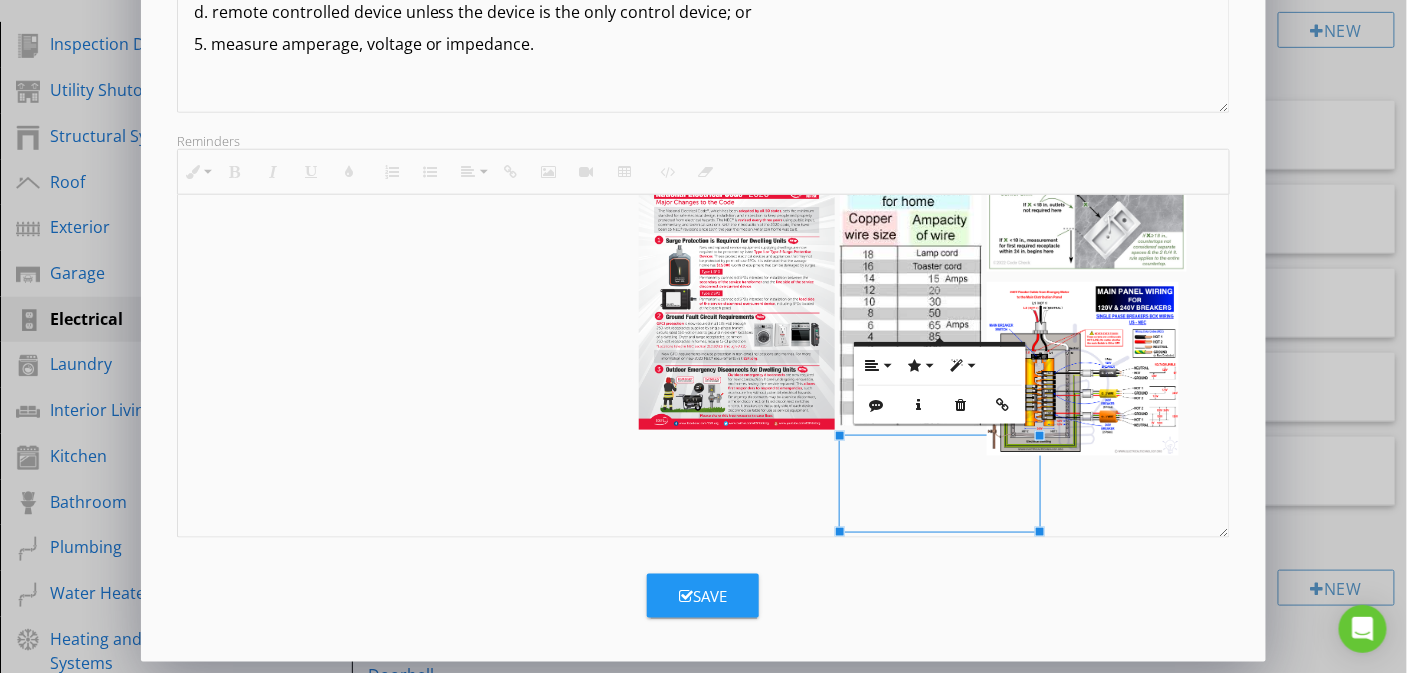 click at bounding box center (1083, 369) 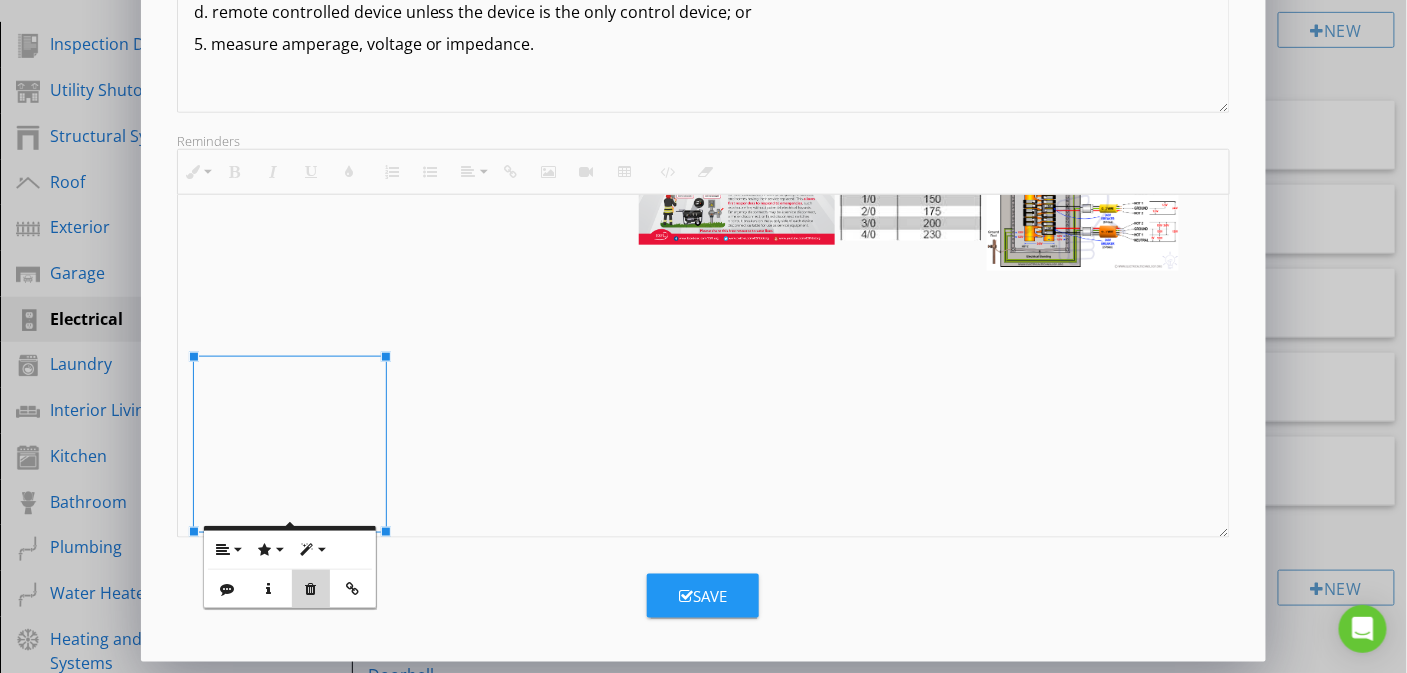 click at bounding box center [311, 589] 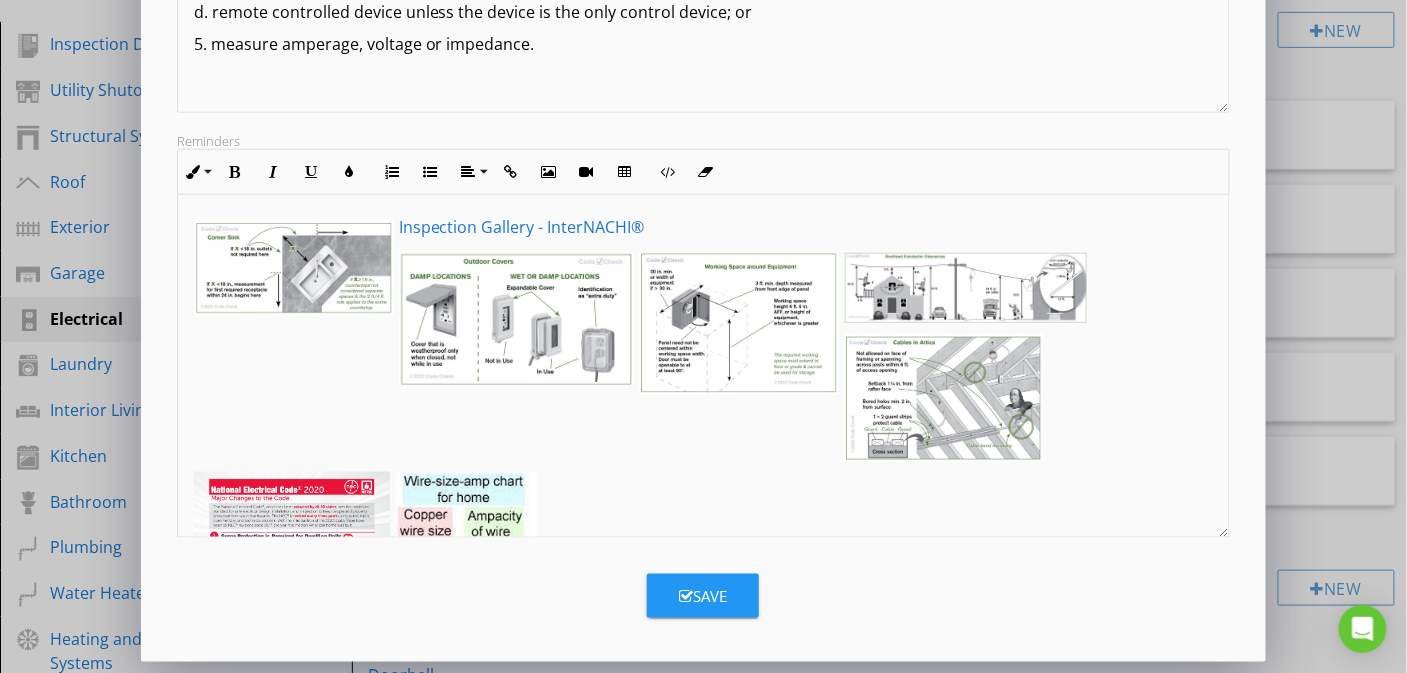 scroll, scrollTop: 0, scrollLeft: 0, axis: both 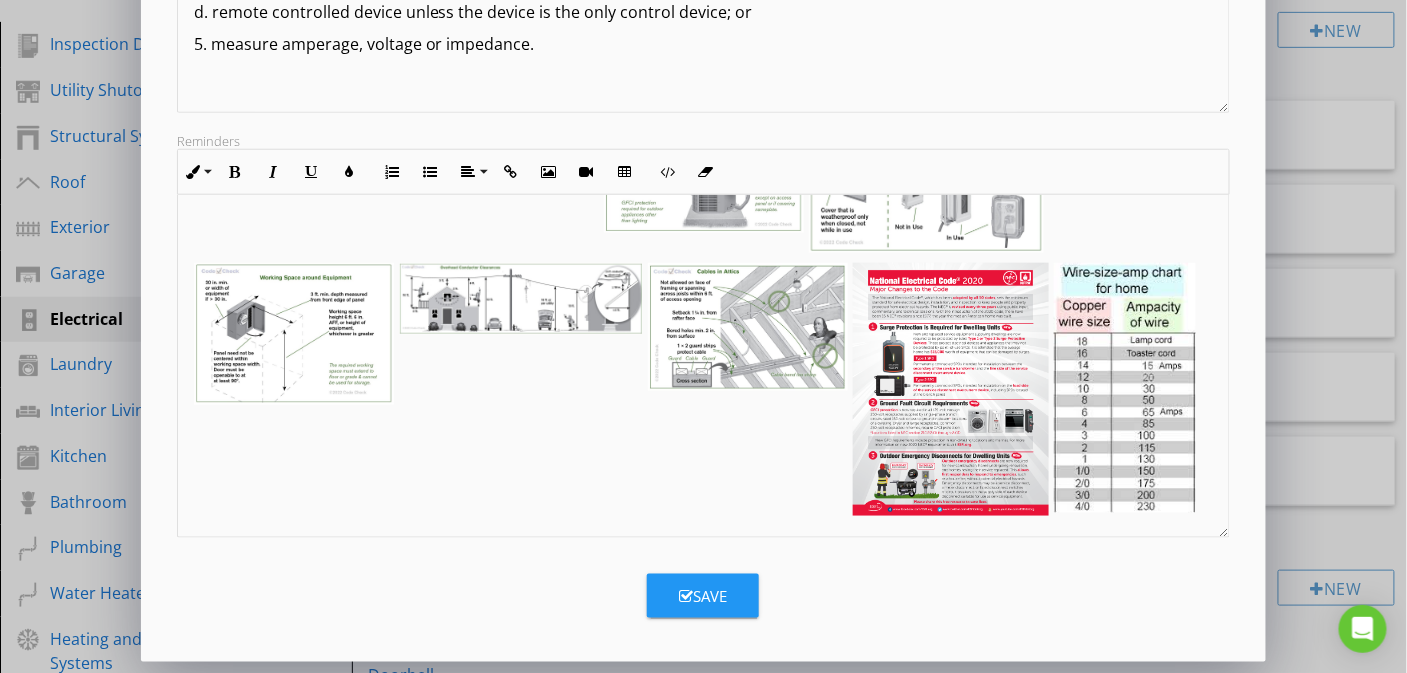 drag, startPoint x: 1334, startPoint y: 441, endPoint x: 417, endPoint y: 272, distance: 932.44305 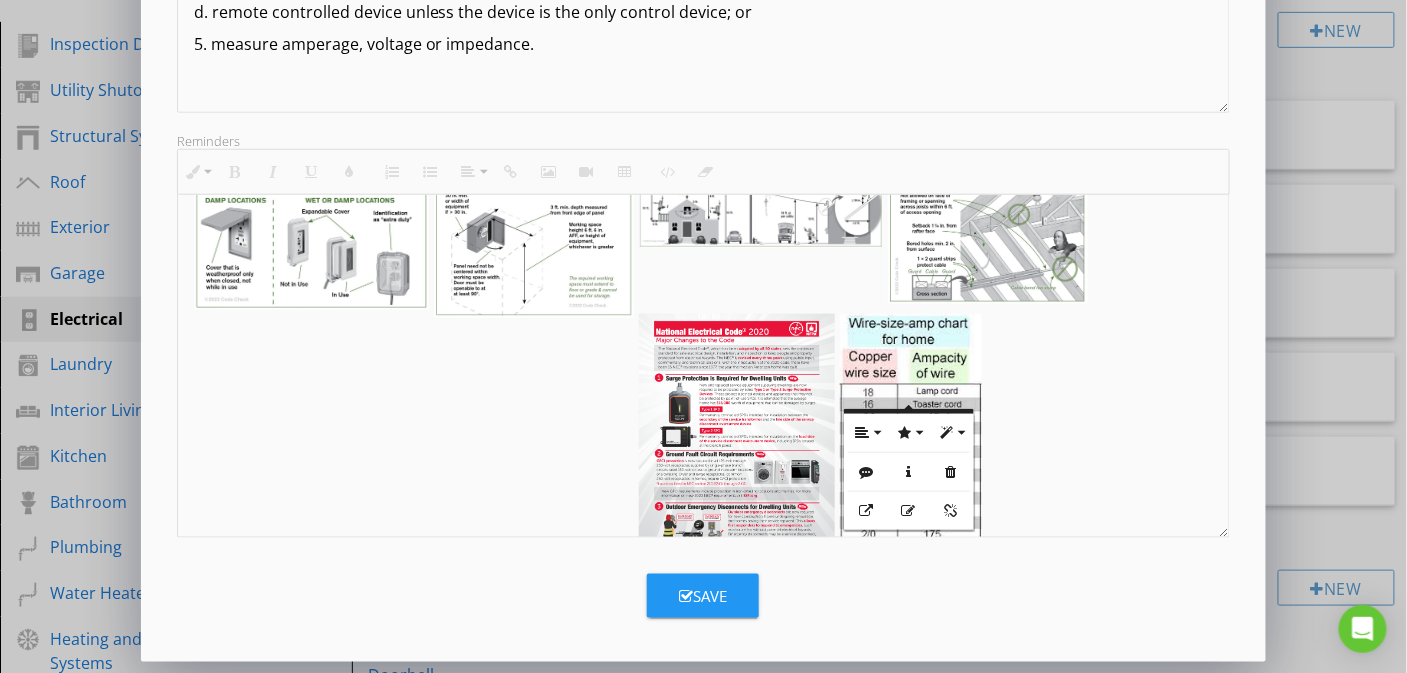 scroll, scrollTop: 0, scrollLeft: 0, axis: both 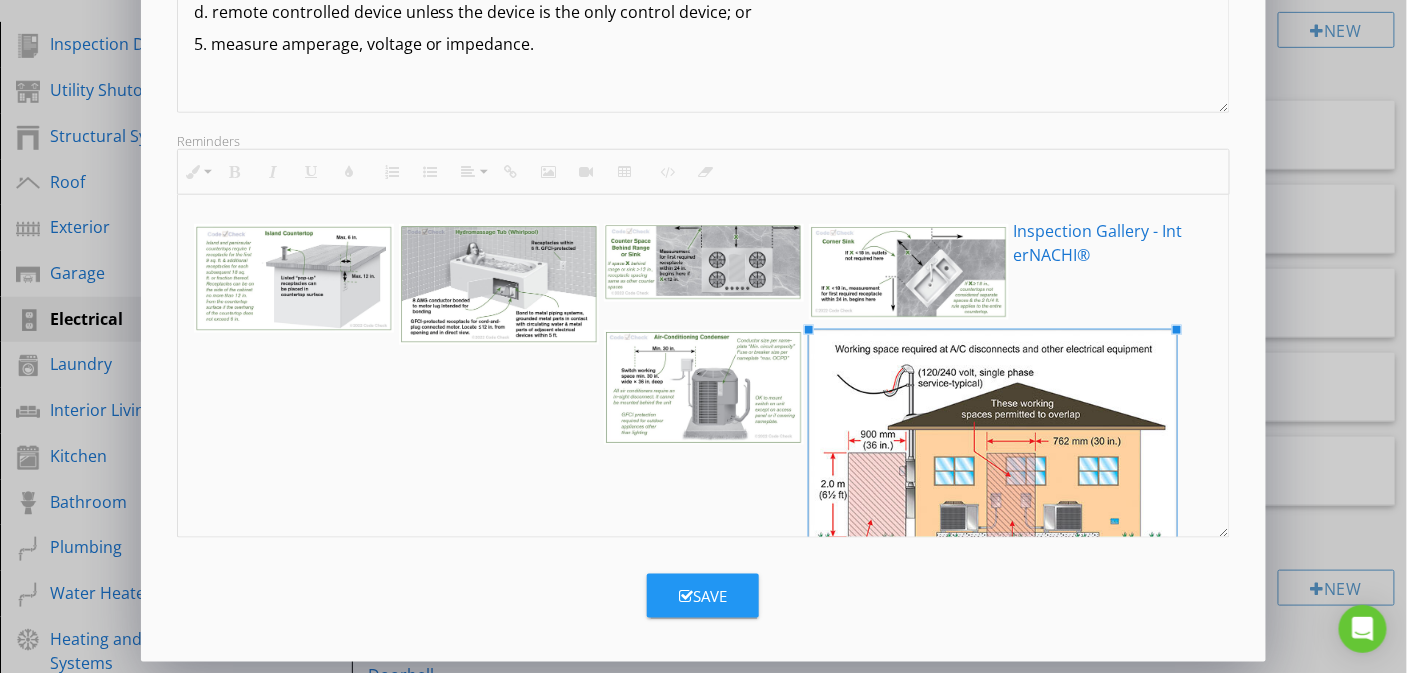 drag, startPoint x: 1007, startPoint y: 465, endPoint x: 1151, endPoint y: 548, distance: 166.2077 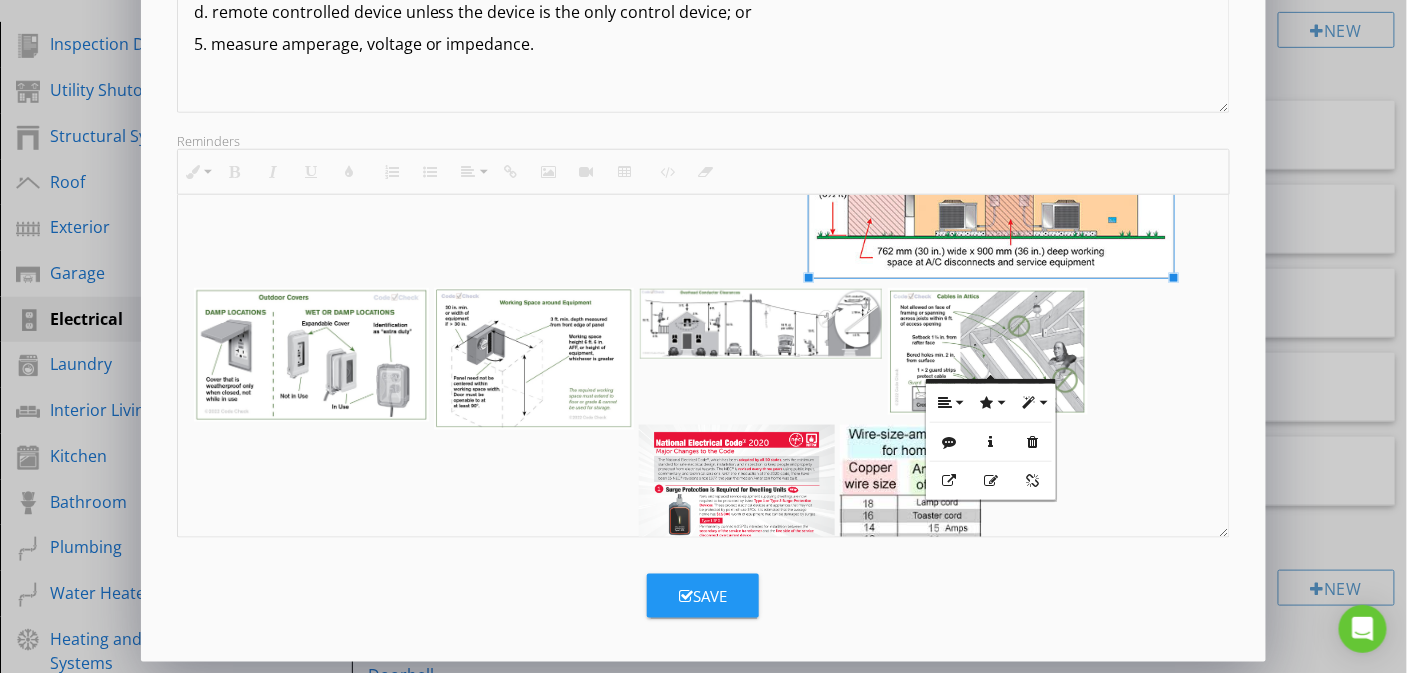 scroll, scrollTop: 150, scrollLeft: 0, axis: vertical 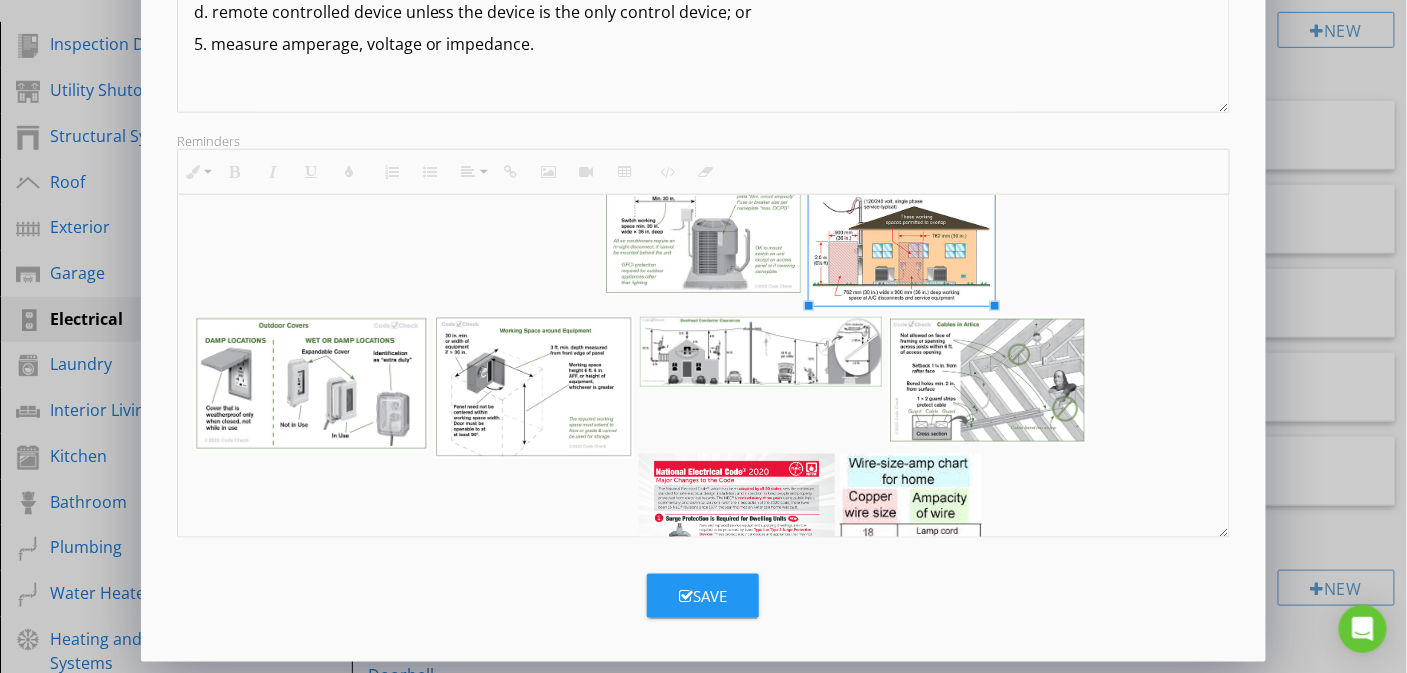drag, startPoint x: 1173, startPoint y: 428, endPoint x: 996, endPoint y: 335, distance: 199.94499 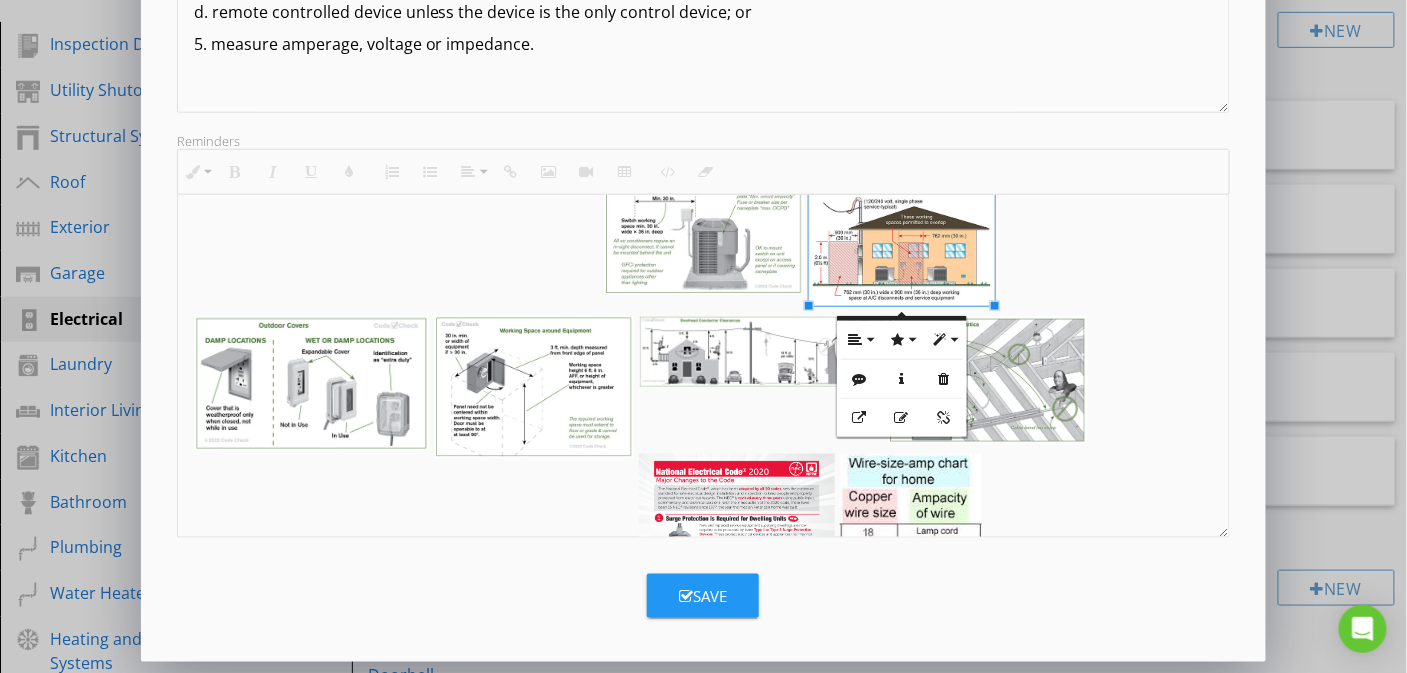 click on "Inspection Gallery - Int erNACHI®" at bounding box center [704, 387] 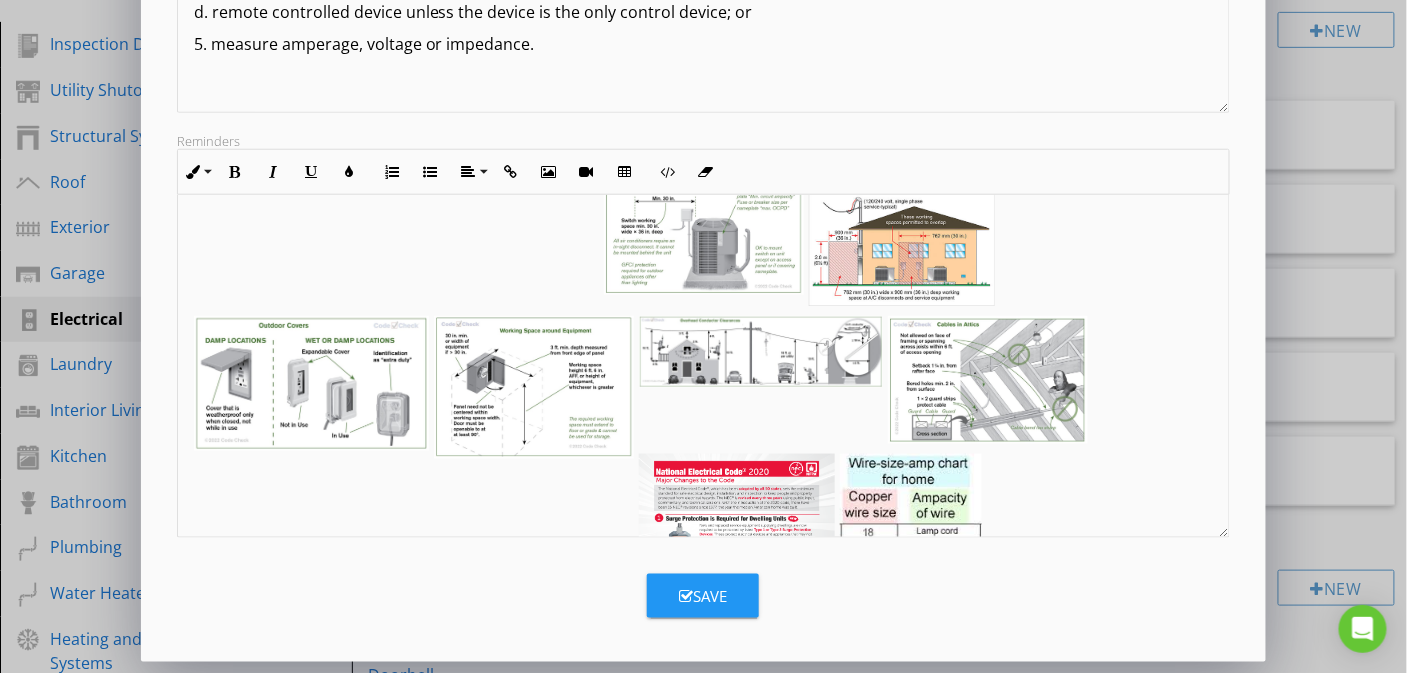 click on "Inspection Gallery - Int erNACHI®" at bounding box center [704, 387] 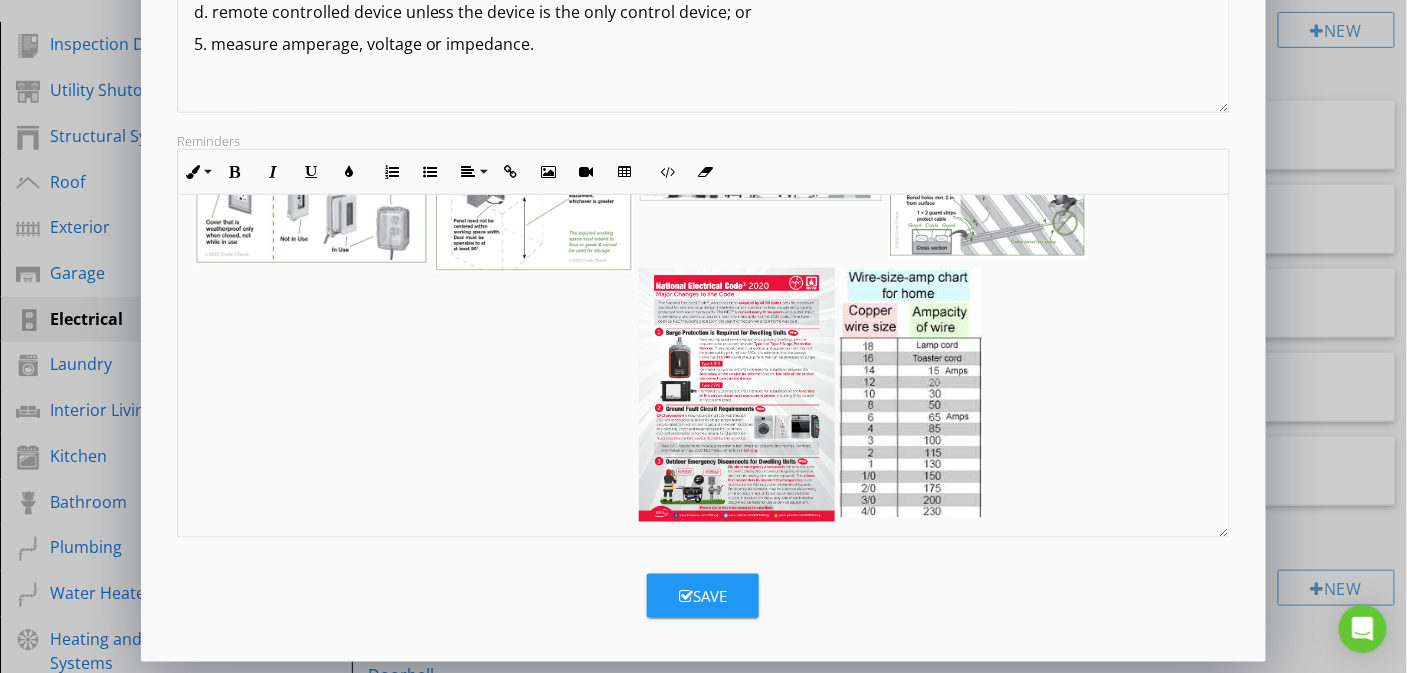 scroll, scrollTop: 341, scrollLeft: 0, axis: vertical 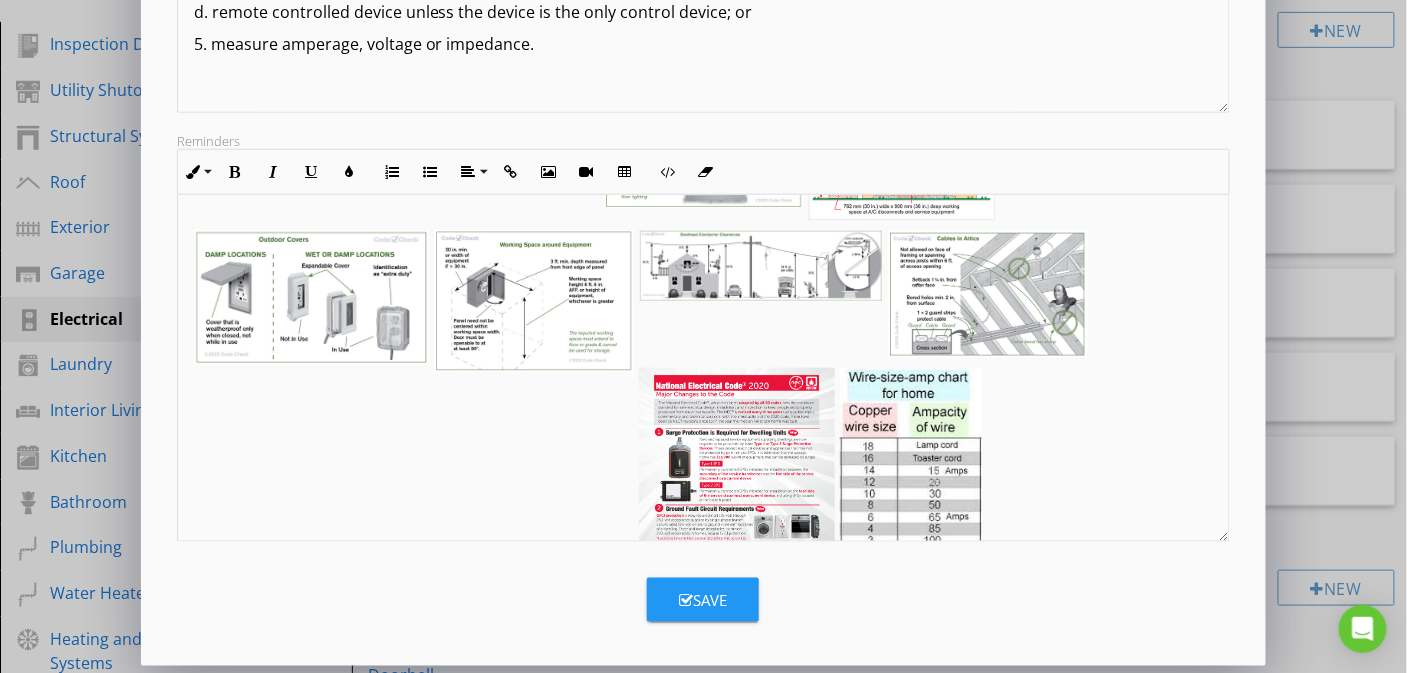 drag, startPoint x: 1220, startPoint y: 530, endPoint x: 1180, endPoint y: 534, distance: 40.1995 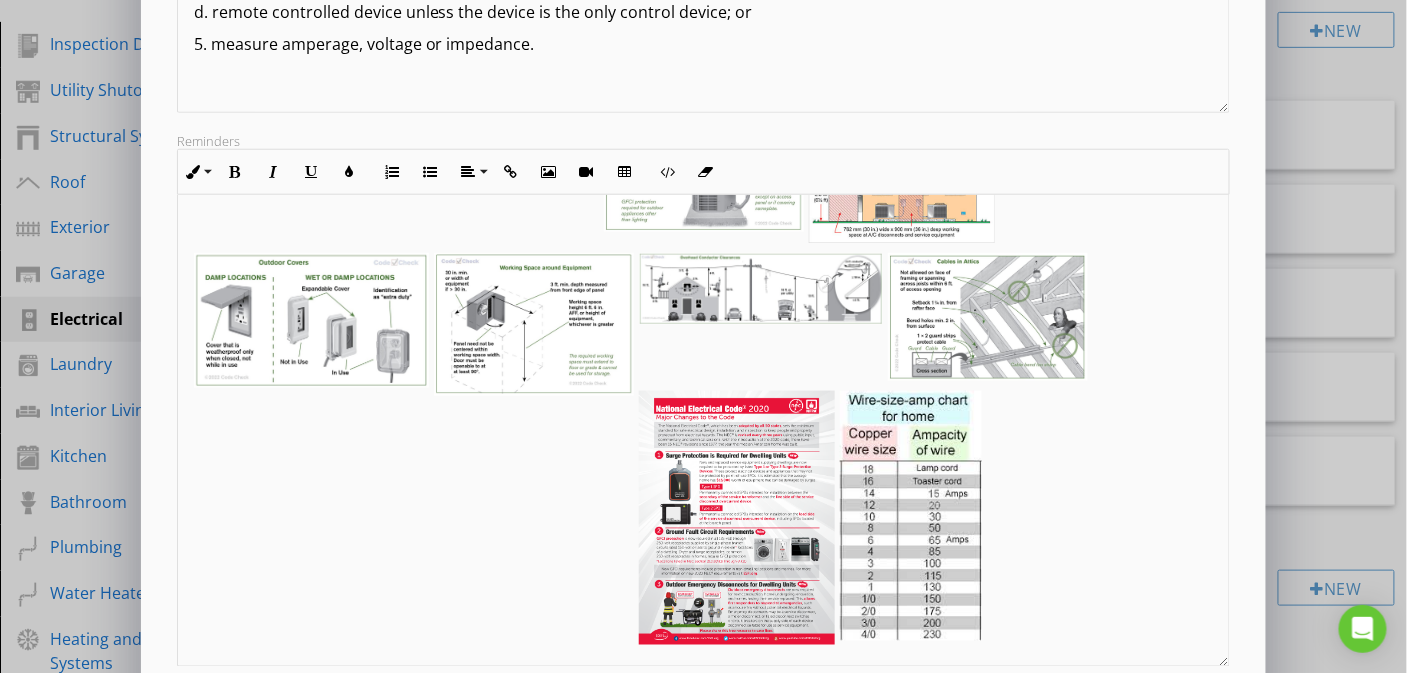 scroll, scrollTop: 213, scrollLeft: 0, axis: vertical 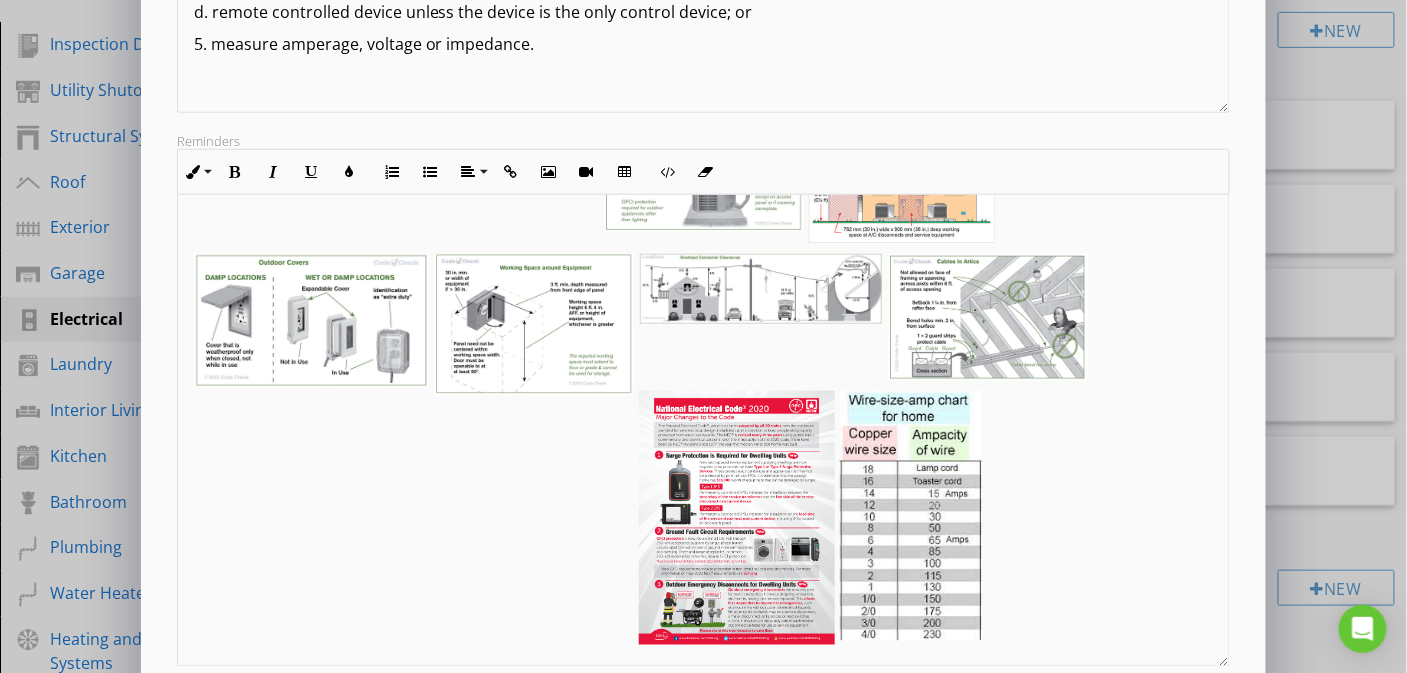 click at bounding box center [911, 516] 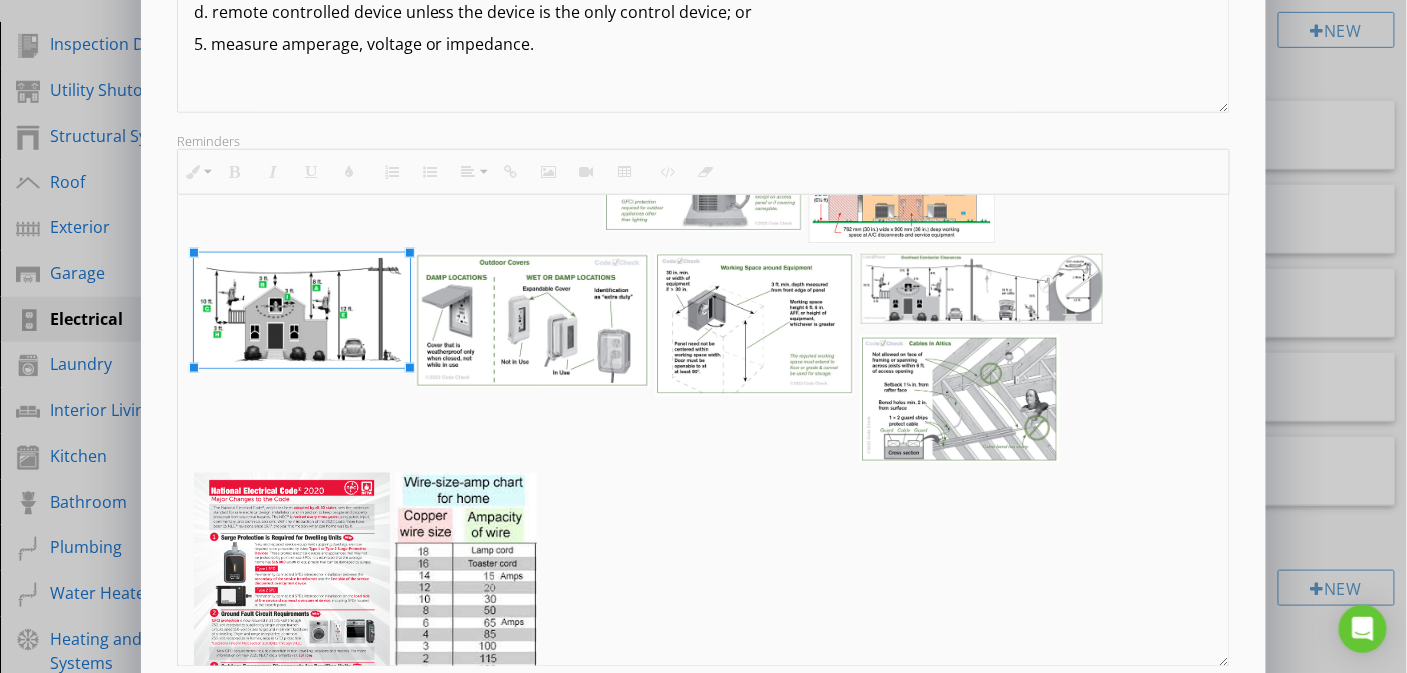drag, startPoint x: 391, startPoint y: 355, endPoint x: 408, endPoint y: 372, distance: 24.04163 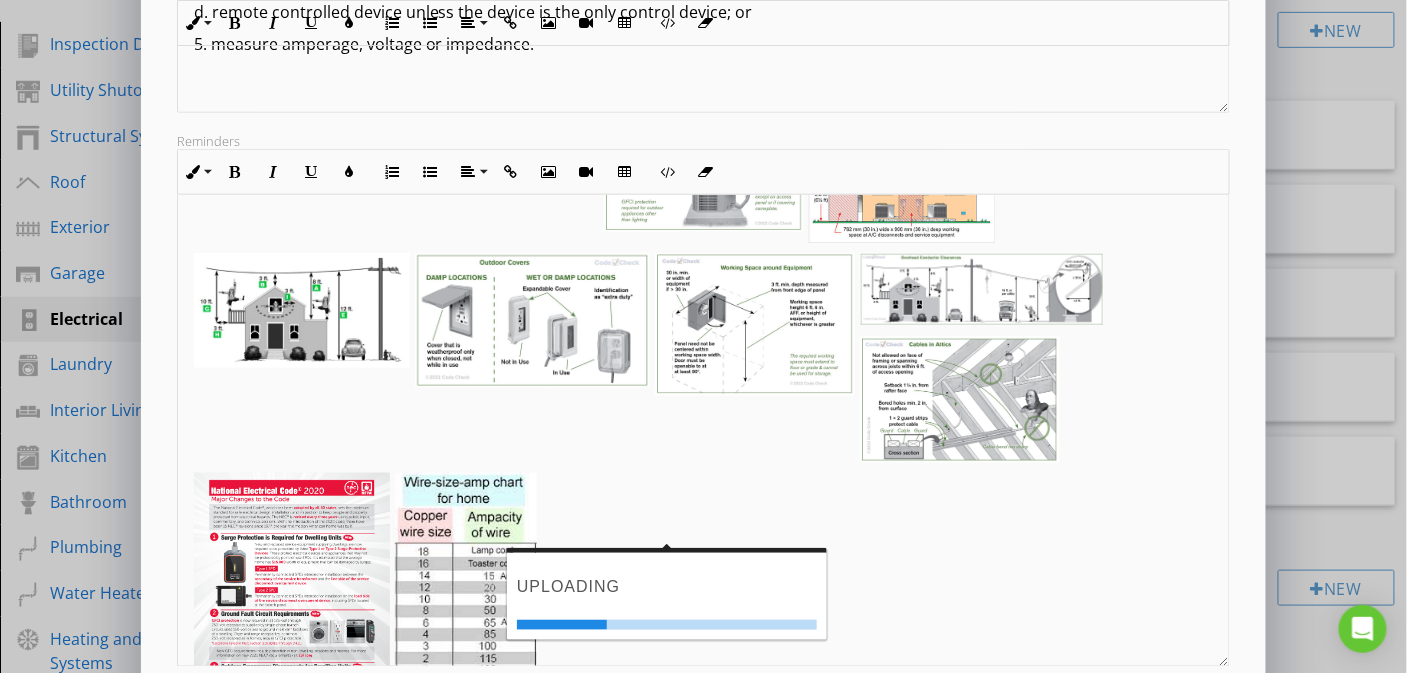 scroll, scrollTop: 316, scrollLeft: 0, axis: vertical 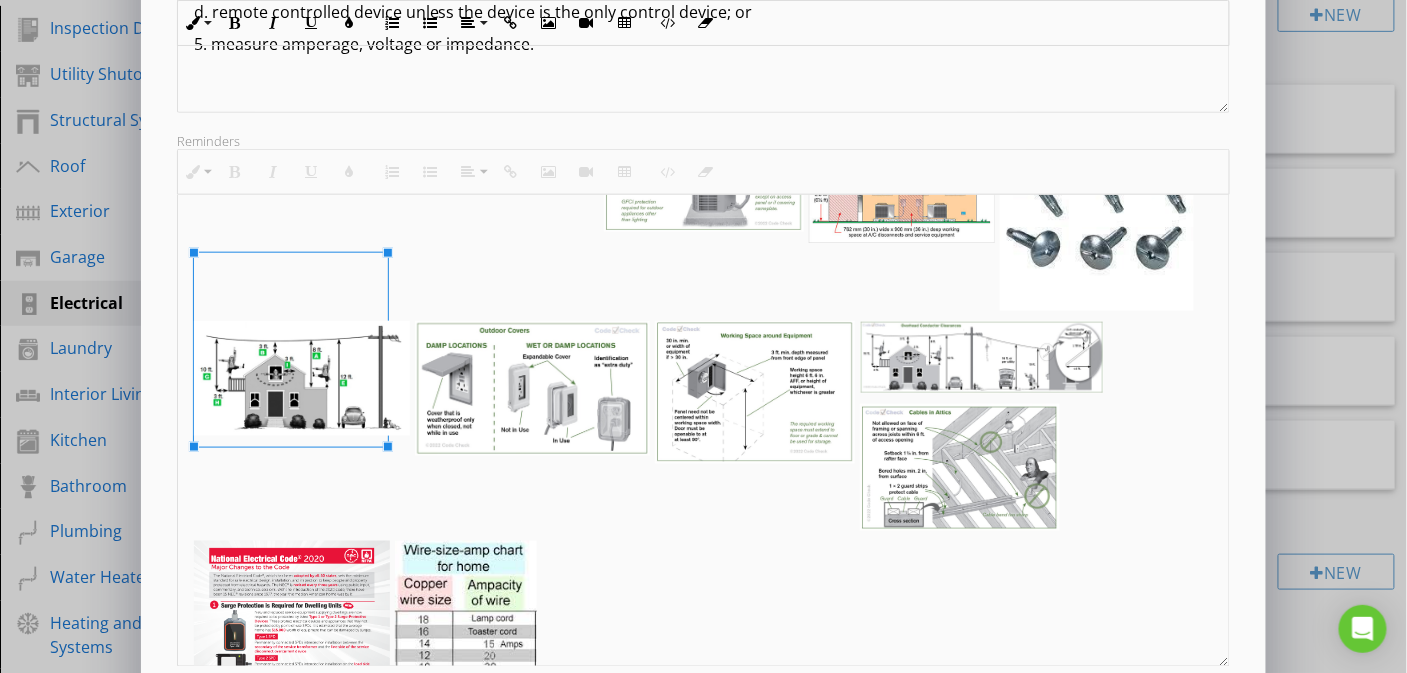 drag, startPoint x: 398, startPoint y: 457, endPoint x: 393, endPoint y: 437, distance: 20.615528 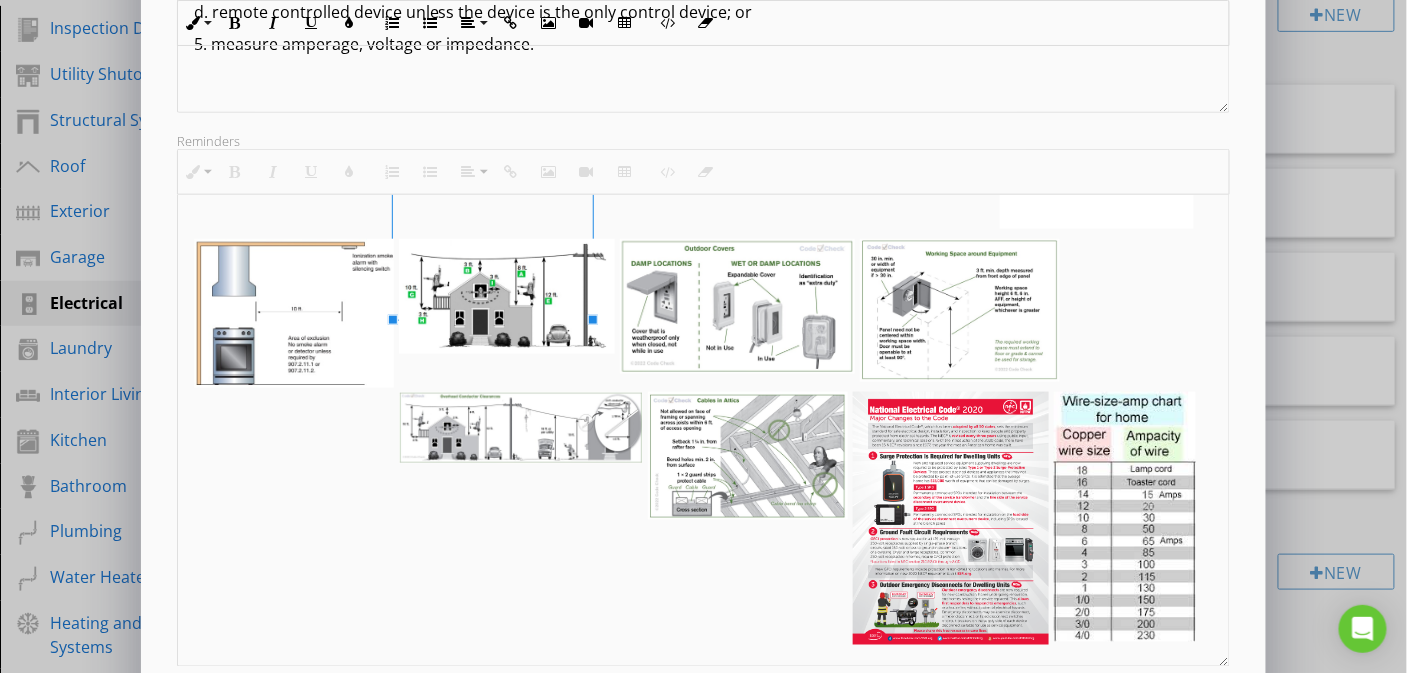 scroll, scrollTop: 439, scrollLeft: 0, axis: vertical 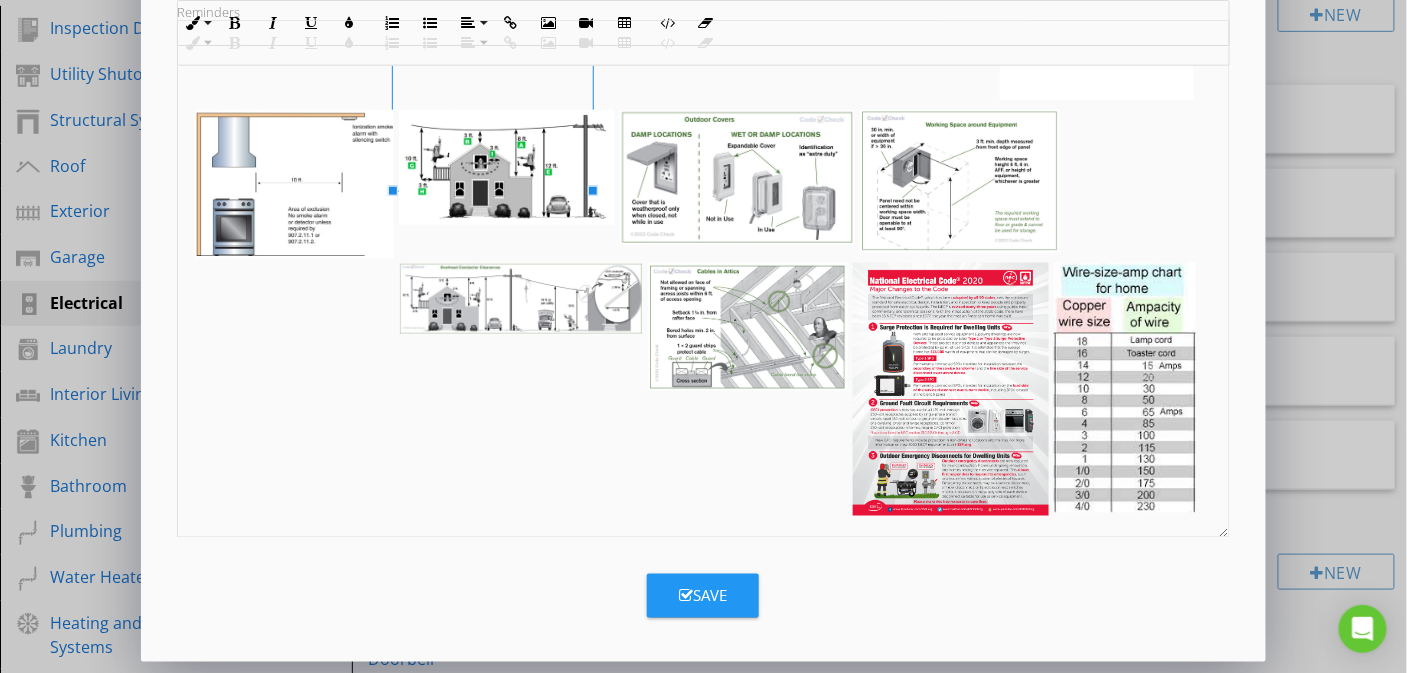 click at bounding box center [1125, 388] 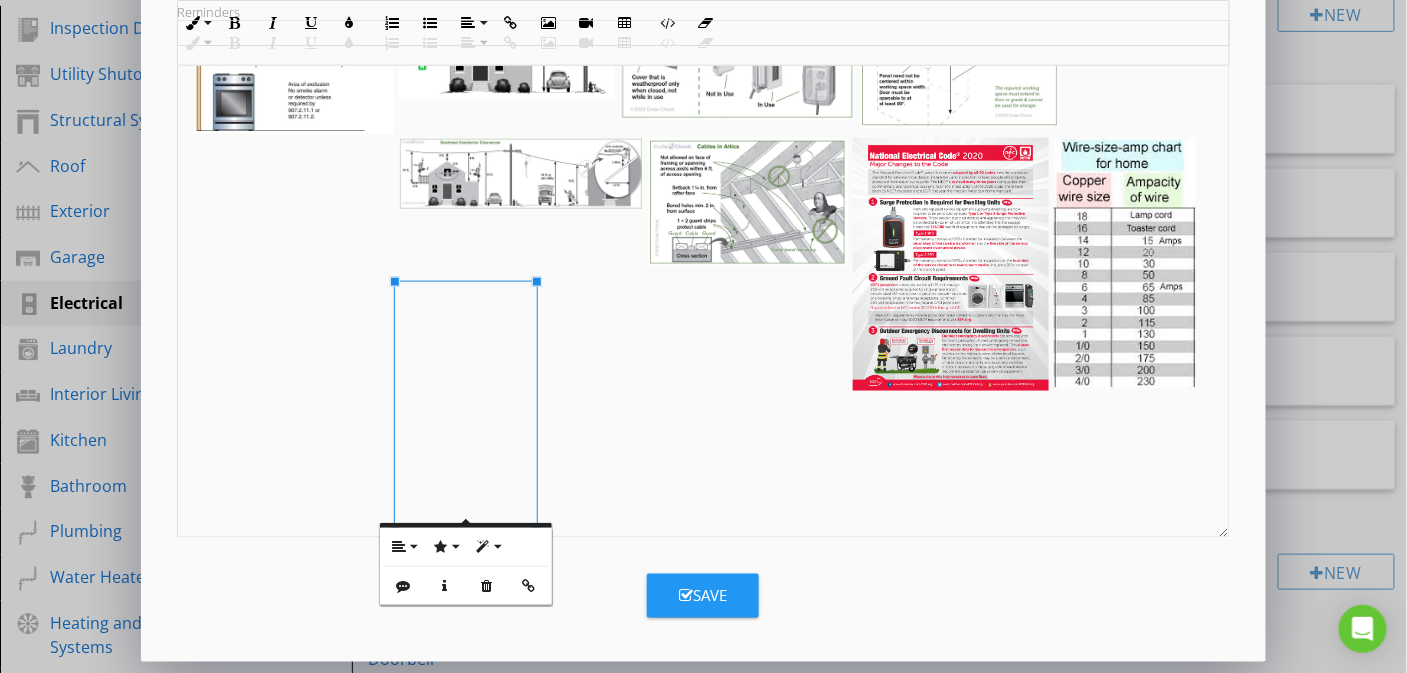 drag, startPoint x: 763, startPoint y: 488, endPoint x: 761, endPoint y: 499, distance: 11.18034 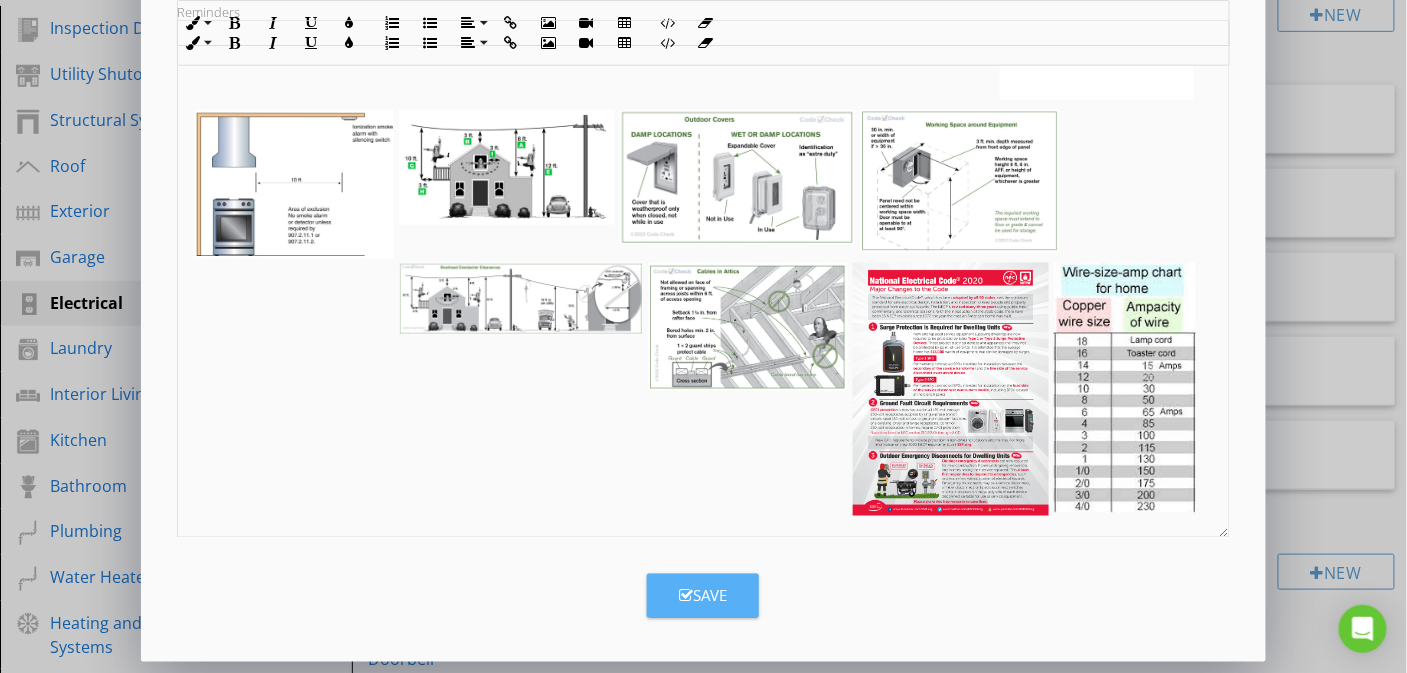 click on "Save" at bounding box center [703, 596] 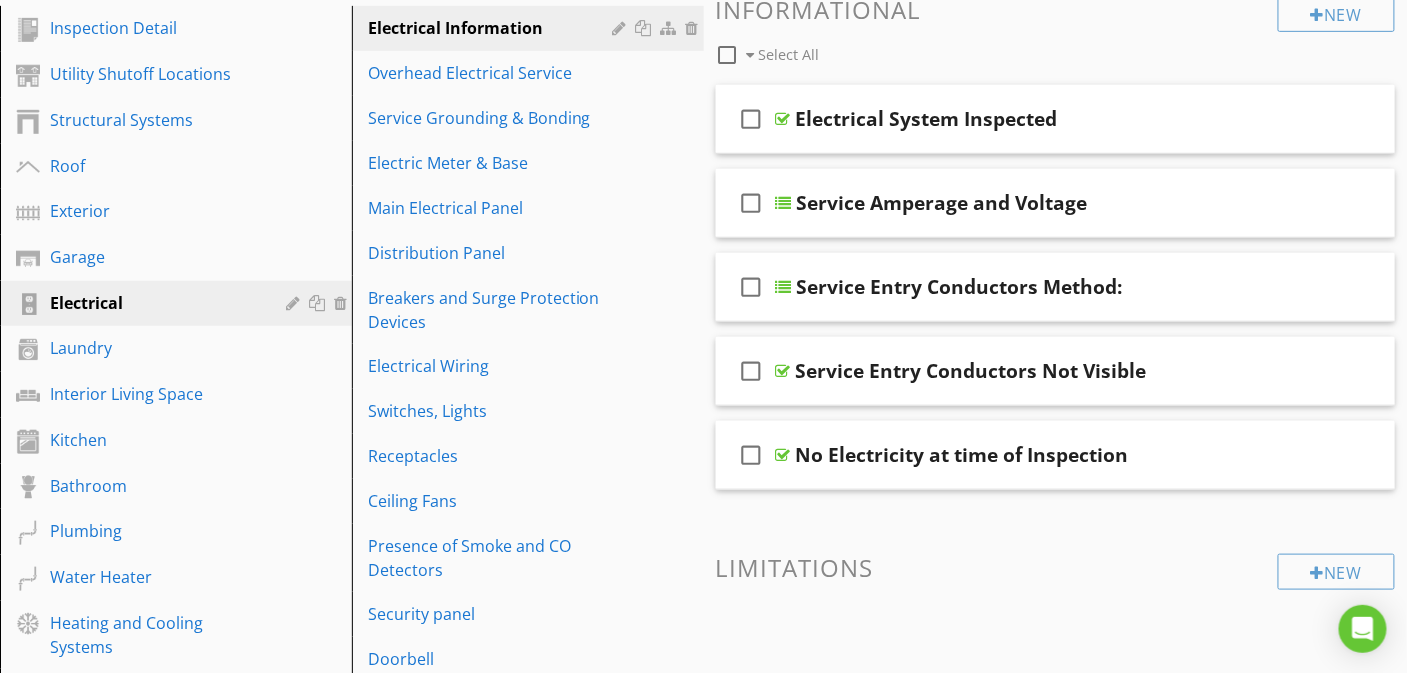 scroll, scrollTop: 167, scrollLeft: 0, axis: vertical 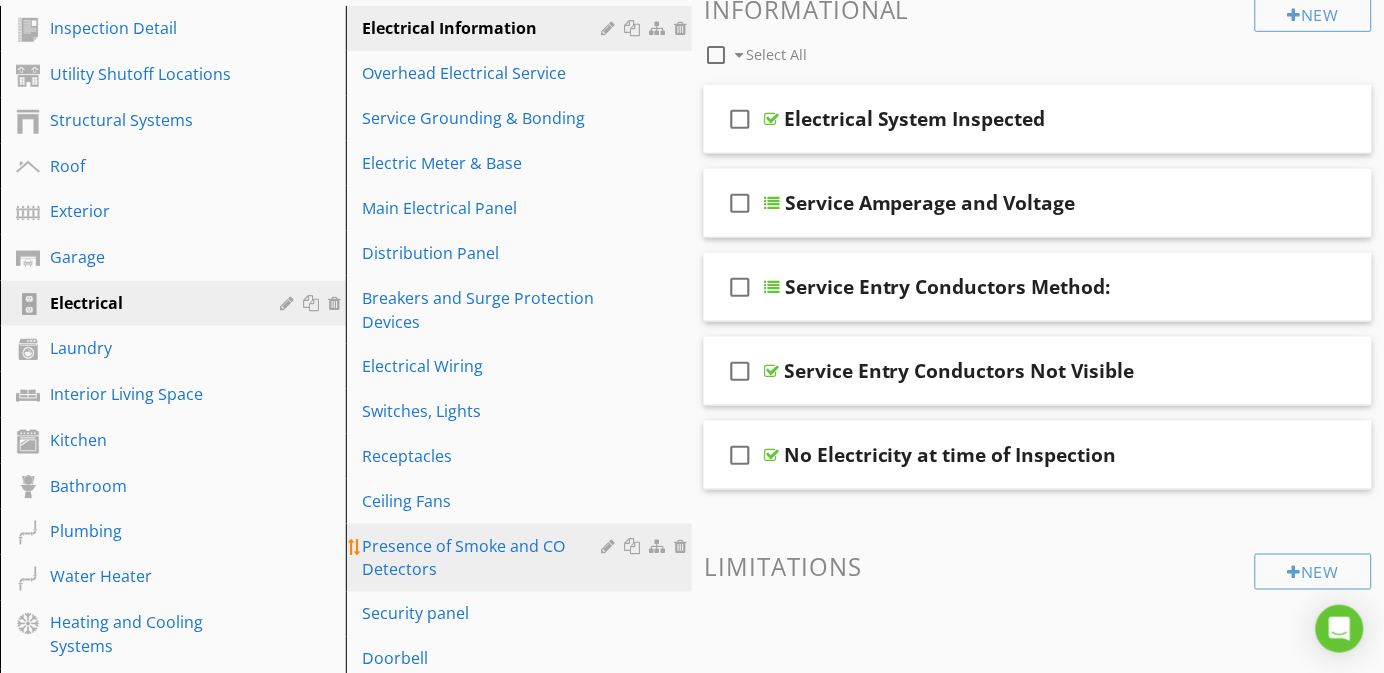 click on "Presence of Smoke and CO Detectors" at bounding box center (484, 558) 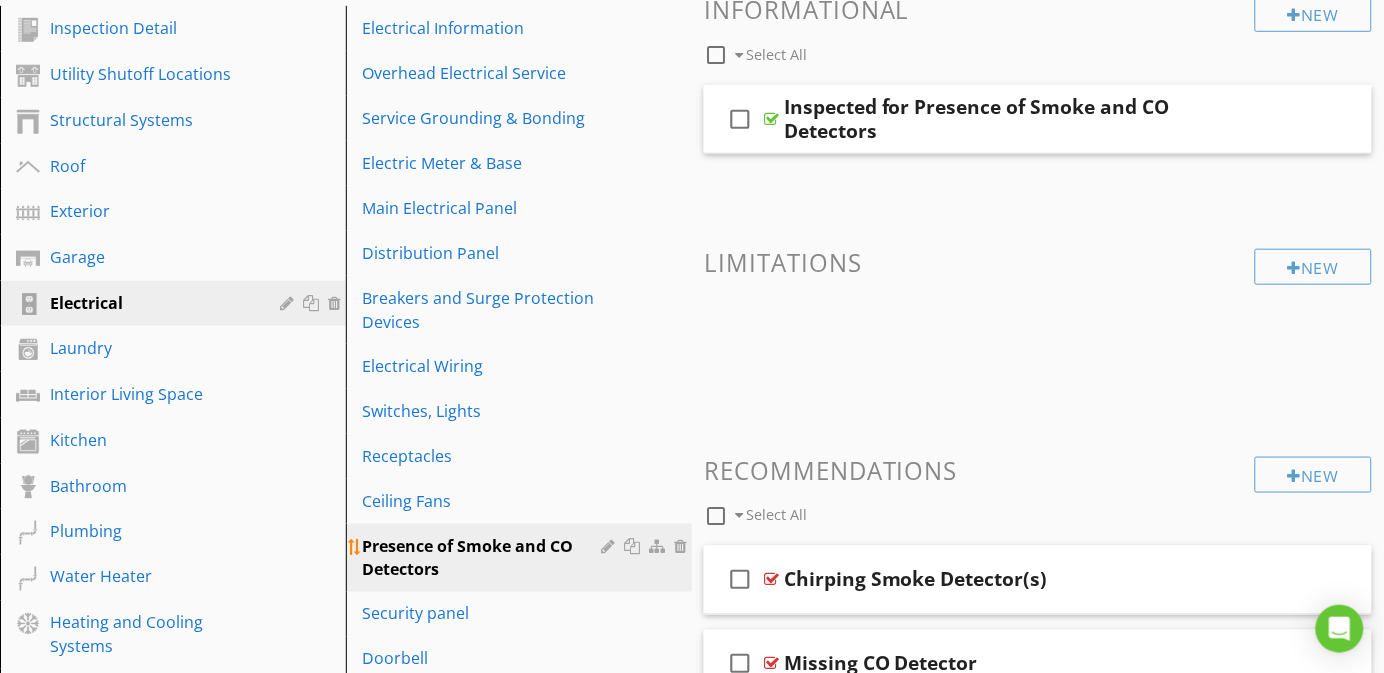 click at bounding box center (610, 546) 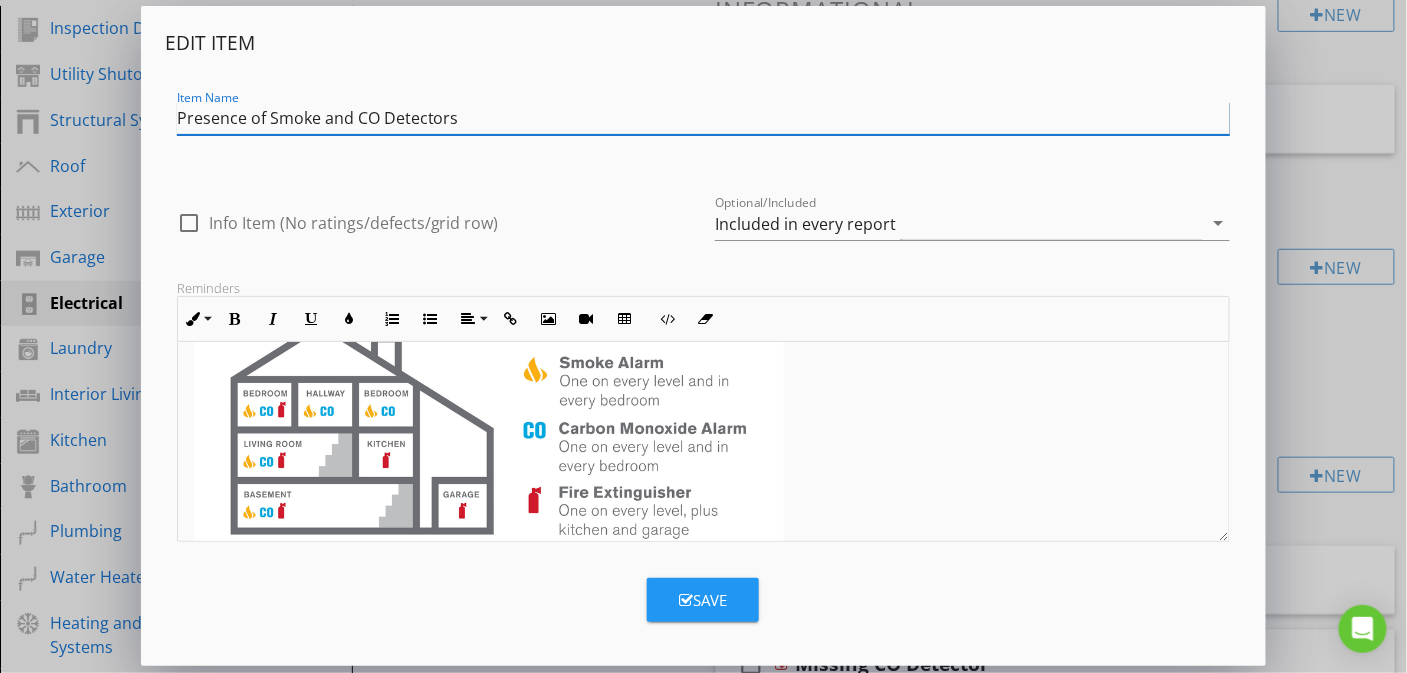 scroll, scrollTop: 152, scrollLeft: 0, axis: vertical 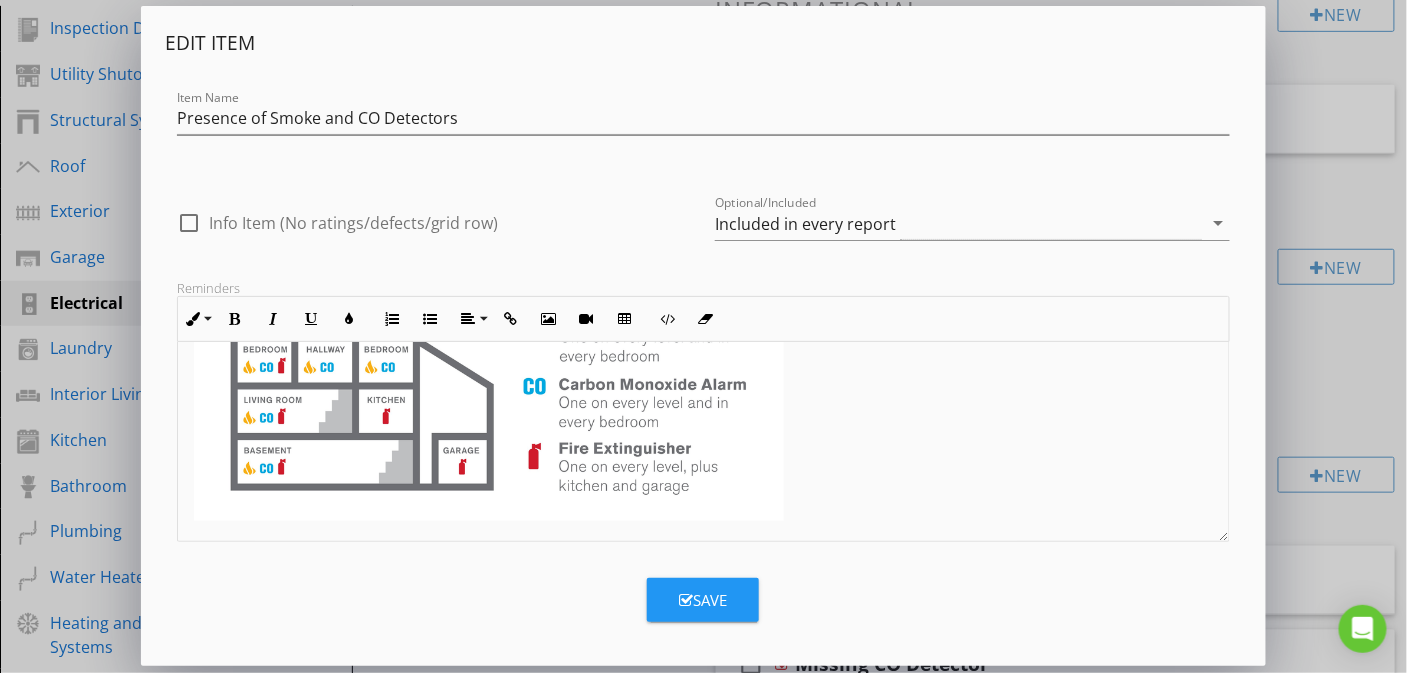 click on "Smoke detectors should be on the ceiling or wall within 12 inches from the ceiling (near the top of the wall)." at bounding box center (704, 365) 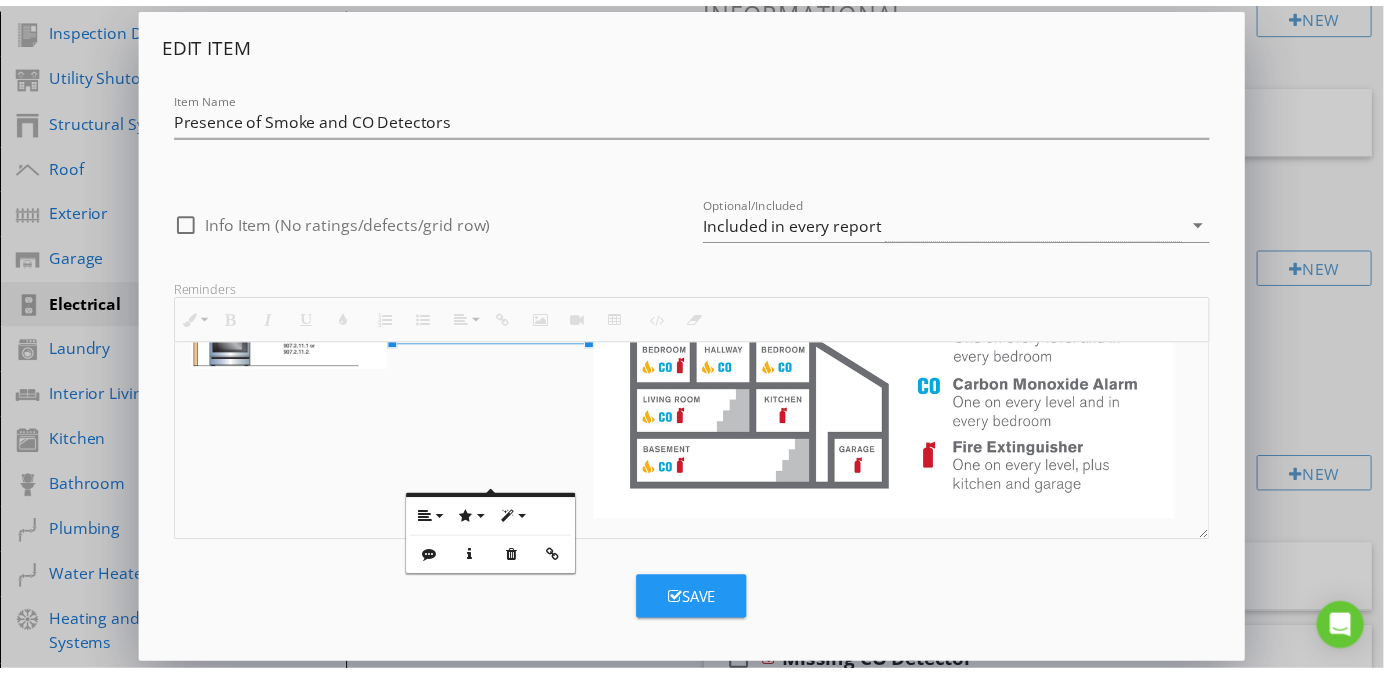 scroll, scrollTop: 0, scrollLeft: 0, axis: both 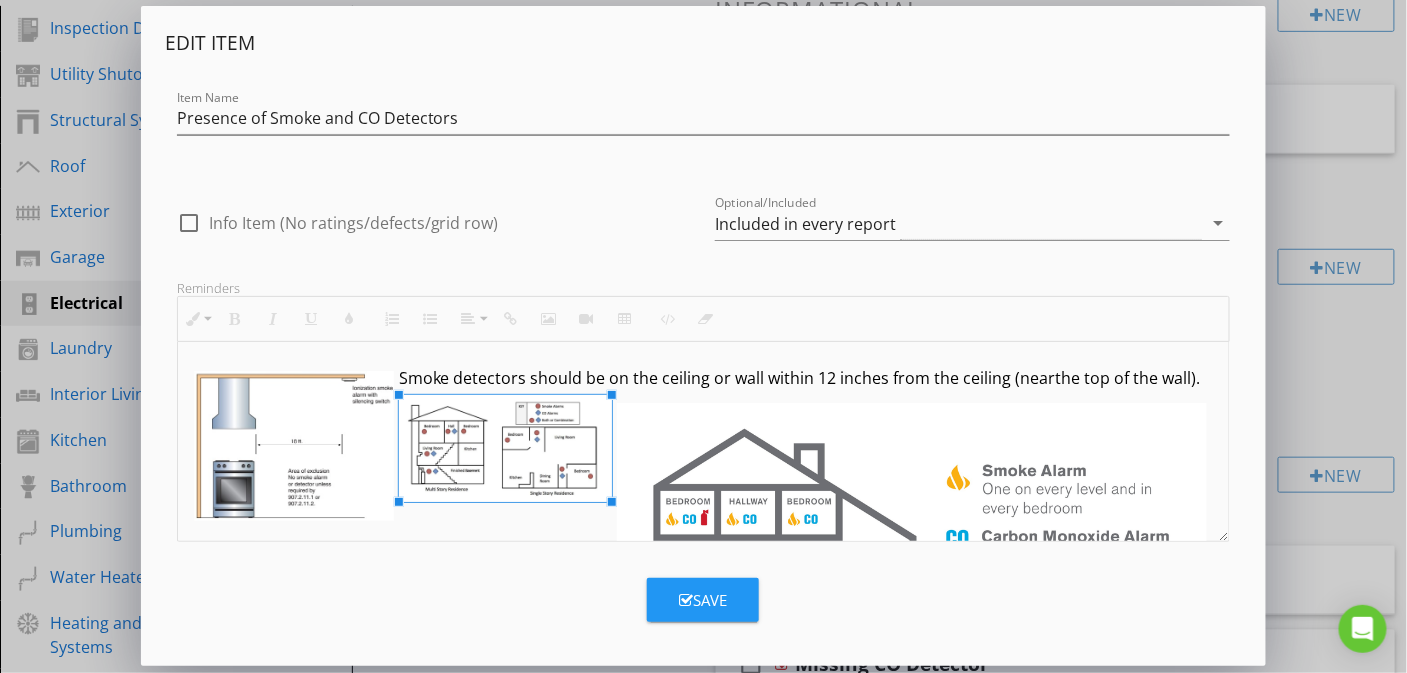 drag, startPoint x: 599, startPoint y: 492, endPoint x: 613, endPoint y: 510, distance: 22.803509 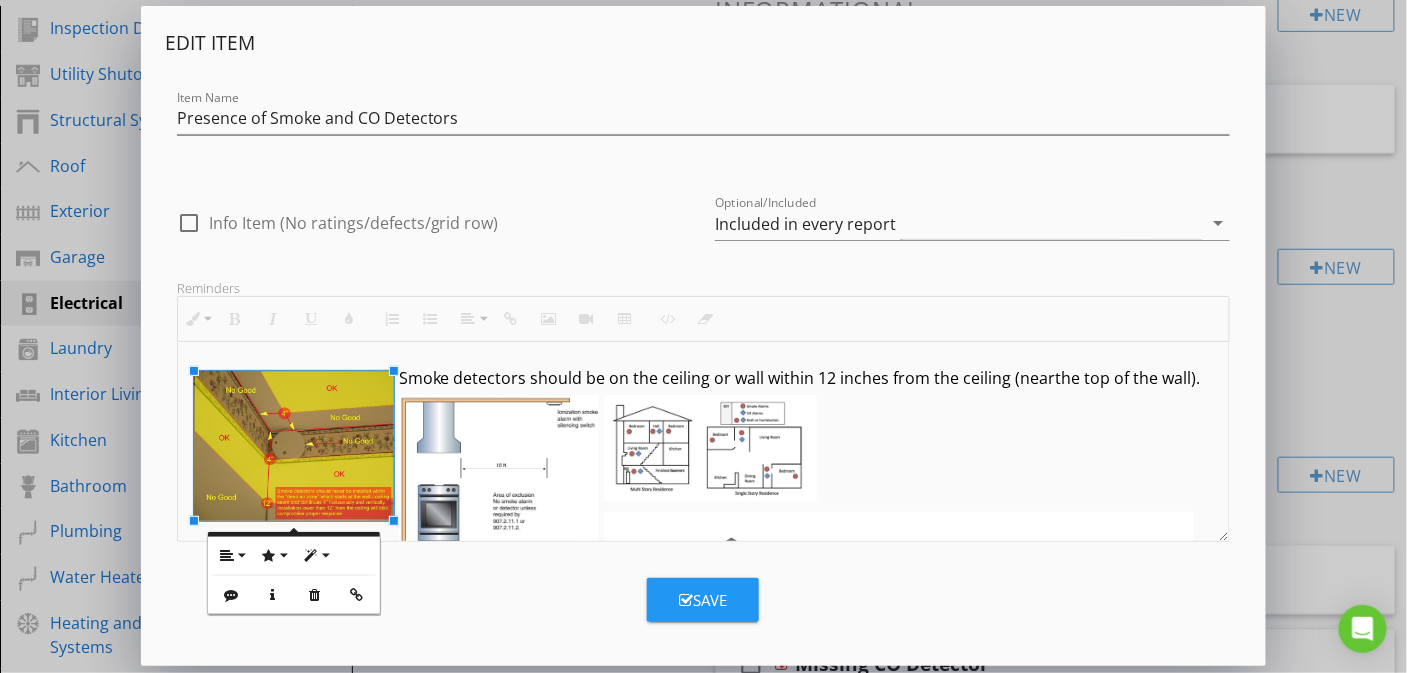 click on "Edit Item   Item Name Presence of Smoke and CO Detectors     check_box_outline_blank Info Item (No ratings/defects/grid row)   Optional/Included Included in every report arrow_drop_down     Reminders   Inline Style XLarge Large Normal Small Light Small/Light Bold Italic Underline Colors Ordered List Unordered List Align Align Left Align Center Align Right Align Justify Insert Link Insert Image Insert Video Insert Table Code View Clear Formatting Smoke detectors should be on the ceiling or wall within 12 inches from the ceiling (near  the top of the wall).  Put notes for yourself here - you will be able to refer to them in the mobile app. Use them to make sure you don't miss anything or to remind yourself of easy-to-miss items.
Save" at bounding box center (704, 326) 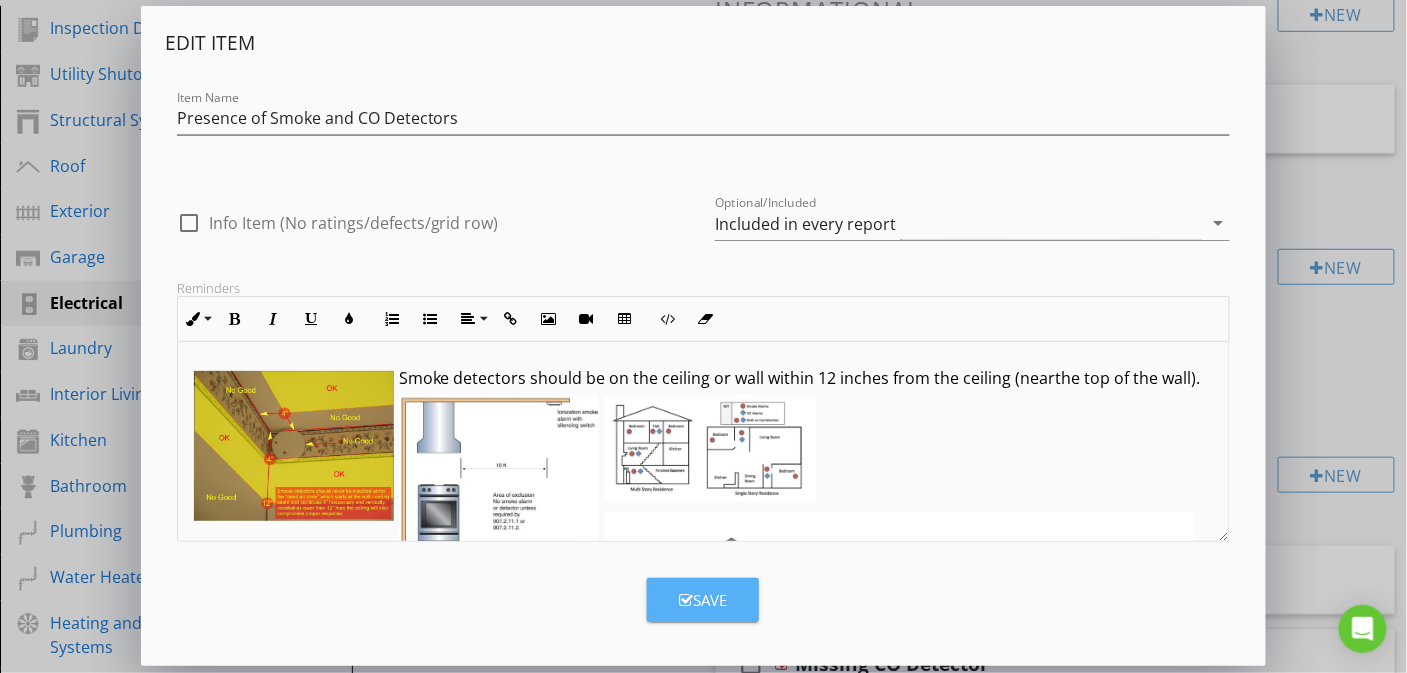 click on "Save" at bounding box center [703, 600] 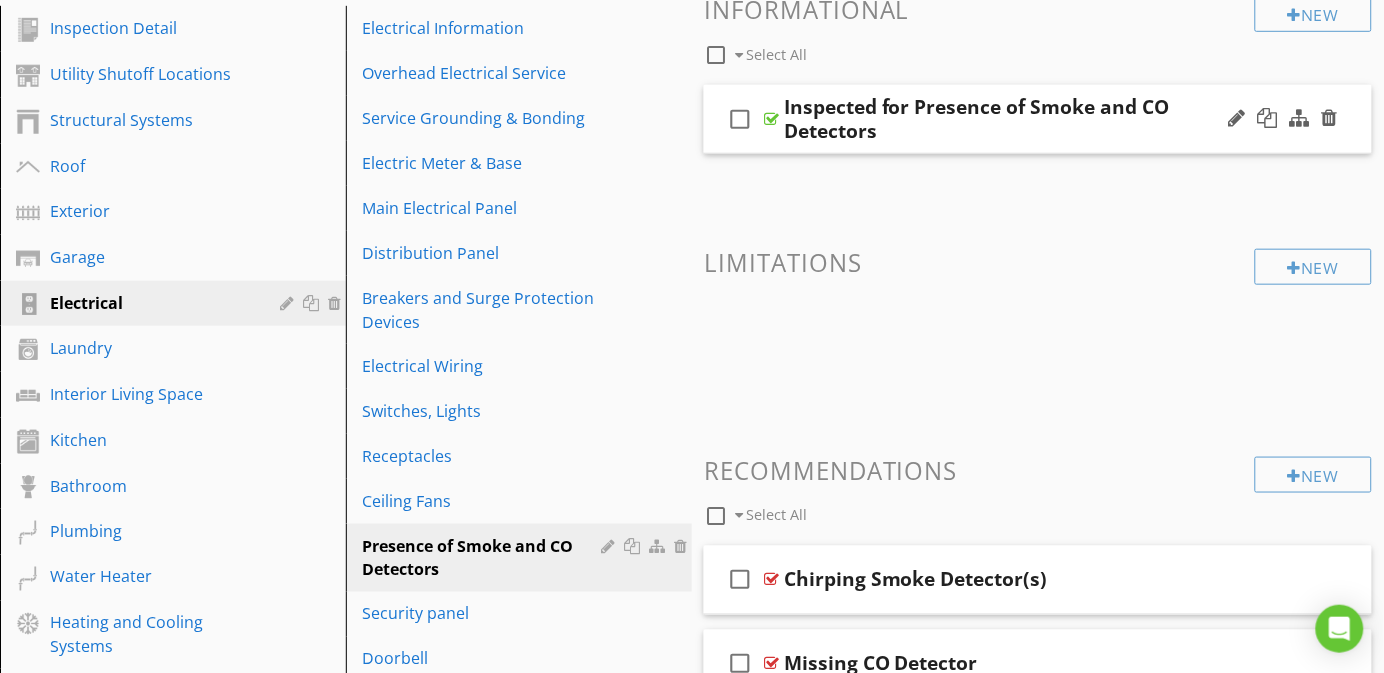 click on "check_box_outline_blank
Inspected for Presence of Smoke and CO Detectors" at bounding box center (1038, 119) 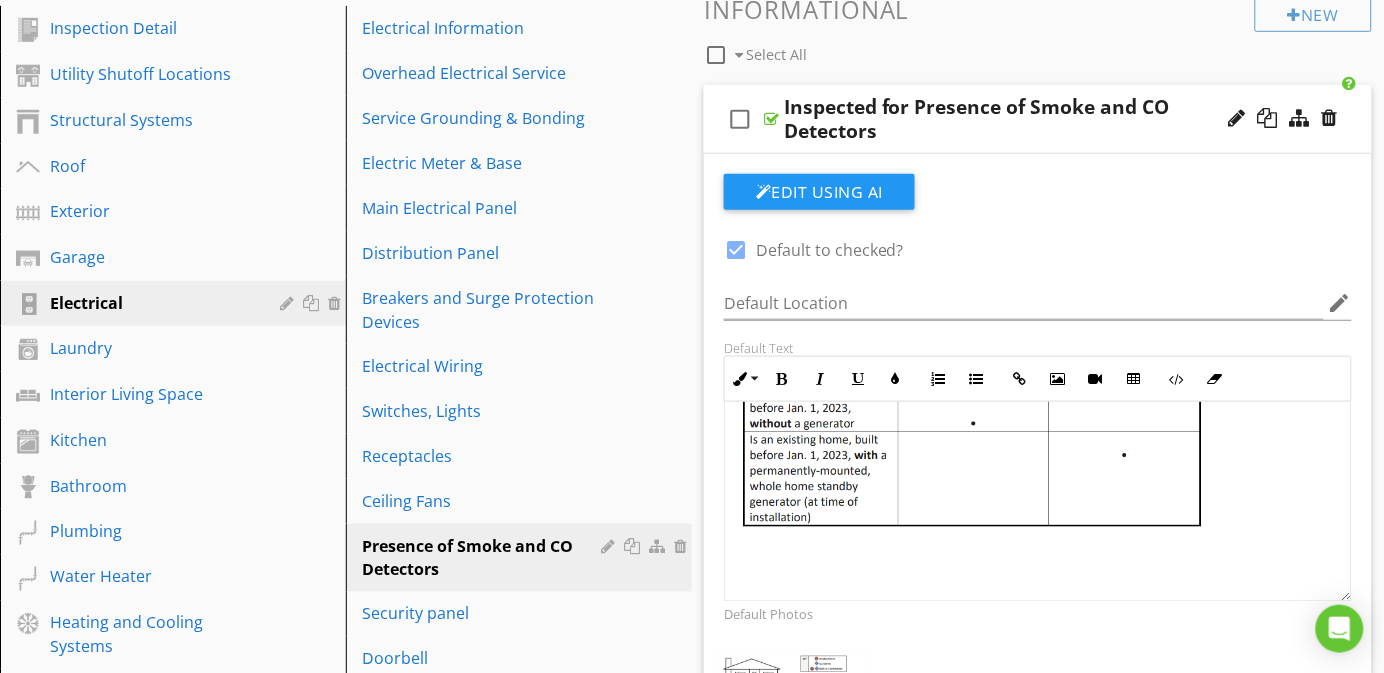 scroll, scrollTop: 465, scrollLeft: 0, axis: vertical 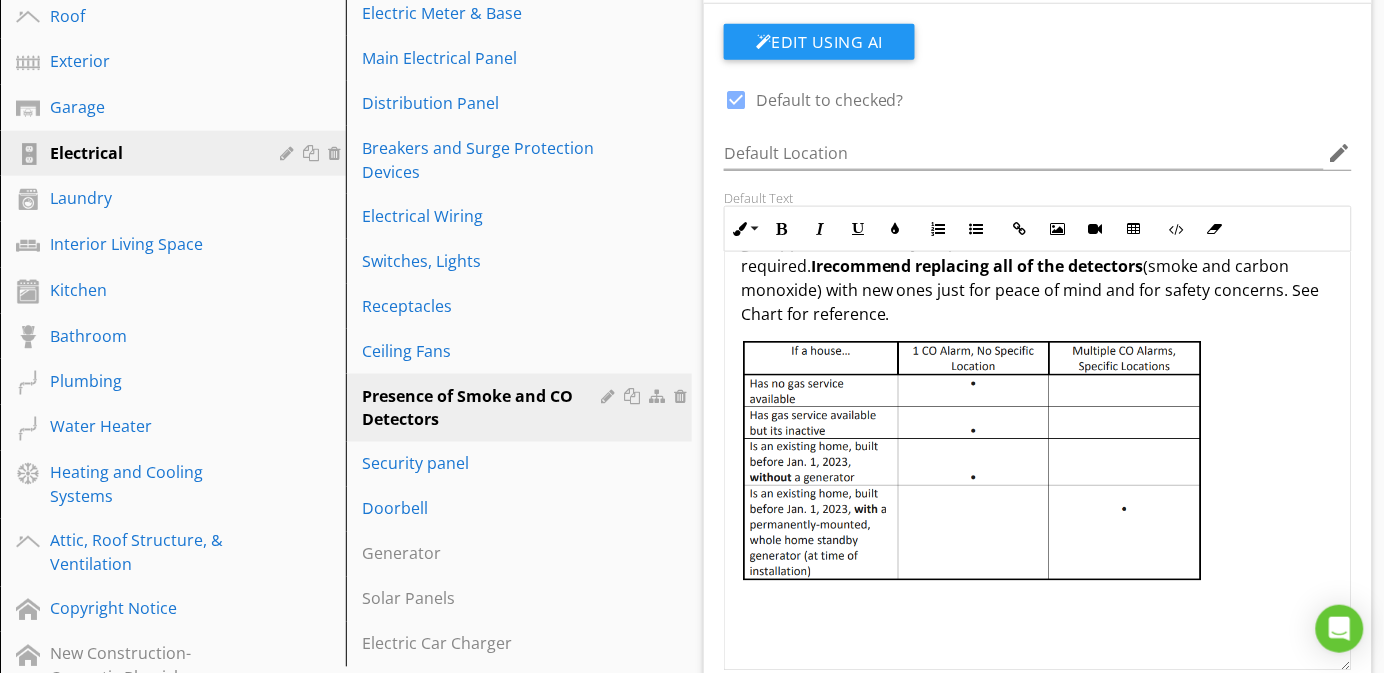 drag, startPoint x: 1337, startPoint y: 438, endPoint x: 1295, endPoint y: 649, distance: 215.1395 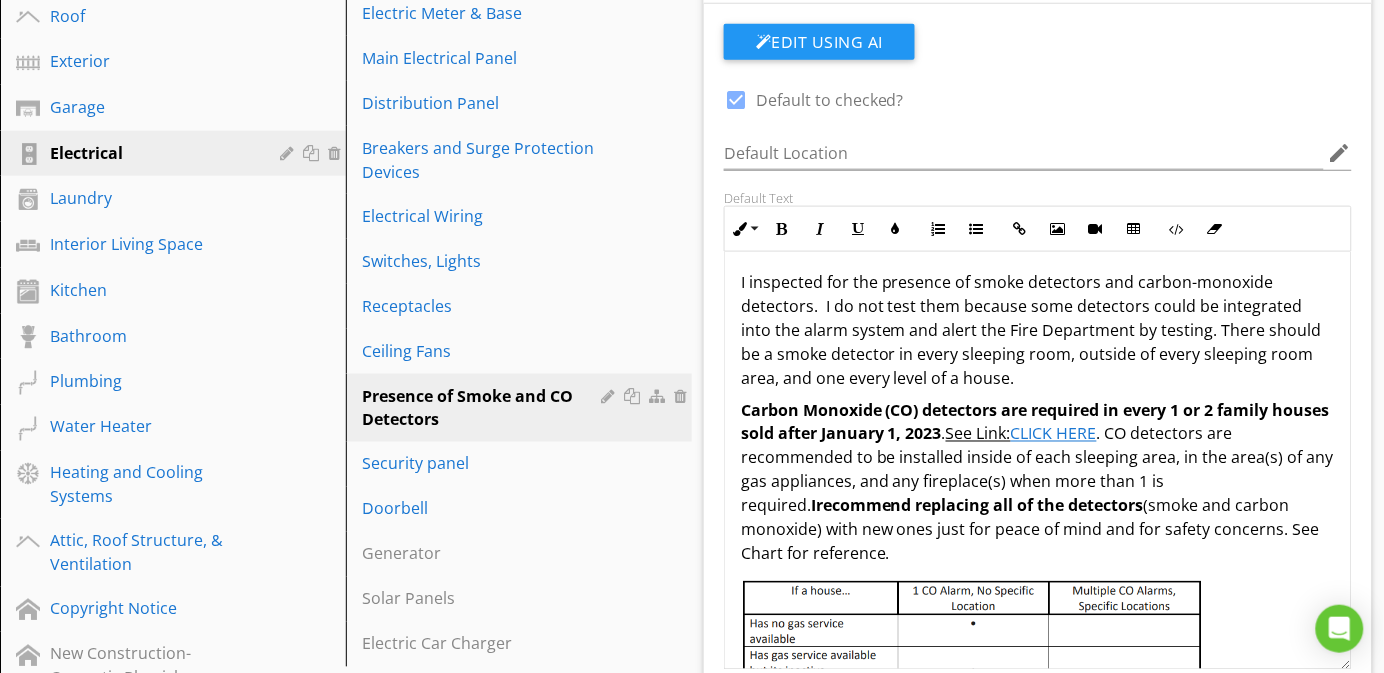 scroll, scrollTop: 0, scrollLeft: 0, axis: both 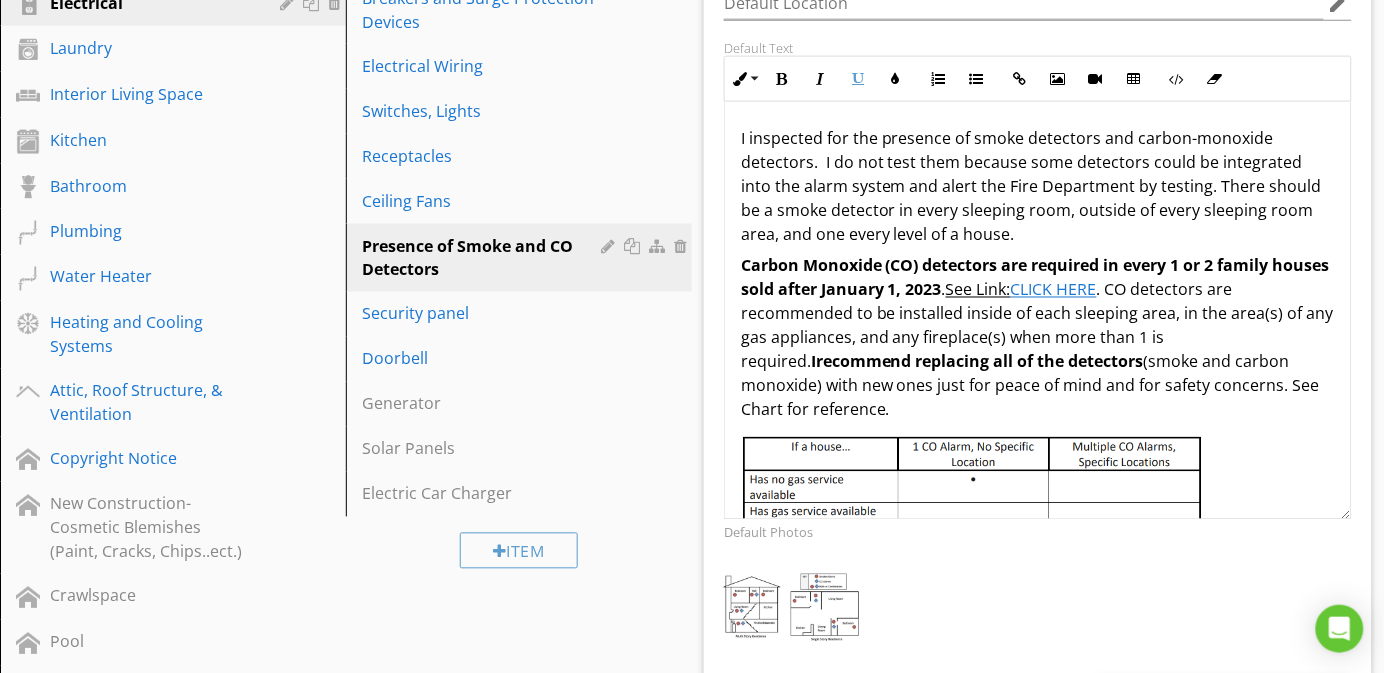 click on "CLICK HERE" at bounding box center [1054, 290] 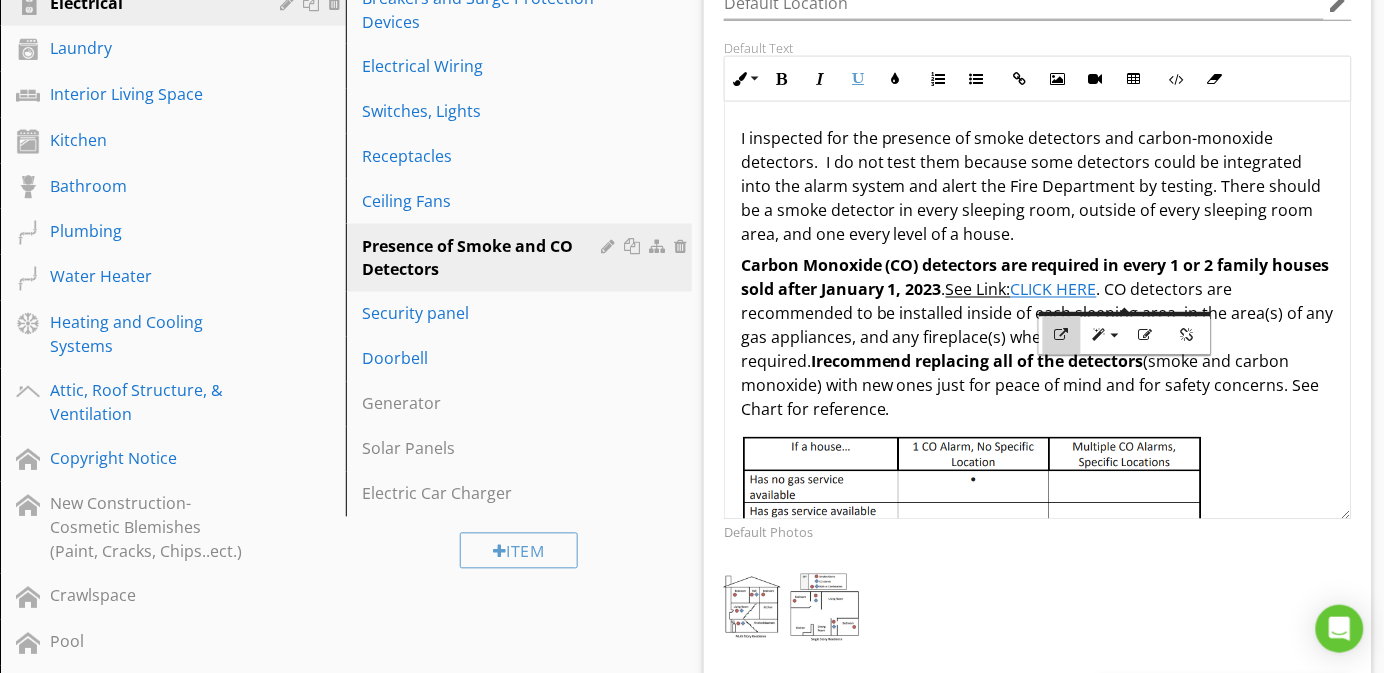click at bounding box center [1062, 336] 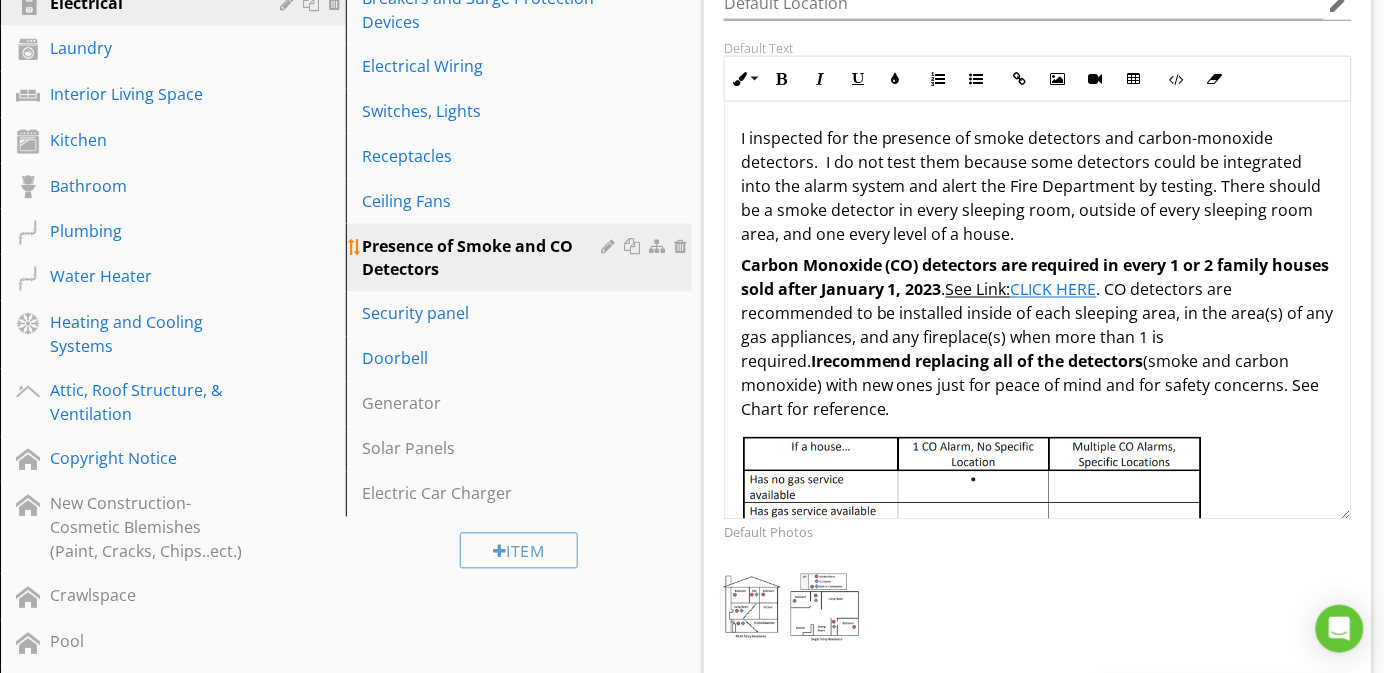 click at bounding box center (610, 246) 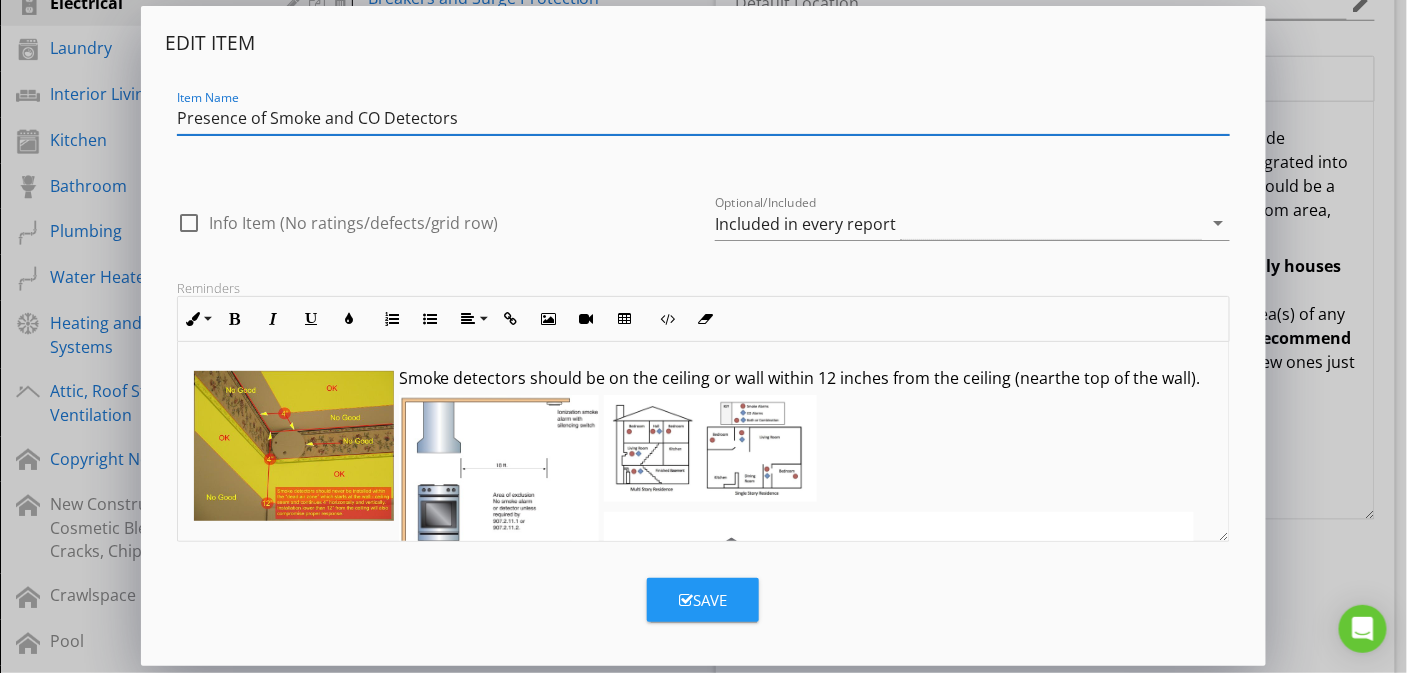 click on "Smoke detectors should be on the ceiling or wall within 12 inches from the ceiling (near  the top of the wall)." at bounding box center [704, 572] 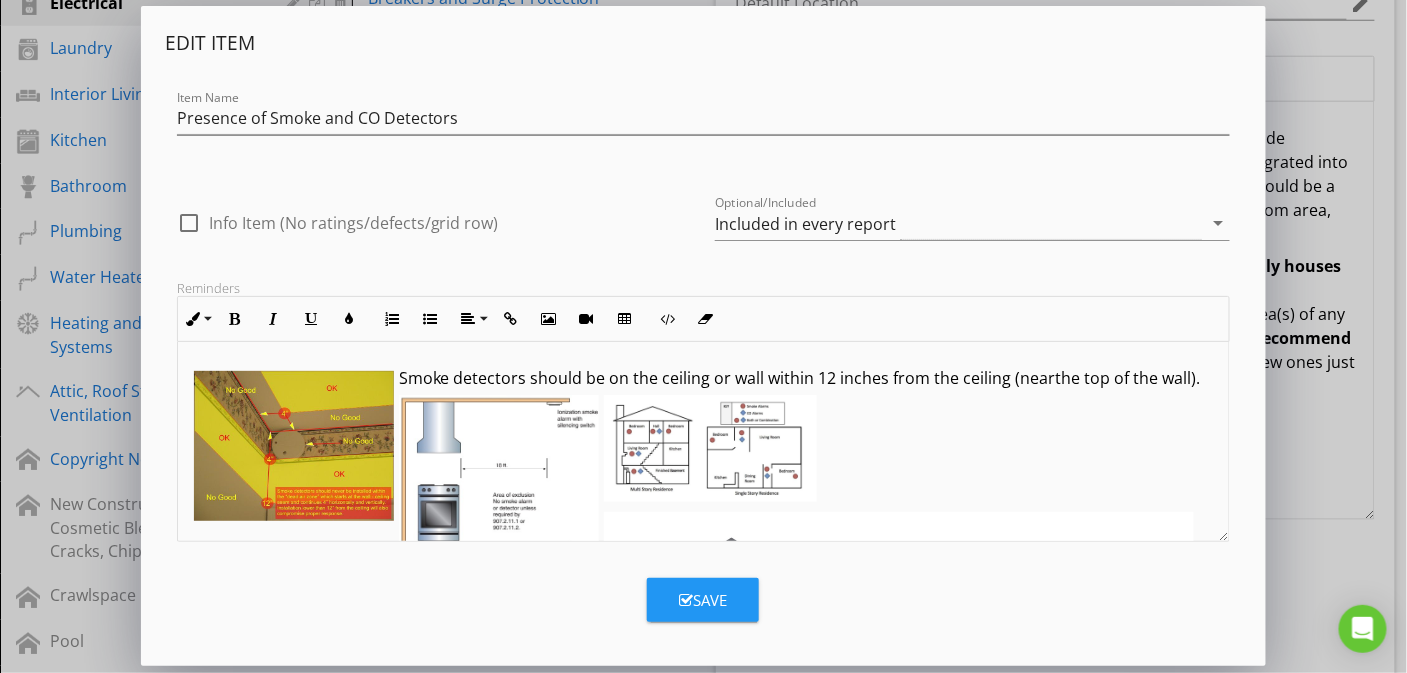 click on "Smoke detectors should be on the ceiling or wall within 12 inches from the ceiling (near  the top of the wall)." at bounding box center [704, 572] 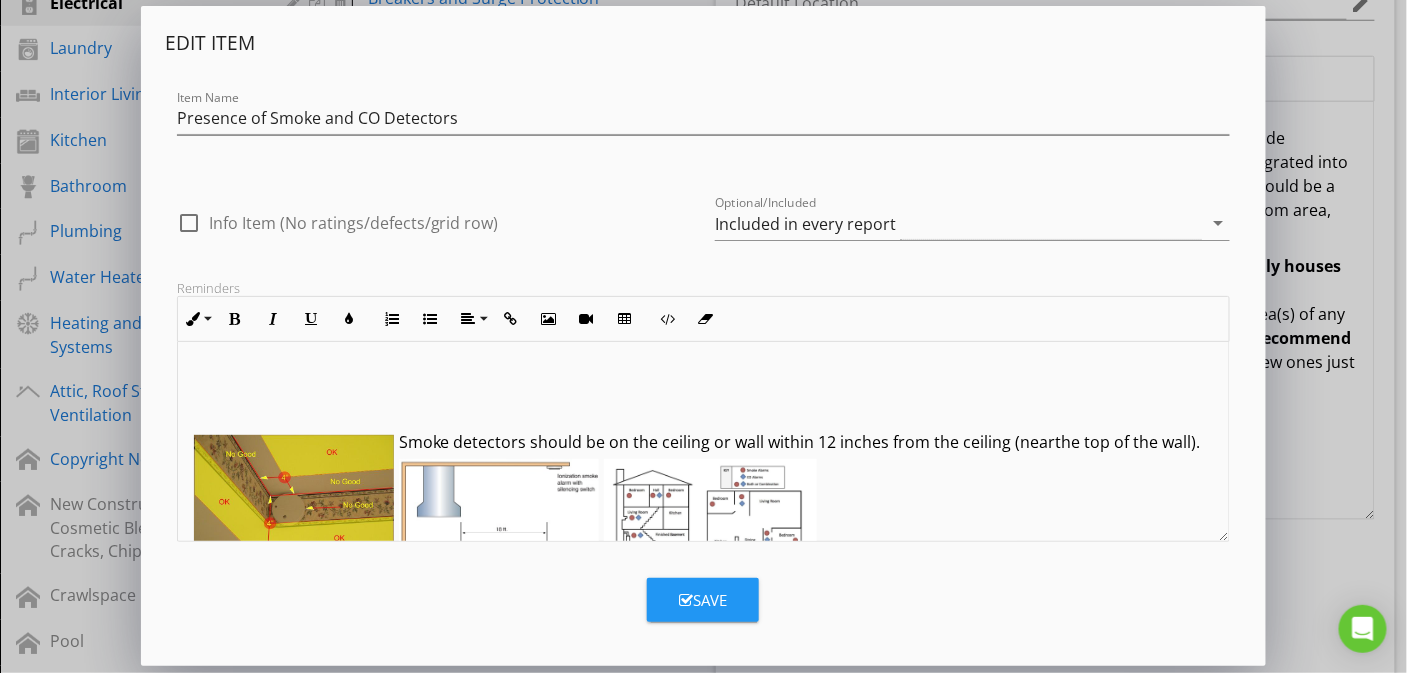 click at bounding box center (704, 378) 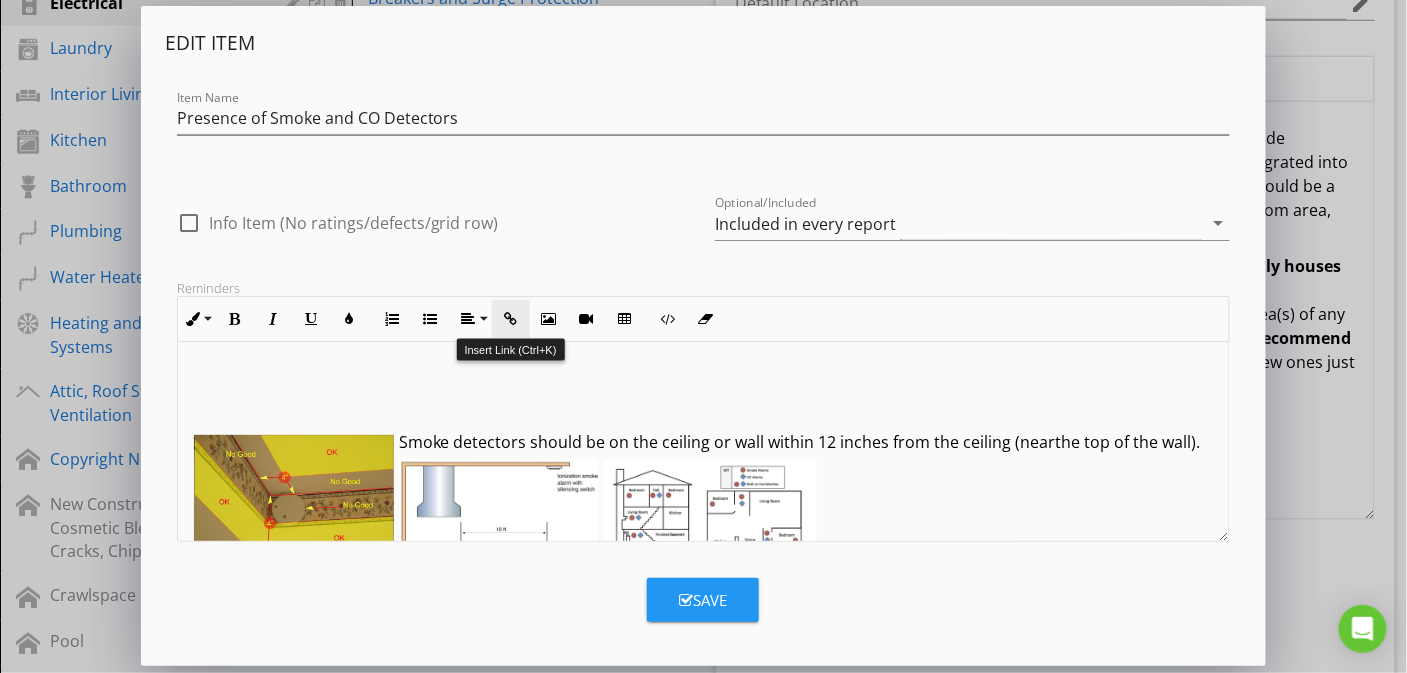 click at bounding box center (511, 319) 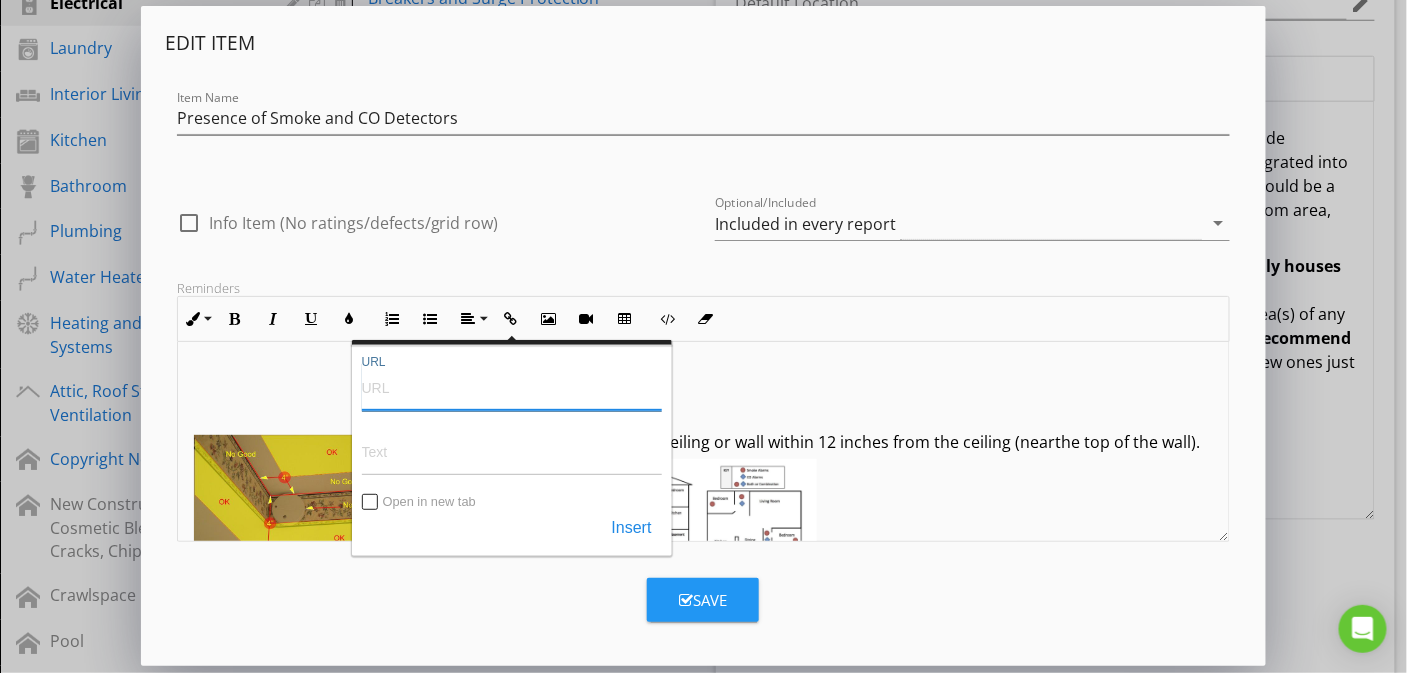 paste on "https://www.lasfm.org/media/vtkcakao/pr_2022-33a.pdf" 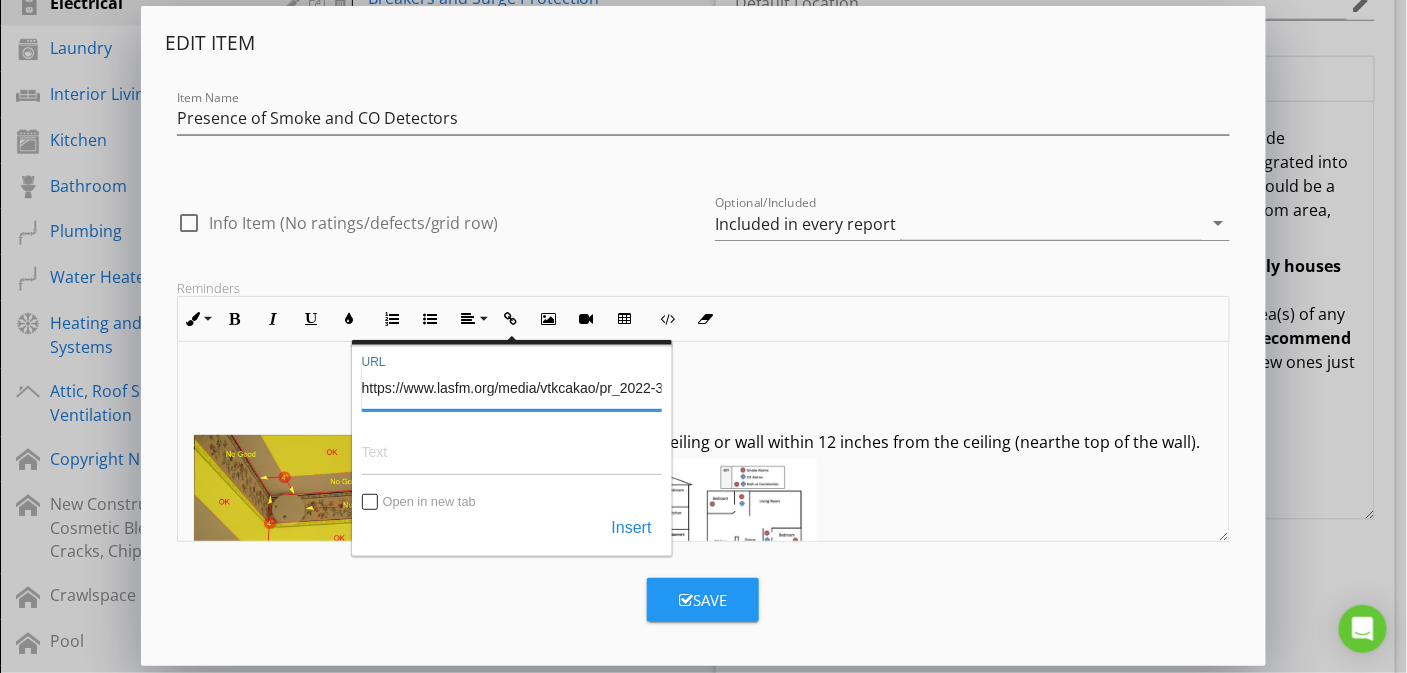 scroll, scrollTop: 0, scrollLeft: 41, axis: horizontal 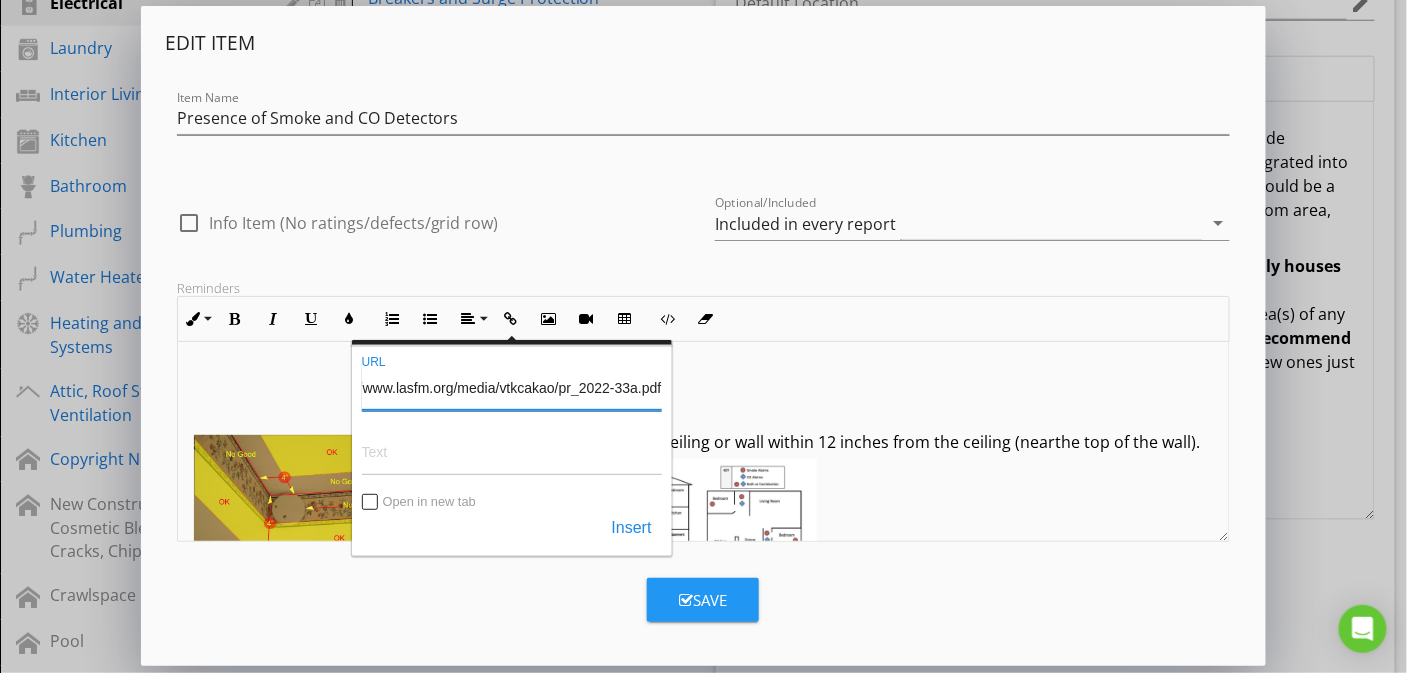 type on "https://www.lasfm.org/media/vtkcakao/pr_2022-33a.pdf" 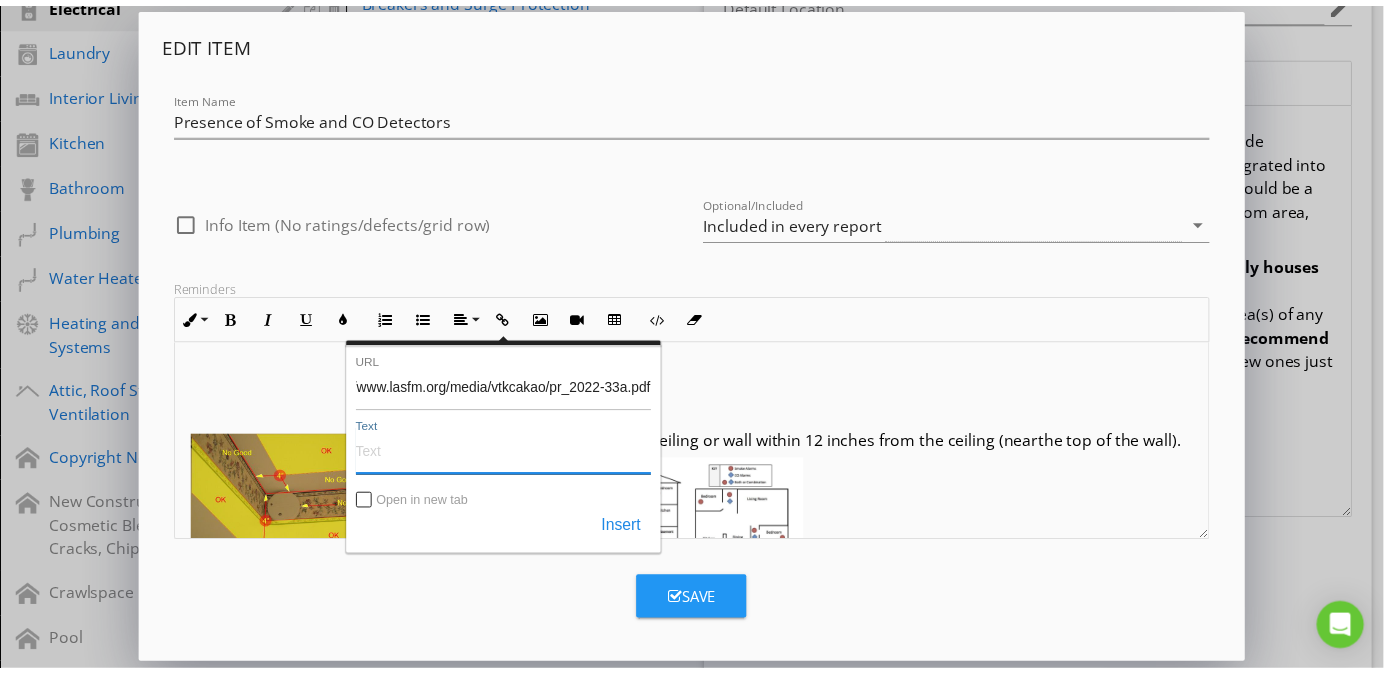 scroll, scrollTop: 0, scrollLeft: 0, axis: both 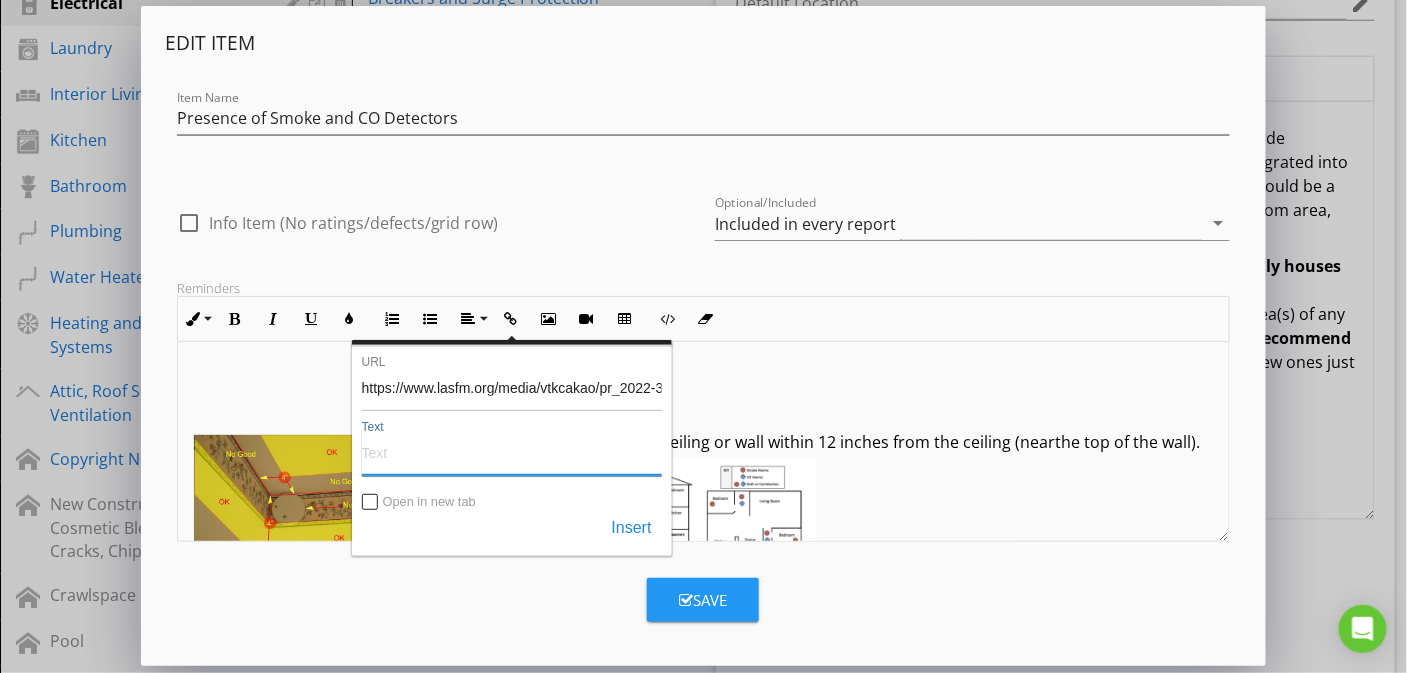 click on "Text" at bounding box center [512, 452] 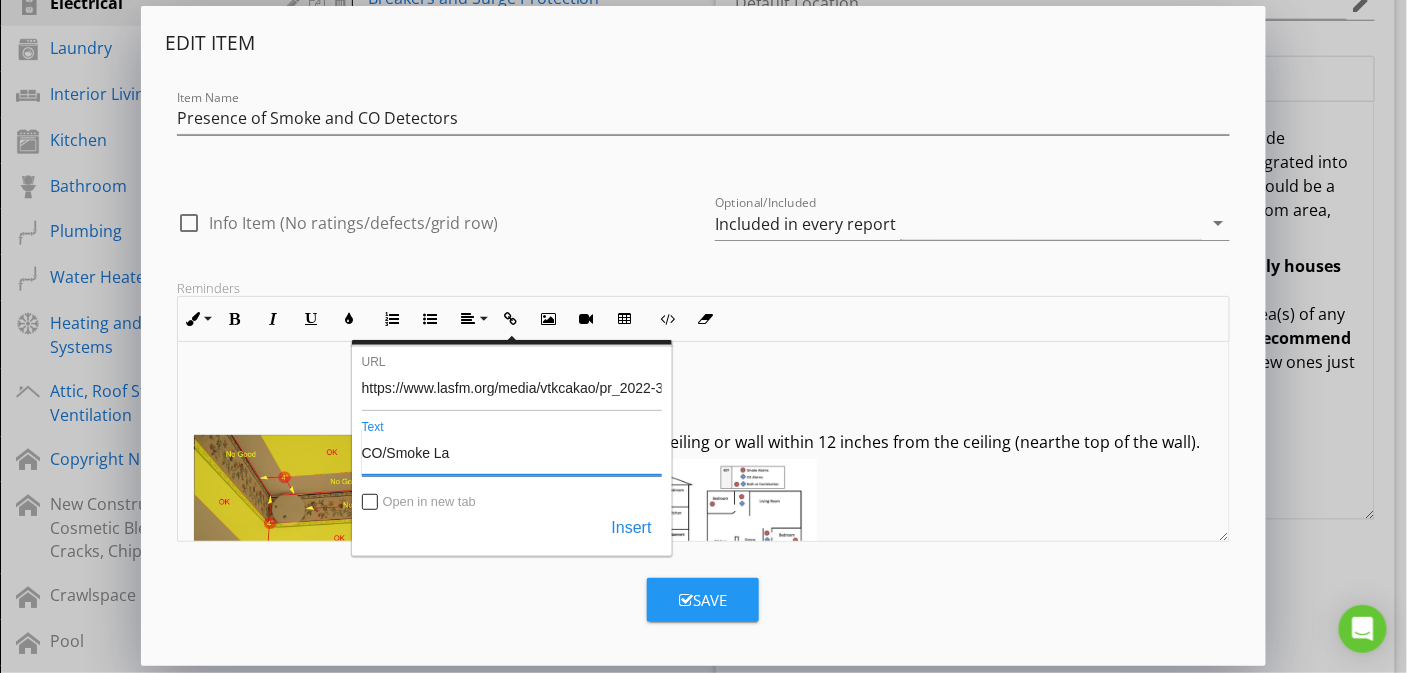 type on "CO/Smoke Law" 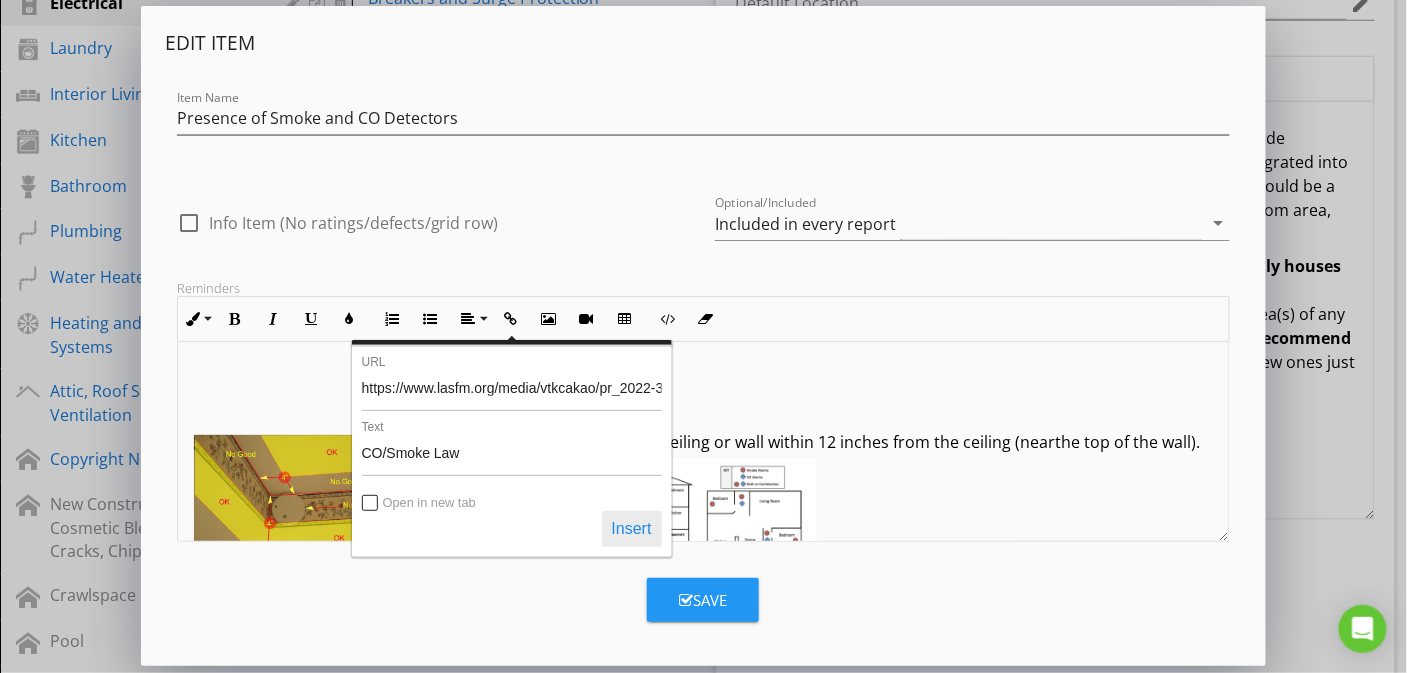 click on "Insert" at bounding box center [632, 529] 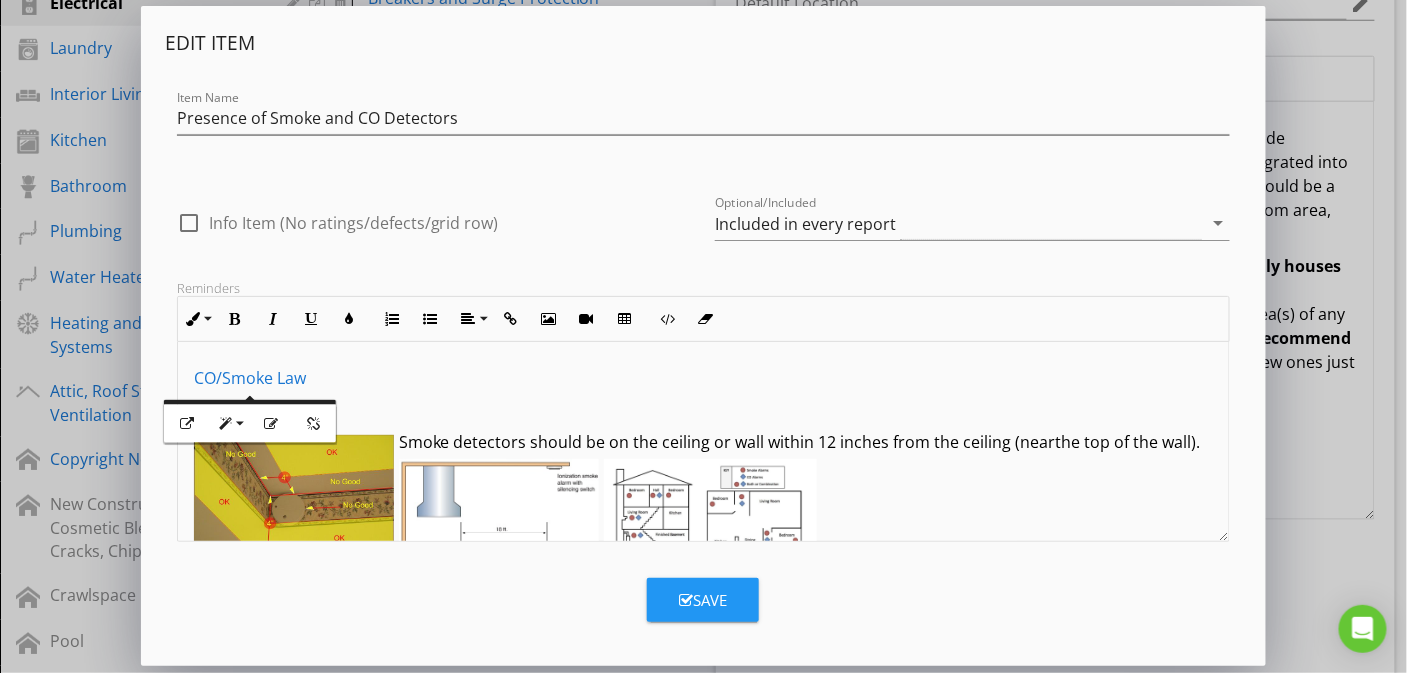 click on "​ CO/Smoke Law ​​​ Smoke detectors should be on the ceiling or wall within 12 inches from the ceiling (near  the top of the wall)." at bounding box center (704, 604) 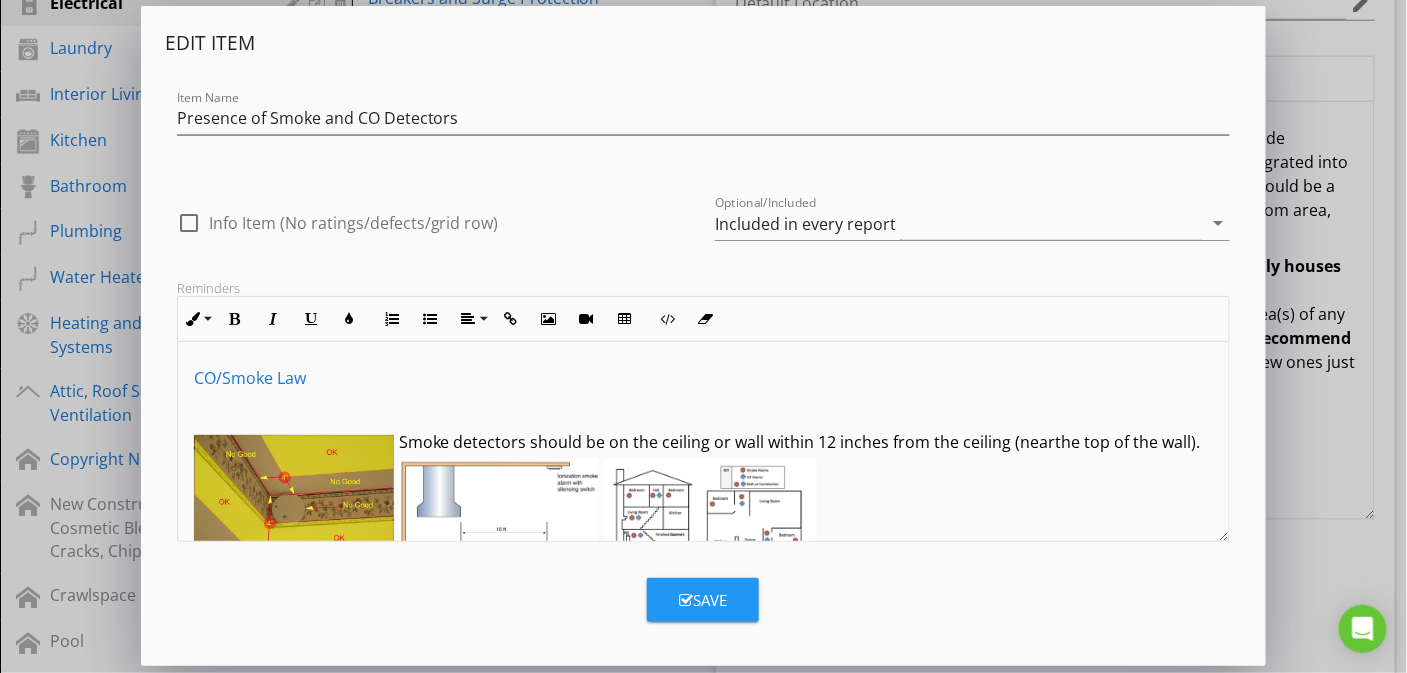 click on "Save" at bounding box center [703, 600] 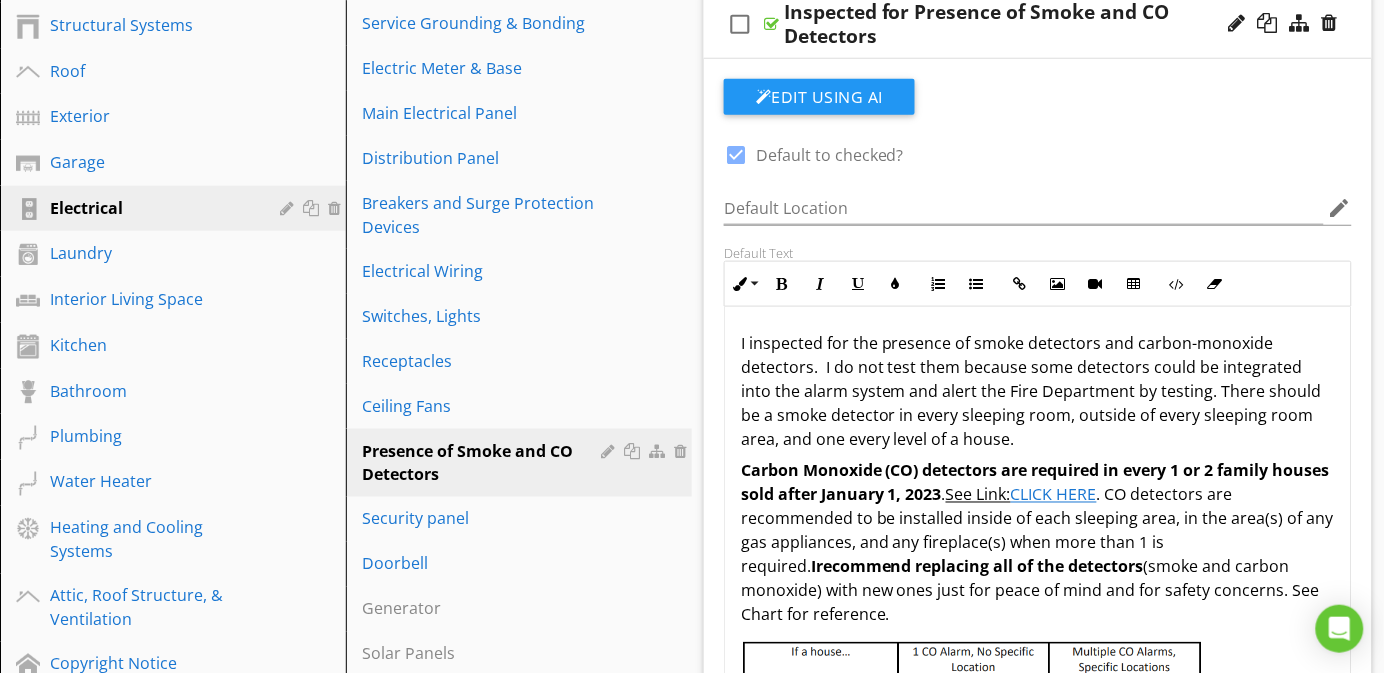 scroll, scrollTop: 316, scrollLeft: 0, axis: vertical 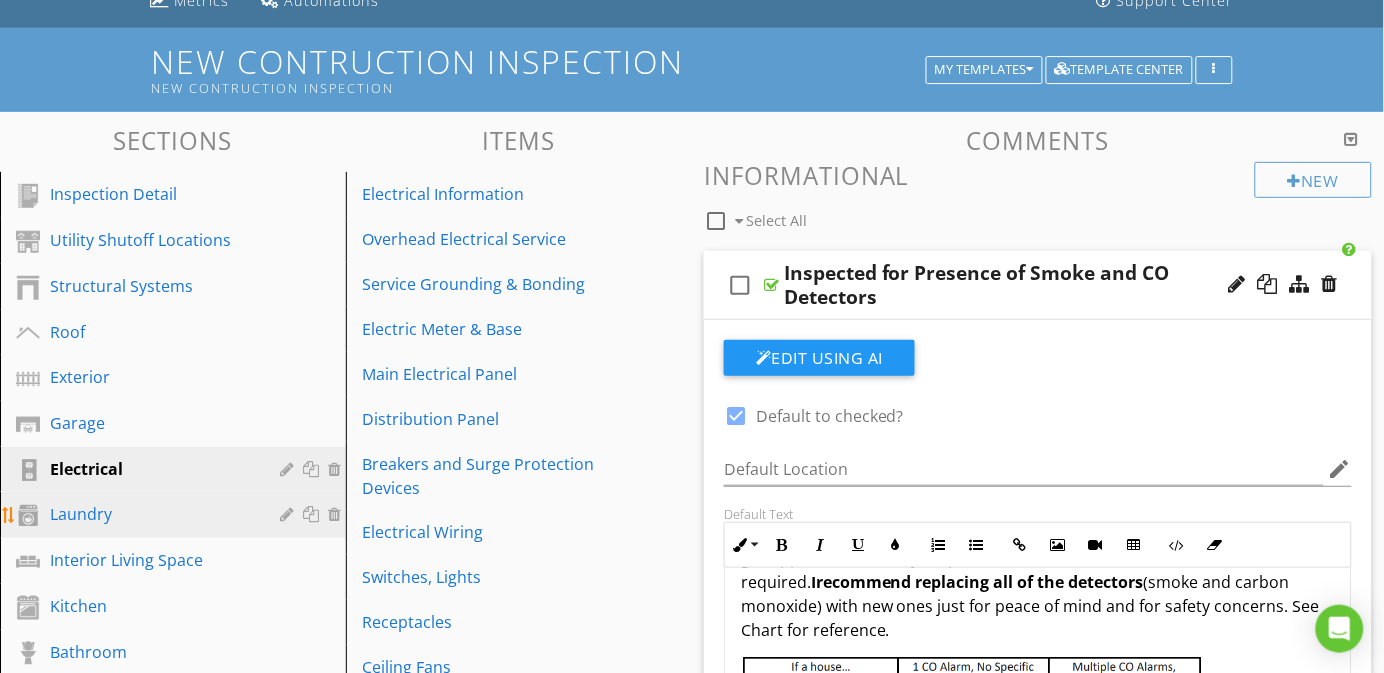 click on "Laundry" at bounding box center (150, 514) 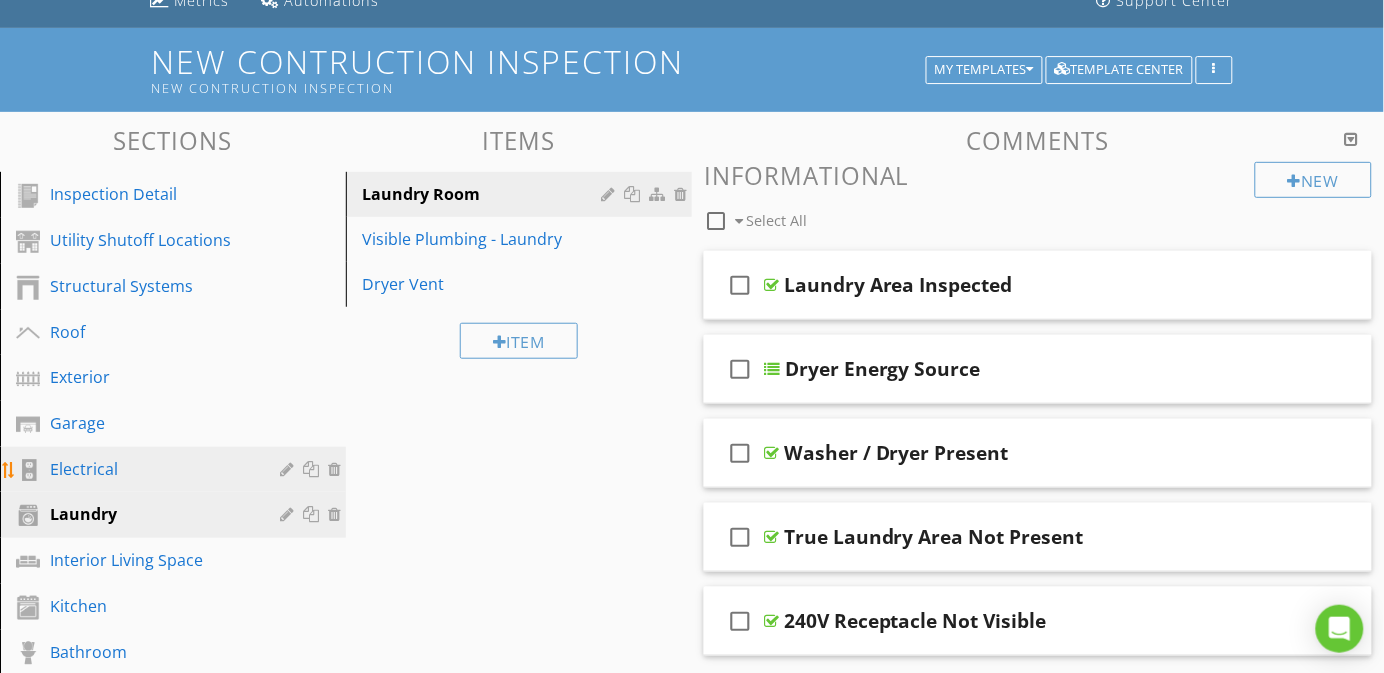 click on "Electrical" at bounding box center (150, 469) 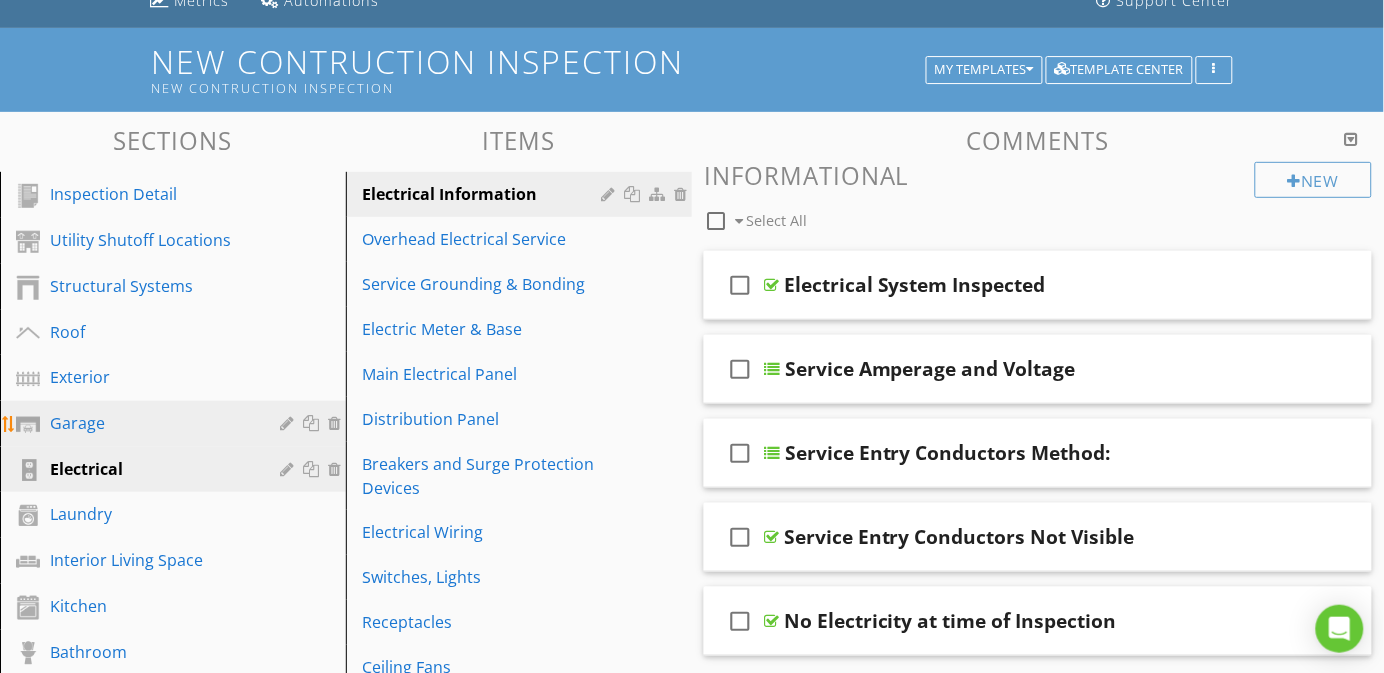 click on "Garage" at bounding box center (150, 423) 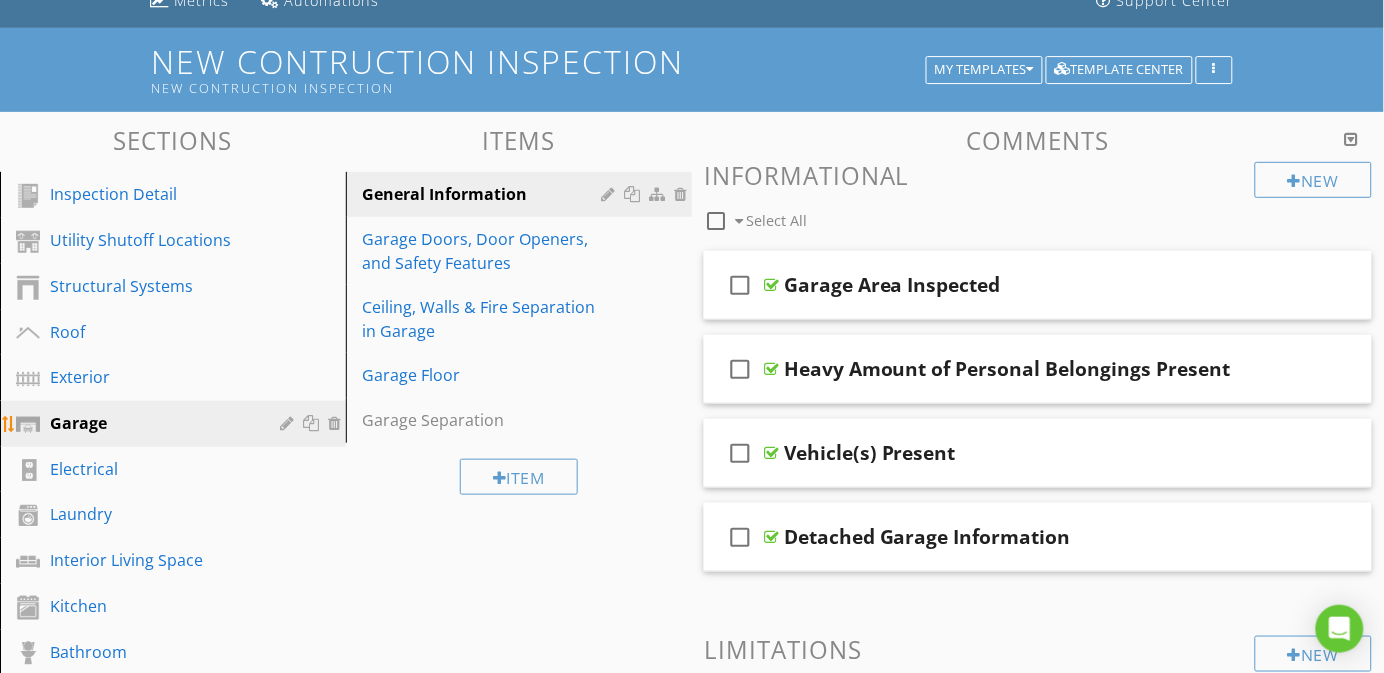 click at bounding box center (289, 423) 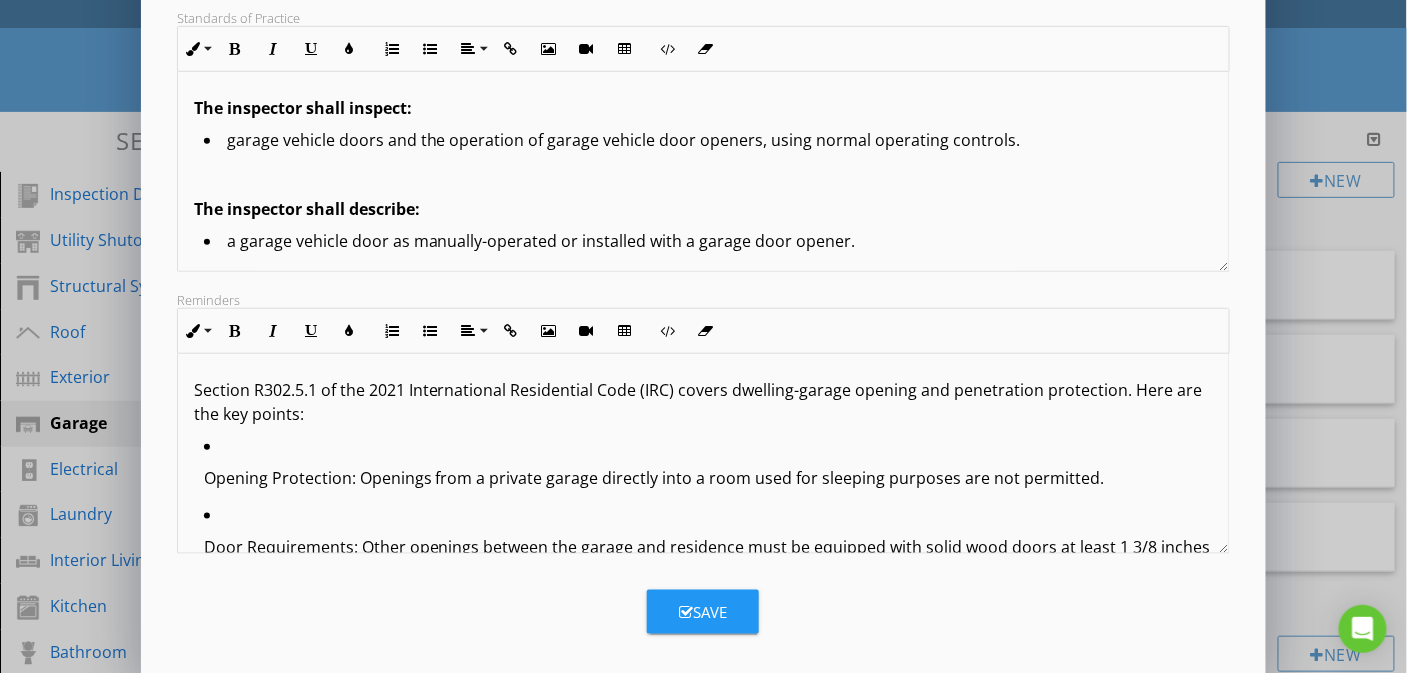 scroll, scrollTop: 385, scrollLeft: 0, axis: vertical 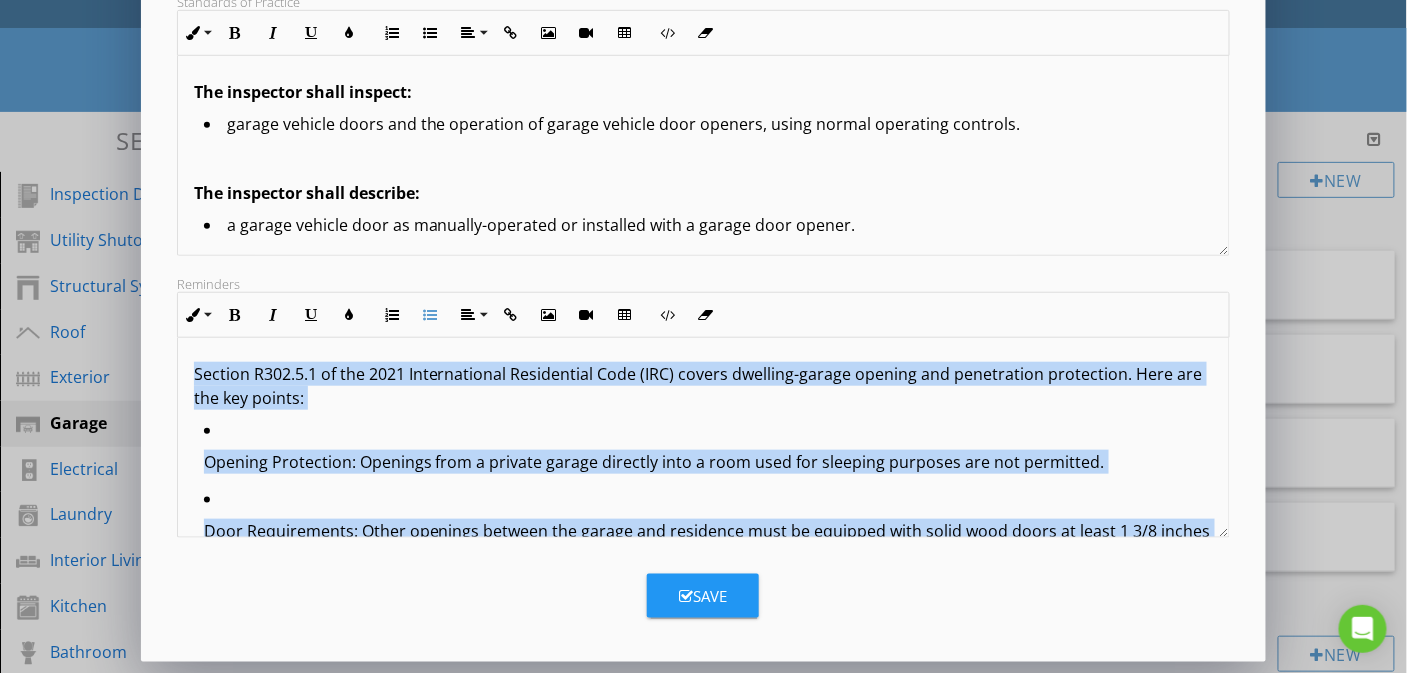 drag, startPoint x: 1105, startPoint y: 503, endPoint x: 186, endPoint y: 377, distance: 927.5974 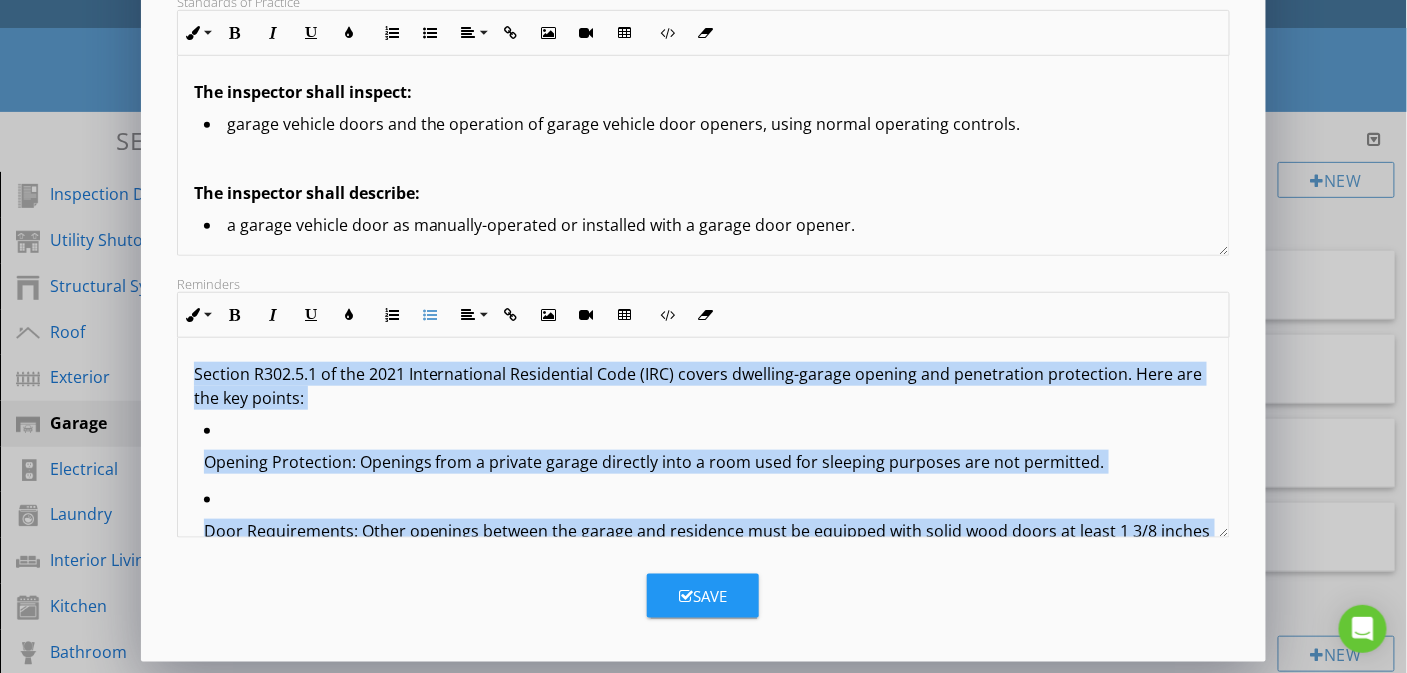 click on "Section R302.5.1 of the 2021 International Residential Code (IRC) covers dwelling-garage opening and penetration protection. Here are the key points: Opening Protection: Openings from a private garage directly into a room used for sleeping purposes are not permitted. Door Requirements: Other openings between the garage and residence must be equipped with solid wood doors at least 1 3/8 inches (35 mm) thick, solid or honeycomb-core steel doors at least 1 3/8 inches (35 mm) thick, or 20-minute fire-rated doors. Self-Closing Mechanism: These doors must be self-latching and equipped with a self-closing or automatic-closing device." at bounding box center [704, 501] 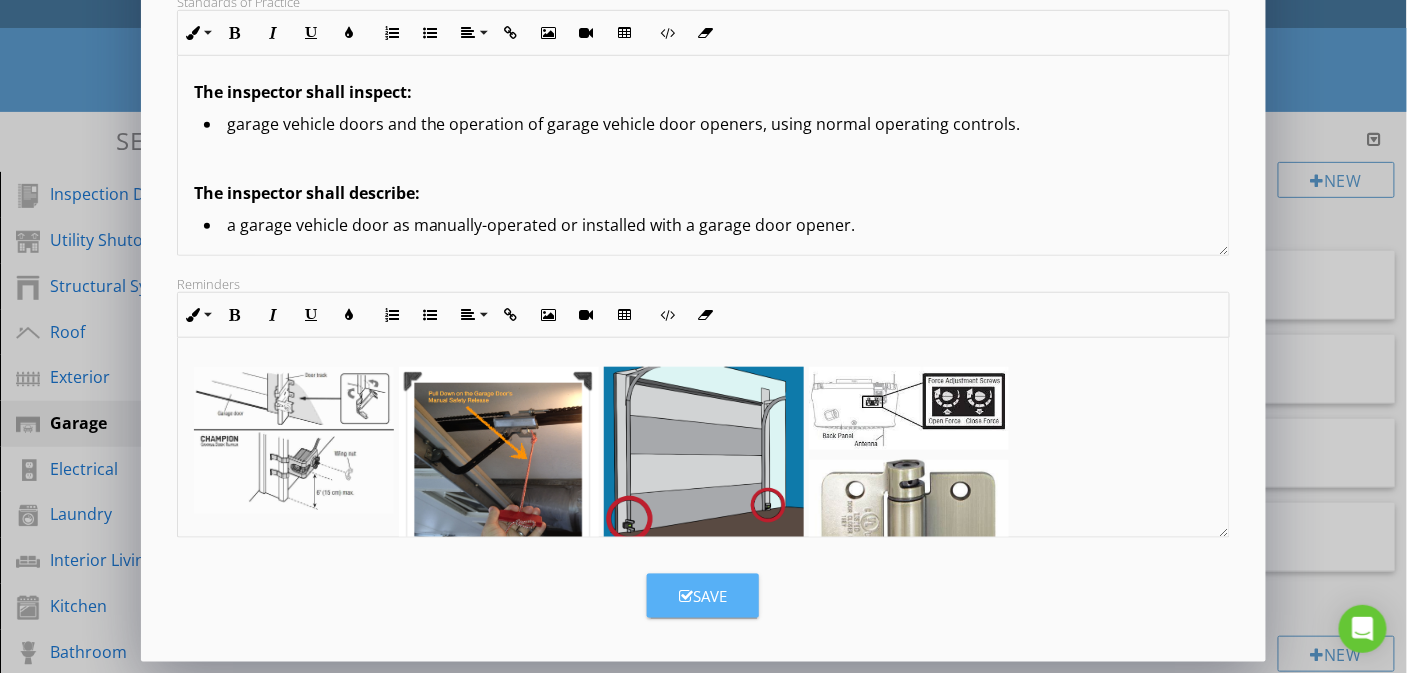 click on "Save" at bounding box center [703, 596] 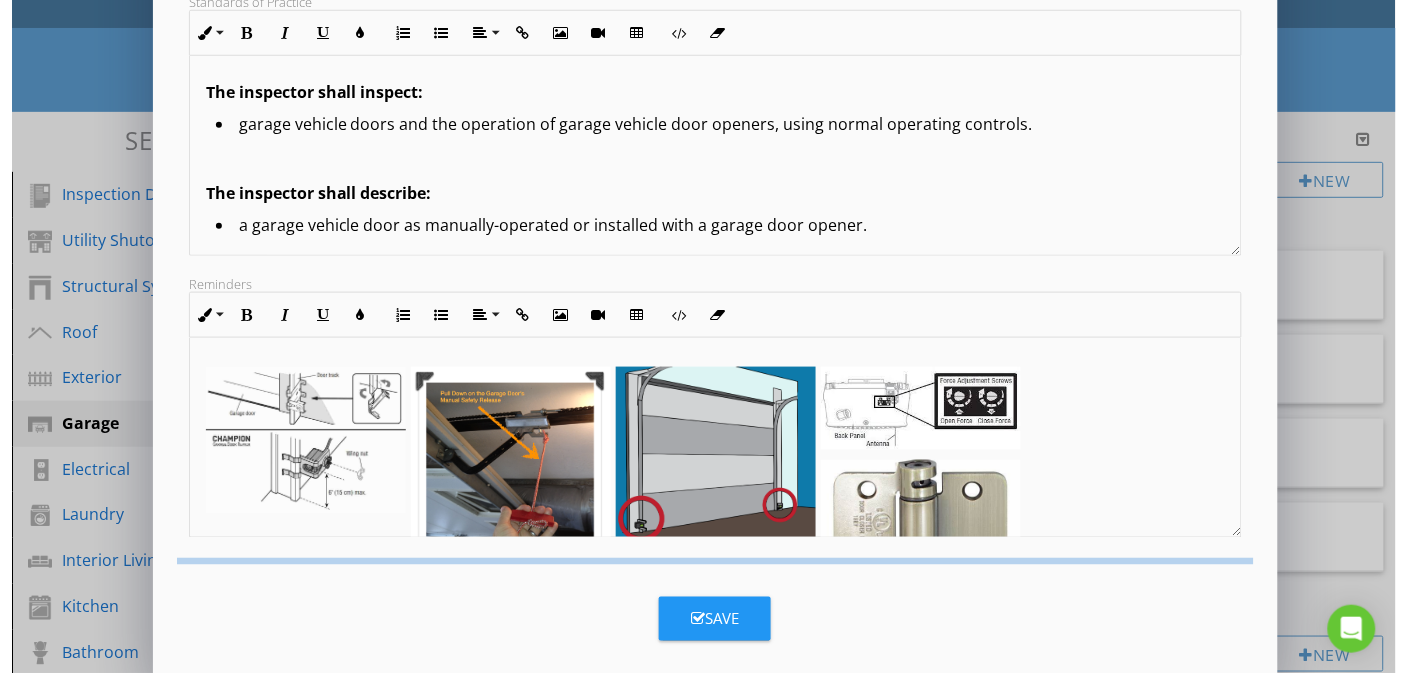 scroll, scrollTop: 167, scrollLeft: 0, axis: vertical 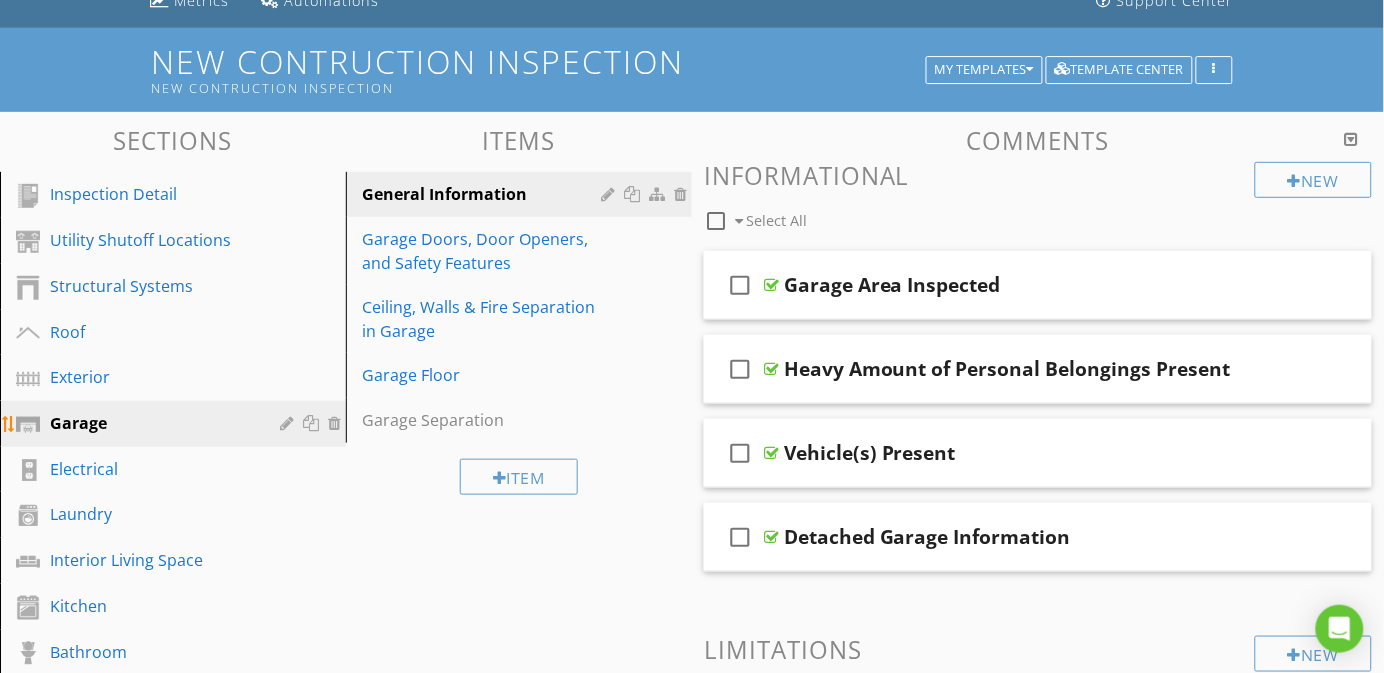 click at bounding box center [289, 423] 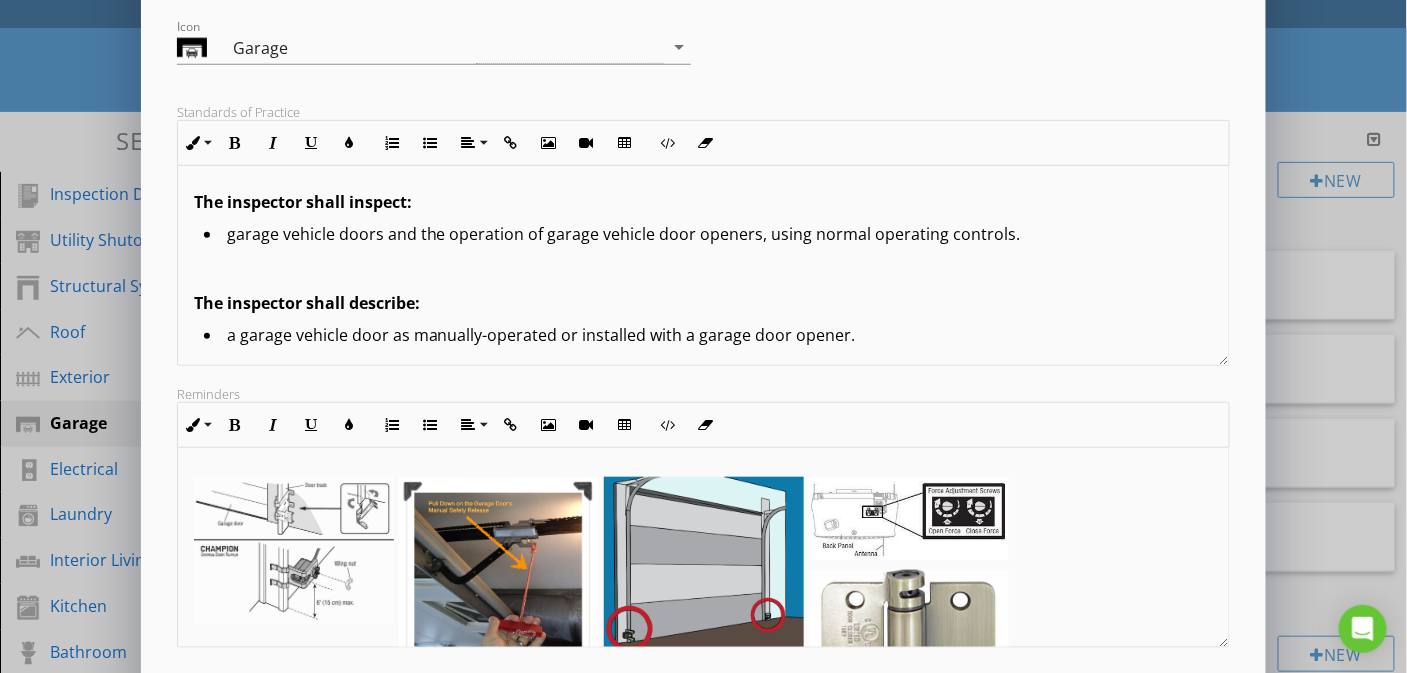 scroll, scrollTop: 385, scrollLeft: 0, axis: vertical 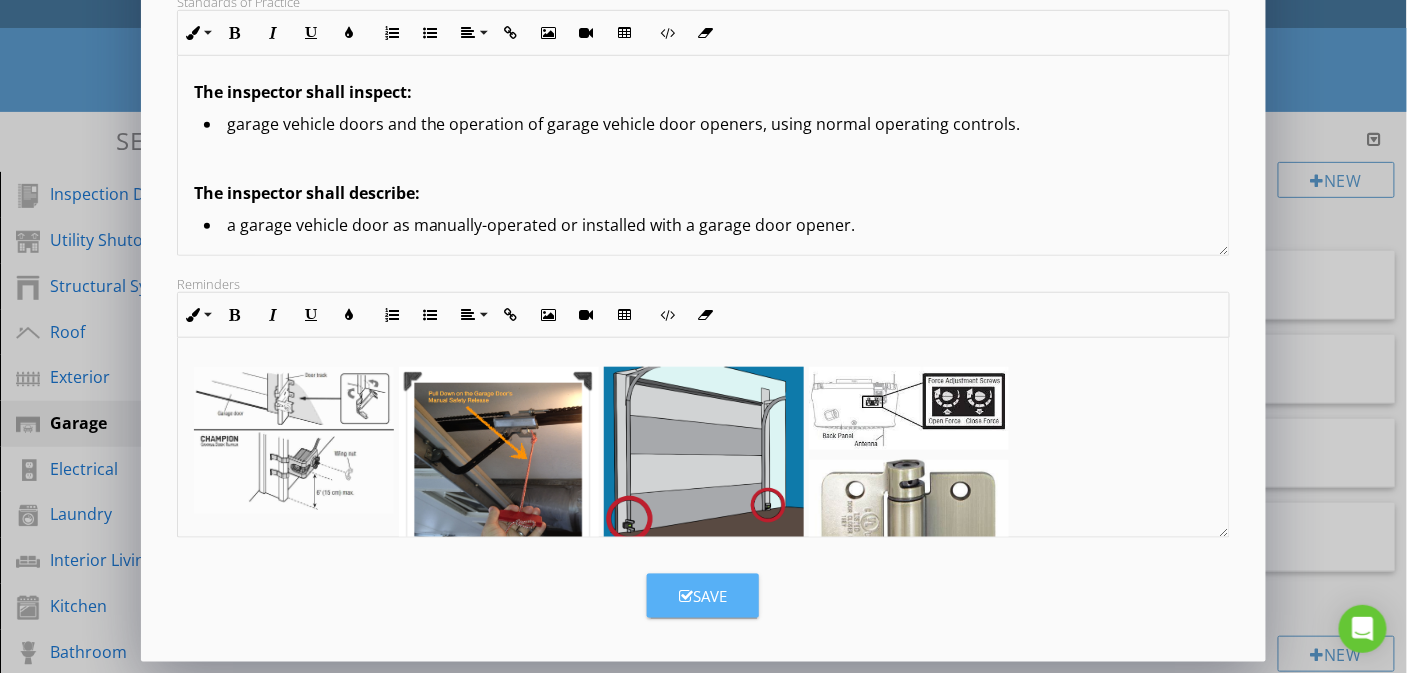 click at bounding box center [686, 596] 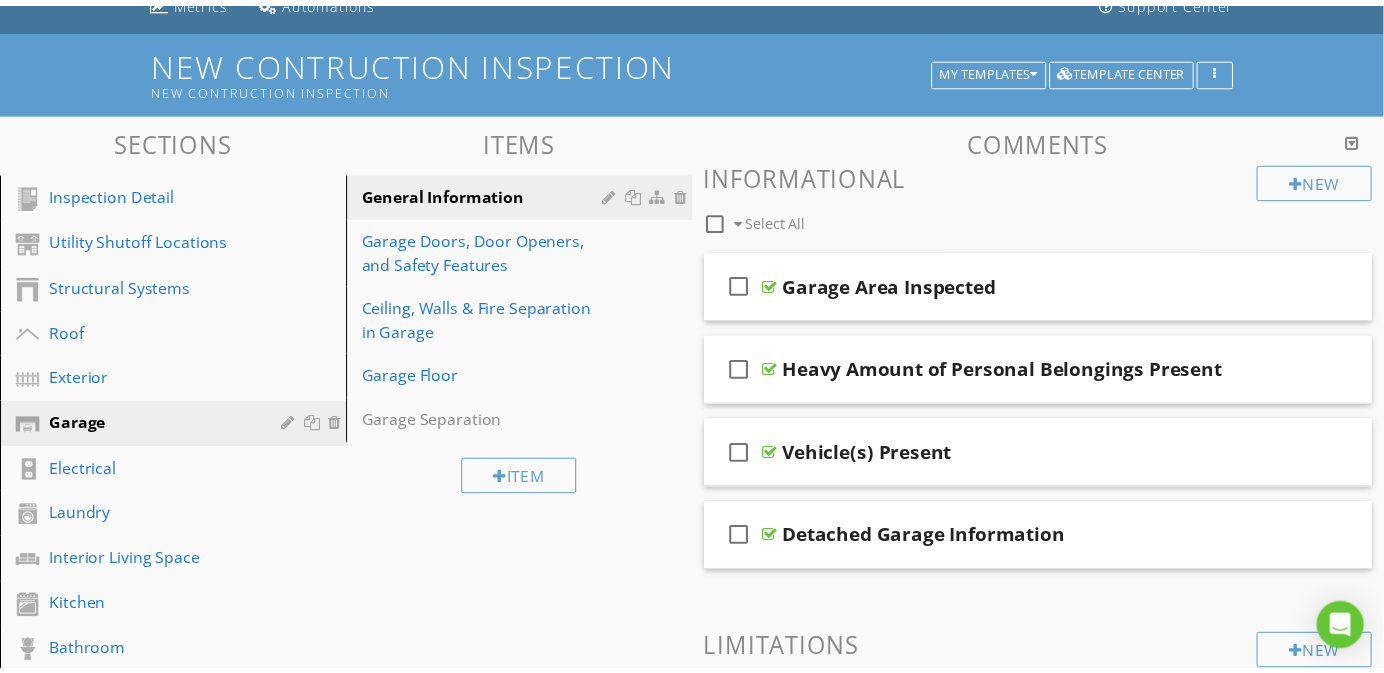 scroll, scrollTop: 167, scrollLeft: 0, axis: vertical 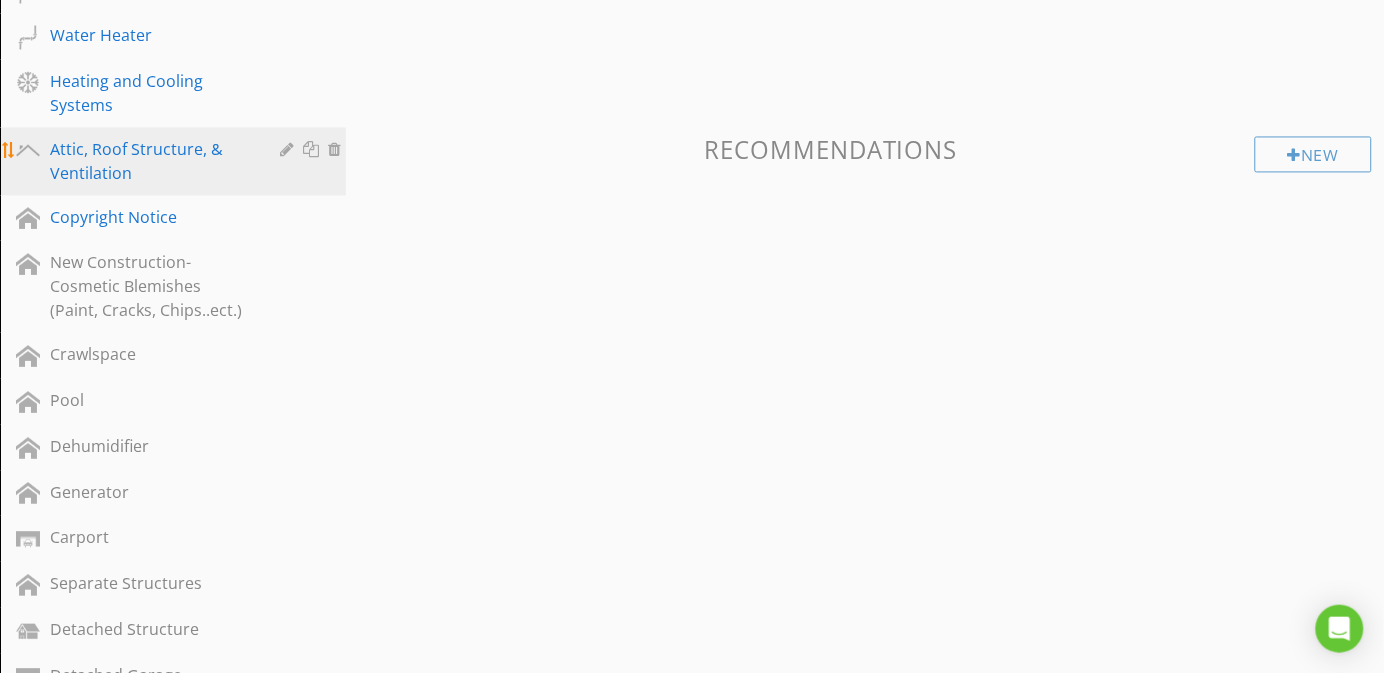 click on "Attic, Roof Structure, & Ventilation" at bounding box center [150, 162] 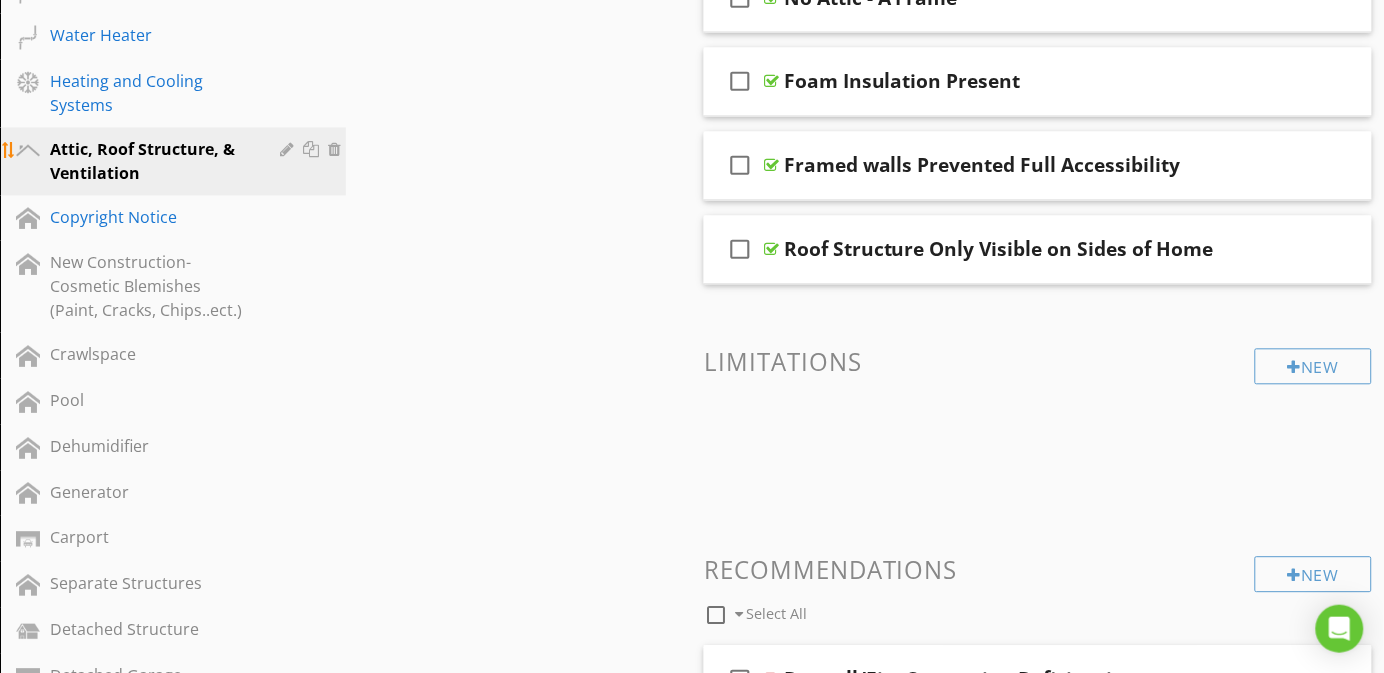click at bounding box center (289, 150) 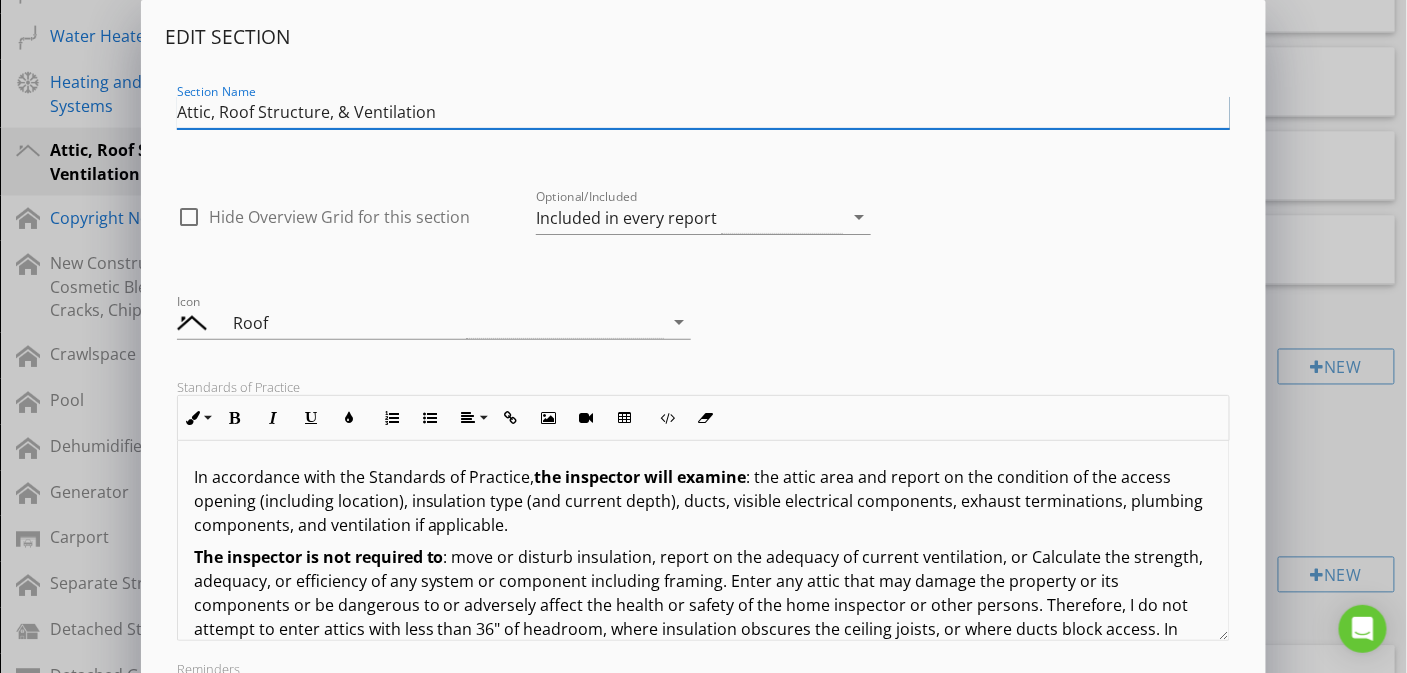 scroll, scrollTop: 385, scrollLeft: 0, axis: vertical 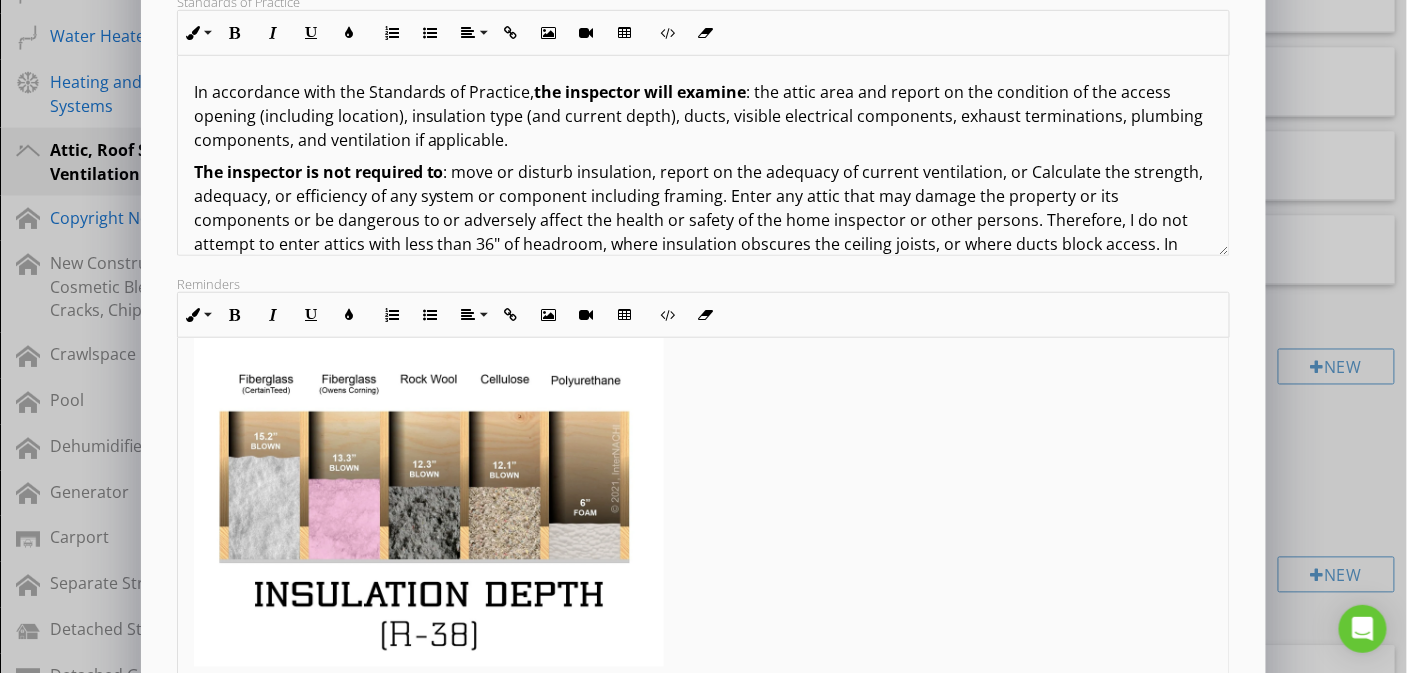 drag, startPoint x: 1220, startPoint y: 527, endPoint x: 1229, endPoint y: 666, distance: 139.29106 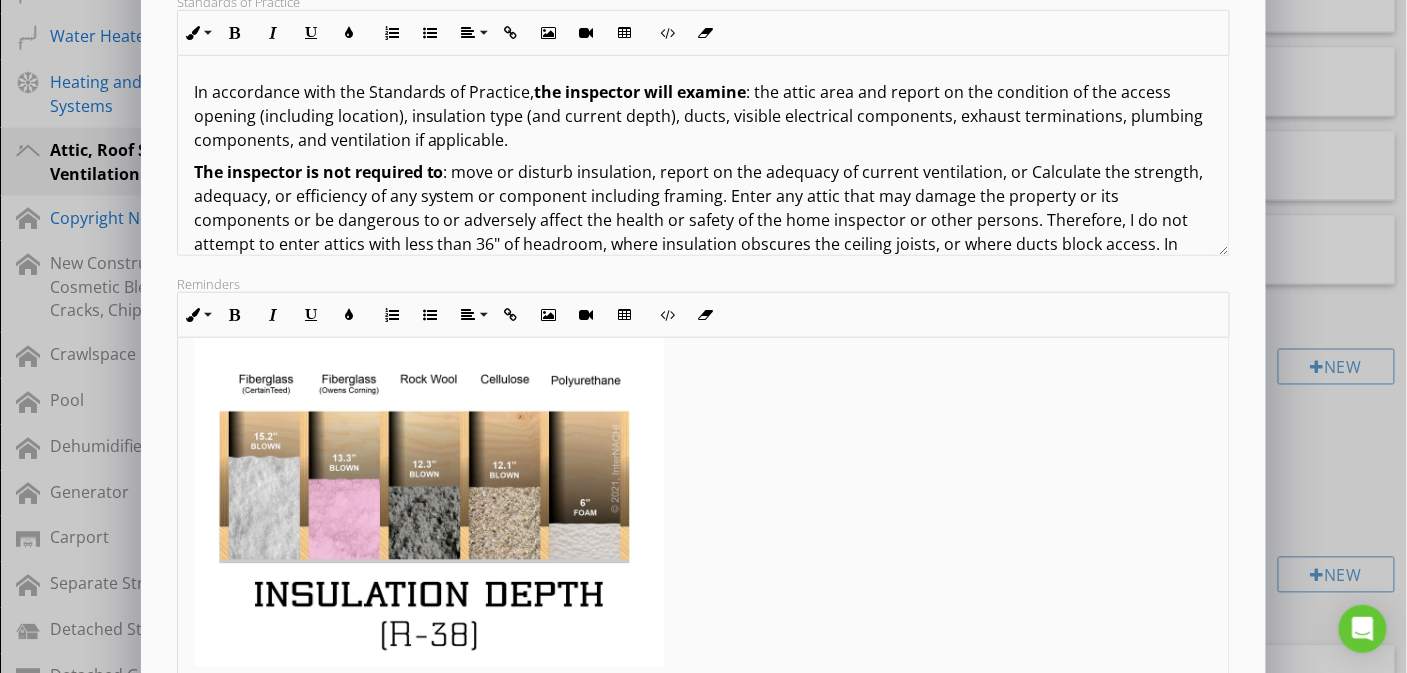 click on "Reminders   Inline Style XLarge Large Normal Small Light Small/Light Bold Italic Underline Colors Ordered List Unordered List Align Align Left Align Center Align Right Align Justify Insert Link Insert Image Insert Video Insert Table Code View Clear Formatting Interior > General - Inspection Gallery - InterNACHI® Enter reminders for yourself for this section (accessible in the mobile app) <p><a fr-original-style="" href="https://www.nachi.org/gallery/general-5" style="color: rgb(25, 118, 210);">Interior &gt; General - Inspection Gallery - InterNACHI®</a></p><p><img src="https://cdn.spectora.com/editor_assets/images/000/354/981/original/1670549458402.jpg?1670549482" style="width: 470px; display: inline-block; vertical-align: bottom; margin: 5px 5px 5px 0px; max-width: calc(100% - 5px); text-align: left; float: left;"></p>" at bounding box center [704, 482] 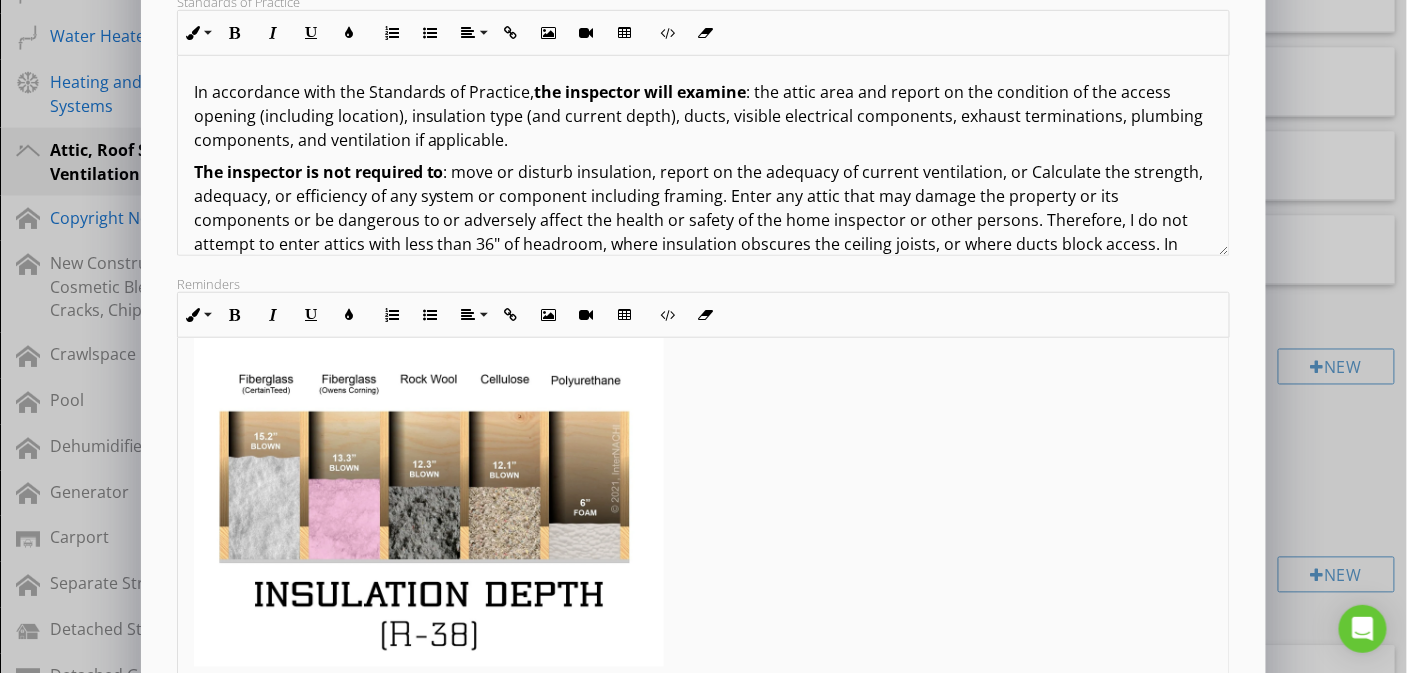 scroll, scrollTop: 90, scrollLeft: 0, axis: vertical 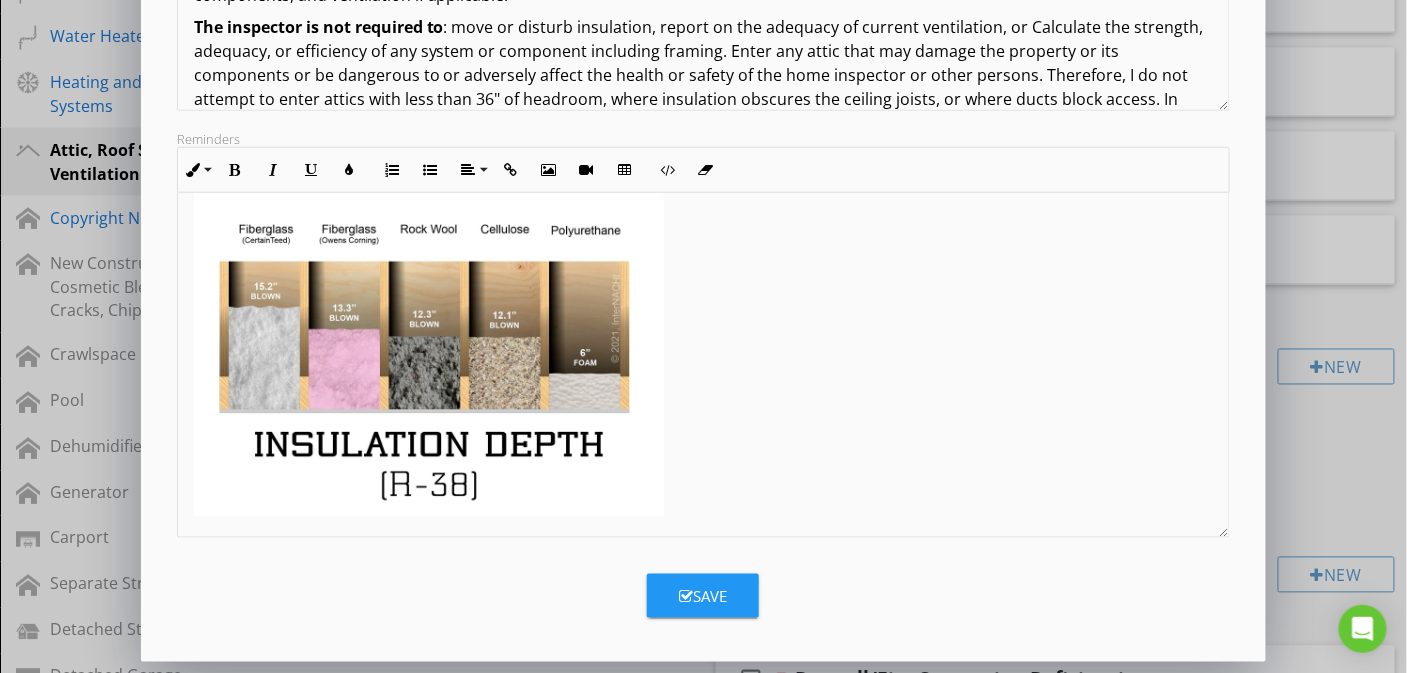 click at bounding box center (429, 340) 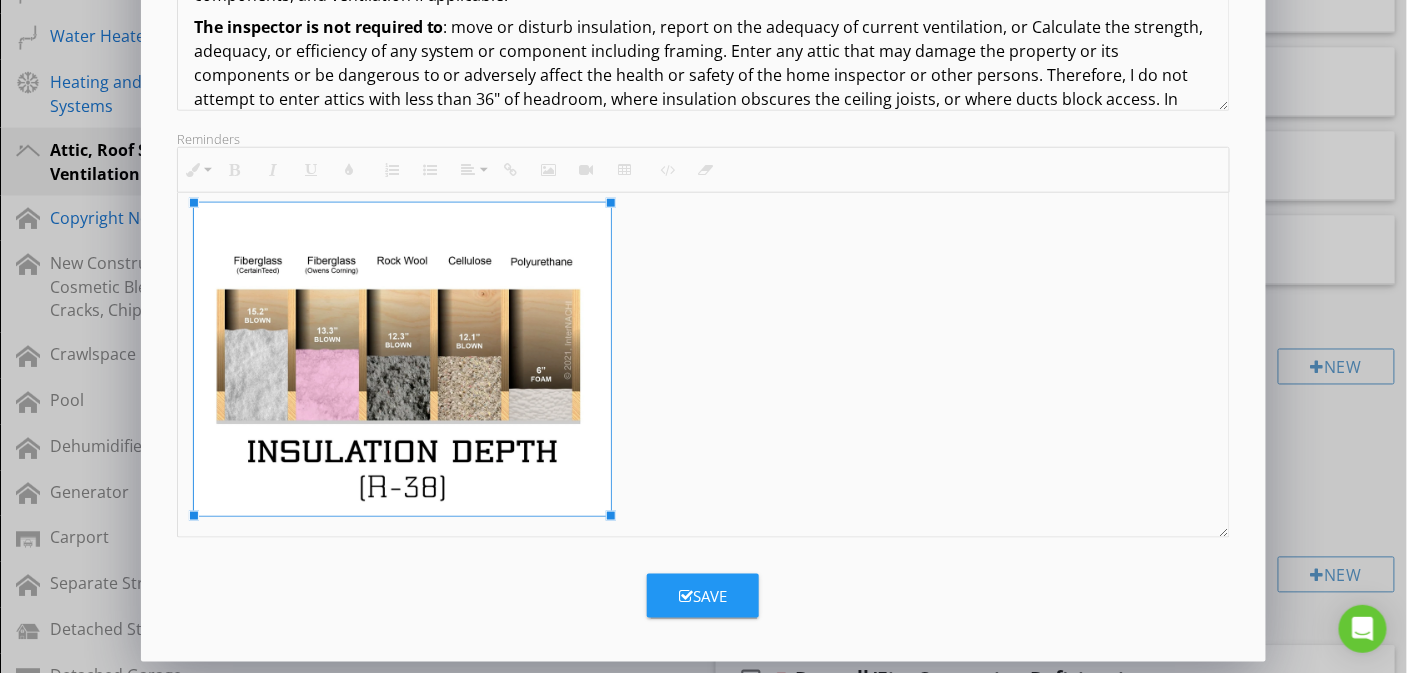 scroll, scrollTop: 0, scrollLeft: 0, axis: both 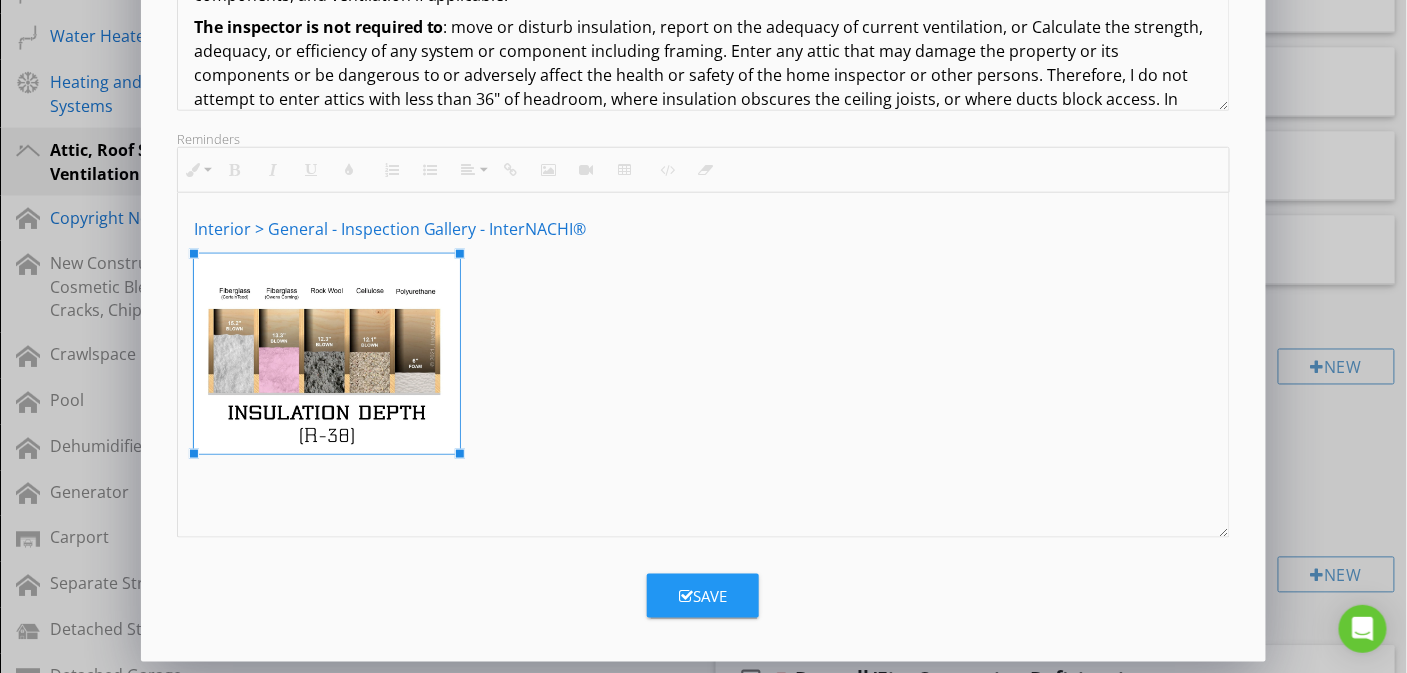 drag, startPoint x: 665, startPoint y: 514, endPoint x: 462, endPoint y: 458, distance: 210.58252 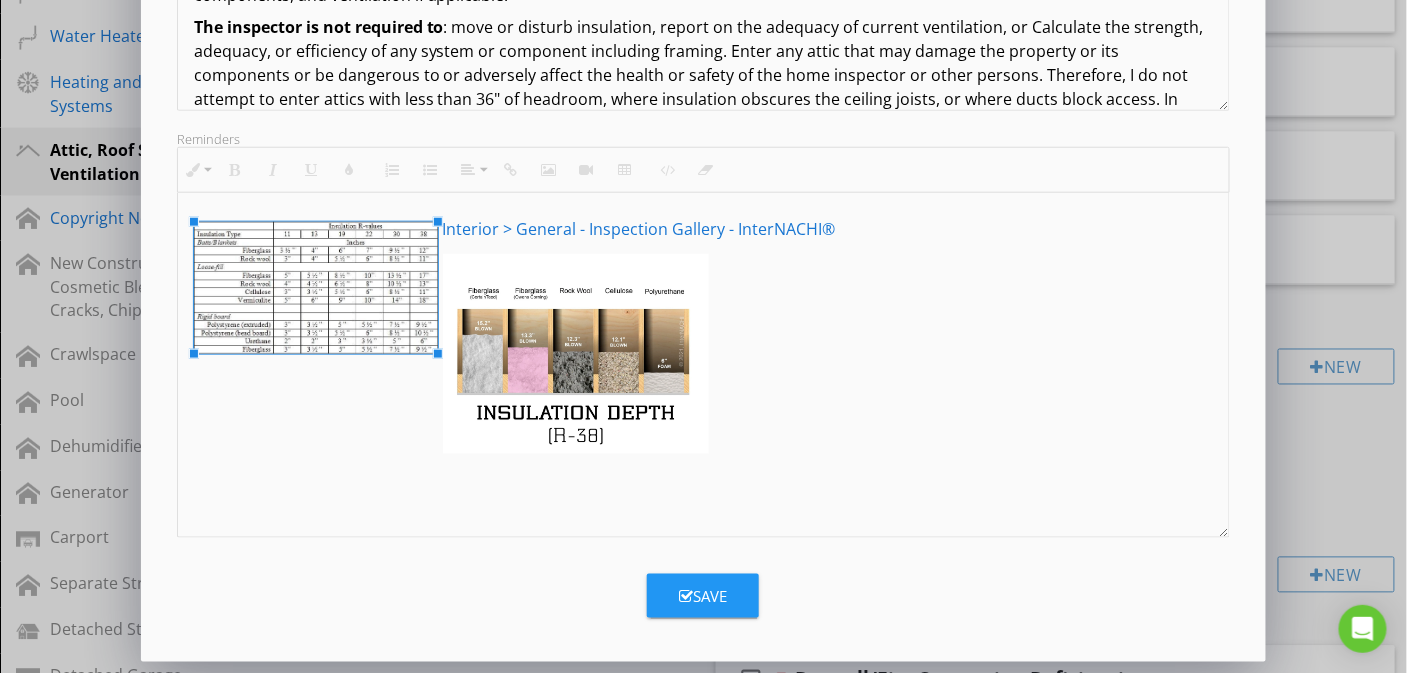 drag, startPoint x: 391, startPoint y: 326, endPoint x: 436, endPoint y: 463, distance: 144.20125 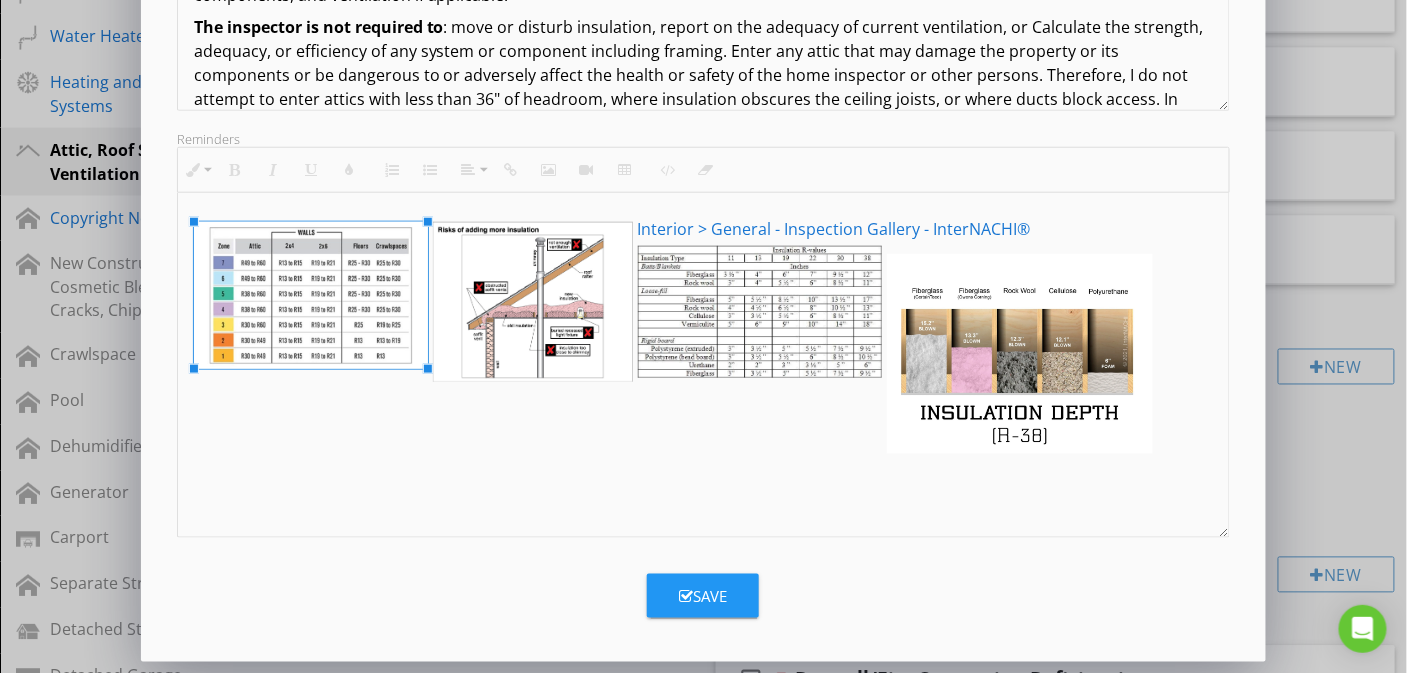 drag, startPoint x: 398, startPoint y: 349, endPoint x: 433, endPoint y: 339, distance: 36.40055 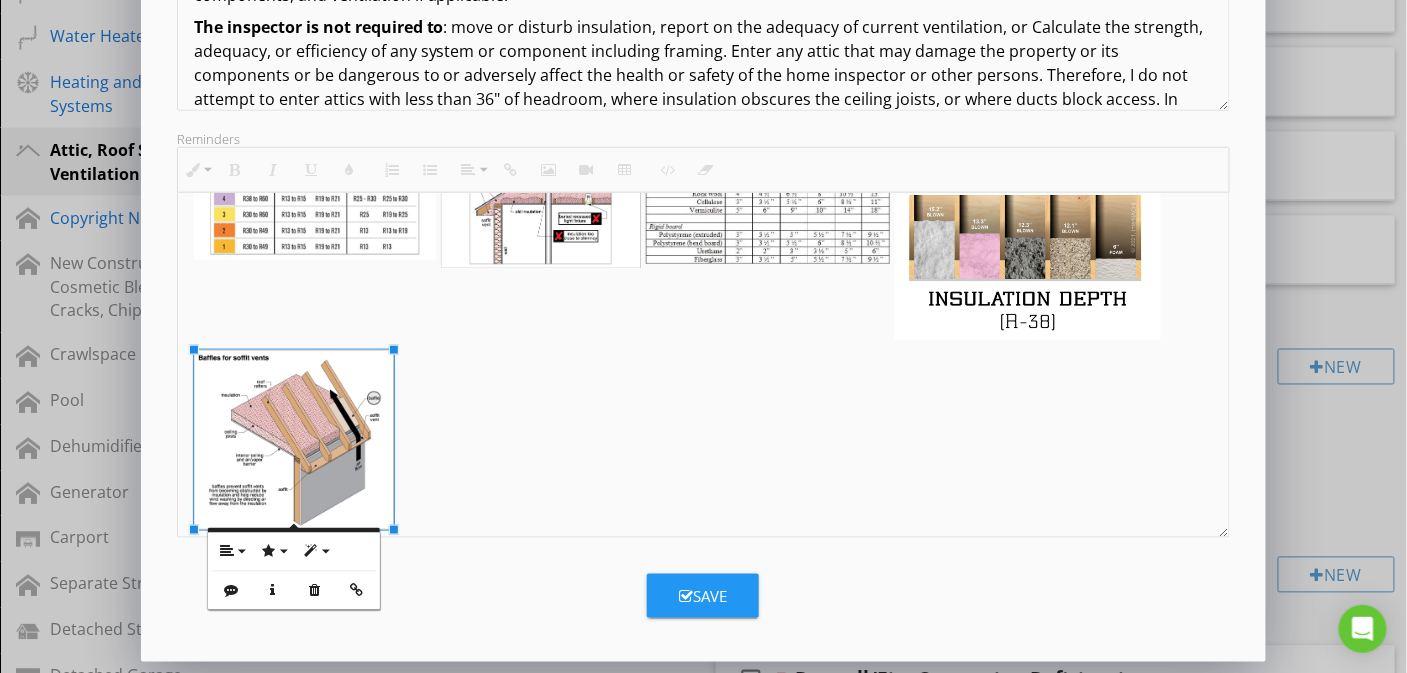 scroll, scrollTop: 127, scrollLeft: 0, axis: vertical 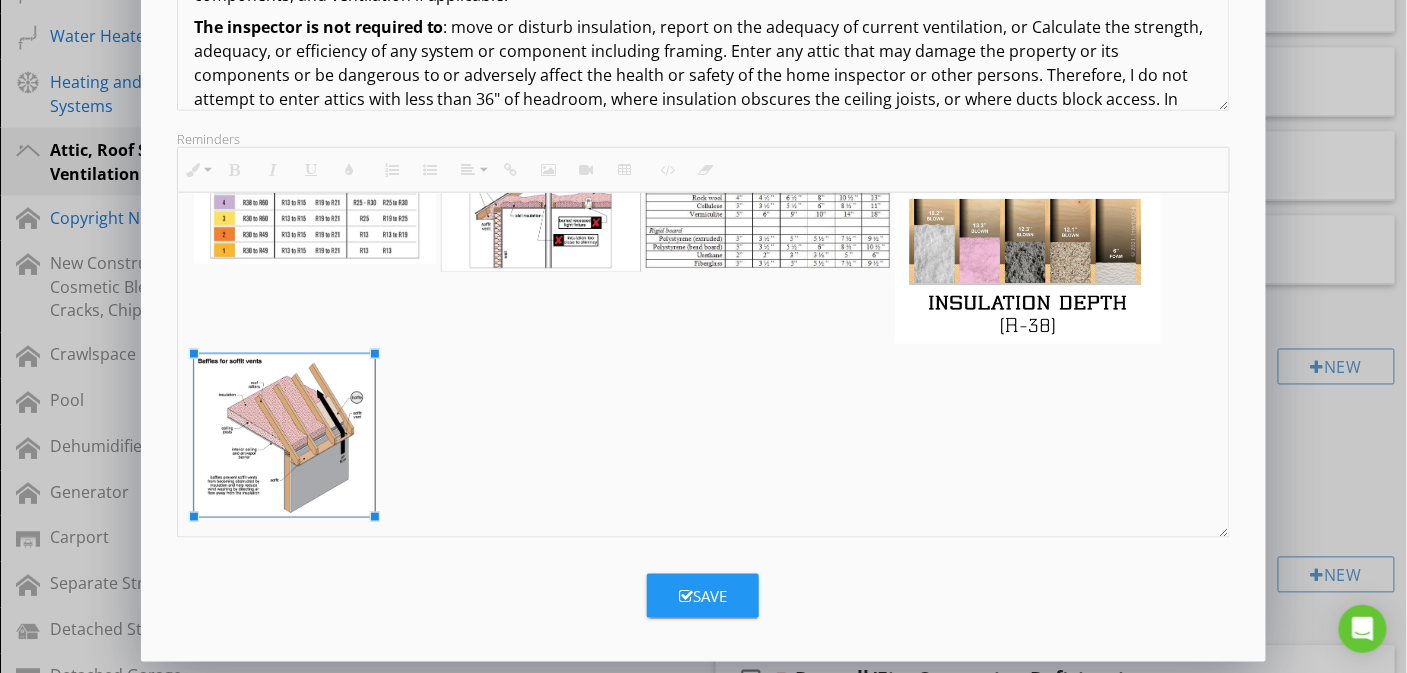 drag, startPoint x: 397, startPoint y: 516, endPoint x: 378, endPoint y: 504, distance: 22.472204 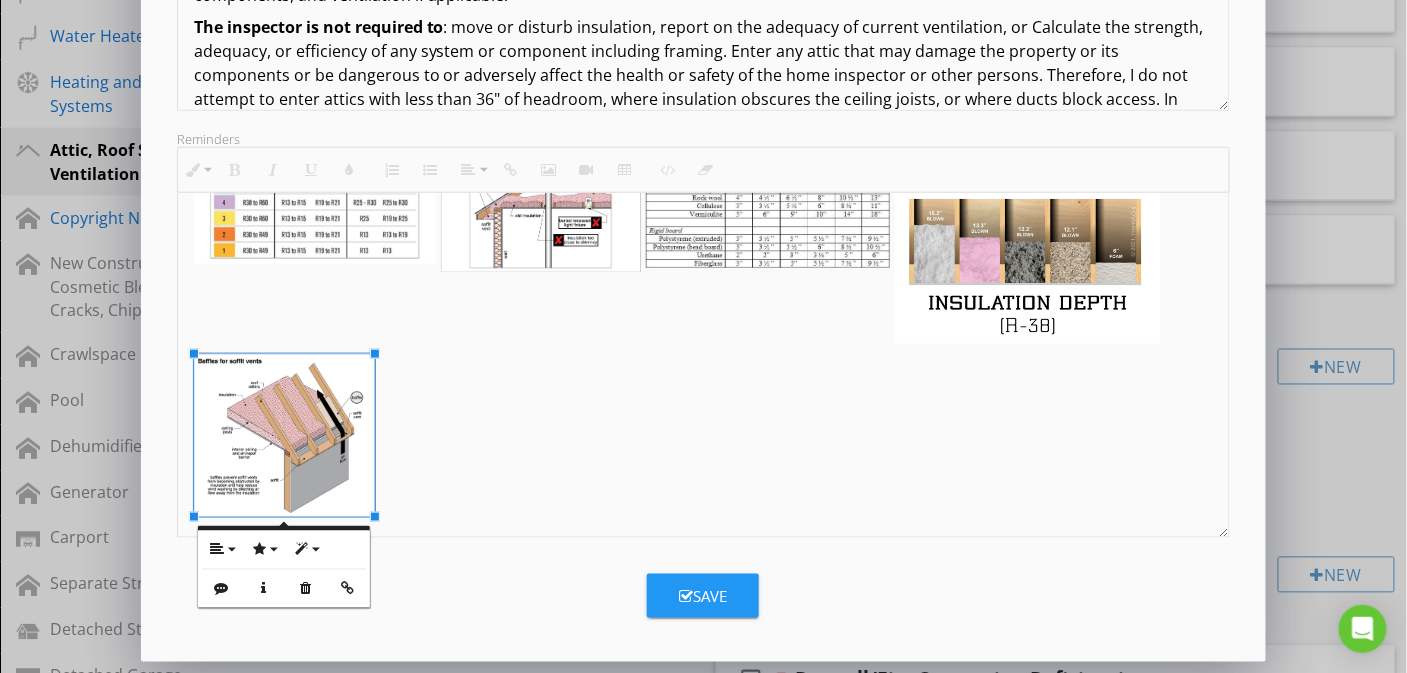 click on "Save" at bounding box center [703, 596] 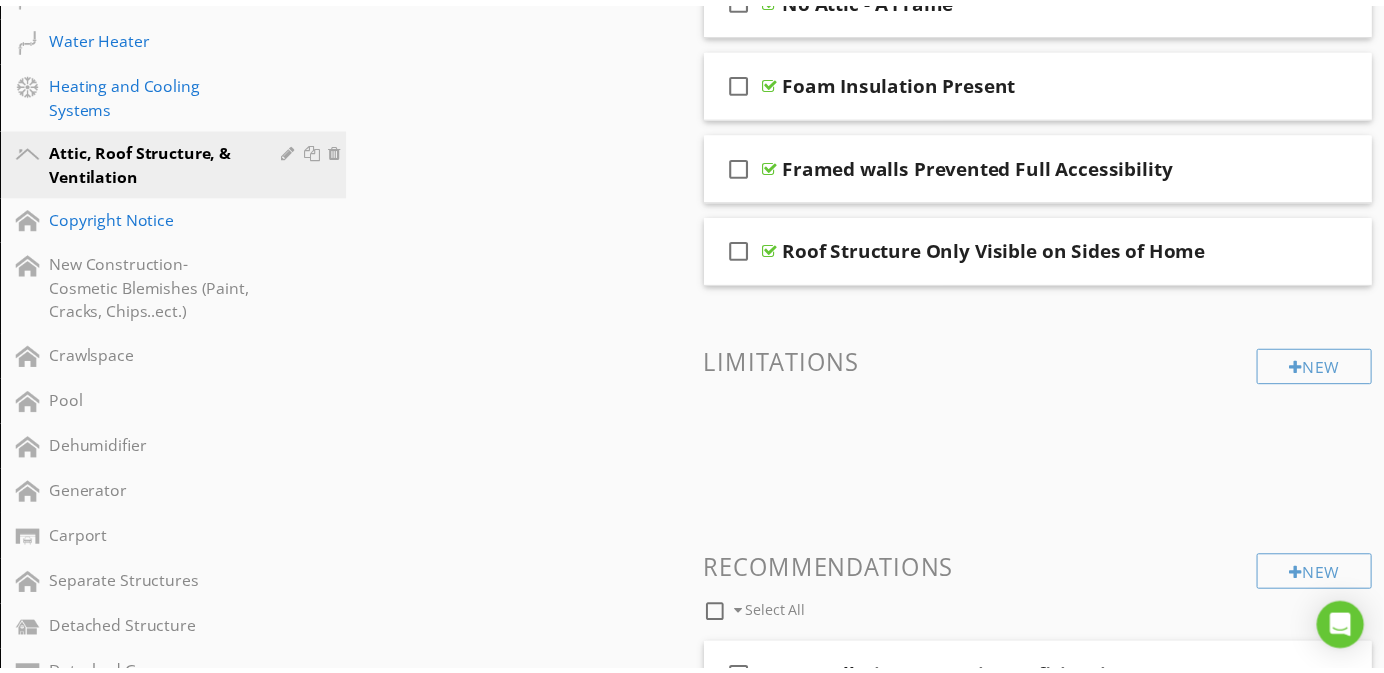 scroll, scrollTop: 167, scrollLeft: 0, axis: vertical 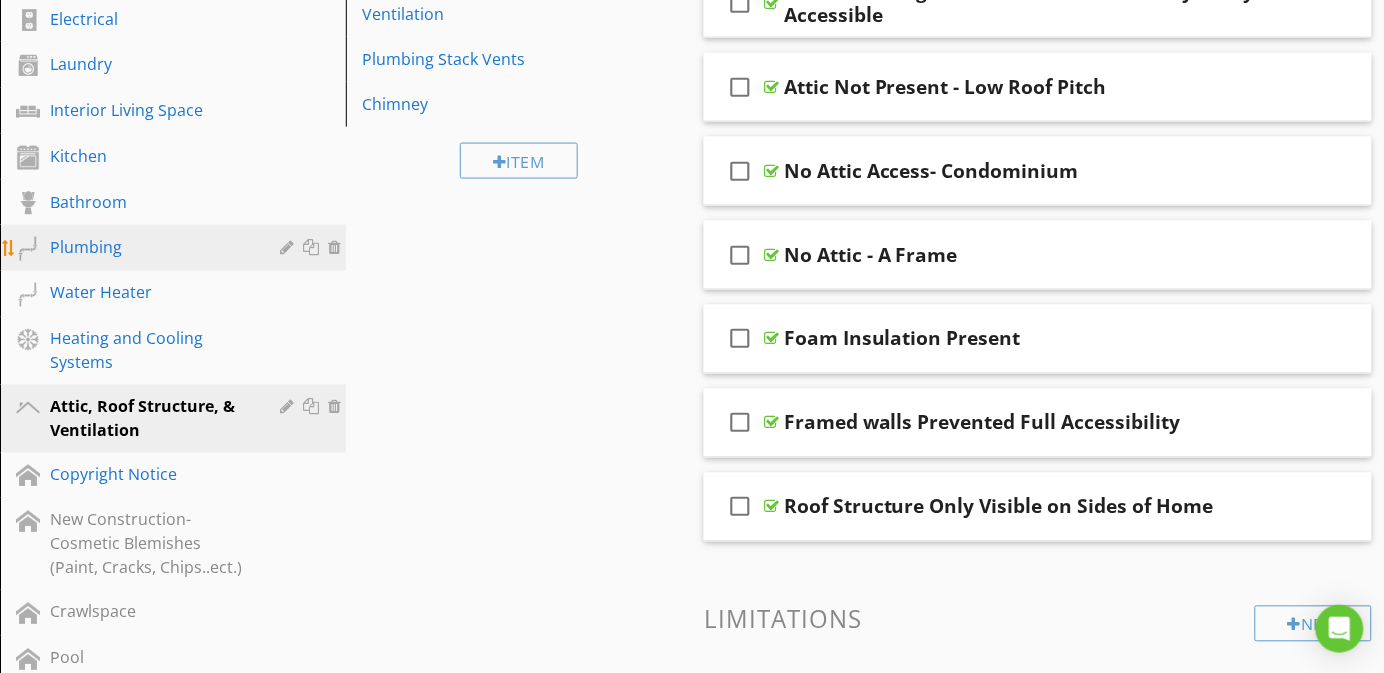 click on "Plumbing" at bounding box center [150, 247] 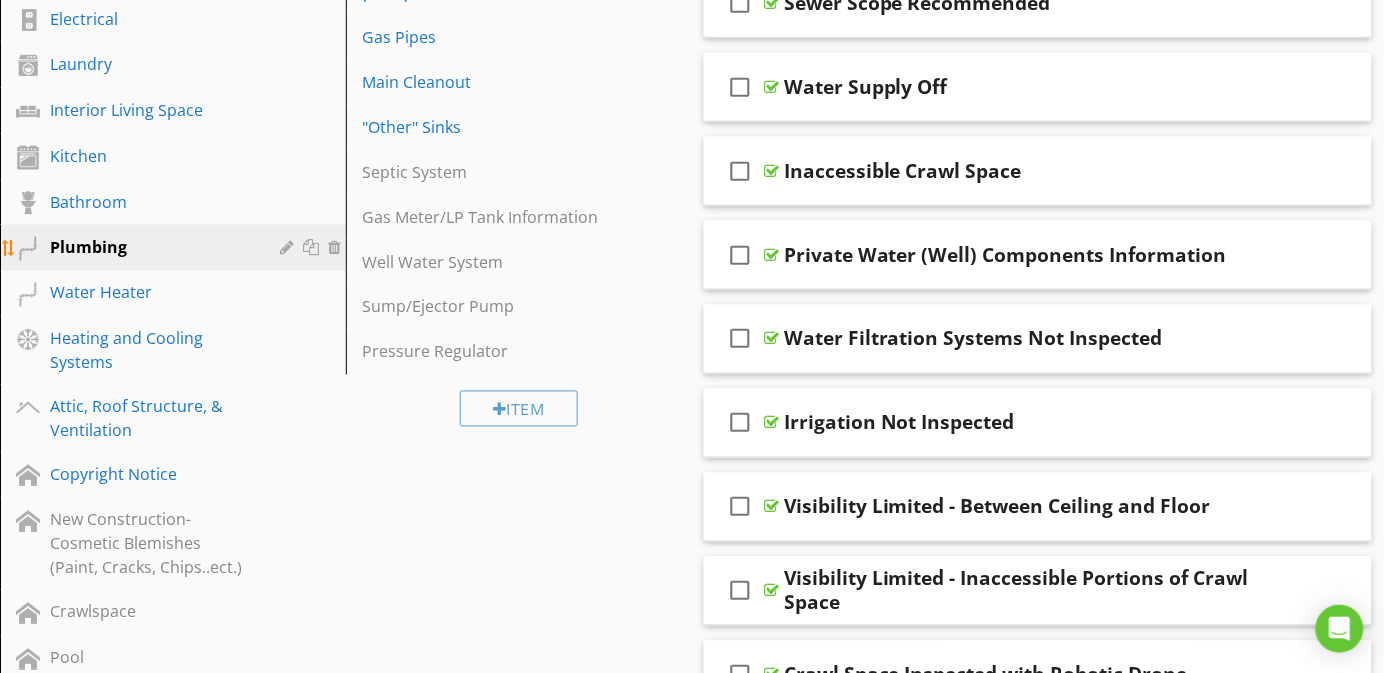 click at bounding box center [289, 247] 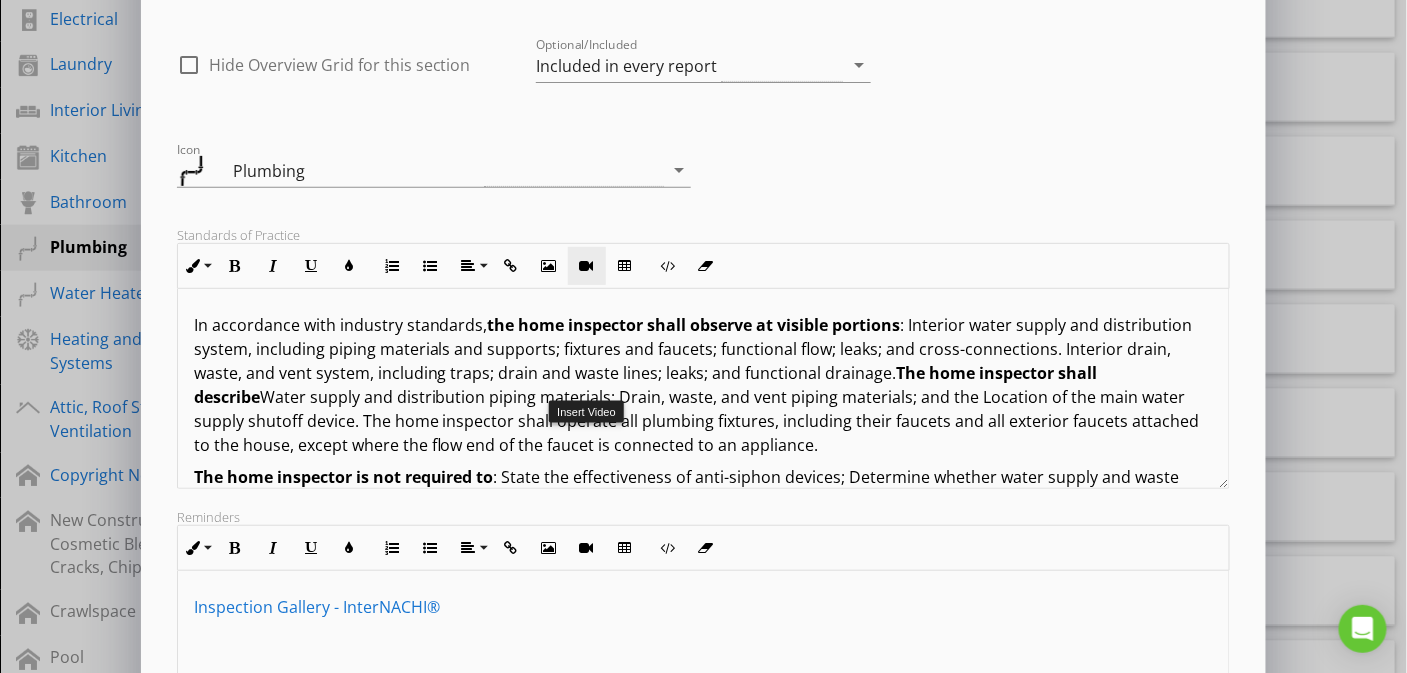 scroll, scrollTop: 385, scrollLeft: 0, axis: vertical 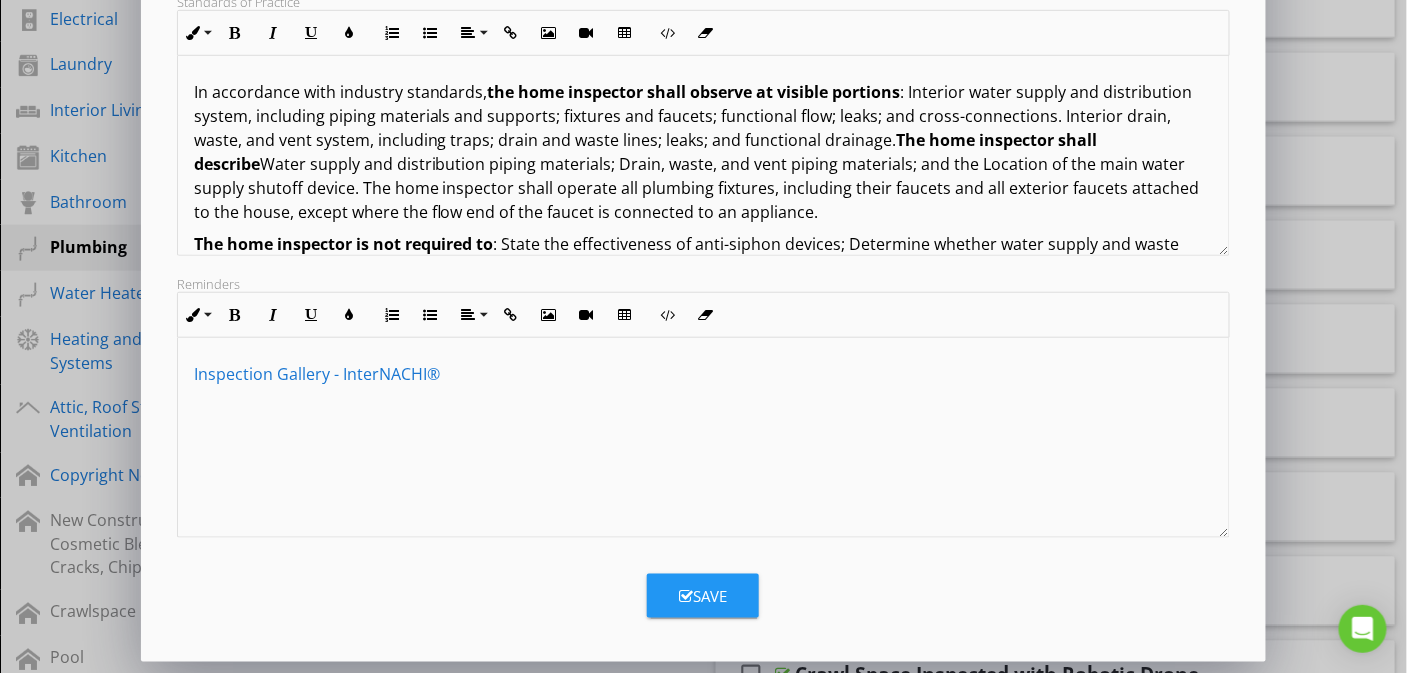 click on "Inspection Gallery - InterNACHI®" at bounding box center [704, 438] 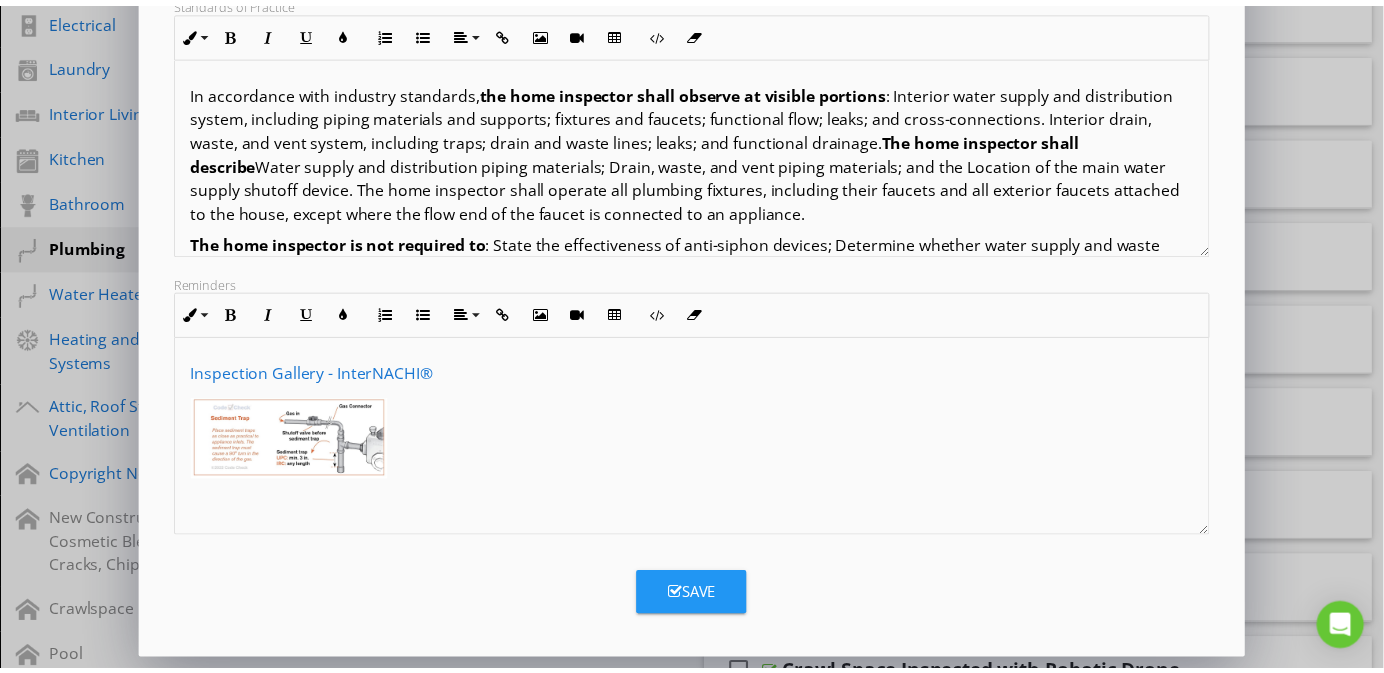 scroll, scrollTop: 1, scrollLeft: 0, axis: vertical 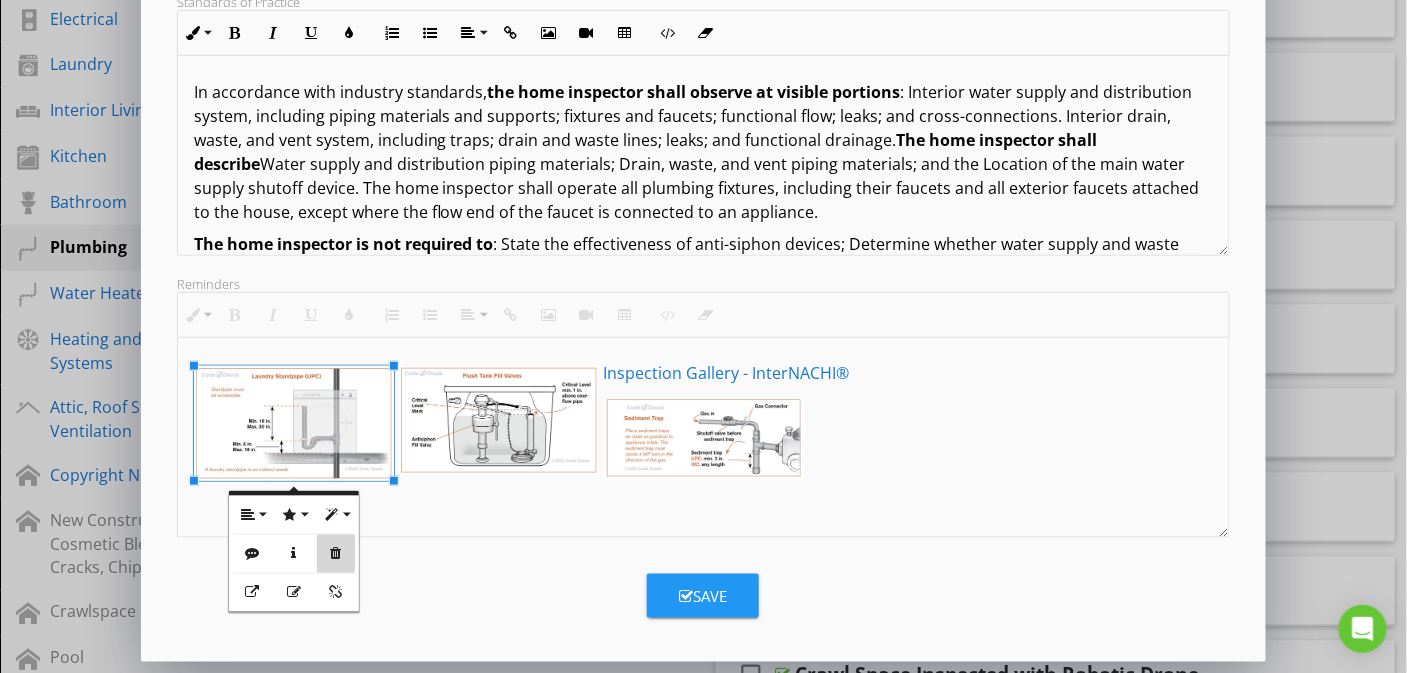 click on "Remove" at bounding box center (336, 554) 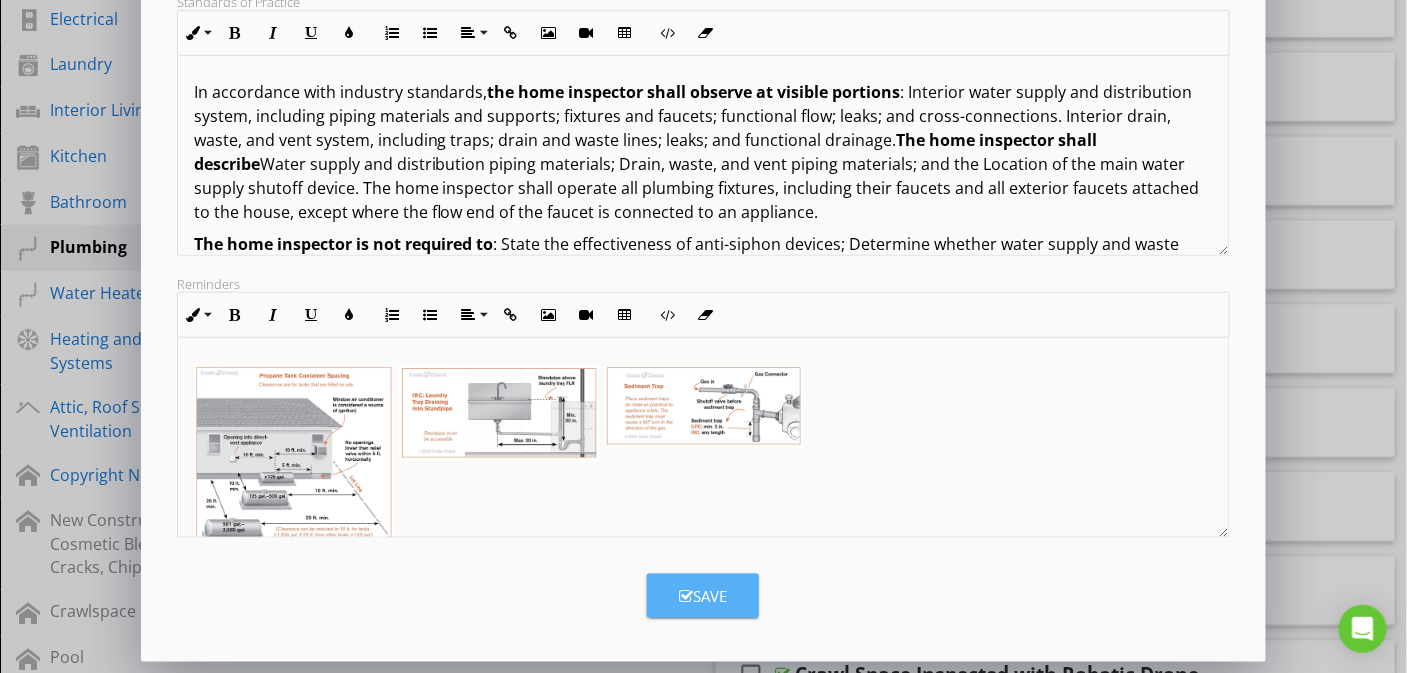 click on "Save" at bounding box center [703, 596] 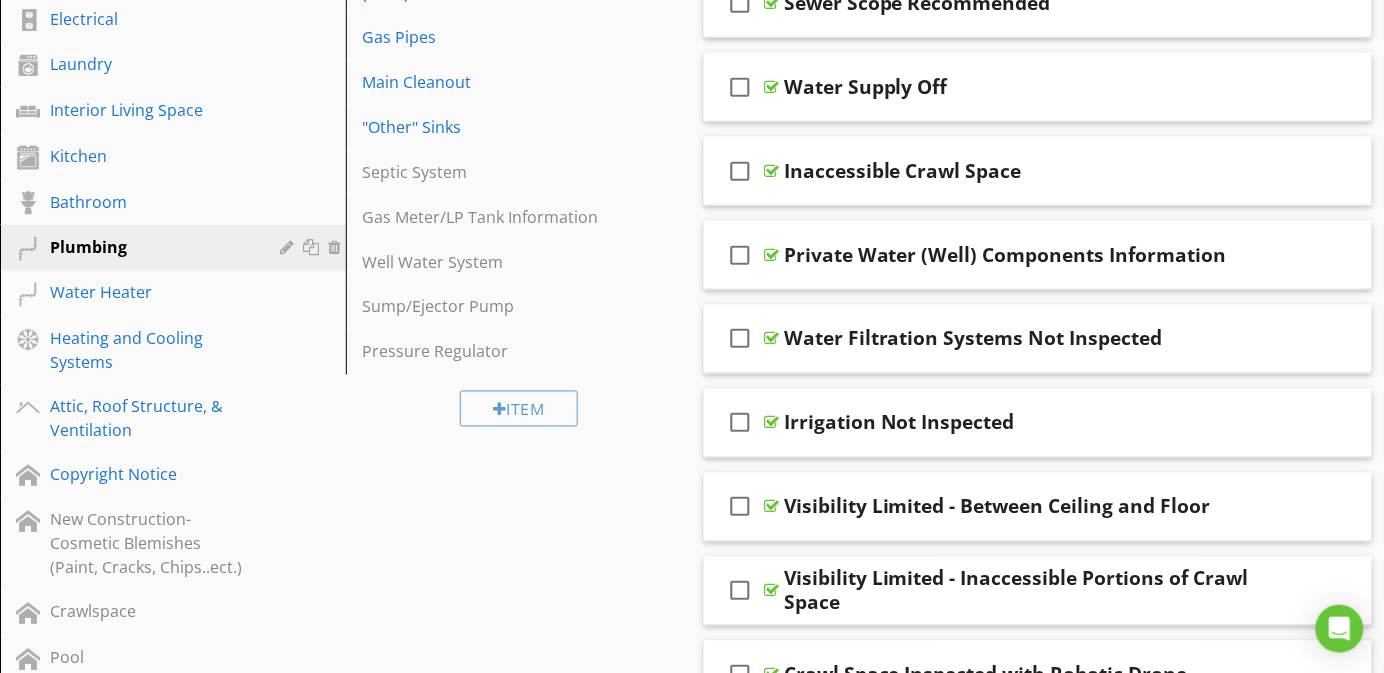 scroll, scrollTop: 0, scrollLeft: 0, axis: both 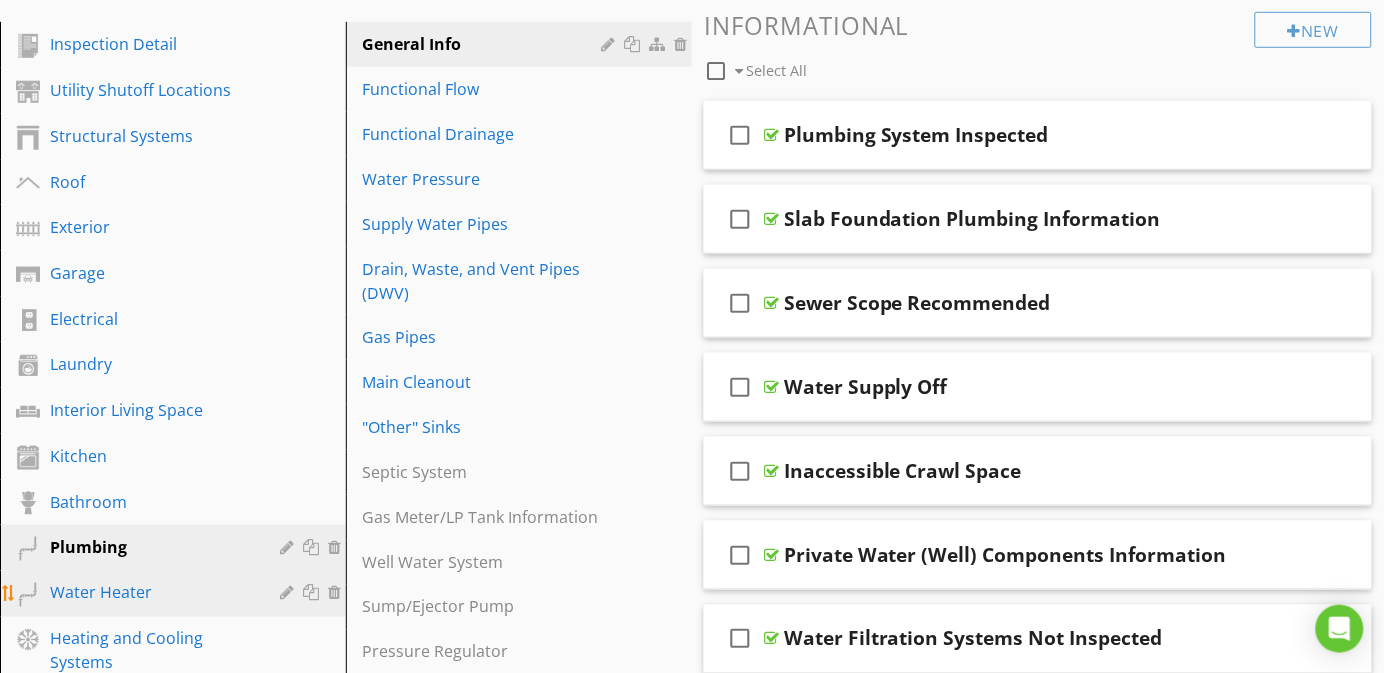 click on "Water Heater" at bounding box center [150, 593] 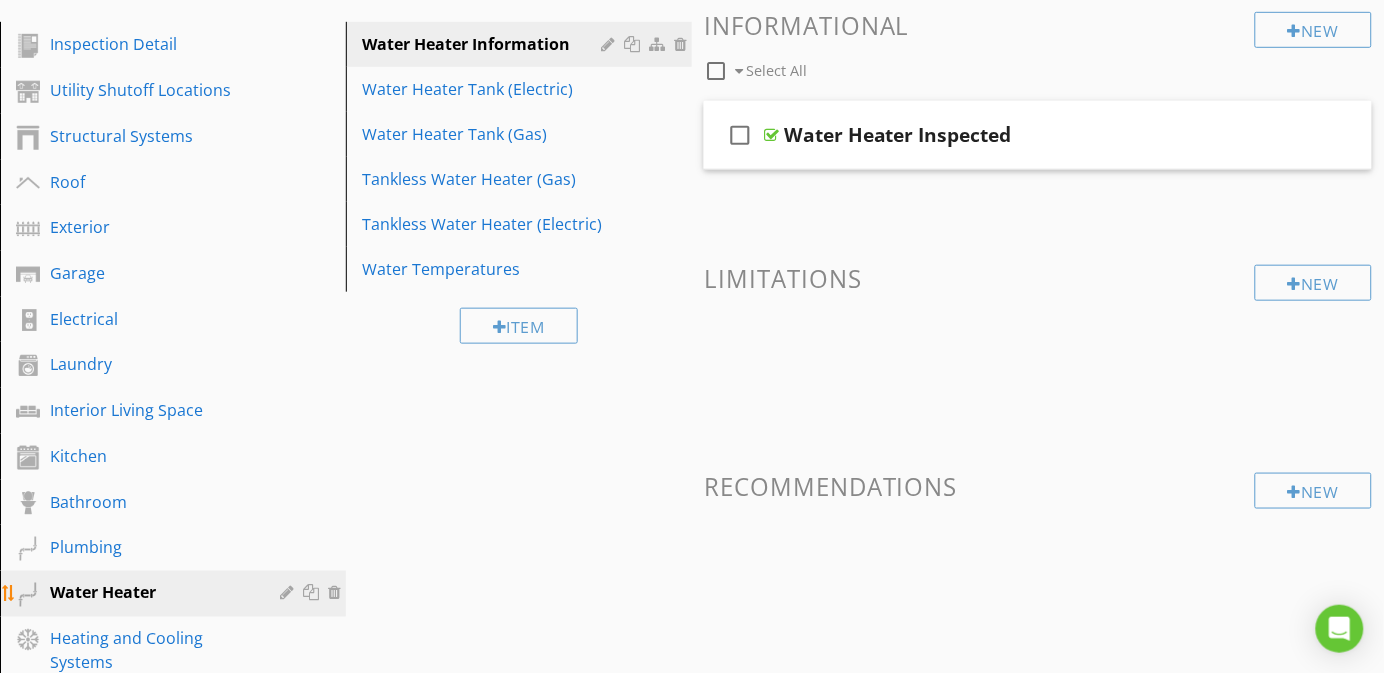click at bounding box center [289, 593] 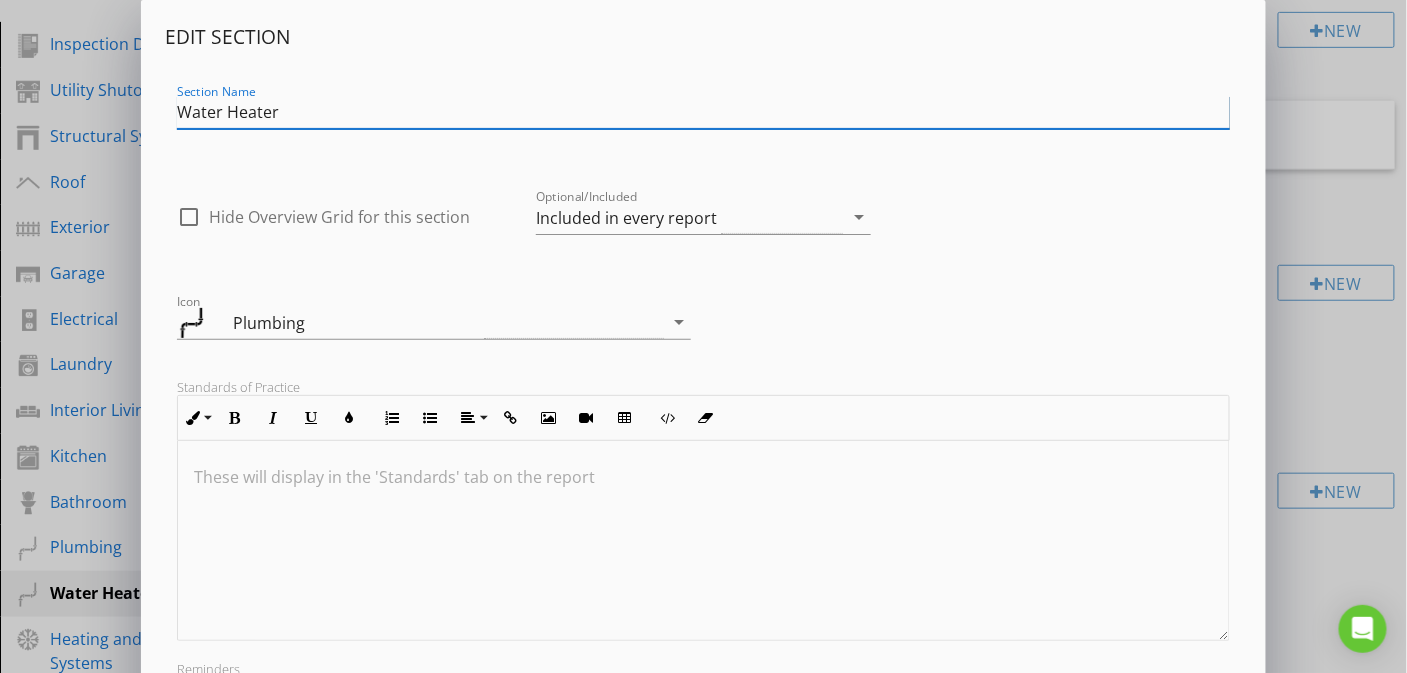 scroll, scrollTop: 1, scrollLeft: 0, axis: vertical 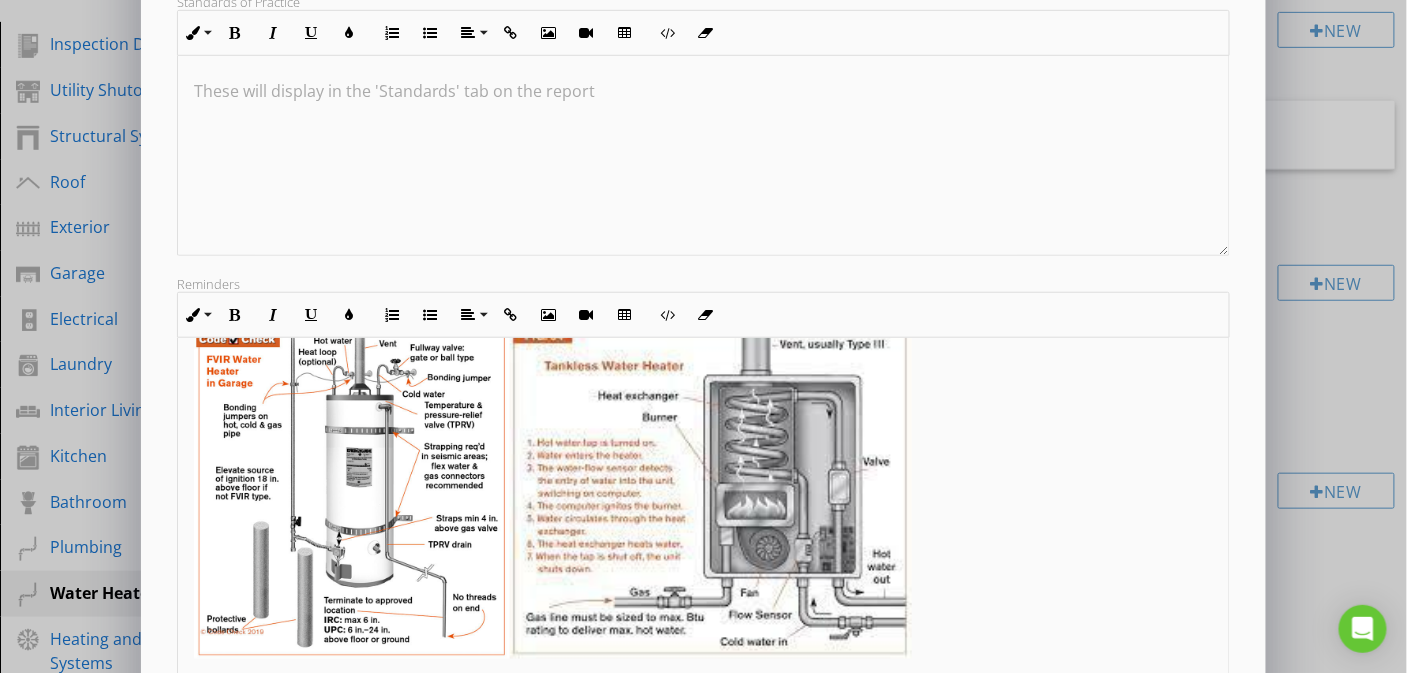 drag, startPoint x: 1227, startPoint y: 526, endPoint x: 1208, endPoint y: 677, distance: 152.19067 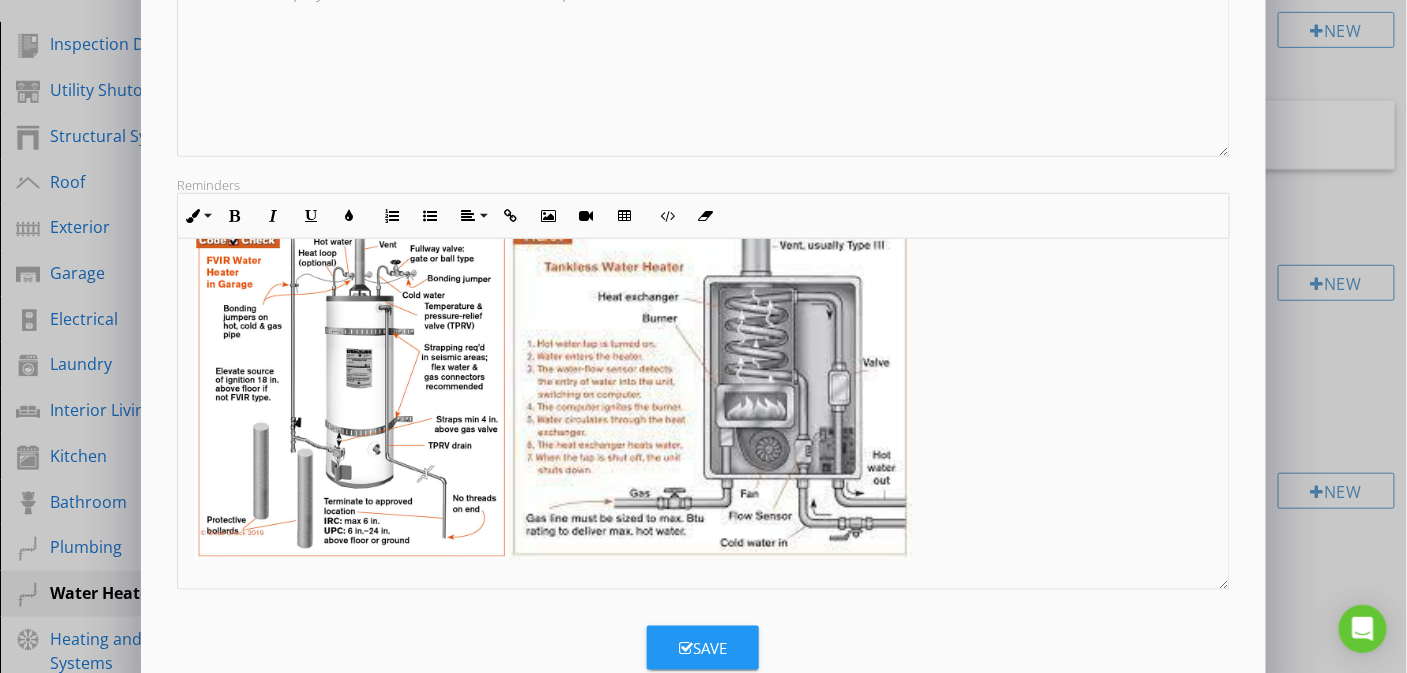 scroll, scrollTop: 536, scrollLeft: 0, axis: vertical 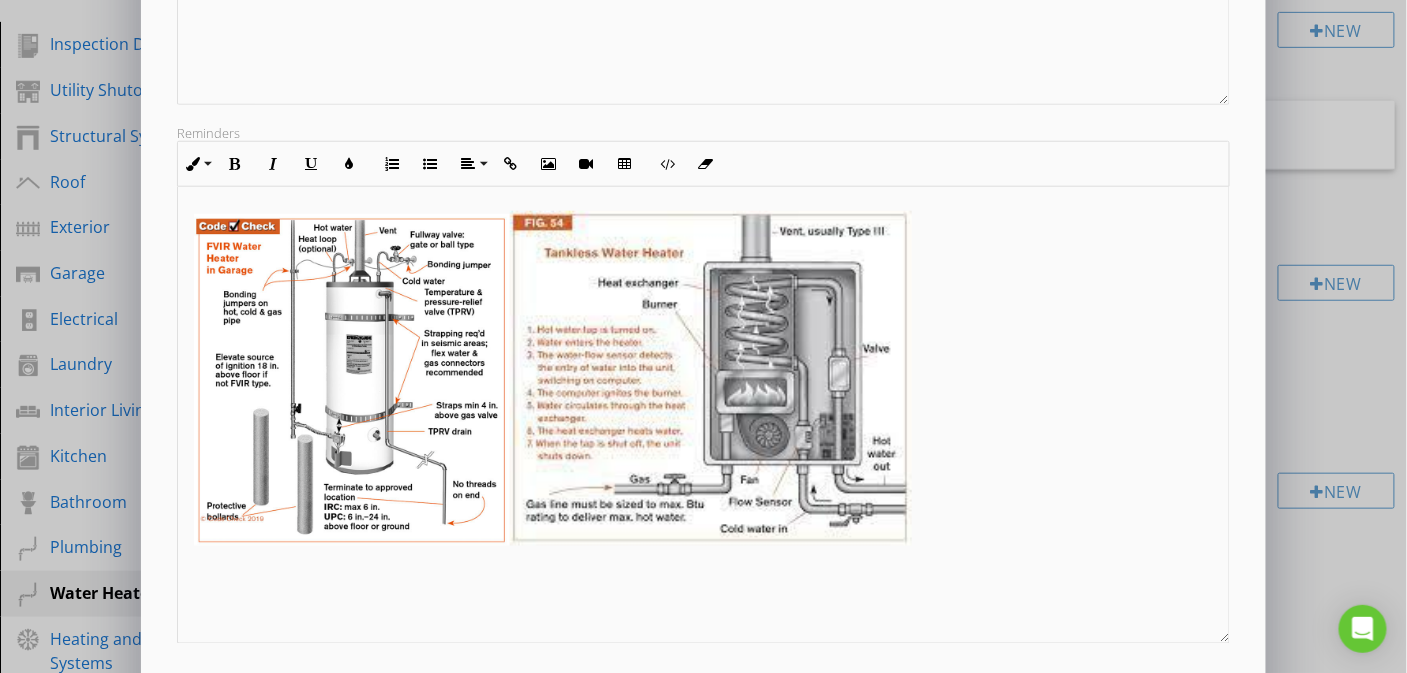 drag, startPoint x: 1220, startPoint y: 524, endPoint x: 1212, endPoint y: 623, distance: 99.32271 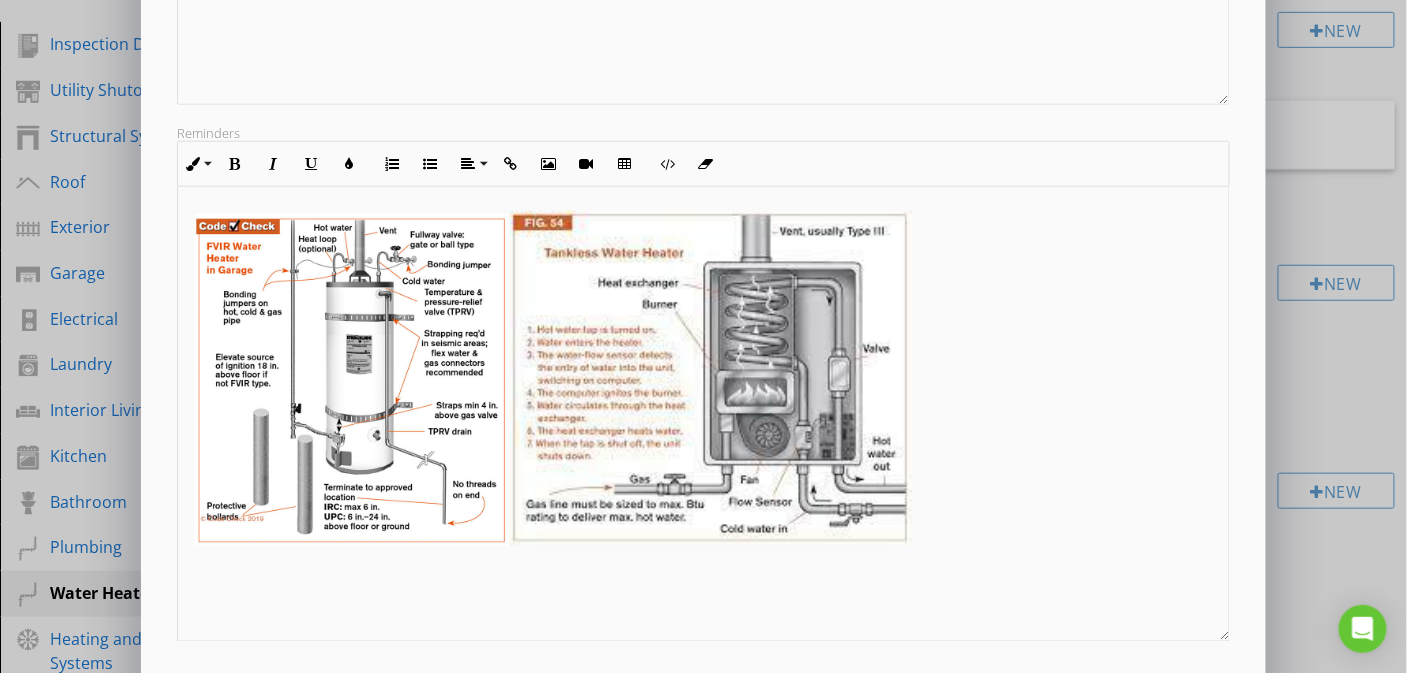 click at bounding box center [352, 380] 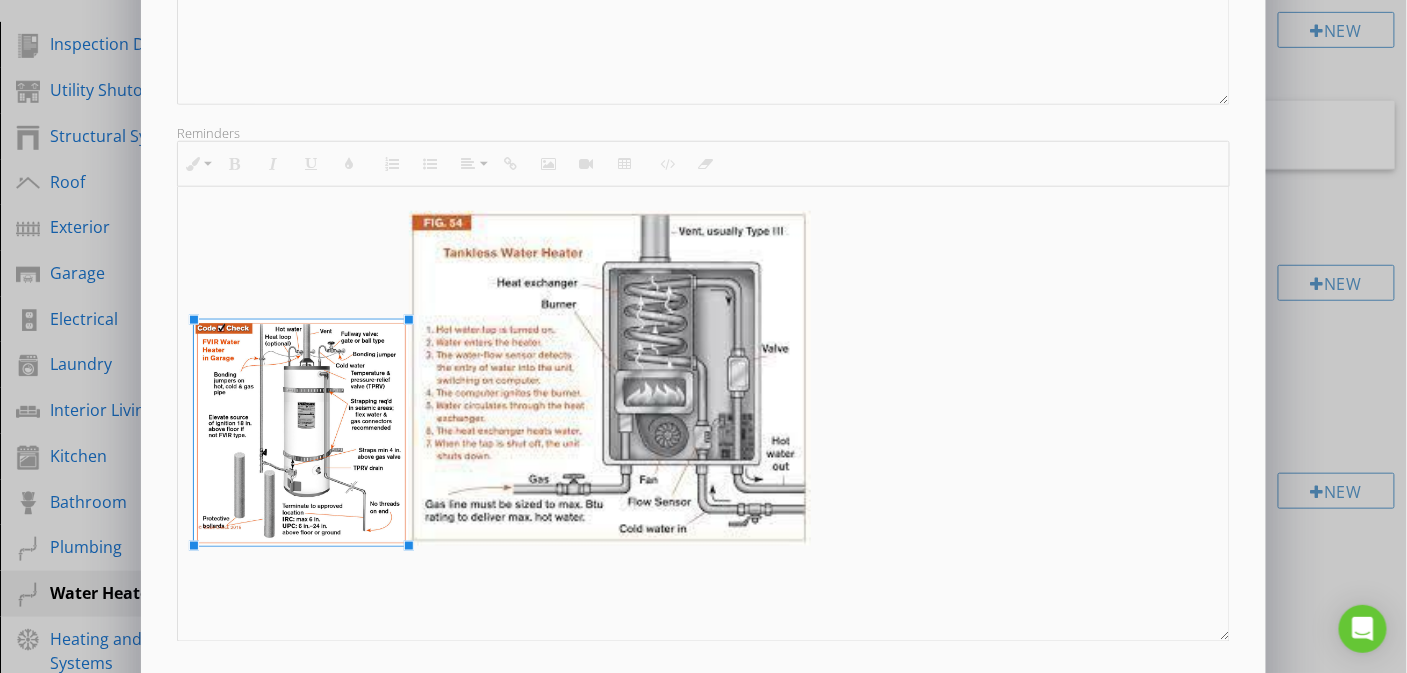 drag, startPoint x: 507, startPoint y: 542, endPoint x: 407, endPoint y: 471, distance: 122.641754 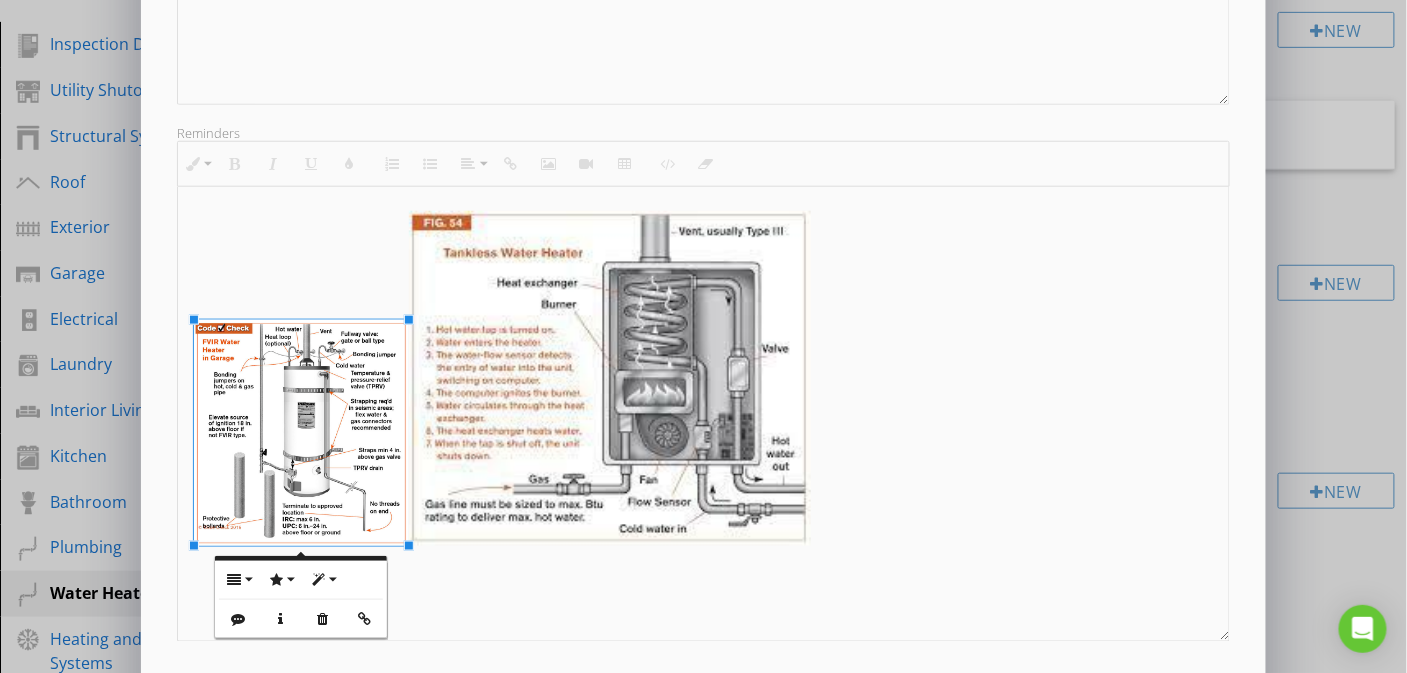 click at bounding box center [610, 378] 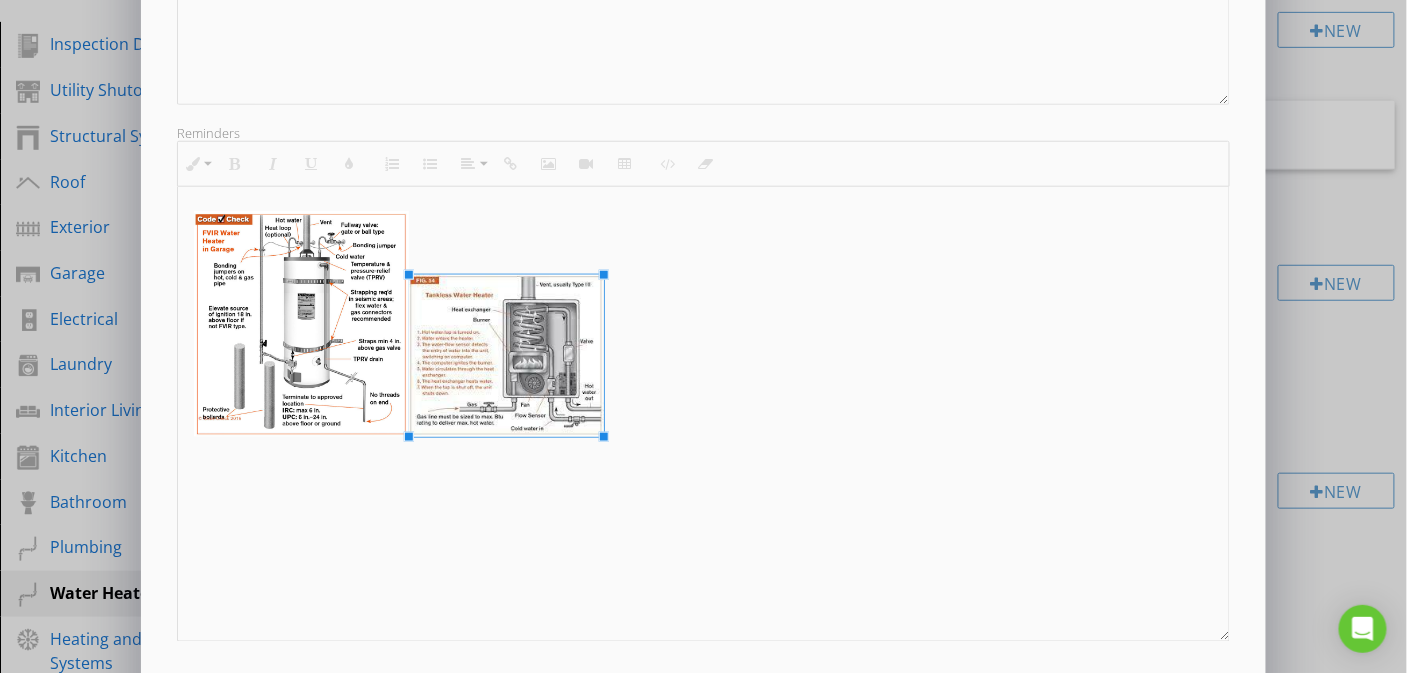 drag, startPoint x: 814, startPoint y: 547, endPoint x: 608, endPoint y: 460, distance: 223.61798 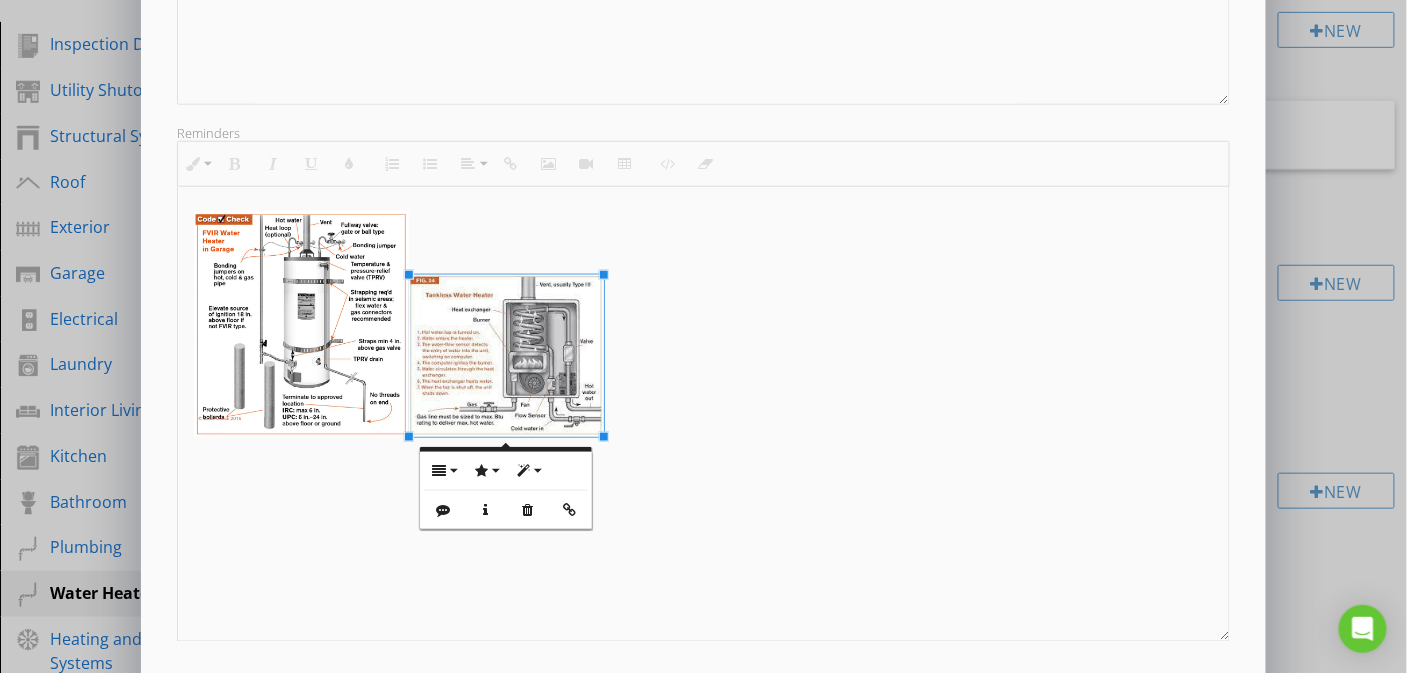 drag, startPoint x: 289, startPoint y: 369, endPoint x: 314, endPoint y: 380, distance: 27.313 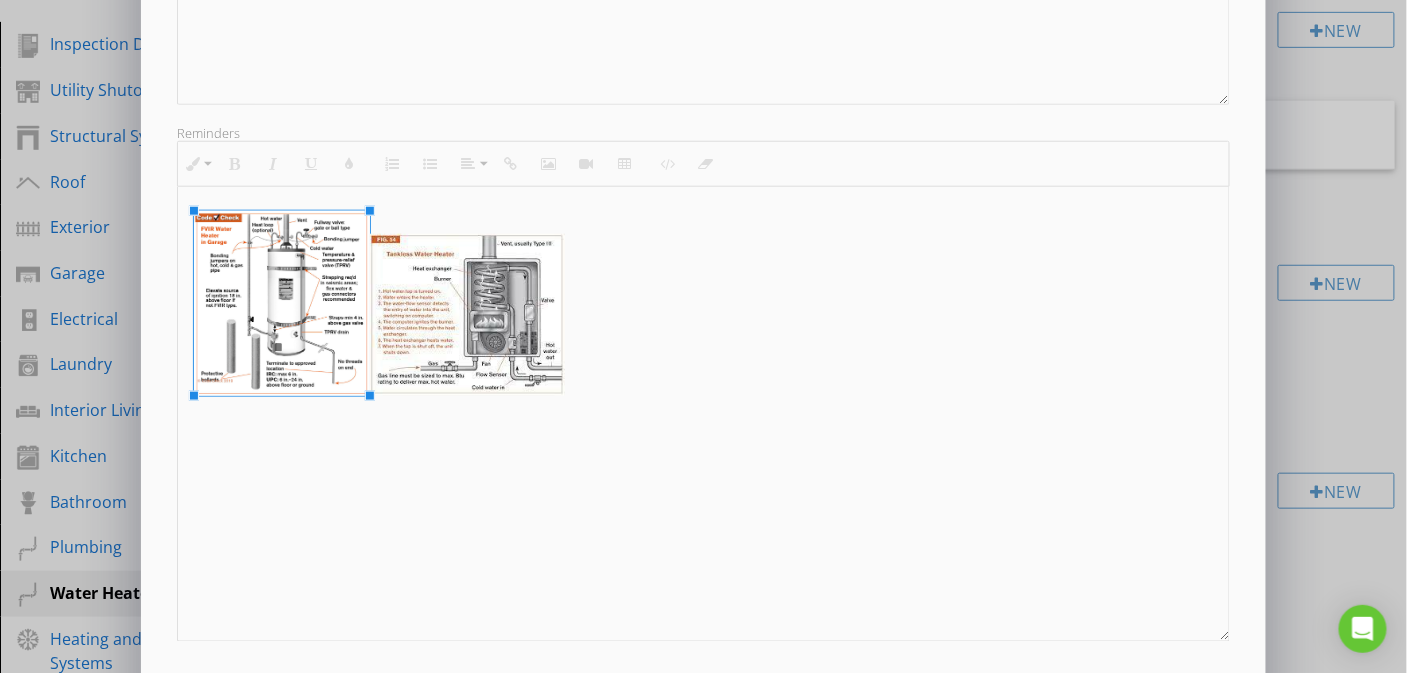 drag, startPoint x: 408, startPoint y: 434, endPoint x: 370, endPoint y: 409, distance: 45.486263 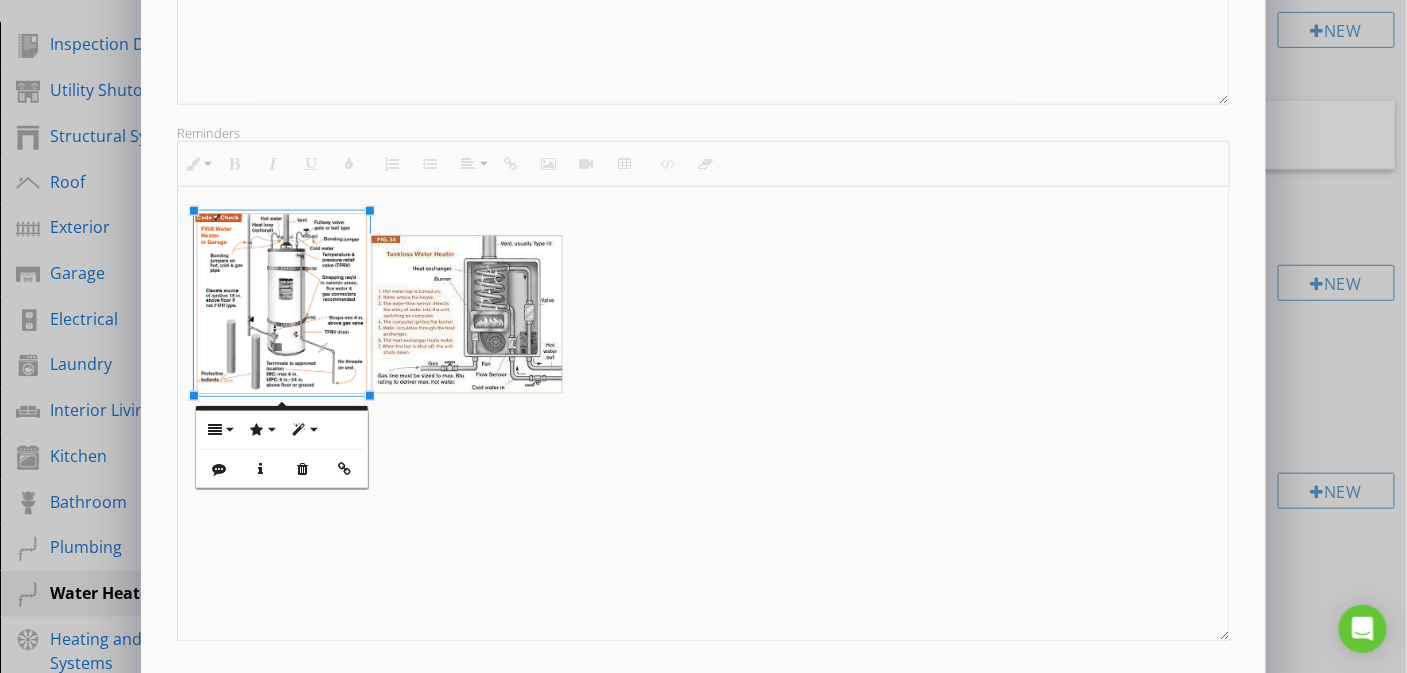 click at bounding box center [467, 315] 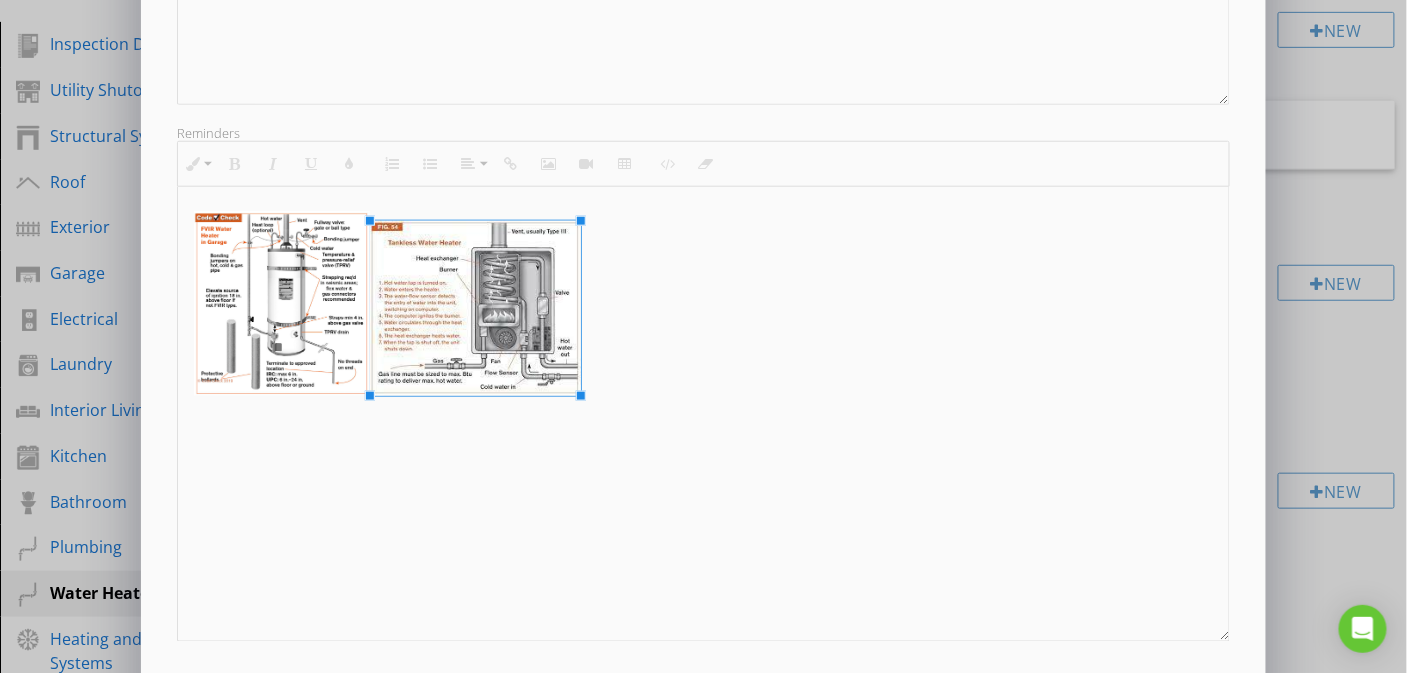 drag, startPoint x: 561, startPoint y: 393, endPoint x: 578, endPoint y: 402, distance: 19.235384 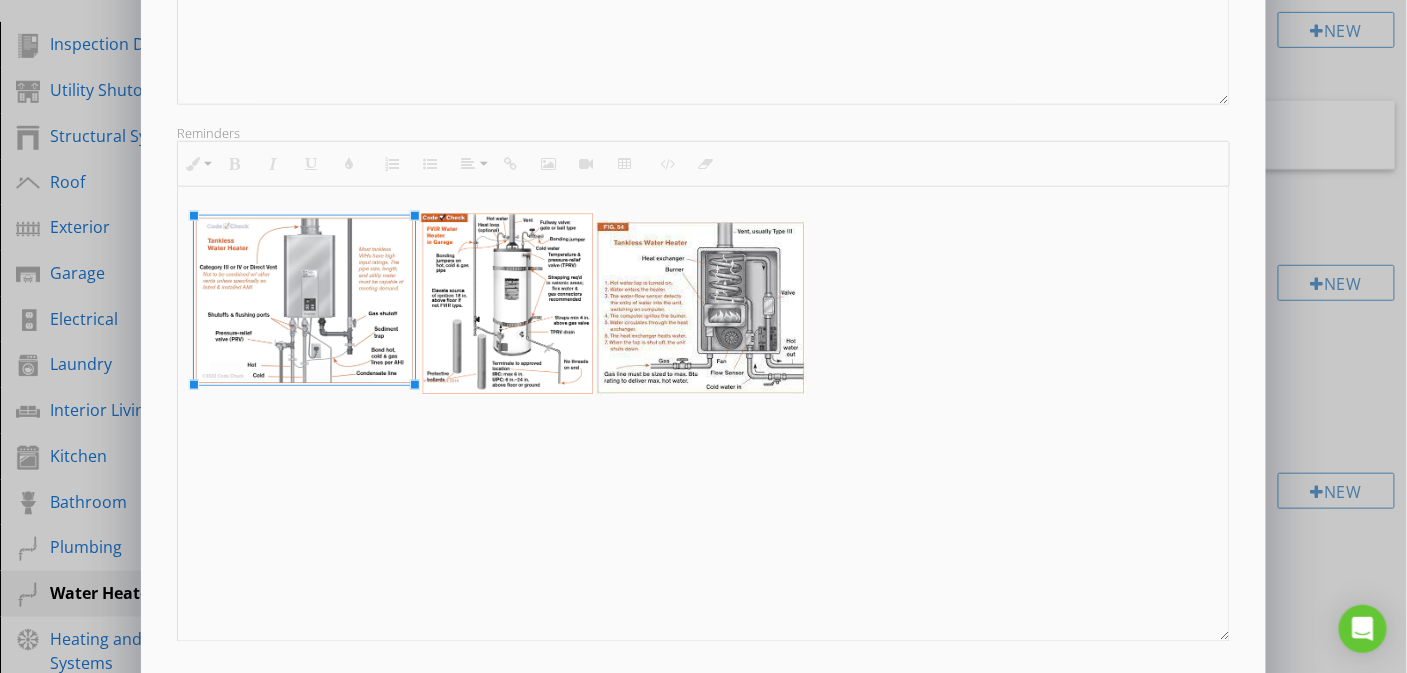 drag, startPoint x: 392, startPoint y: 363, endPoint x: 415, endPoint y: 373, distance: 25.079872 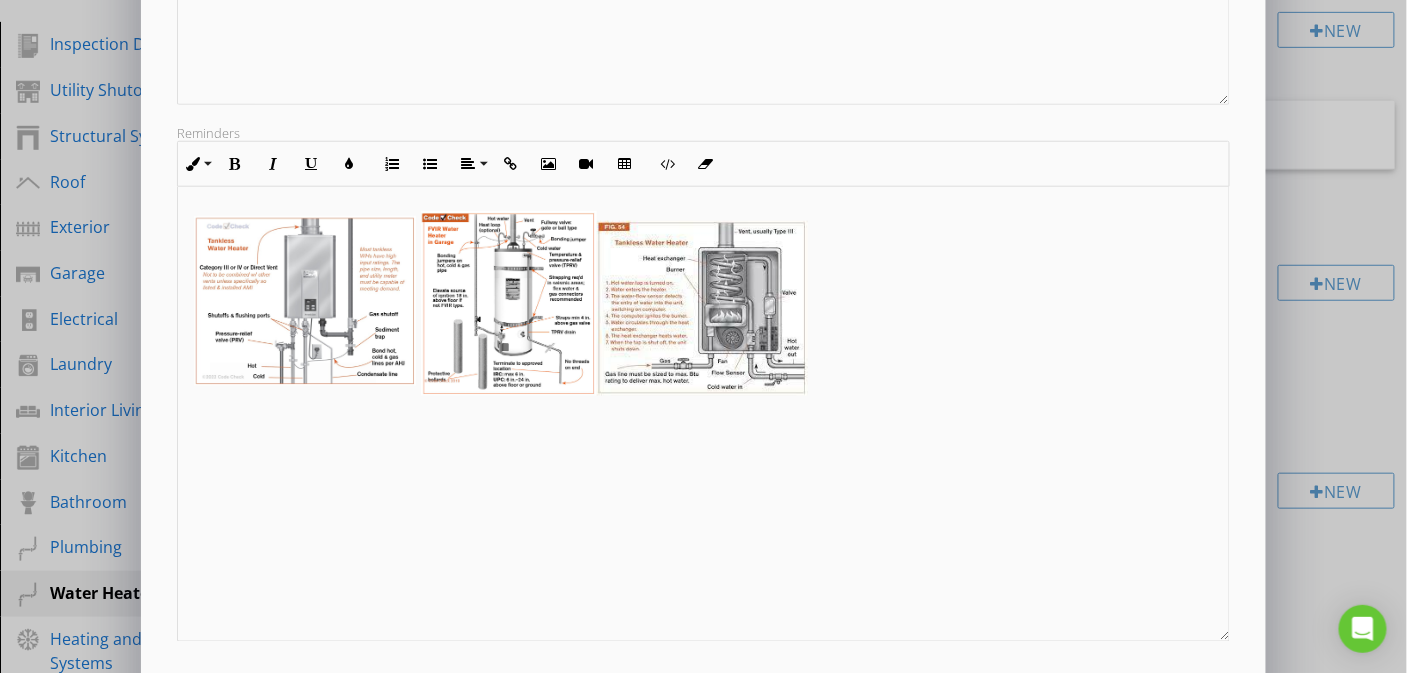 click on "Enter reminders for yourself for this section (accessible in the mobile app)" at bounding box center [704, 414] 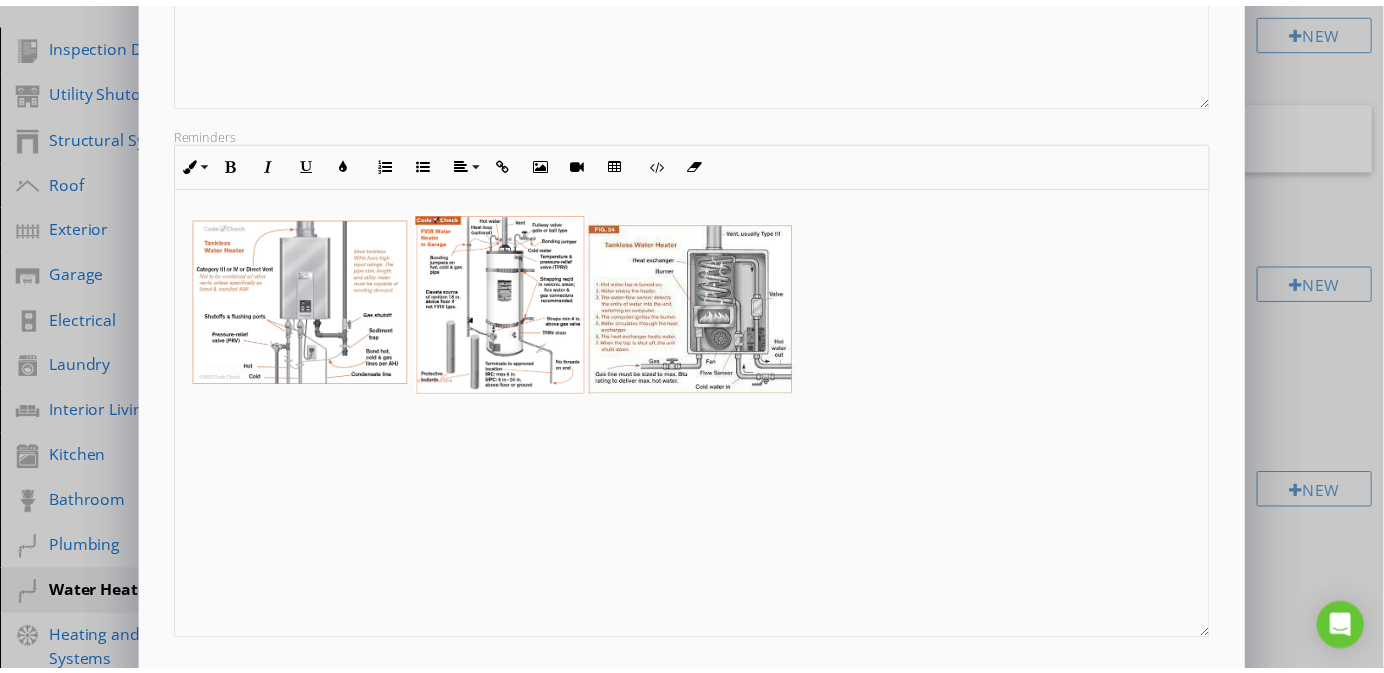scroll, scrollTop: 640, scrollLeft: 0, axis: vertical 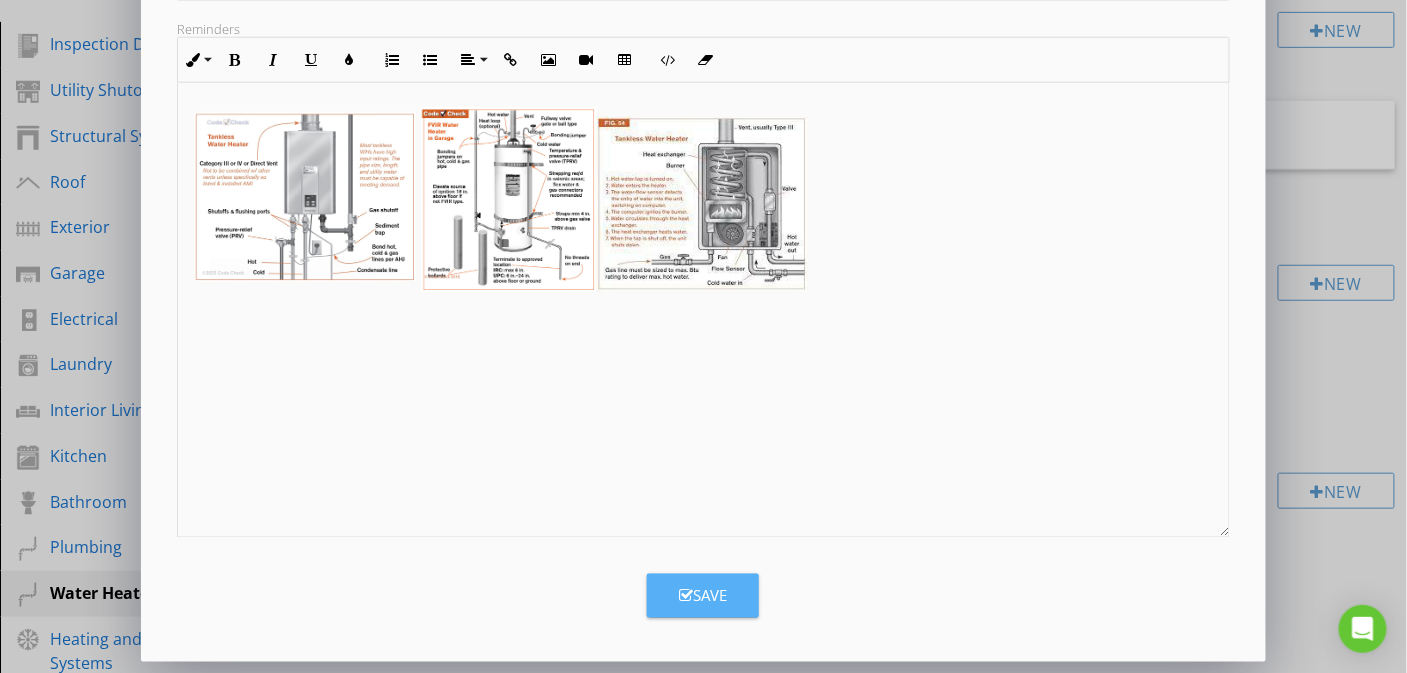 click on "Save" at bounding box center [703, 596] 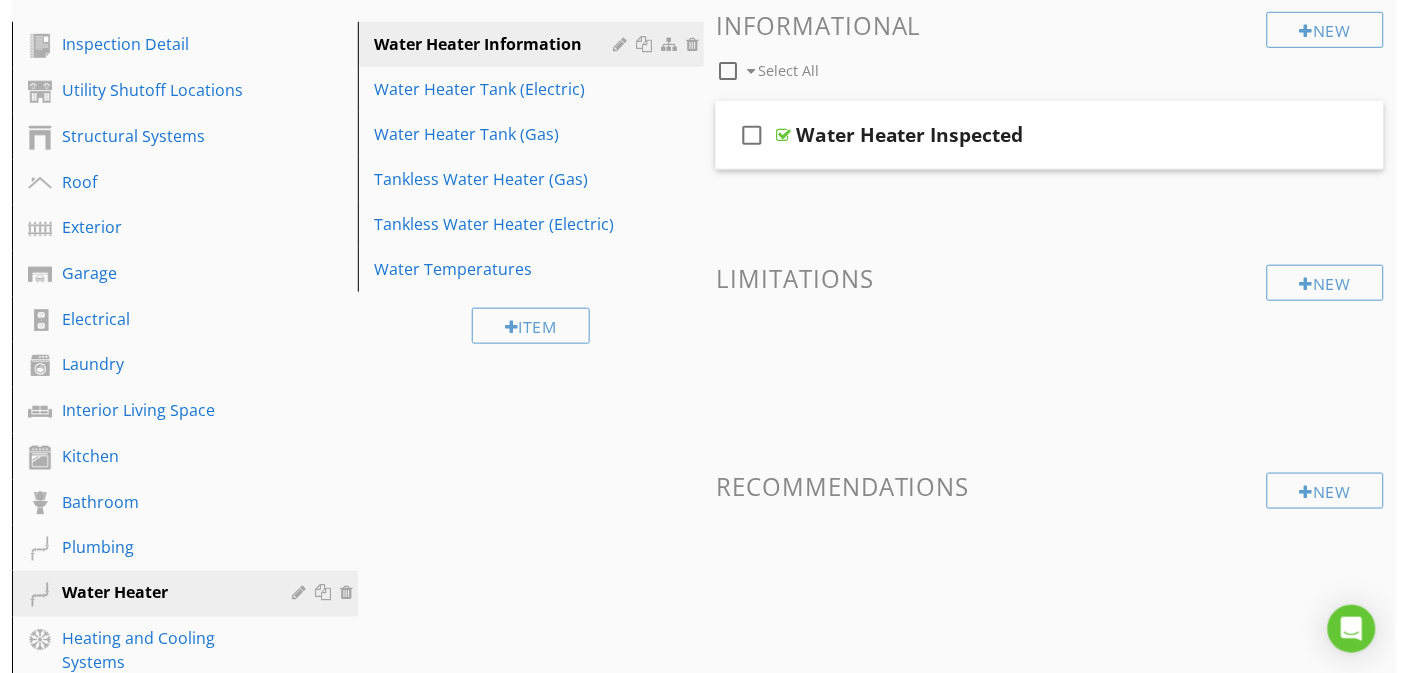 scroll, scrollTop: 167, scrollLeft: 0, axis: vertical 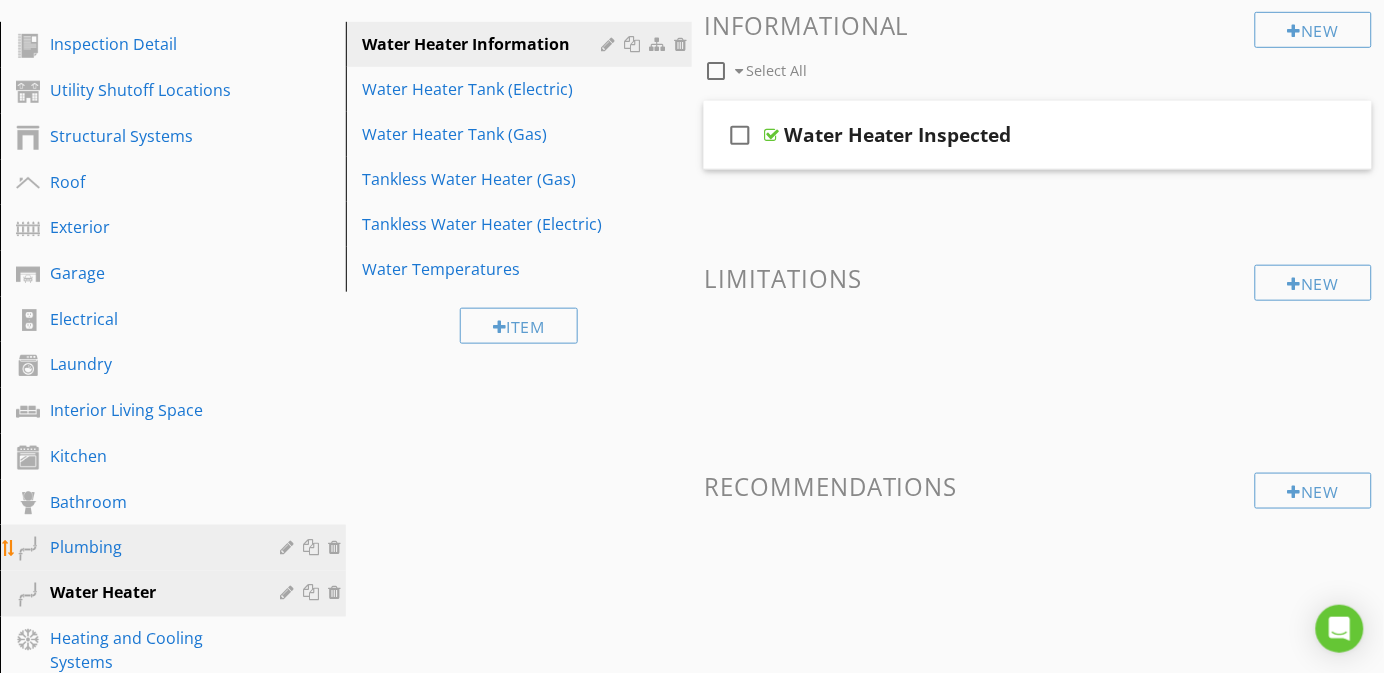 click on "Plumbing" at bounding box center [150, 547] 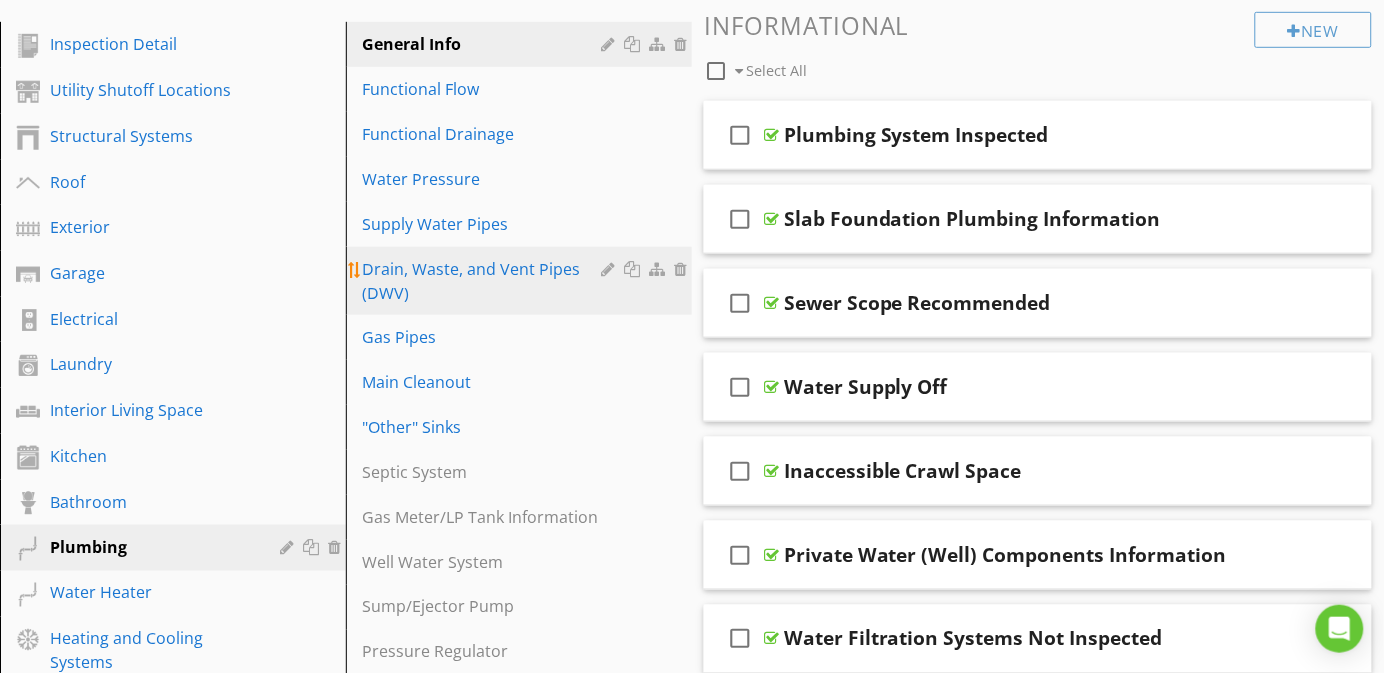click on "Drain, Waste, and Vent Pipes (DWV)" at bounding box center [484, 281] 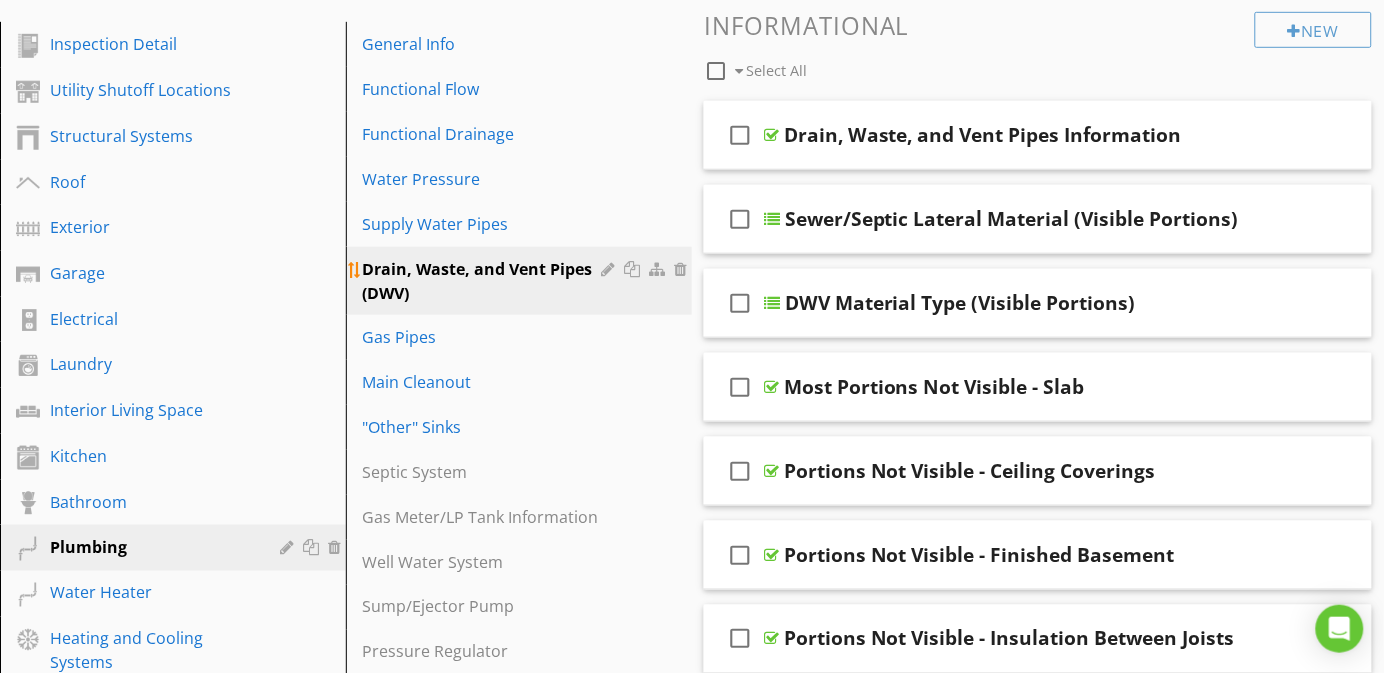 click at bounding box center [610, 269] 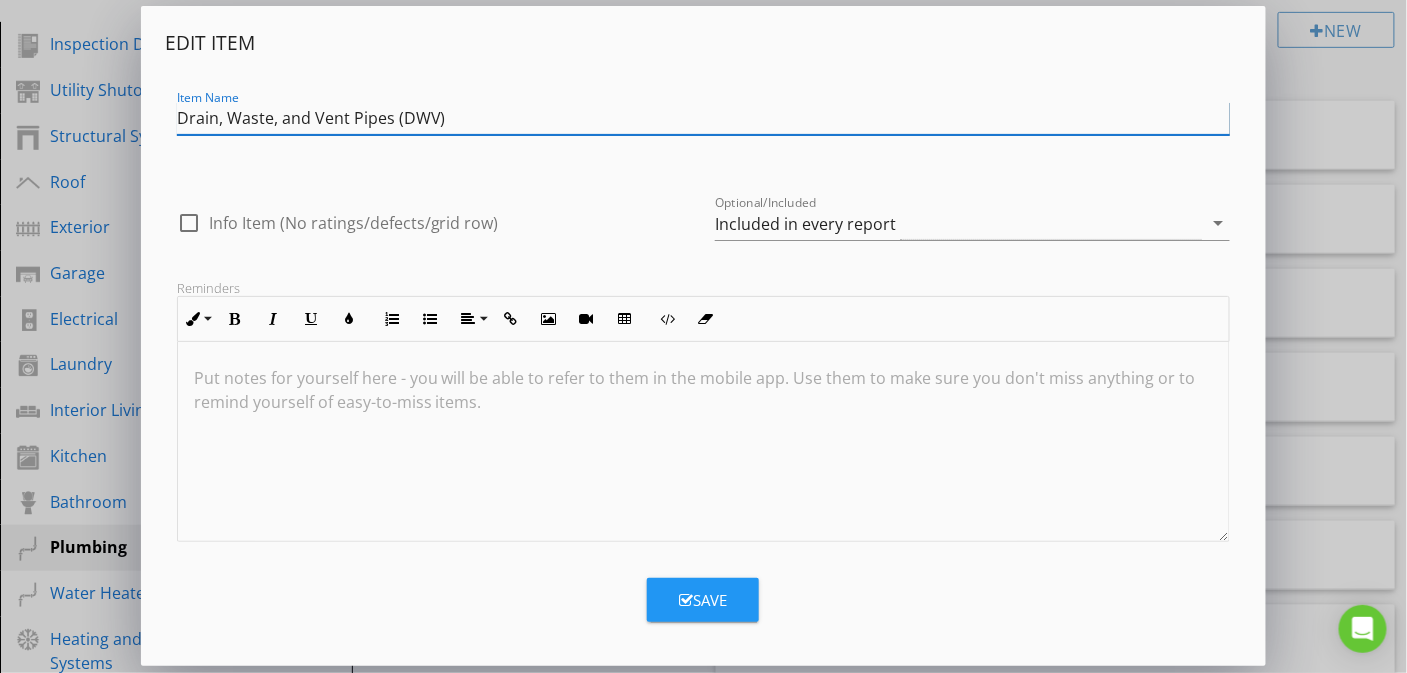 scroll, scrollTop: 1, scrollLeft: 0, axis: vertical 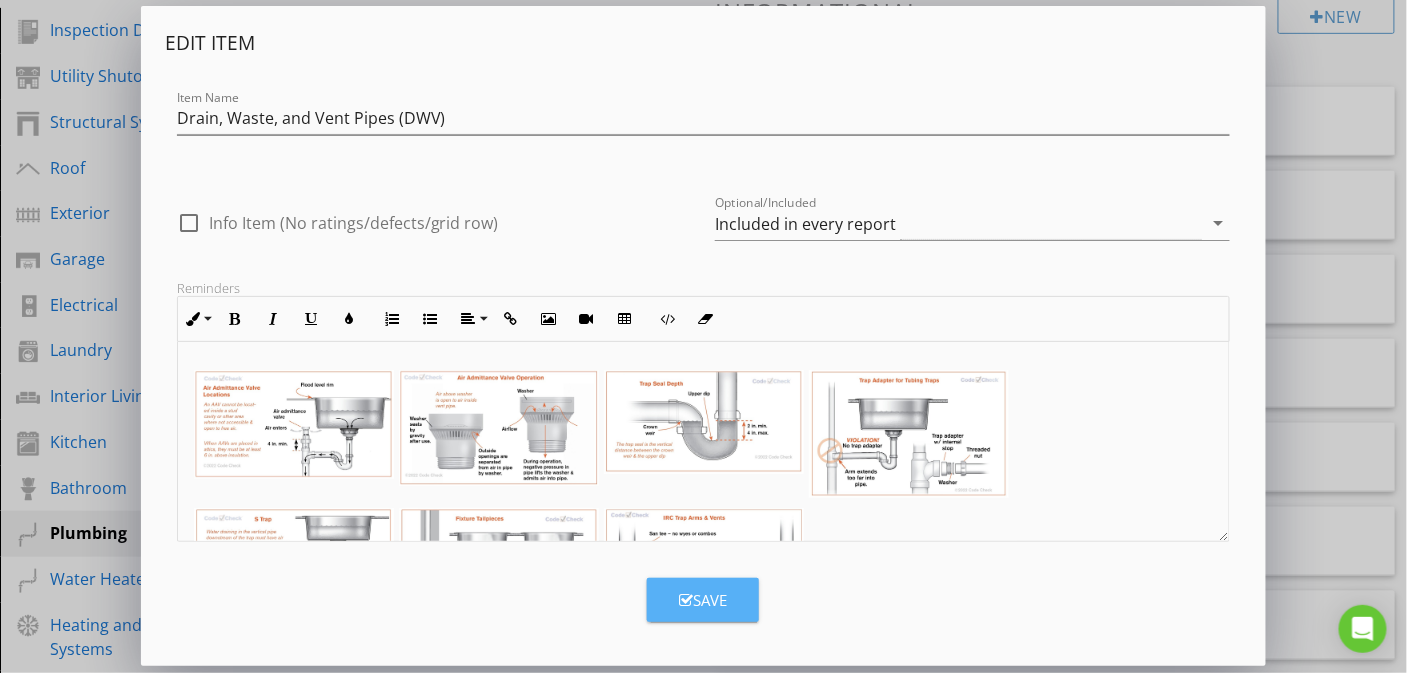 click at bounding box center (686, 600) 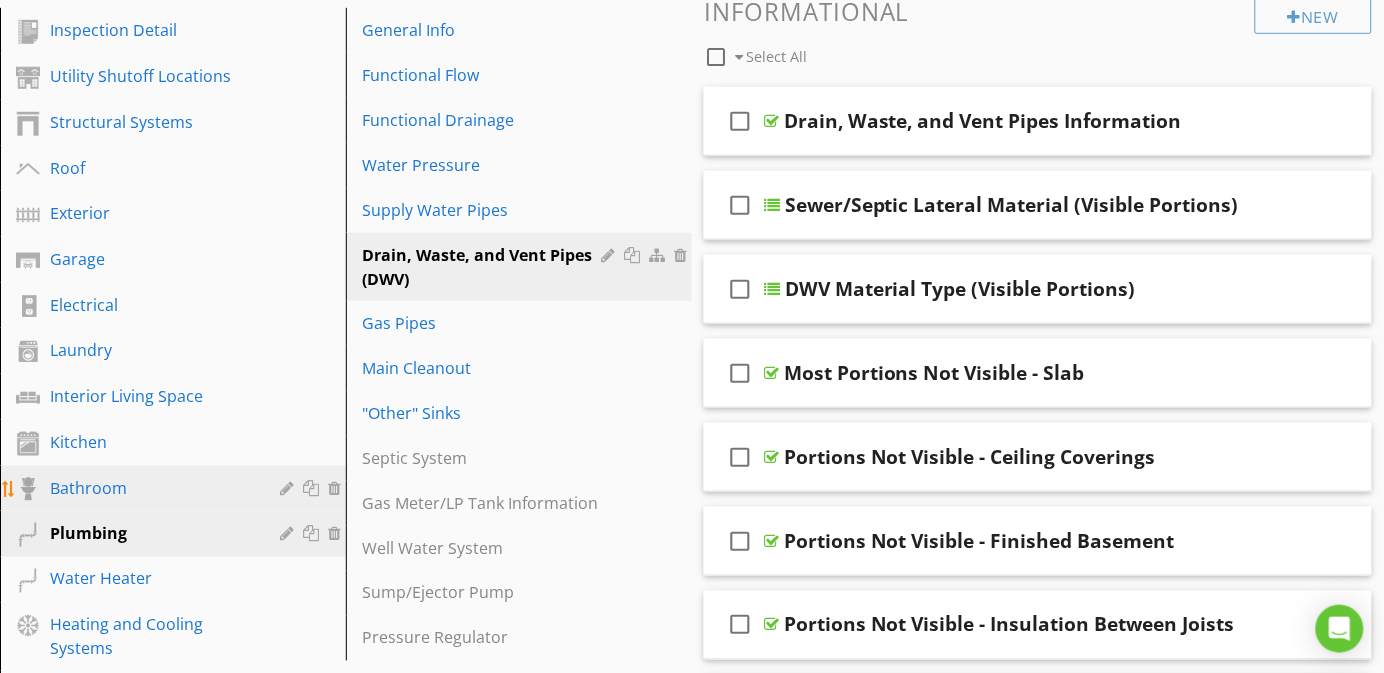 click on "Bathroom" at bounding box center (150, 488) 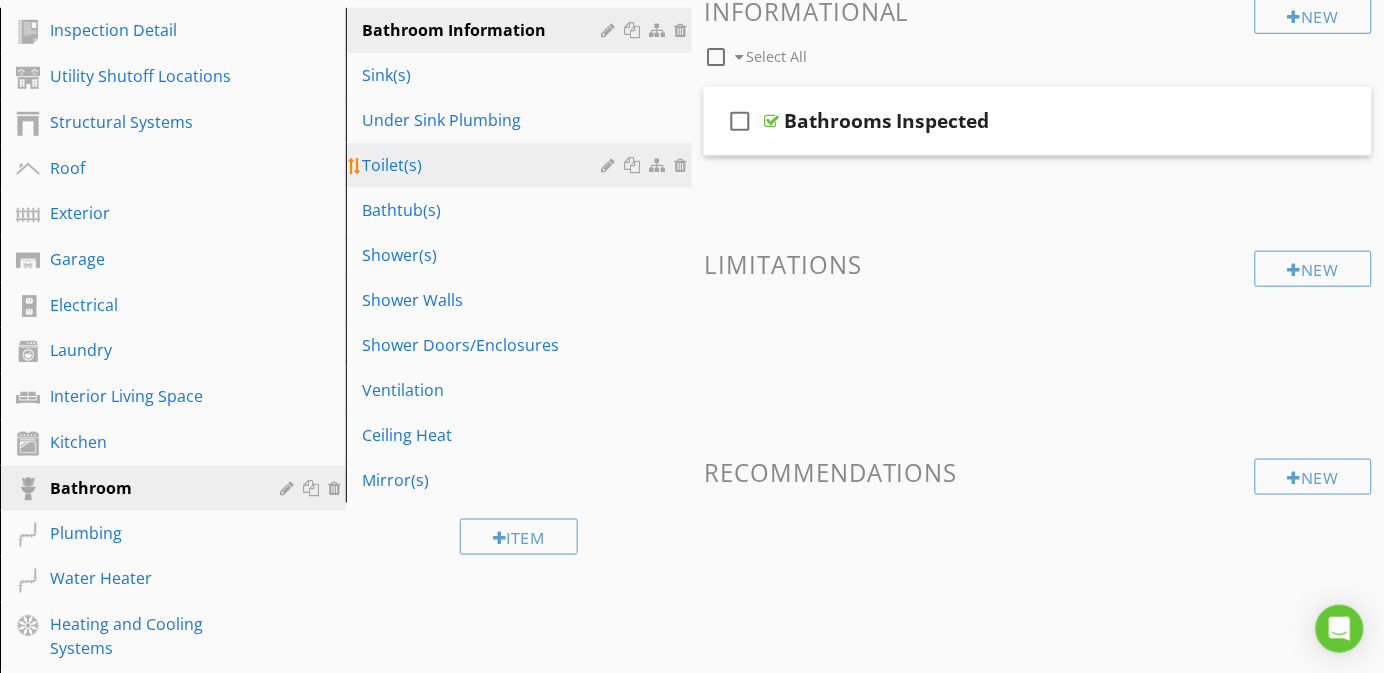 click on "Toilet(s)" at bounding box center (484, 165) 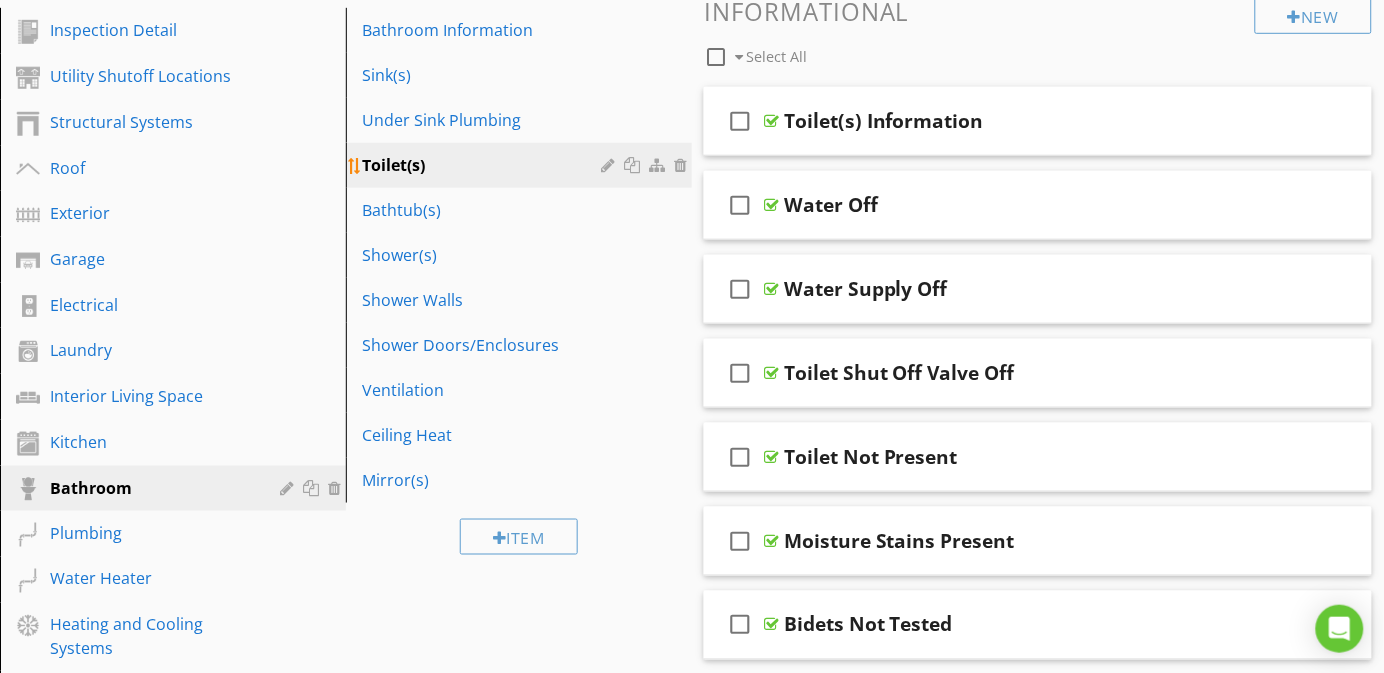 click at bounding box center (610, 165) 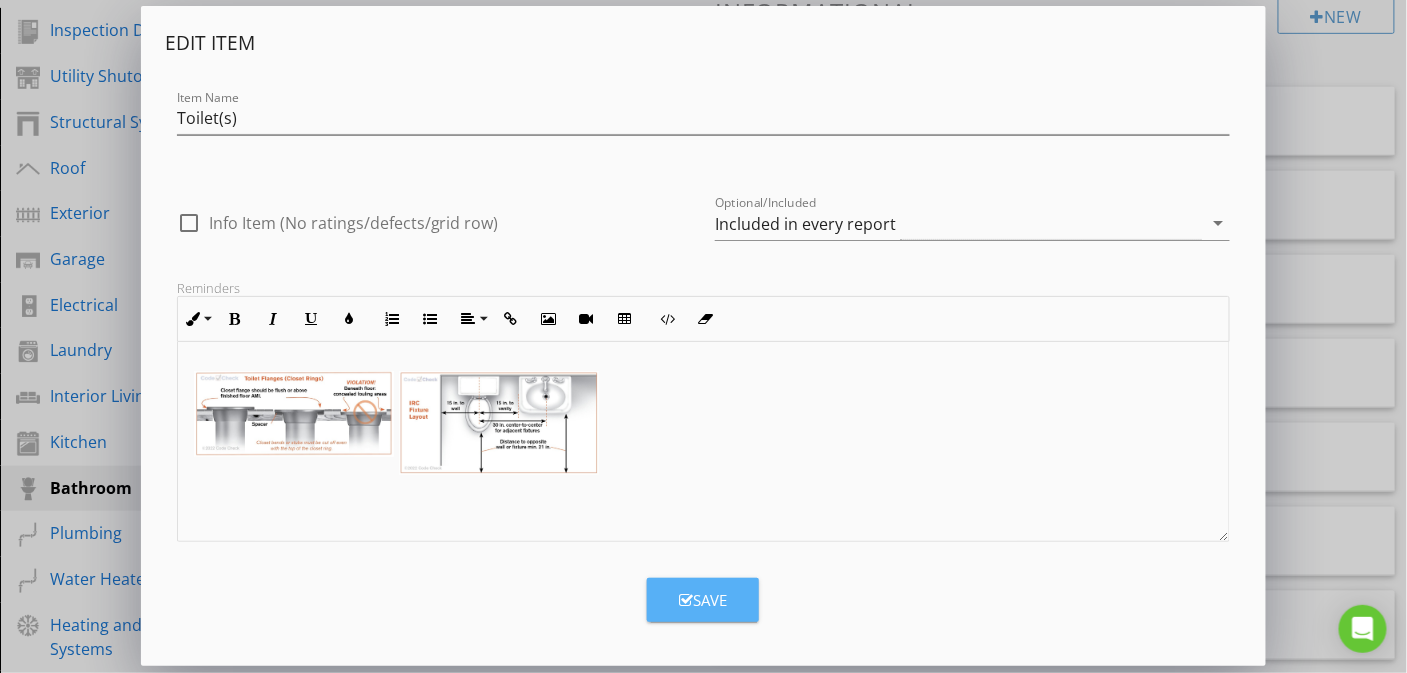 click on "Save" at bounding box center [703, 600] 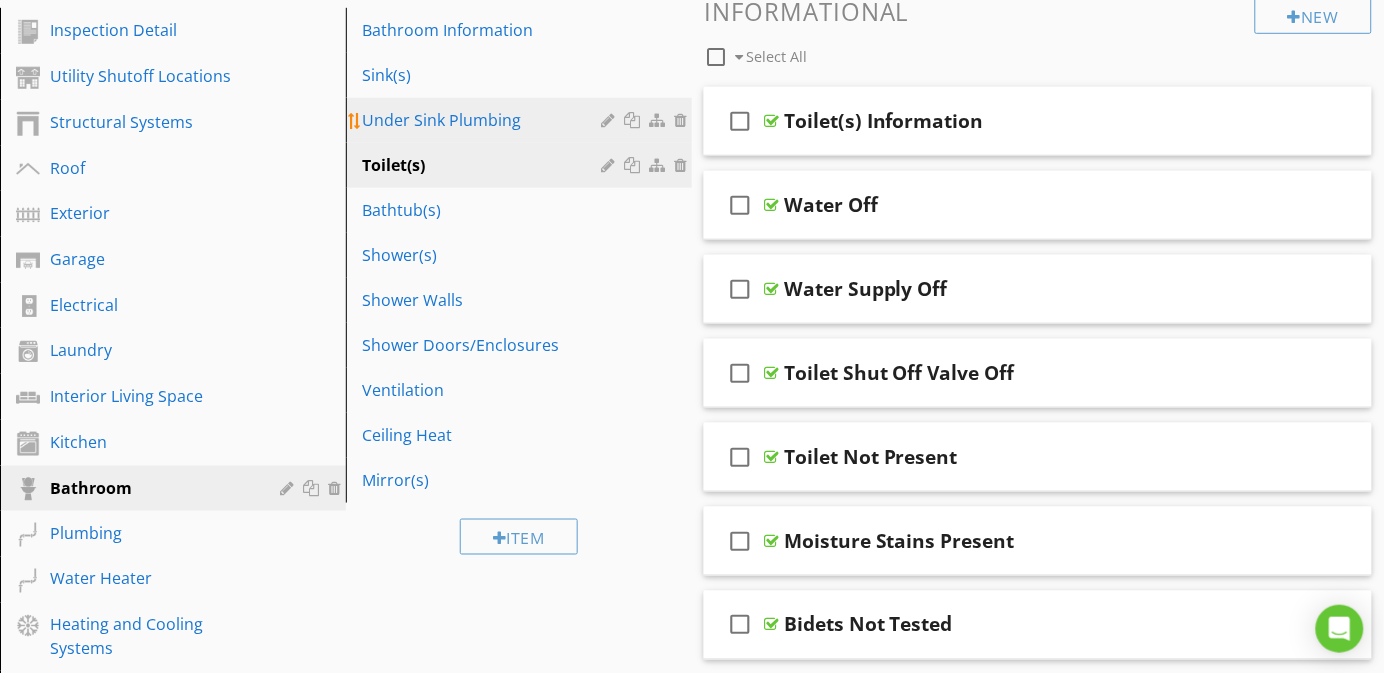 click on "Under Sink Plumbing" at bounding box center [484, 120] 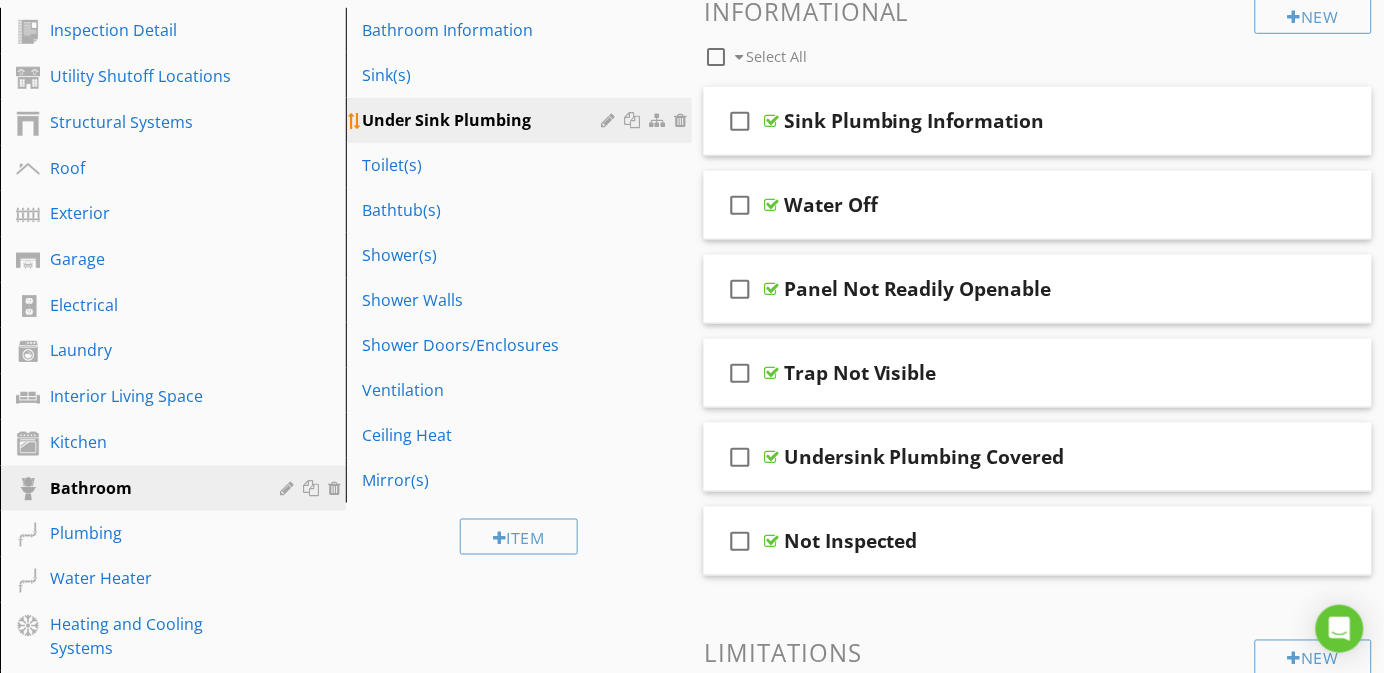 click at bounding box center (610, 120) 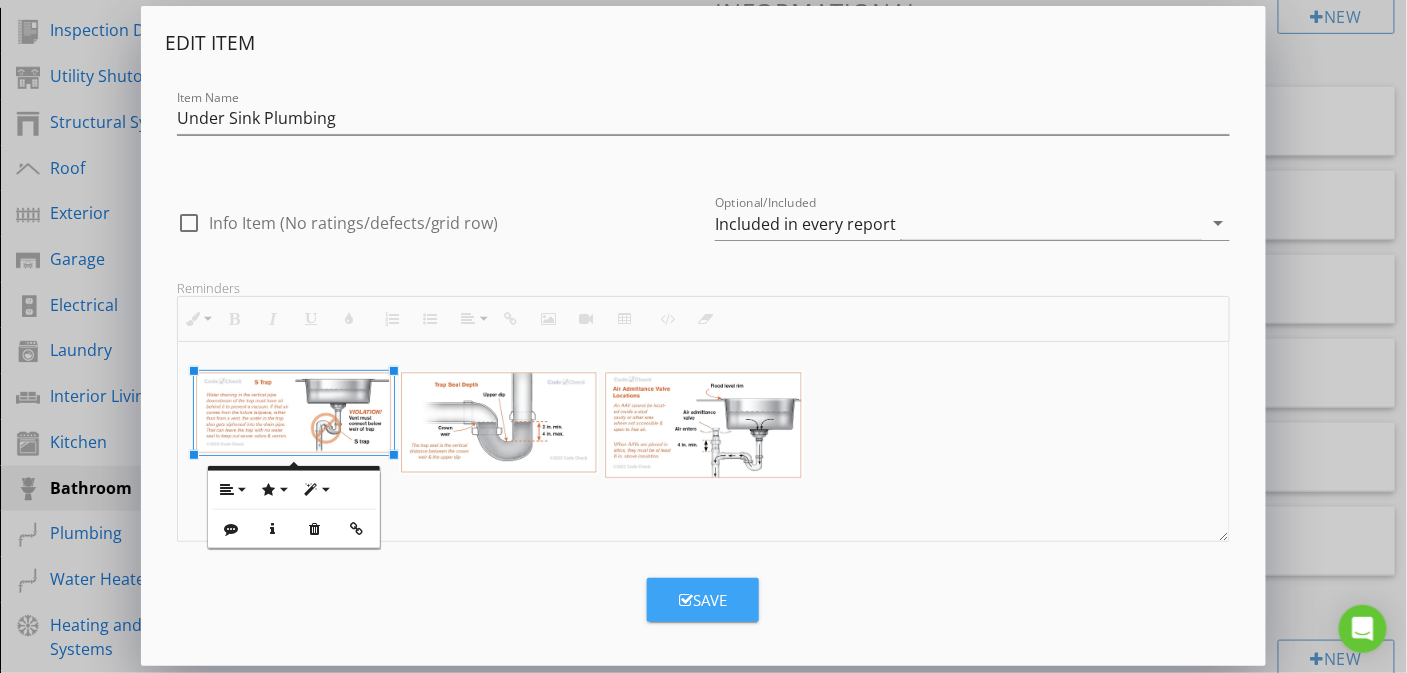 click on "Save" at bounding box center (703, 600) 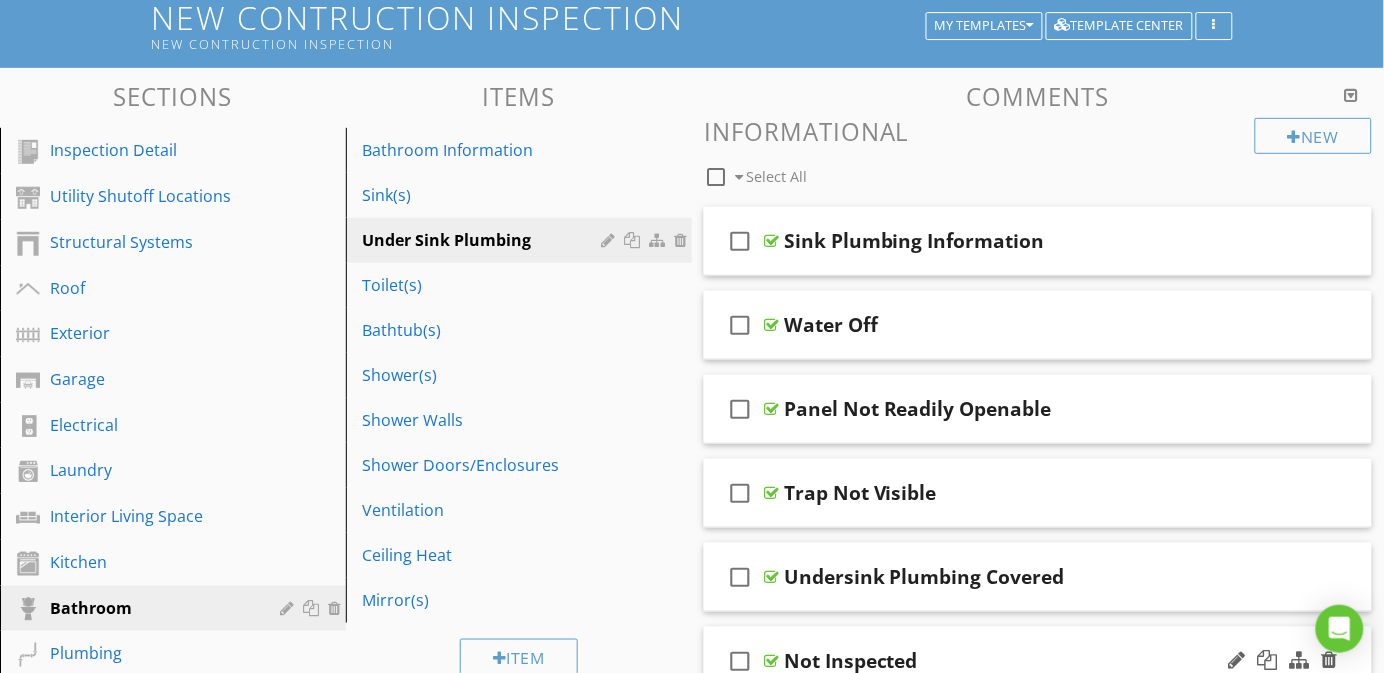 scroll, scrollTop: 164, scrollLeft: 0, axis: vertical 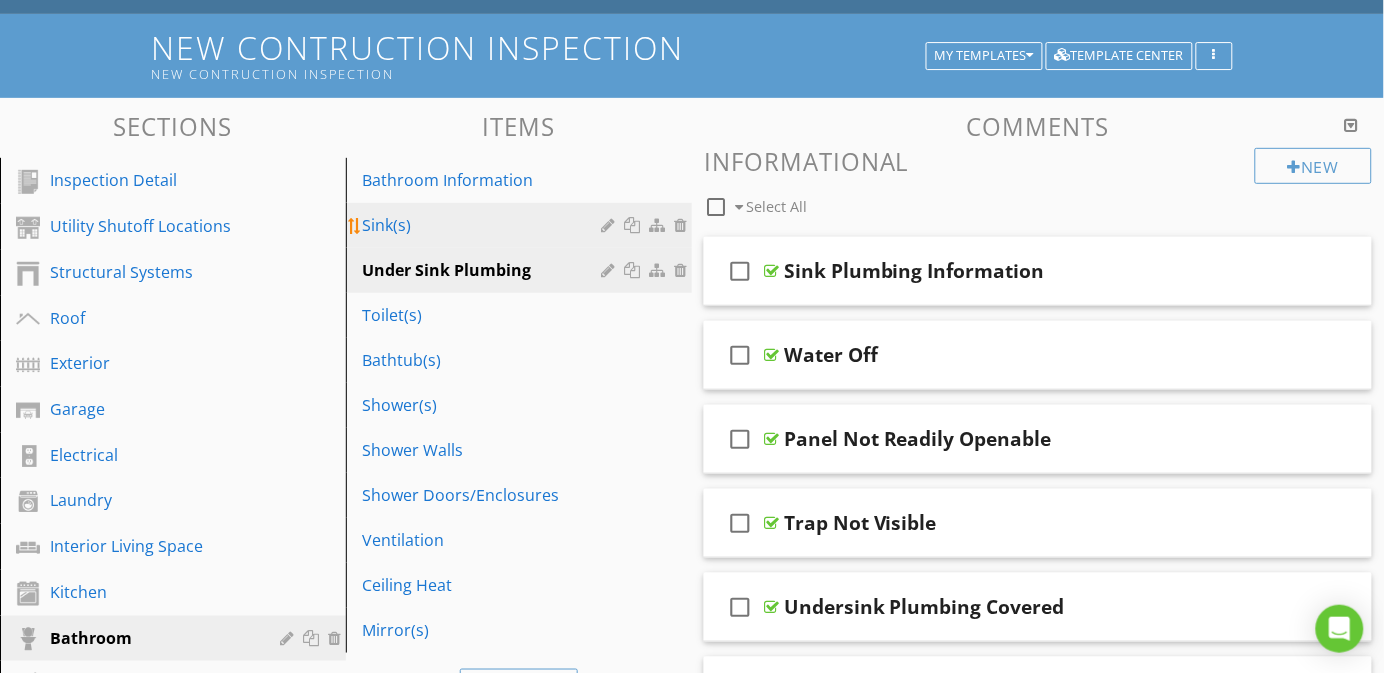 click on "Sink(s)" at bounding box center [484, 225] 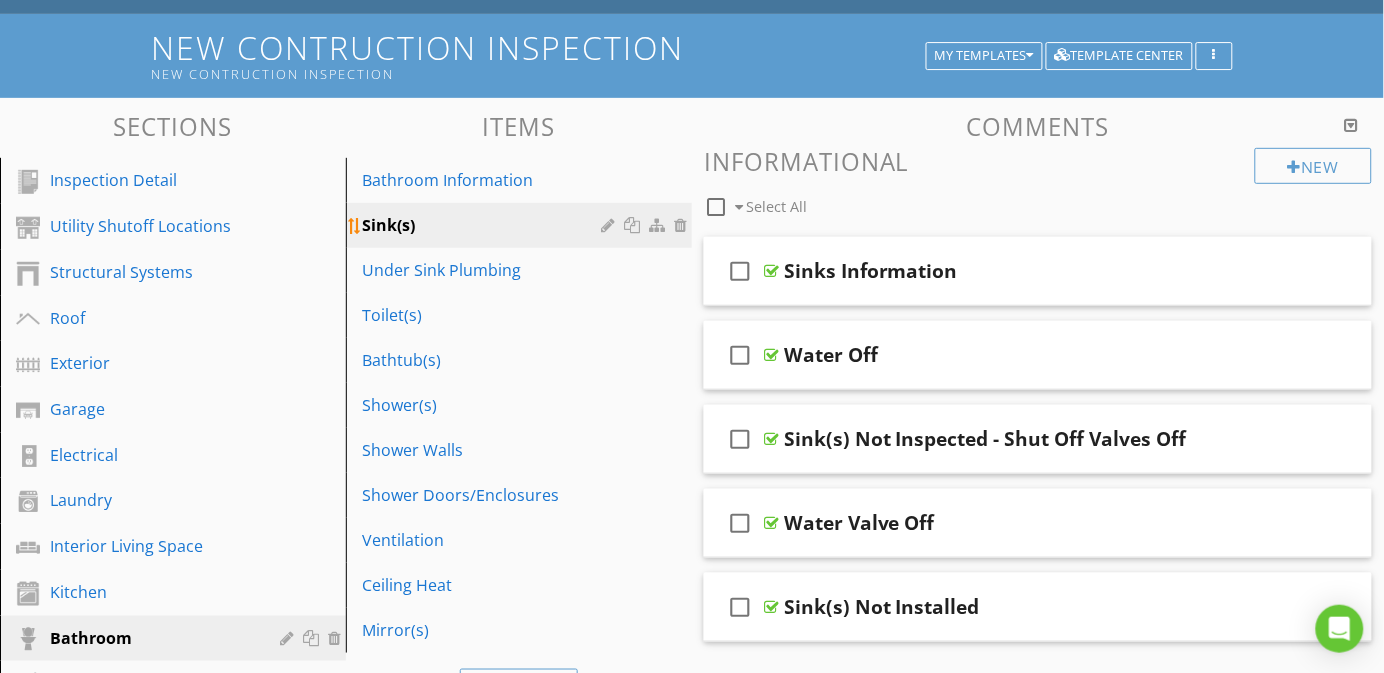 click at bounding box center [610, 225] 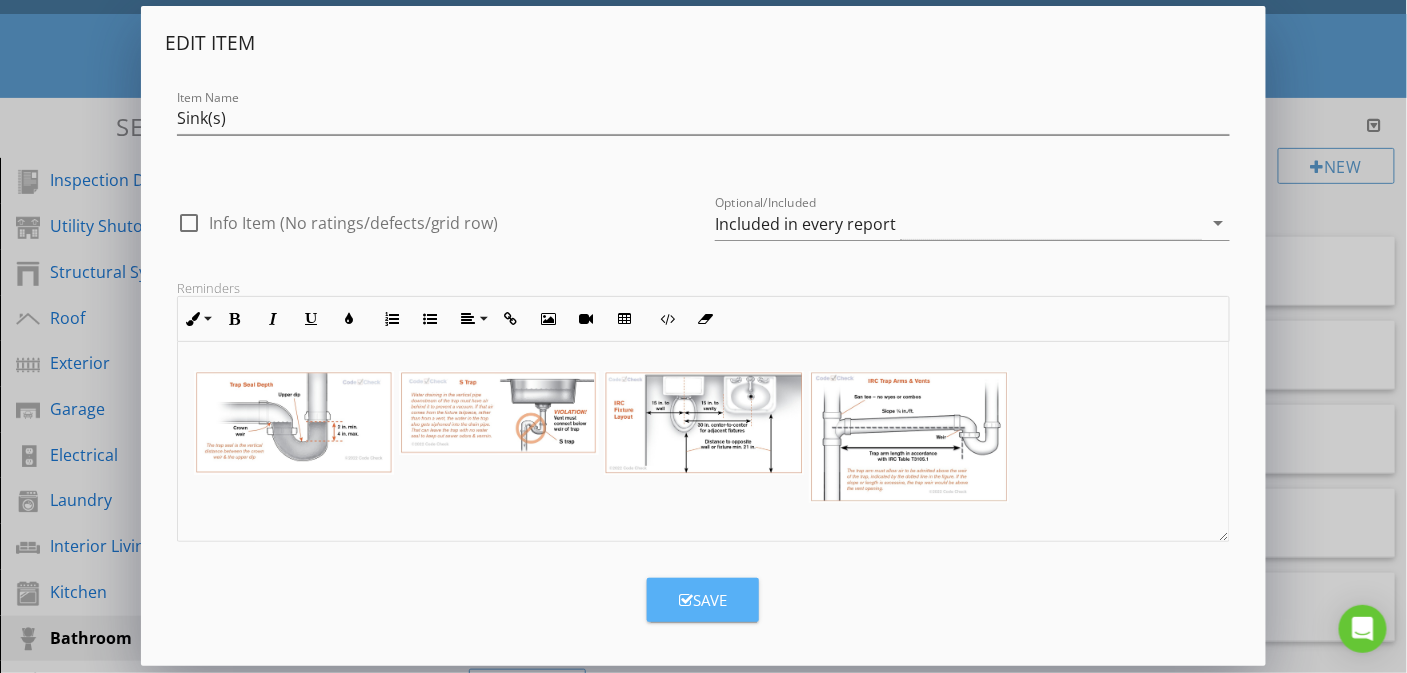 click on "Save" at bounding box center (703, 600) 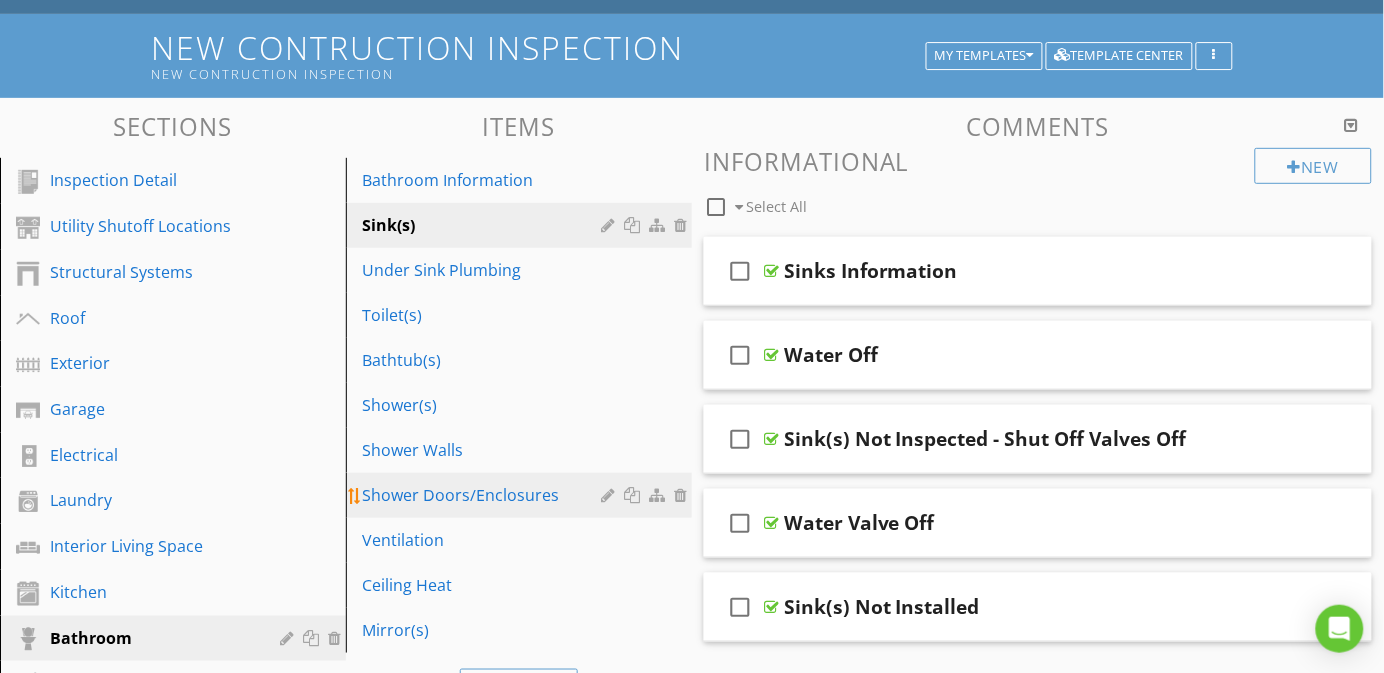 scroll, scrollTop: 464, scrollLeft: 0, axis: vertical 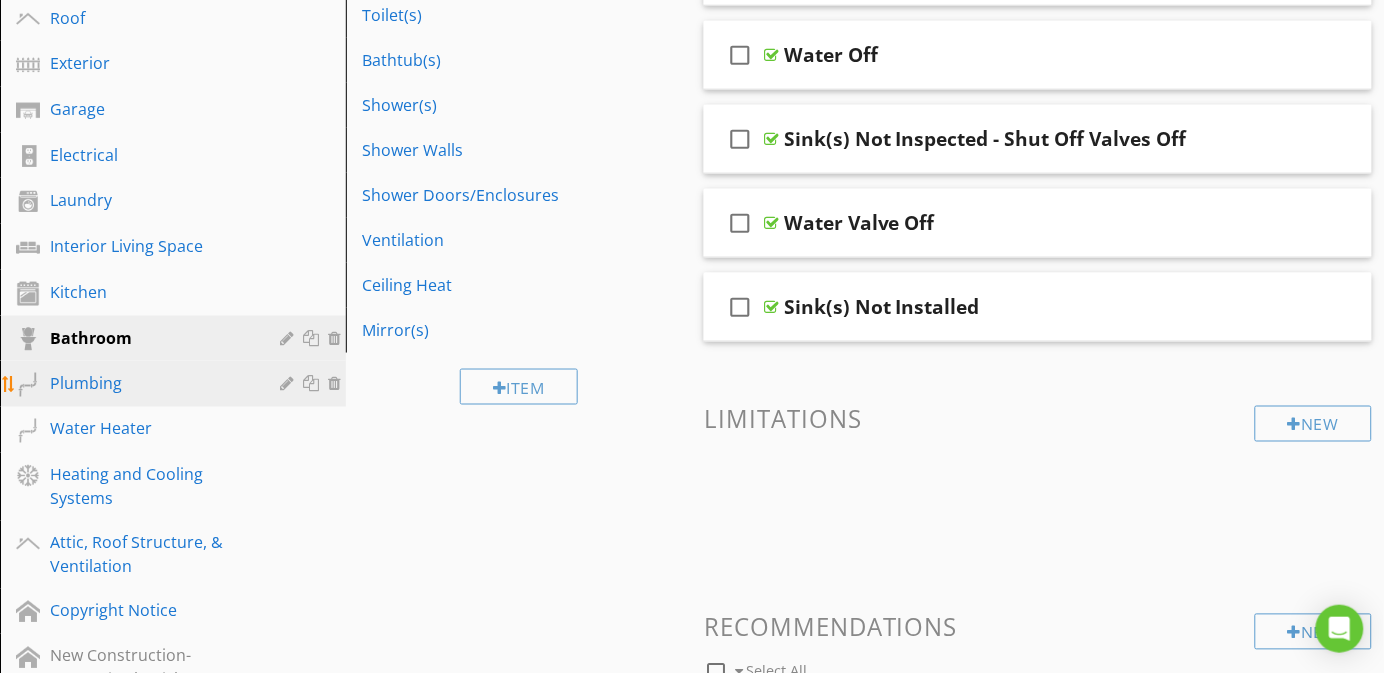click on "Plumbing" at bounding box center [176, 384] 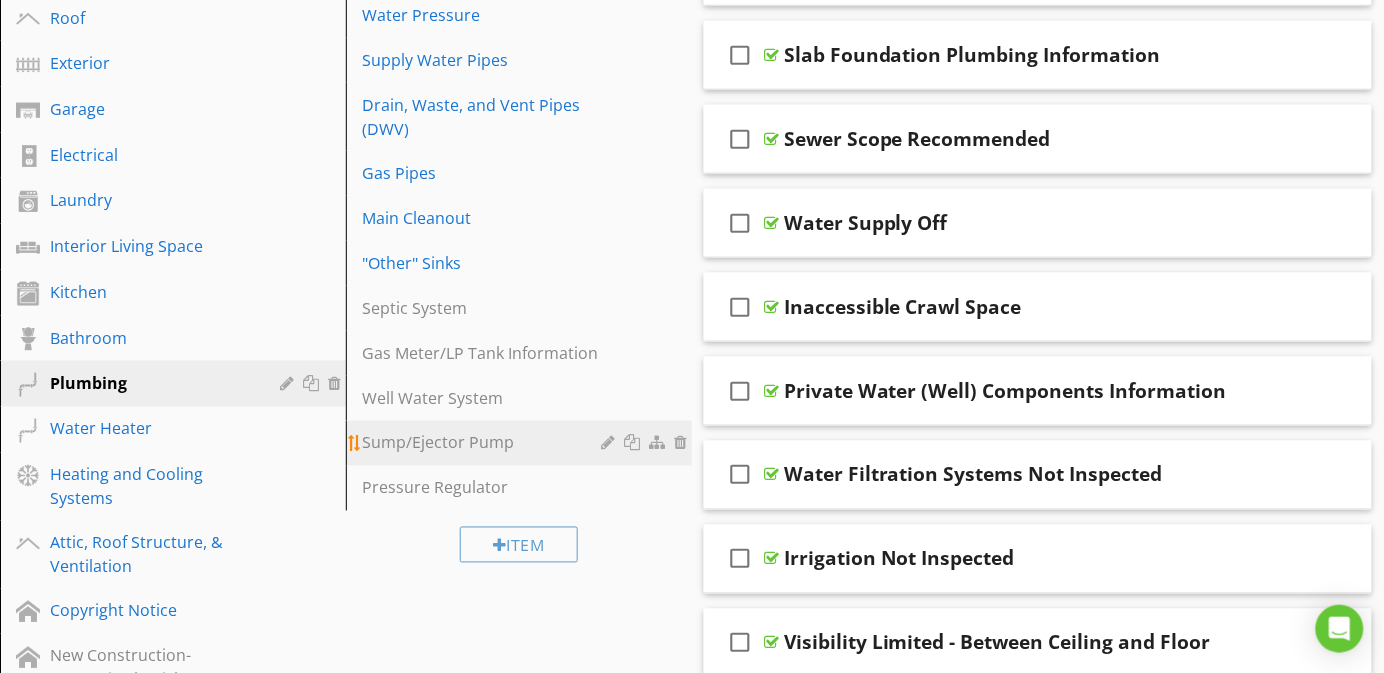 click on "Sump/Ejector Pump" at bounding box center [484, 443] 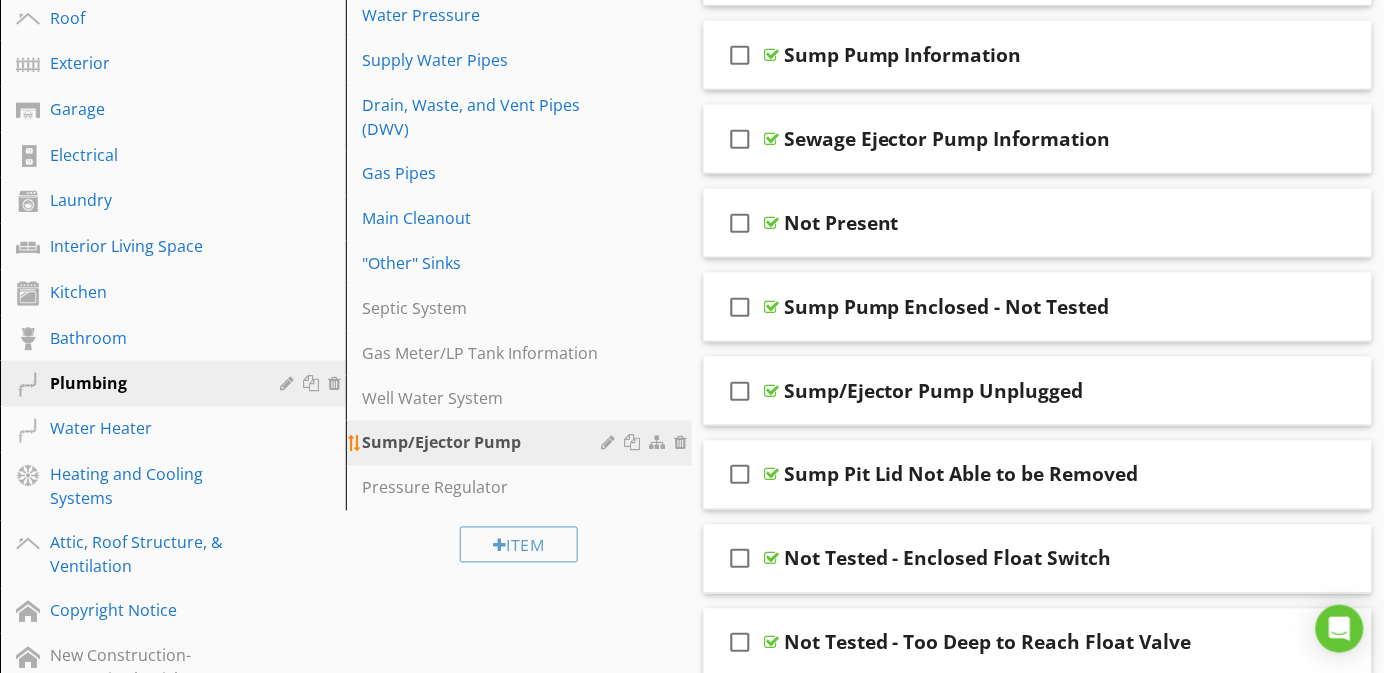 click at bounding box center (610, 443) 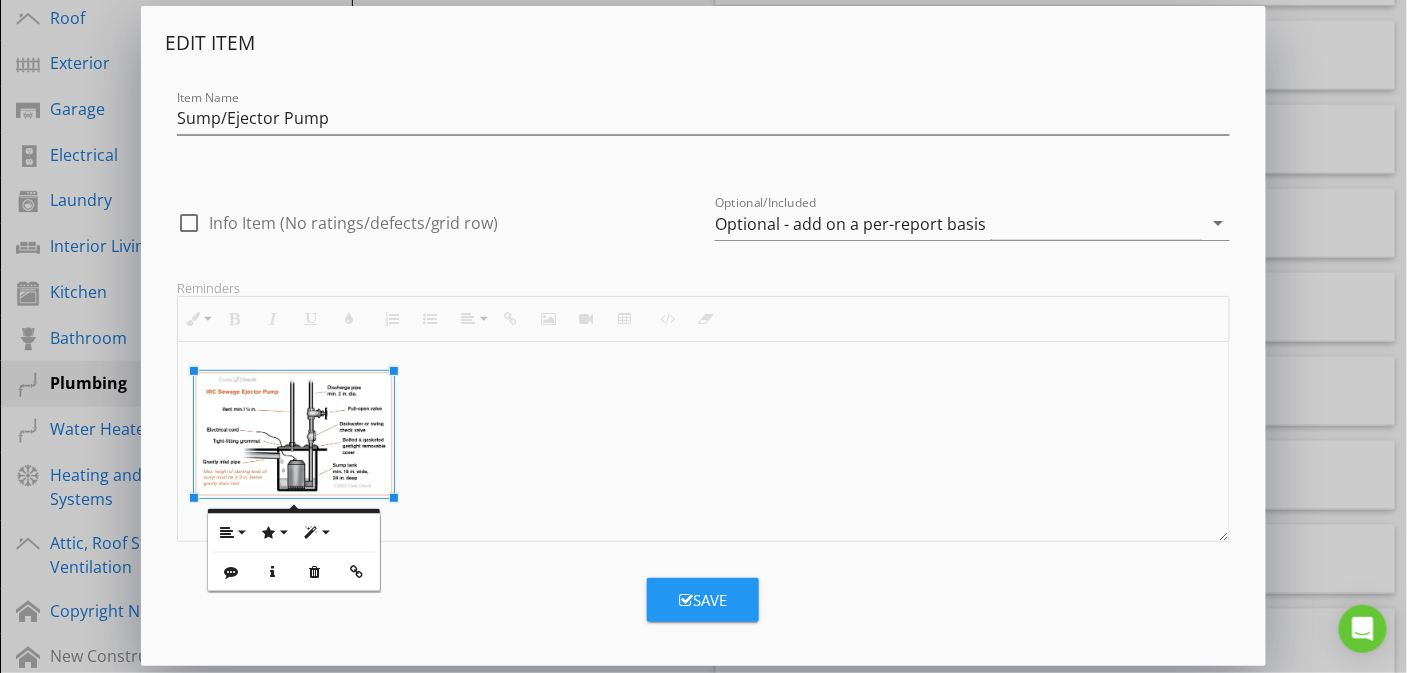 click on "Save" at bounding box center [703, 600] 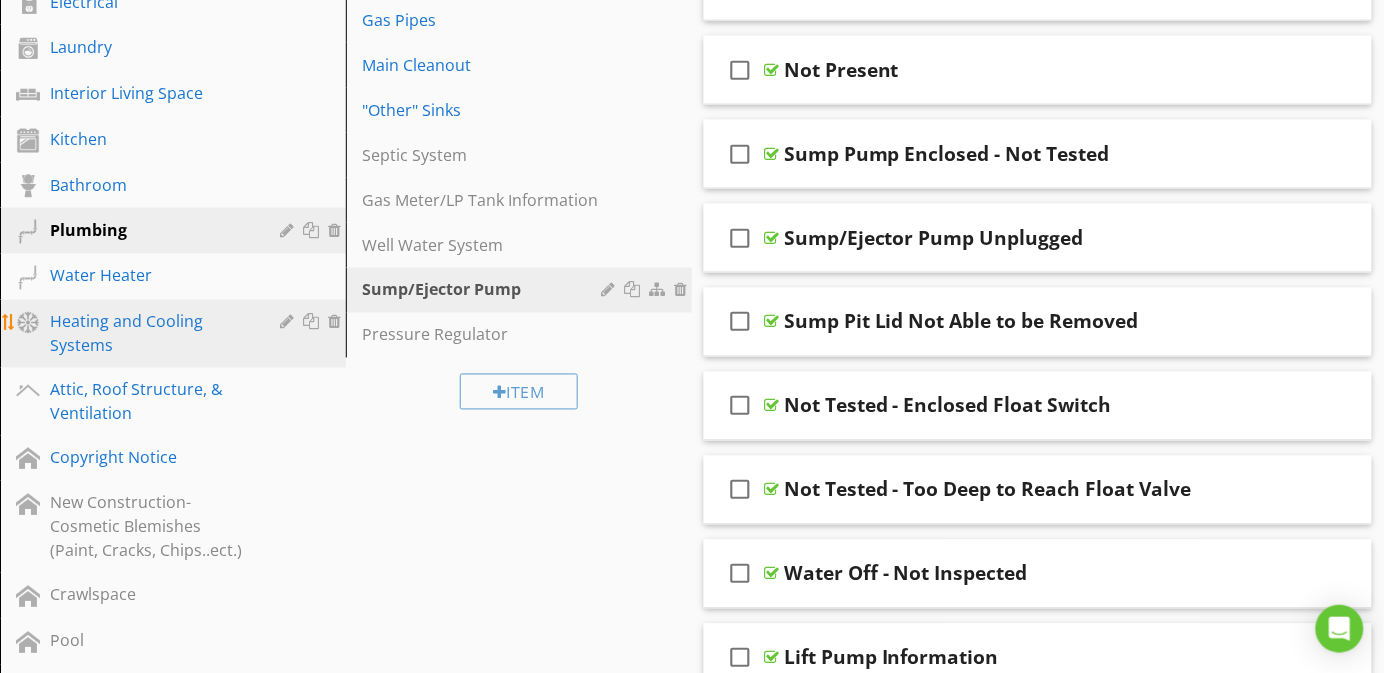 scroll, scrollTop: 614, scrollLeft: 0, axis: vertical 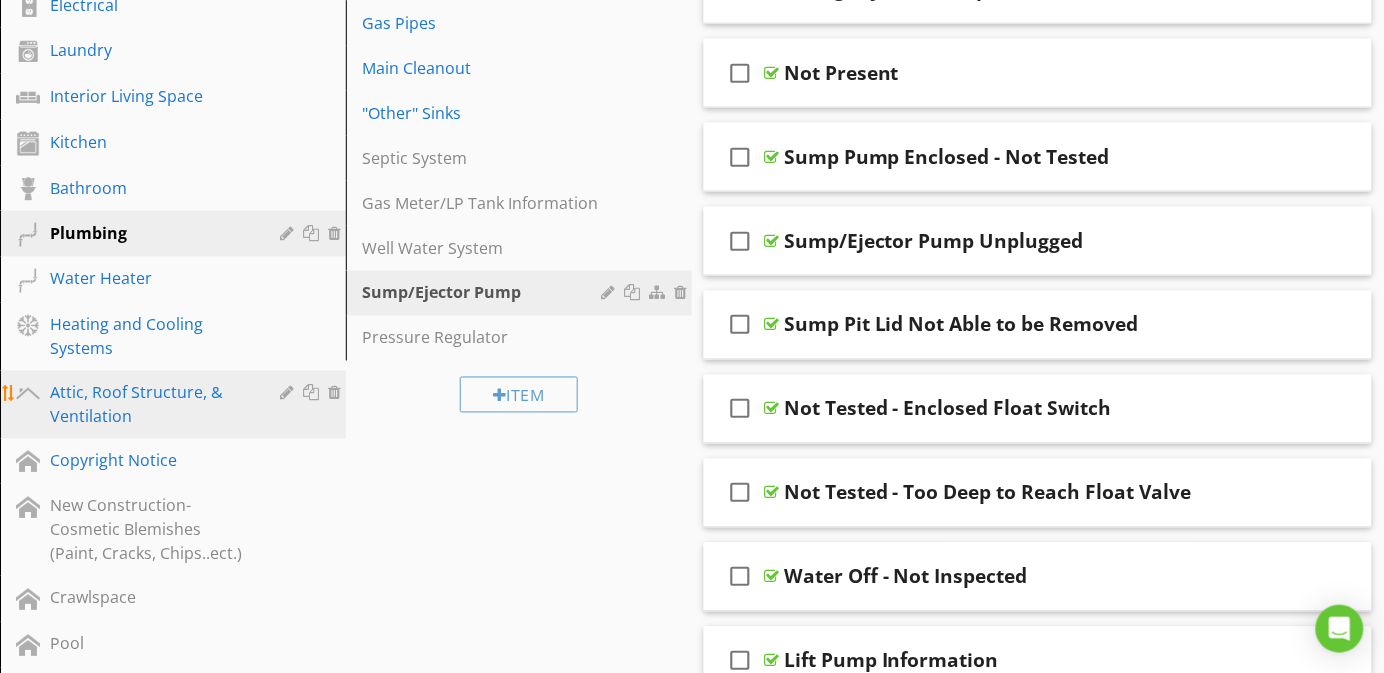 click on "Attic, Roof Structure, & Ventilation" at bounding box center (150, 405) 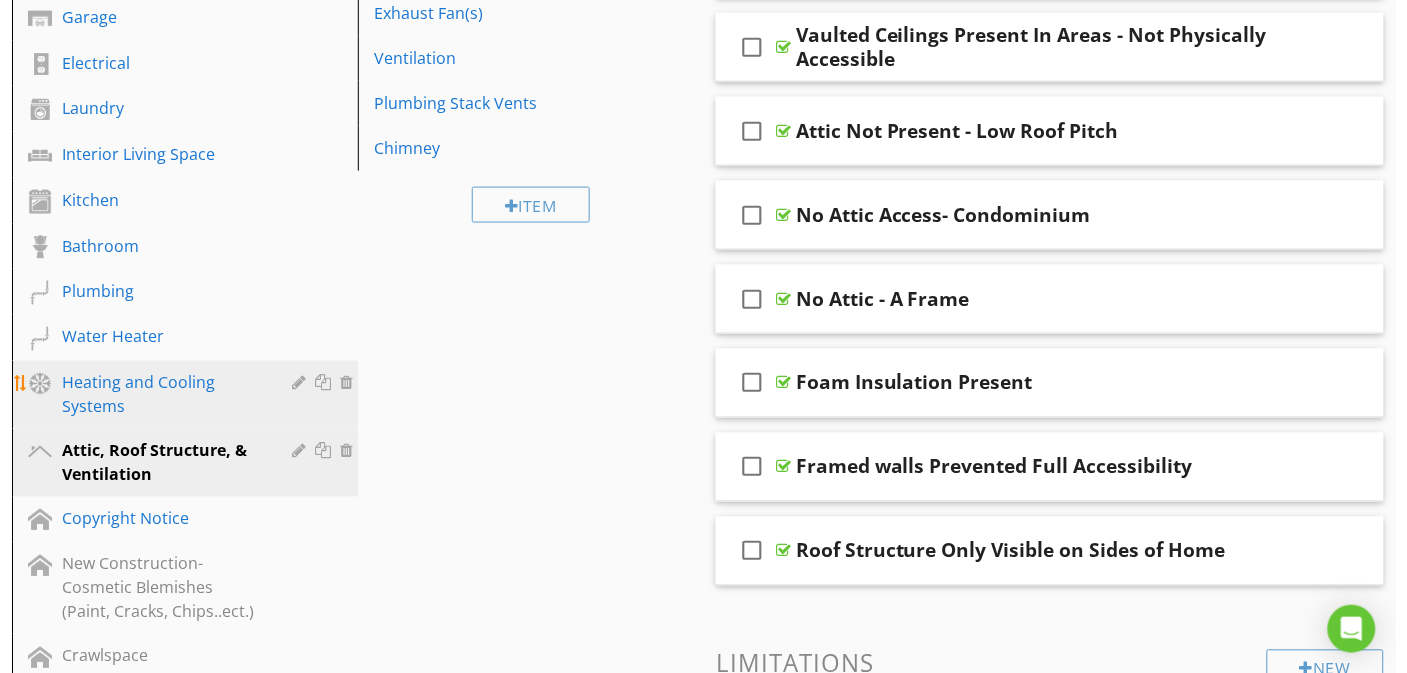 scroll, scrollTop: 614, scrollLeft: 0, axis: vertical 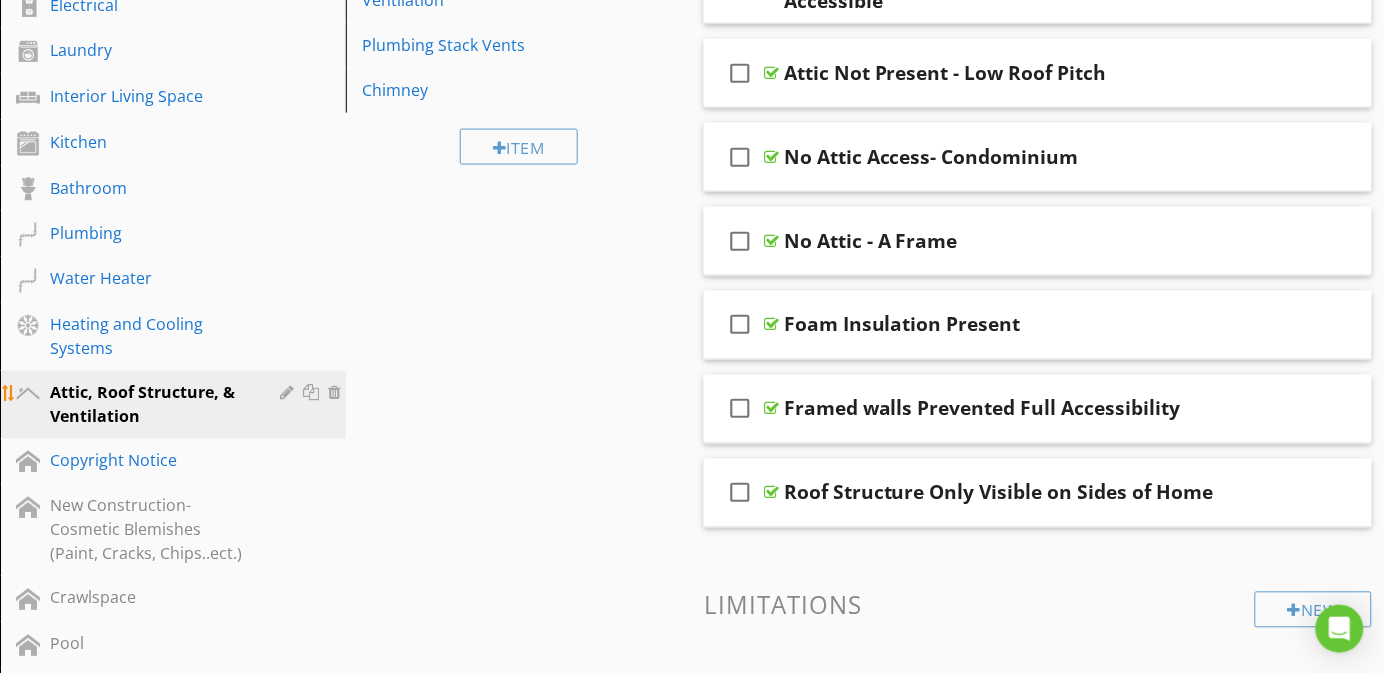 click at bounding box center (289, 393) 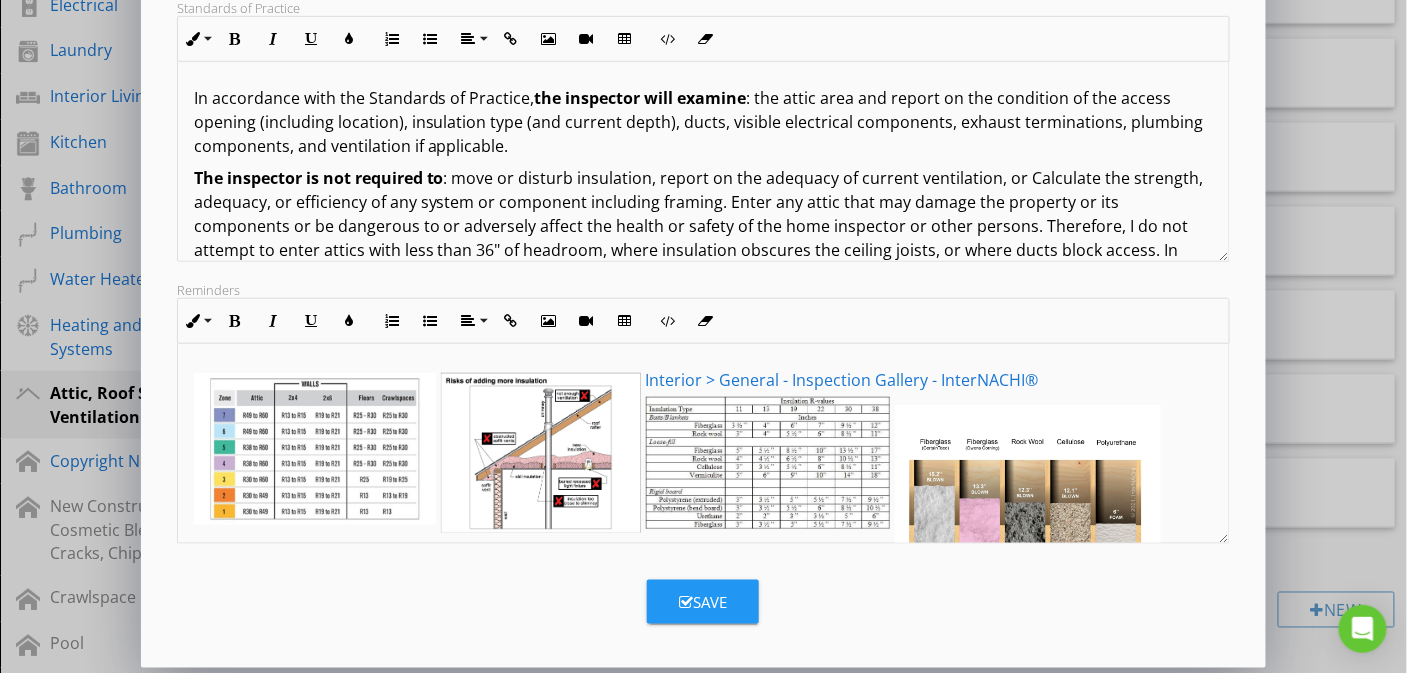 scroll, scrollTop: 385, scrollLeft: 0, axis: vertical 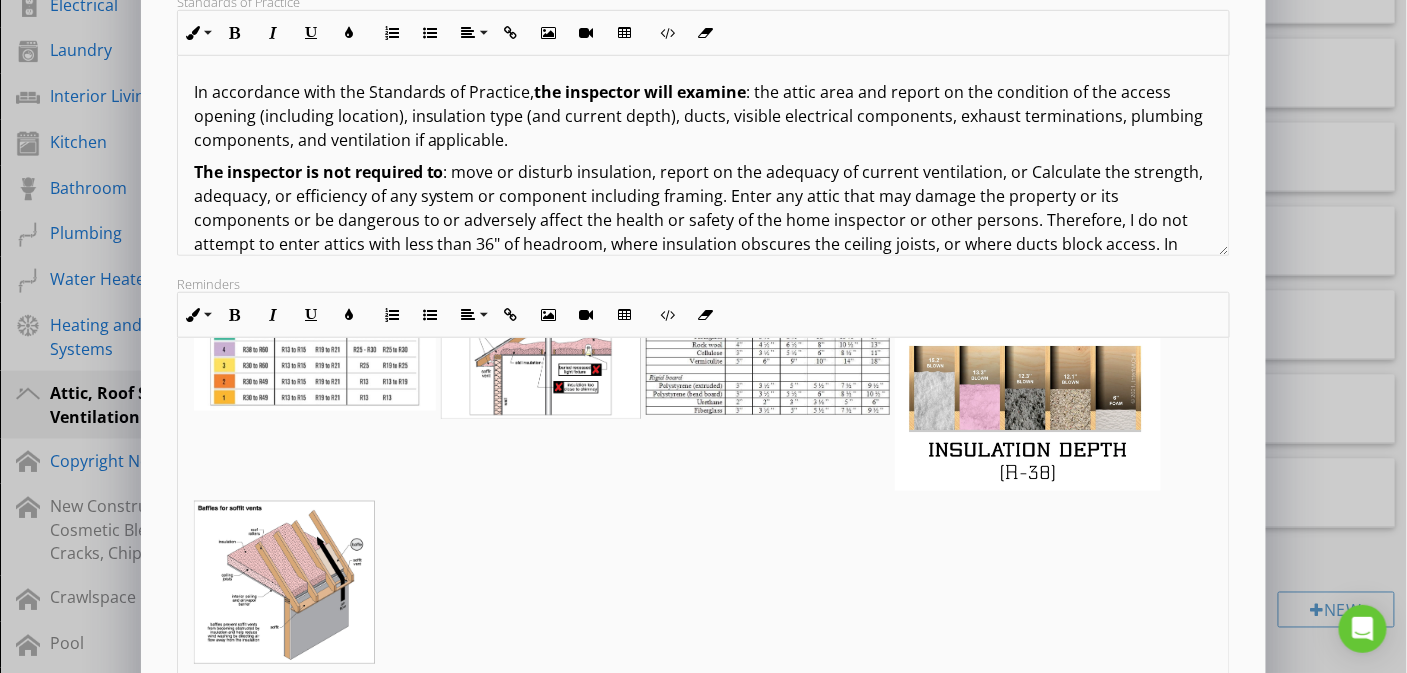 drag, startPoint x: 1217, startPoint y: 529, endPoint x: 1189, endPoint y: 677, distance: 150.62537 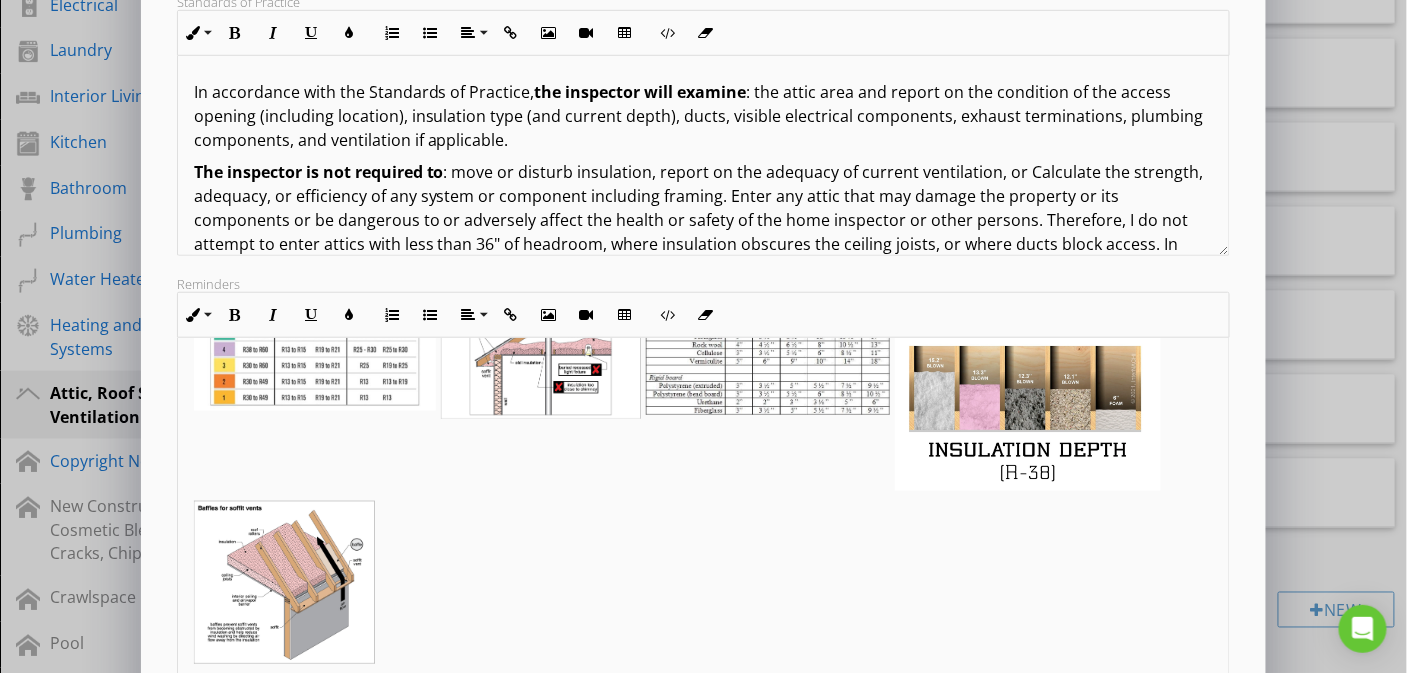 click on "SPECTORA
Richie Fontenot
10 Eight Home Inspections llc
Role:
Inspector
Change Role
Dashboard
New Inspection
Inspections
Calendar
Template Editor
Contacts
Automations
Team
Metrics
Payments
Data Exports
Billing
Reporting
Advanced
Settings
What's New
Sign Out
Change Active Role
Your account has more than one possible role. Please choose how you'd like to view the site:
Company/Agency
City
Role
Dashboard
Templates
Settings
Unconfirmed
Inspections
Contacts
Calendar
Data
Profile
Metrics
Automations
Support Center
Optional - add on a per-report basis" at bounding box center (703, 592) 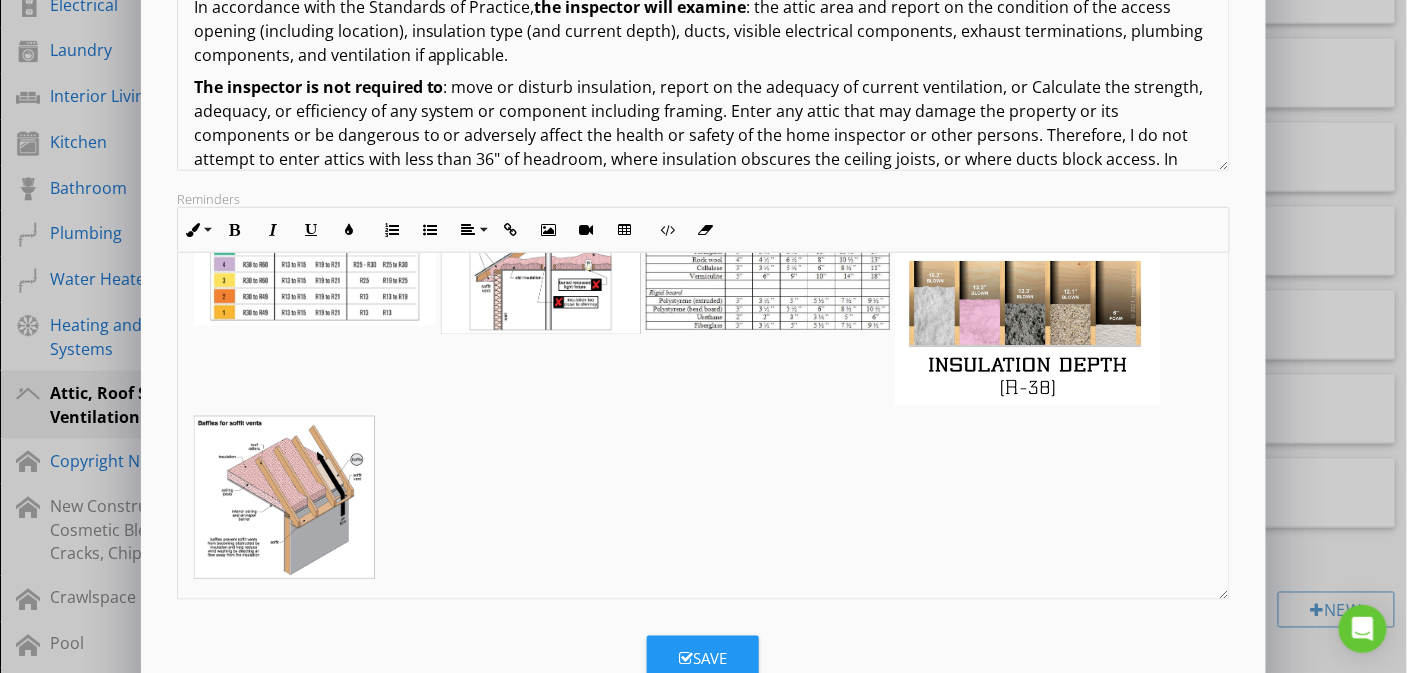 scroll, scrollTop: 532, scrollLeft: 0, axis: vertical 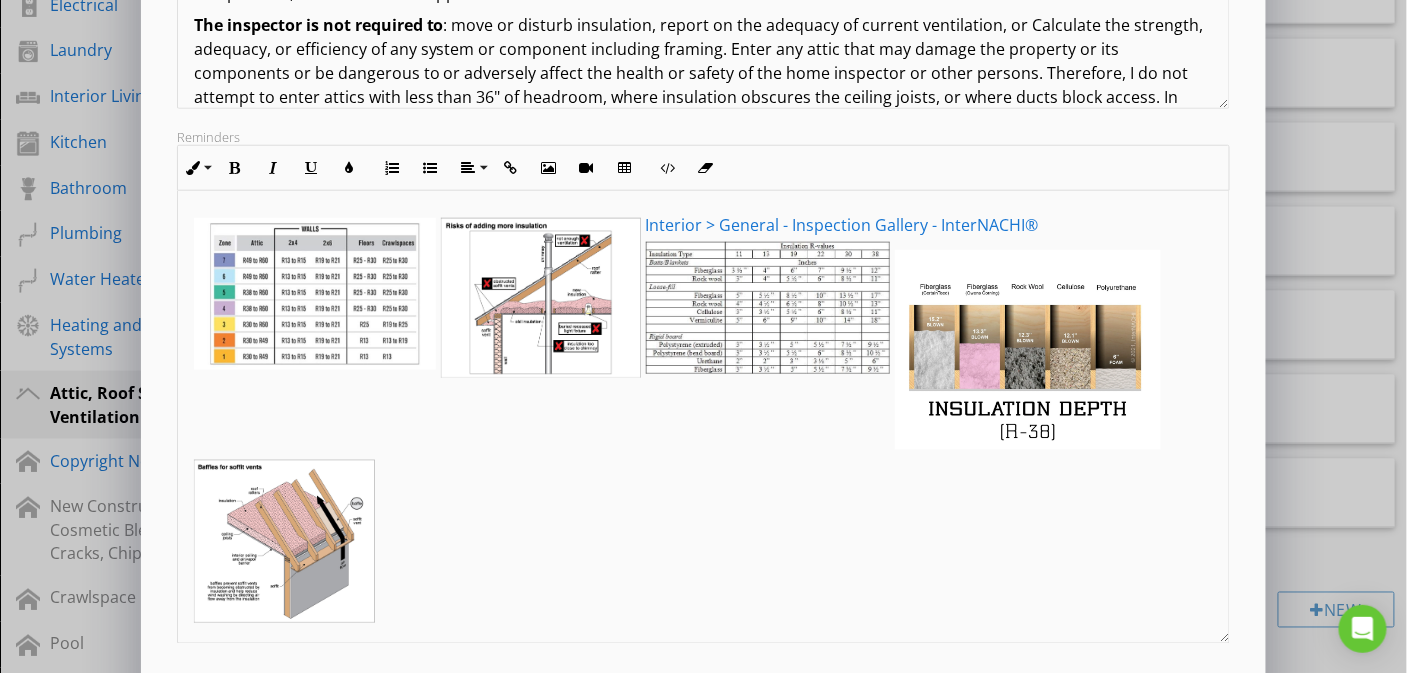 drag, startPoint x: 1219, startPoint y: 526, endPoint x: 747, endPoint y: 419, distance: 483.97623 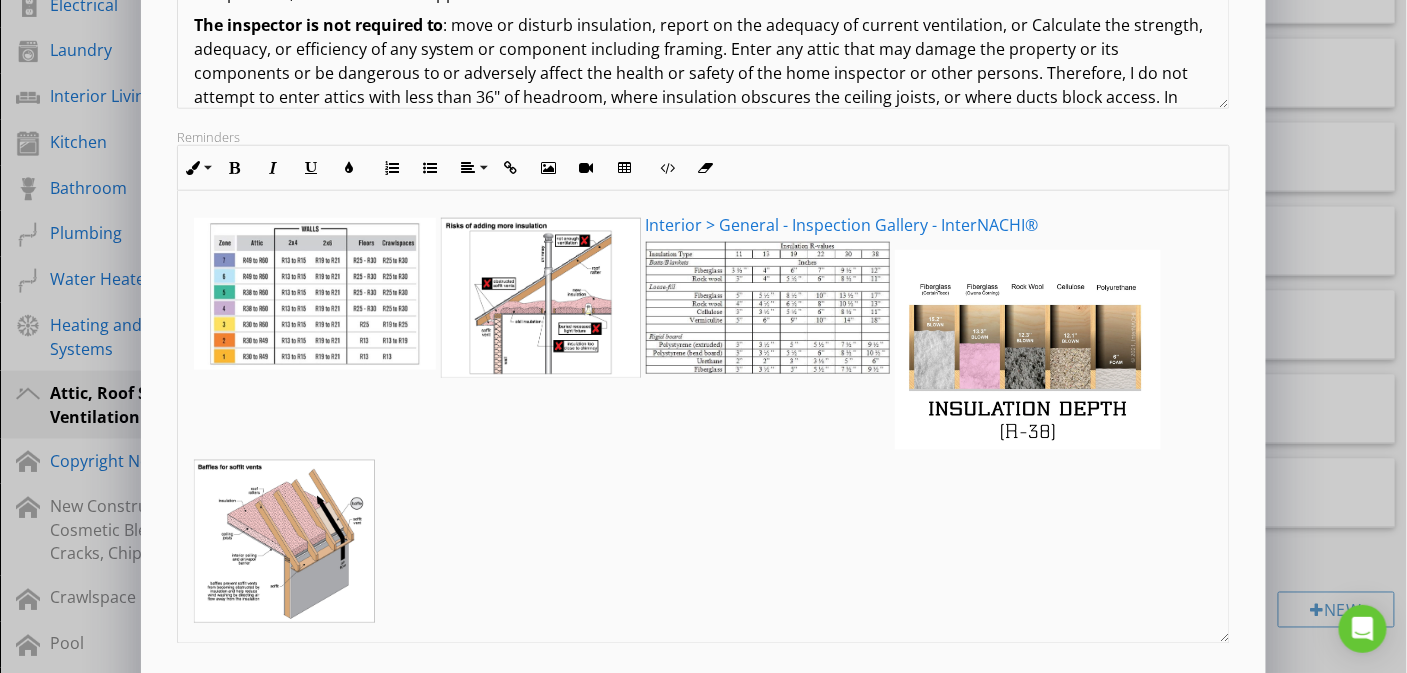 click on "Interior > General - Inspection Gallery - InterNACHI® Enter reminders for yourself for this section (accessible in the mobile app)" at bounding box center (704, 417) 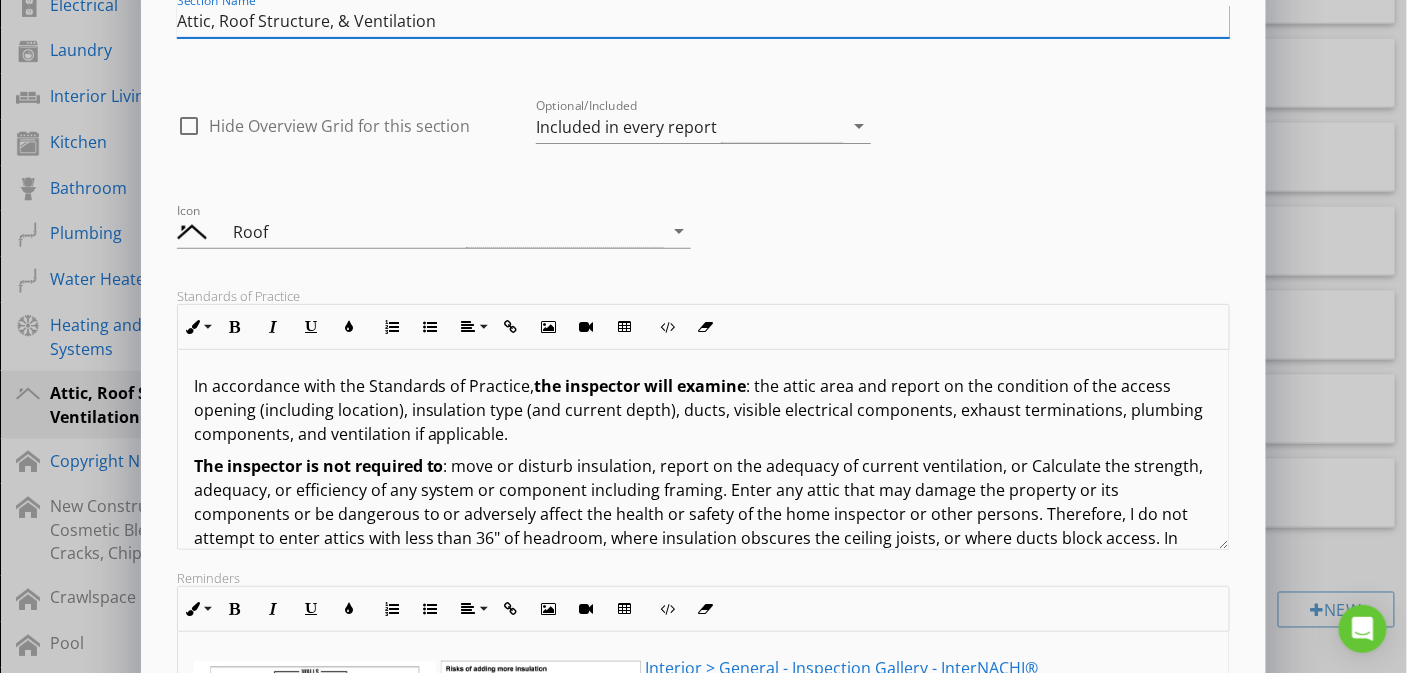 scroll, scrollTop: 82, scrollLeft: 0, axis: vertical 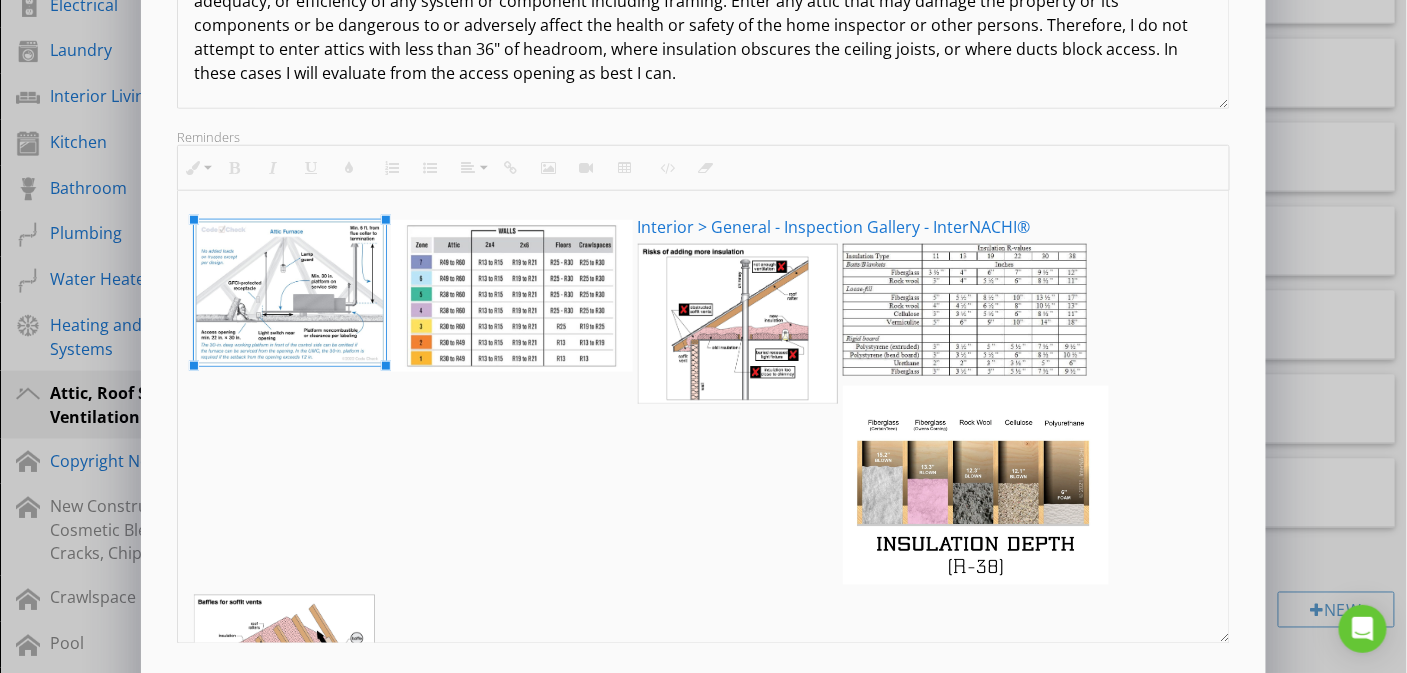 drag, startPoint x: 390, startPoint y: 366, endPoint x: 383, endPoint y: 340, distance: 26.925823 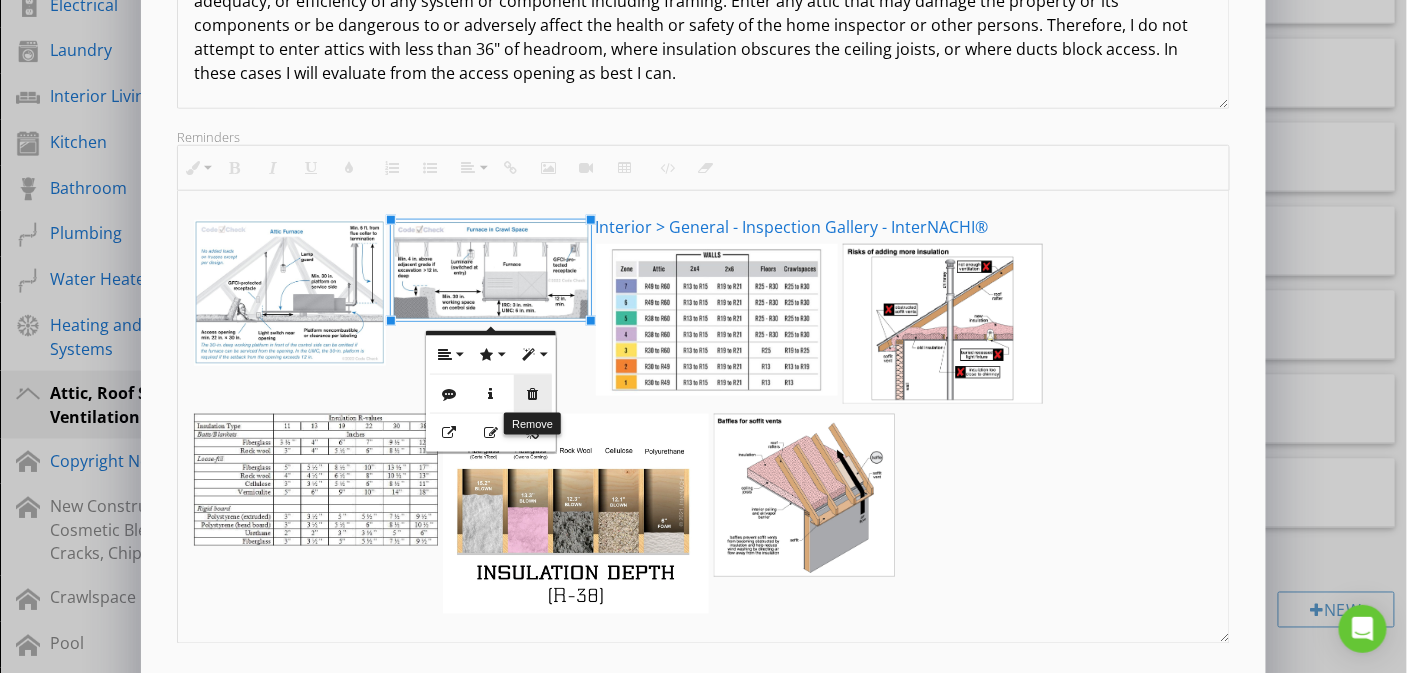 click at bounding box center [533, 394] 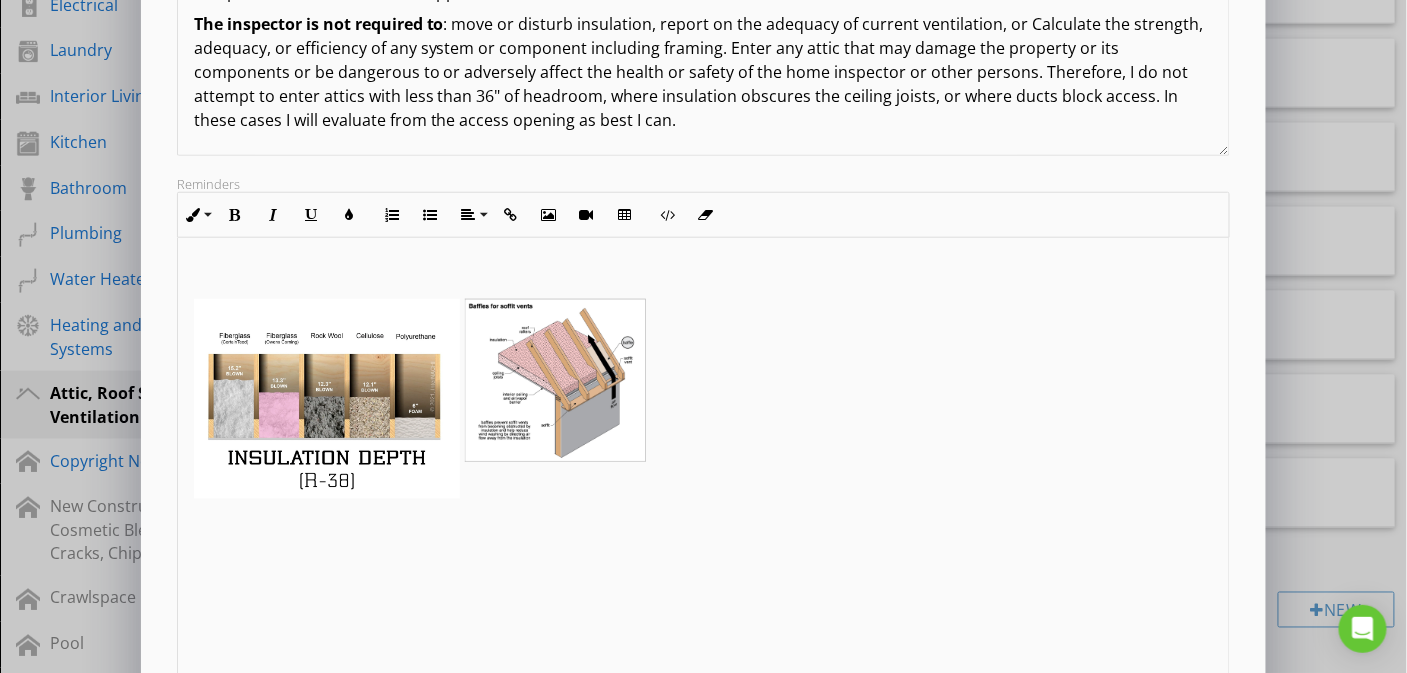 scroll, scrollTop: 339, scrollLeft: 0, axis: vertical 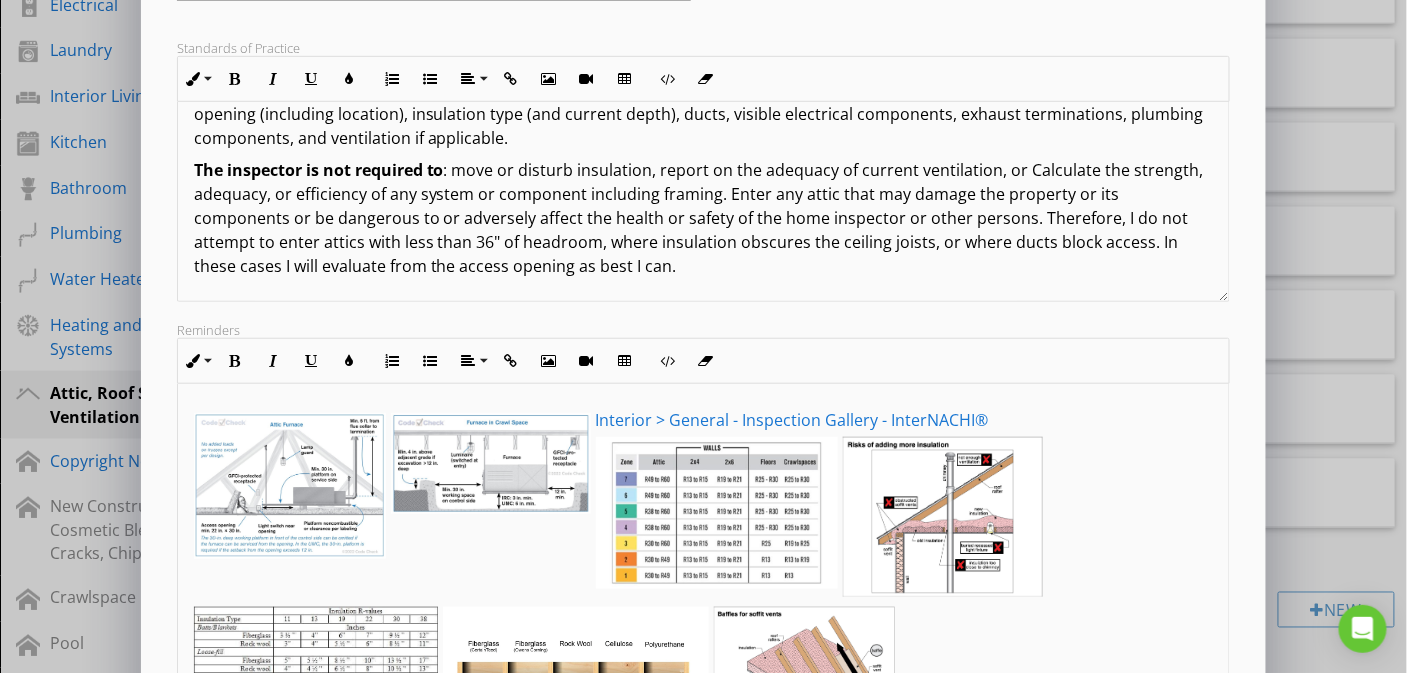 click at bounding box center (491, 463) 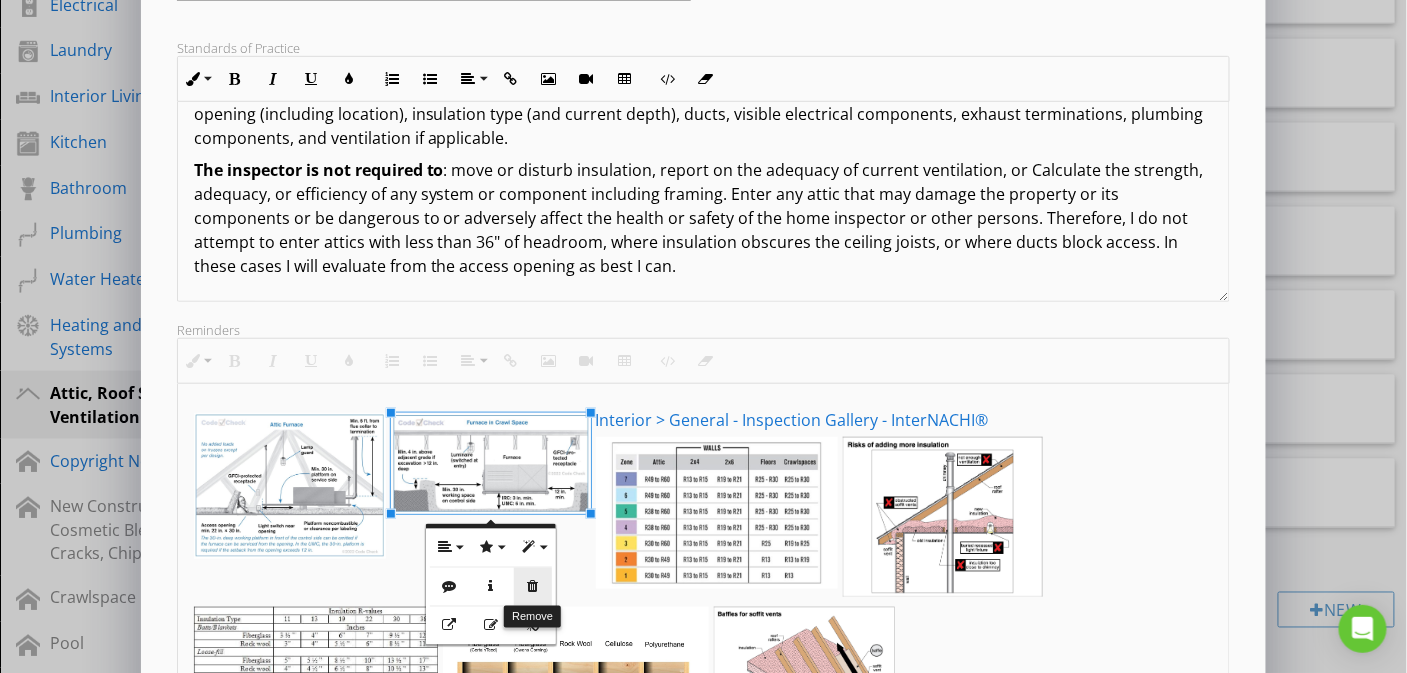 click at bounding box center (533, 587) 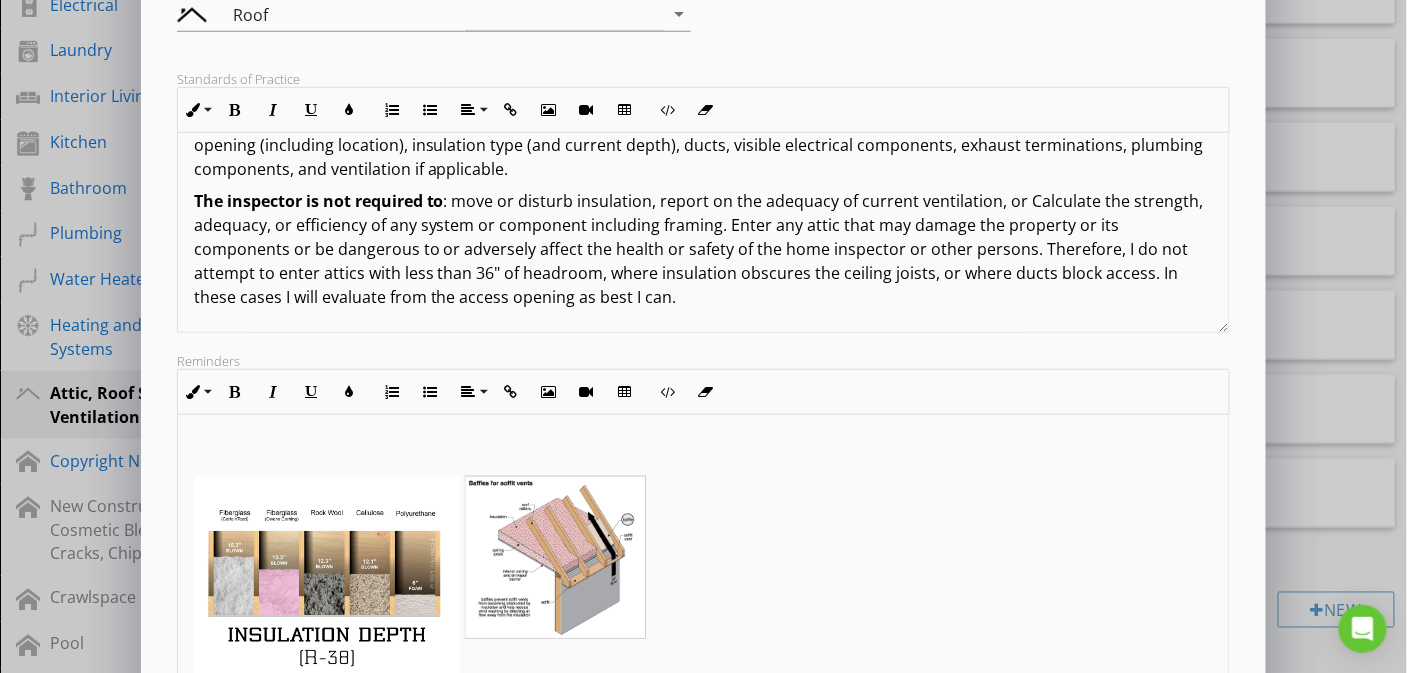 scroll, scrollTop: 489, scrollLeft: 0, axis: vertical 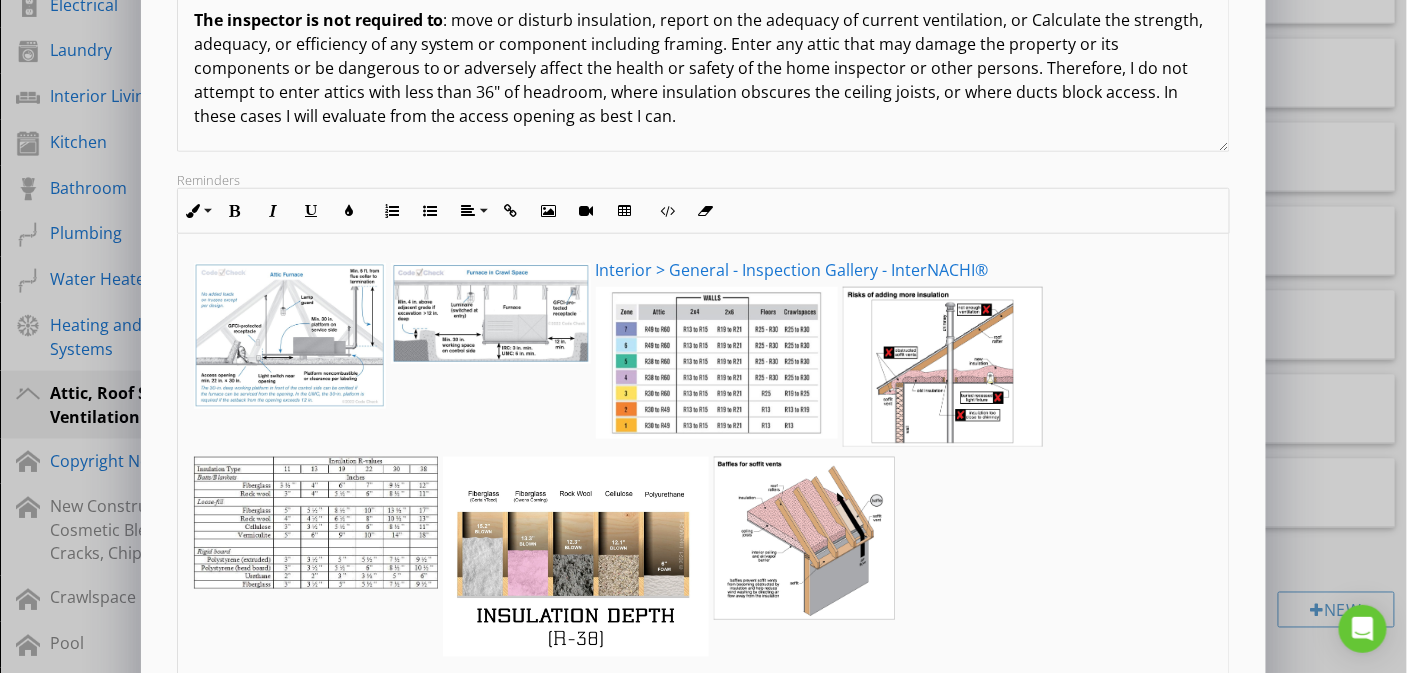 click at bounding box center (491, 313) 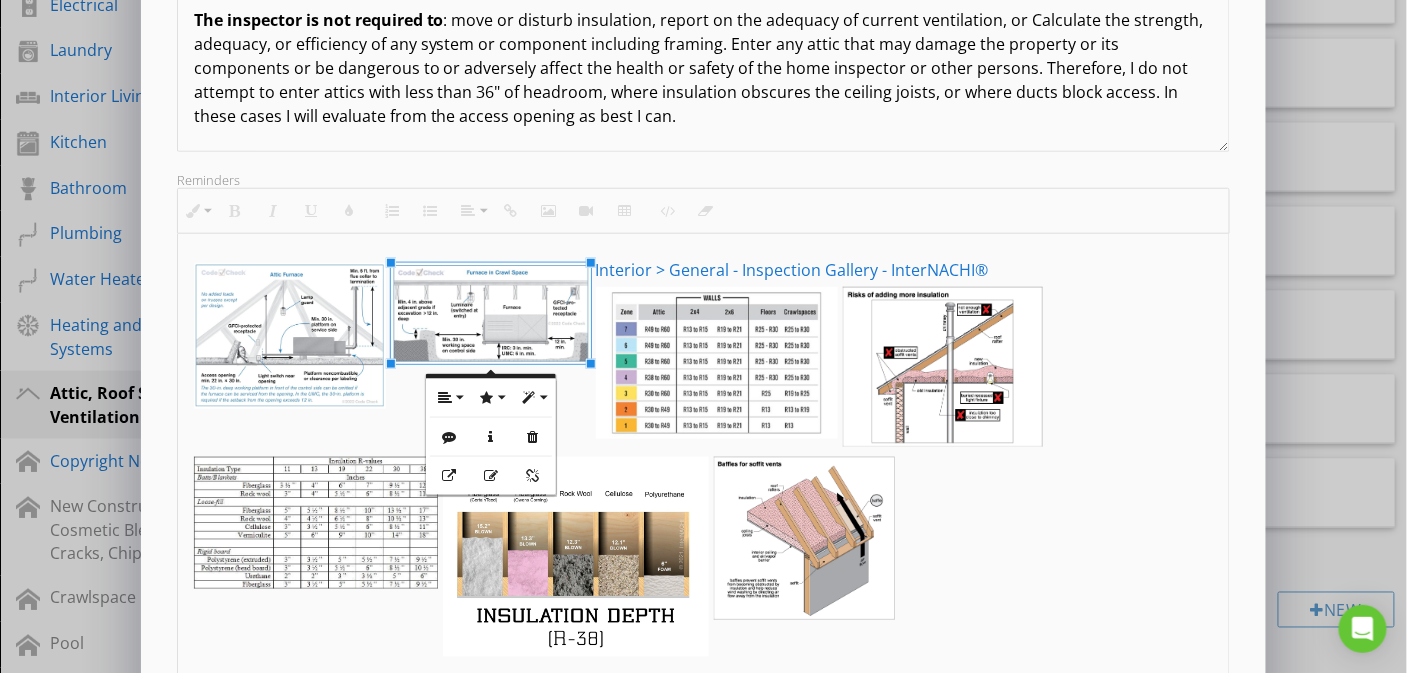 drag, startPoint x: 992, startPoint y: 591, endPoint x: 990, endPoint y: 580, distance: 11.18034 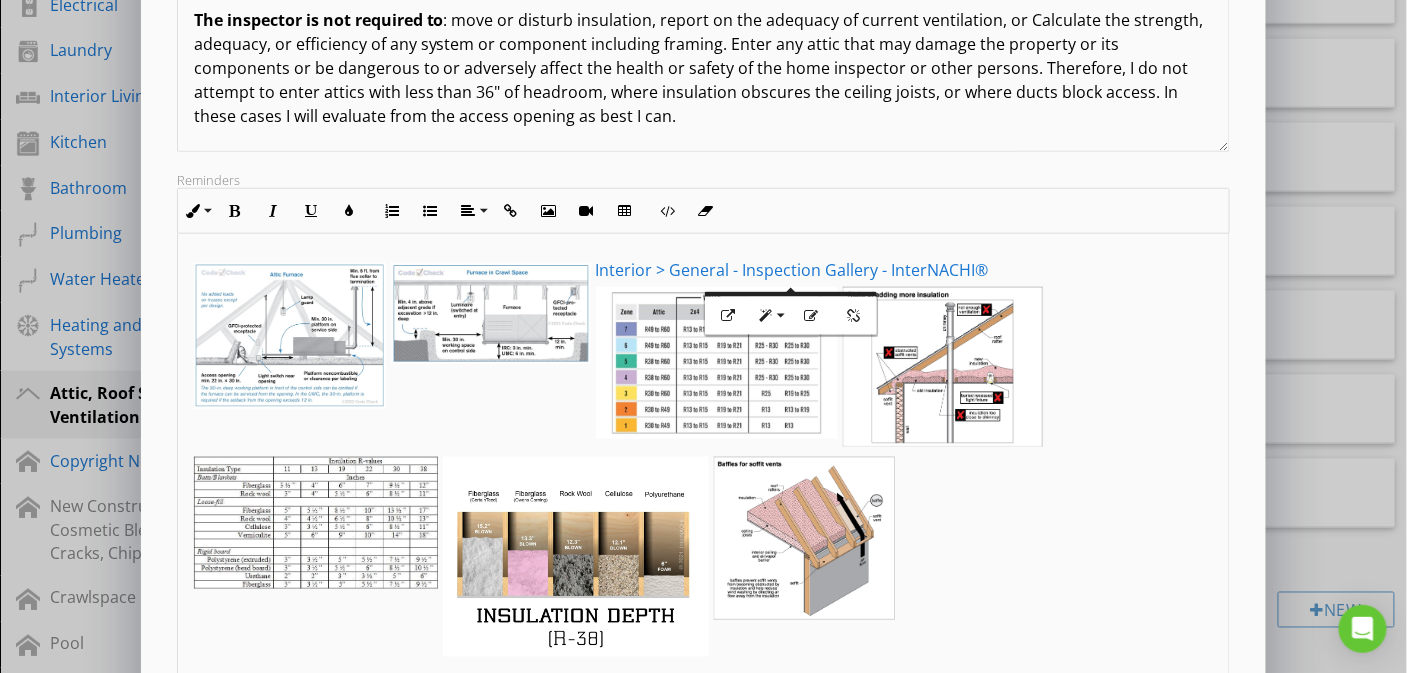 click on "Interior > General - Inspection Gallery - InterNACHI®" at bounding box center (704, 456) 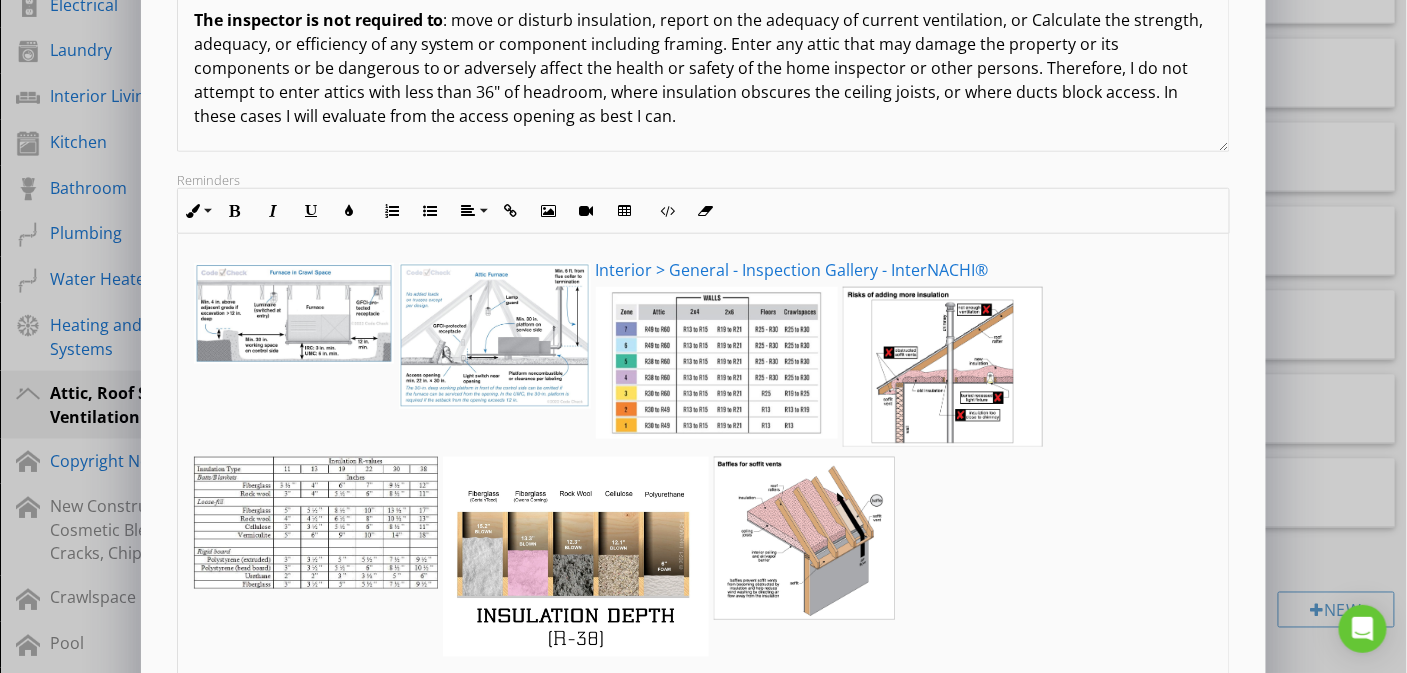 click at bounding box center [294, 313] 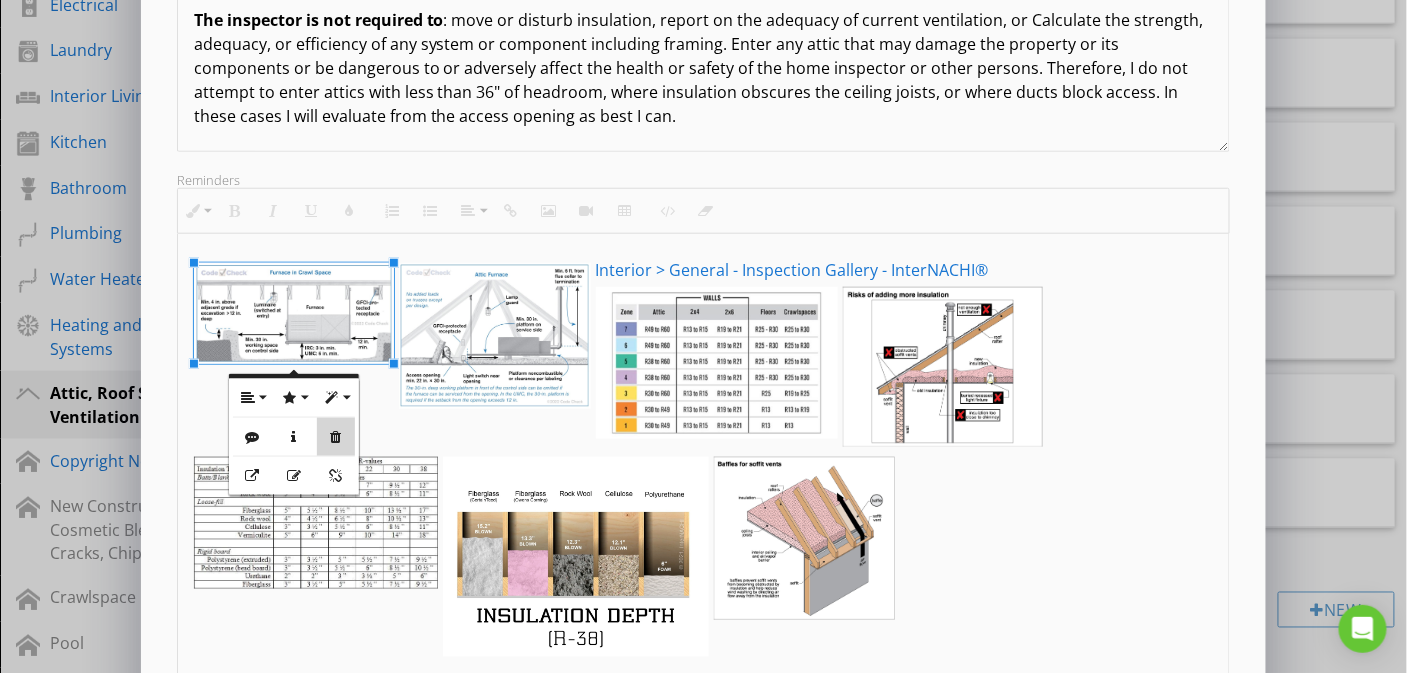 click at bounding box center (336, 437) 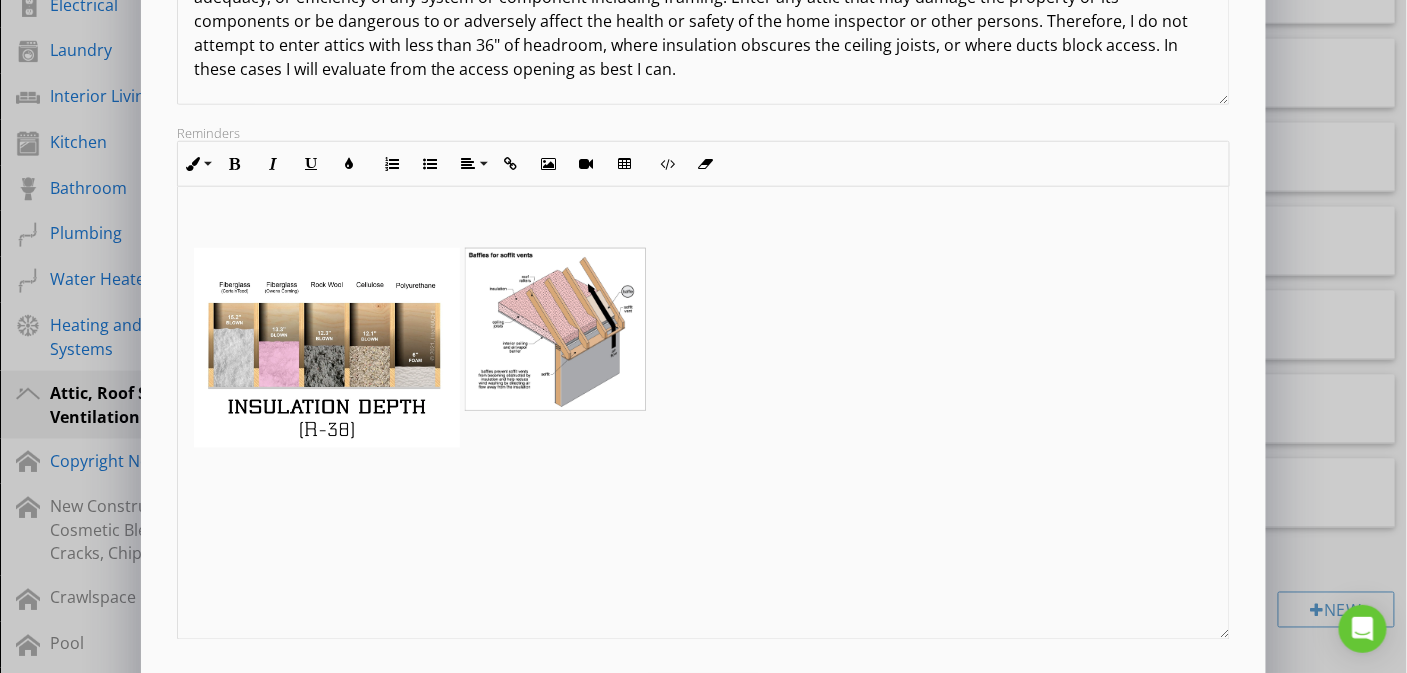 scroll, scrollTop: 489, scrollLeft: 0, axis: vertical 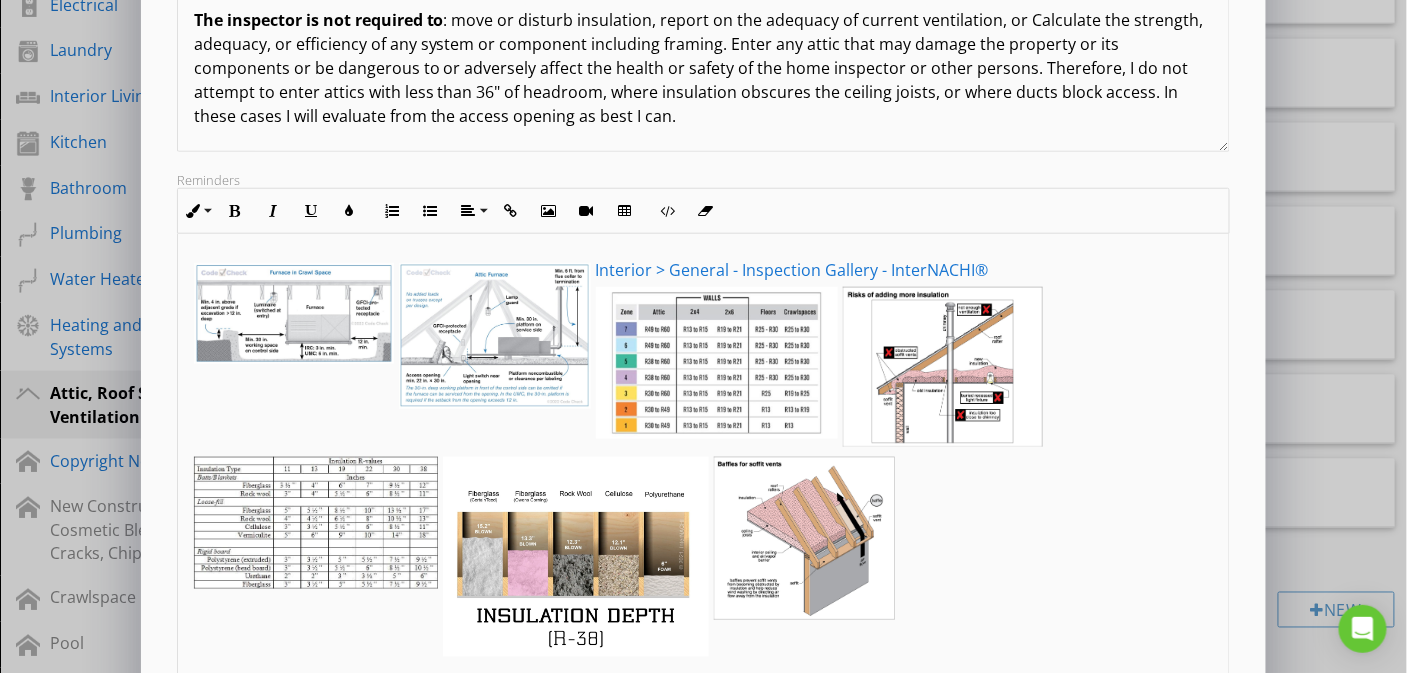 click at bounding box center (294, 313) 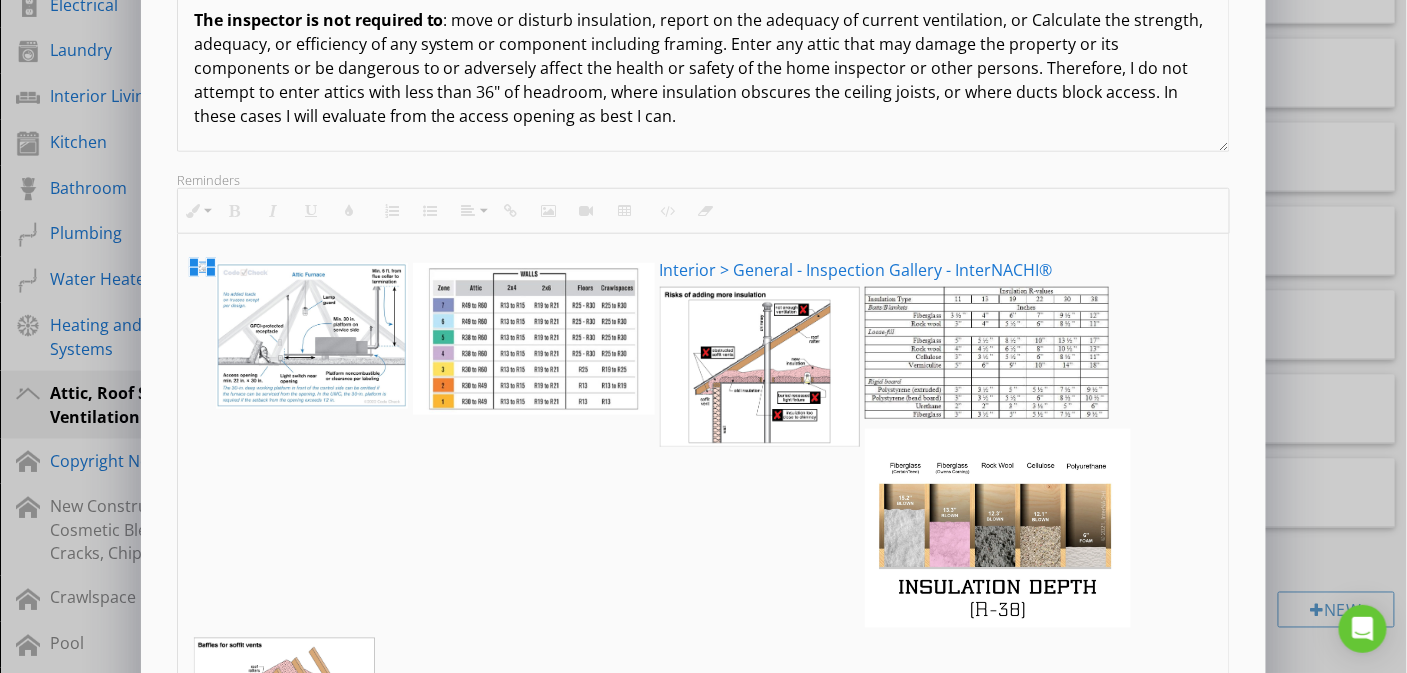 drag, startPoint x: 395, startPoint y: 363, endPoint x: 188, endPoint y: 249, distance: 236.31546 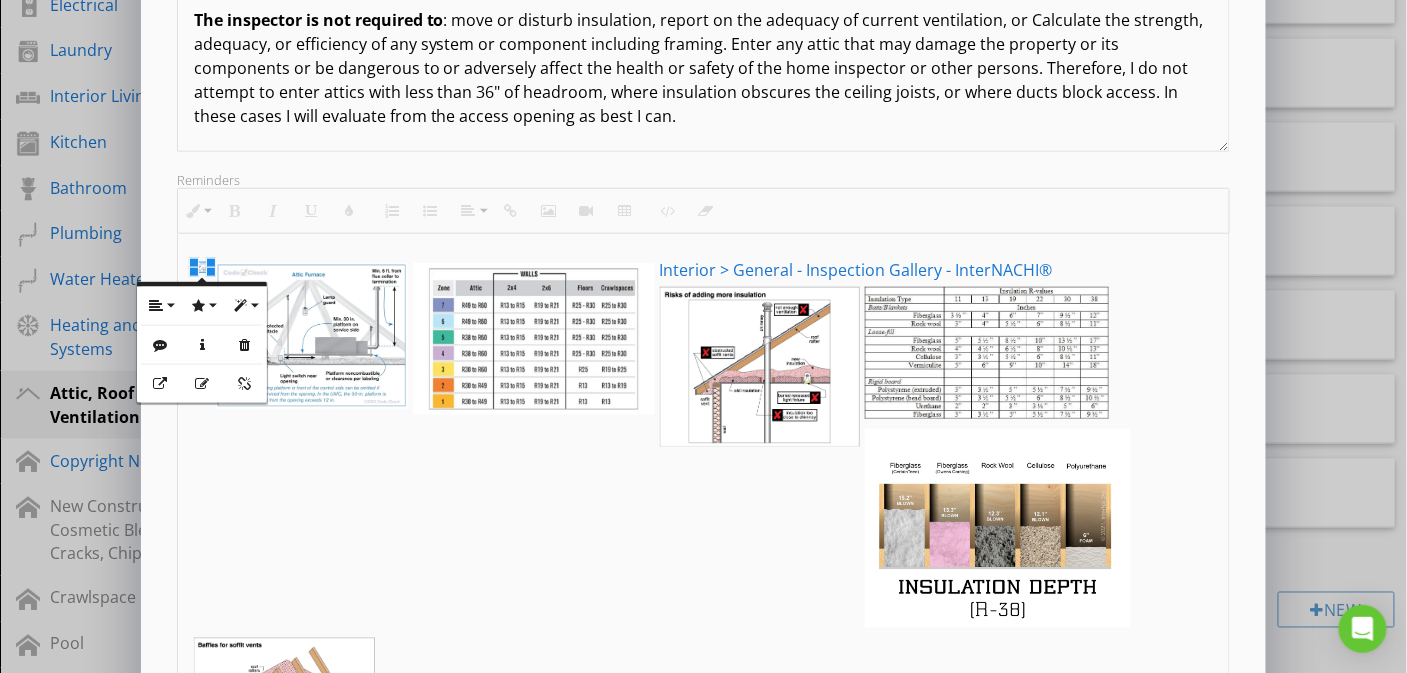 click on "Interior > General - Inspection Gallery - InterNACHI®" at bounding box center (704, 528) 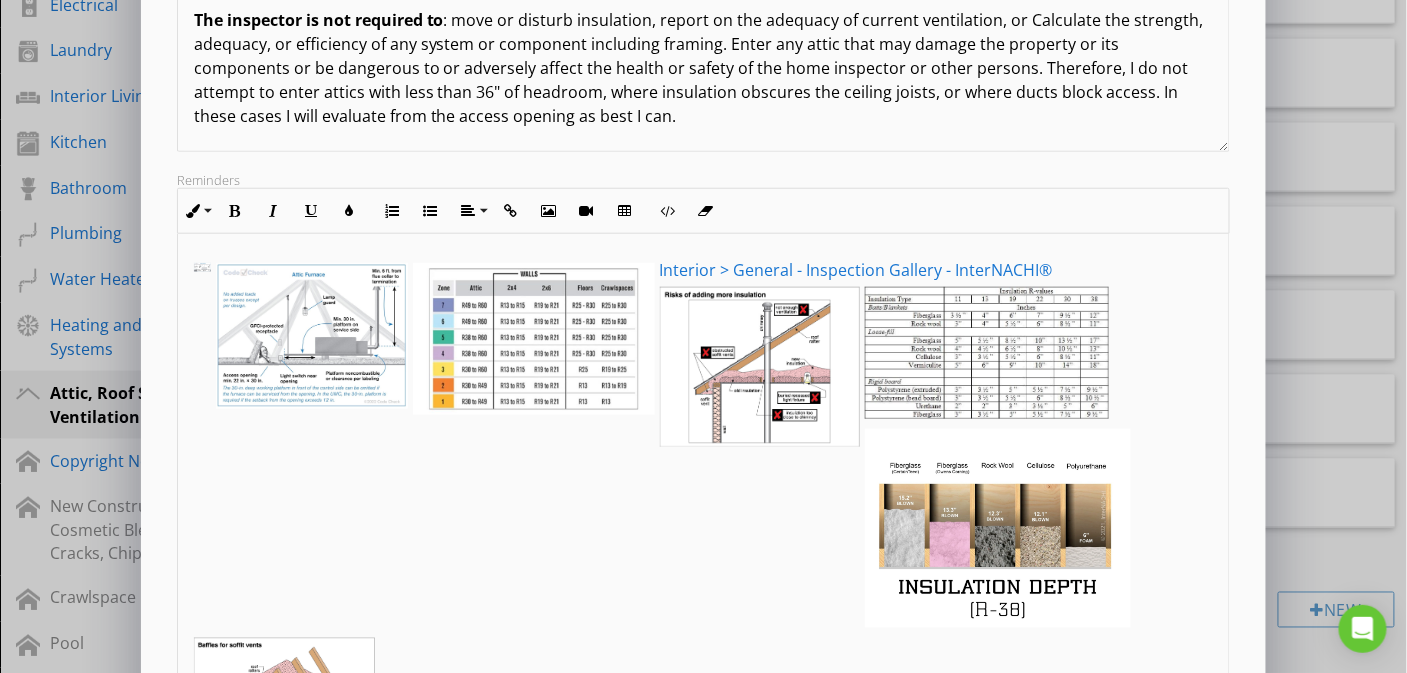 scroll, scrollTop: 135, scrollLeft: 0, axis: vertical 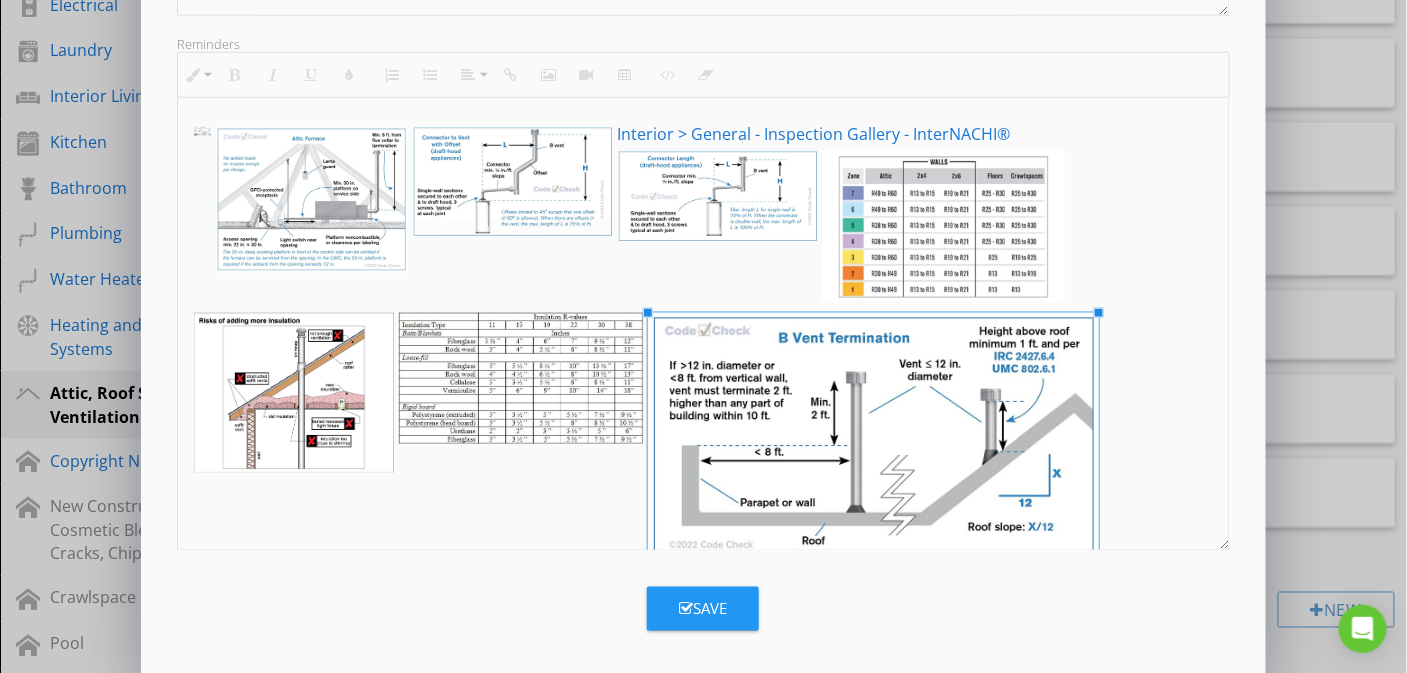 drag, startPoint x: 844, startPoint y: 426, endPoint x: 1096, endPoint y: 526, distance: 271.1162 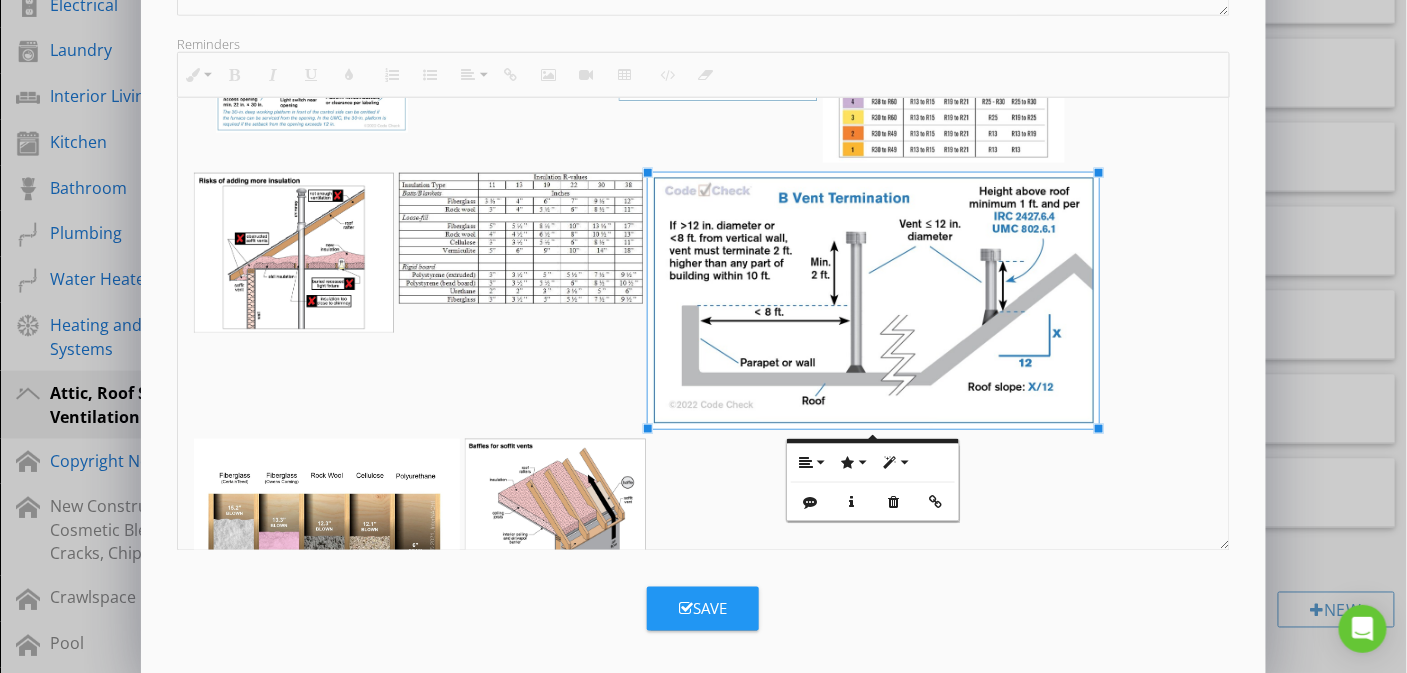 scroll, scrollTop: 150, scrollLeft: 0, axis: vertical 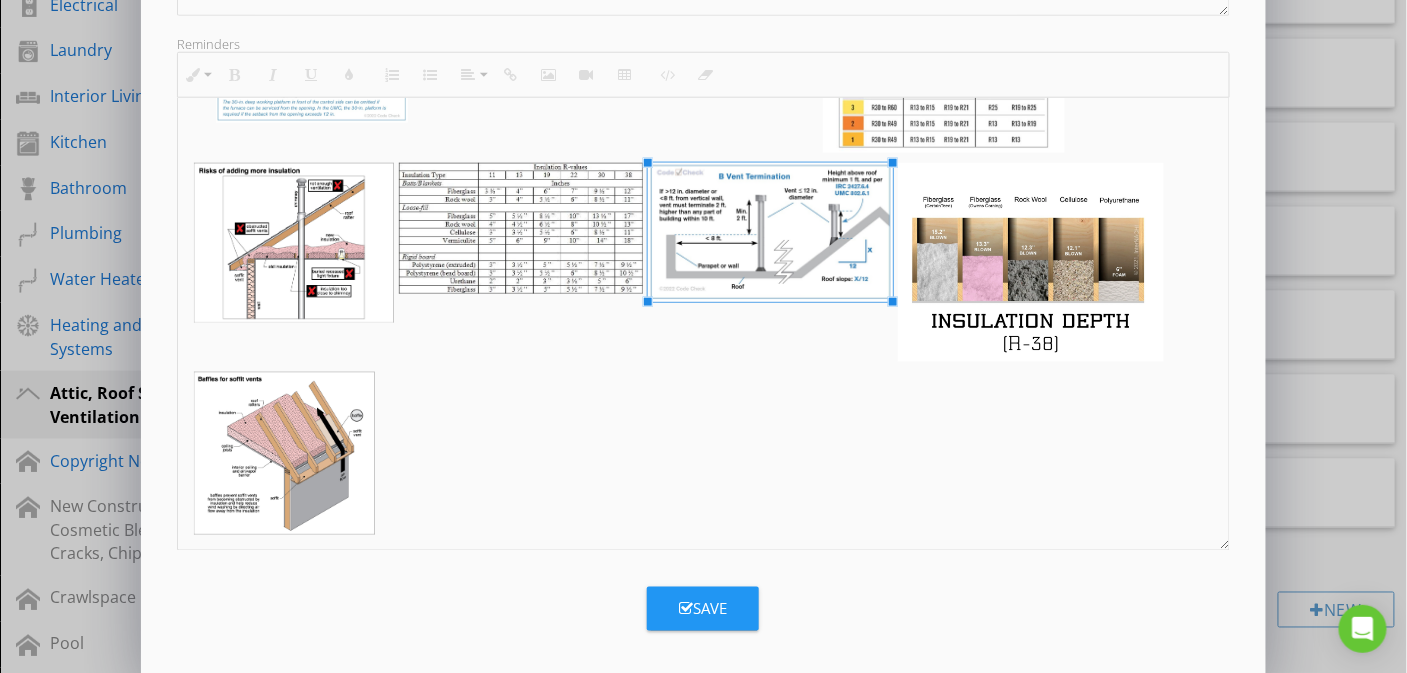 drag, startPoint x: 1103, startPoint y: 419, endPoint x: 898, endPoint y: 348, distance: 216.94699 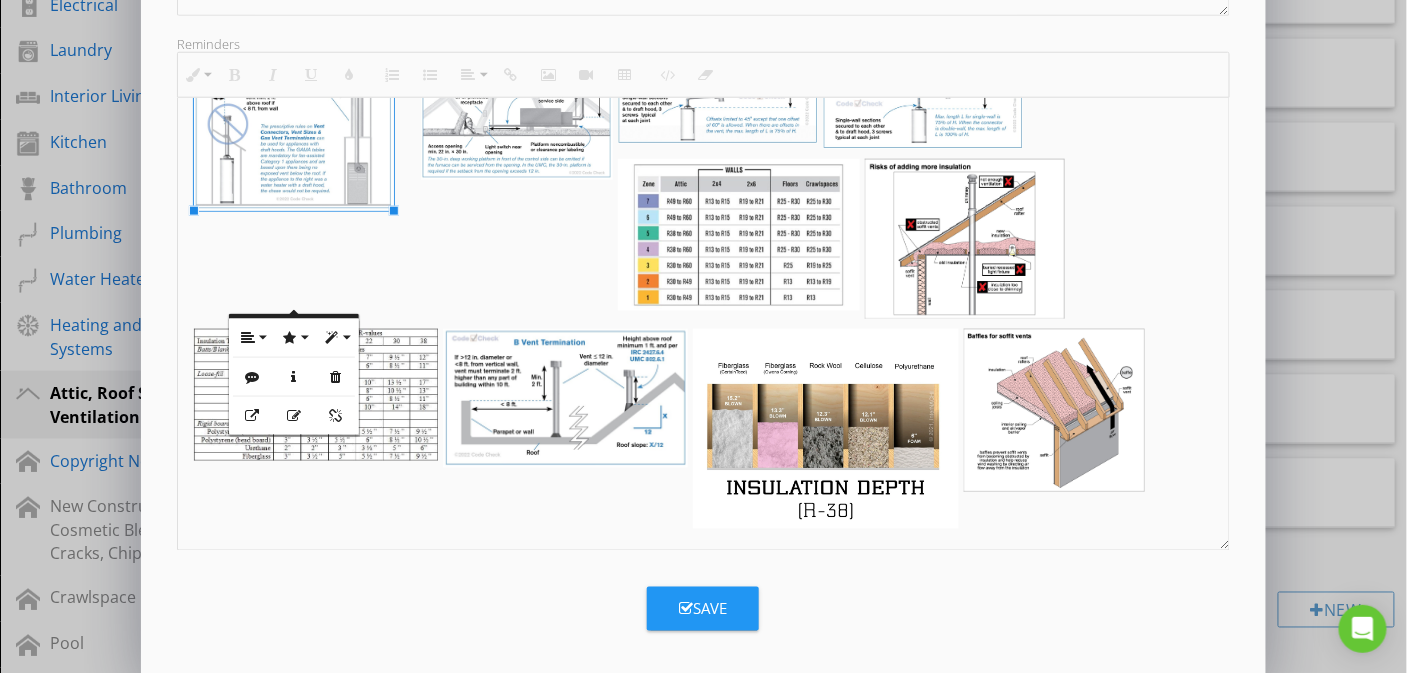 scroll, scrollTop: 0, scrollLeft: 0, axis: both 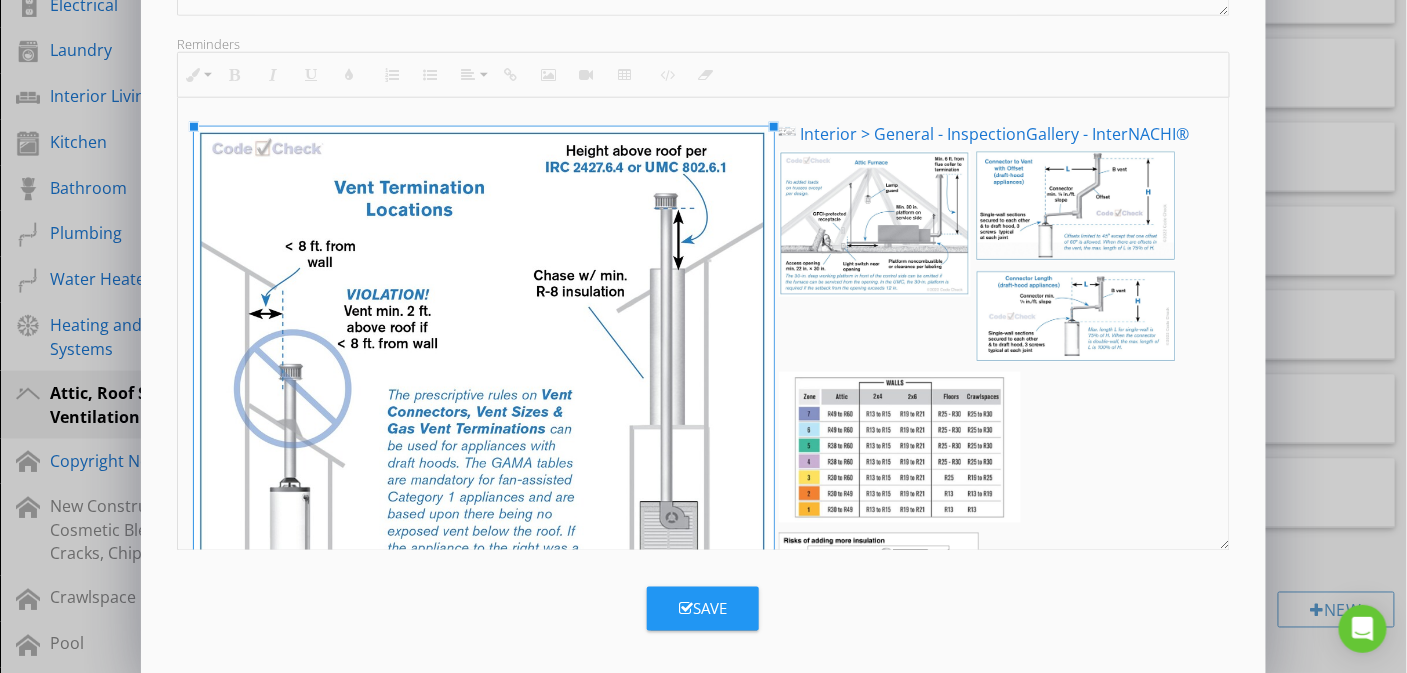 drag, startPoint x: 390, startPoint y: 301, endPoint x: 549, endPoint y: 384, distance: 179.35997 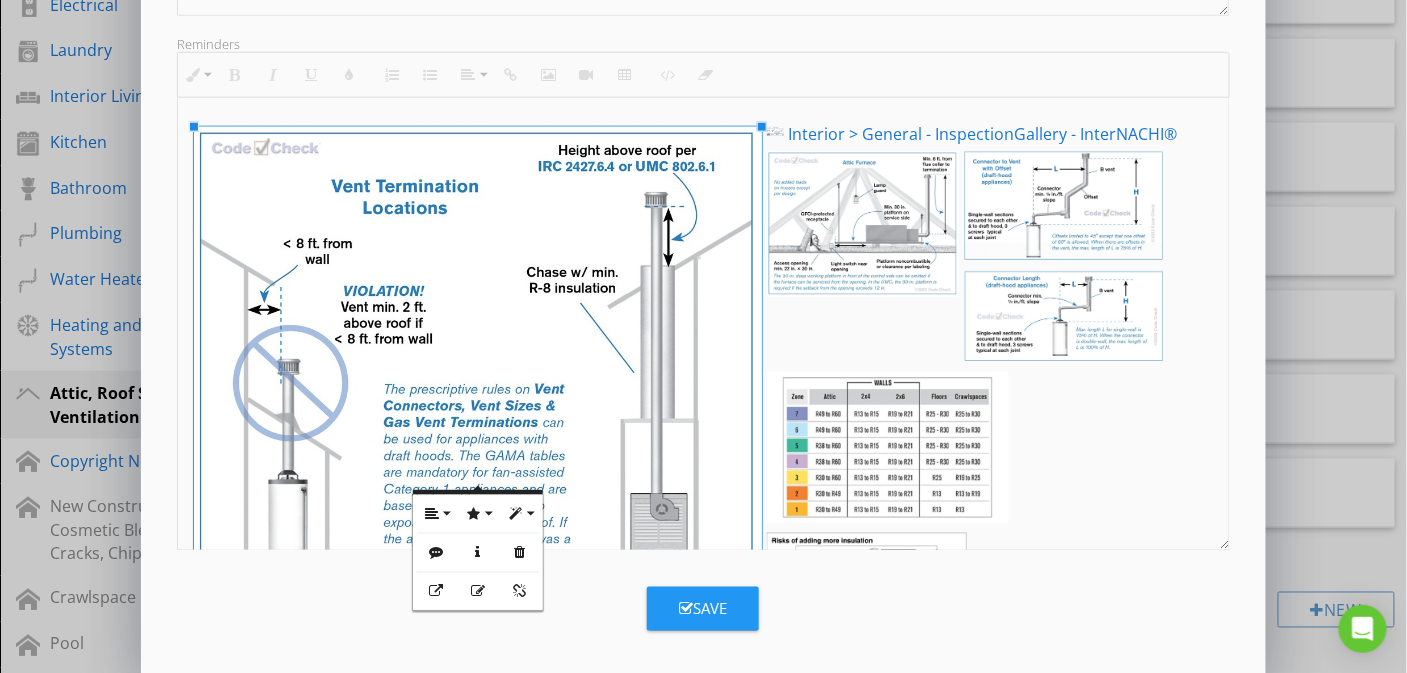 scroll, scrollTop: 150, scrollLeft: 0, axis: vertical 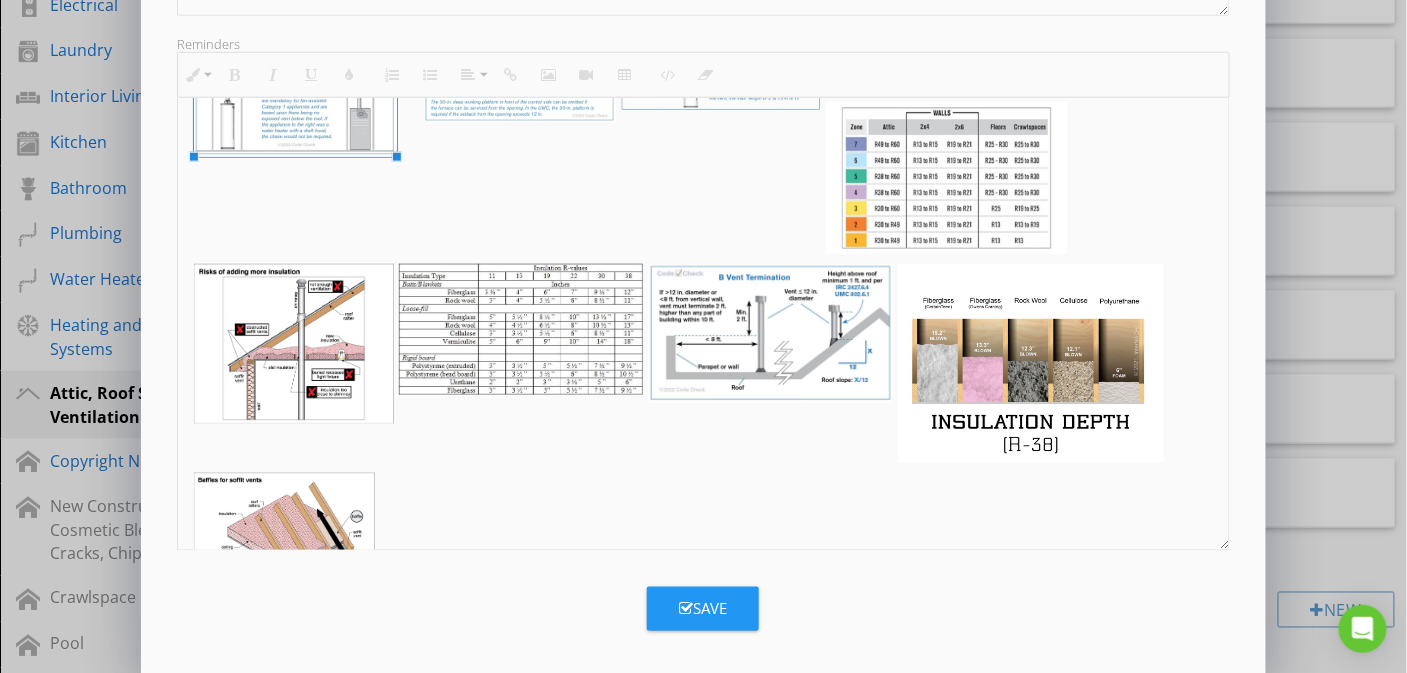 drag, startPoint x: 761, startPoint y: 478, endPoint x: 397, endPoint y: 296, distance: 406.9644 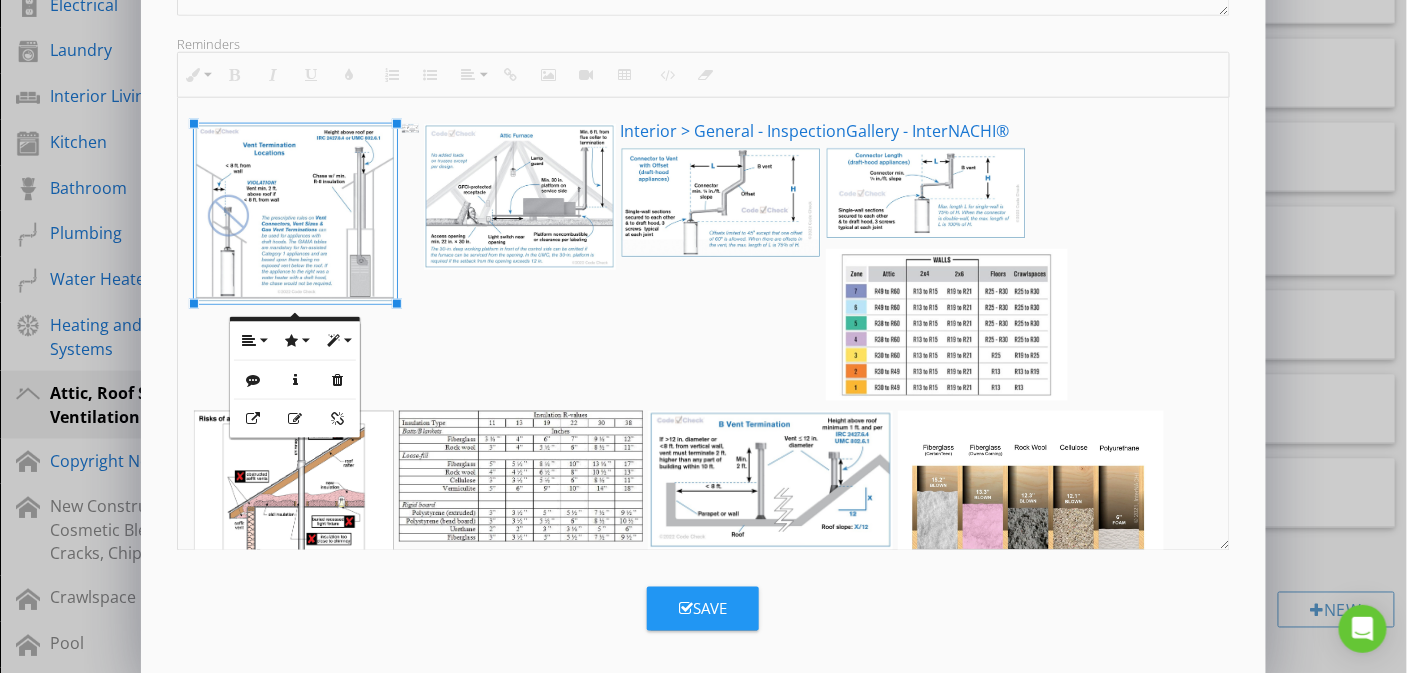 scroll, scrollTop: 0, scrollLeft: 0, axis: both 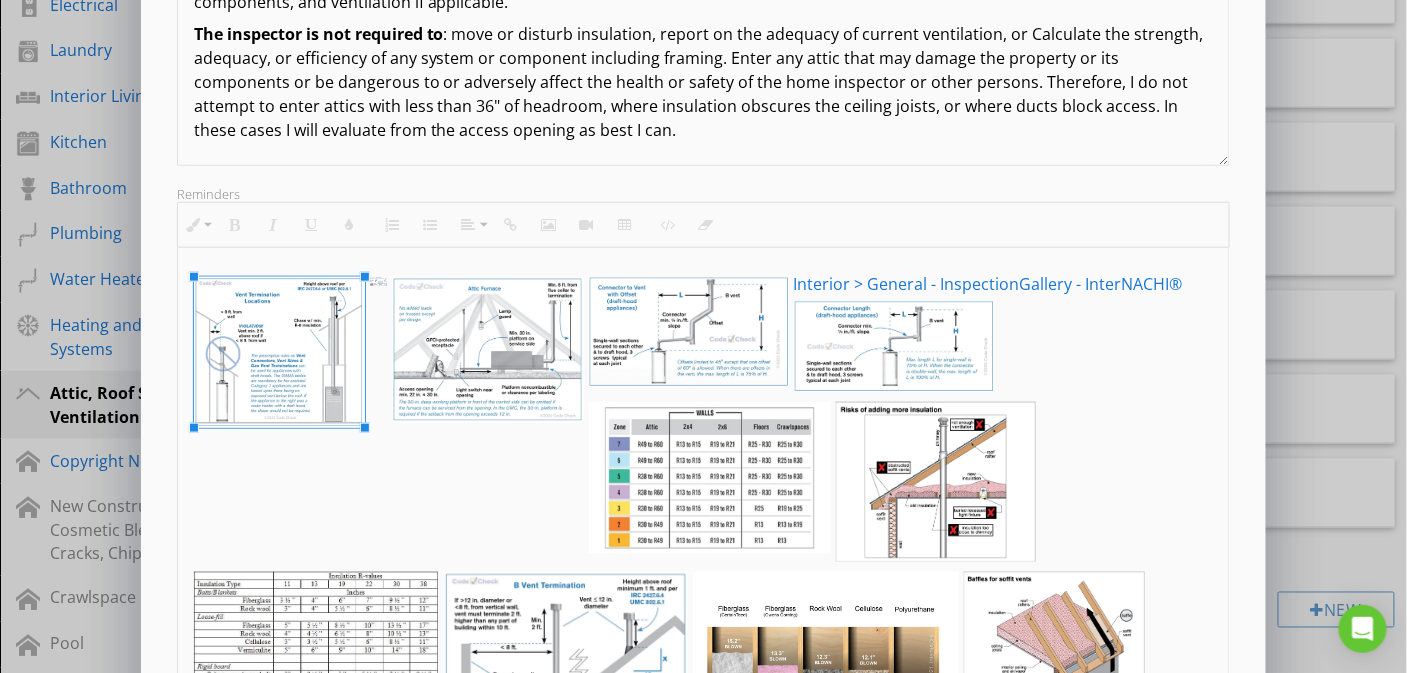 drag, startPoint x: 398, startPoint y: 453, endPoint x: 367, endPoint y: 429, distance: 39.20459 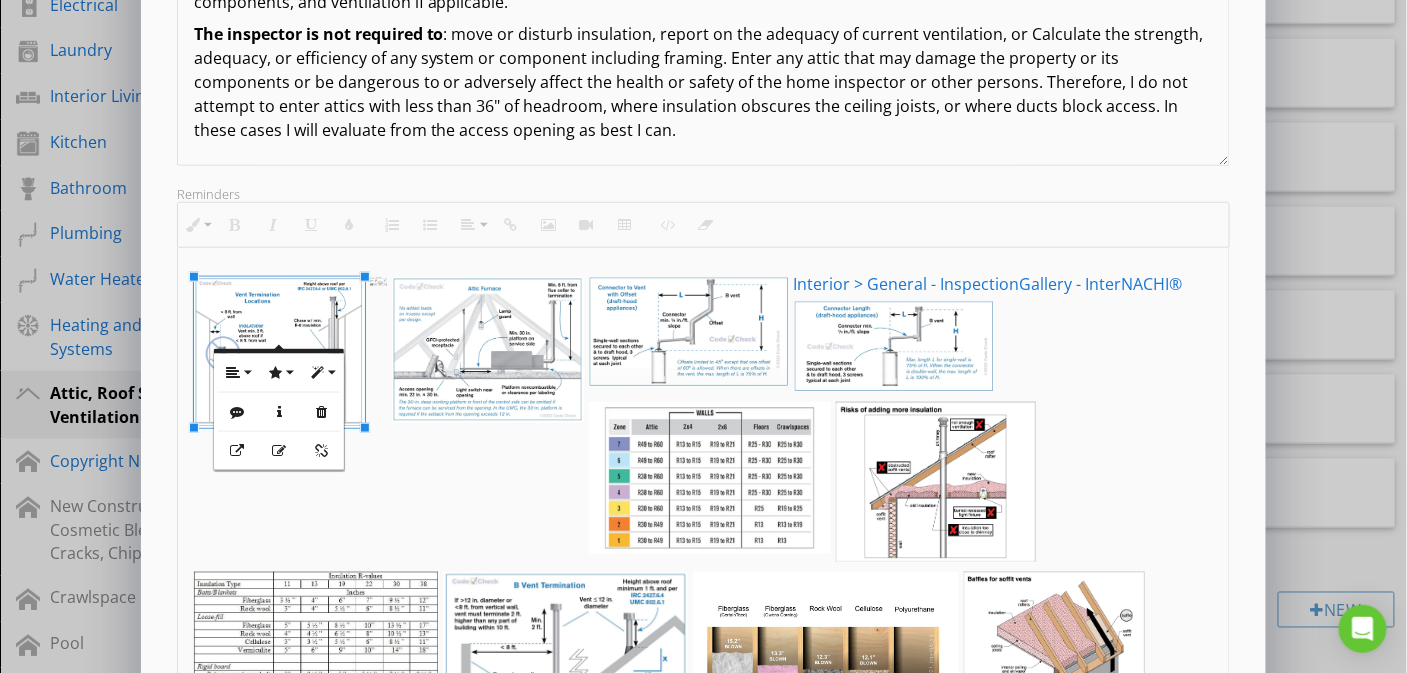 scroll, scrollTop: 92, scrollLeft: 0, axis: vertical 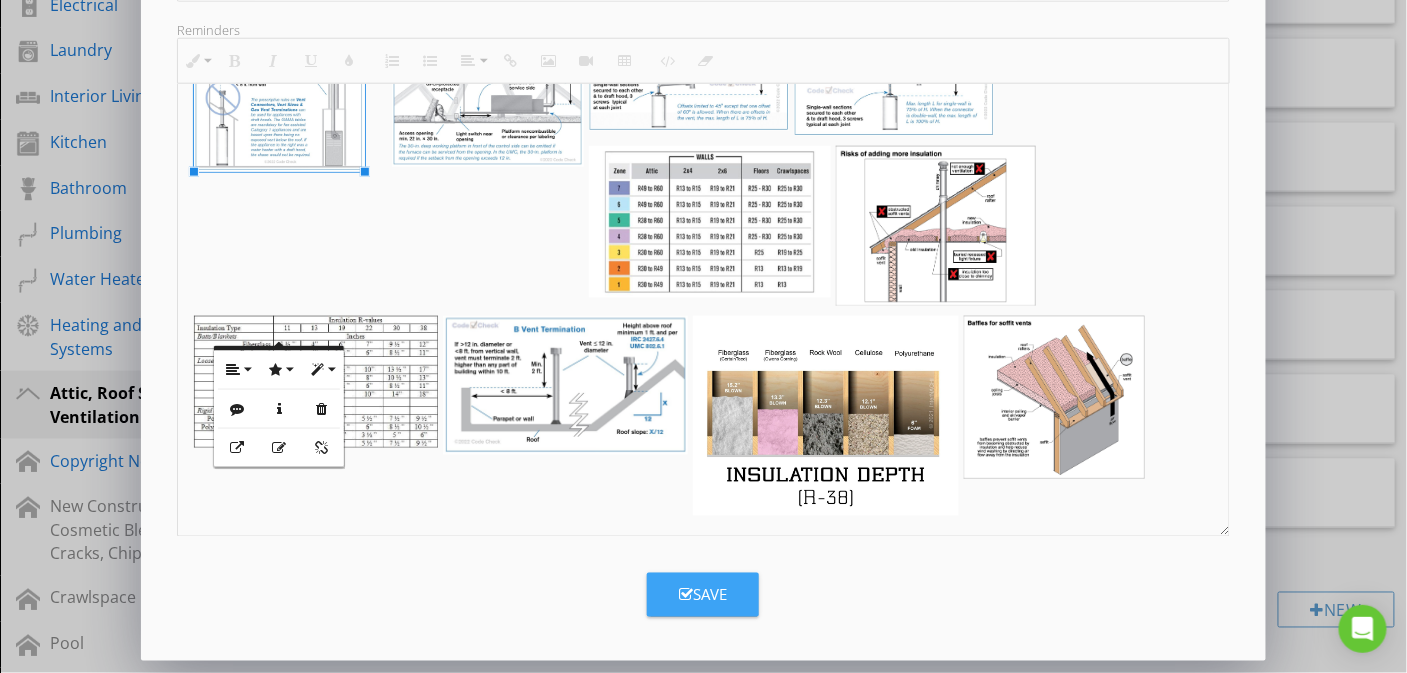 click at bounding box center [686, 595] 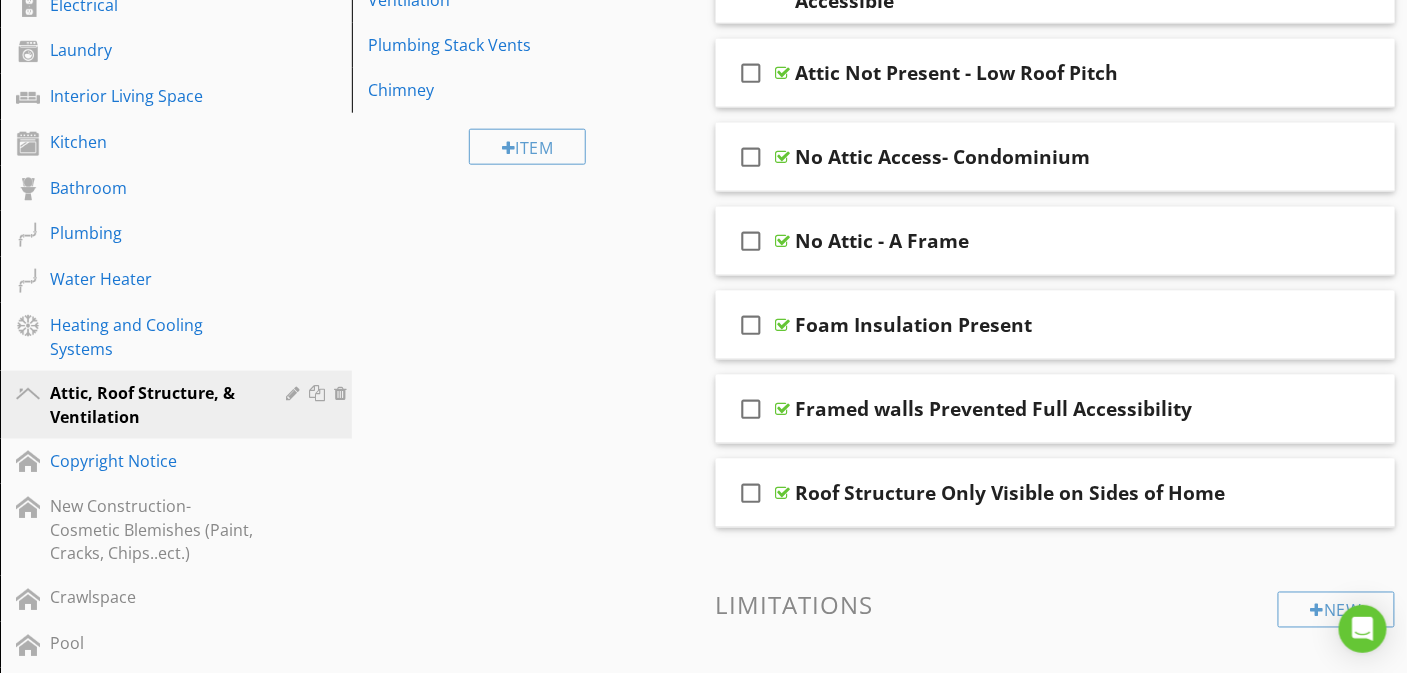 scroll, scrollTop: 167, scrollLeft: 0, axis: vertical 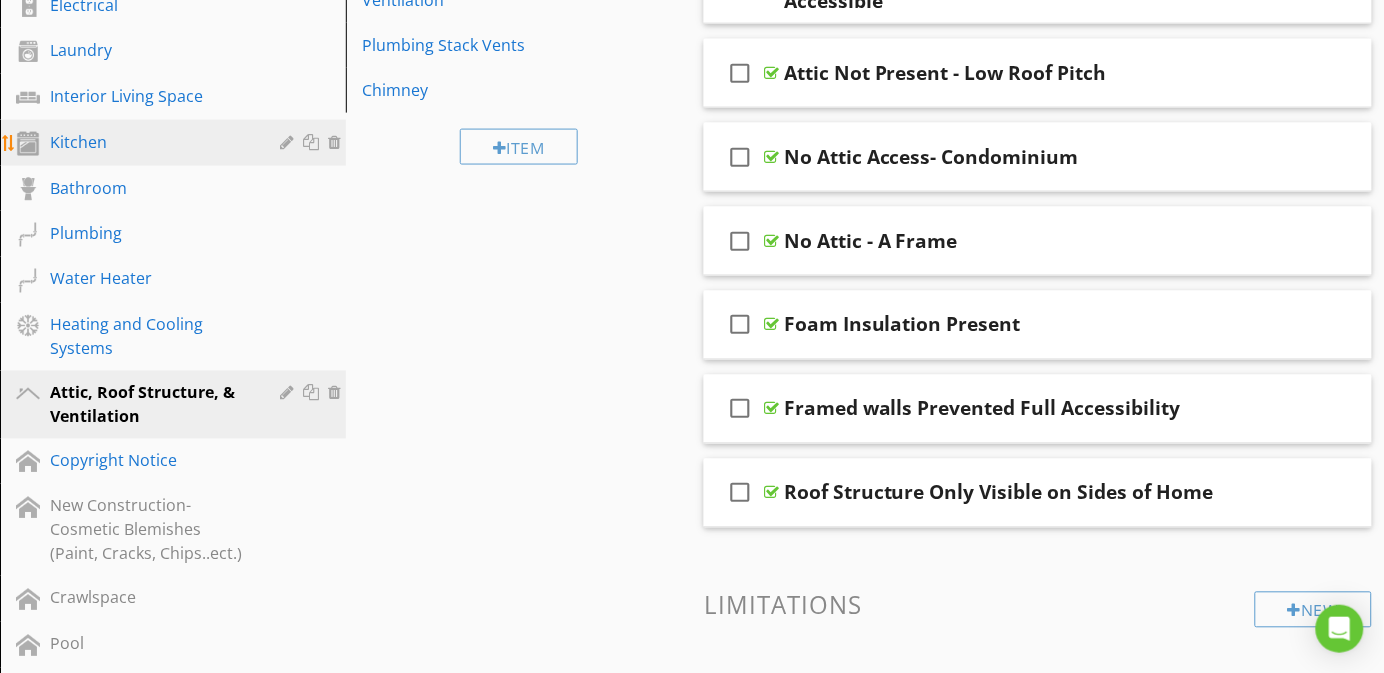 click on "Kitchen" at bounding box center [150, 142] 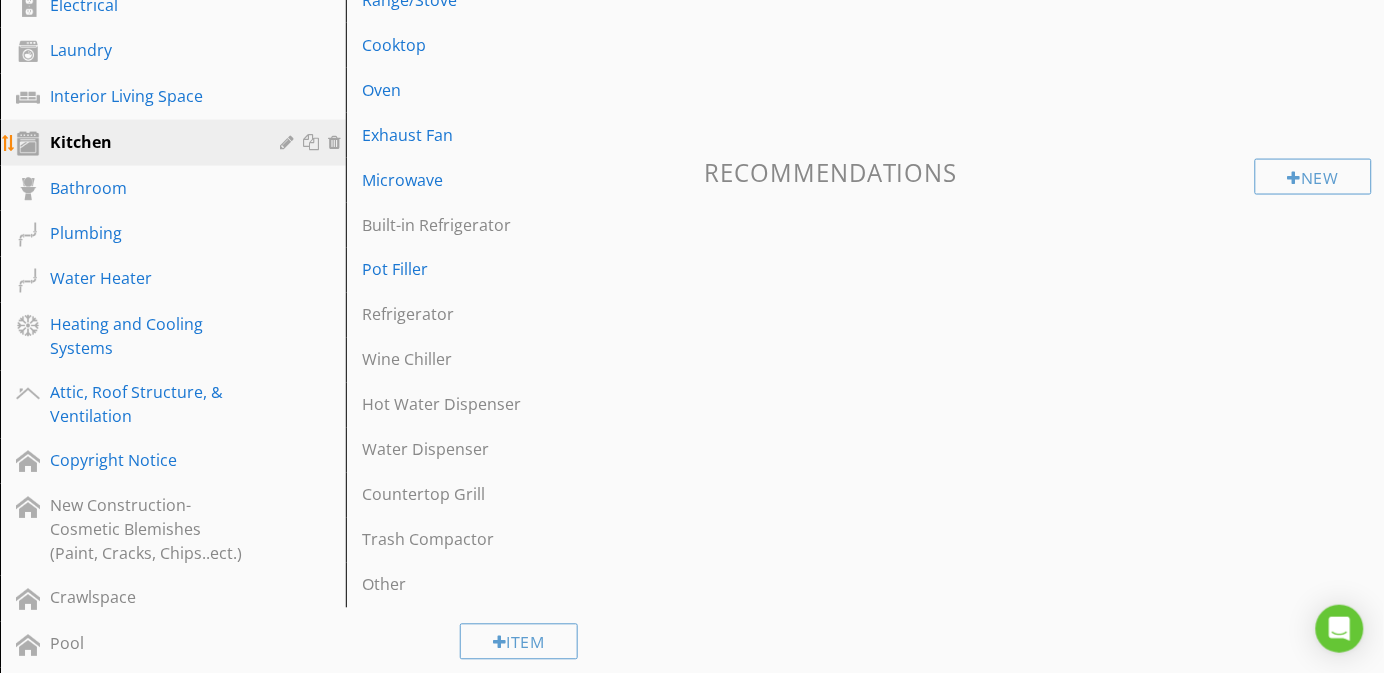 click at bounding box center [289, 142] 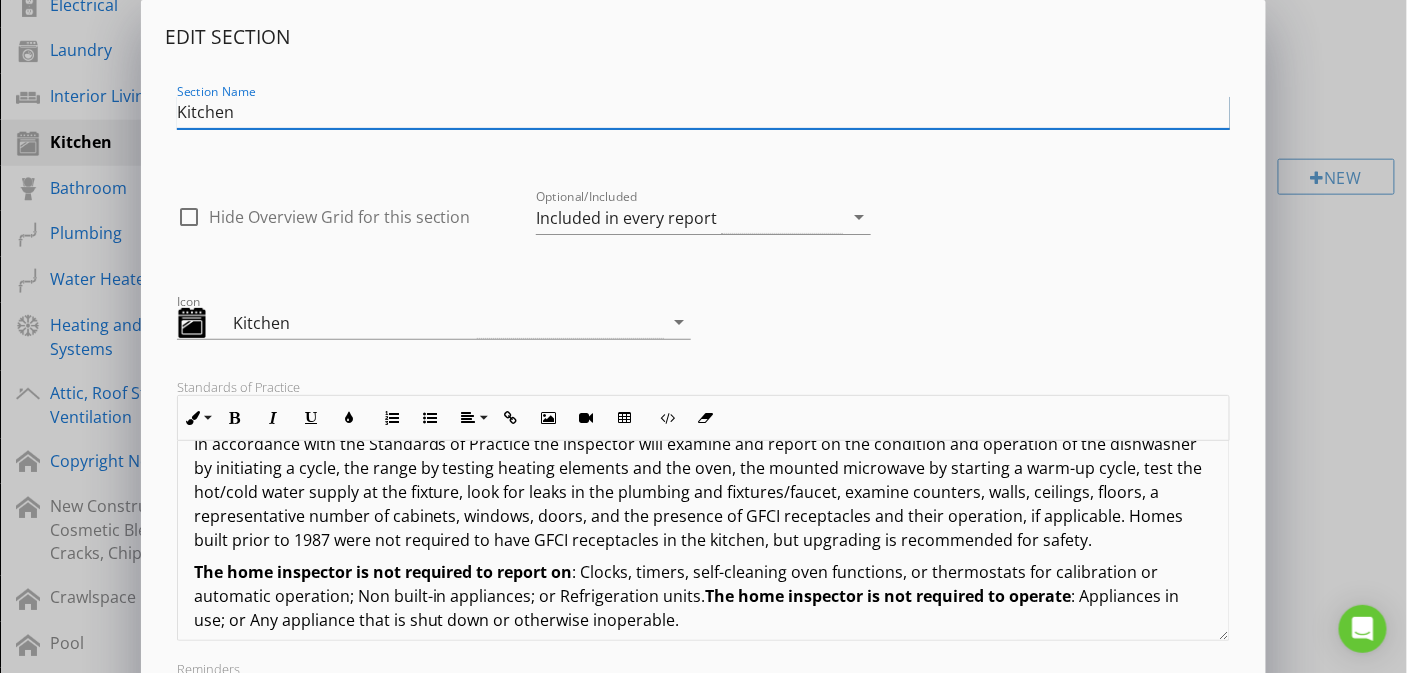 scroll, scrollTop: 48, scrollLeft: 0, axis: vertical 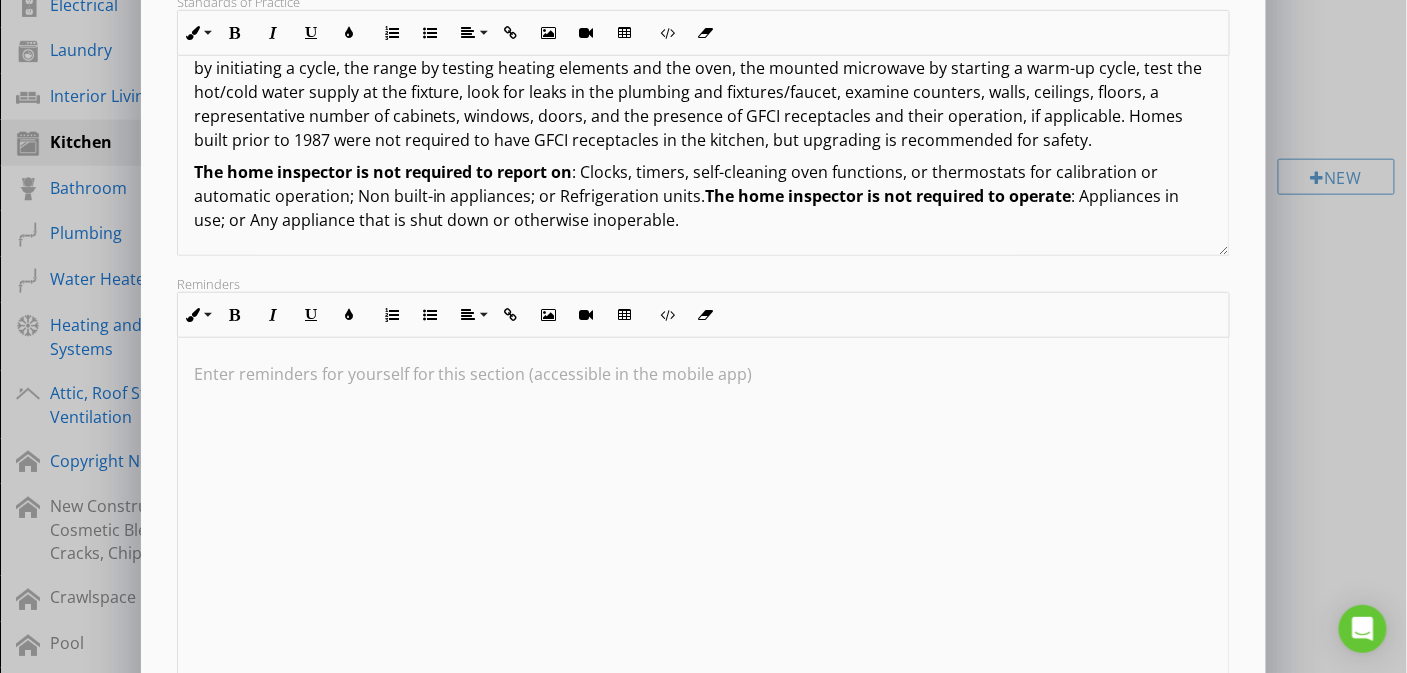 drag, startPoint x: 1225, startPoint y: 530, endPoint x: 1211, endPoint y: 677, distance: 147.66516 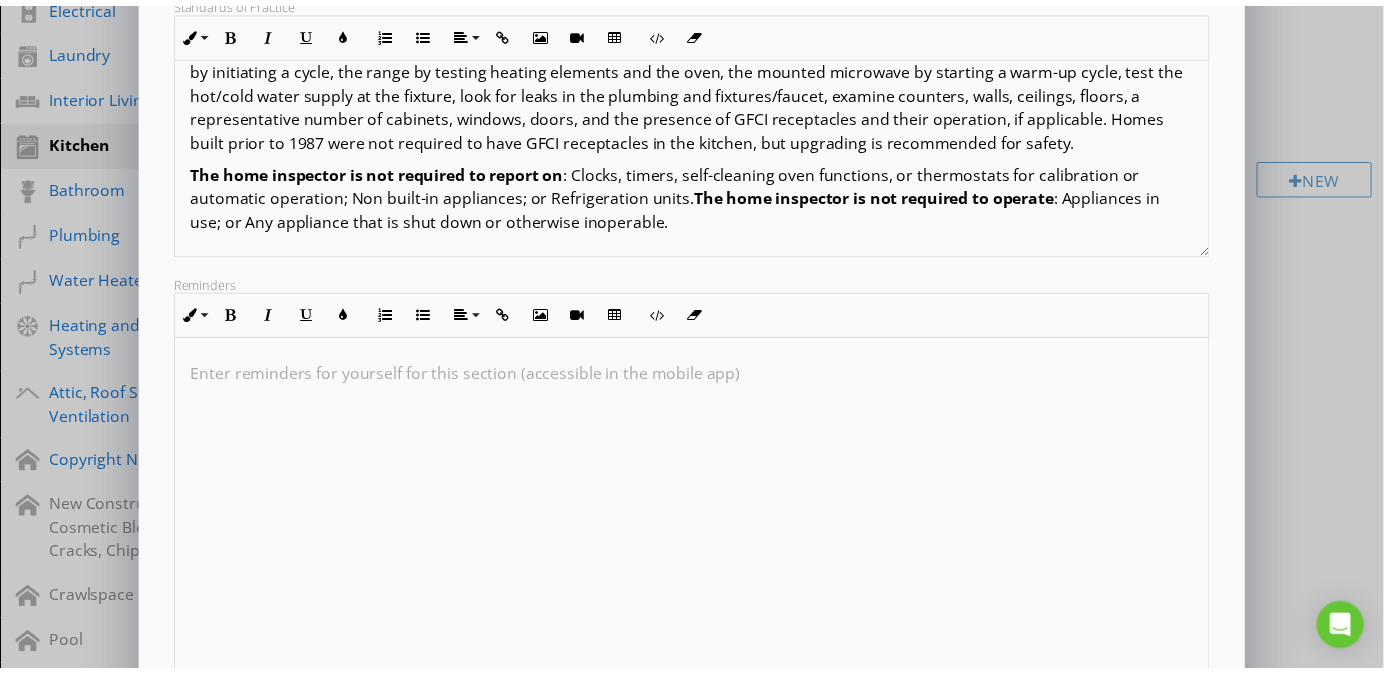 scroll, scrollTop: 532, scrollLeft: 0, axis: vertical 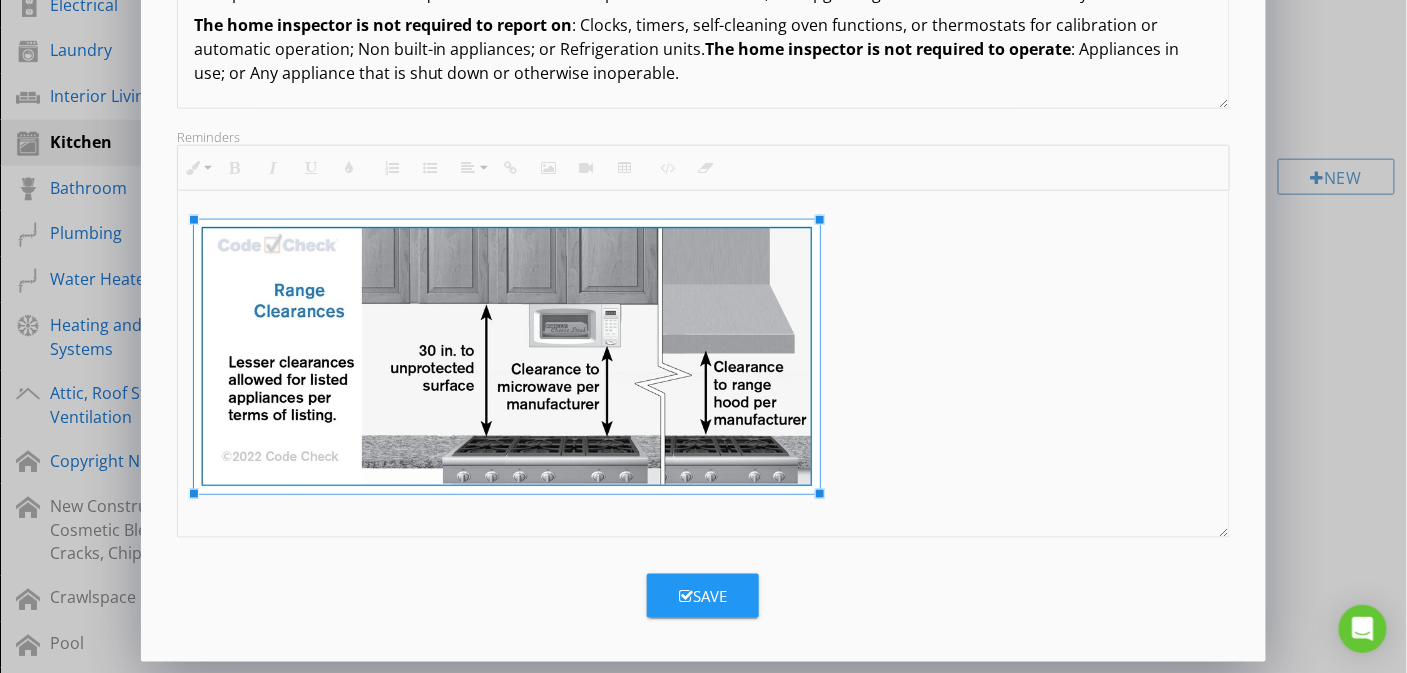 drag, startPoint x: 388, startPoint y: 302, endPoint x: 816, endPoint y: 536, distance: 487.79092 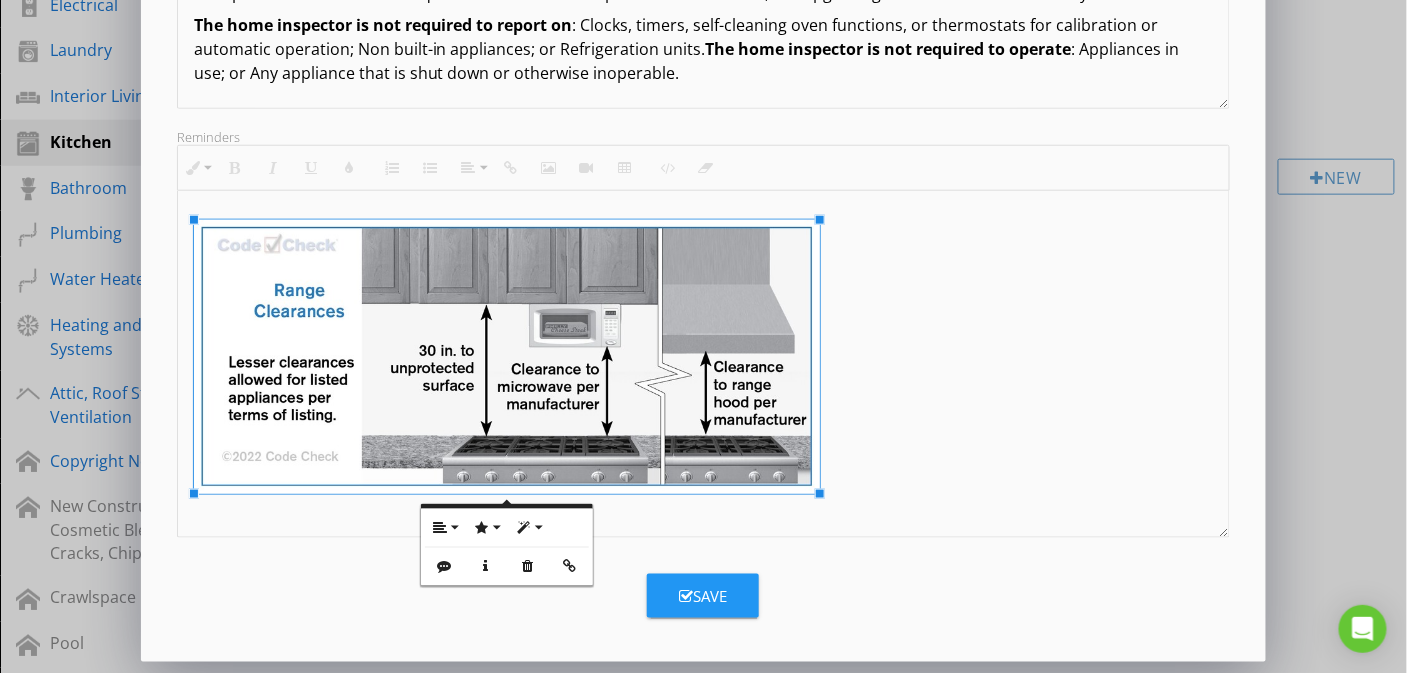 click at bounding box center [704, 353] 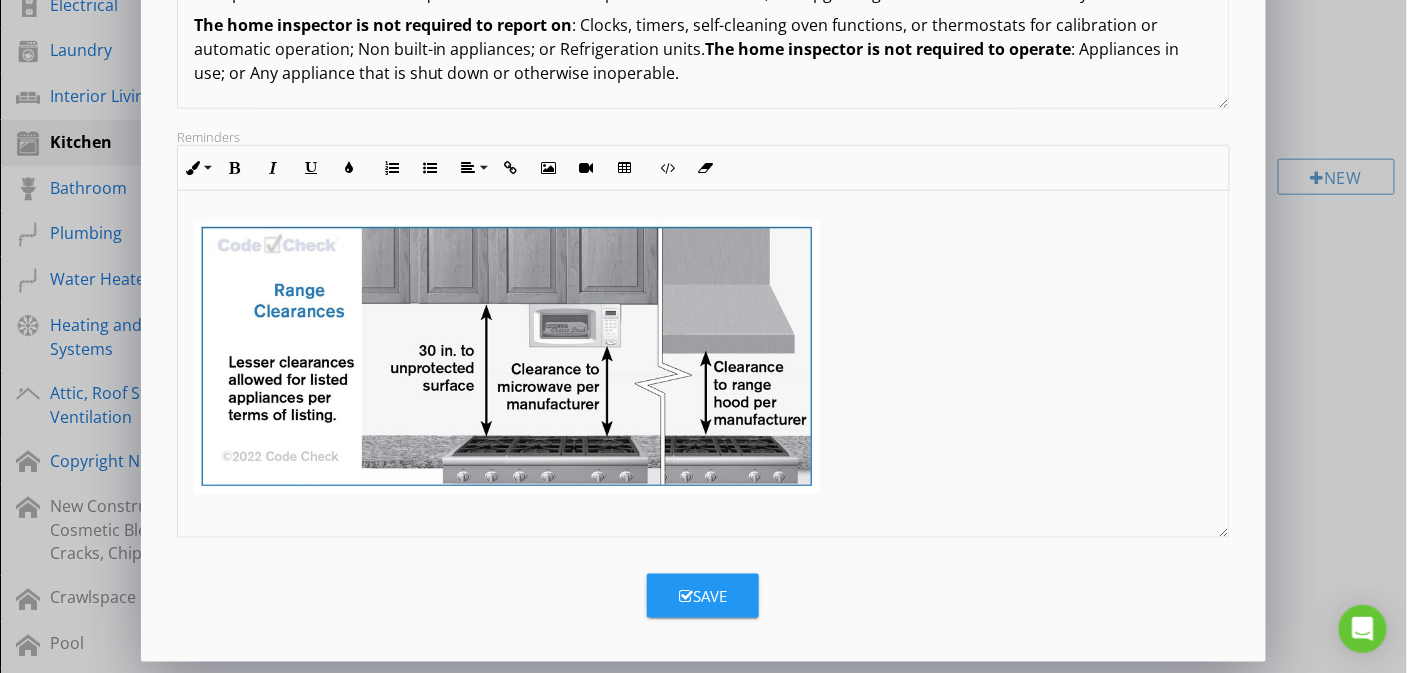 click at bounding box center (507, 357) 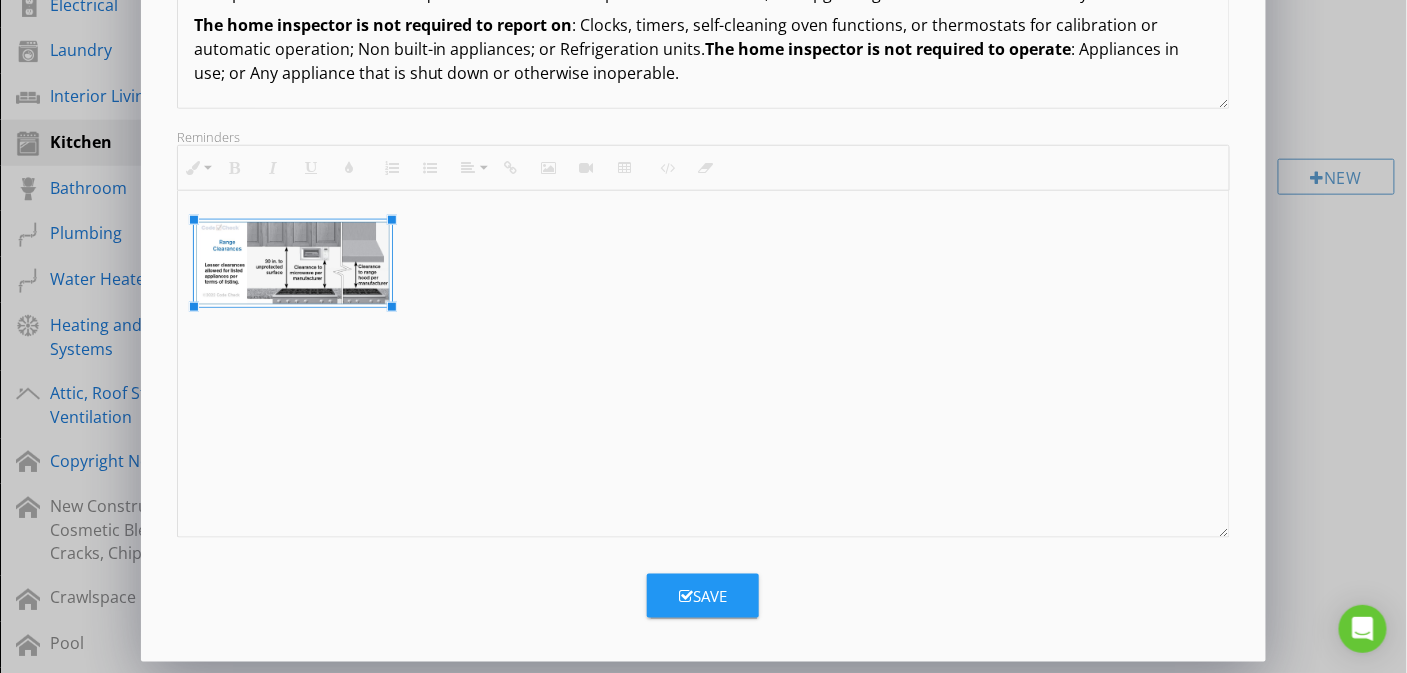 drag, startPoint x: 816, startPoint y: 496, endPoint x: 389, endPoint y: 337, distance: 455.6424 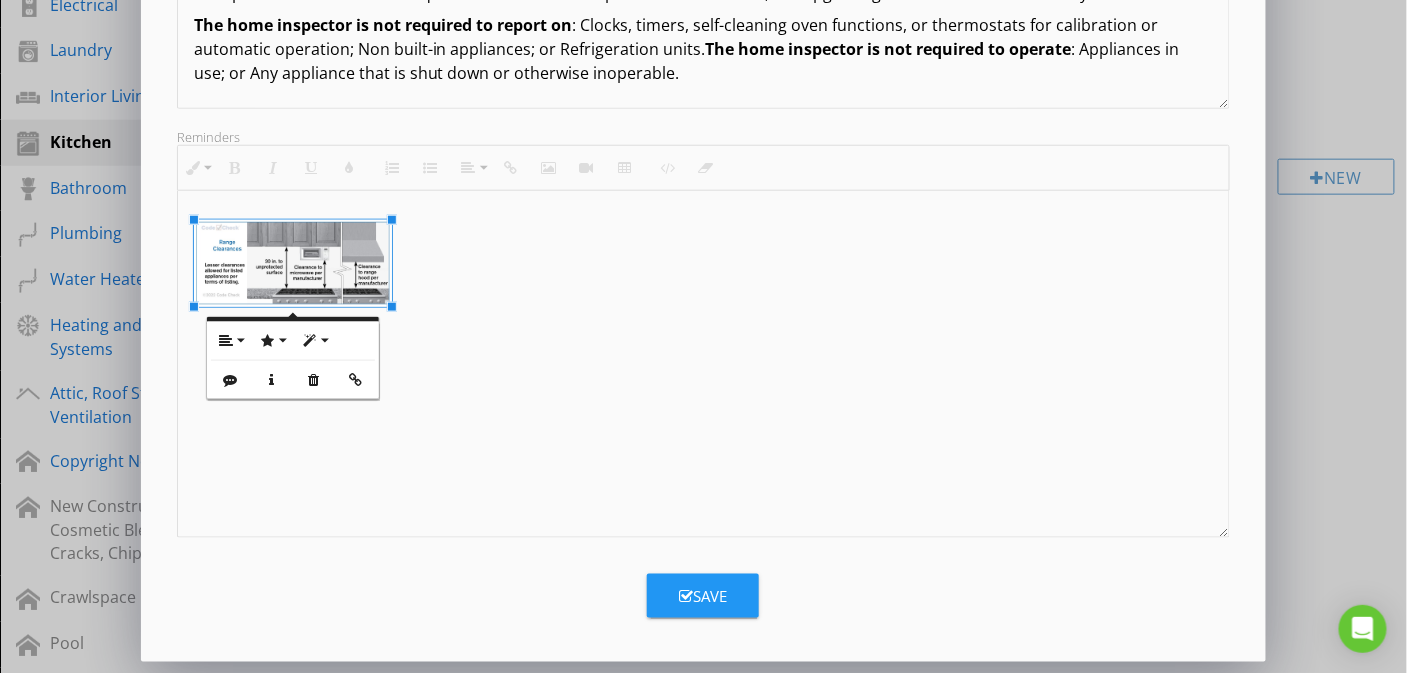 click on "Save" at bounding box center [703, 596] 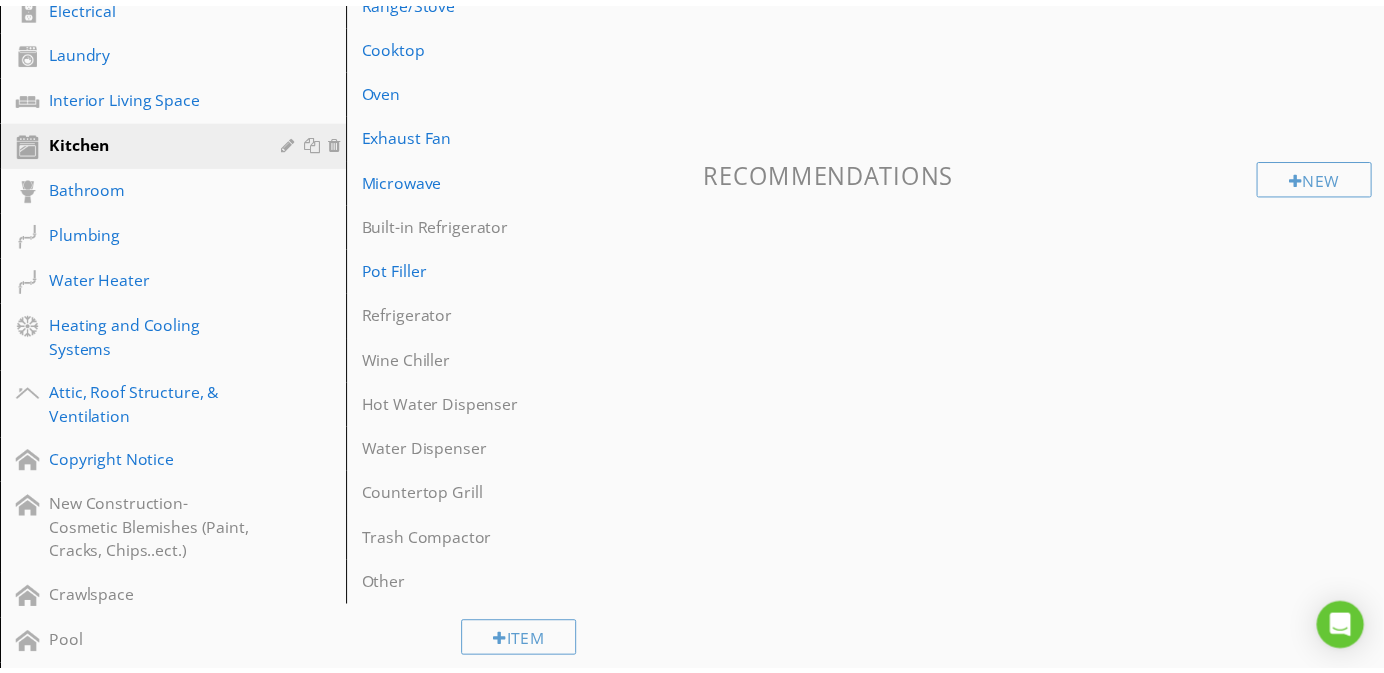 scroll, scrollTop: 167, scrollLeft: 0, axis: vertical 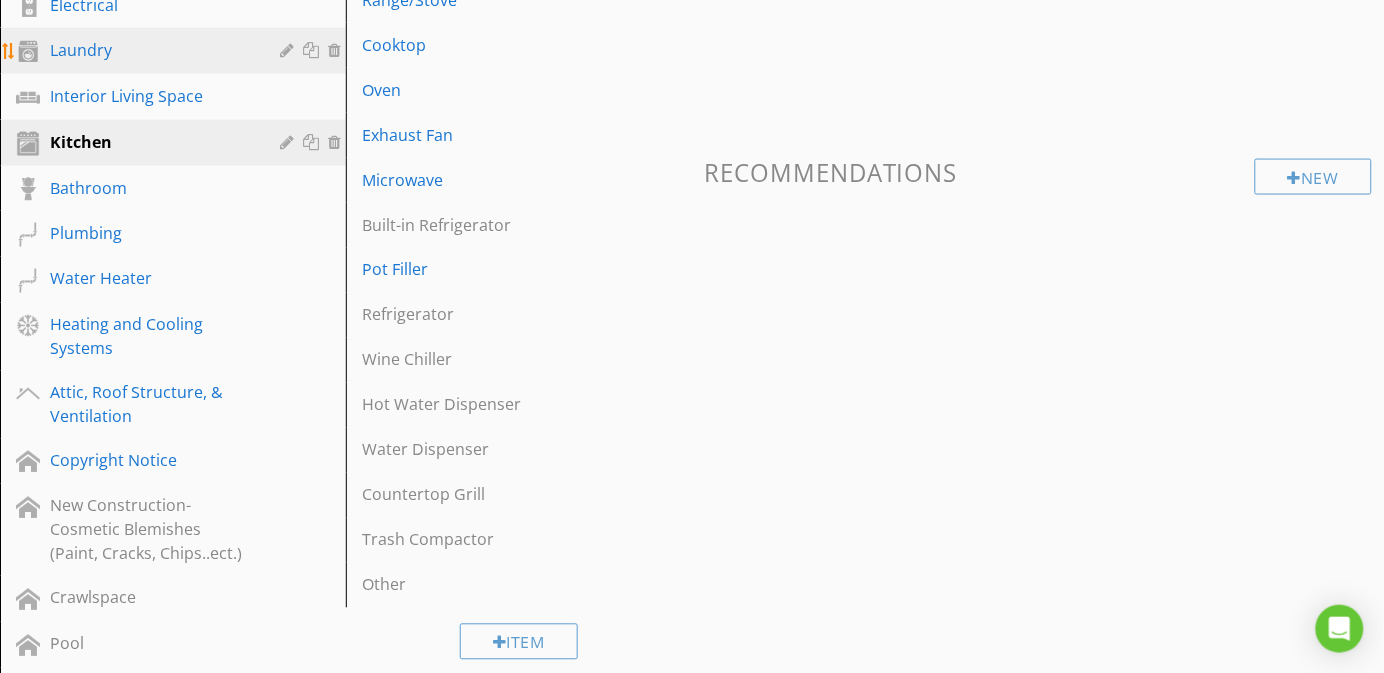 click on "Laundry" at bounding box center [150, 50] 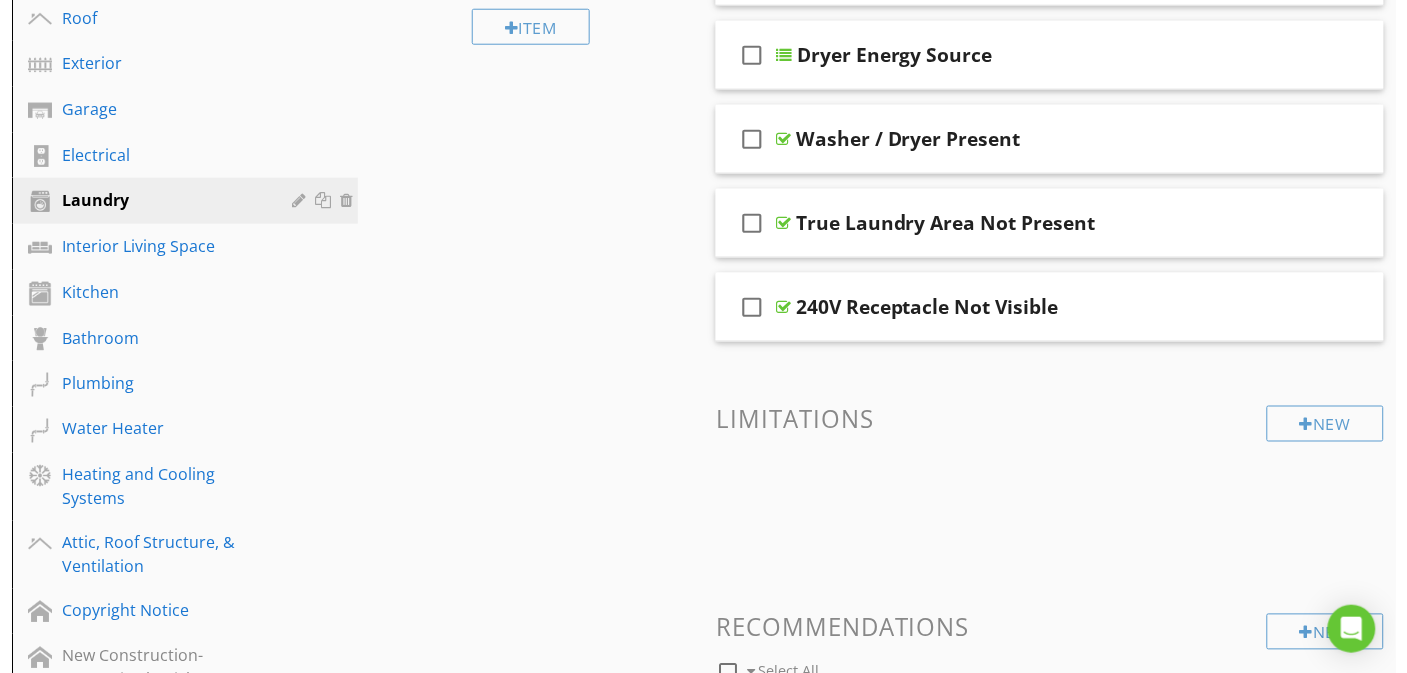 scroll, scrollTop: 164, scrollLeft: 0, axis: vertical 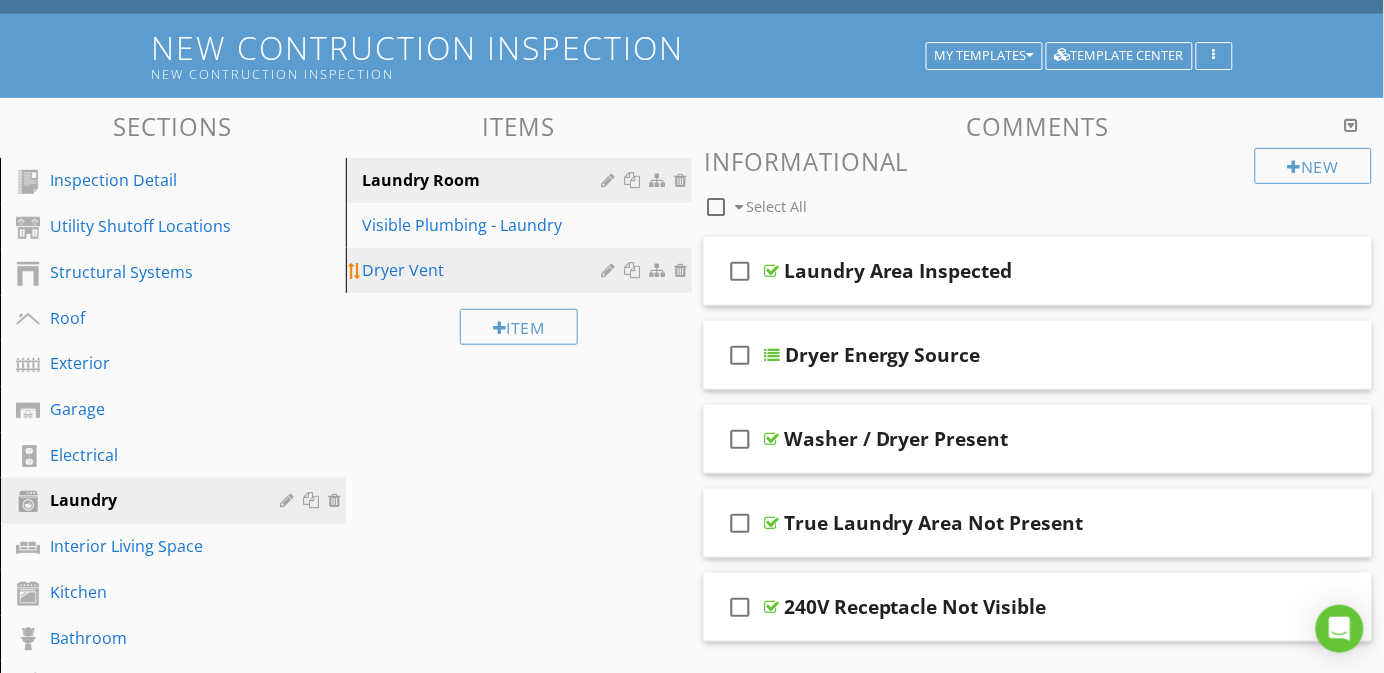 click on "Dryer Vent" at bounding box center (484, 270) 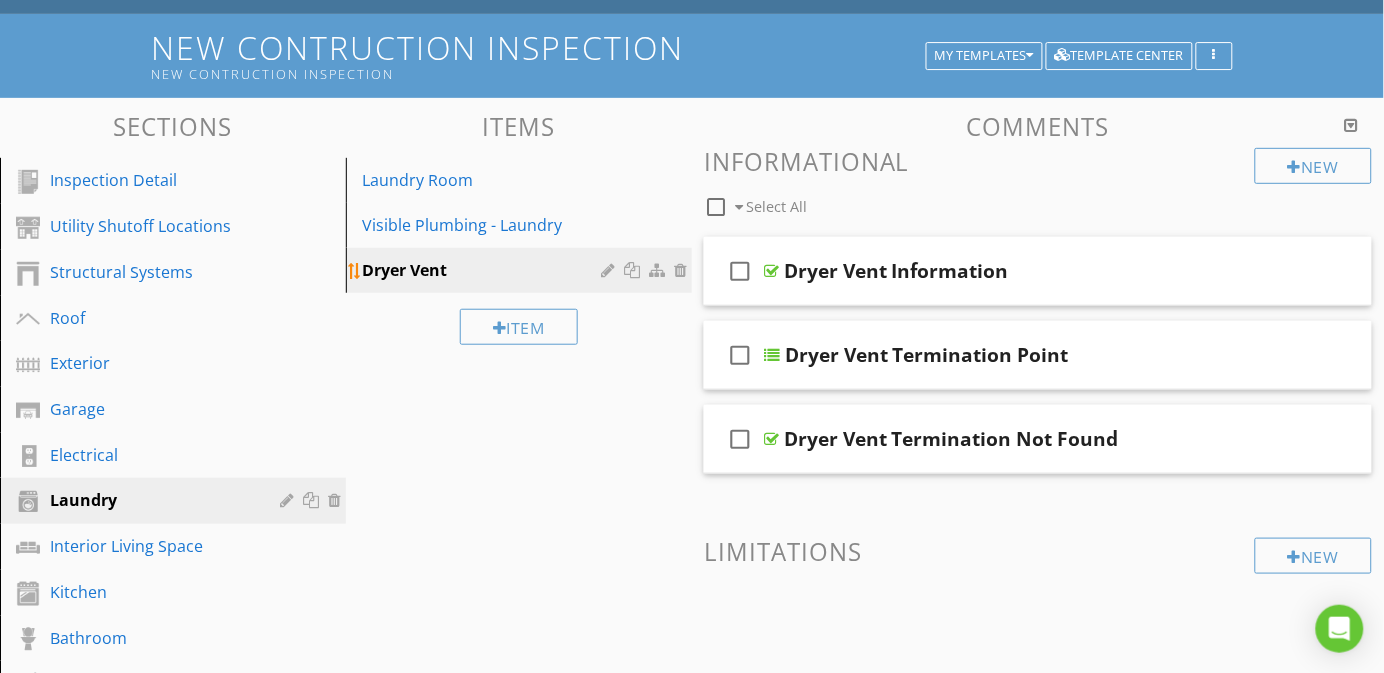 click at bounding box center (610, 270) 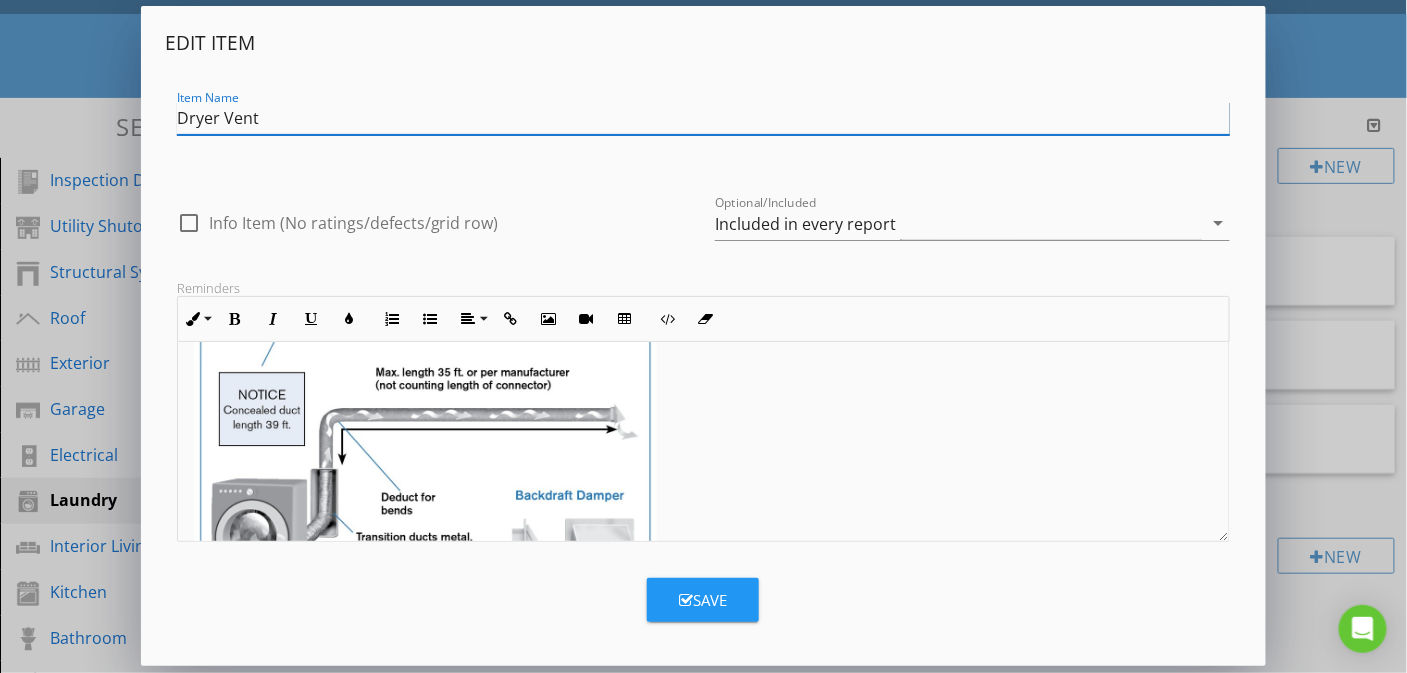 scroll, scrollTop: 267, scrollLeft: 0, axis: vertical 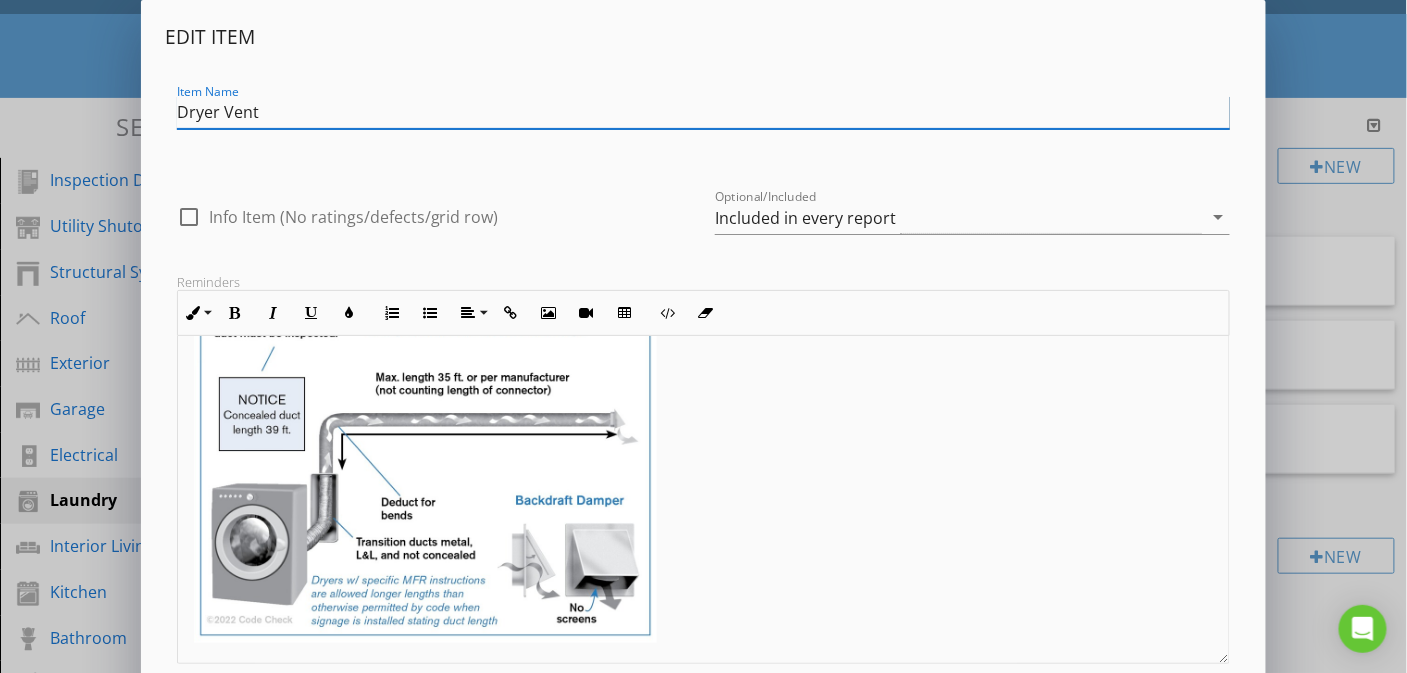 drag, startPoint x: 1222, startPoint y: 528, endPoint x: 1213, endPoint y: 657, distance: 129.31357 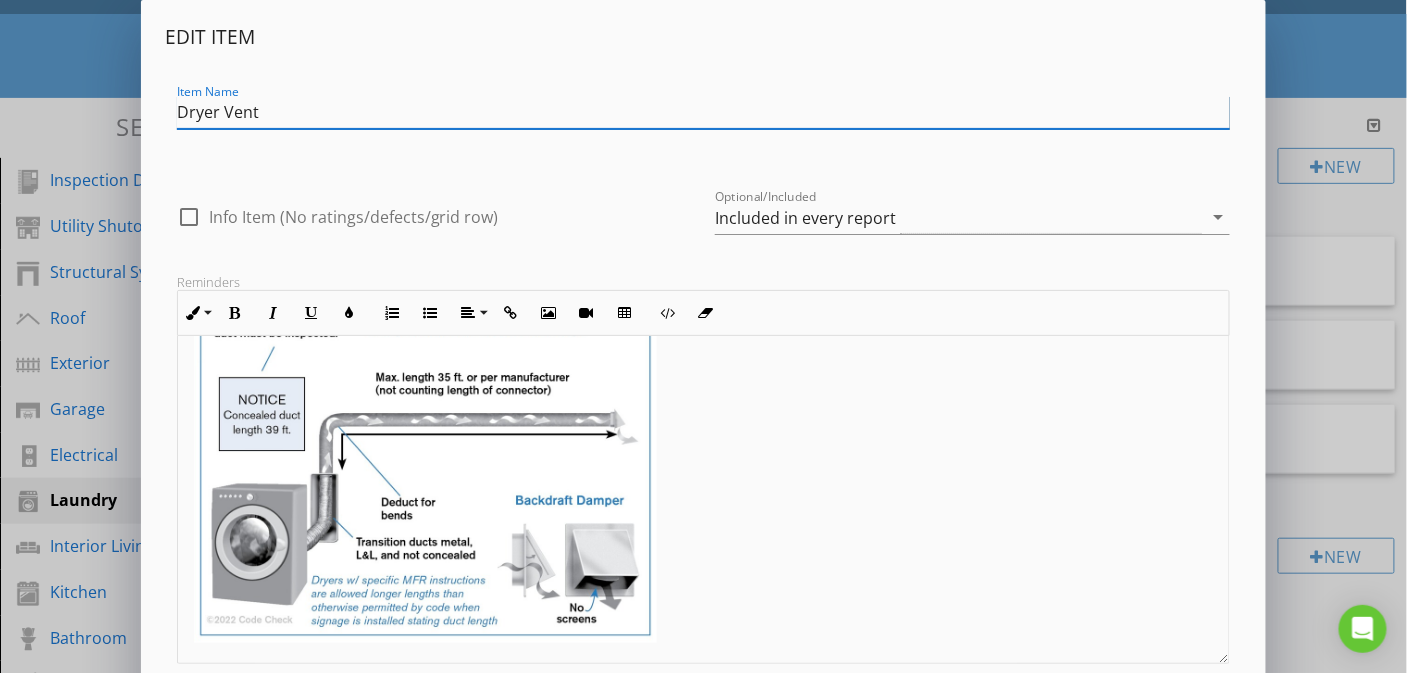 click on "Put notes for yourself here - you will be able to refer to them in the mobile app. Use them to make sure you don't miss anything or to remind yourself of easy-to-miss items." at bounding box center (704, 500) 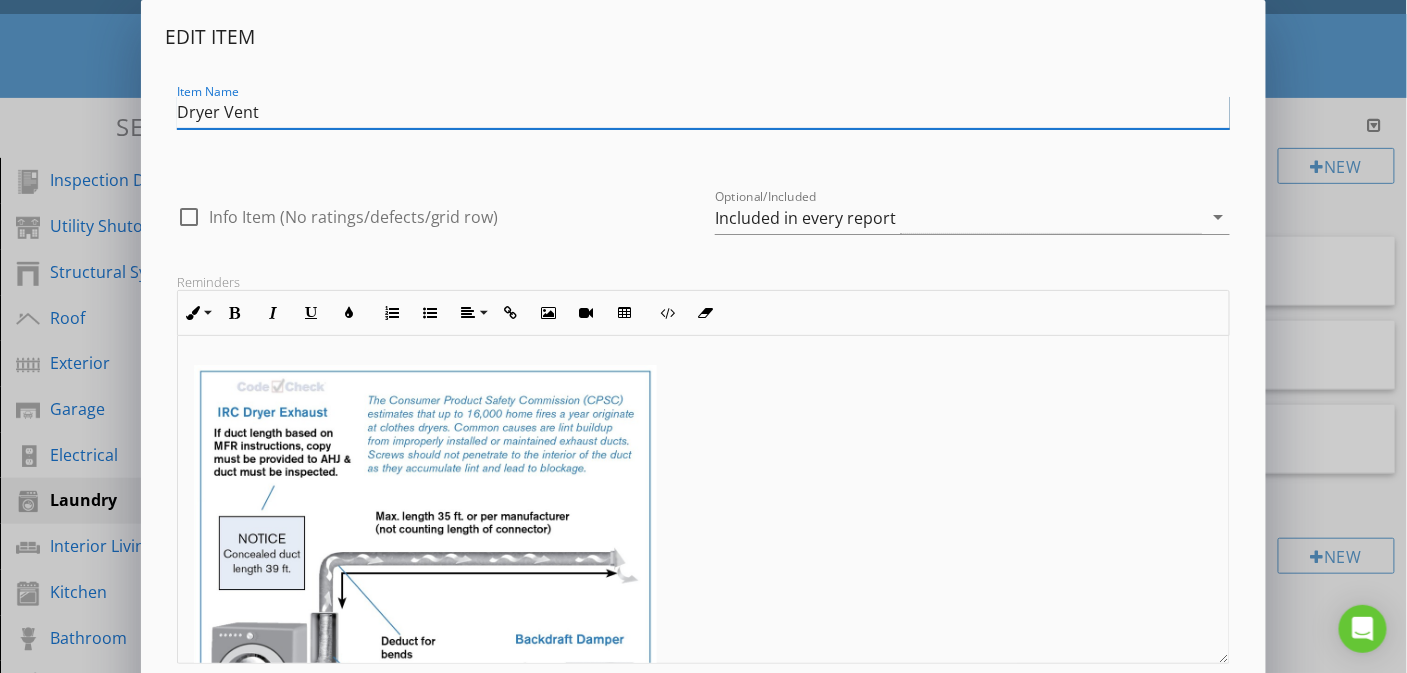 scroll, scrollTop: 139, scrollLeft: 0, axis: vertical 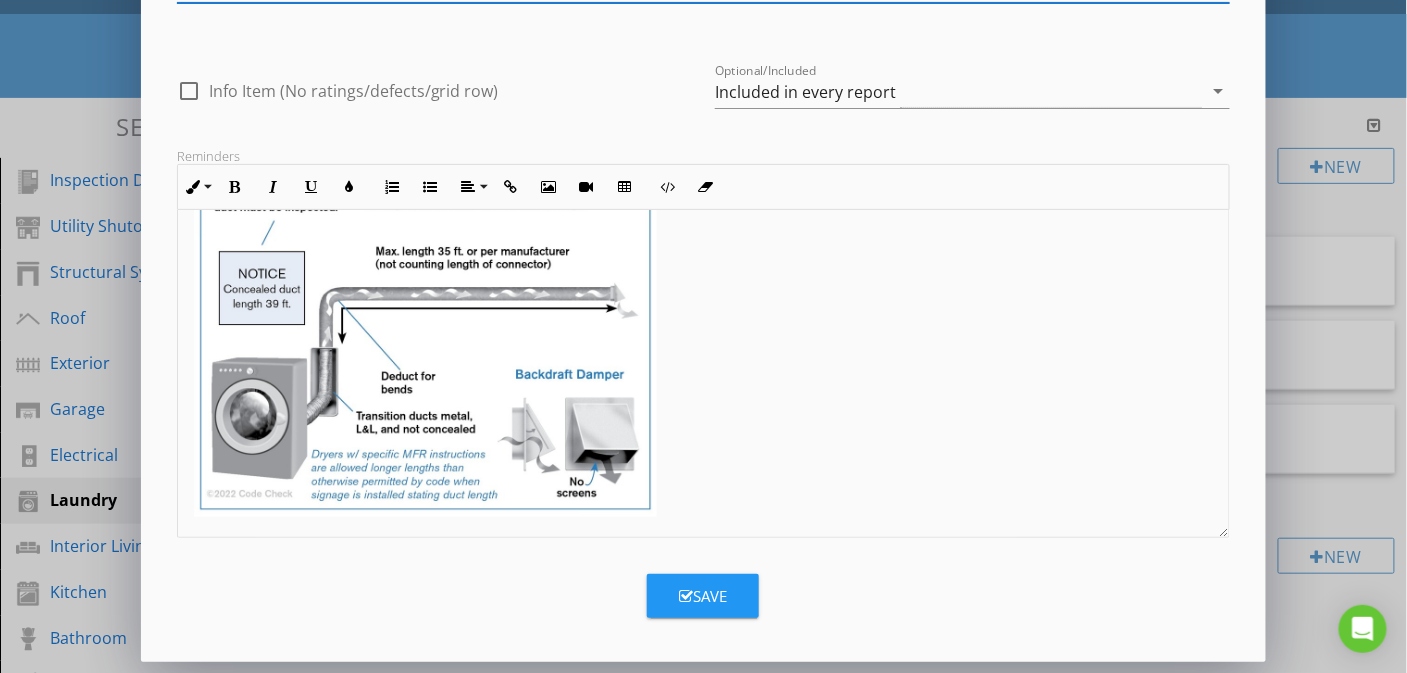 click at bounding box center [425, 308] 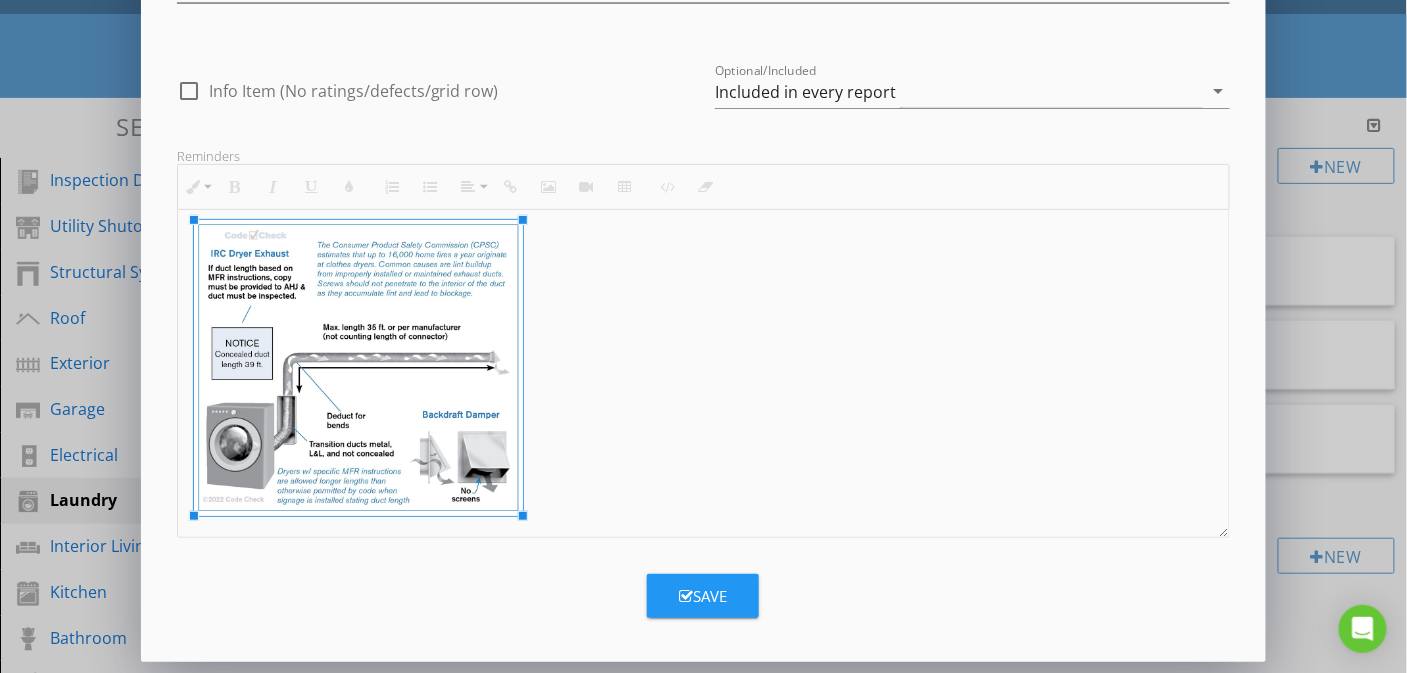 scroll, scrollTop: 0, scrollLeft: 0, axis: both 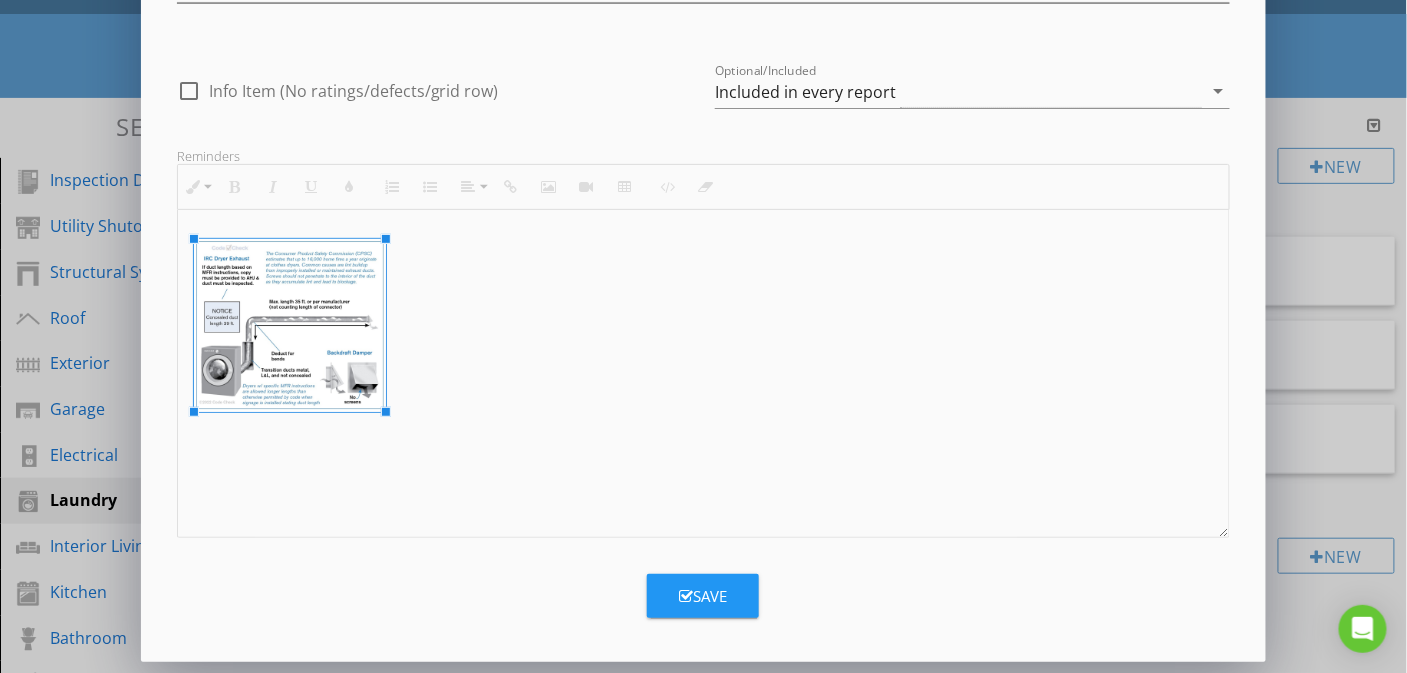 drag, startPoint x: 659, startPoint y: 513, endPoint x: 389, endPoint y: 384, distance: 299.234 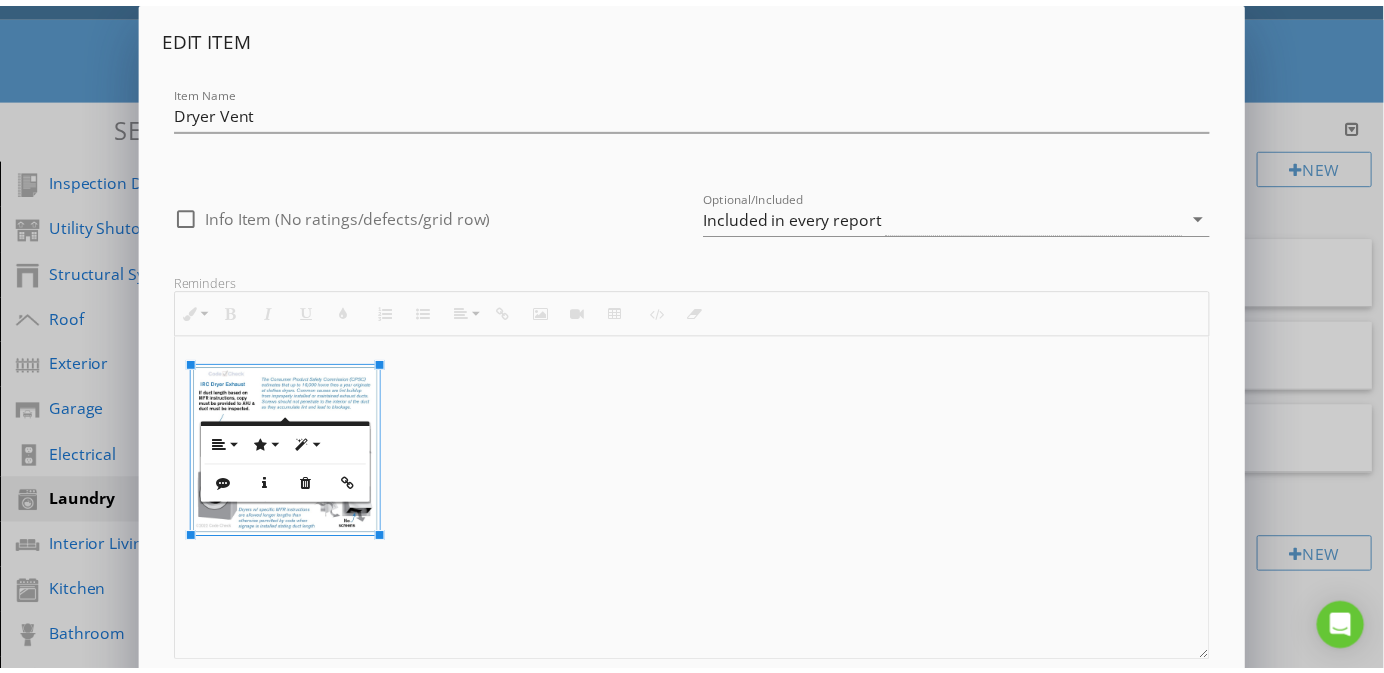 scroll, scrollTop: 126, scrollLeft: 0, axis: vertical 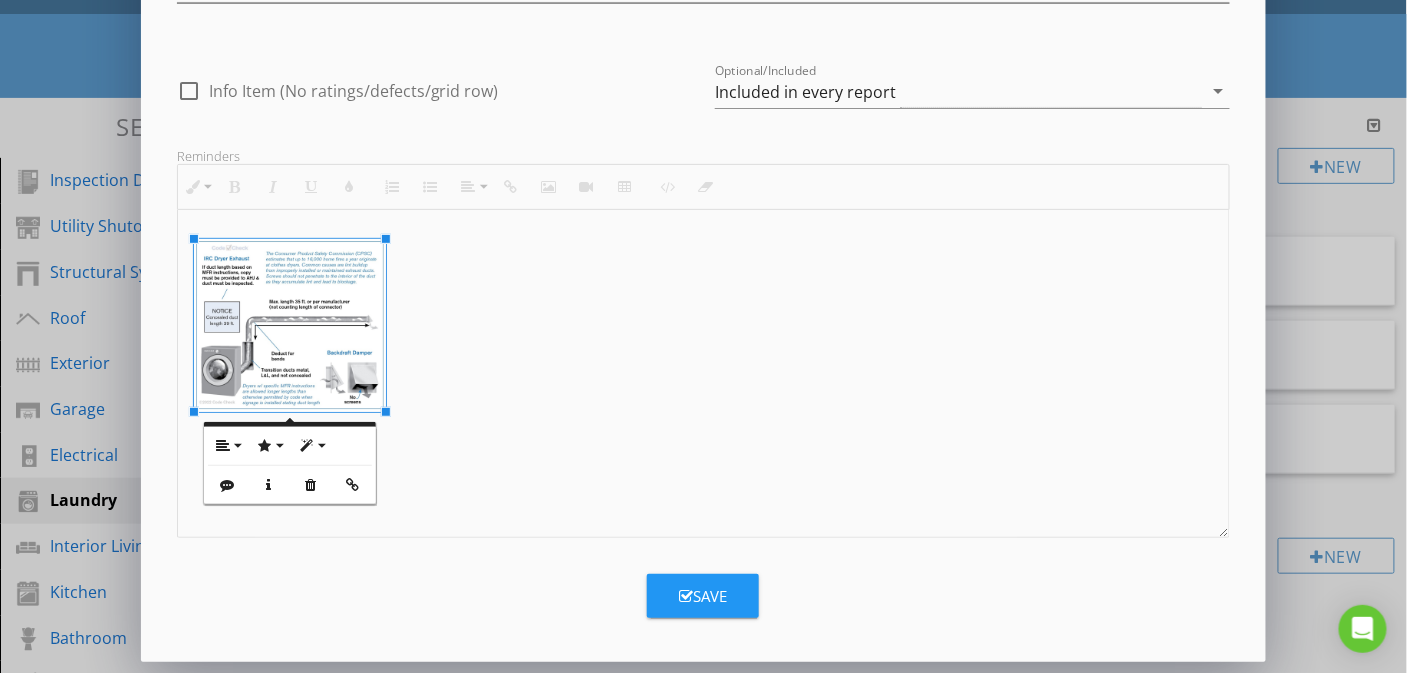 click at bounding box center (686, 596) 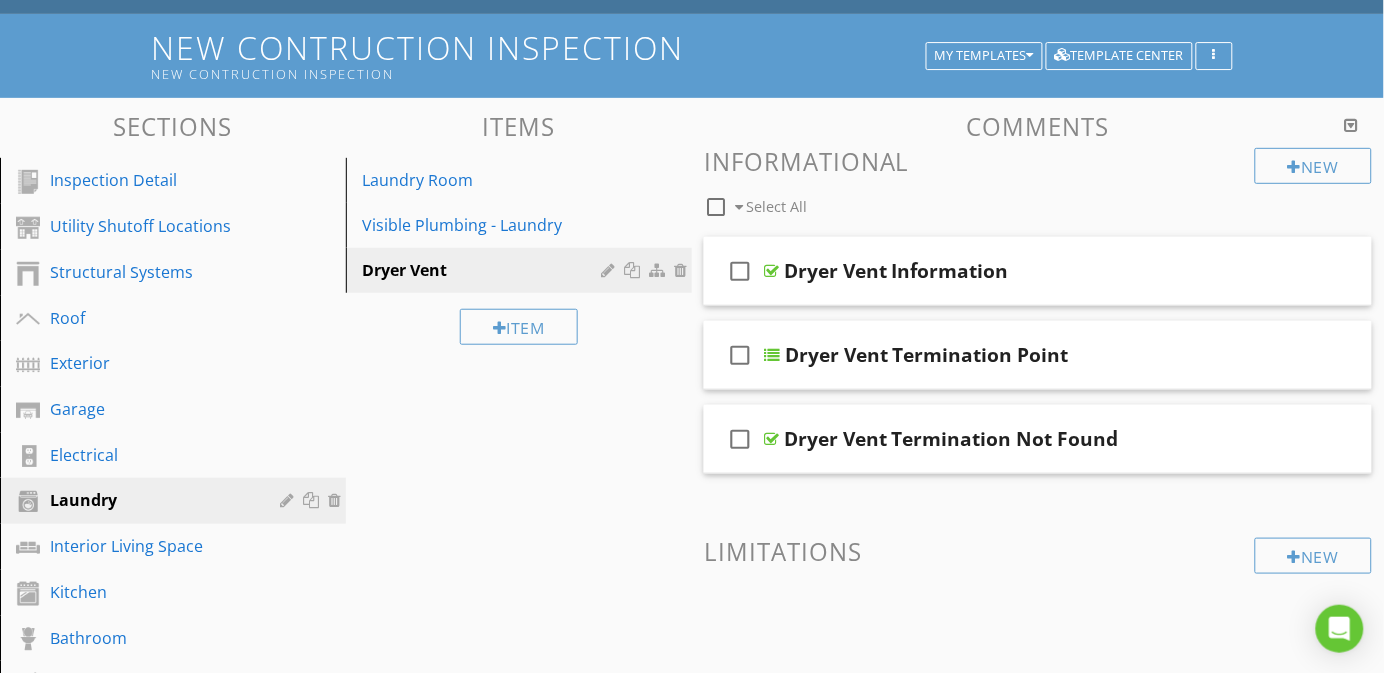 scroll, scrollTop: 0, scrollLeft: 0, axis: both 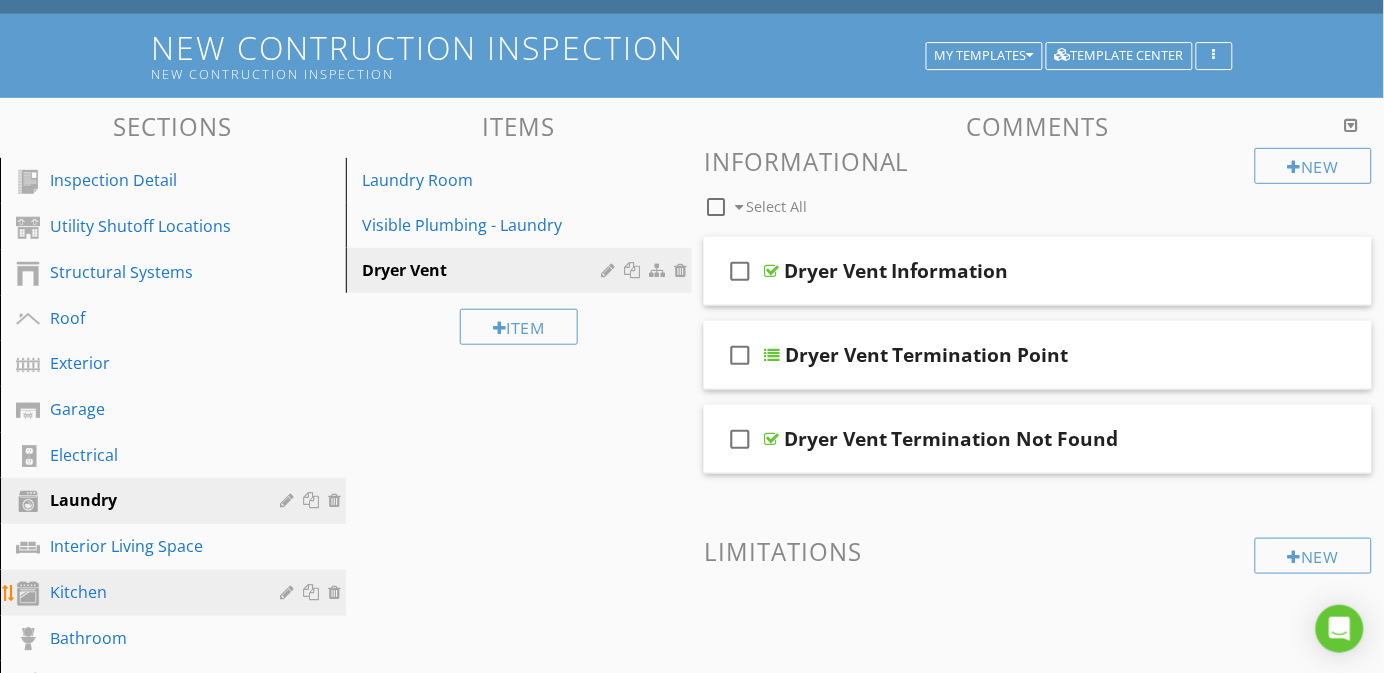 click on "Kitchen" at bounding box center (176, 593) 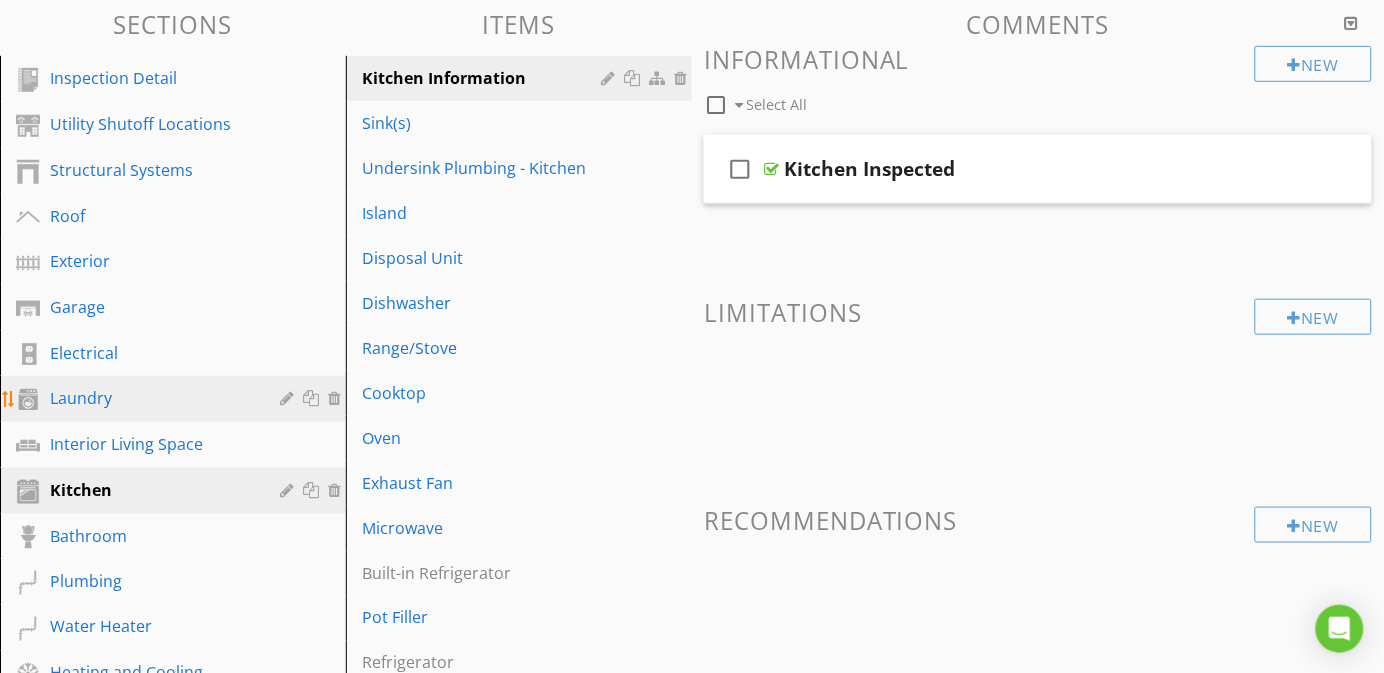 scroll, scrollTop: 314, scrollLeft: 0, axis: vertical 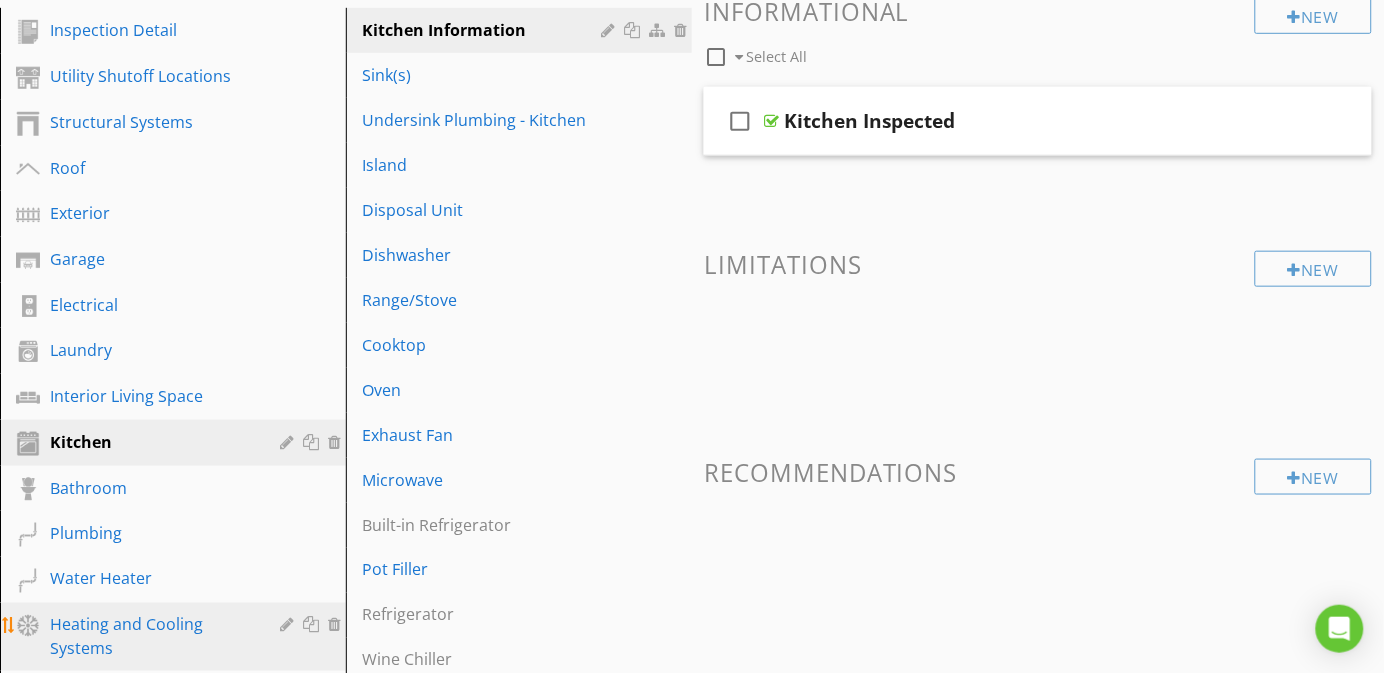 click on "Heating and Cooling Systems" at bounding box center [150, 637] 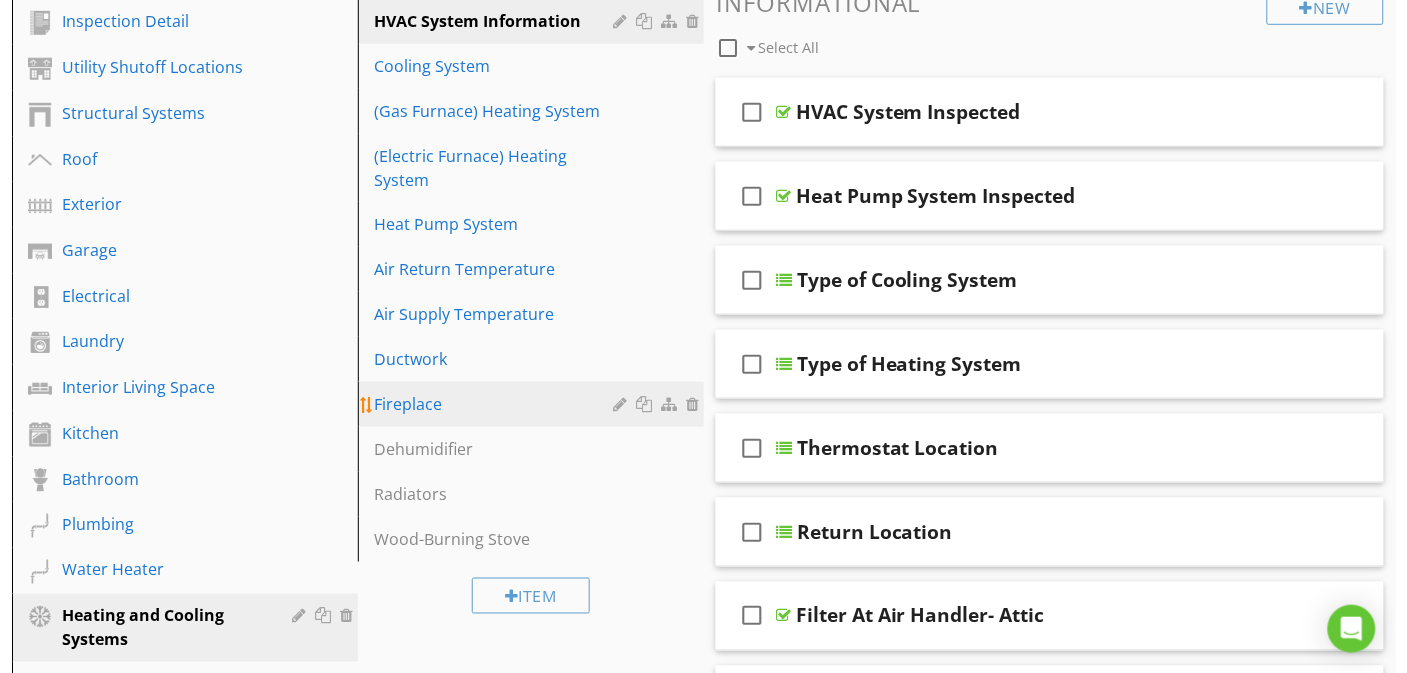 scroll, scrollTop: 464, scrollLeft: 0, axis: vertical 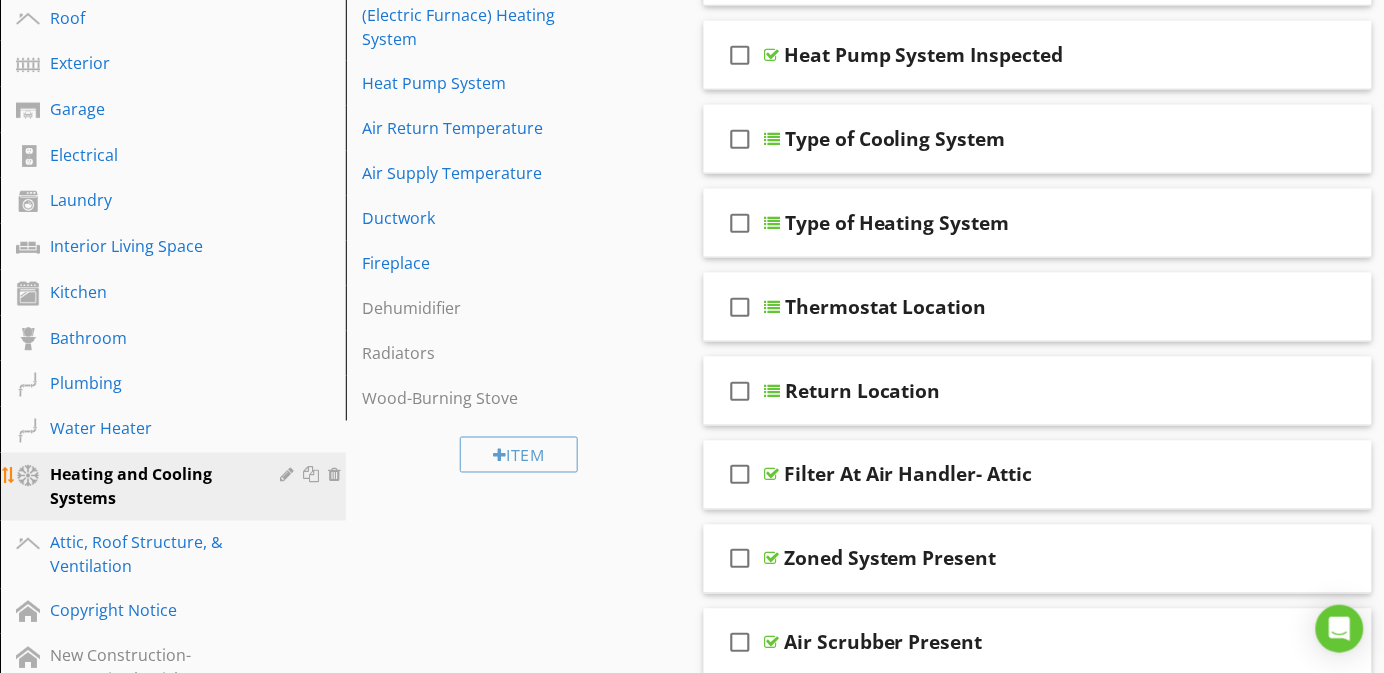 click at bounding box center (289, 475) 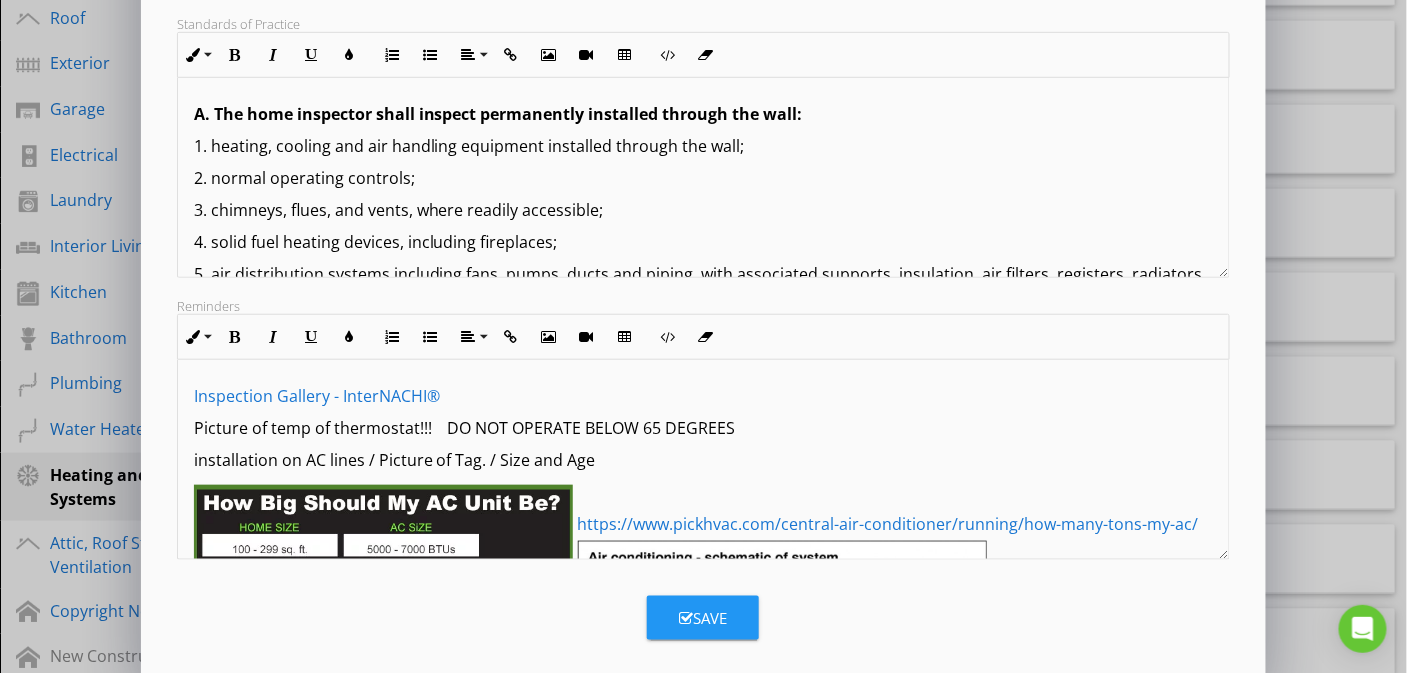 scroll, scrollTop: 385, scrollLeft: 0, axis: vertical 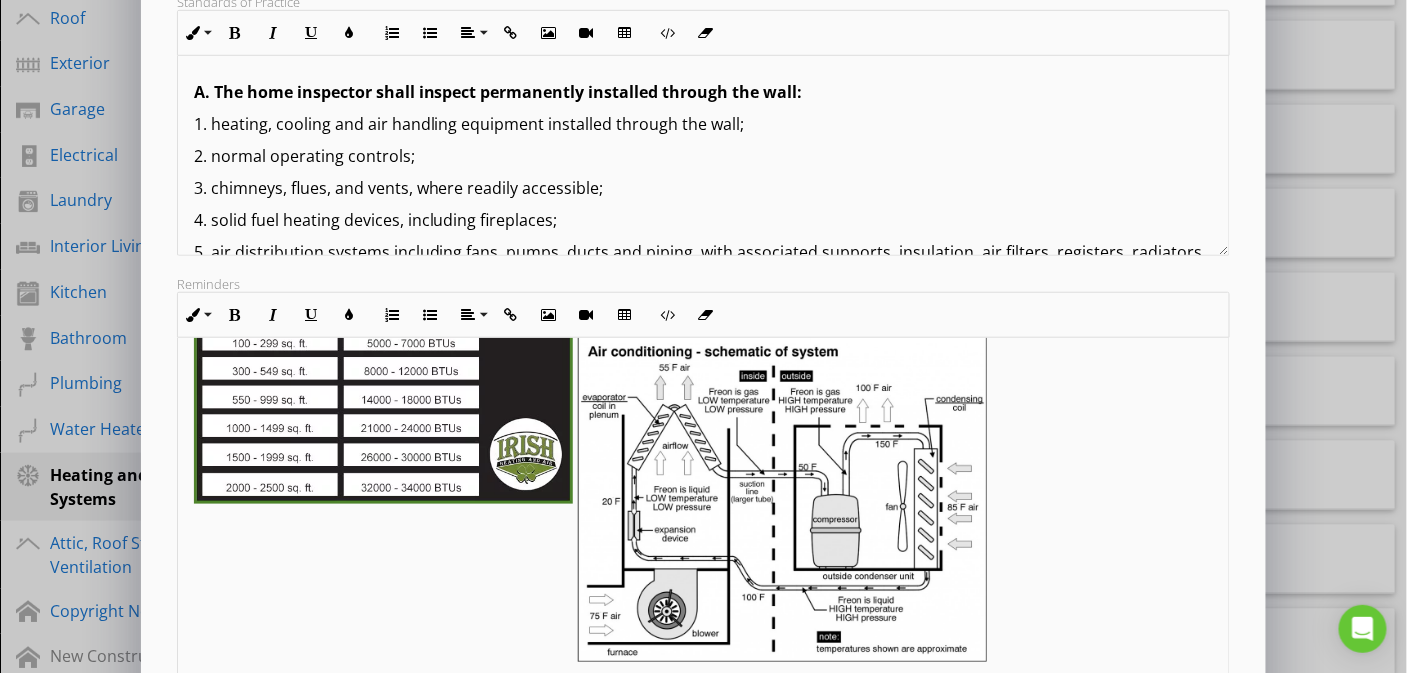 drag, startPoint x: 1224, startPoint y: 530, endPoint x: 1209, endPoint y: 677, distance: 147.76332 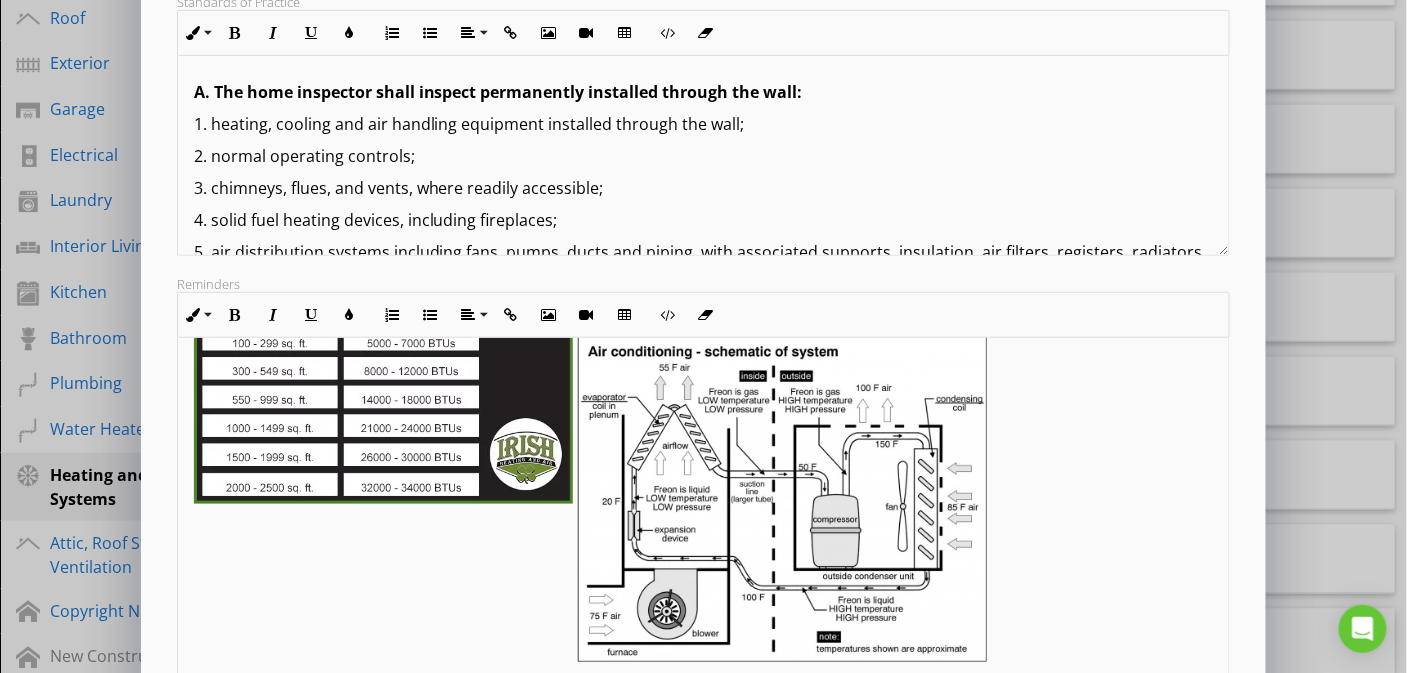 click on "SPECTORA
Richie Fontenot
10 Eight Home Inspections llc
Role:
Inspector
Change Role
Dashboard
New Inspection
Inspections
Calendar
Template Editor
Contacts
Automations
Team
Metrics
Payments
Data Exports
Billing
Reporting
Advanced
Settings
What's New
Sign Out
Change Active Role
Your account has more than one possible role. Please choose how you'd like to view the site:
Company/Agency
City
Role
Dashboard
Templates
Settings
Unconfirmed
Inspections
Contacts
Calendar
Data
Profile
Metrics
Automations
Support Center
Optional - add on a per-report basis" at bounding box center [703, 1204] 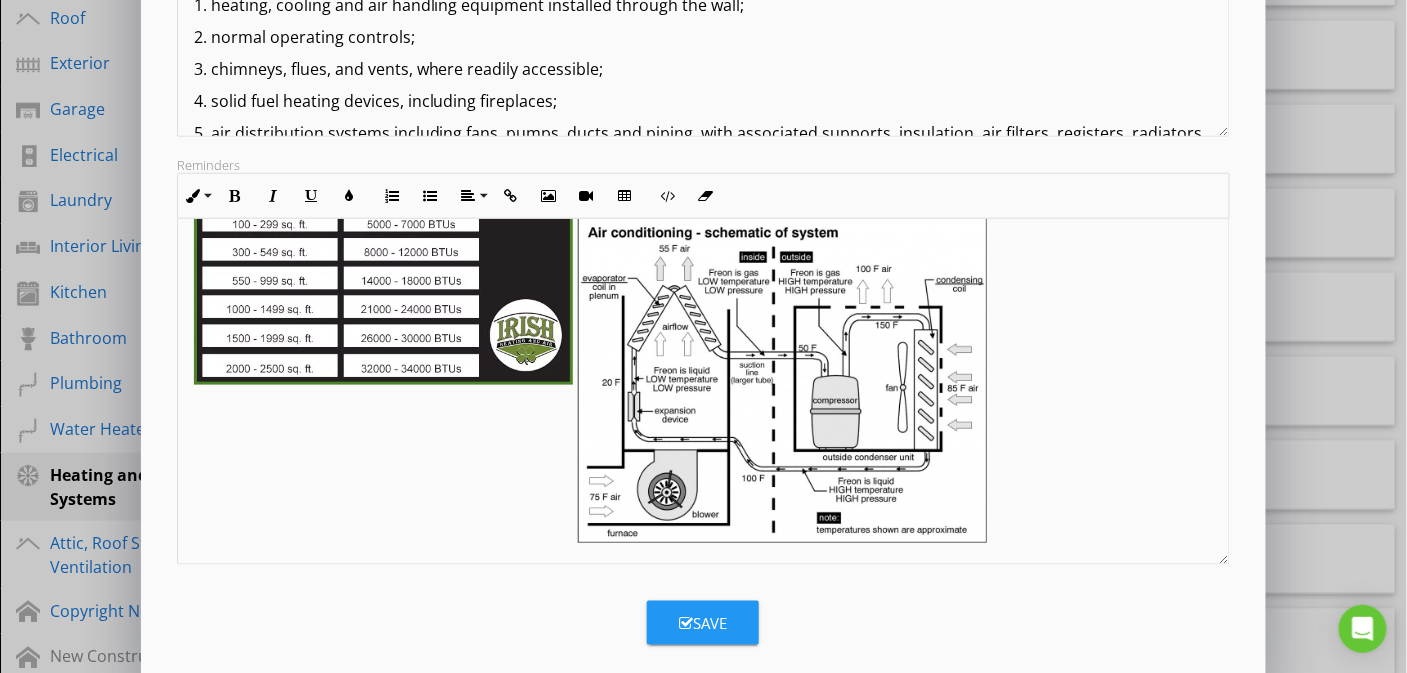 scroll, scrollTop: 531, scrollLeft: 0, axis: vertical 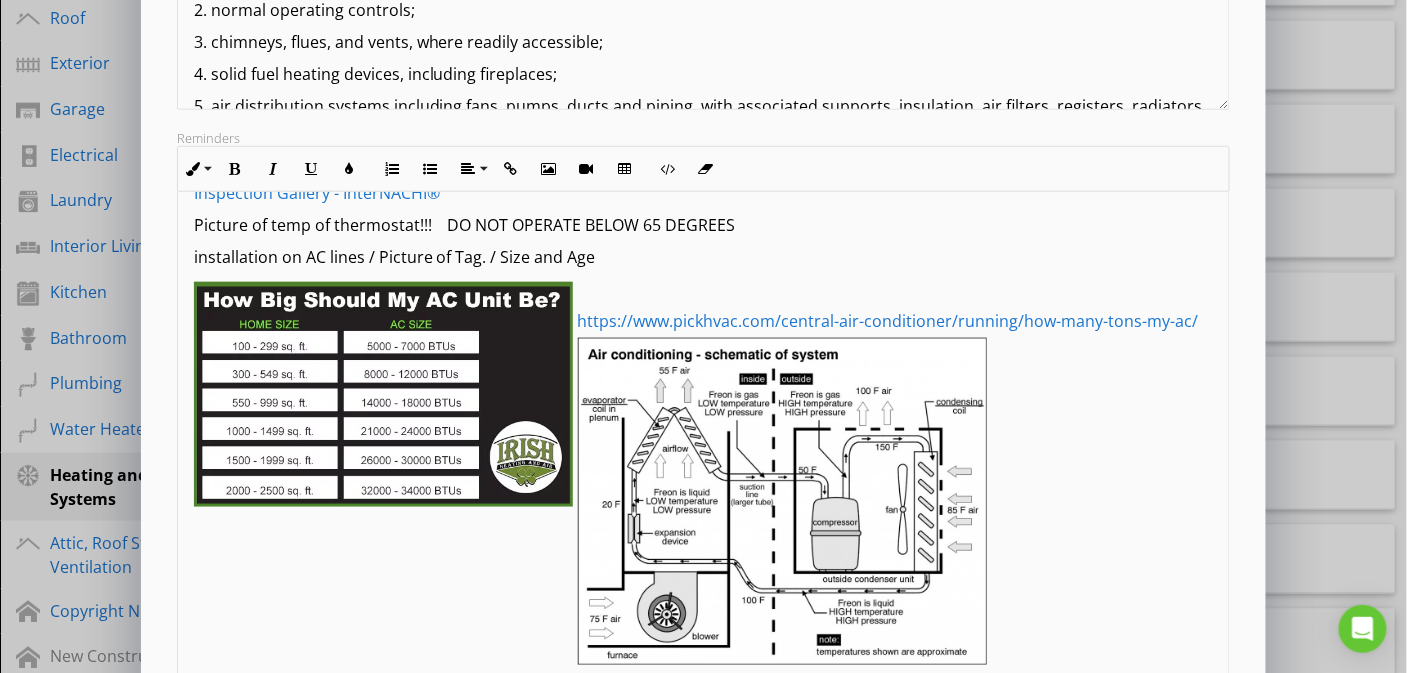 drag, startPoint x: 1226, startPoint y: 528, endPoint x: 1236, endPoint y: 677, distance: 149.33519 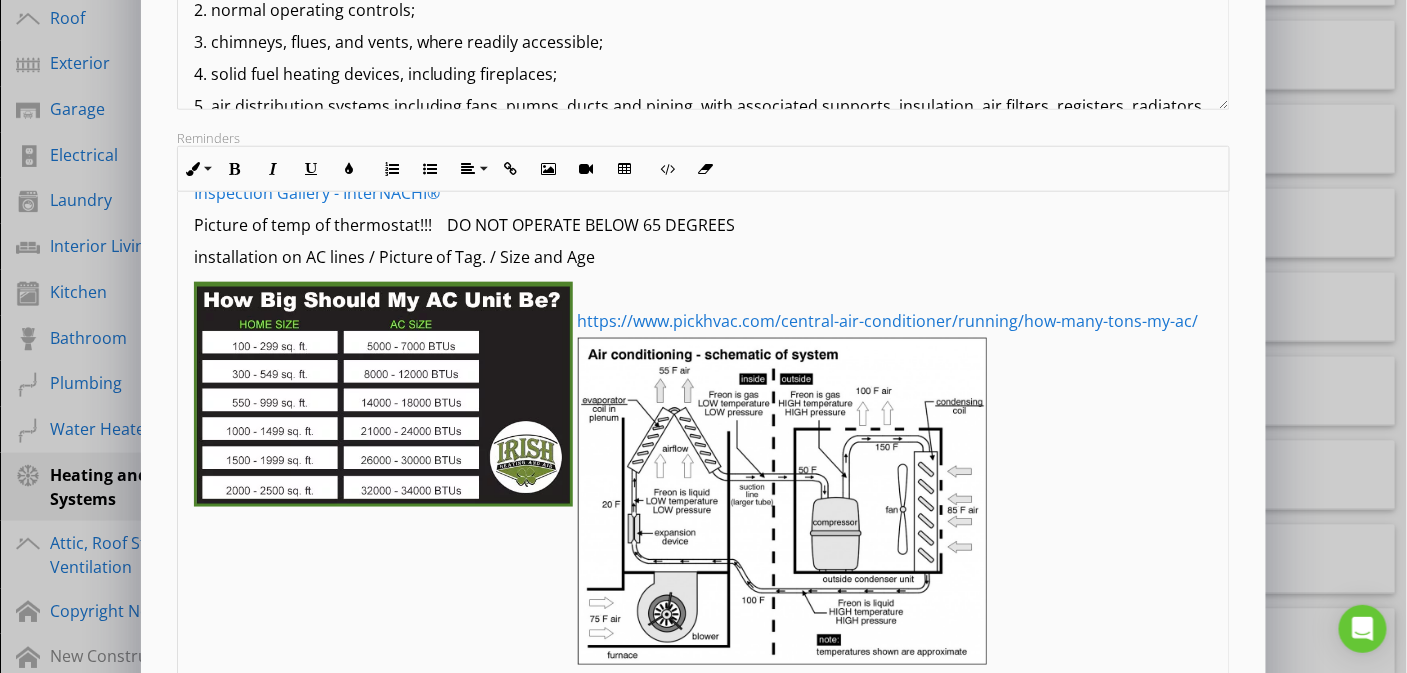 click on "SPECTORA
Richie Fontenot
10 Eight Home Inspections llc
Role:
Inspector
Change Role
Dashboard
New Inspection
Inspections
Calendar
Template Editor
Contacts
Automations
Team
Metrics
Payments
Data Exports
Billing
Reporting
Advanced
Settings
What's New
Sign Out
Change Active Role
Your account has more than one possible role. Please choose how you'd like to view the site:
Company/Agency
City
Role
Dashboard
Templates
Settings
Unconfirmed
Inspections
Contacts
Calendar
Data
Profile
Metrics
Automations
Support Center
Optional - add on a per-report basis" at bounding box center (703, 1204) 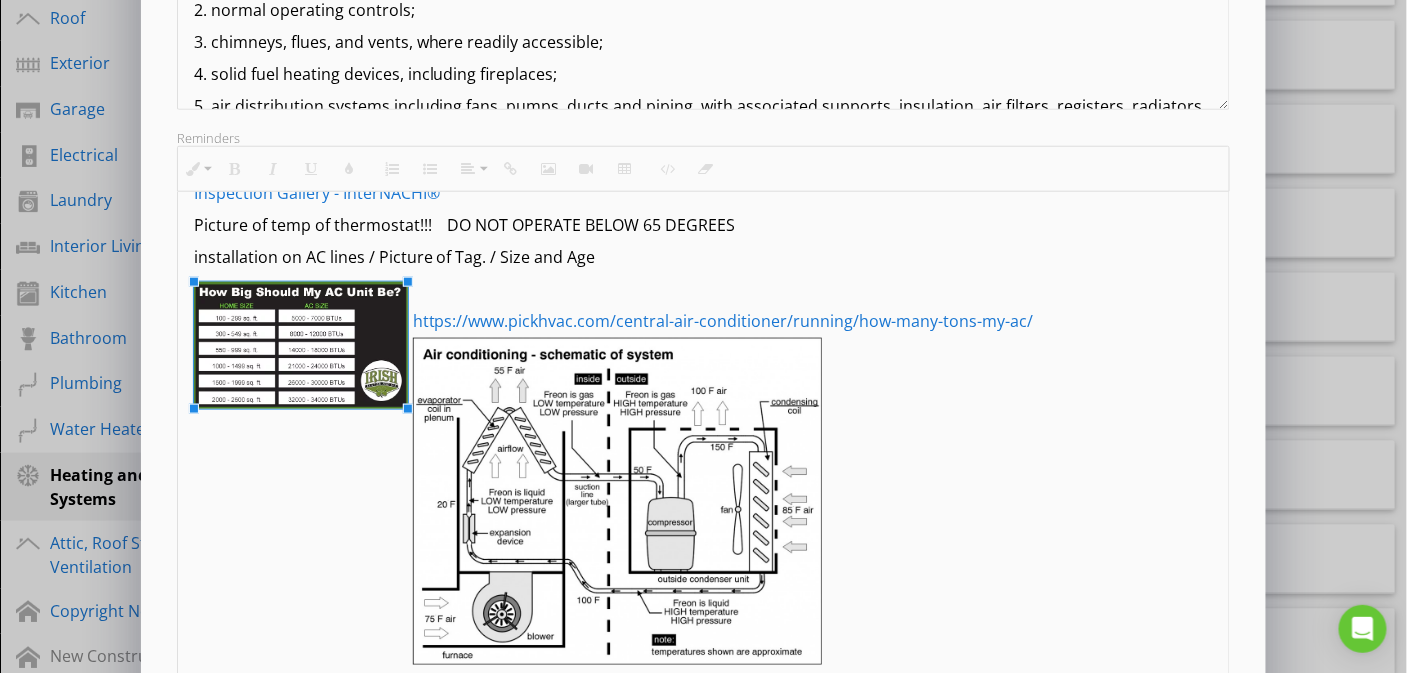 drag, startPoint x: 572, startPoint y: 501, endPoint x: 408, endPoint y: 374, distance: 207.42468 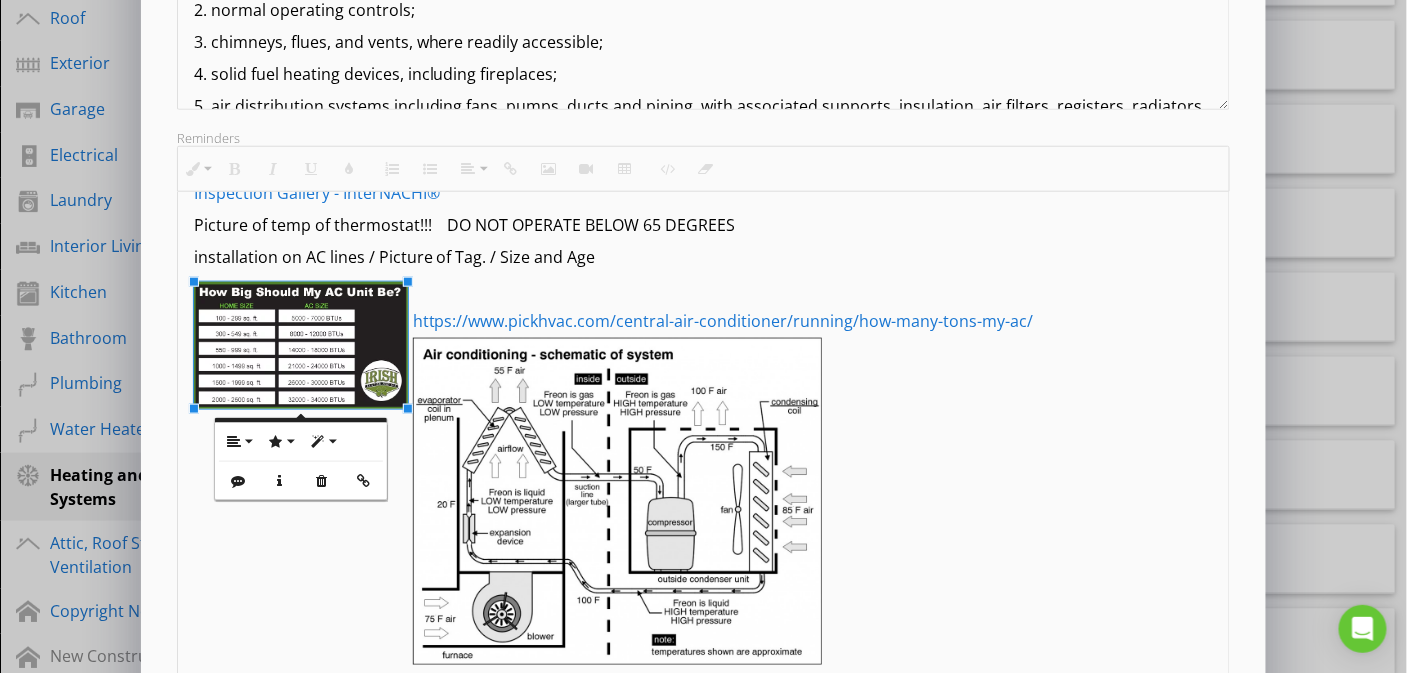 drag, startPoint x: 514, startPoint y: 476, endPoint x: 543, endPoint y: 474, distance: 29.068884 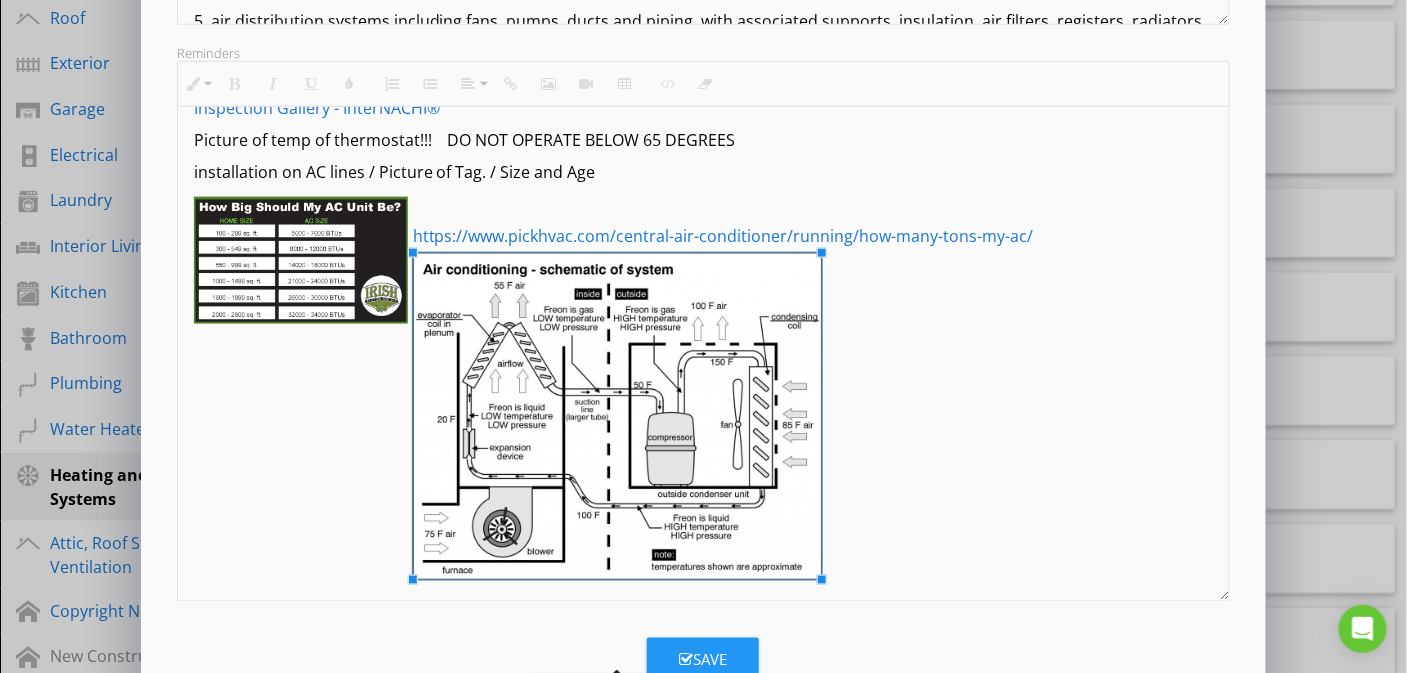 scroll, scrollTop: 680, scrollLeft: 0, axis: vertical 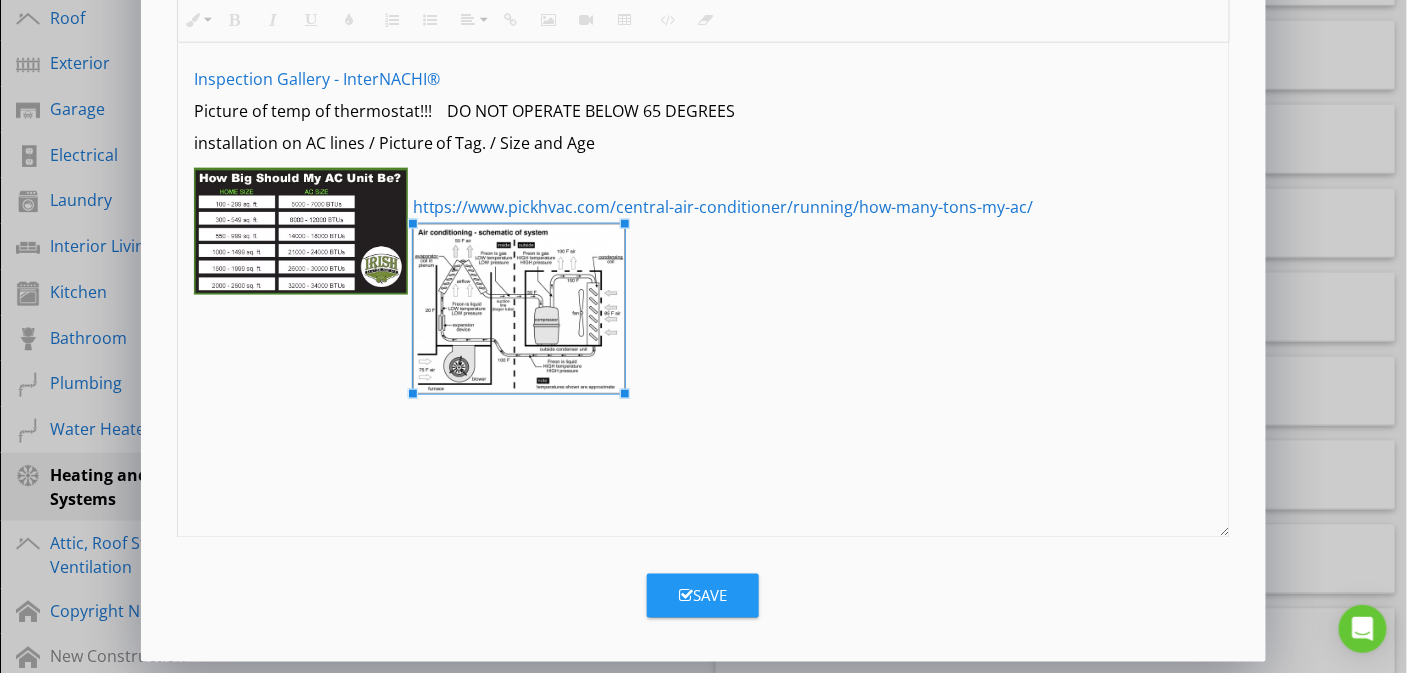 drag, startPoint x: 822, startPoint y: 516, endPoint x: 626, endPoint y: 345, distance: 260.1096 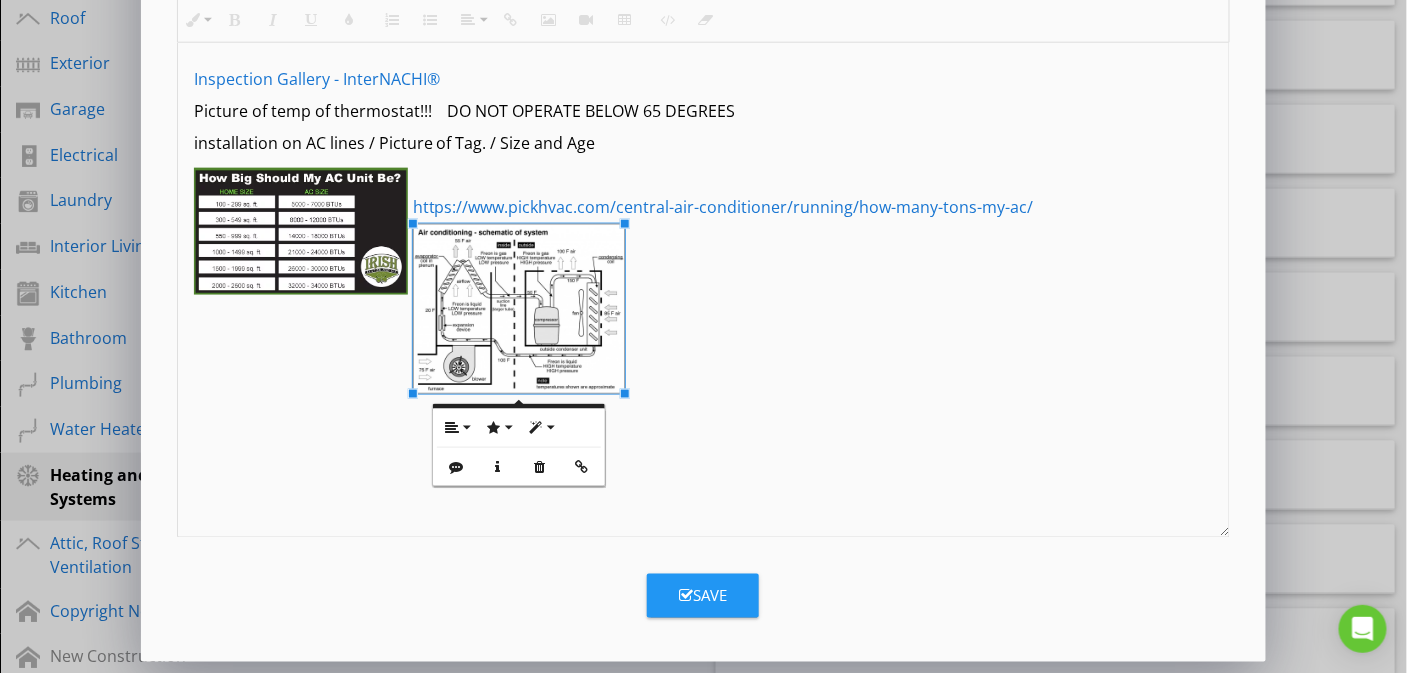 click on "Inspection Gallery - InterNACHI® Picture of temp of thermostat!!!    DO NOT OPERATE BELOW 65 DEGREES installation on AC lines / Picture of Tag. / Size and Age https://www.pickhvac.com/central-air-conditioner/running/how-many-tons-my-ac/" at bounding box center [704, 229] 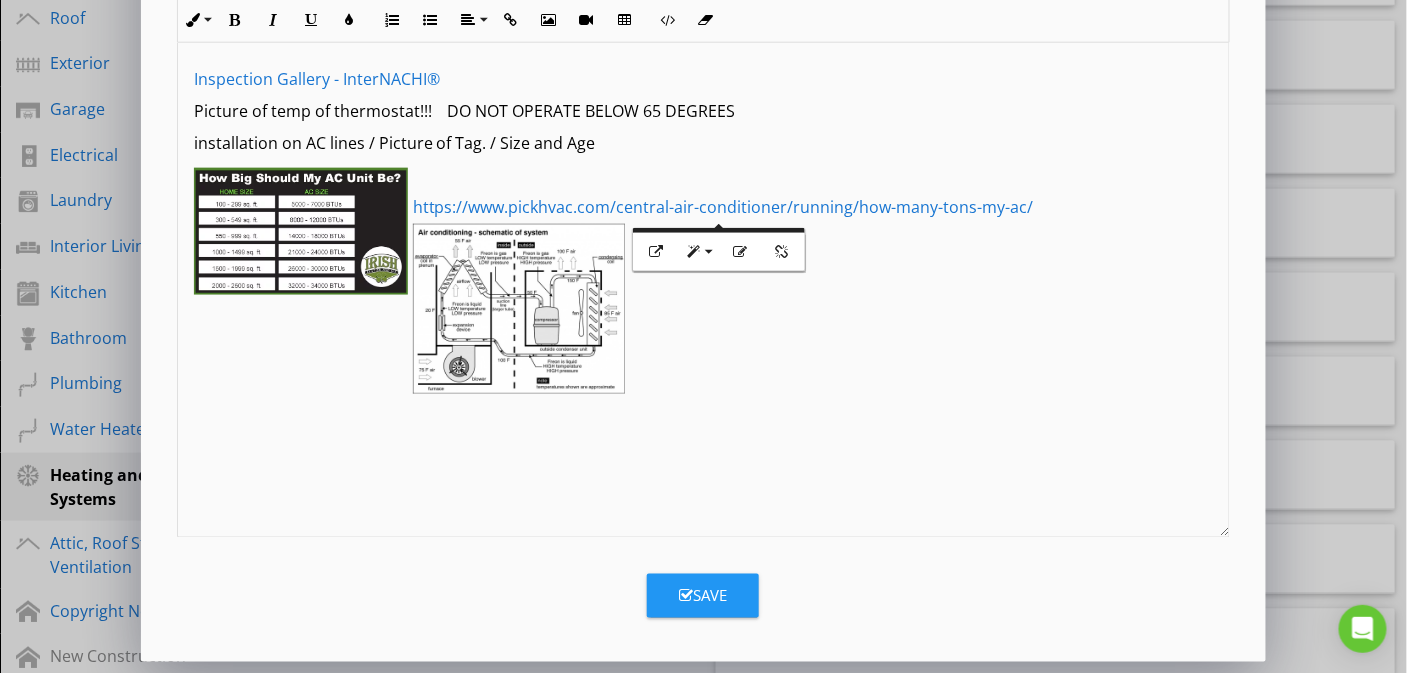 click on "Inspection Gallery - InterNACHI® Picture of temp of thermostat!!!    DO NOT OPERATE BELOW 65 DEGREES installation on AC lines / Picture of Tag. / Size and Age https://www.pickhvac.com/central-air-conditioner/running/how-many-tons-my-ac/" at bounding box center (704, 229) 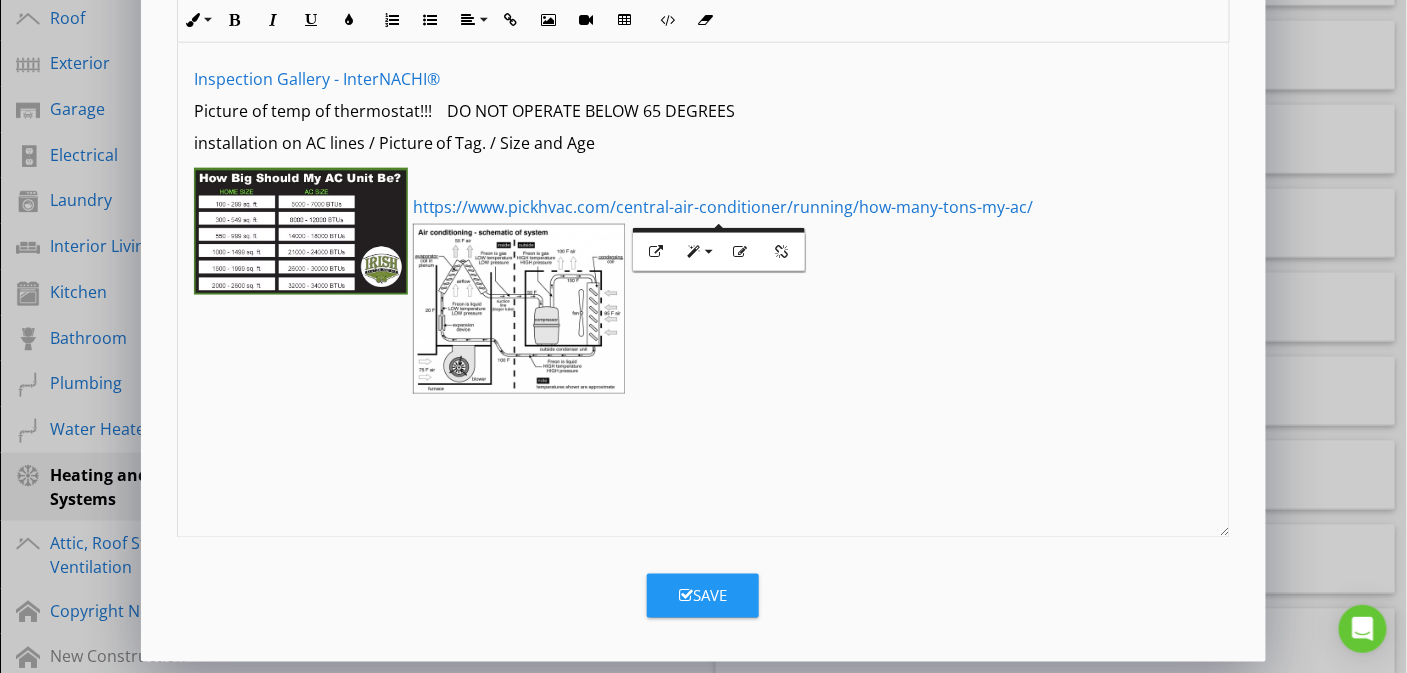 drag, startPoint x: 1077, startPoint y: 230, endPoint x: 413, endPoint y: 213, distance: 664.2176 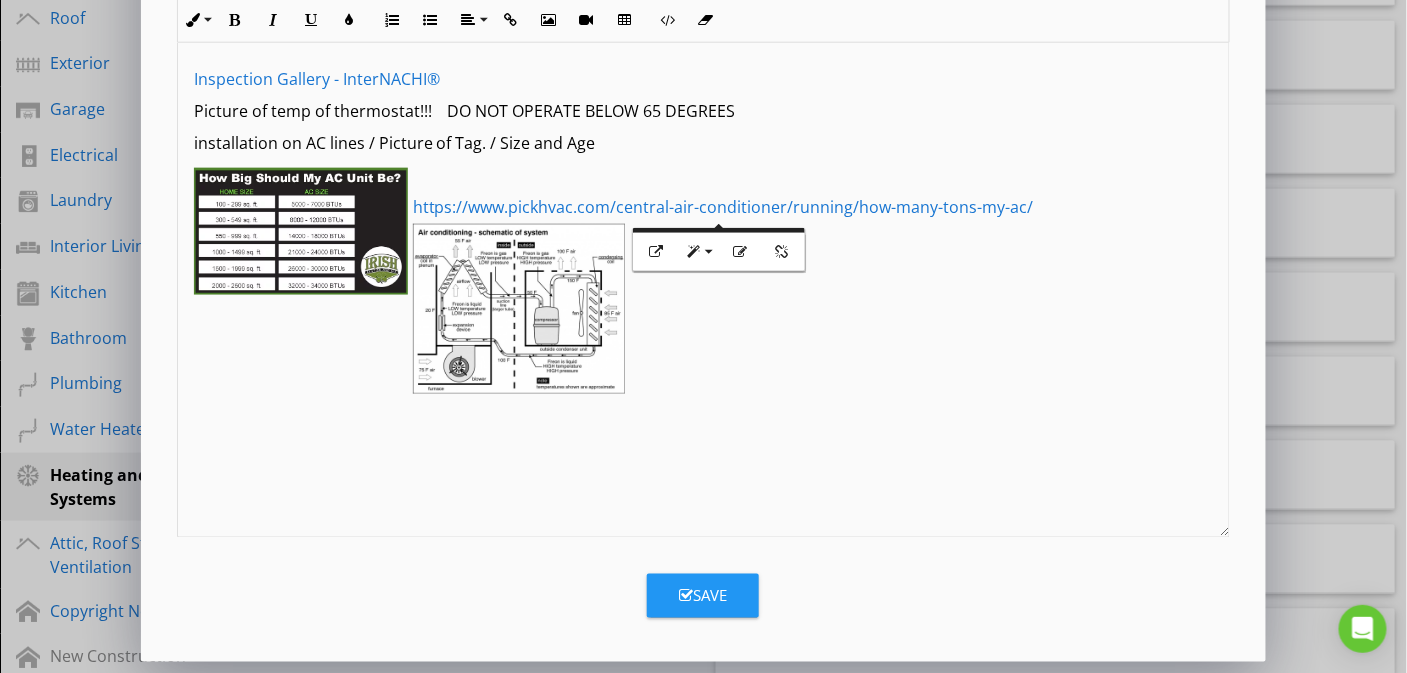 click on "Inspection Gallery - InterNACHI® Picture of temp of thermostat!!!    DO NOT OPERATE BELOW 65 DEGREES installation on AC lines / Picture of Tag. / Size and Age https://www.pickhvac.com/central-air-conditioner/running/how-many-tons-my-ac/" at bounding box center [704, 229] 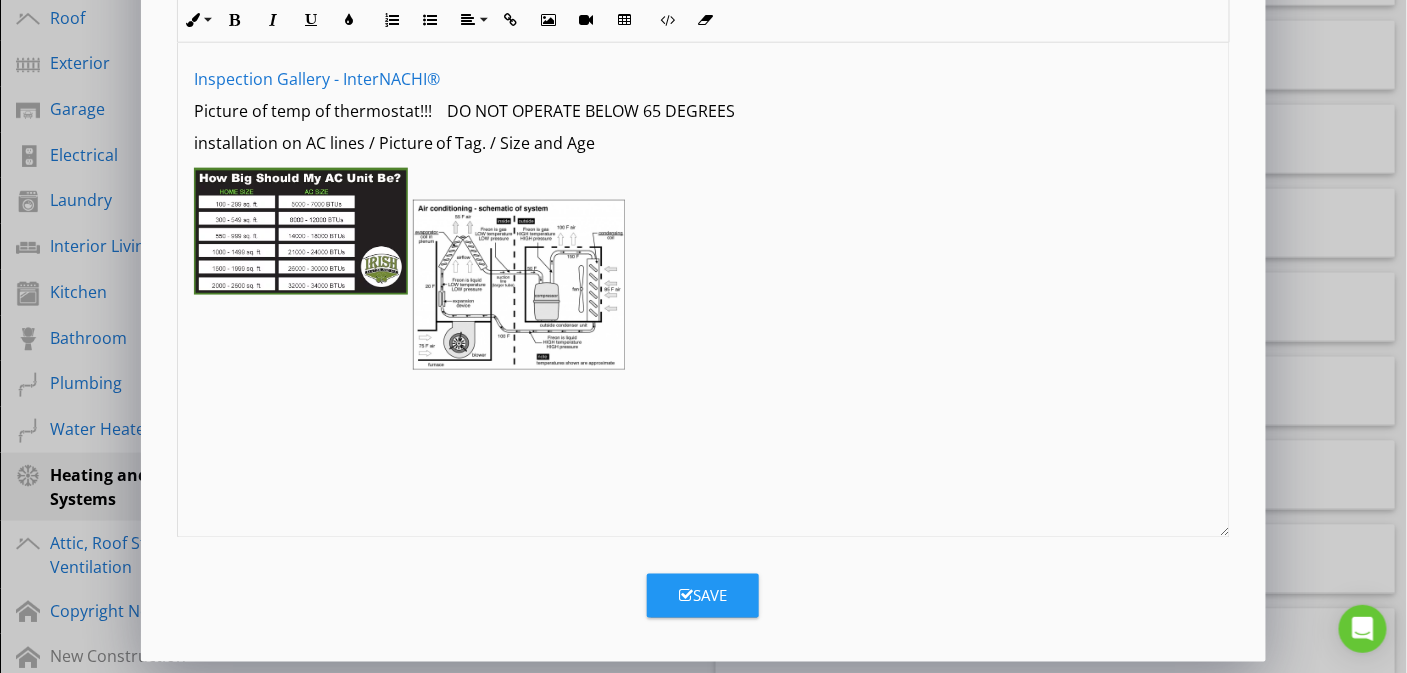 click at bounding box center (704, 175) 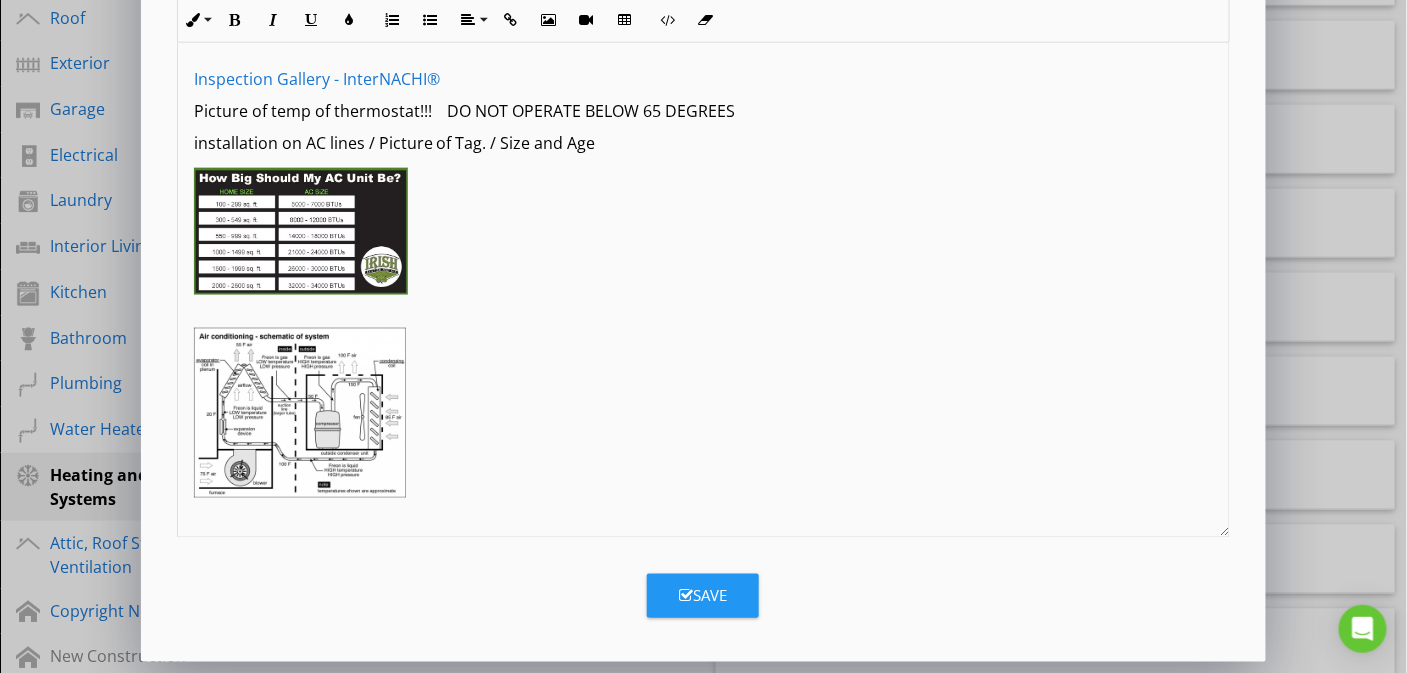 click at bounding box center (704, 271) 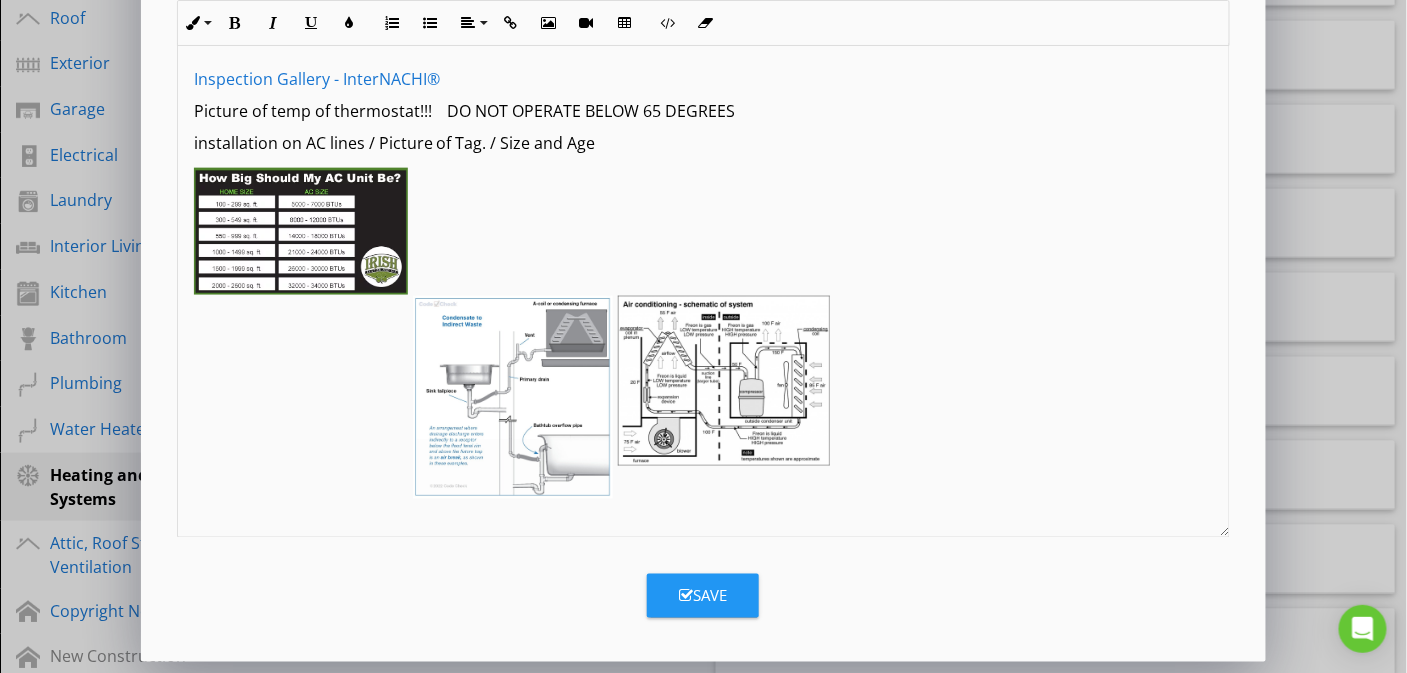 click at bounding box center (513, 397) 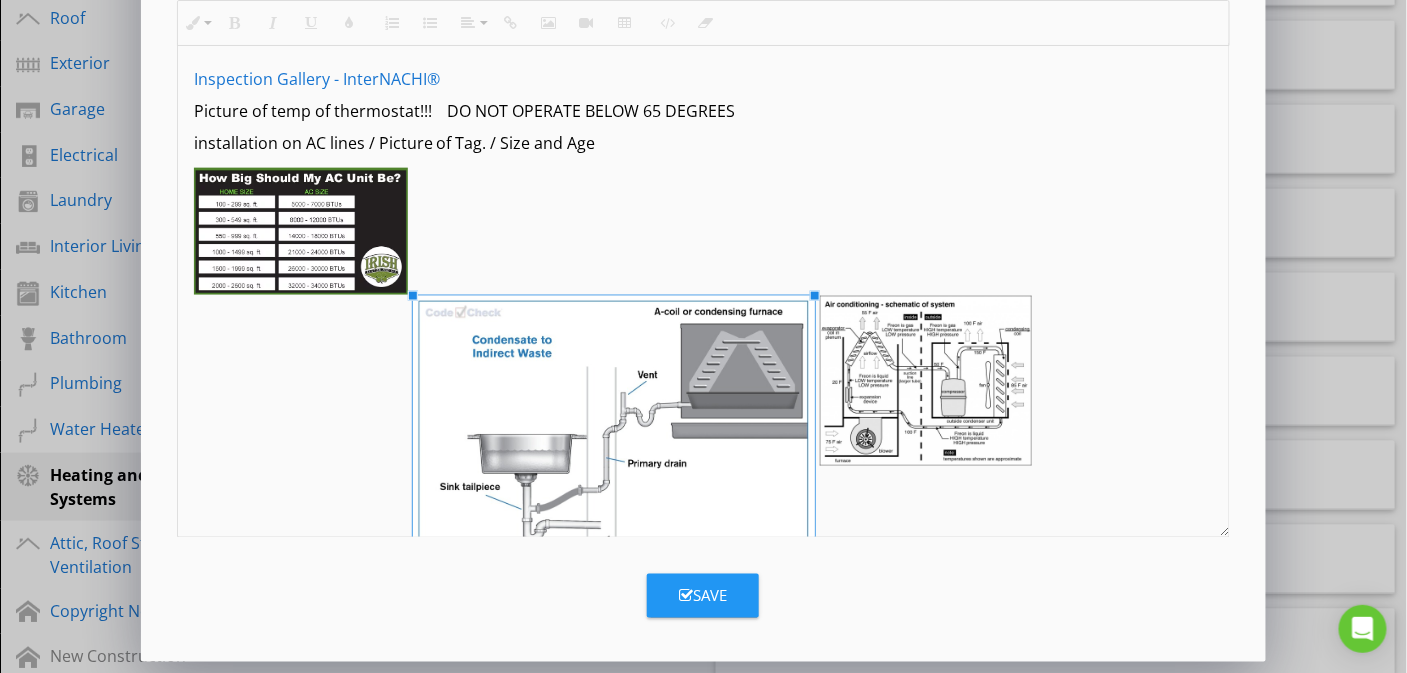 drag, startPoint x: 628, startPoint y: 500, endPoint x: 801, endPoint y: 563, distance: 184.11409 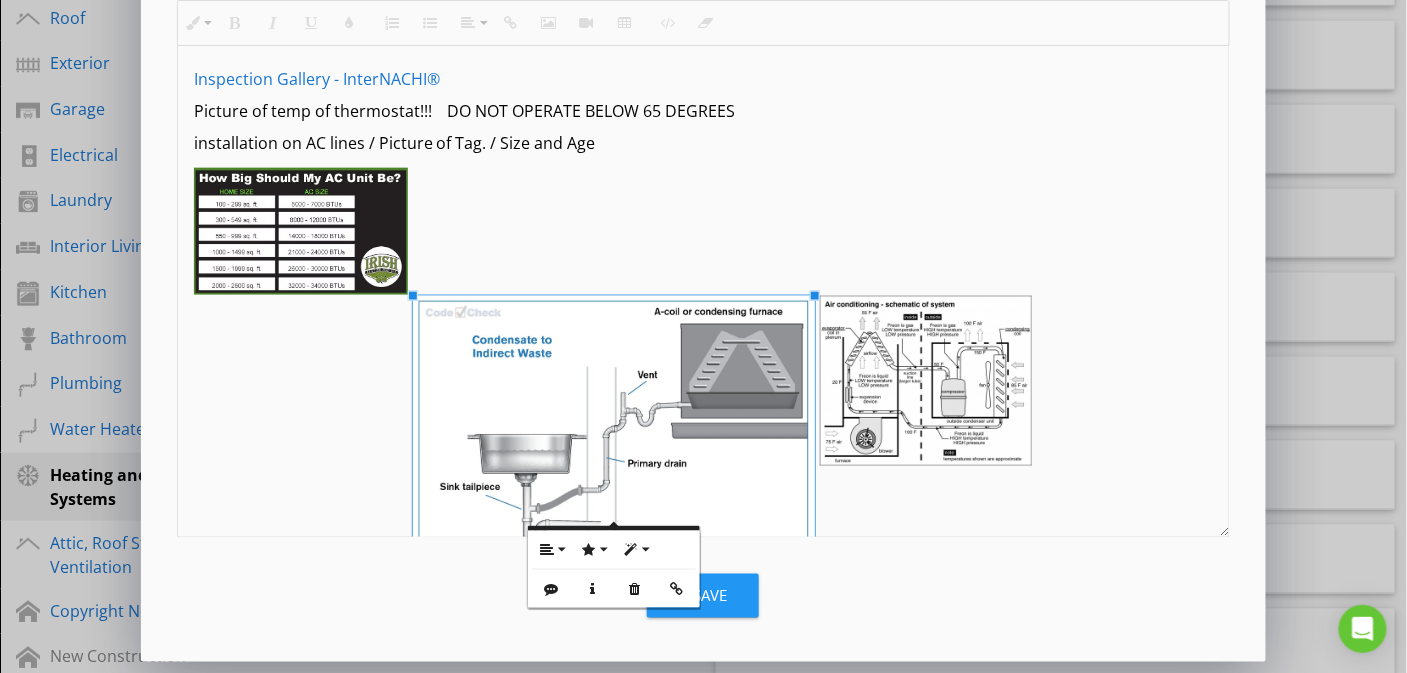 scroll, scrollTop: 186, scrollLeft: 0, axis: vertical 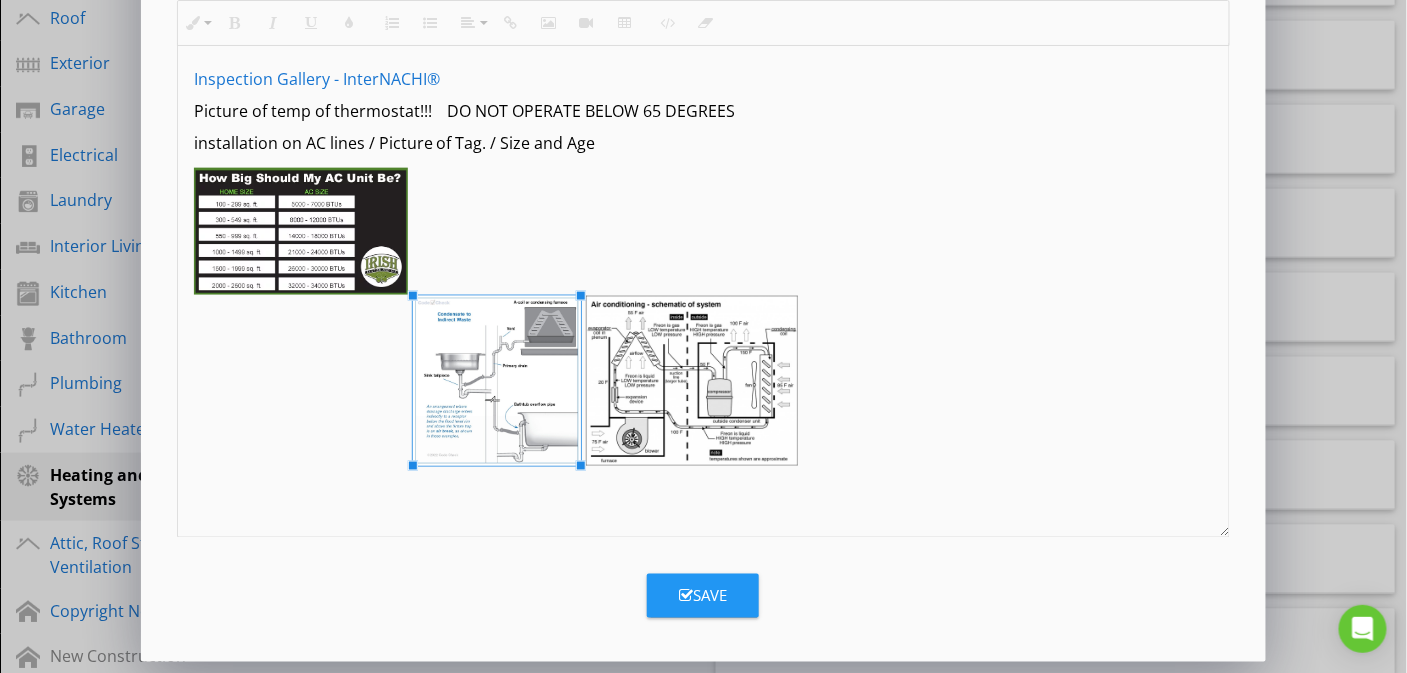 drag, startPoint x: 815, startPoint y: 513, endPoint x: 582, endPoint y: 385, distance: 265.84393 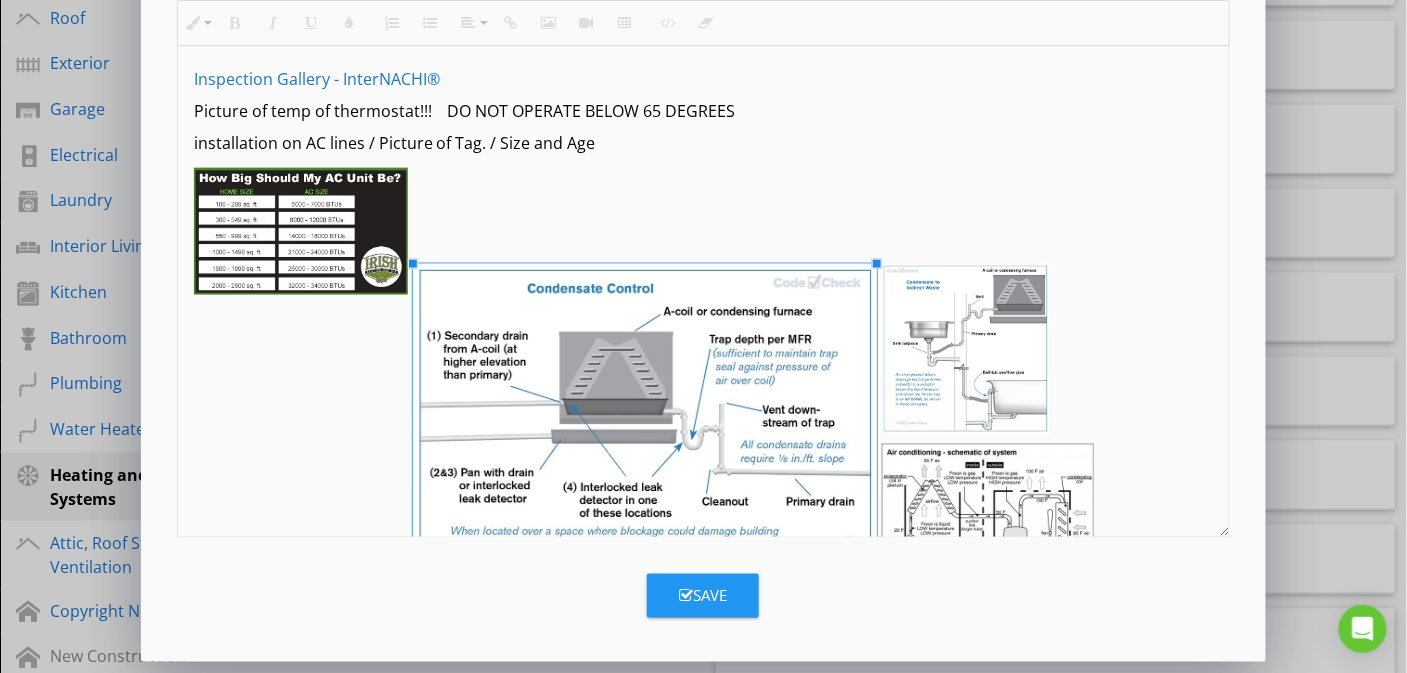 drag, startPoint x: 611, startPoint y: 428, endPoint x: 876, endPoint y: 559, distance: 295.61124 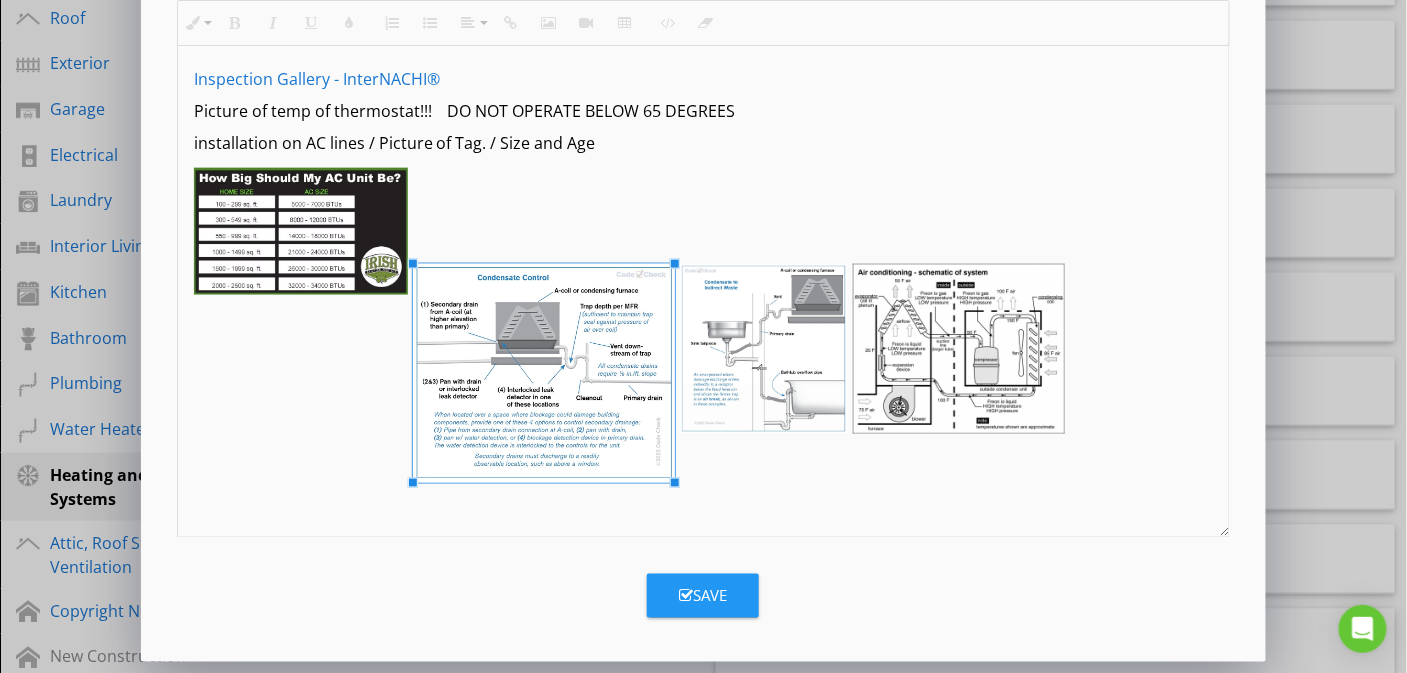 scroll, scrollTop: 0, scrollLeft: 0, axis: both 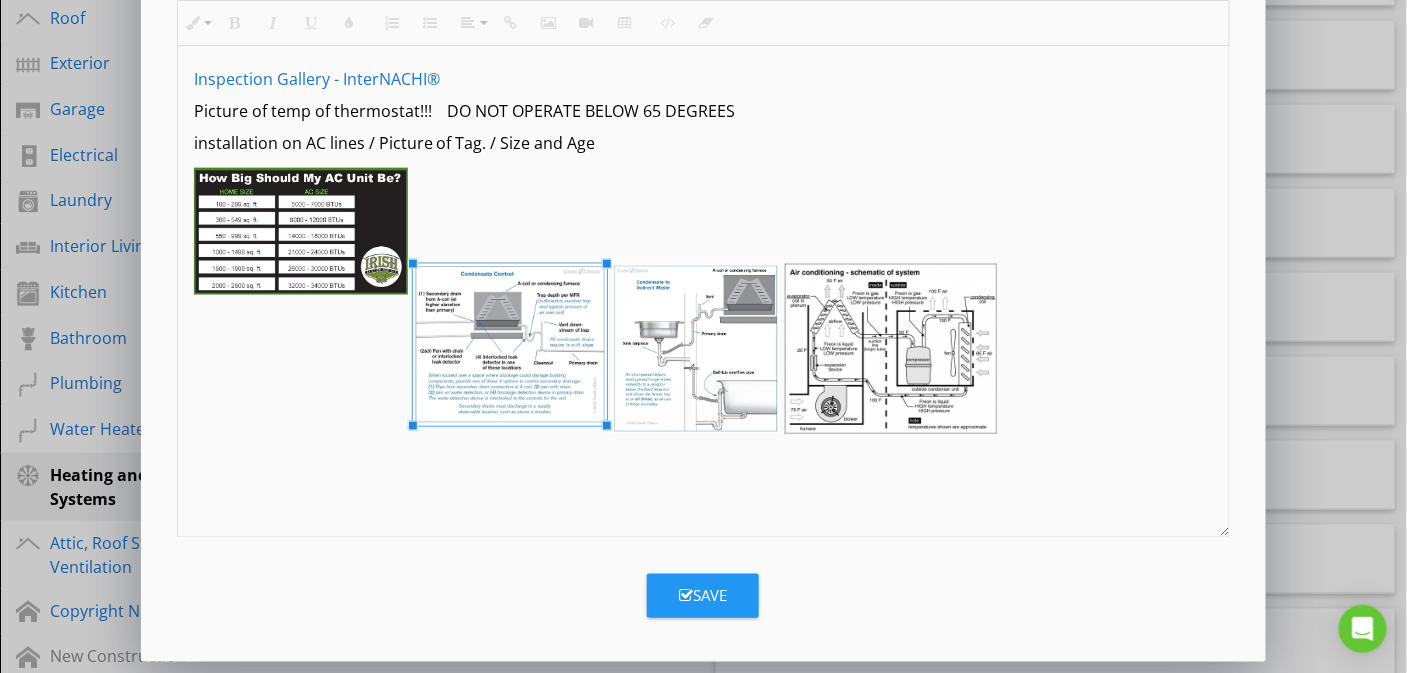 drag, startPoint x: 873, startPoint y: 516, endPoint x: 604, endPoint y: 388, distance: 297.901 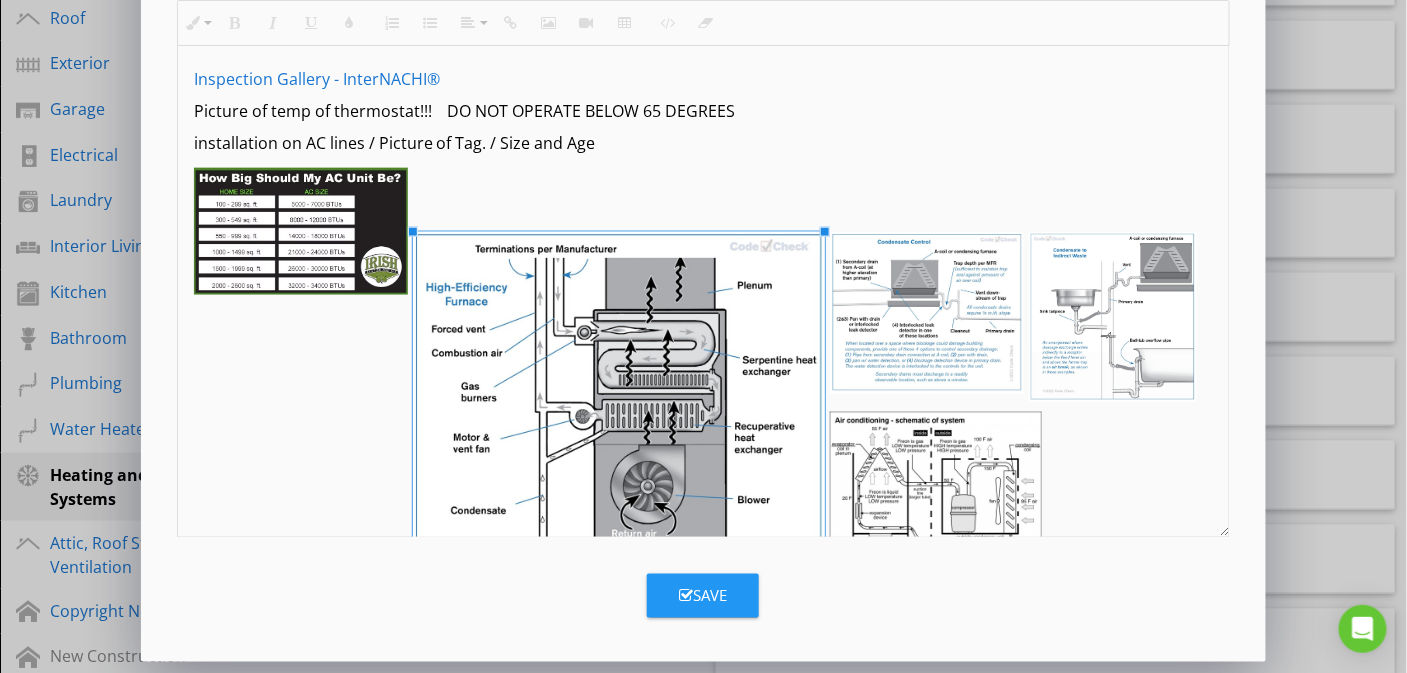 drag, startPoint x: 613, startPoint y: 422, endPoint x: 826, endPoint y: 499, distance: 226.49062 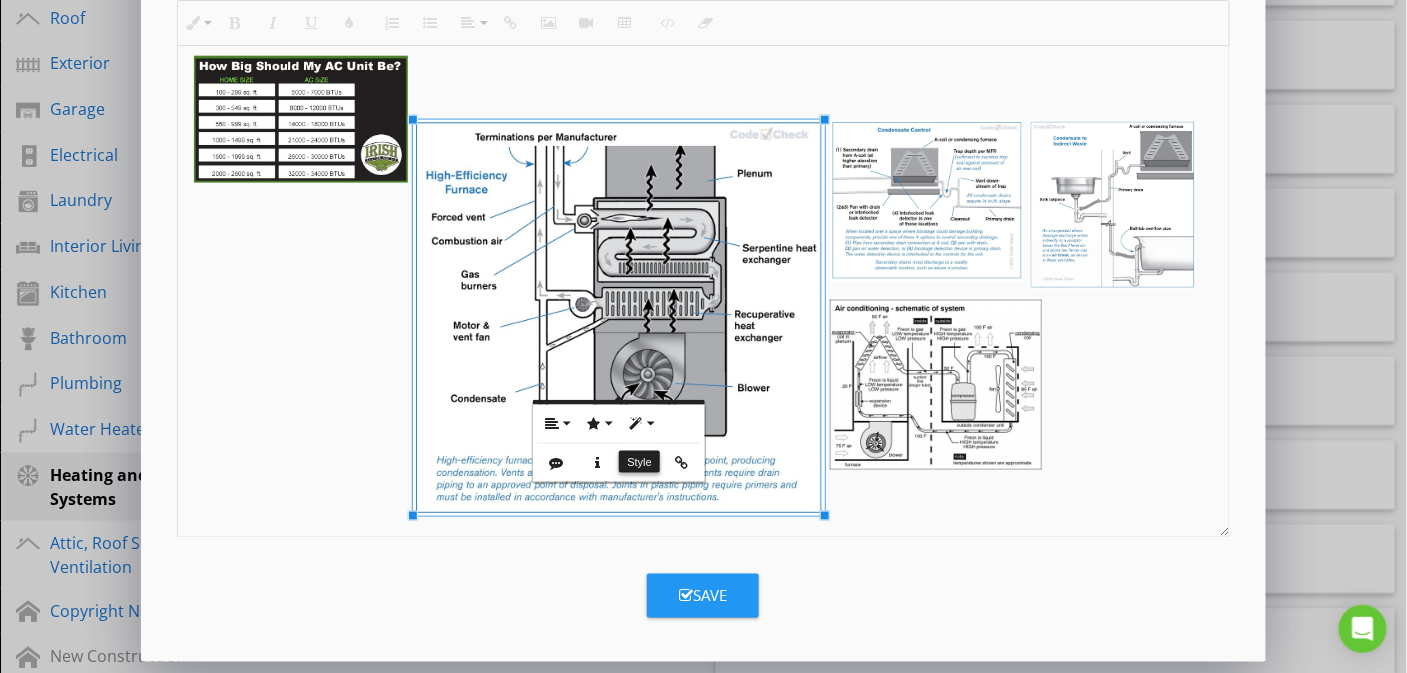 scroll, scrollTop: 238, scrollLeft: 0, axis: vertical 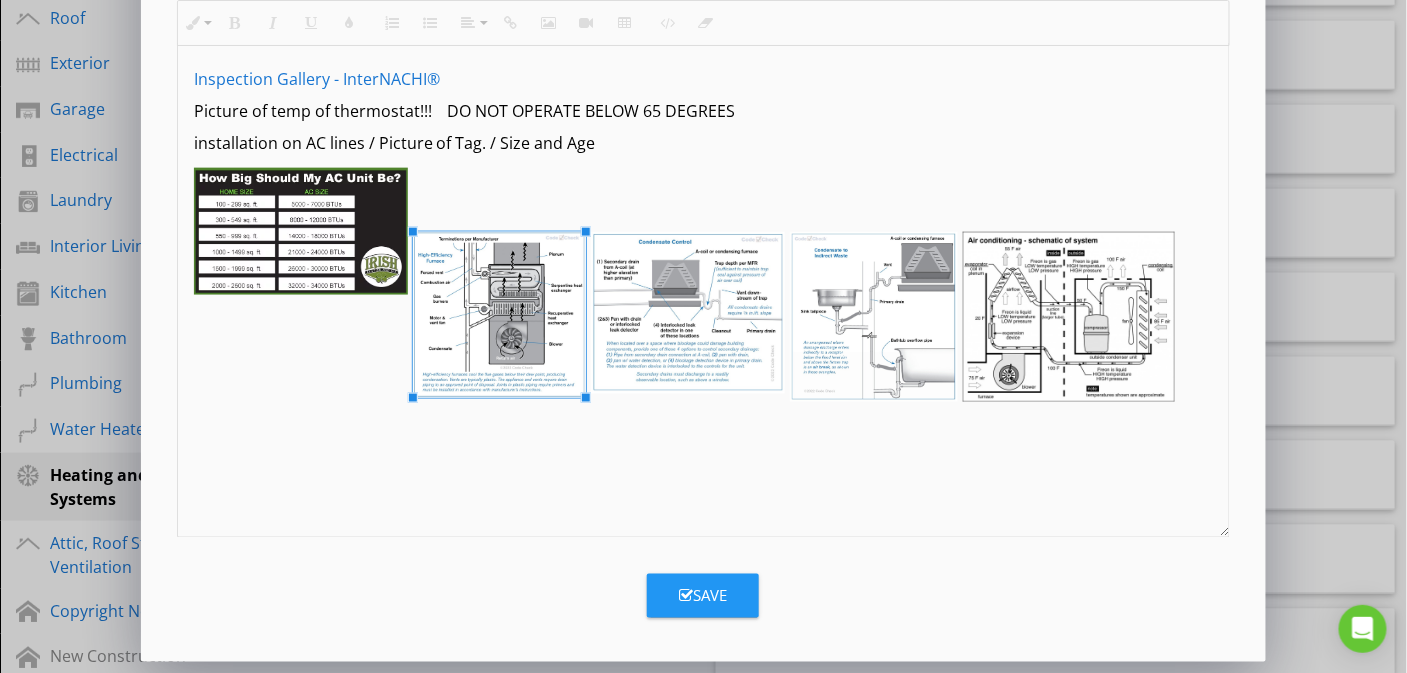 drag, startPoint x: 825, startPoint y: 386, endPoint x: 587, endPoint y: 279, distance: 260.94635 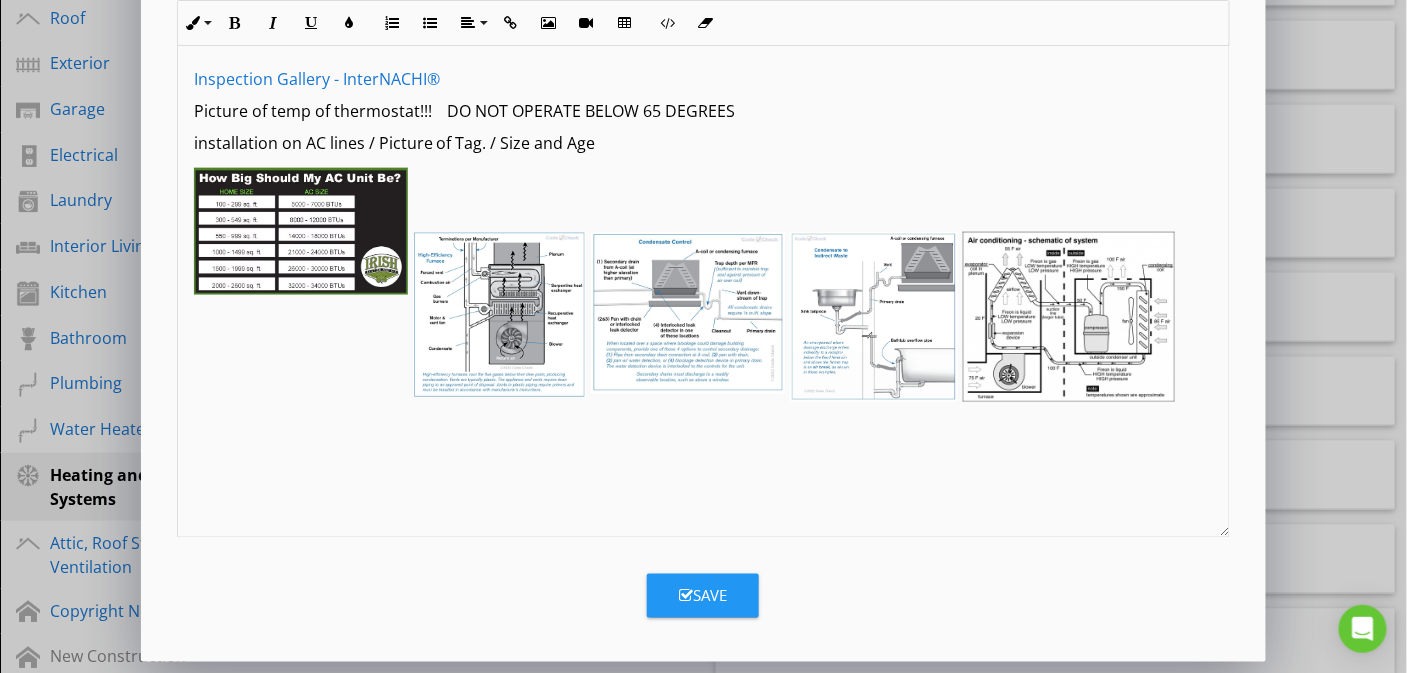 click on "Save" at bounding box center [703, 596] 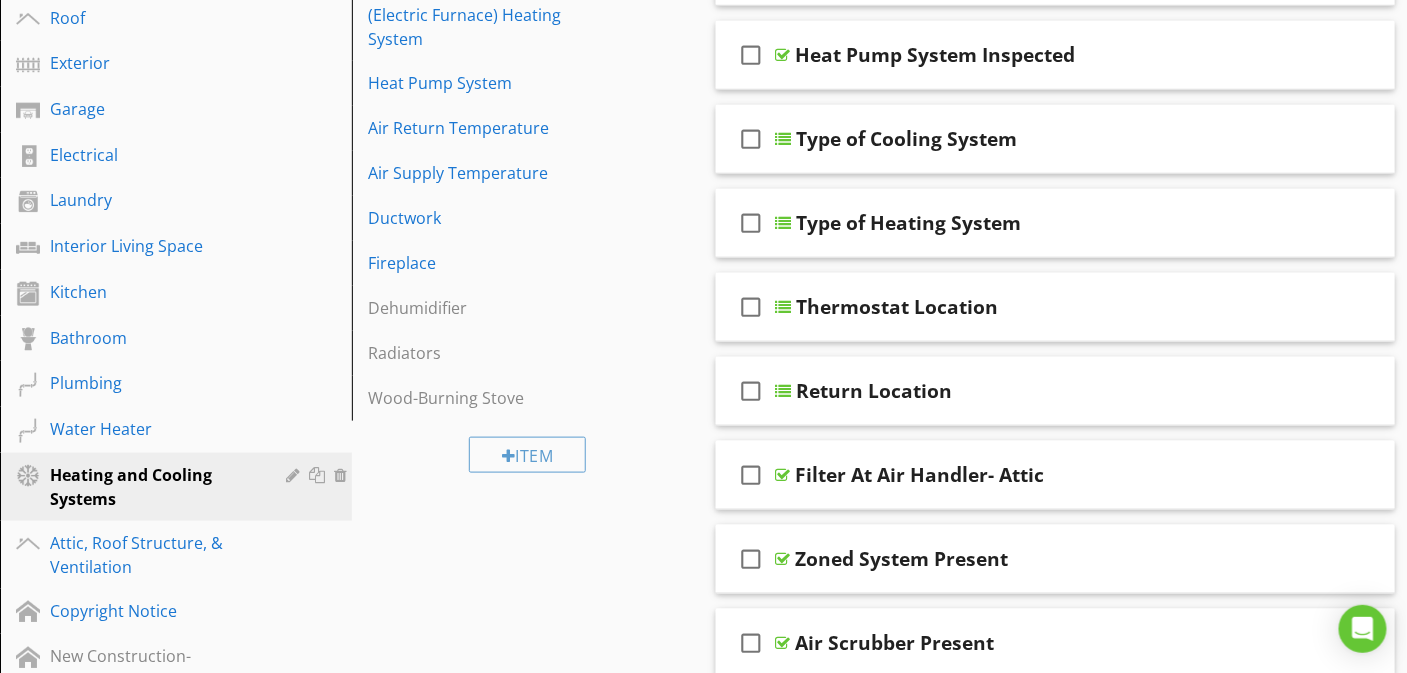 scroll, scrollTop: 167, scrollLeft: 0, axis: vertical 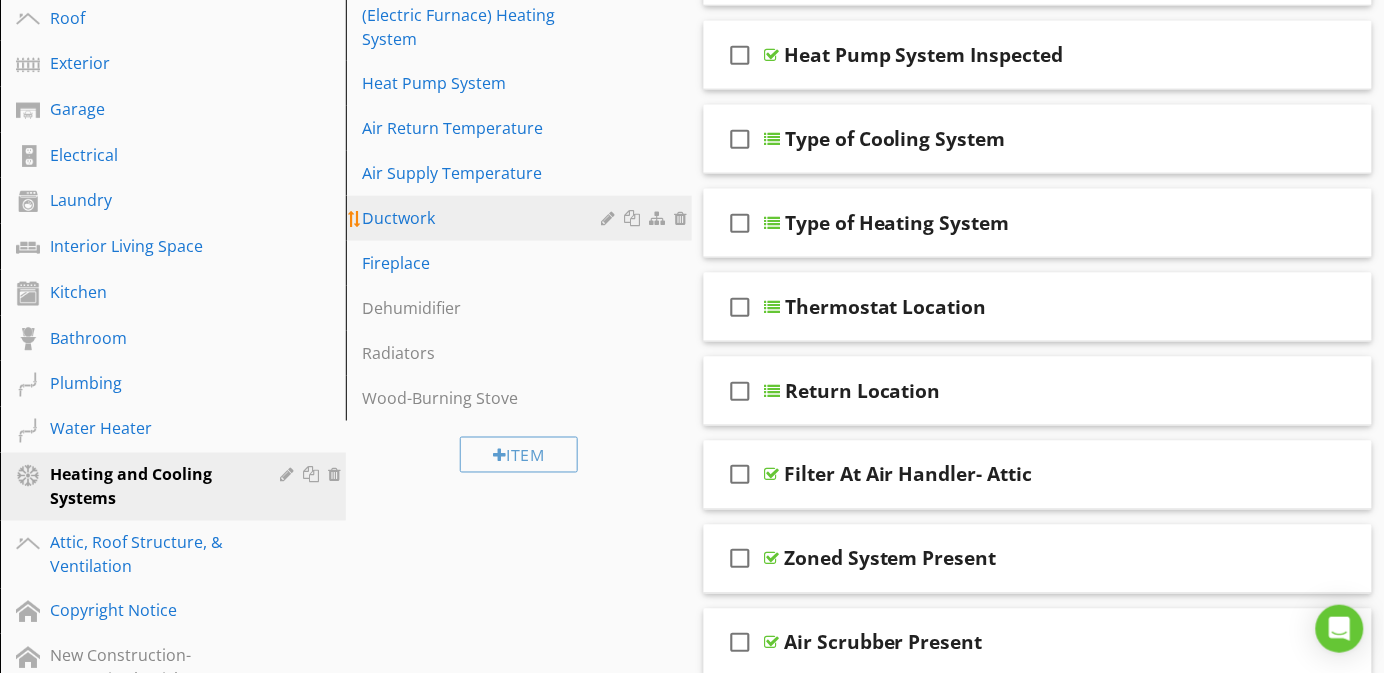 click at bounding box center [610, 218] 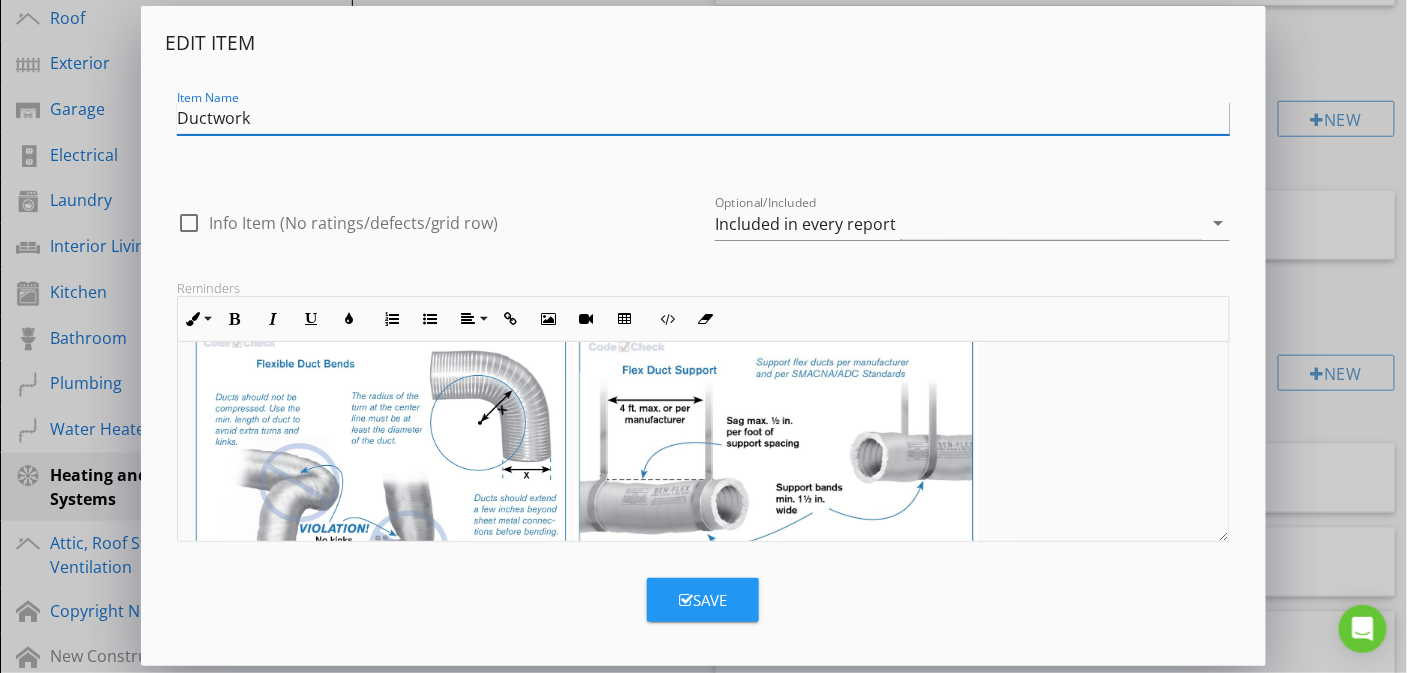 scroll, scrollTop: 0, scrollLeft: 0, axis: both 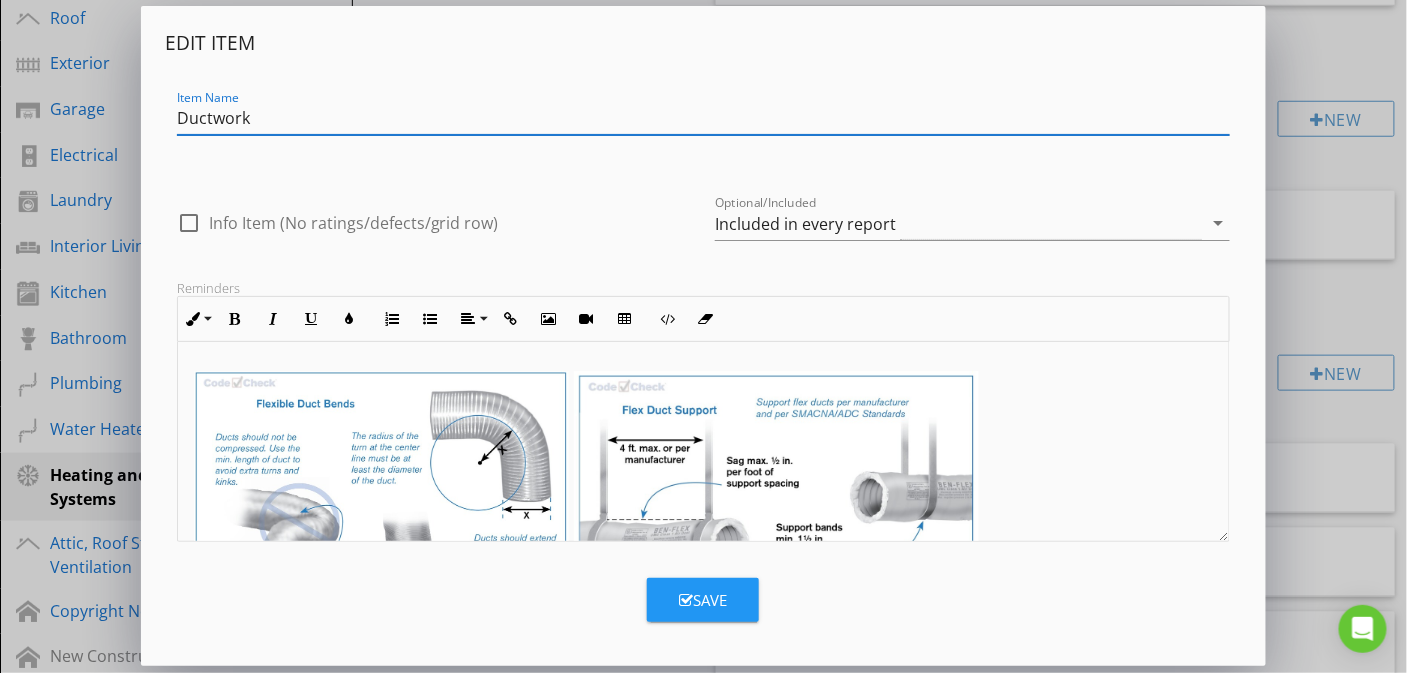 click on "Save" at bounding box center [703, 600] 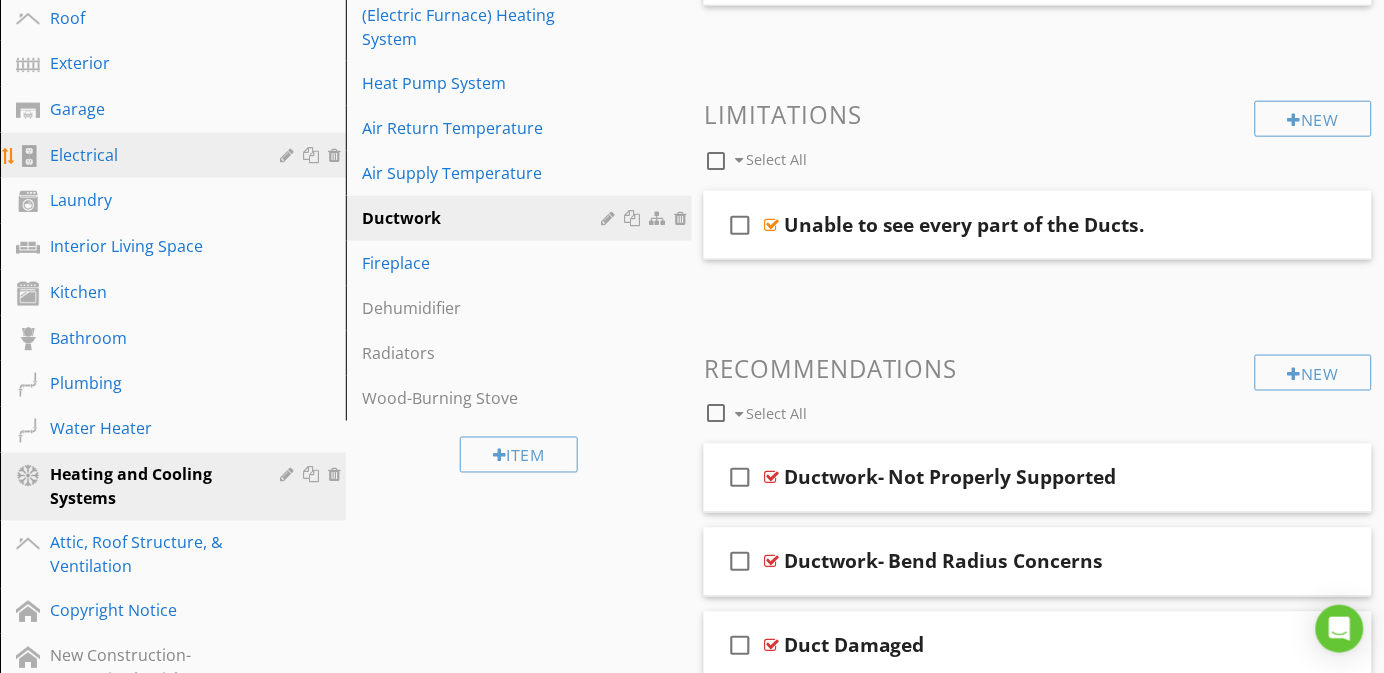 click on "Electrical" at bounding box center [150, 155] 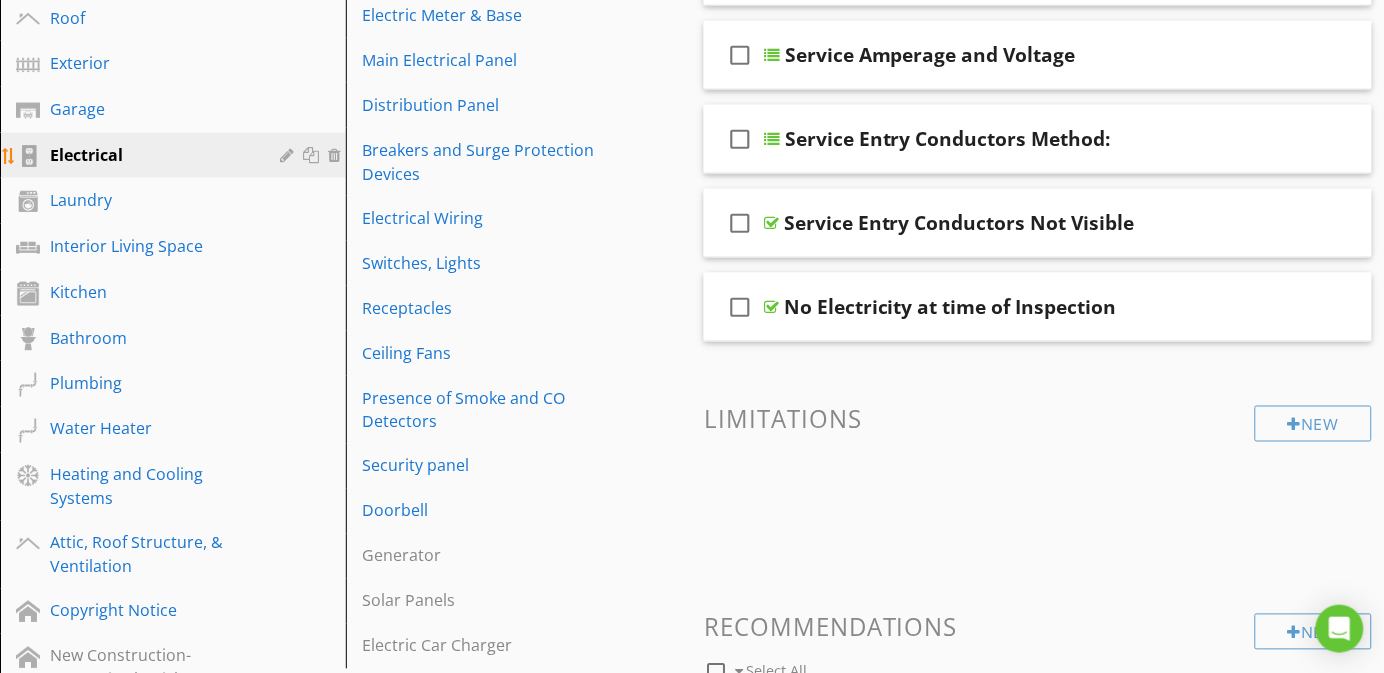 click at bounding box center [289, 155] 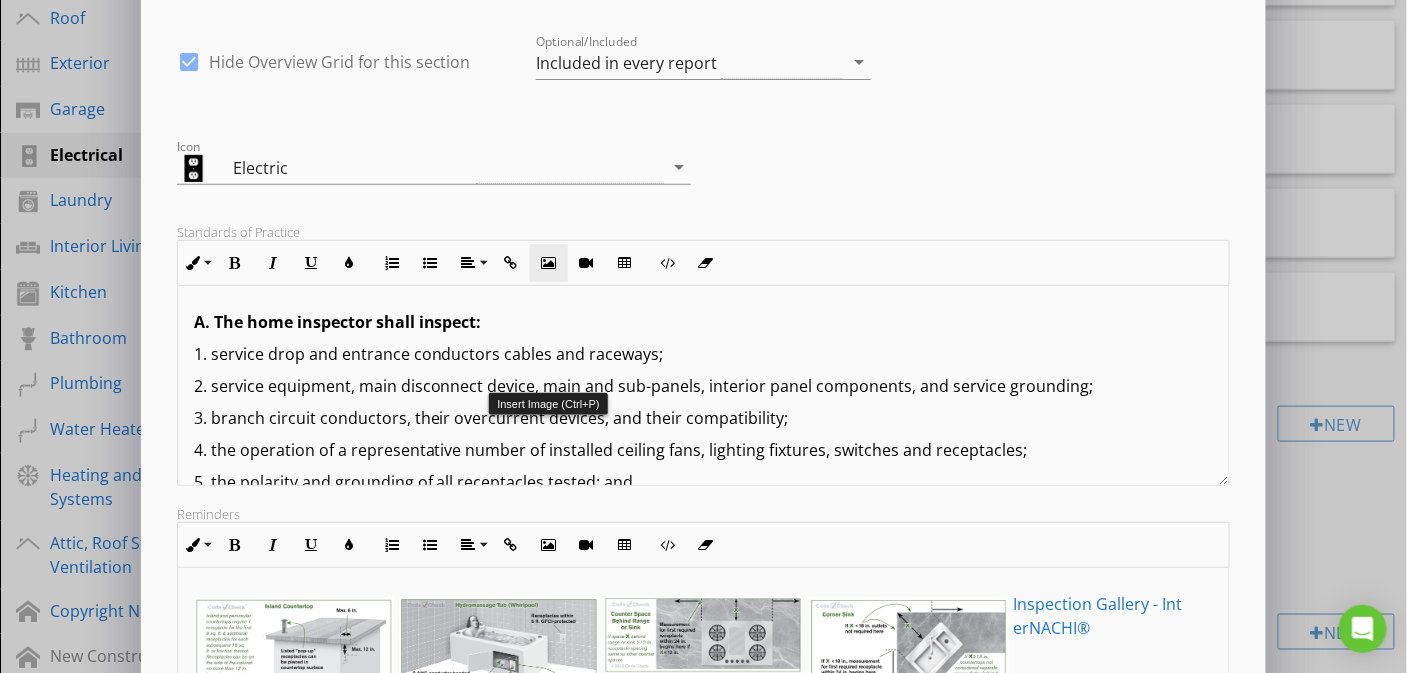 scroll, scrollTop: 385, scrollLeft: 0, axis: vertical 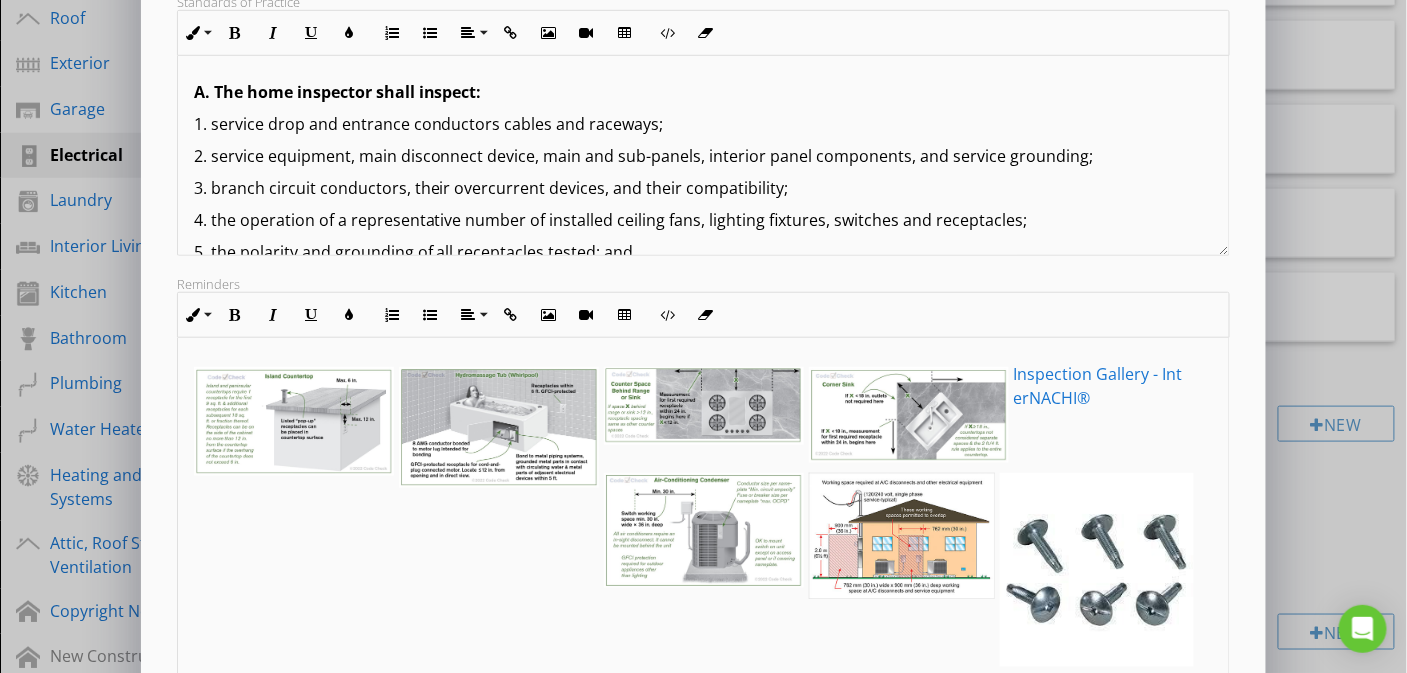 drag, startPoint x: 1220, startPoint y: 523, endPoint x: 1237, endPoint y: 599, distance: 77.87811 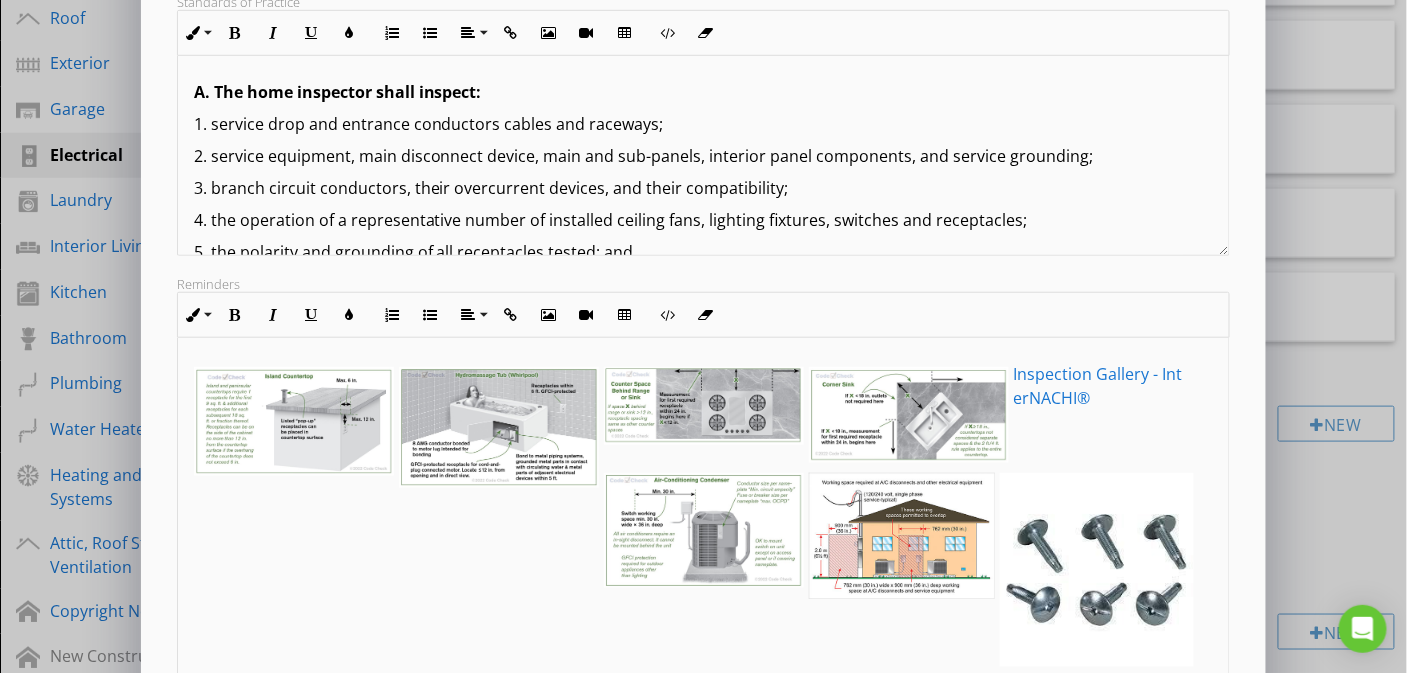 click on "Edit Section   Section Name Electrical     check_box Hide Overview Grid for this section     Optional/Included Included in every report arrow_drop_down   Icon   Electric   arrow_drop_down     Standards of Practice   Inline Style XLarge Large Normal Small Light Small/Light Bold Italic Underline Colors Ordered List Unordered List Align Align Left Align Center Align Right Align Justify Insert Link Insert Image Insert Video Insert Table Code View Clear Formatting A. The home inspector shall inspect:   1. service drop and entrance conductors cables and raceways;     2. service equipment, main disconnect device, main and sub-panels, interior panel components, and service grounding;     3. branch circuit conductors, their overcurrent devices, and their compatibility;     4. the operation of a representative number of installed ceiling fans, lighting fixtures, switches and receptacles;     5. the polarity and grounding of all receptacles tested; and  B. The home inspector shall describe:" at bounding box center [703, 222] 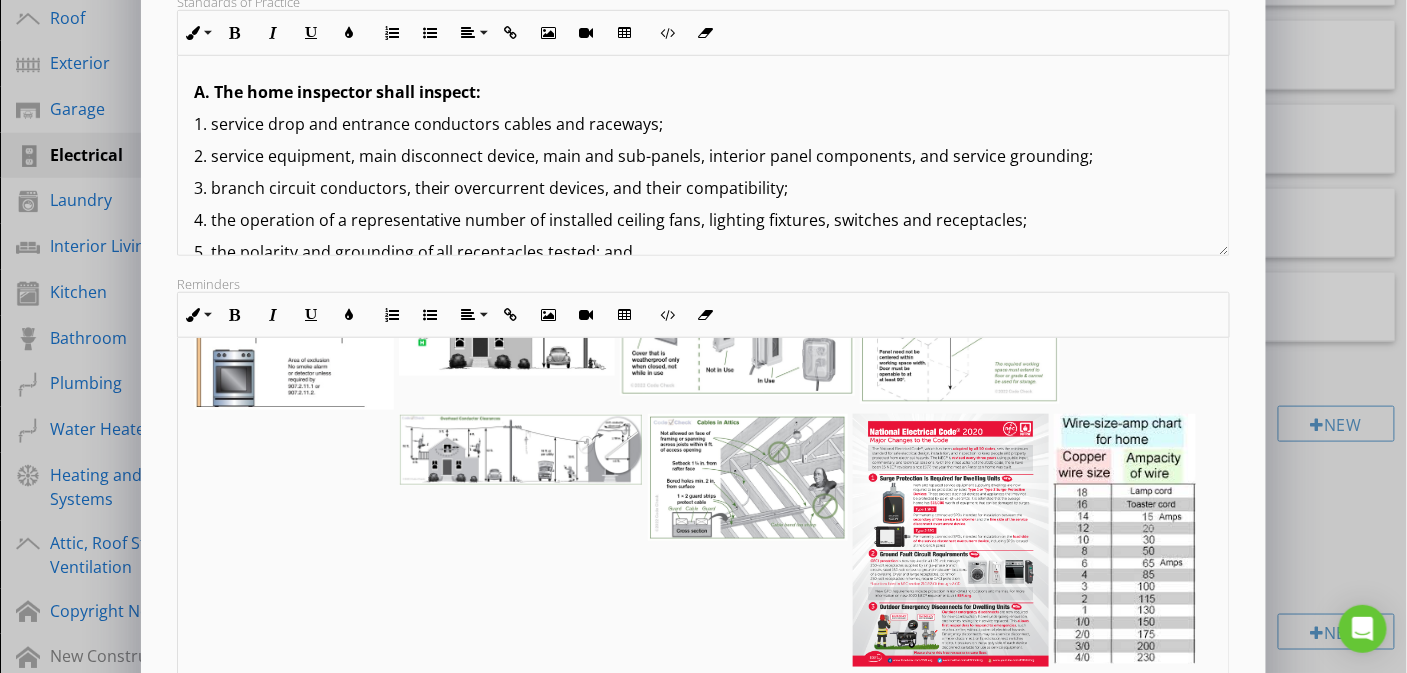 scroll, scrollTop: 559, scrollLeft: 0, axis: vertical 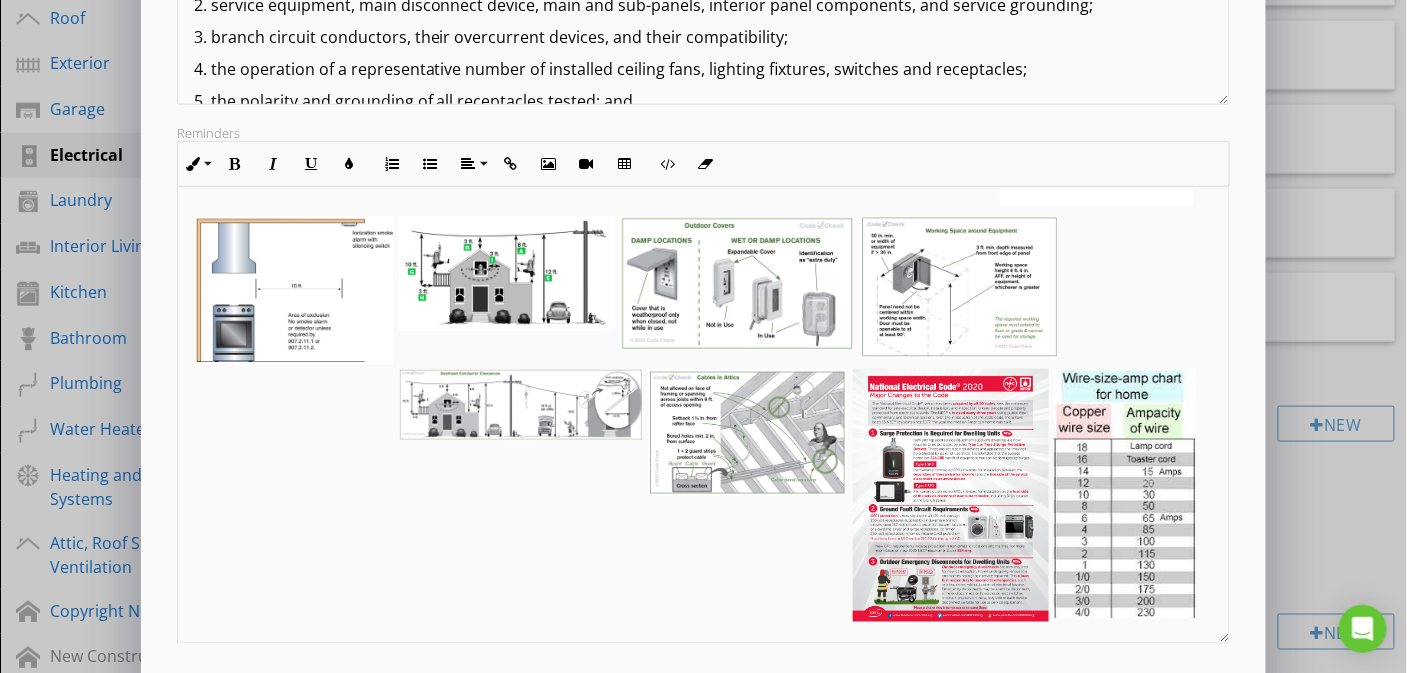 drag, startPoint x: 1220, startPoint y: 526, endPoint x: 1220, endPoint y: 634, distance: 108 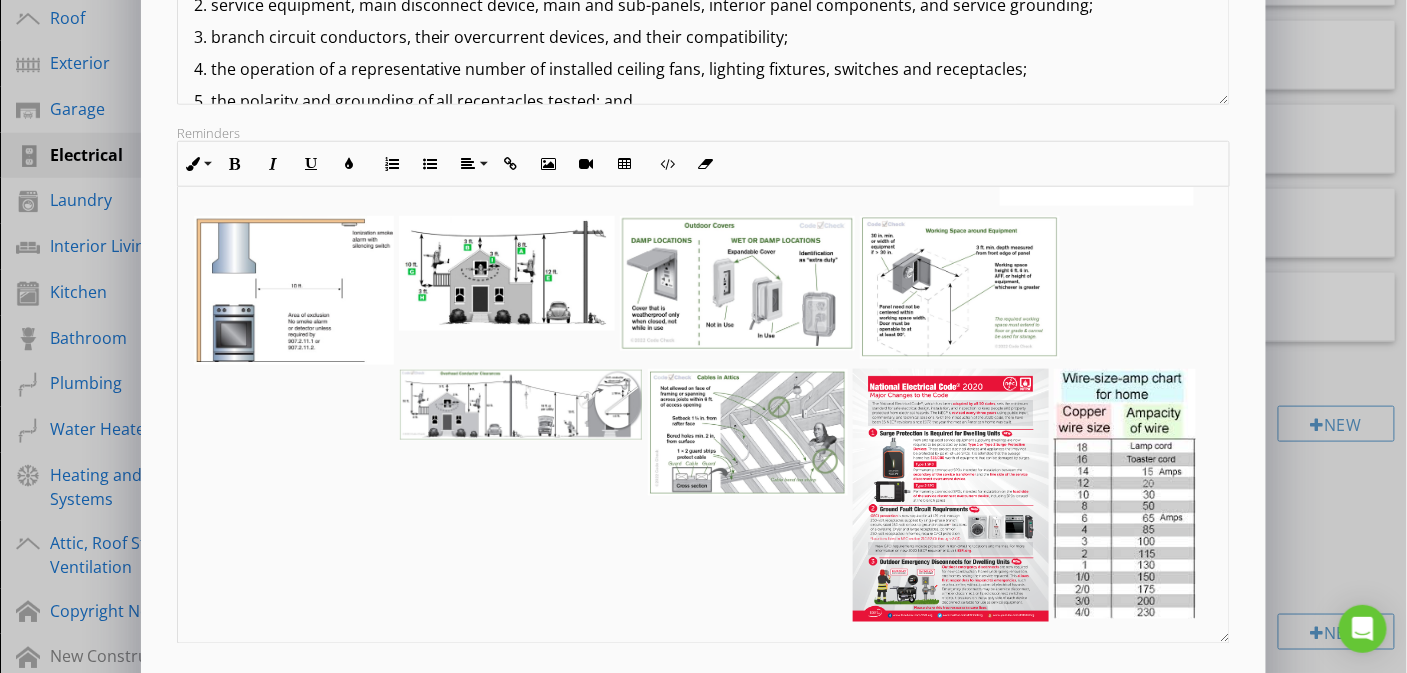 click on "Inspection Gallery - Int erNACHI® Enter reminders for yourself for this section (accessible in the mobile app)" at bounding box center [704, 415] 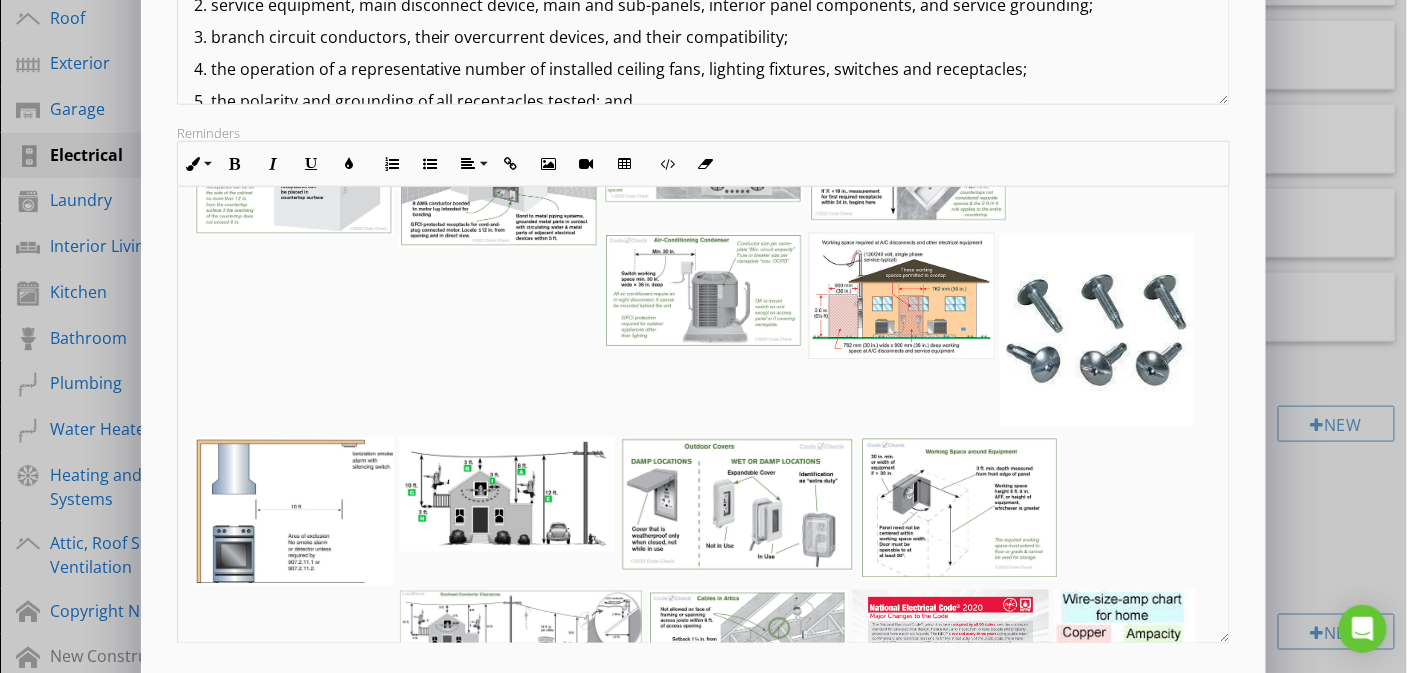 scroll, scrollTop: 0, scrollLeft: 0, axis: both 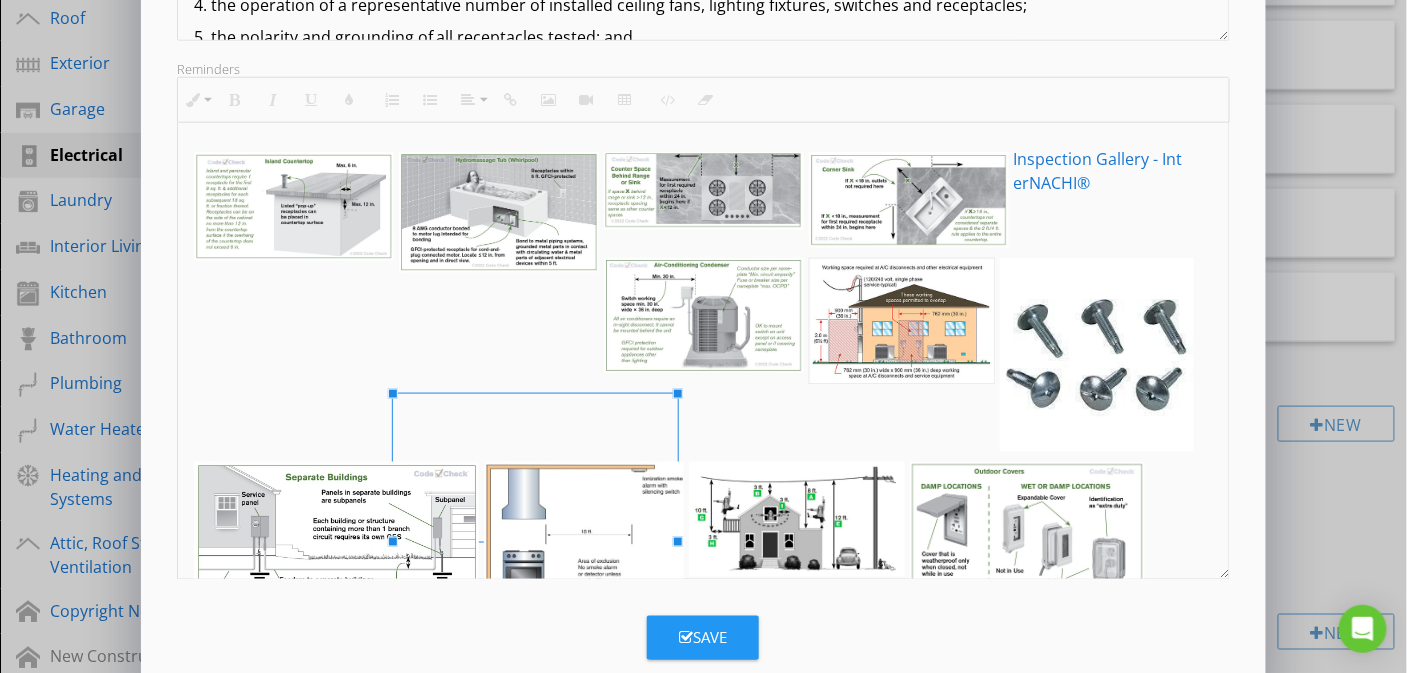 drag, startPoint x: 589, startPoint y: 494, endPoint x: 676, endPoint y: 504, distance: 87.57283 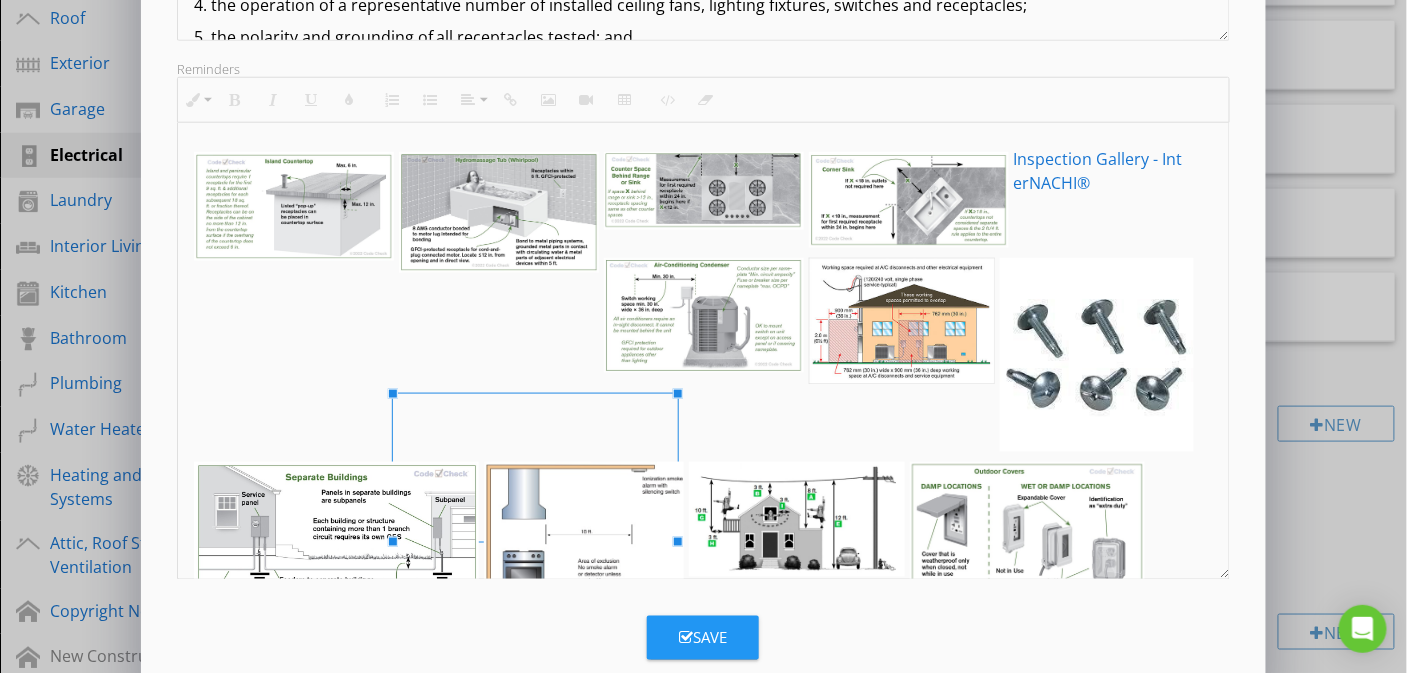 type on "<p><a fr-original-style="" href="https://www.nachi.org/gallery/#category-electrical" style="color: rgb(25, 118, 210);">Inspection Gallery - Int<img src="https://cdn.spectora.com/editor_assets/images/000/624/117/original/E-071_Island_Countertop.jpg?1754086452" style="width: 200px; display: inline-block; vertical-align: bottom; margin: 5px 5px 5px 0px; max-width: calc(100% - 5px); text-align: left; float: left;"><img src="https://cdn.spectora.com/editor_assets/images/000/624/118/original/E-079_Hydromassage_Tub_%28Whirlpool%29.jpg?1754086461" style="width: 200px; display: inline-block; vertical-align: bottom; margin: 5px 5px 5px 0px; max-width: calc(100% - 5px); text-align: left; float: left;"><img src="https://cdn.spectora.com/editor_assets/images/000/624/116/original/E-070_Counter_Space_Behind_Range_or_Sink.jpg?1754086447" style="width: 200px; display: inline-block; vertical-align: bottom; margin: 5px 5px 5px 0px; max-width: calc(100% - 5px); text-align: left; float: left;"><img src="https://cdn.spectora.co..." 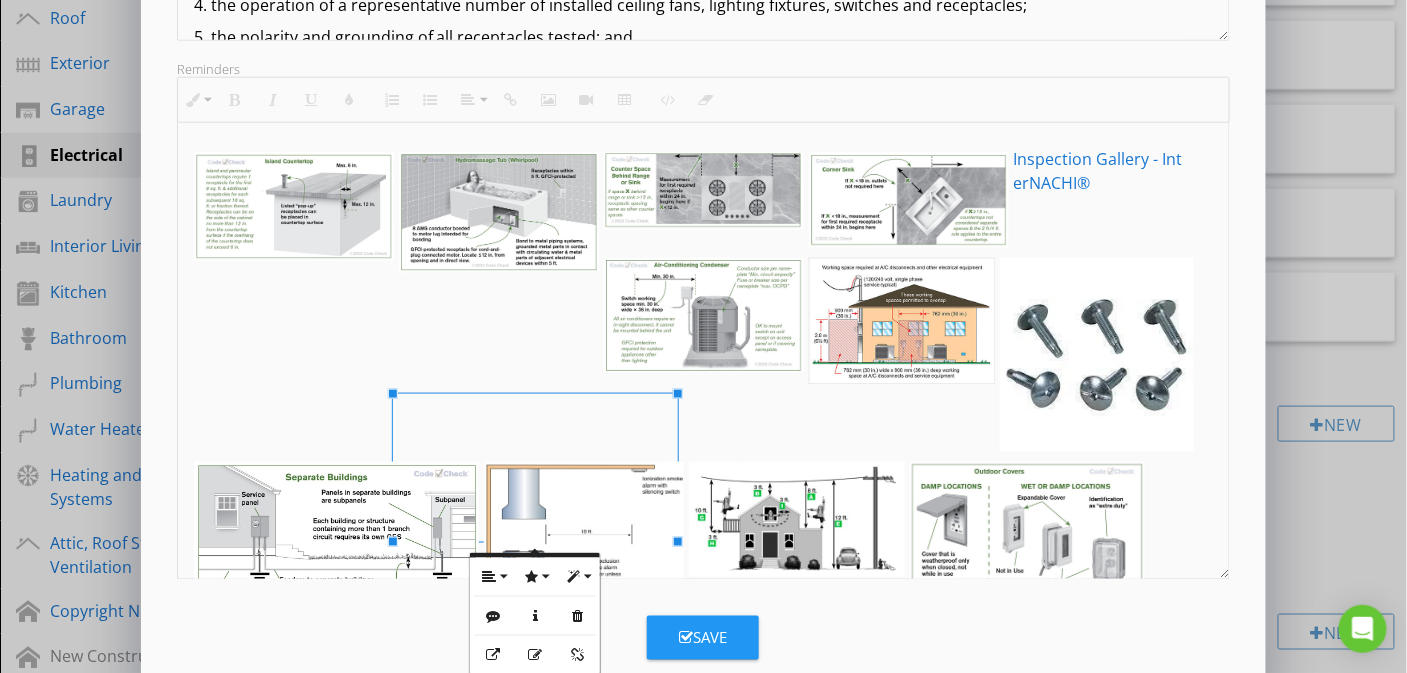 click on "Save" at bounding box center (703, 638) 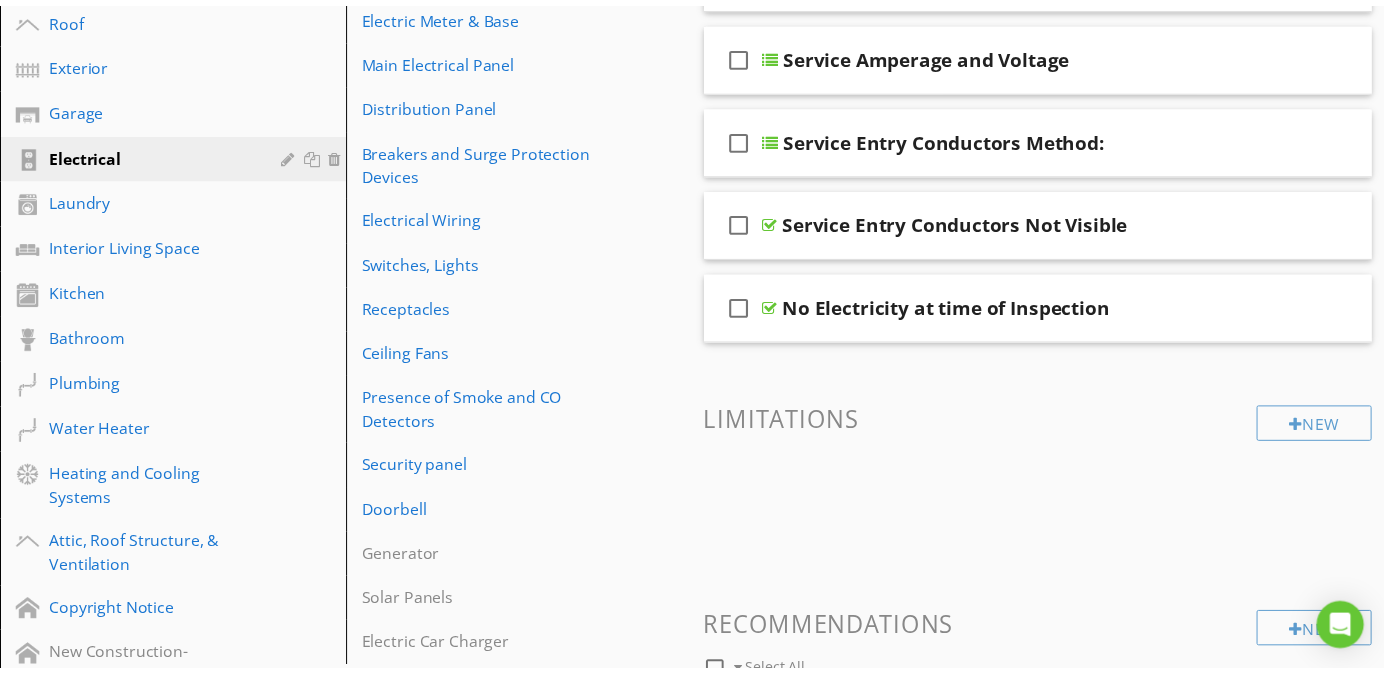 scroll, scrollTop: 167, scrollLeft: 0, axis: vertical 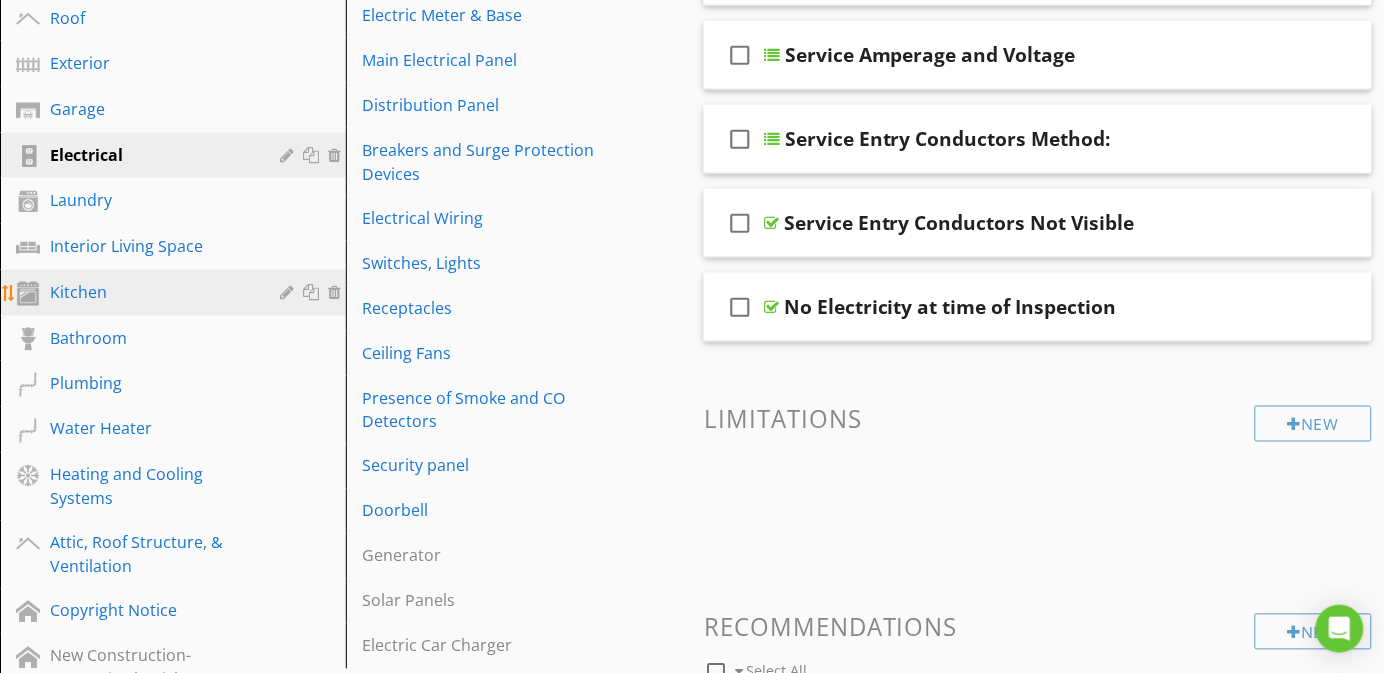 click on "Kitchen" at bounding box center (150, 292) 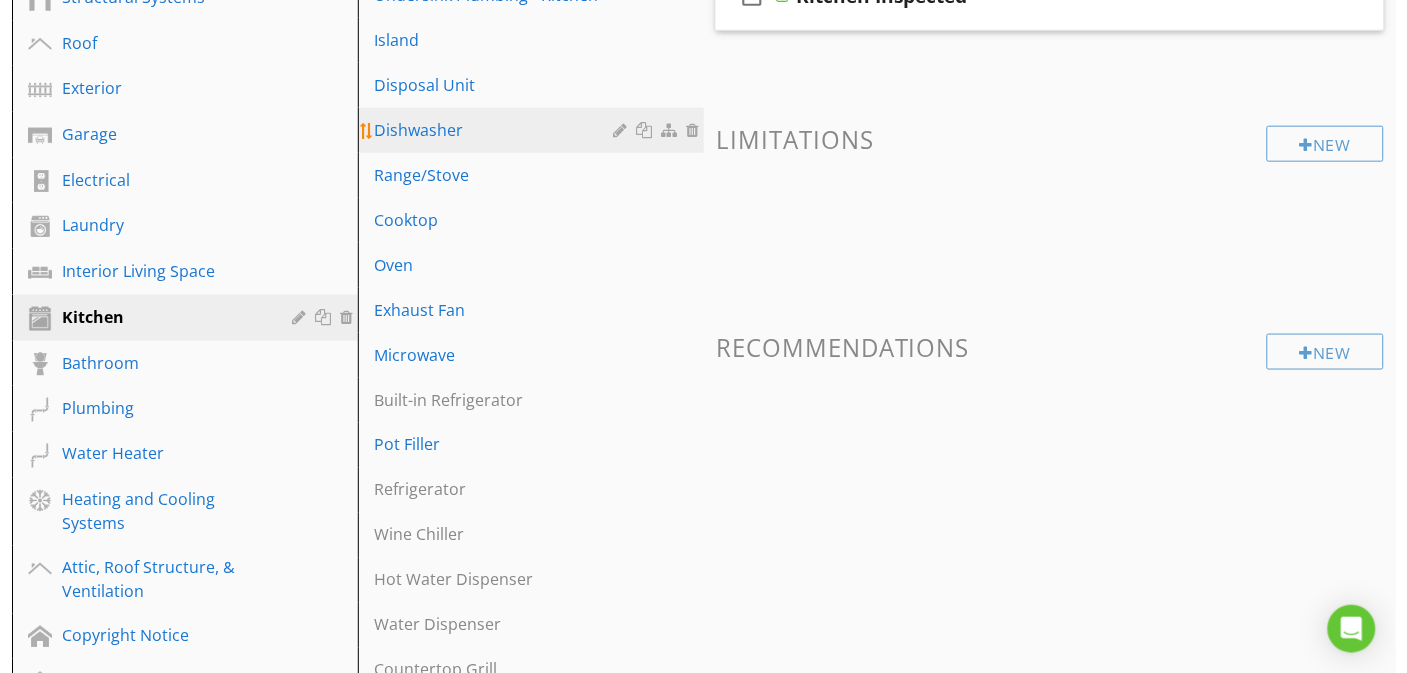 scroll, scrollTop: 164, scrollLeft: 0, axis: vertical 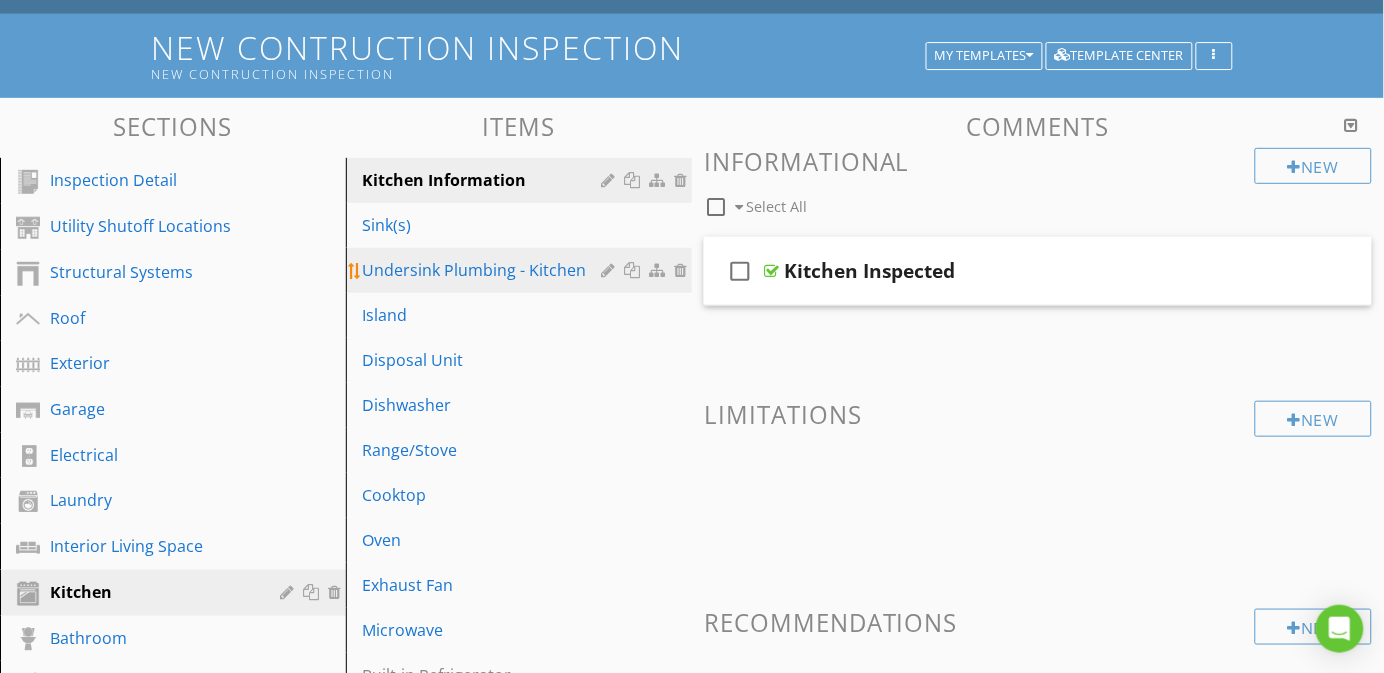 click on "Undersink Plumbing - Kitchen" at bounding box center (484, 270) 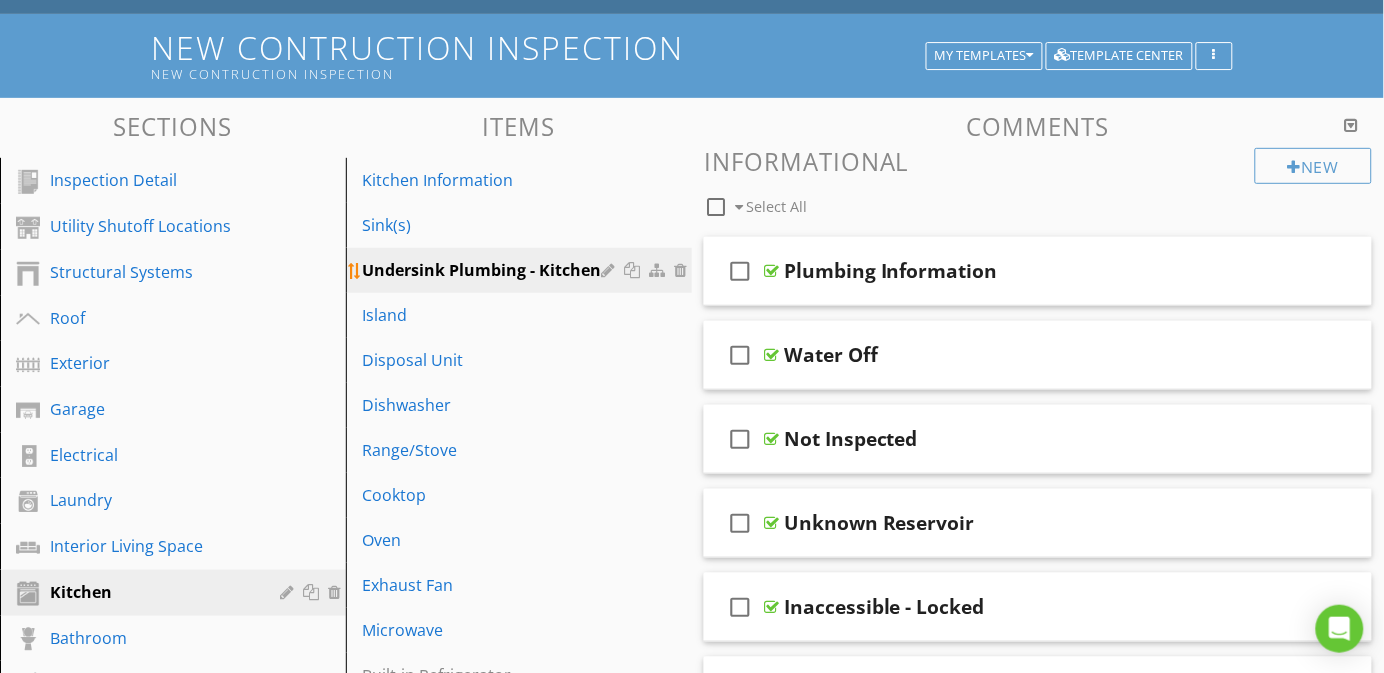 click at bounding box center (610, 270) 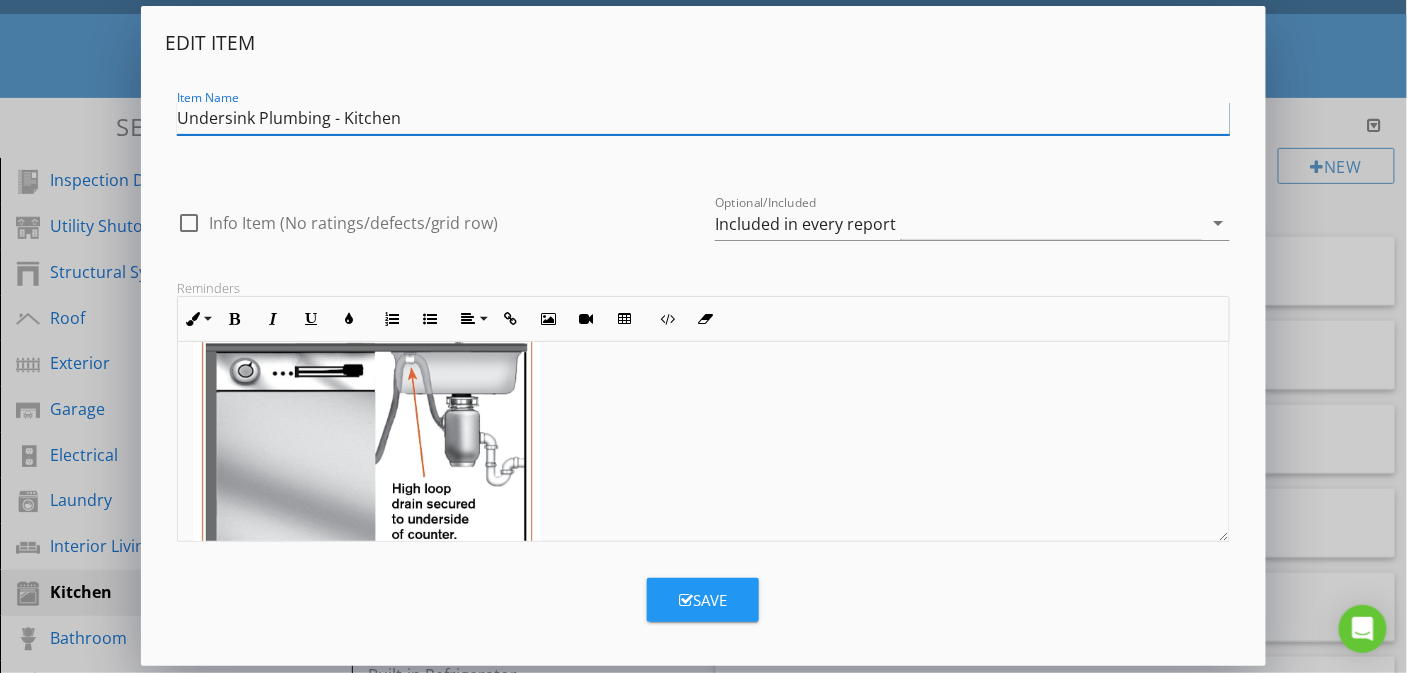 scroll, scrollTop: 450, scrollLeft: 0, axis: vertical 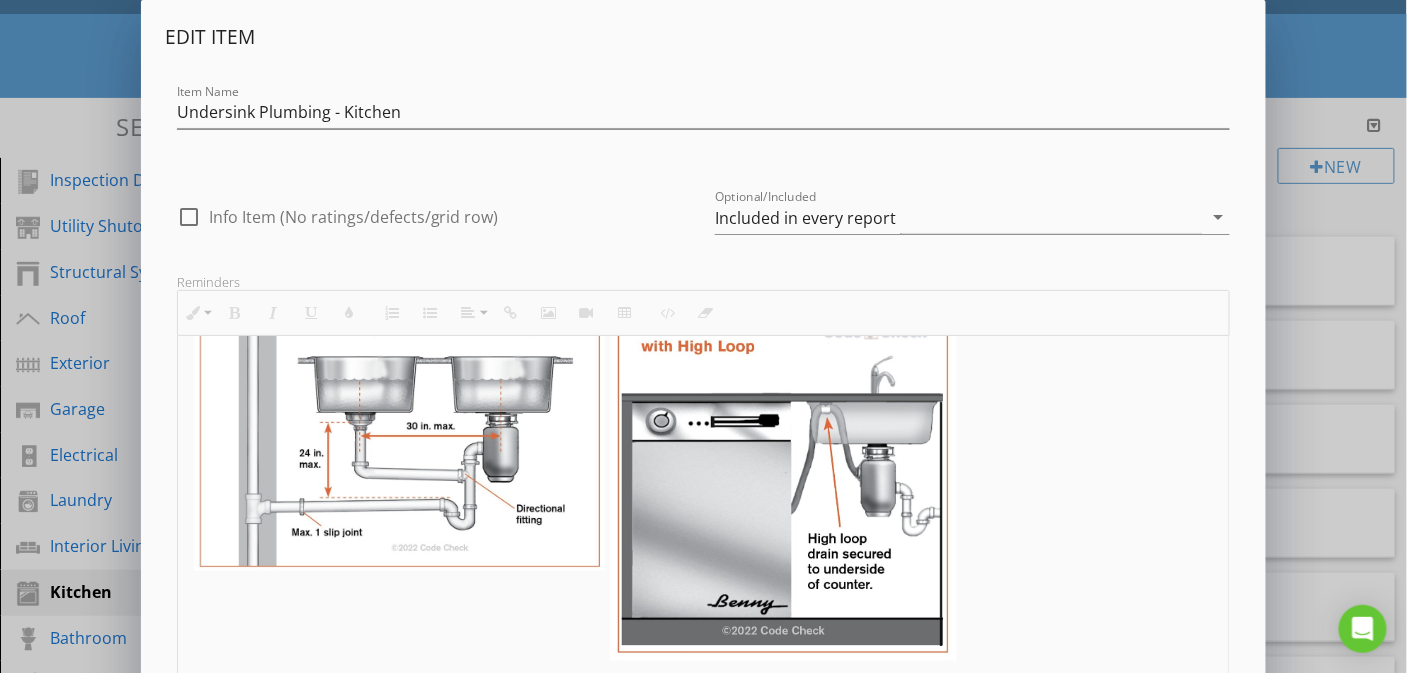 drag, startPoint x: 1219, startPoint y: 529, endPoint x: 1211, endPoint y: 632, distance: 103.31021 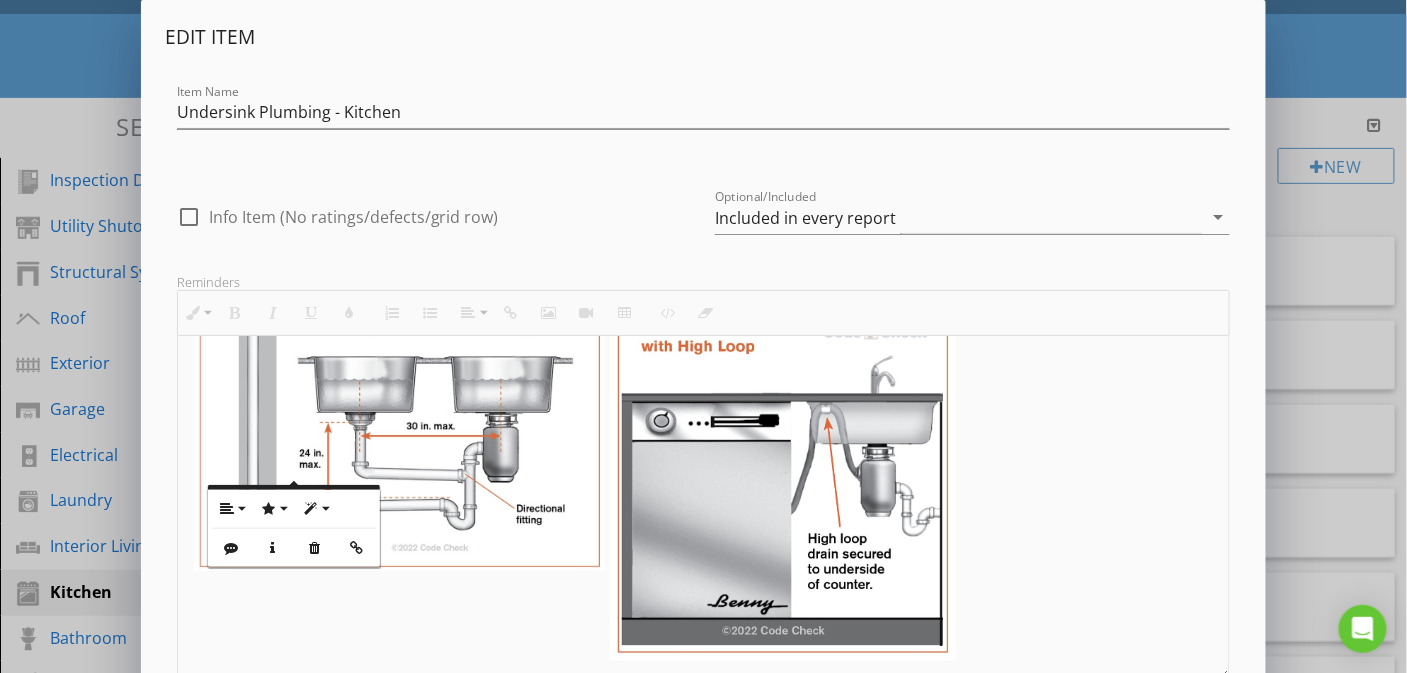 scroll, scrollTop: 0, scrollLeft: 0, axis: both 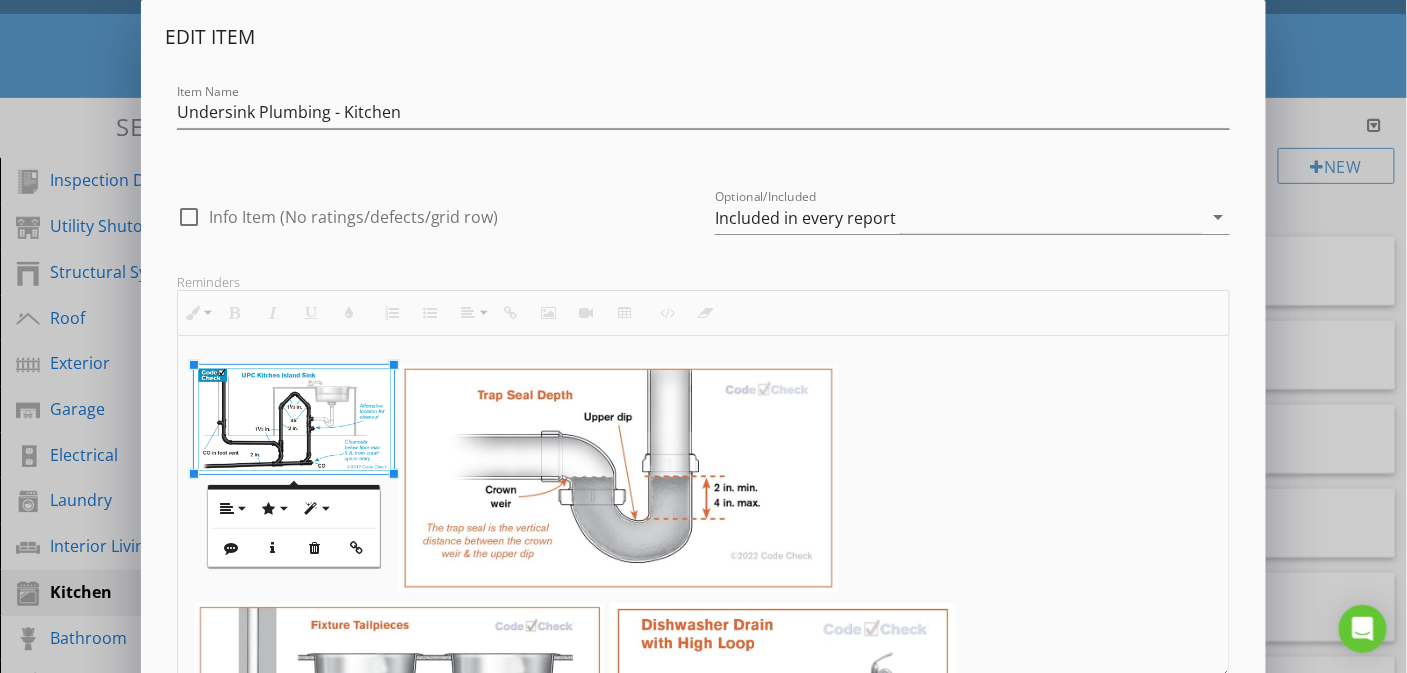 click at bounding box center [618, 479] 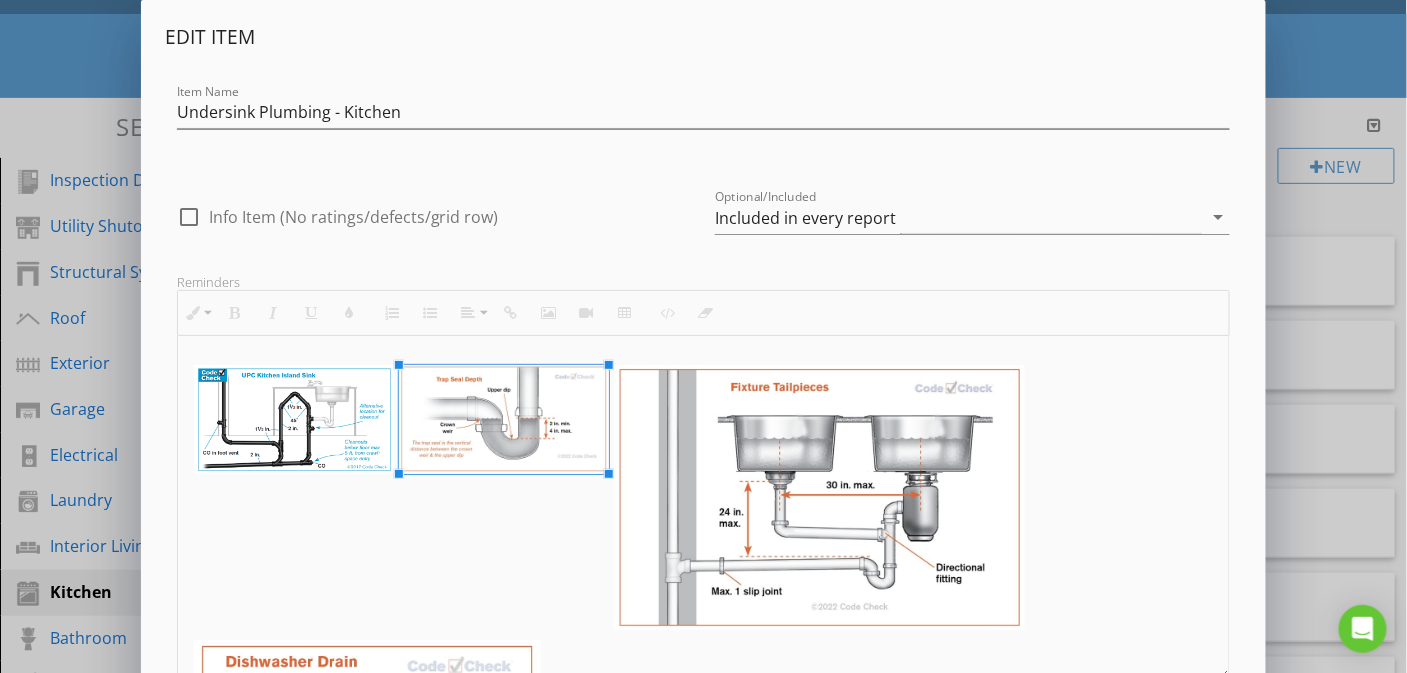 drag, startPoint x: 836, startPoint y: 593, endPoint x: 608, endPoint y: 434, distance: 277.96582 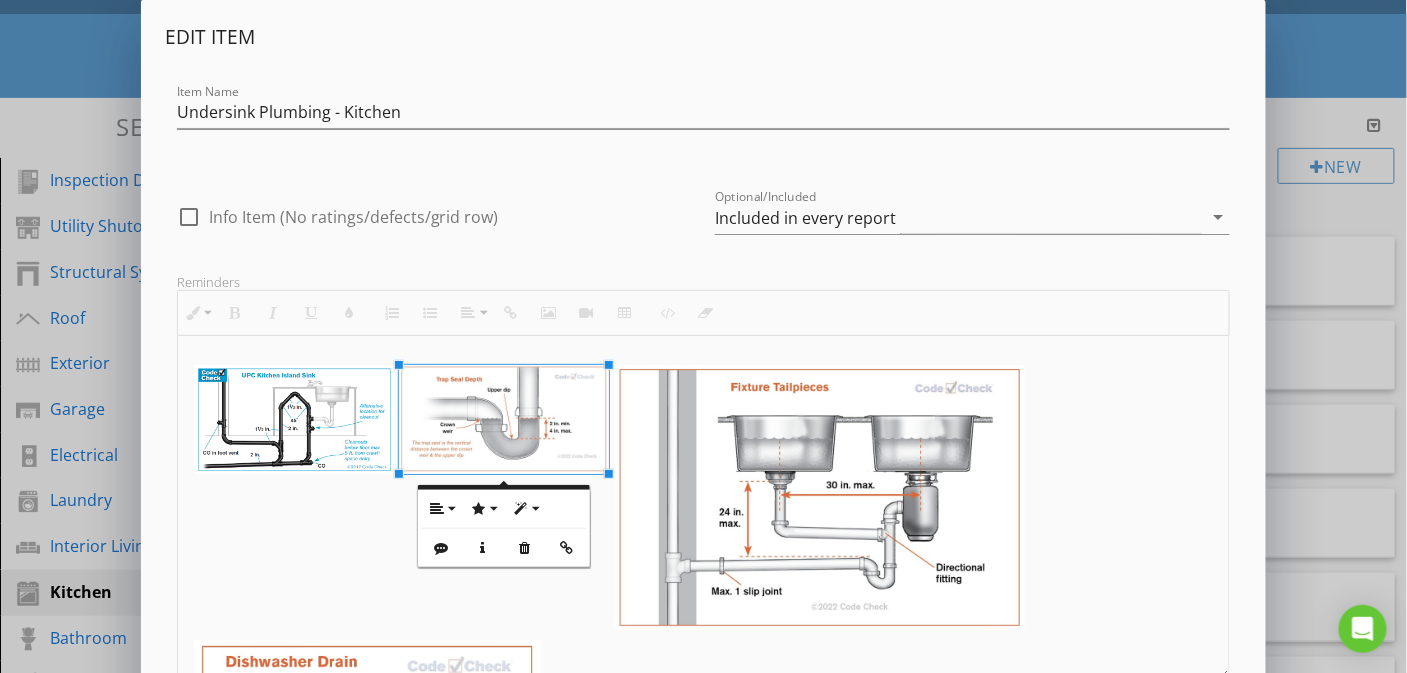 click at bounding box center (819, 497) 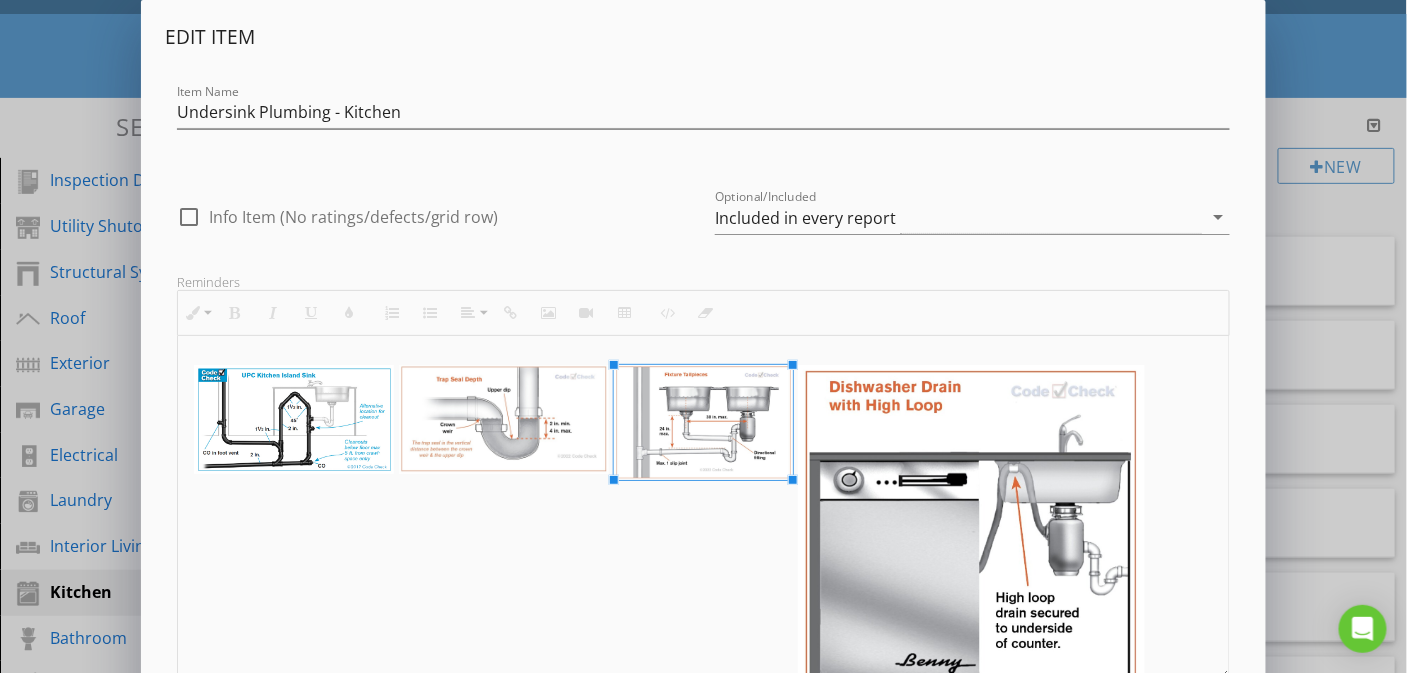 drag, startPoint x: 1023, startPoint y: 632, endPoint x: 793, endPoint y: 464, distance: 284.82275 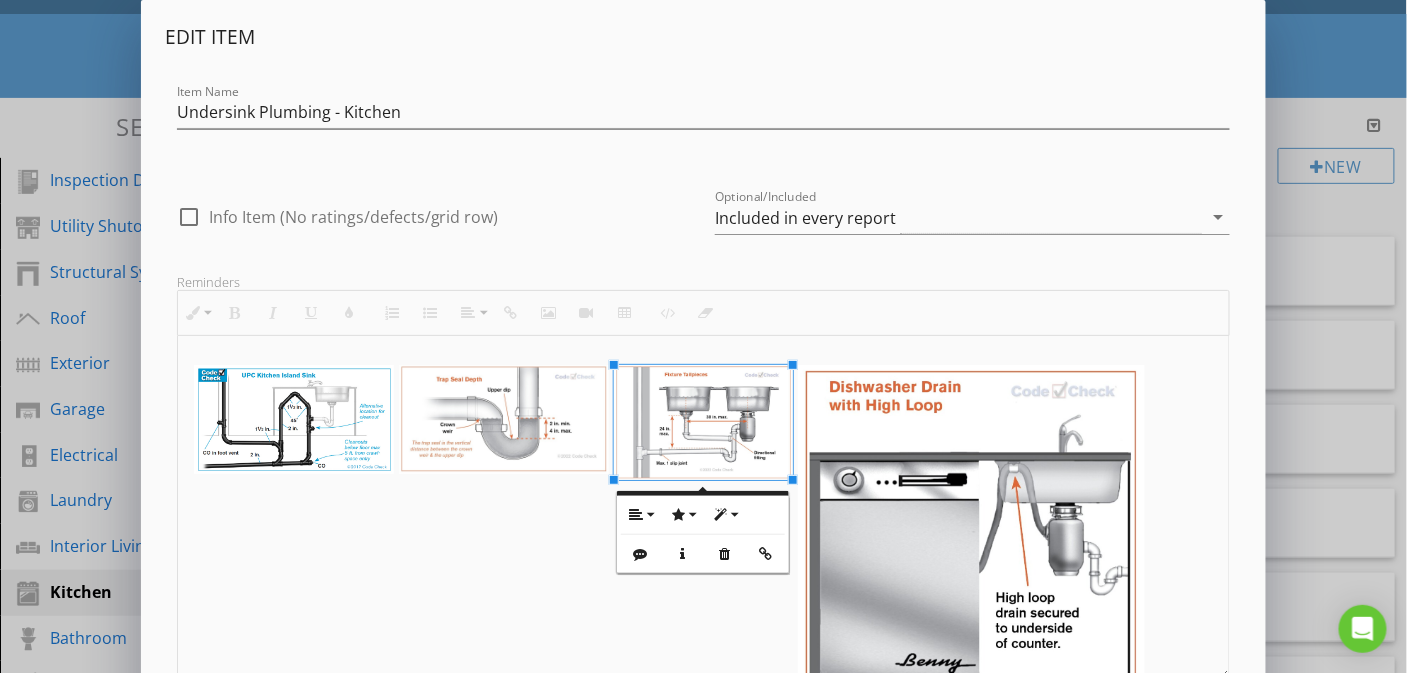 click at bounding box center (971, 542) 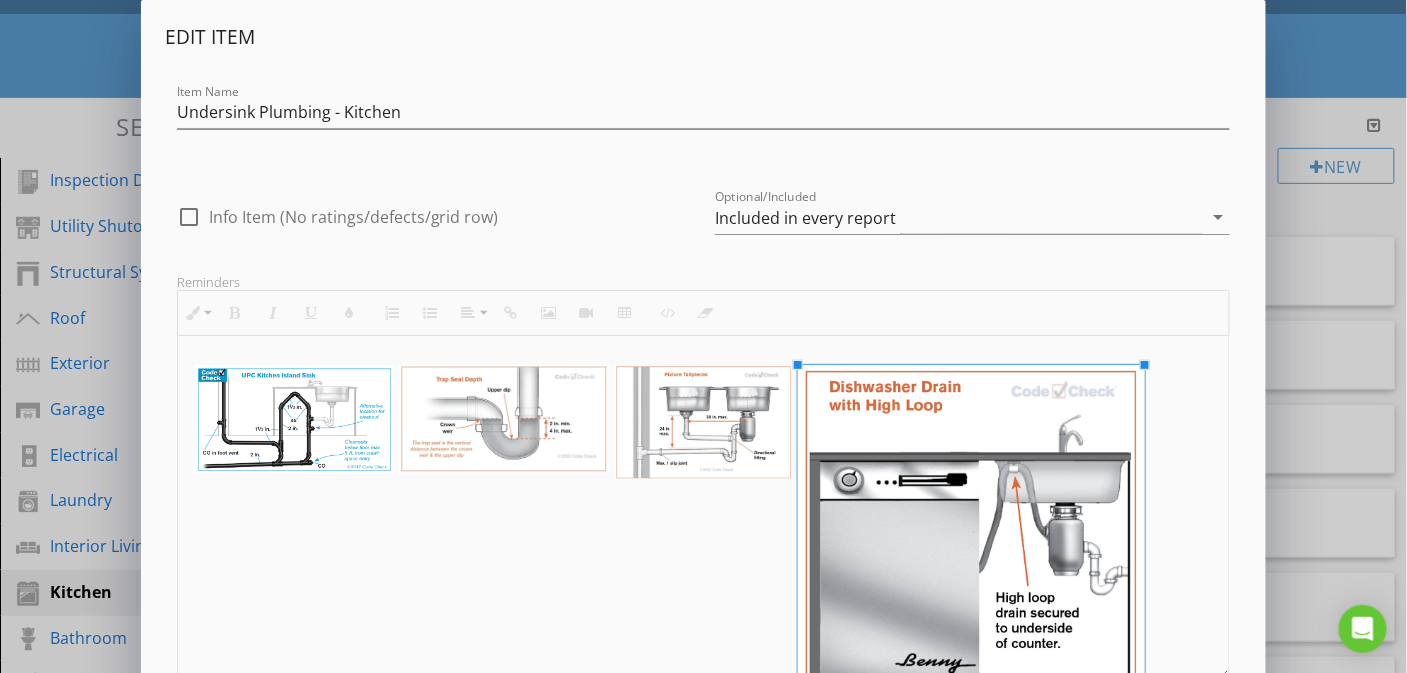 scroll, scrollTop: 61, scrollLeft: 0, axis: vertical 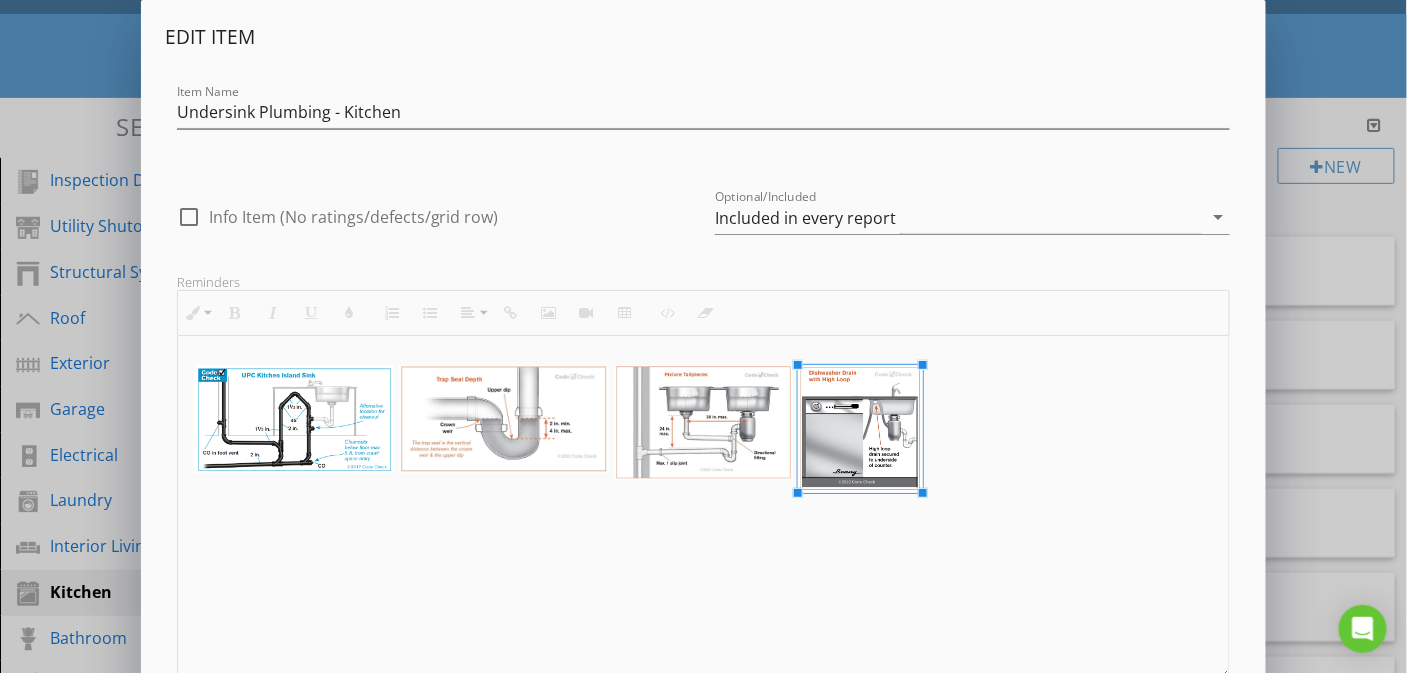 drag, startPoint x: 1140, startPoint y: 657, endPoint x: 919, endPoint y: 444, distance: 306.93646 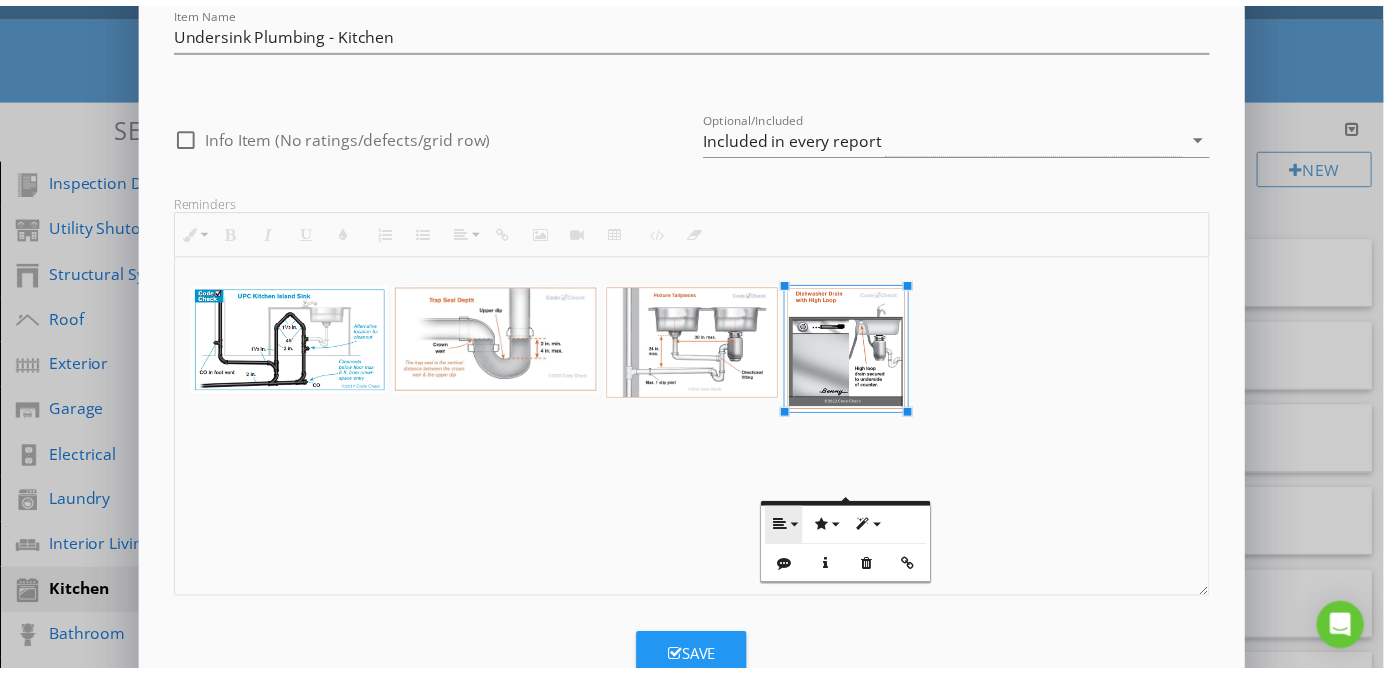 scroll, scrollTop: 142, scrollLeft: 0, axis: vertical 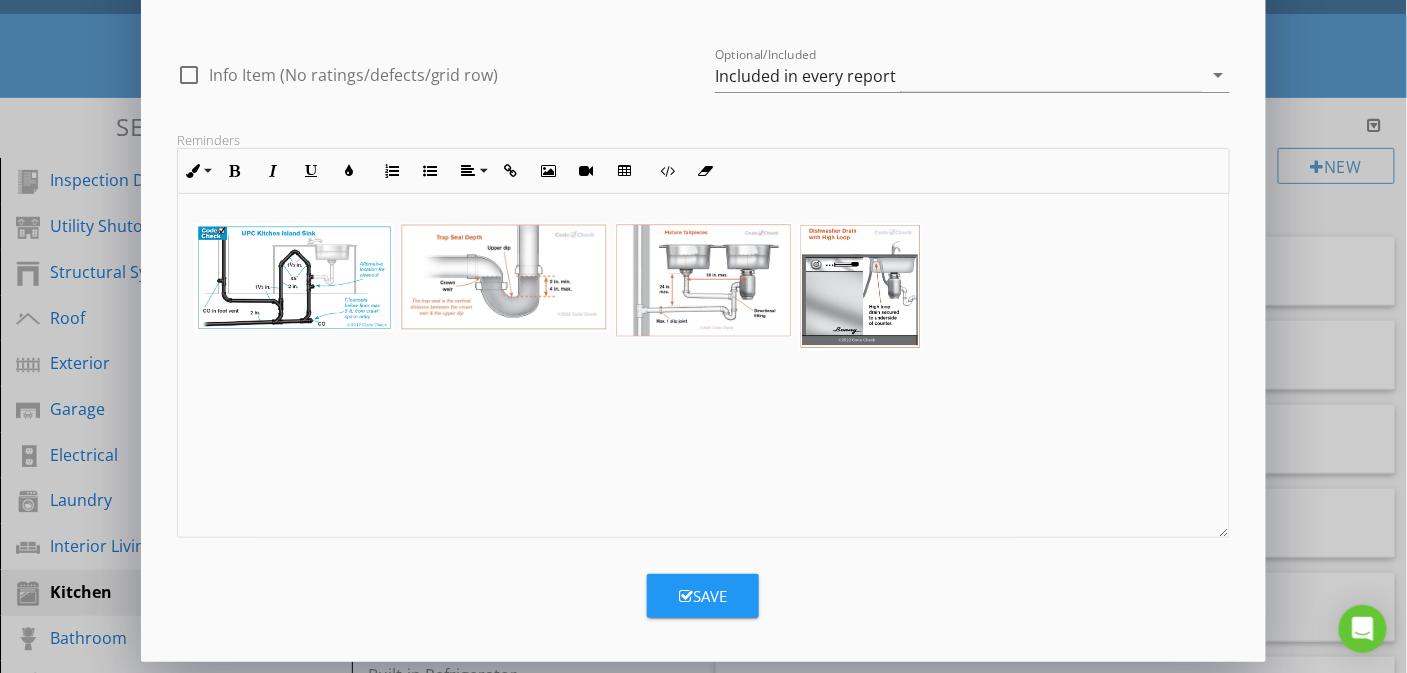 click on "Save" at bounding box center (704, 588) 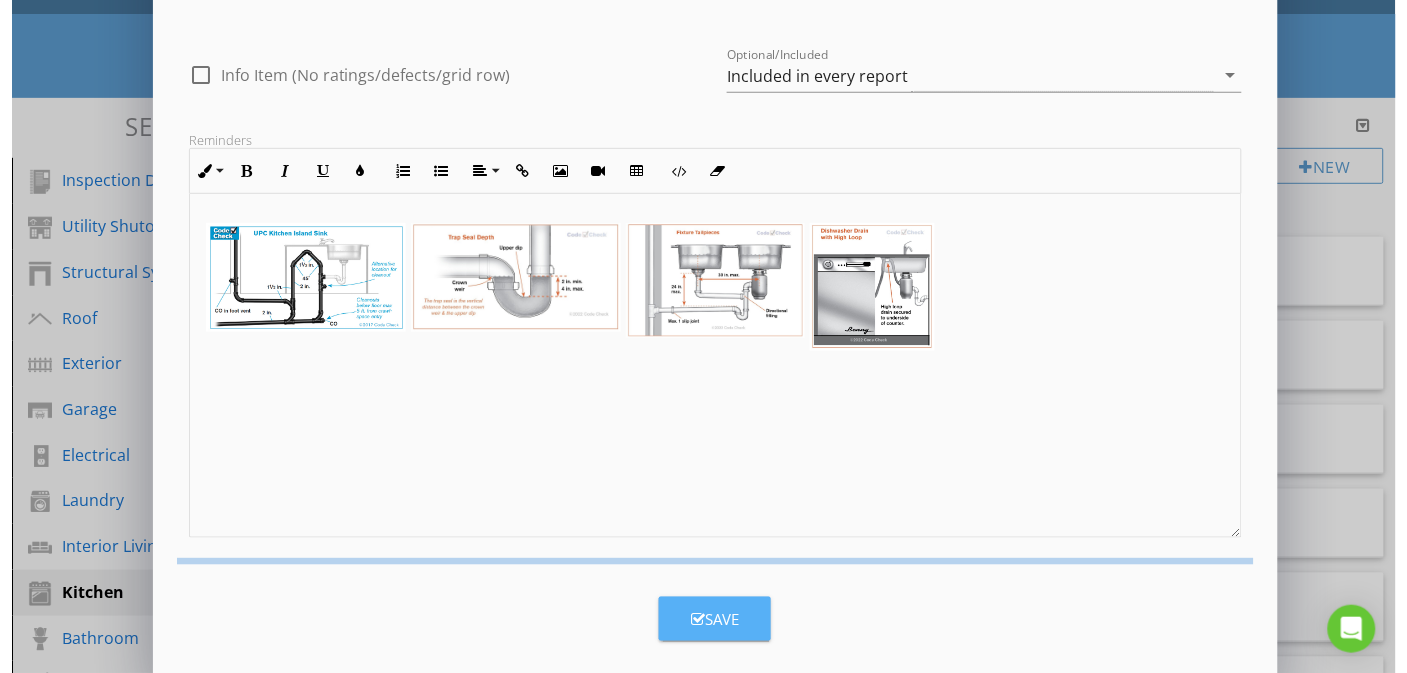 scroll, scrollTop: 0, scrollLeft: 0, axis: both 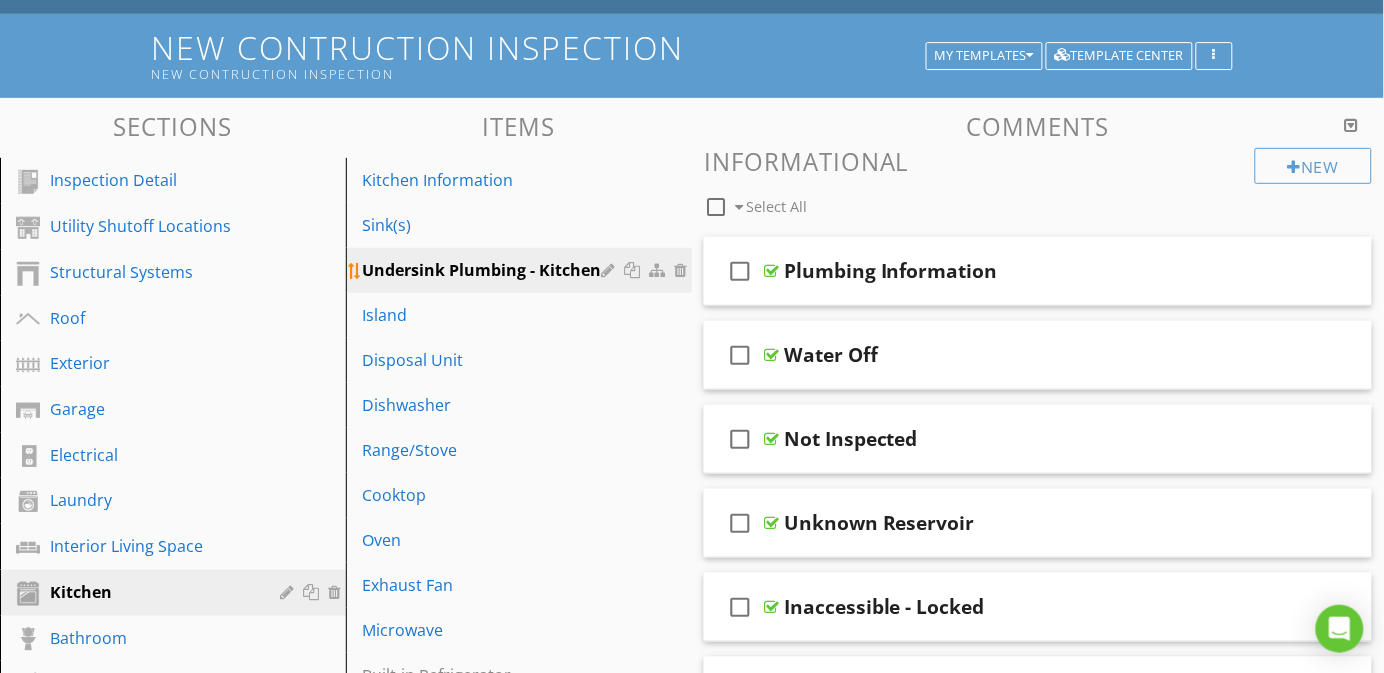 click at bounding box center [610, 270] 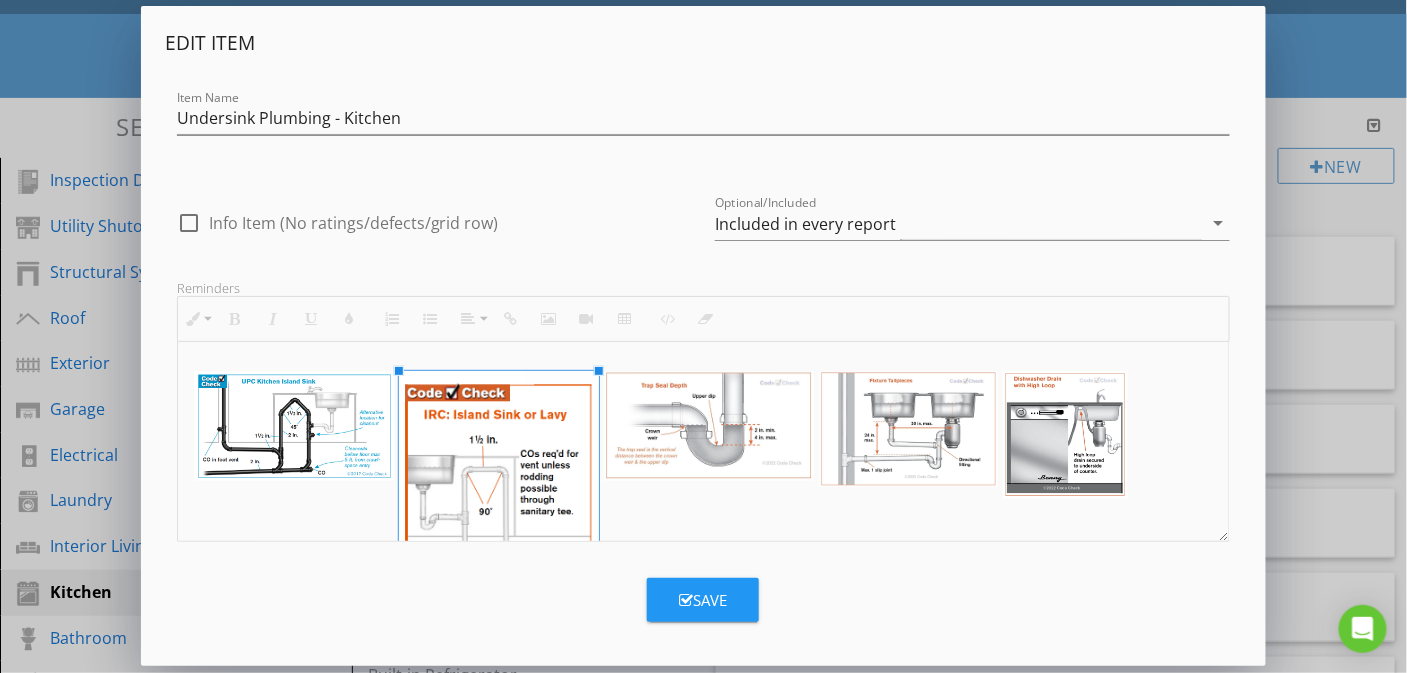 scroll, scrollTop: 128, scrollLeft: 0, axis: vertical 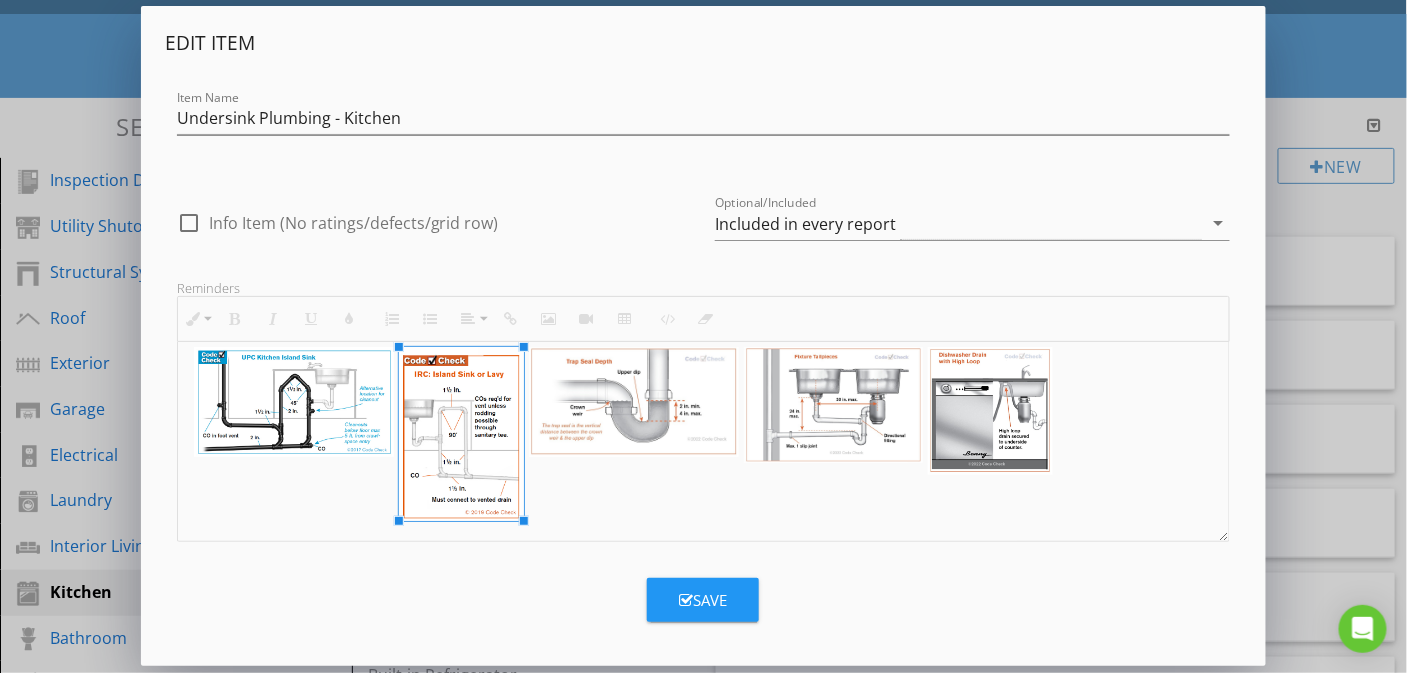 drag, startPoint x: 598, startPoint y: 525, endPoint x: 523, endPoint y: 472, distance: 91.836815 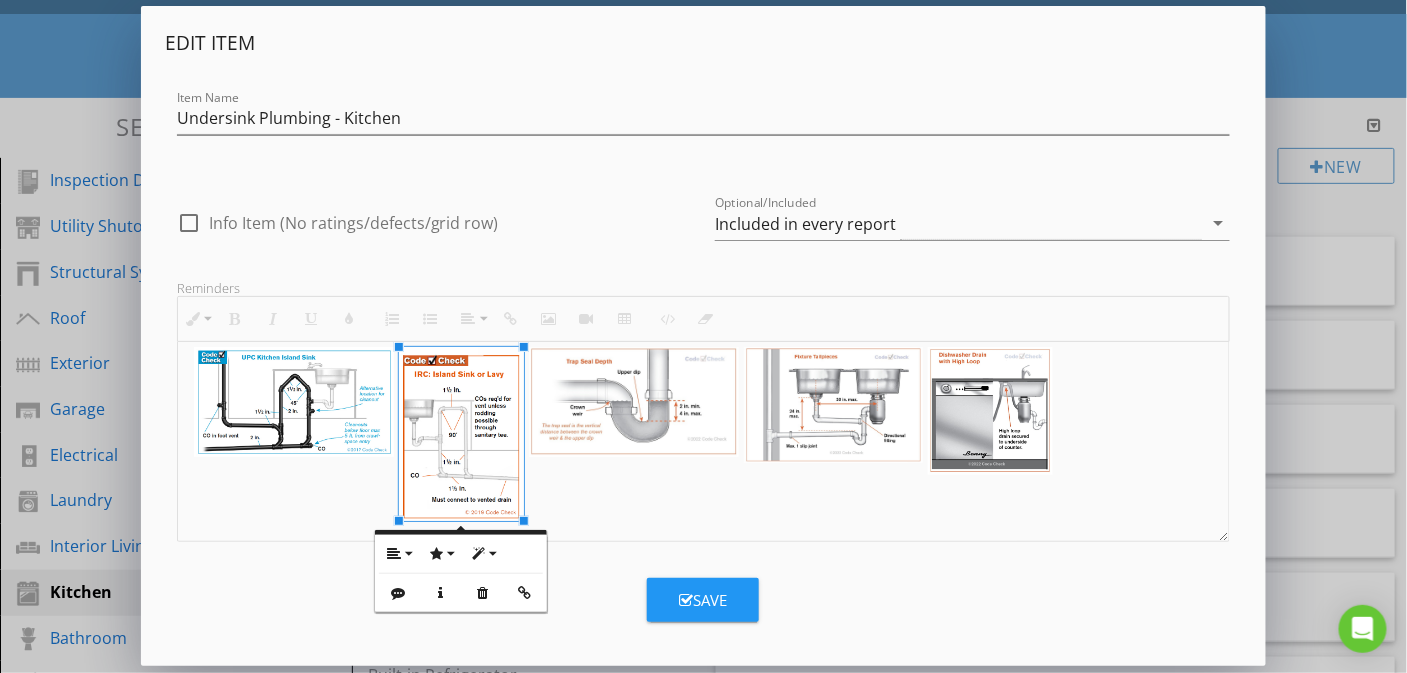 click at bounding box center (704, 429) 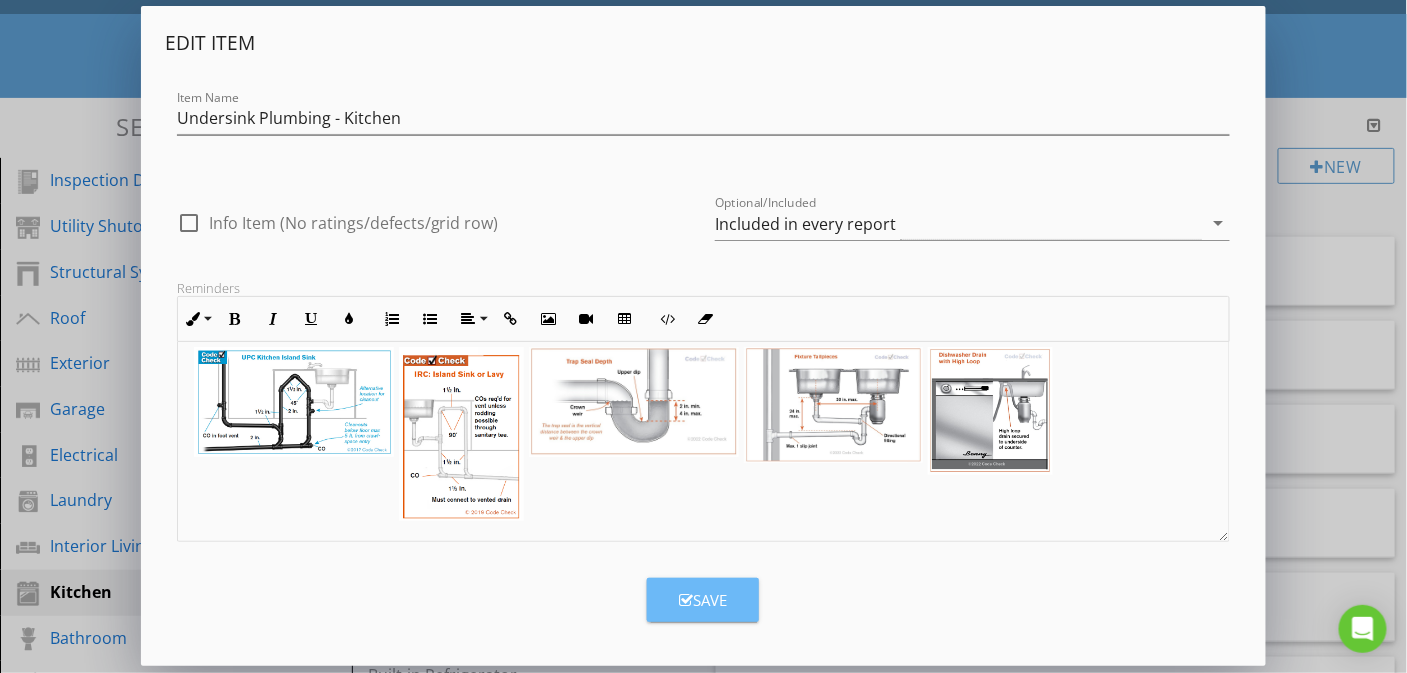 drag, startPoint x: 693, startPoint y: 599, endPoint x: 661, endPoint y: 583, distance: 35.77709 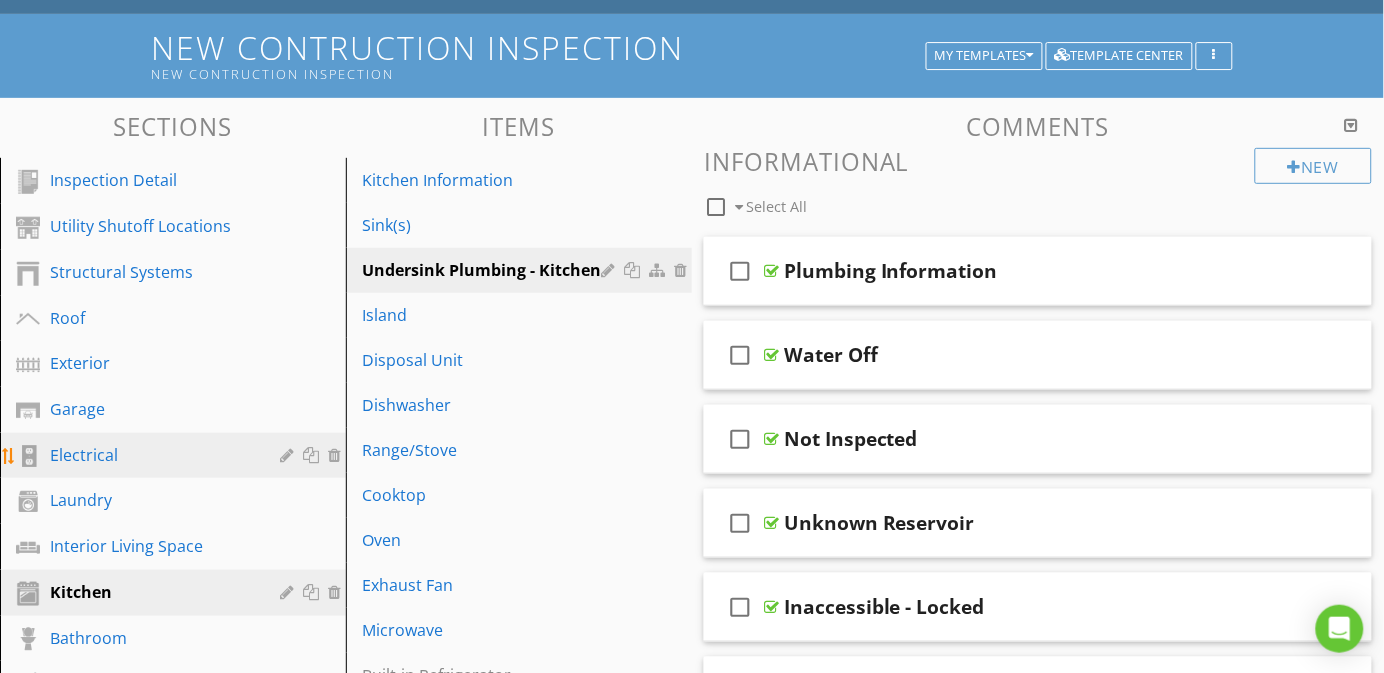 click on "Electrical" at bounding box center (176, 456) 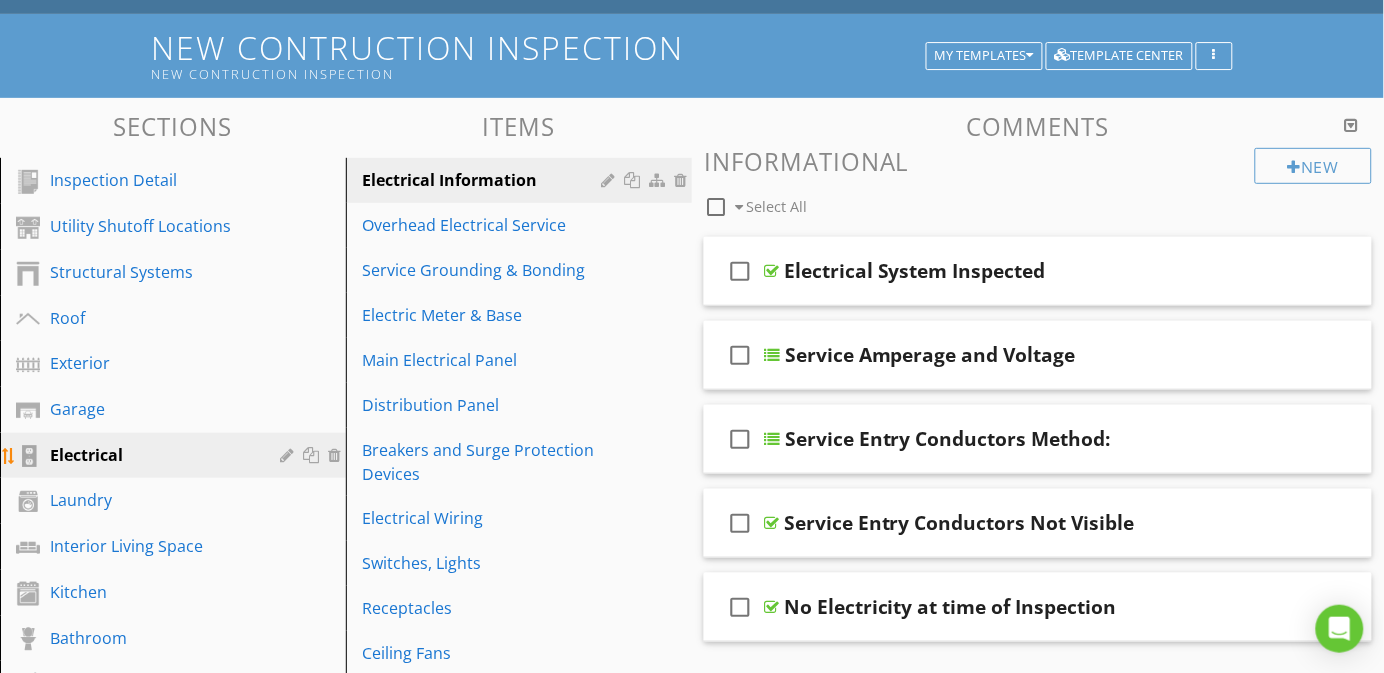 click at bounding box center (289, 455) 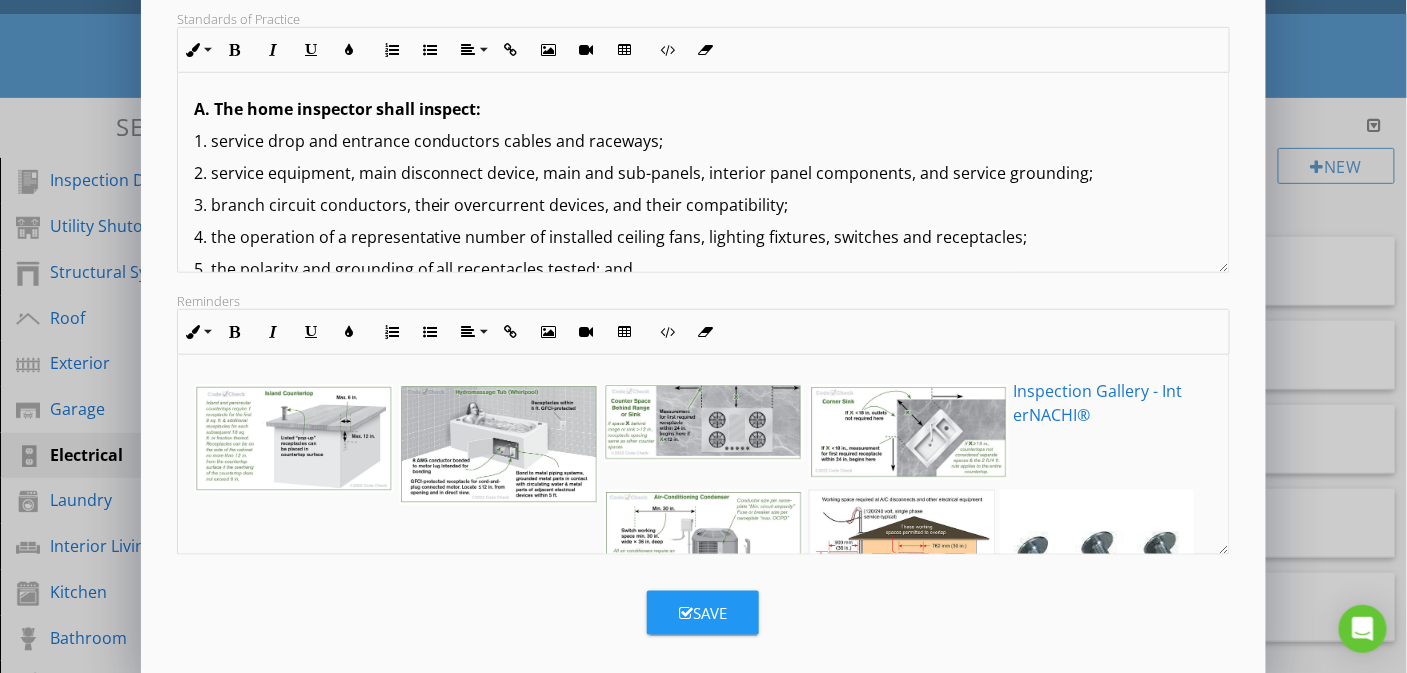 scroll, scrollTop: 385, scrollLeft: 0, axis: vertical 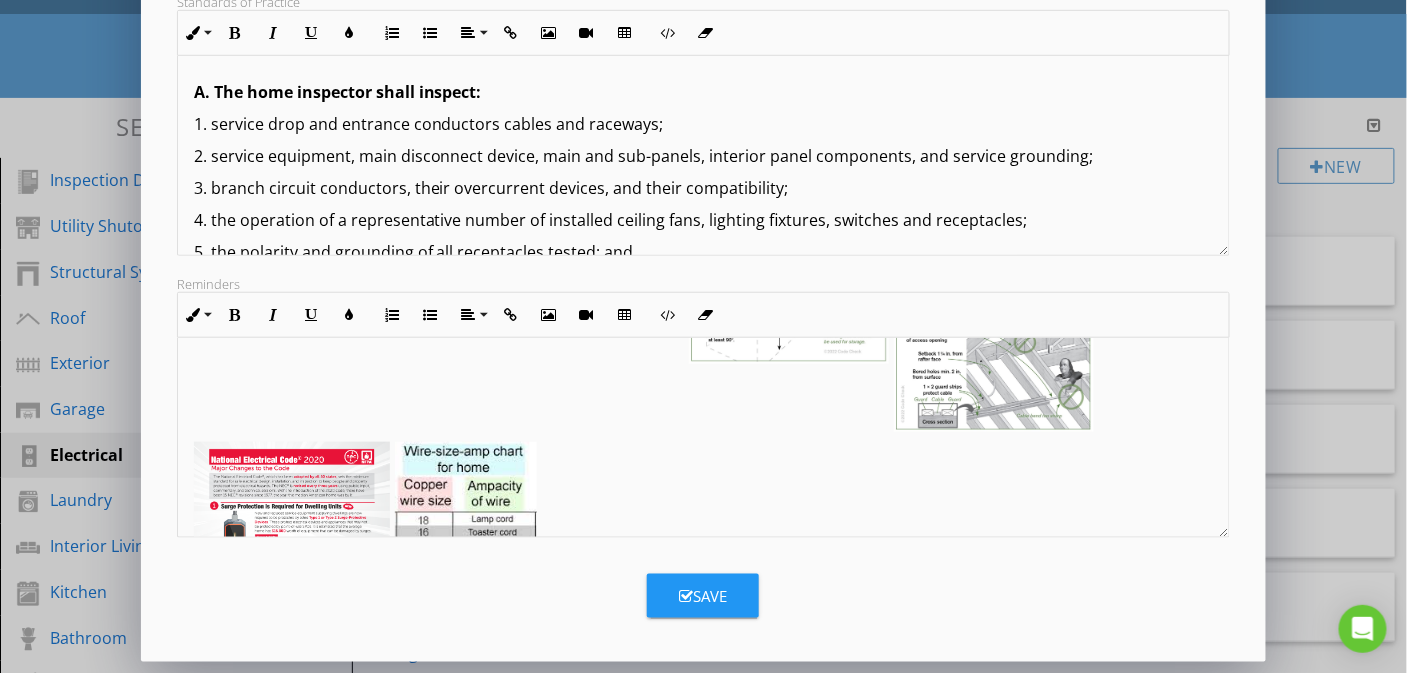 click on "Save" at bounding box center [703, 596] 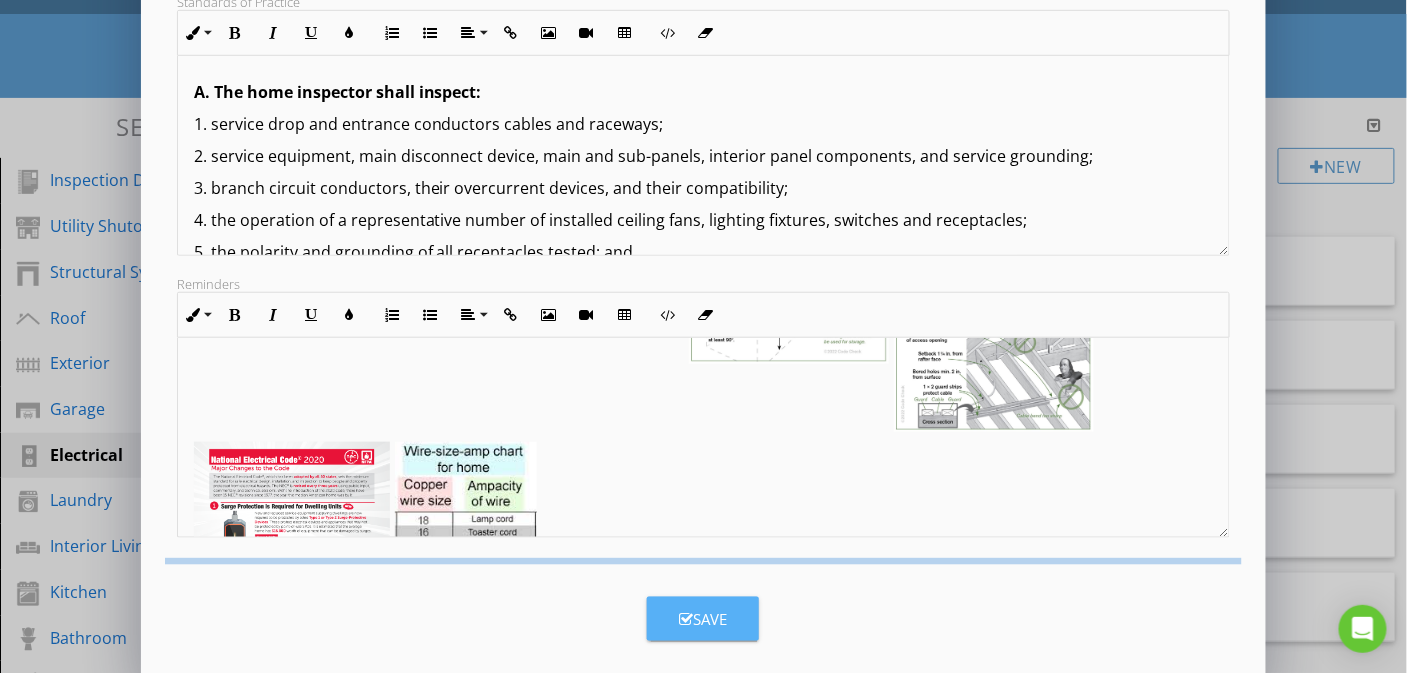 type on "<p><a fr-original-style="" href="https://www.nachi.org/gallery/#category-electrical" style="color: rgb(25, 118, 210);">Inspection Gallery - Int<img src="https://cdn.spectora.com/editor_assets/images/000/624/117/original/E-071_Island_Countertop.jpg?1754086452" style="width: 200px; display: inline-block; vertical-align: bottom; margin: 5px 5px 5px 0px; max-width: calc(100% - 5px); text-align: left; float: left;"><img src="https://cdn.spectora.com/editor_assets/images/000/624/118/original/E-079_Hydromassage_Tub_%28Whirlpool%29.jpg?1754086461" style="width: 200px; display: inline-block; vertical-align: bottom; margin: 5px 5px 5px 0px; max-width: calc(100% - 5px); text-align: left; float: left;"><img src="https://cdn.spectora.com/editor_assets/images/000/624/116/original/E-070_Counter_Space_Behind_Range_or_Sink.jpg?1754086447" style="width: 200px; display: inline-block; vertical-align: bottom; margin: 5px 5px 5px 0px; max-width: calc(100% - 5px); text-align: left; float: left;"><img src="https://cdn.spectora.co..." 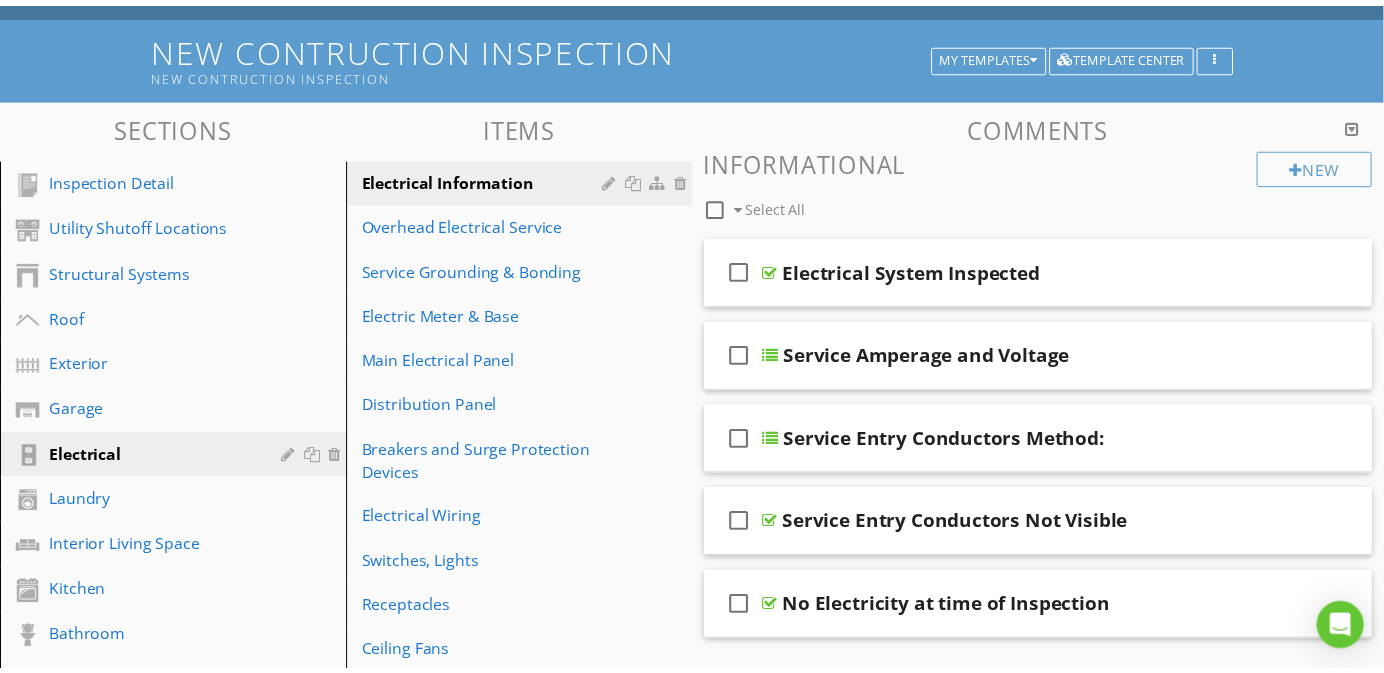 scroll, scrollTop: 167, scrollLeft: 0, axis: vertical 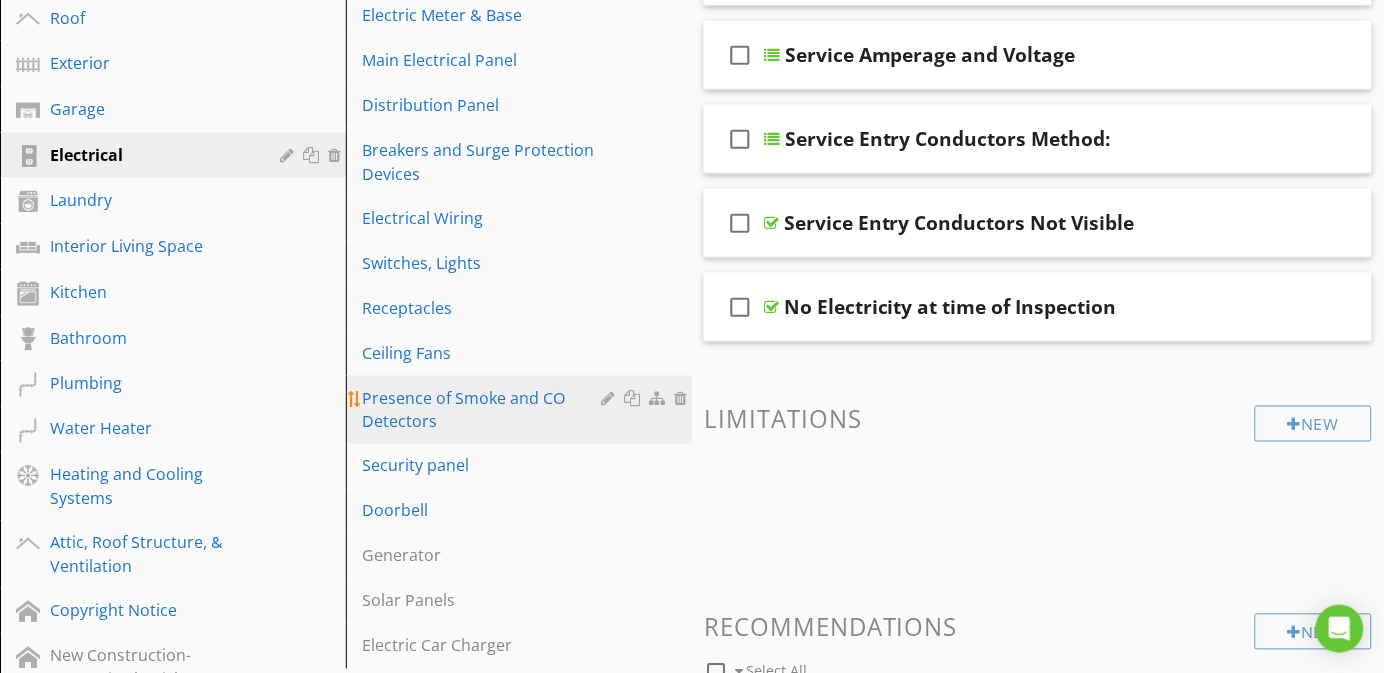 click on "Presence of Smoke and CO Detectors" at bounding box center [484, 410] 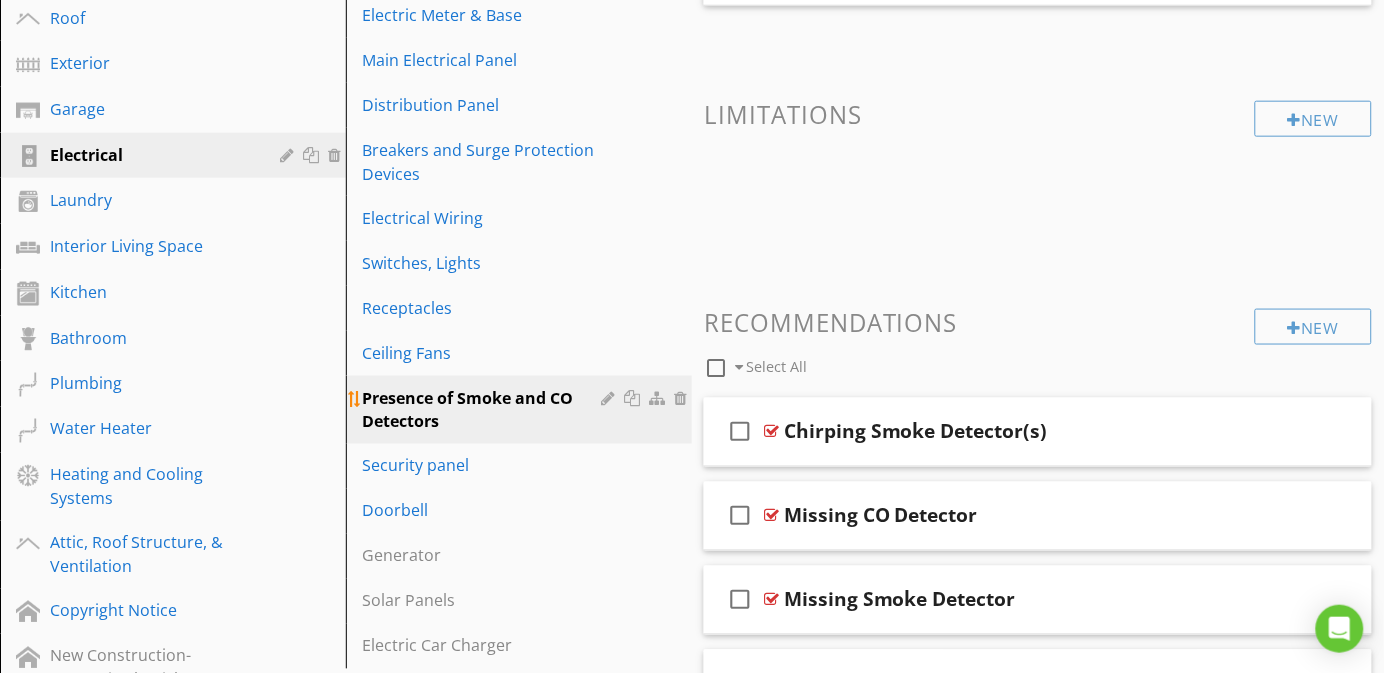 click at bounding box center (610, 398) 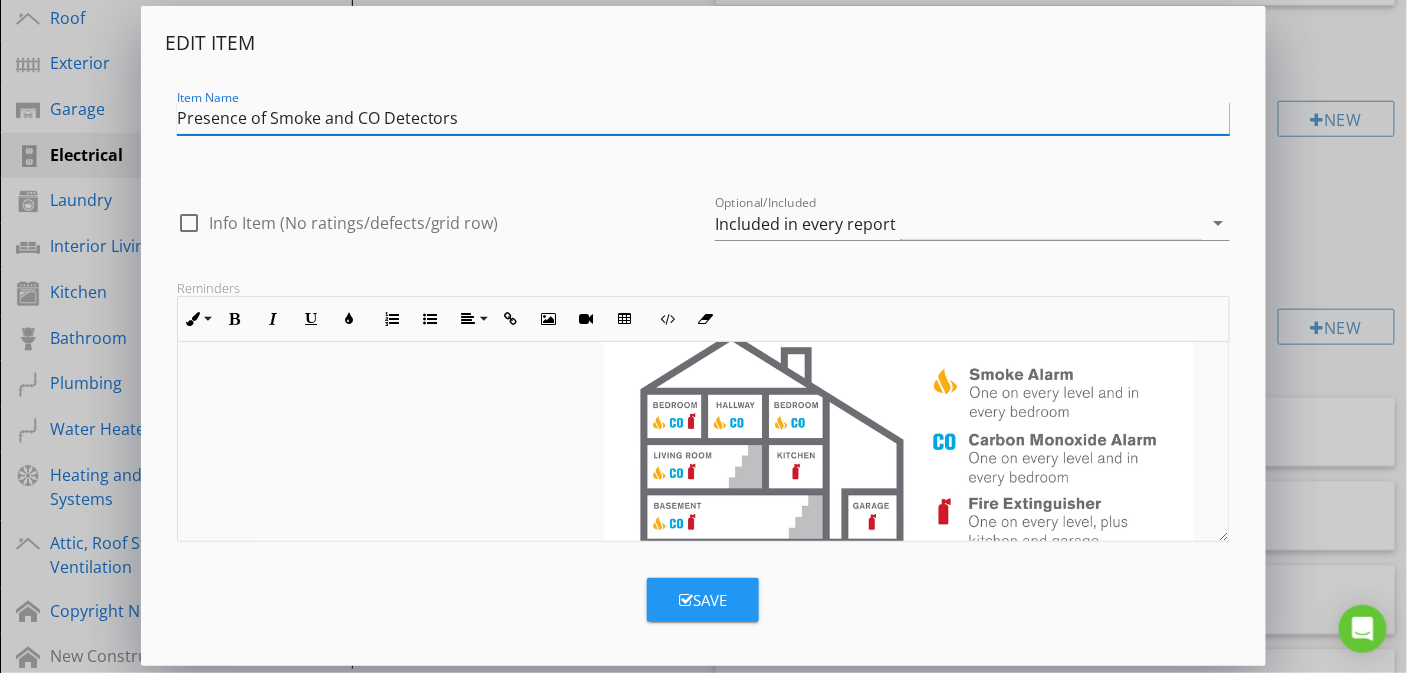 scroll, scrollTop: 300, scrollLeft: 0, axis: vertical 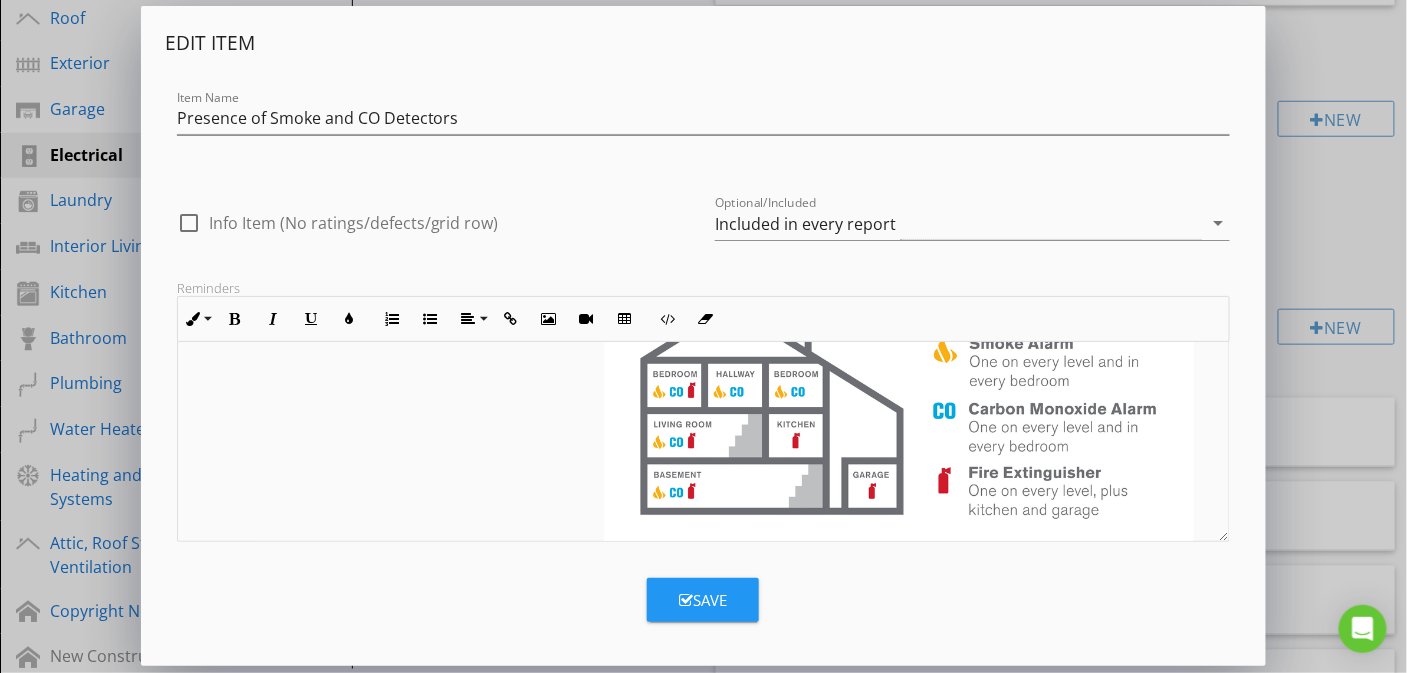 click at bounding box center (899, 410) 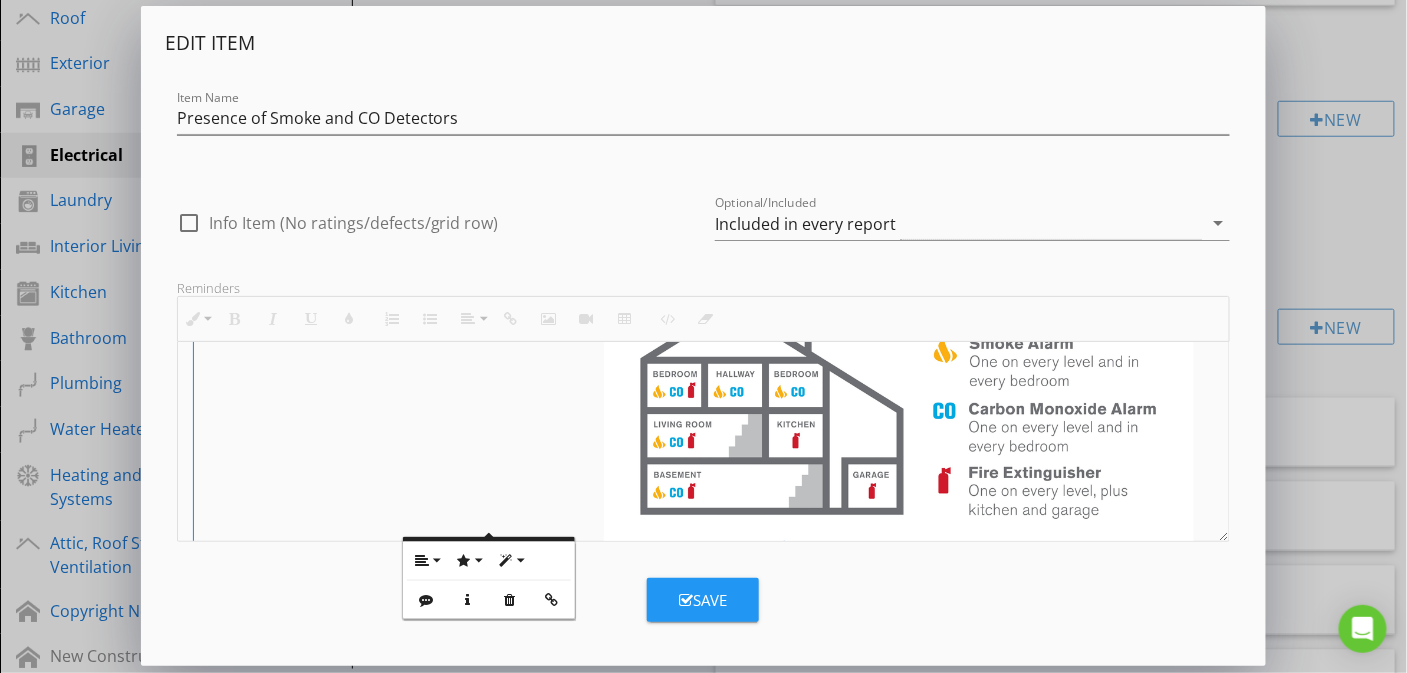 scroll, scrollTop: 367, scrollLeft: 0, axis: vertical 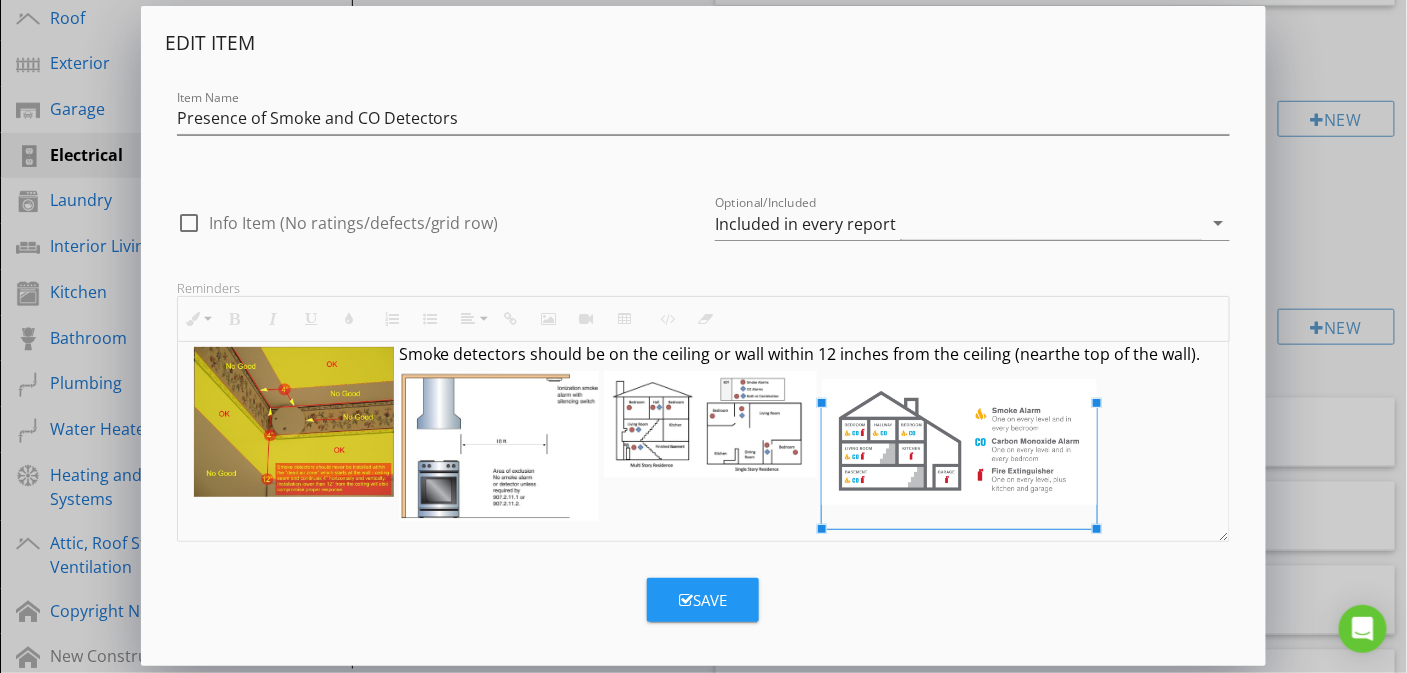 drag, startPoint x: 785, startPoint y: 522, endPoint x: 471, endPoint y: 385, distance: 342.58575 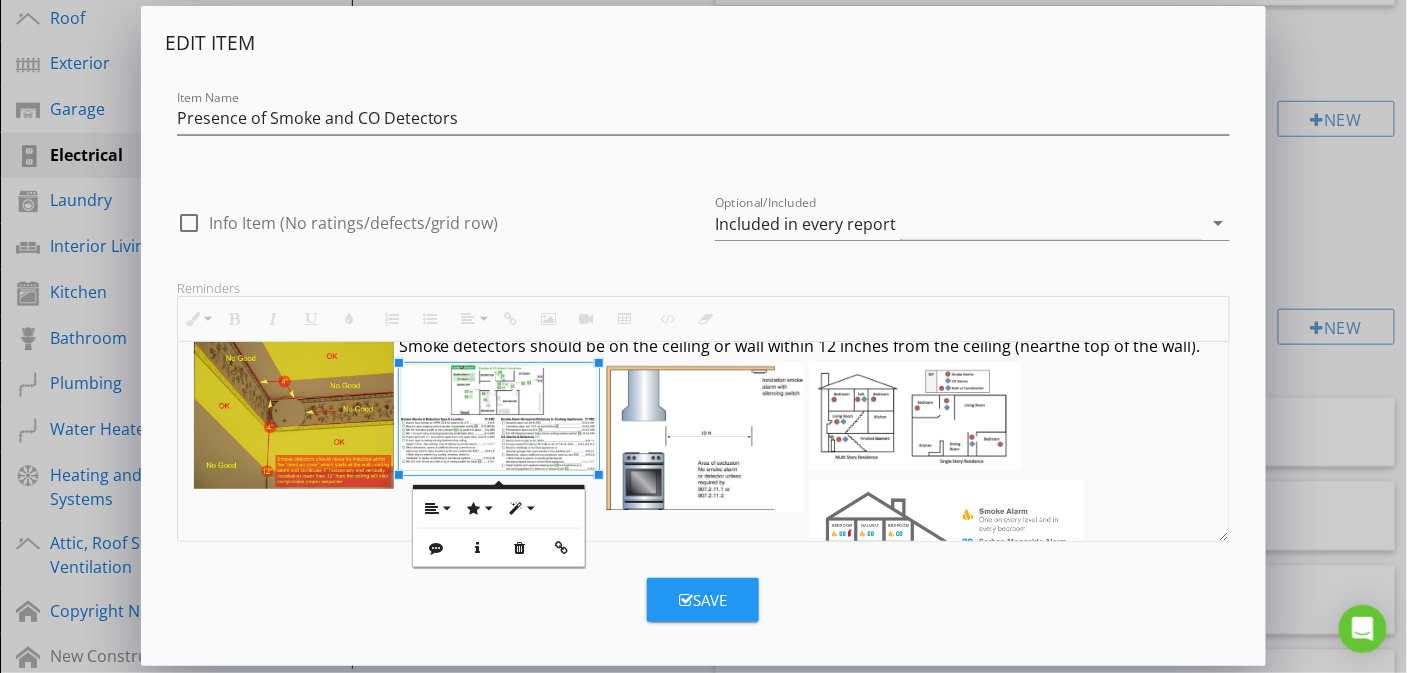 click on "Save" at bounding box center [703, 600] 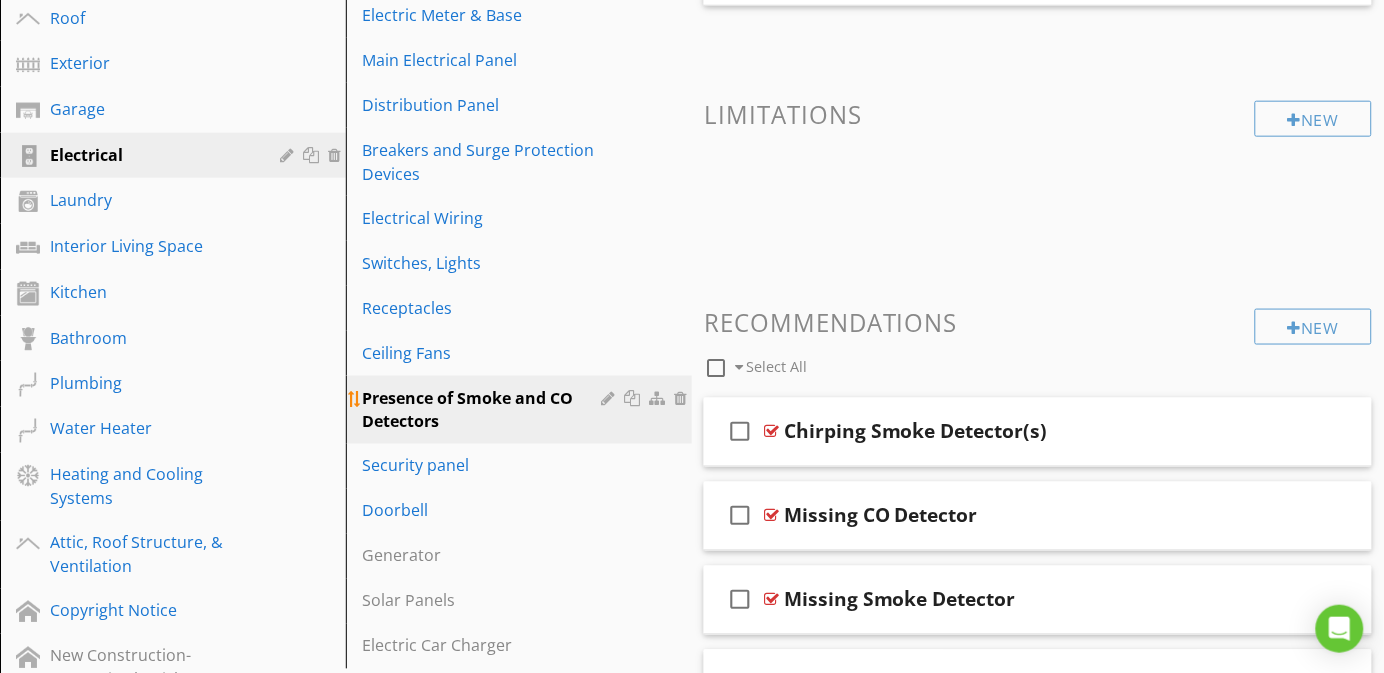 click at bounding box center (610, 398) 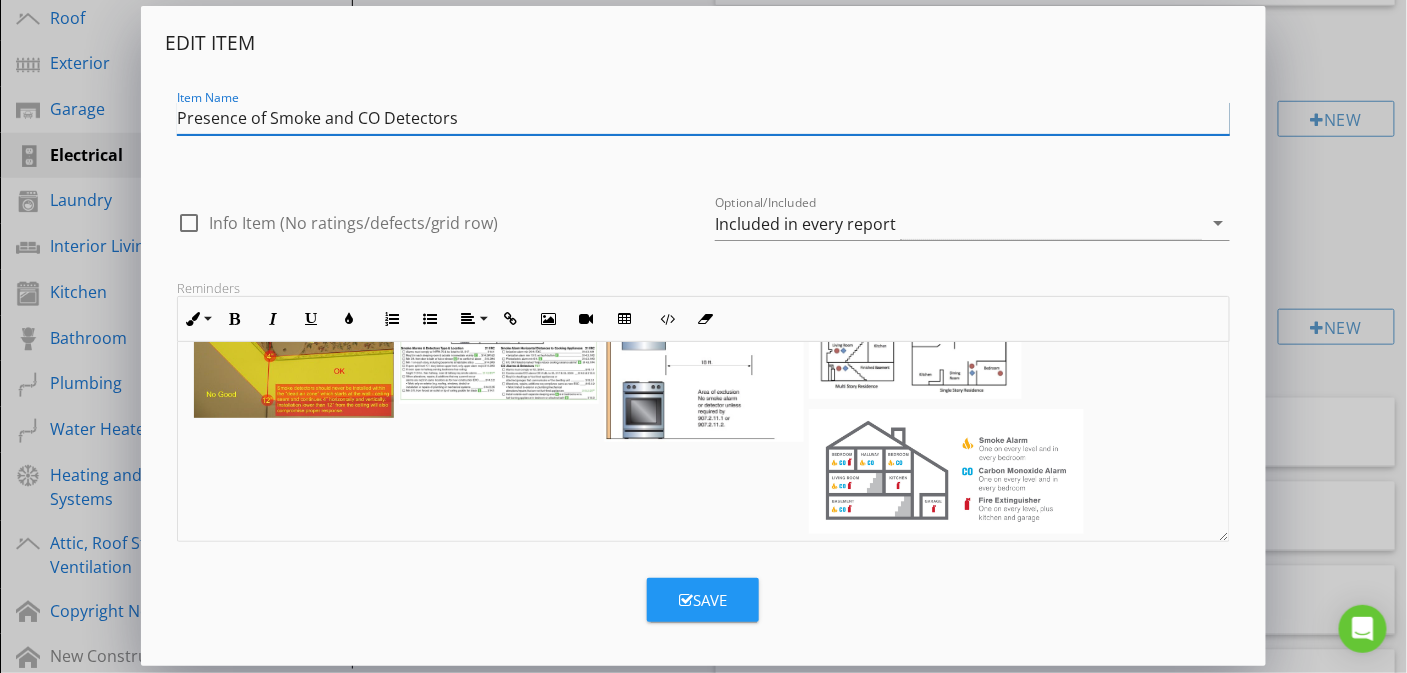 scroll, scrollTop: 180, scrollLeft: 0, axis: vertical 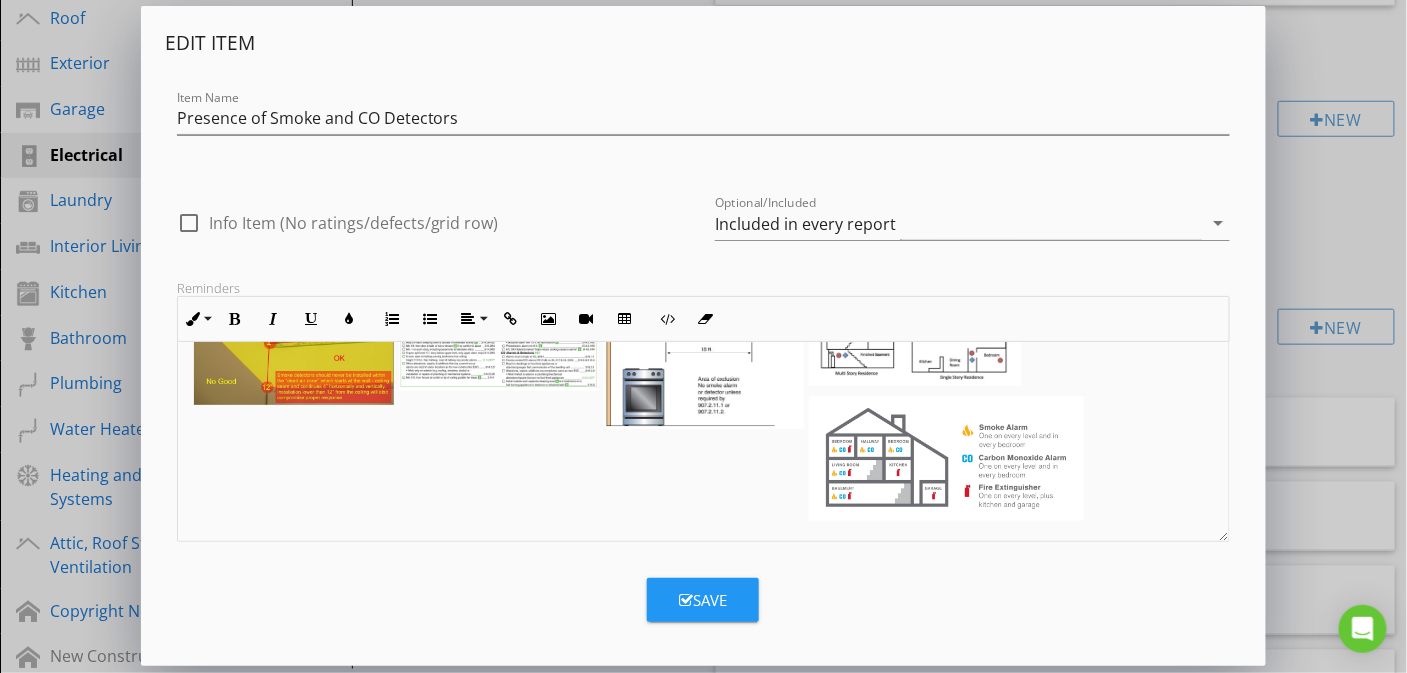 click at bounding box center [499, 335] 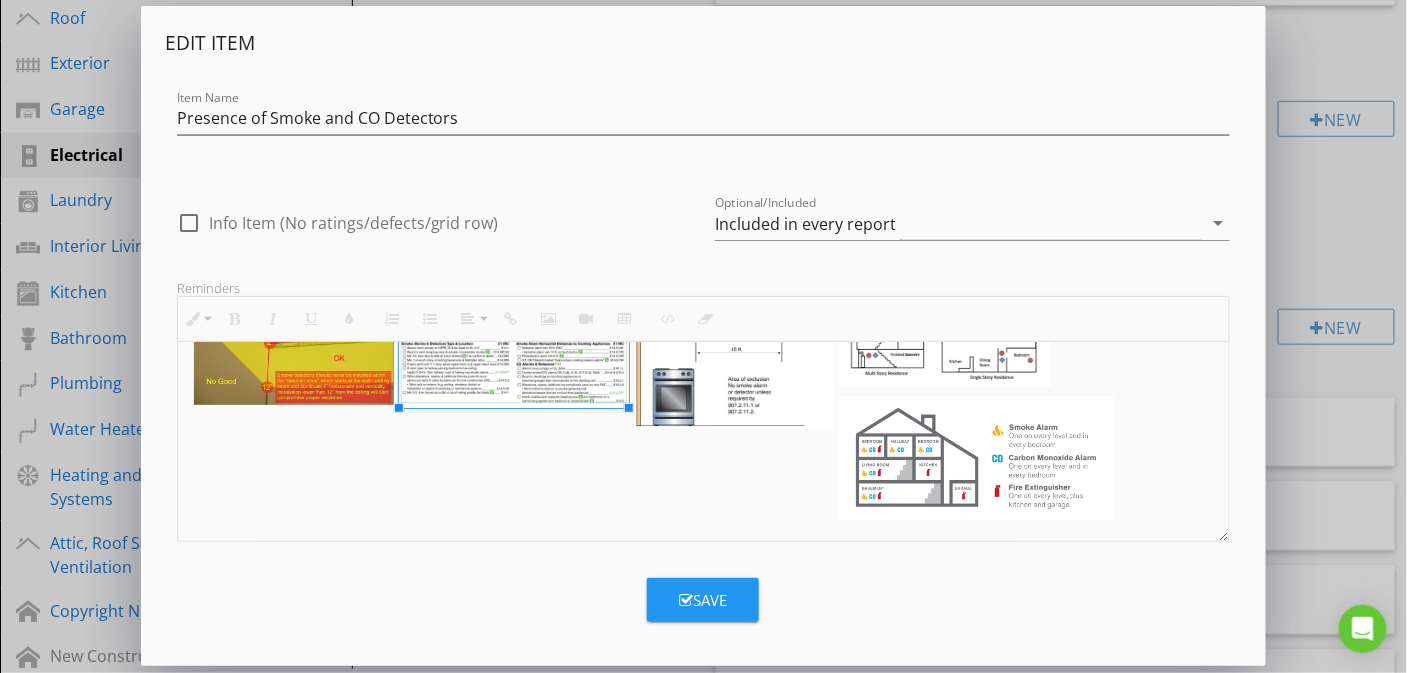 drag, startPoint x: 593, startPoint y: 391, endPoint x: 624, endPoint y: 404, distance: 33.61547 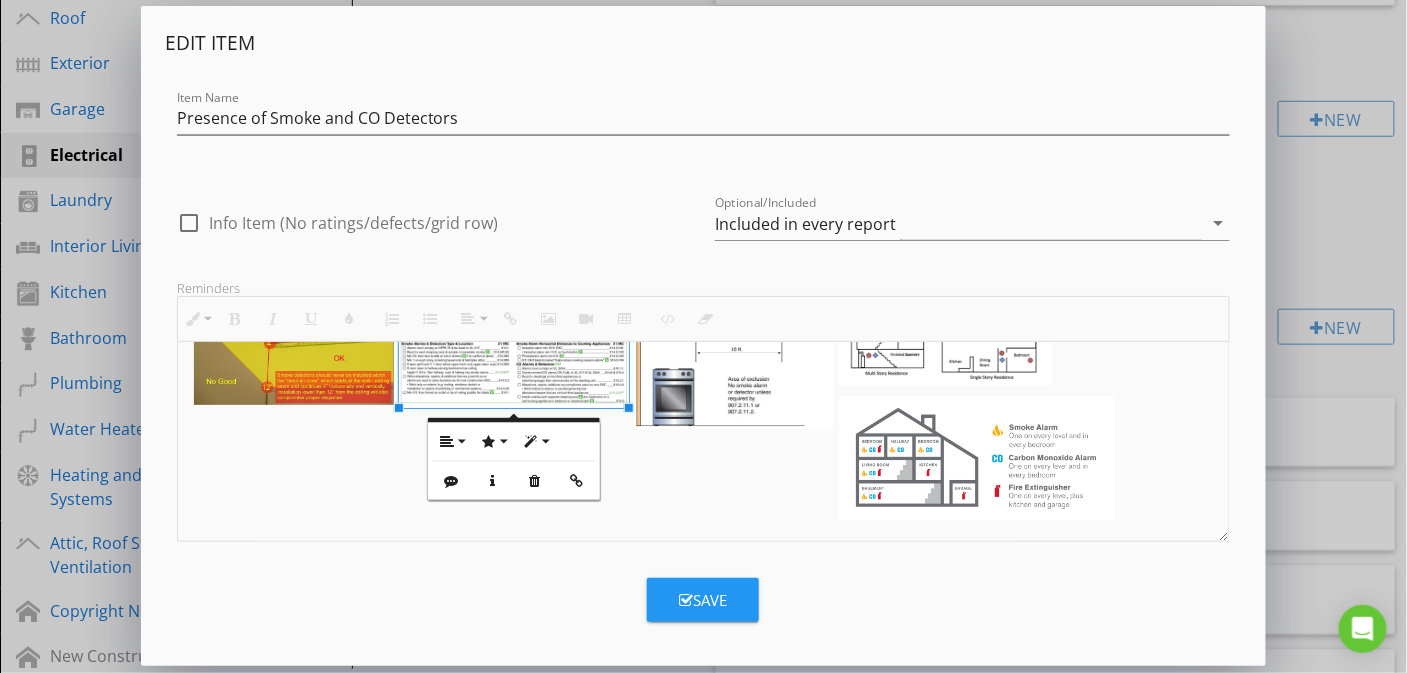 click on "Save" at bounding box center (703, 600) 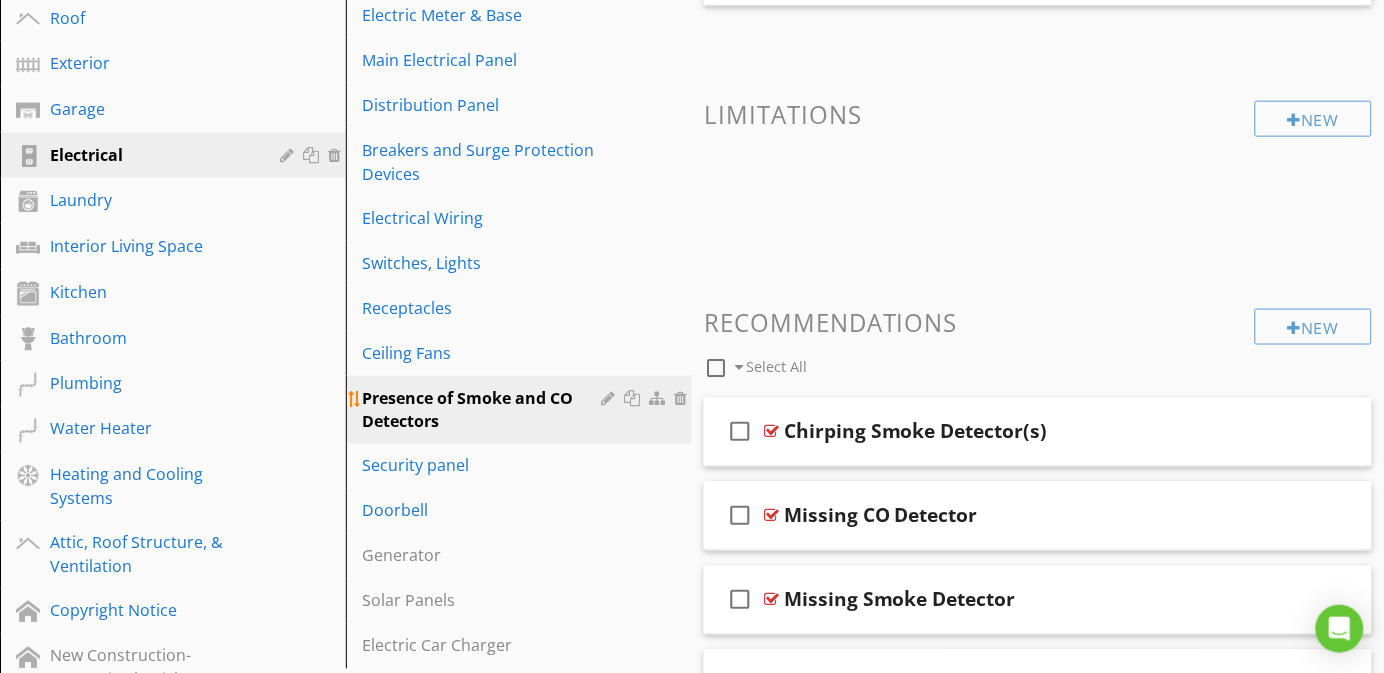 click at bounding box center (610, 398) 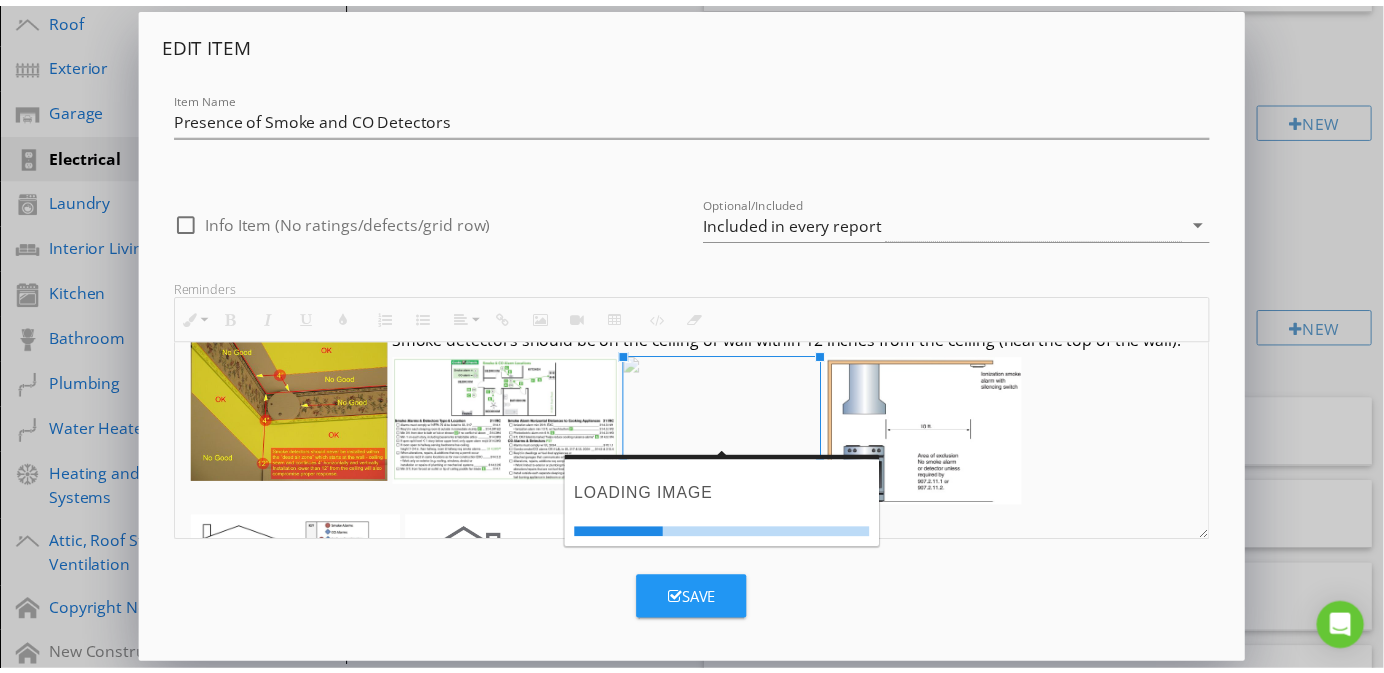 scroll, scrollTop: 150, scrollLeft: 0, axis: vertical 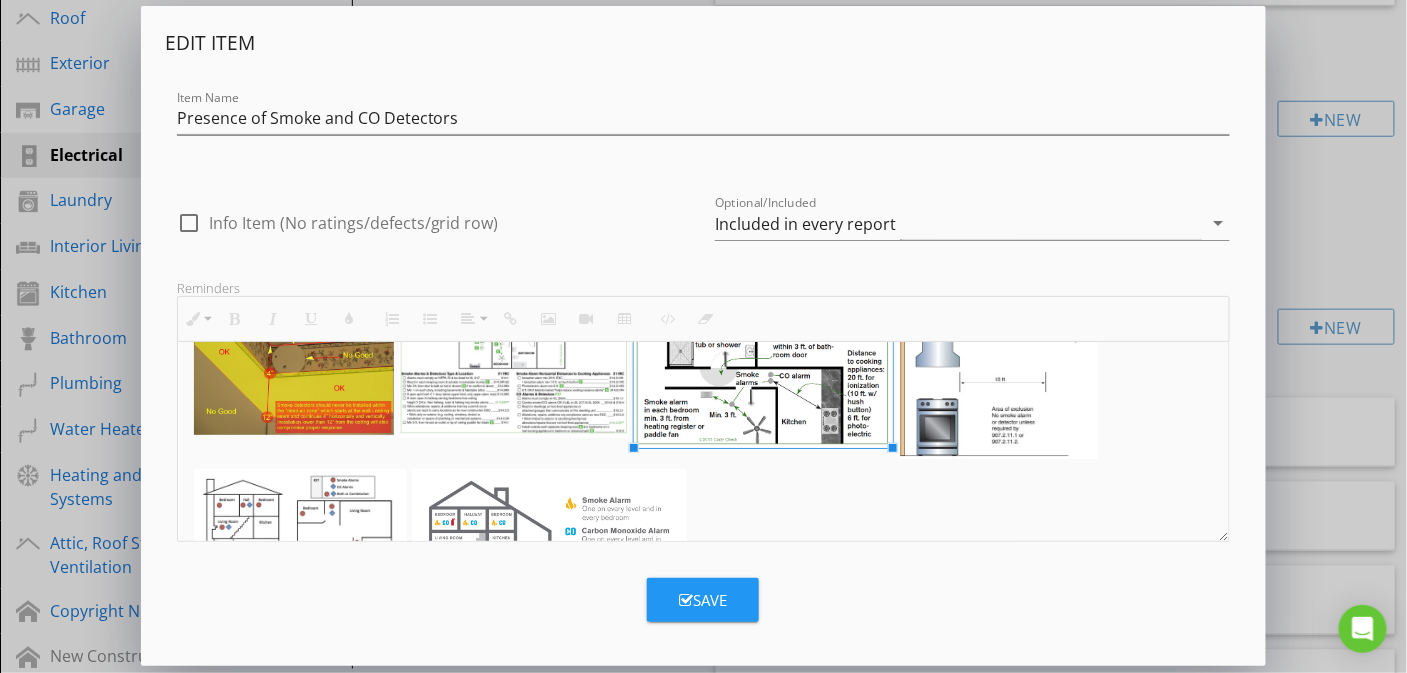 drag, startPoint x: 829, startPoint y: 411, endPoint x: 889, endPoint y: 462, distance: 78.74643 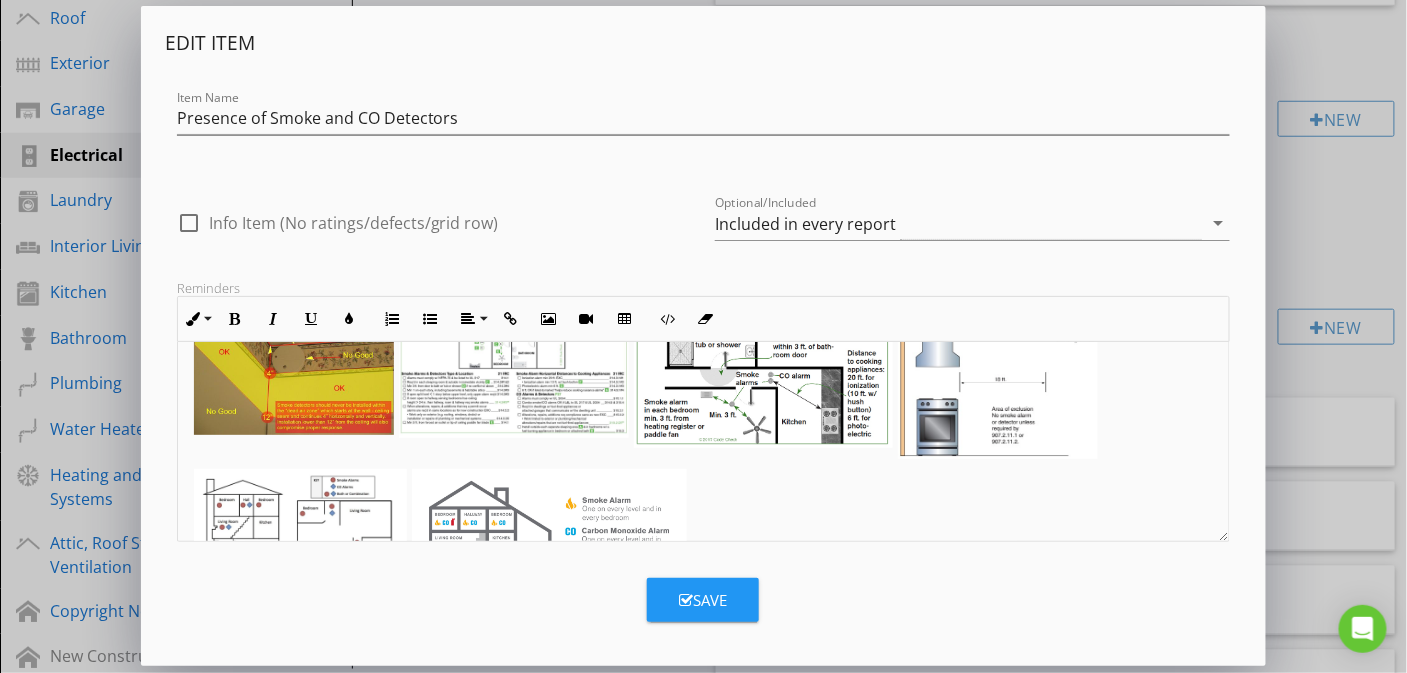 click on "Save" at bounding box center (703, 600) 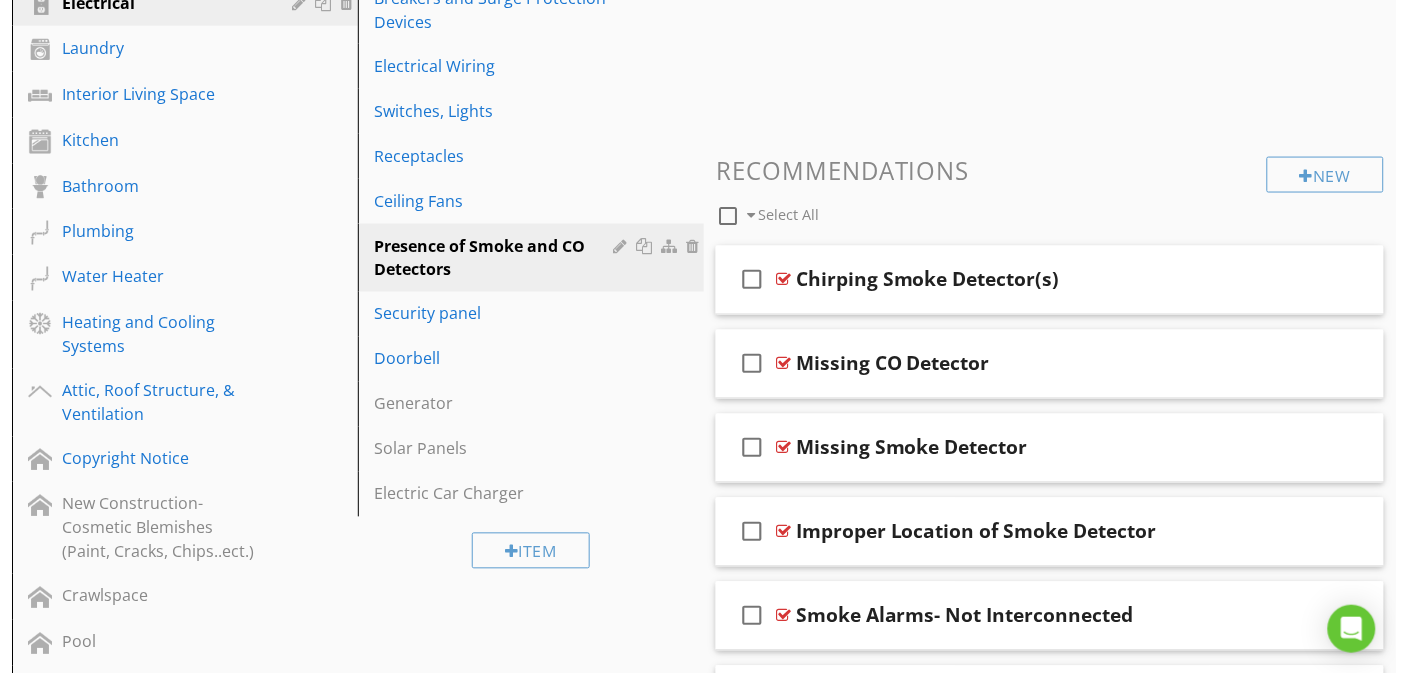 scroll, scrollTop: 614, scrollLeft: 0, axis: vertical 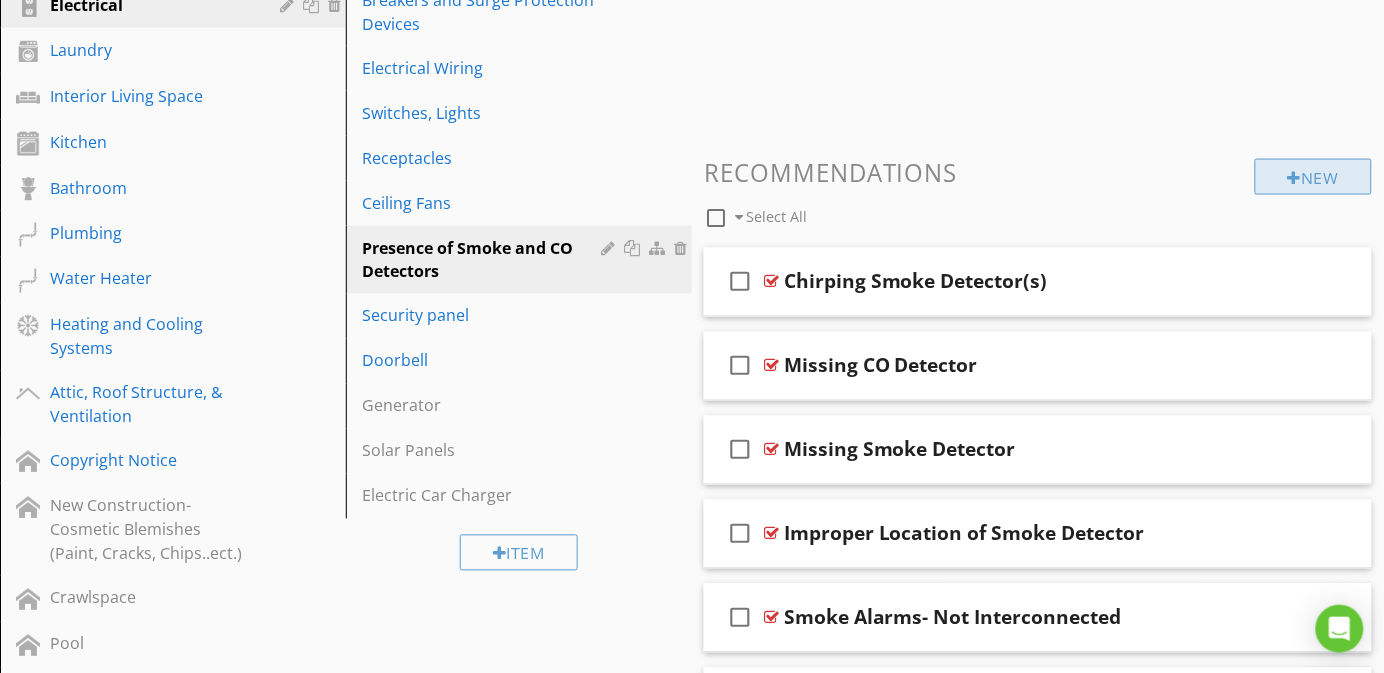 click on "New" at bounding box center (1313, 177) 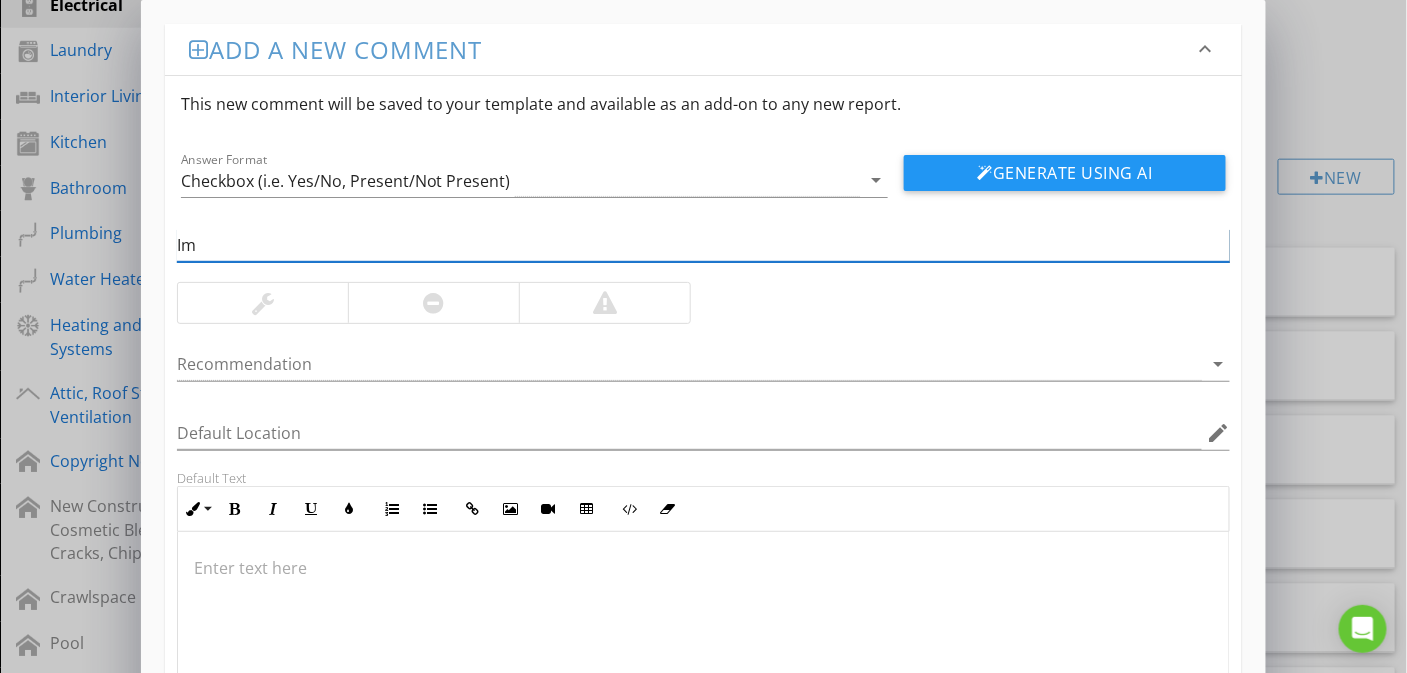 type on "I" 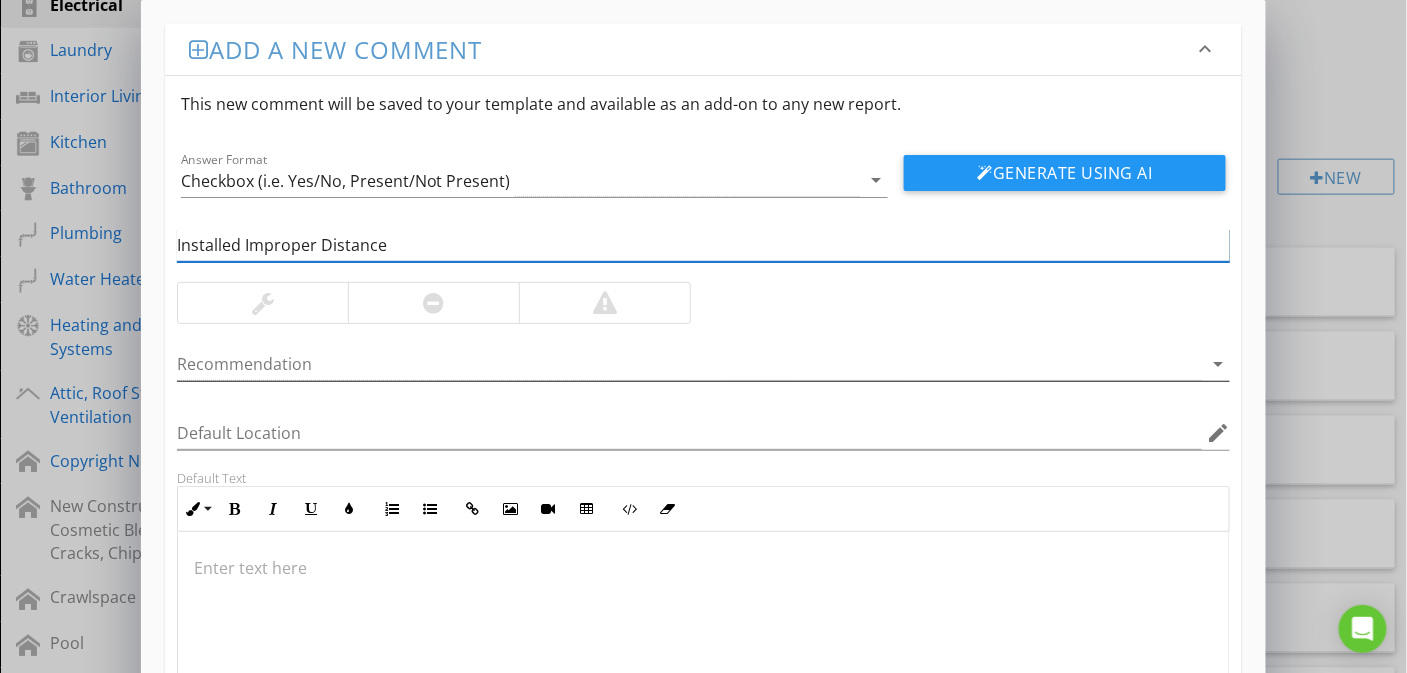 scroll, scrollTop: 150, scrollLeft: 0, axis: vertical 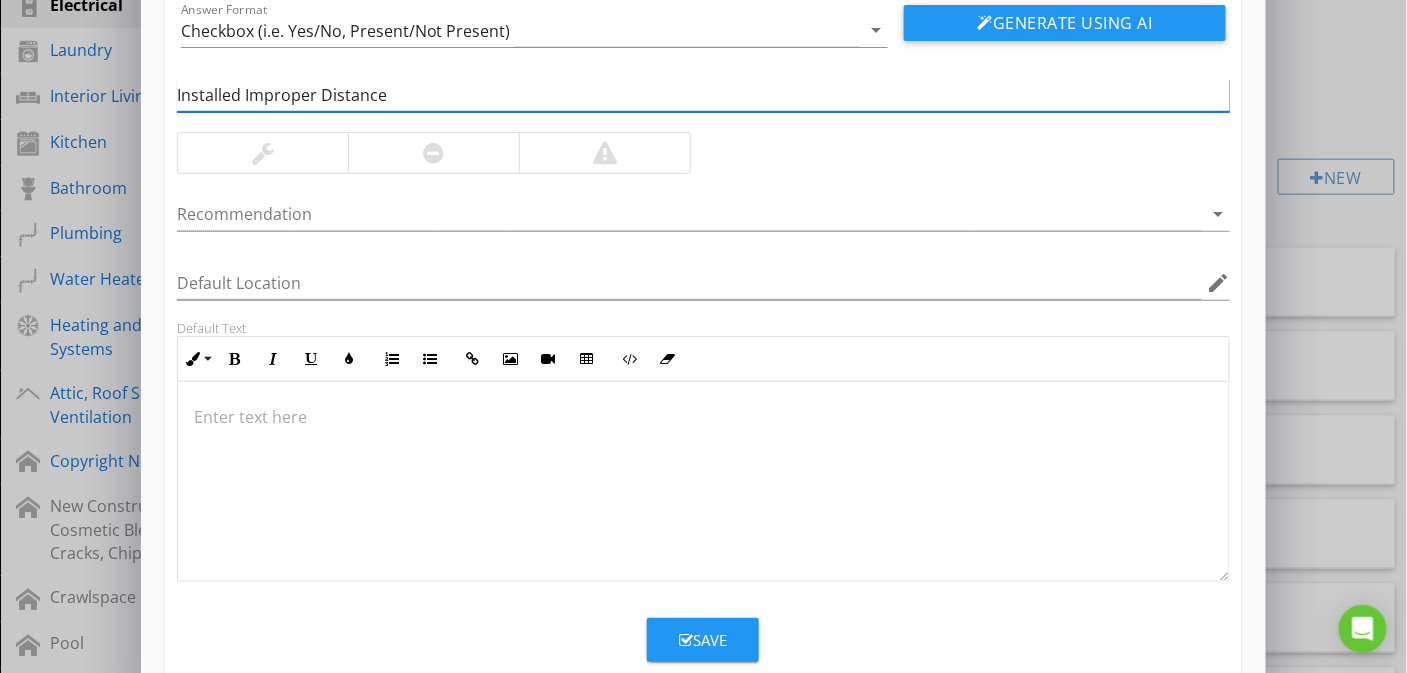 type on "Installed Improper Distance" 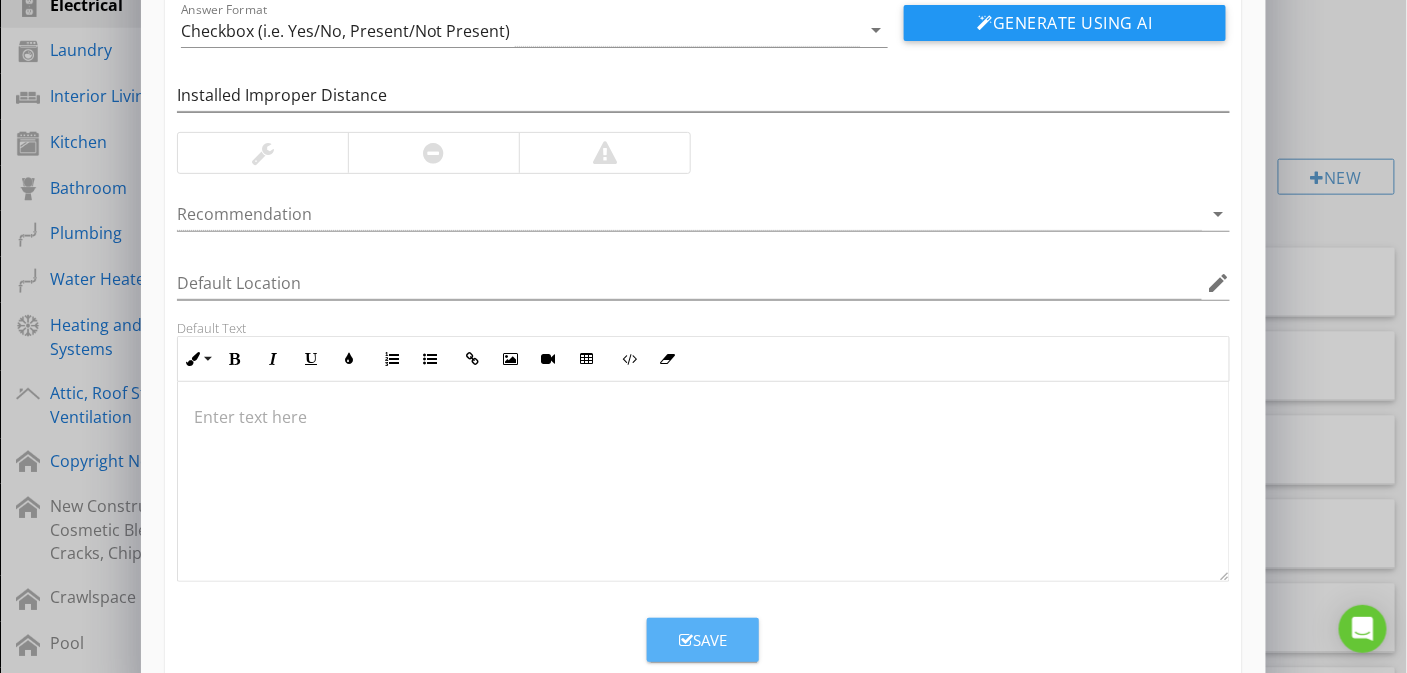 click on "Save" at bounding box center [703, 640] 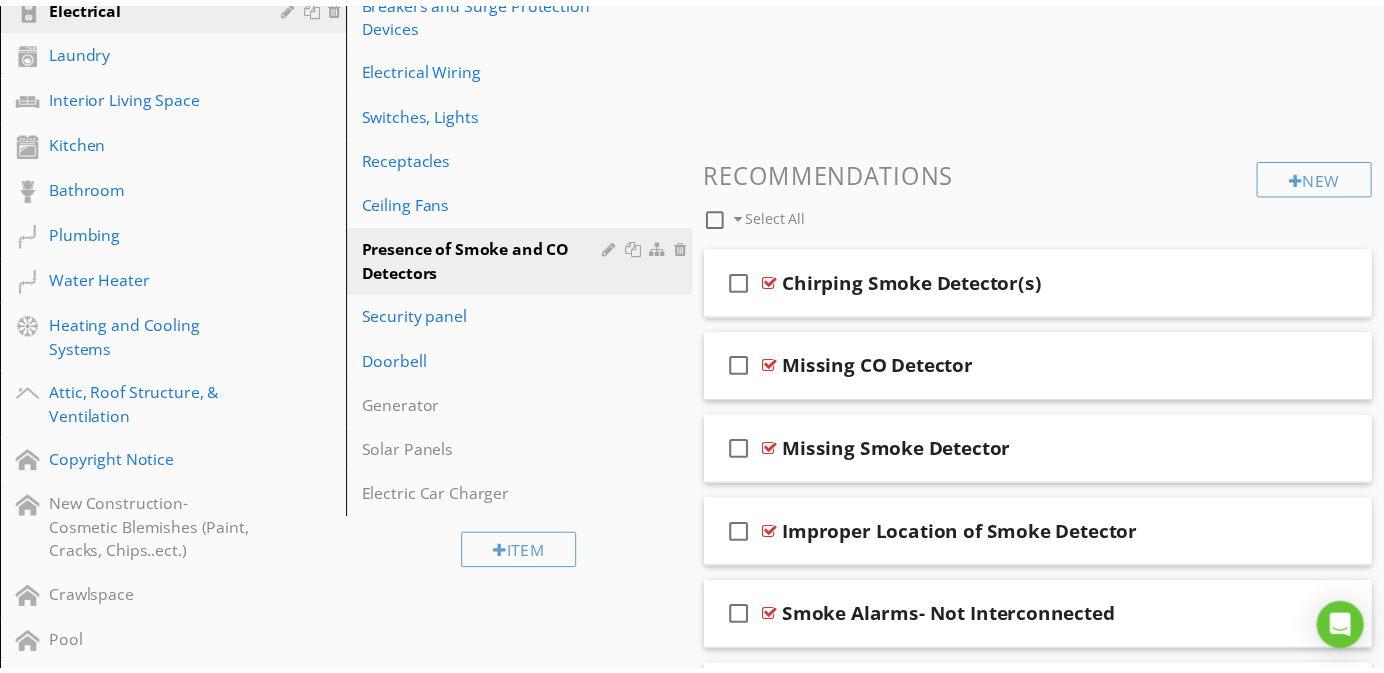 scroll, scrollTop: 96, scrollLeft: 0, axis: vertical 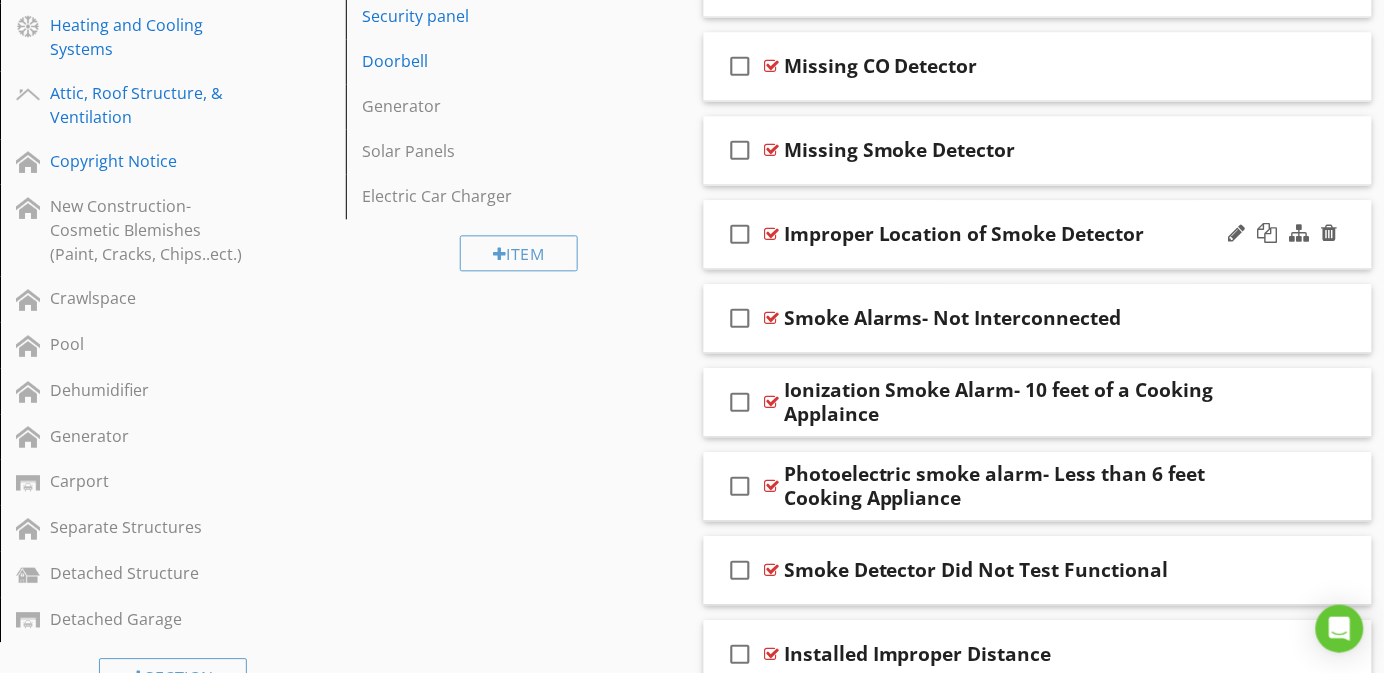 click on "check_box_outline_blank
Improper Location of Smoke Detector" at bounding box center [1038, 234] 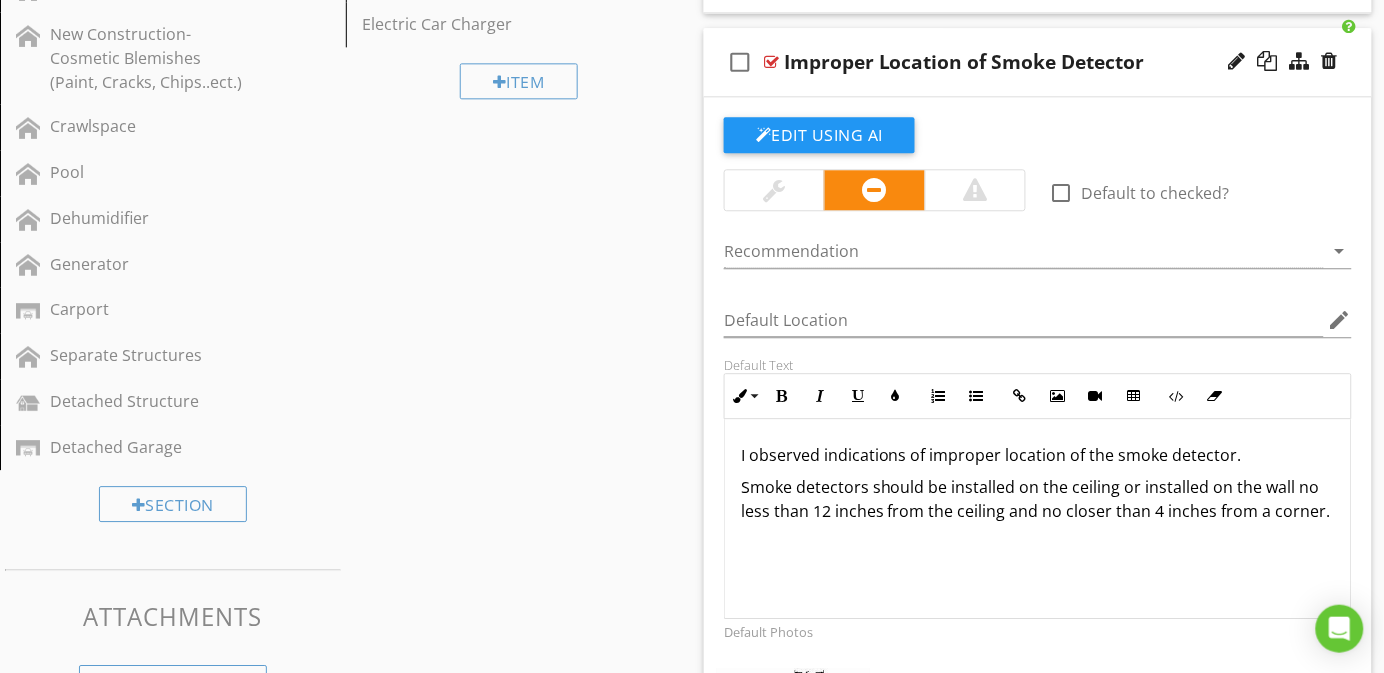 scroll, scrollTop: 1214, scrollLeft: 0, axis: vertical 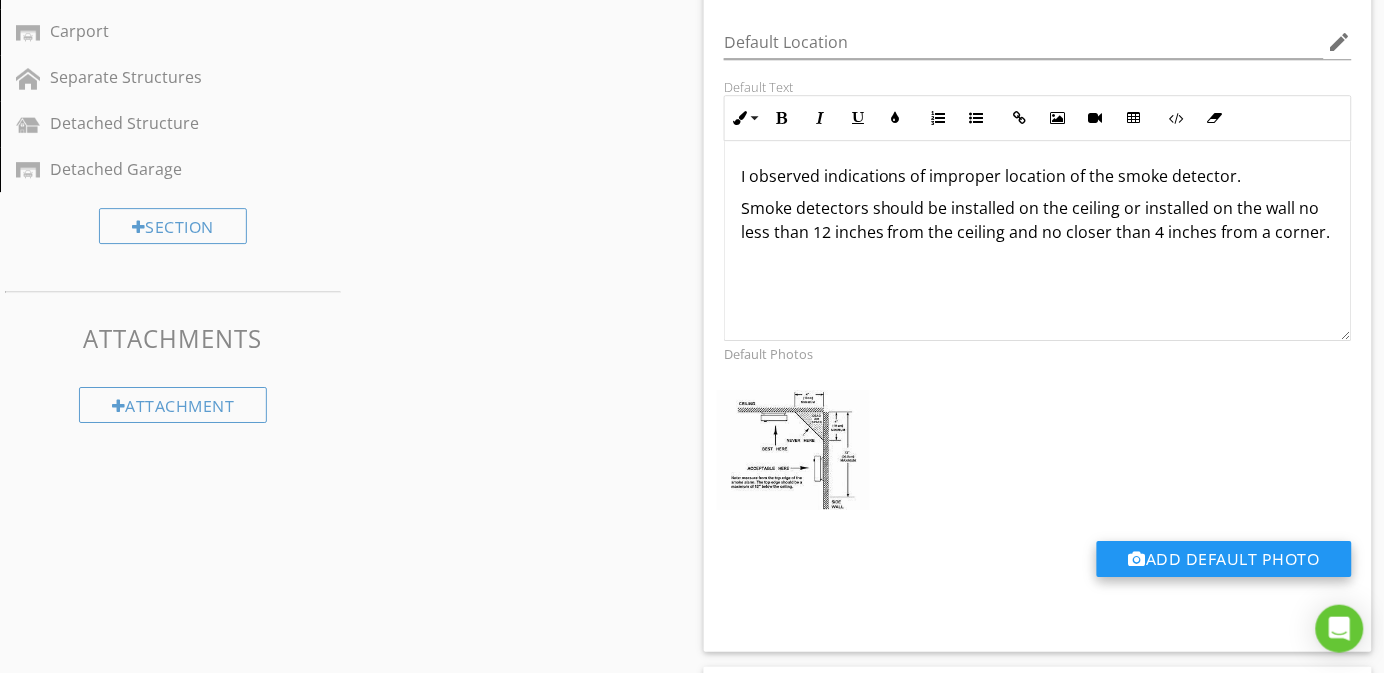 click on "Add Default Photo" at bounding box center [1224, 559] 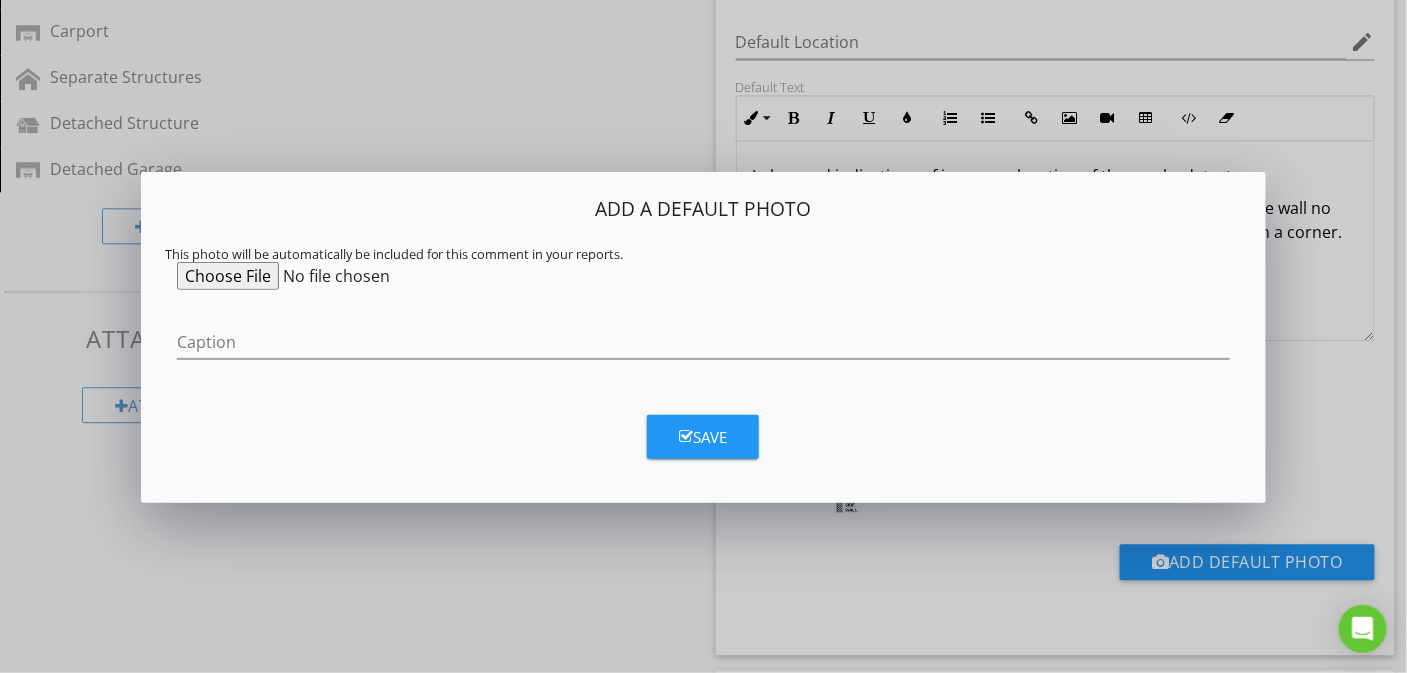 click at bounding box center (330, 276) 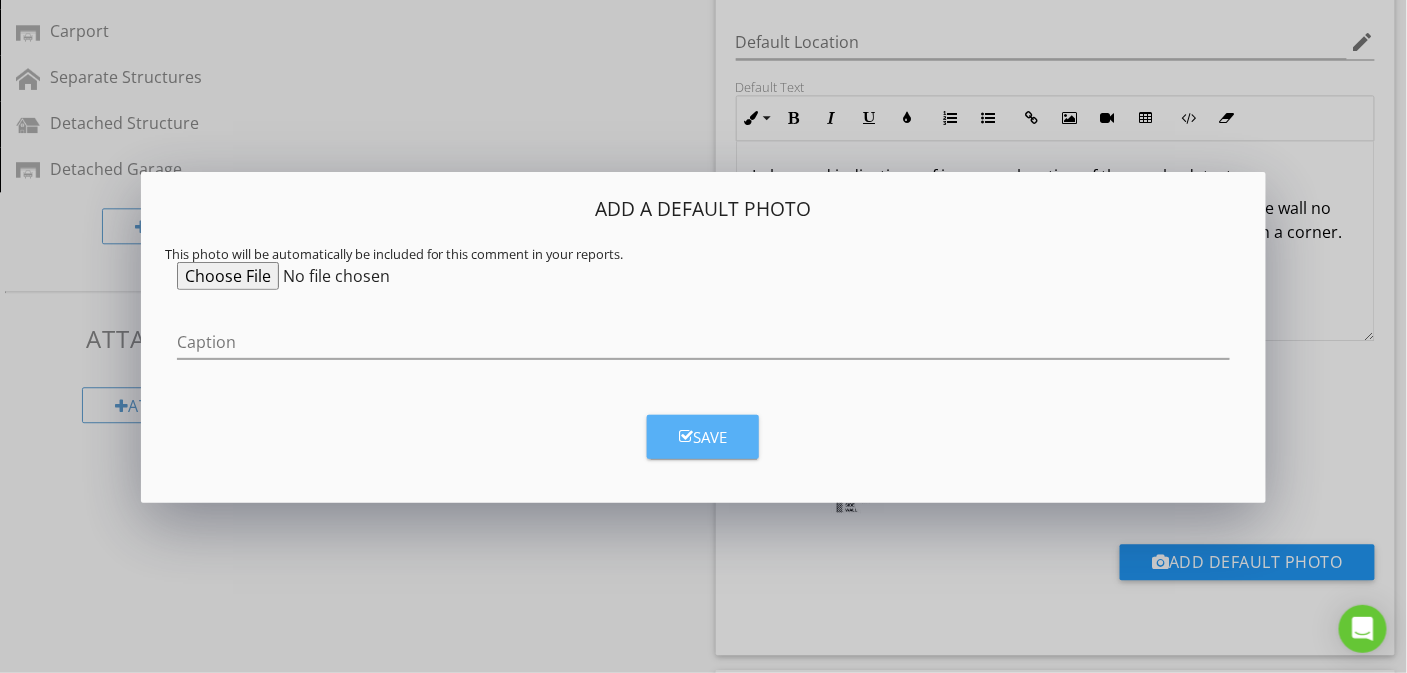 click on "Save" at bounding box center [703, 437] 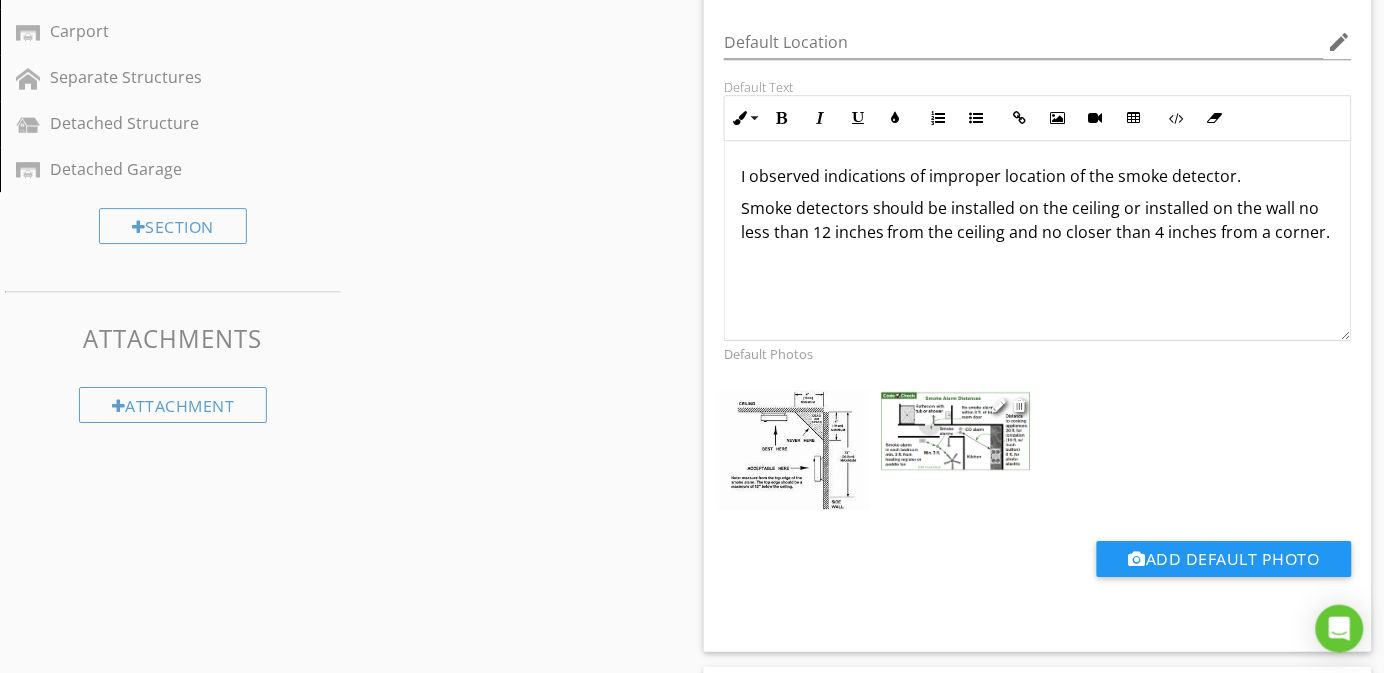 click at bounding box center (956, 431) 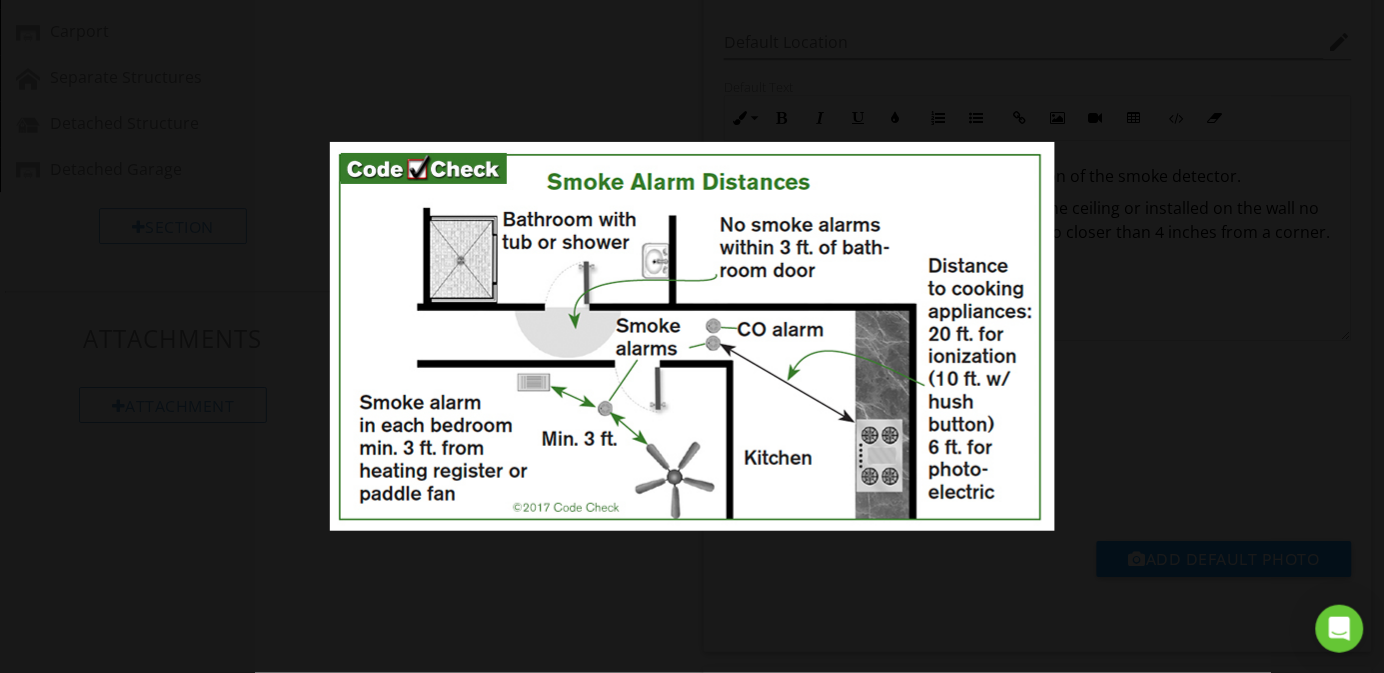 click at bounding box center [692, 336] 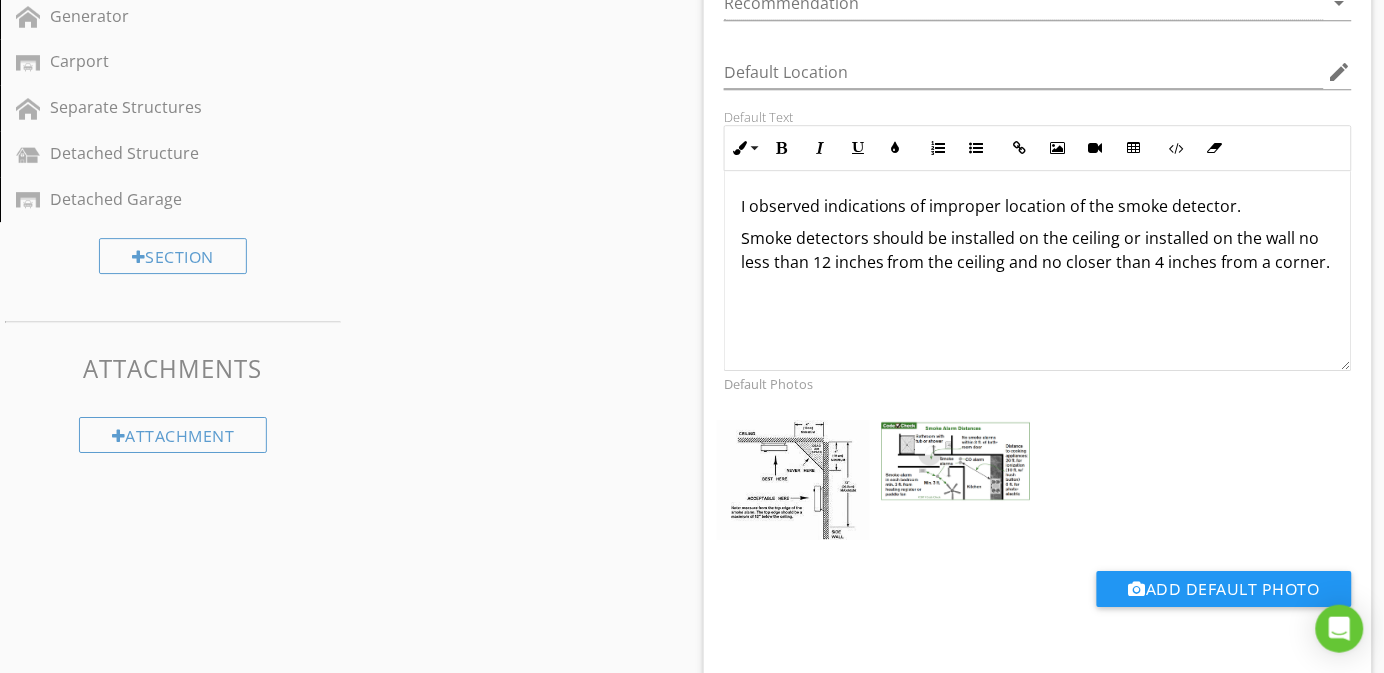 scroll, scrollTop: 1364, scrollLeft: 0, axis: vertical 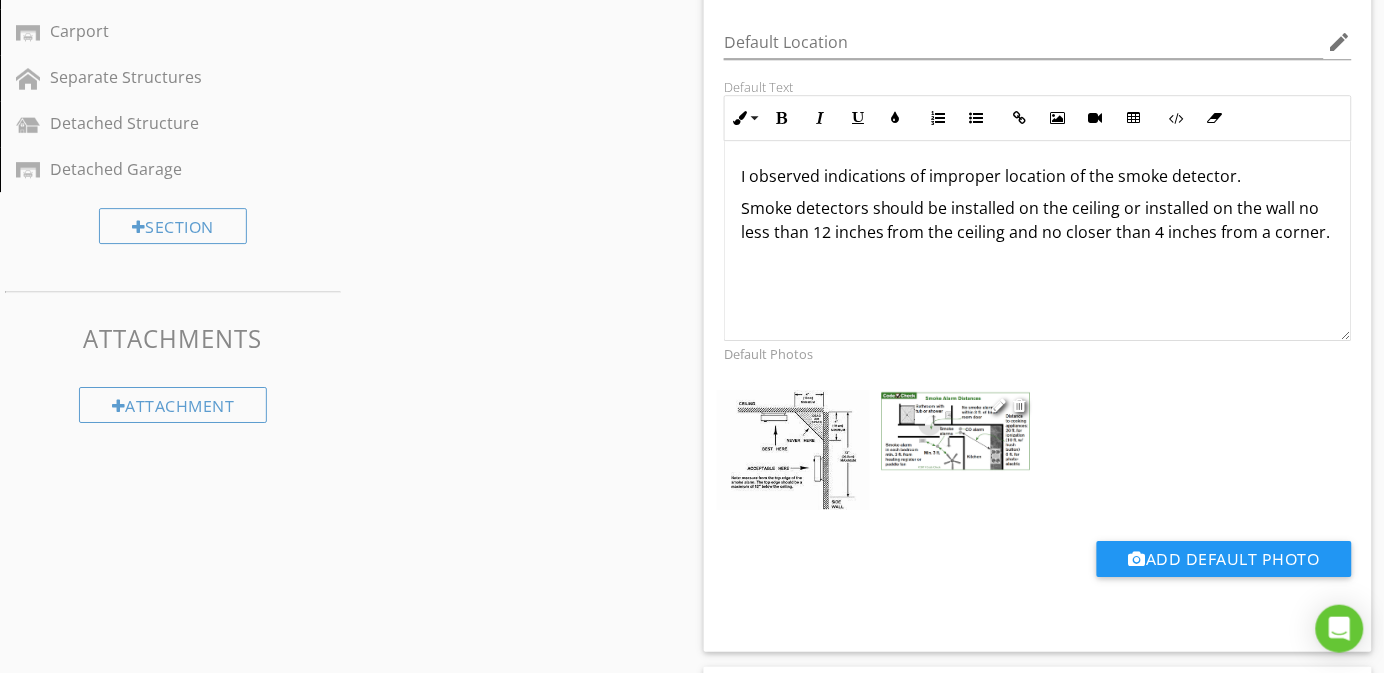click at bounding box center [956, 431] 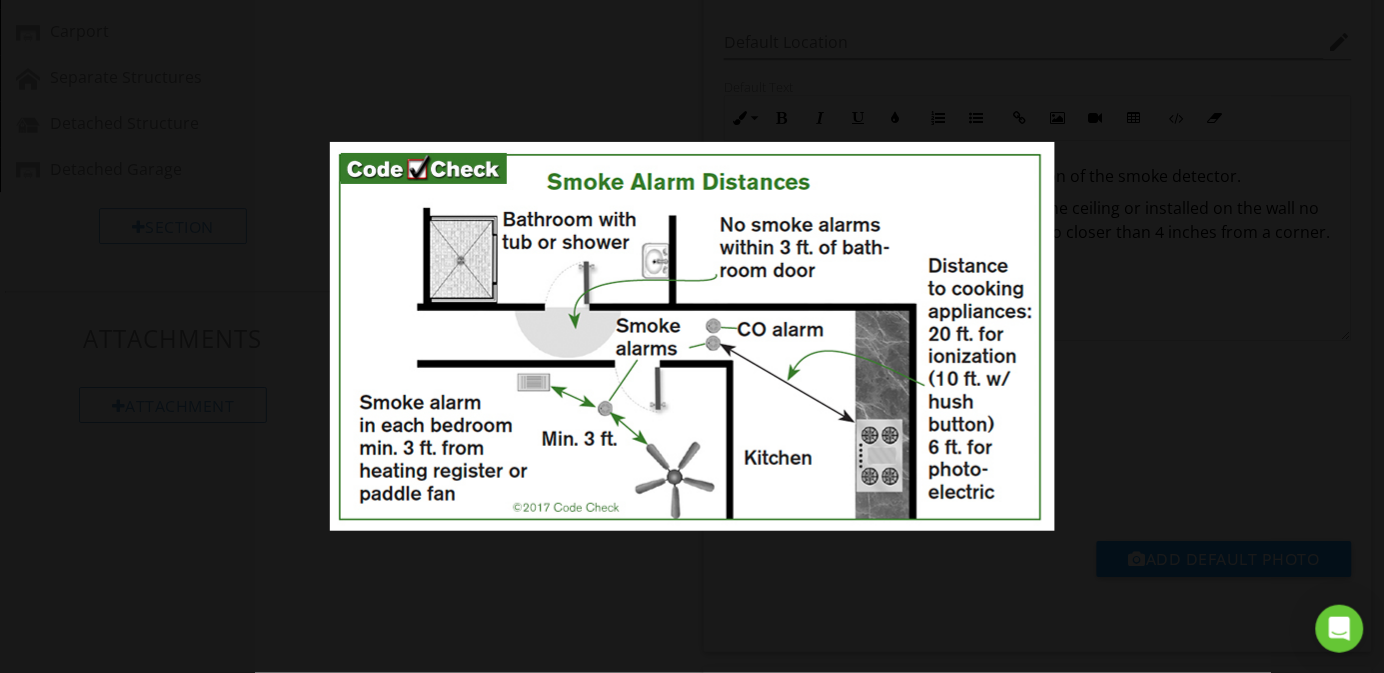 click at bounding box center [692, 336] 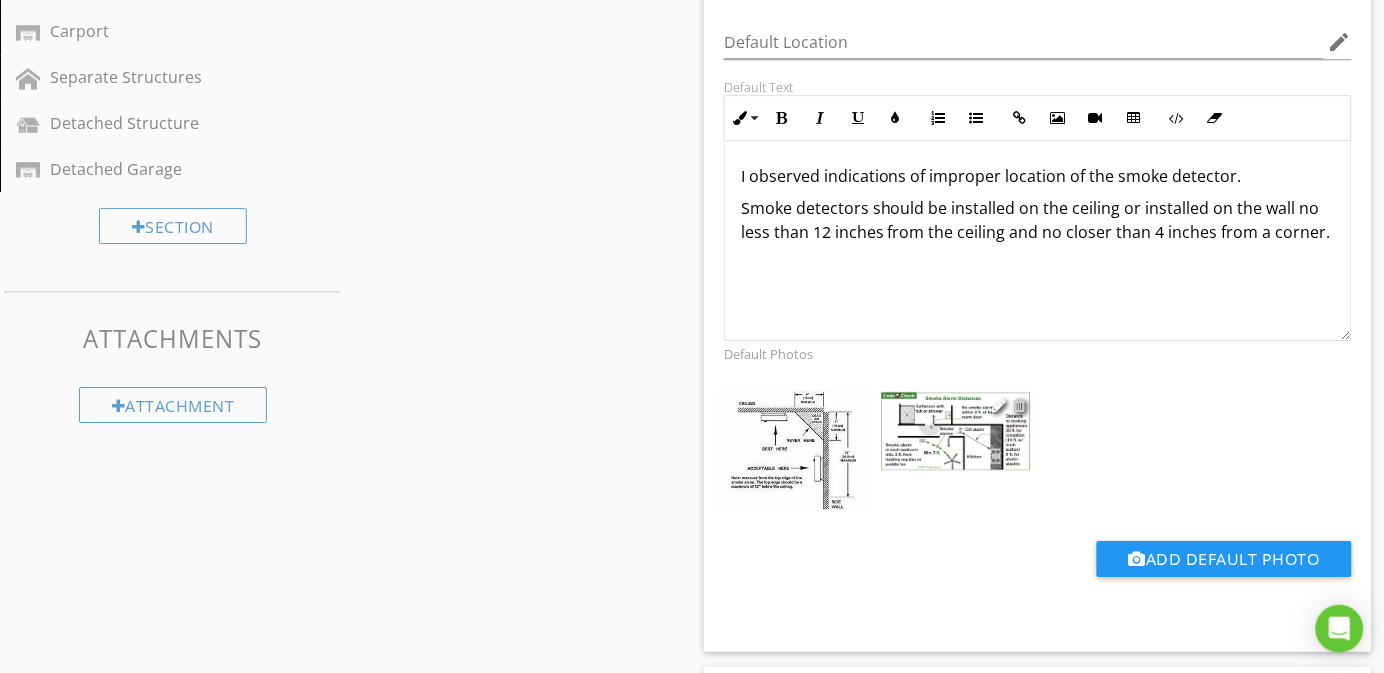 click at bounding box center [1020, 405] 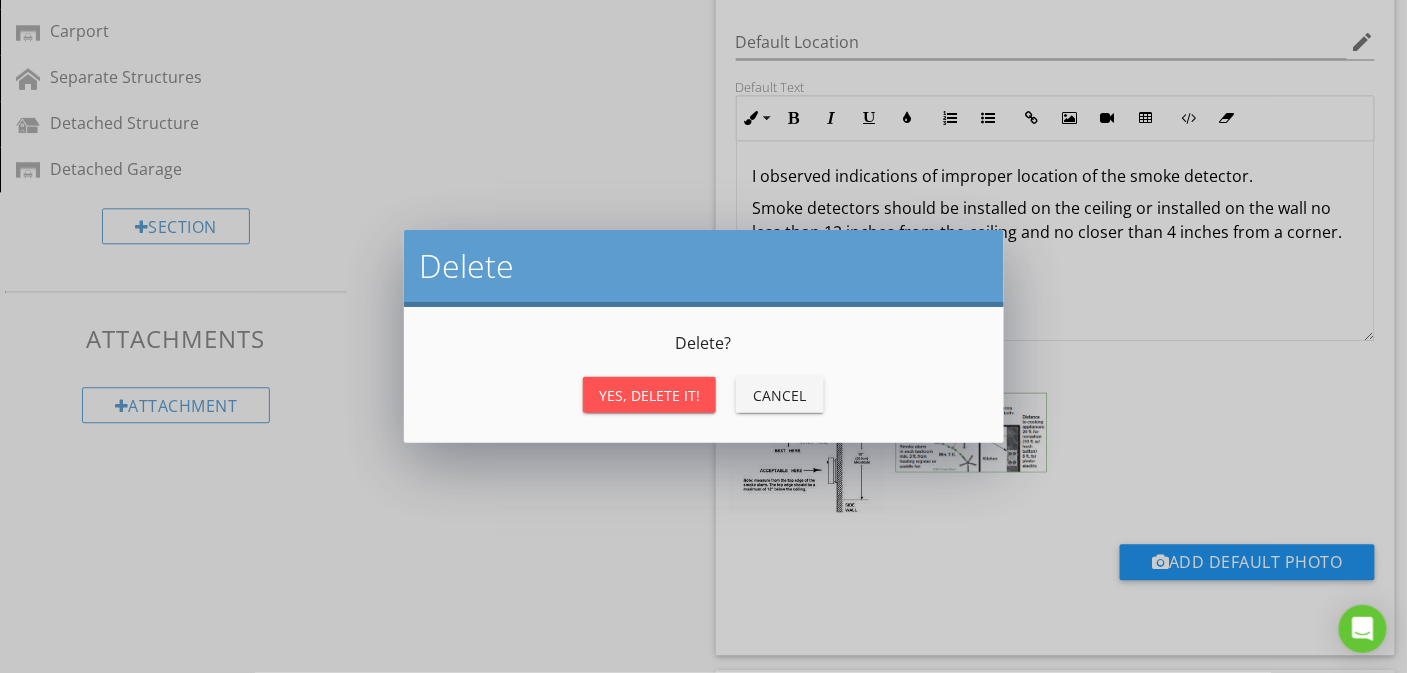 click on "Yes, Delete it!" at bounding box center [649, 395] 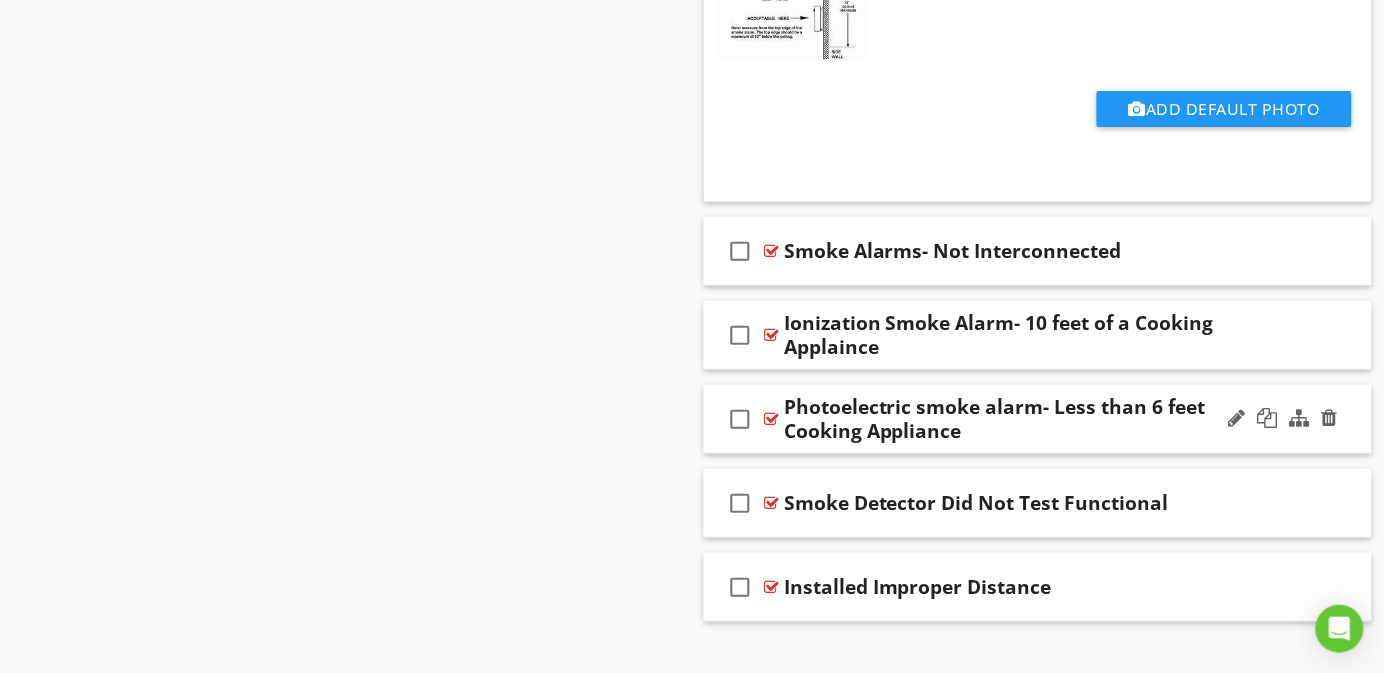 scroll, scrollTop: 1846, scrollLeft: 0, axis: vertical 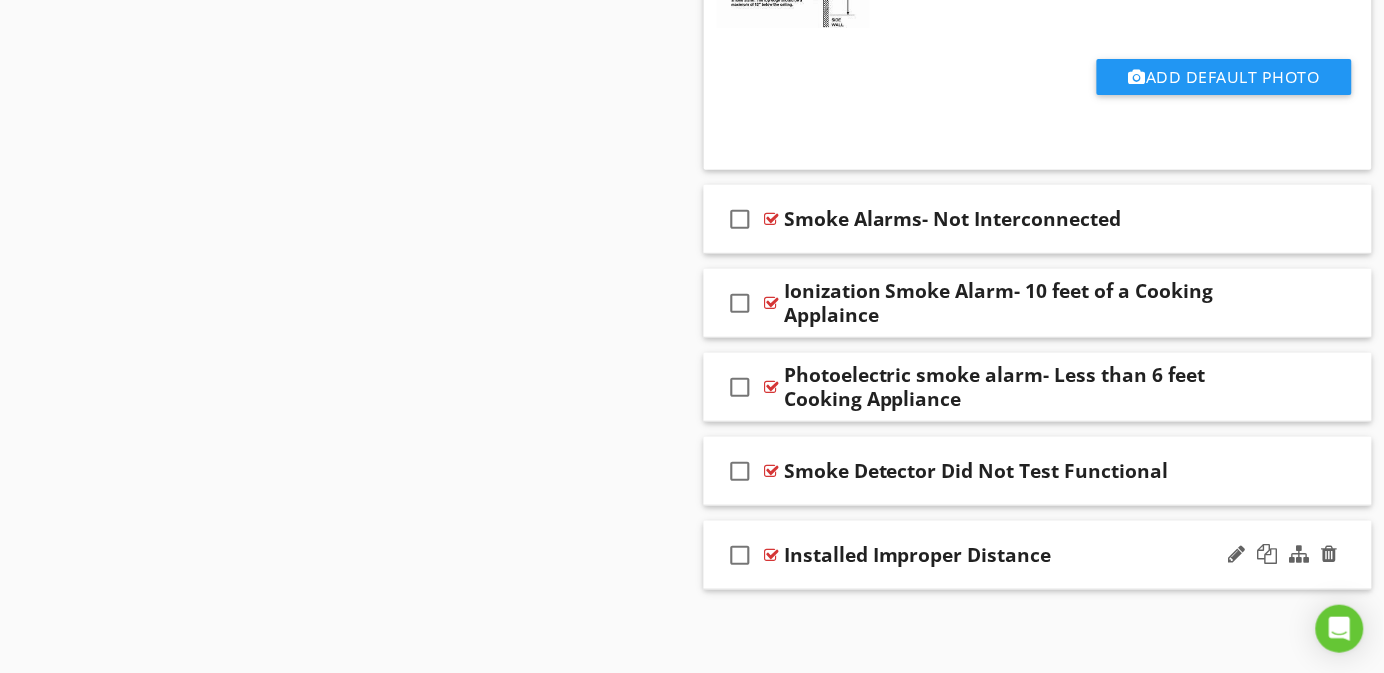 click on "check_box_outline_blank
Installed Improper Distance" at bounding box center (1038, 555) 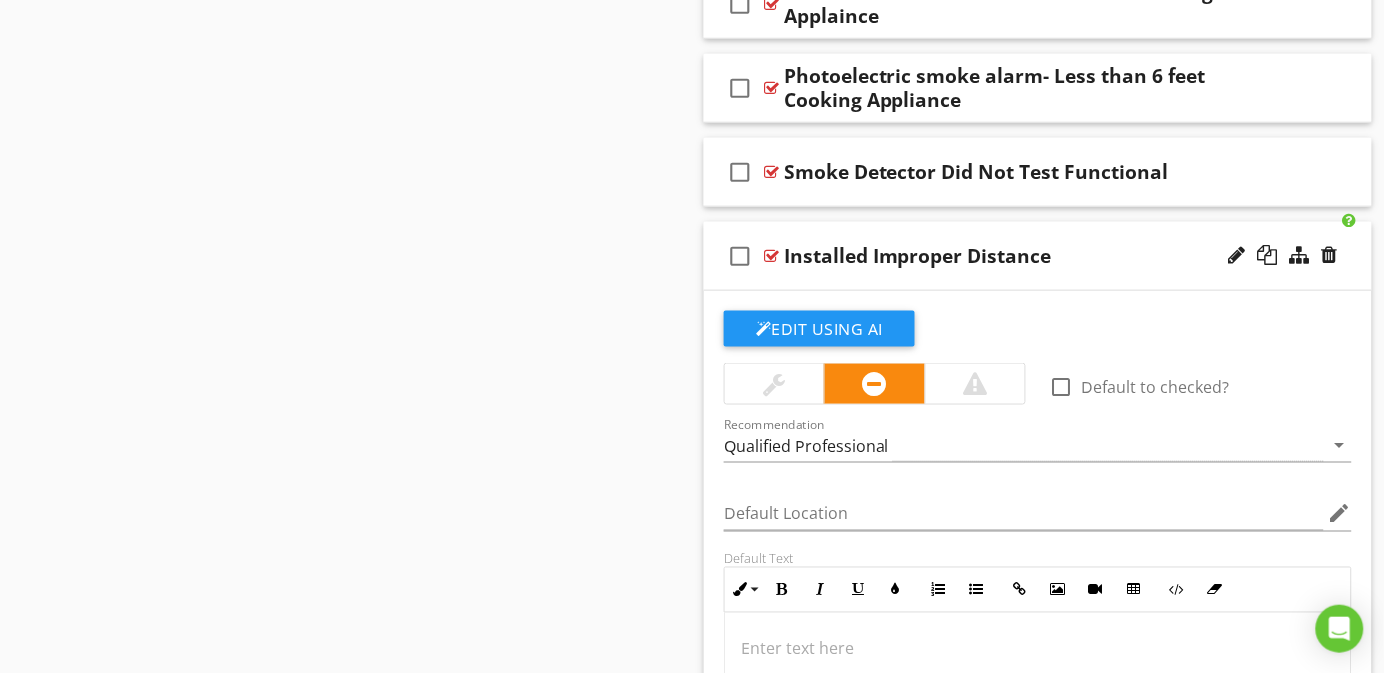 scroll, scrollTop: 2146, scrollLeft: 0, axis: vertical 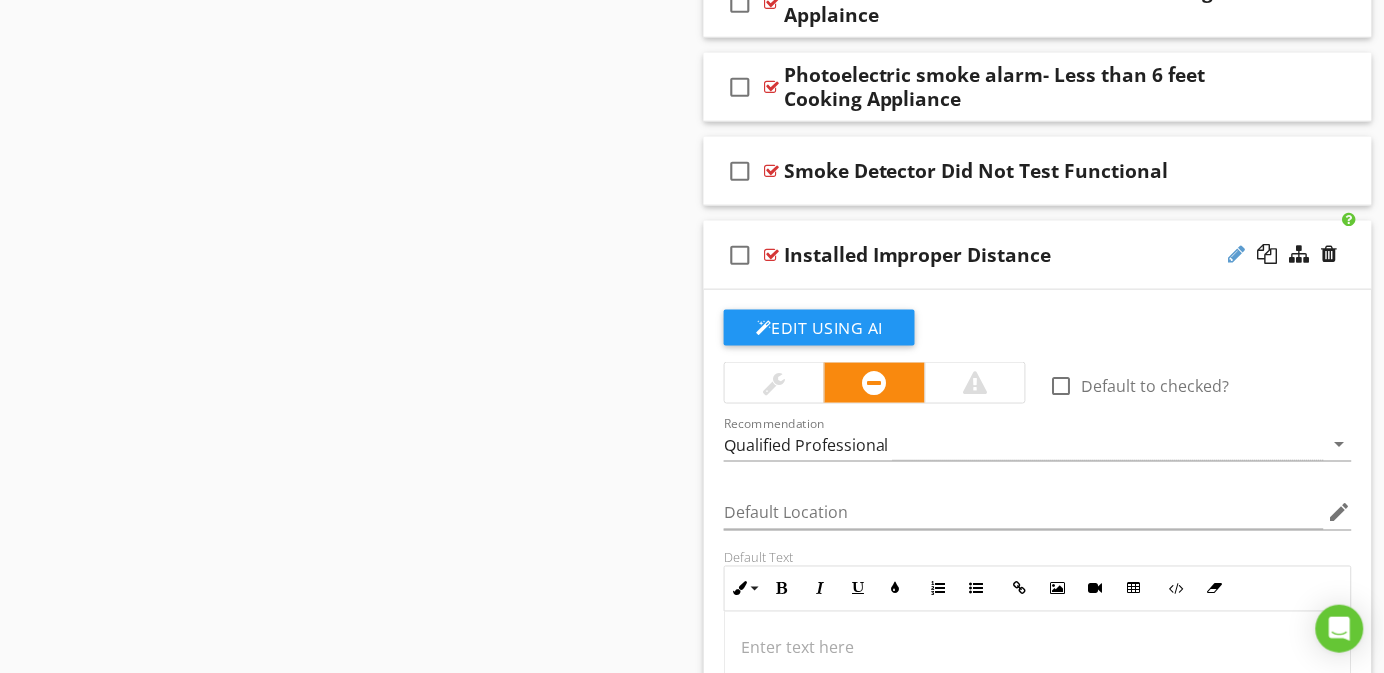click at bounding box center (1237, 254) 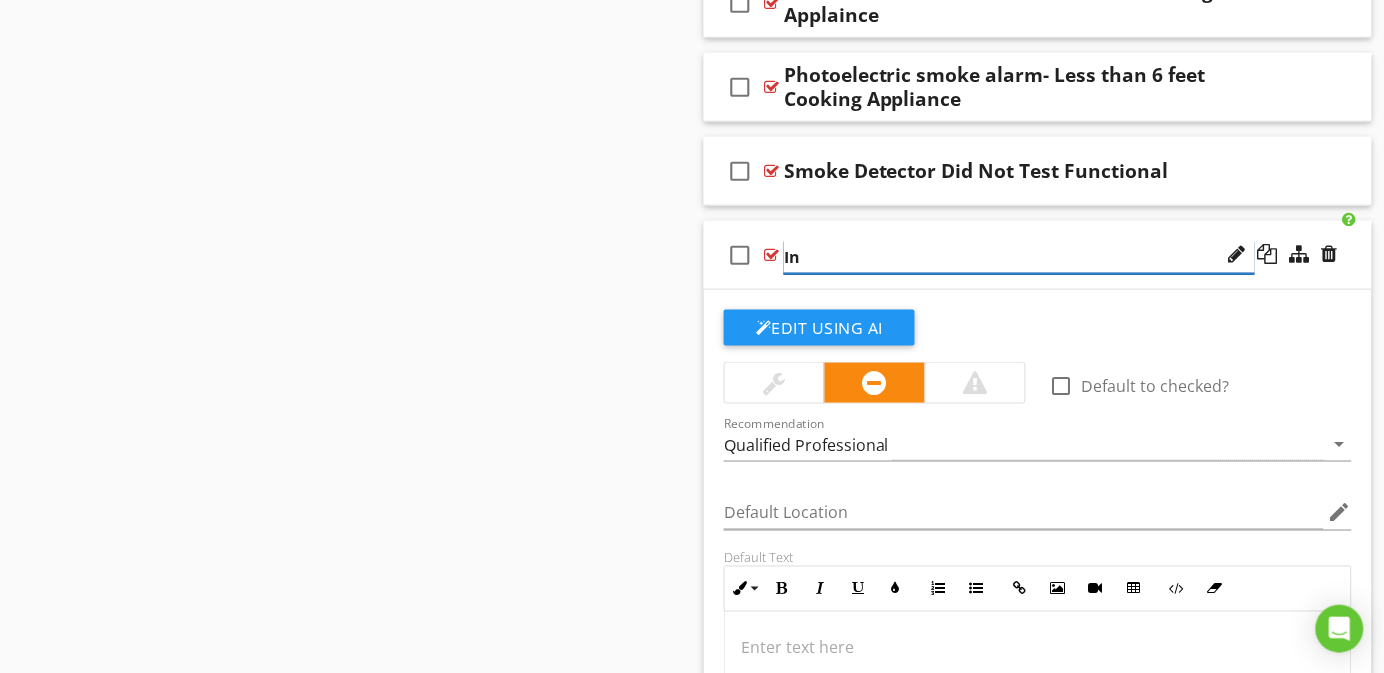 type on "I" 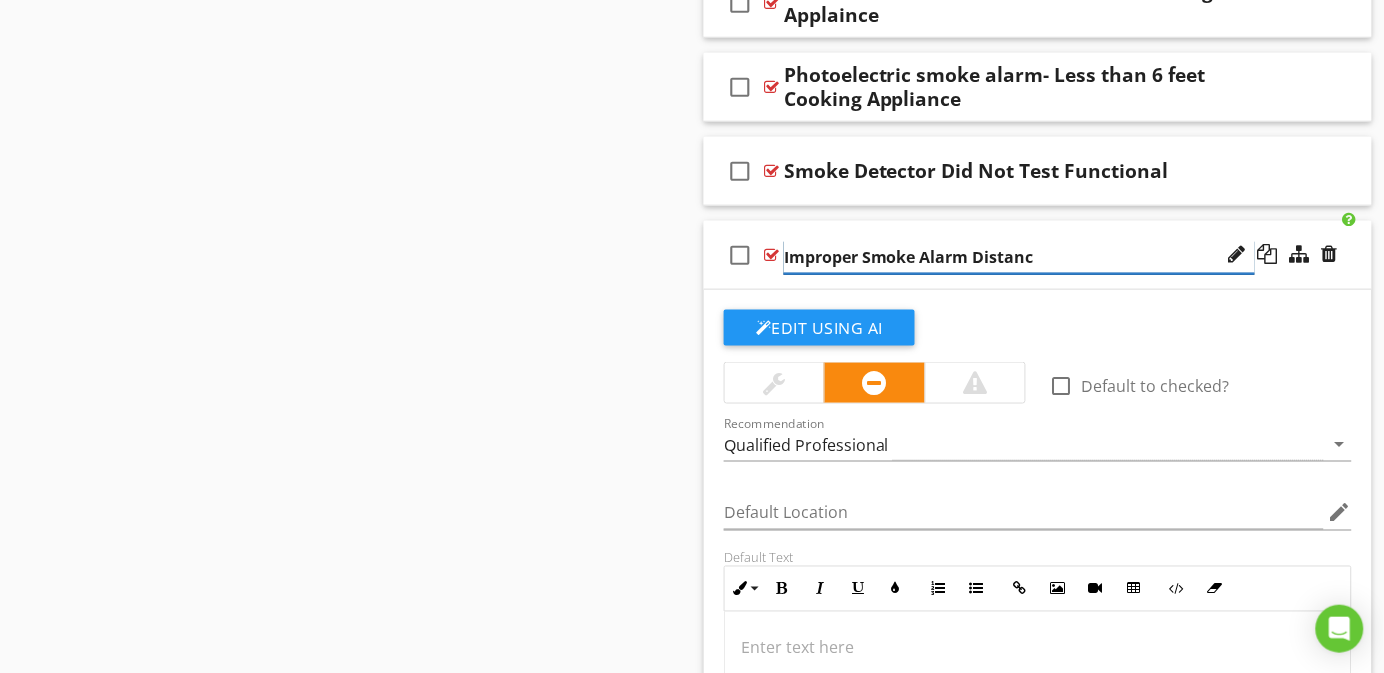 type on "Improper Smoke Alarm Distance" 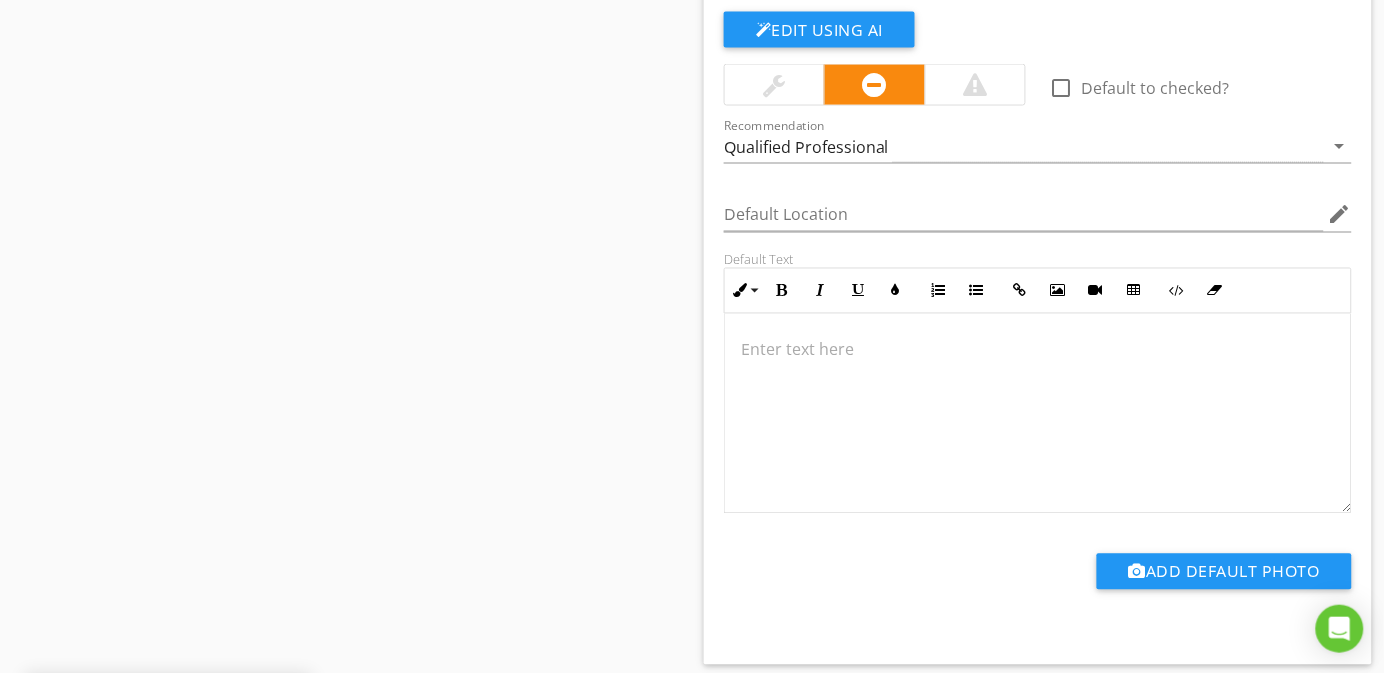 scroll, scrollTop: 2446, scrollLeft: 0, axis: vertical 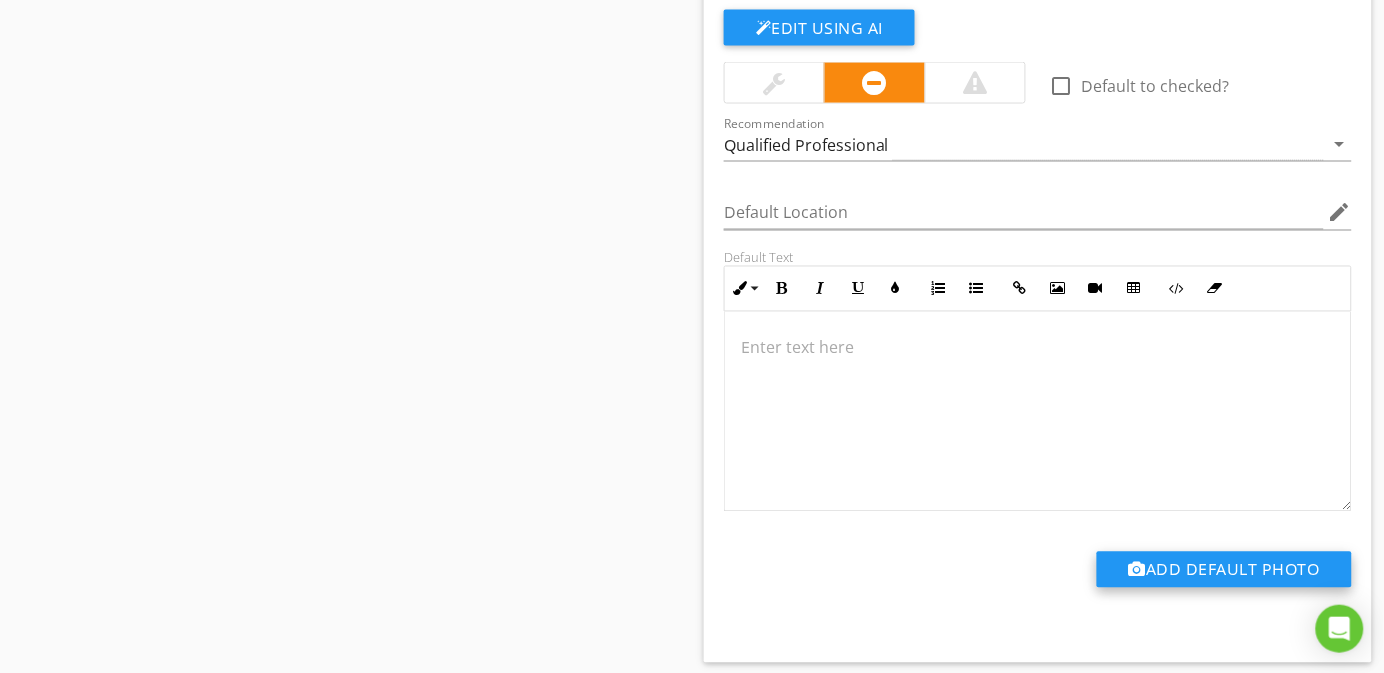 click on "Add Default Photo" at bounding box center [1224, 570] 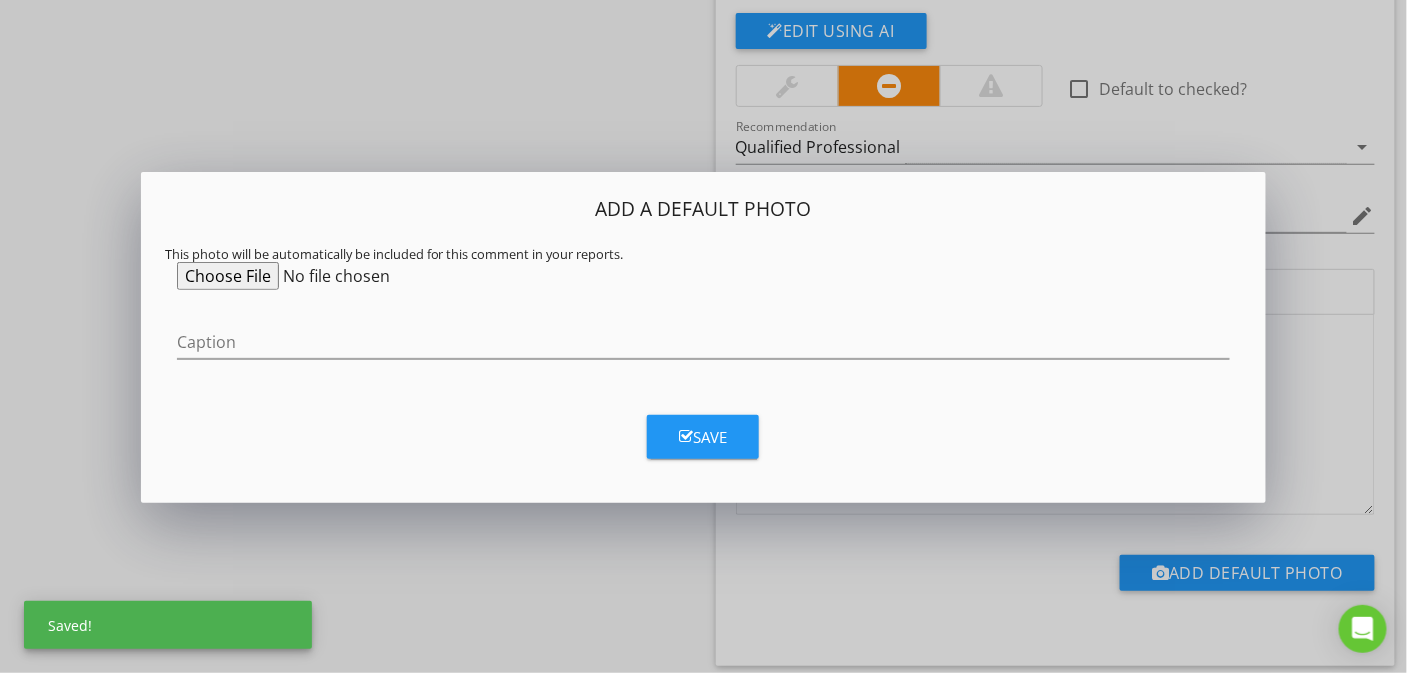 click at bounding box center [330, 276] 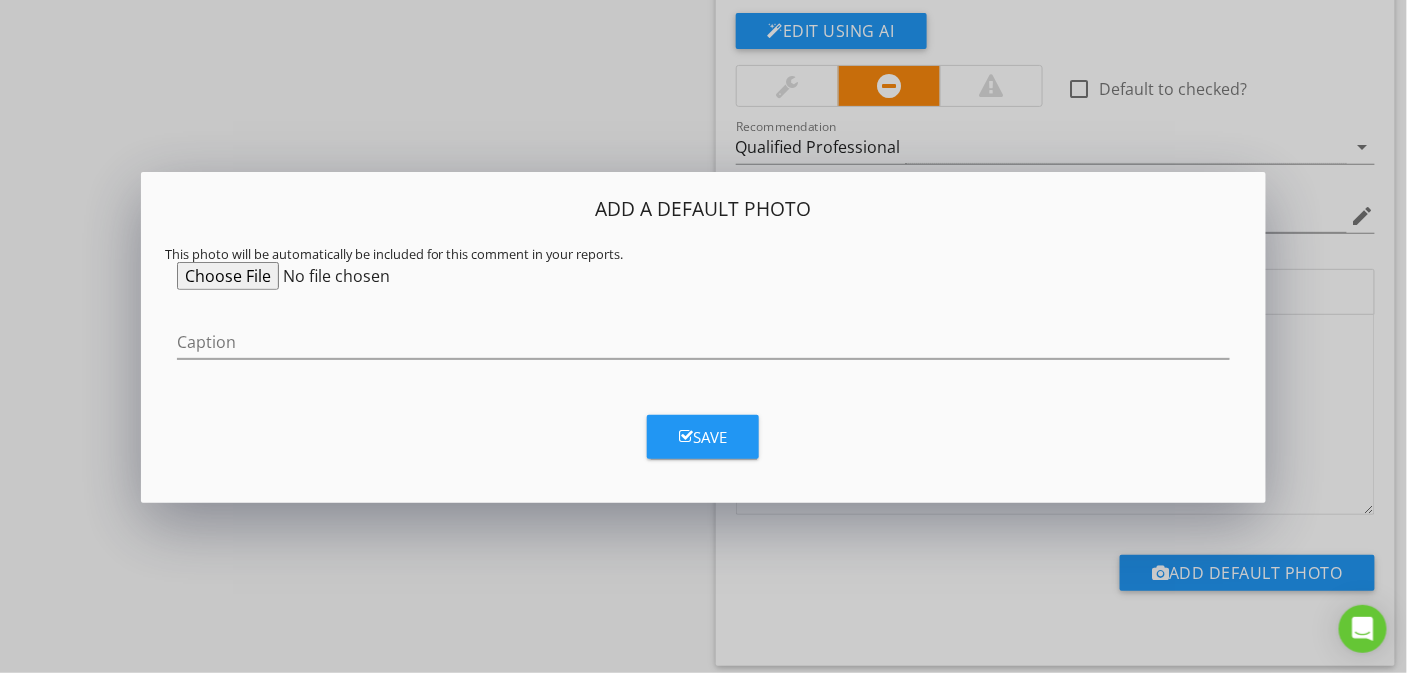 type on "C:\fakepath\XCCE8-040 Smoke Alarm Distances.jpg" 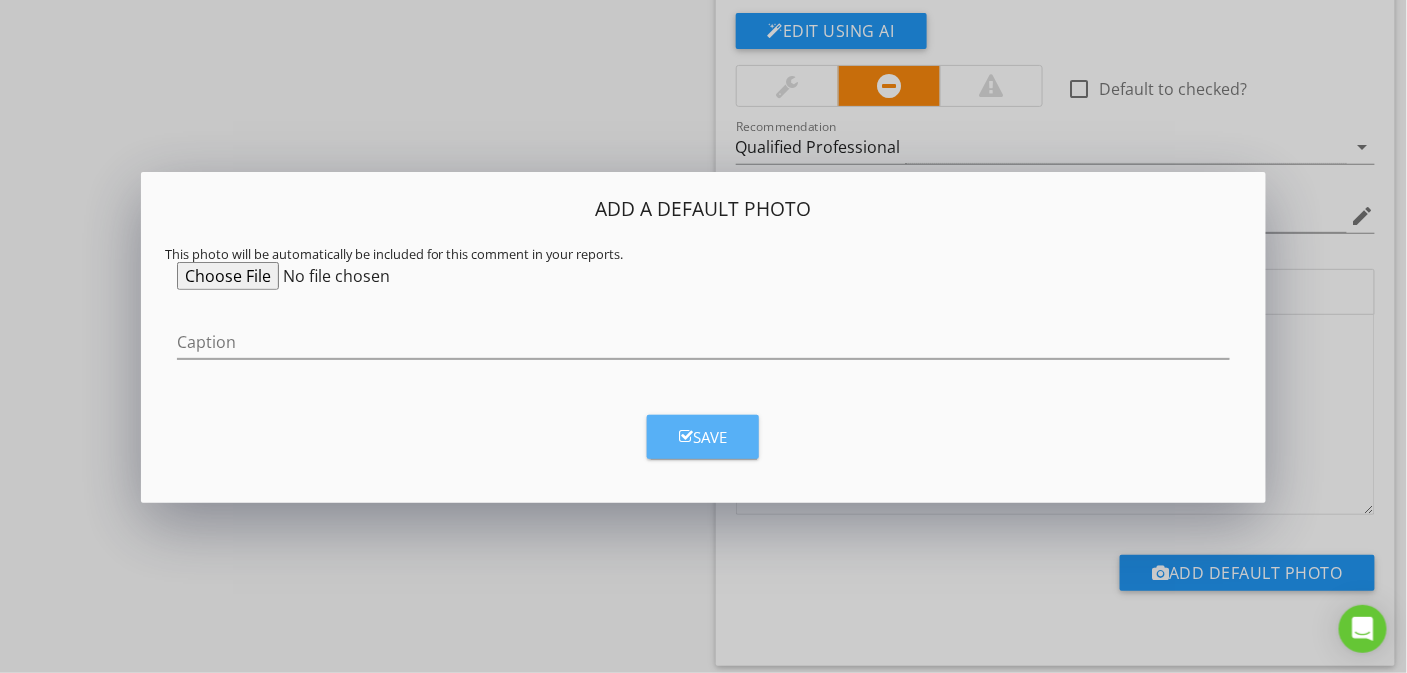 click at bounding box center (686, 436) 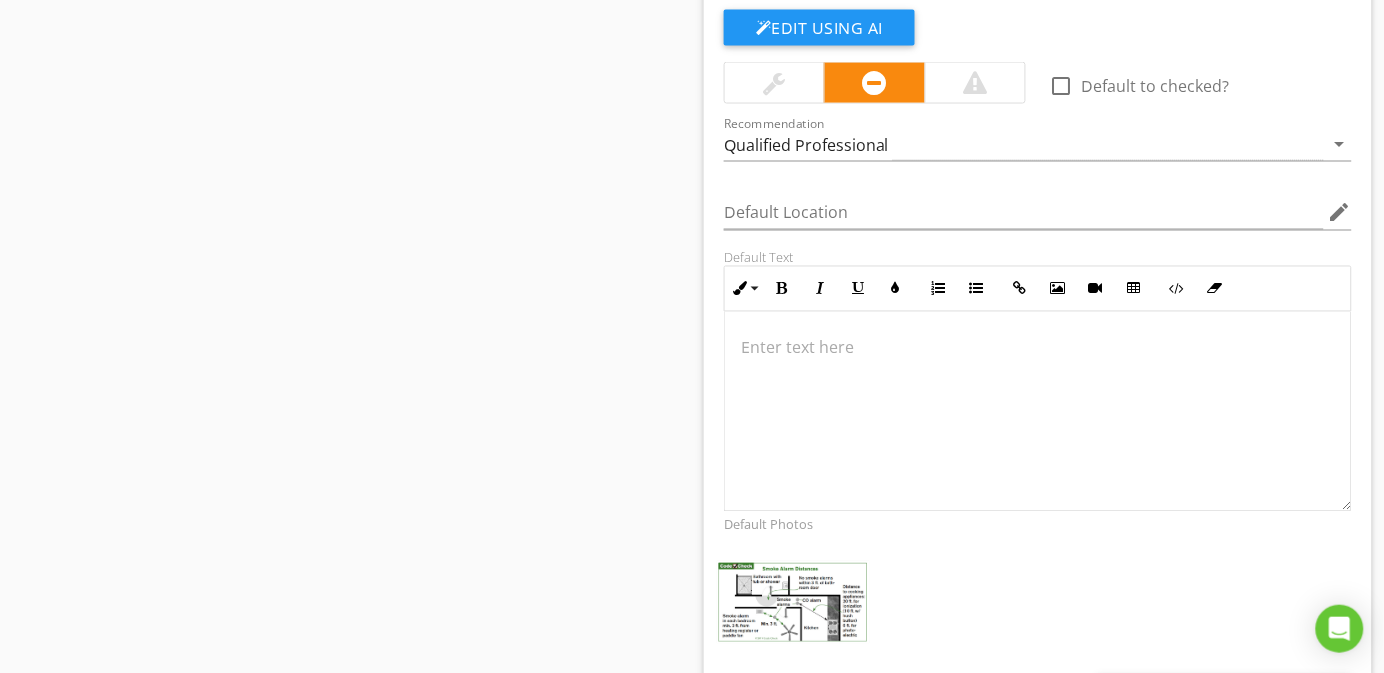 scroll, scrollTop: 2296, scrollLeft: 0, axis: vertical 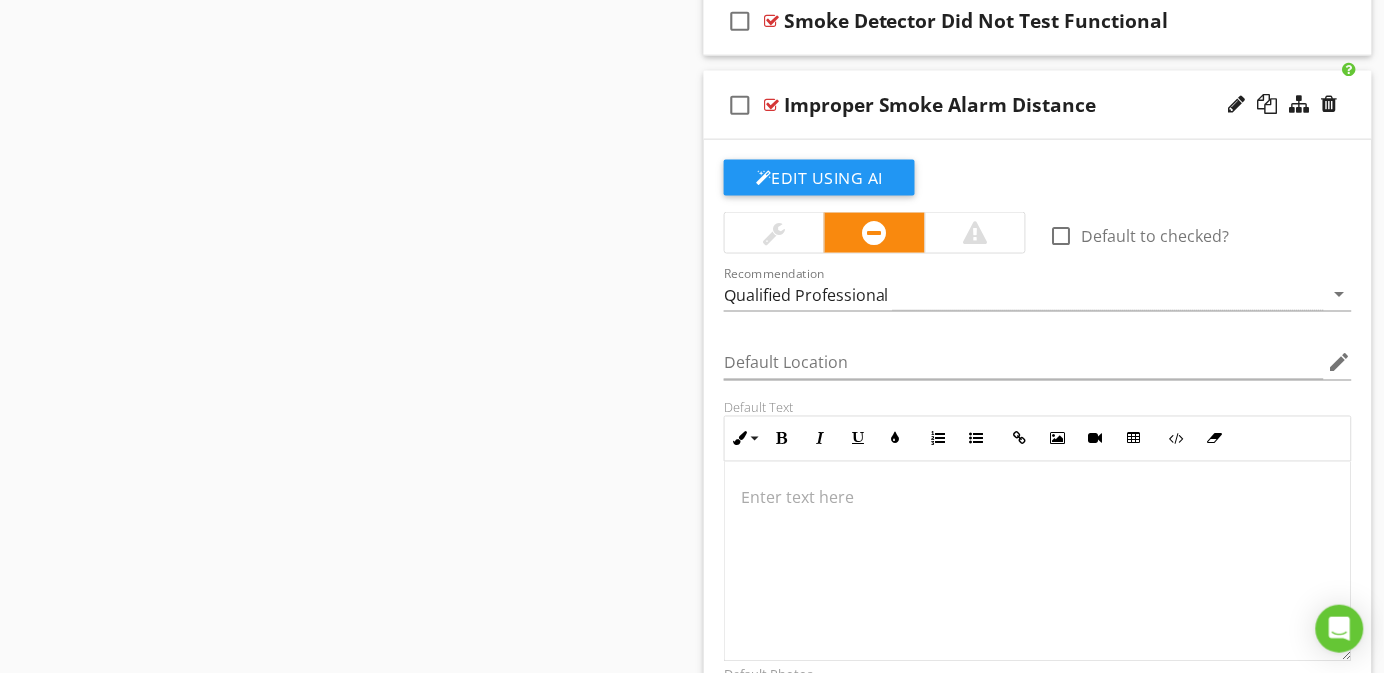 click on "Improper Smoke Alarm Distance" at bounding box center [940, 105] 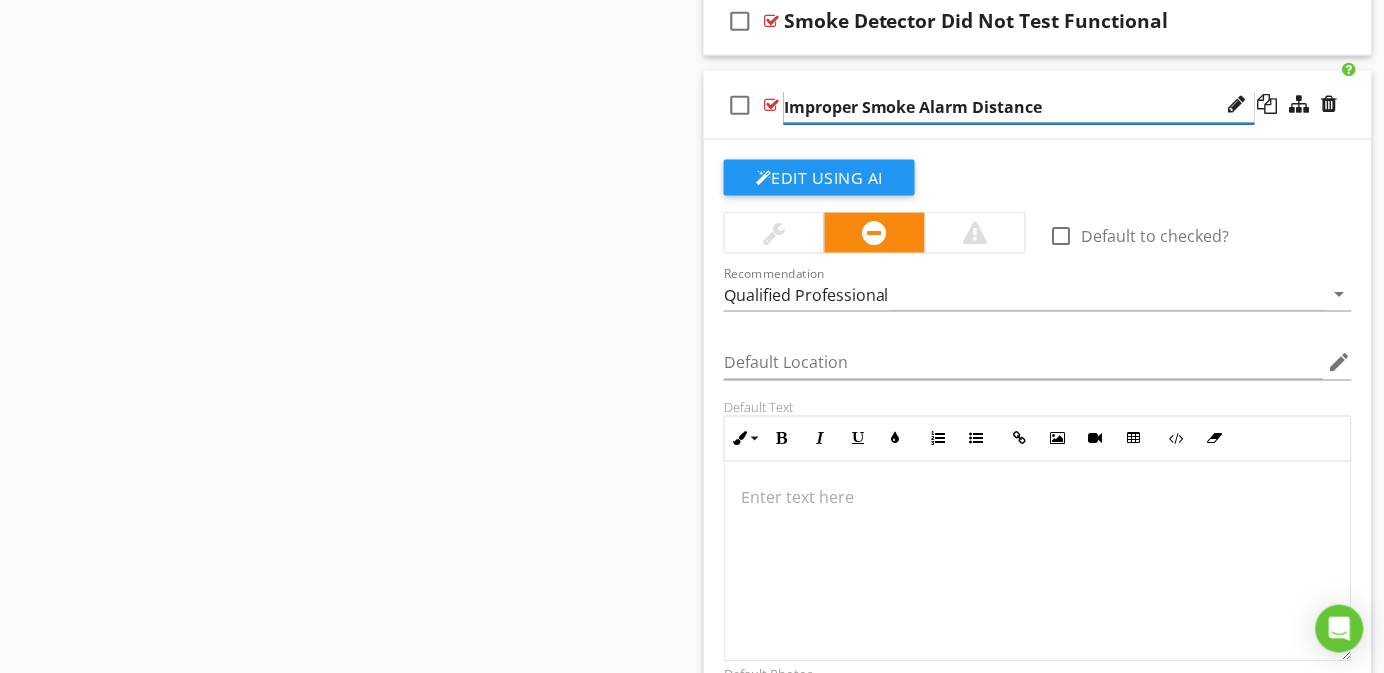 click on "Improper Smoke Alarm Distance" at bounding box center (1019, 107) 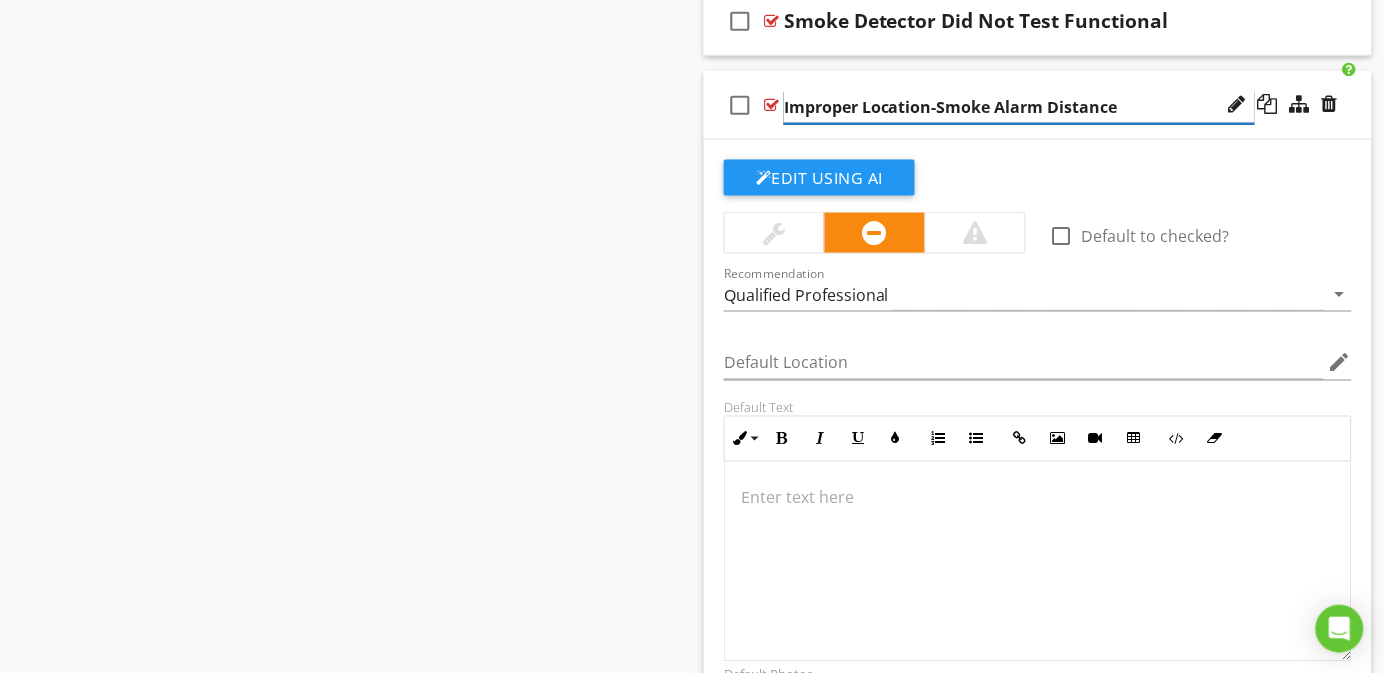 type on "Improper Location- Smoke Alarm Distance" 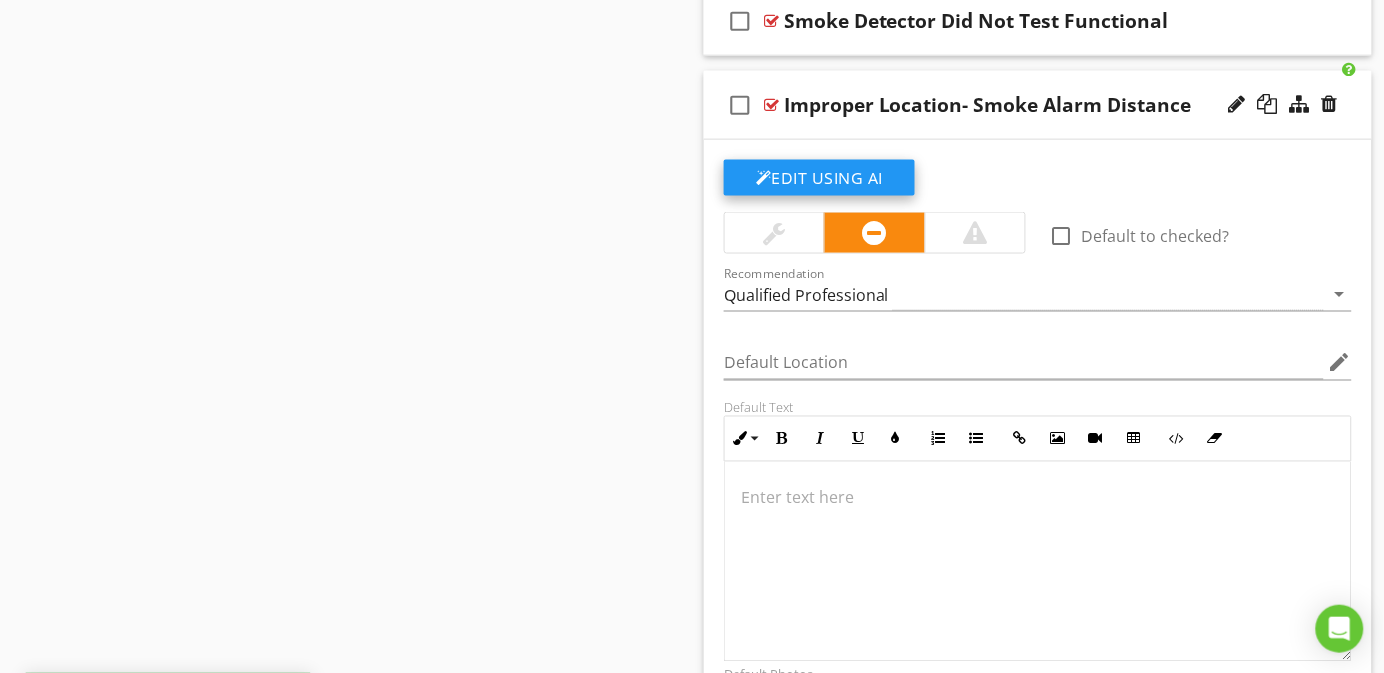 click on "Edit Using AI" at bounding box center (819, -1075) 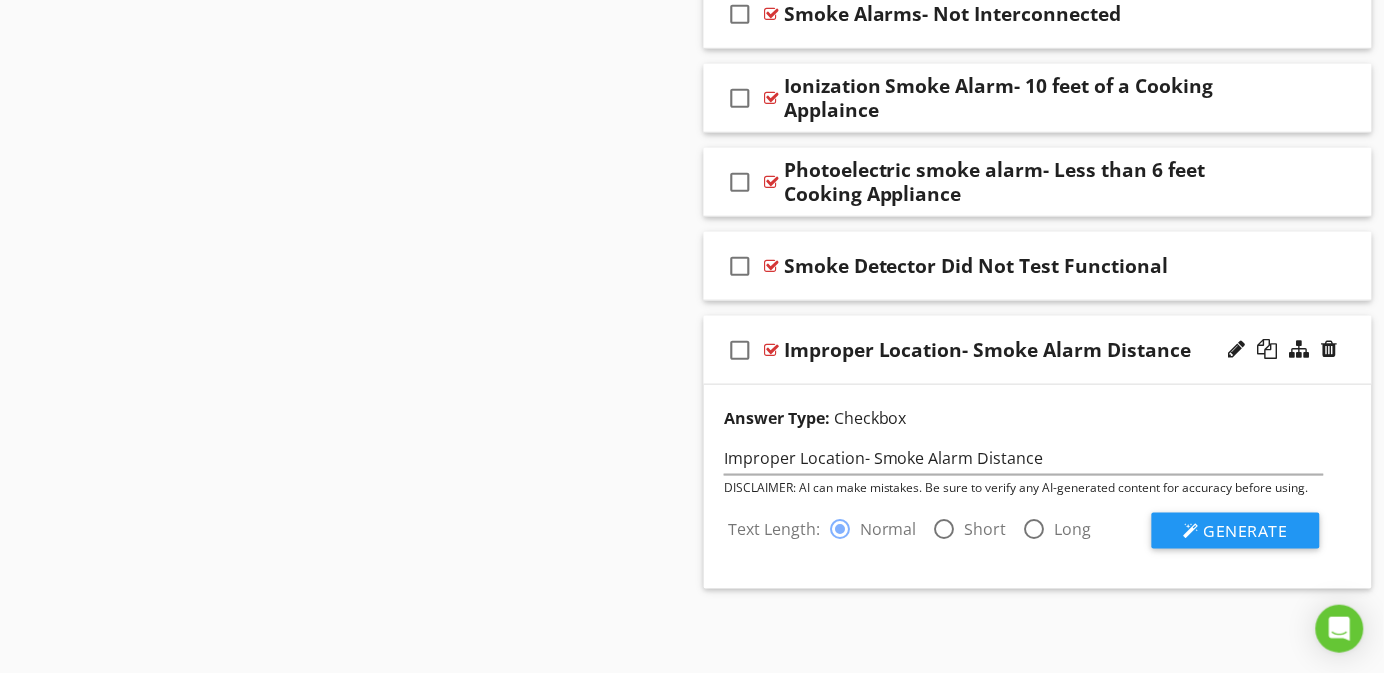 click on "Generate" at bounding box center (1236, 531) 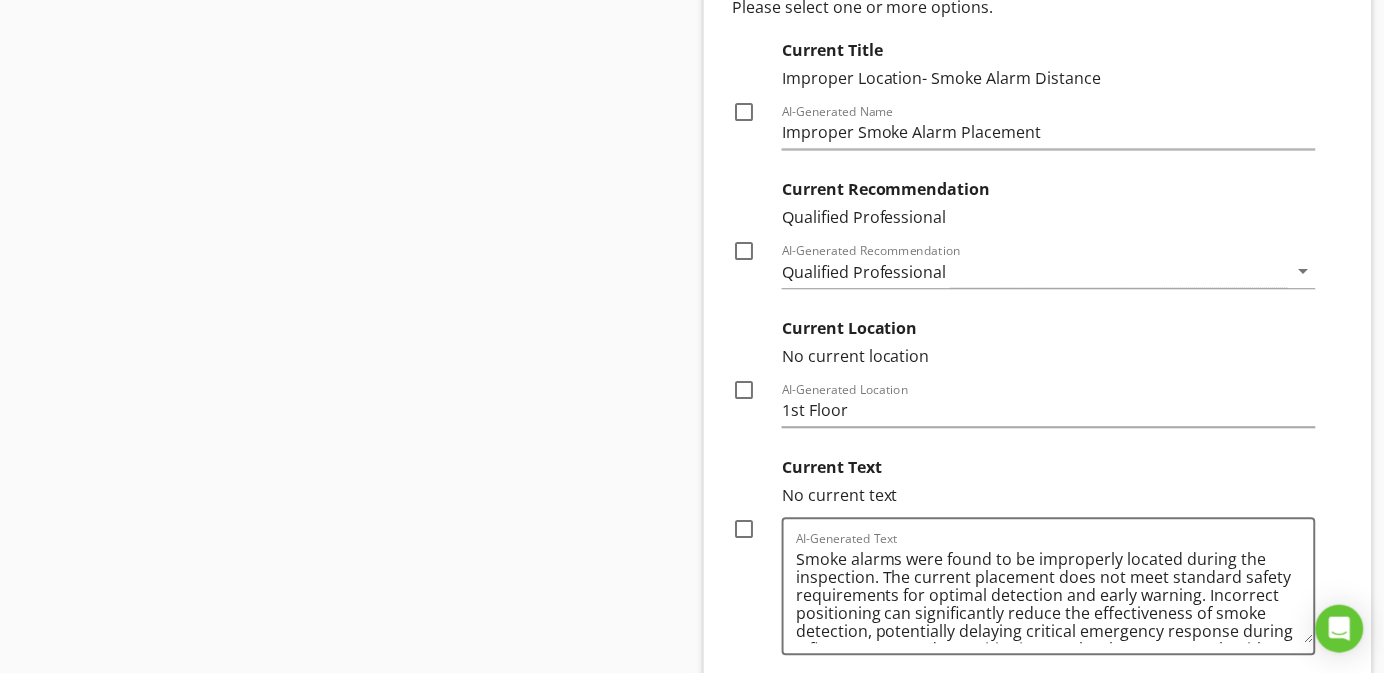 scroll, scrollTop: 2801, scrollLeft: 0, axis: vertical 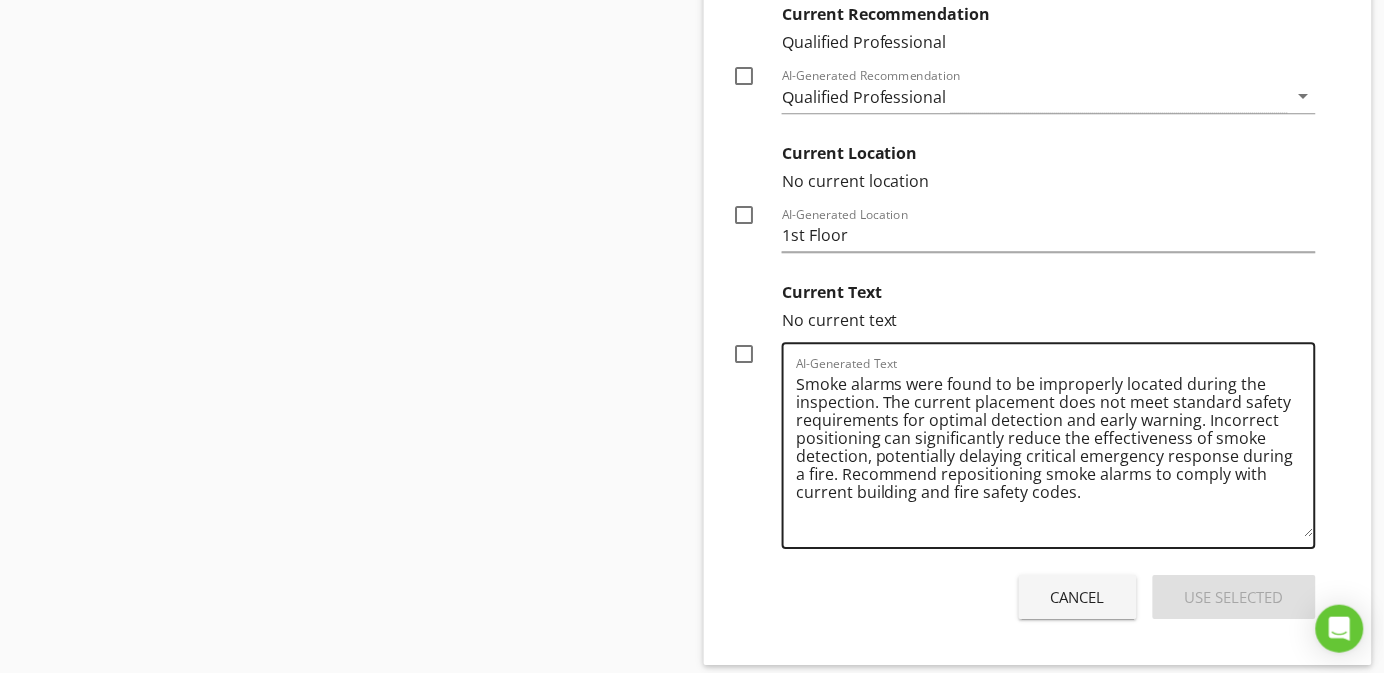 drag, startPoint x: 1303, startPoint y: 464, endPoint x: 1302, endPoint y: 534, distance: 70.00714 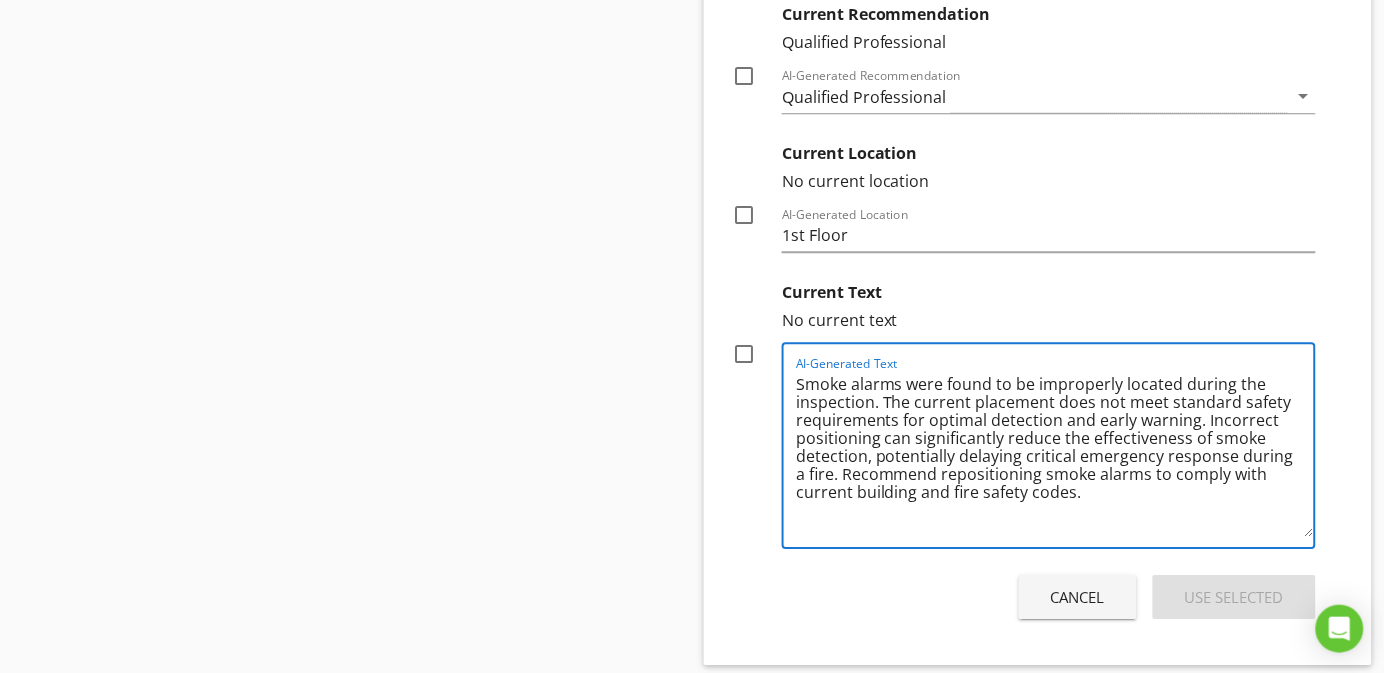 click at bounding box center (744, 354) 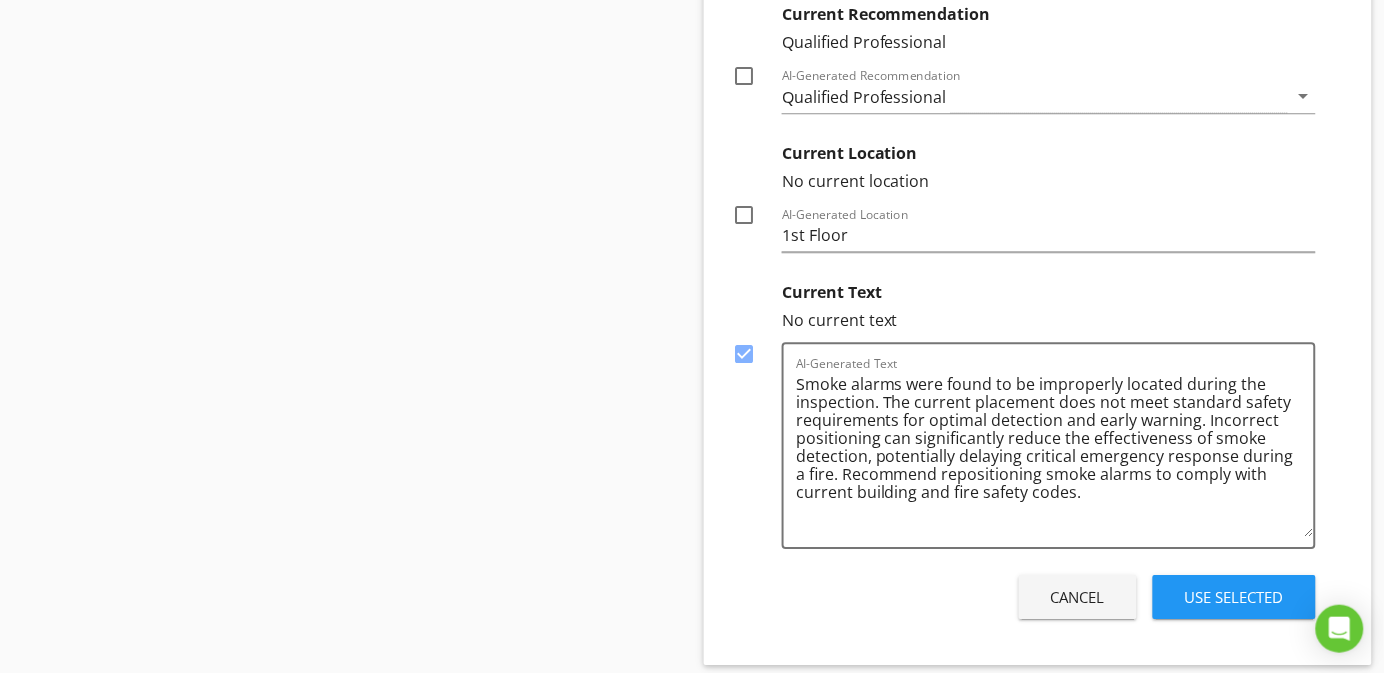 scroll, scrollTop: 2651, scrollLeft: 0, axis: vertical 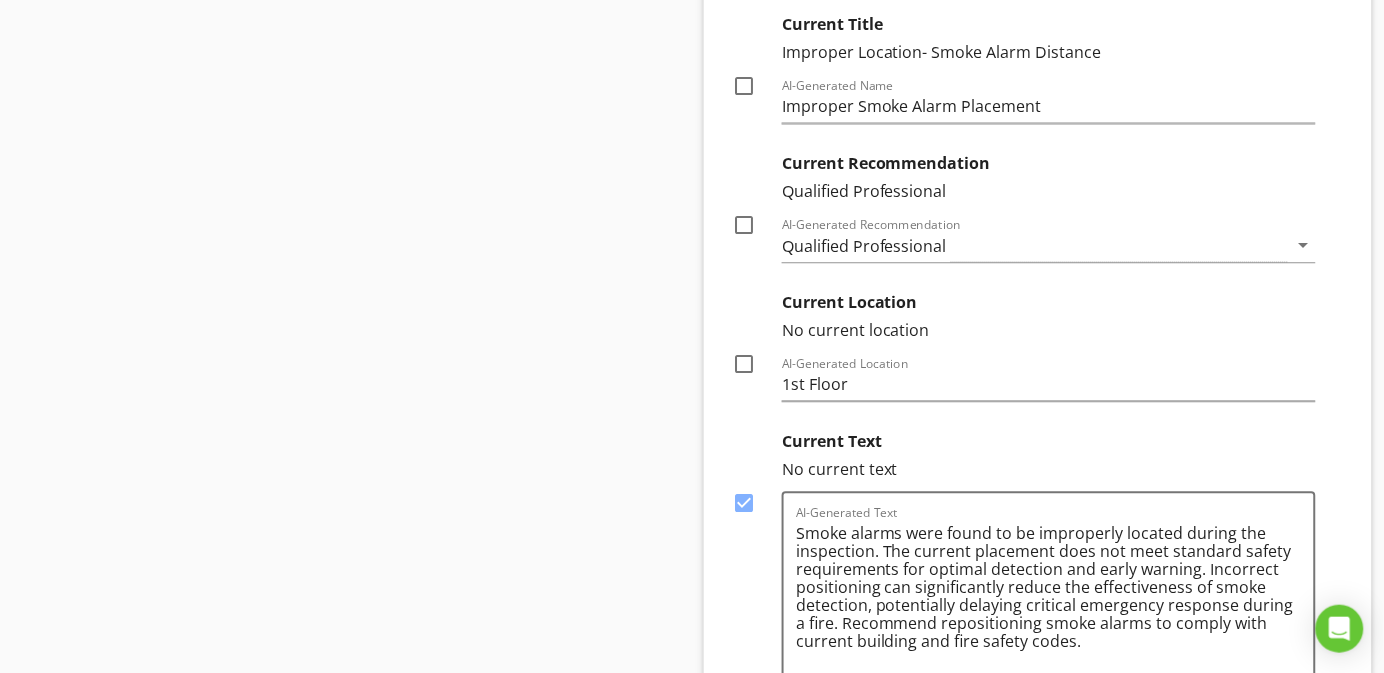 click at bounding box center (744, 226) 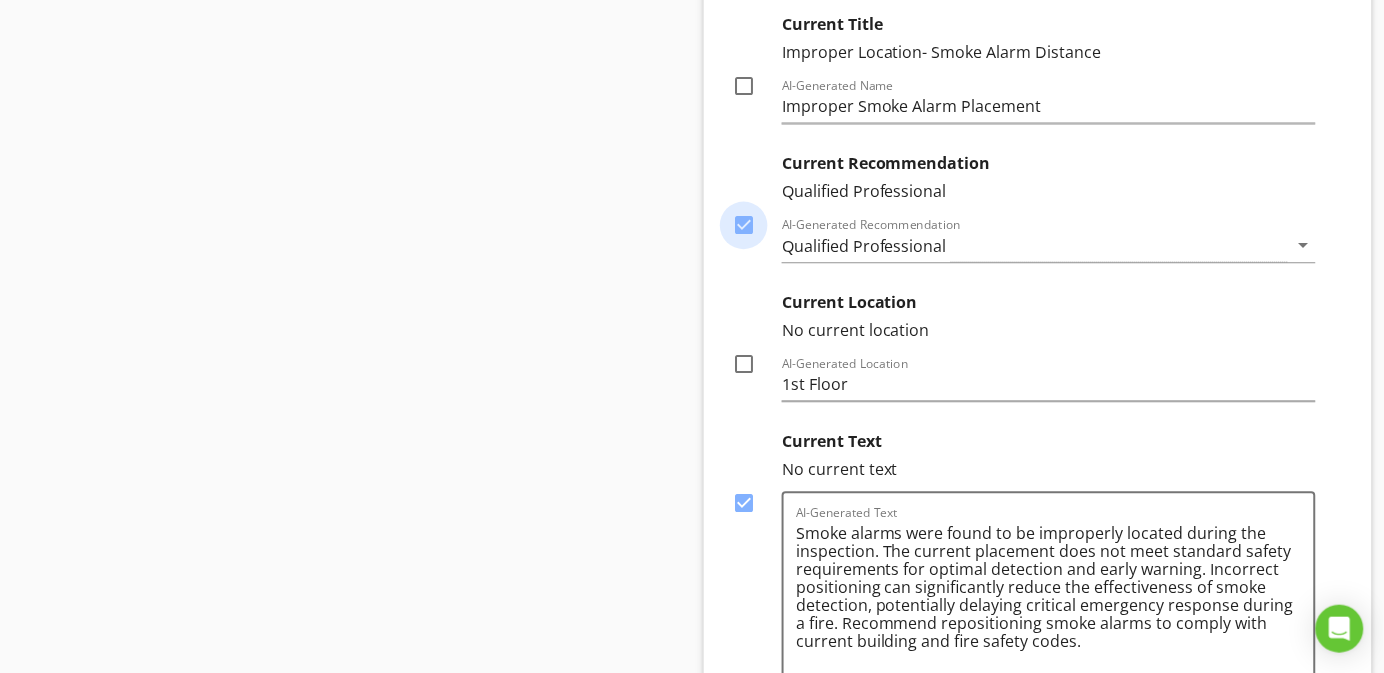 checkbox on "true" 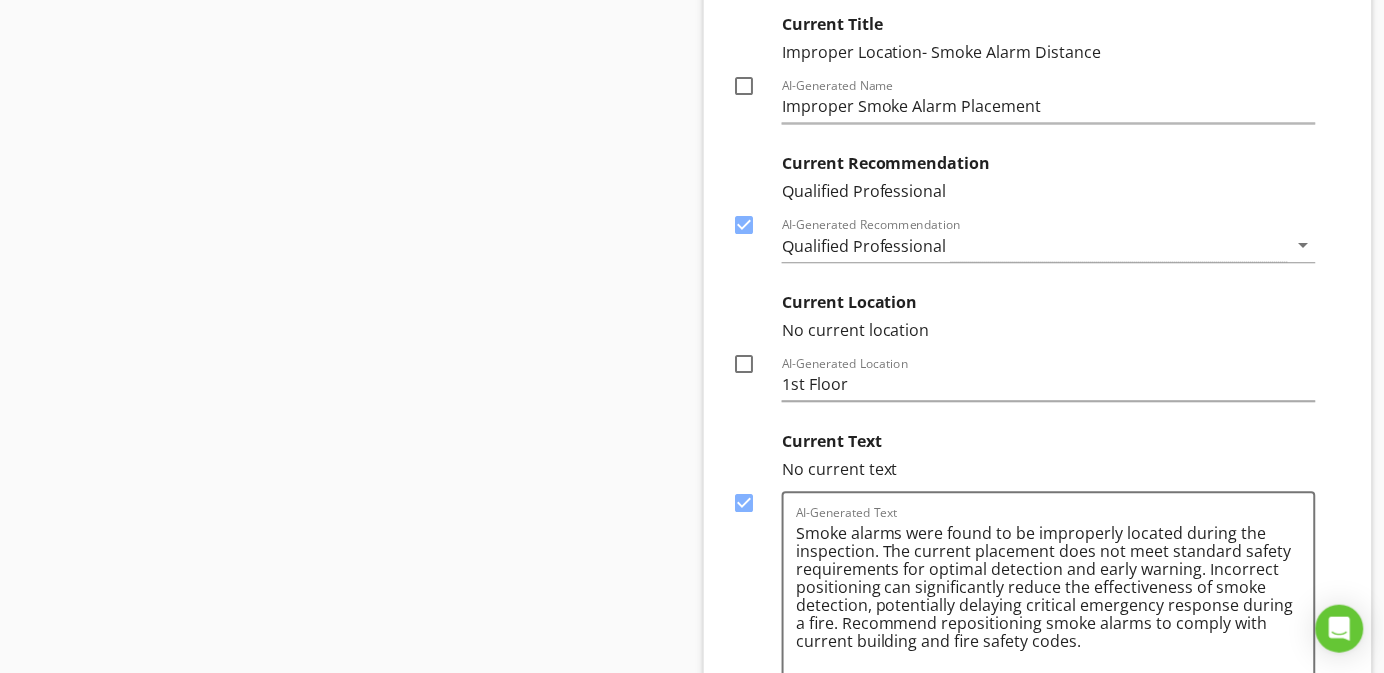 scroll, scrollTop: 2501, scrollLeft: 0, axis: vertical 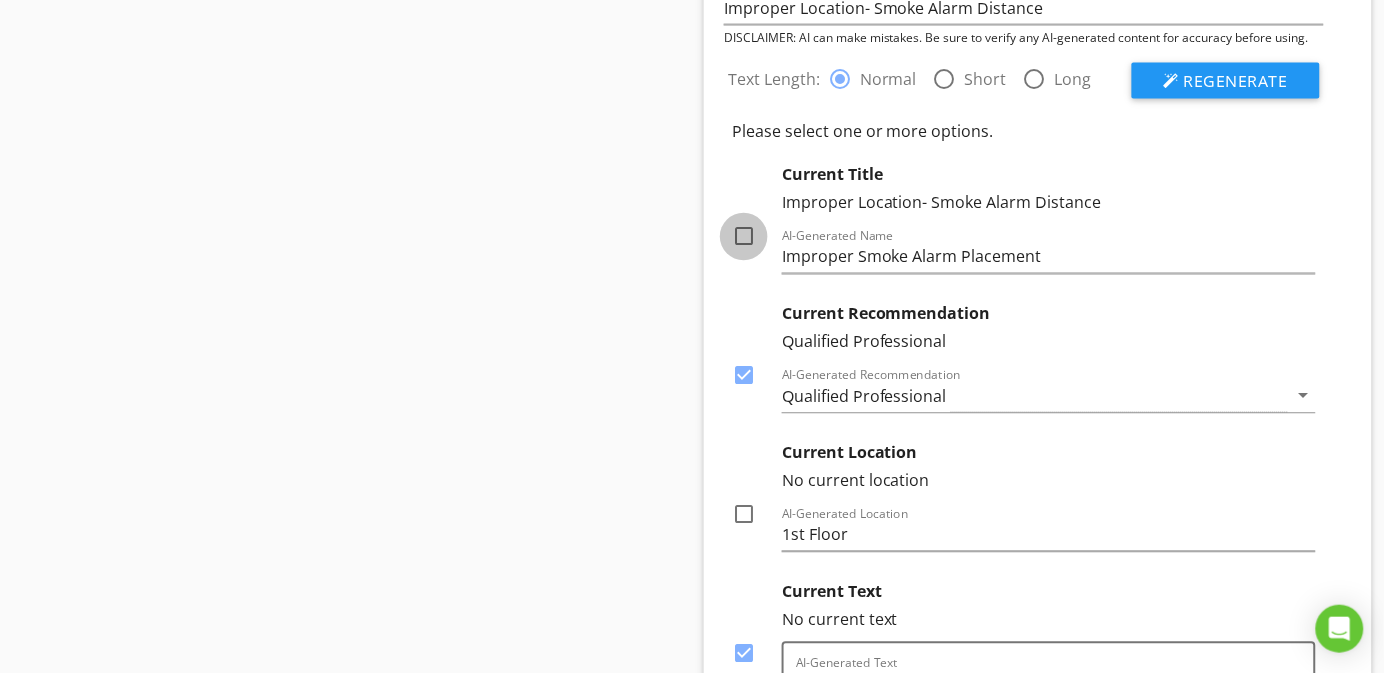 click at bounding box center (744, 237) 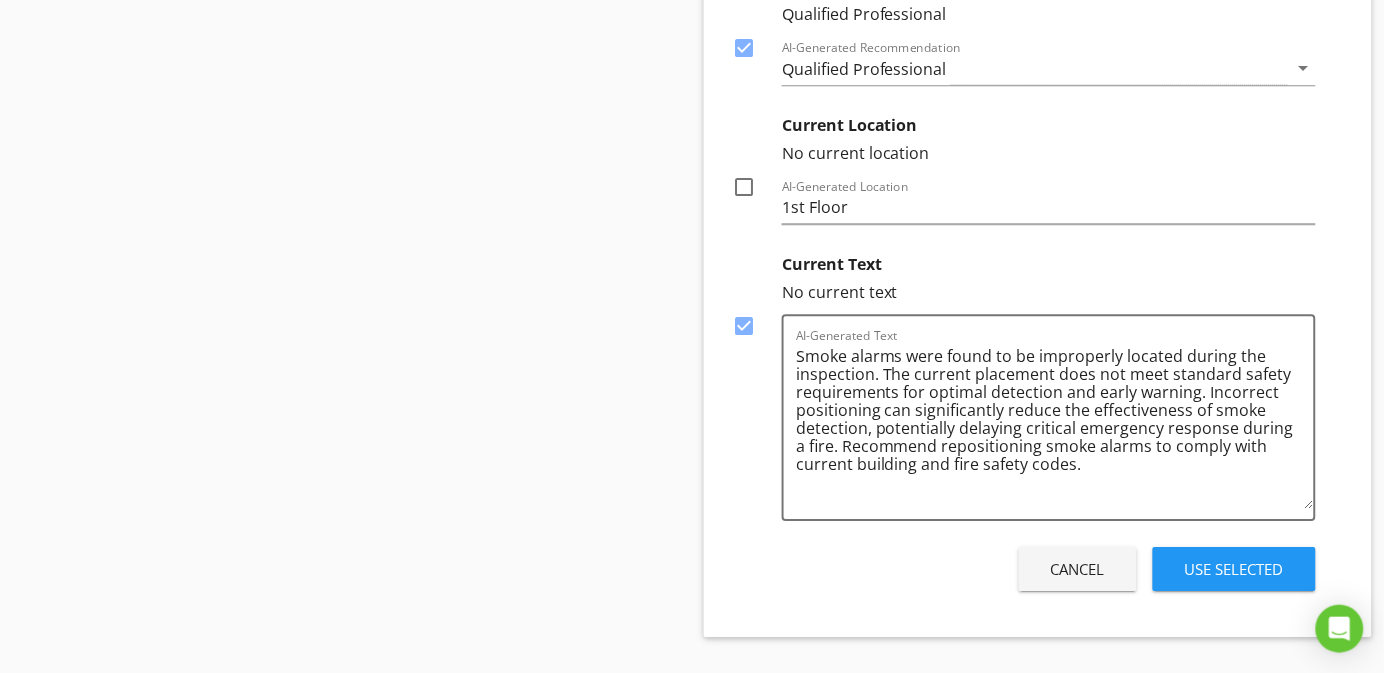 scroll, scrollTop: 2875, scrollLeft: 0, axis: vertical 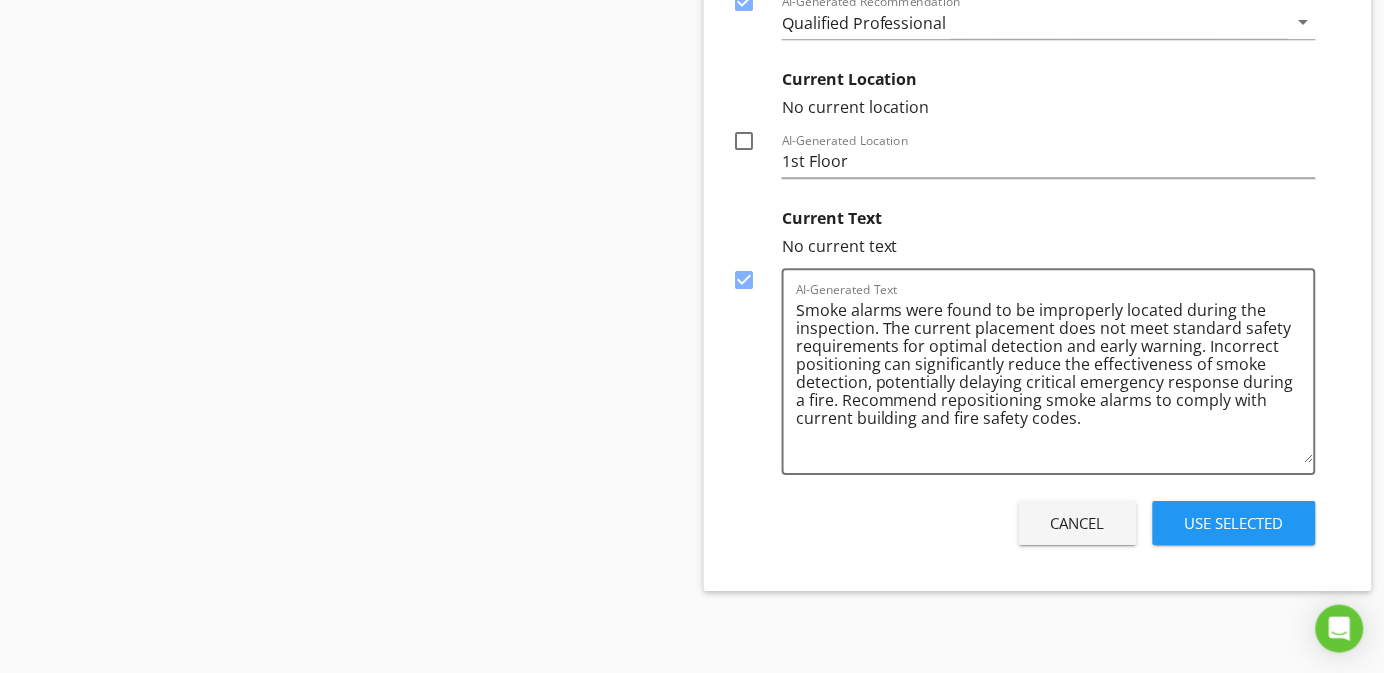 click on "Use Selected" at bounding box center (1234, 523) 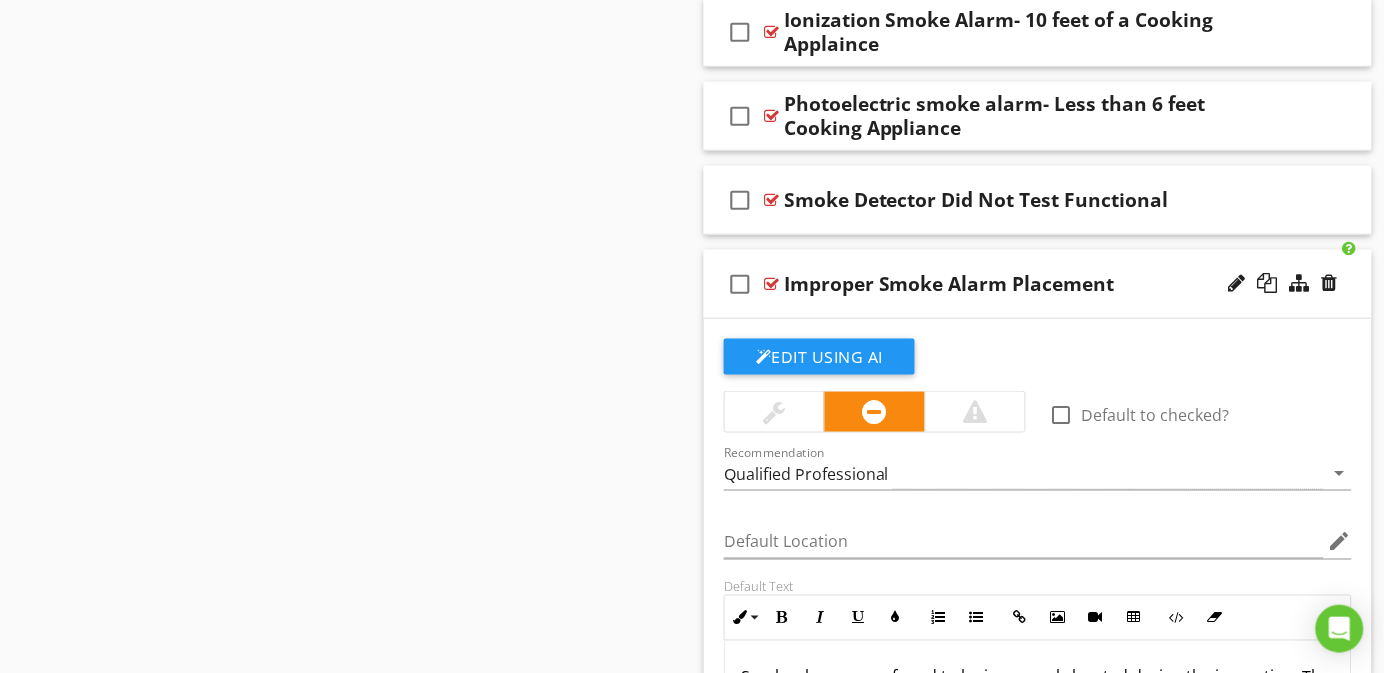 scroll, scrollTop: 2071, scrollLeft: 0, axis: vertical 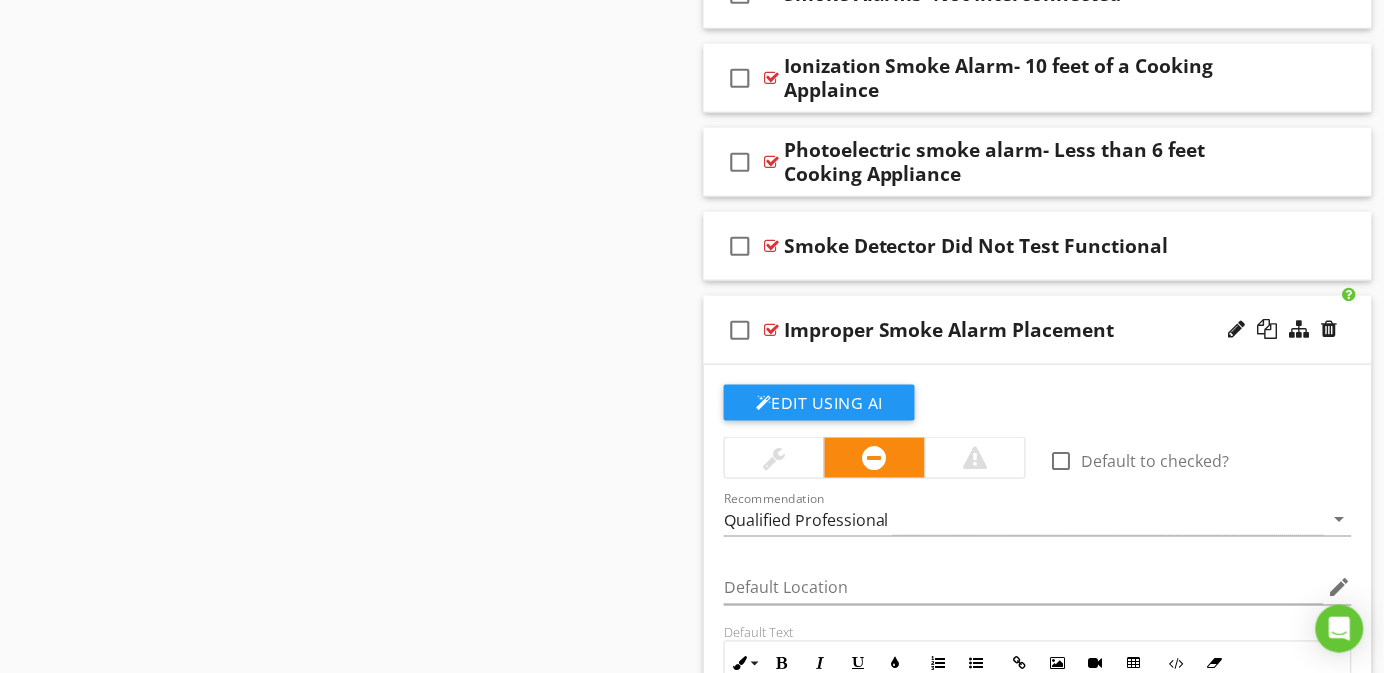 click on "check_box_outline_blank
Improper Smoke Alarm Placement" at bounding box center (1038, 330) 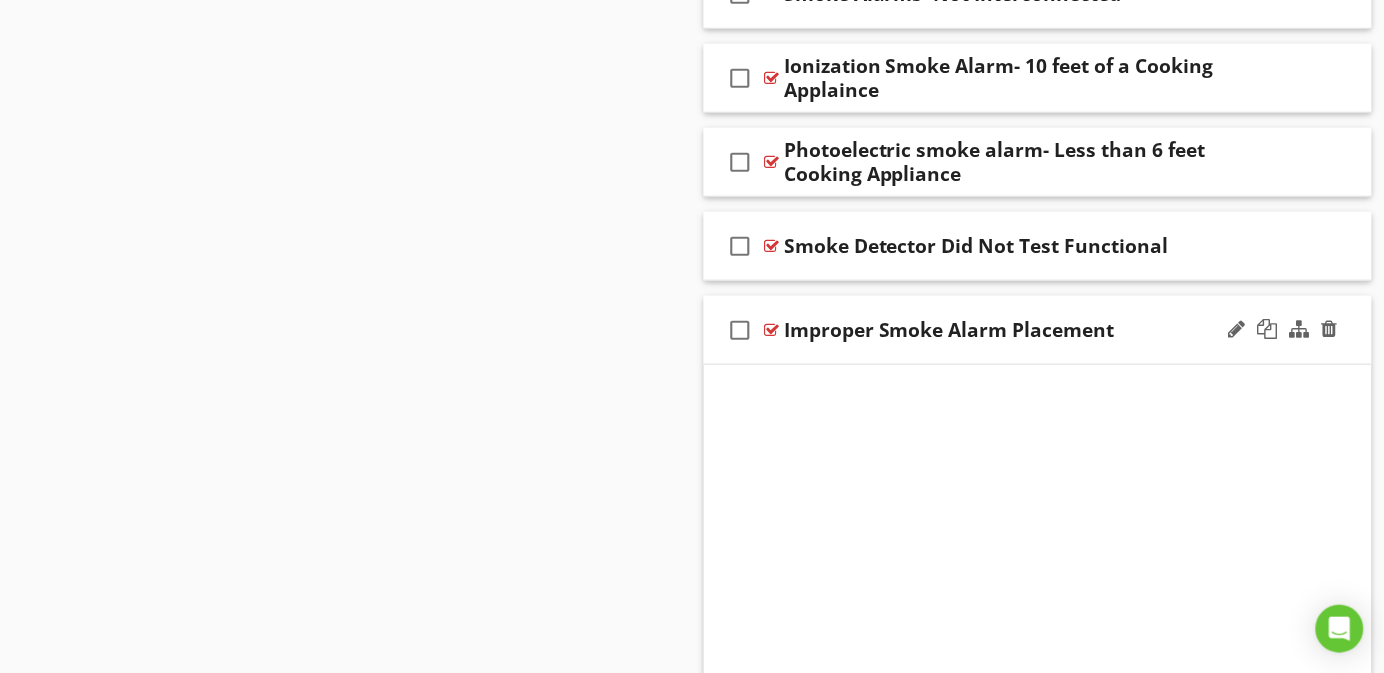 scroll, scrollTop: 1846, scrollLeft: 0, axis: vertical 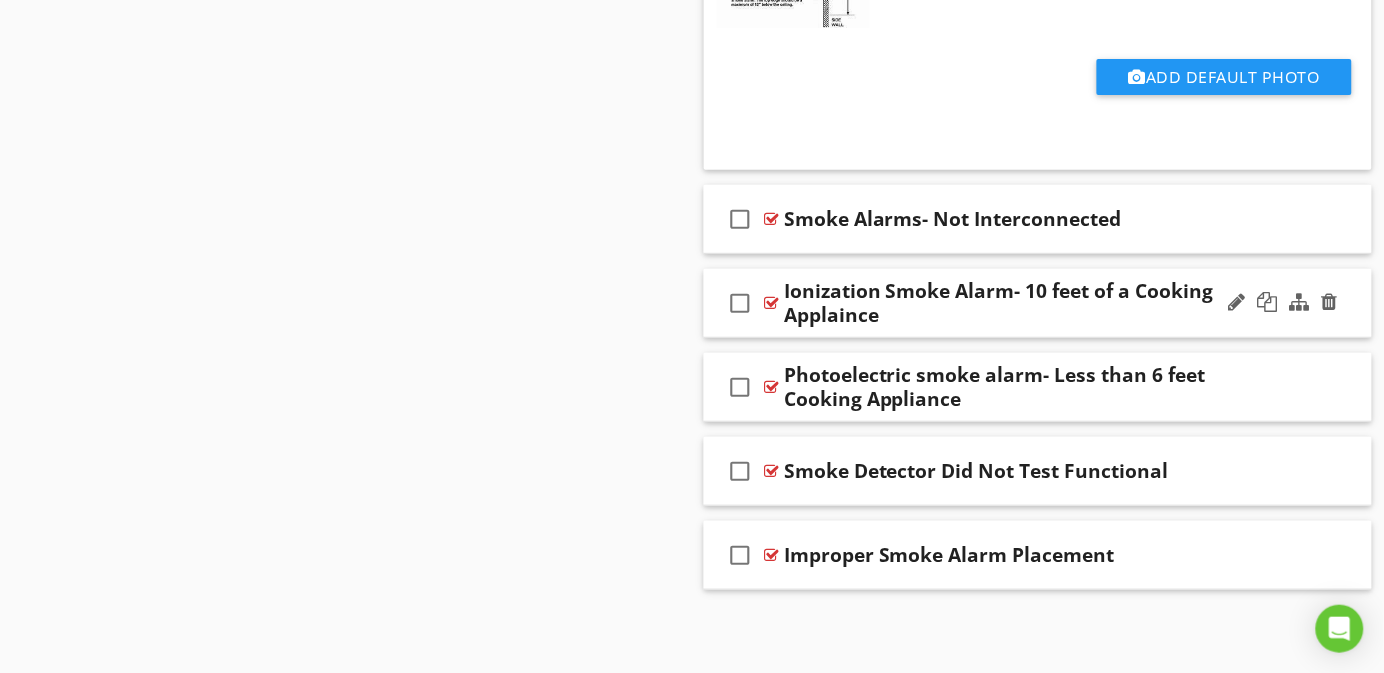 click on "Ionization Smoke Alarm- 10 feet of a Cooking Applaince" at bounding box center [1019, 303] 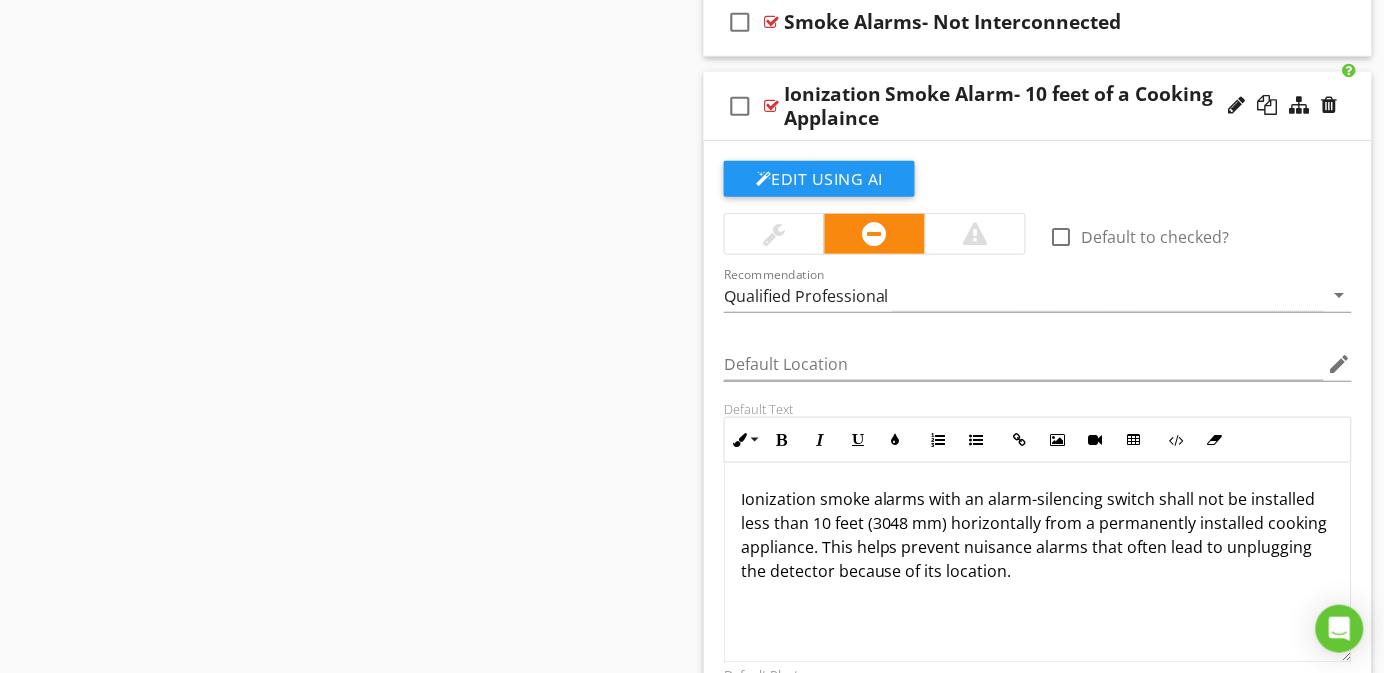 scroll, scrollTop: 2146, scrollLeft: 0, axis: vertical 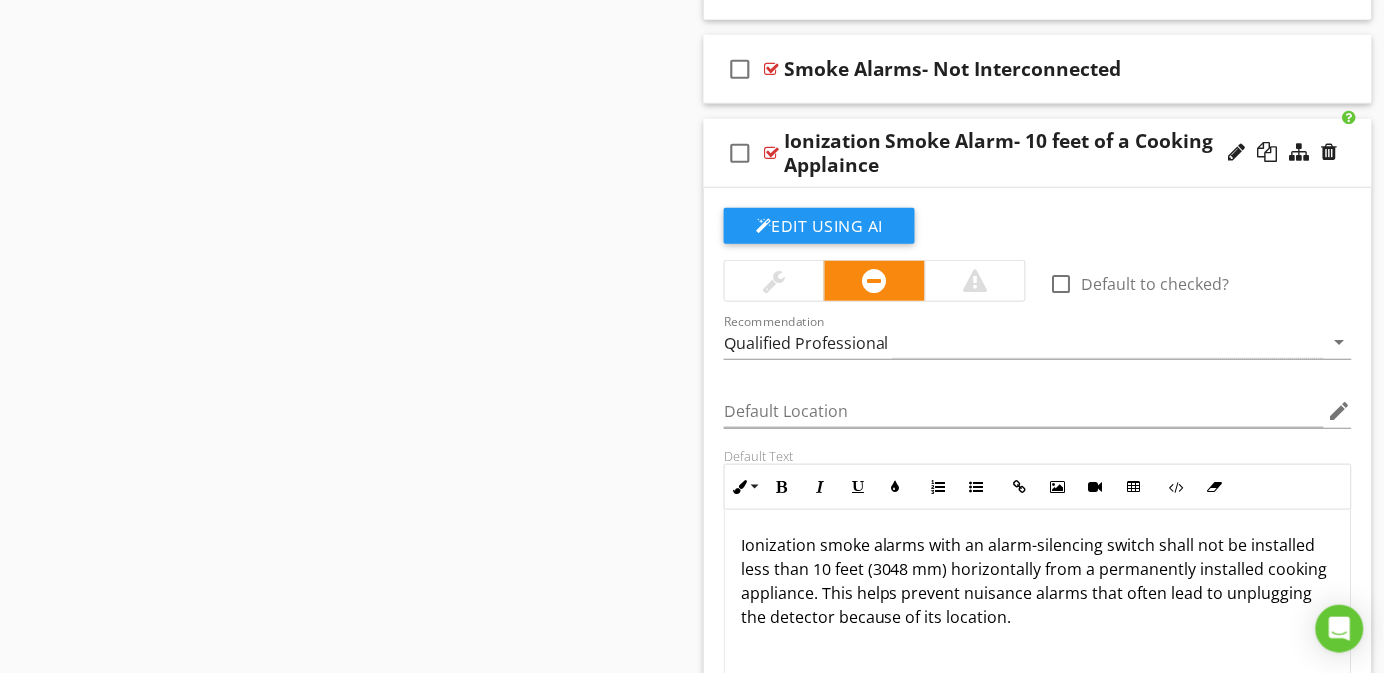 click on "Ionization Smoke Alarm- 10 feet of a Cooking Applaince" at bounding box center (1019, 153) 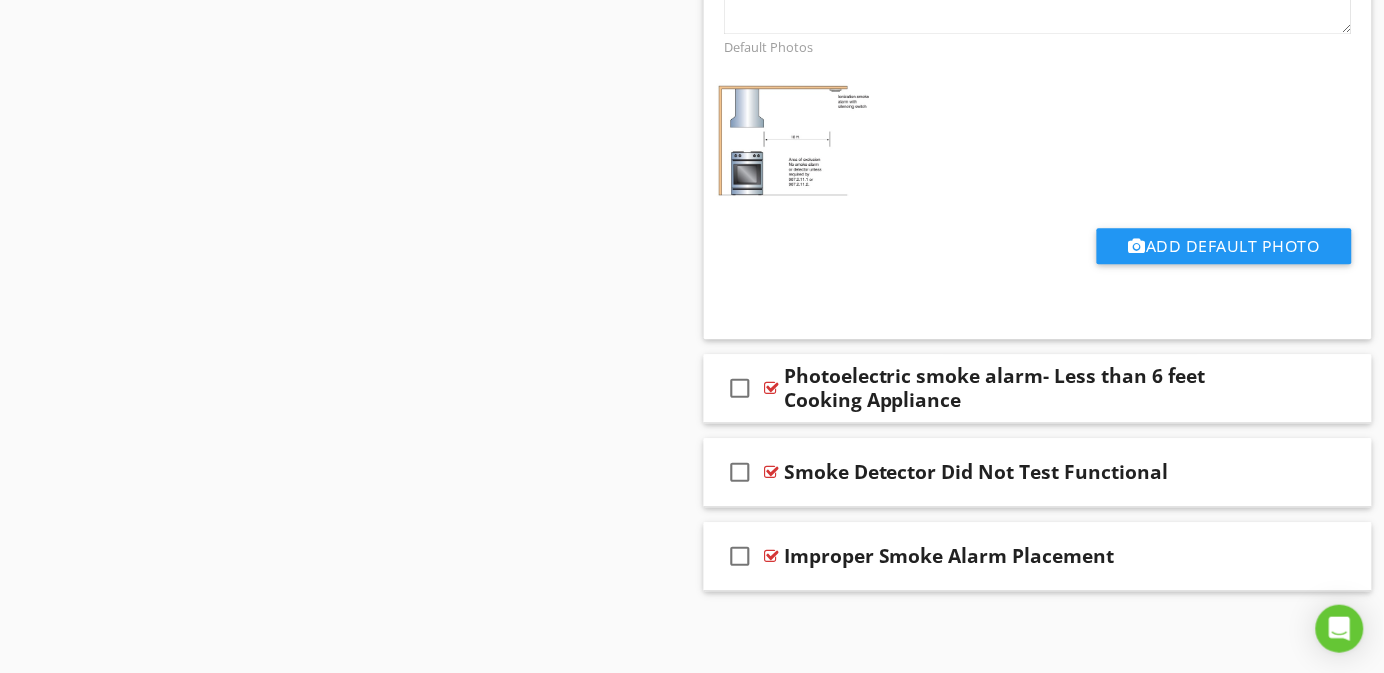scroll, scrollTop: 2673, scrollLeft: 0, axis: vertical 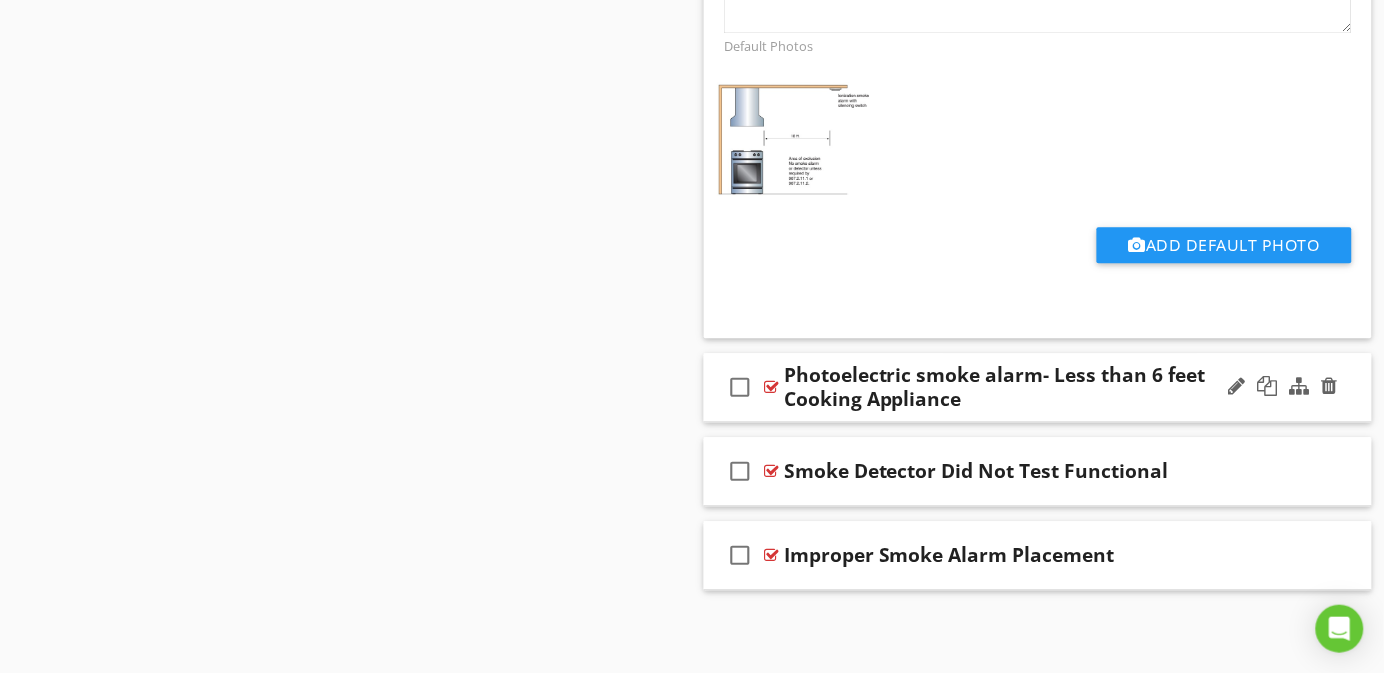 click on "check_box_outline_blank
Photoelectric smoke alarm- Less than 6 feet Cooking Appliance" at bounding box center (1038, 387) 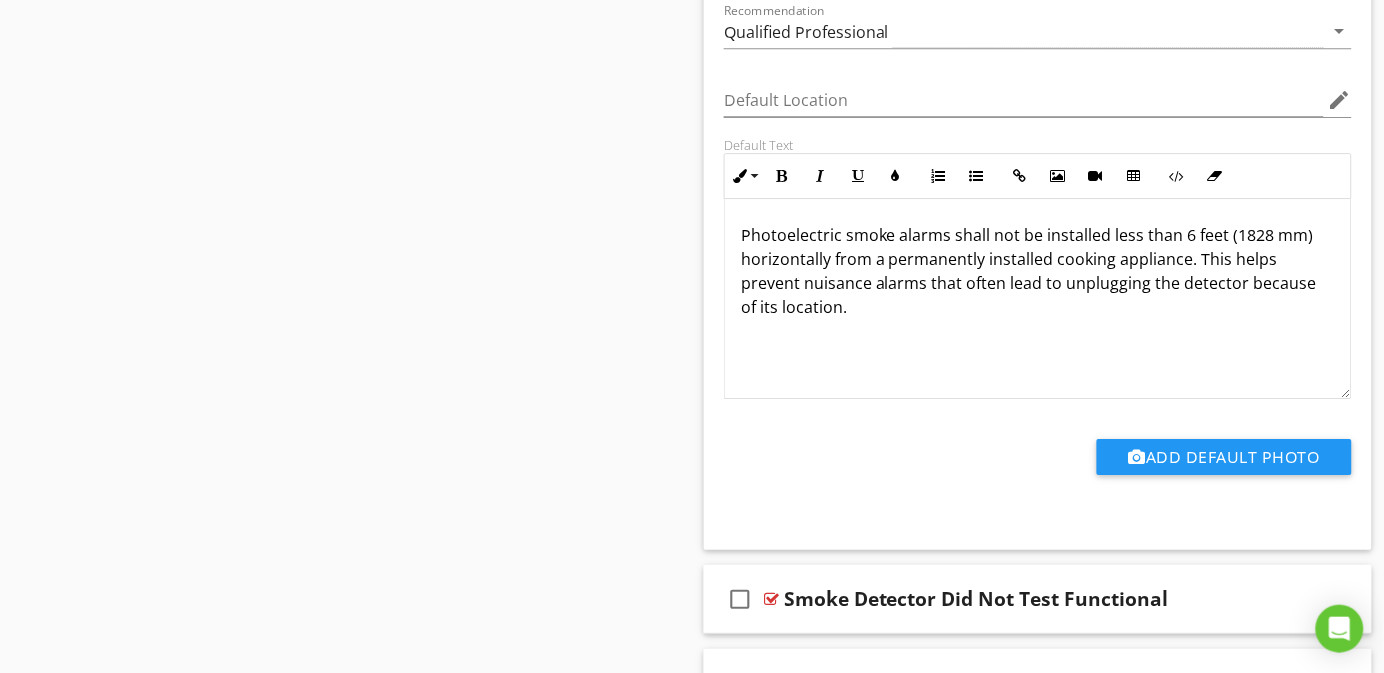 scroll, scrollTop: 3273, scrollLeft: 0, axis: vertical 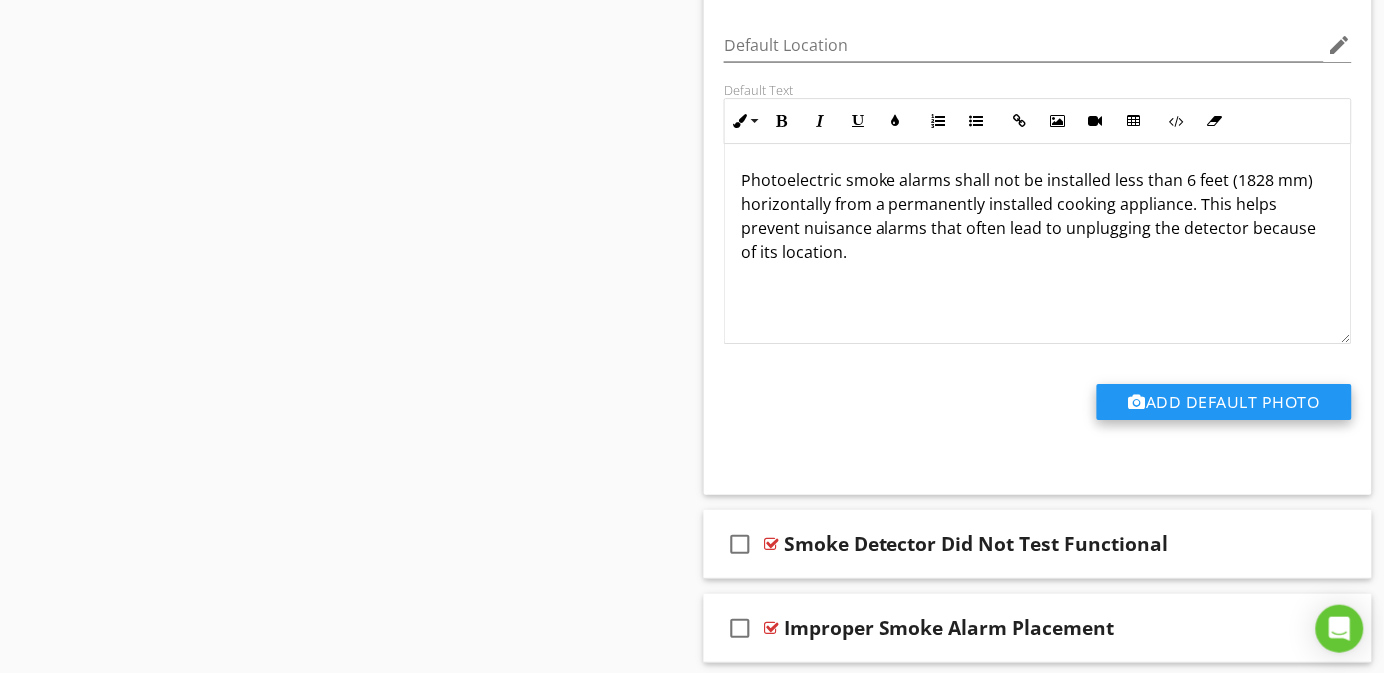 click on "Add Default Photo" at bounding box center [1224, 402] 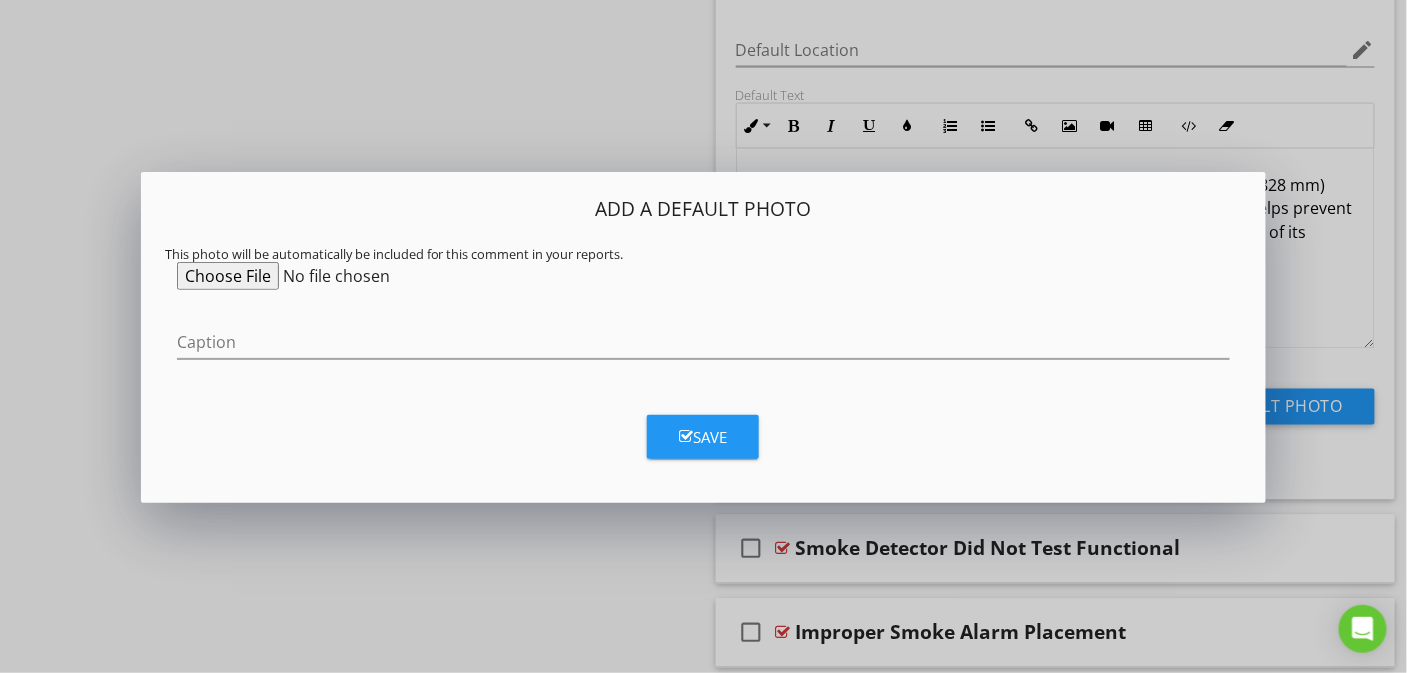 click at bounding box center [330, 276] 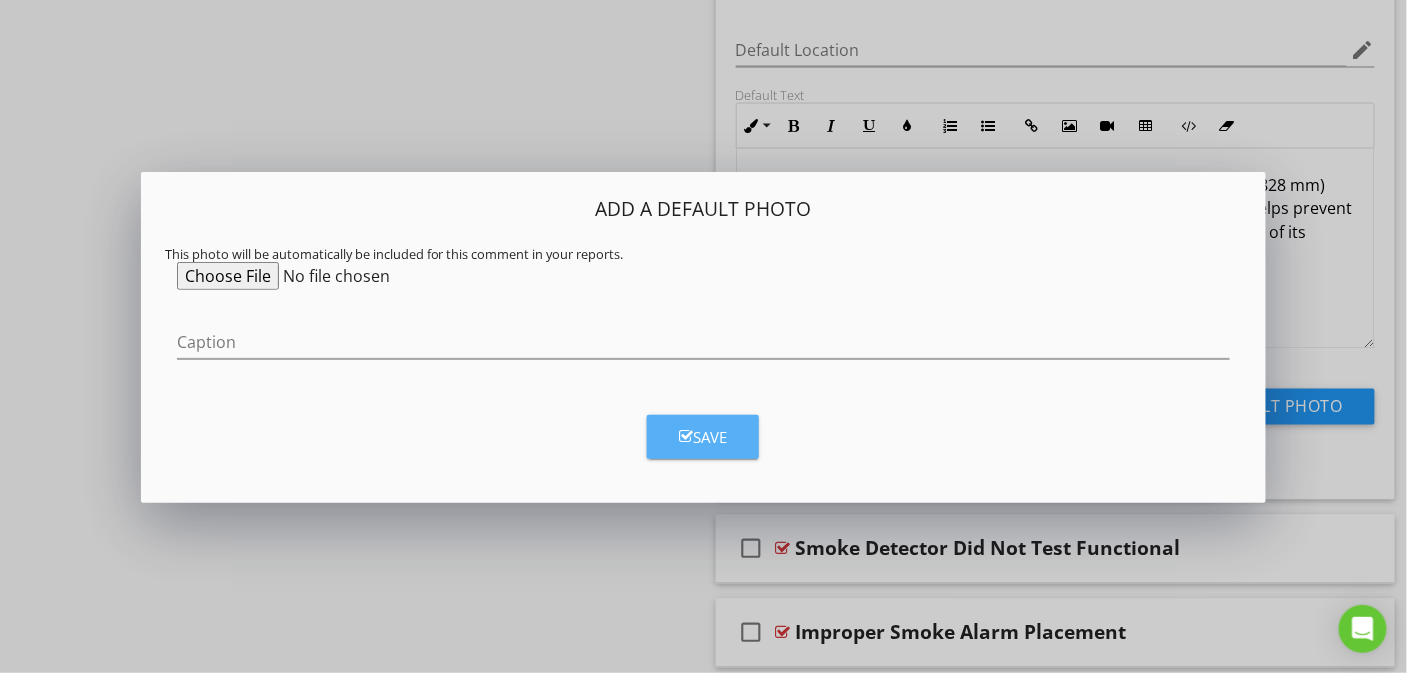 click on "Save" at bounding box center (703, 437) 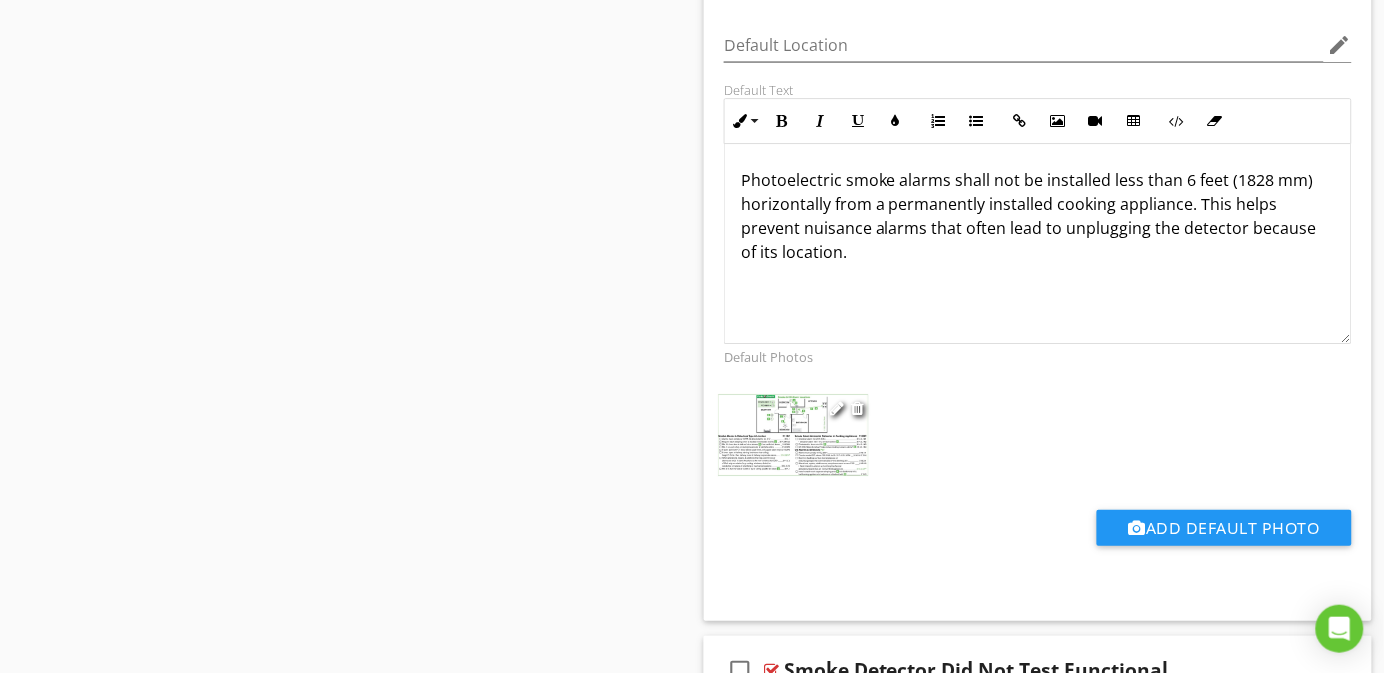 click at bounding box center (793, 436) 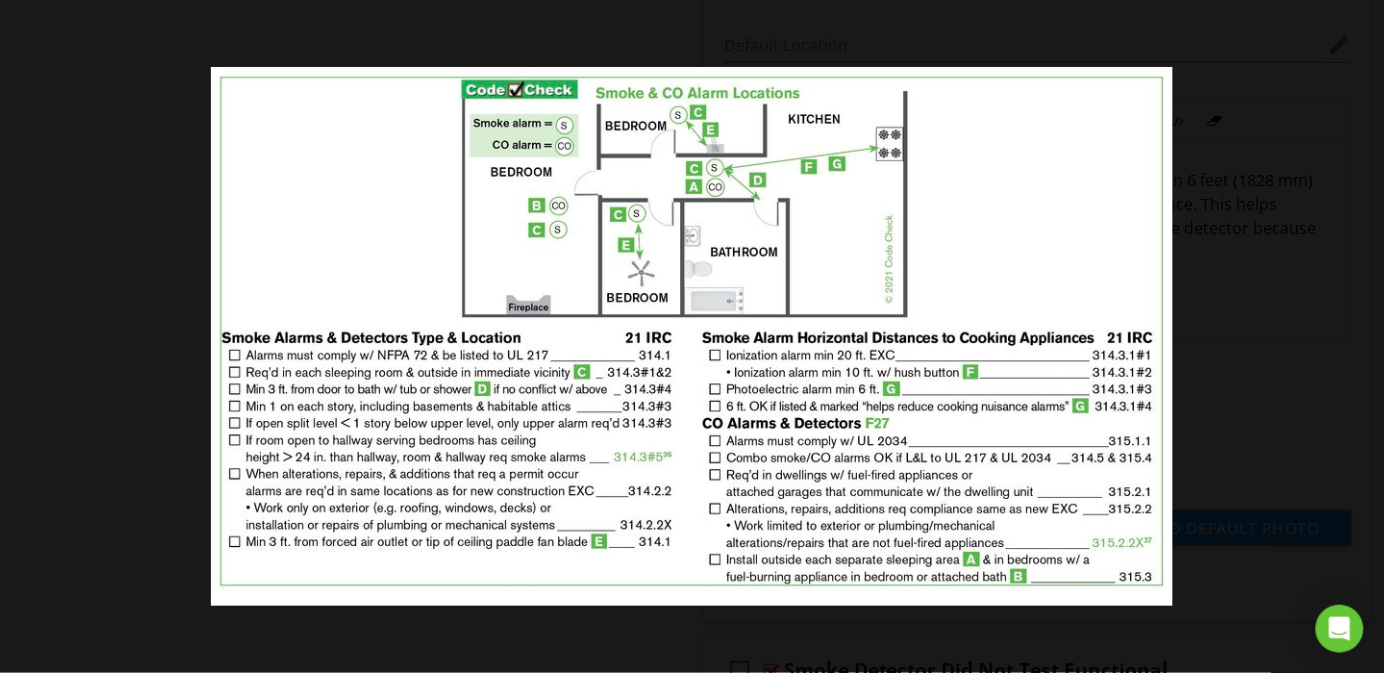 click at bounding box center [691, 336] 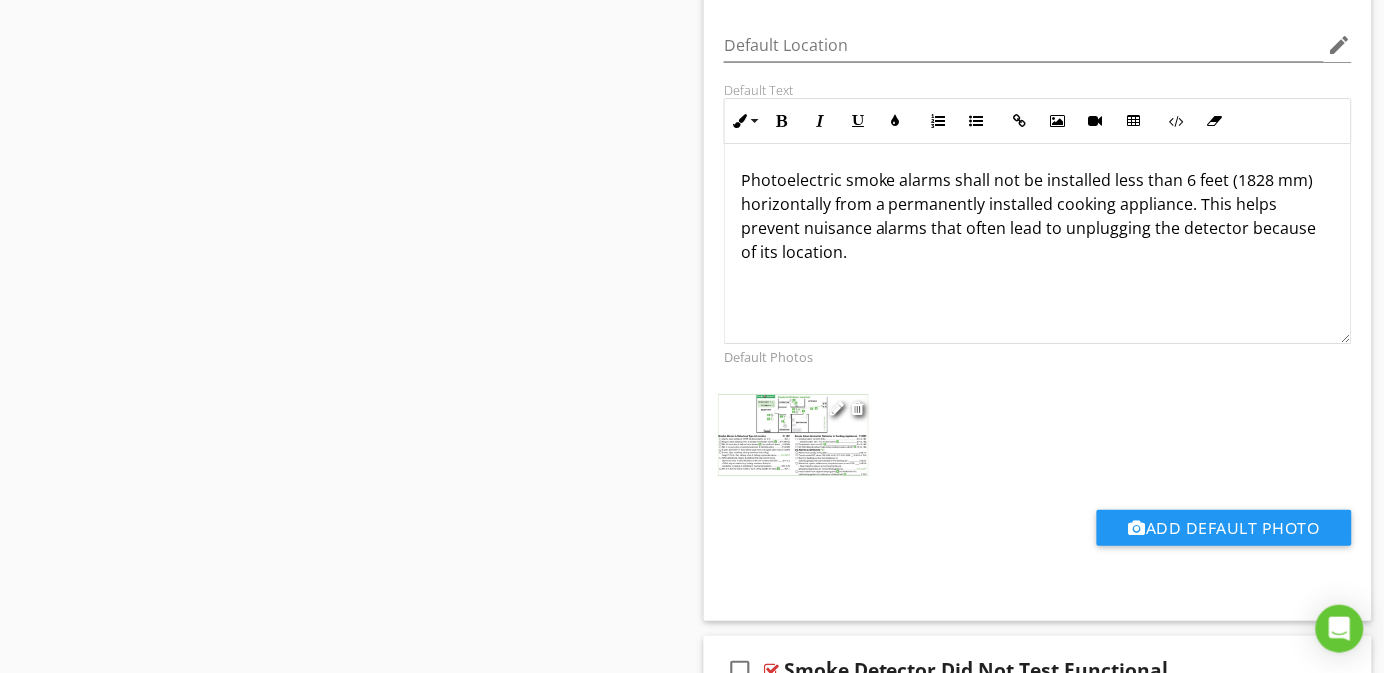click at bounding box center [793, 436] 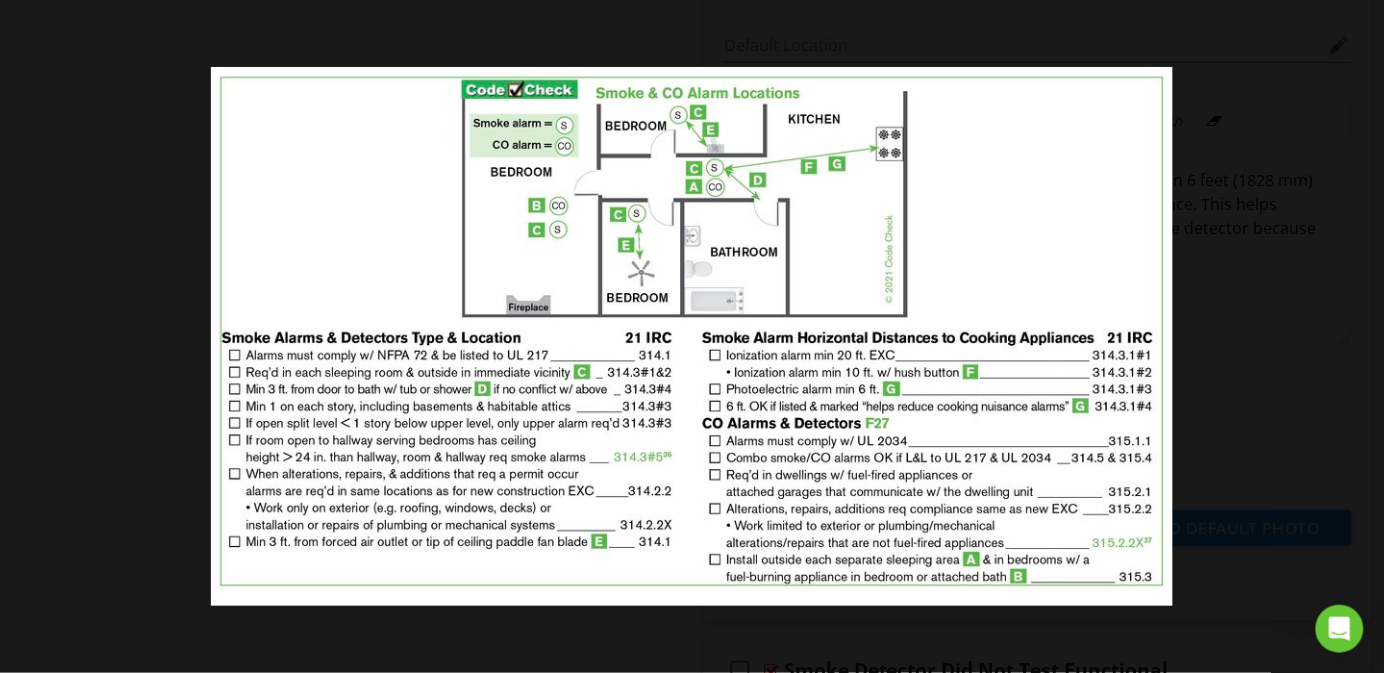 click at bounding box center [692, 336] 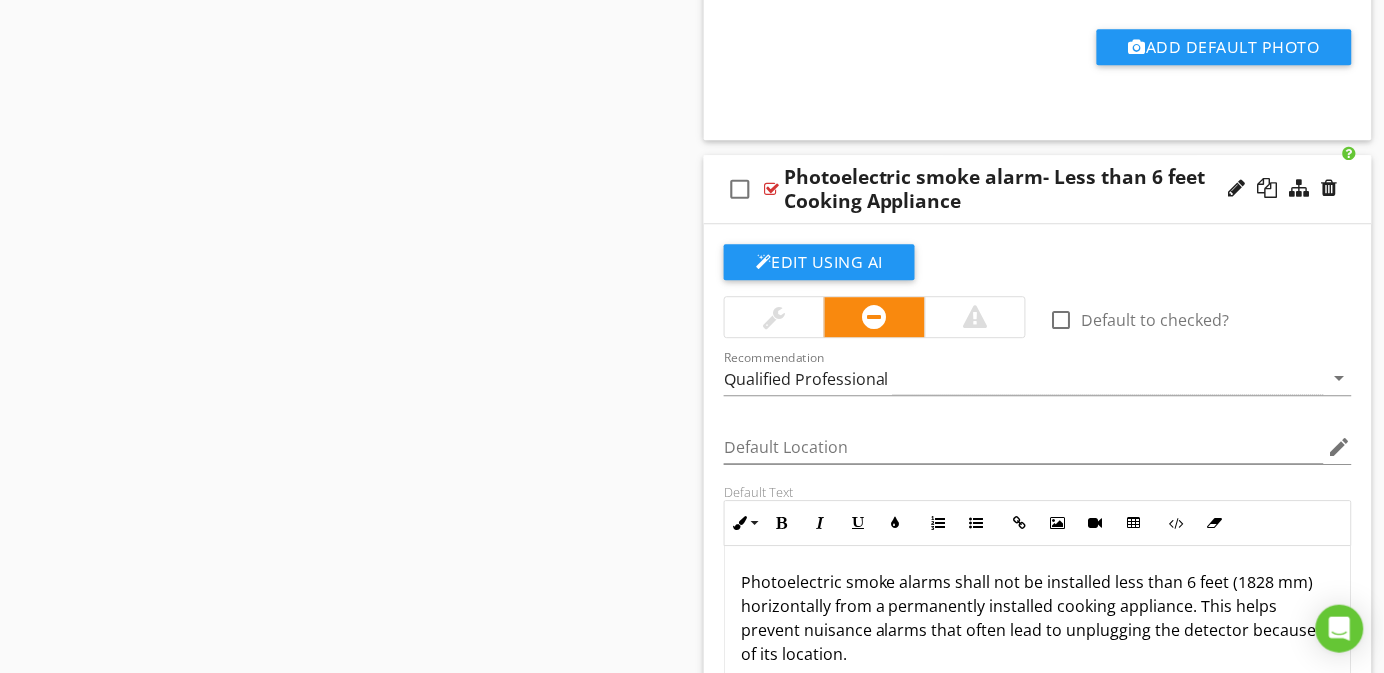 scroll, scrollTop: 2823, scrollLeft: 0, axis: vertical 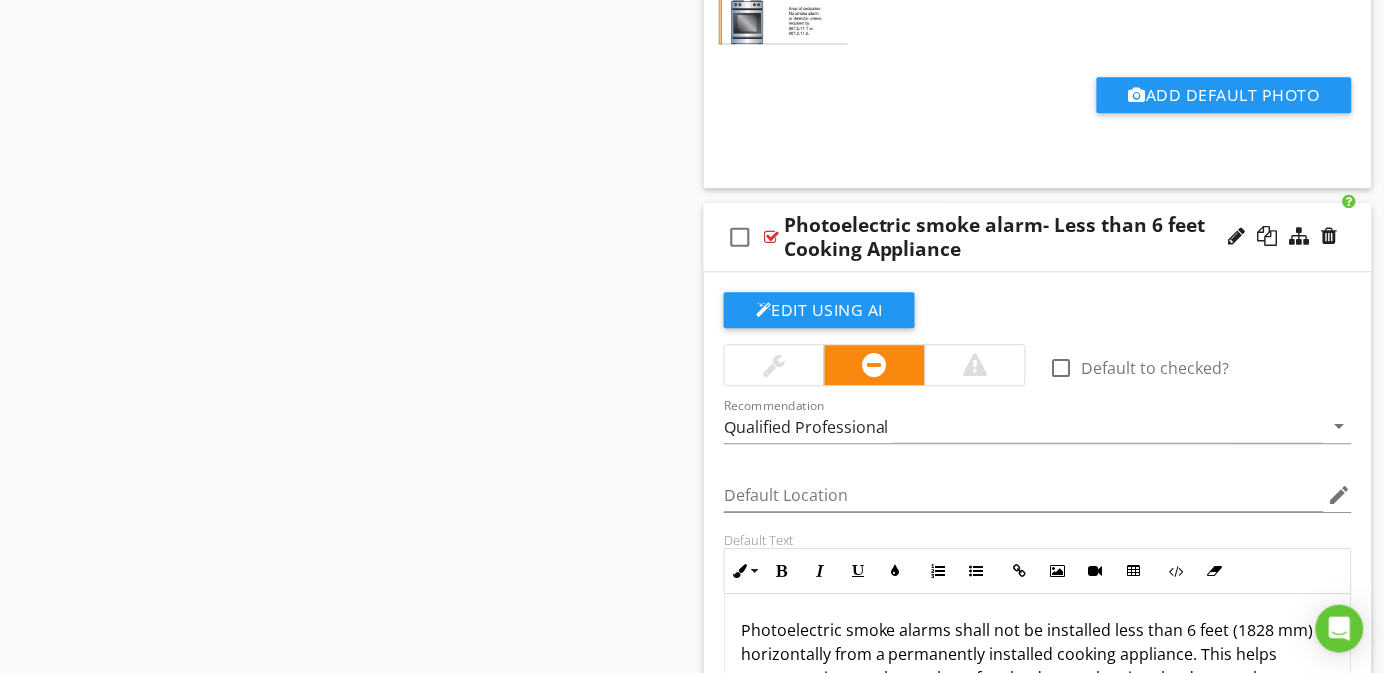click on "Photoelectric smoke alarm- Less than 6 feet Cooking Appliance" at bounding box center [1019, 237] 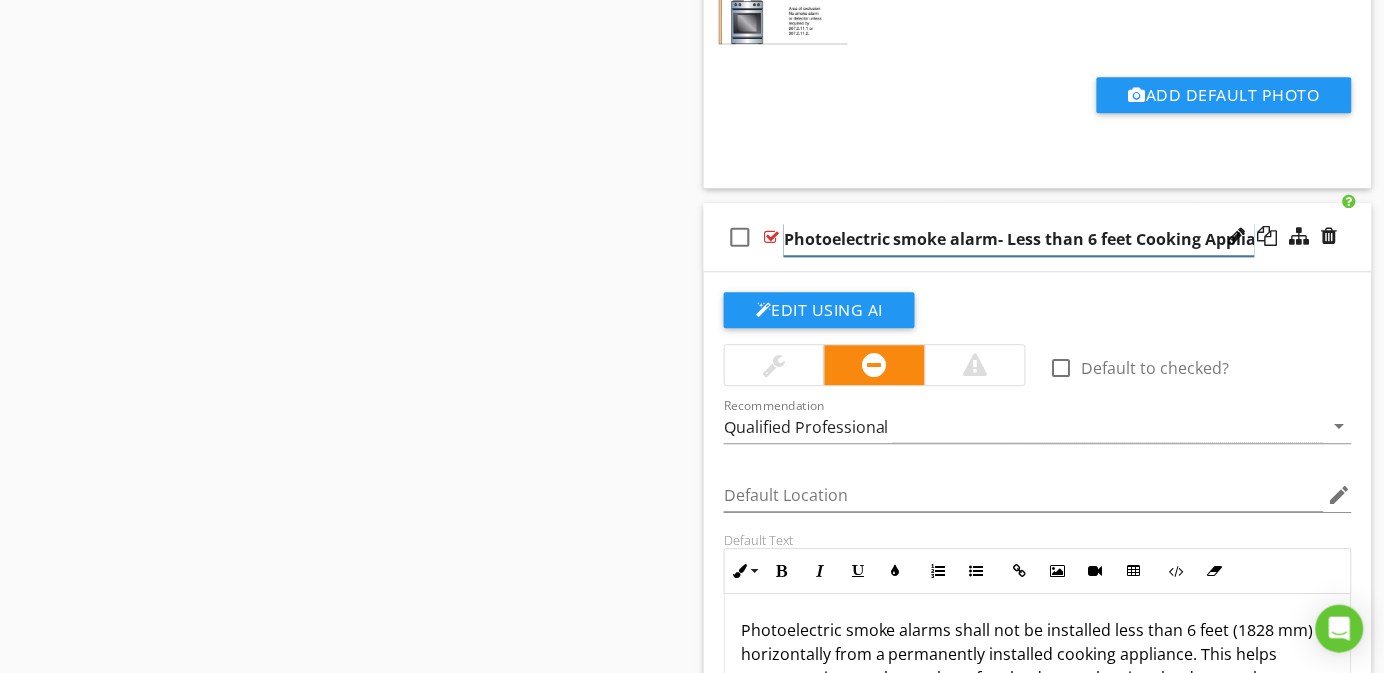 scroll, scrollTop: 0, scrollLeft: 33, axis: horizontal 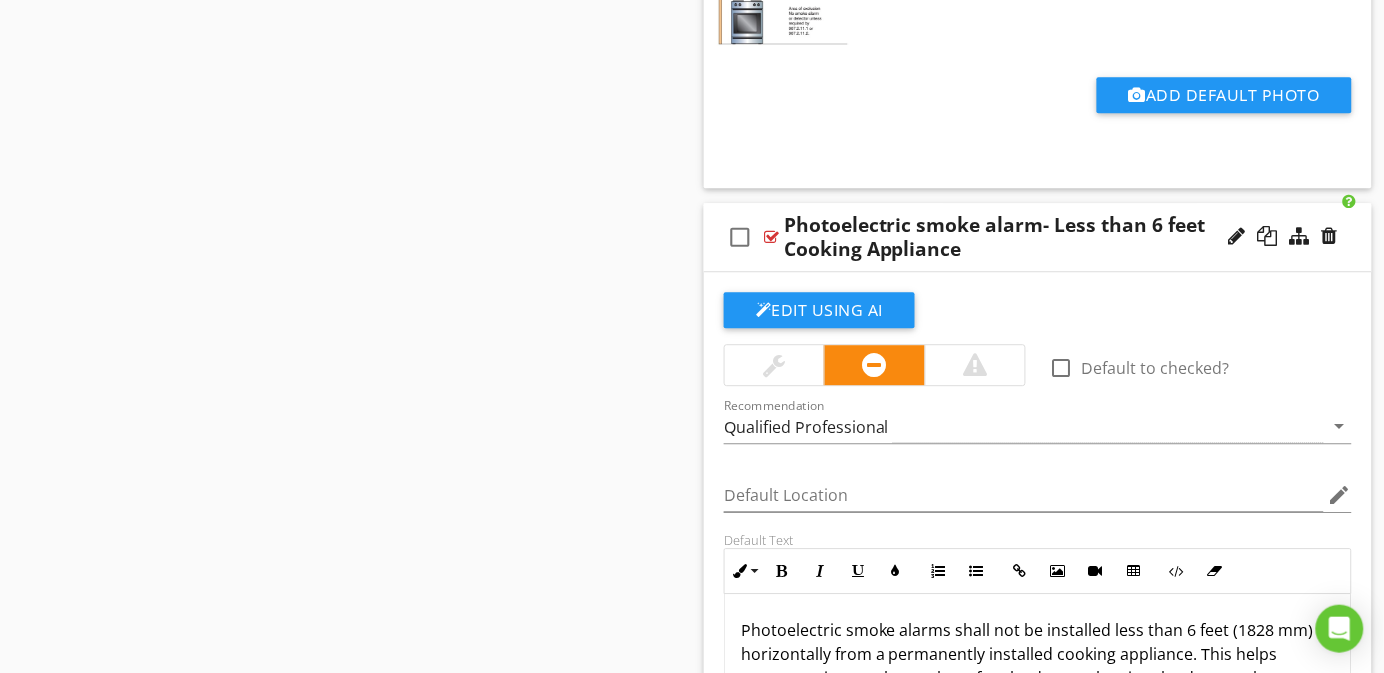 click on "check_box_outline_blank
Photoelectric smoke alarm- Less than 6 feet Cooking Appliance" at bounding box center [1038, 237] 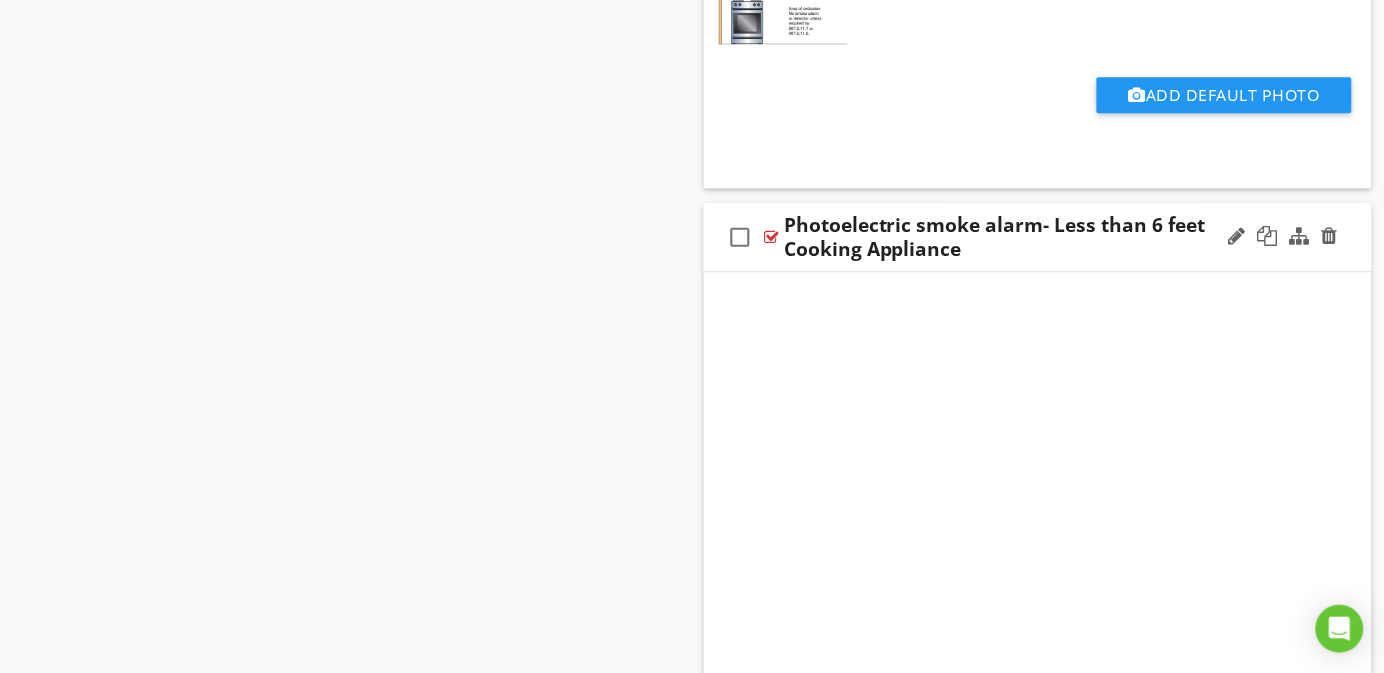 scroll, scrollTop: 2673, scrollLeft: 0, axis: vertical 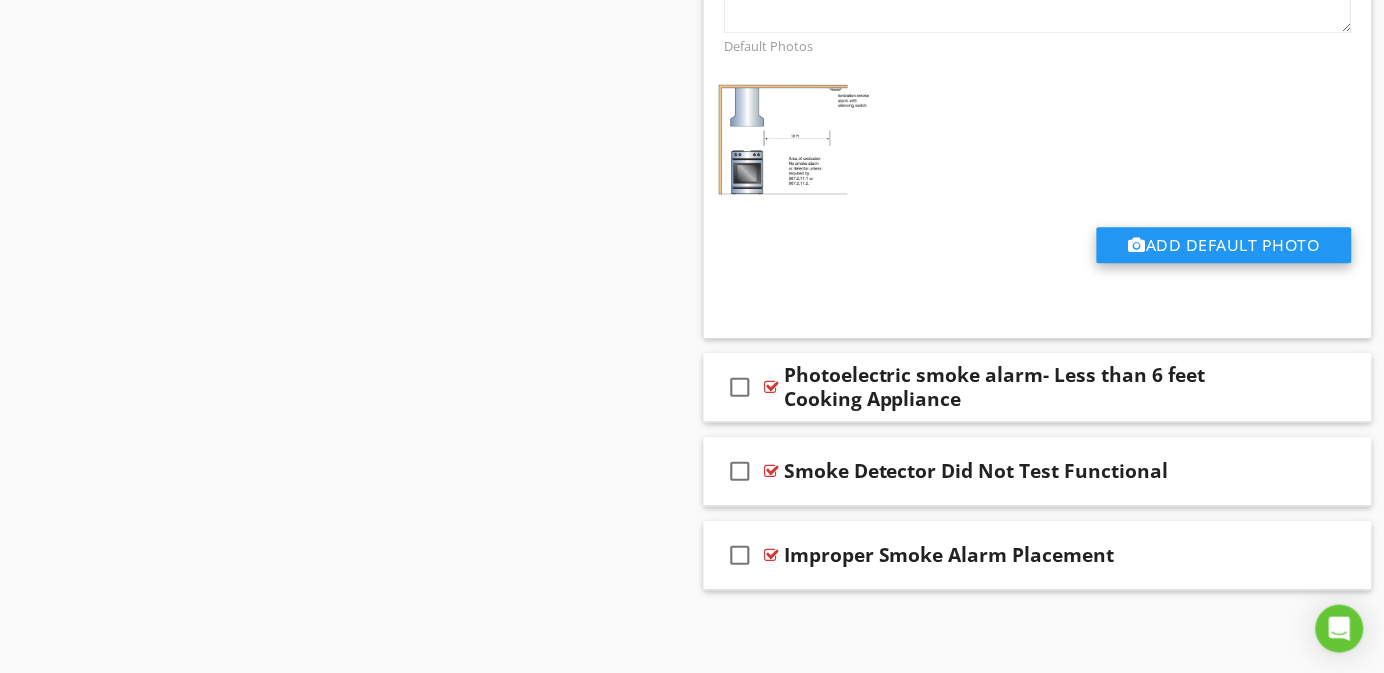 click on "Add Default Photo" at bounding box center (1224, 245) 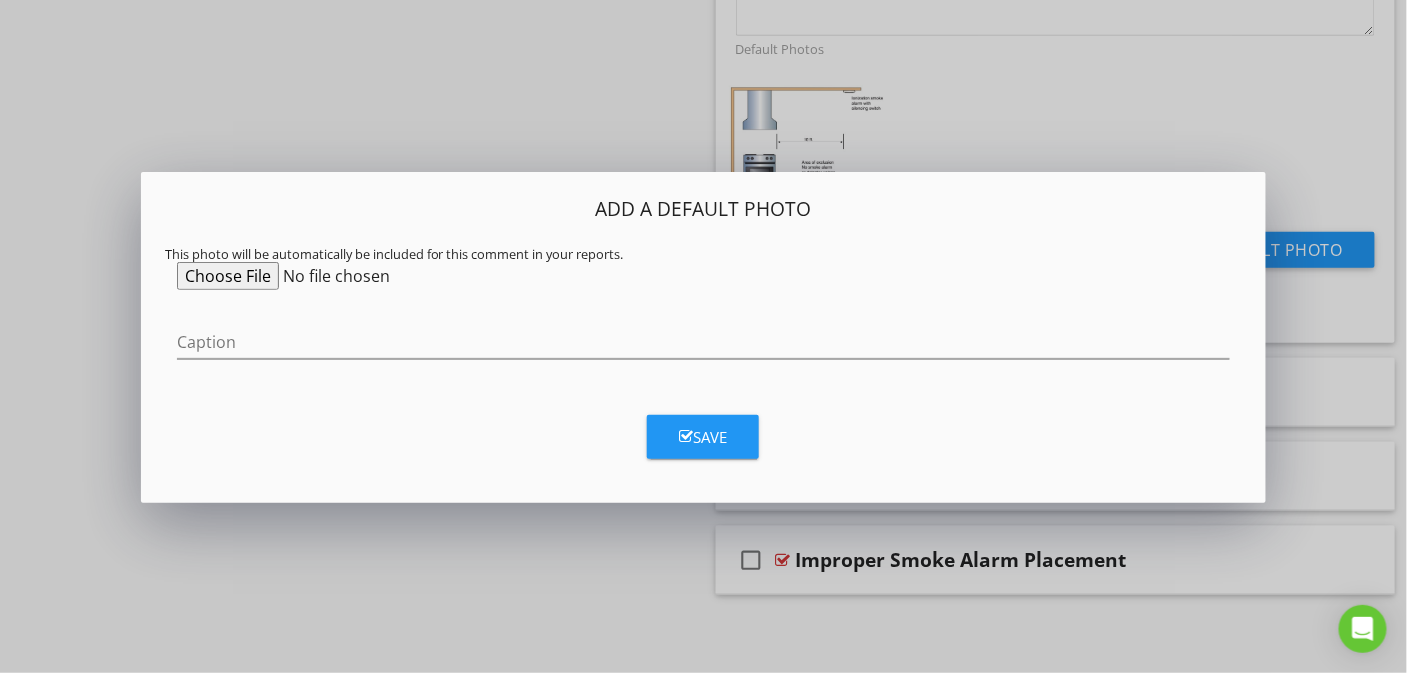 click at bounding box center [330, 276] 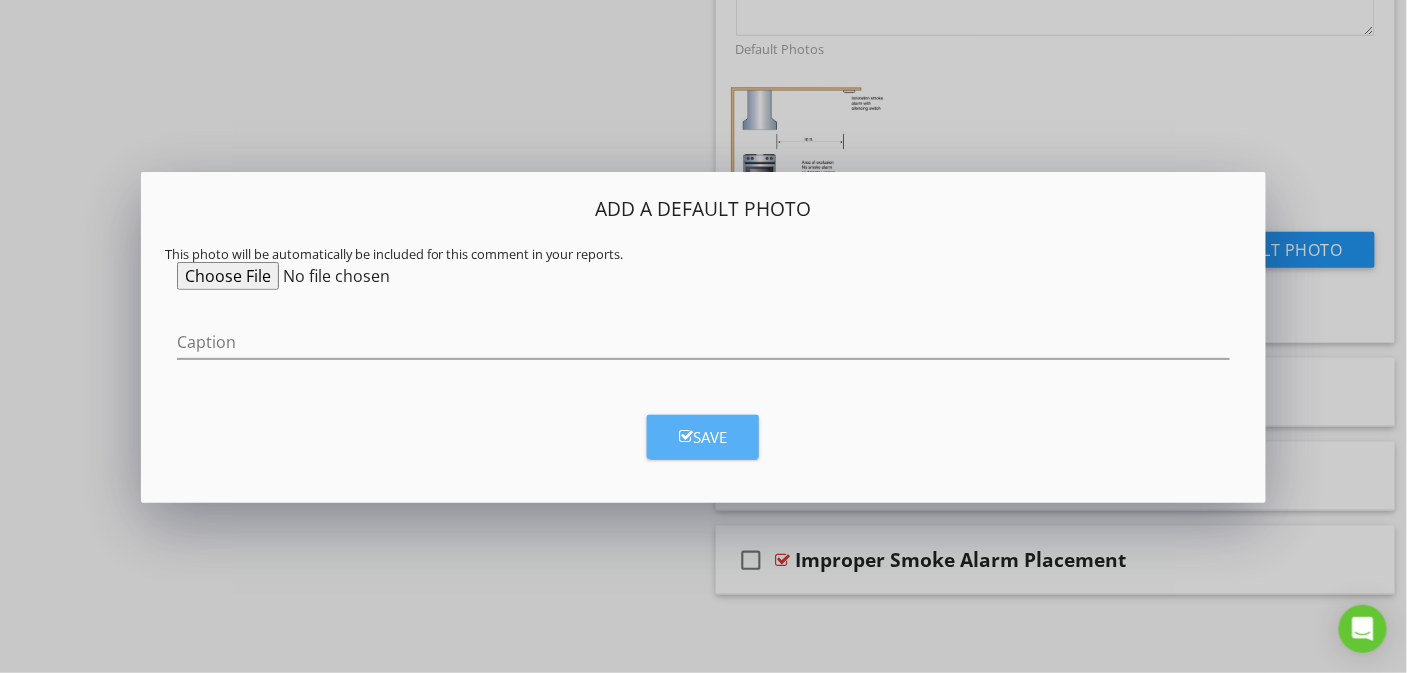 click on "Save" at bounding box center [703, 437] 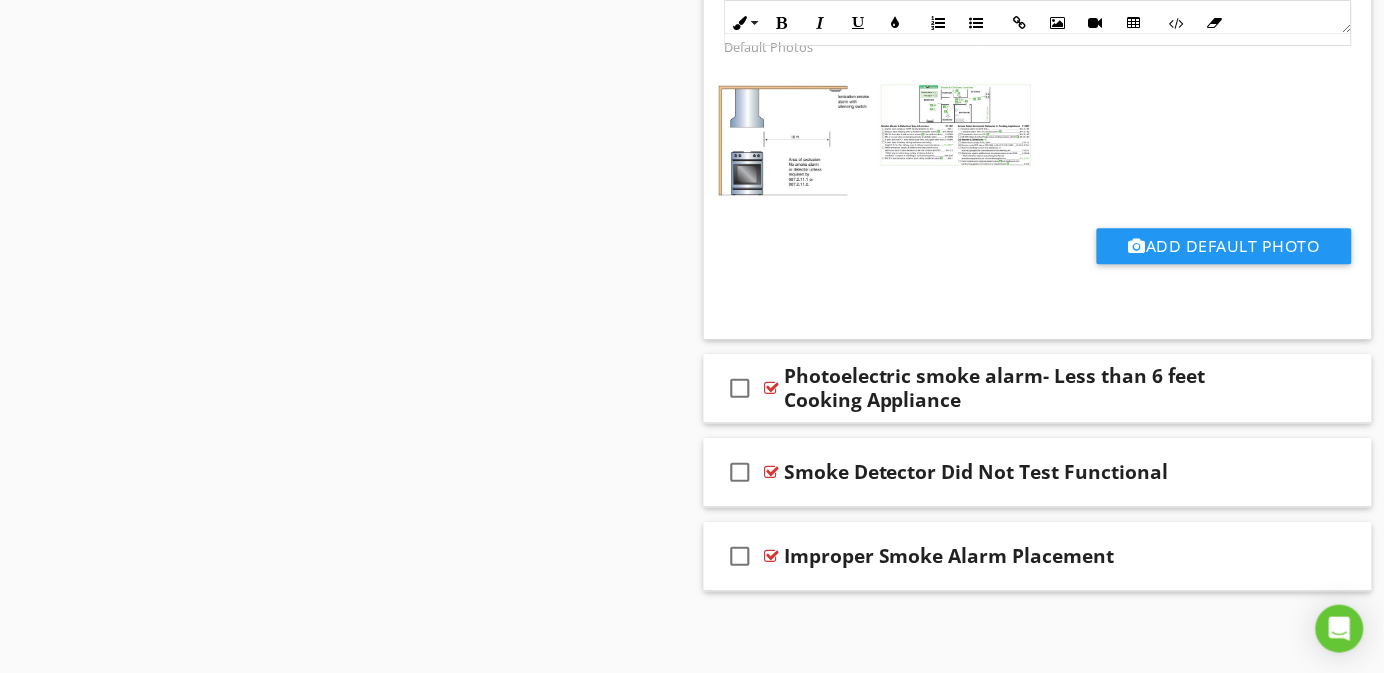 scroll, scrollTop: 2373, scrollLeft: 0, axis: vertical 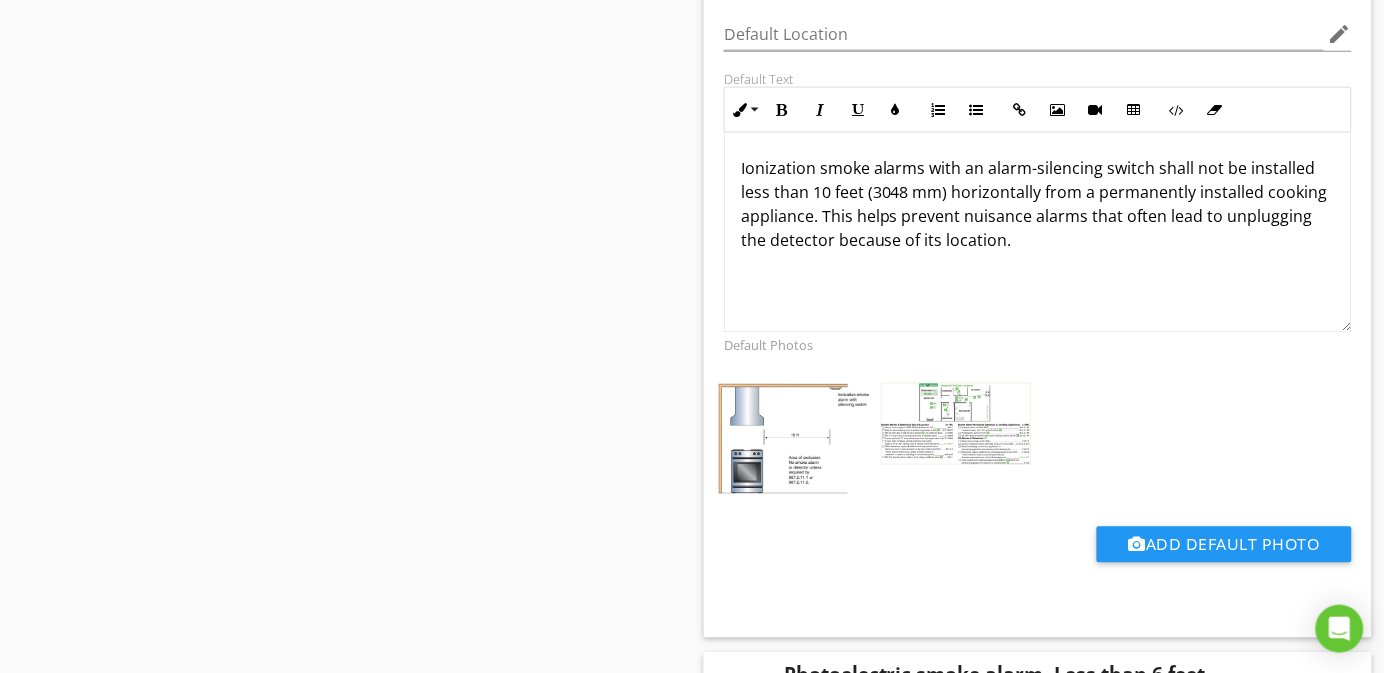 click on "Ionization smoke alarms with an alarm-silencing switch shall not be installed less than 10 feet (3048 mm) horizontally from a permanently installed cooking appliance. This helps prevent nuisance alarms that often lead to unplugging the detector because of its location." at bounding box center (1038, 204) 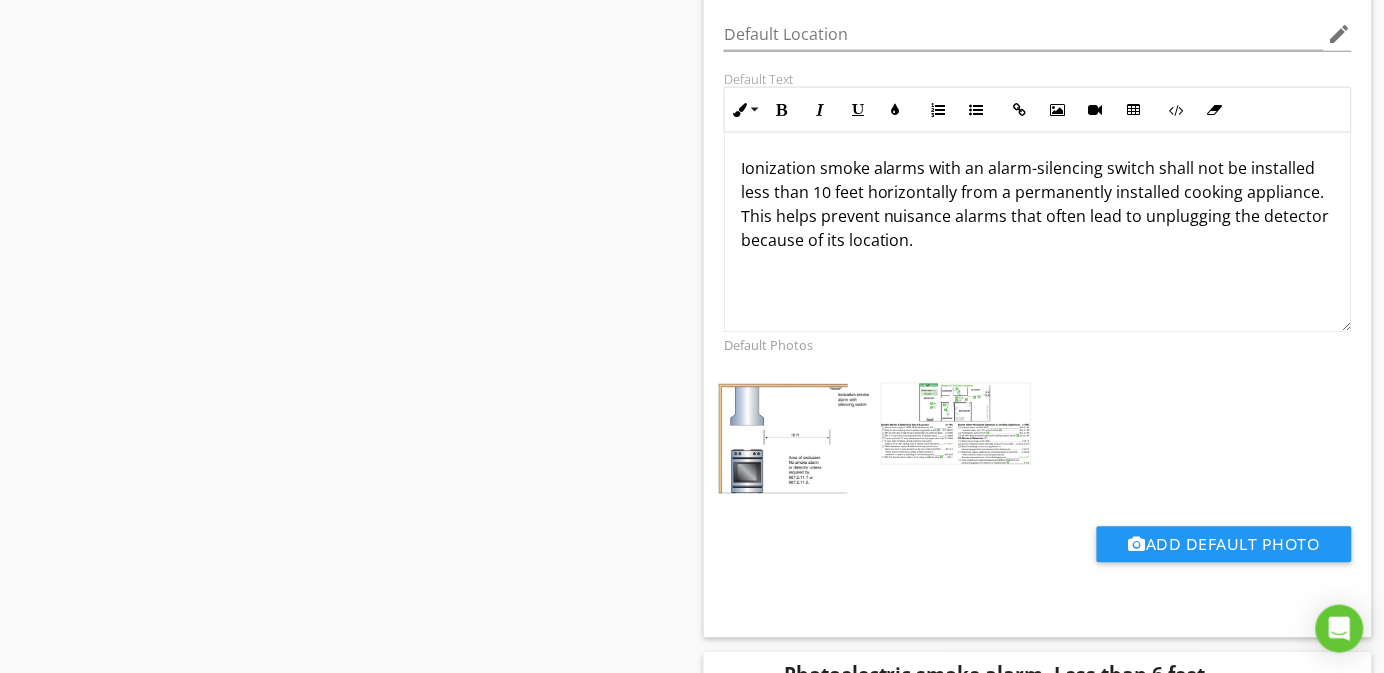 click on "Ionization smoke alarms with an alarm-silencing switch shall not be installed less than 10 feet horizontally from a permanently installed cooking appliance. This helps prevent nuisance alarms that often lead to unplugging the detector because of its location." at bounding box center [1038, 232] 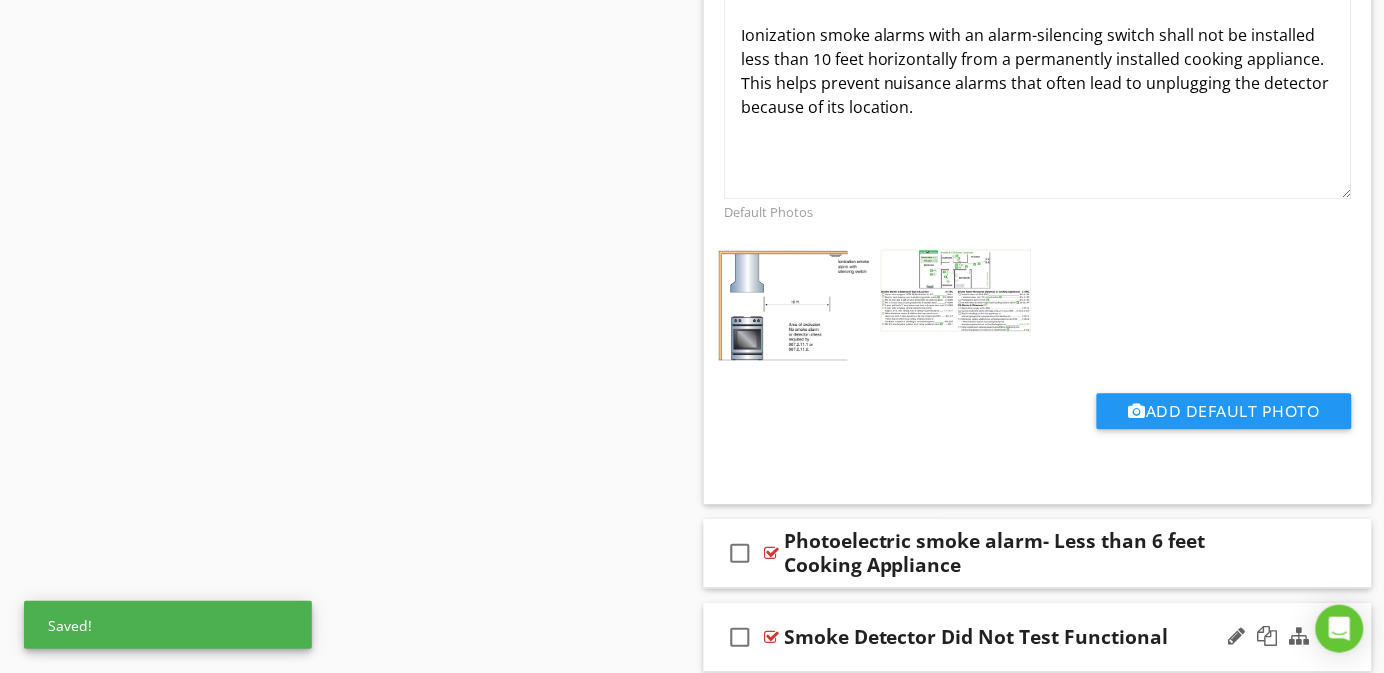 scroll, scrollTop: 2673, scrollLeft: 0, axis: vertical 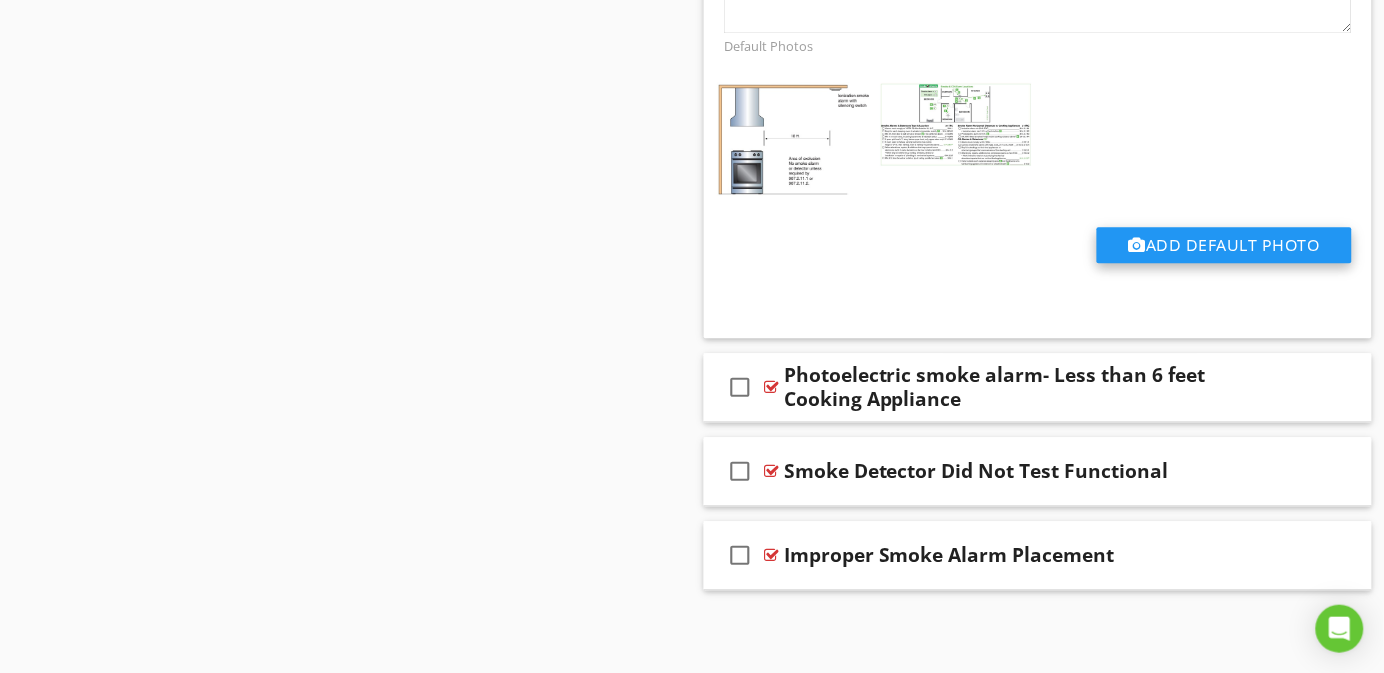 click on "Add Default Photo" at bounding box center (1224, 245) 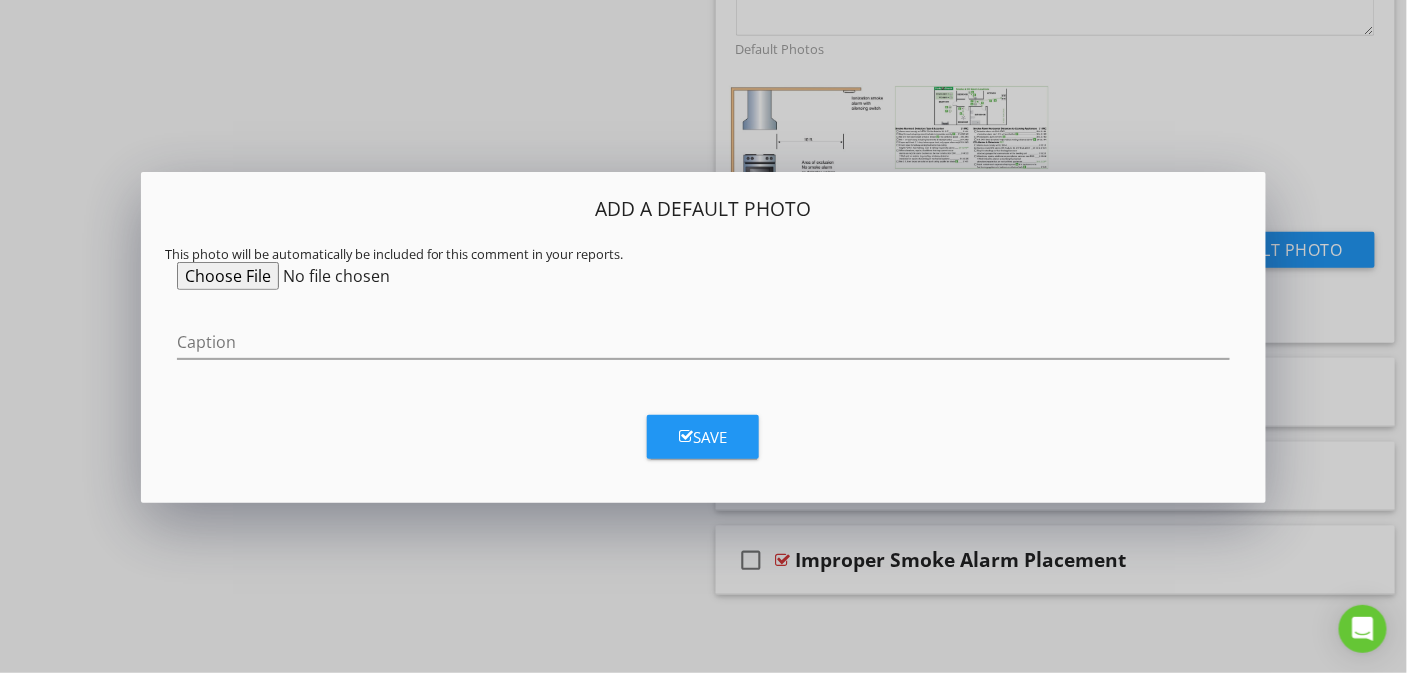 click at bounding box center [330, 276] 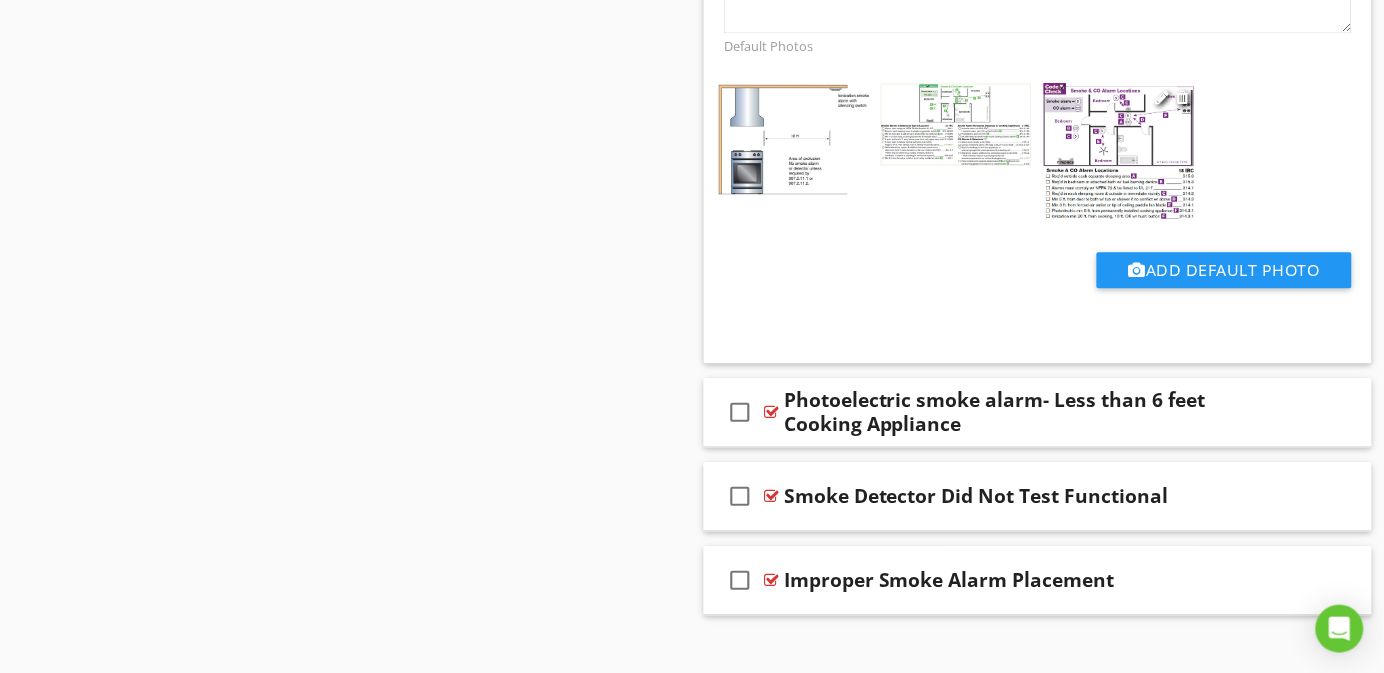 click at bounding box center (1119, 151) 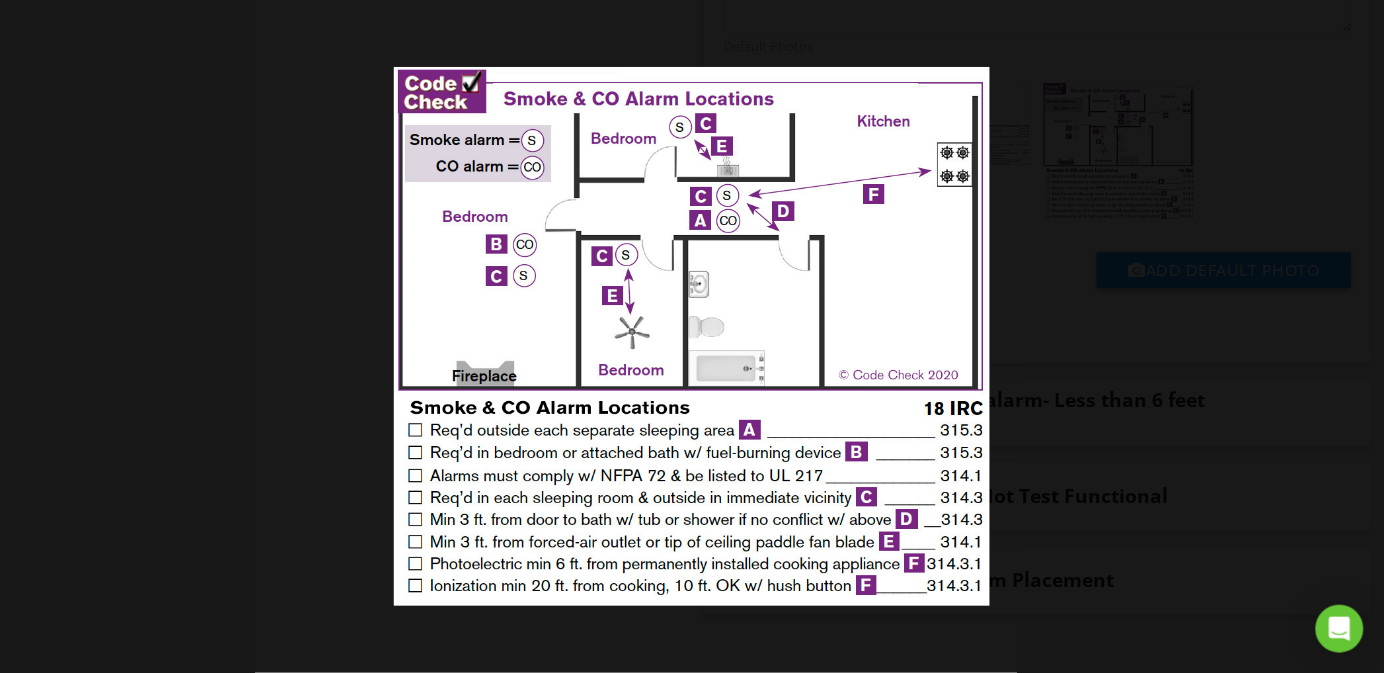 click at bounding box center [692, 336] 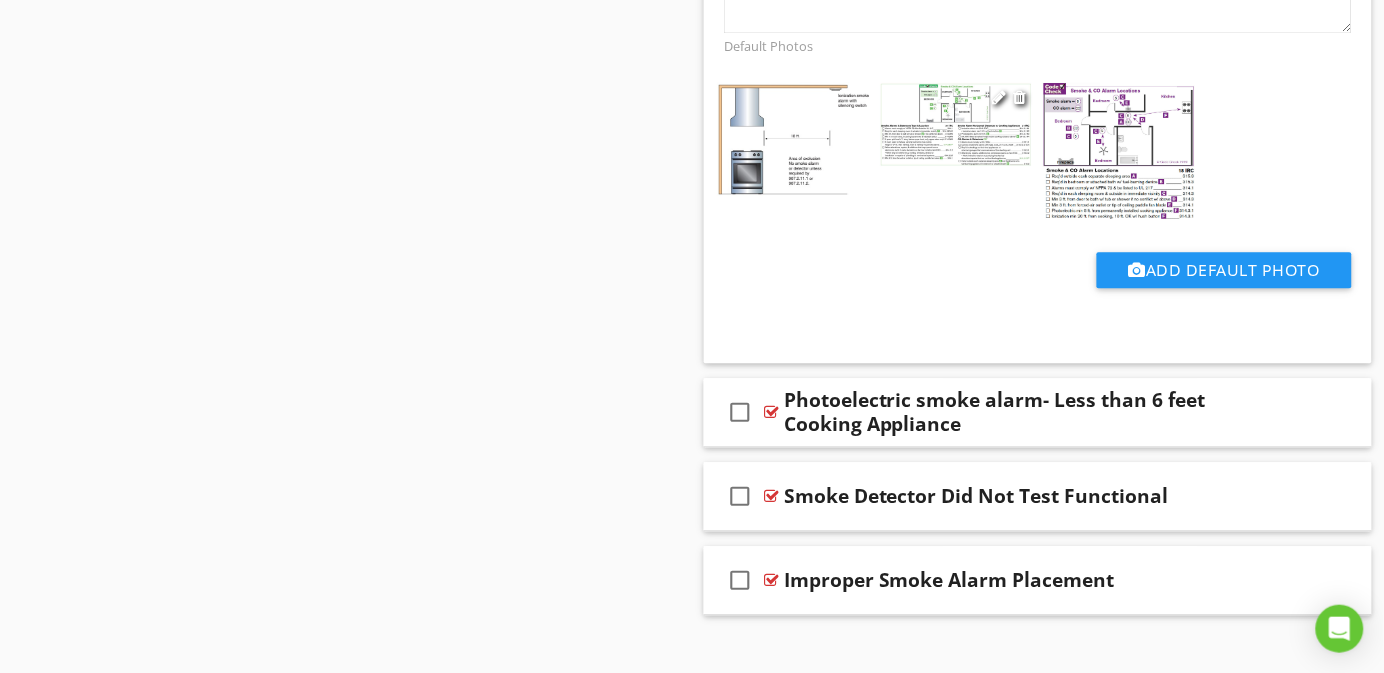 click at bounding box center [956, 125] 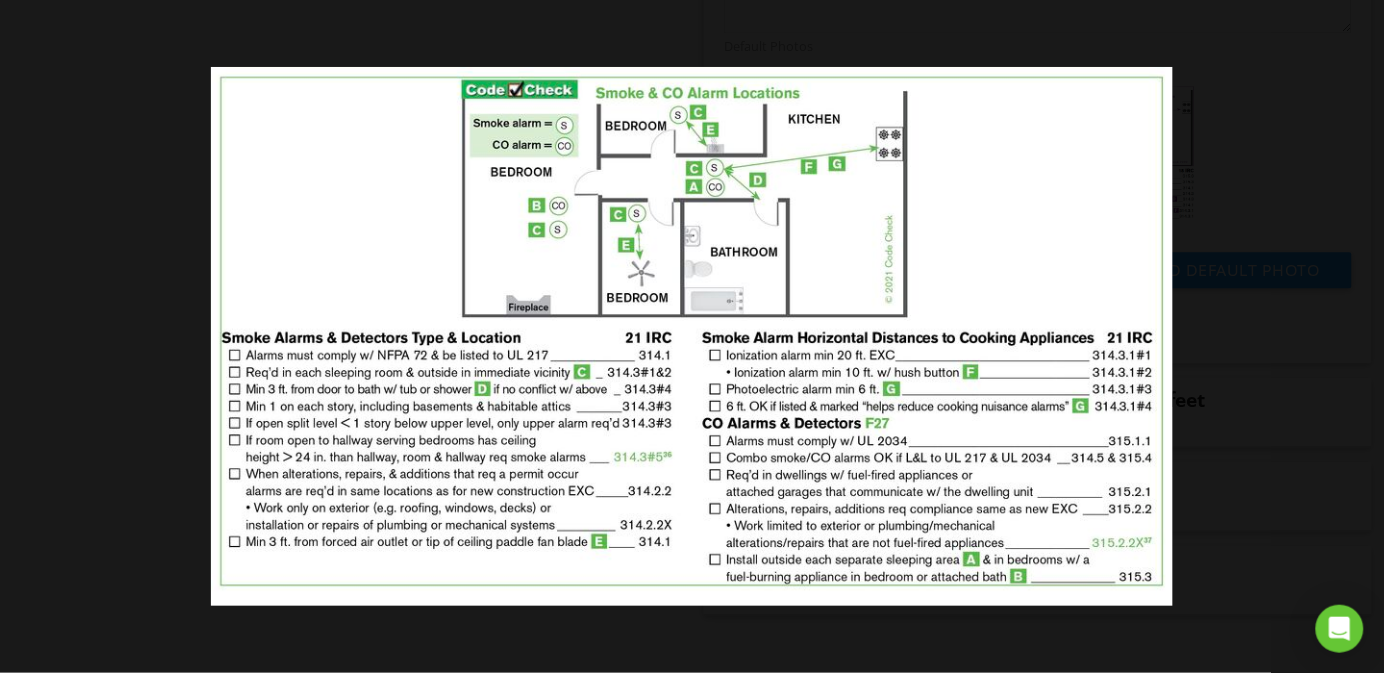 click at bounding box center (692, 336) 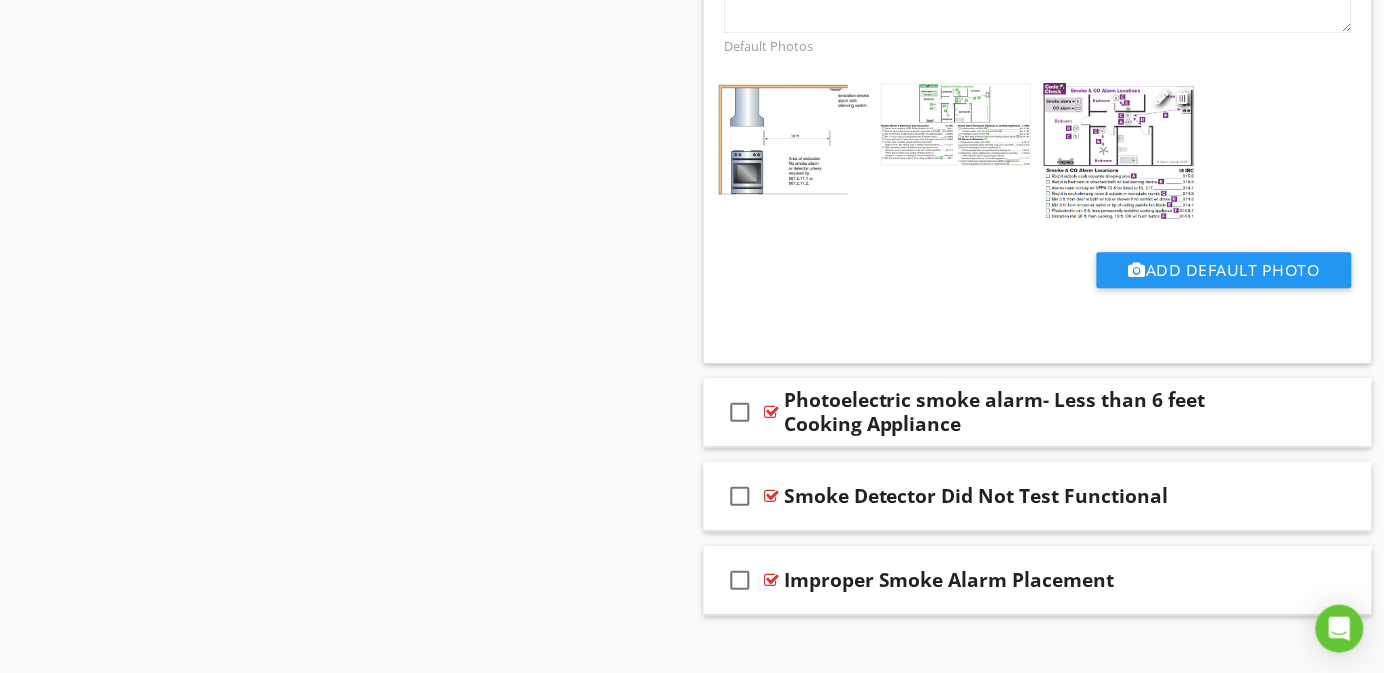 click at bounding box center [1183, 97] 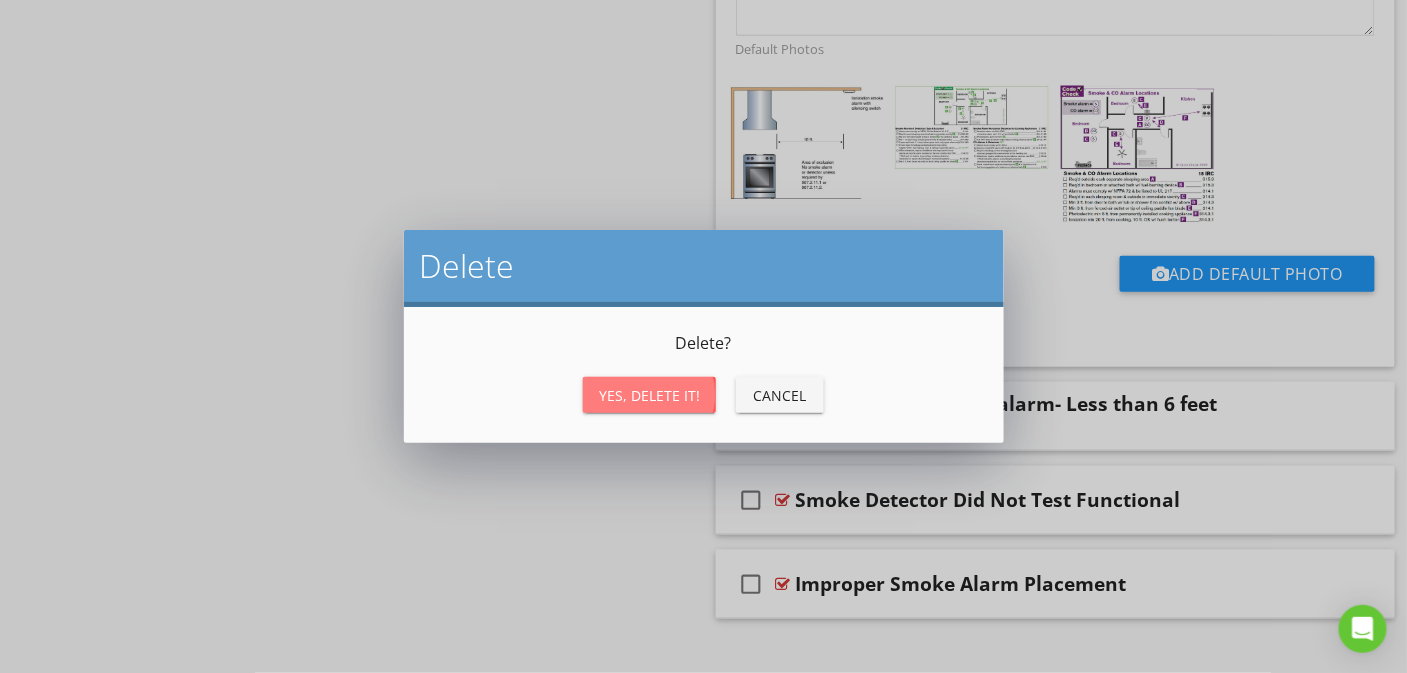 click on "Yes, Delete it!" at bounding box center (649, 395) 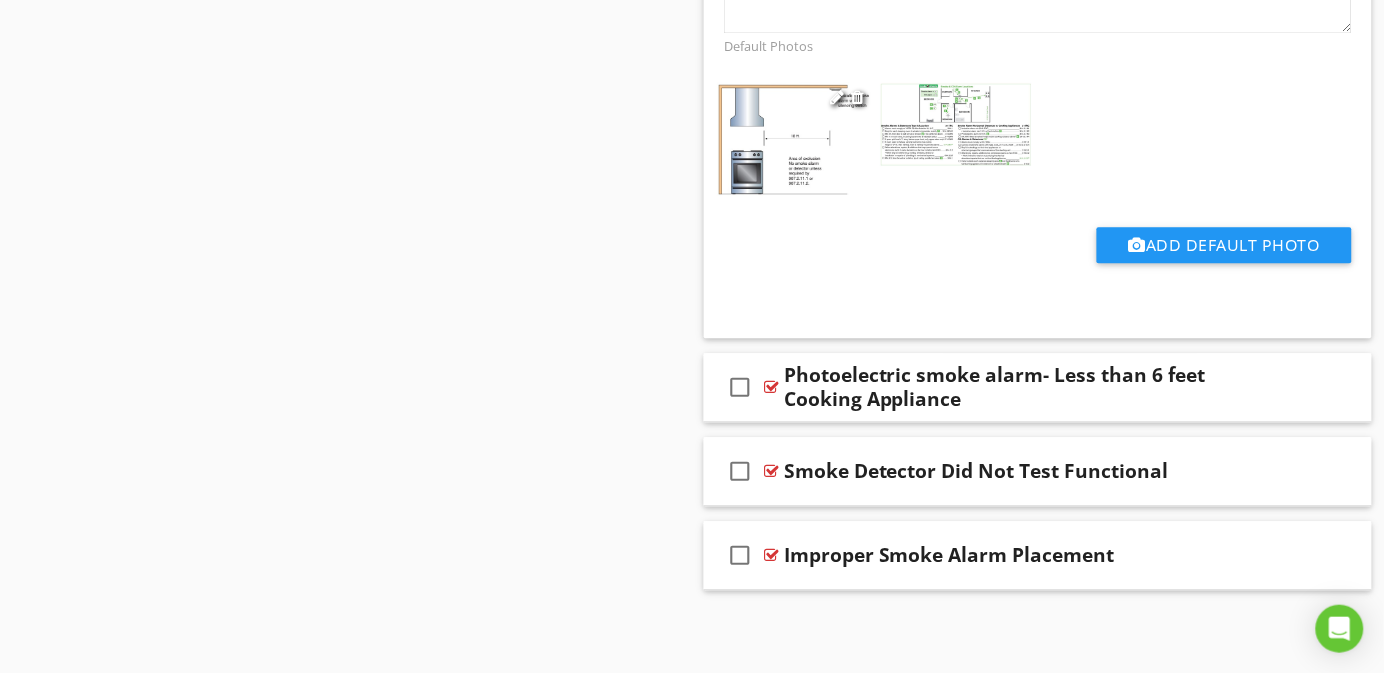 click at bounding box center (793, 139) 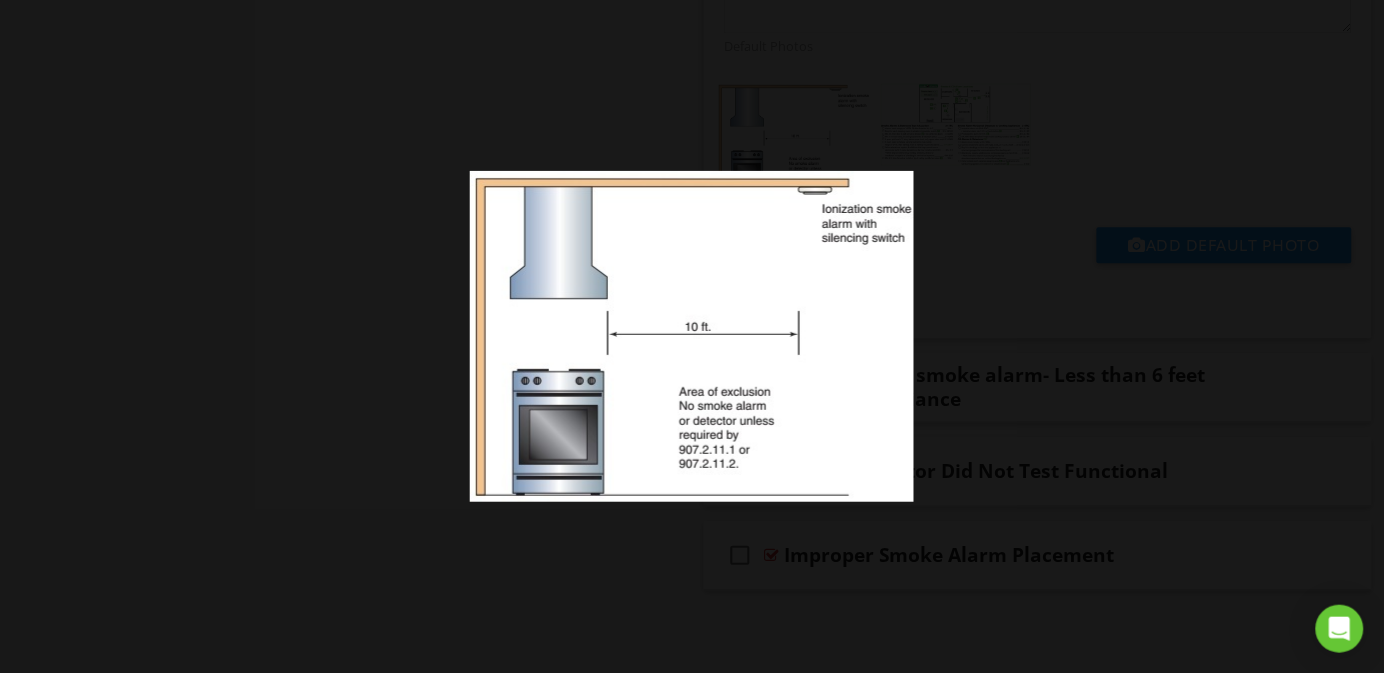 click at bounding box center [692, 336] 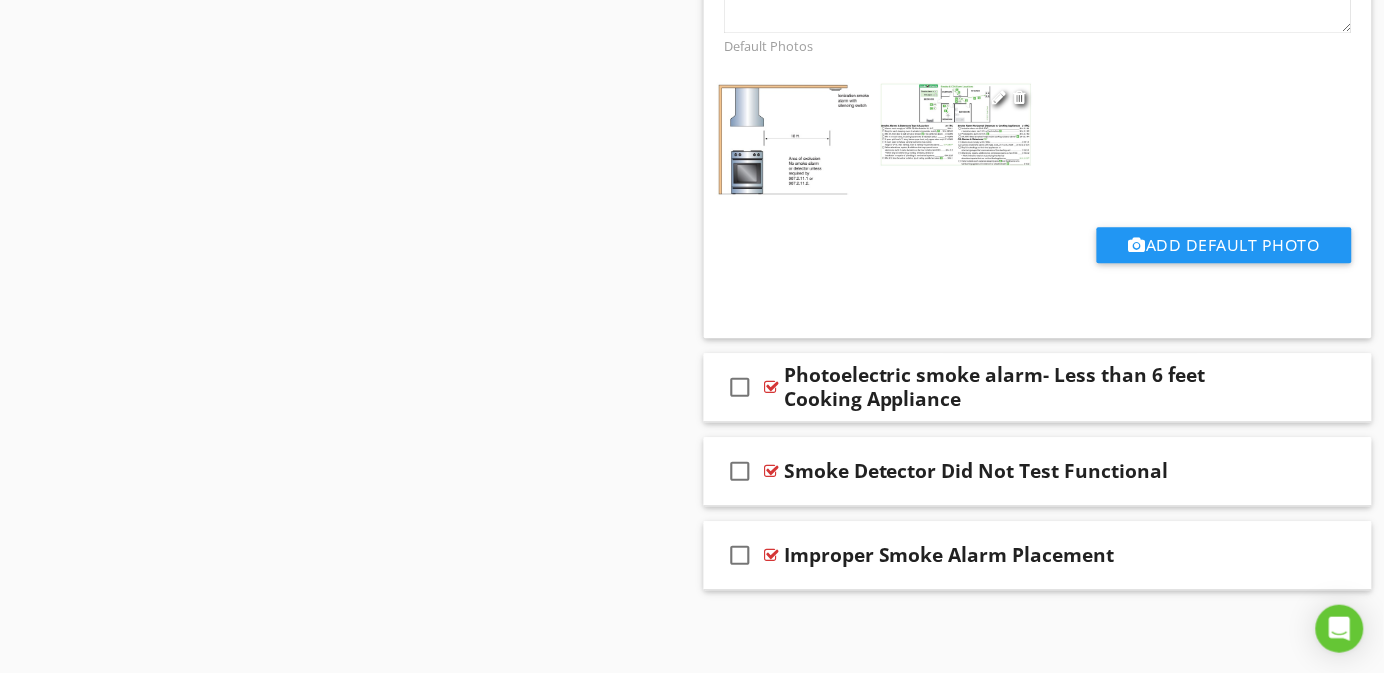 click at bounding box center [956, 125] 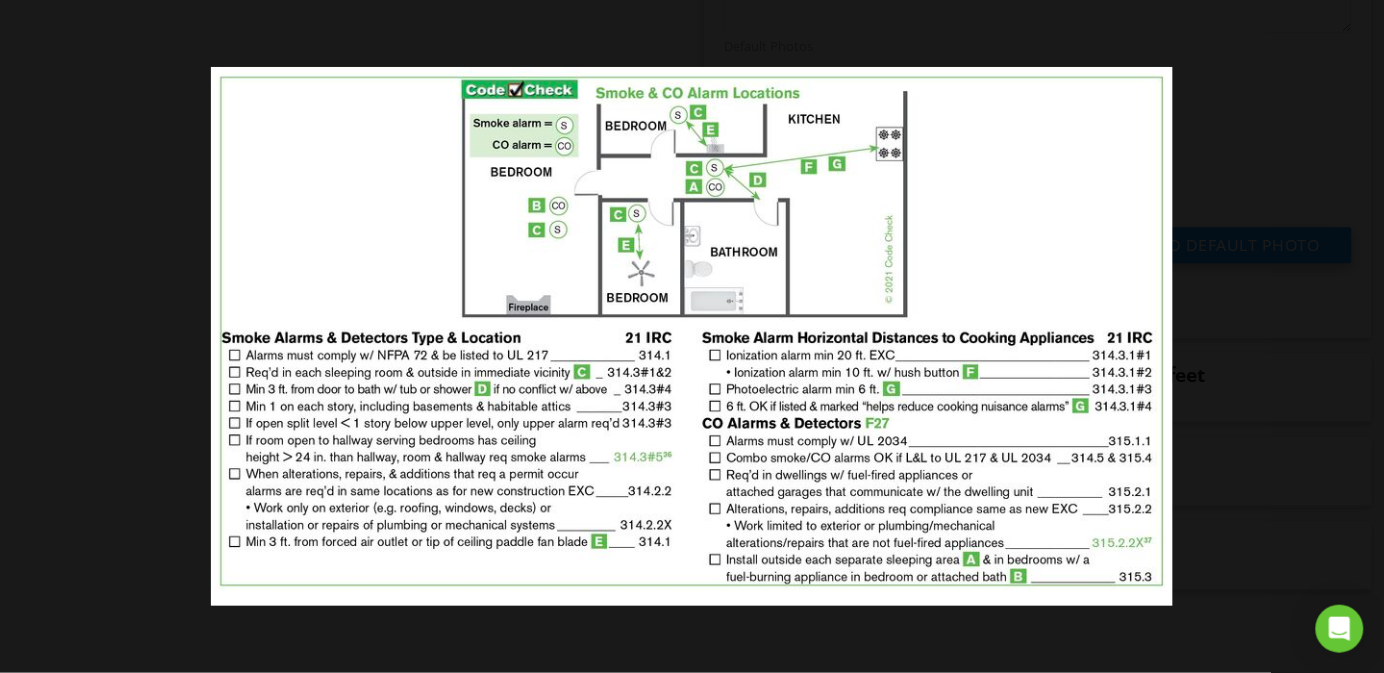 click at bounding box center (692, 336) 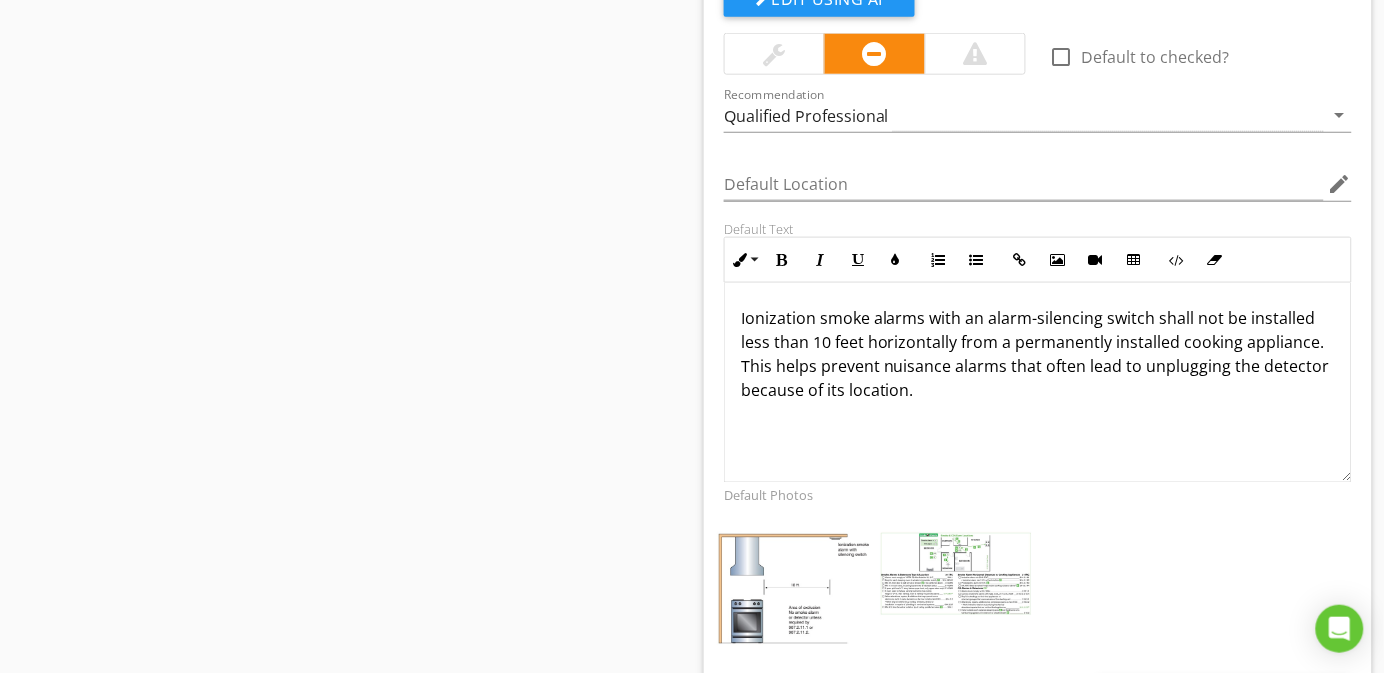 scroll, scrollTop: 2073, scrollLeft: 0, axis: vertical 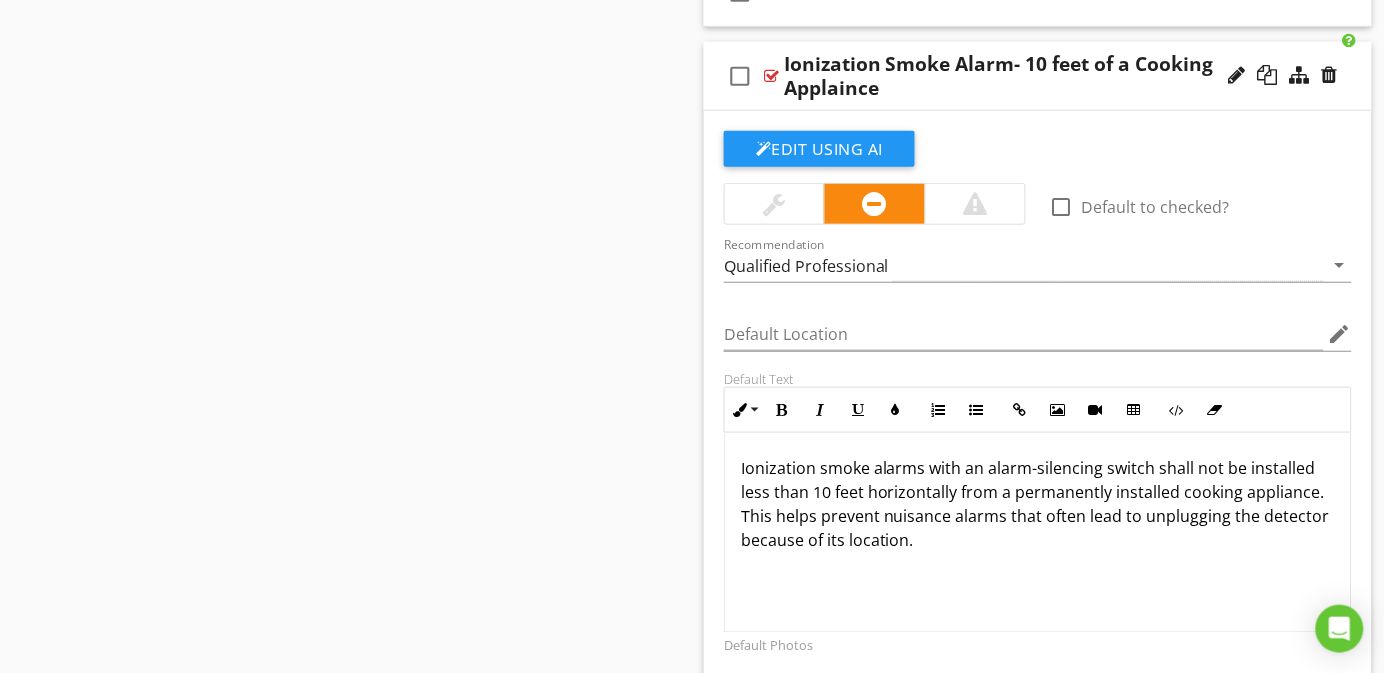 click on "Ionization Smoke Alarm- 10 feet of a Cooking Applaince" at bounding box center (1019, 76) 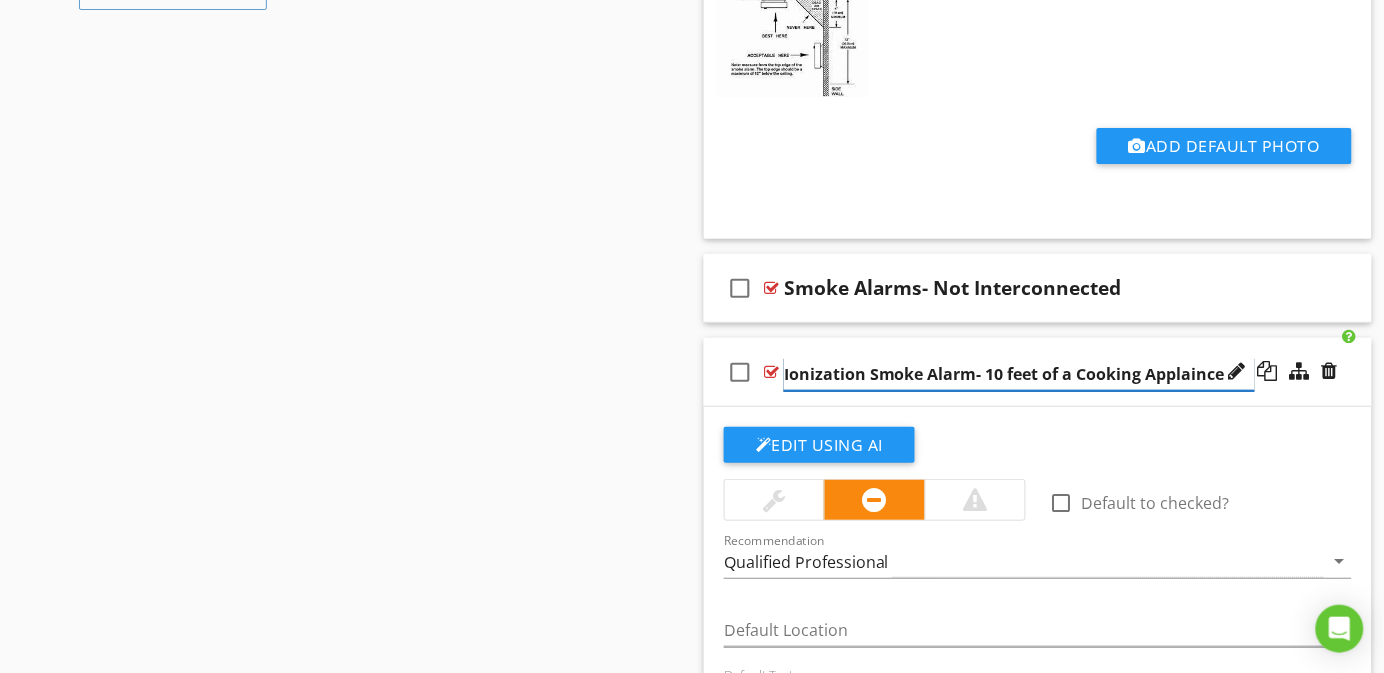 scroll, scrollTop: 1773, scrollLeft: 0, axis: vertical 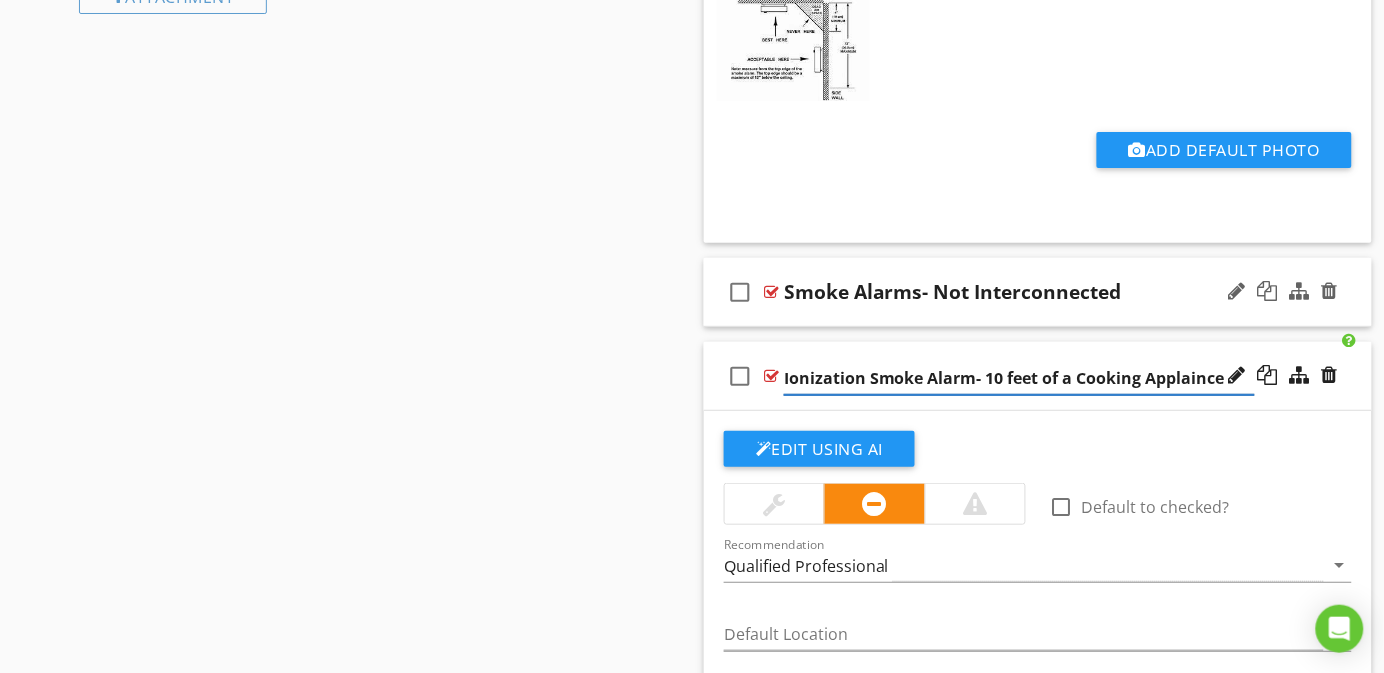 click on "check_box_outline_blank
Smoke Alarms- Not Interconnected" at bounding box center [1038, 292] 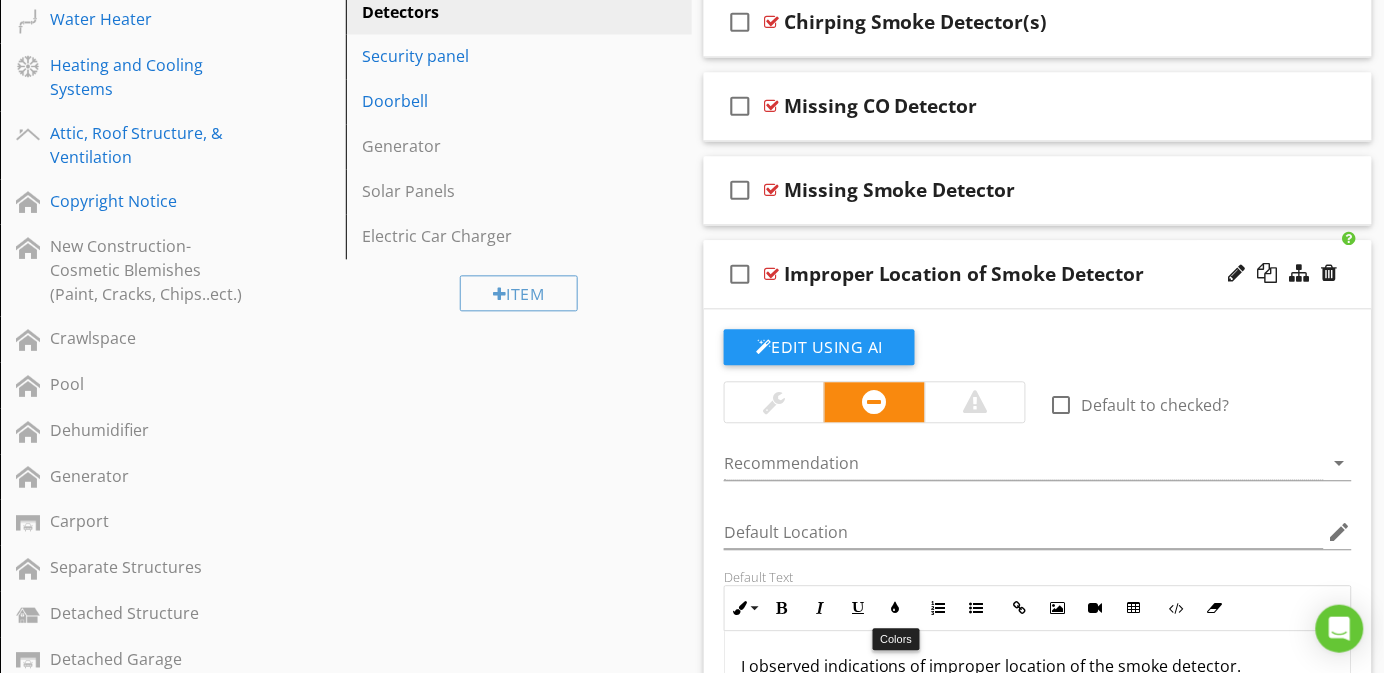 scroll, scrollTop: 723, scrollLeft: 0, axis: vertical 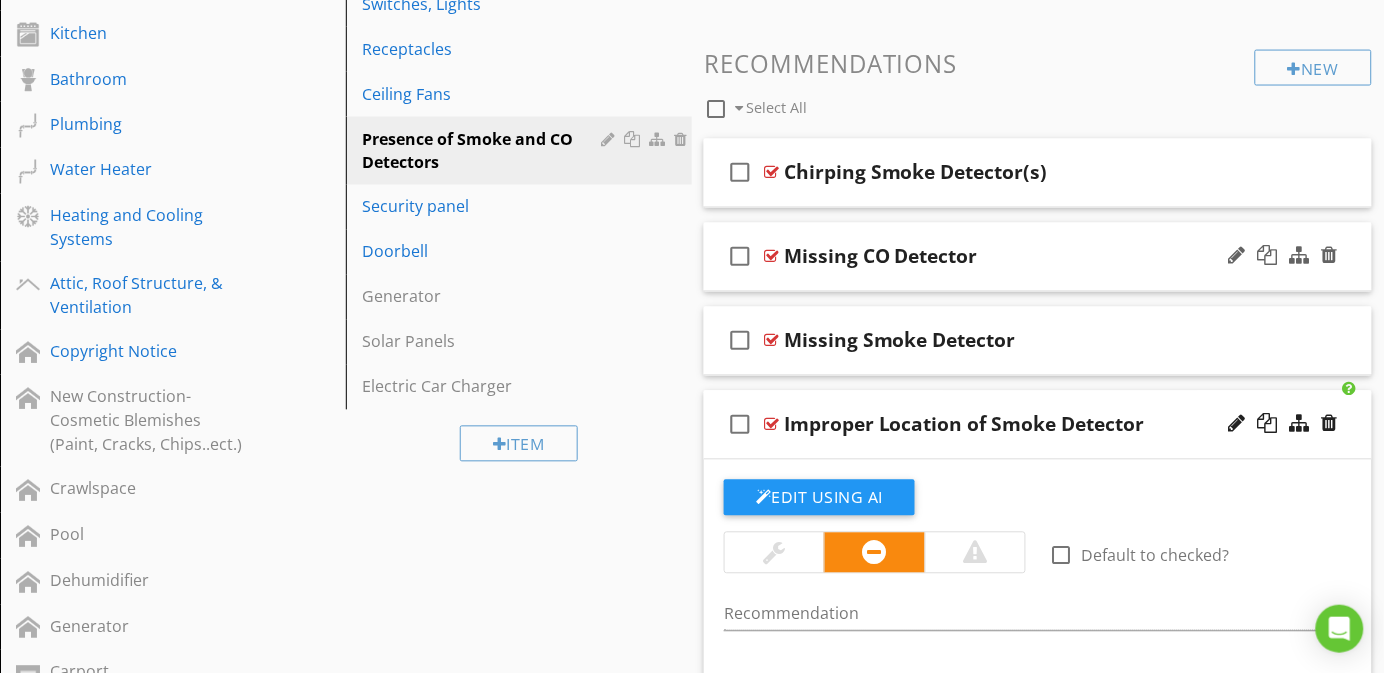 click on "check_box_outline_blank
Missing CO Detector" at bounding box center [1038, 257] 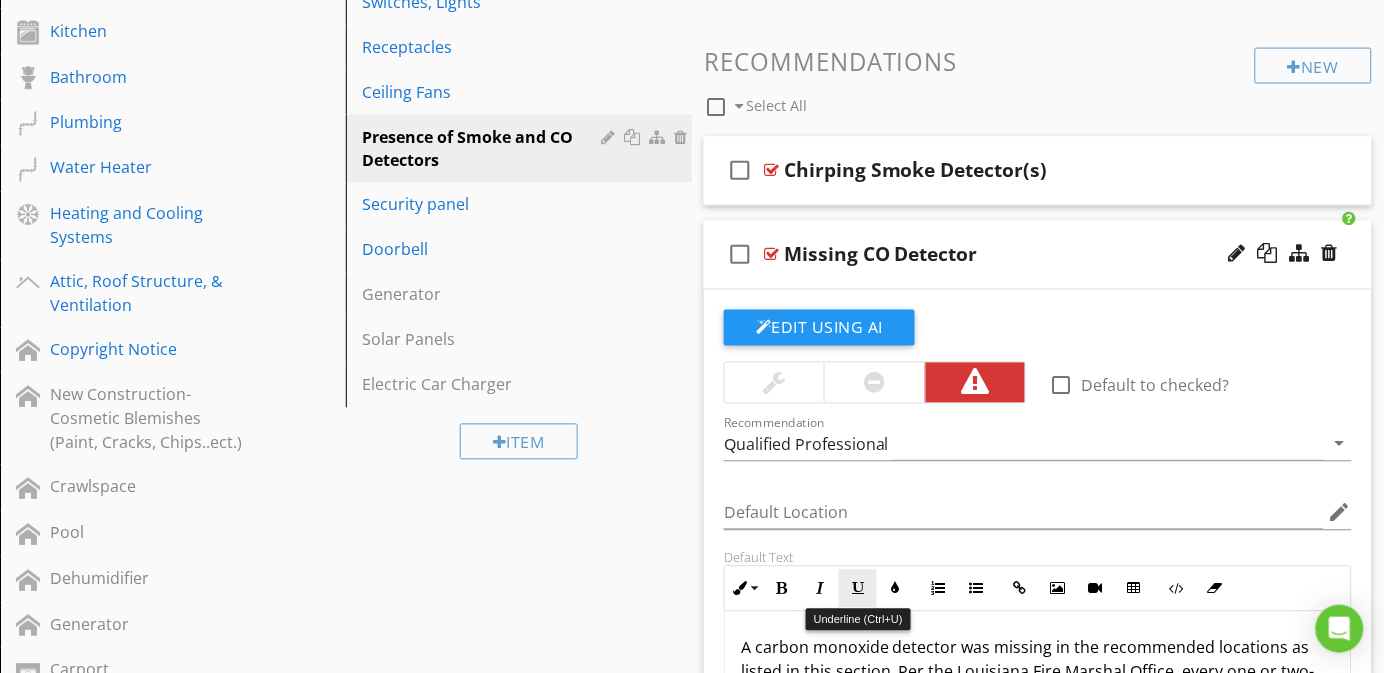 scroll, scrollTop: 723, scrollLeft: 0, axis: vertical 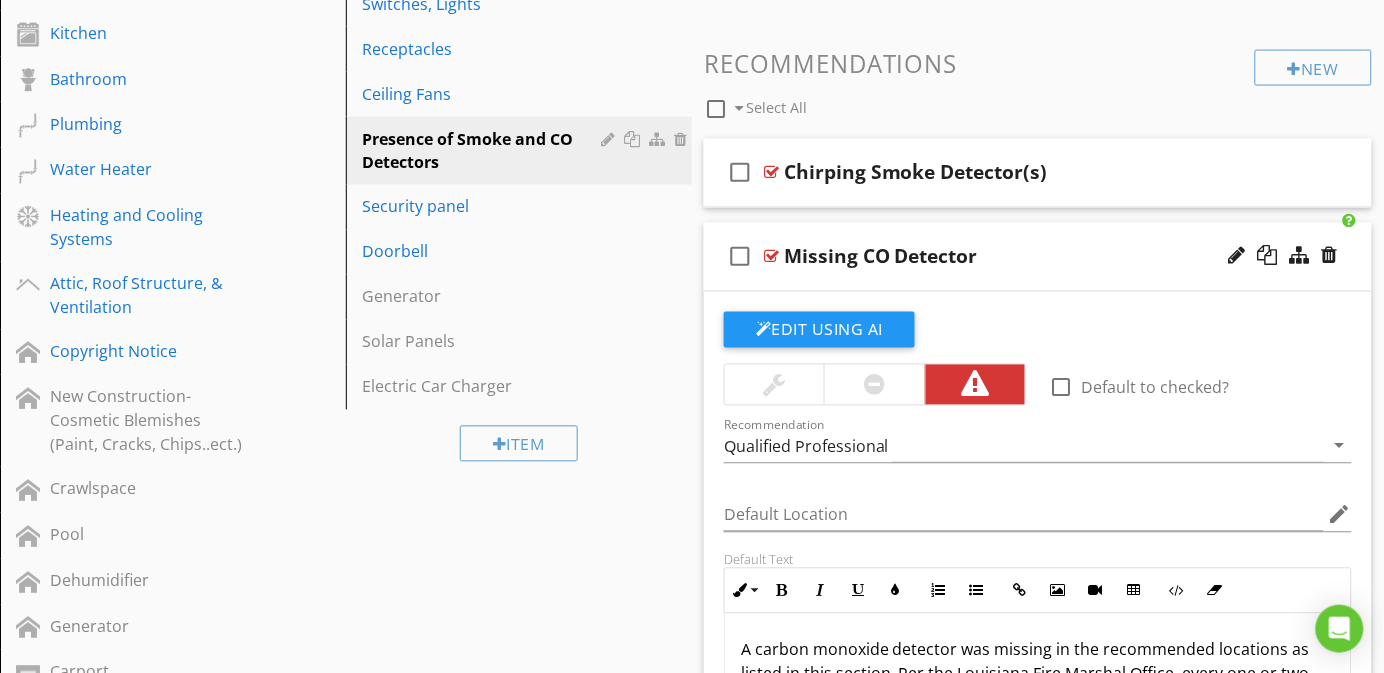 click on "check_box_outline_blank
Missing CO Detector" at bounding box center (1038, 257) 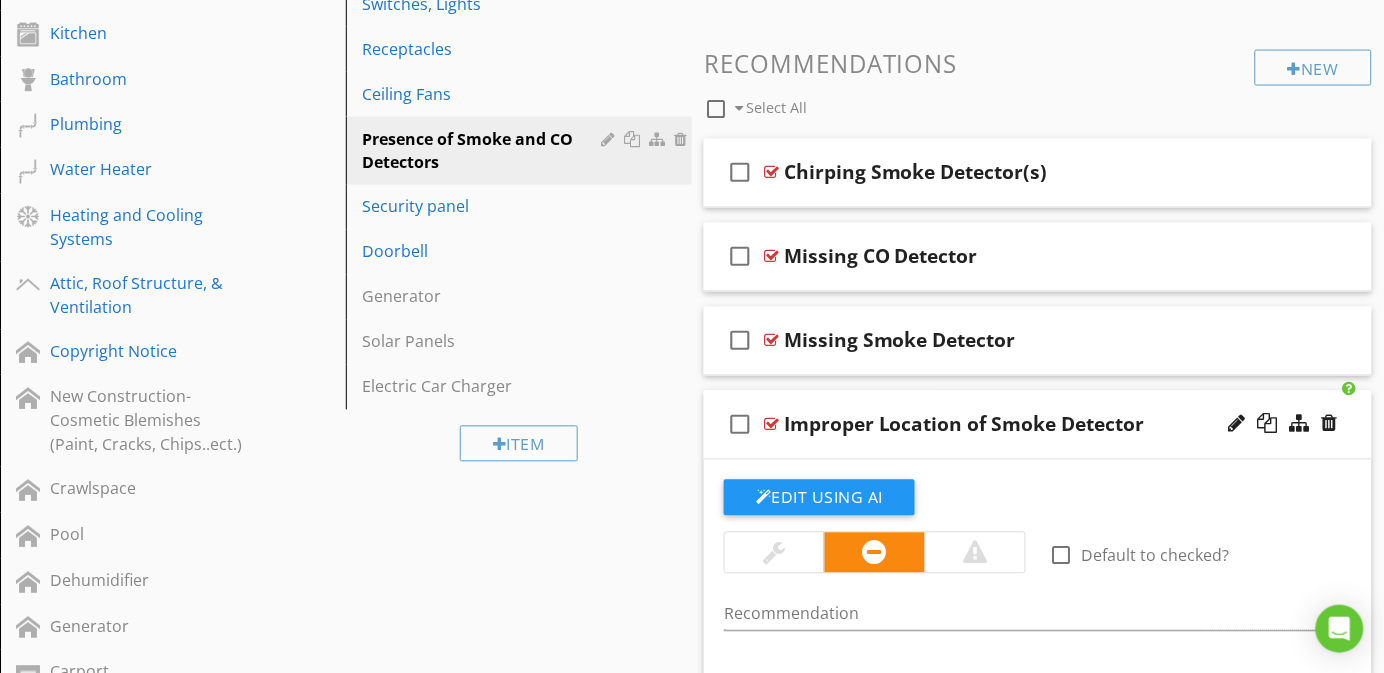 click on "Improper Location of Smoke Detector" at bounding box center [964, 425] 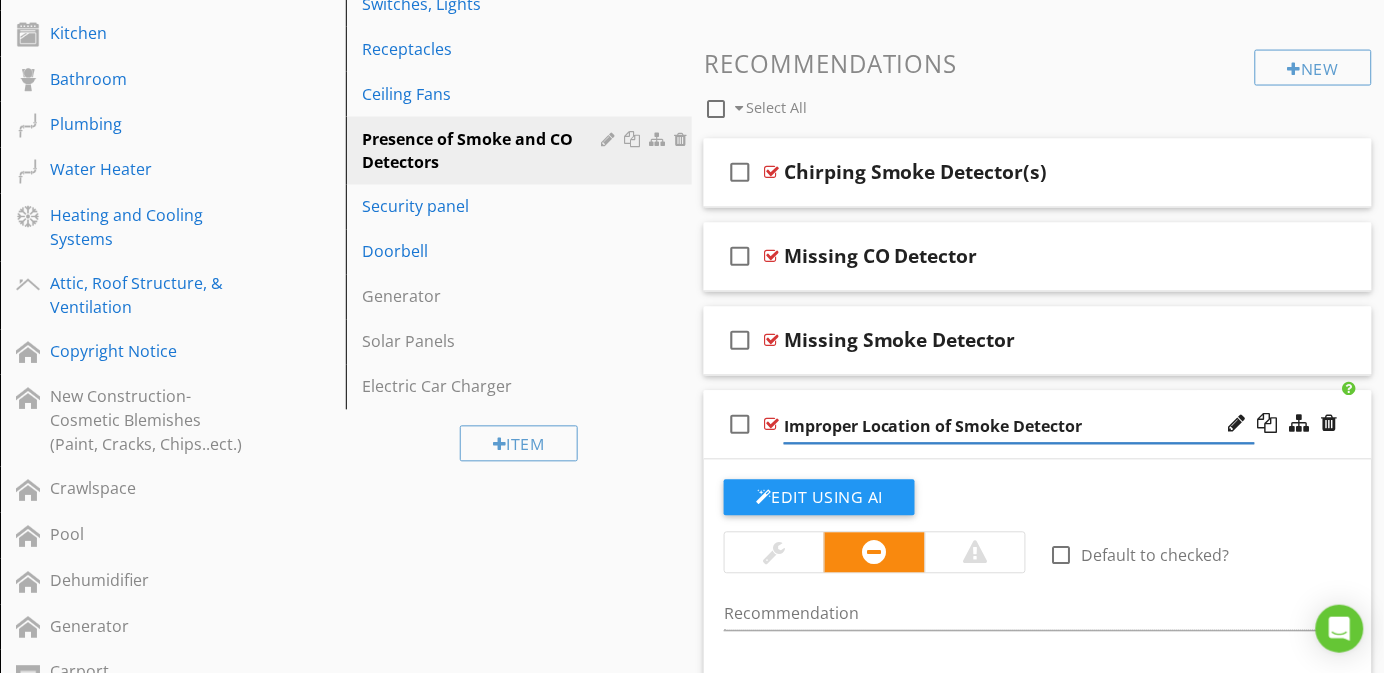 click on "check_box_outline_blank         Improper Location of Smoke Detector" at bounding box center [1038, 425] 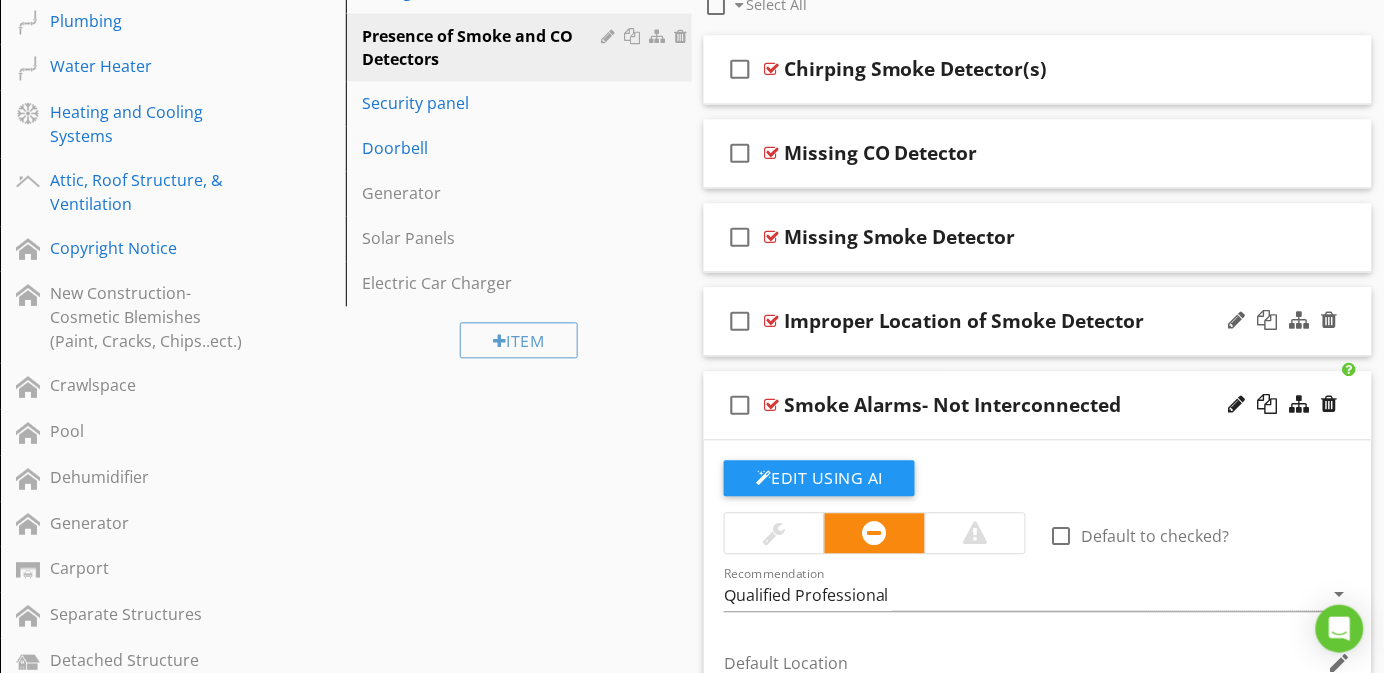 scroll, scrollTop: 873, scrollLeft: 0, axis: vertical 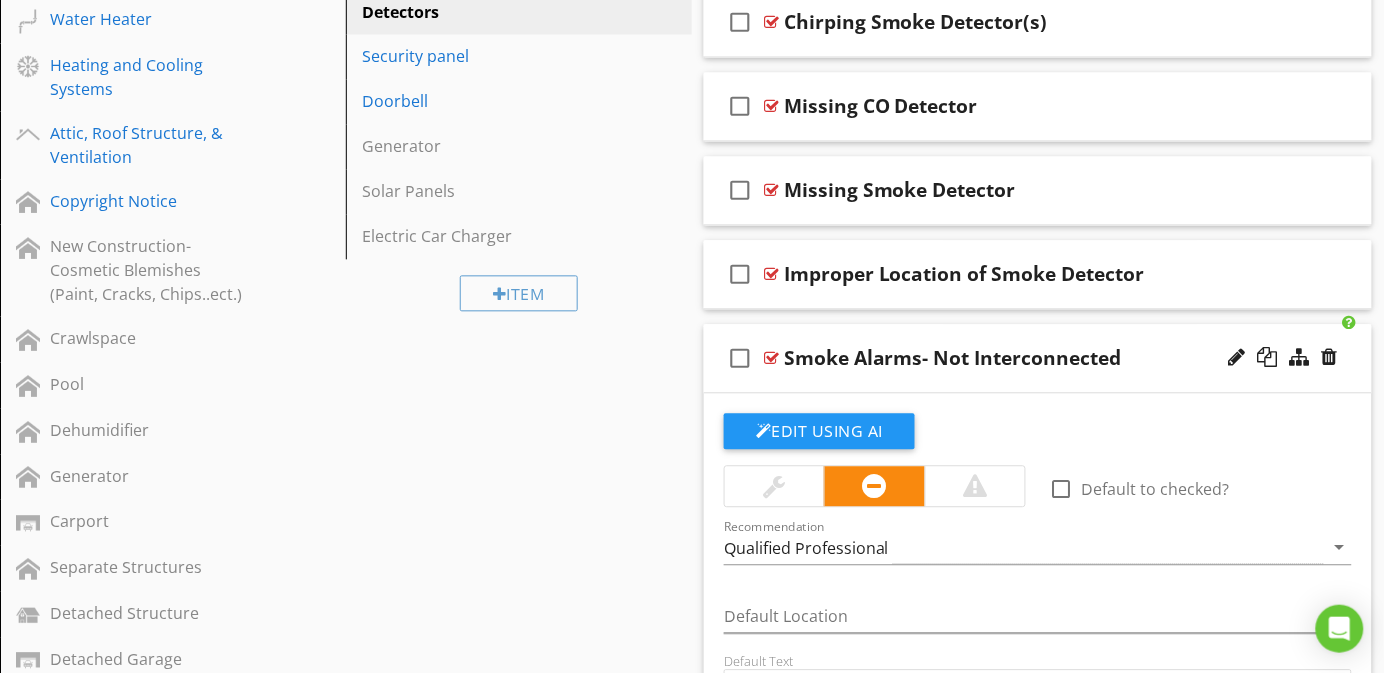 click on "Smoke Alarms- Not Interconnected" at bounding box center (953, 359) 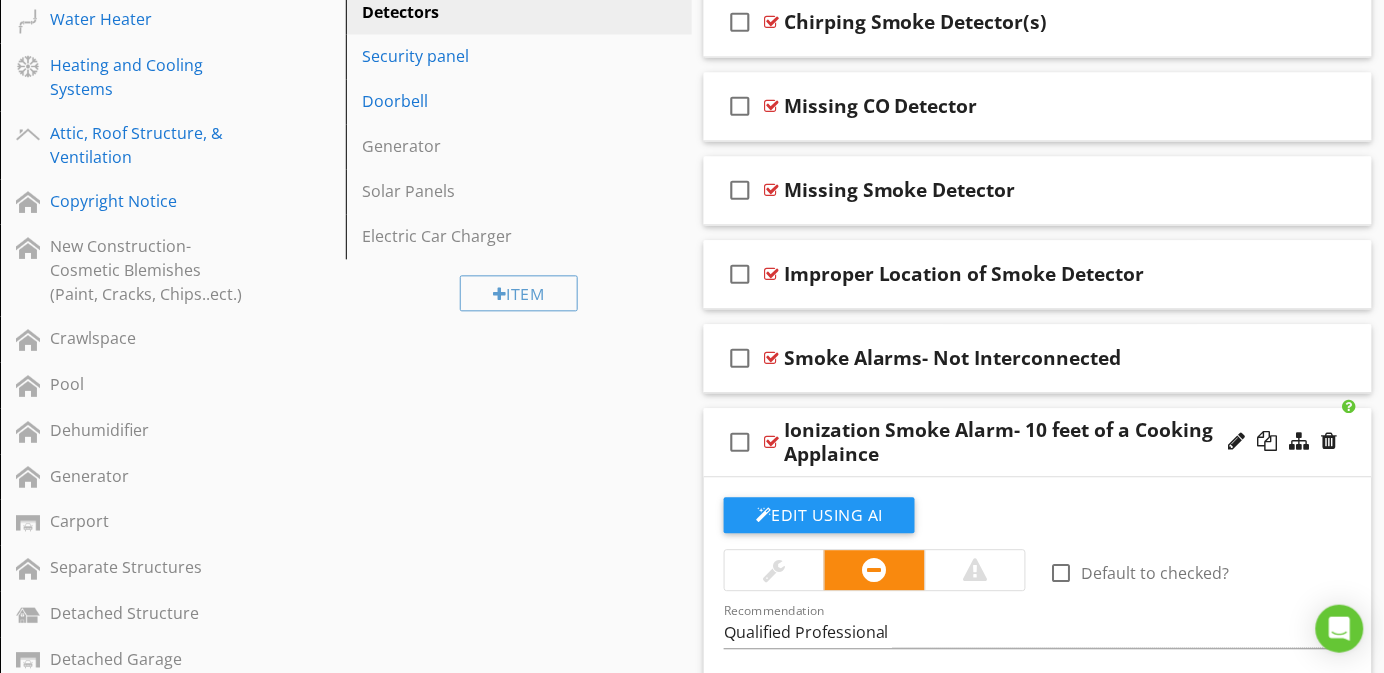 click on "Ionization Smoke Alarm- 10 feet of a Cooking Applaince" at bounding box center (1019, 443) 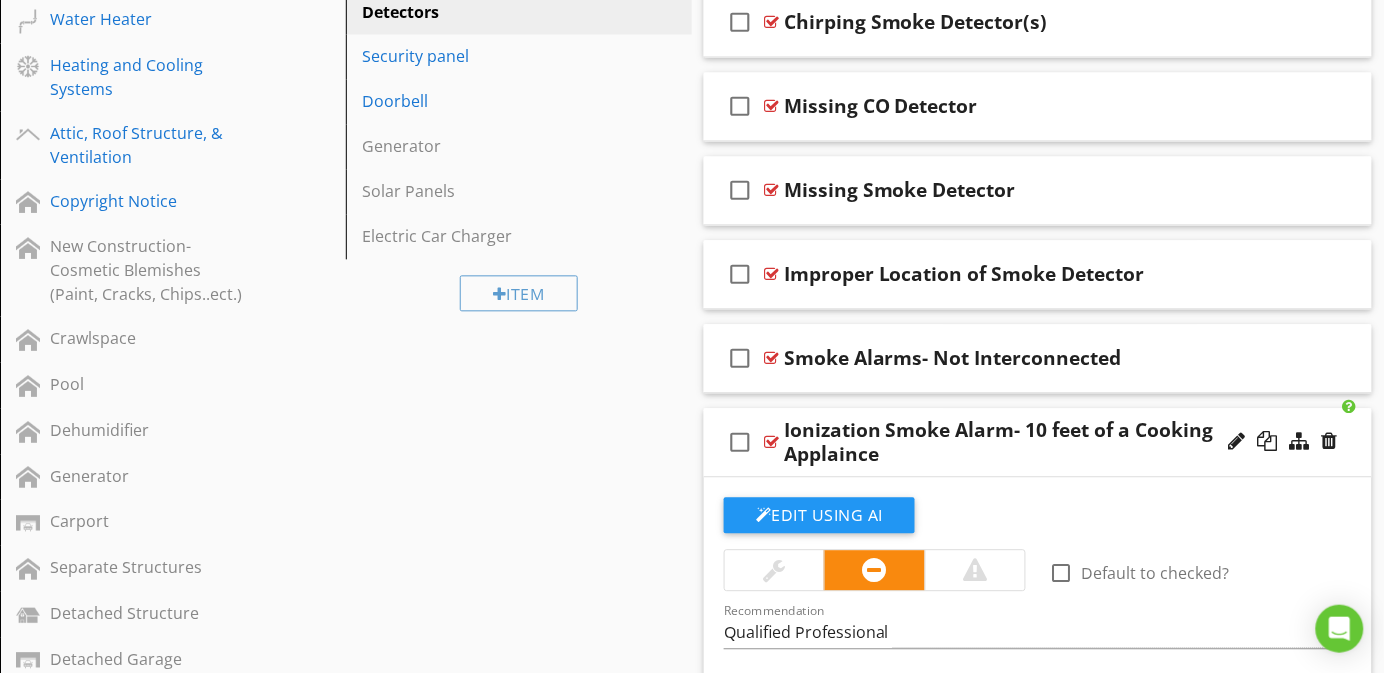 click on "check_box_outline_blank
Ionization Smoke Alarm- 10 feet of a Cooking Applaince" at bounding box center [1038, 443] 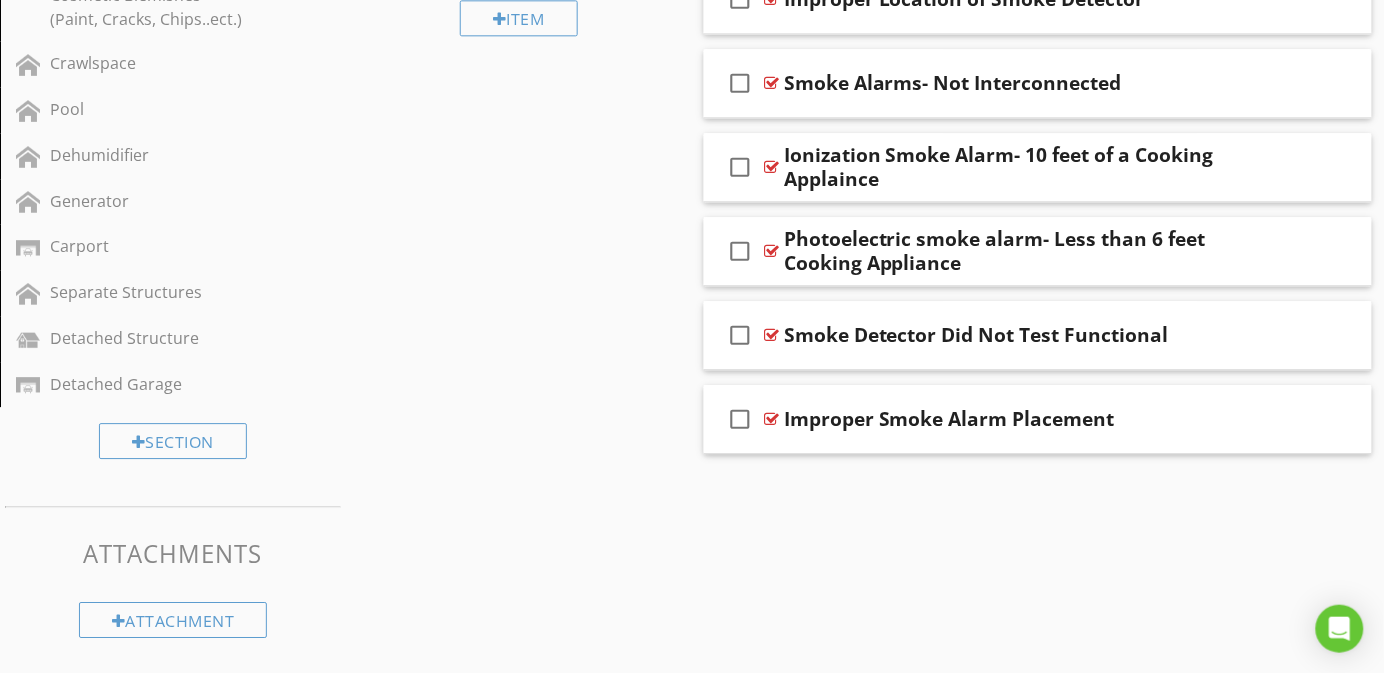 scroll, scrollTop: 1157, scrollLeft: 0, axis: vertical 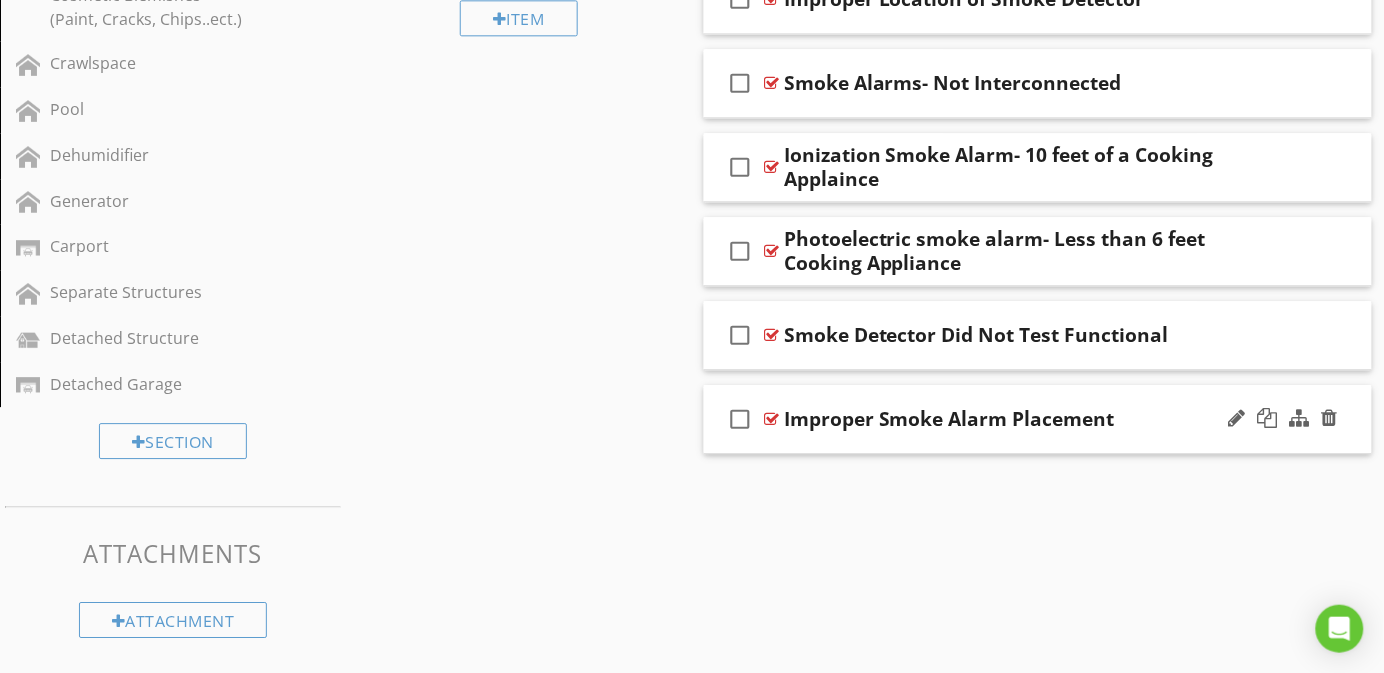 click on "check_box_outline_blank
Improper Smoke Alarm Placement" at bounding box center (1038, 419) 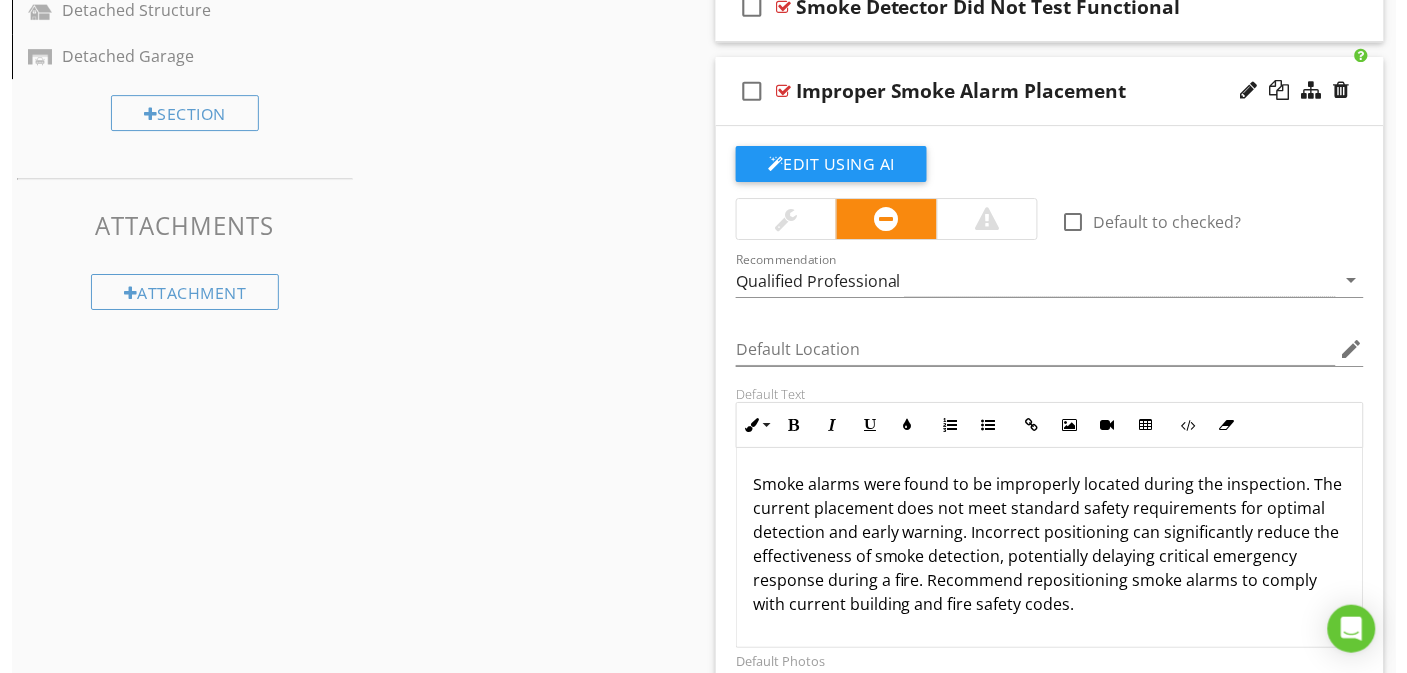 scroll, scrollTop: 1307, scrollLeft: 0, axis: vertical 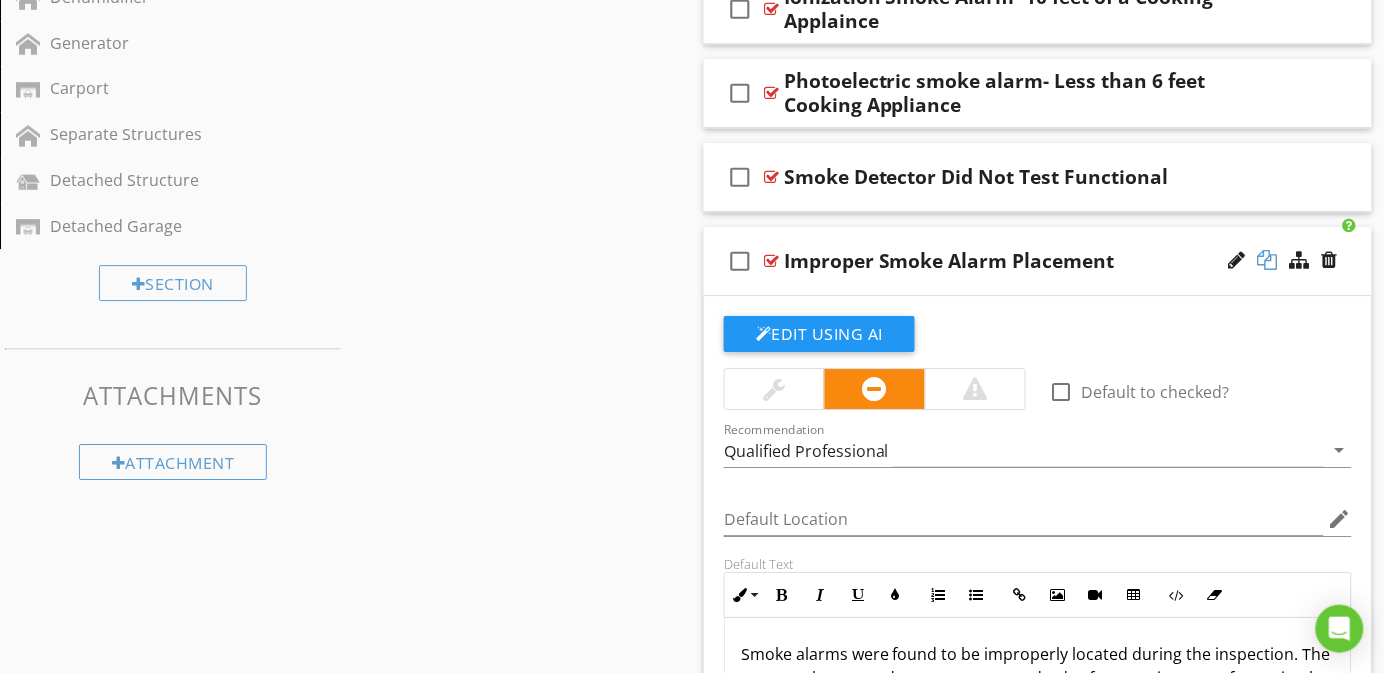 click at bounding box center [1268, 260] 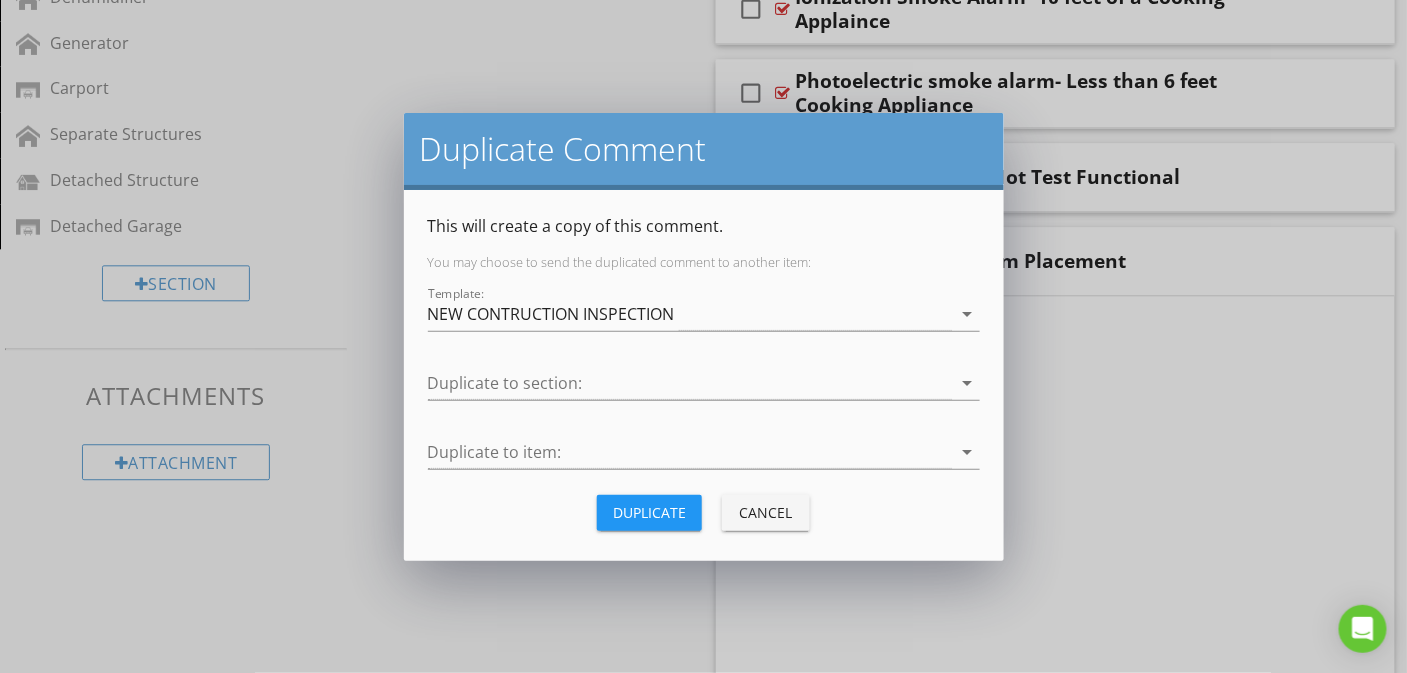 scroll, scrollTop: 1157, scrollLeft: 0, axis: vertical 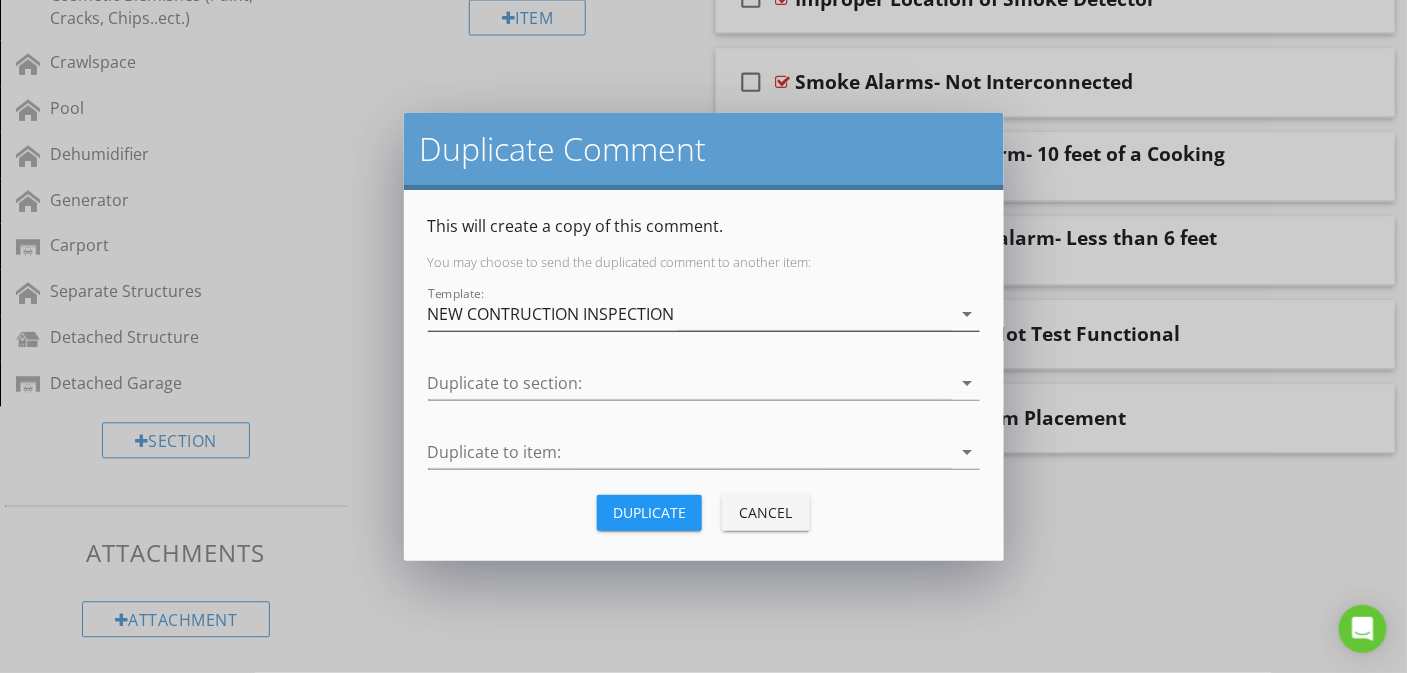 click on "NEW CONTRUCTION INSPECTION" at bounding box center (551, 314) 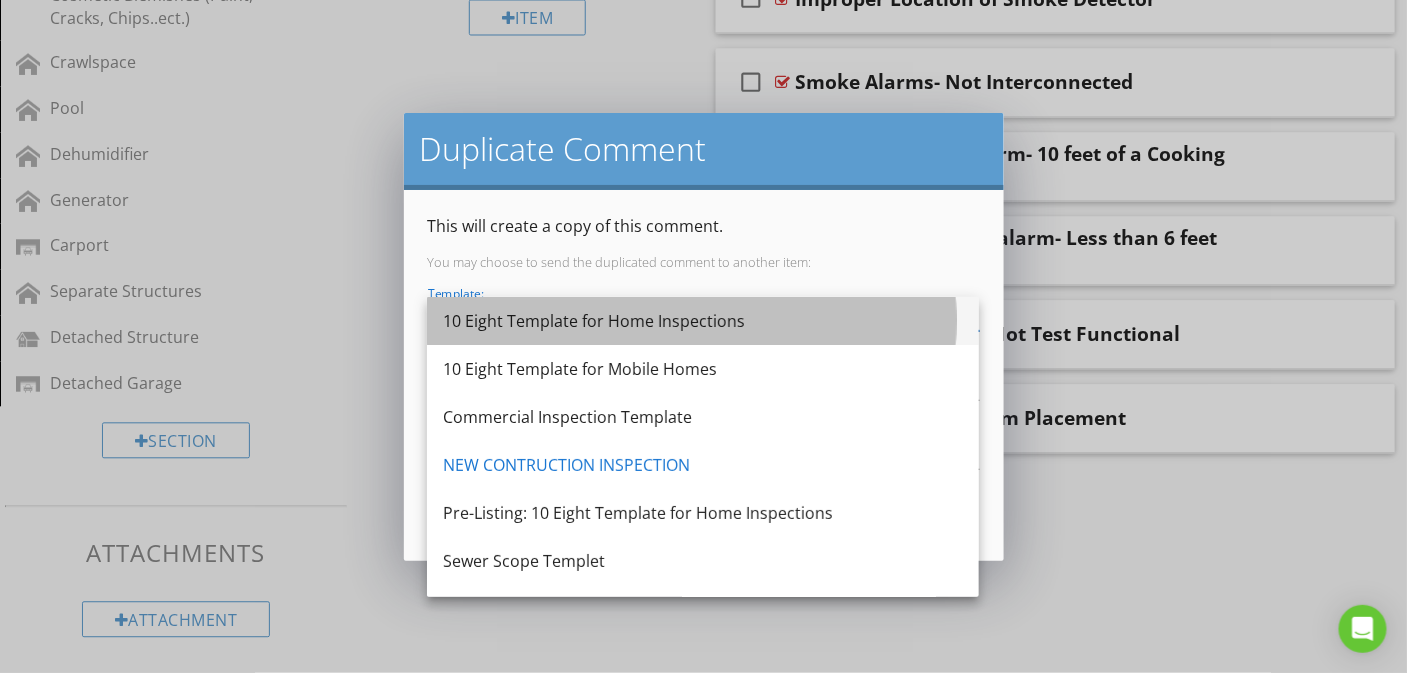 click on "10 Eight Template for Home Inspections" at bounding box center (703, 321) 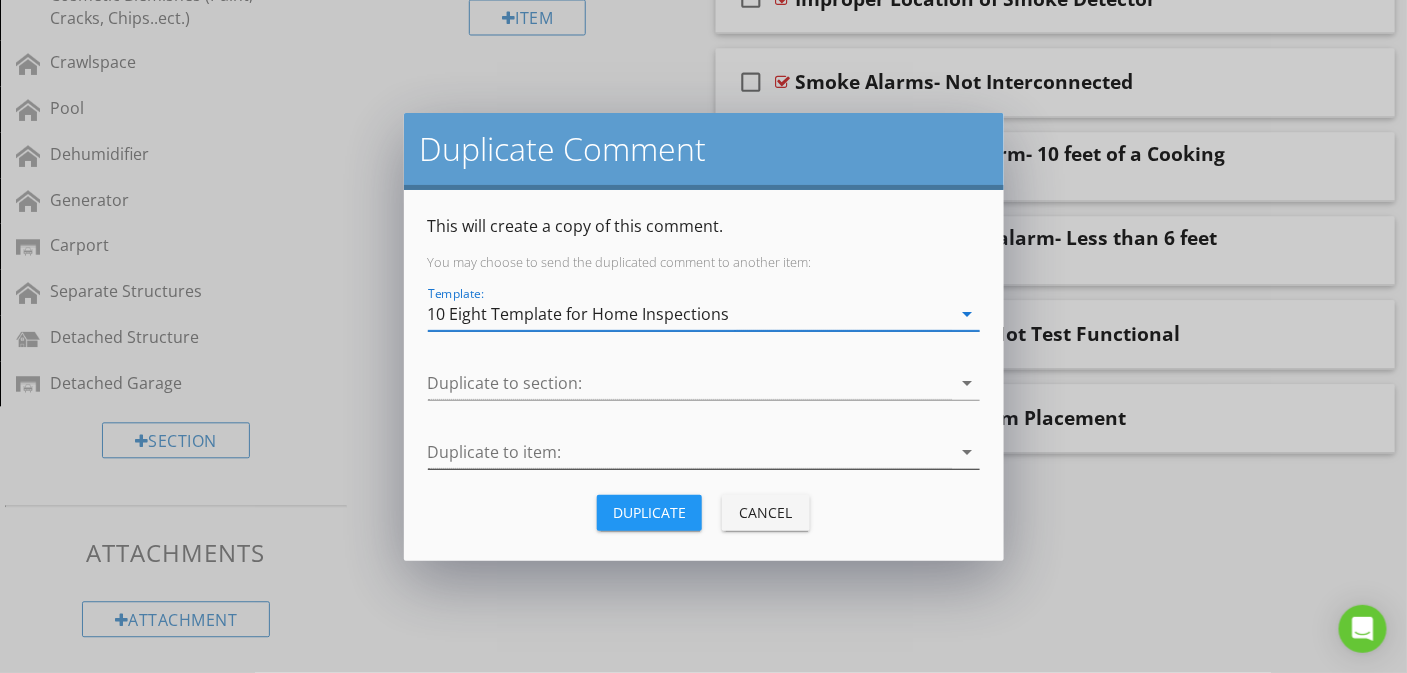 click at bounding box center (690, 452) 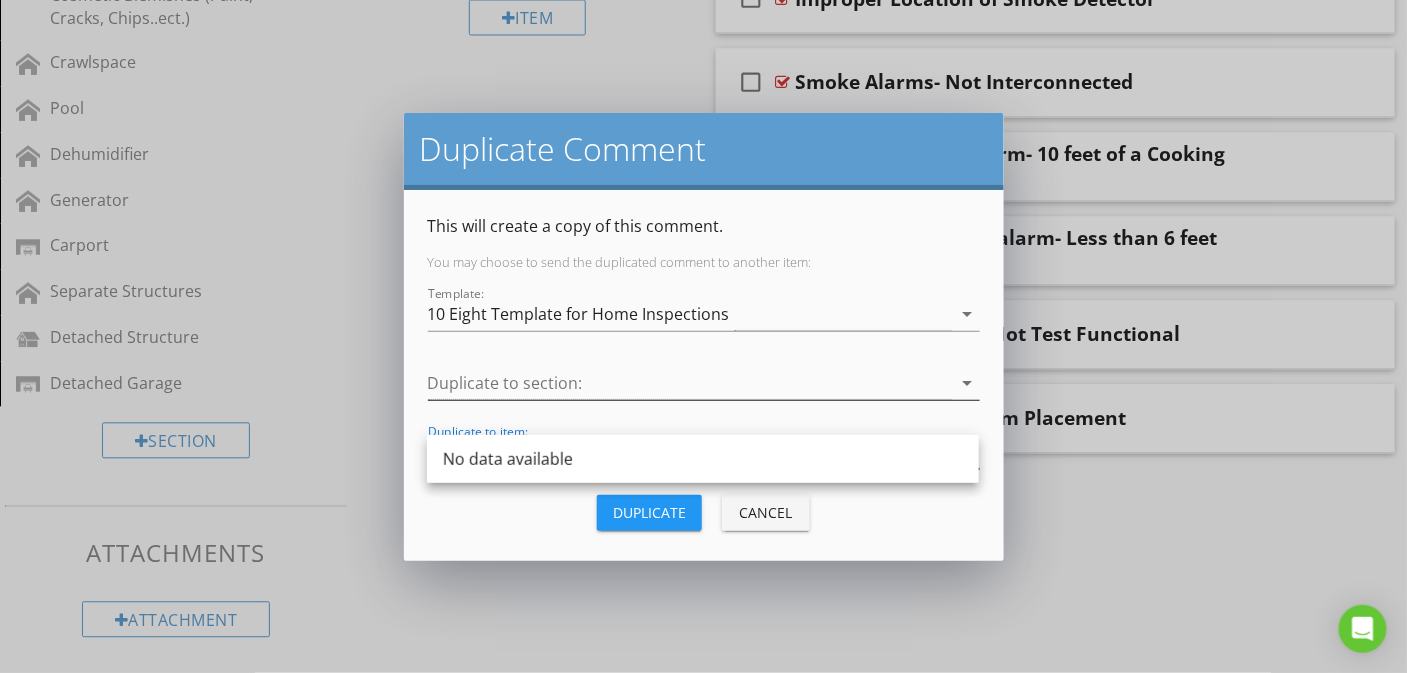 click at bounding box center (690, 383) 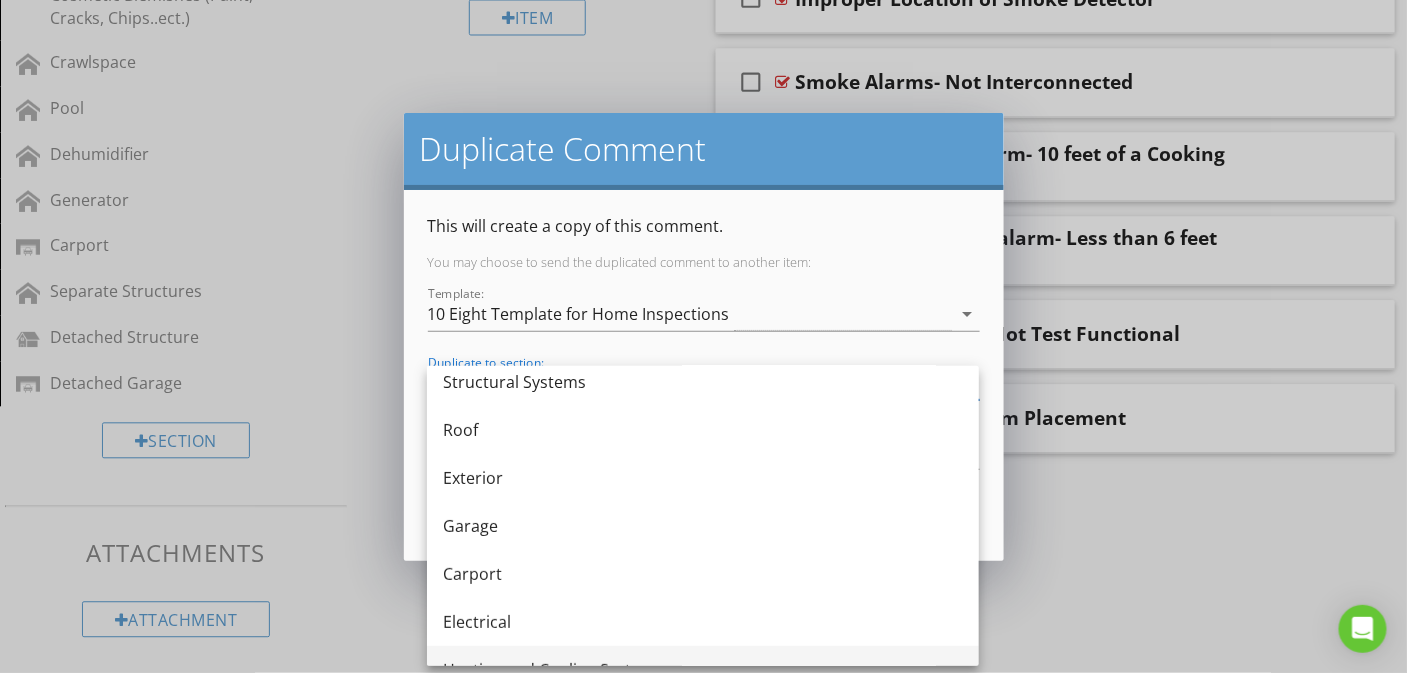 scroll, scrollTop: 150, scrollLeft: 0, axis: vertical 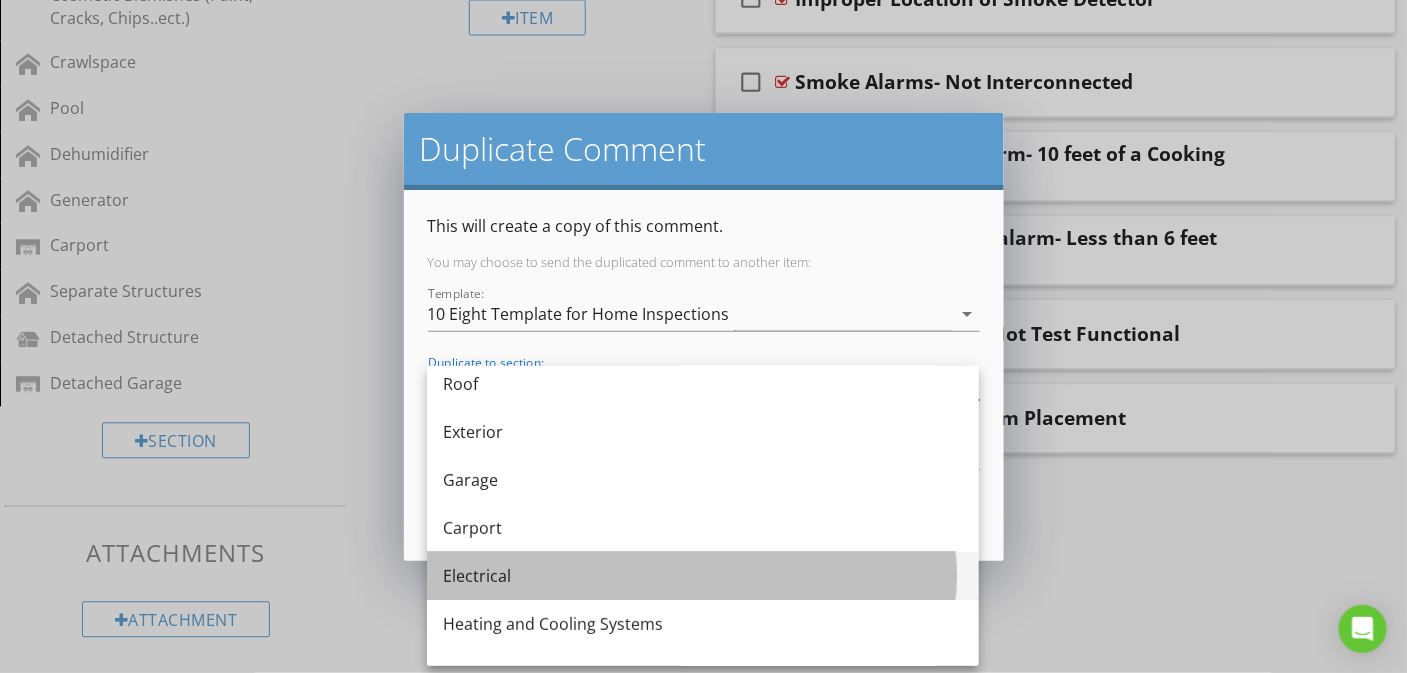 click on "Electrical" at bounding box center [703, 576] 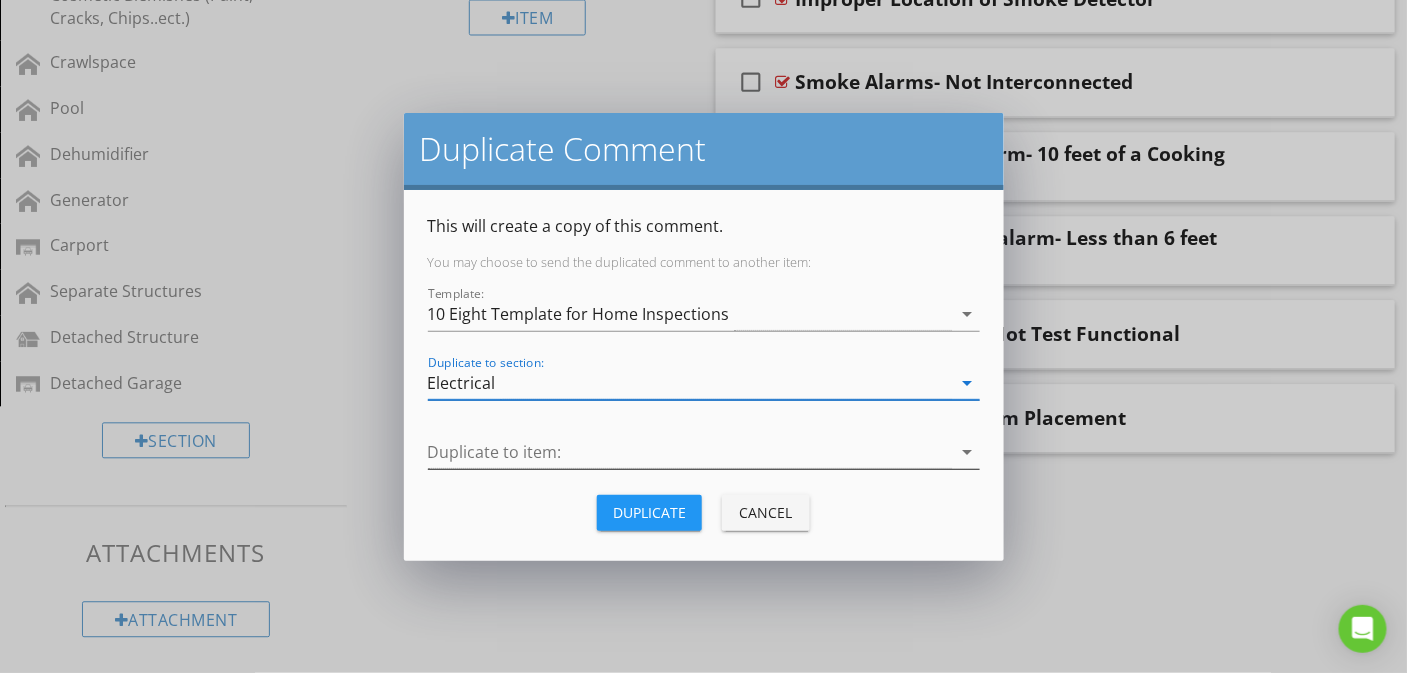 click at bounding box center [690, 452] 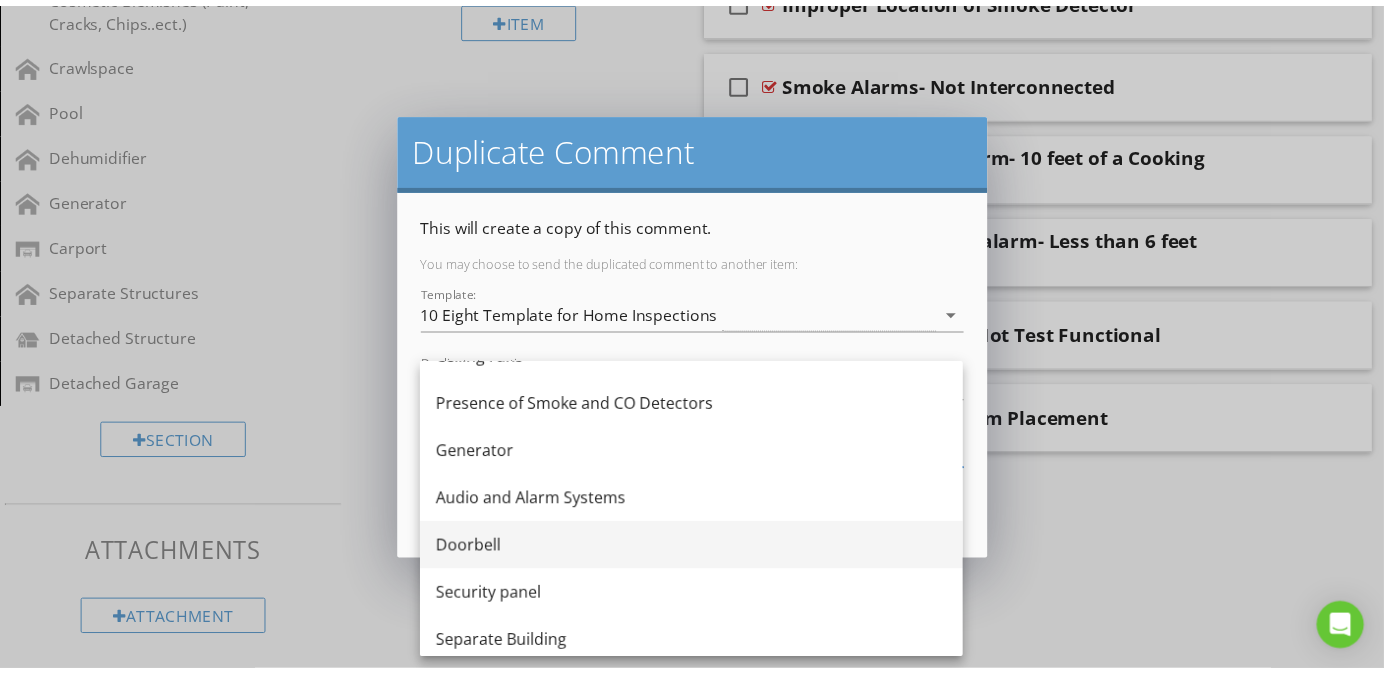 scroll, scrollTop: 509, scrollLeft: 0, axis: vertical 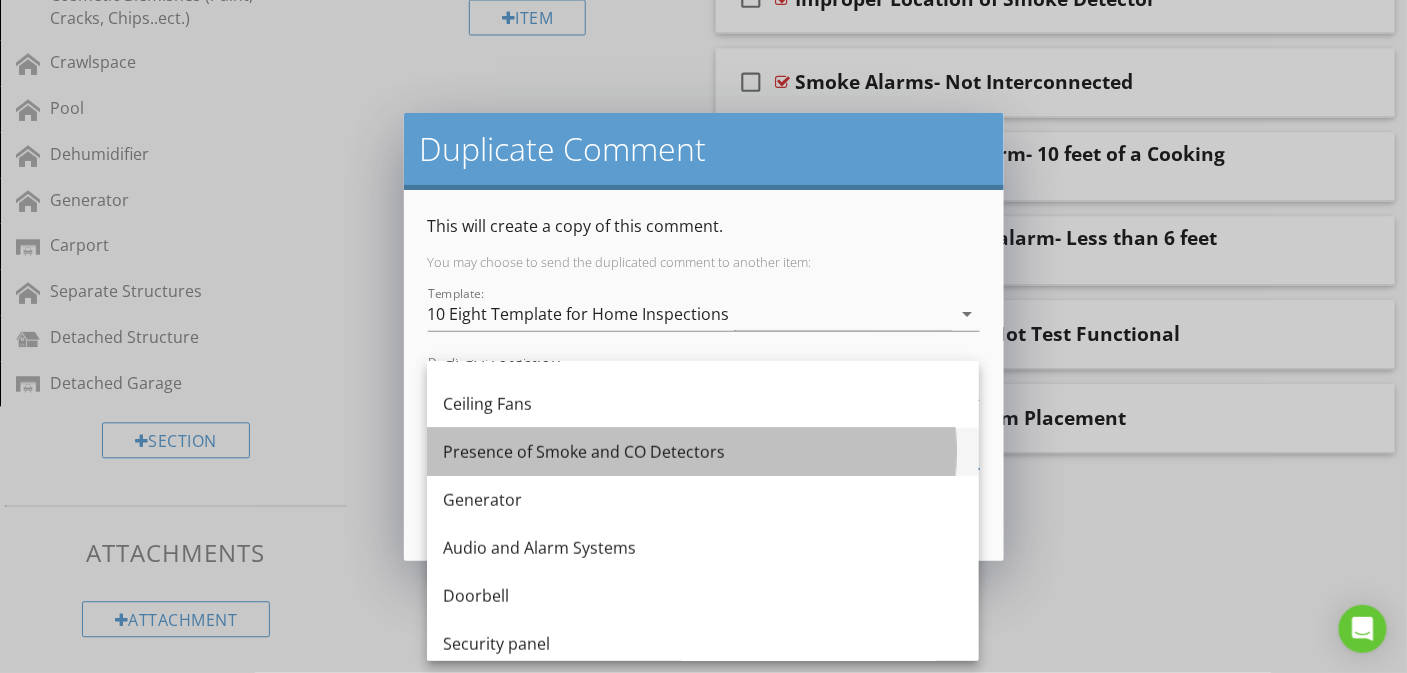 click on "Presence of Smoke and CO Detectors" at bounding box center (703, 452) 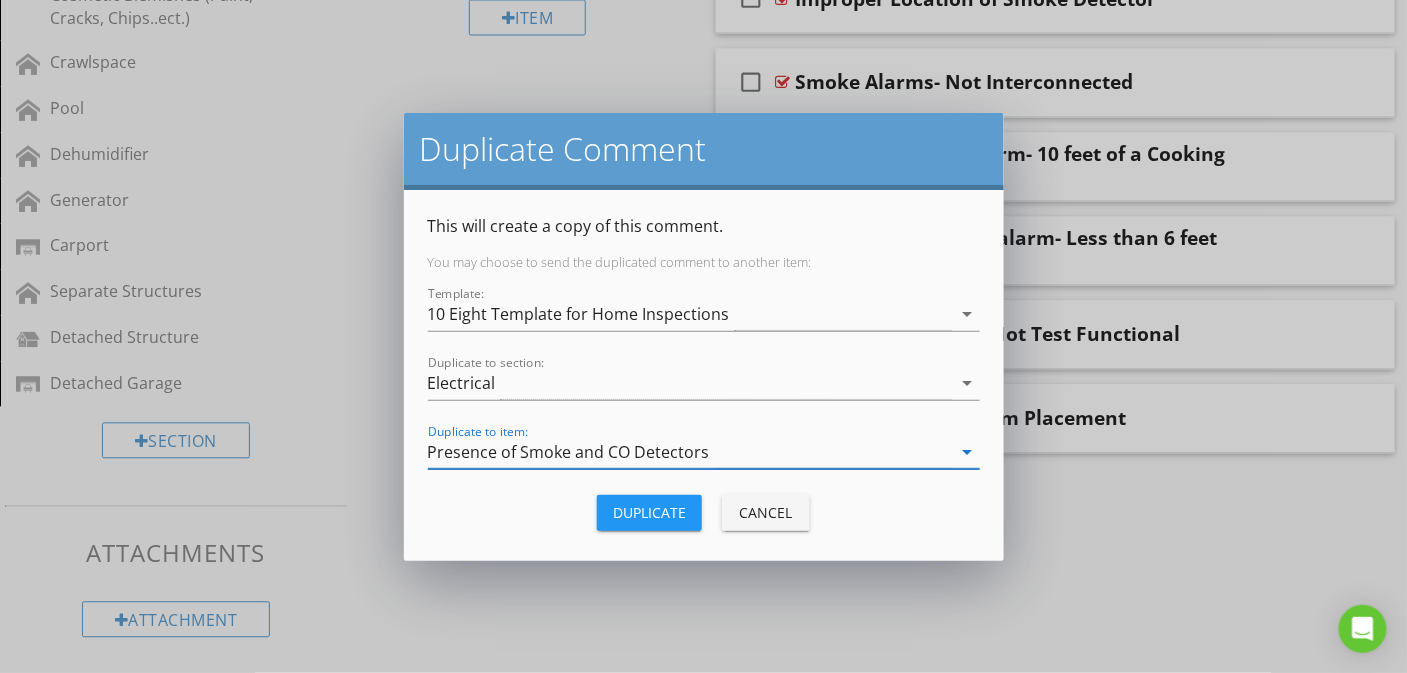 click on "Duplicate" at bounding box center (649, 512) 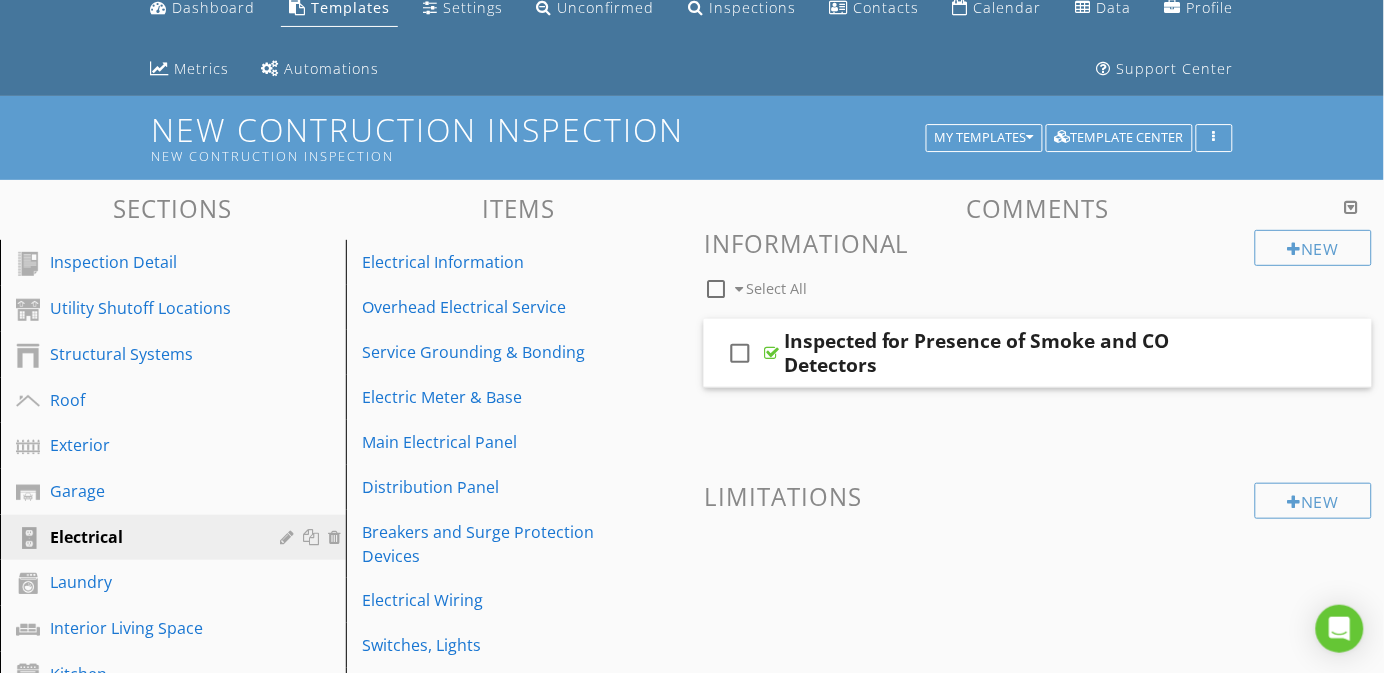 scroll, scrollTop: 0, scrollLeft: 0, axis: both 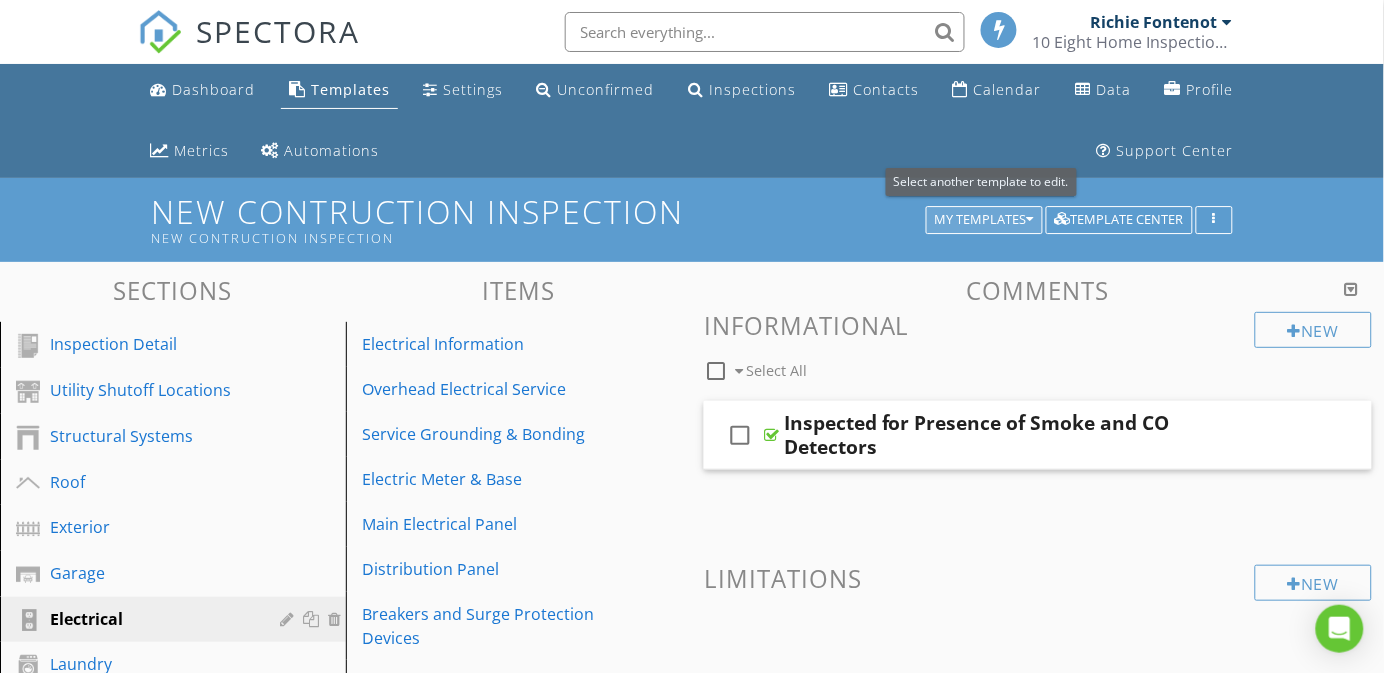 click on "My Templates" at bounding box center [984, 220] 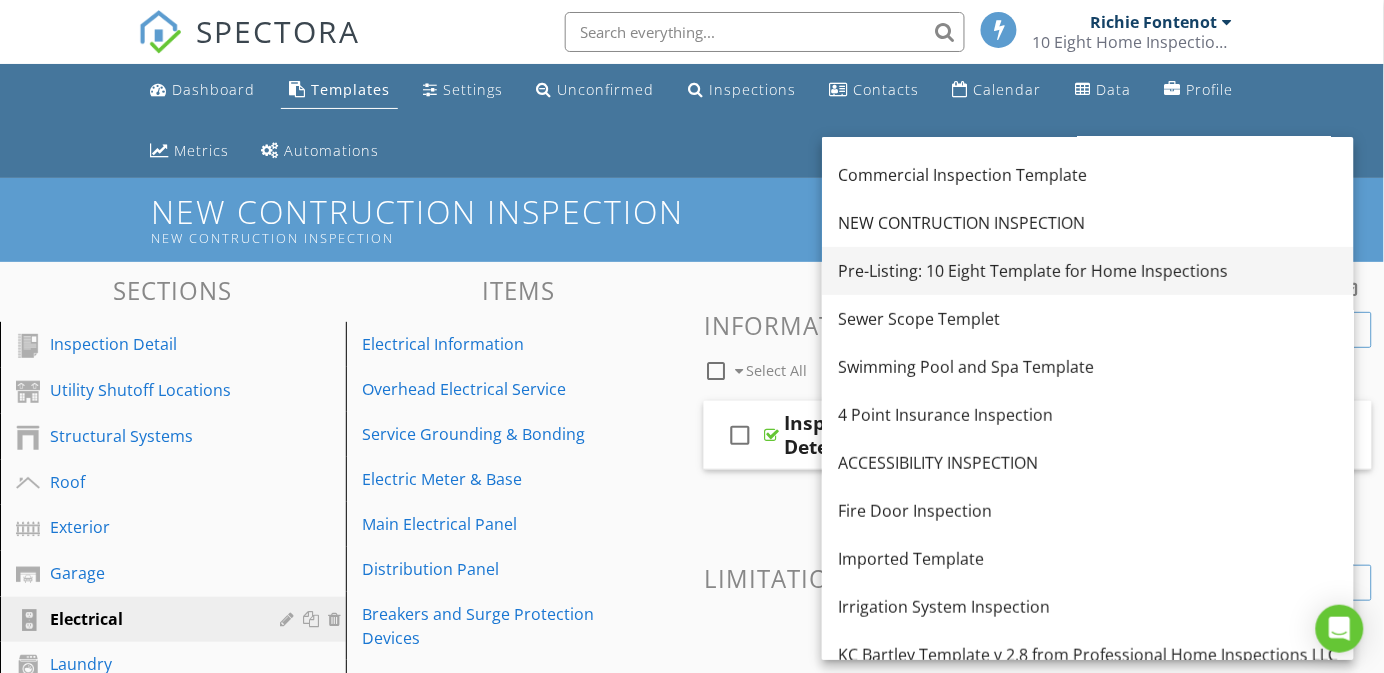 scroll, scrollTop: 195, scrollLeft: 0, axis: vertical 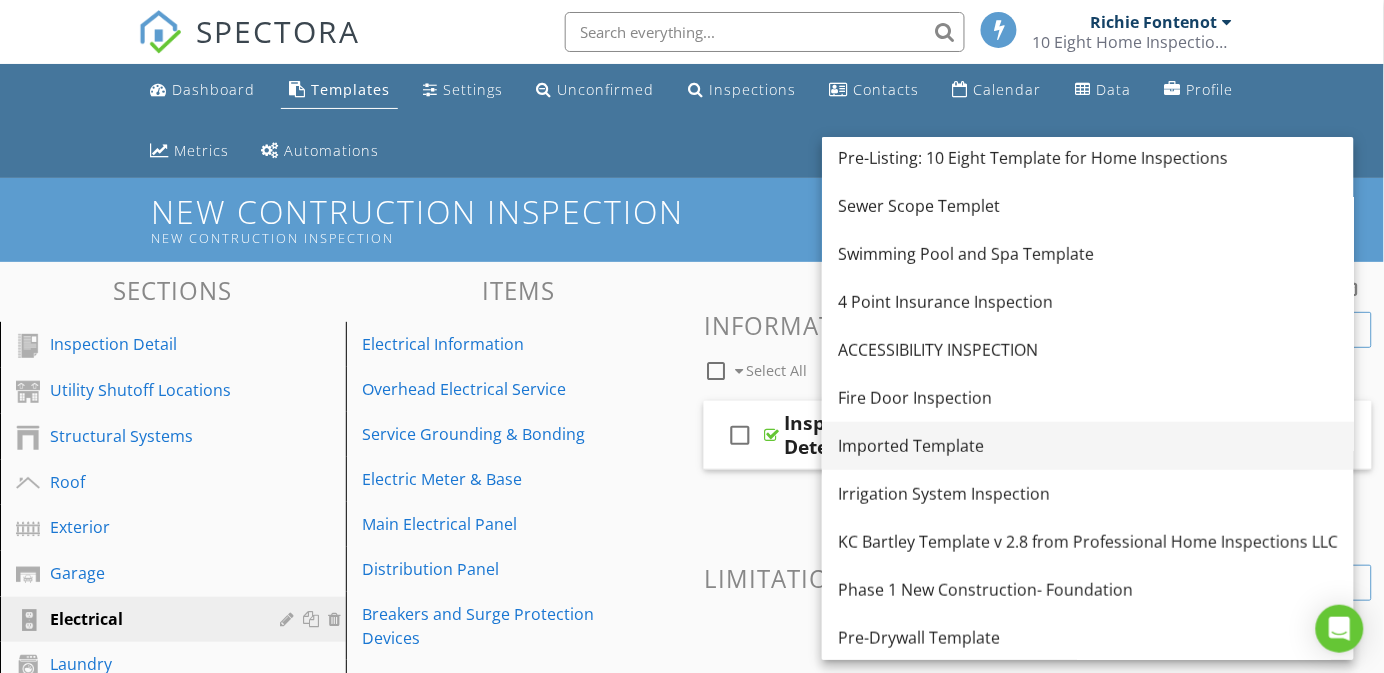 click on "Imported Template" at bounding box center [1088, 446] 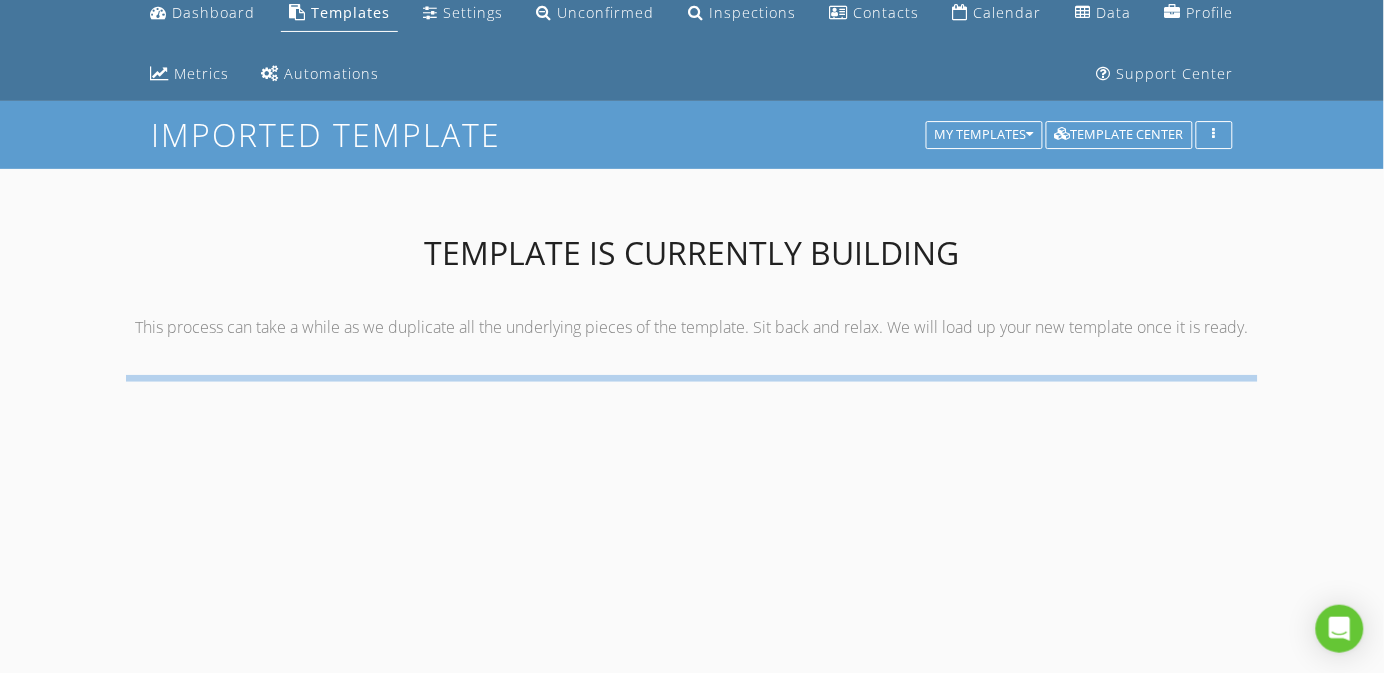 scroll, scrollTop: 28, scrollLeft: 0, axis: vertical 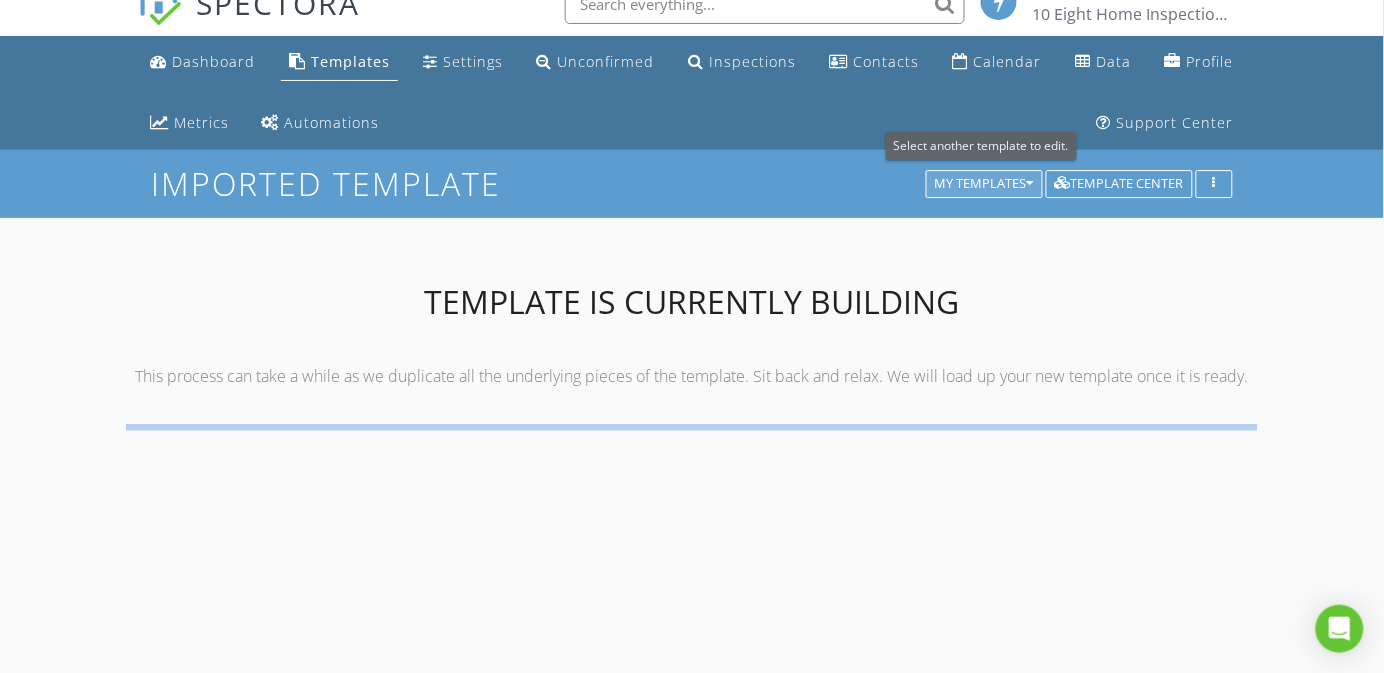 click on "My Templates" at bounding box center (984, 184) 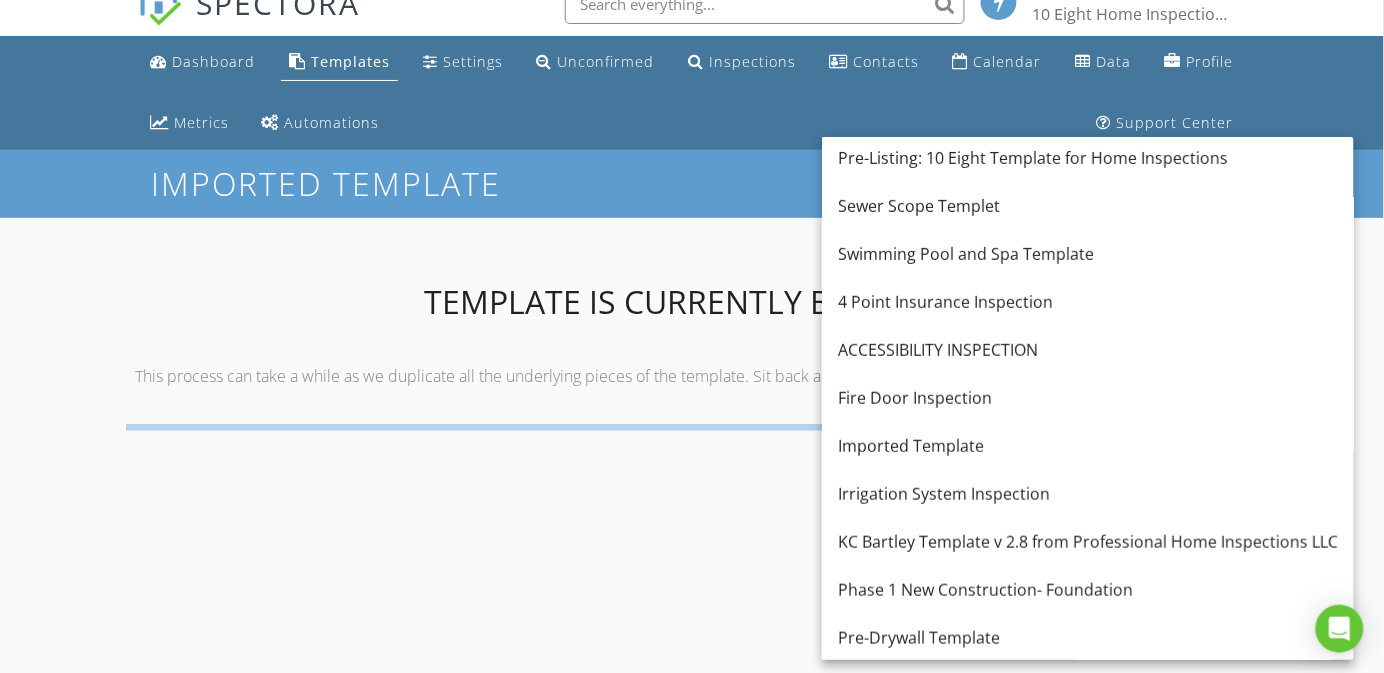 click on "Template is currently building" at bounding box center (691, 281) 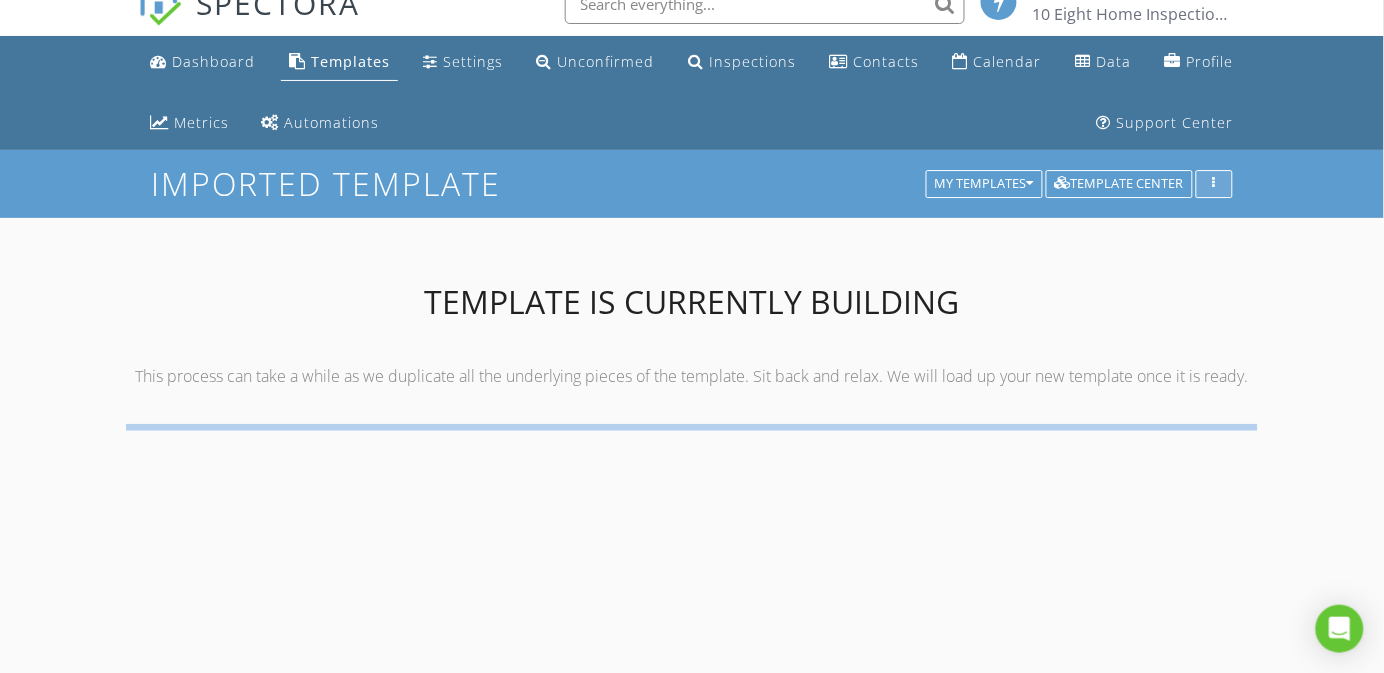 click at bounding box center (1214, 184) 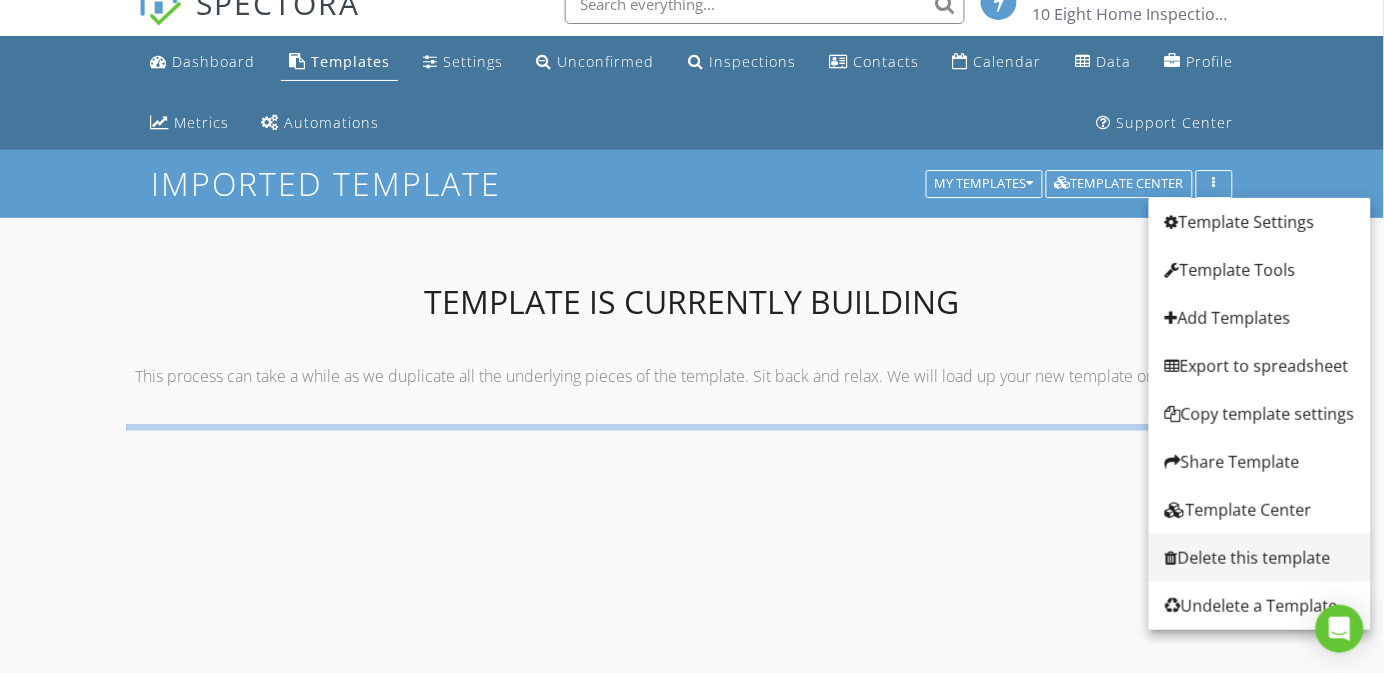 click on "Delete this template" at bounding box center [1260, 558] 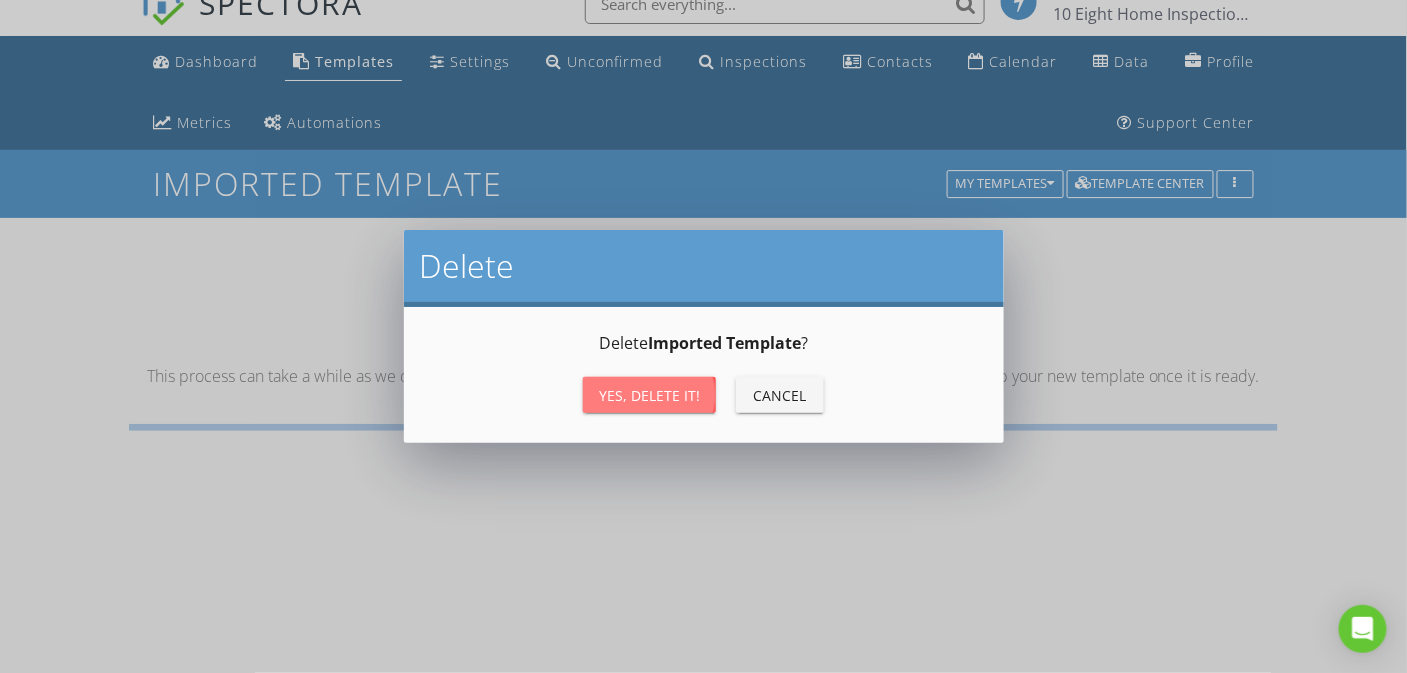 click on "Yes, Delete it!" at bounding box center (649, 395) 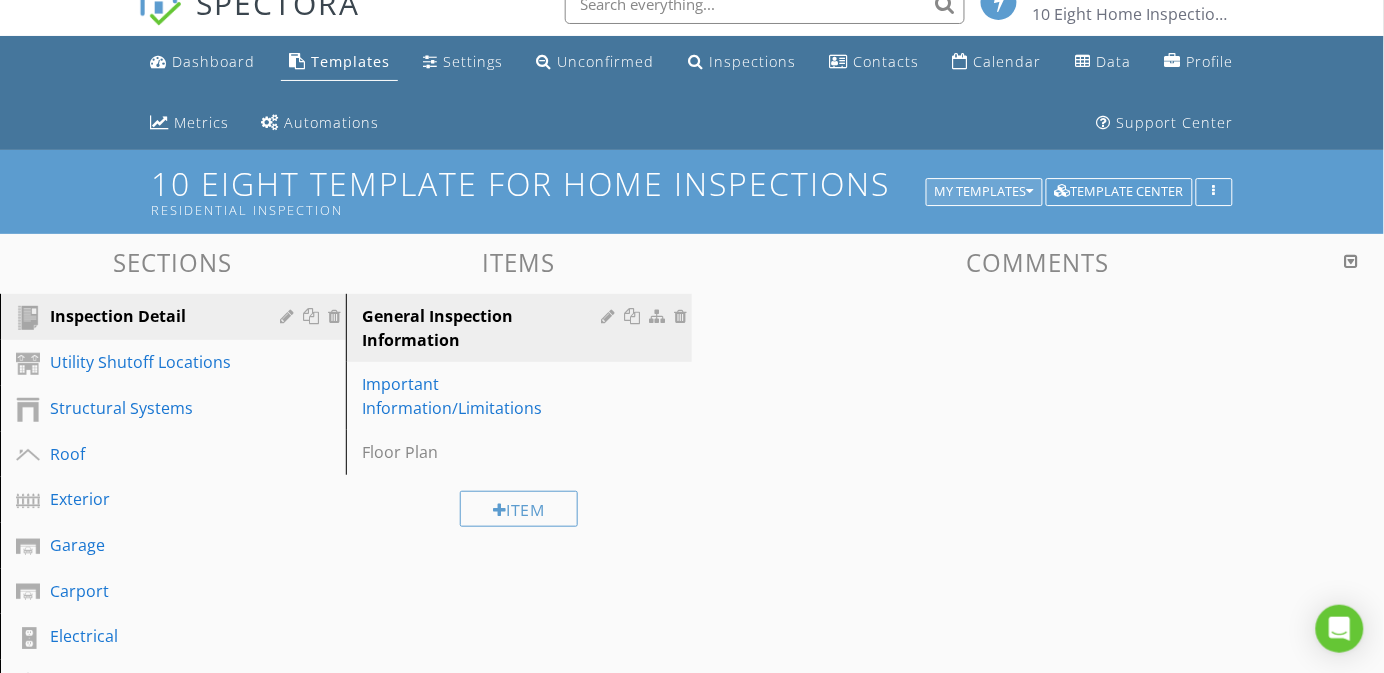 click on "My Templates" at bounding box center [984, 192] 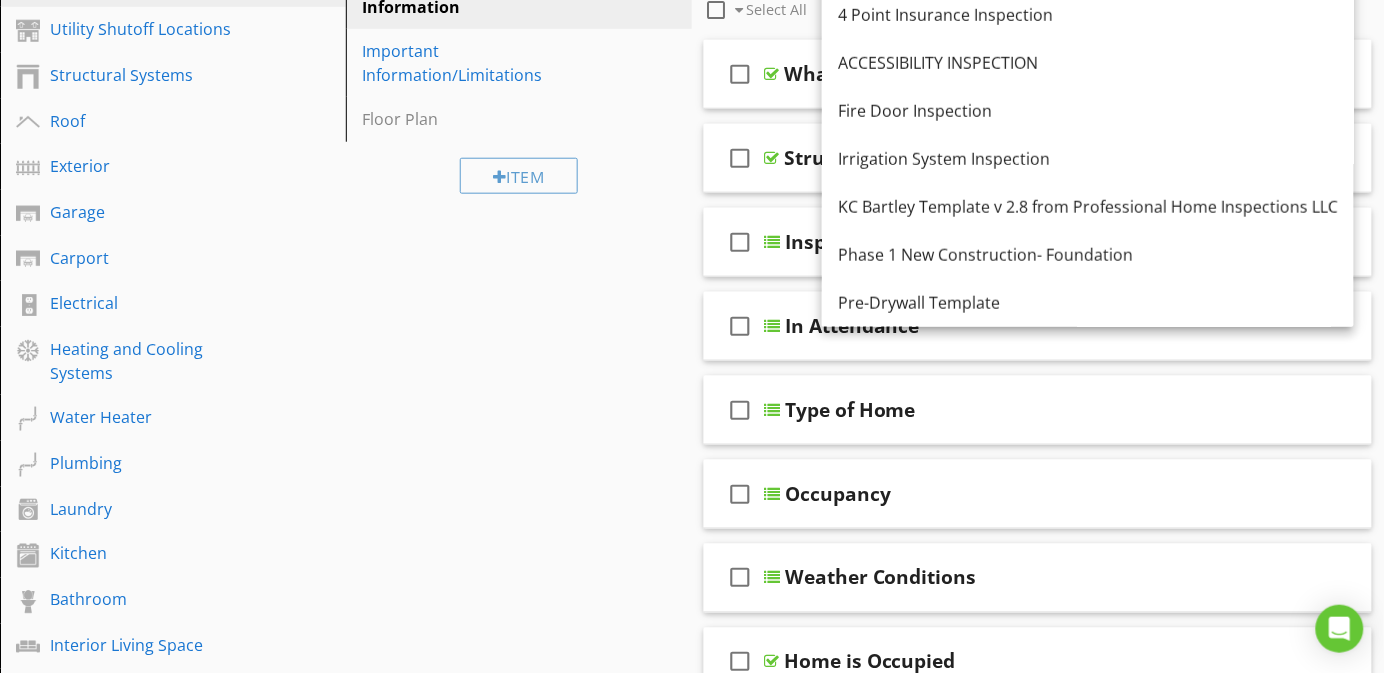 scroll, scrollTop: 178, scrollLeft: 0, axis: vertical 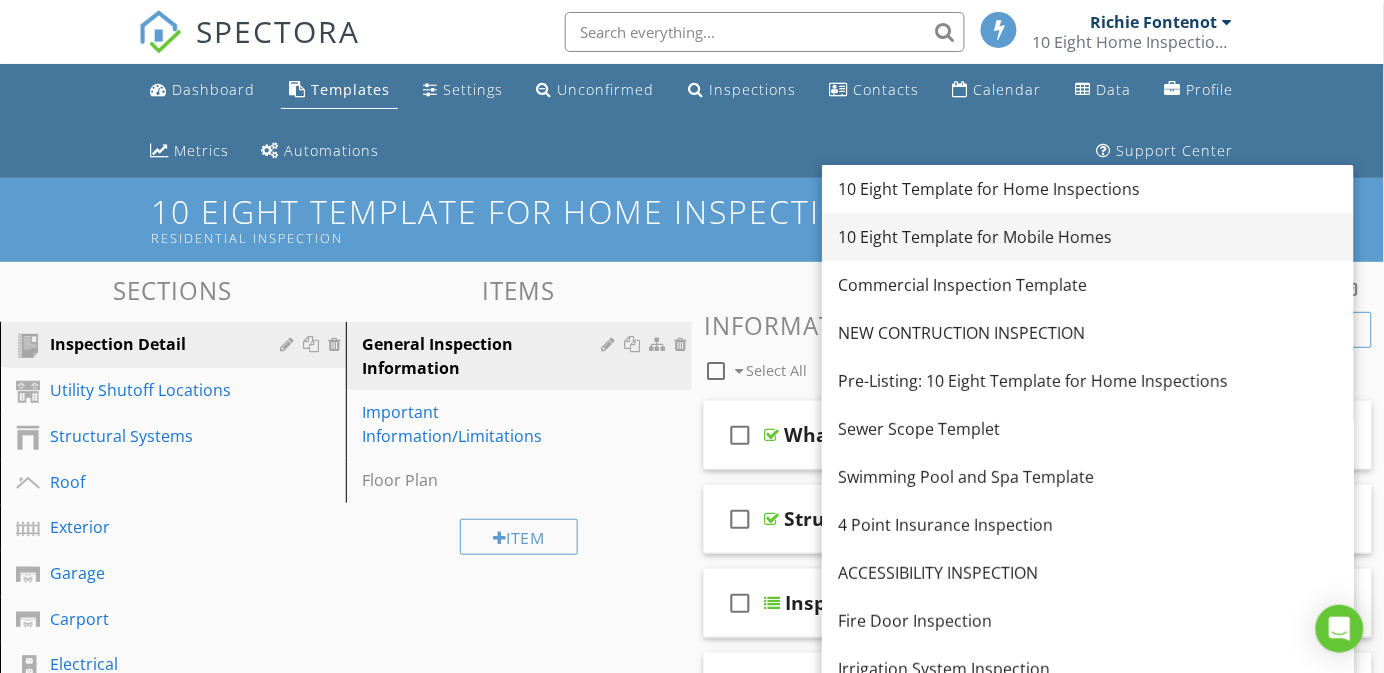 click on "10 Eight Template for Mobile Homes" at bounding box center [1088, 237] 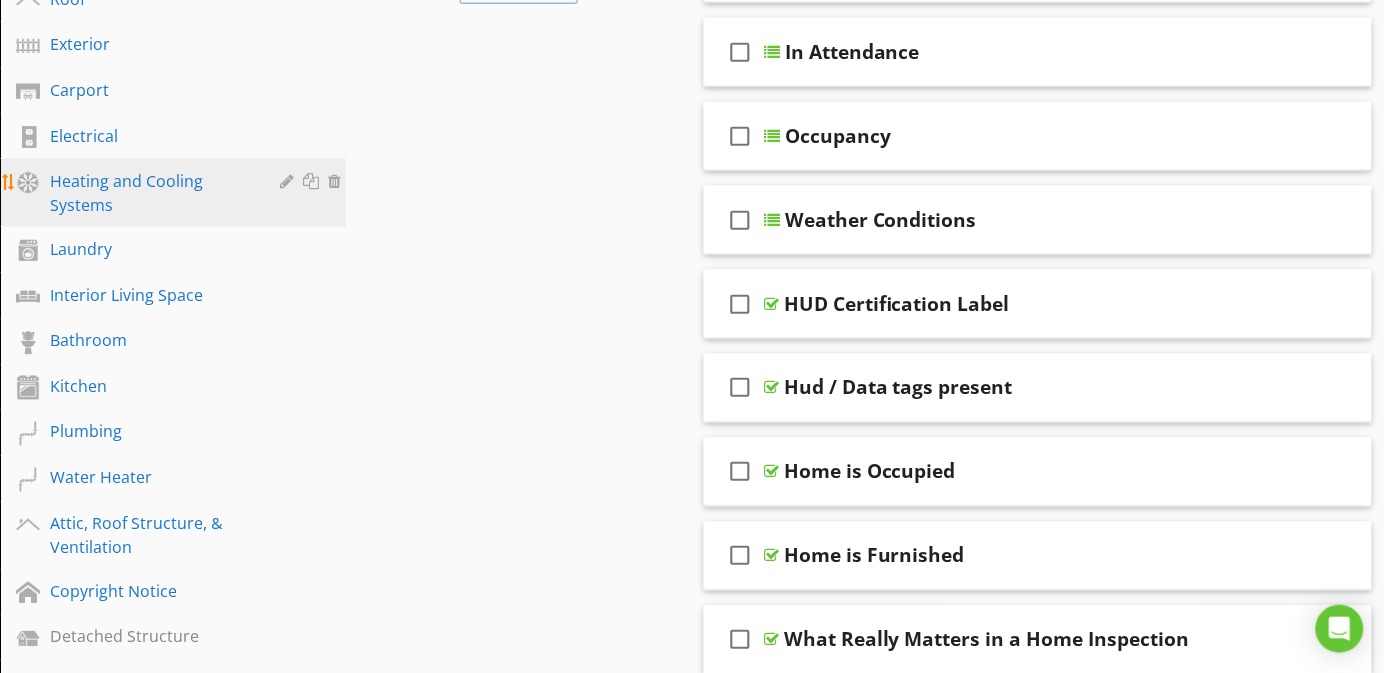 scroll, scrollTop: 600, scrollLeft: 0, axis: vertical 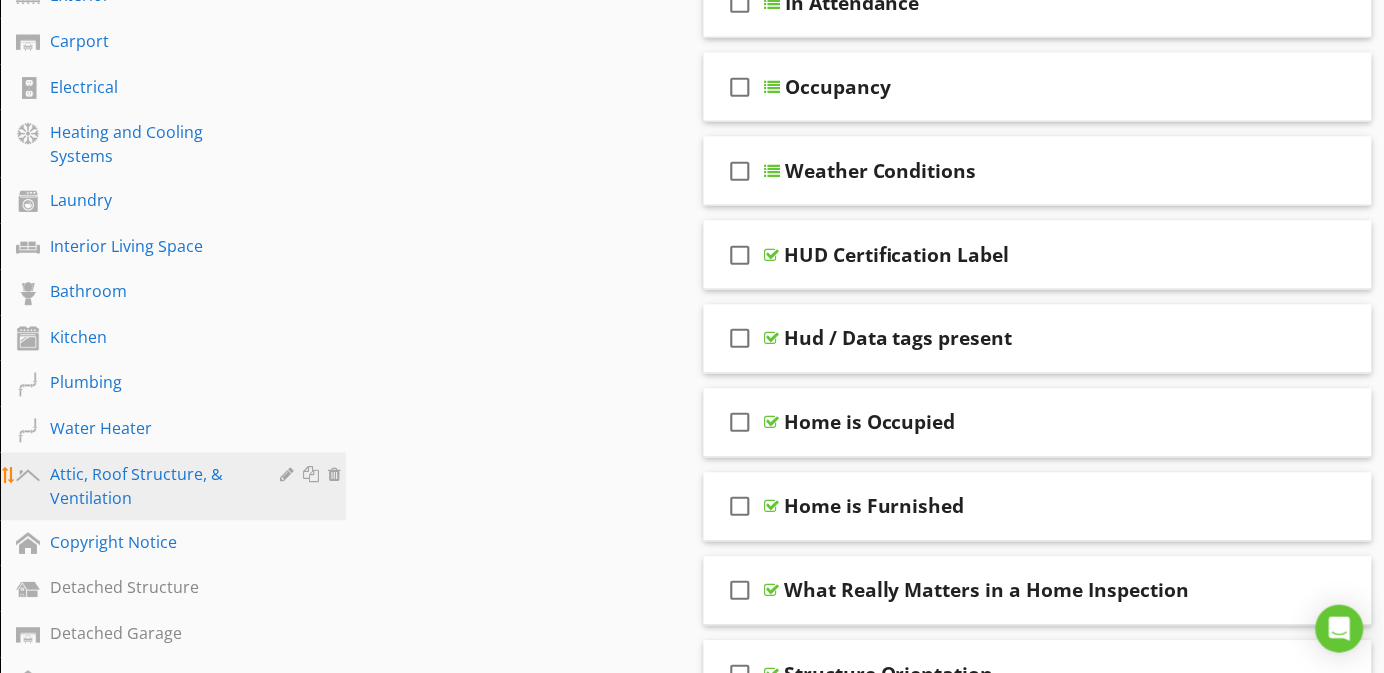 click on "Attic, Roof Structure, & Ventilation" at bounding box center [150, 487] 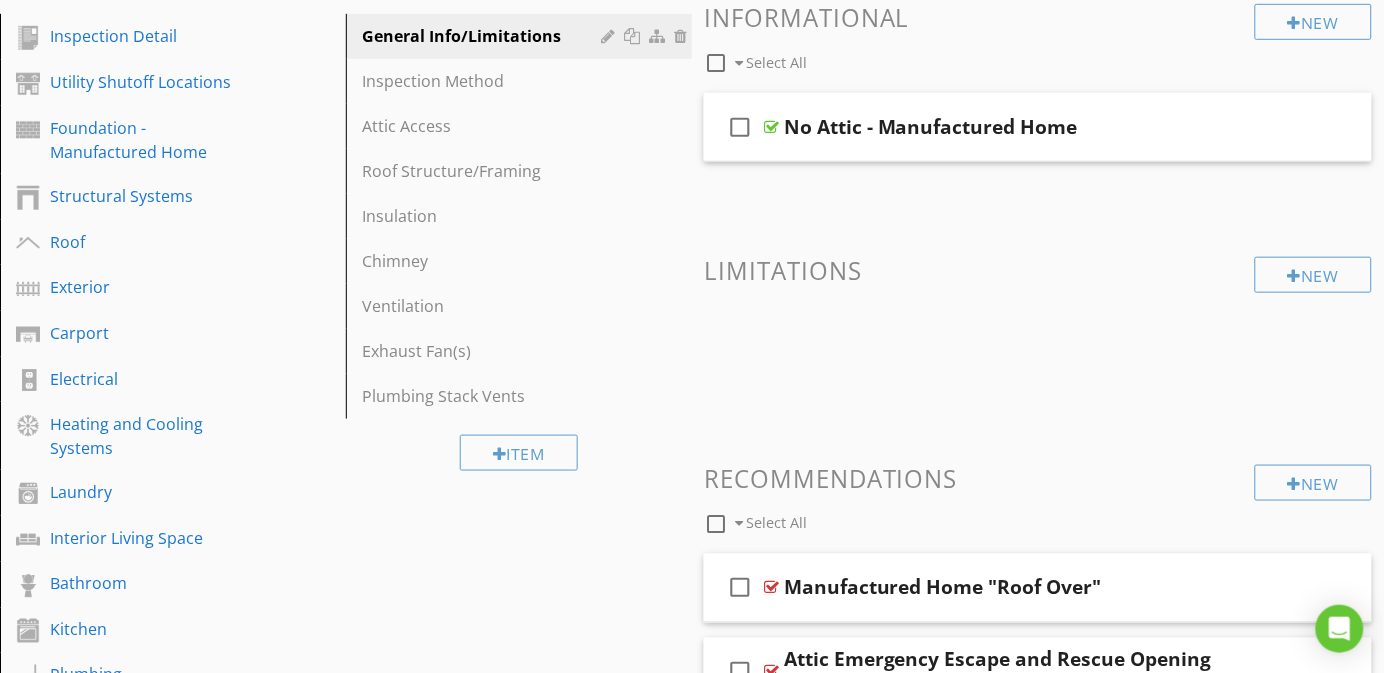 scroll, scrollTop: 300, scrollLeft: 0, axis: vertical 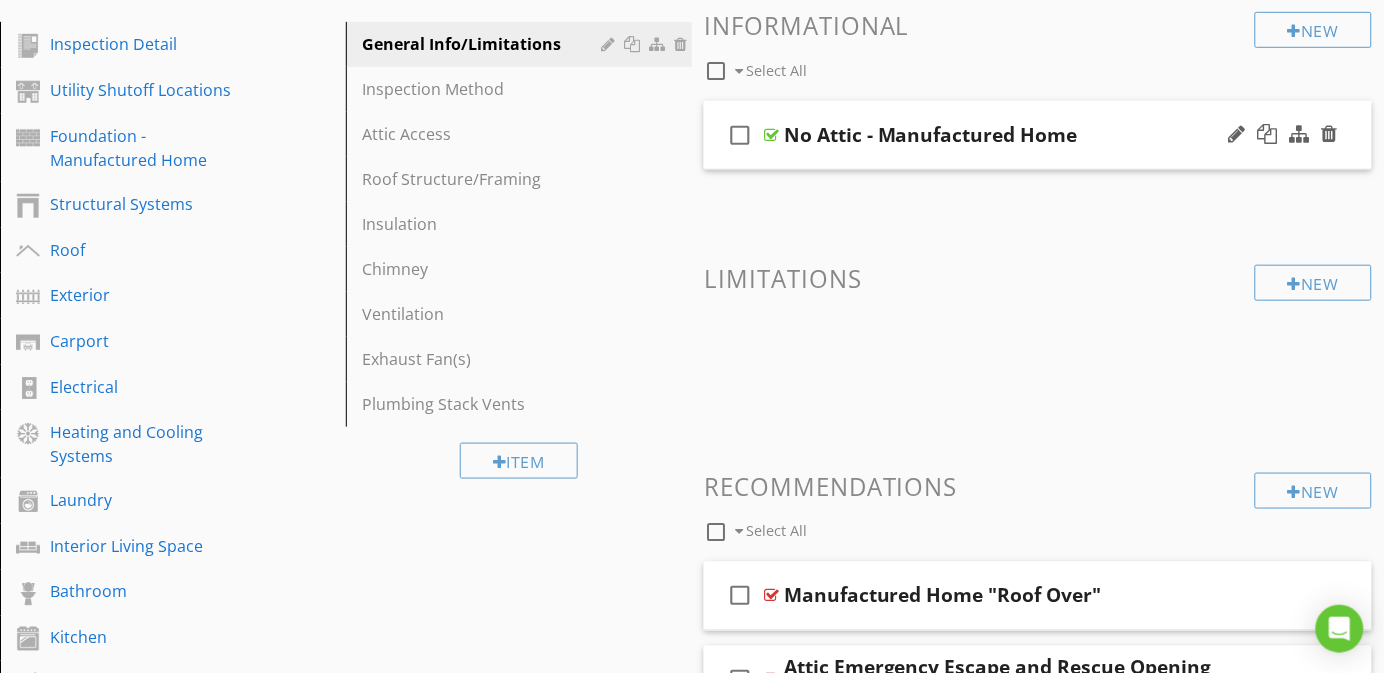 click on "check_box_outline_blank
No Attic - Manufactured Home" at bounding box center [1038, 135] 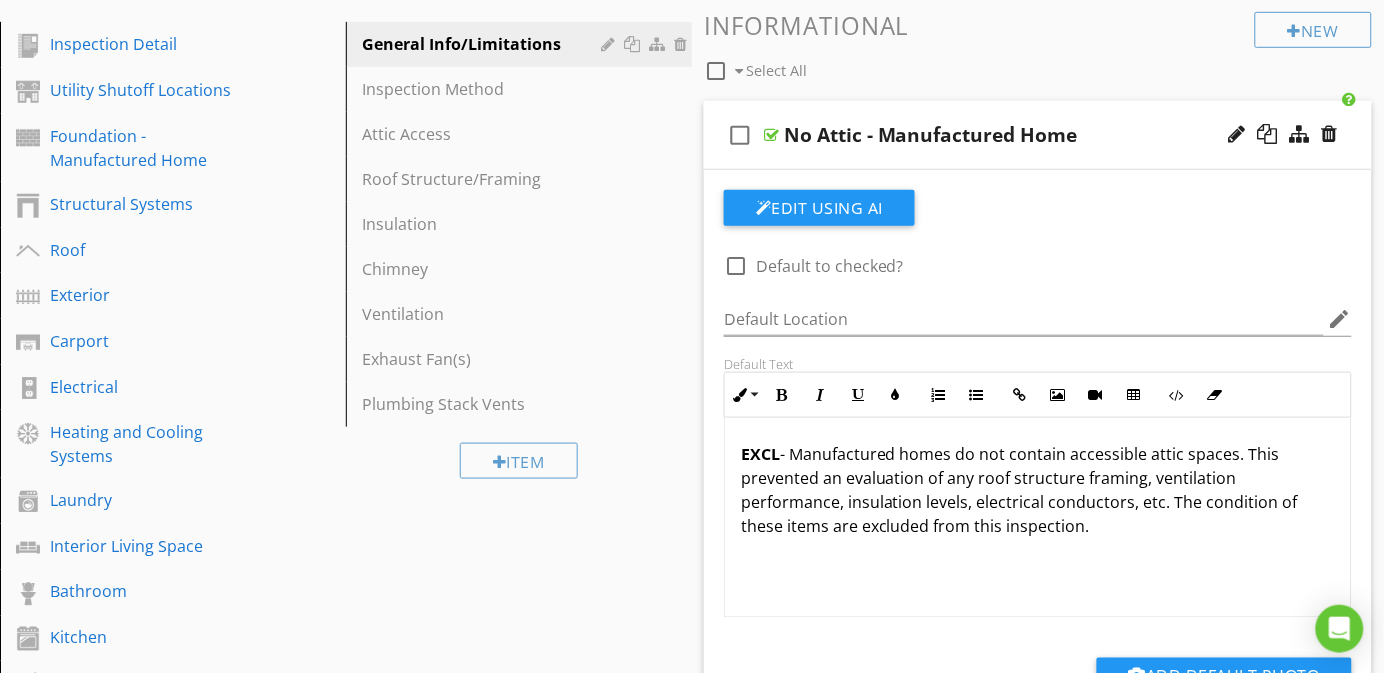 scroll, scrollTop: 1, scrollLeft: 0, axis: vertical 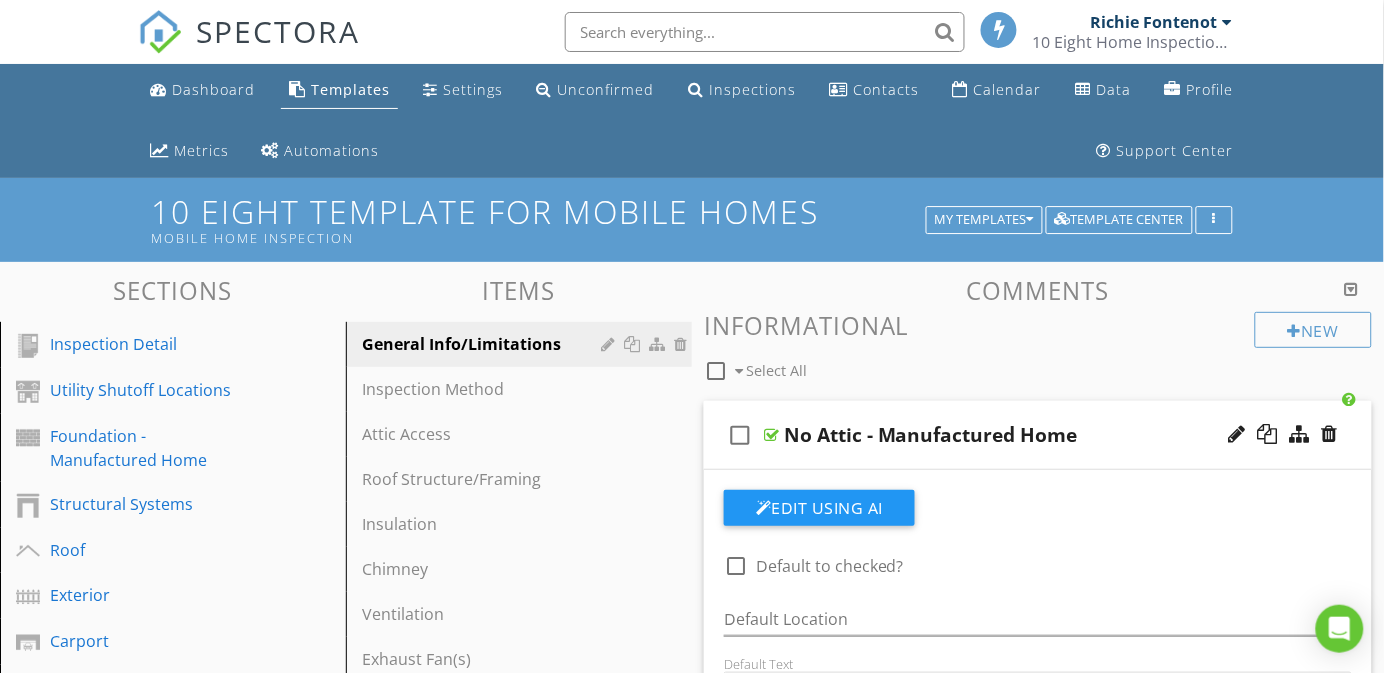 click on "check_box_outline_blank
No Attic - Manufactured Home" at bounding box center [1038, 435] 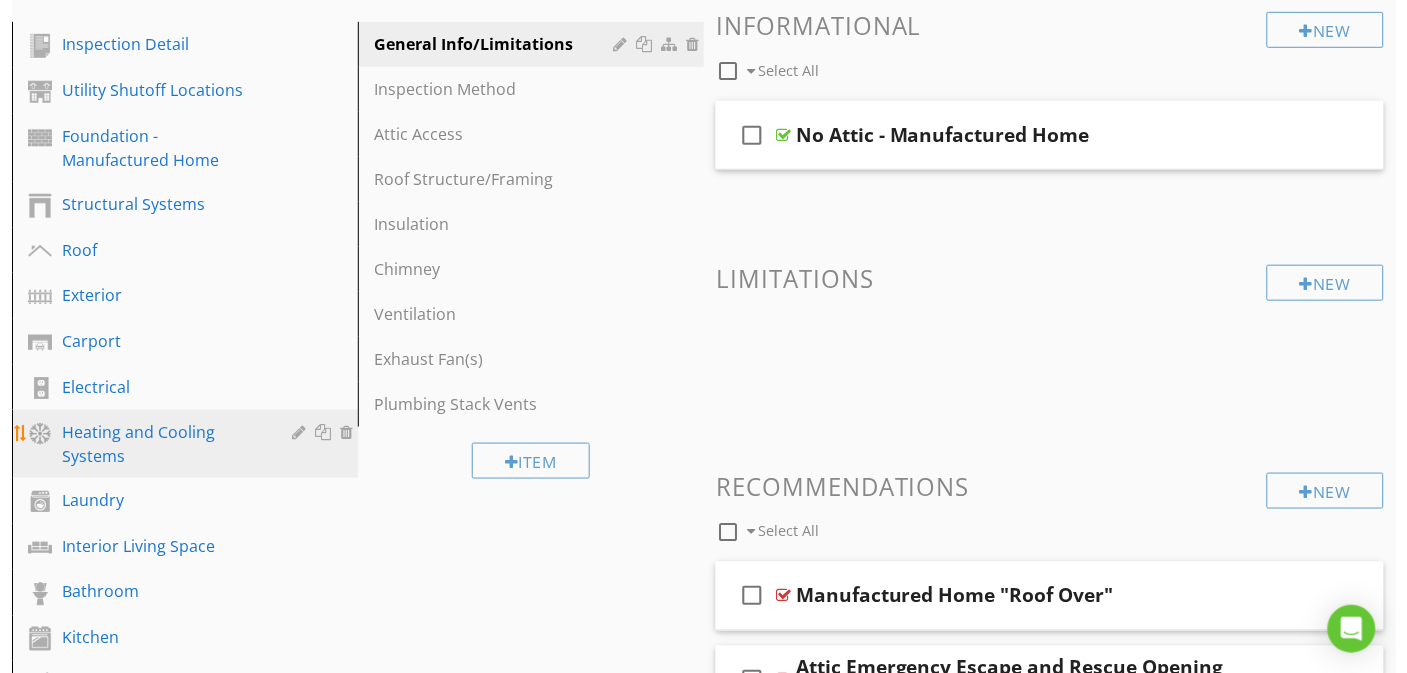 scroll, scrollTop: 600, scrollLeft: 0, axis: vertical 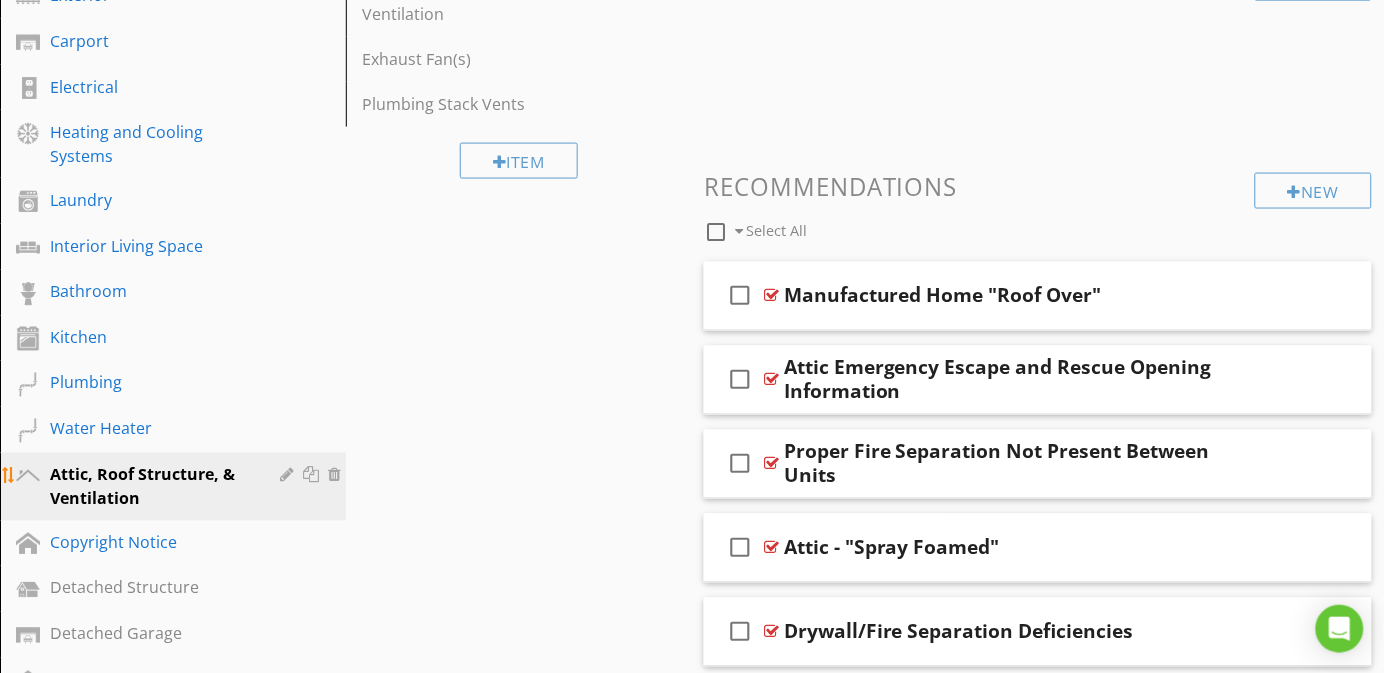 click at bounding box center (289, 475) 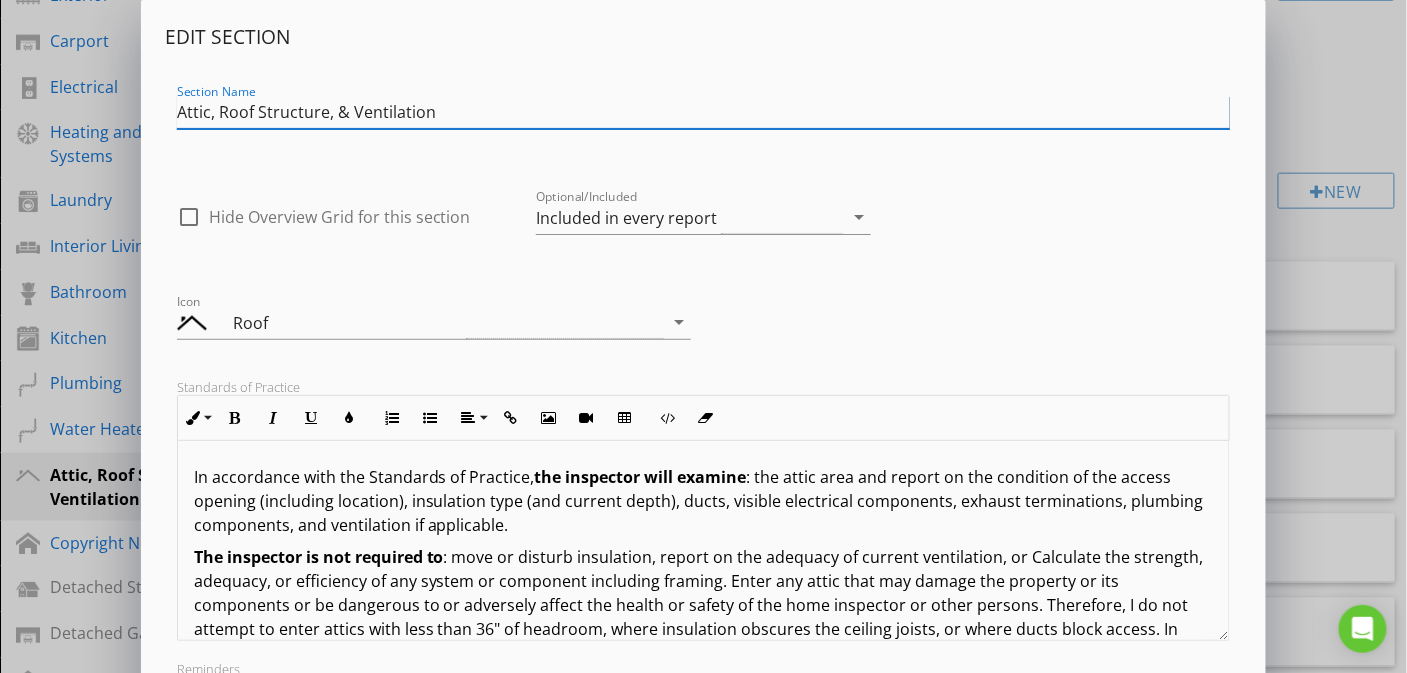 click on "Attic, Roof Structure, & Ventilation" at bounding box center [704, 112] 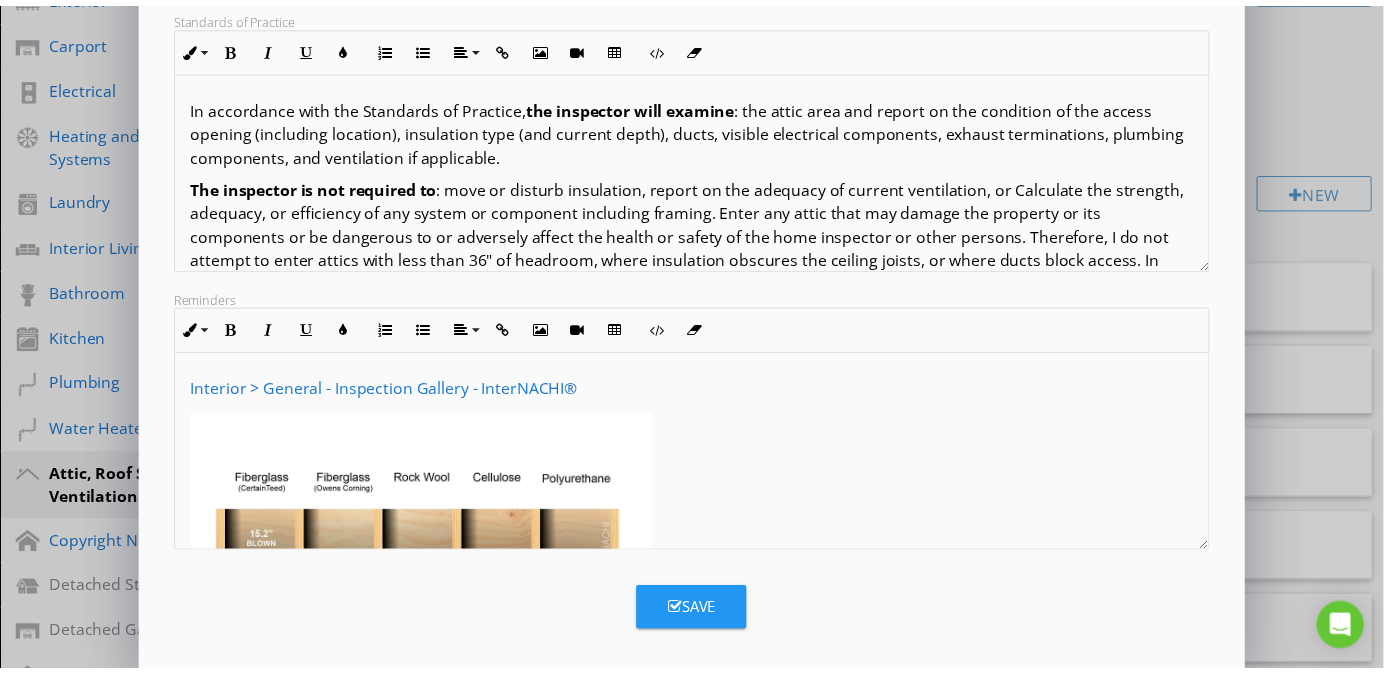 scroll, scrollTop: 385, scrollLeft: 0, axis: vertical 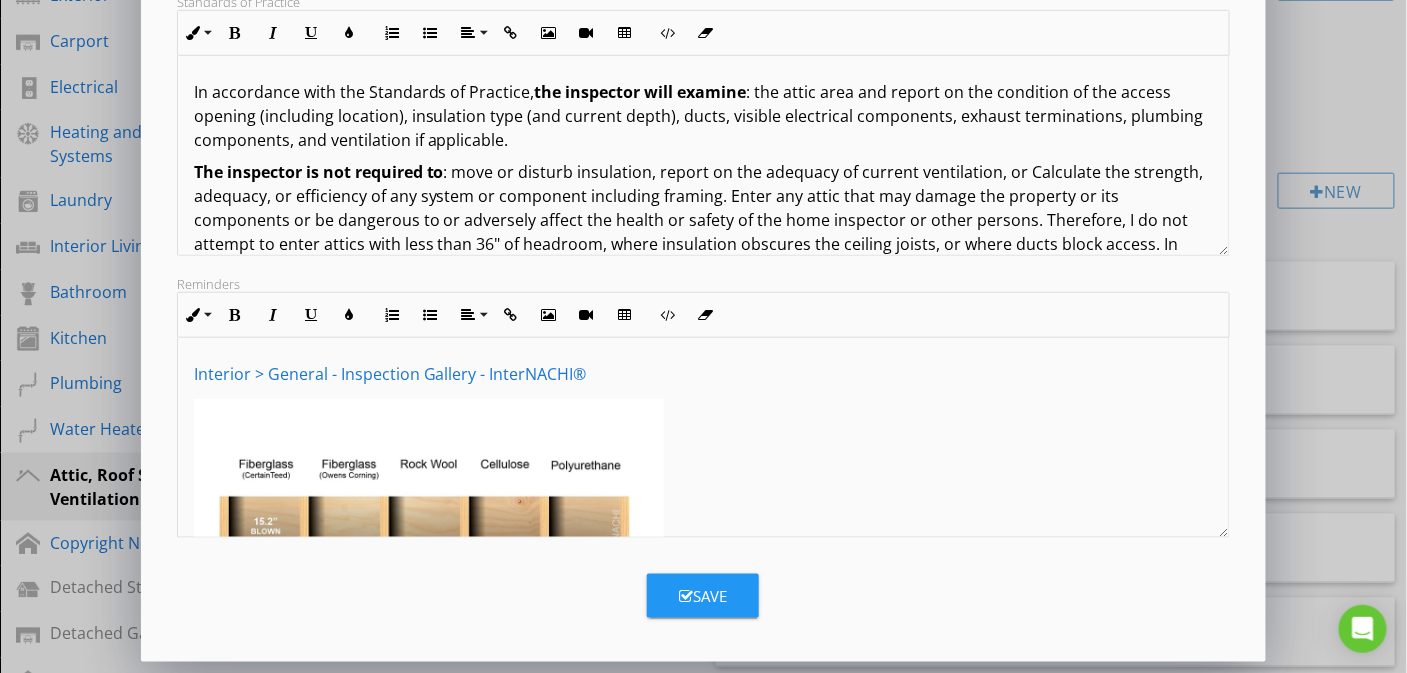 type on "MH- Attic, Roof Structure, & Ventilation" 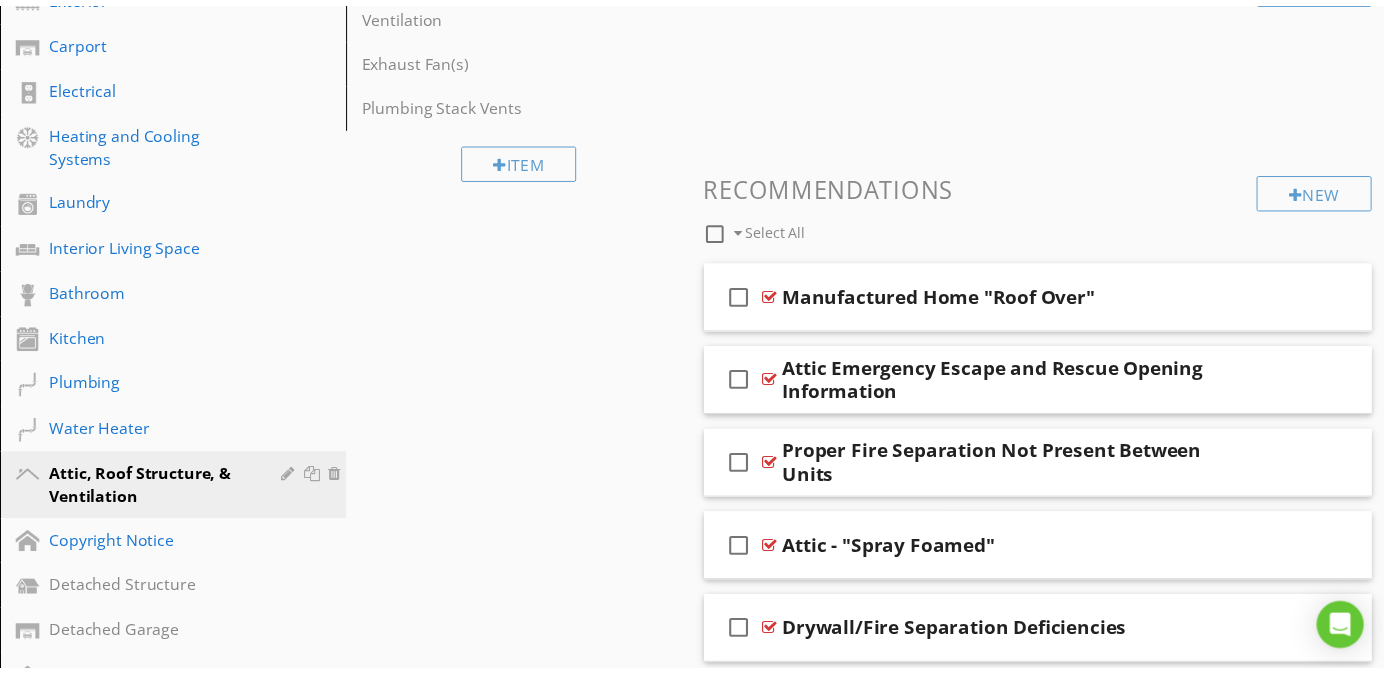 scroll, scrollTop: 167, scrollLeft: 0, axis: vertical 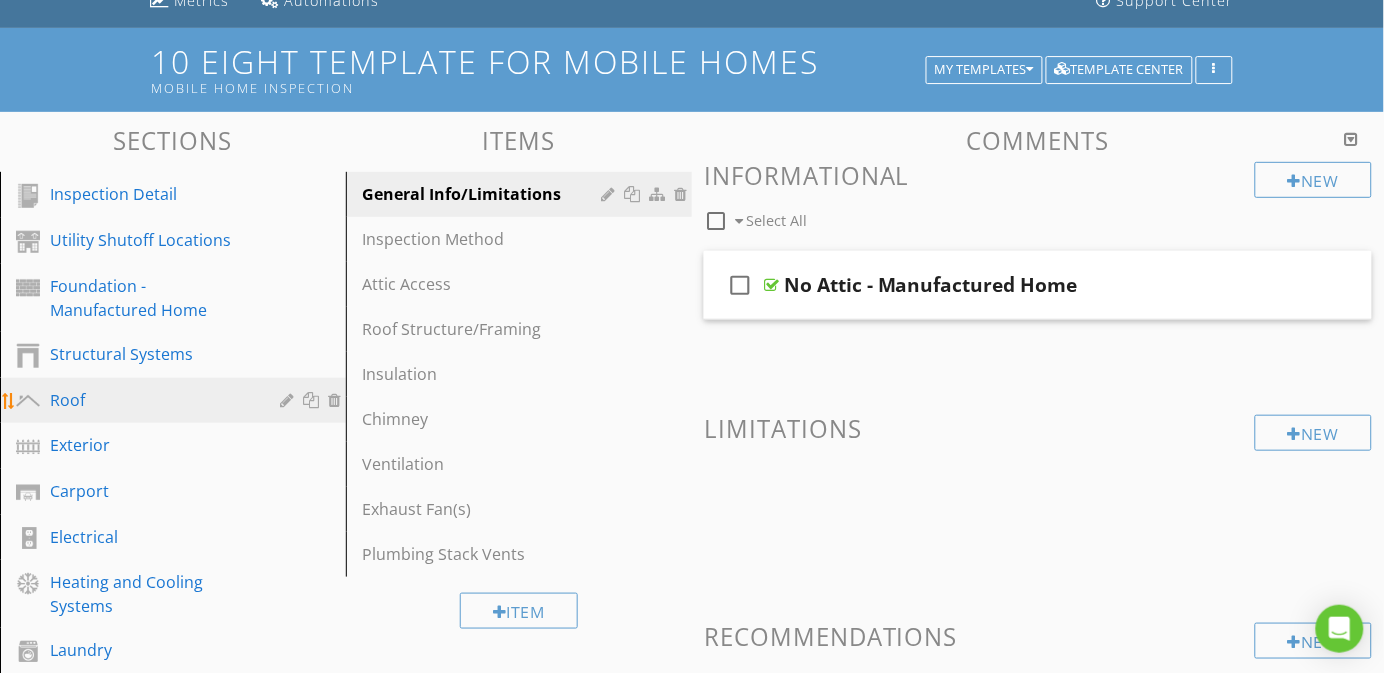 click on "Roof" at bounding box center [150, 400] 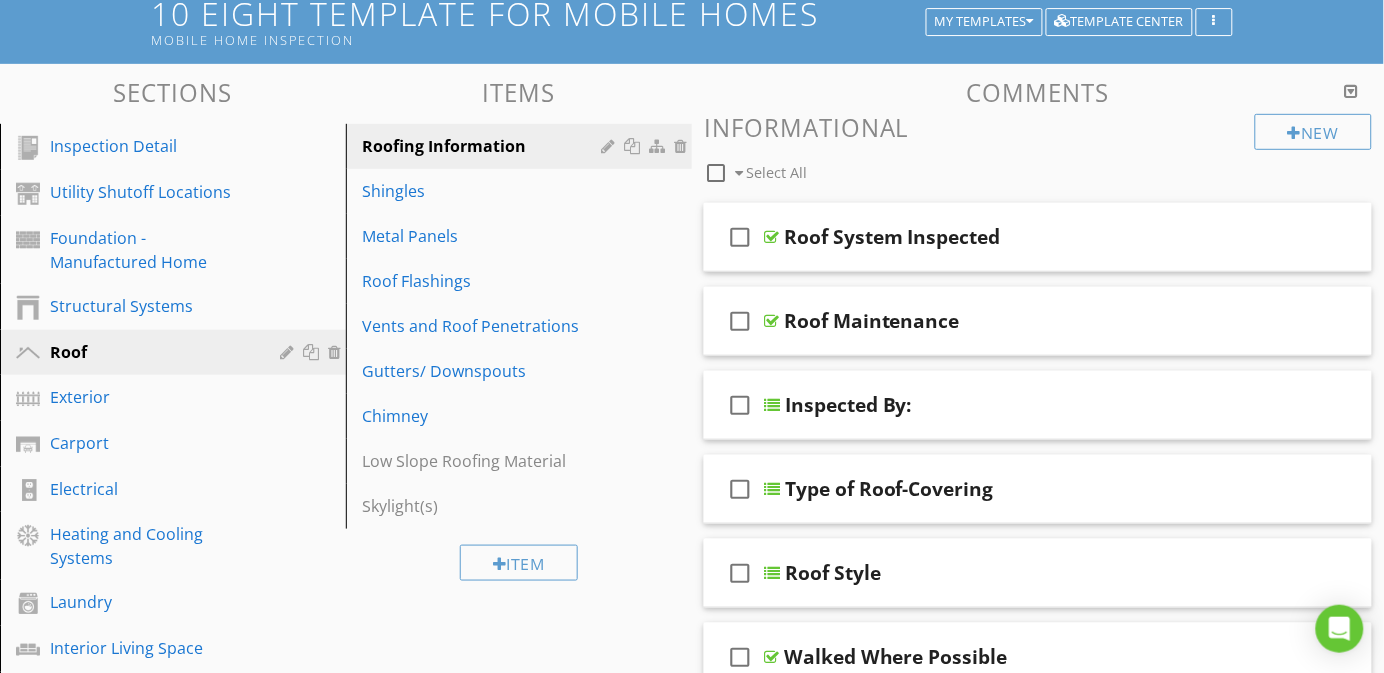 scroll, scrollTop: 150, scrollLeft: 0, axis: vertical 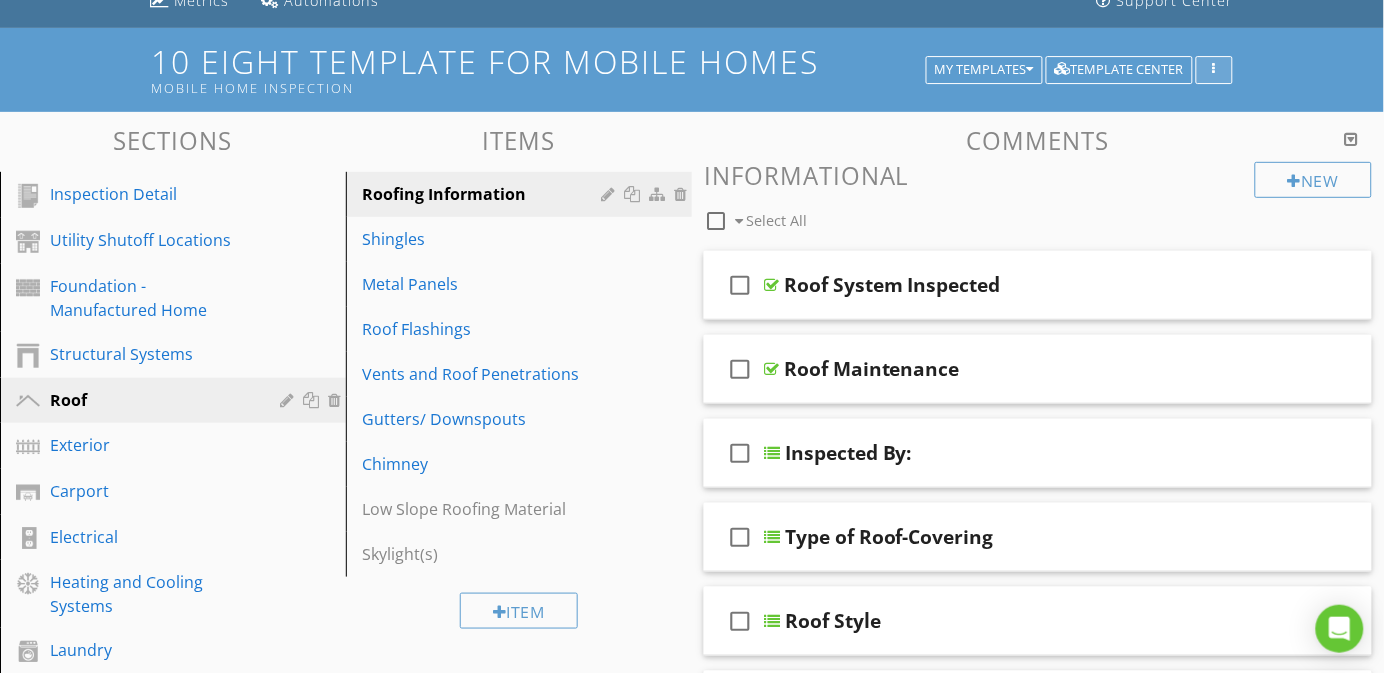 click at bounding box center [1214, 70] 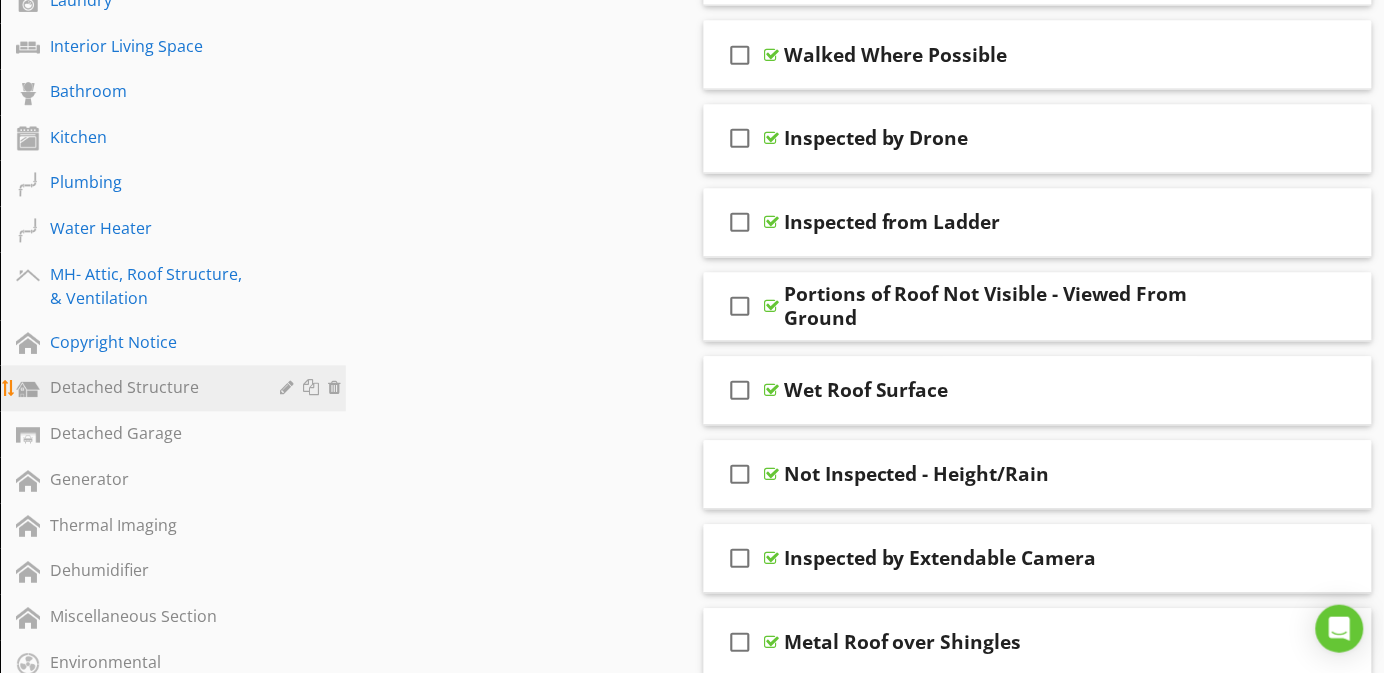 scroll, scrollTop: 750, scrollLeft: 0, axis: vertical 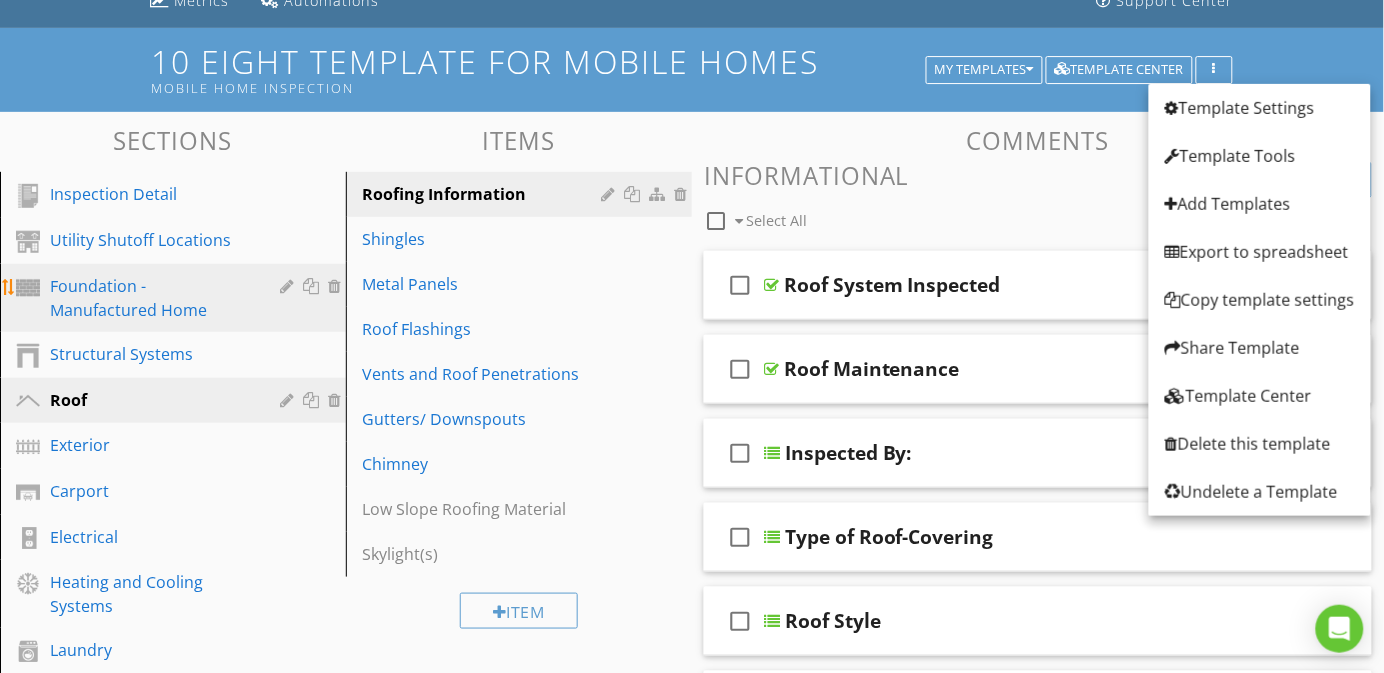 click at bounding box center [313, 286] 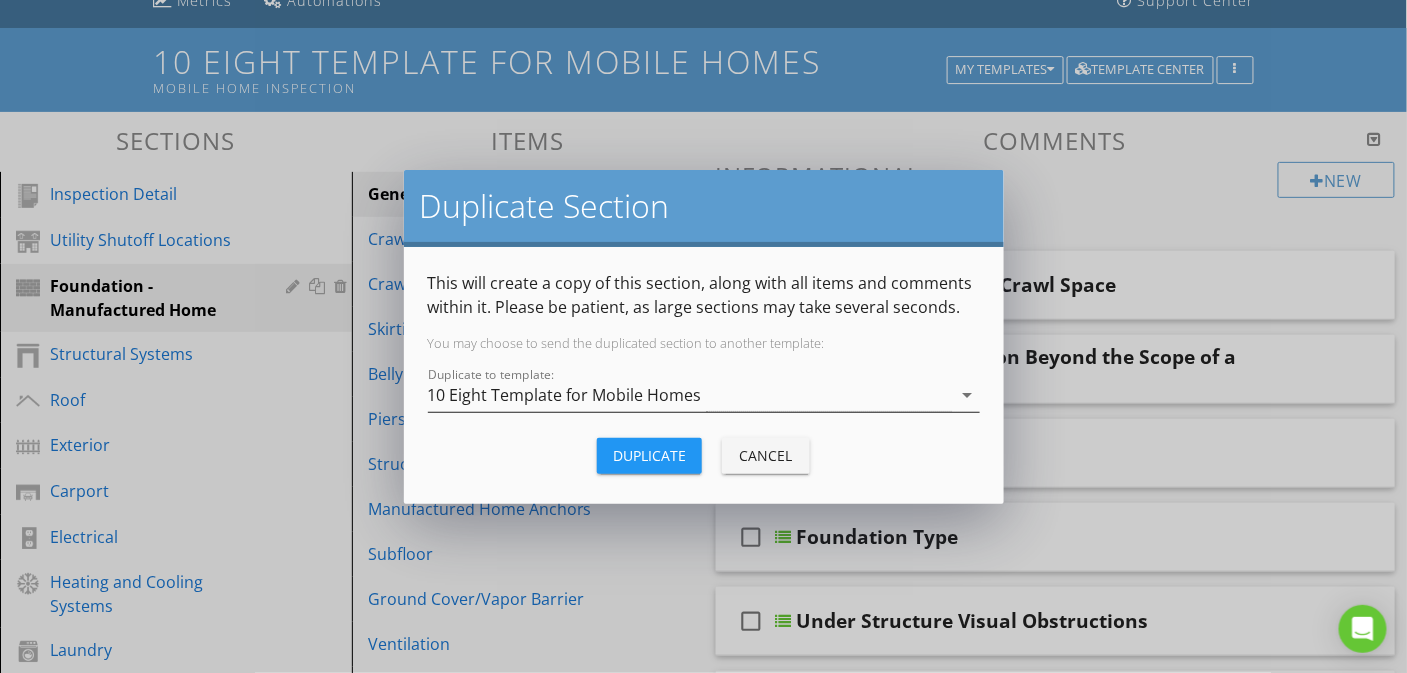click on "10 Eight Template for Mobile Homes" at bounding box center (565, 395) 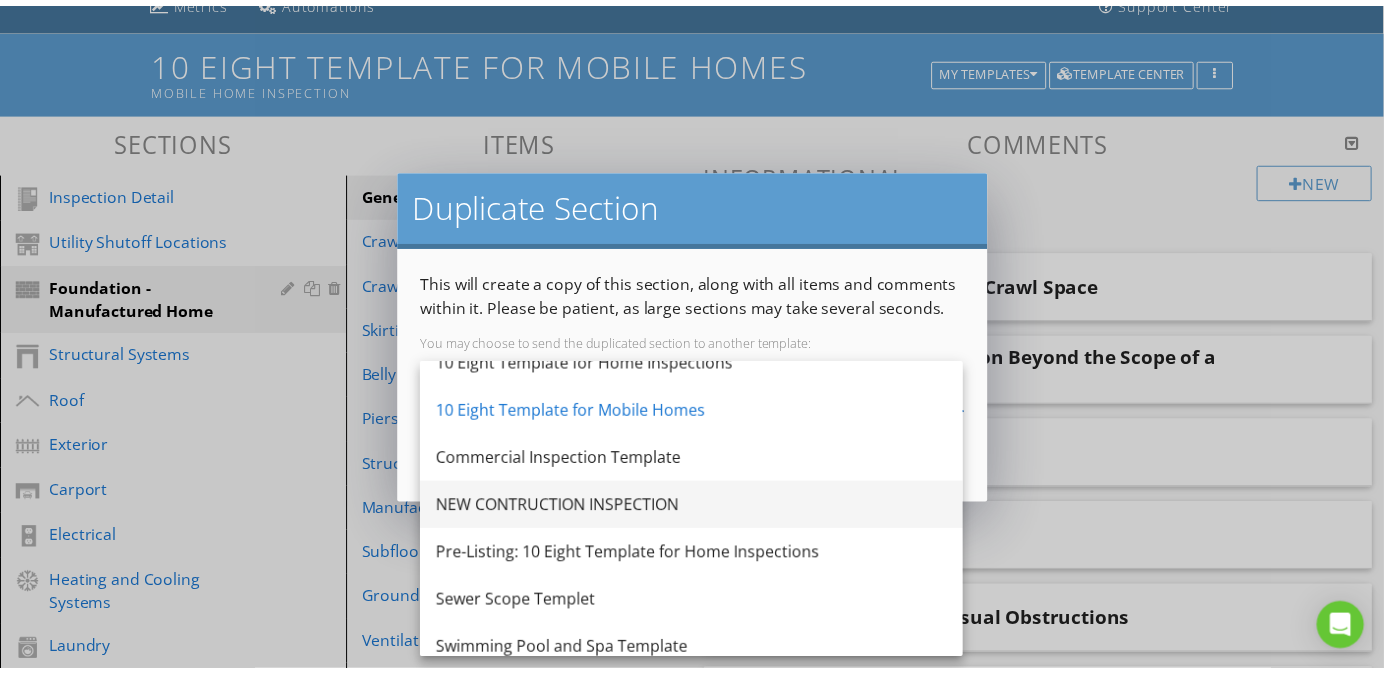 scroll, scrollTop: 0, scrollLeft: 0, axis: both 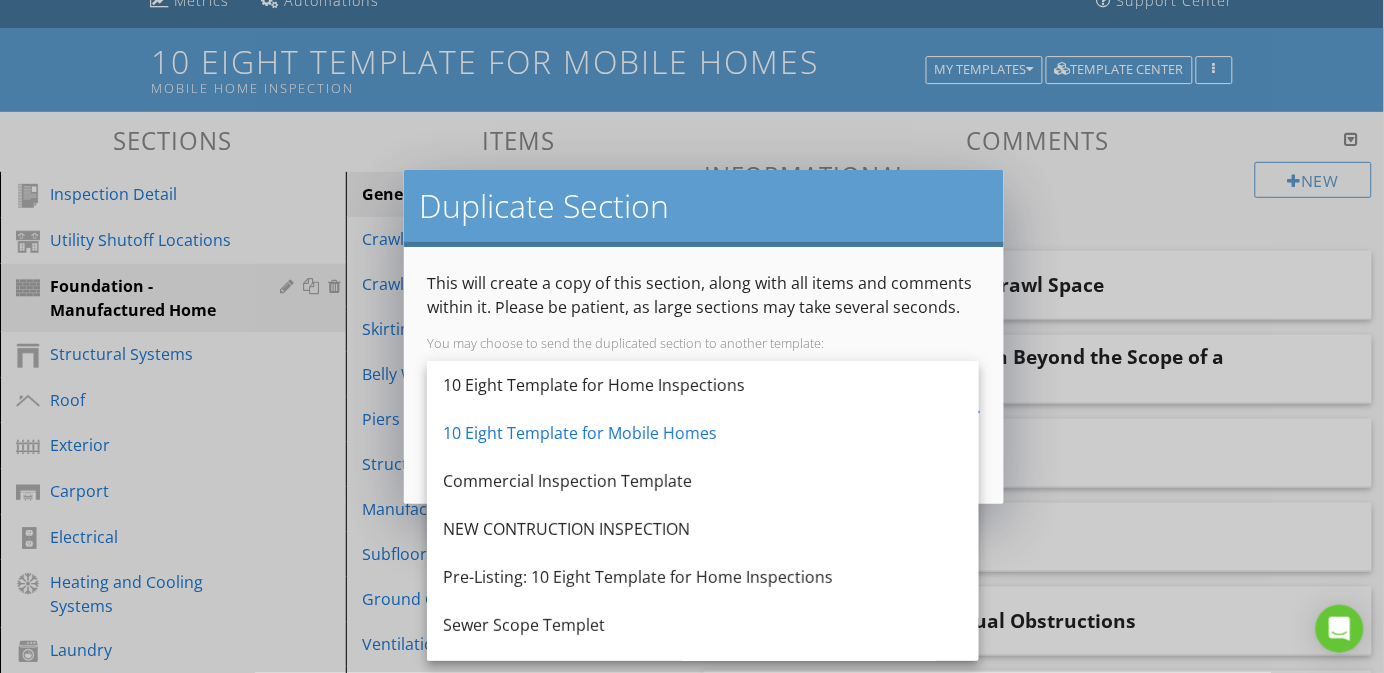 click on "Duplicate Section
This will create a copy of this section, along with all items and
comments within it. Please be patient, as large sections may take
several seconds.
You may choose to send the duplicated section to another template:
Duplicate to template: 10 Eight Template for Mobile Homes arrow_drop_down   Duplicate   Cancel" at bounding box center (692, 336) 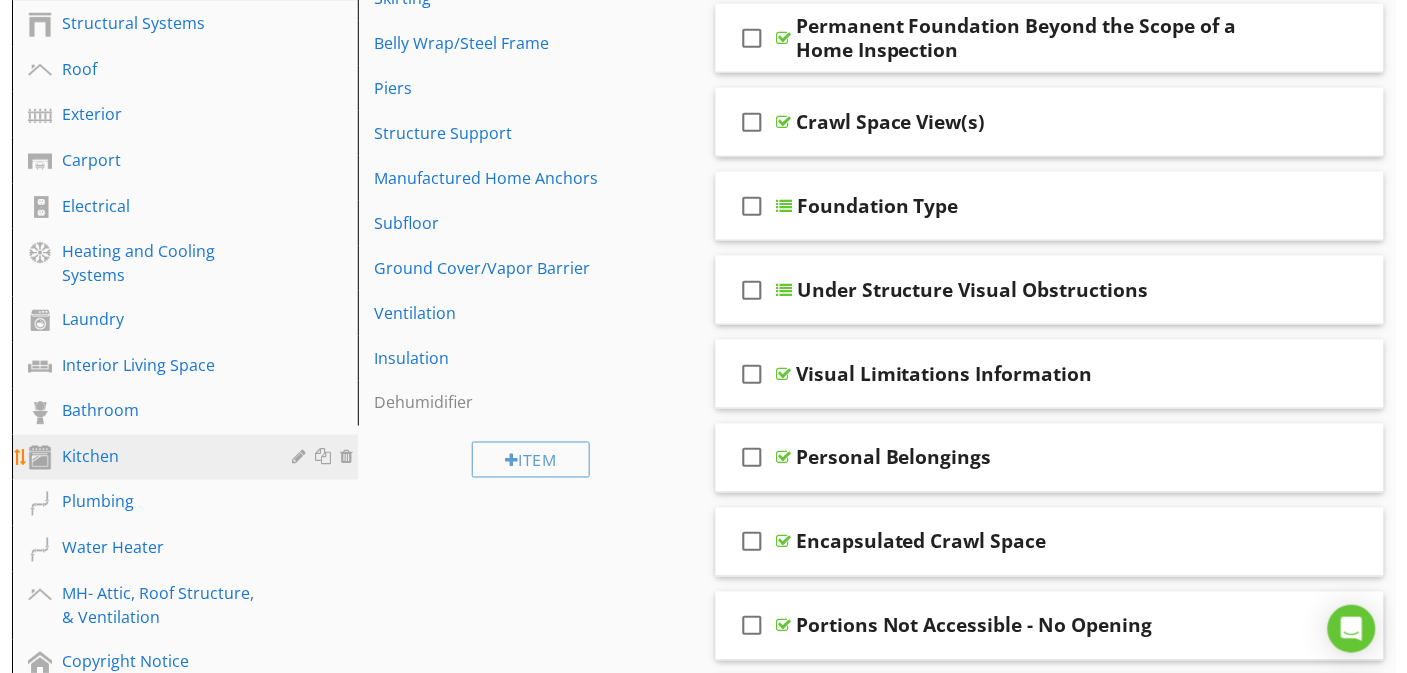 scroll, scrollTop: 300, scrollLeft: 0, axis: vertical 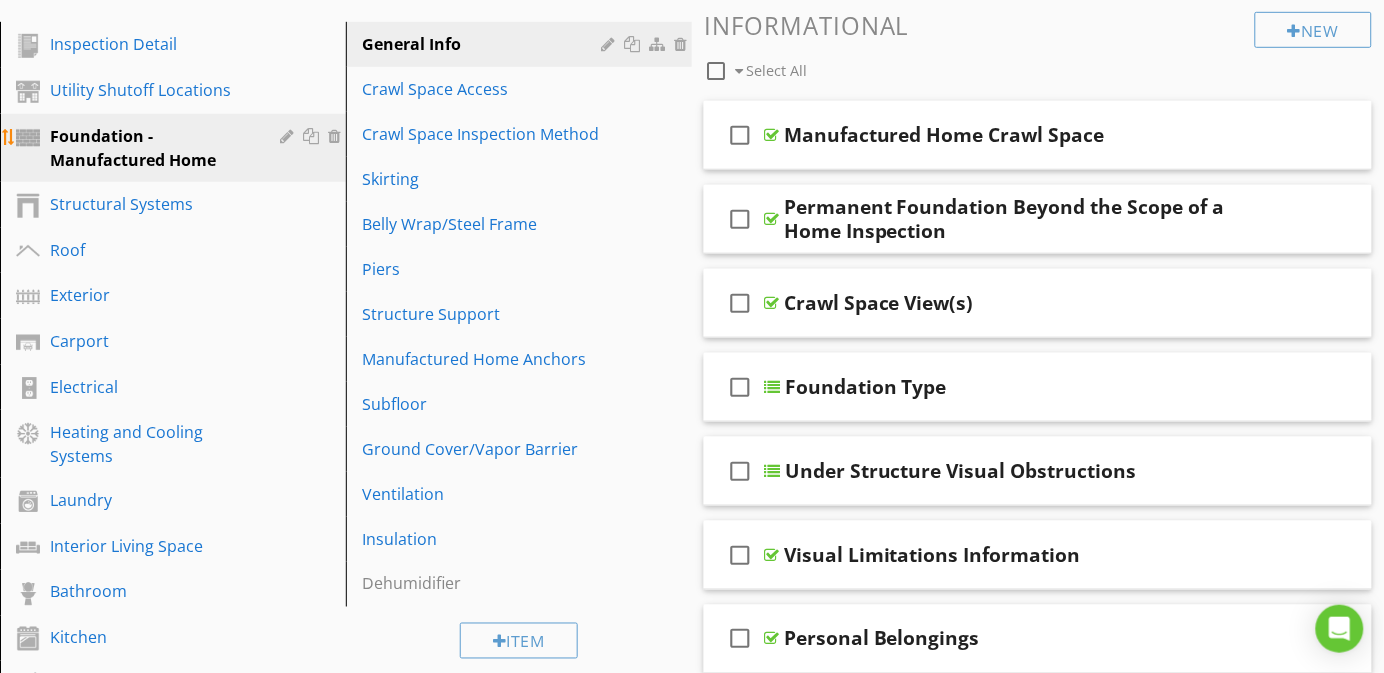 click at bounding box center (313, 136) 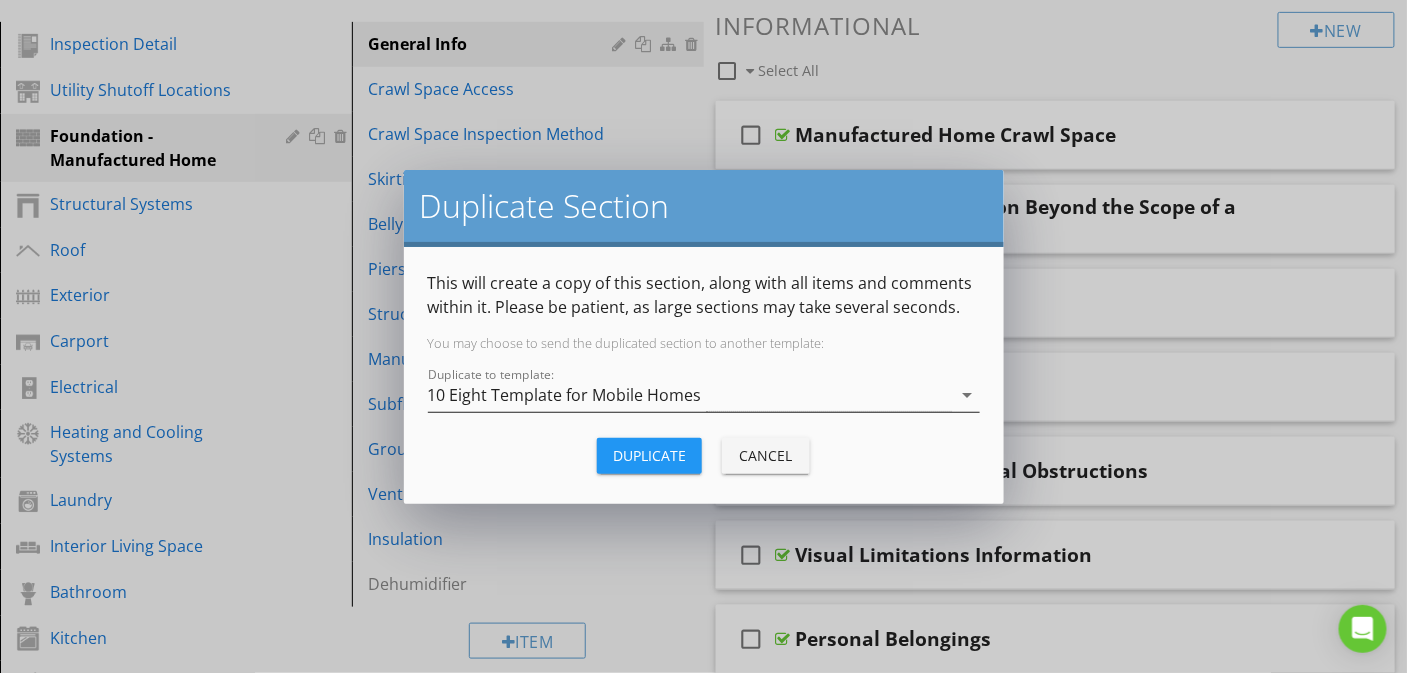 click on "10 Eight Template for Mobile Homes" at bounding box center (565, 395) 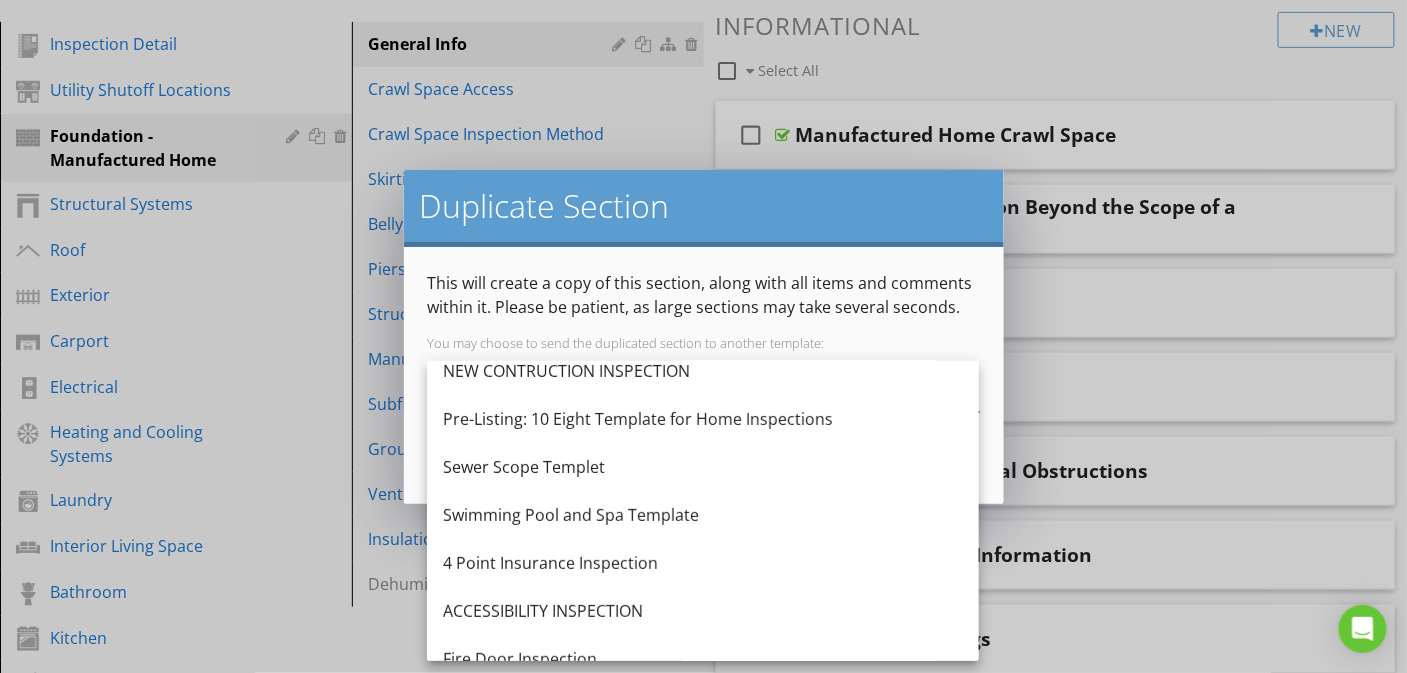scroll, scrollTop: 0, scrollLeft: 0, axis: both 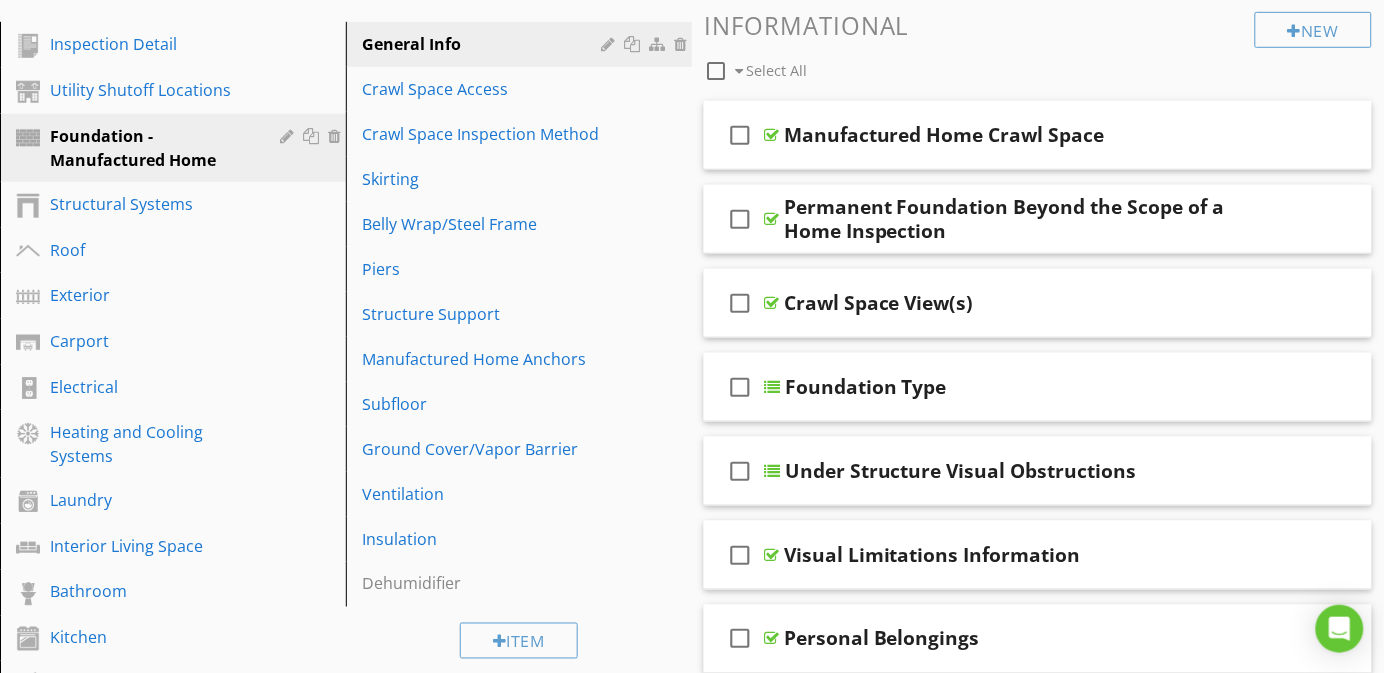 click at bounding box center [692, 336] 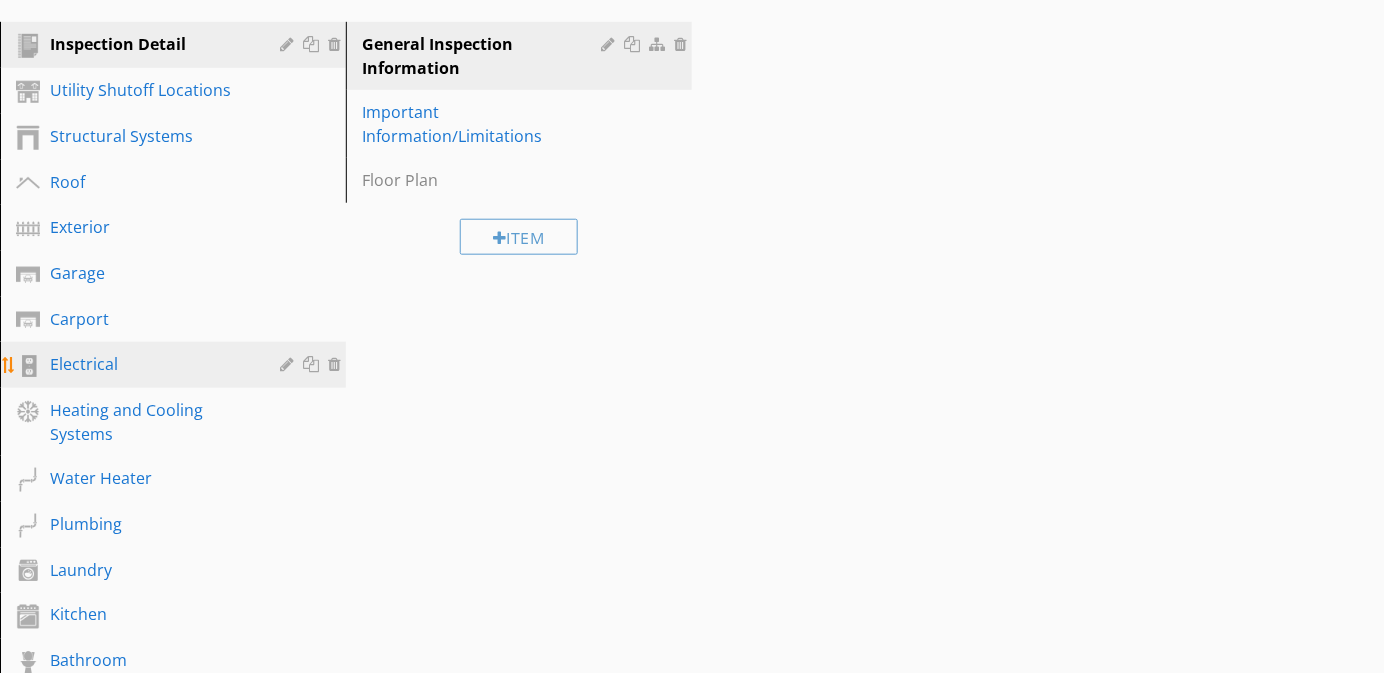 scroll, scrollTop: 300, scrollLeft: 0, axis: vertical 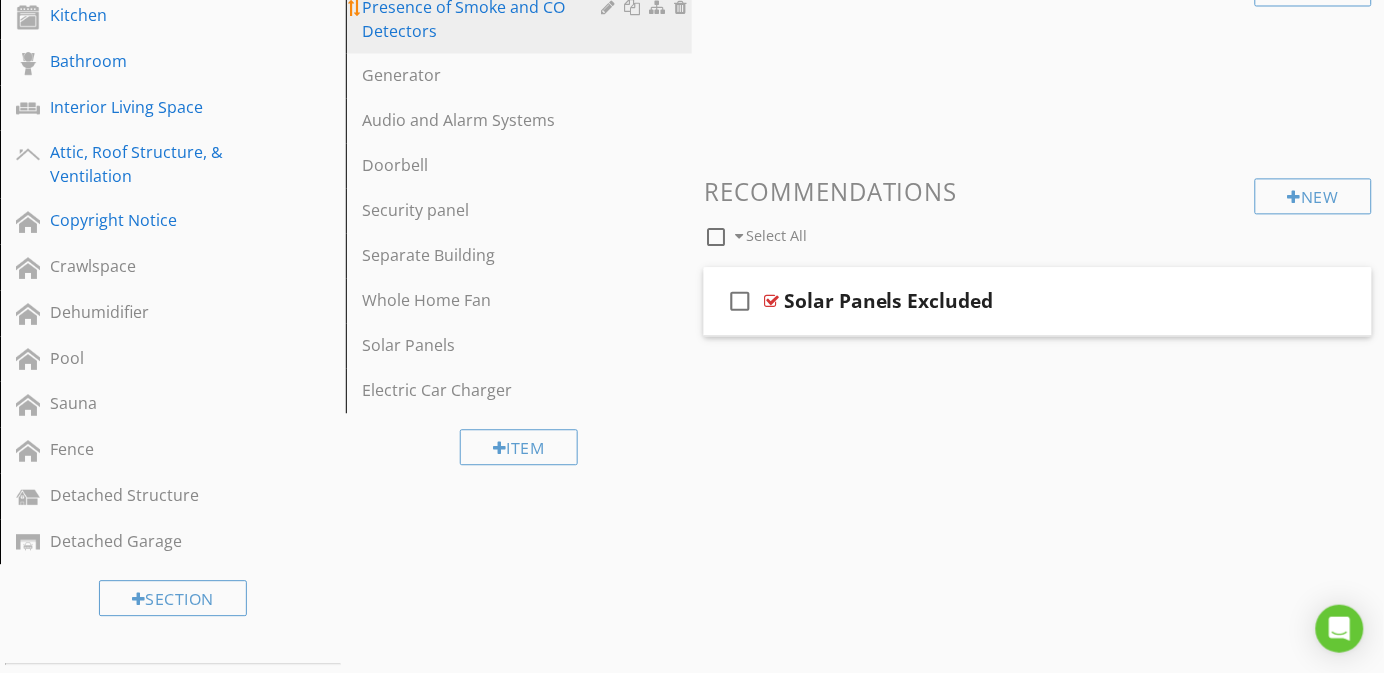 click on "Presence of Smoke and CO Detectors" at bounding box center [484, 19] 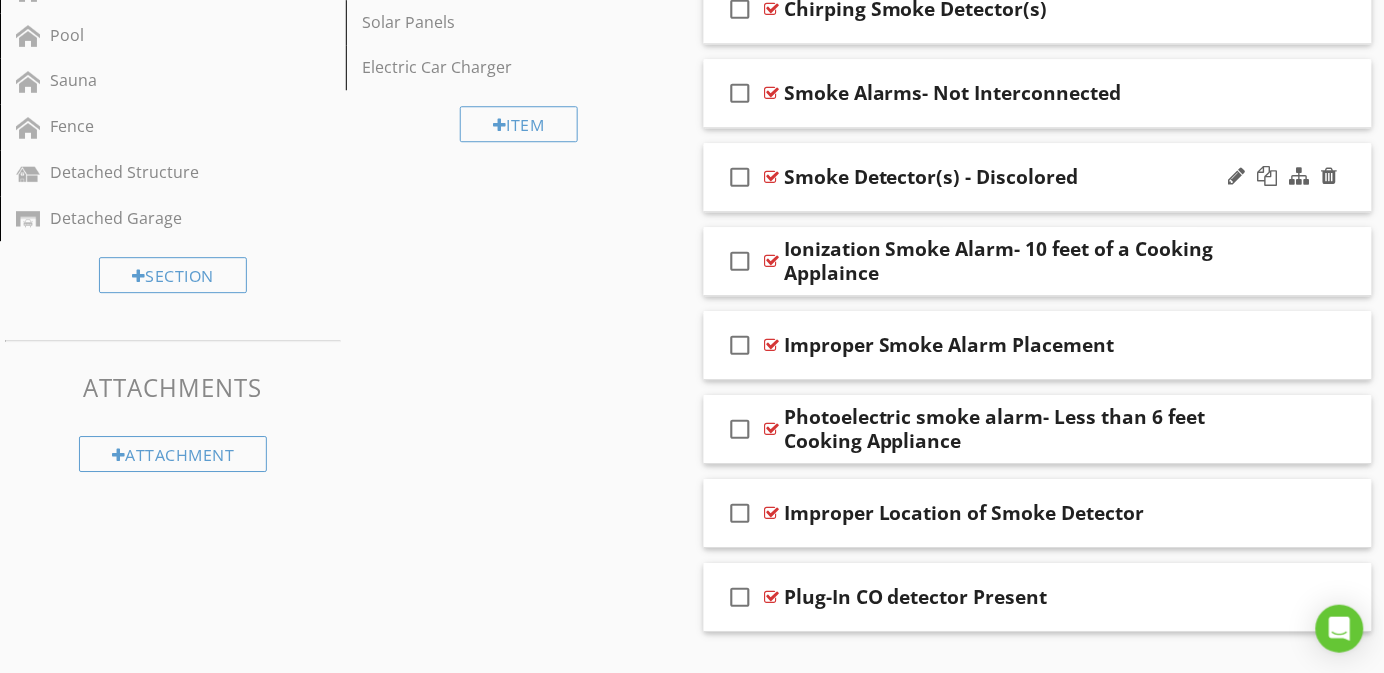 scroll, scrollTop: 1266, scrollLeft: 0, axis: vertical 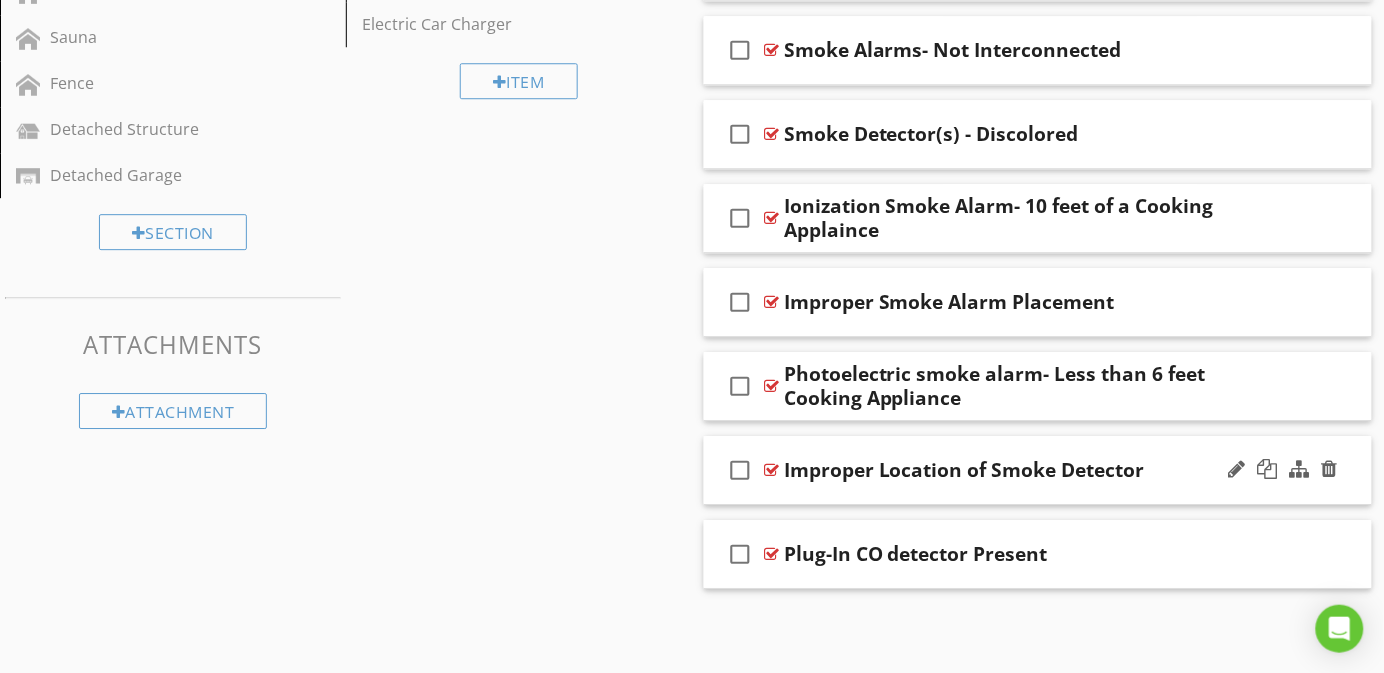 click on "check_box_outline_blank
Improper Location of Smoke Detector" at bounding box center [1038, 470] 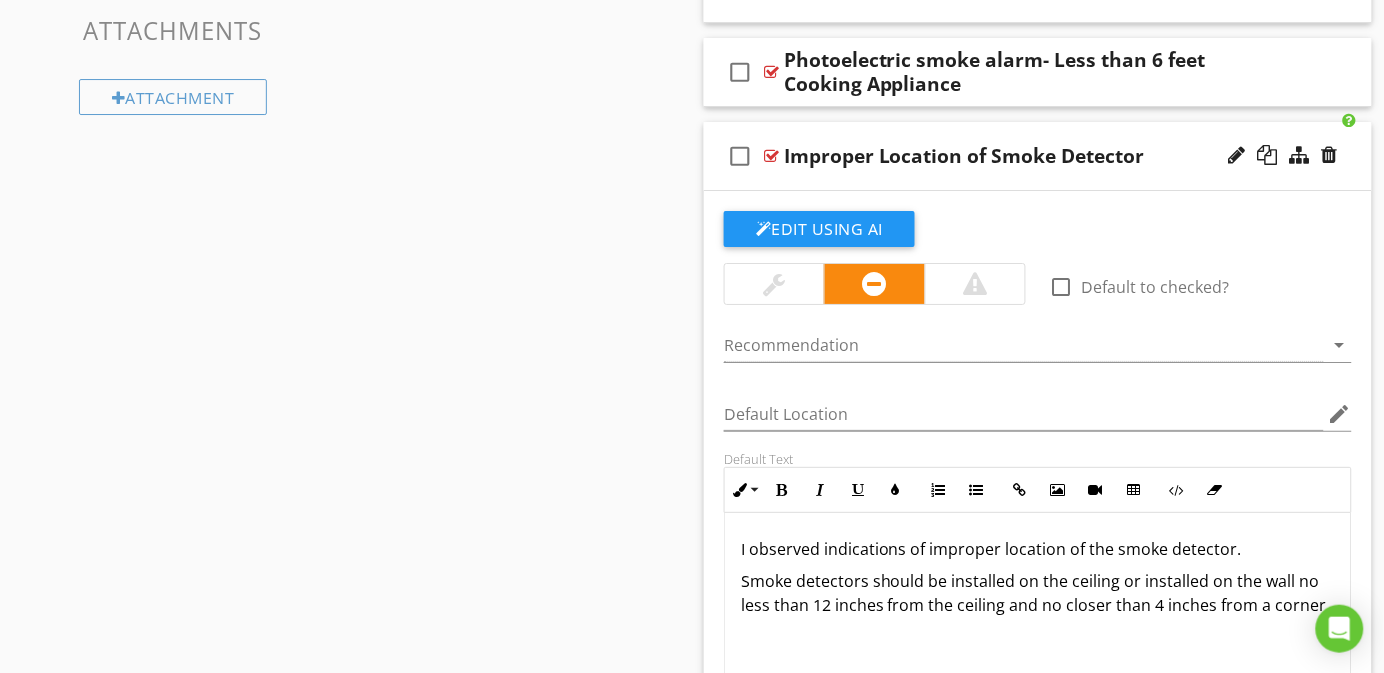 scroll, scrollTop: 1566, scrollLeft: 0, axis: vertical 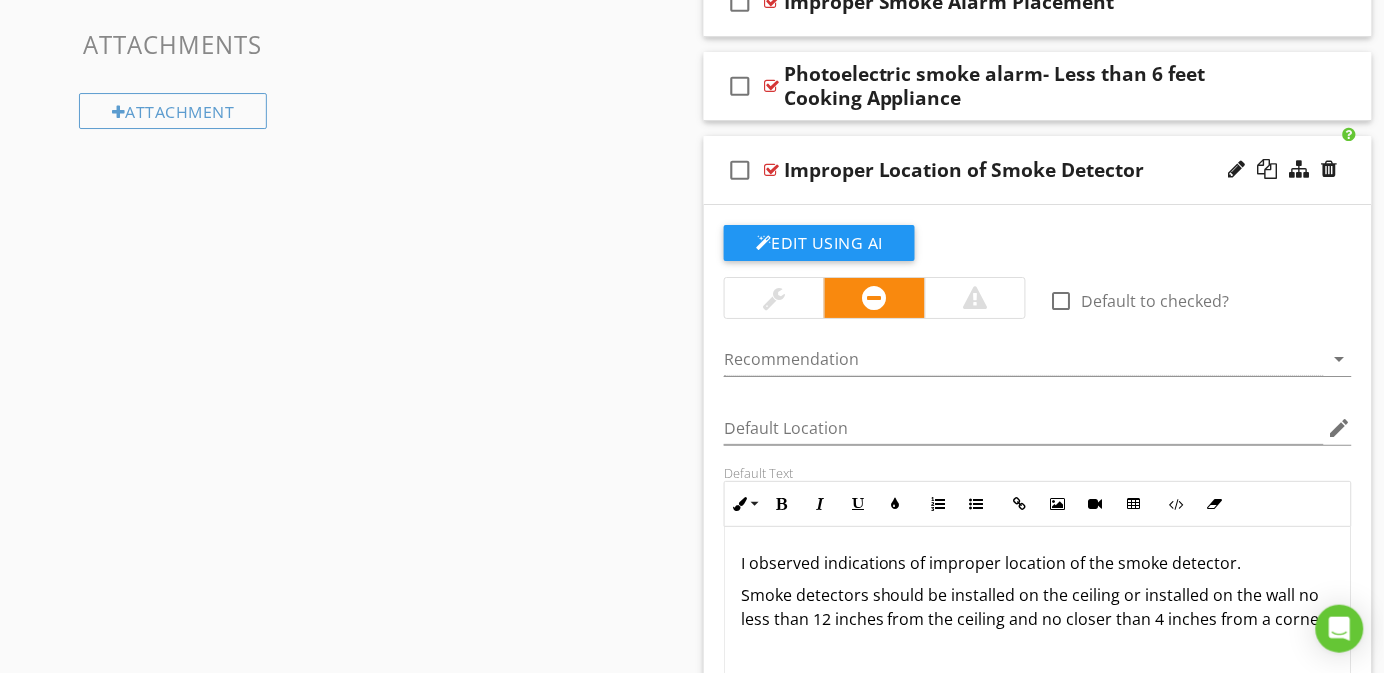click on "check_box_outline_blank
Improper Location of Smoke Detector" at bounding box center (1038, 170) 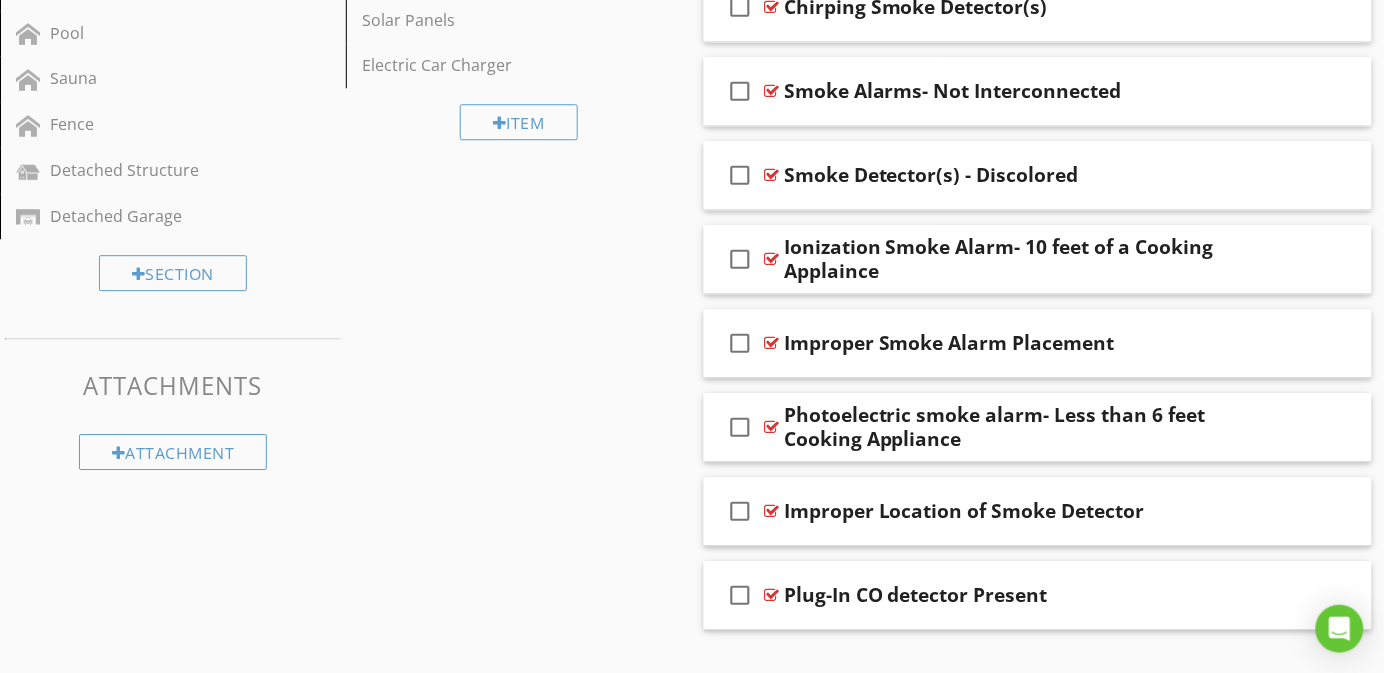 scroll, scrollTop: 1266, scrollLeft: 0, axis: vertical 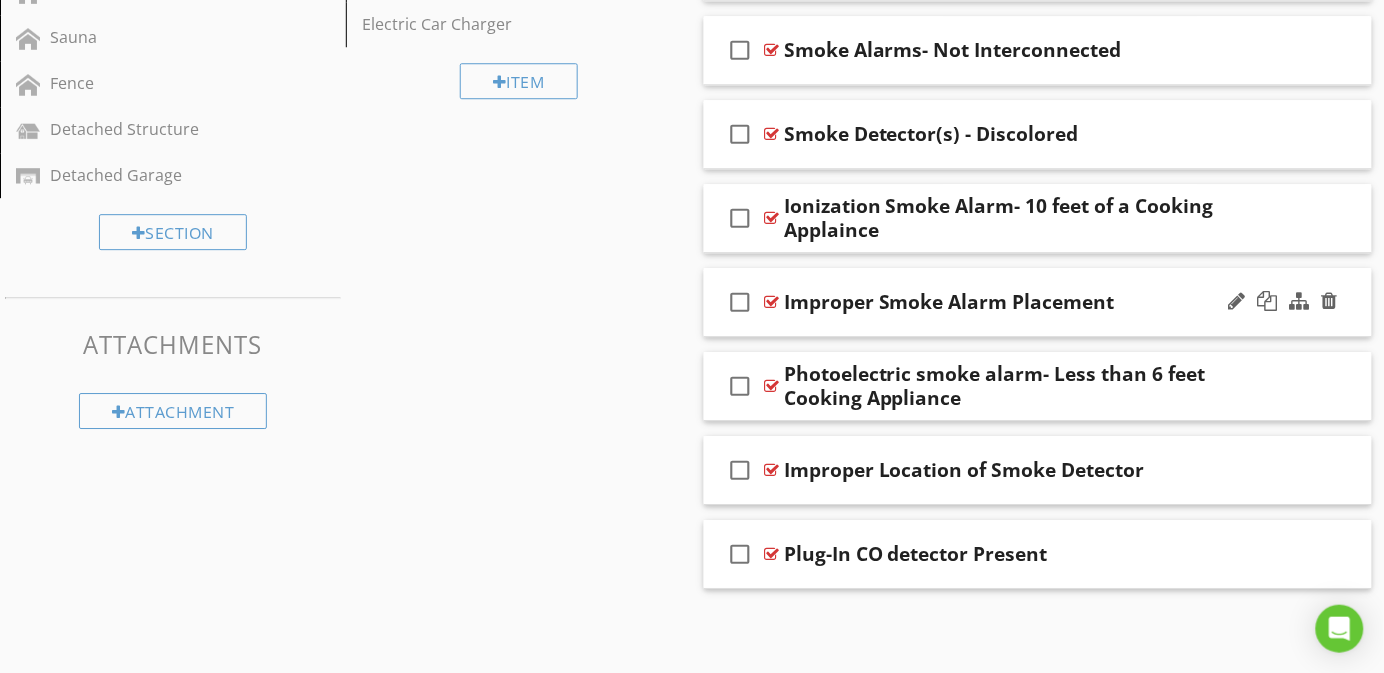 click on "check_box_outline_blank
Improper Smoke Alarm Placement" at bounding box center [1038, 302] 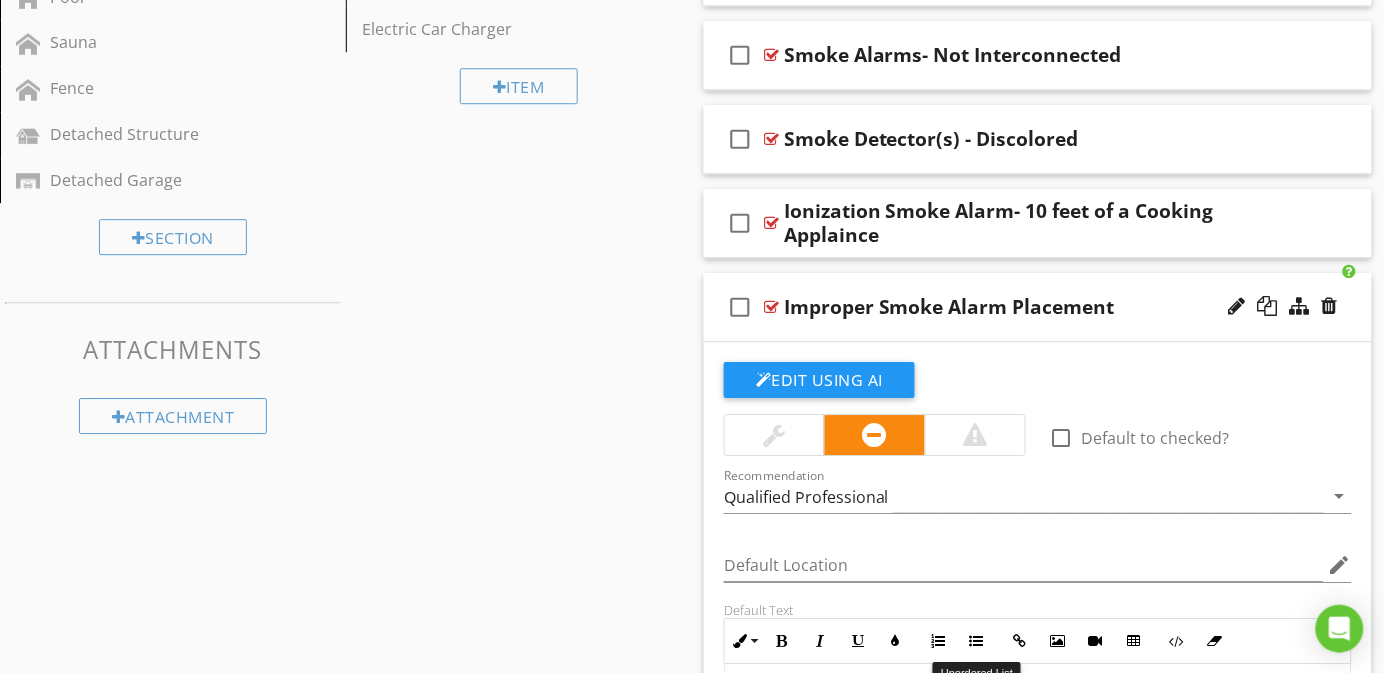 scroll, scrollTop: 966, scrollLeft: 0, axis: vertical 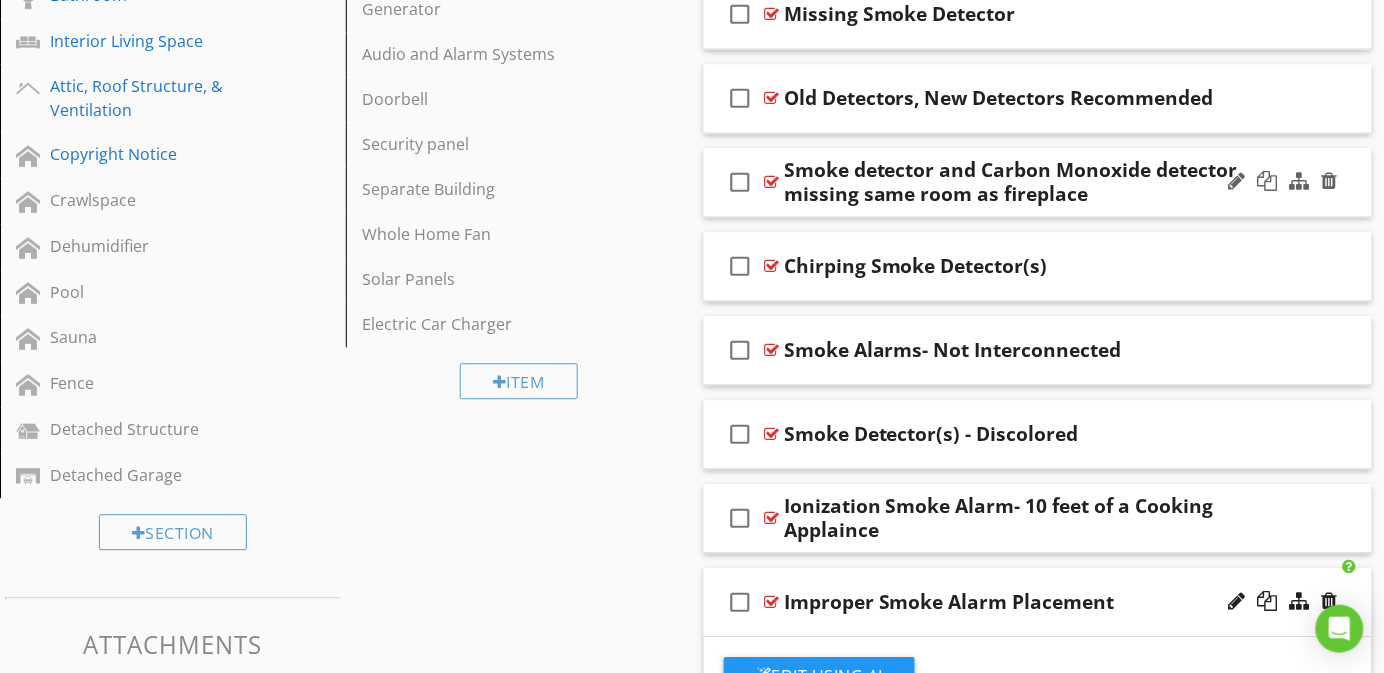 click on "check_box_outline_blank
Smoke detector and Carbon Monoxide detector missing same room as  fireplace" at bounding box center [1038, 182] 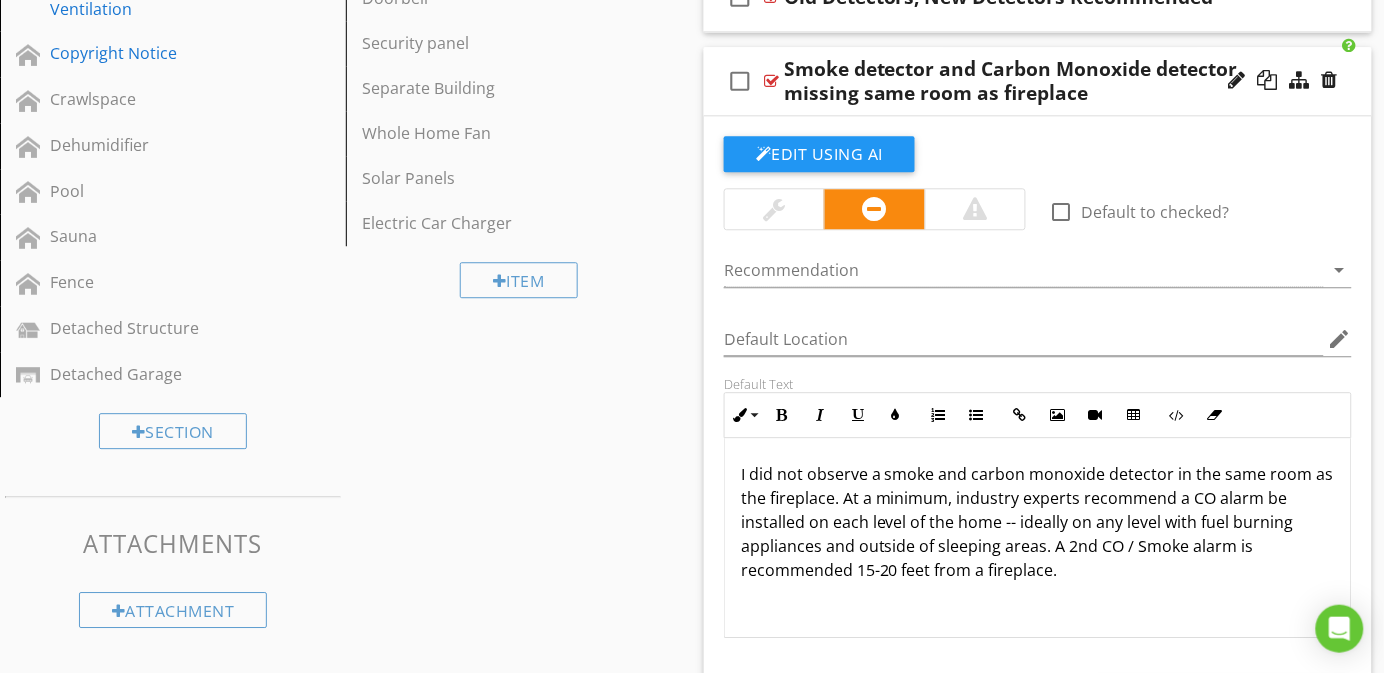 scroll, scrollTop: 1116, scrollLeft: 0, axis: vertical 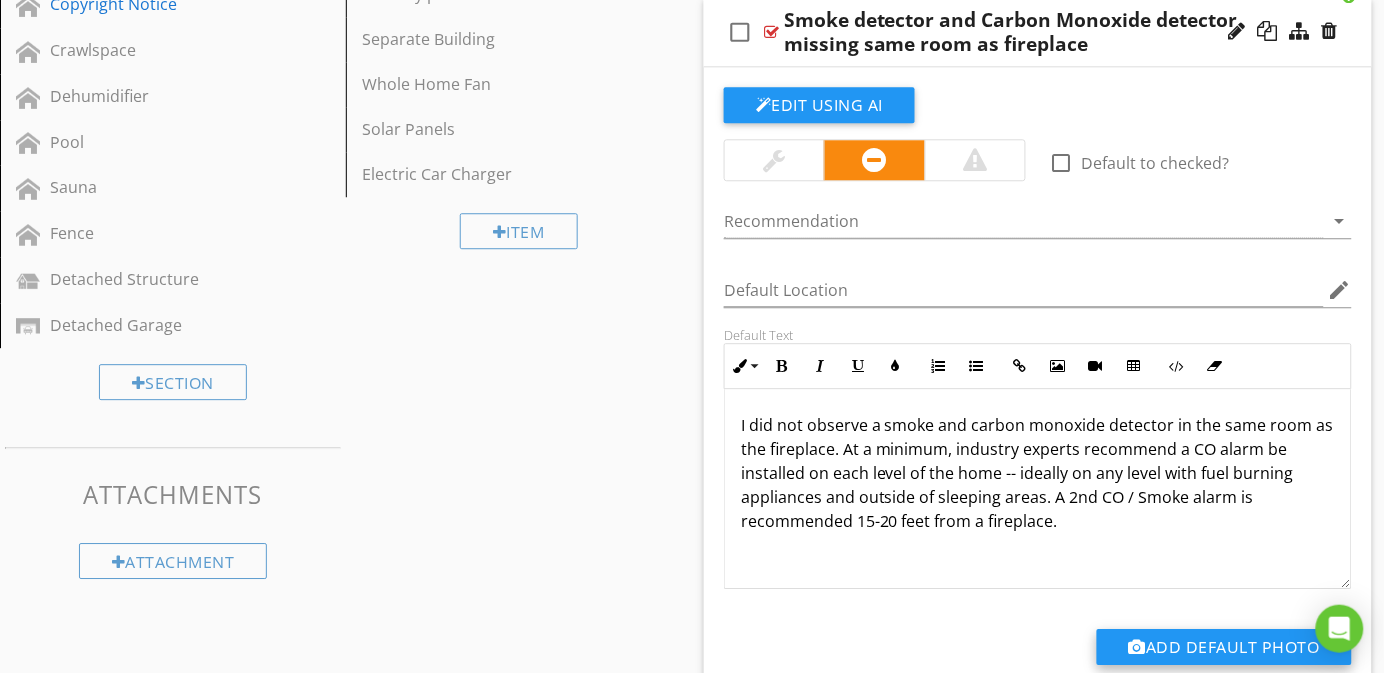 click on "Add Default Photo" at bounding box center [1224, 647] 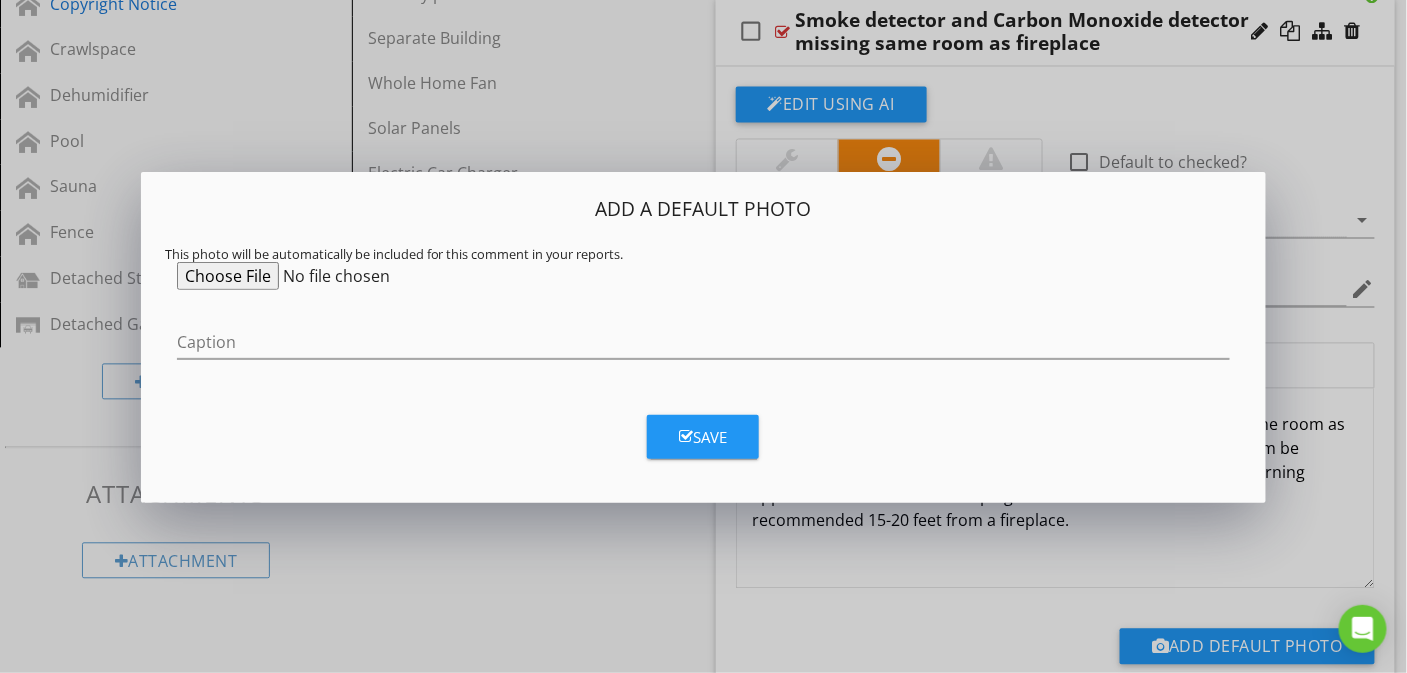 click at bounding box center [330, 276] 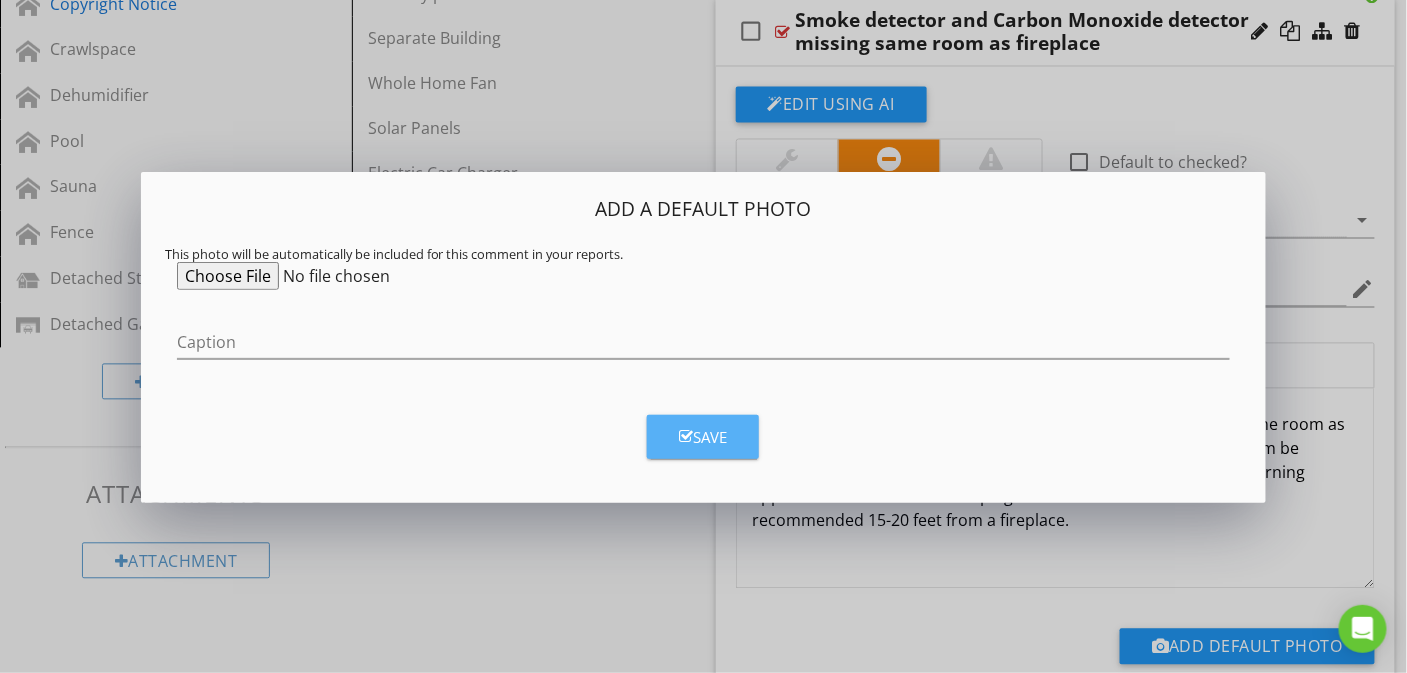 click at bounding box center [686, 436] 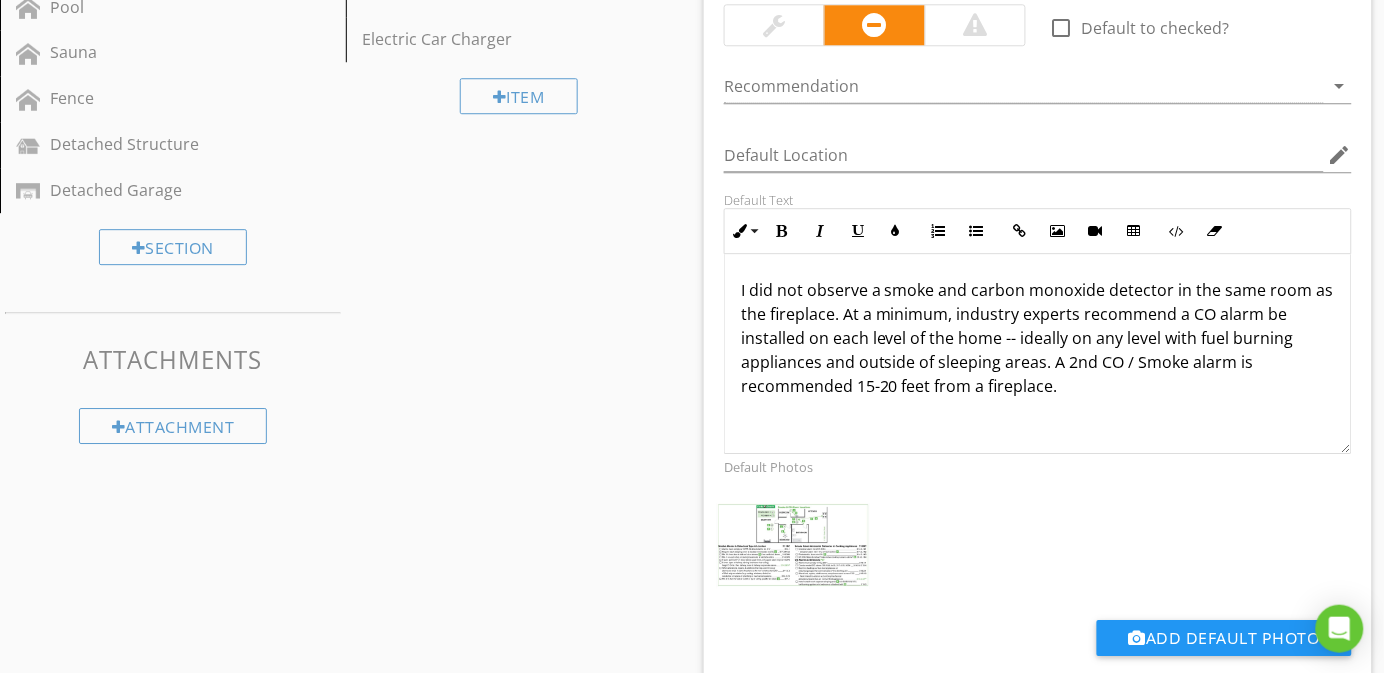 scroll, scrollTop: 1566, scrollLeft: 0, axis: vertical 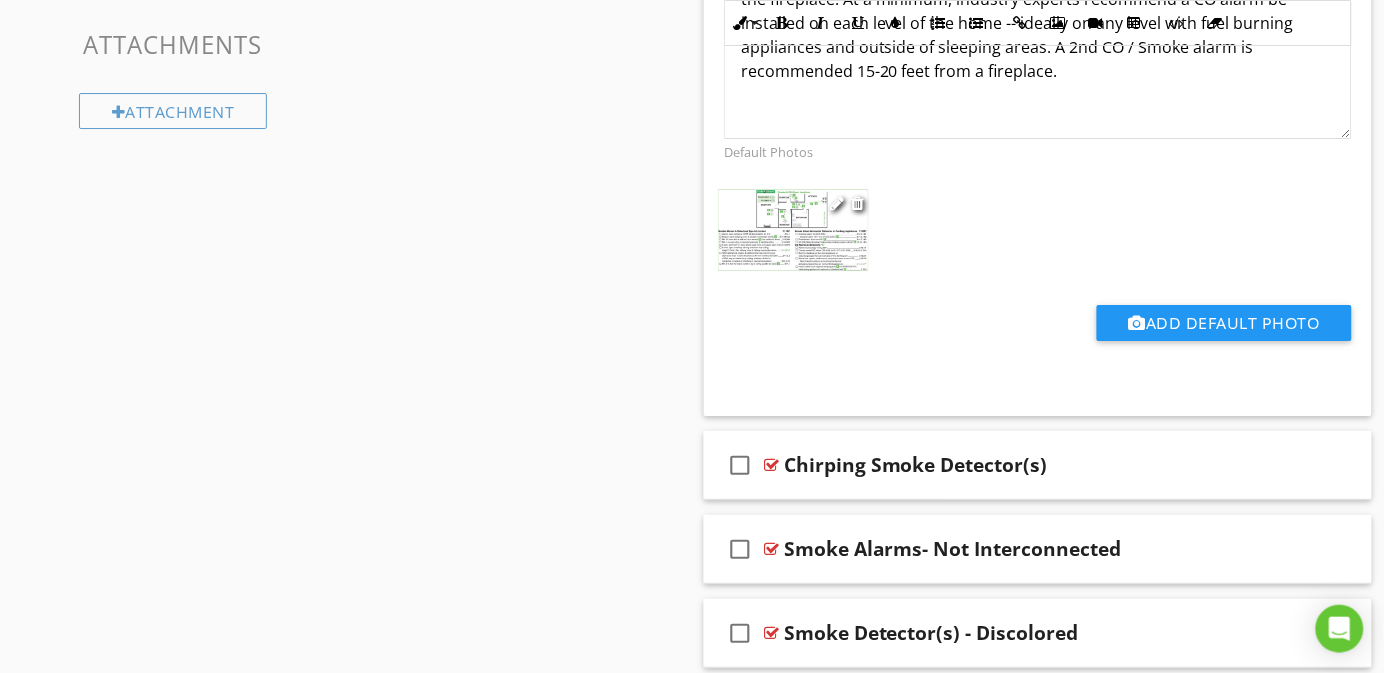 click at bounding box center (793, 231) 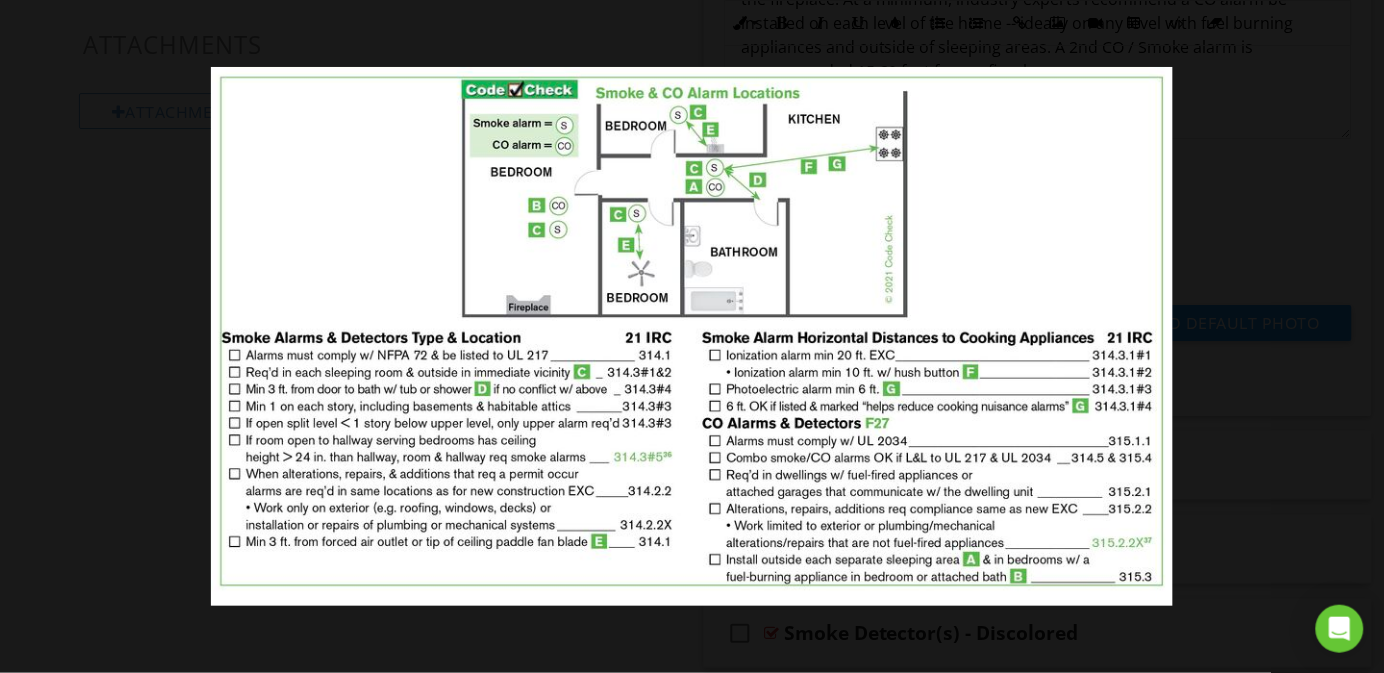 click at bounding box center (691, 336) 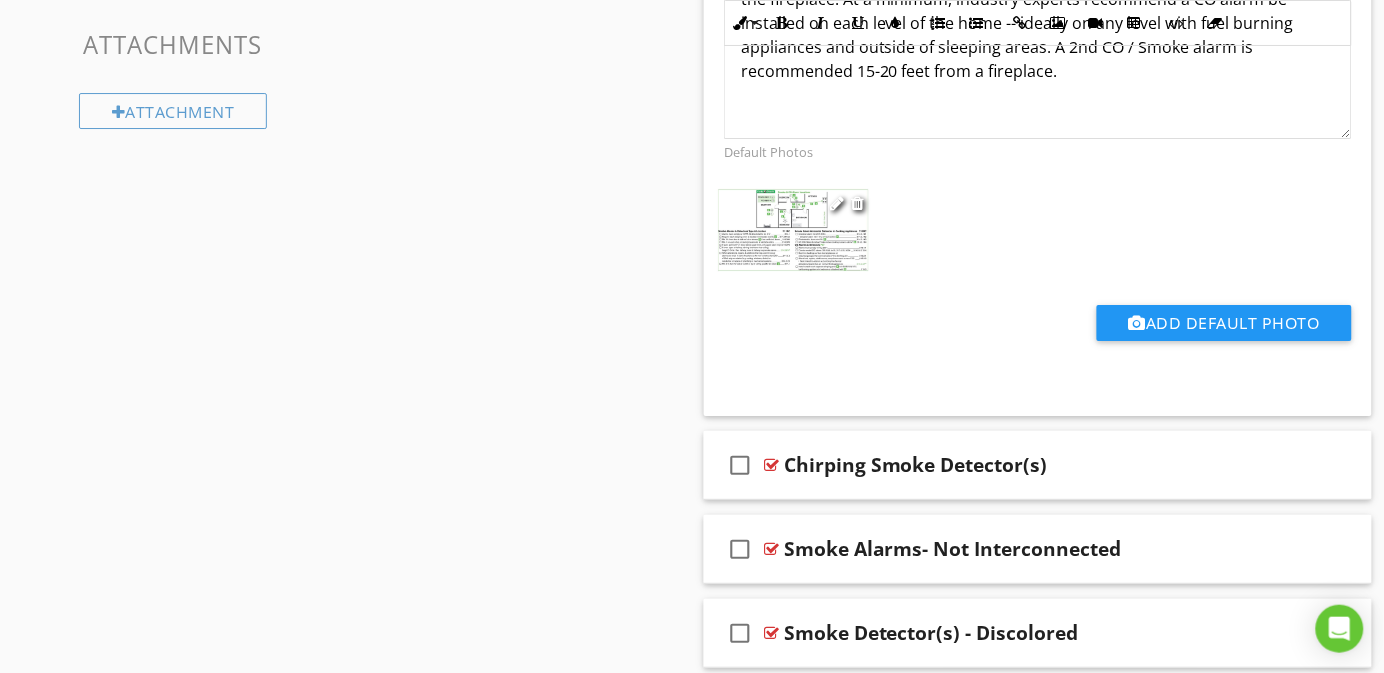 click at bounding box center (793, 231) 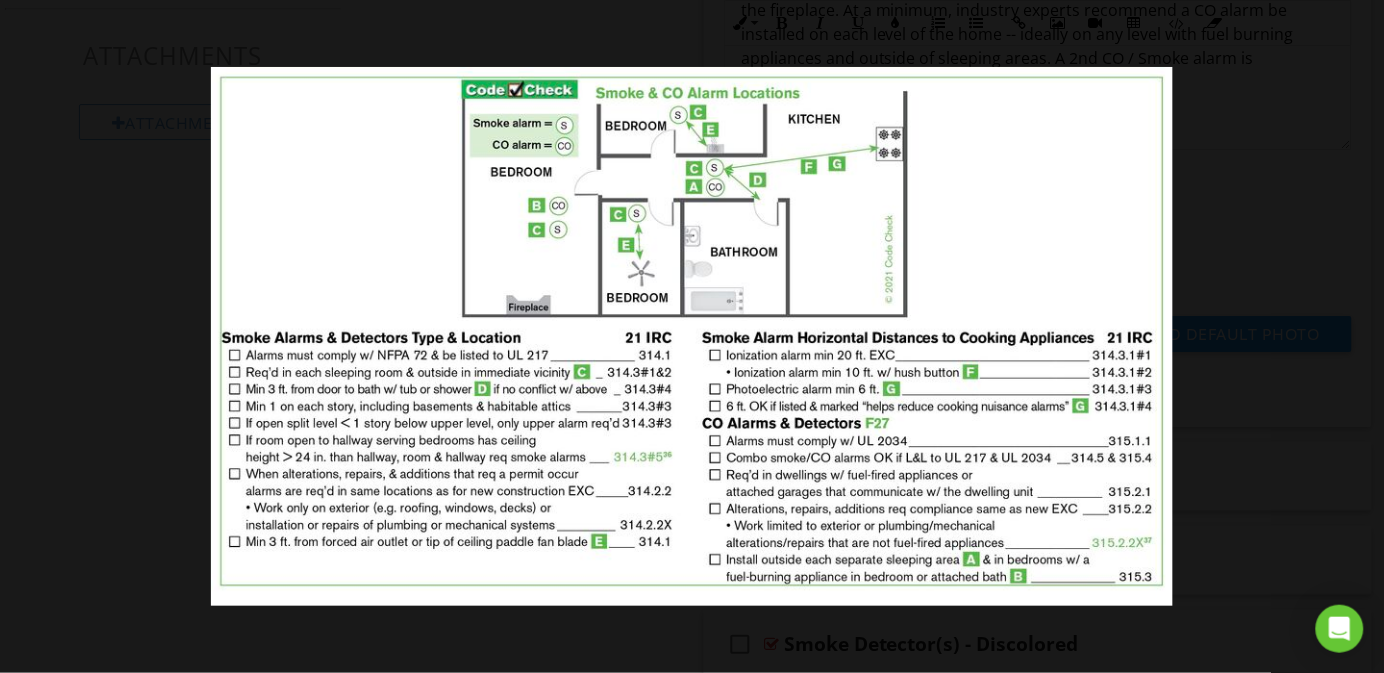 scroll, scrollTop: 1566, scrollLeft: 0, axis: vertical 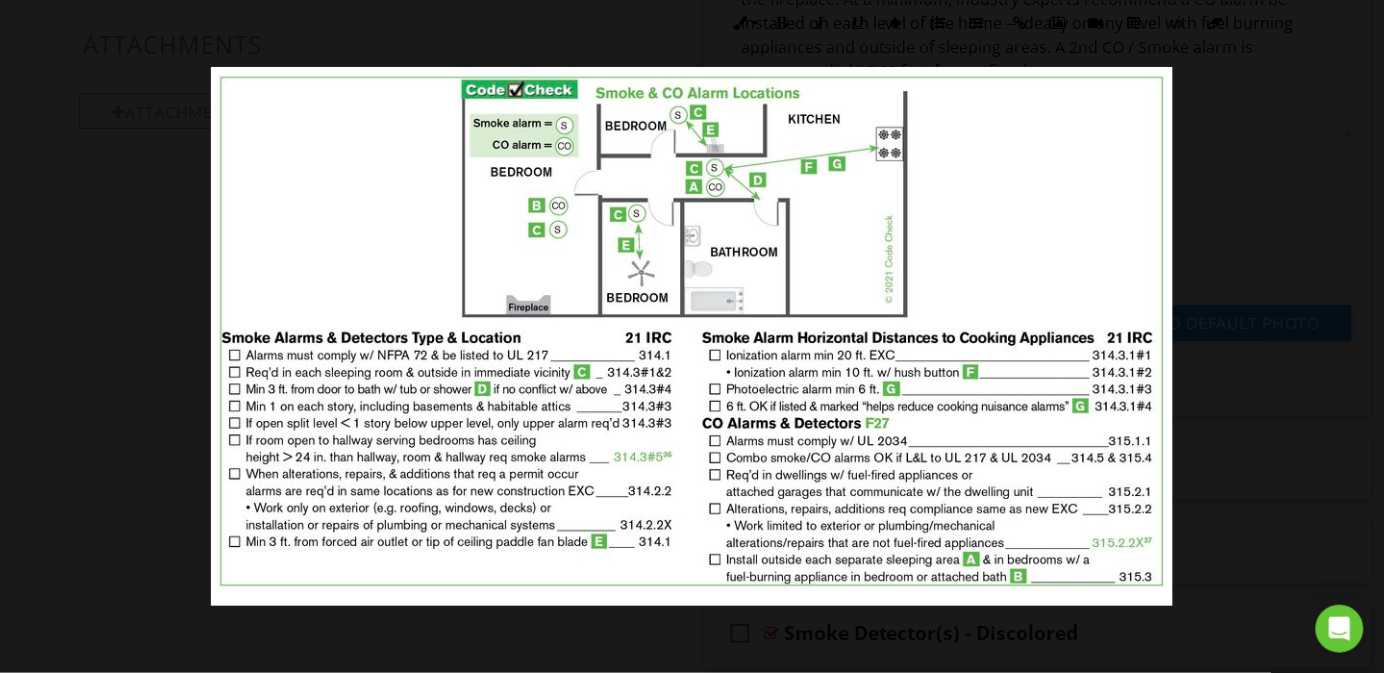 click at bounding box center (692, 336) 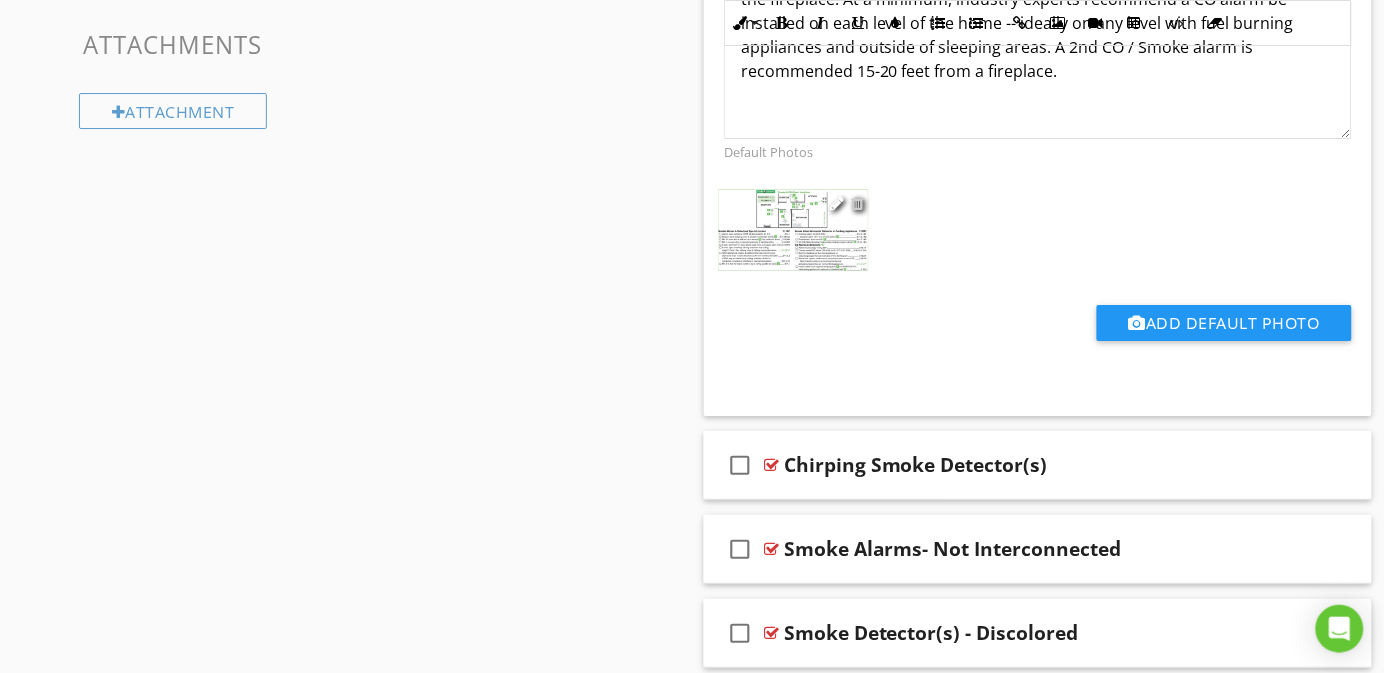 click at bounding box center (857, 203) 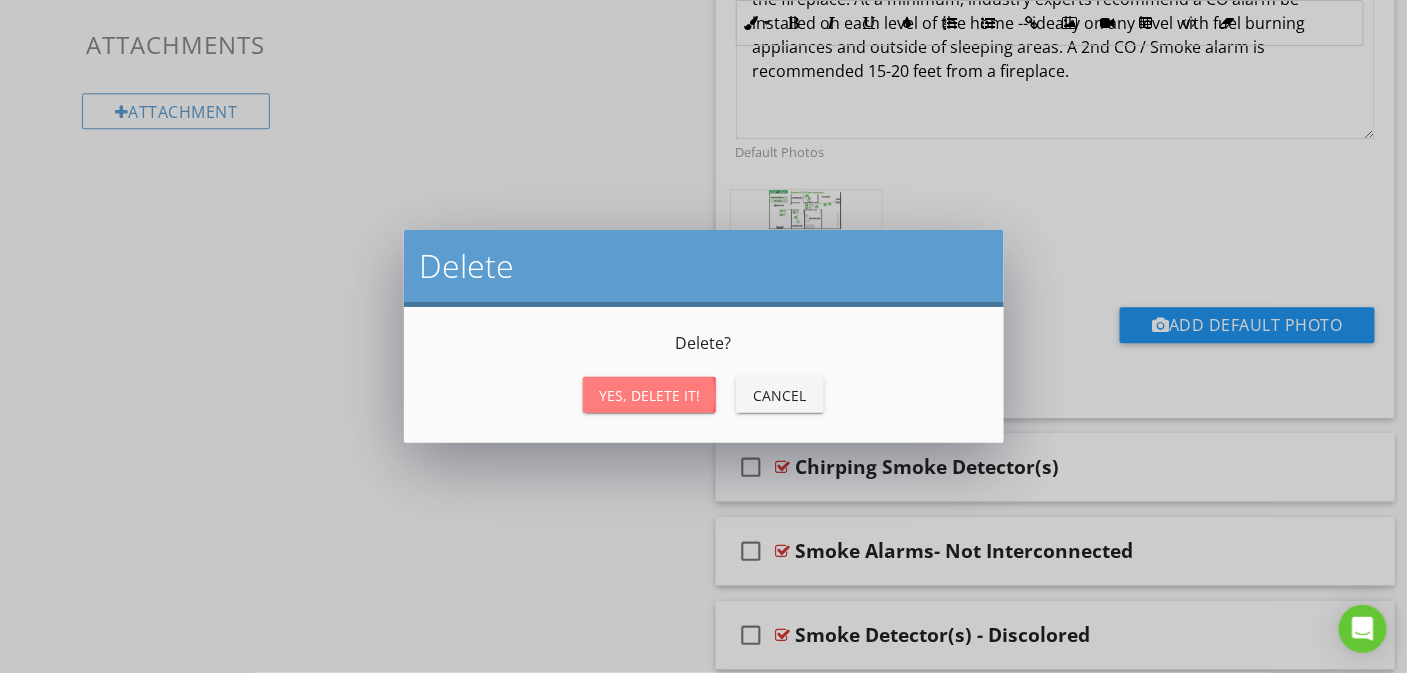 click on "Yes, Delete it!" at bounding box center [649, 395] 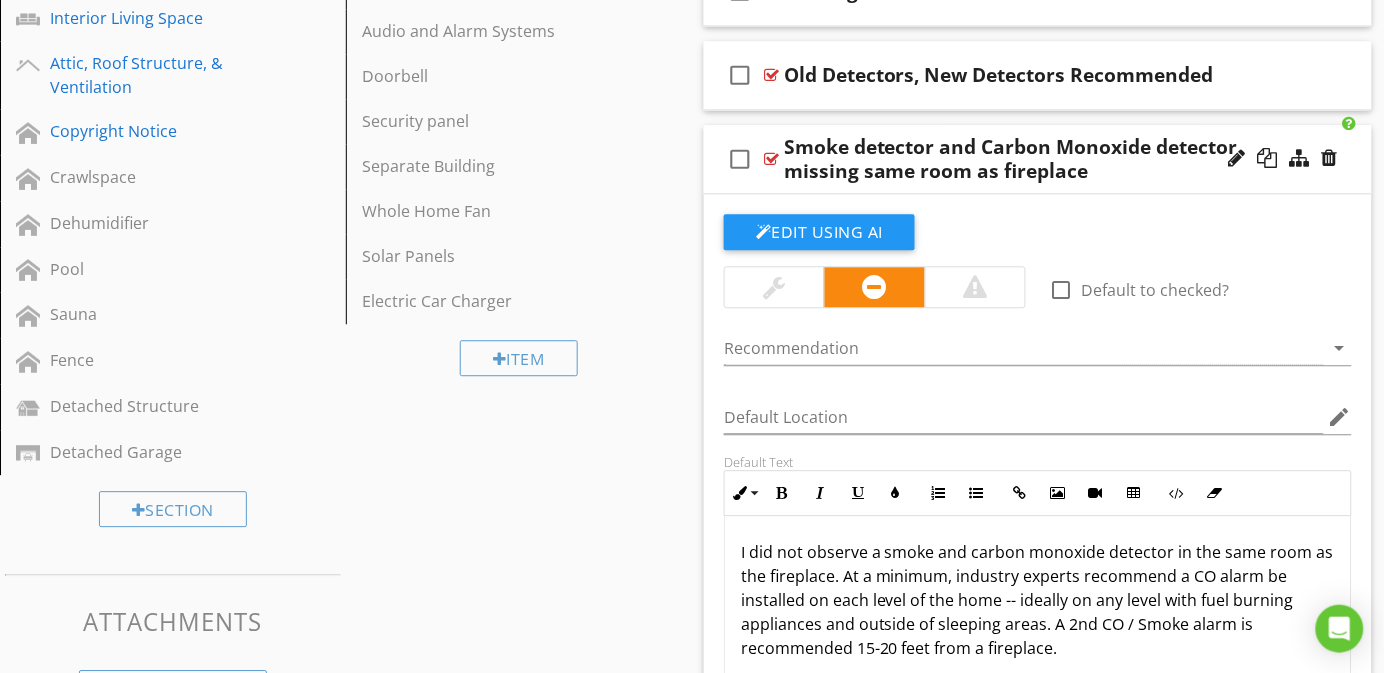 scroll, scrollTop: 966, scrollLeft: 0, axis: vertical 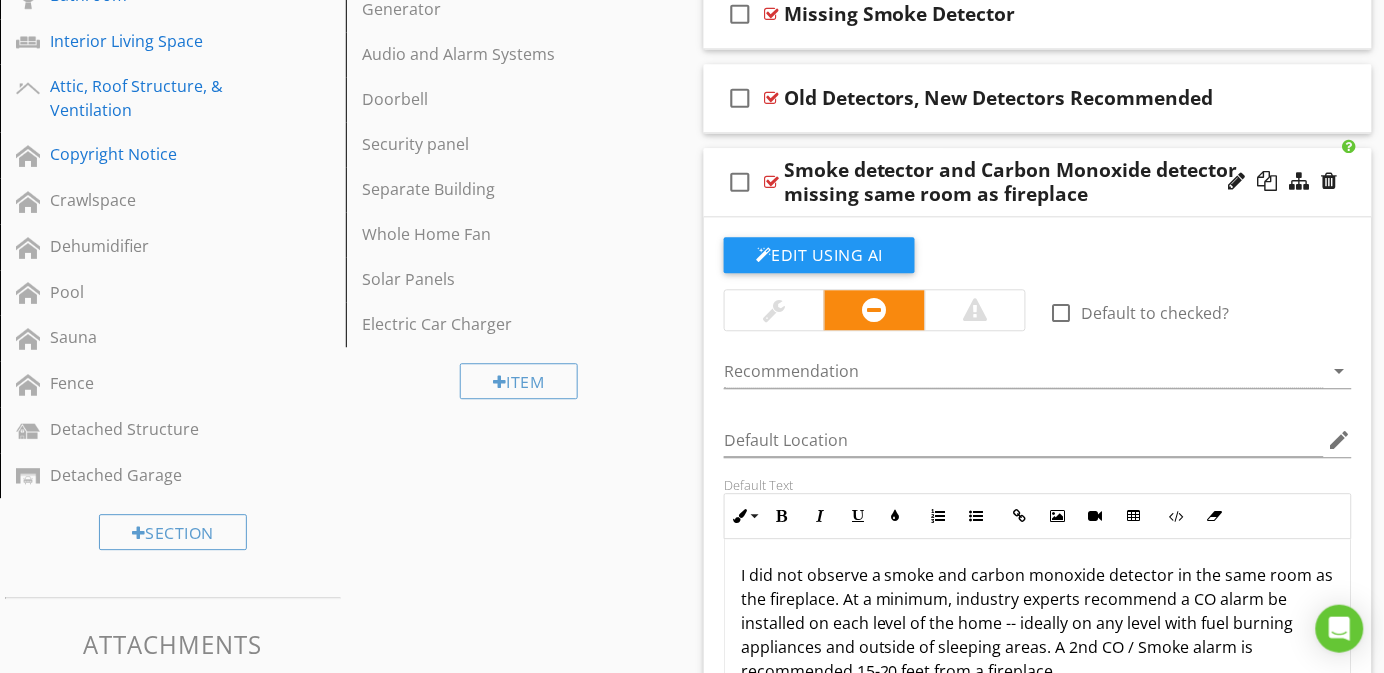 click on "check_box_outline_blank
Smoke detector and Carbon Monoxide detector missing same room as  fireplace" at bounding box center [1038, 182] 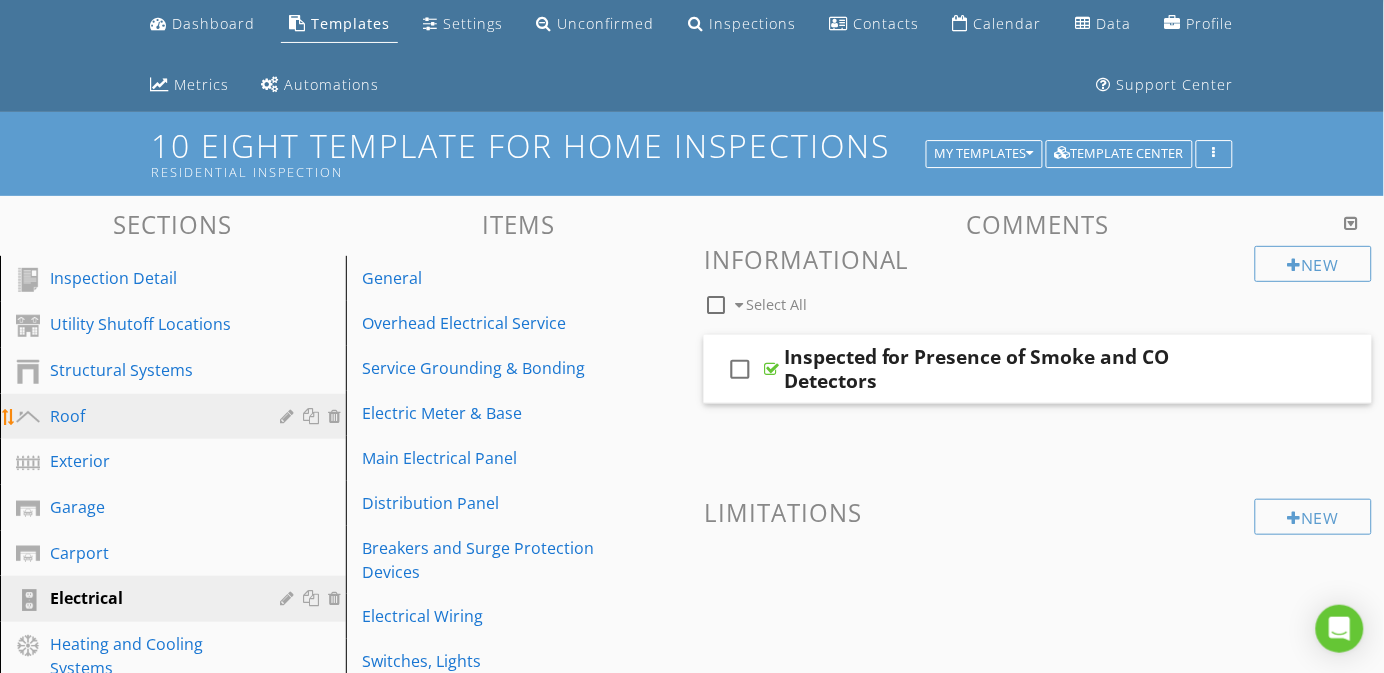 scroll, scrollTop: 0, scrollLeft: 0, axis: both 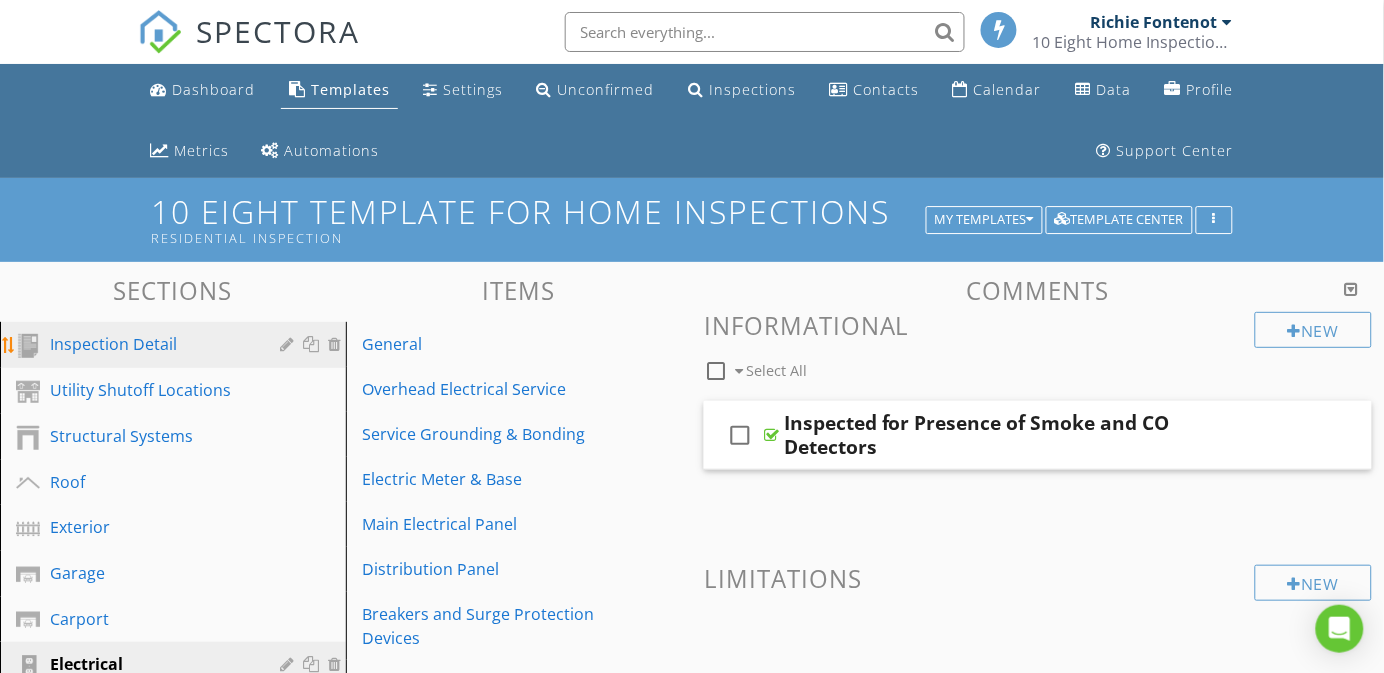 click on "Inspection Detail" at bounding box center (150, 344) 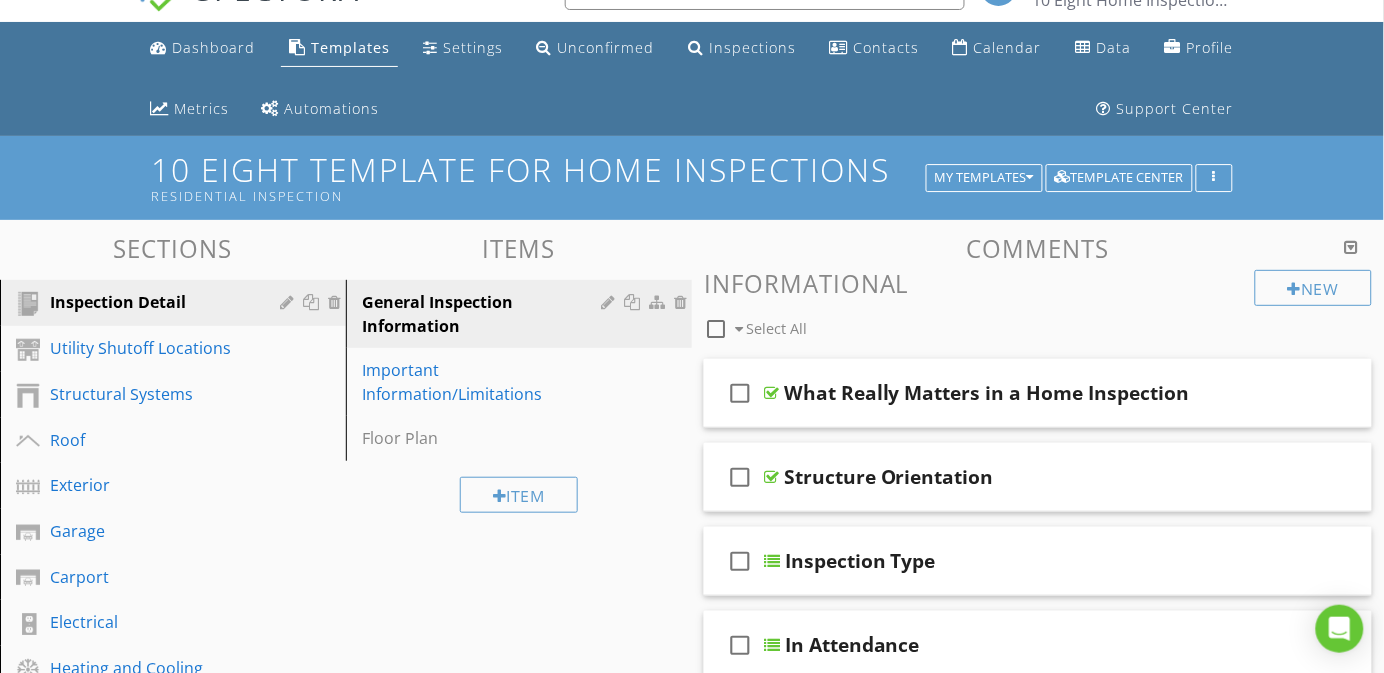 scroll, scrollTop: 0, scrollLeft: 0, axis: both 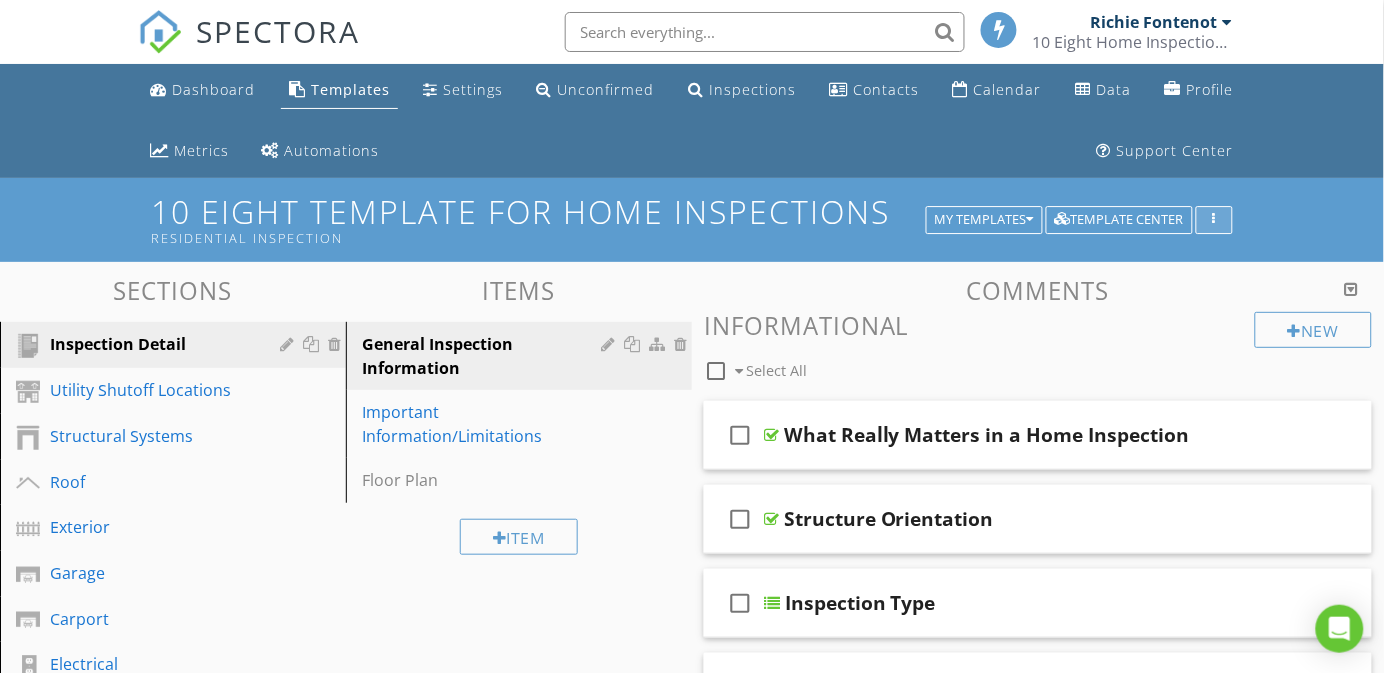 click at bounding box center [1214, 220] 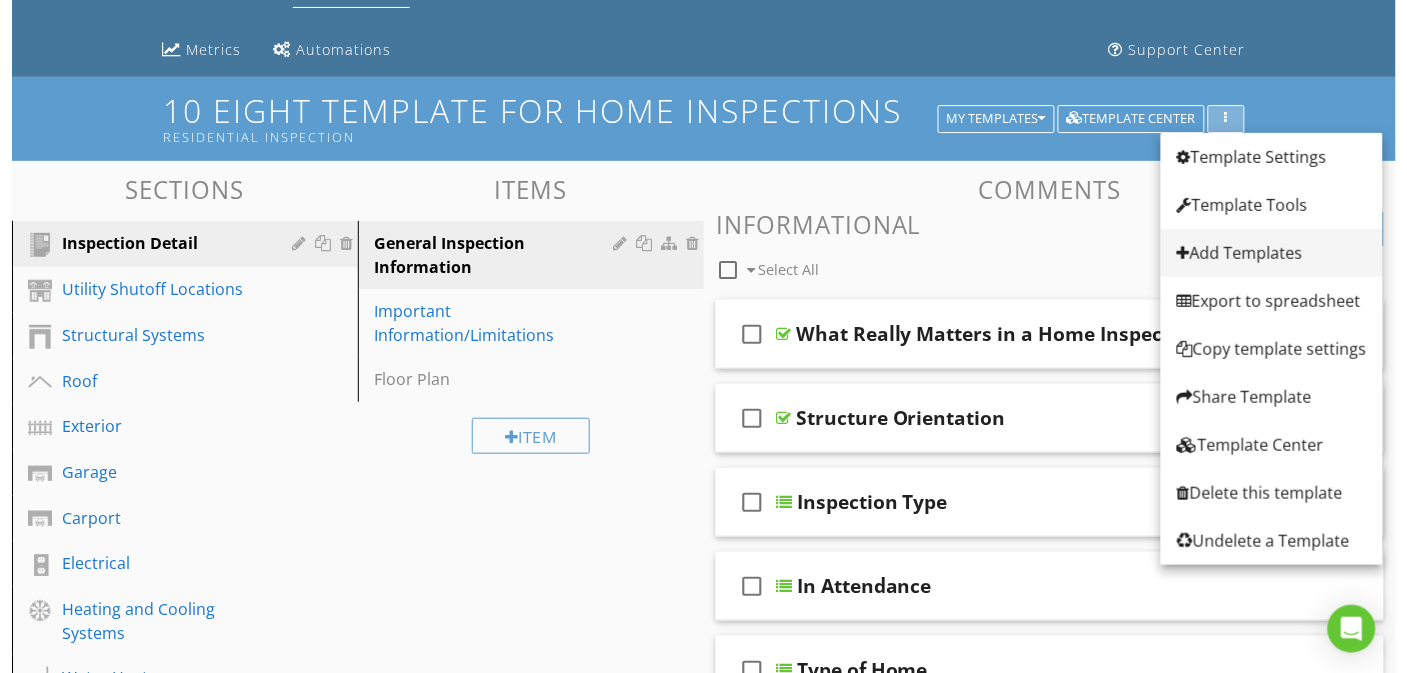 scroll, scrollTop: 150, scrollLeft: 0, axis: vertical 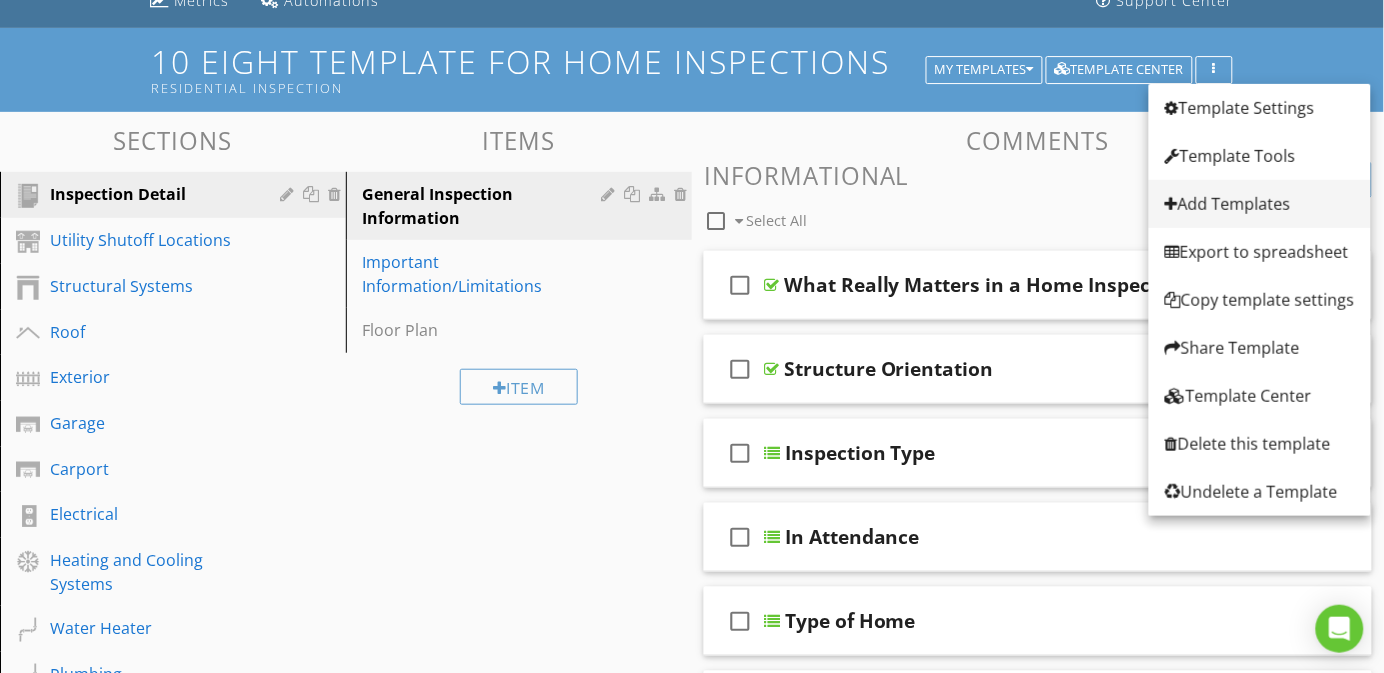 click on "Add Templates" at bounding box center (1260, 204) 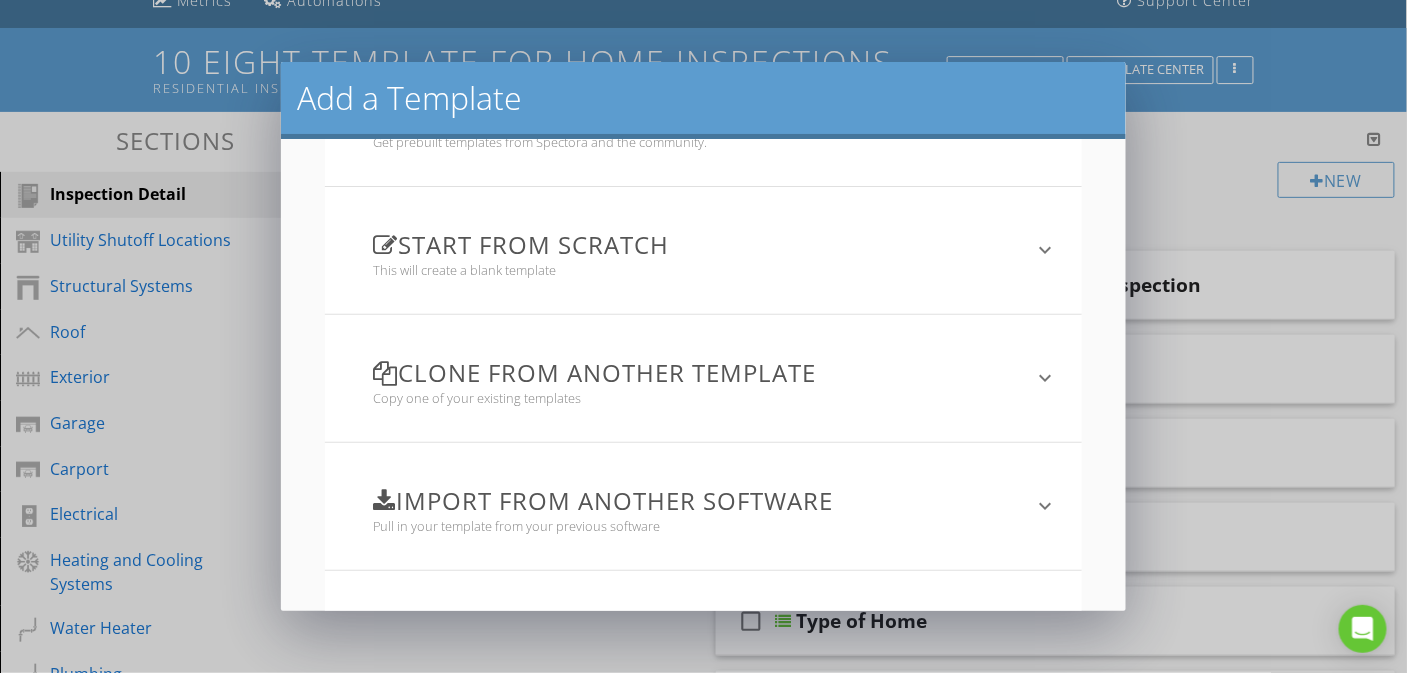 scroll, scrollTop: 66, scrollLeft: 0, axis: vertical 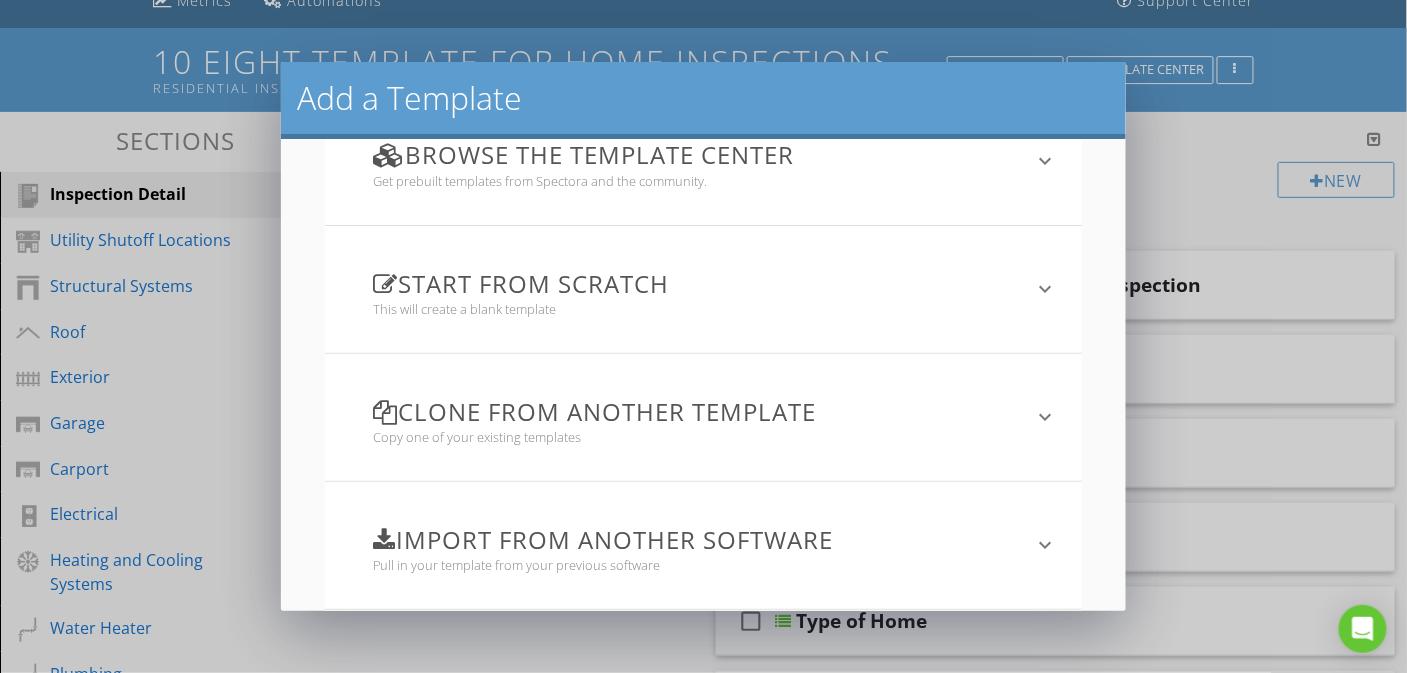 click on "keyboard_arrow_down" at bounding box center [1046, 417] 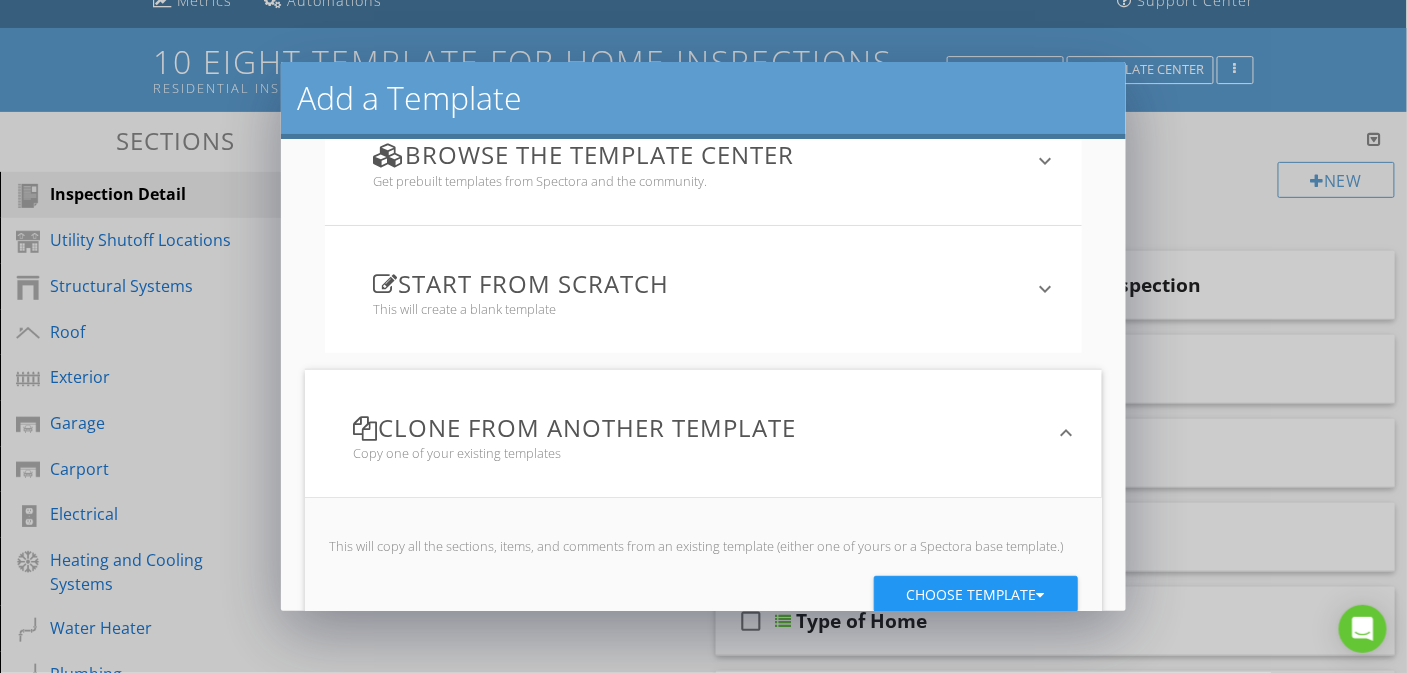 scroll, scrollTop: 216, scrollLeft: 0, axis: vertical 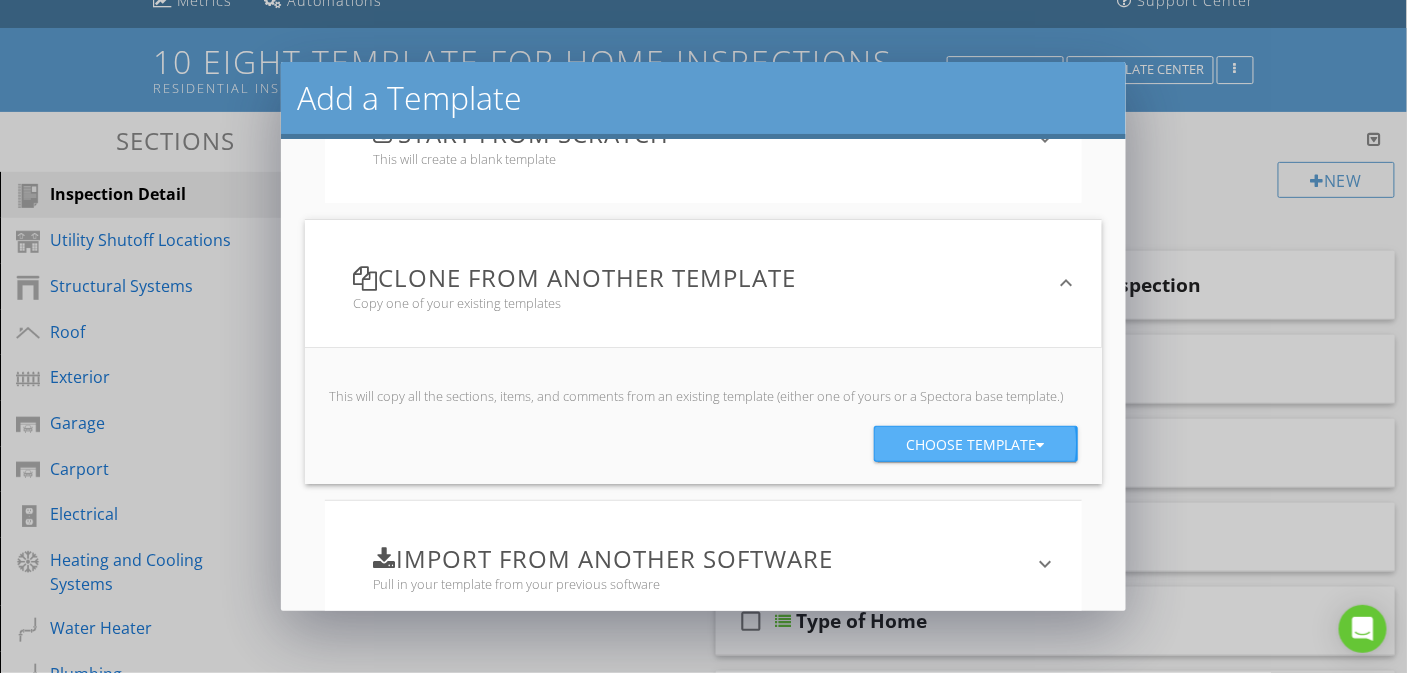 click on "Choose template" at bounding box center (976, 445) 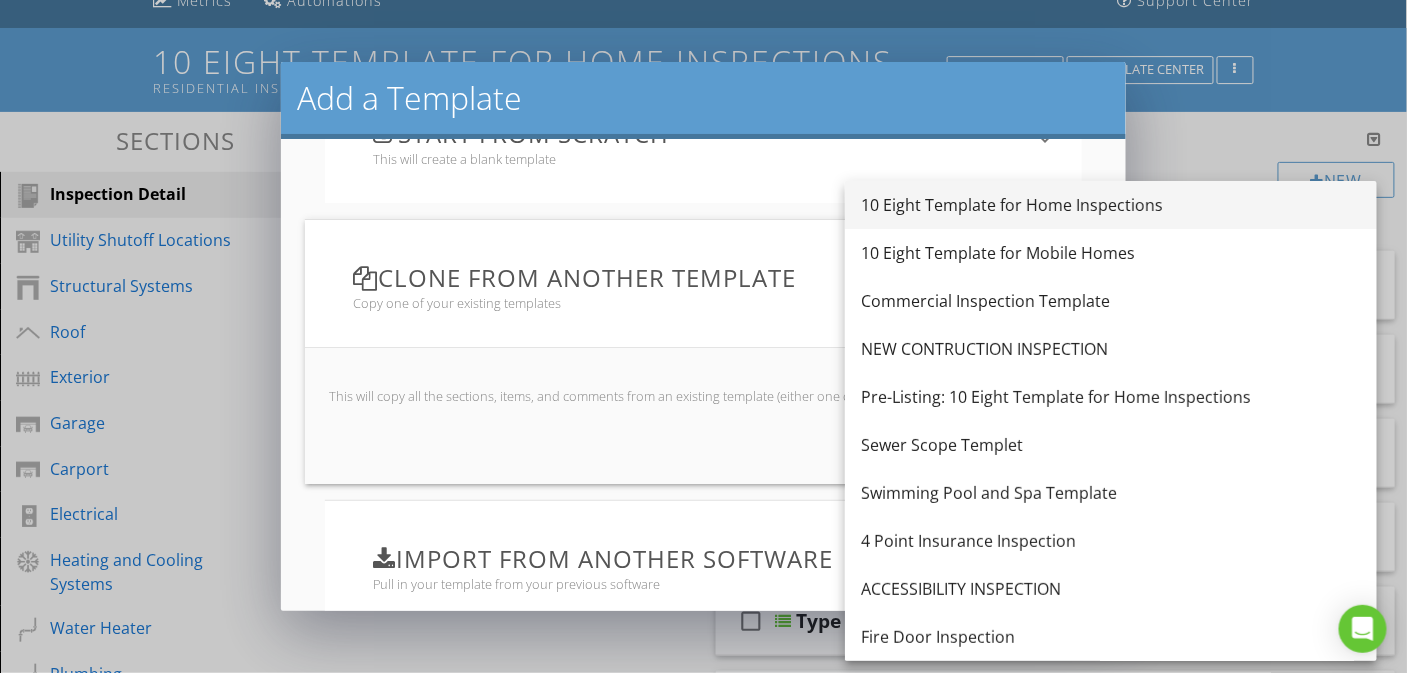 click on "10 Eight Template for Home Inspections" at bounding box center [1111, 205] 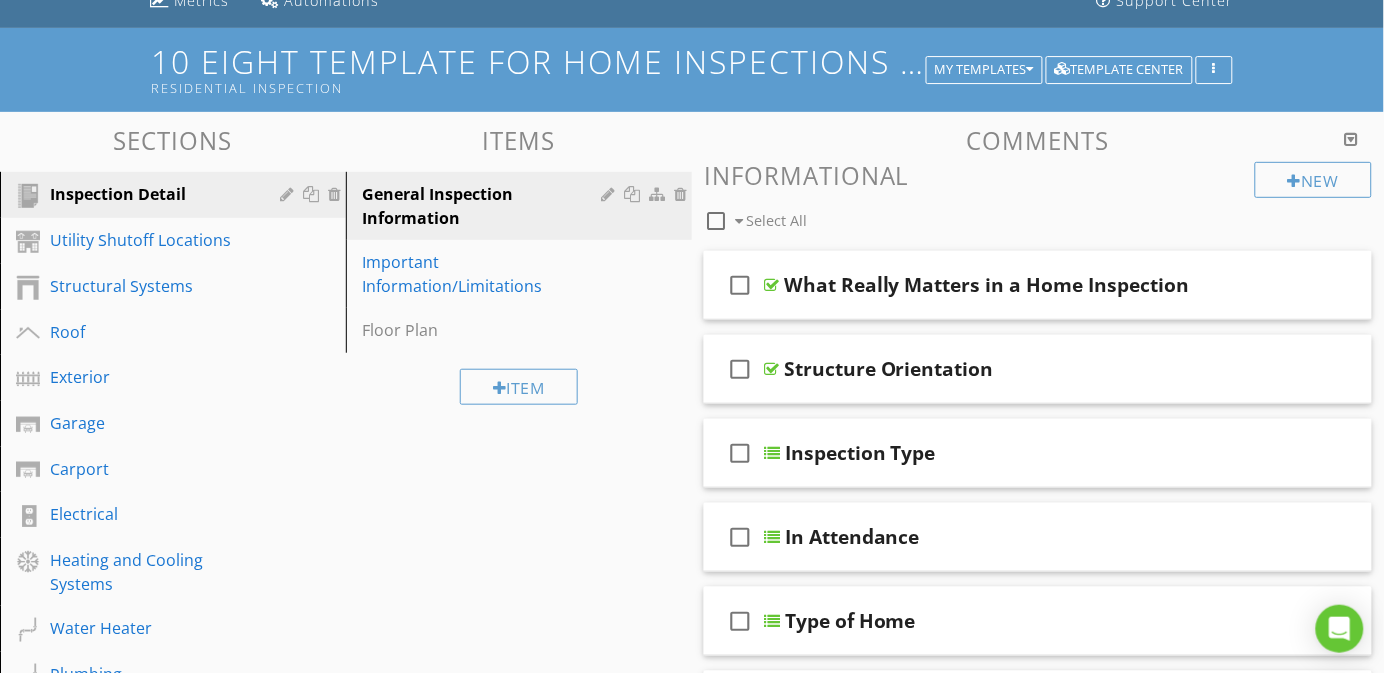 click on "10 Eight Template for Home Inspections - Copy
Residential Inspection" at bounding box center [692, 69] 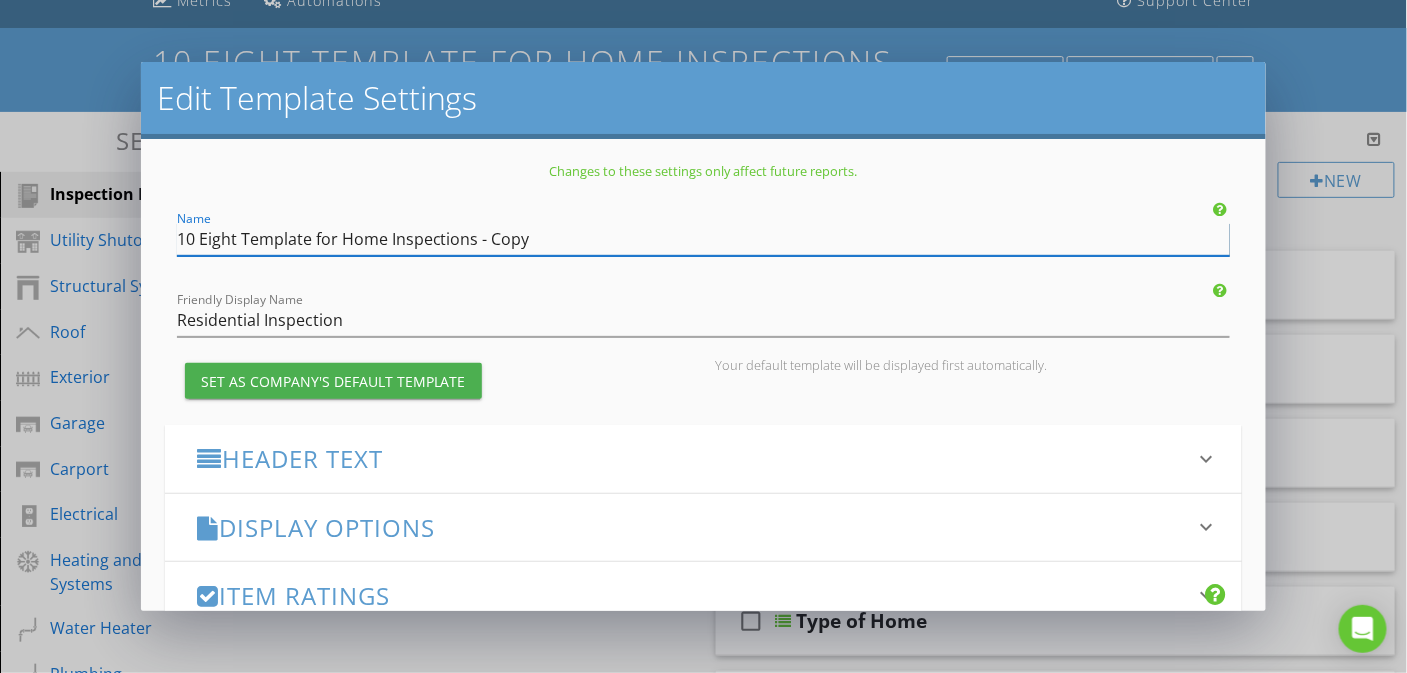 drag, startPoint x: 334, startPoint y: 238, endPoint x: 135, endPoint y: 218, distance: 200.0025 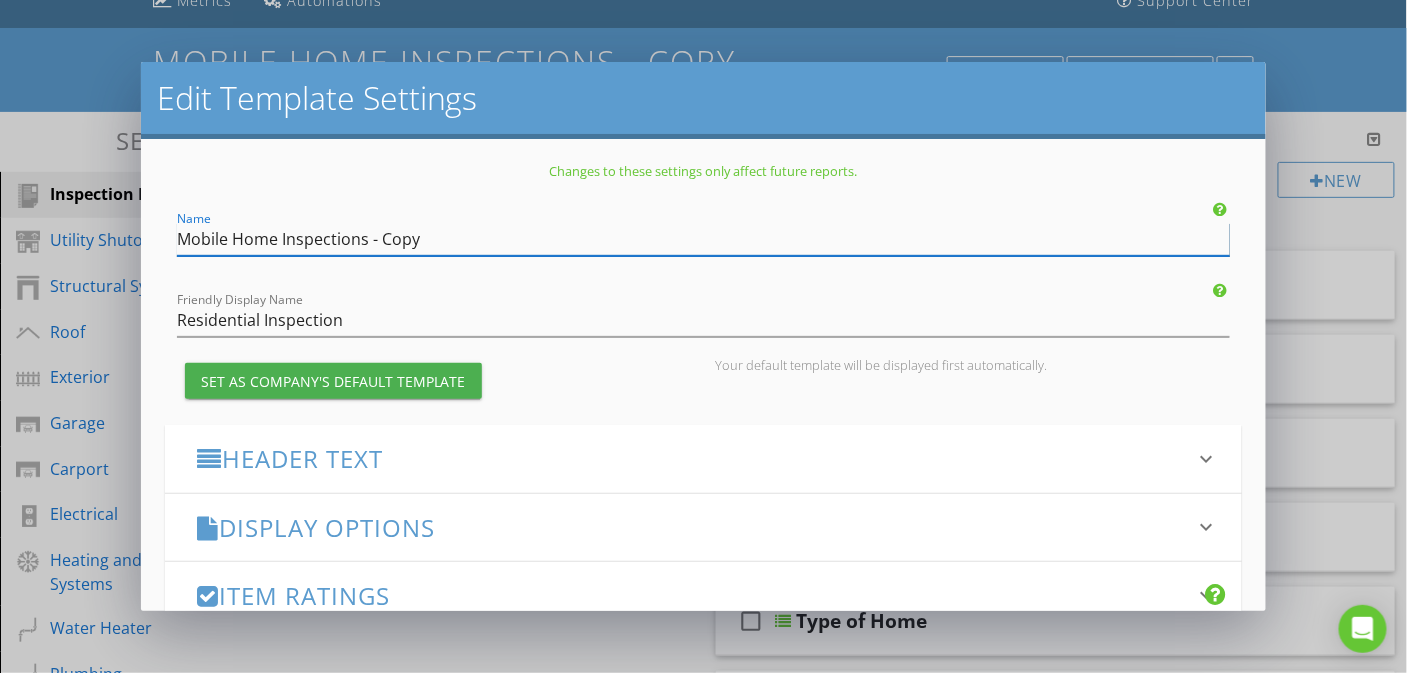 click on "Mobile Home Inspections - Copy" at bounding box center (704, 239) 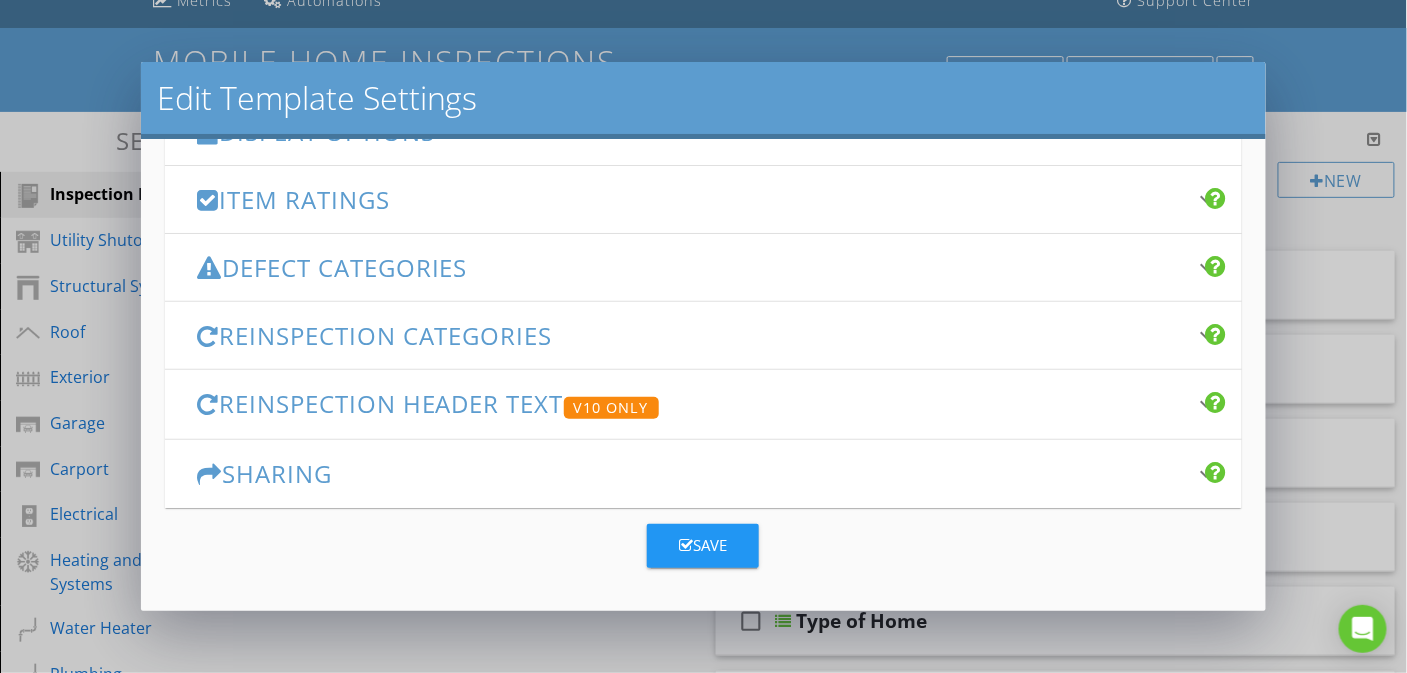 scroll, scrollTop: 246, scrollLeft: 0, axis: vertical 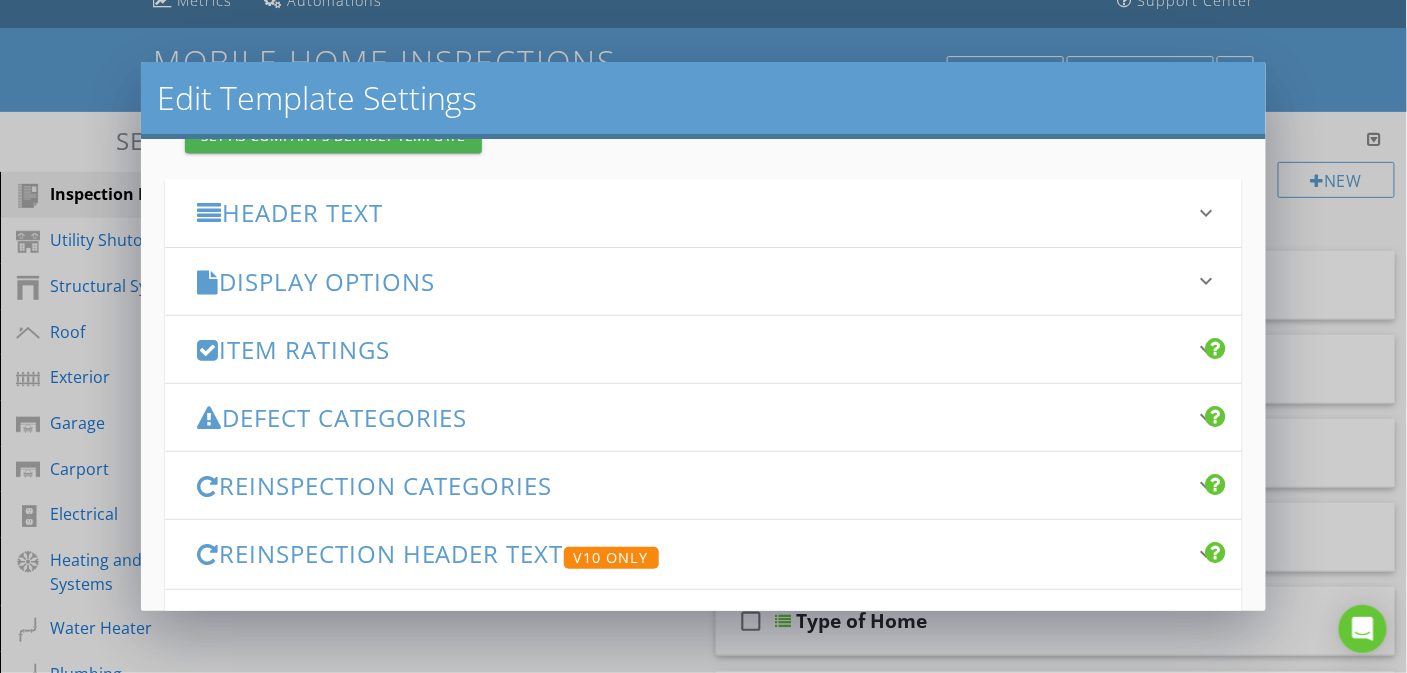 type on "Mobile Home Inspections" 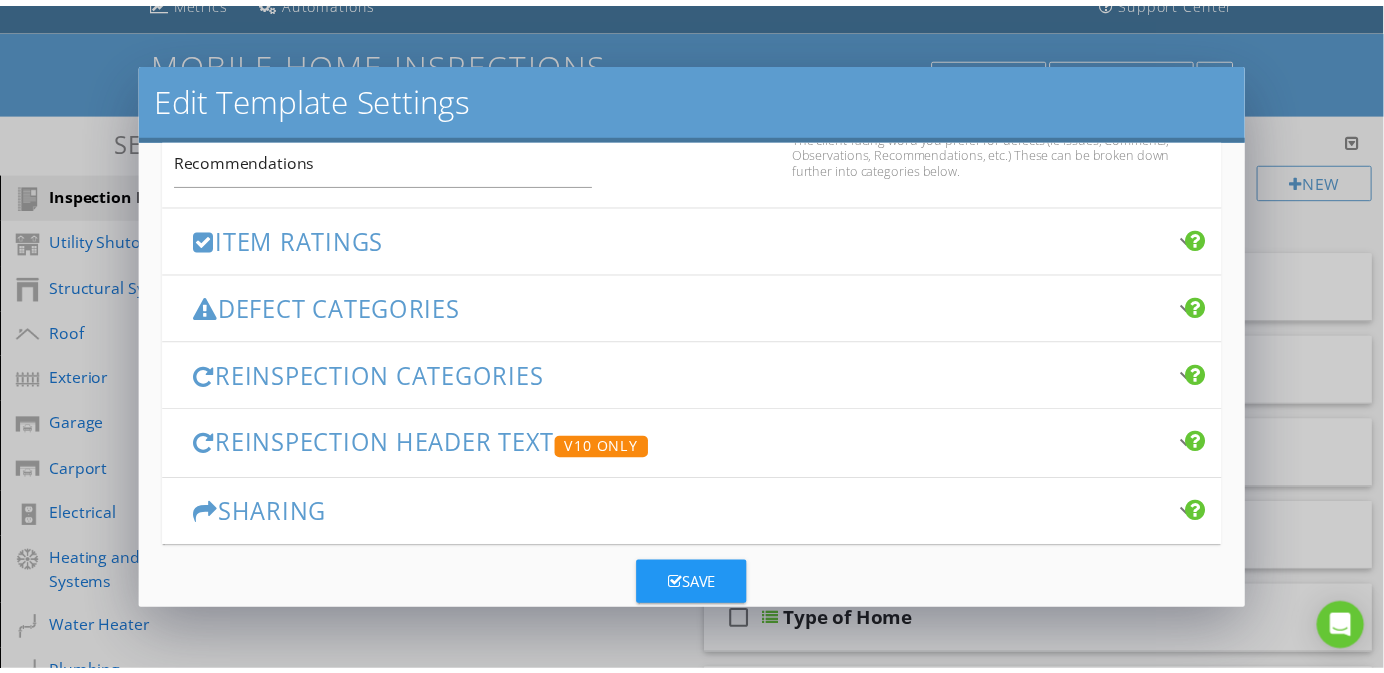 scroll, scrollTop: 1496, scrollLeft: 0, axis: vertical 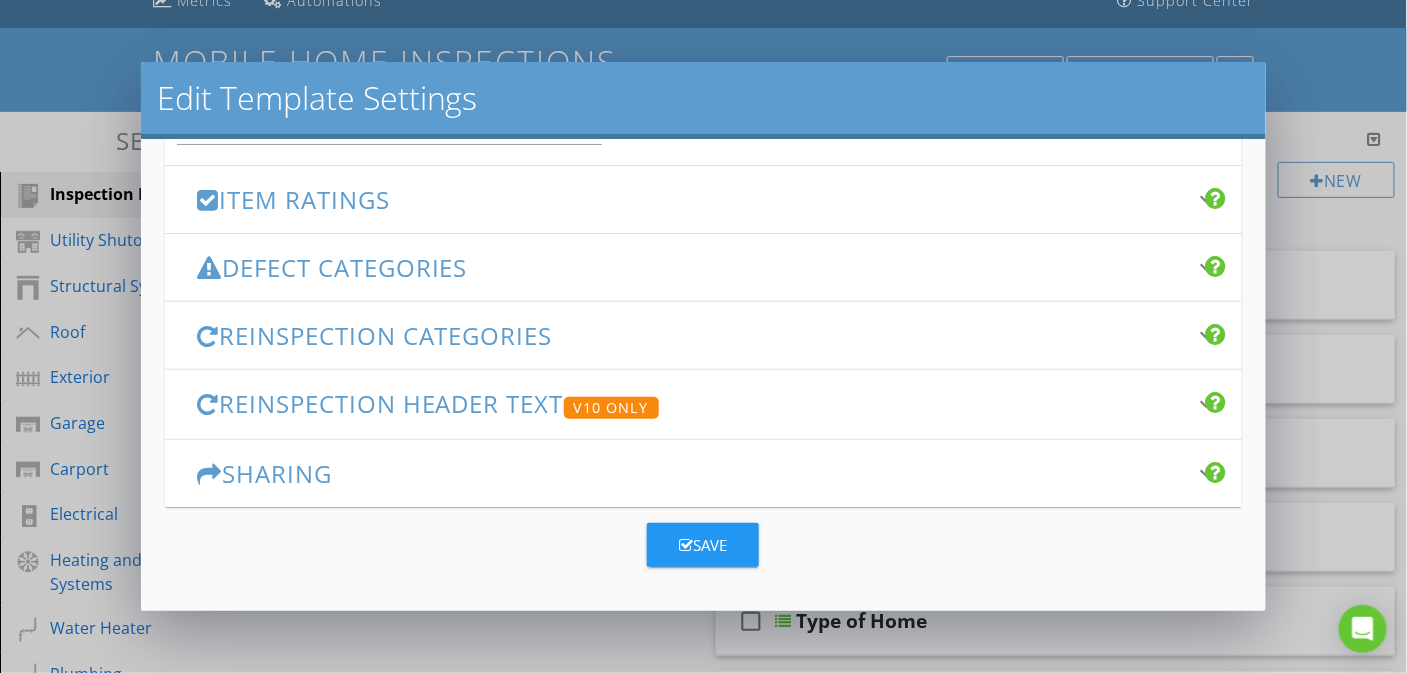 click on "Save" at bounding box center [703, 545] 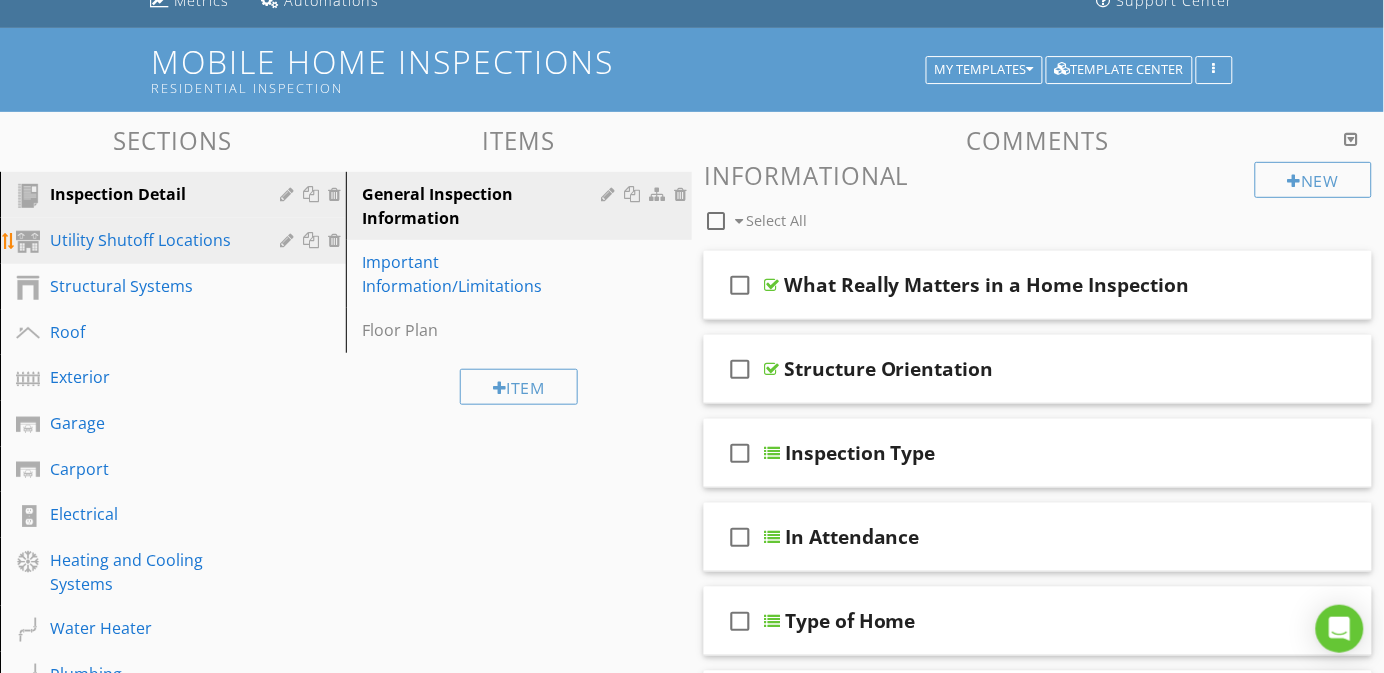 click on "Utility Shutoff Locations" at bounding box center [176, 241] 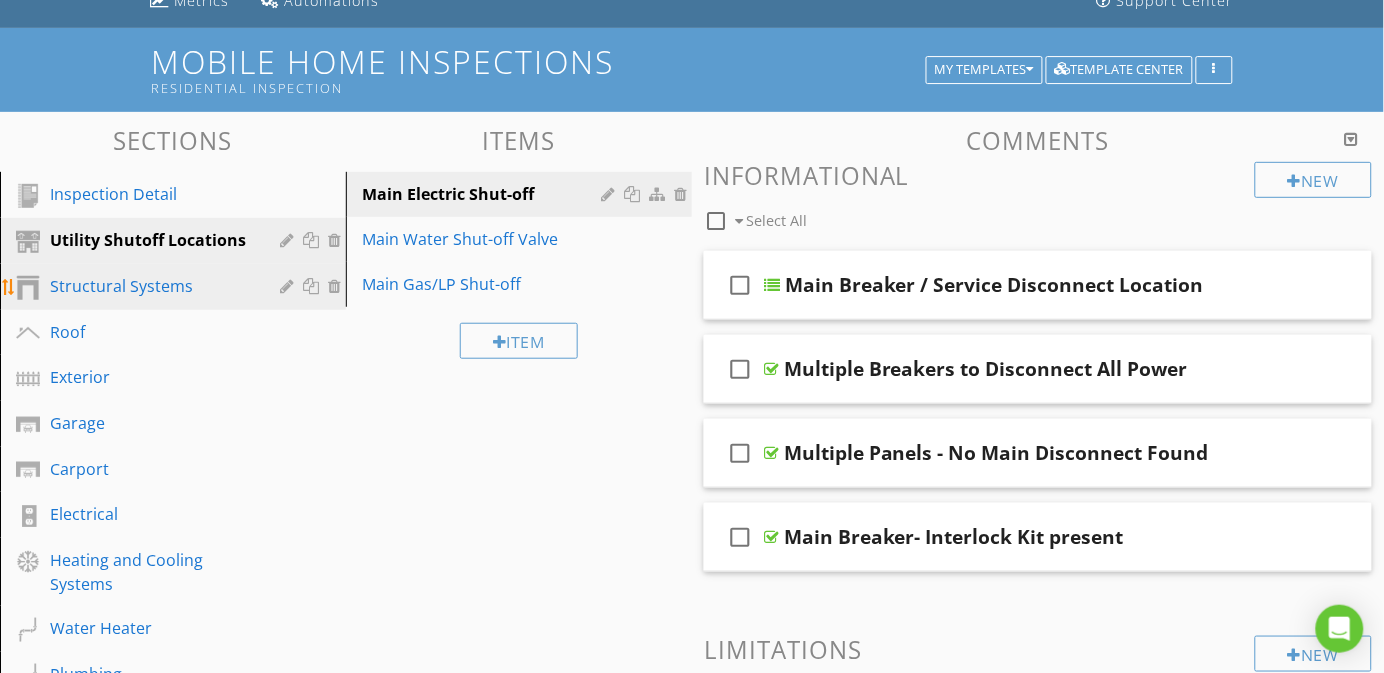 click on "Structural Systems" at bounding box center (150, 286) 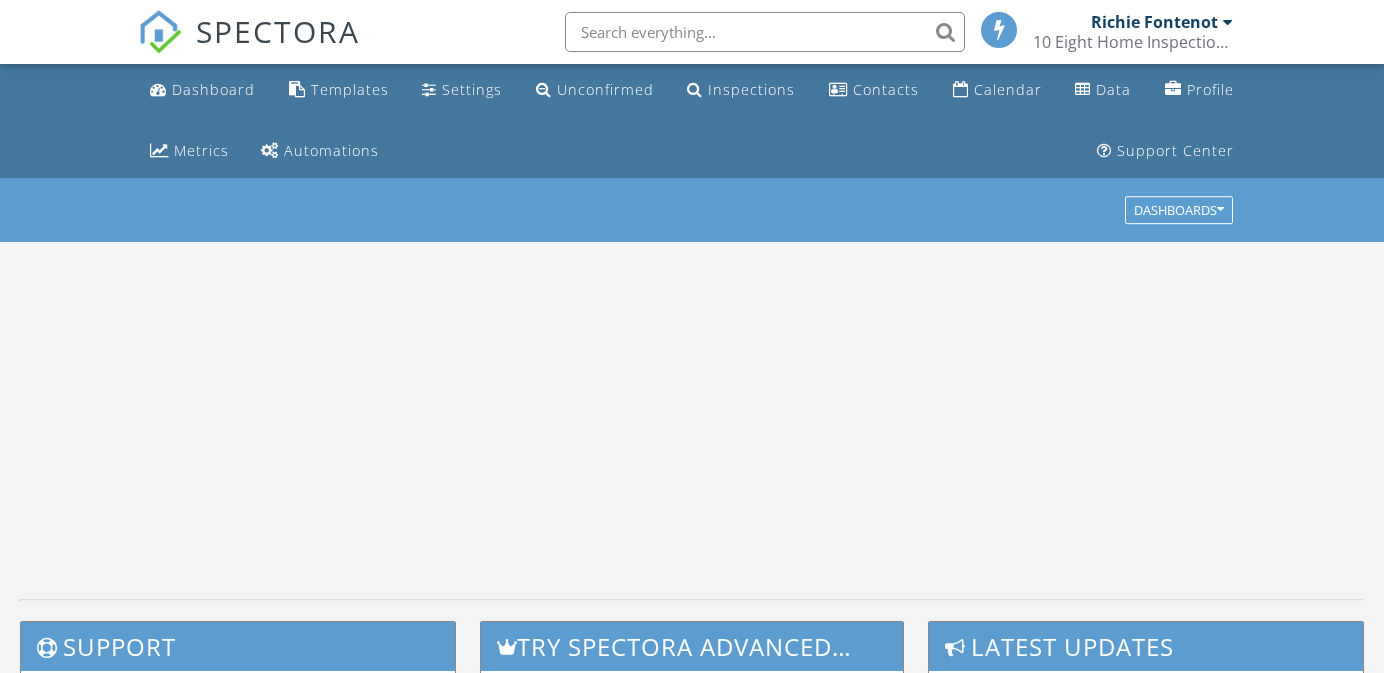 scroll, scrollTop: 0, scrollLeft: 0, axis: both 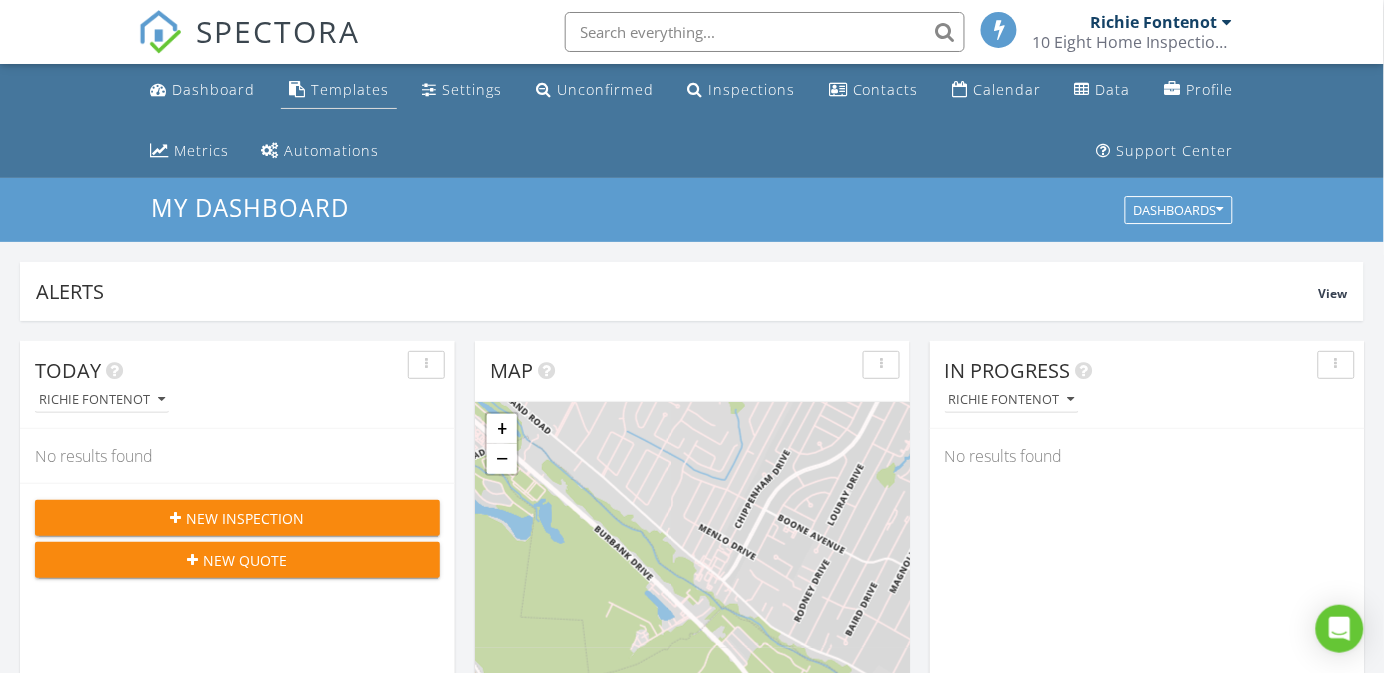 click on "Templates" at bounding box center [339, 90] 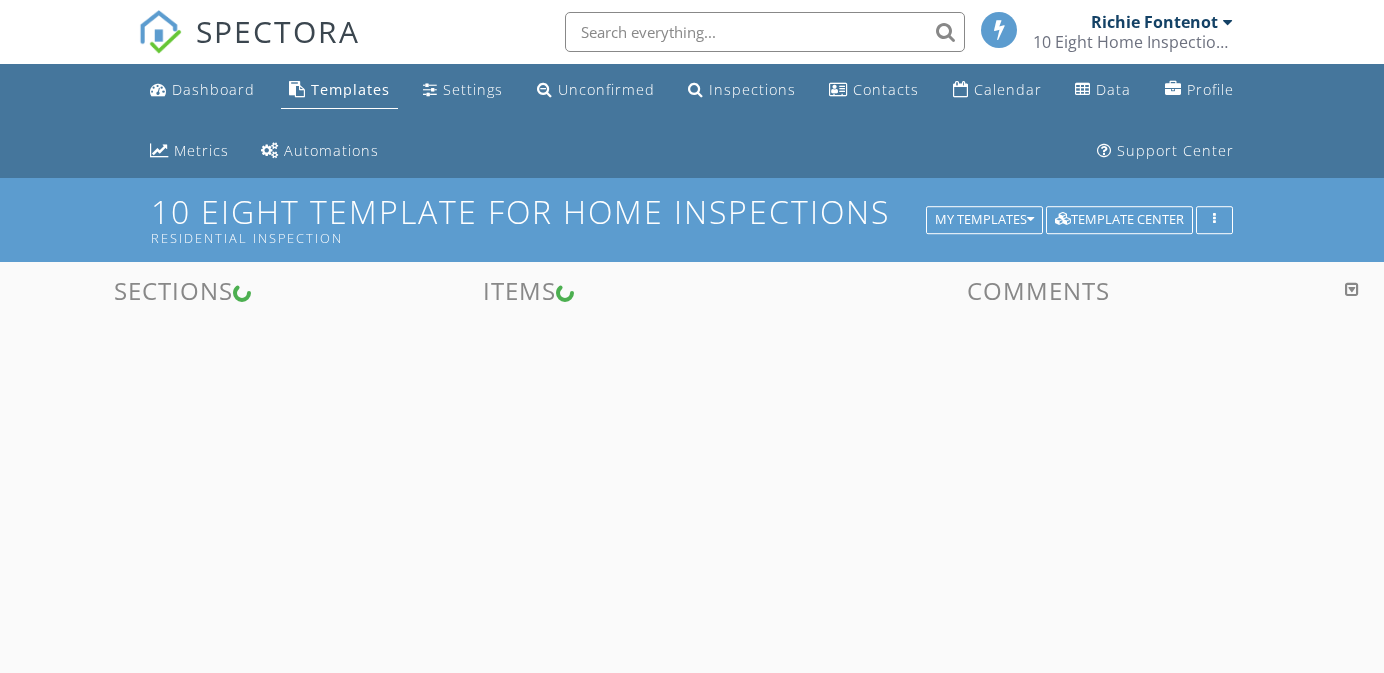 scroll, scrollTop: 0, scrollLeft: 0, axis: both 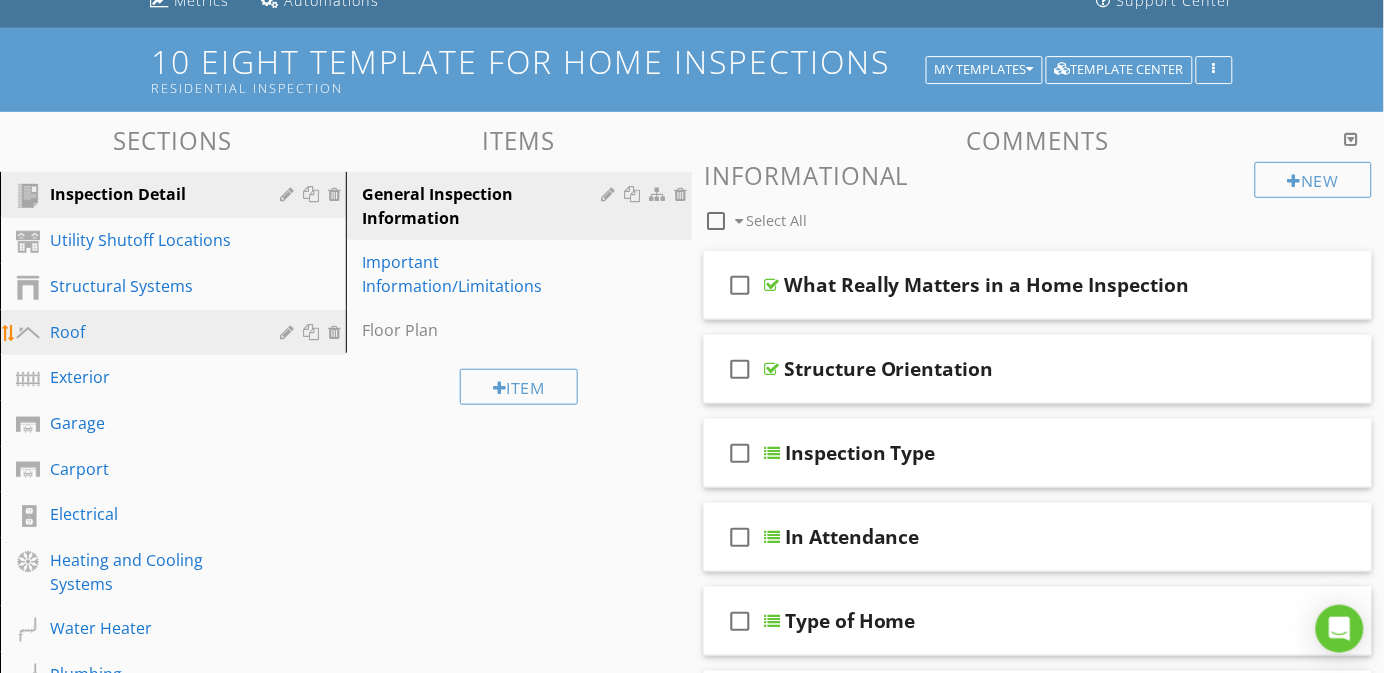 click on "Roof" at bounding box center (150, 332) 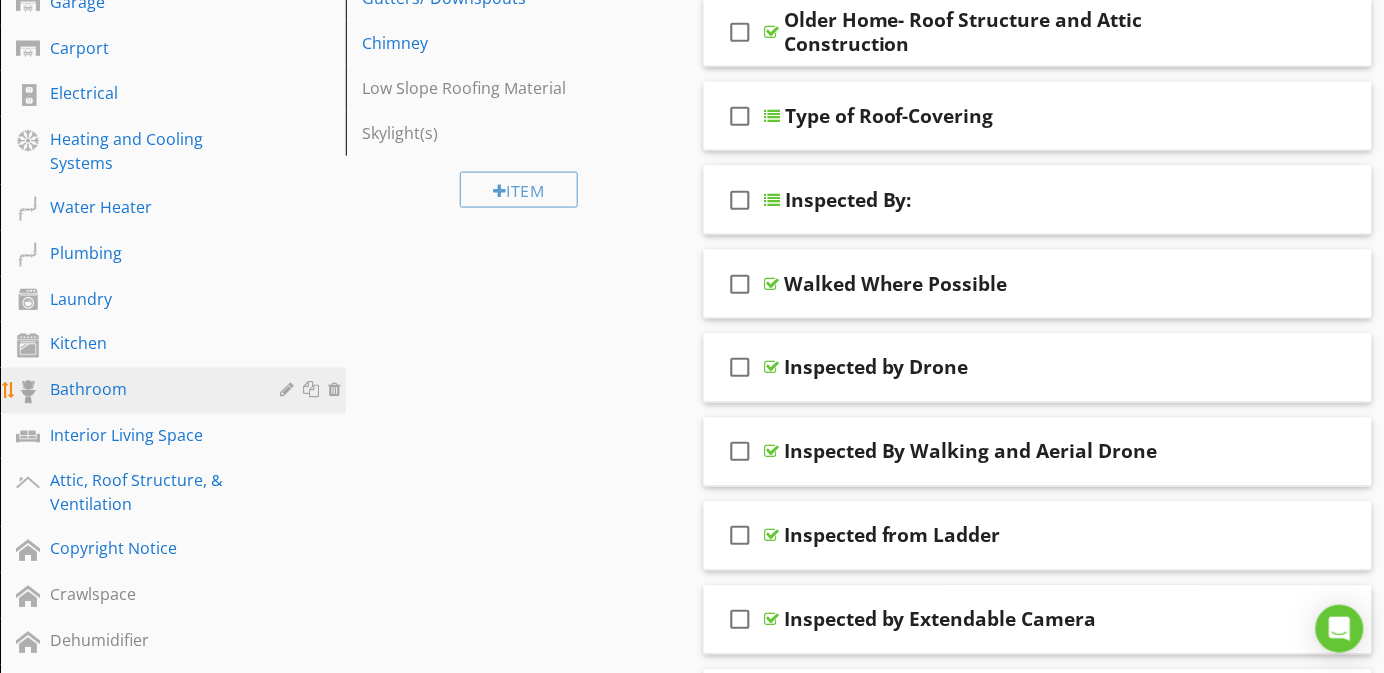 scroll, scrollTop: 600, scrollLeft: 0, axis: vertical 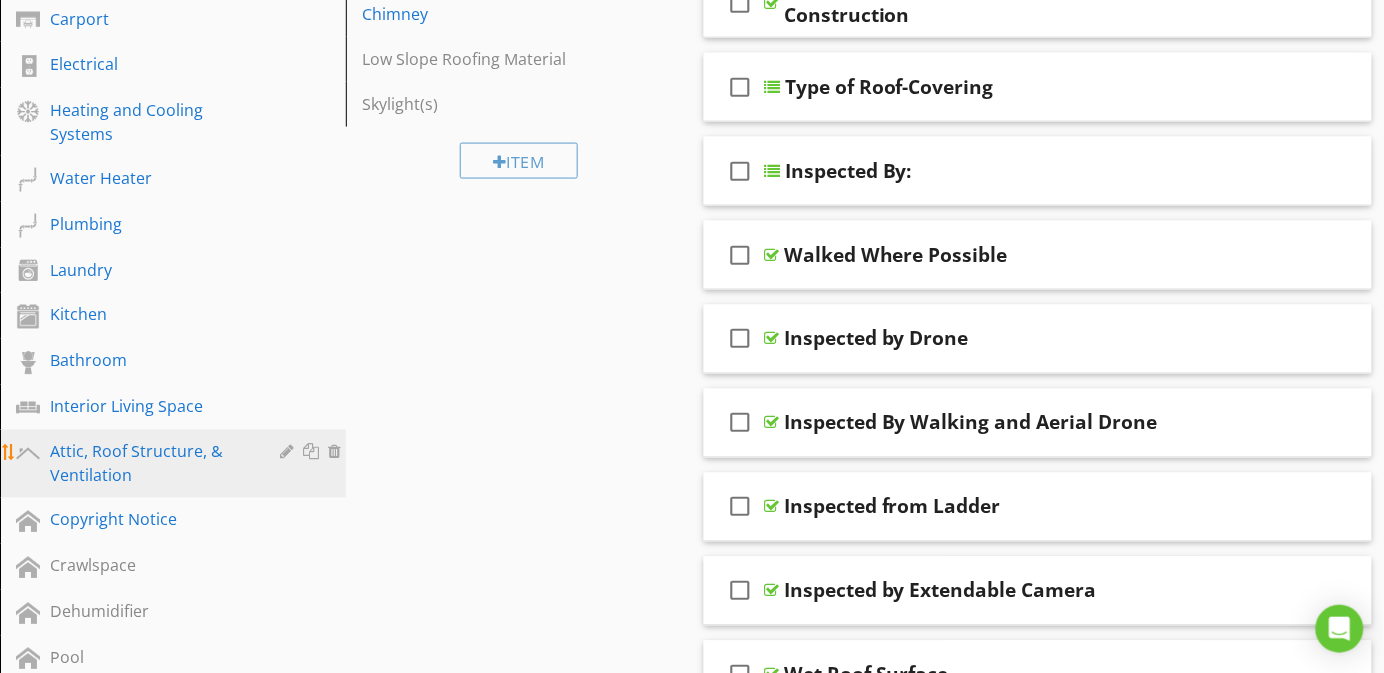 click on "Attic, Roof Structure, & Ventilation" at bounding box center [150, 464] 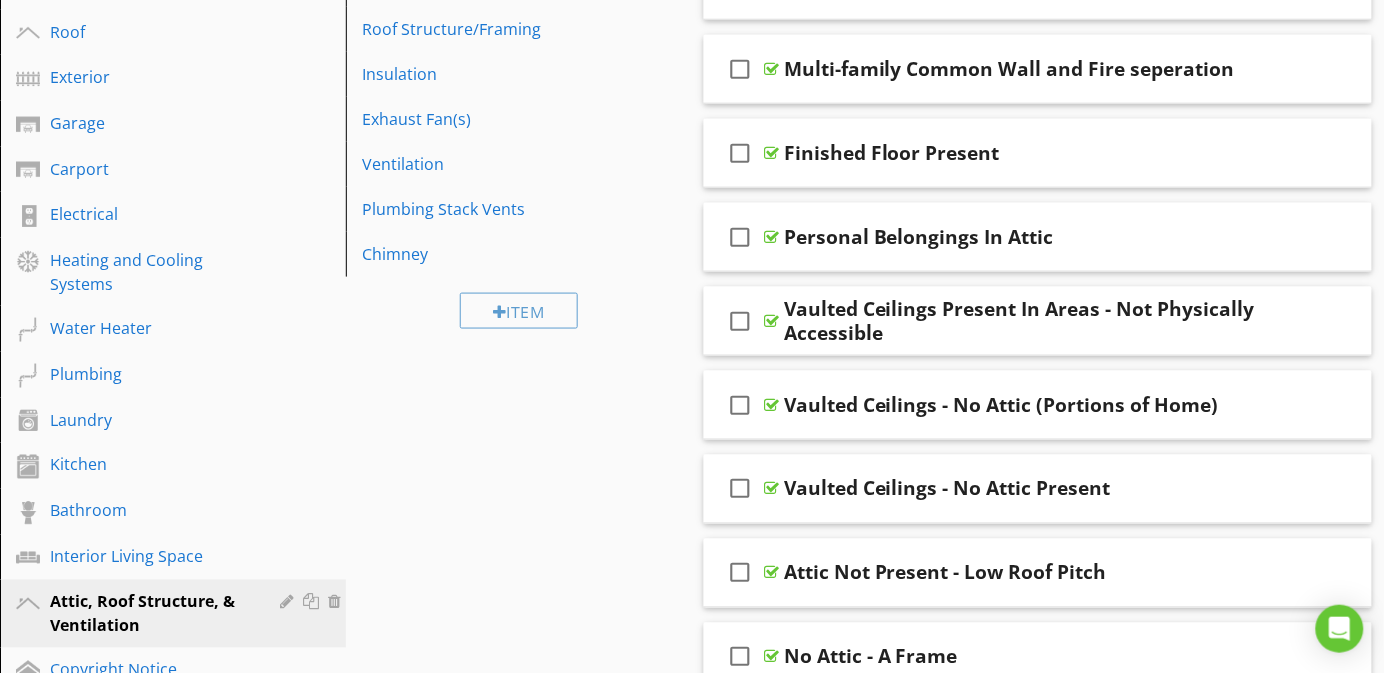 scroll, scrollTop: 0, scrollLeft: 0, axis: both 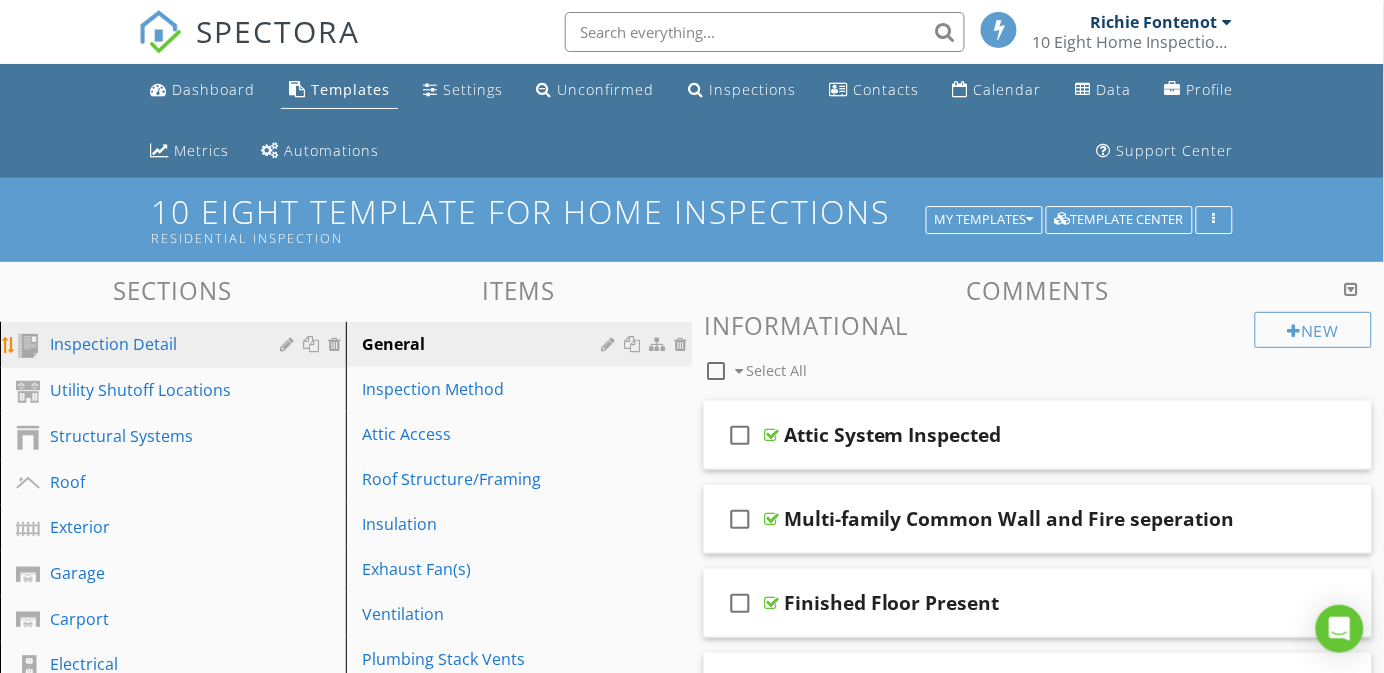 click on "Inspection Detail" at bounding box center (150, 344) 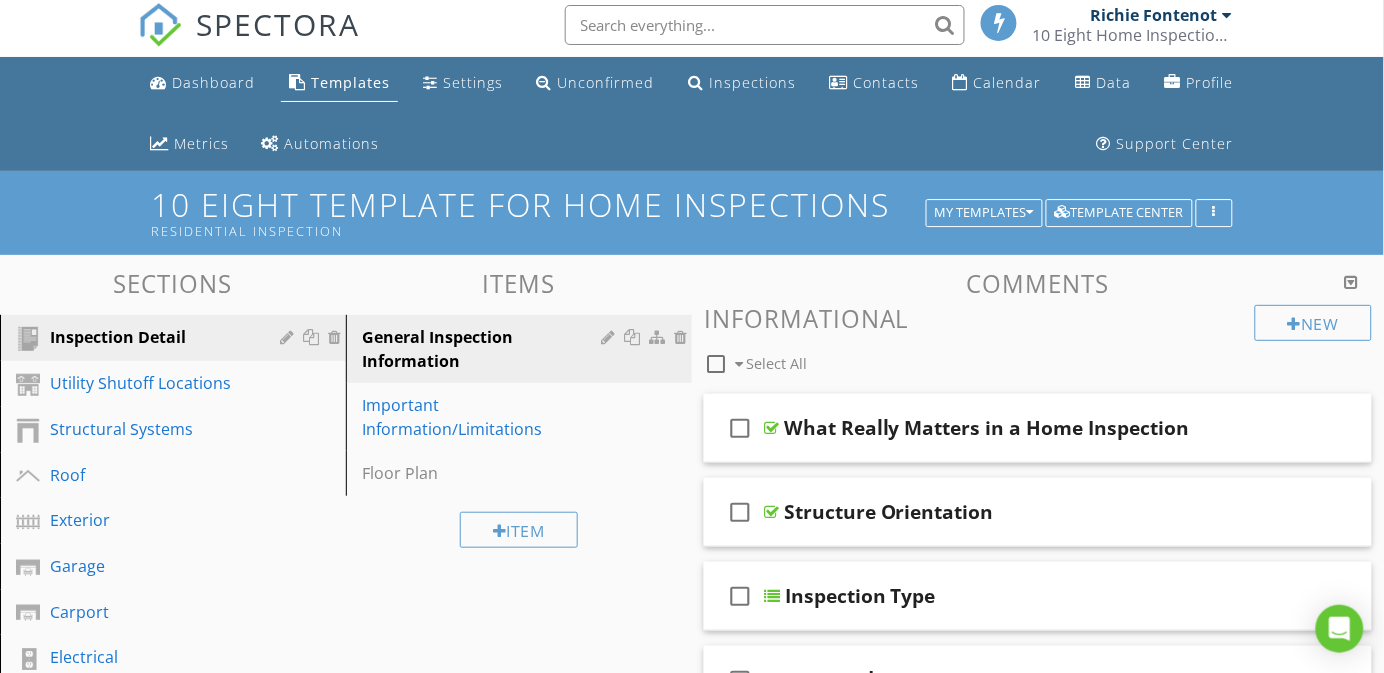 scroll, scrollTop: 0, scrollLeft: 0, axis: both 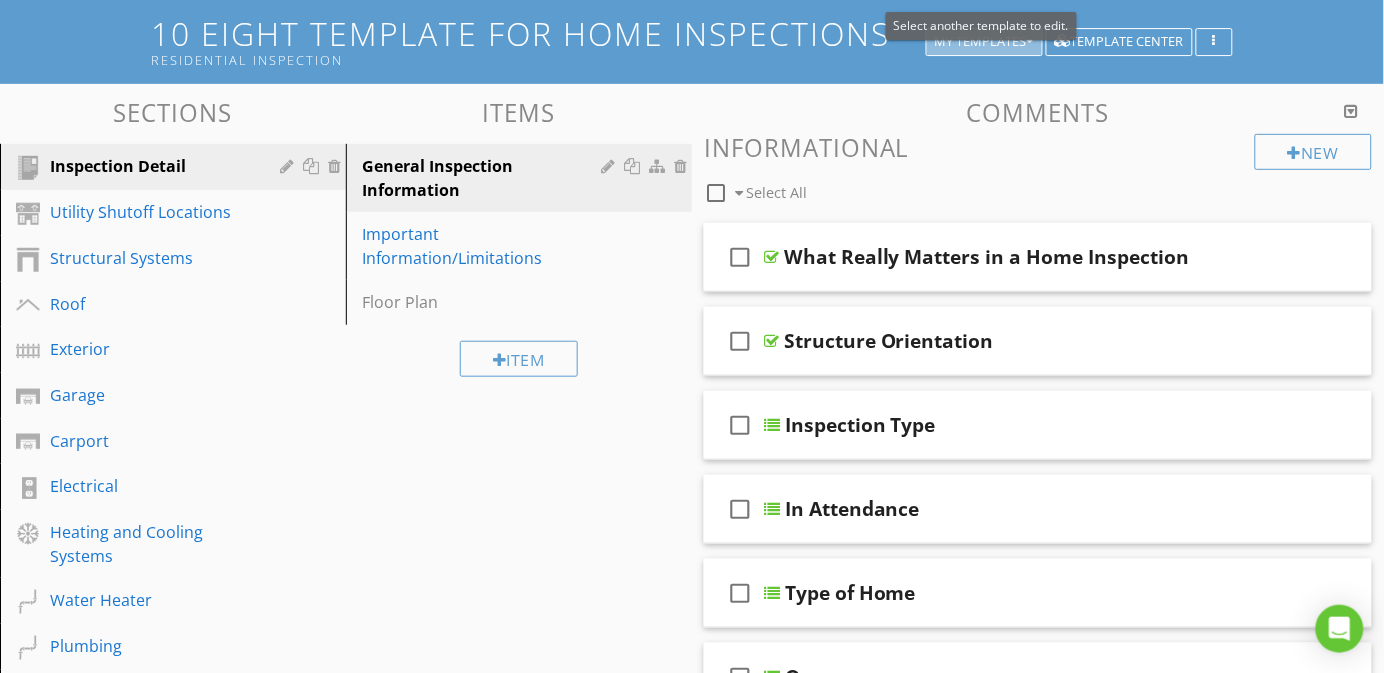 click on "My Templates" at bounding box center (984, 42) 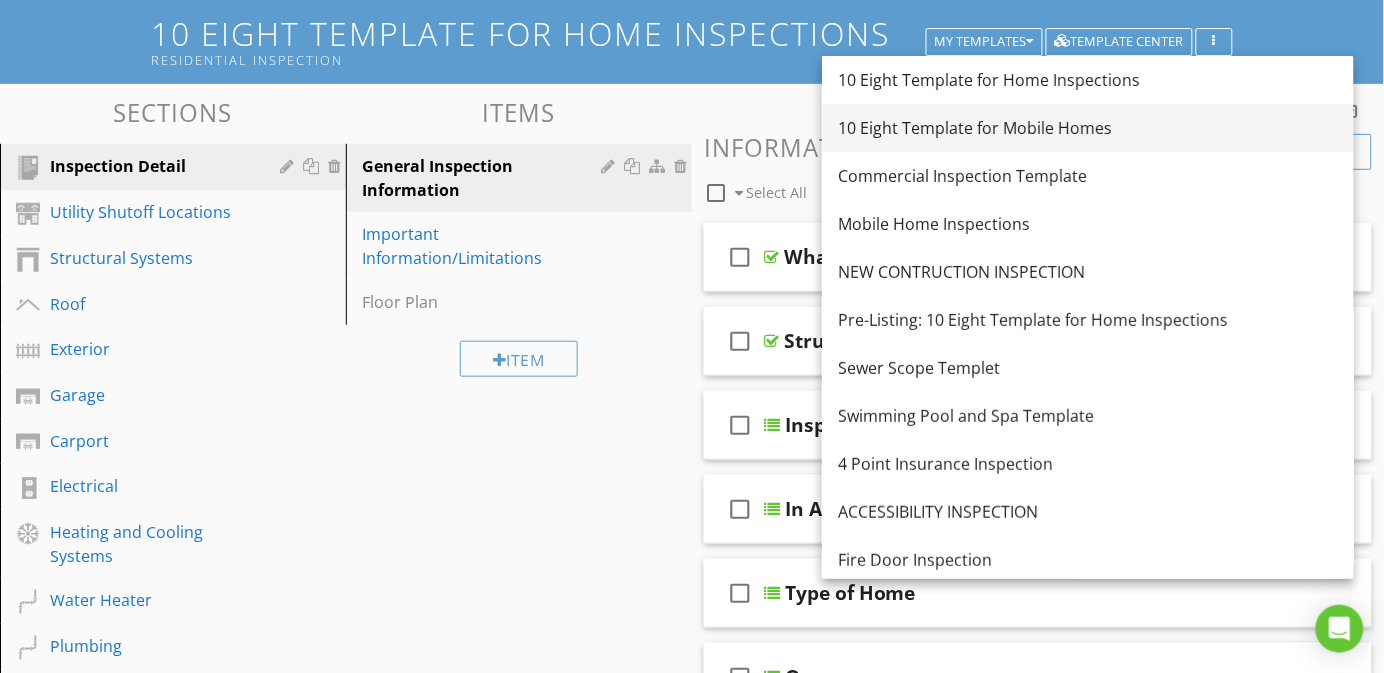 click on "10 Eight Template for Mobile Homes" at bounding box center [1088, 128] 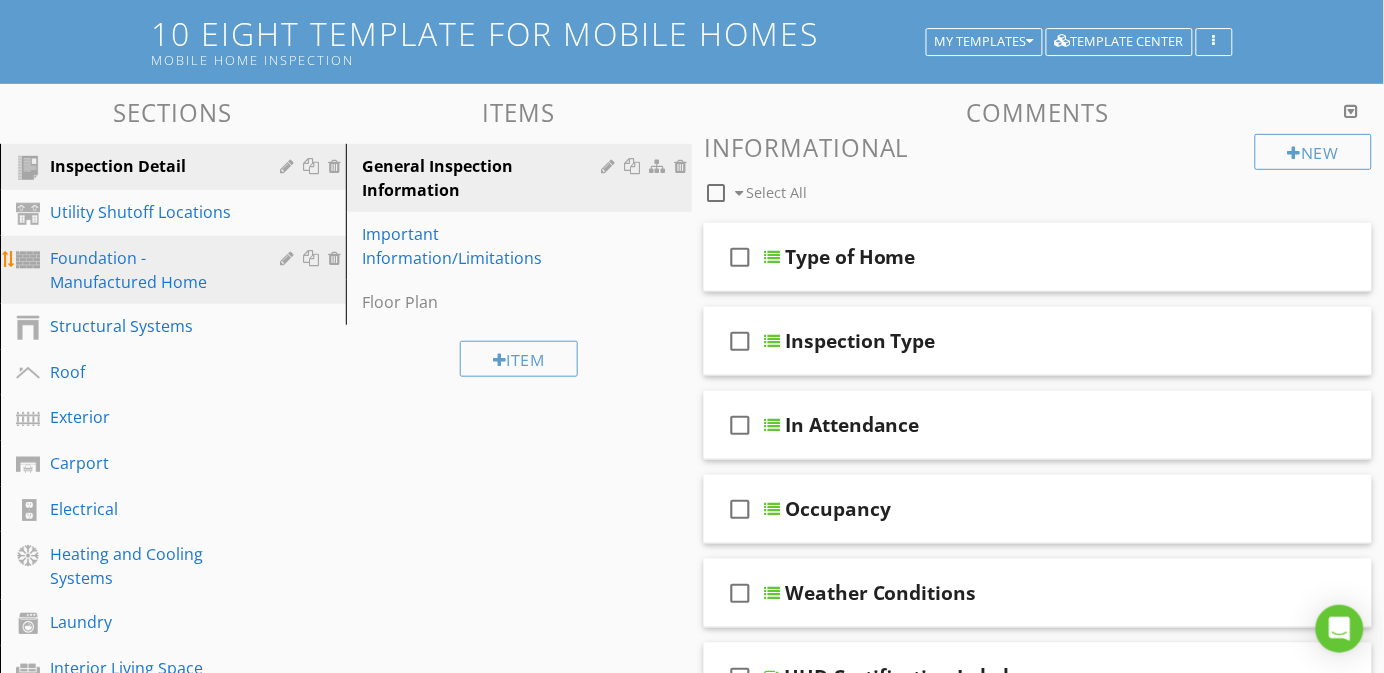 click at bounding box center (313, 258) 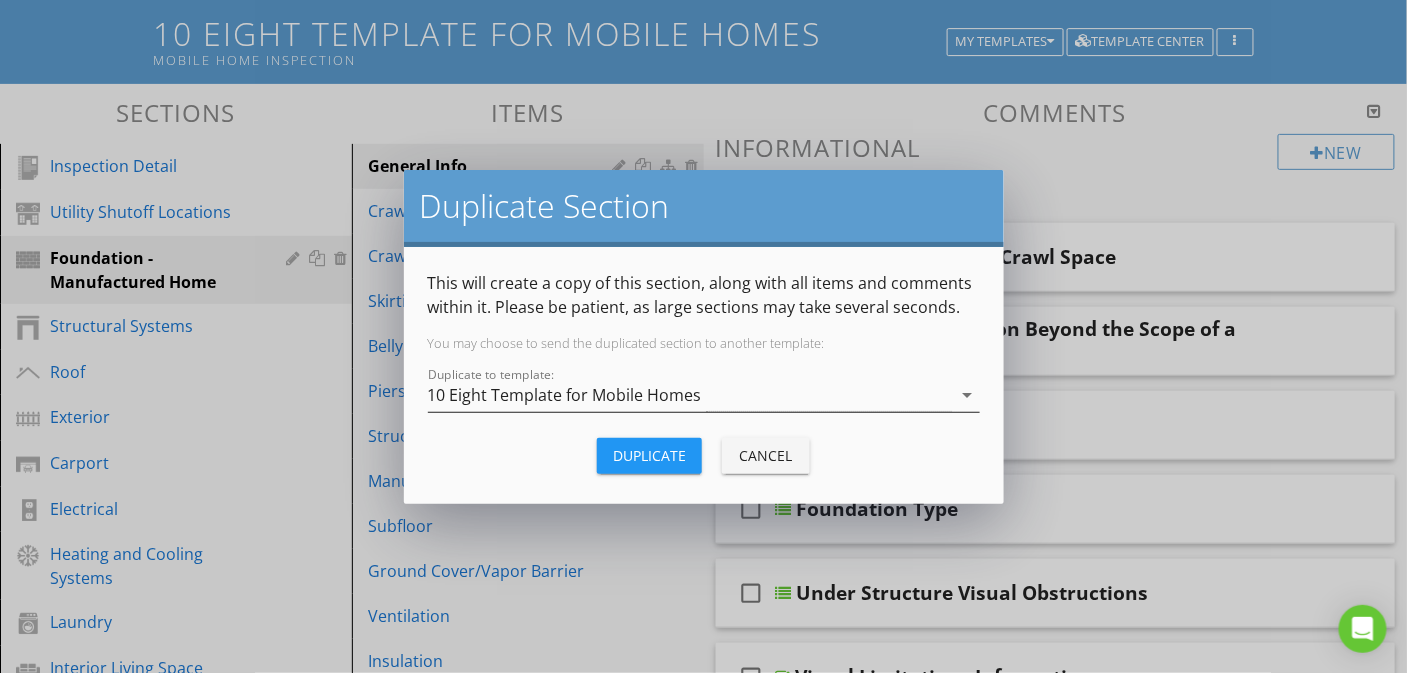 click on "10 Eight Template for Mobile Homes" at bounding box center (565, 395) 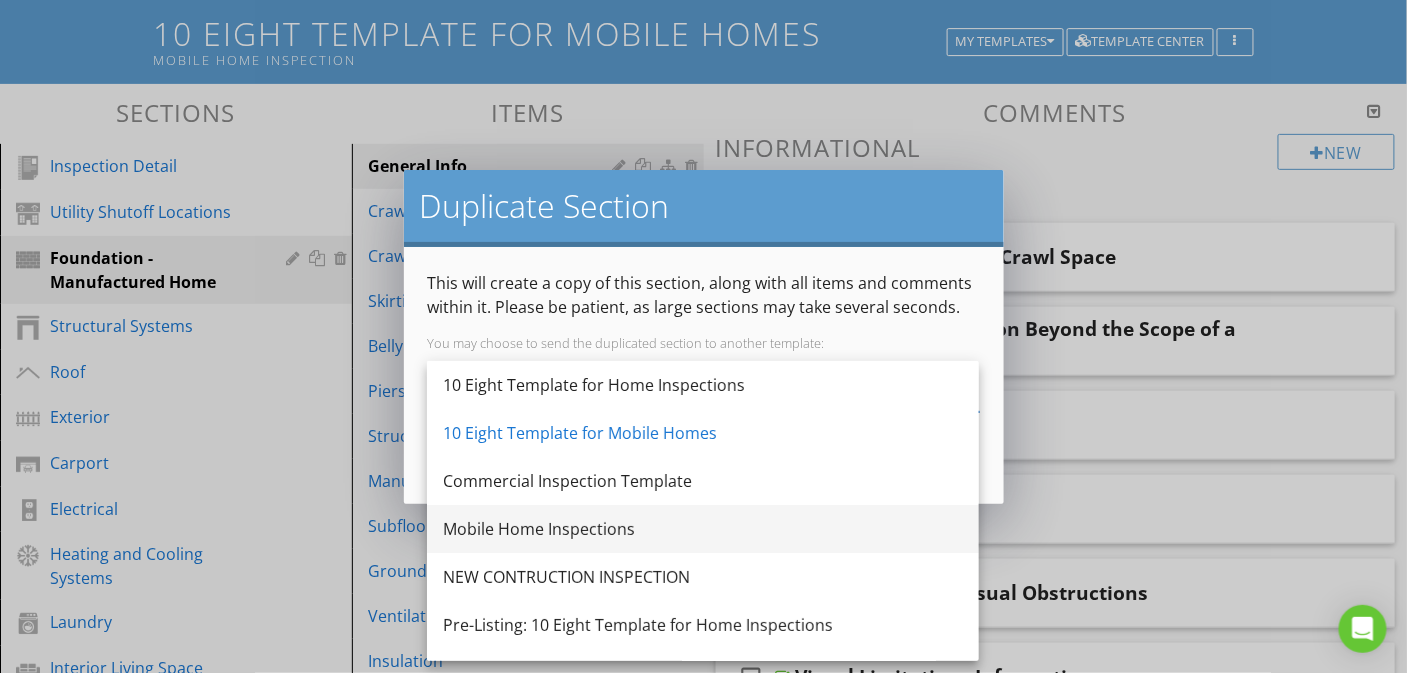 click on "Mobile Home Inspections" at bounding box center [703, 529] 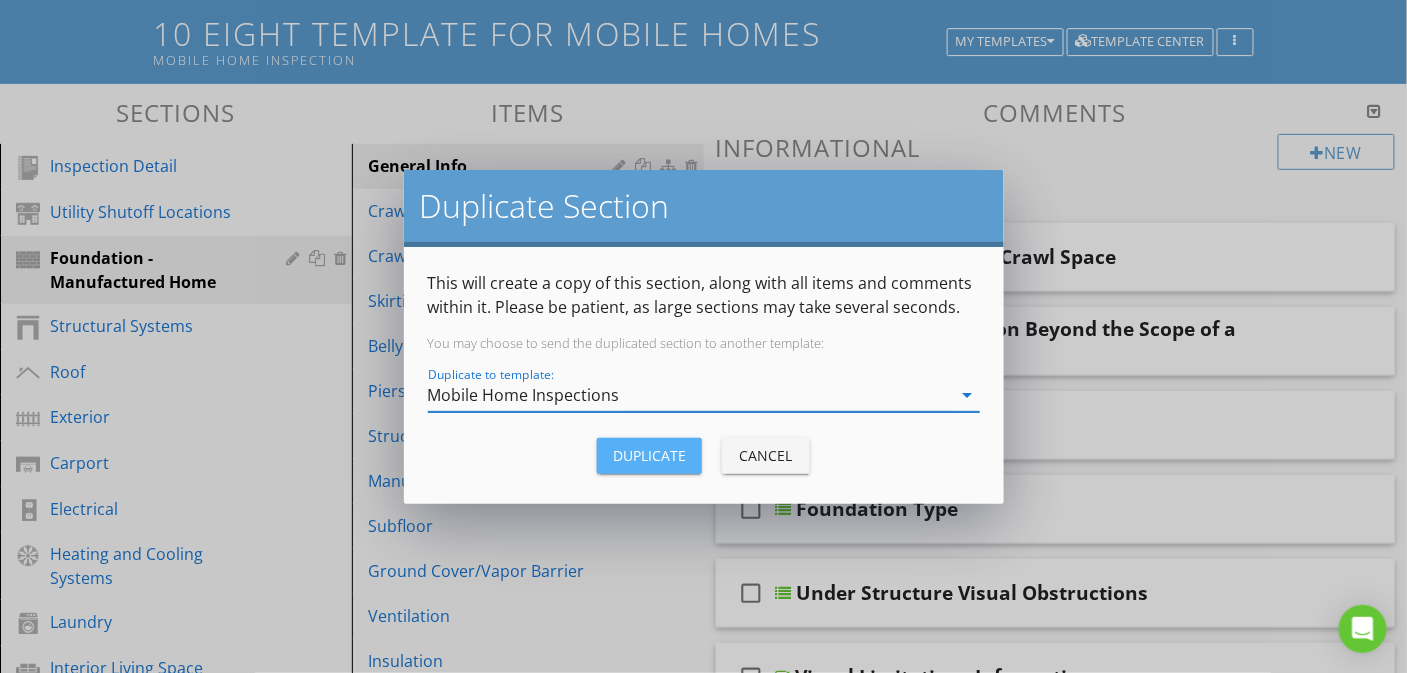 click on "Duplicate" at bounding box center [649, 455] 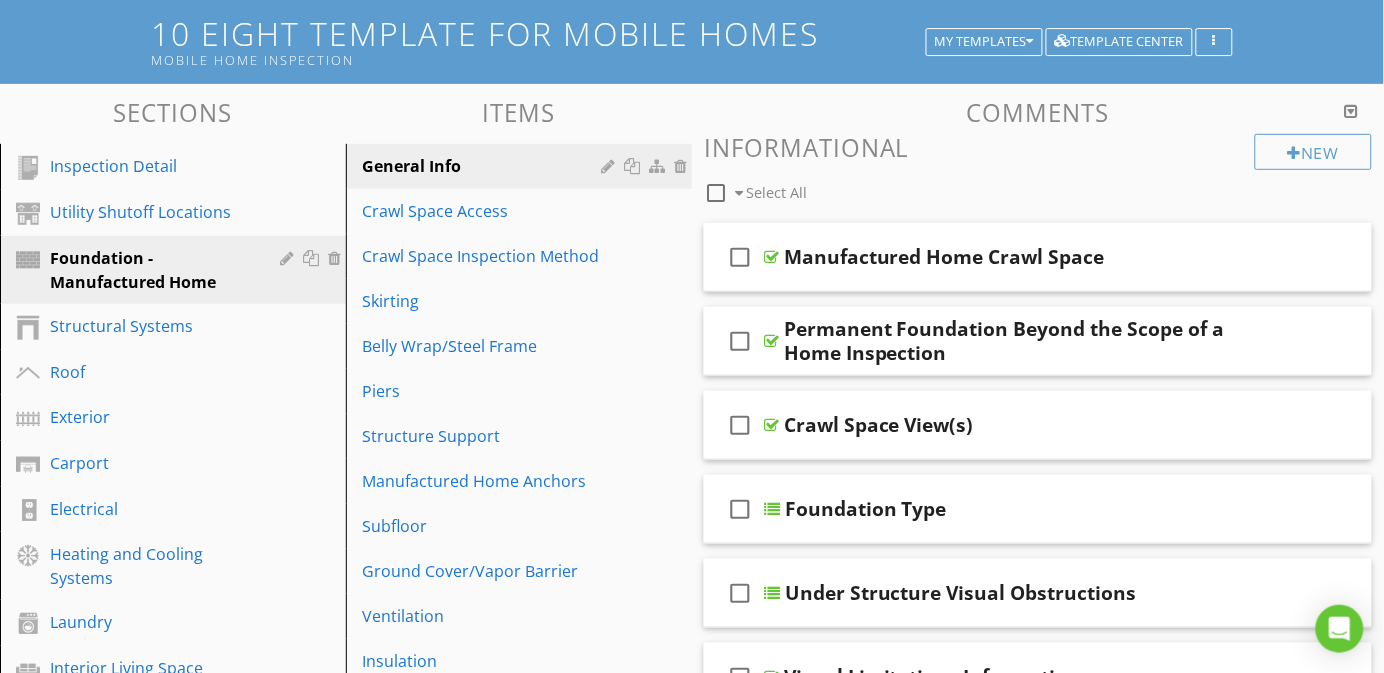 click on "Structural Systems" at bounding box center (150, 326) 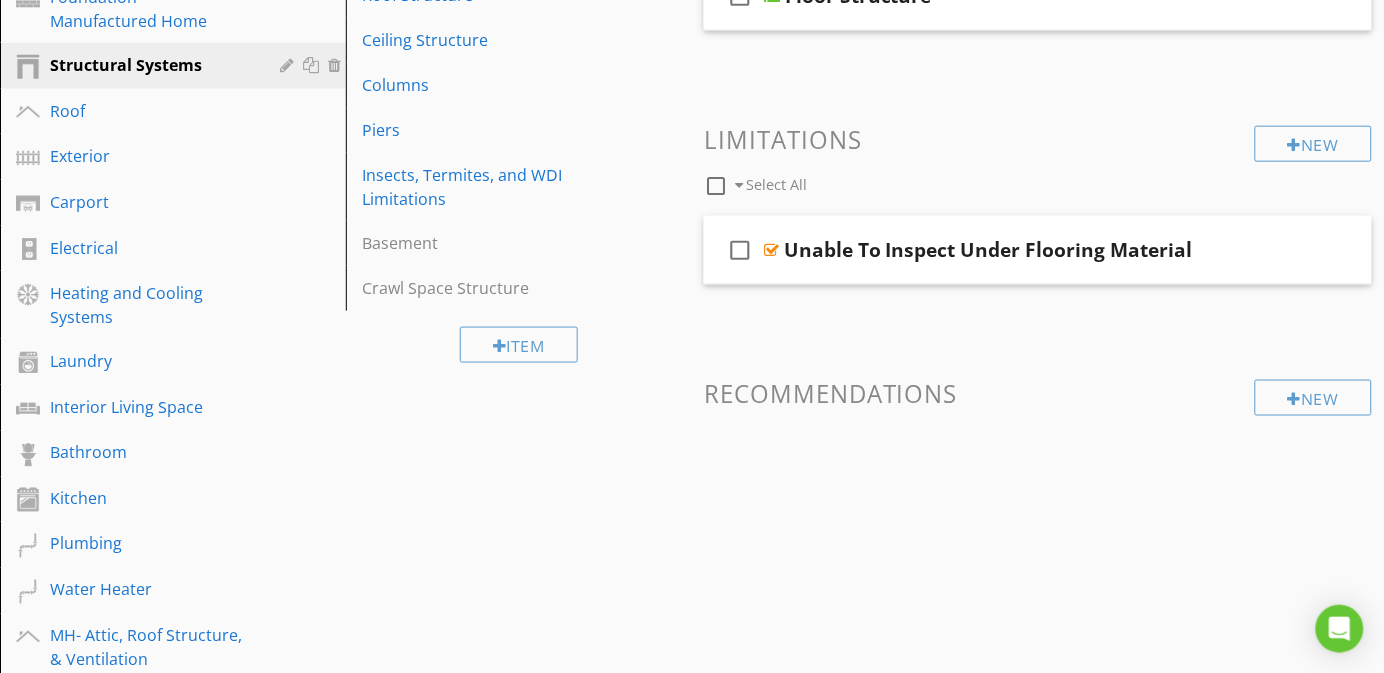 scroll, scrollTop: 328, scrollLeft: 0, axis: vertical 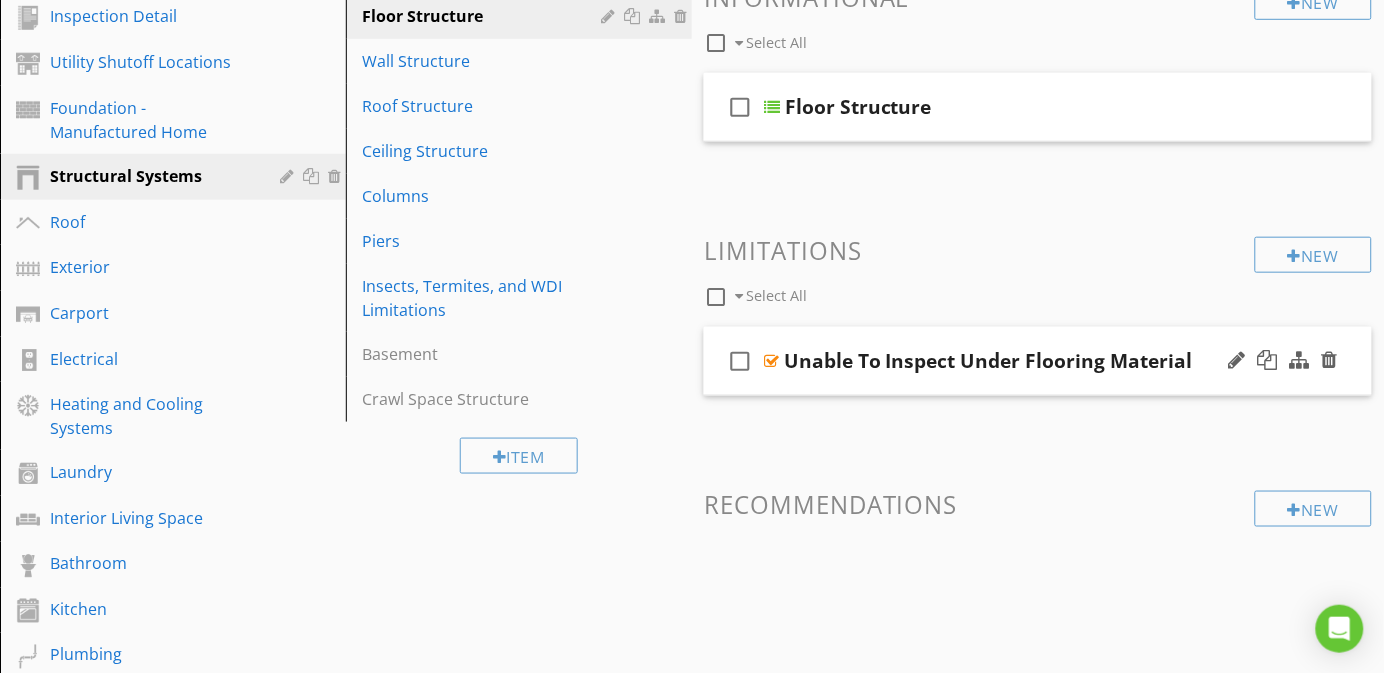 click on "check_box_outline_blank
Unable To Inspect Under Flooring  Material" at bounding box center [1038, 361] 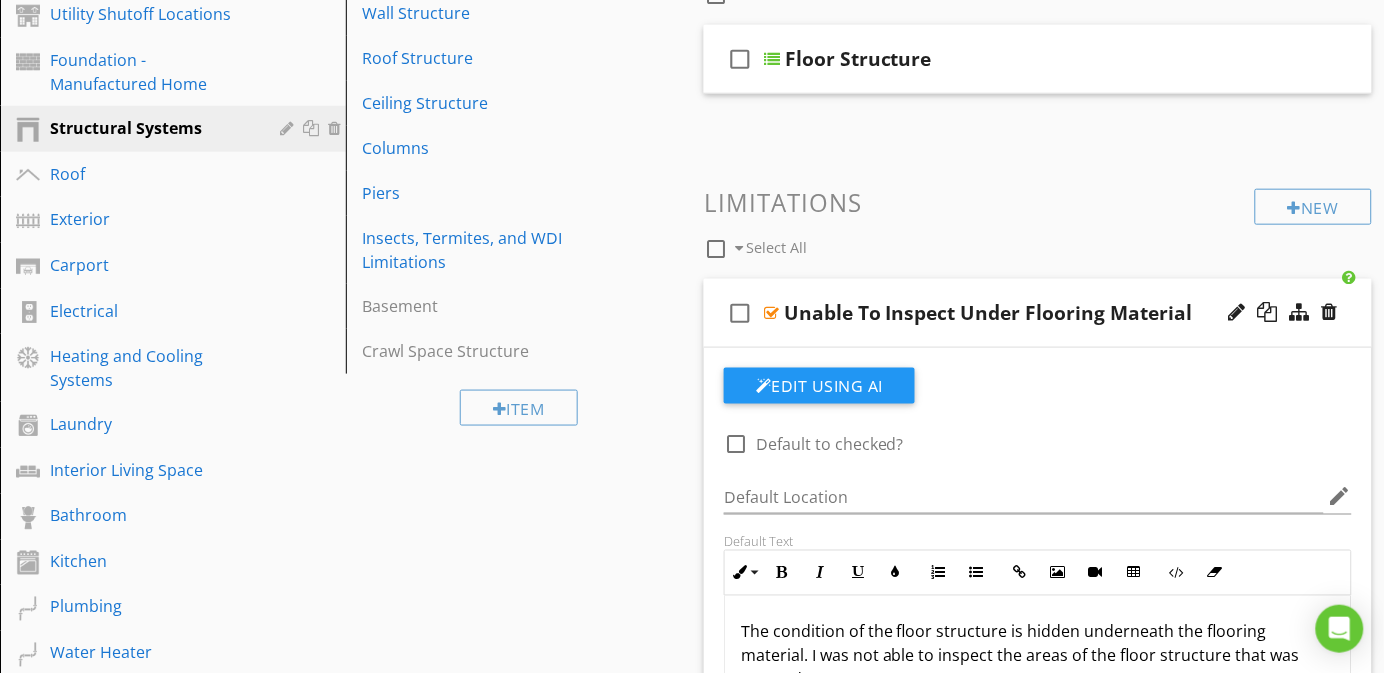 scroll, scrollTop: 328, scrollLeft: 0, axis: vertical 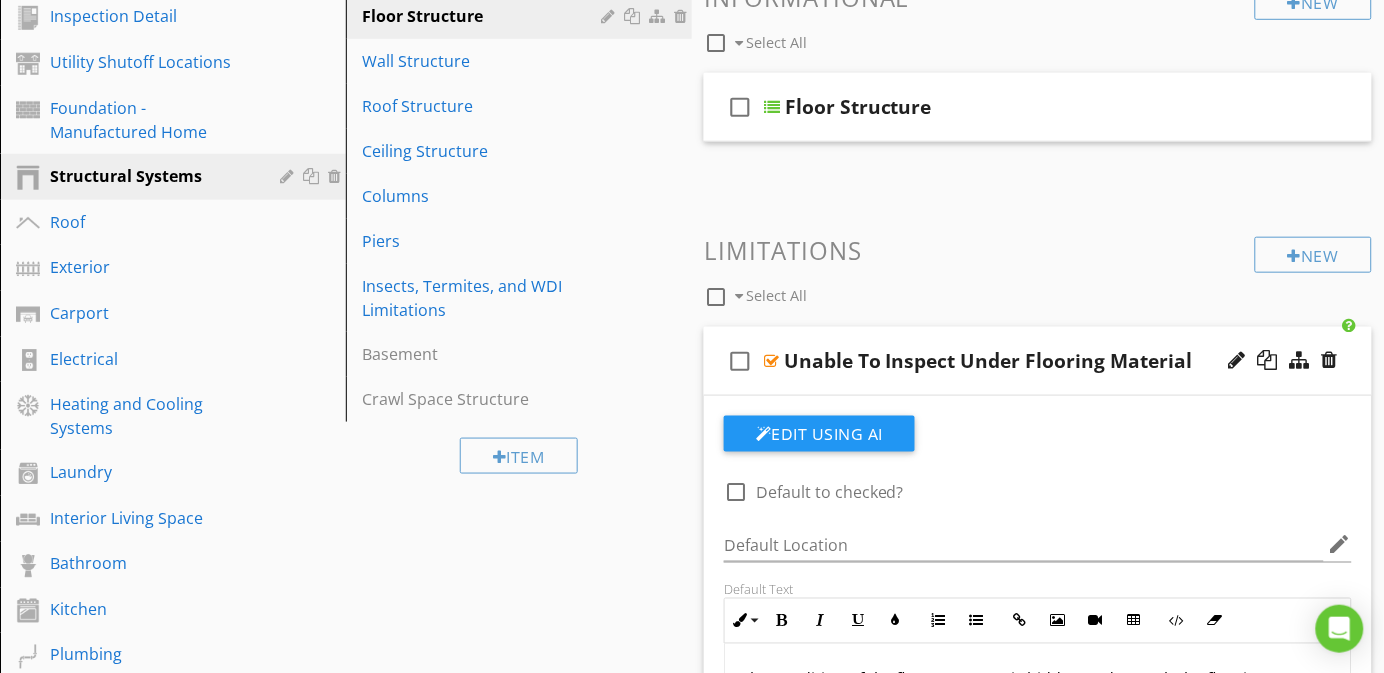 click on "check_box_outline_blank
Unable To Inspect Under Flooring  Material" at bounding box center [1038, 361] 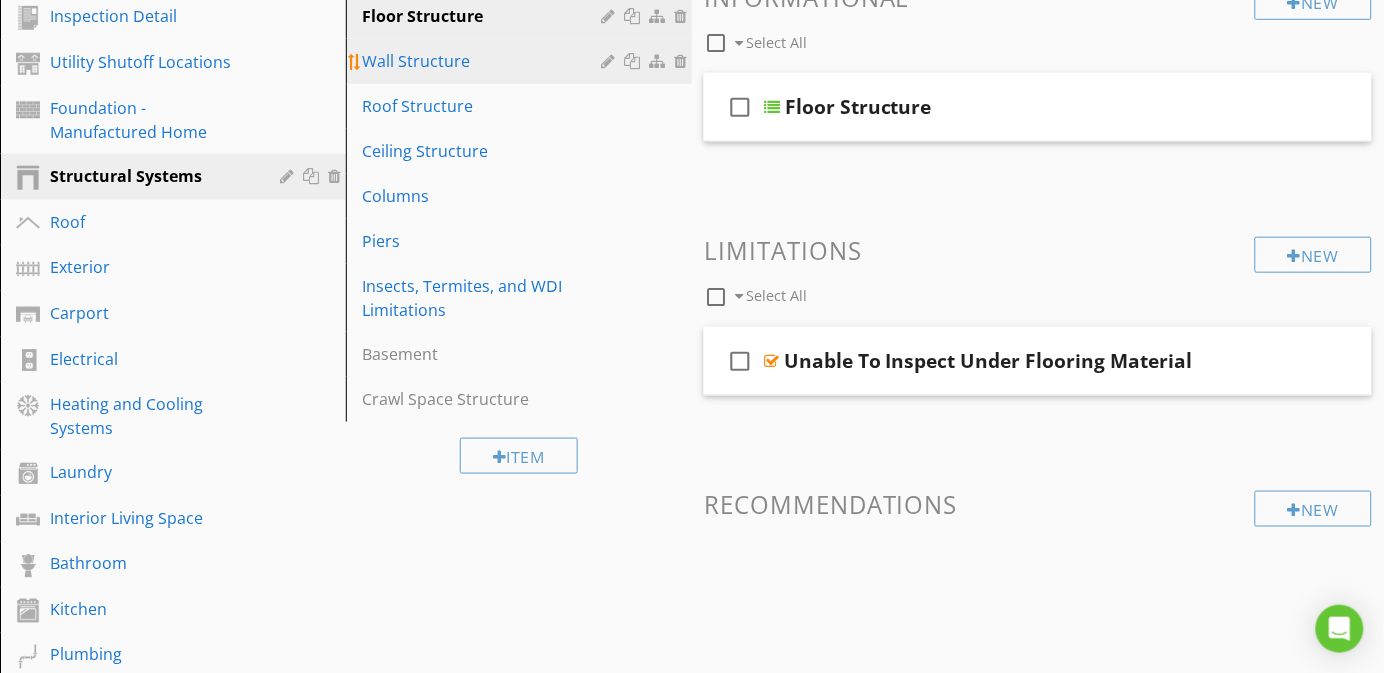click on "Wall Structure" at bounding box center [522, 61] 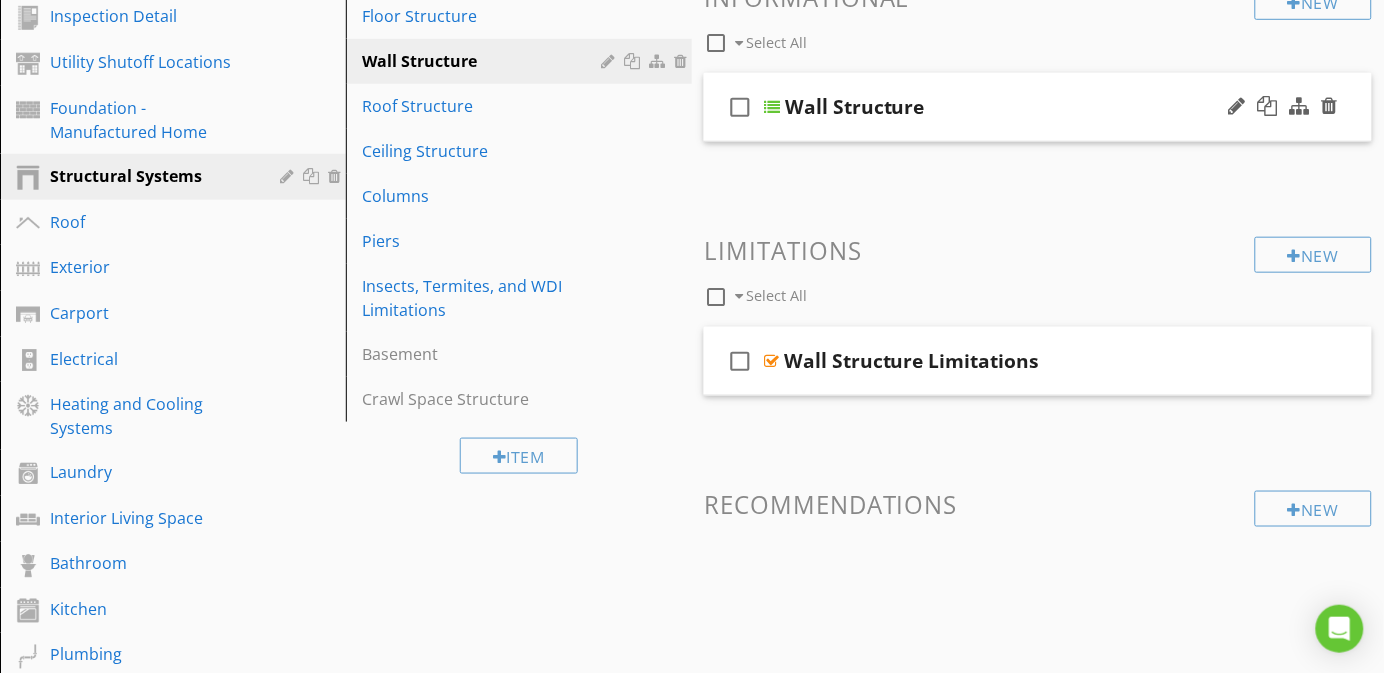 click on "check_box_outline_blank
Wall Structure" at bounding box center (1038, 107) 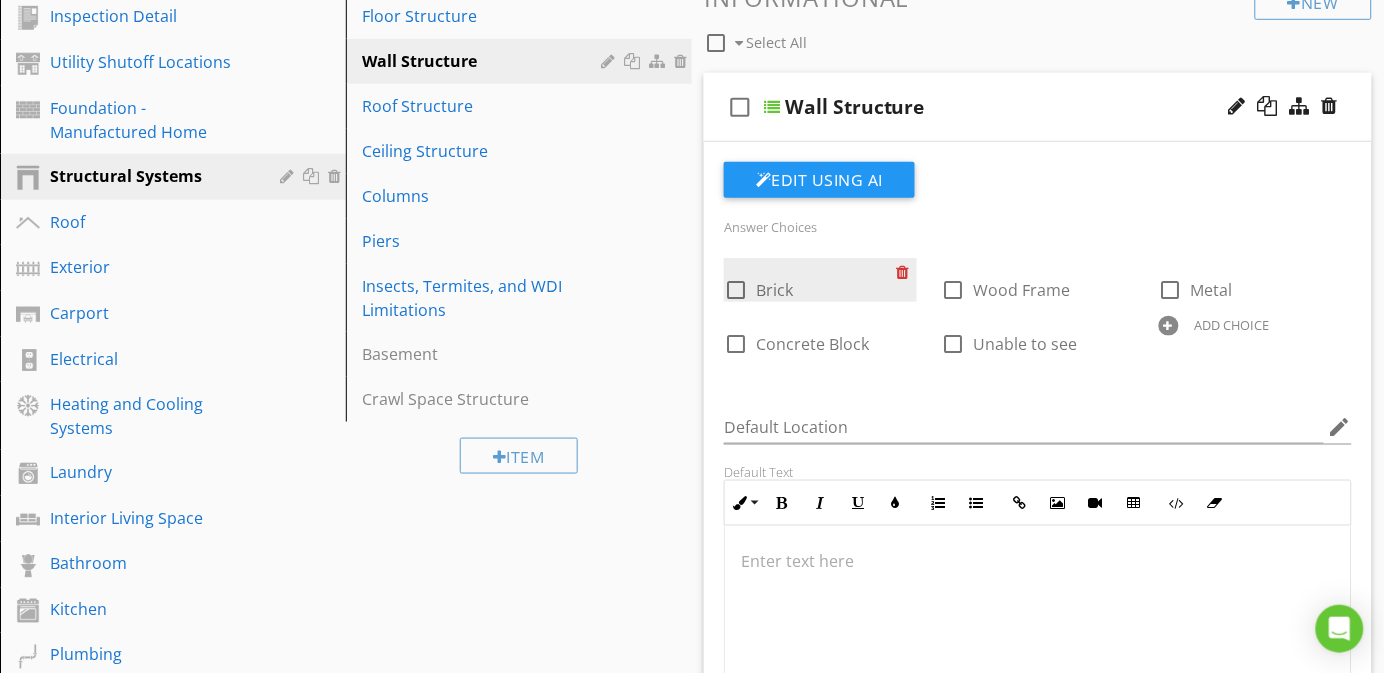 click at bounding box center [906, 272] 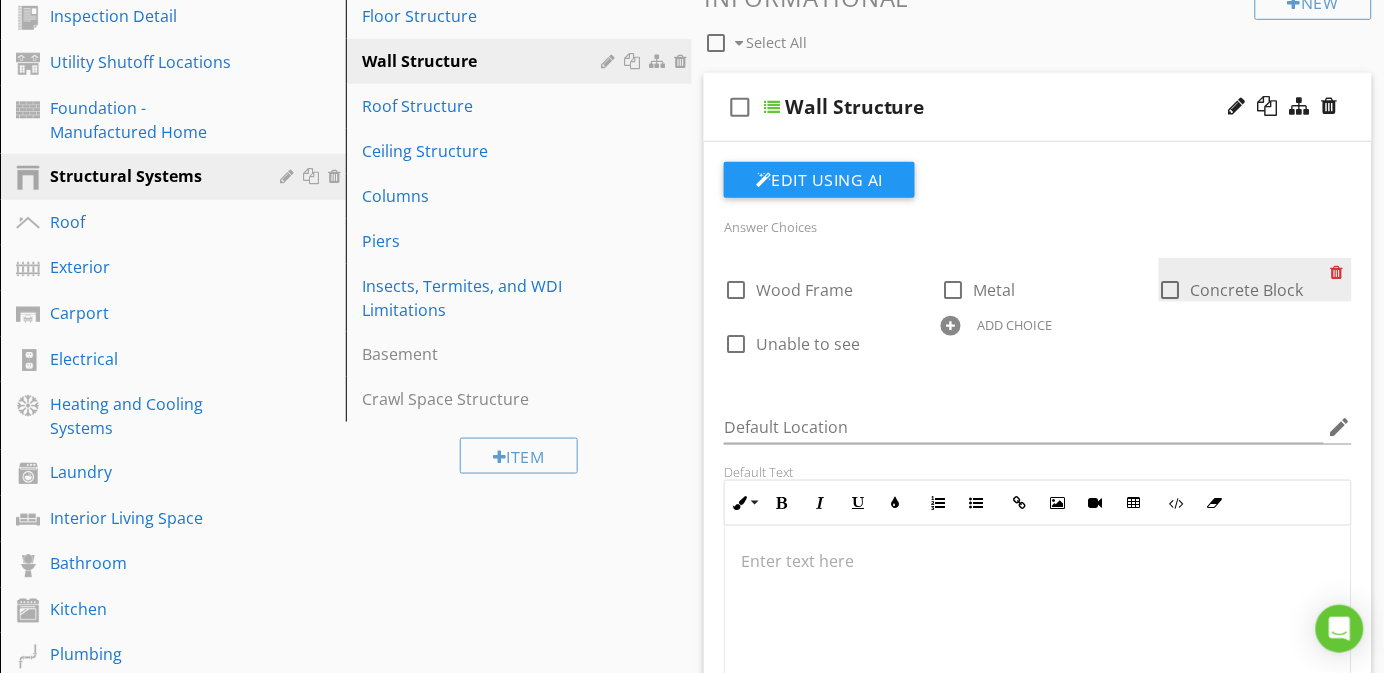 click at bounding box center (1341, 272) 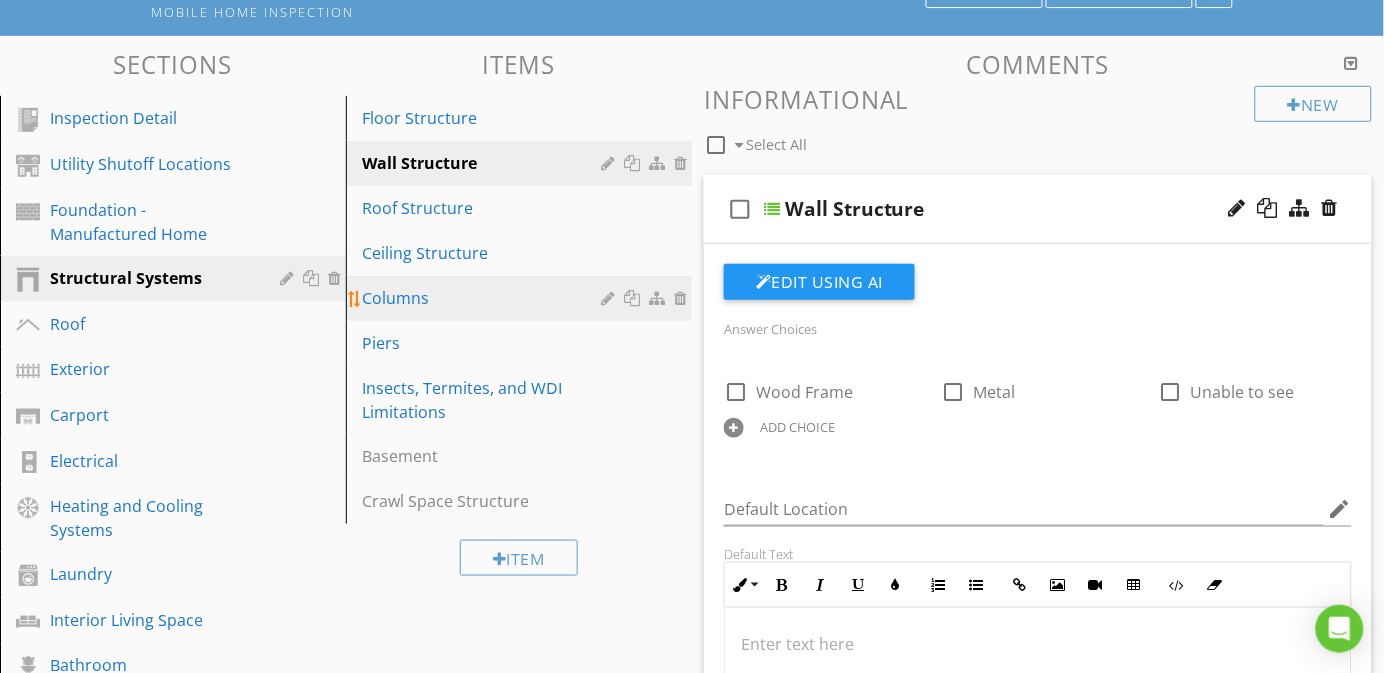 scroll, scrollTop: 178, scrollLeft: 0, axis: vertical 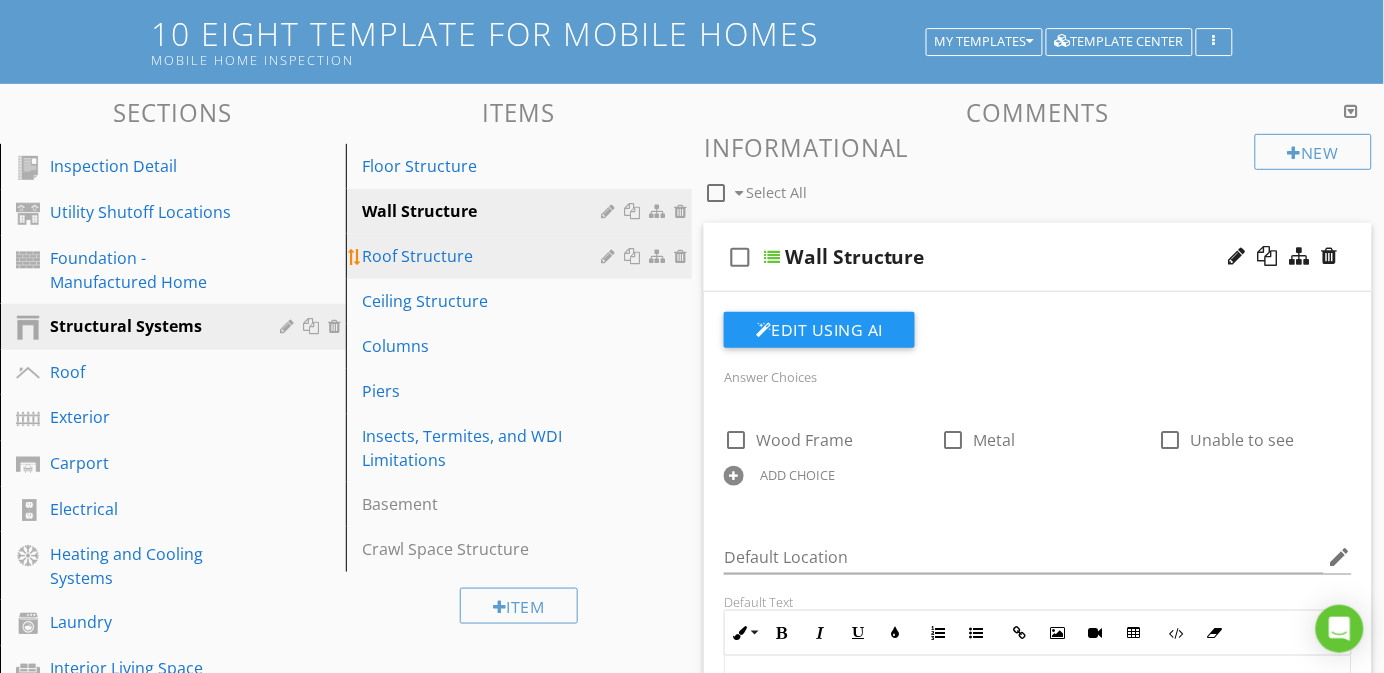 click on "Roof Structure" at bounding box center [484, 256] 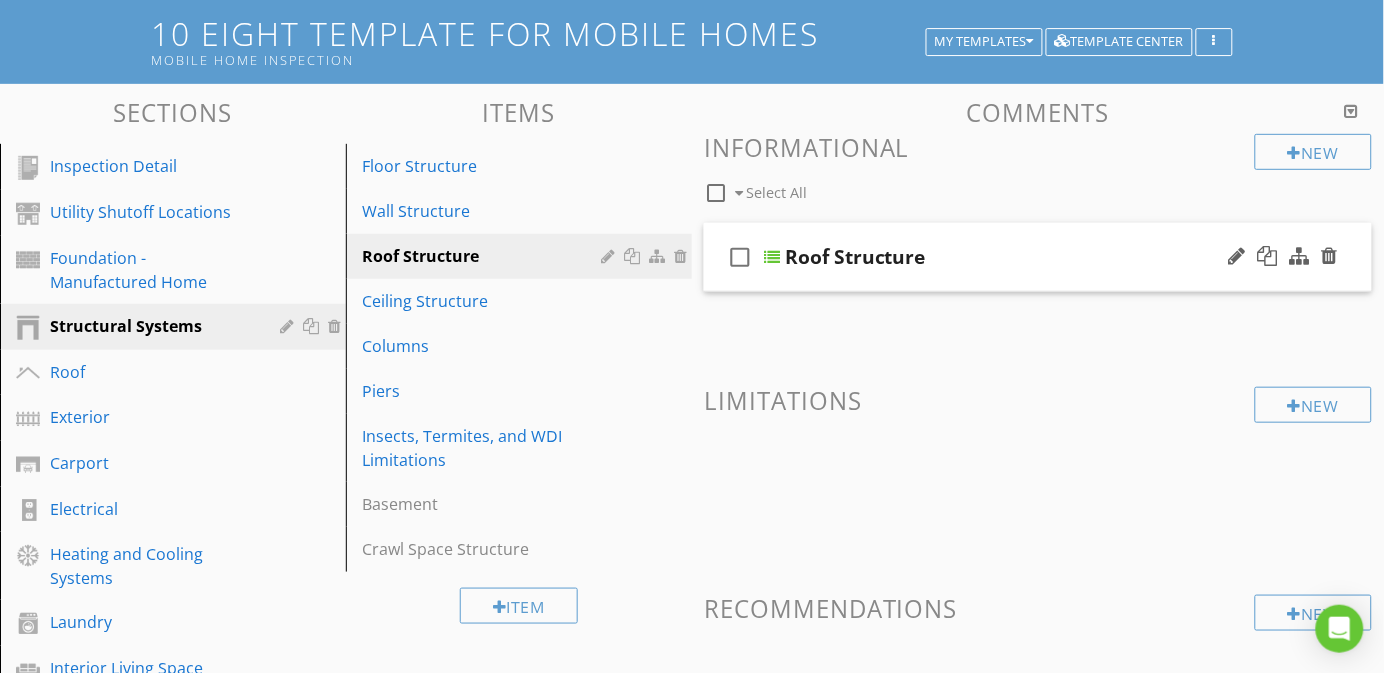 click on "check_box_outline_blank
Roof Structure" at bounding box center [1038, 257] 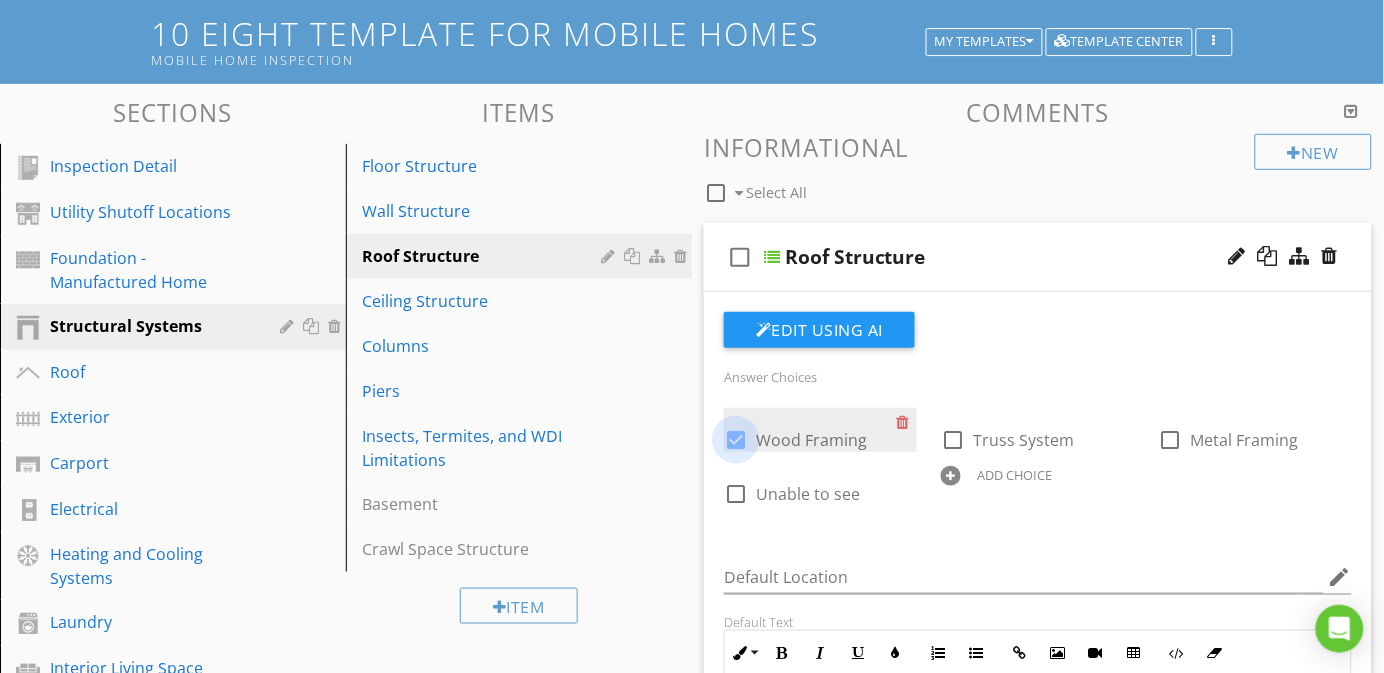 click at bounding box center [736, 440] 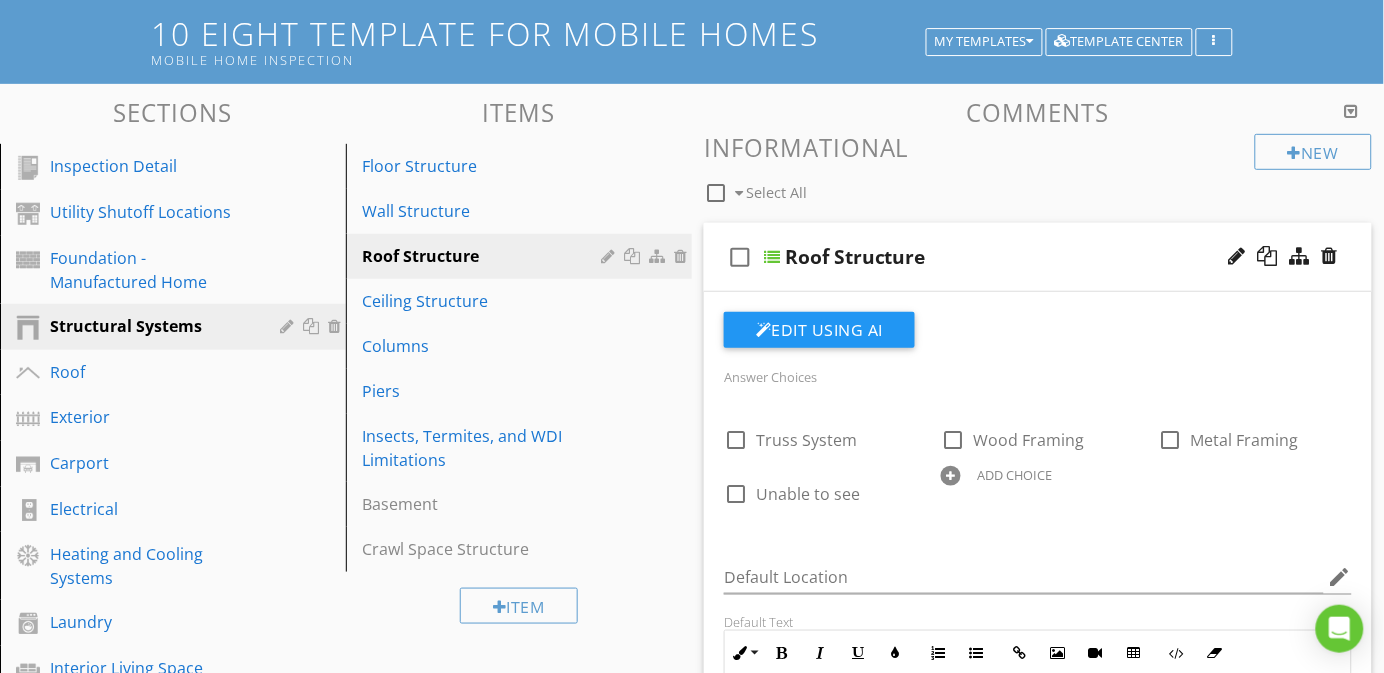 click on "check_box_outline_blank
Roof Structure" at bounding box center (1038, 257) 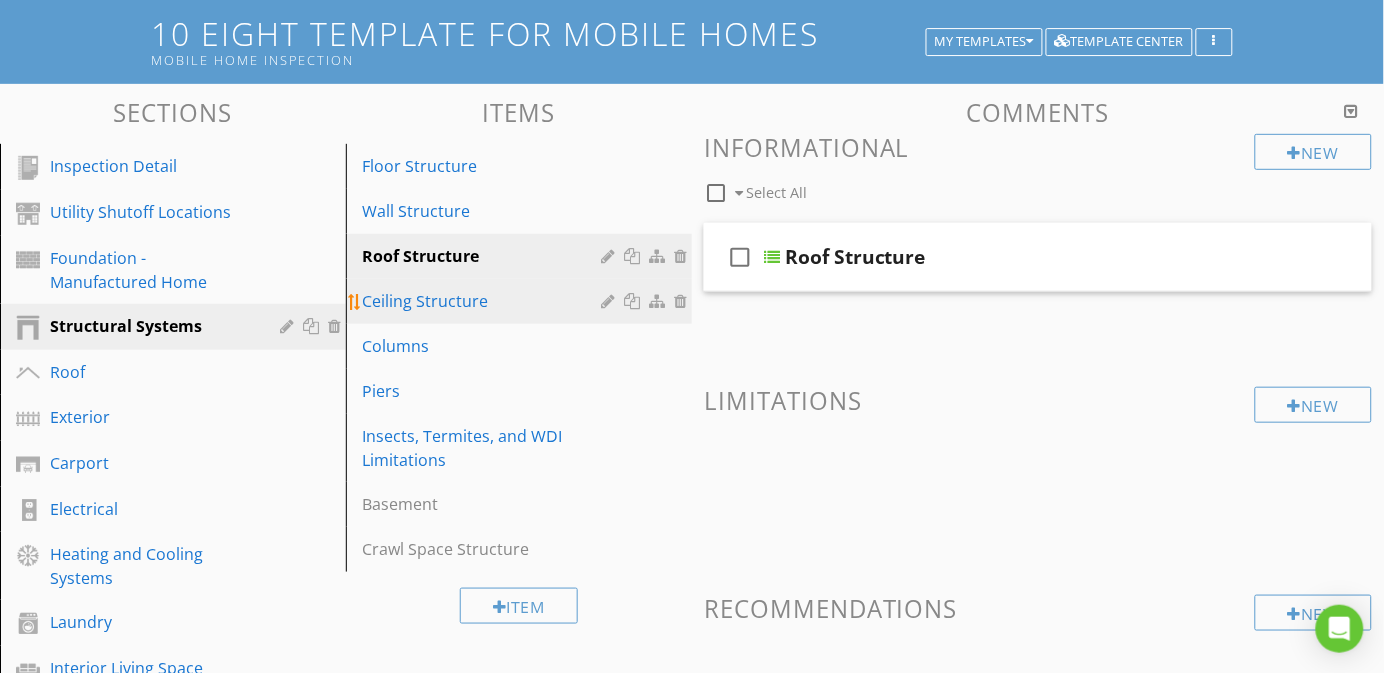 click on "Ceiling Structure" at bounding box center (484, 301) 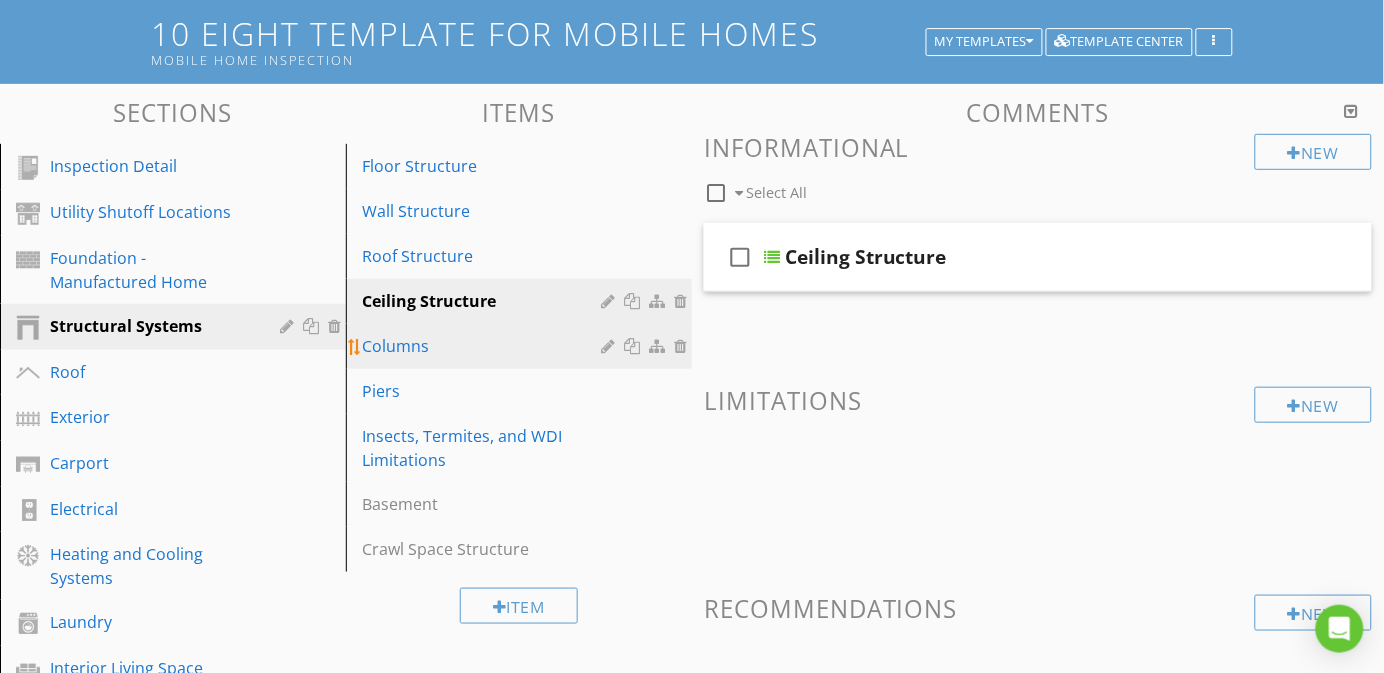 click on "Columns" at bounding box center [484, 346] 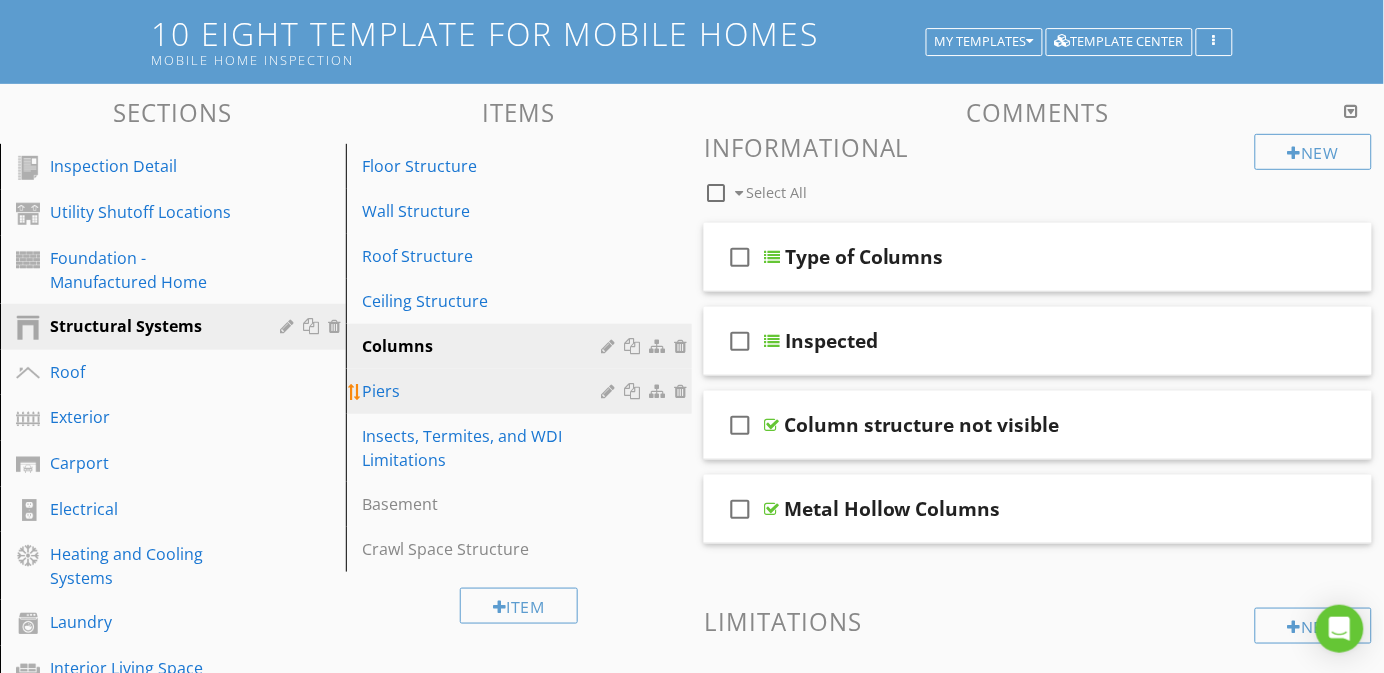 click on "Piers" at bounding box center (484, 391) 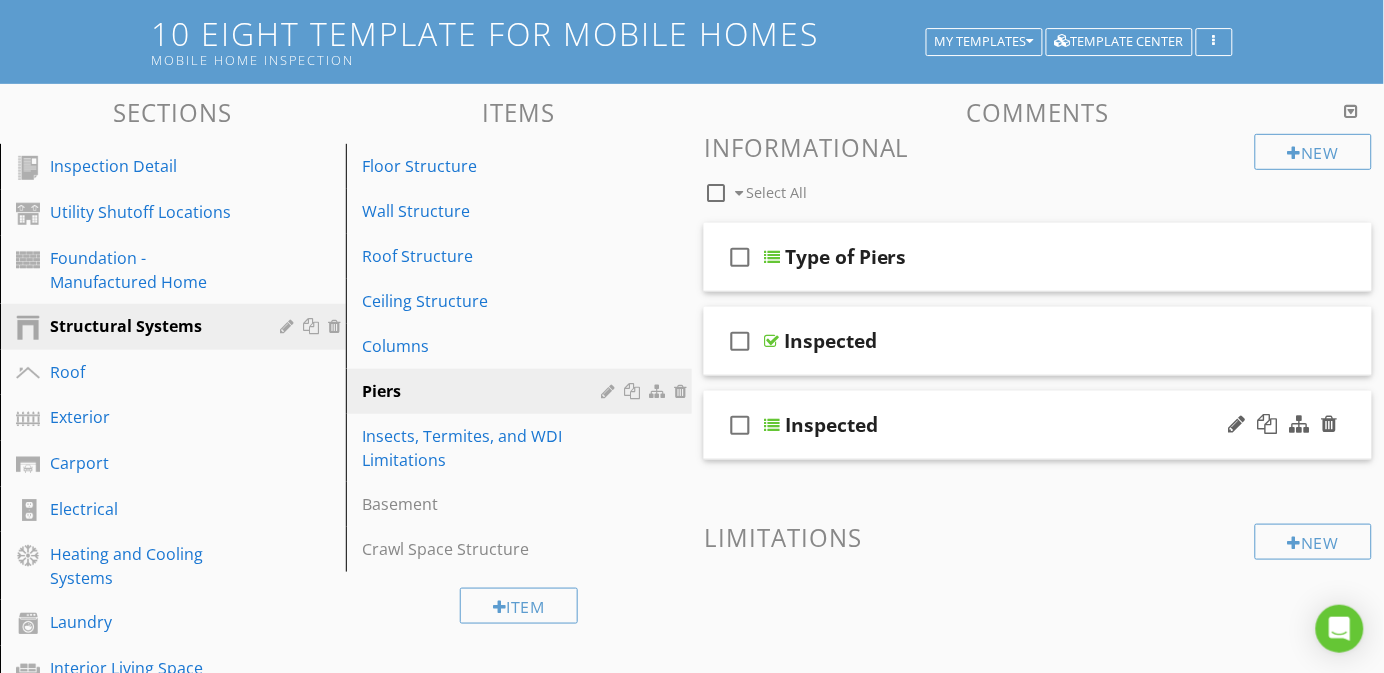 click on "check_box_outline_blank
Inspected" at bounding box center [1038, 425] 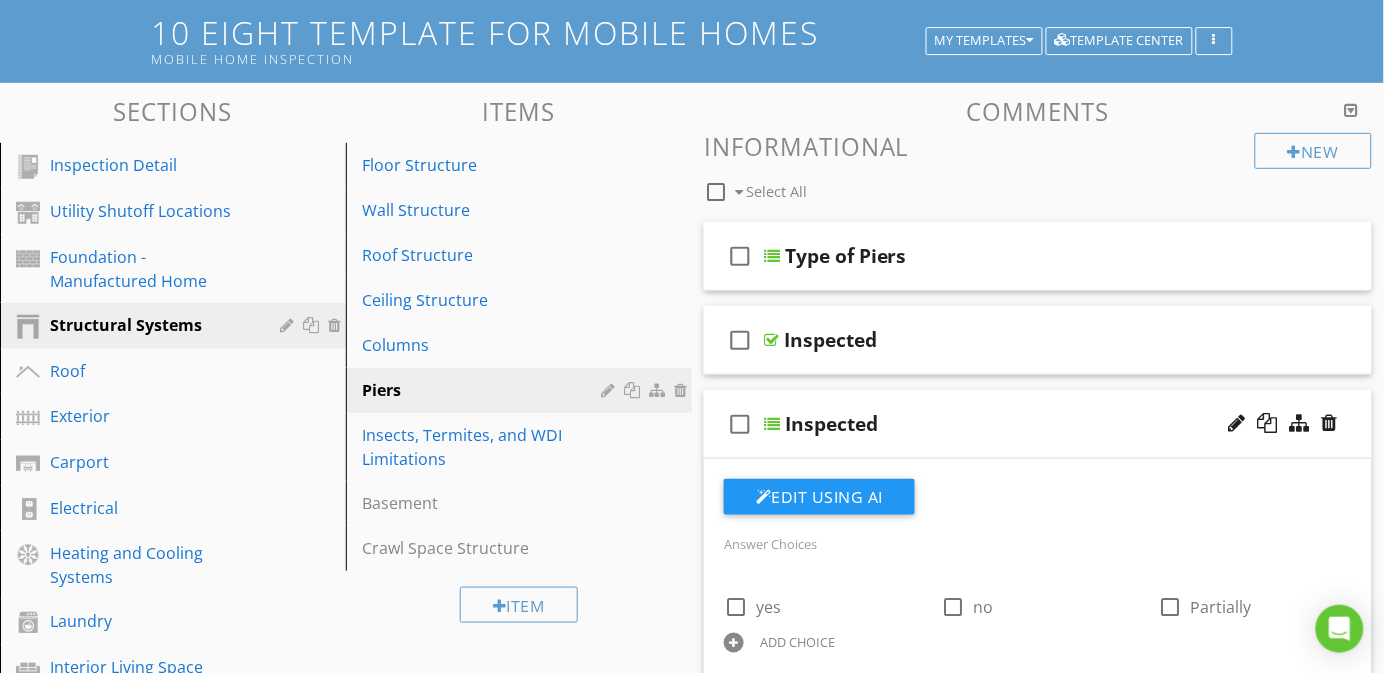 scroll, scrollTop: 178, scrollLeft: 0, axis: vertical 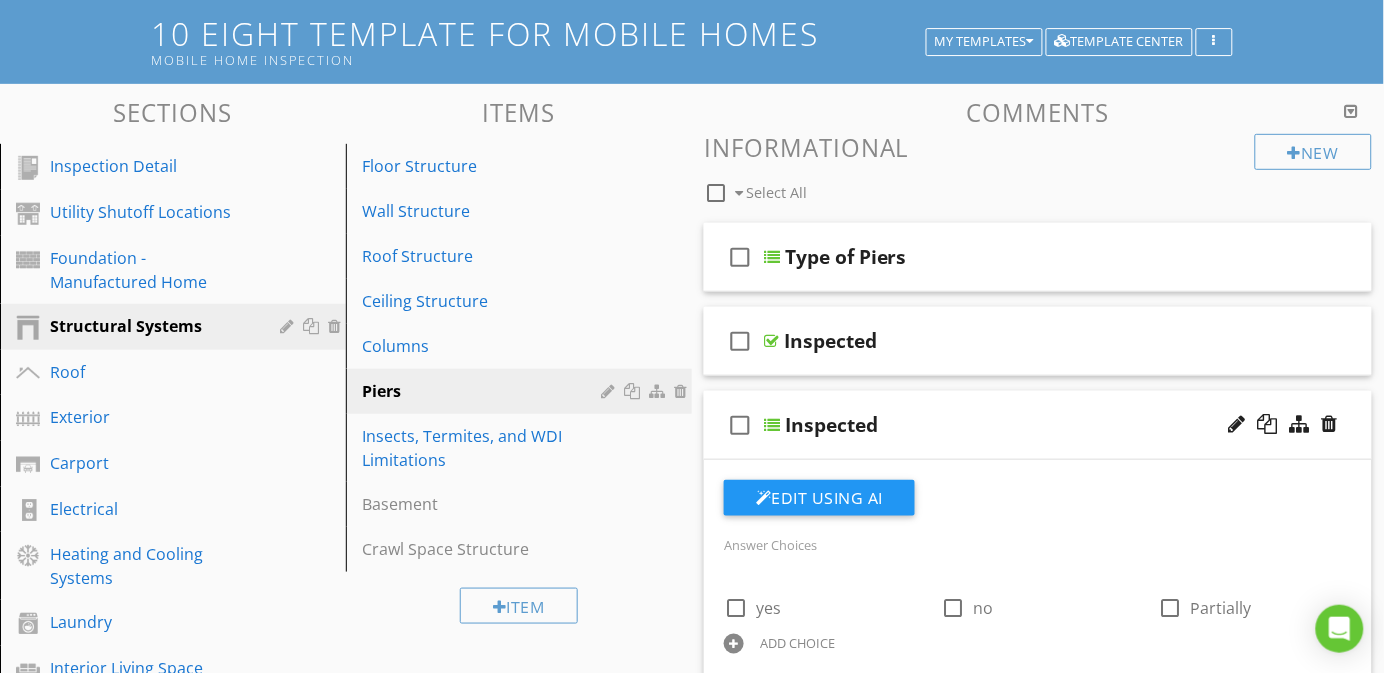 click on "check_box_outline_blank
Inspected" at bounding box center [1038, 425] 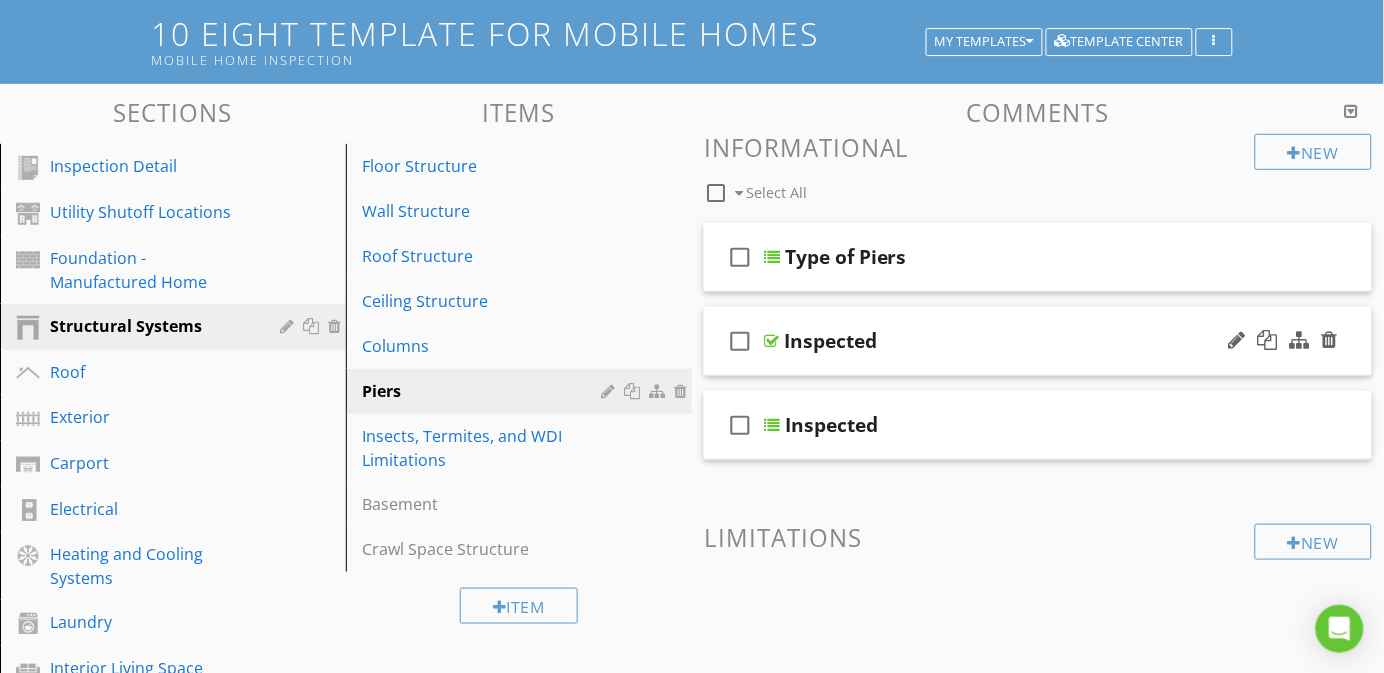 click on "check_box_outline_blank
Inspected" at bounding box center [1038, 341] 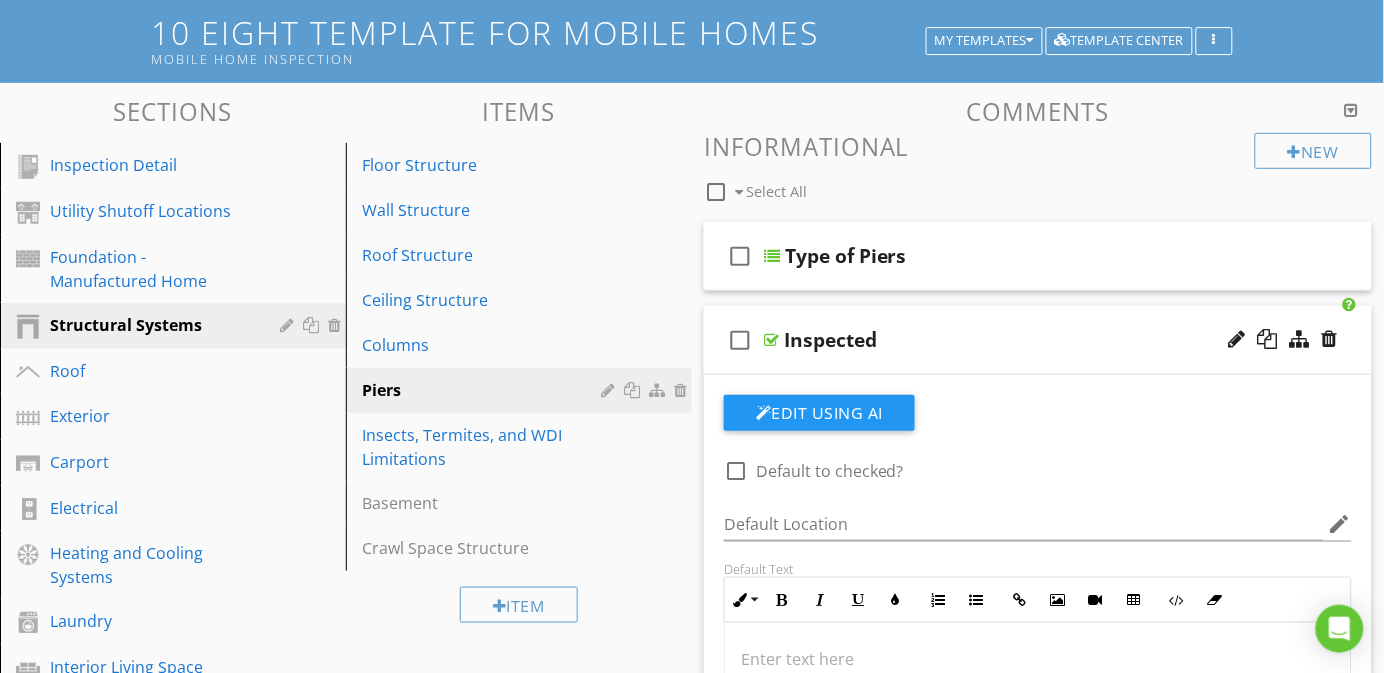 scroll, scrollTop: 178, scrollLeft: 0, axis: vertical 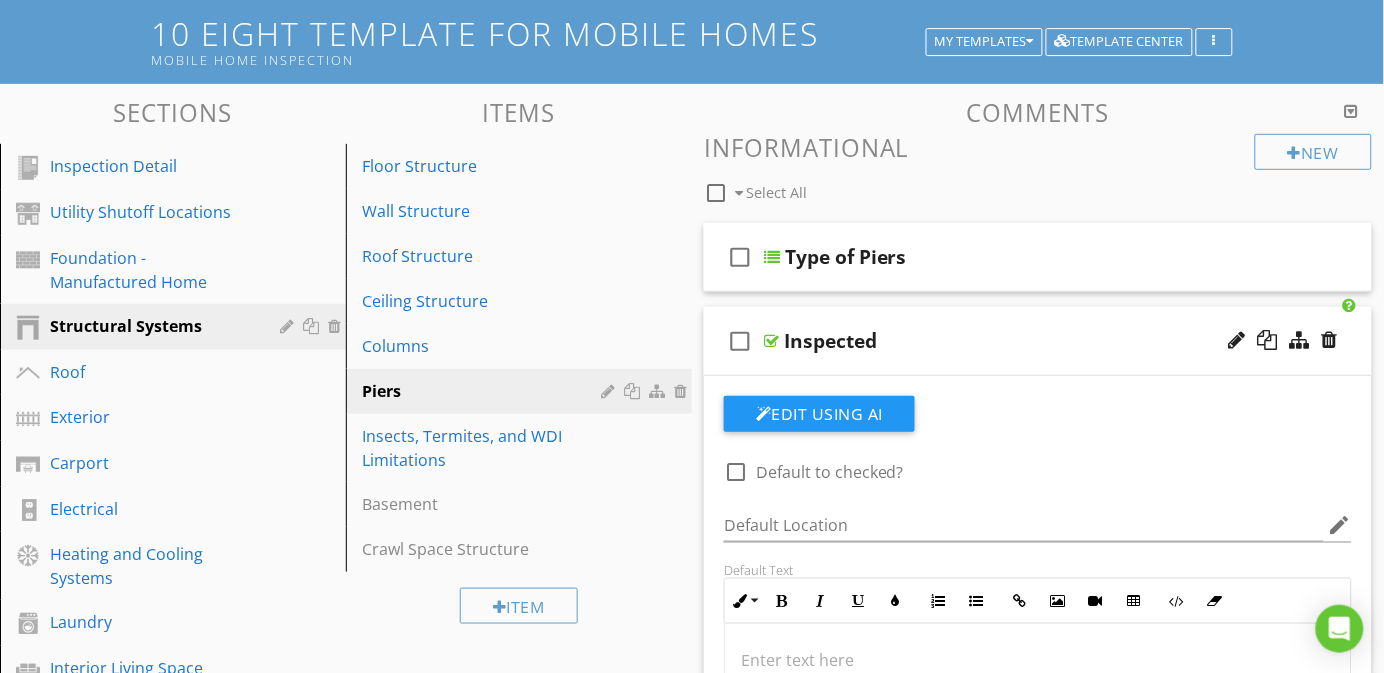 click on "check_box_outline_blank
Inspected" at bounding box center (1038, 341) 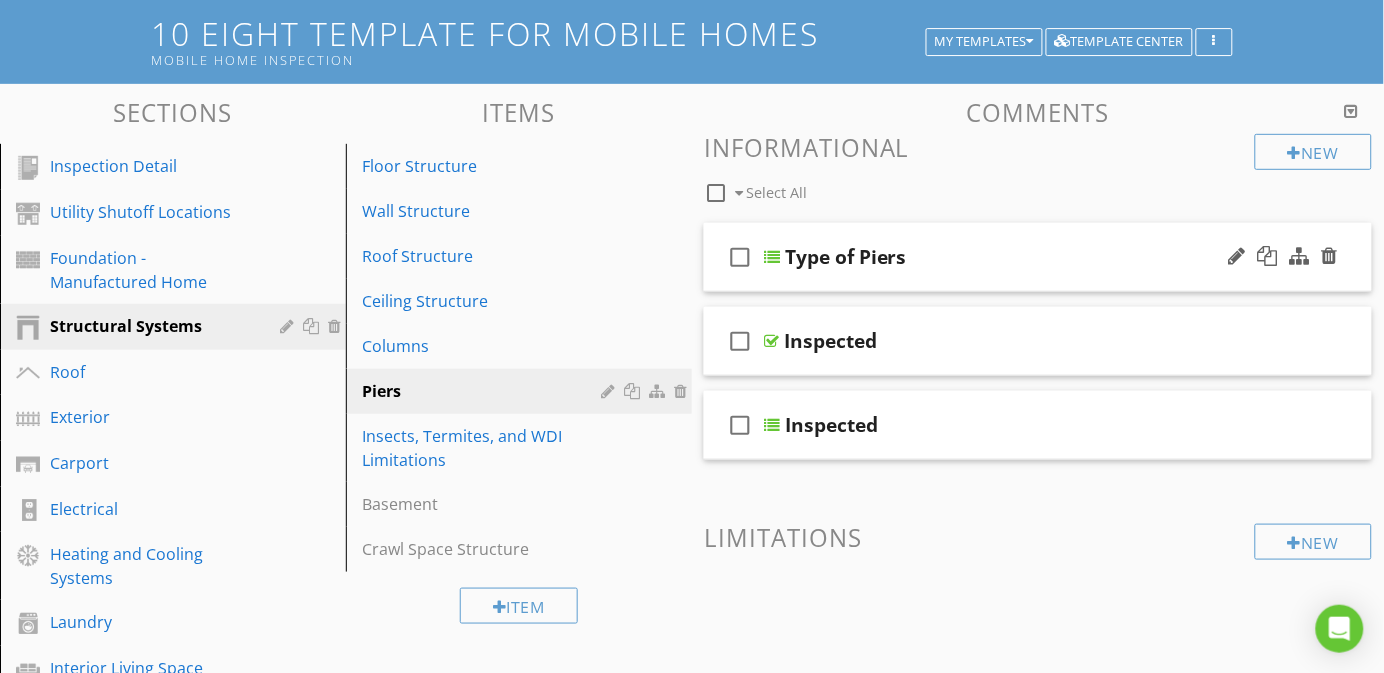 click on "check_box_outline_blank
Type of Piers" at bounding box center (1038, 257) 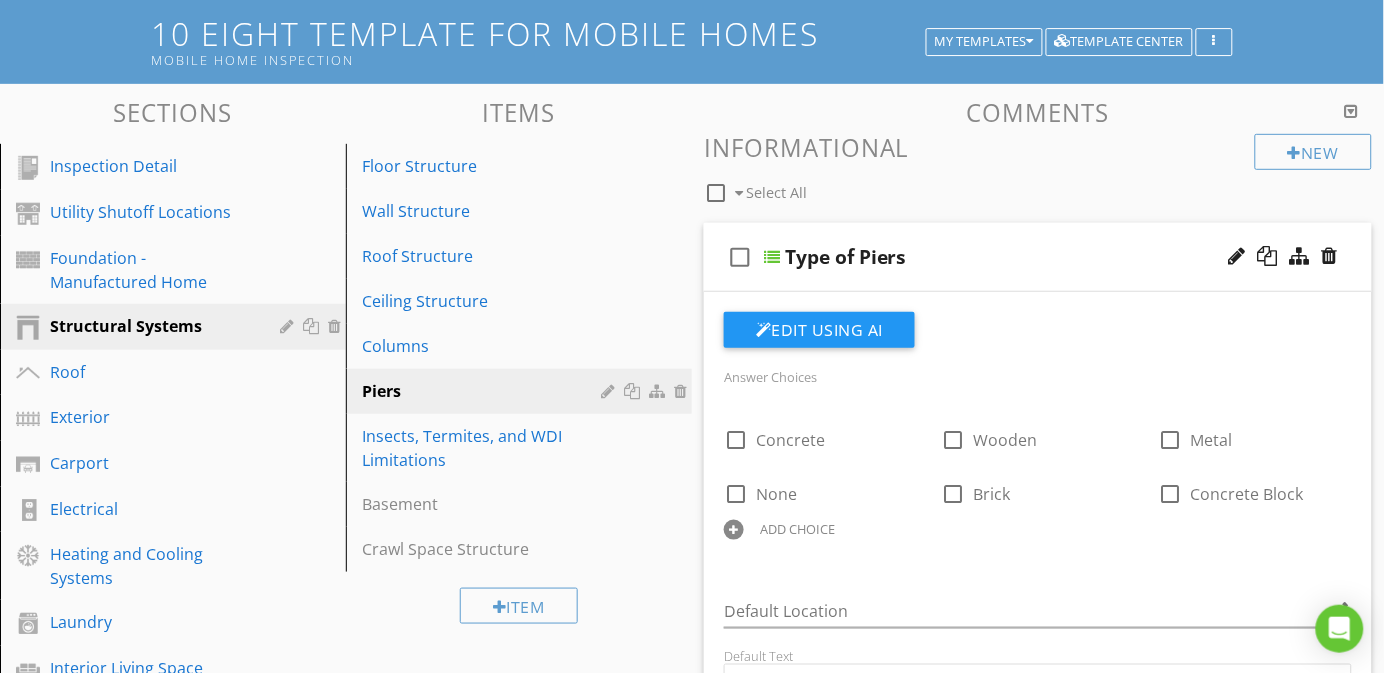 click on "check_box_outline_blank
Type of Piers" at bounding box center [1038, 257] 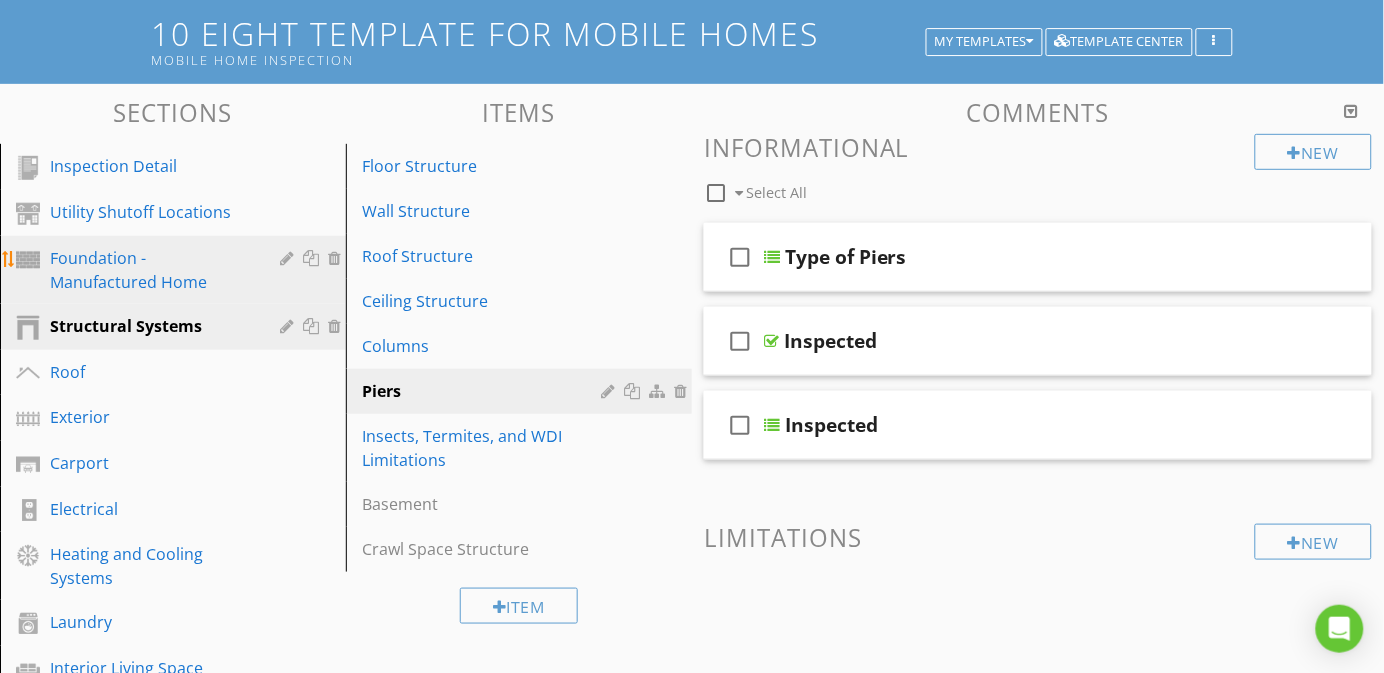 click on "Foundation - Manufactured Home" at bounding box center [150, 270] 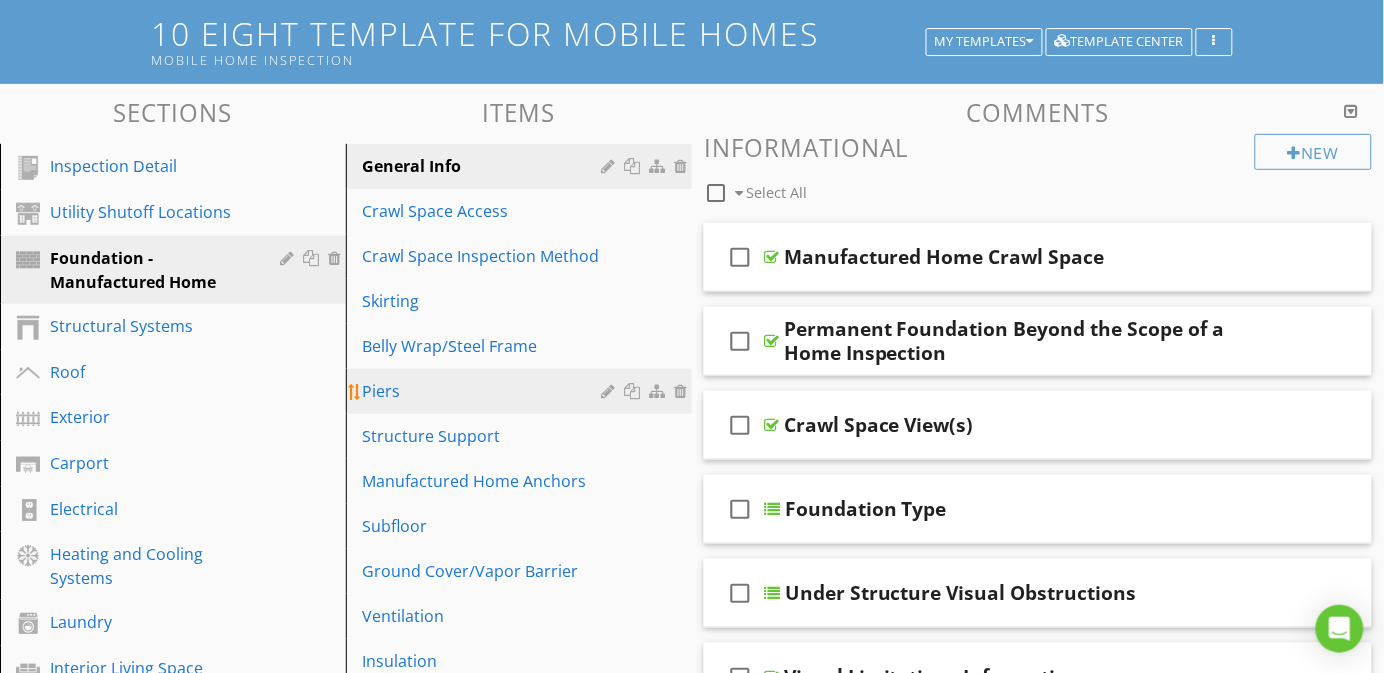 click on "Piers" at bounding box center (484, 391) 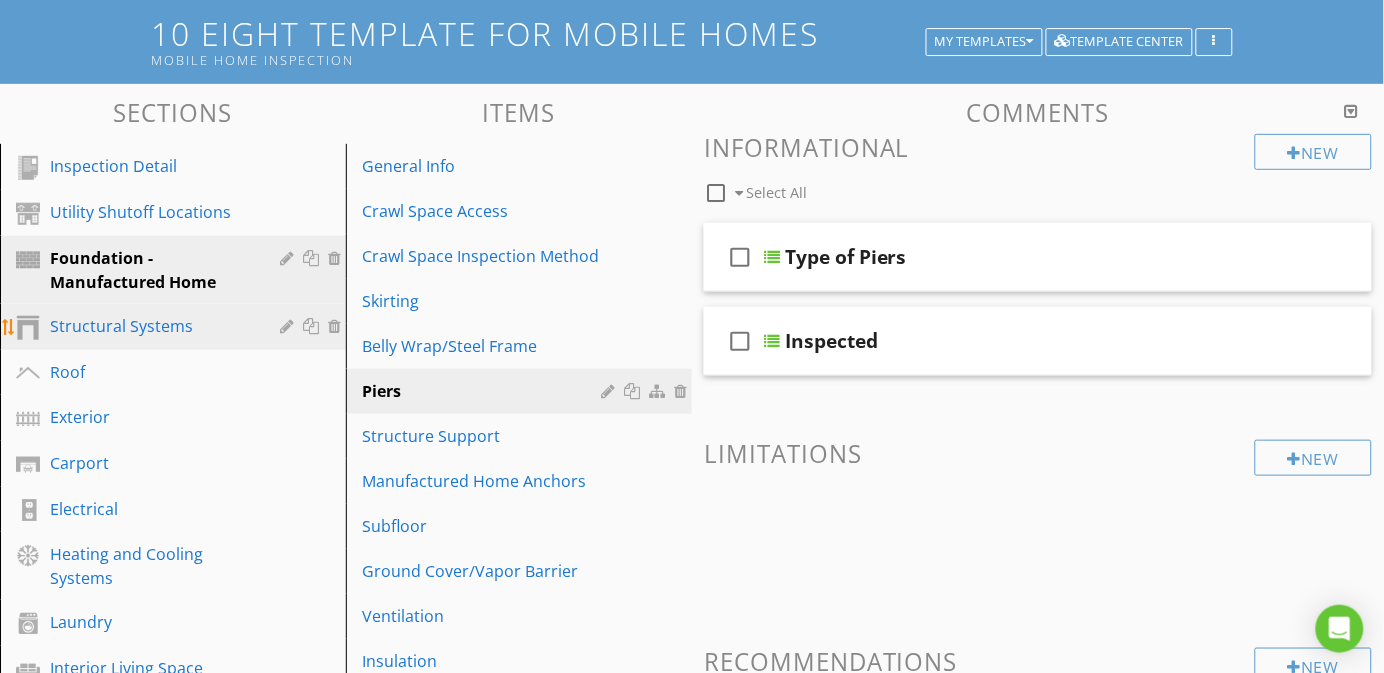 click on "Structural Systems" at bounding box center [150, 326] 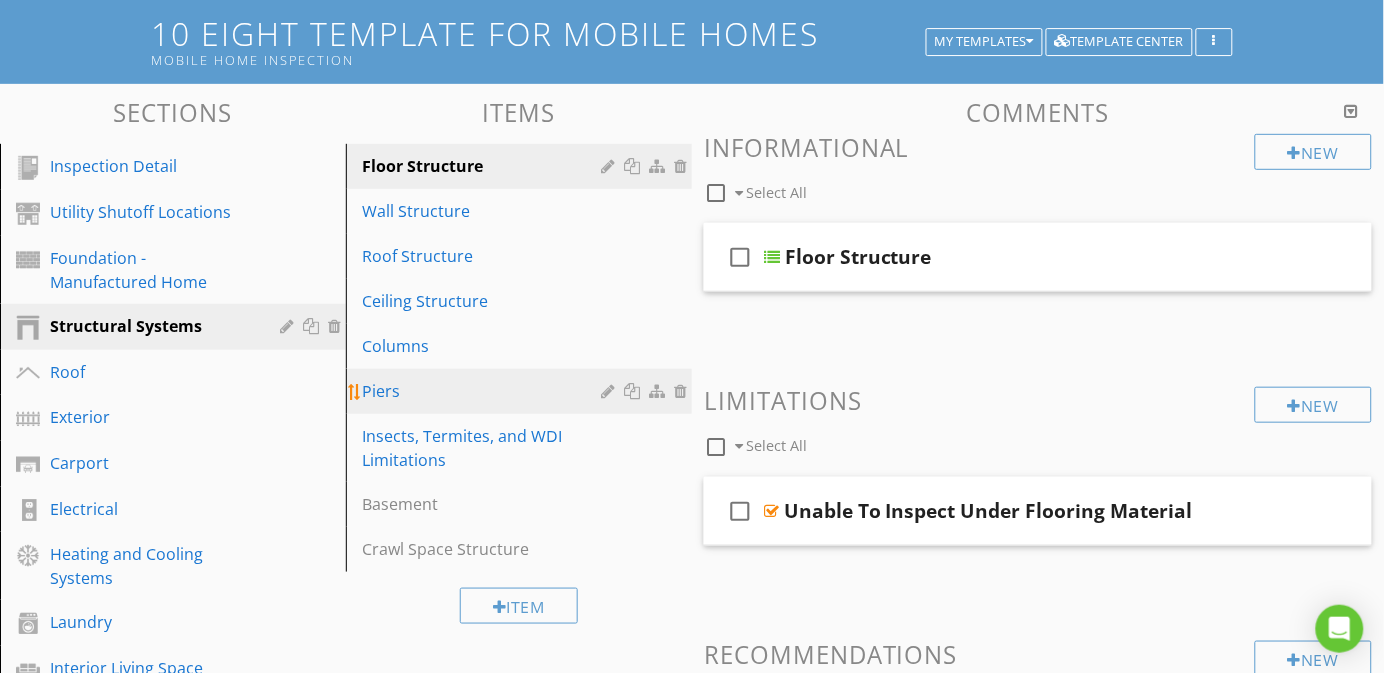 click at bounding box center (683, 391) 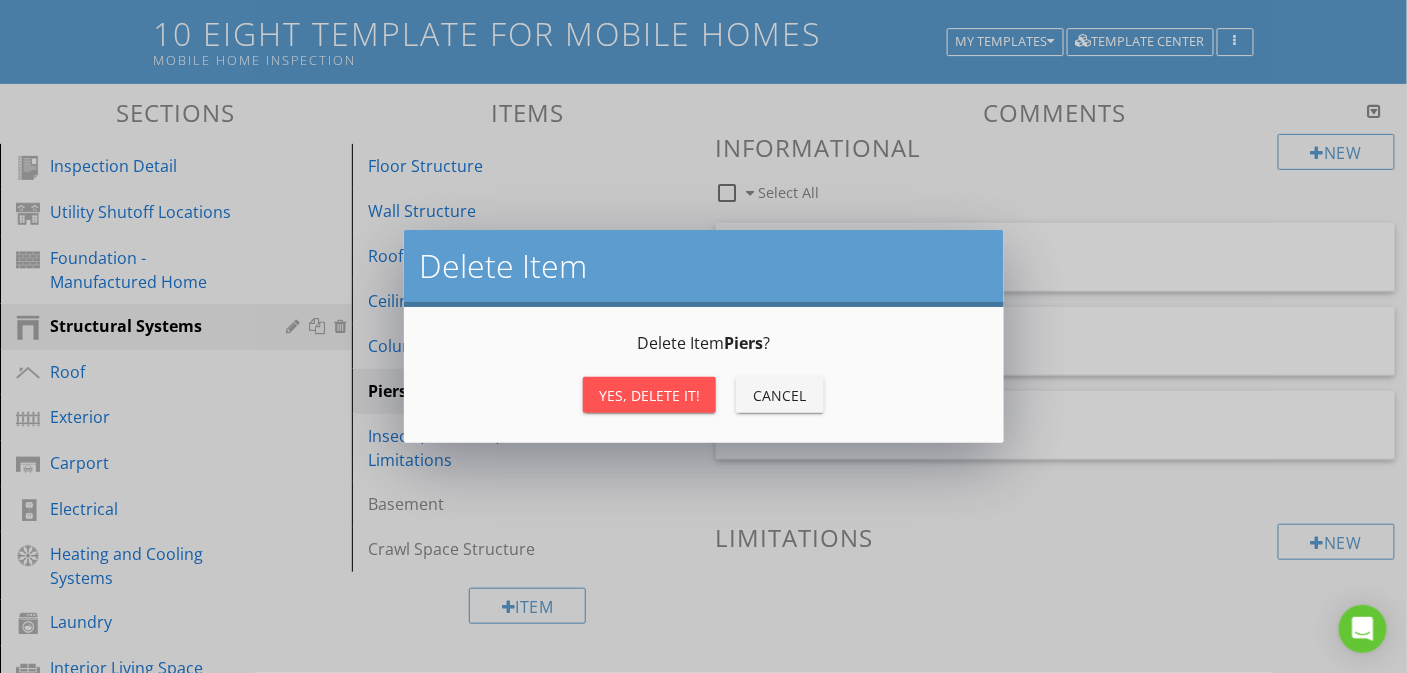 click on "Yes, Delete it!" at bounding box center (649, 395) 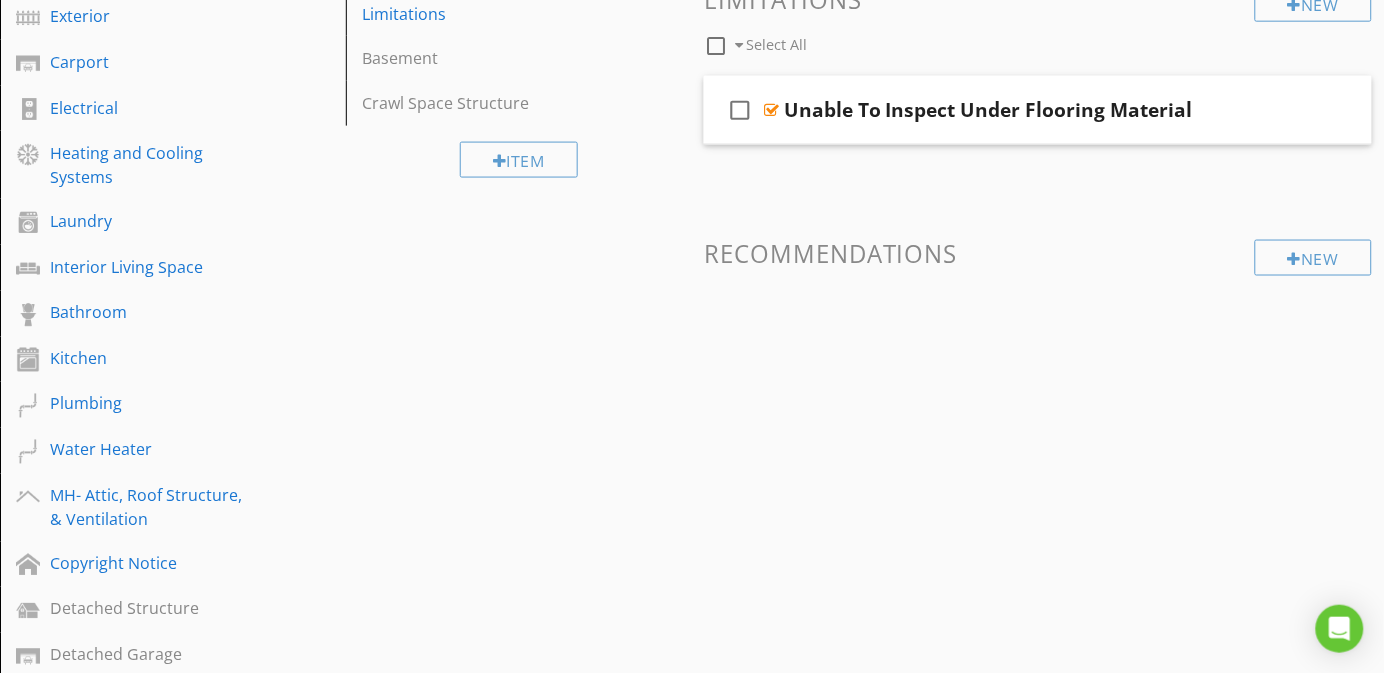 scroll, scrollTop: 628, scrollLeft: 0, axis: vertical 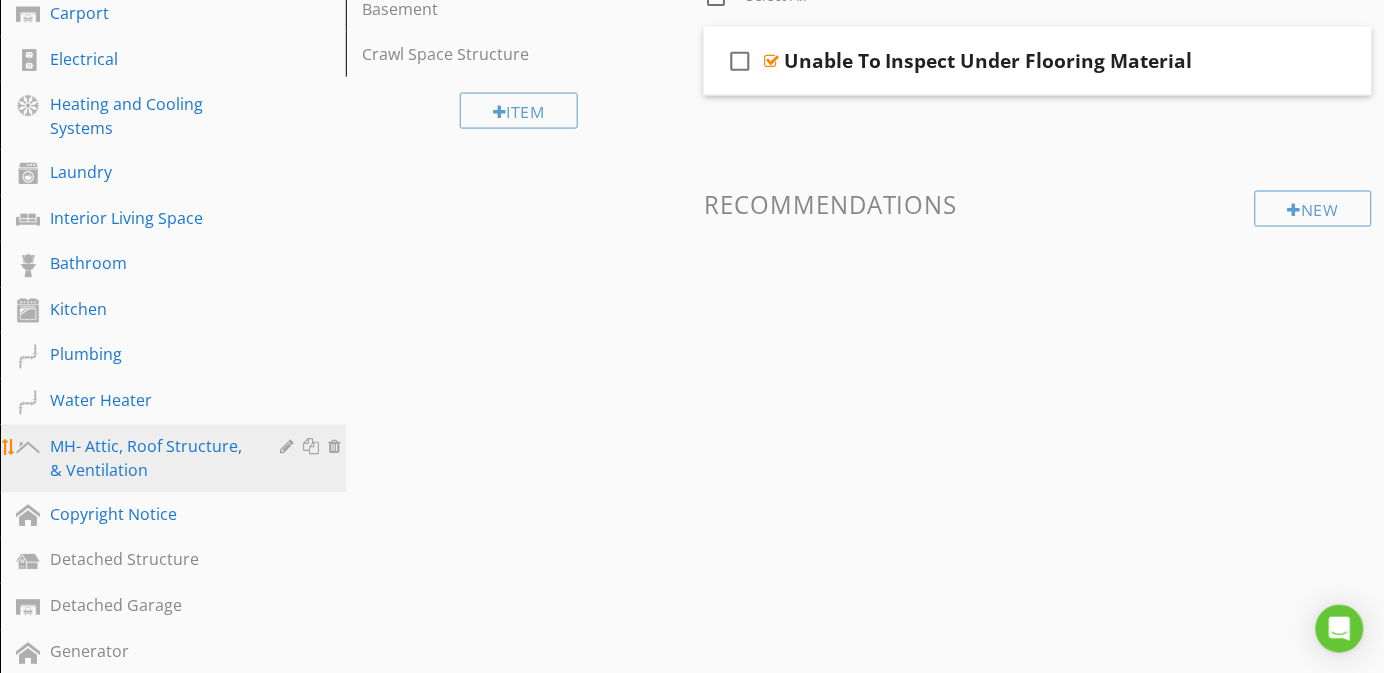 click at bounding box center (313, 447) 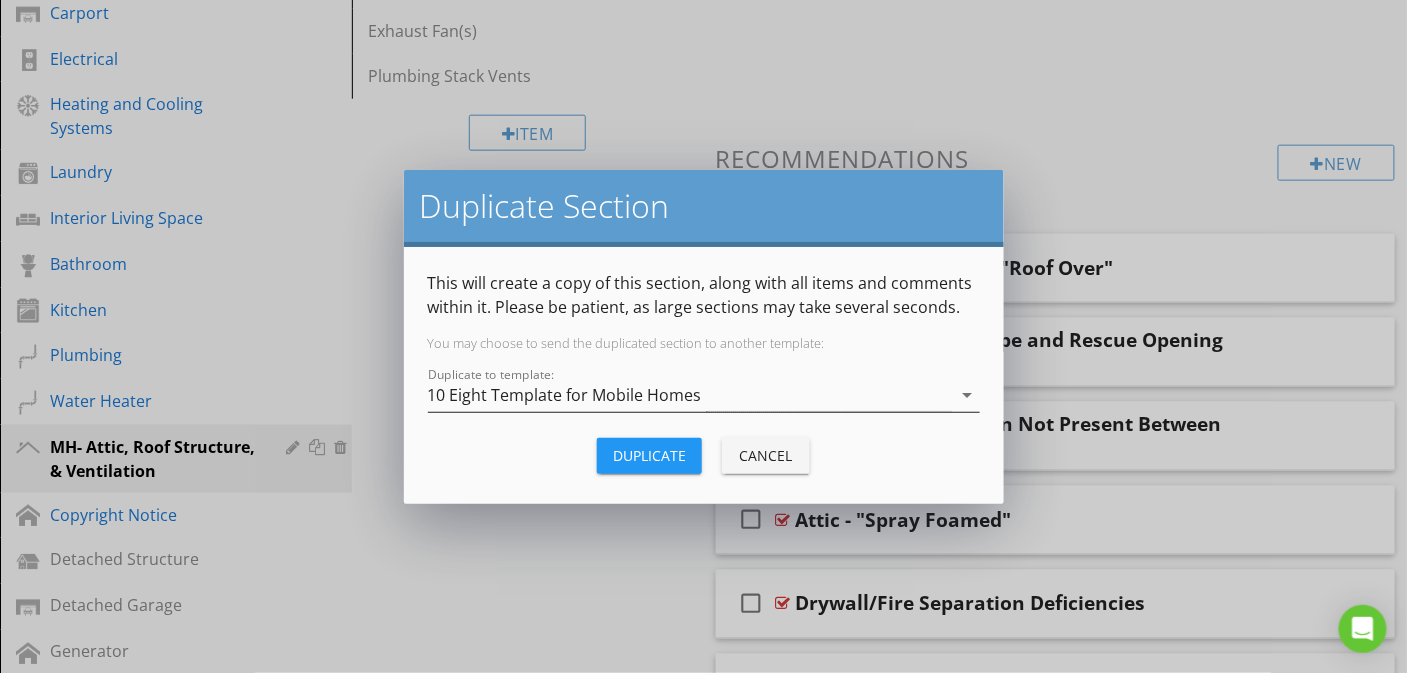click on "10 Eight Template for Mobile Homes" at bounding box center (565, 395) 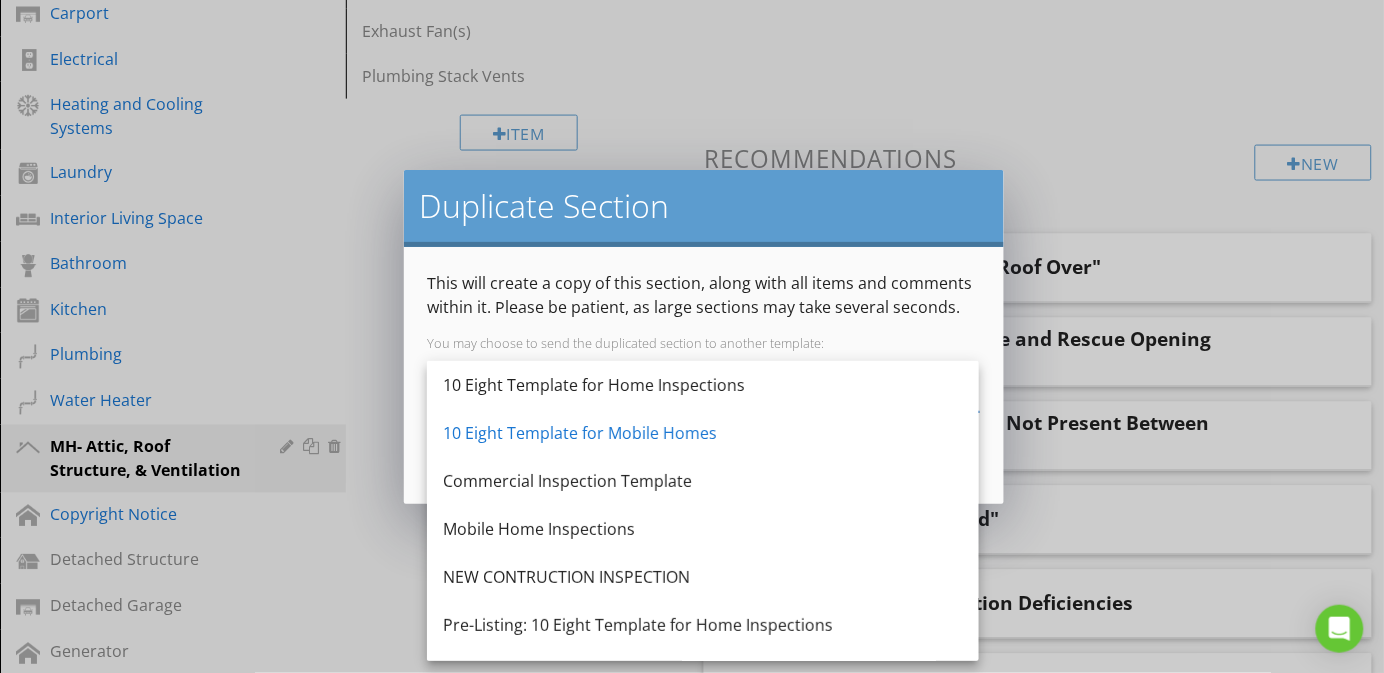 click on "Duplicate Section
This will create a copy of this section, along with all items and
comments within it. Please be patient, as large sections may take
several seconds.
You may choose to send the duplicated section to another template:
Duplicate to template: 10 Eight Template for Mobile Homes arrow_drop_down   Duplicate   Cancel" at bounding box center [692, 336] 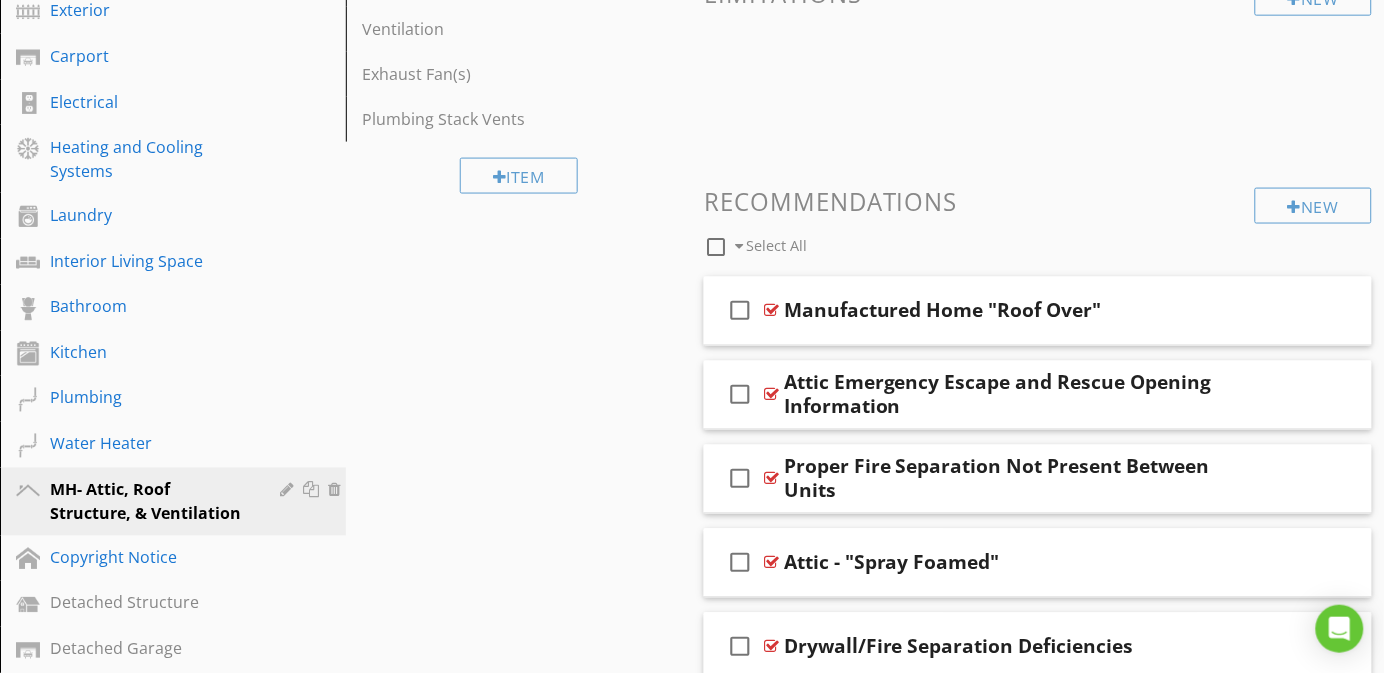 scroll, scrollTop: 628, scrollLeft: 0, axis: vertical 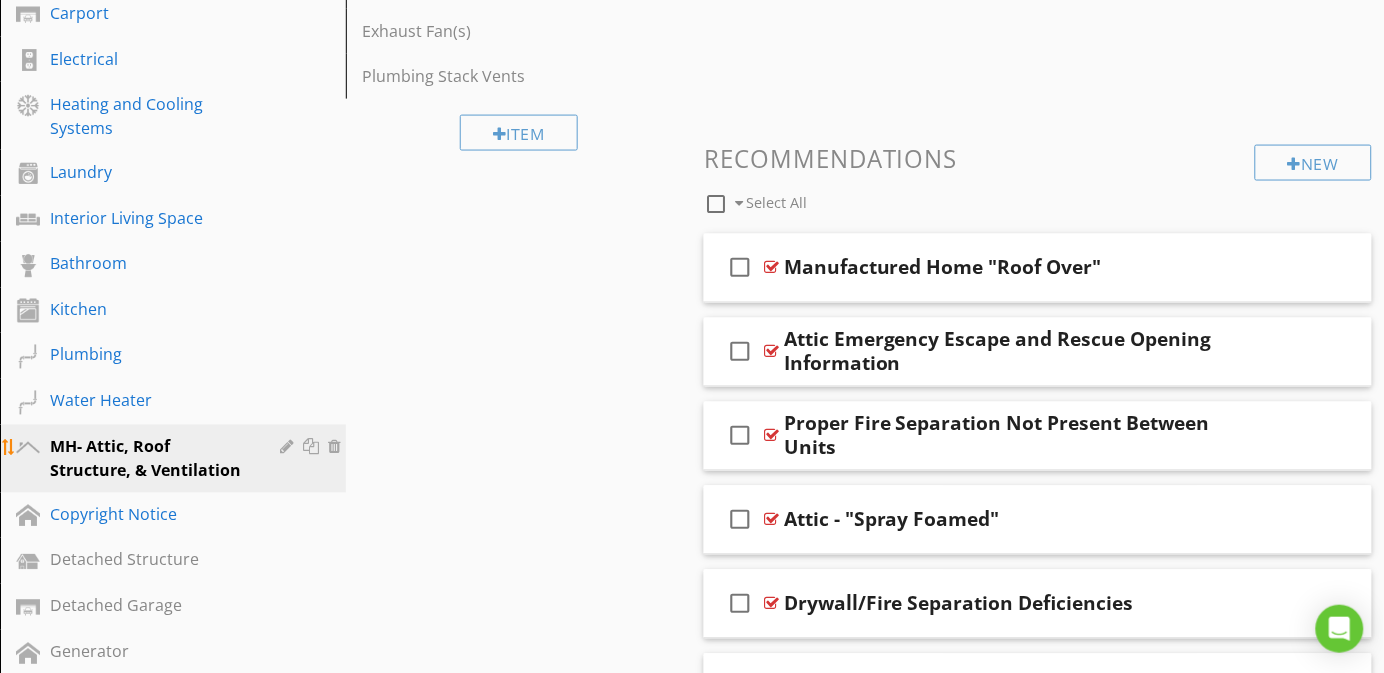 click at bounding box center (313, 447) 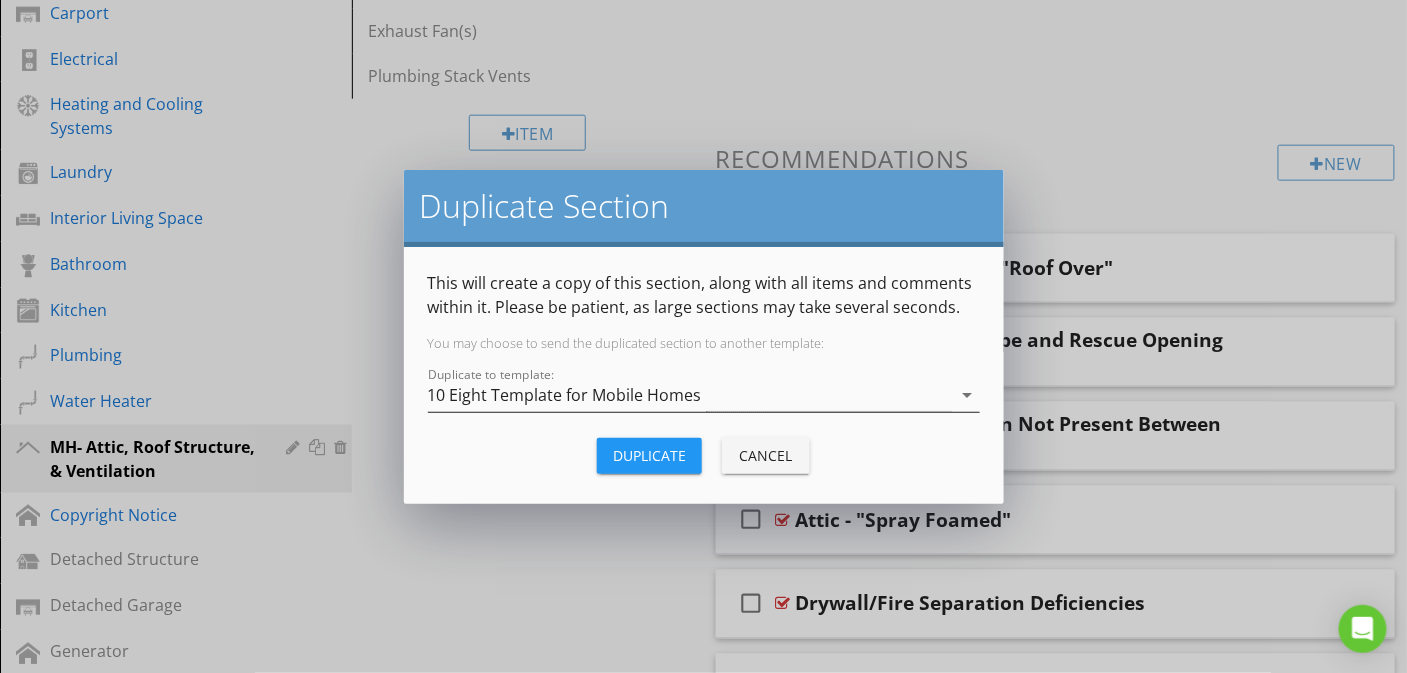click on "10 Eight Template for Mobile Homes" at bounding box center [565, 395] 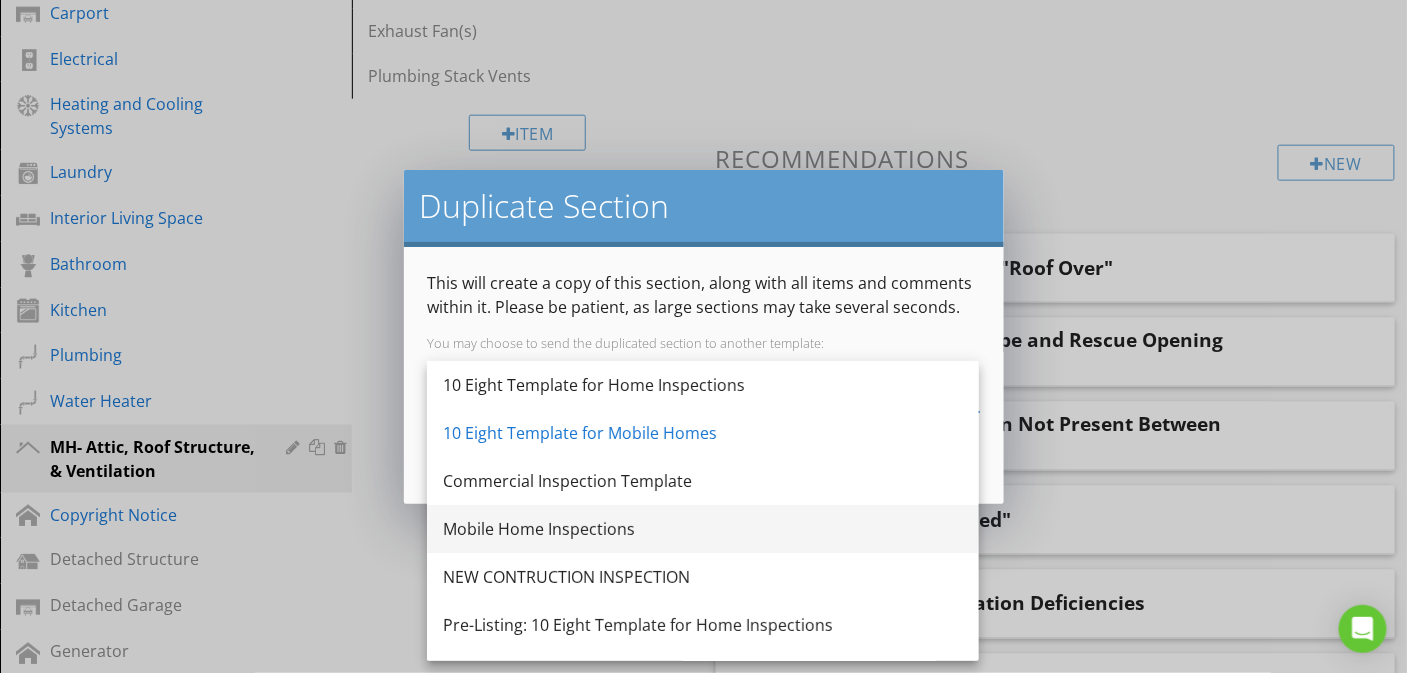click on "Mobile Home Inspections" at bounding box center (703, 529) 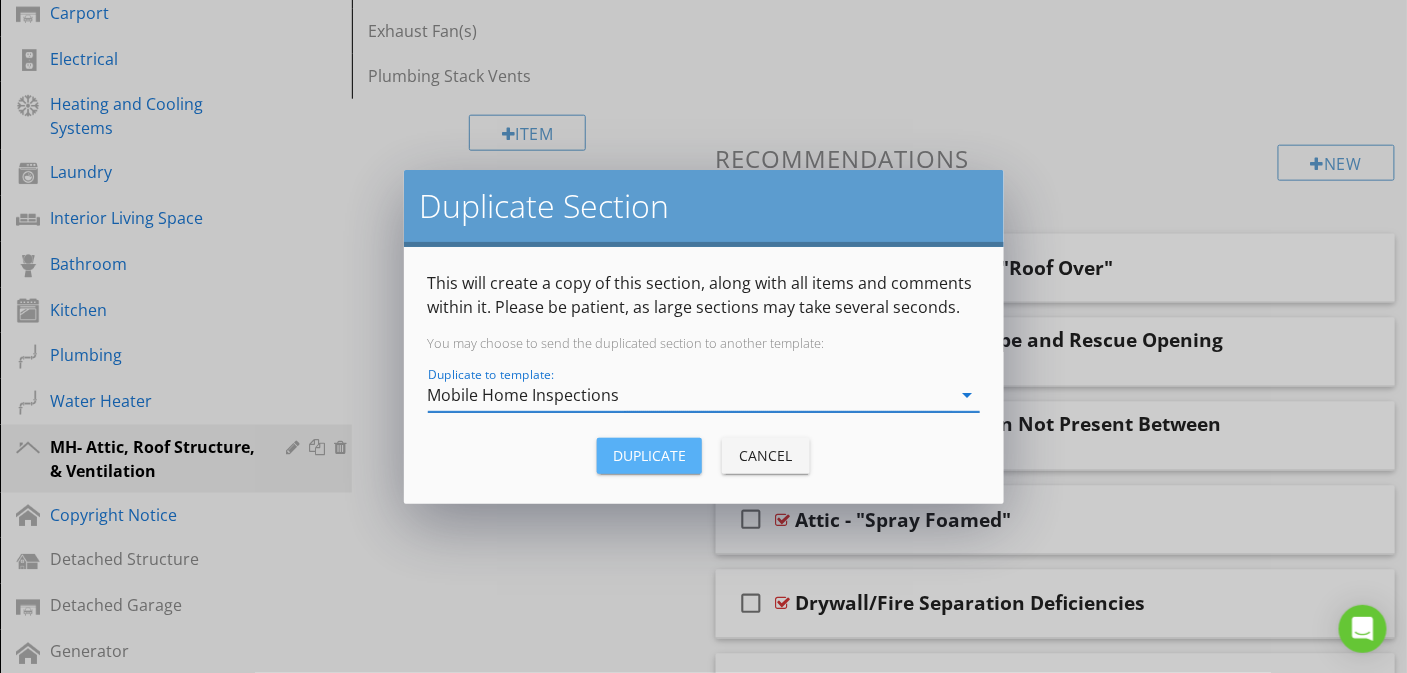 click on "Duplicate" at bounding box center [649, 455] 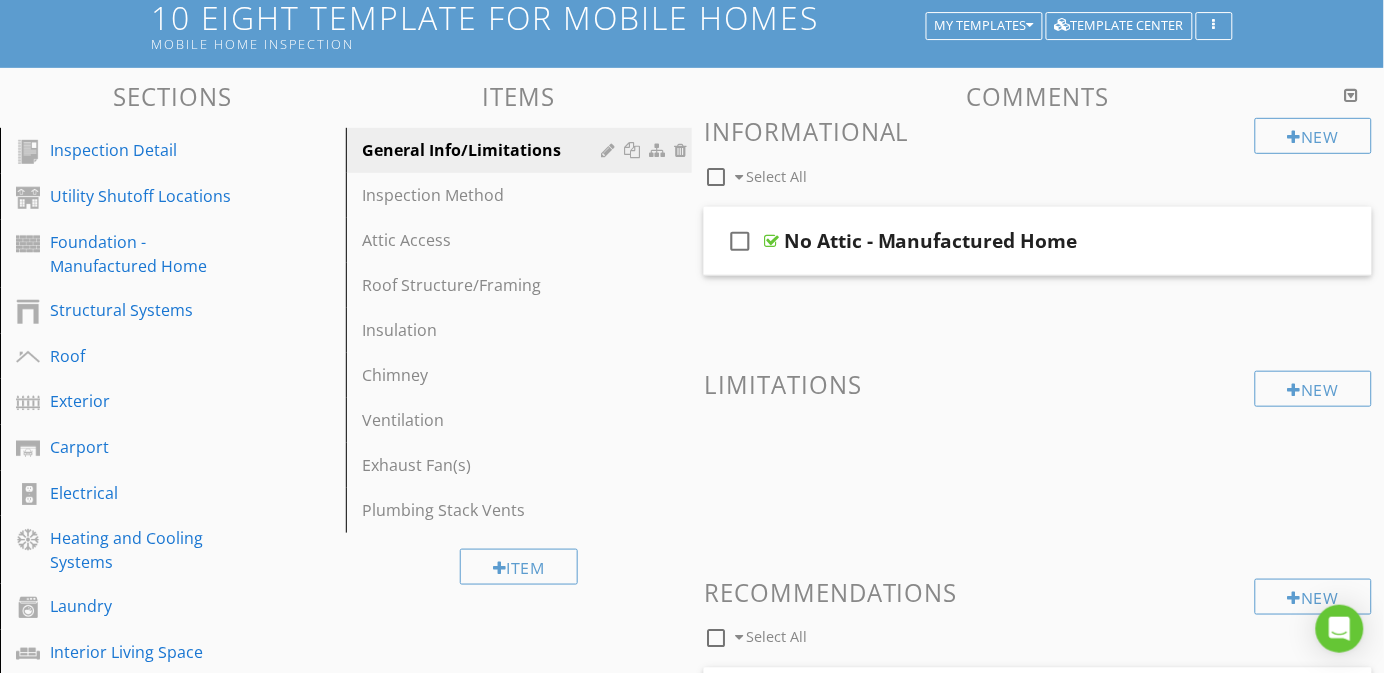 scroll, scrollTop: 178, scrollLeft: 0, axis: vertical 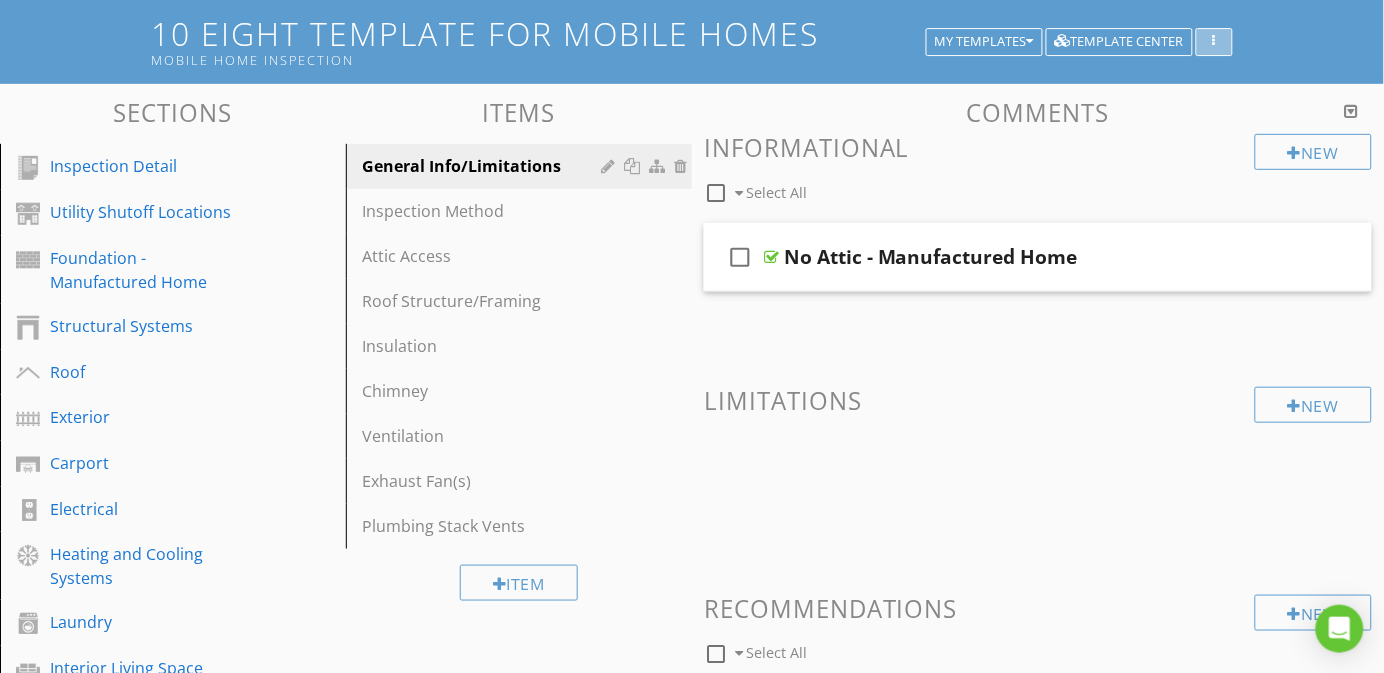 click at bounding box center [1214, 42] 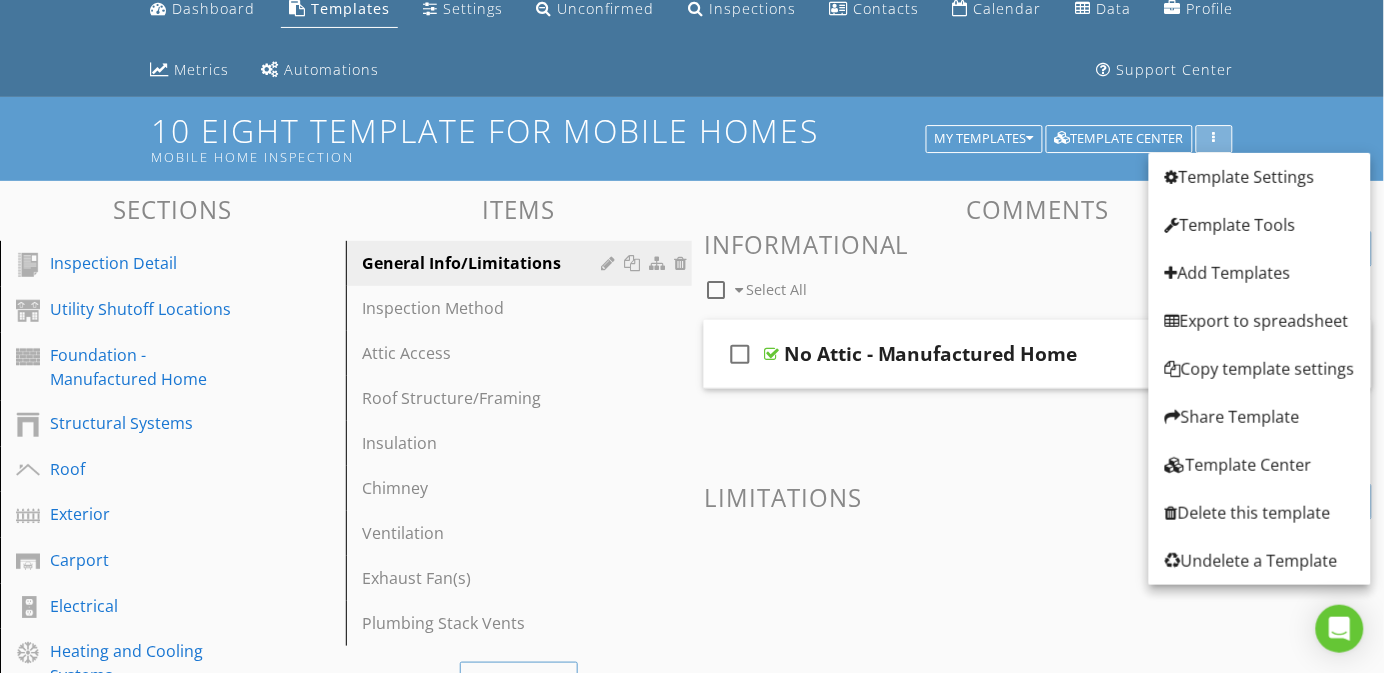 scroll, scrollTop: 0, scrollLeft: 0, axis: both 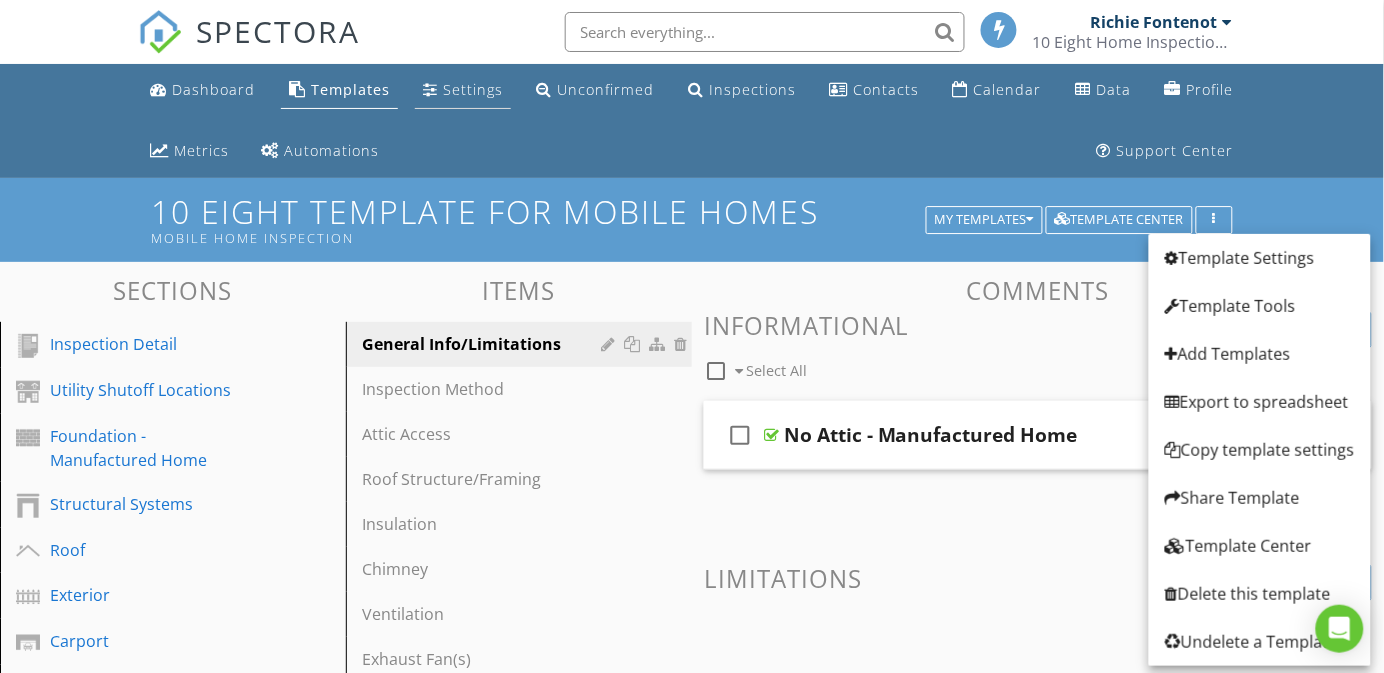 click on "Settings" at bounding box center (463, 90) 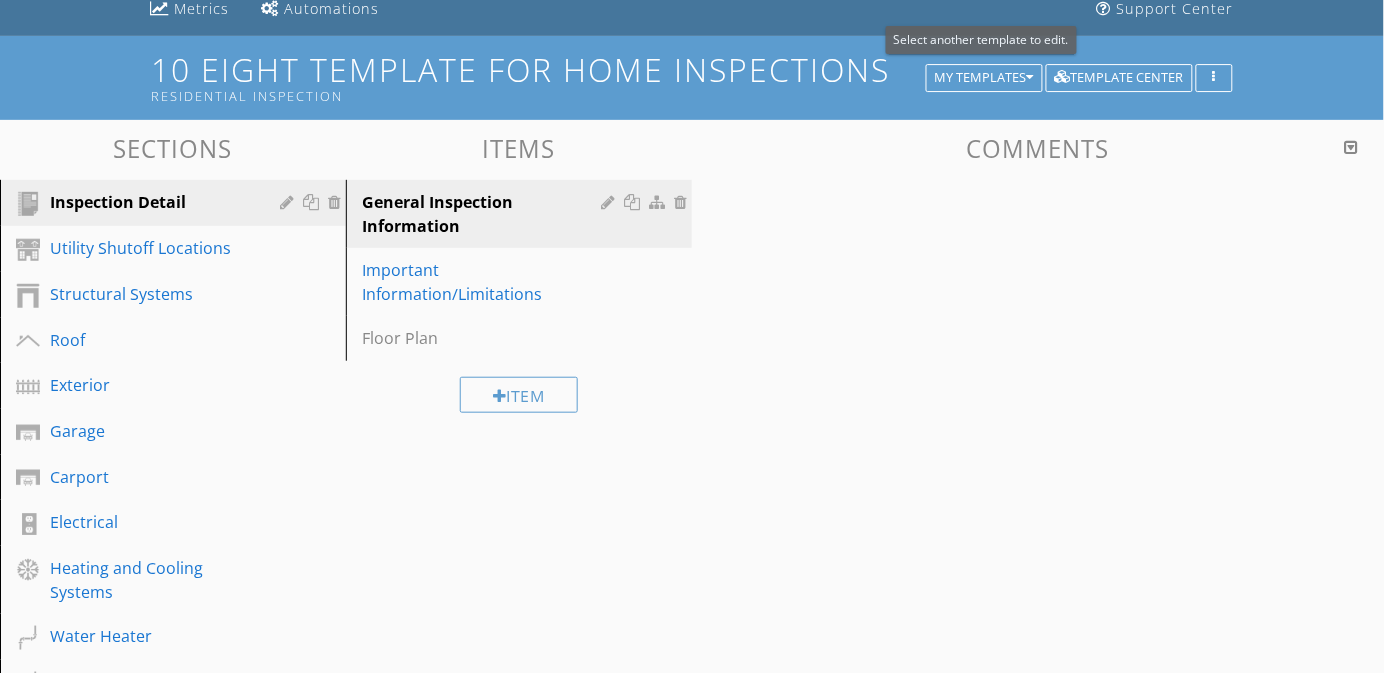 scroll, scrollTop: 150, scrollLeft: 0, axis: vertical 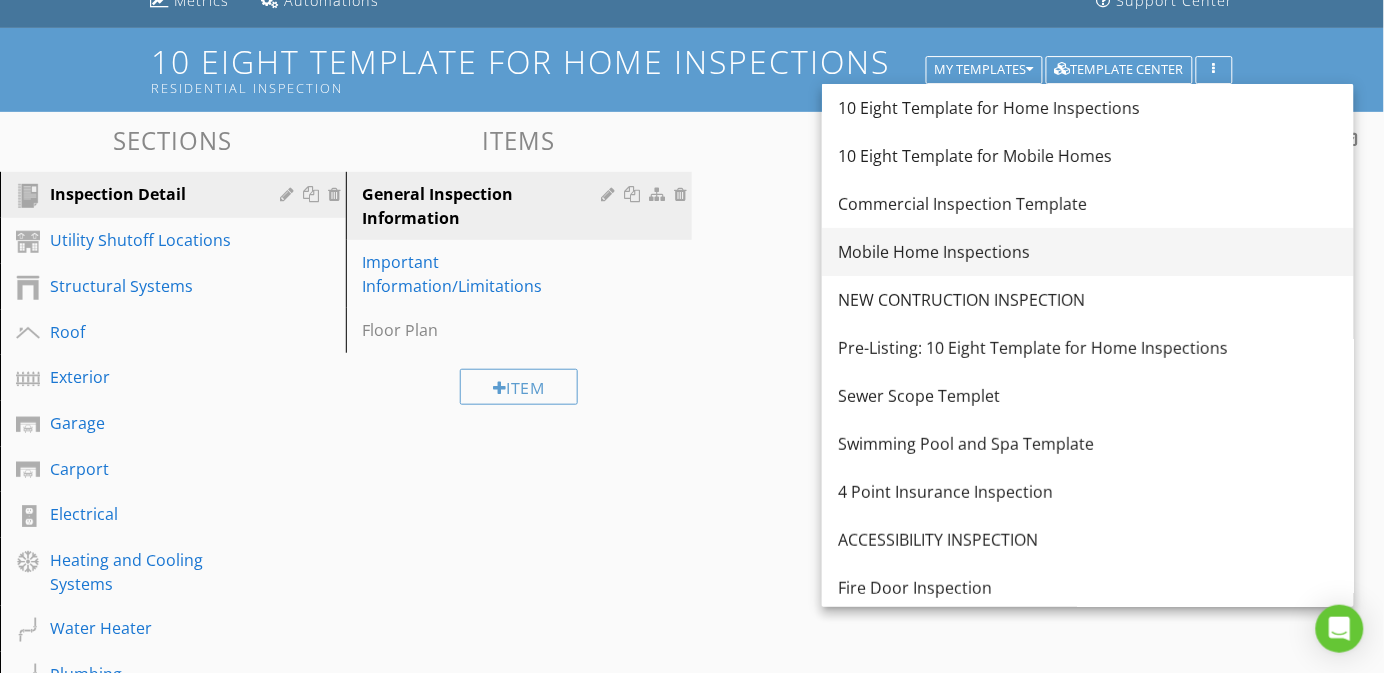 click on "Mobile Home Inspections" at bounding box center (1088, 252) 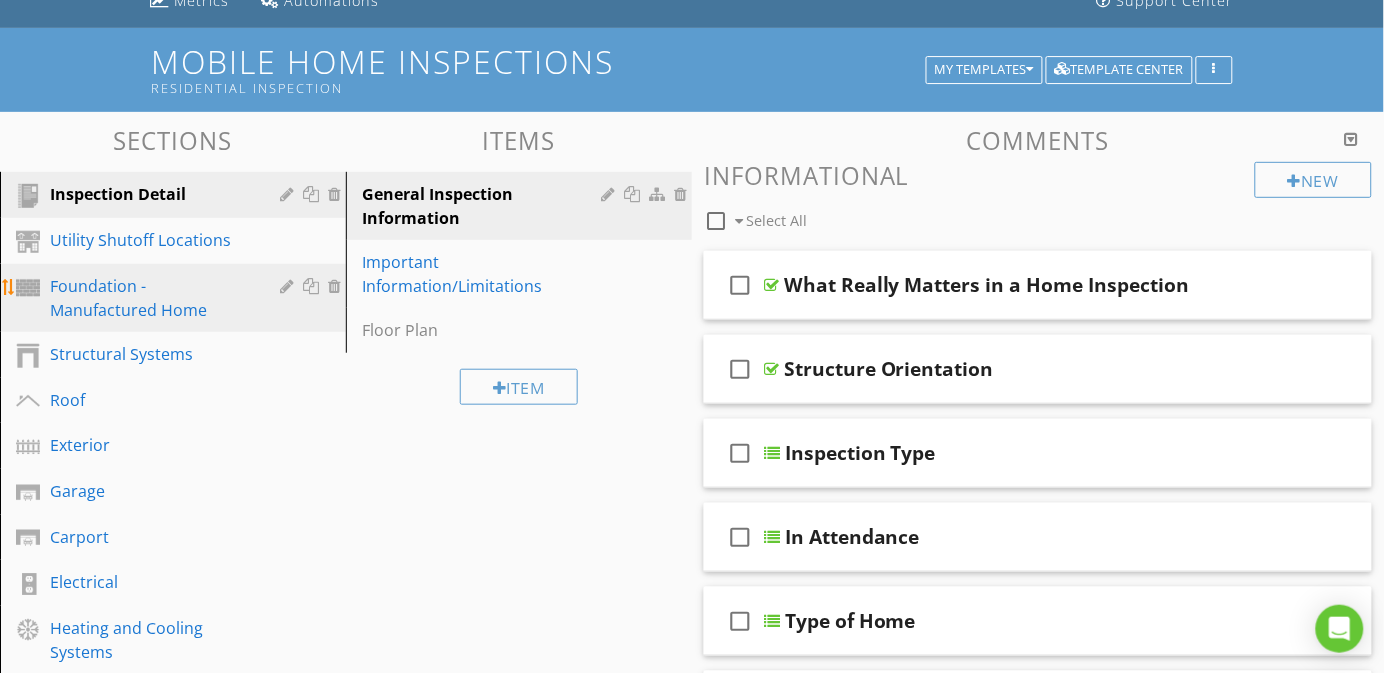 click on "Foundation - Manufactured Home" at bounding box center (150, 298) 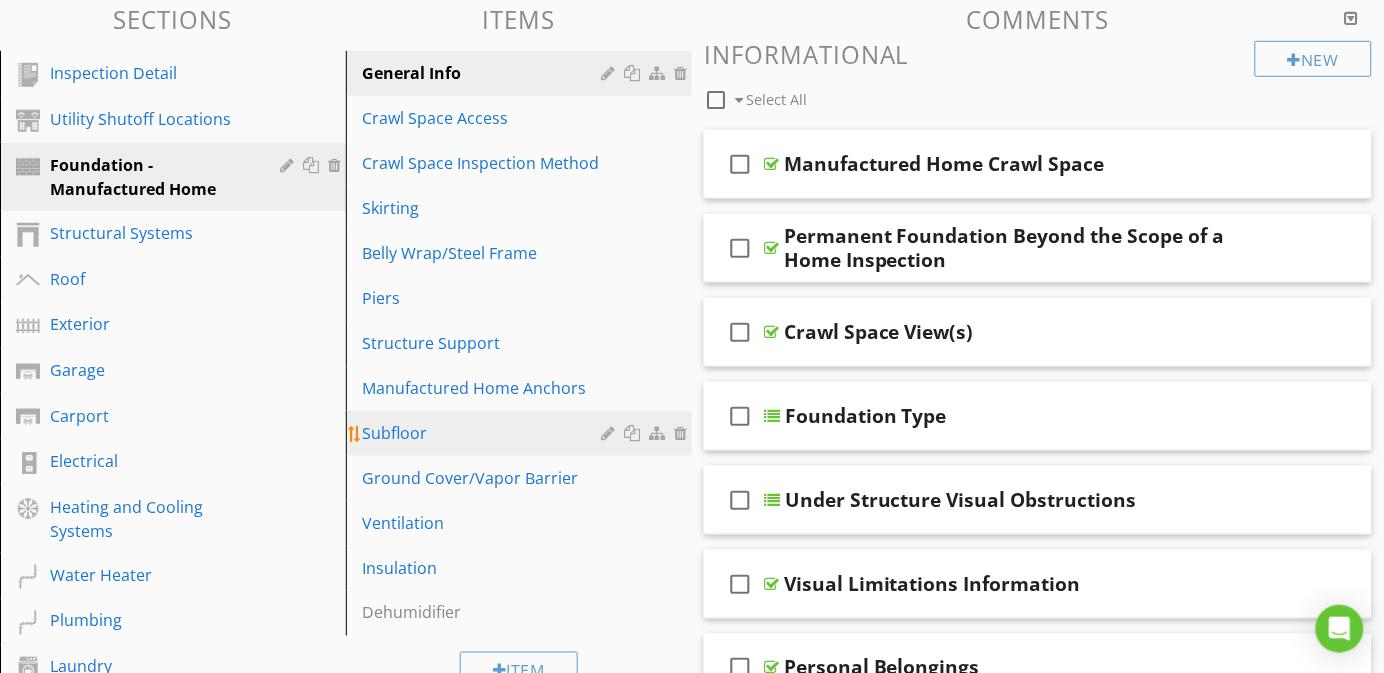 scroll, scrollTop: 300, scrollLeft: 0, axis: vertical 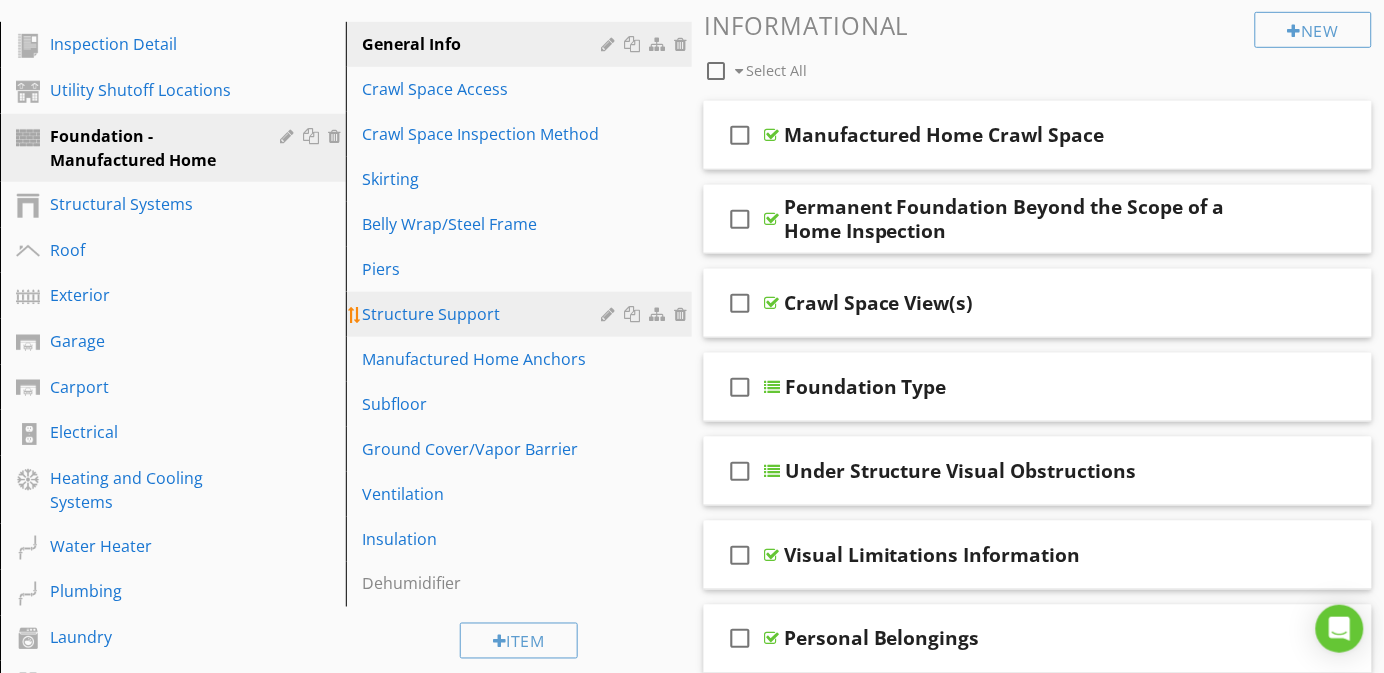 click on "Structure Support" at bounding box center [484, 314] 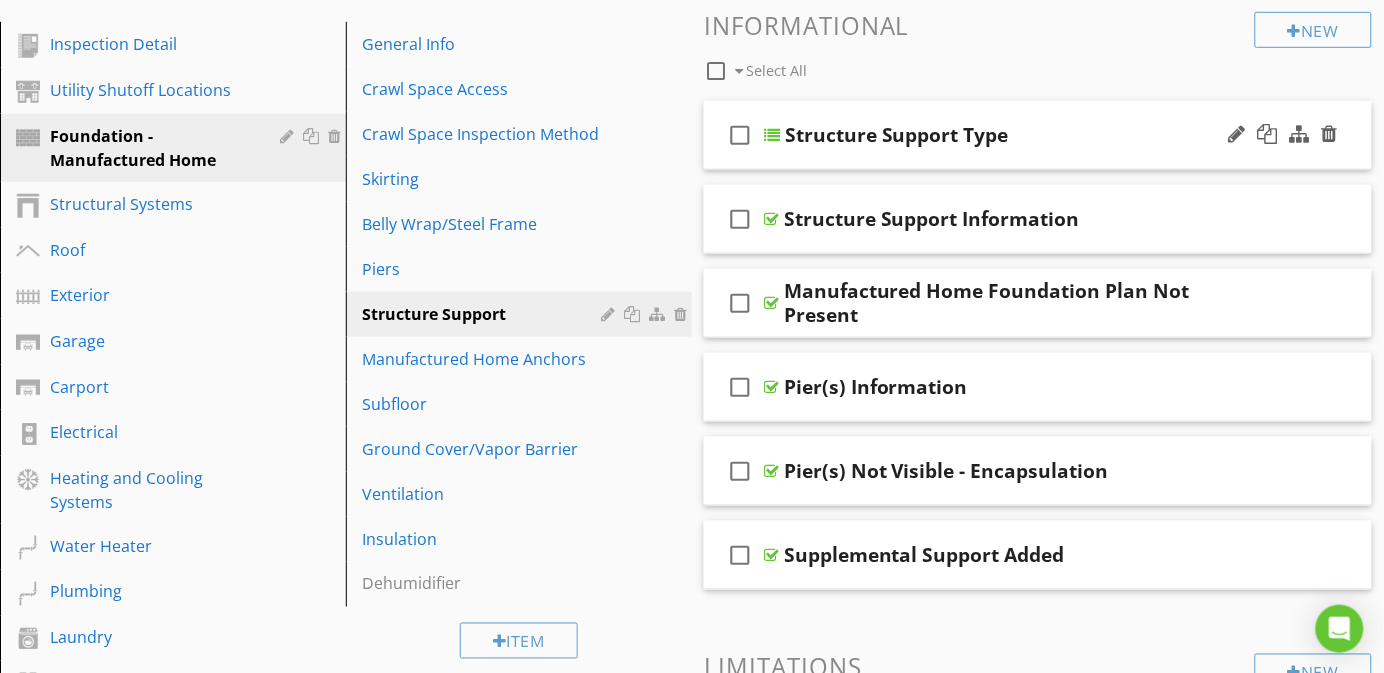 click on "check_box_outline_blank
Structure Support Type" at bounding box center [1038, 135] 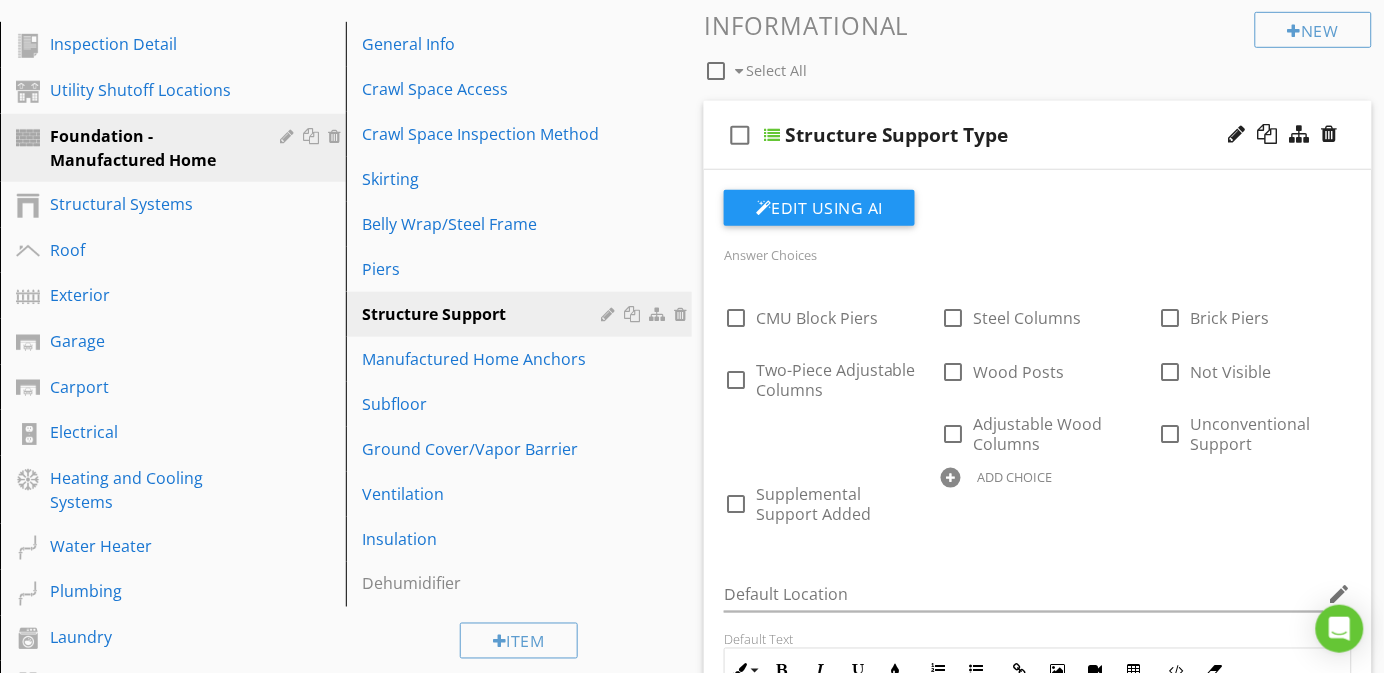click on "check_box_outline_blank
Structure Support Type" at bounding box center (1038, 135) 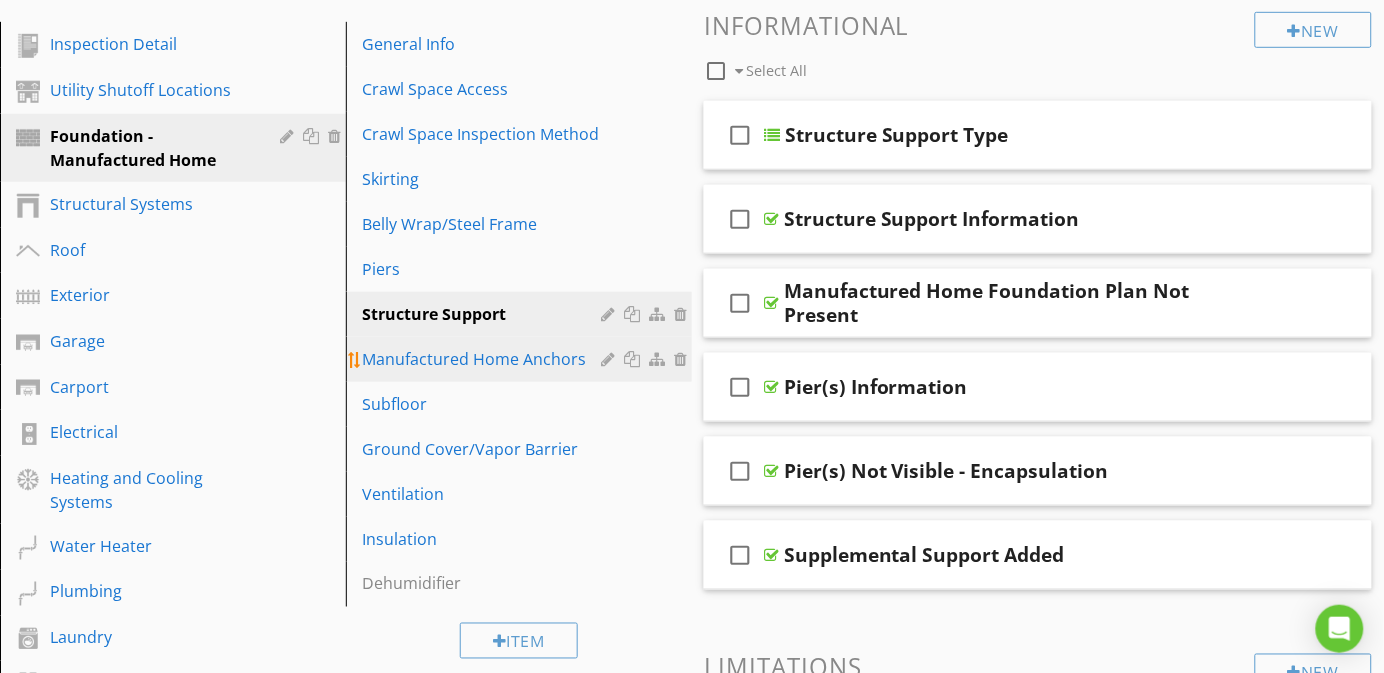 click on "Manufactured Home Anchors" at bounding box center (484, 359) 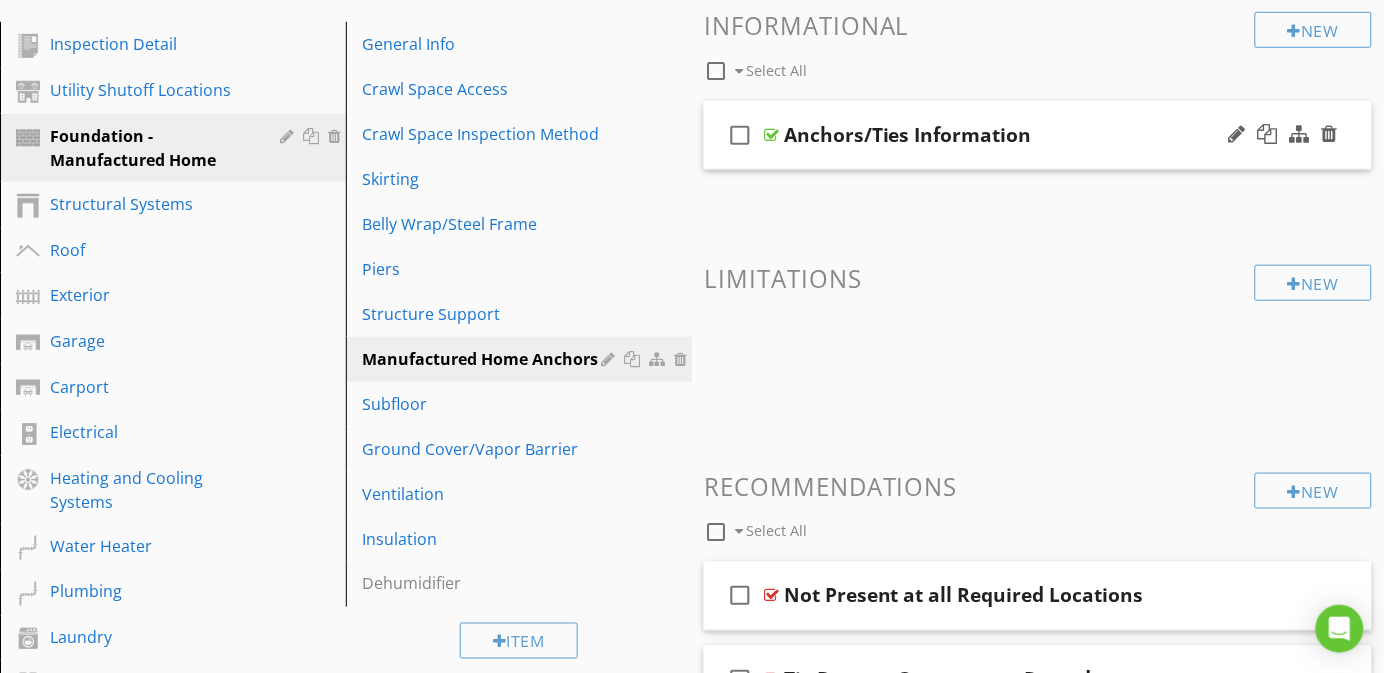 click on "check_box_outline_blank
Anchors/Ties Information" at bounding box center (1038, 135) 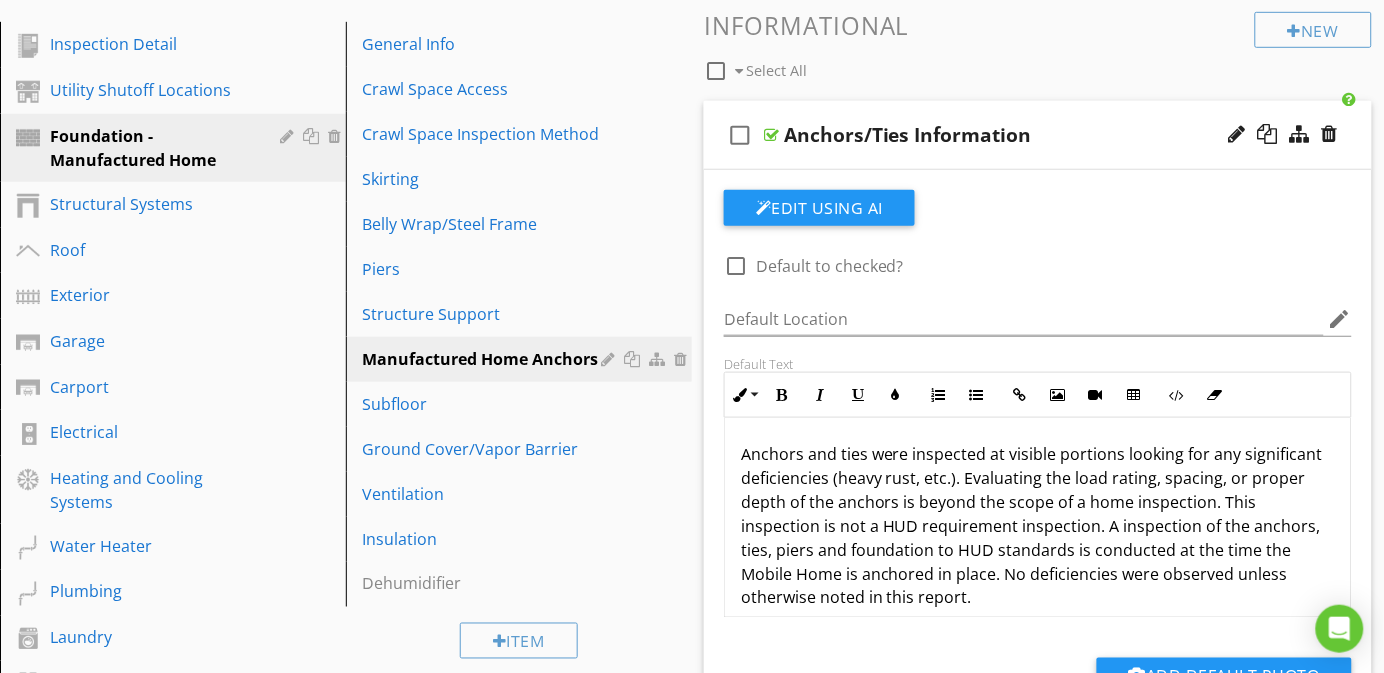 scroll, scrollTop: 17, scrollLeft: 0, axis: vertical 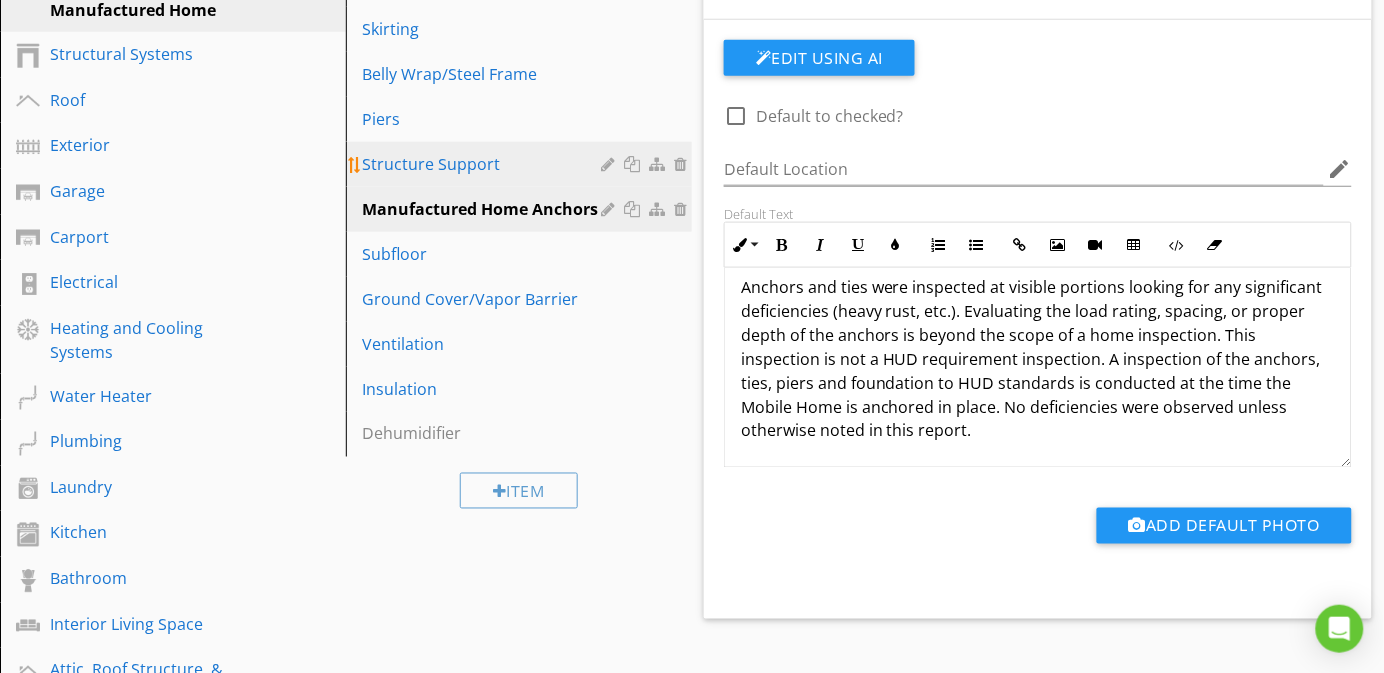 click on "Structure Support" at bounding box center [484, 164] 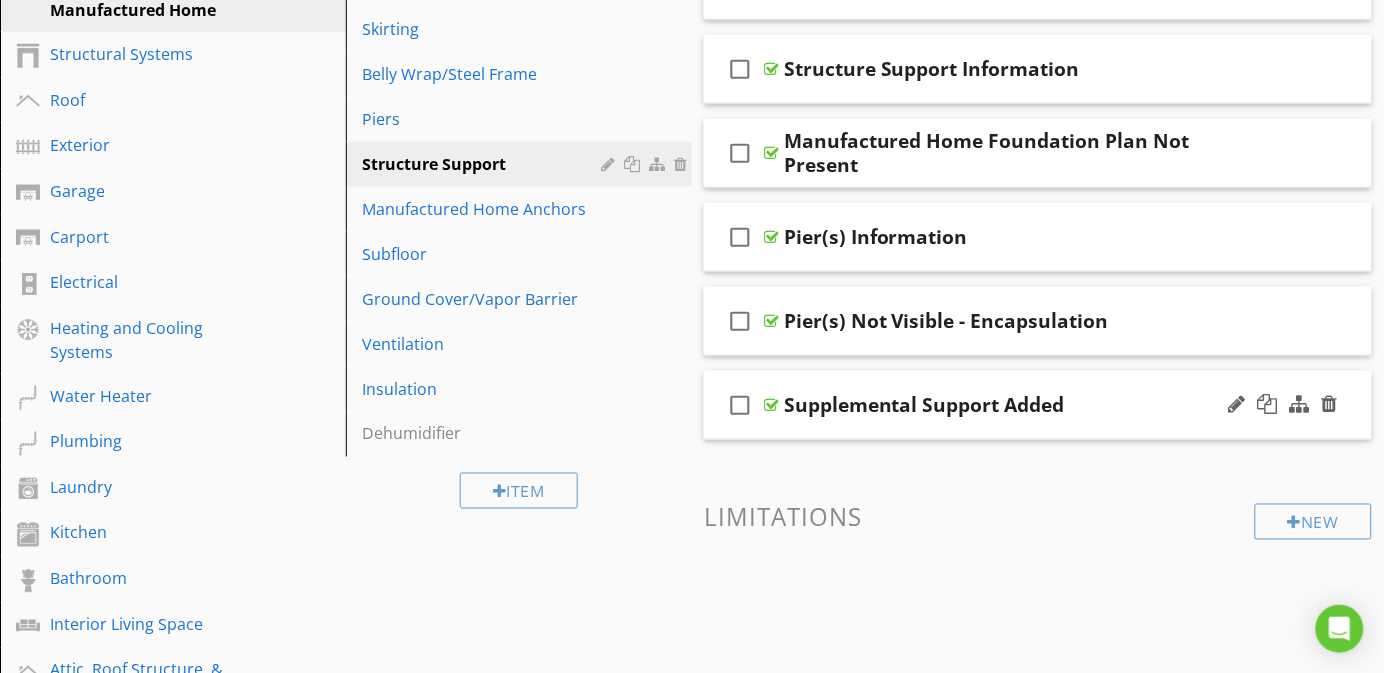 click on "check_box_outline_blank
Supplemental Support Added" at bounding box center (1038, 405) 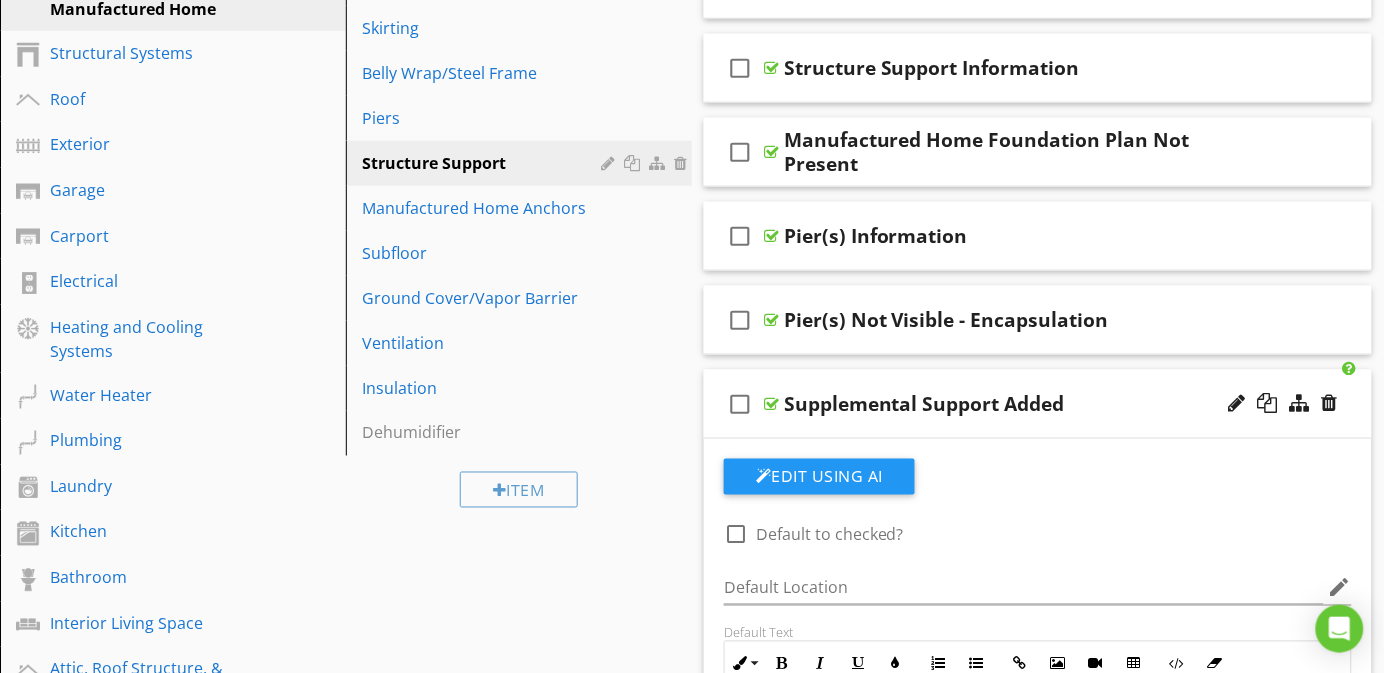 scroll, scrollTop: 450, scrollLeft: 0, axis: vertical 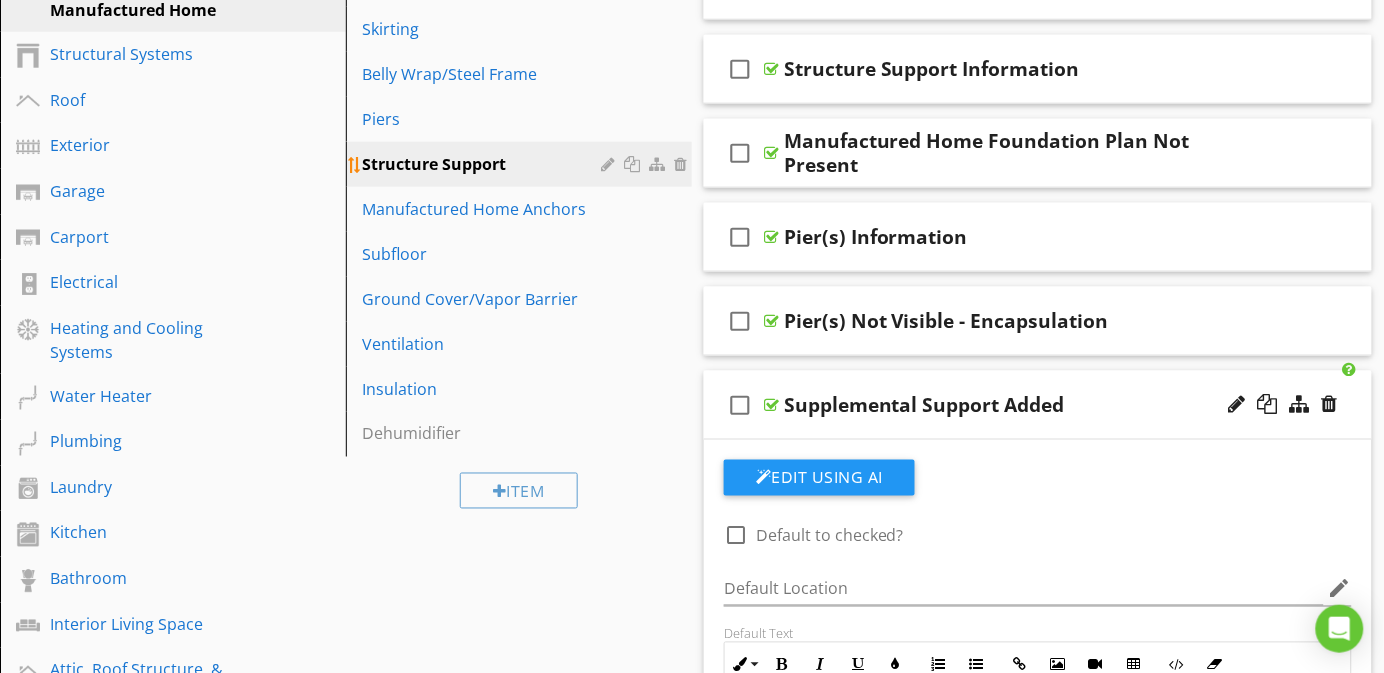click at bounding box center [683, 164] 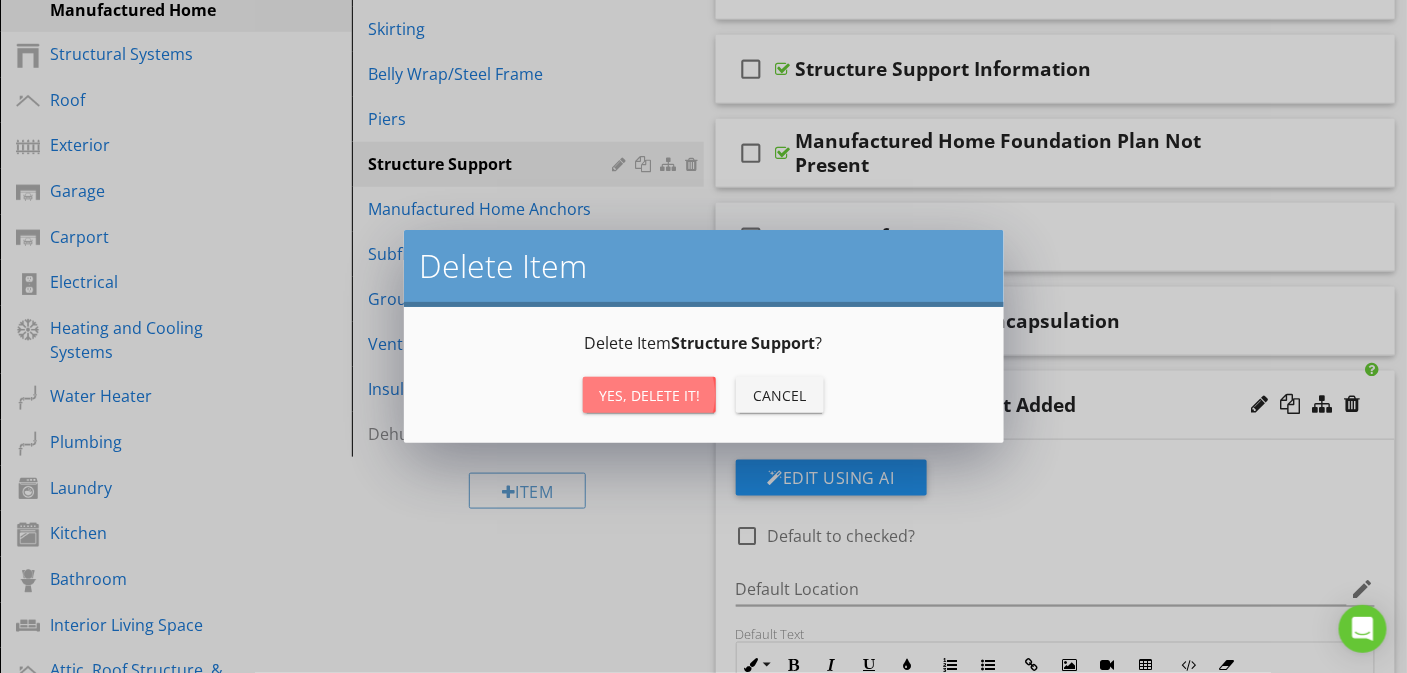 click on "Yes, Delete it!" at bounding box center (649, 395) 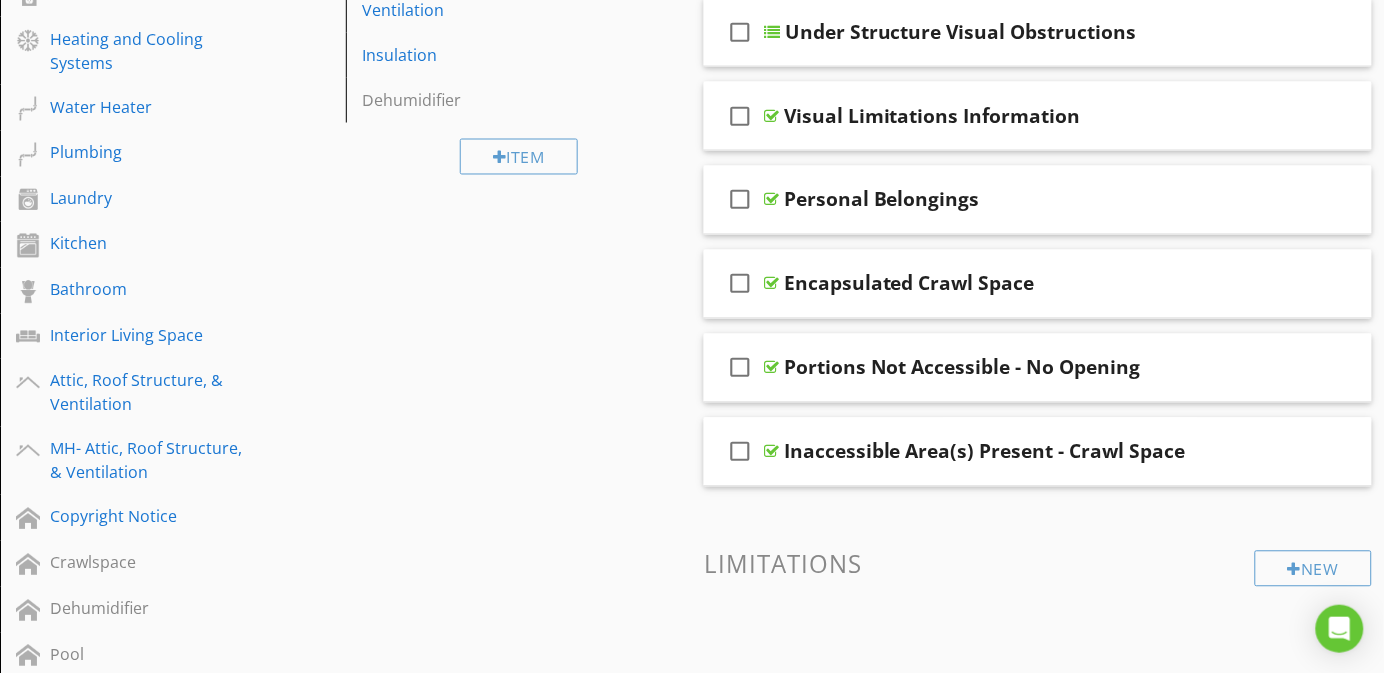 scroll, scrollTop: 750, scrollLeft: 0, axis: vertical 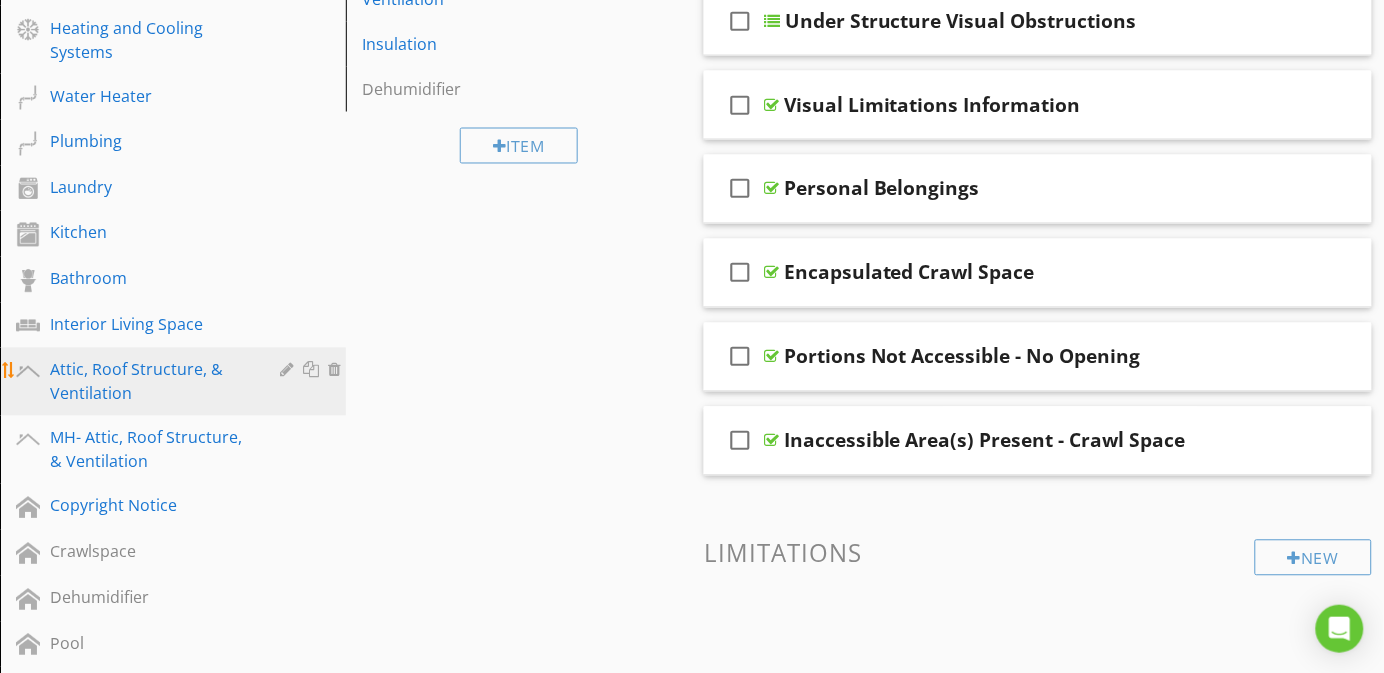 click on "Attic, Roof Structure, & Ventilation" at bounding box center [150, 382] 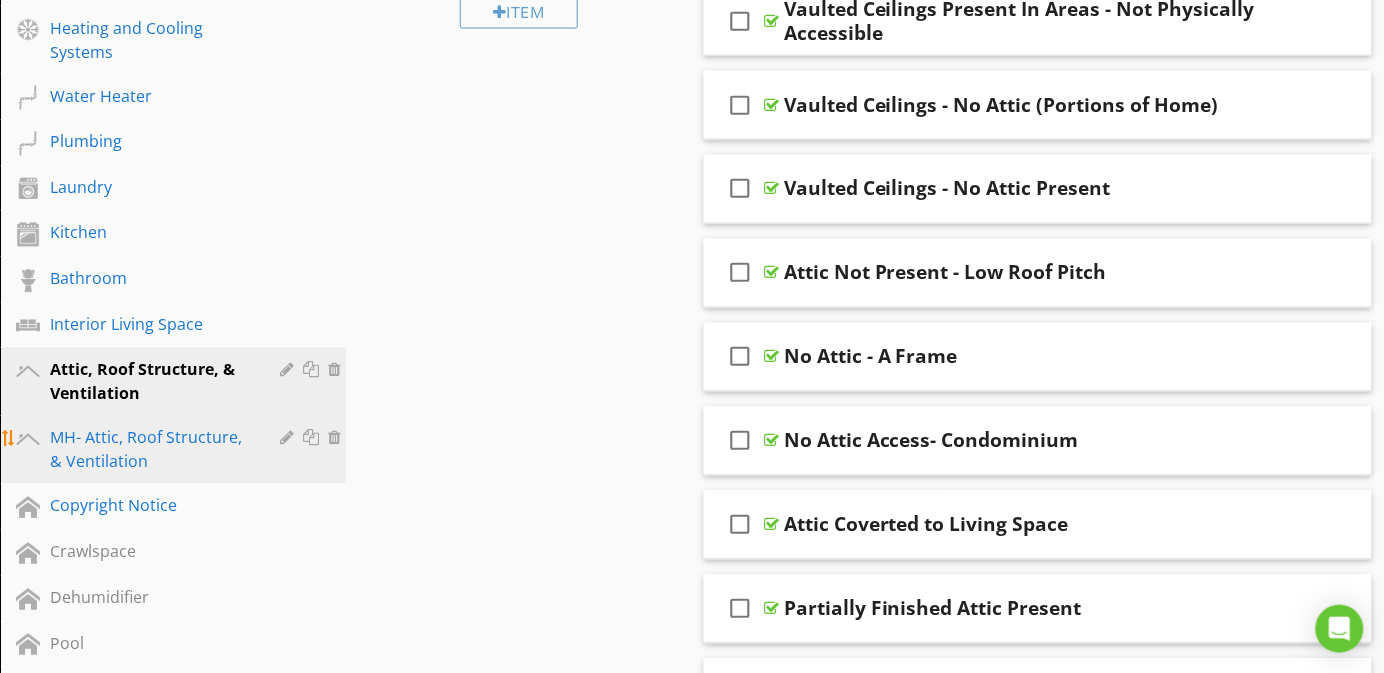 click on "MH- Attic, Roof Structure, & Ventilation" at bounding box center [150, 450] 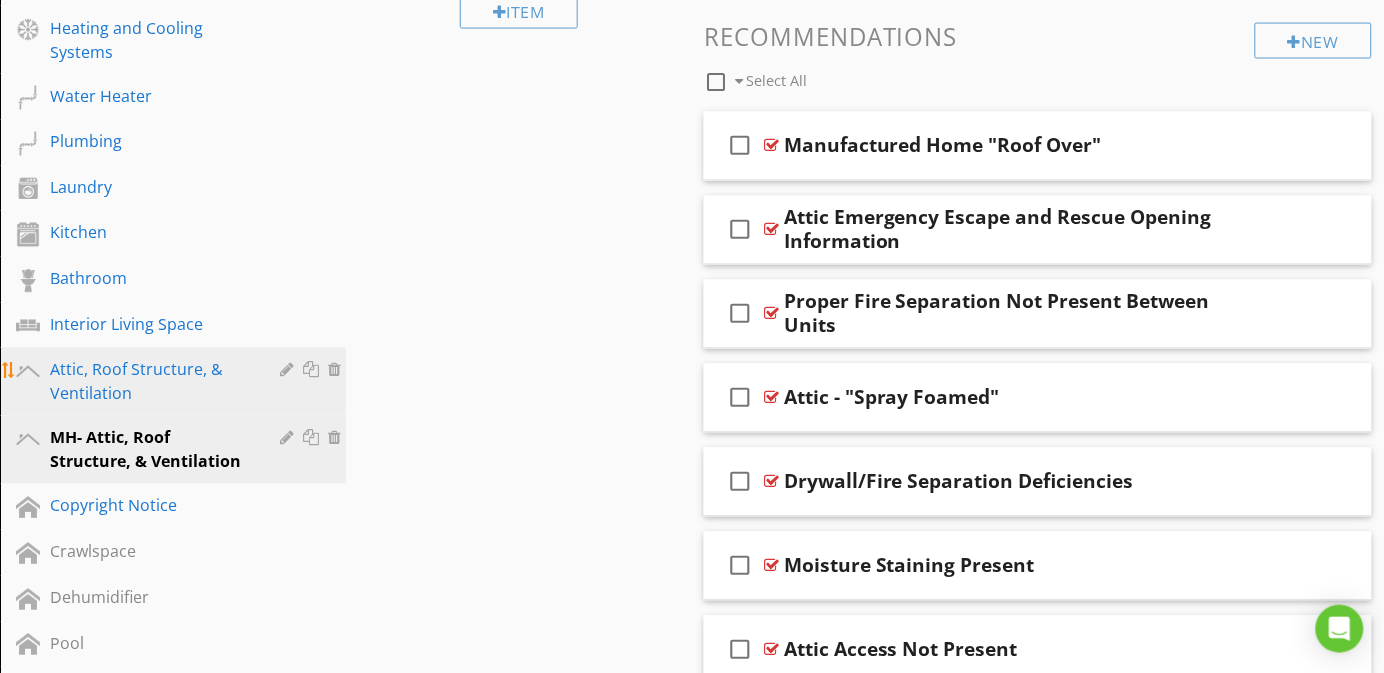 click at bounding box center [337, 370] 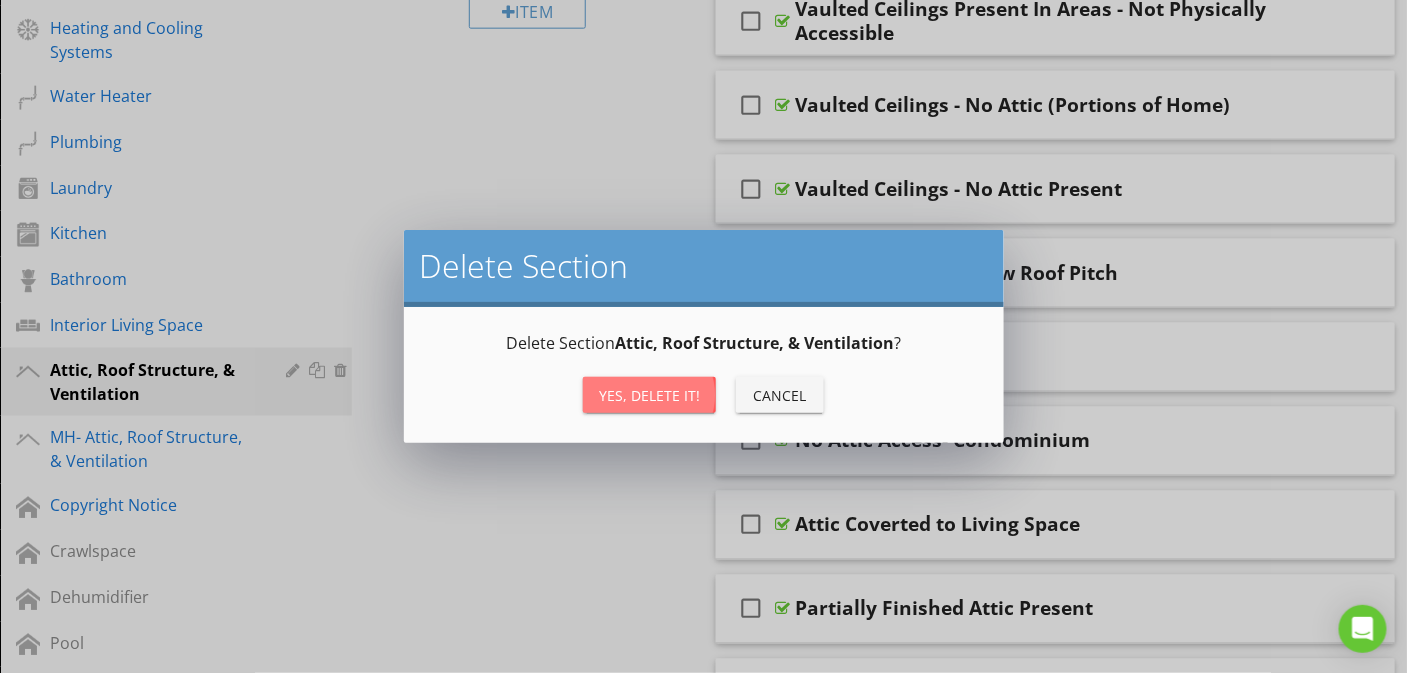 click on "Yes, Delete it!" at bounding box center [649, 395] 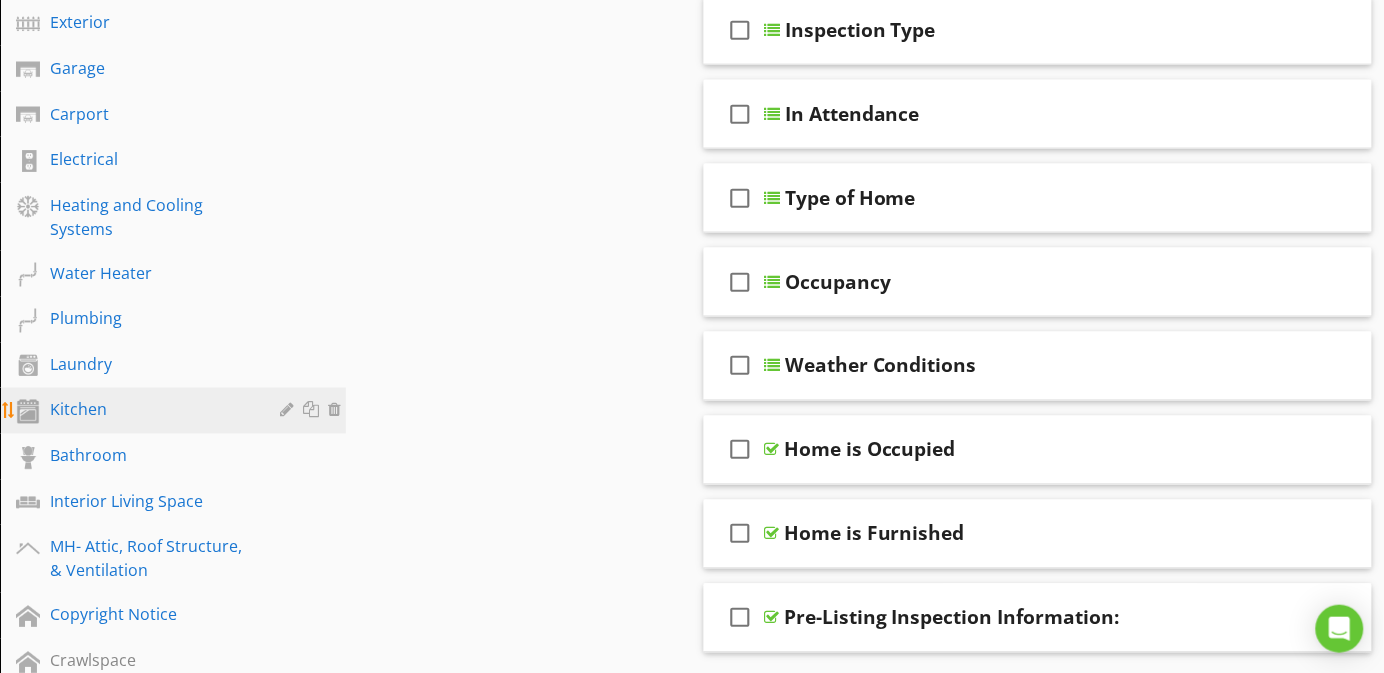 scroll, scrollTop: 750, scrollLeft: 0, axis: vertical 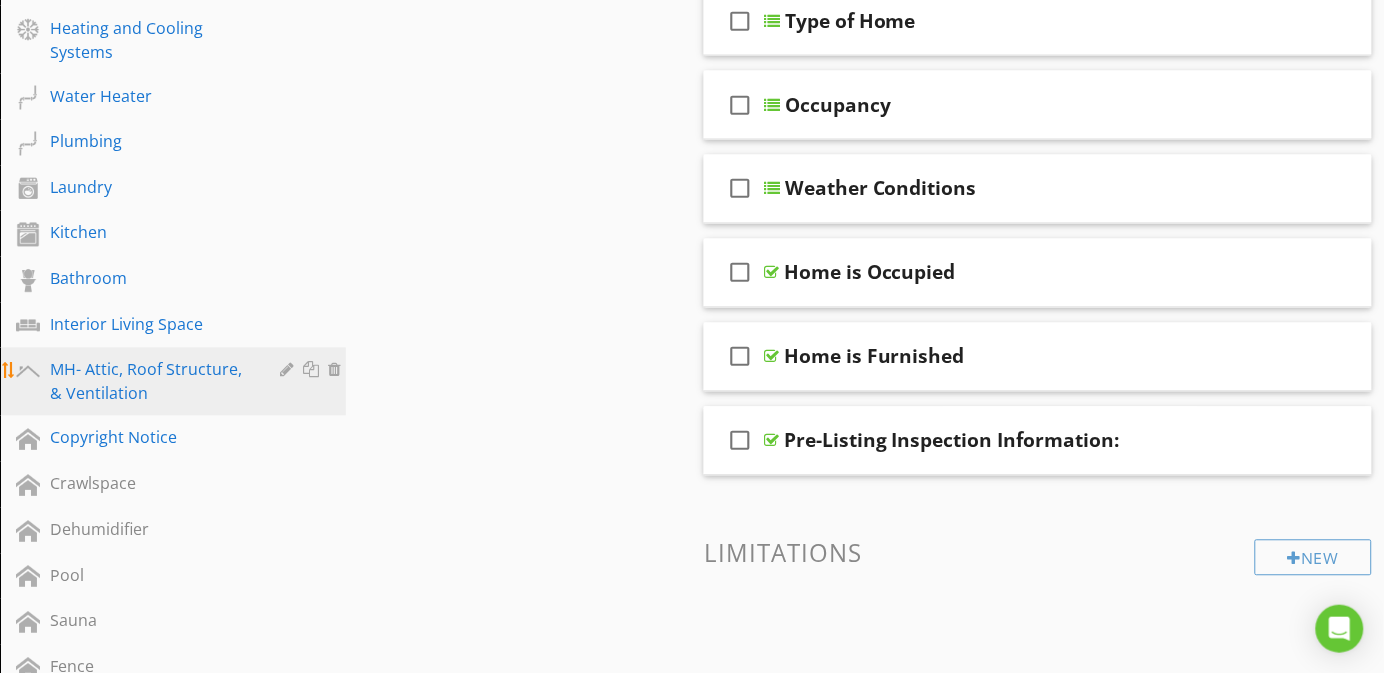 click on "MH- Attic, Roof Structure, & Ventilation" at bounding box center [150, 382] 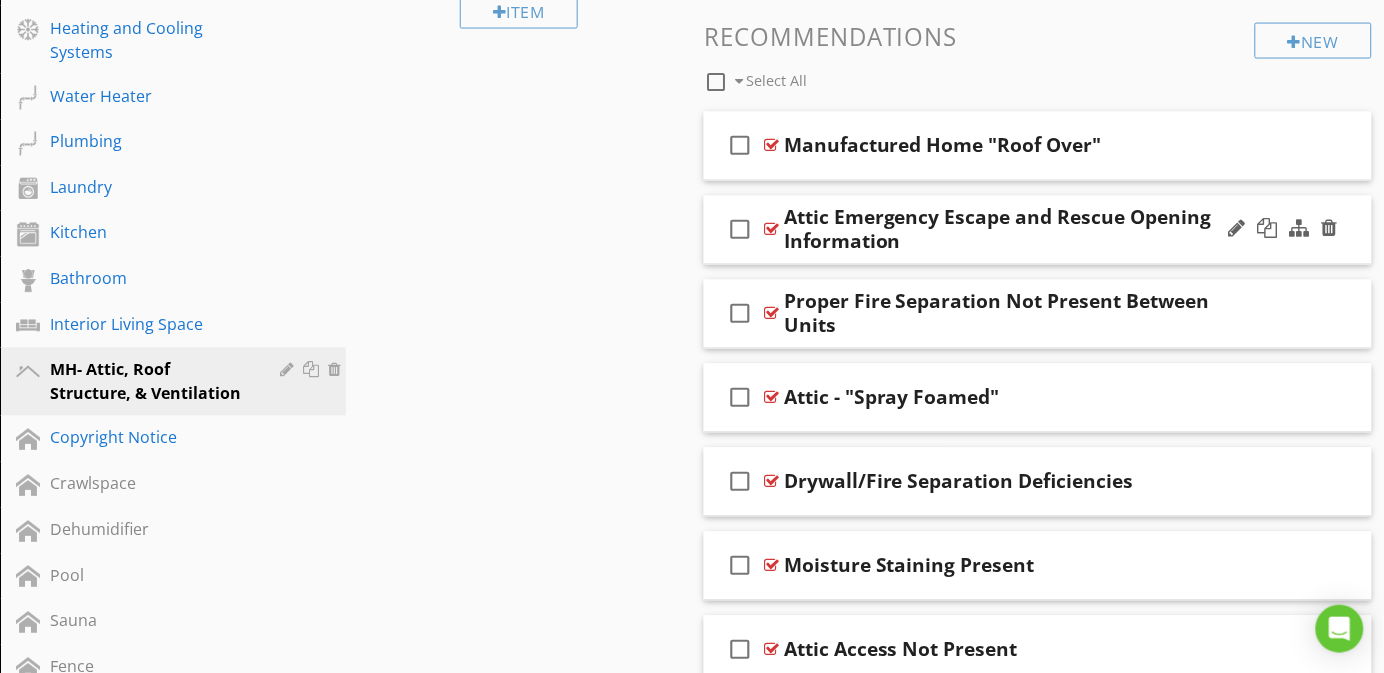 click on "check_box_outline_blank
Attic Emergency Escape and Rescue Opening Information" at bounding box center (1038, 230) 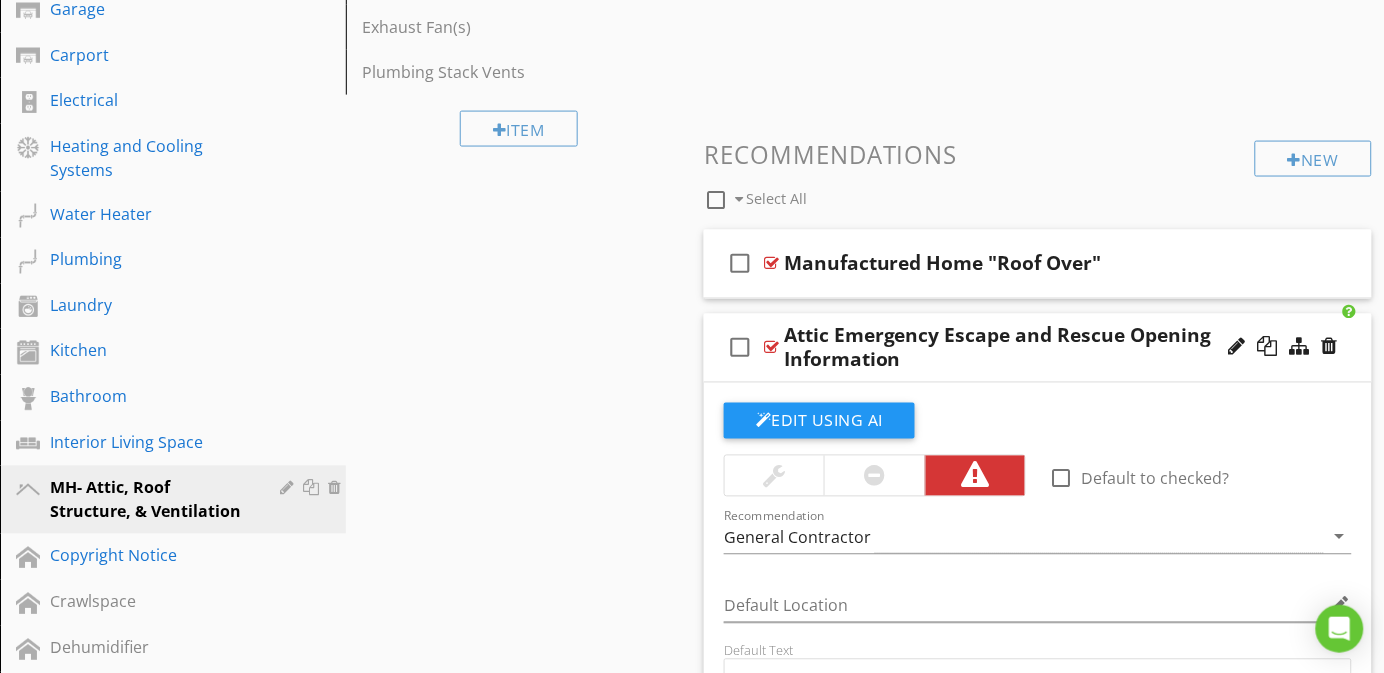 scroll, scrollTop: 600, scrollLeft: 0, axis: vertical 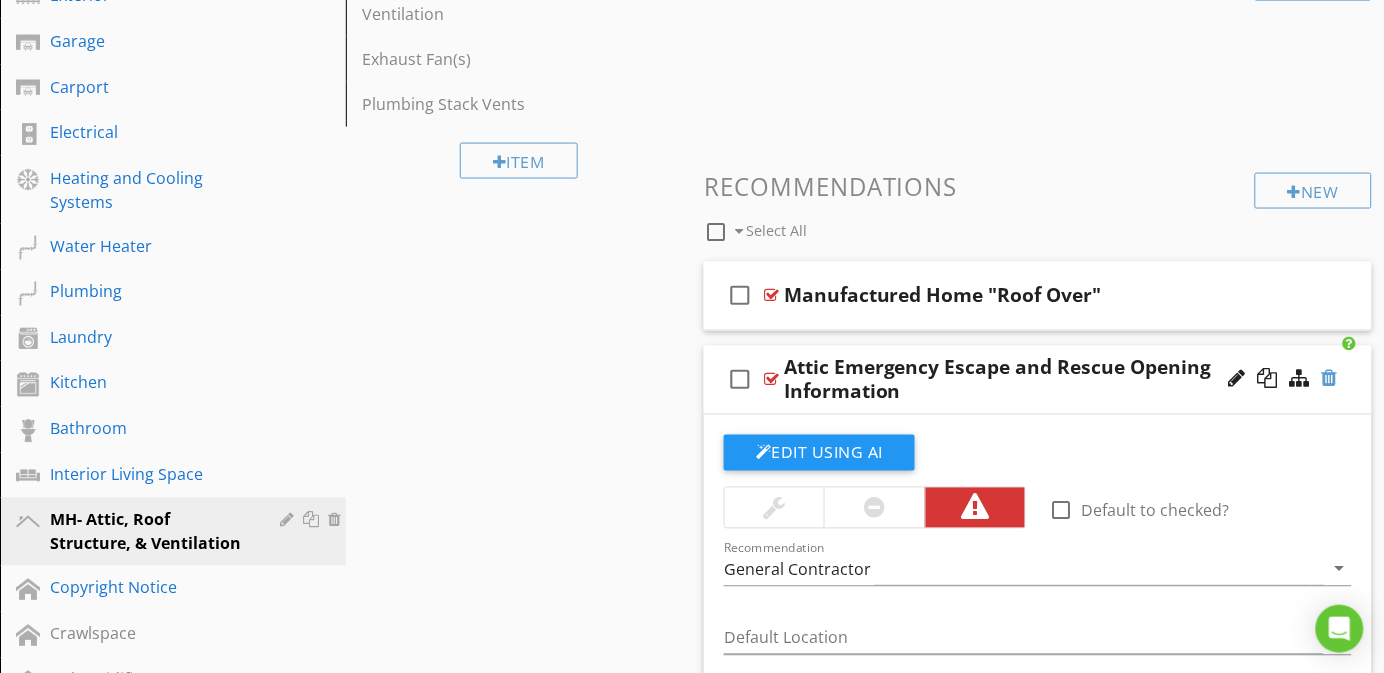 click at bounding box center [1330, 379] 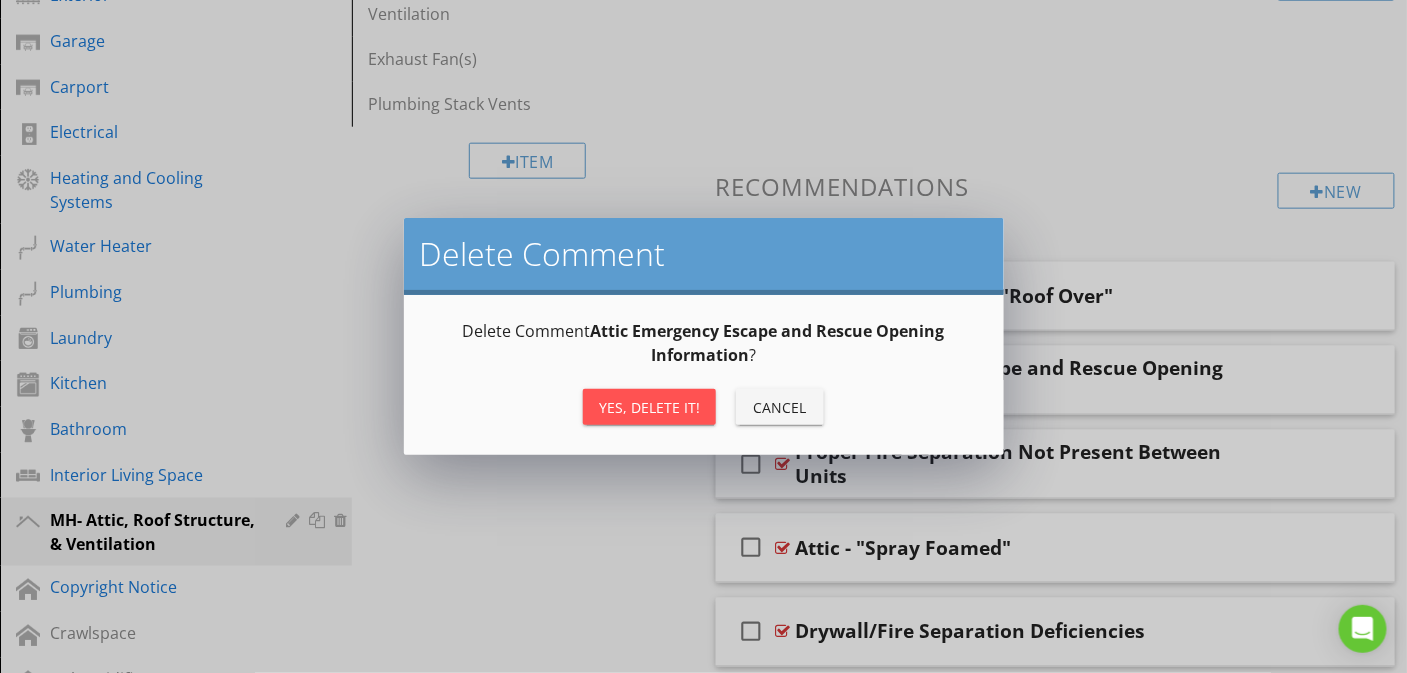 click on "Yes, Delete it!" at bounding box center (649, 407) 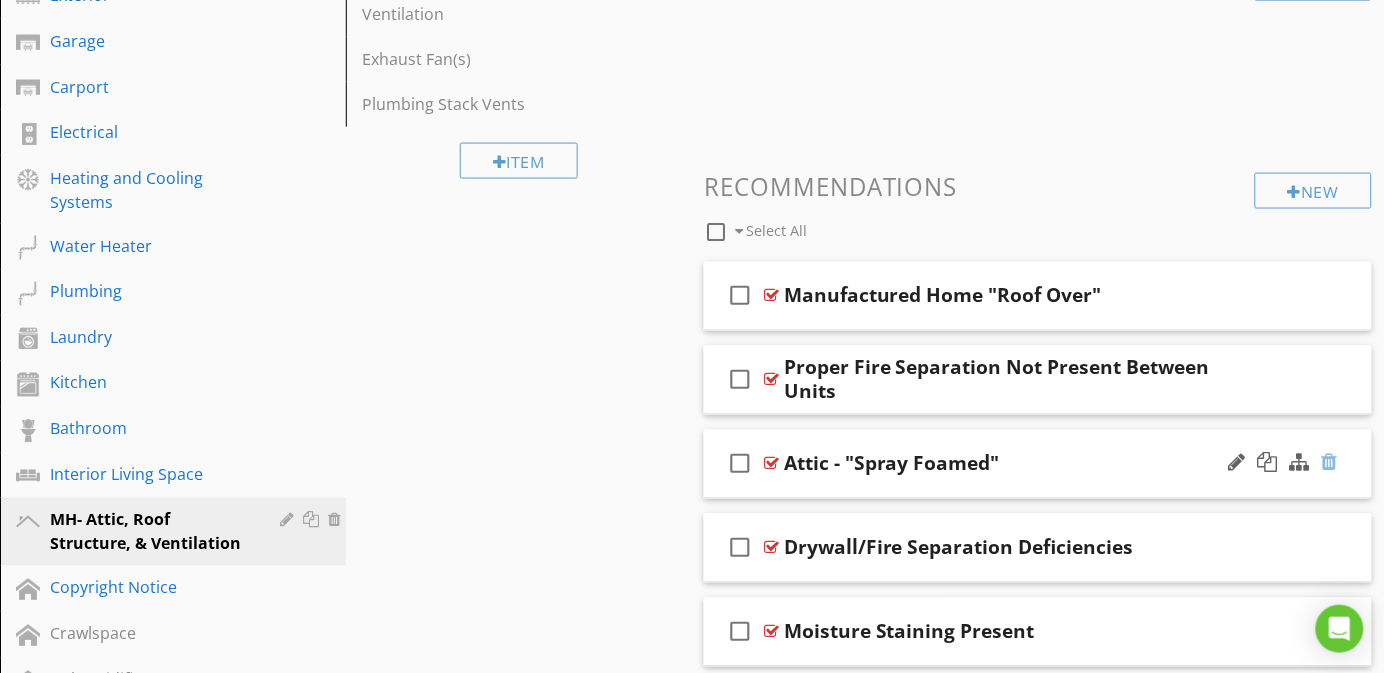 click at bounding box center [1330, 463] 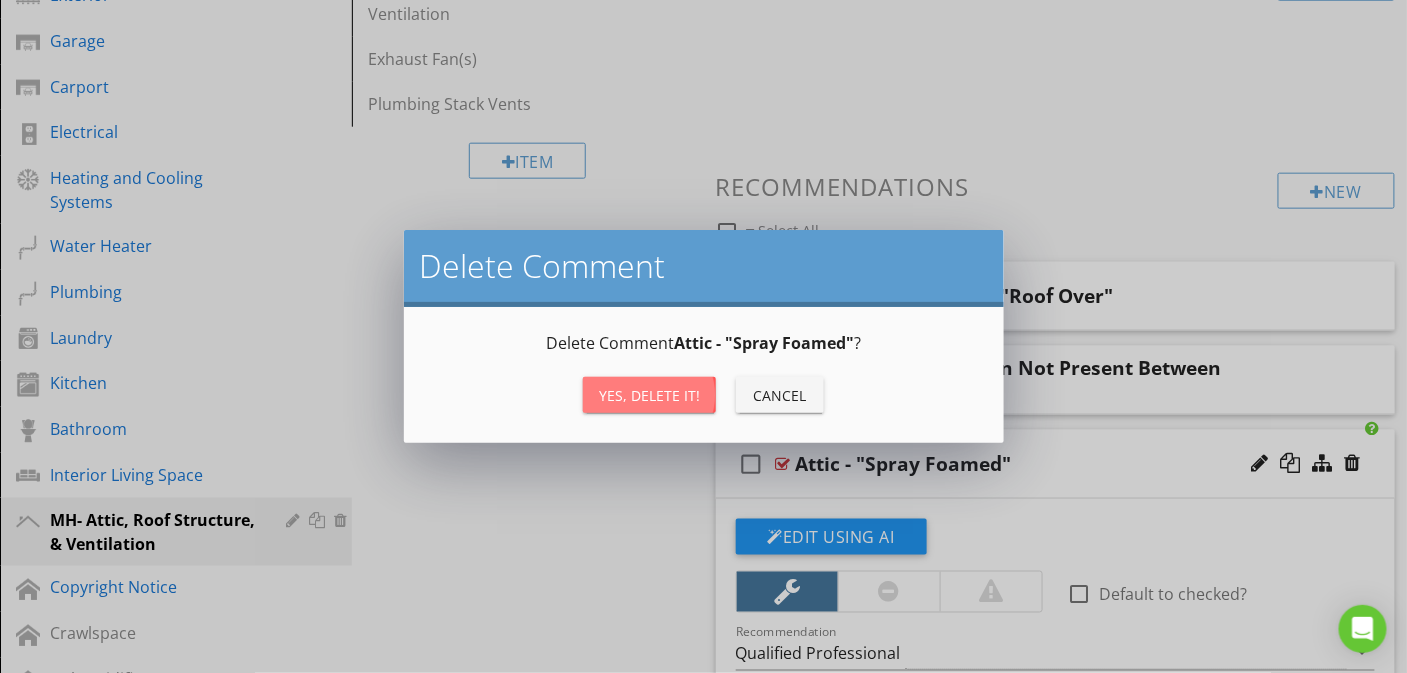 click on "Yes, Delete it!" at bounding box center (649, 395) 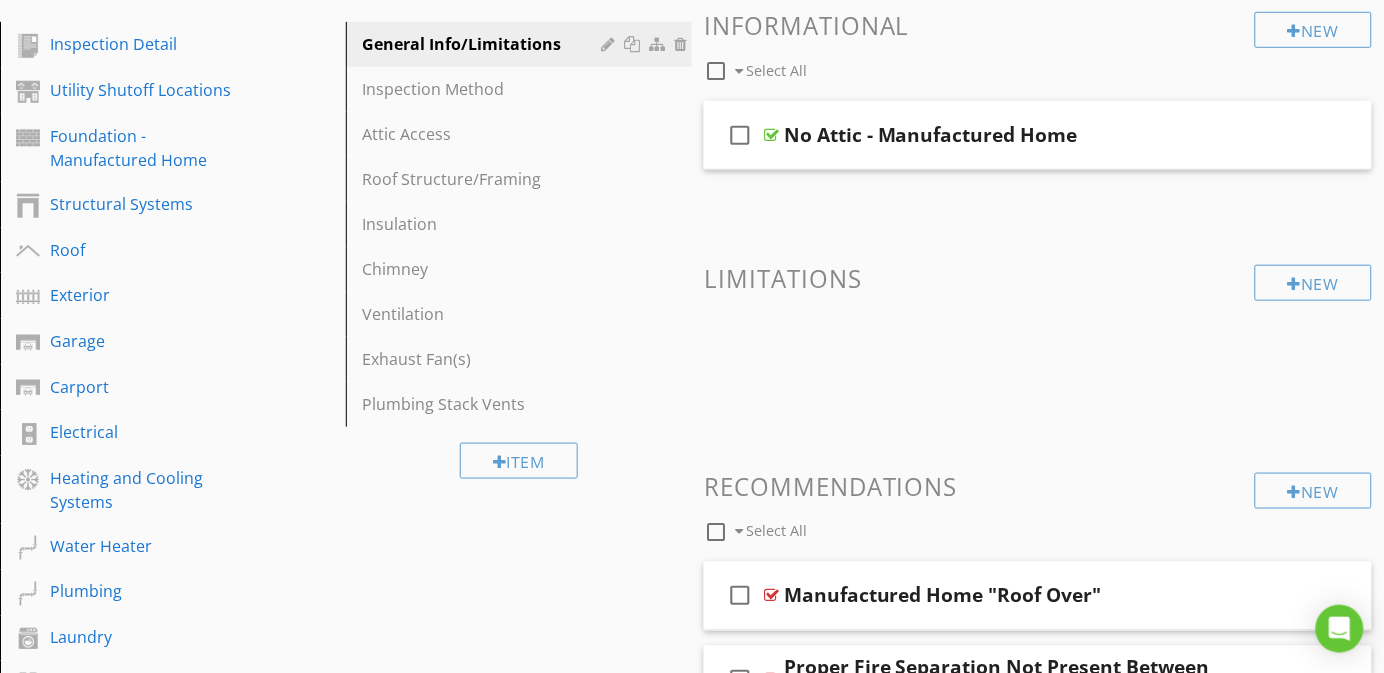 scroll, scrollTop: 450, scrollLeft: 0, axis: vertical 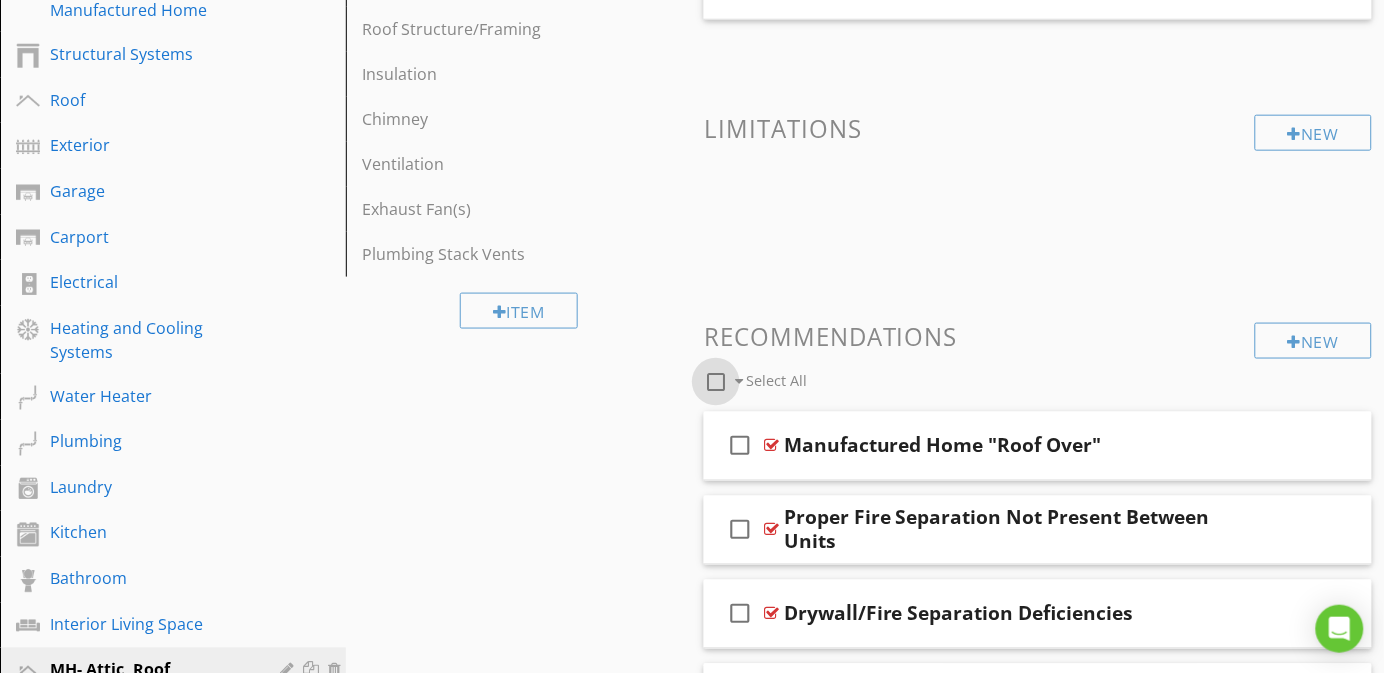 click at bounding box center (716, 382) 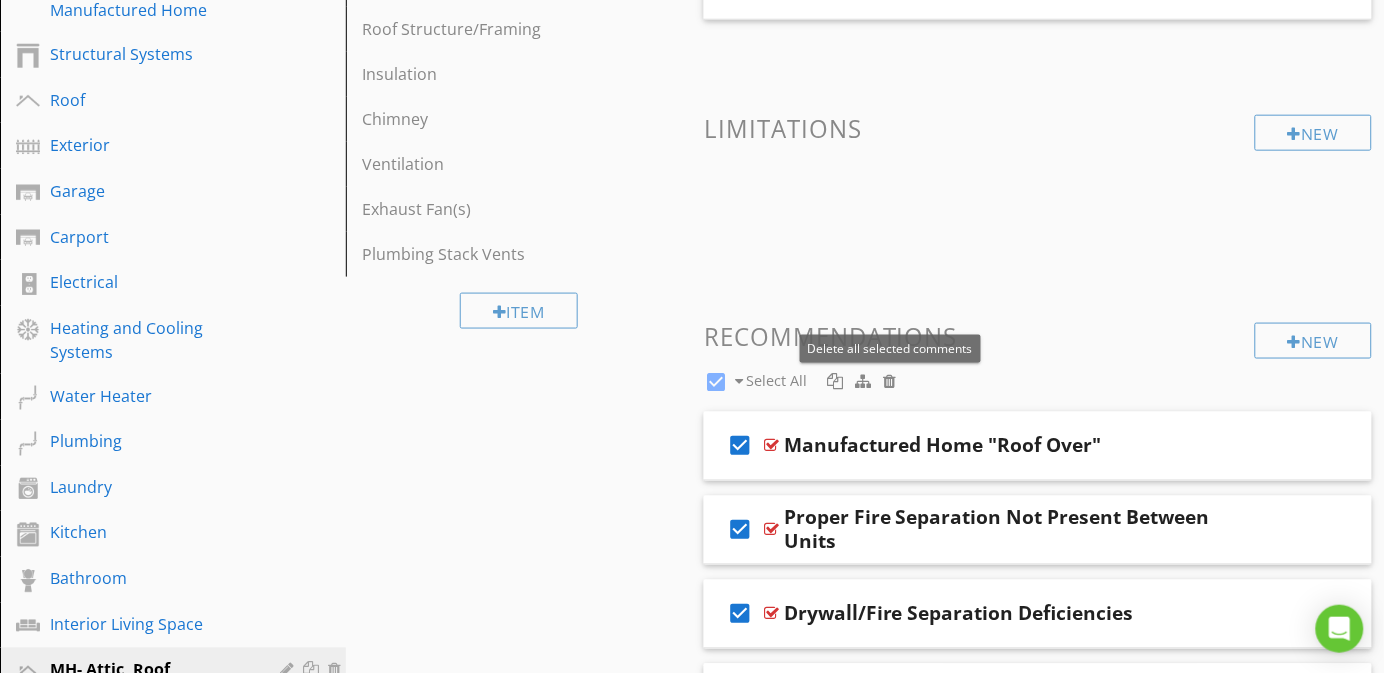 click at bounding box center [889, 381] 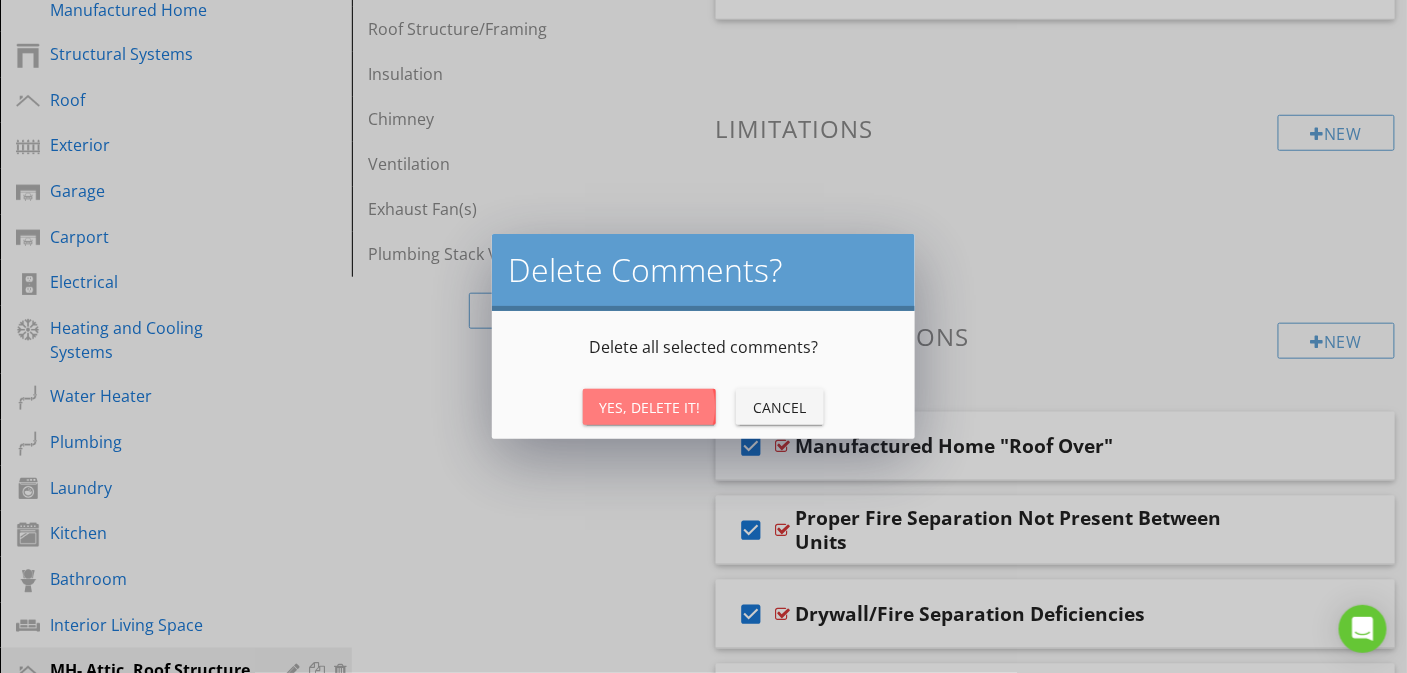 click on "Yes, Delete It!" at bounding box center [649, 407] 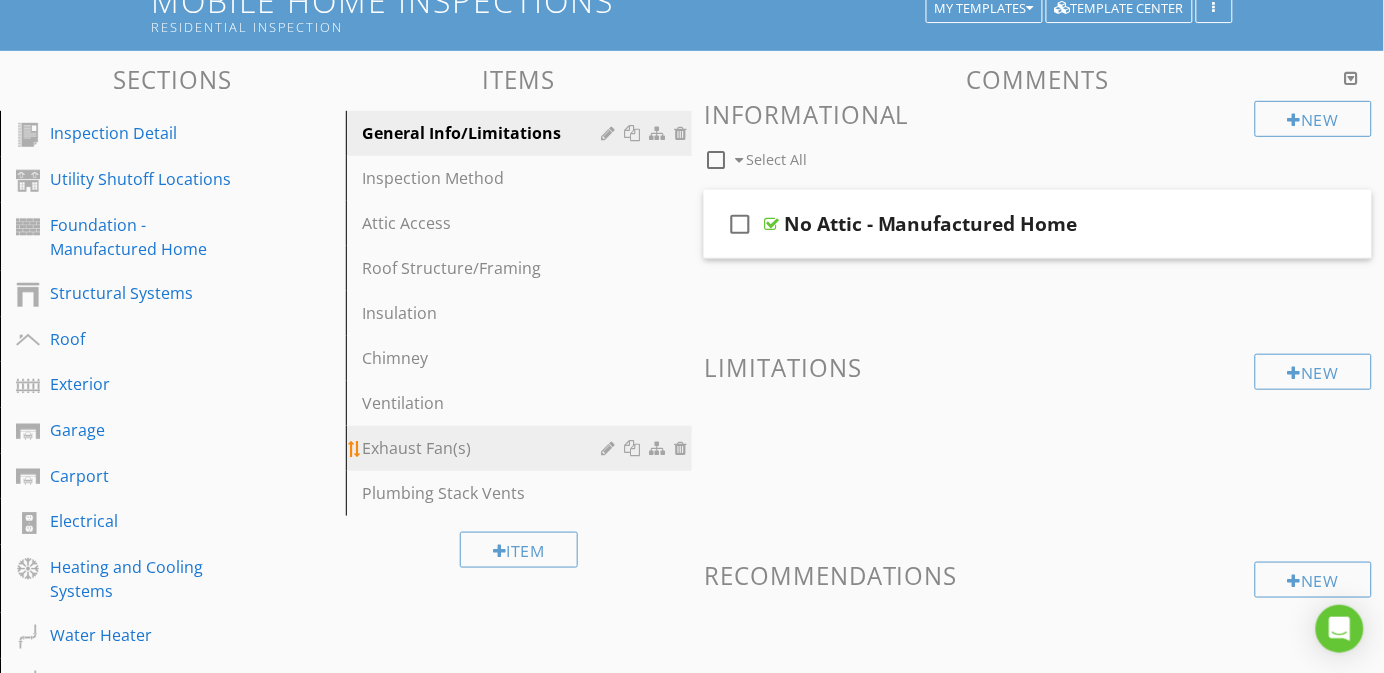 scroll, scrollTop: 150, scrollLeft: 0, axis: vertical 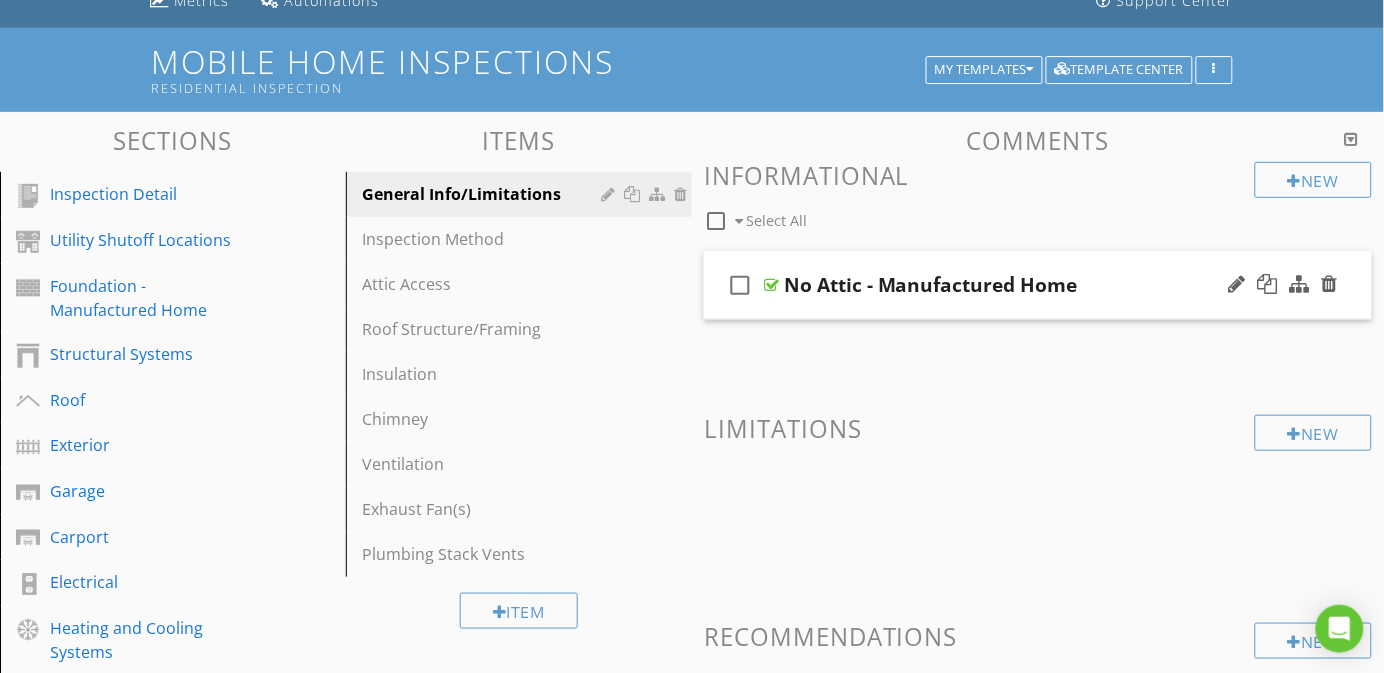 click on "check_box_outline_blank
No Attic - Manufactured Home" at bounding box center [1038, 285] 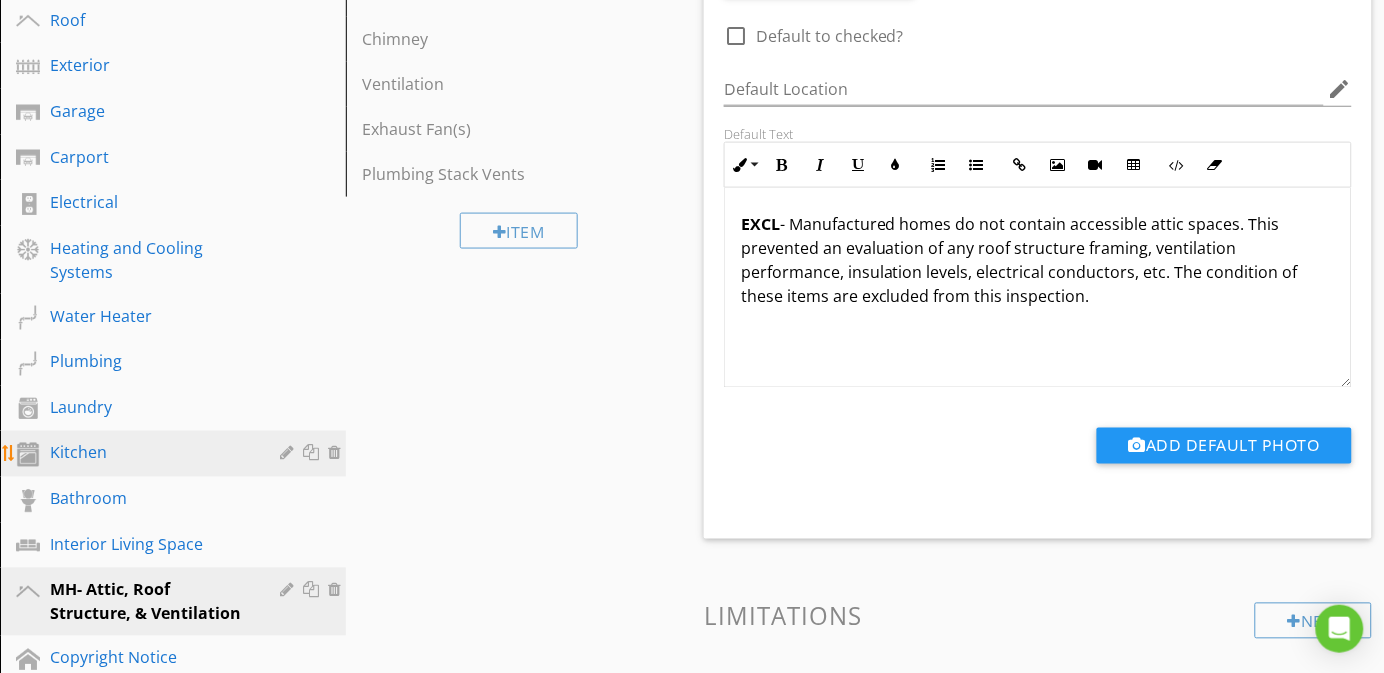 scroll, scrollTop: 600, scrollLeft: 0, axis: vertical 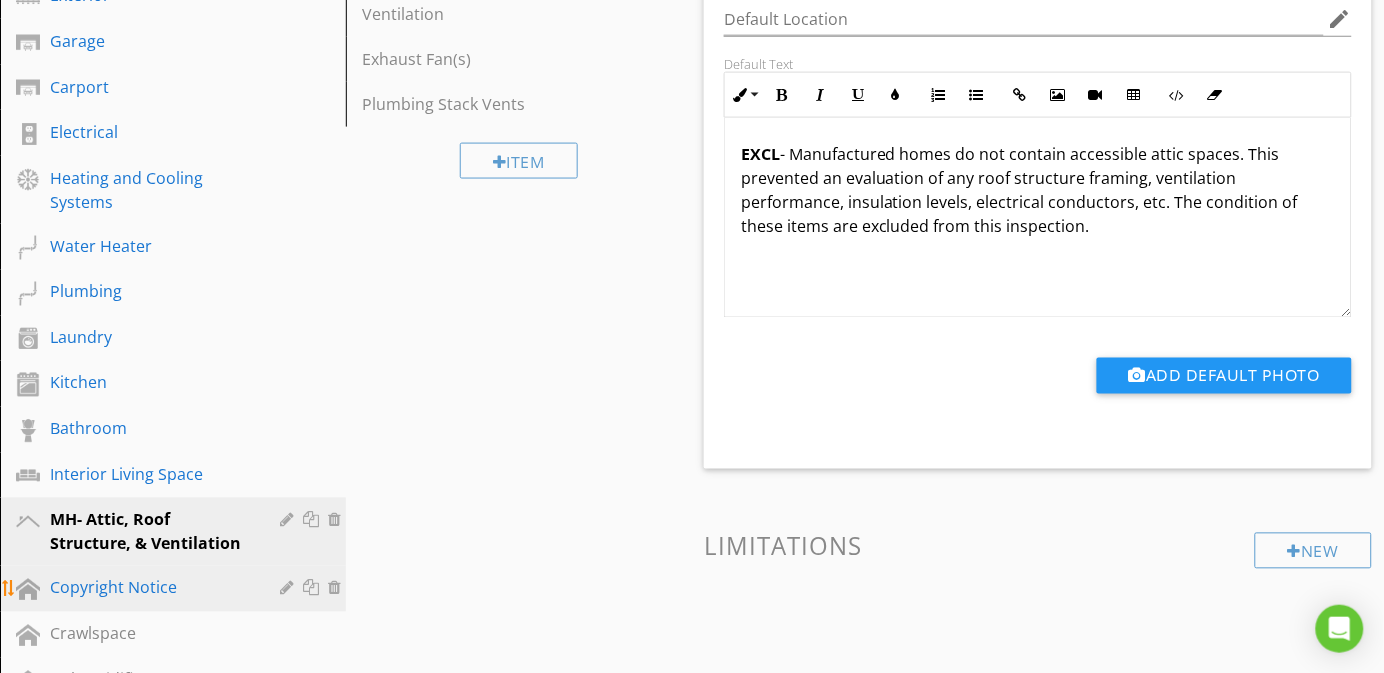 click on "Copyright Notice" at bounding box center [150, 588] 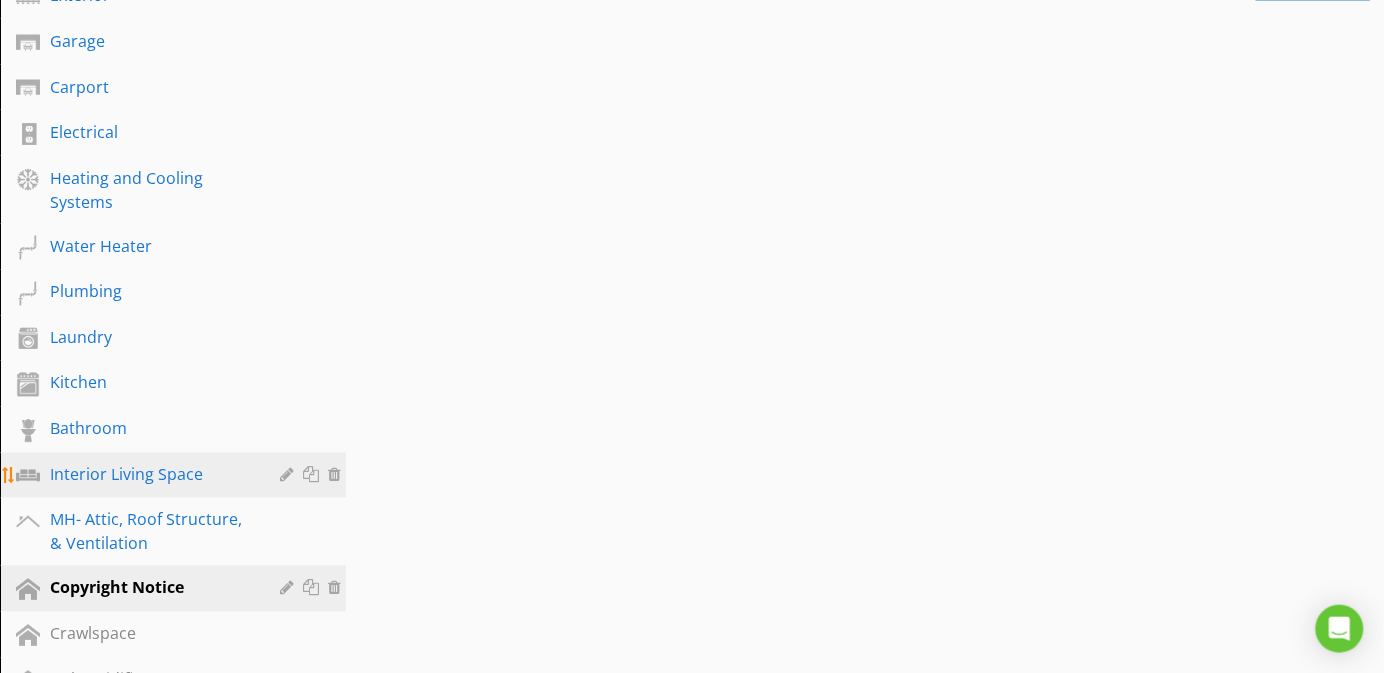 click on "Interior Living Space" at bounding box center (150, 475) 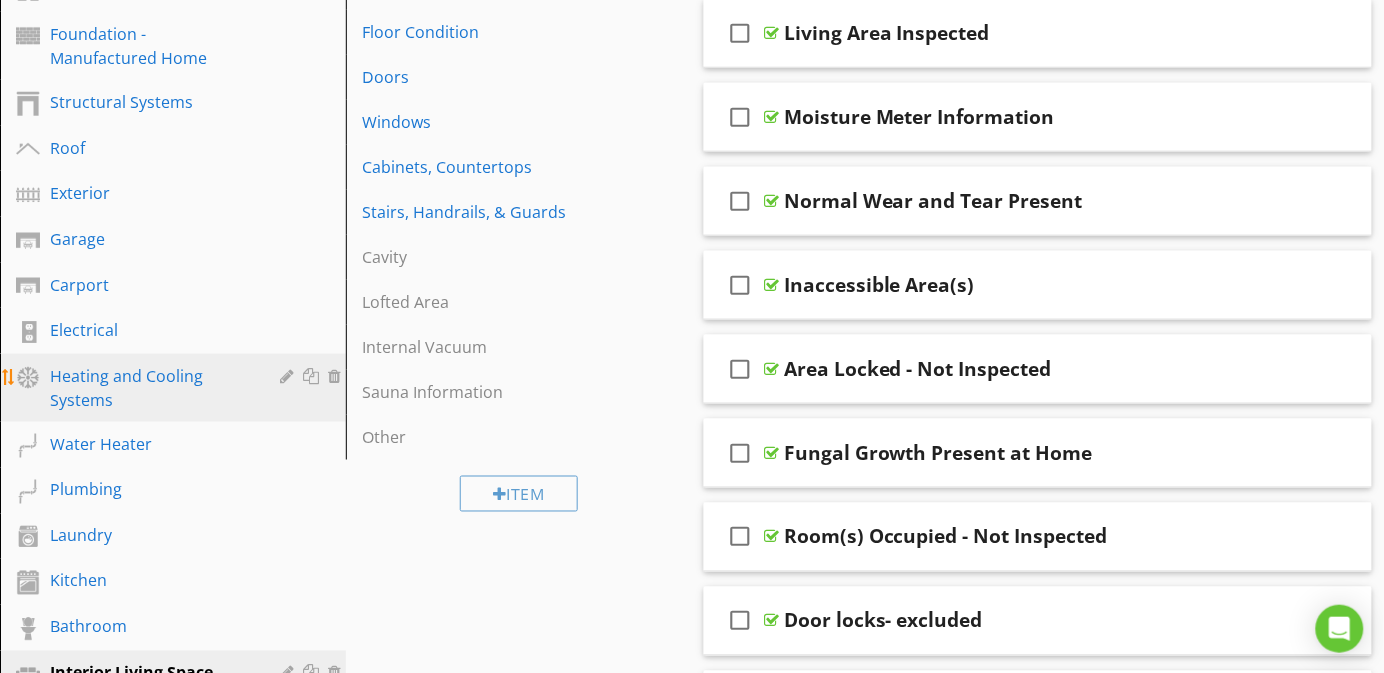 scroll, scrollTop: 450, scrollLeft: 0, axis: vertical 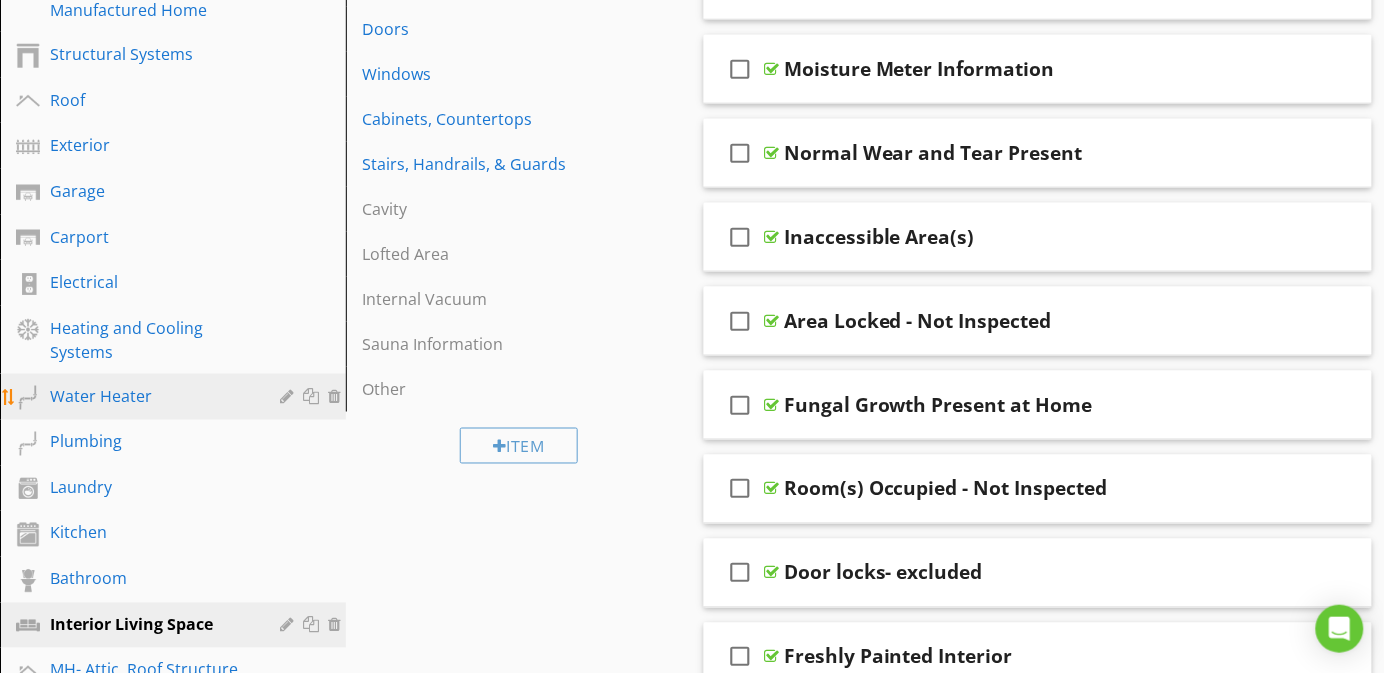click on "Water Heater" at bounding box center (150, 396) 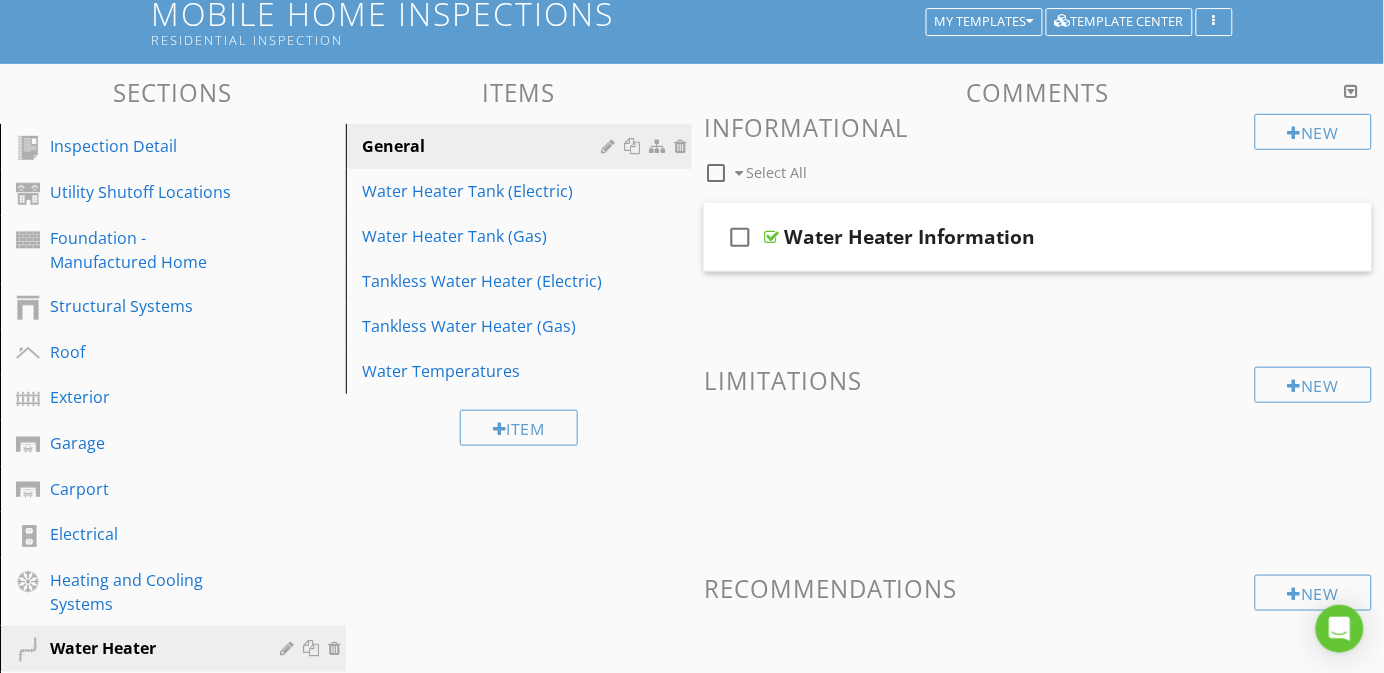 scroll, scrollTop: 150, scrollLeft: 0, axis: vertical 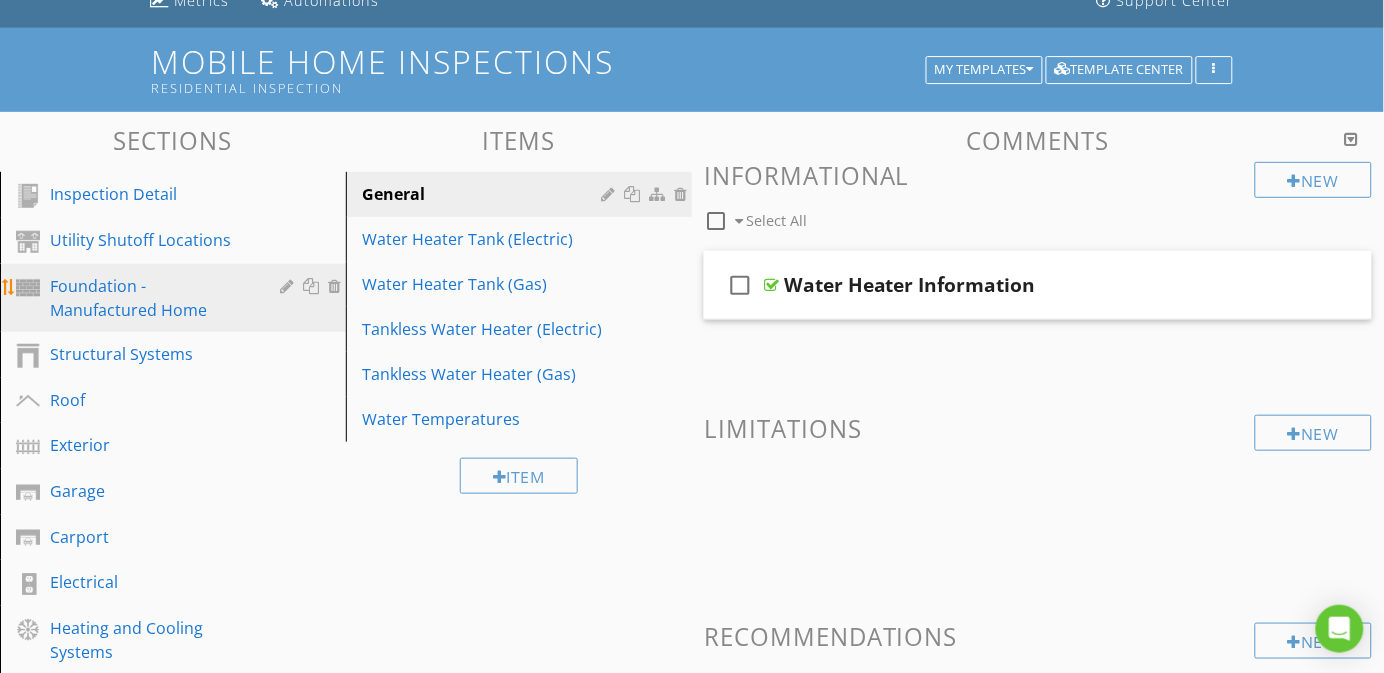 click on "Foundation - Manufactured Home" at bounding box center [150, 298] 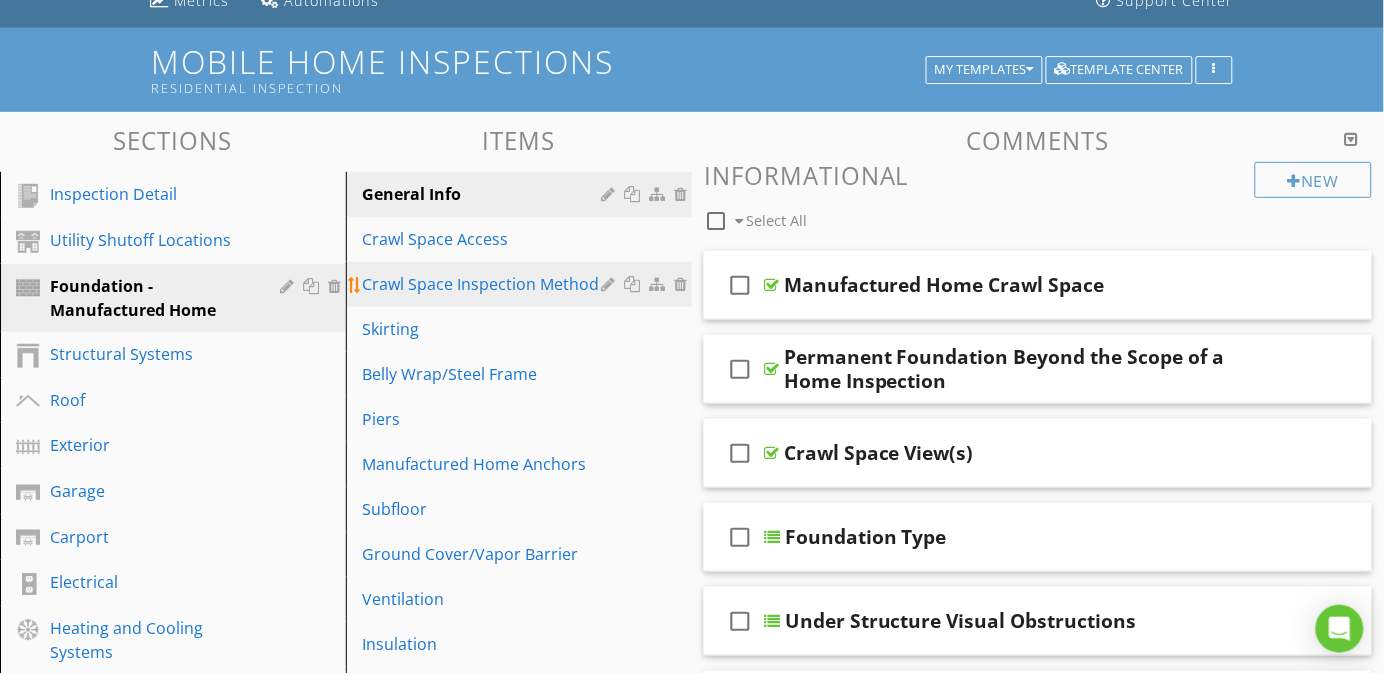 scroll, scrollTop: 300, scrollLeft: 0, axis: vertical 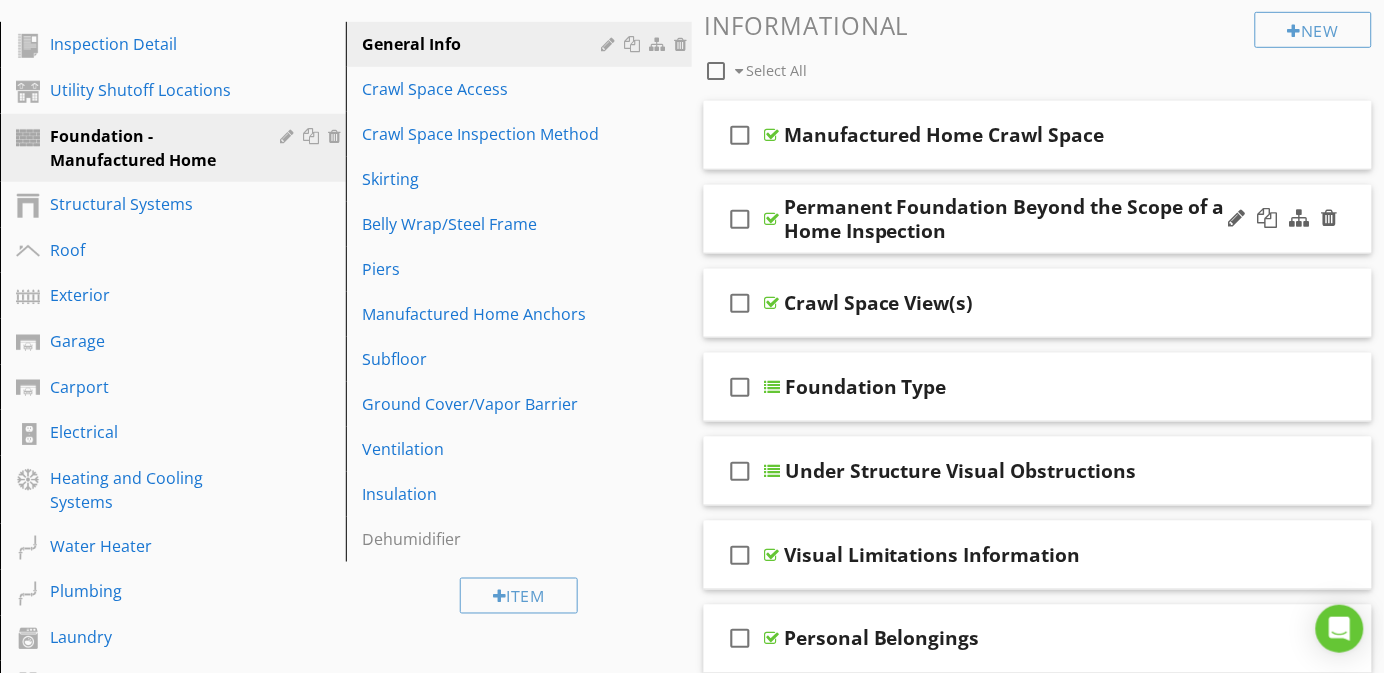click on "Permanent Foundation Beyond the Scope of a Home Inspection" at bounding box center [1019, 219] 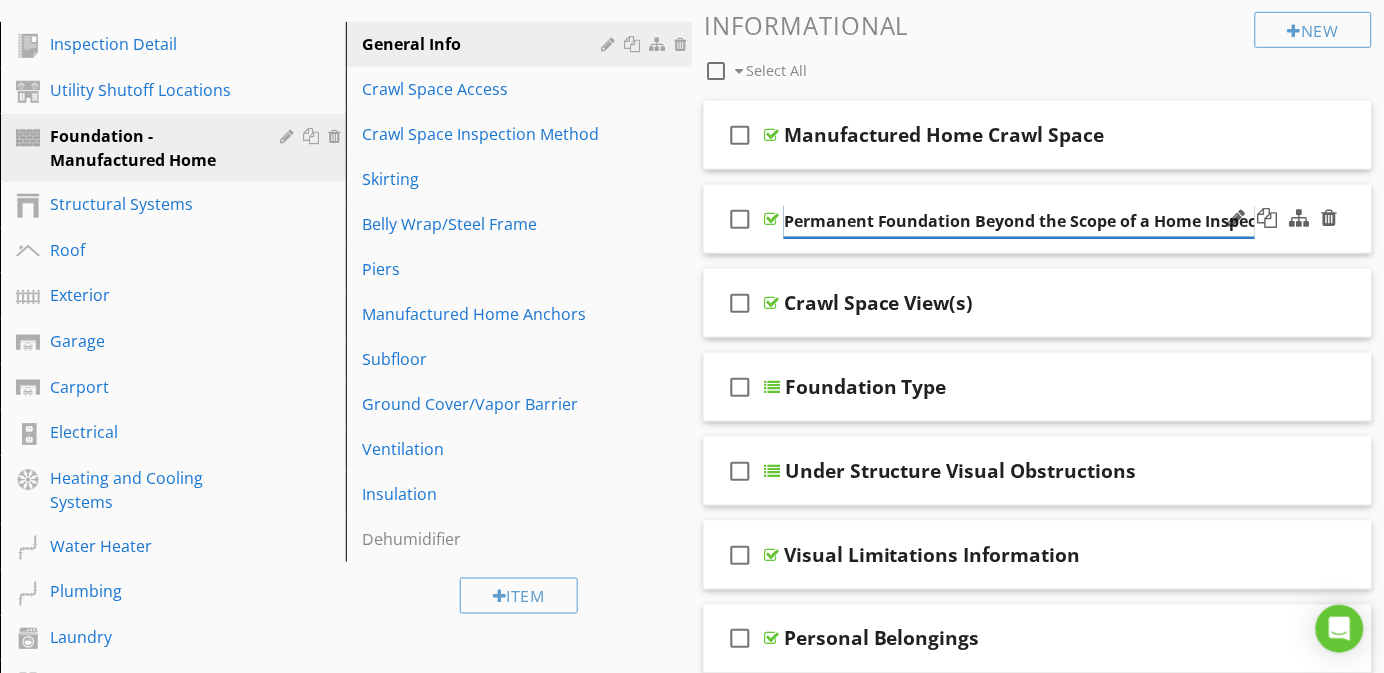 scroll, scrollTop: 0, scrollLeft: 32, axis: horizontal 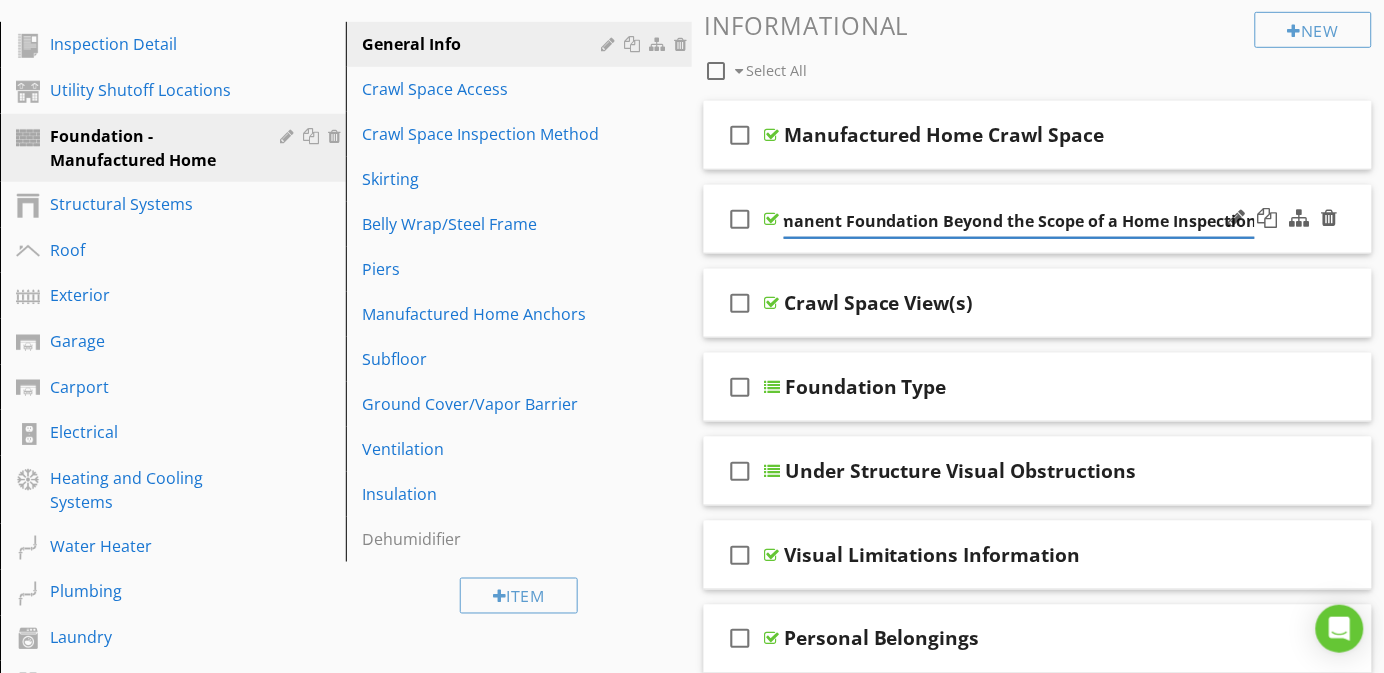 click on "check_box_outline_blank
Manufactured Home Crawl Space
check_box_outline_blank         Permanent Foundation Beyond the Scope of a Home Inspection           check_box_outline_blank
Crawl Space View(s)
check_box_outline_blank
Foundation Type
check_box_outline_blank
Under Structure Visual Obstructions
check_box_outline_blank
Visual Limitations Information
check_box_outline_blank
Personal Belongings
check_box_outline_blank
Encapsulated Crawl Space
check_box_outline_blank
Portions Not Accessible - No Opening
check_box_outline_blank
Inaccessible Area(s) Present - Crawl Space" at bounding box center (1038, 513) 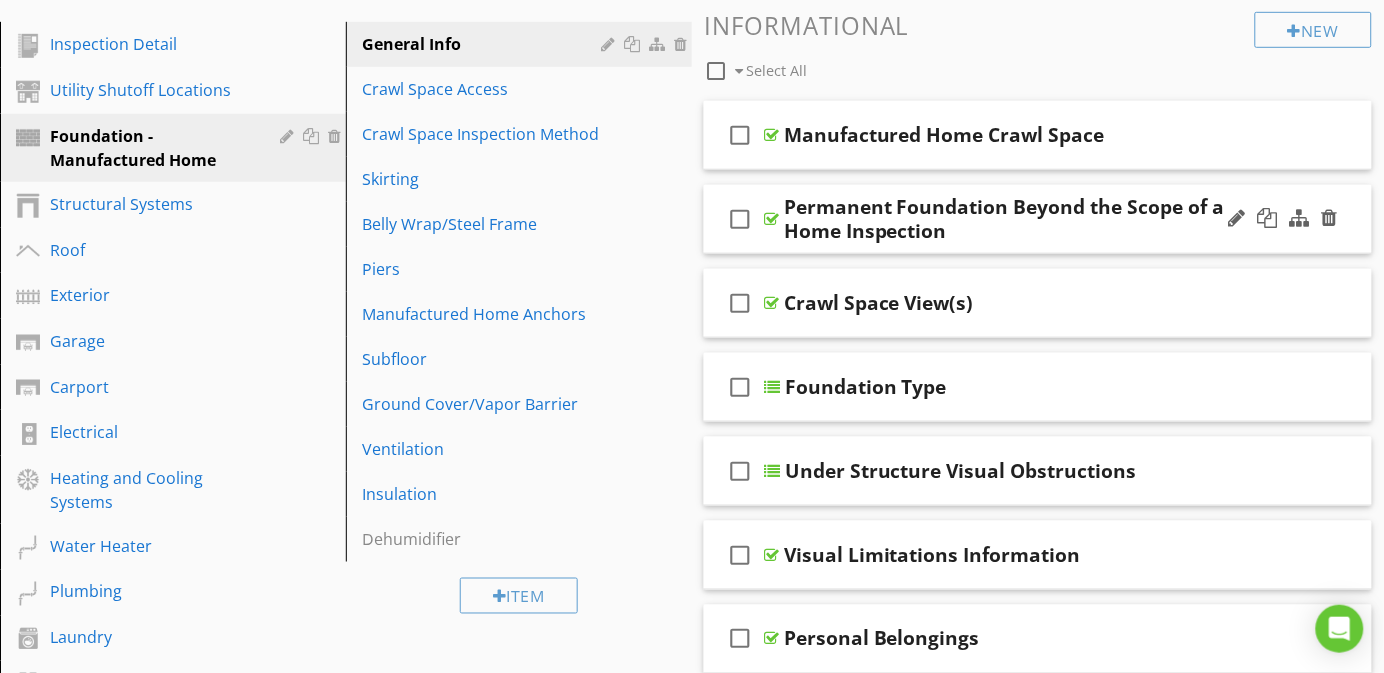 click on "check_box_outline_blank
Permanent Foundation Beyond the Scope of a Home Inspection" at bounding box center [1038, 219] 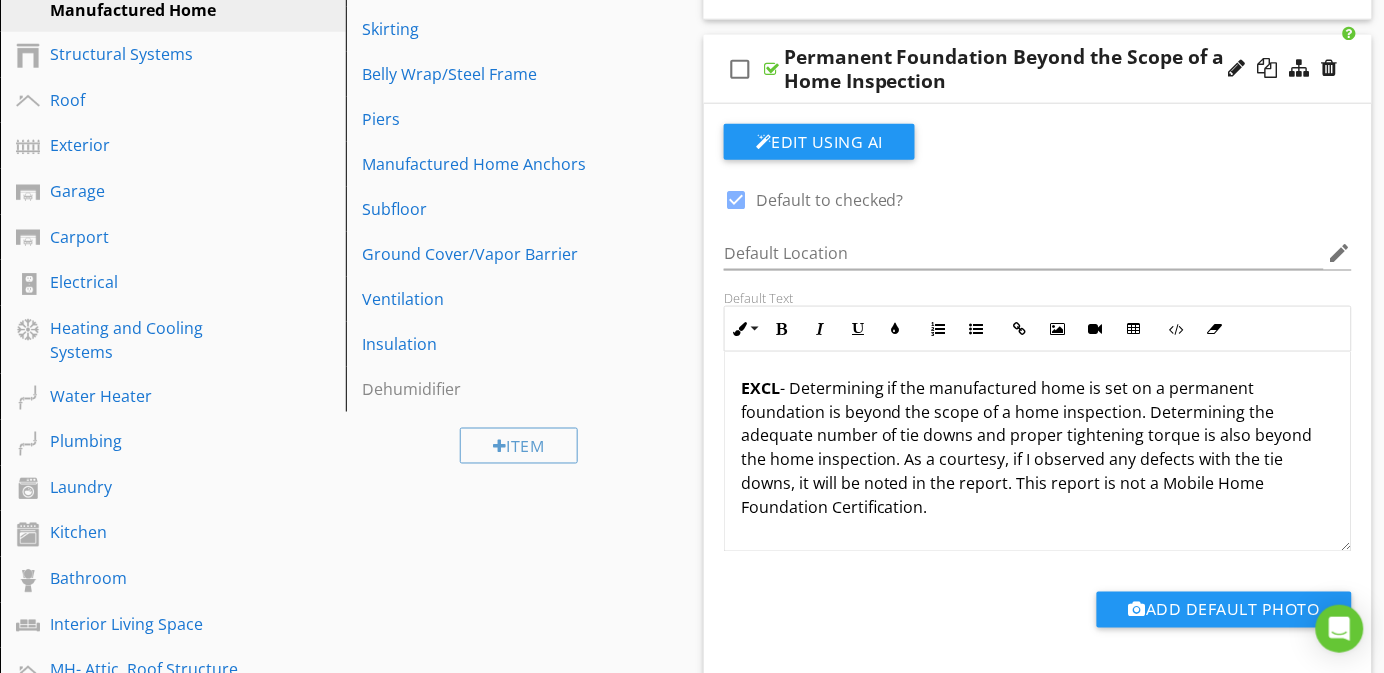 scroll, scrollTop: 300, scrollLeft: 0, axis: vertical 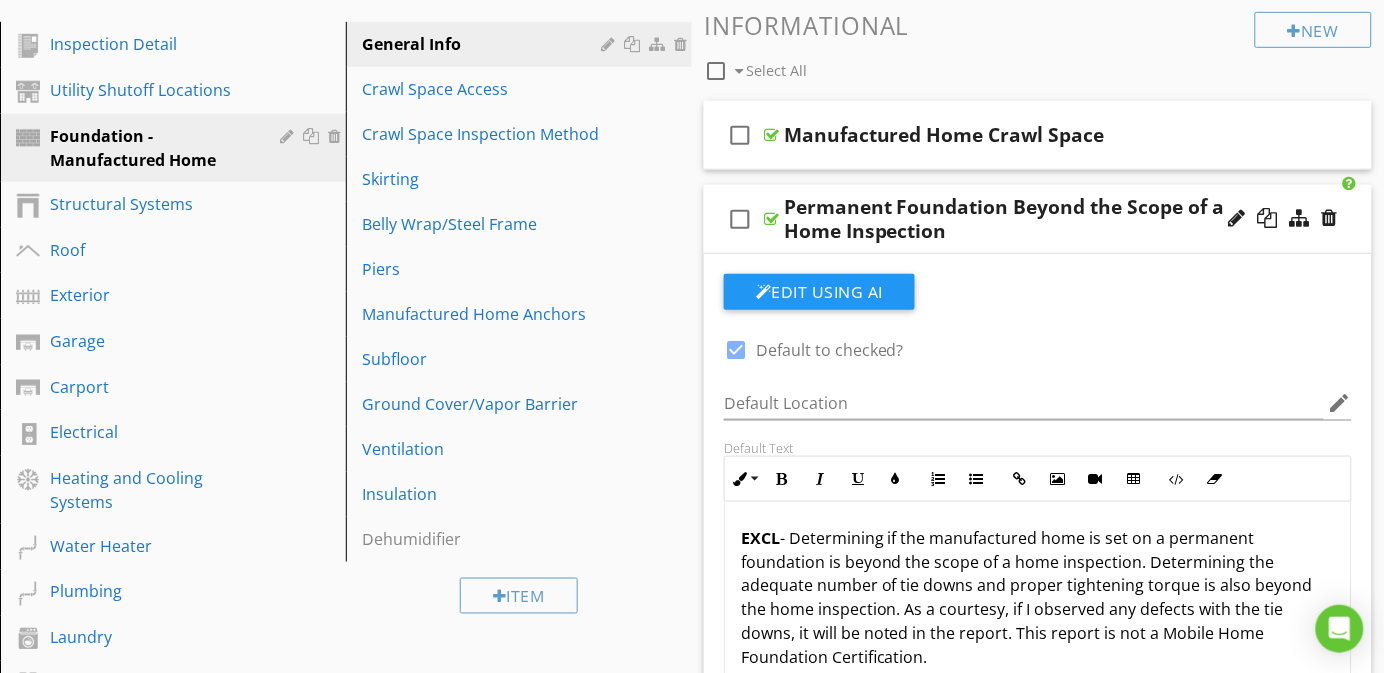click on "Permanent Foundation Beyond the Scope of a Home Inspection" at bounding box center (1019, 219) 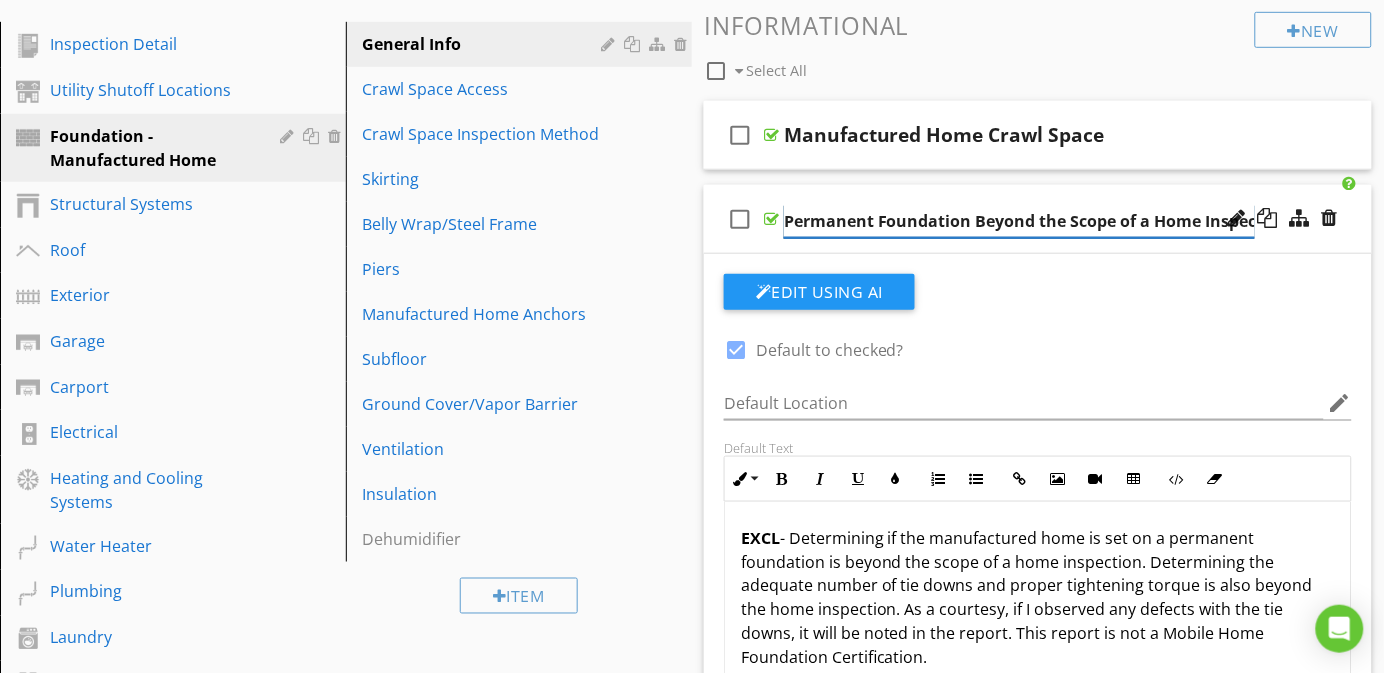 scroll, scrollTop: 0, scrollLeft: 32, axis: horizontal 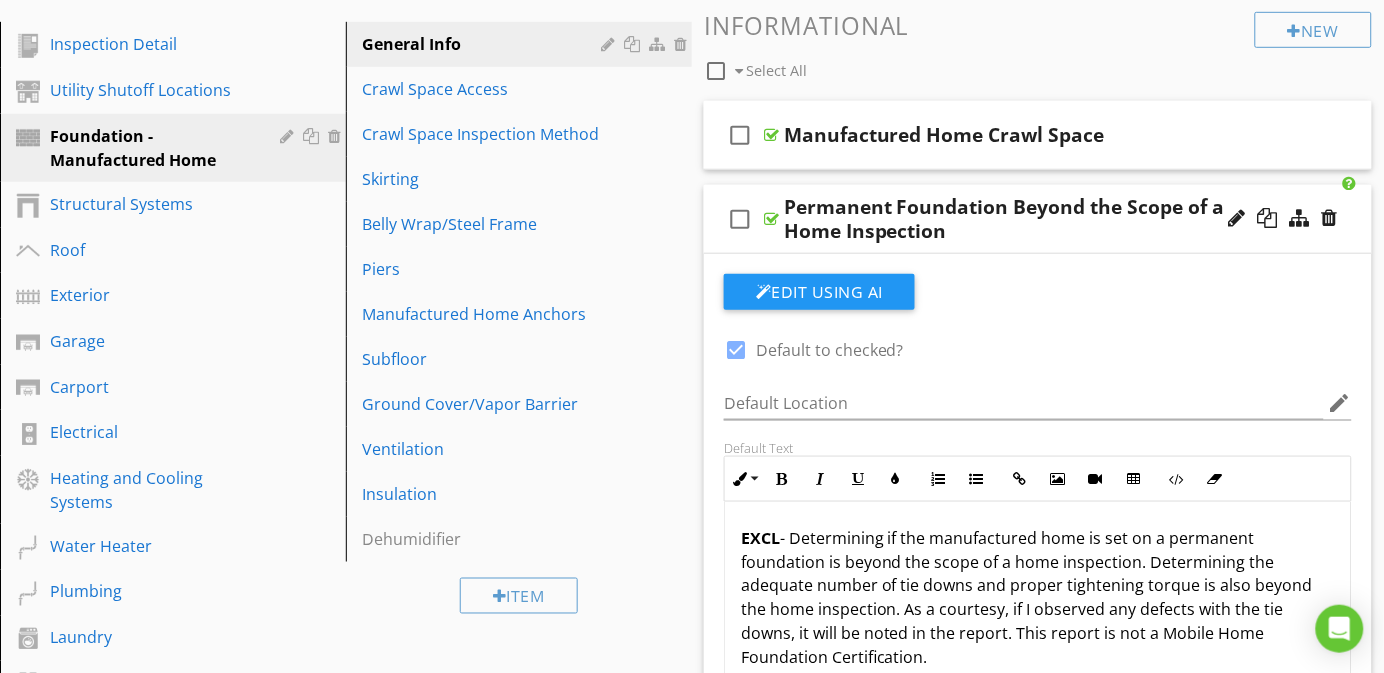 click on "check_box_outline_blank
Permanent Foundation Beyond the Scope of a Home Inspection" at bounding box center (1038, 219) 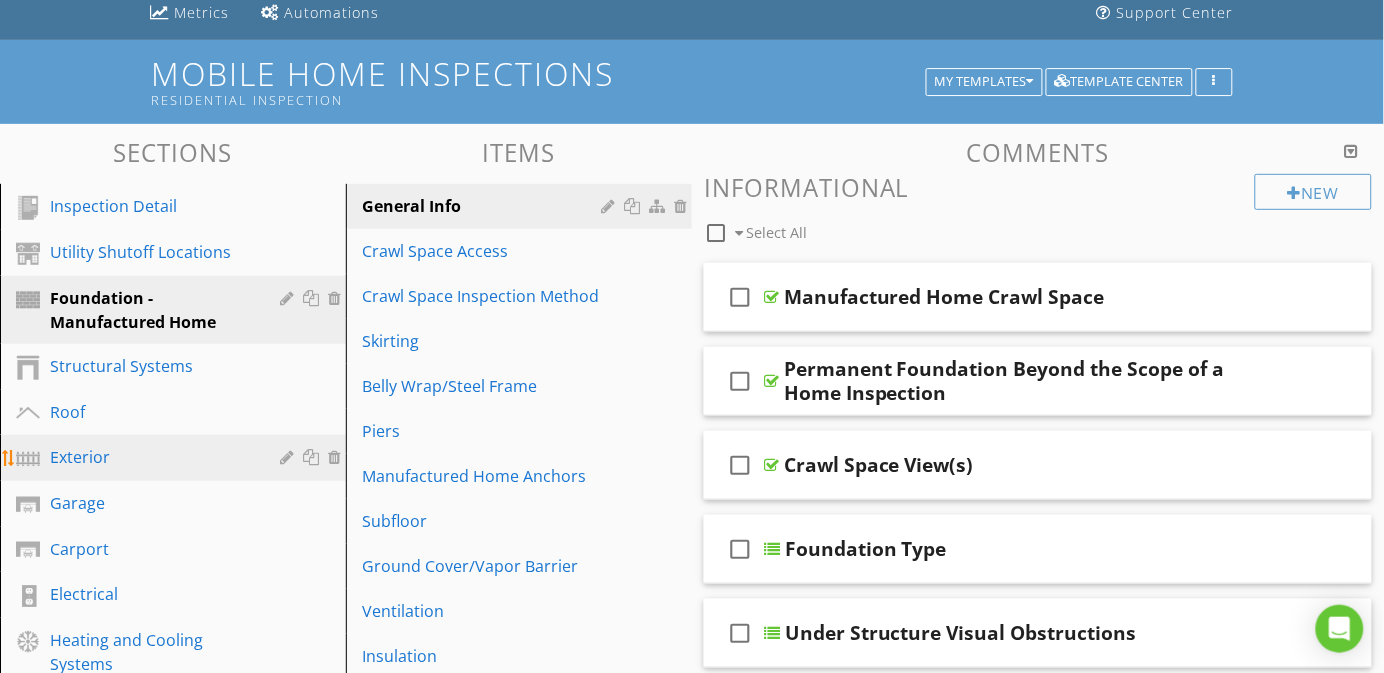 scroll, scrollTop: 0, scrollLeft: 0, axis: both 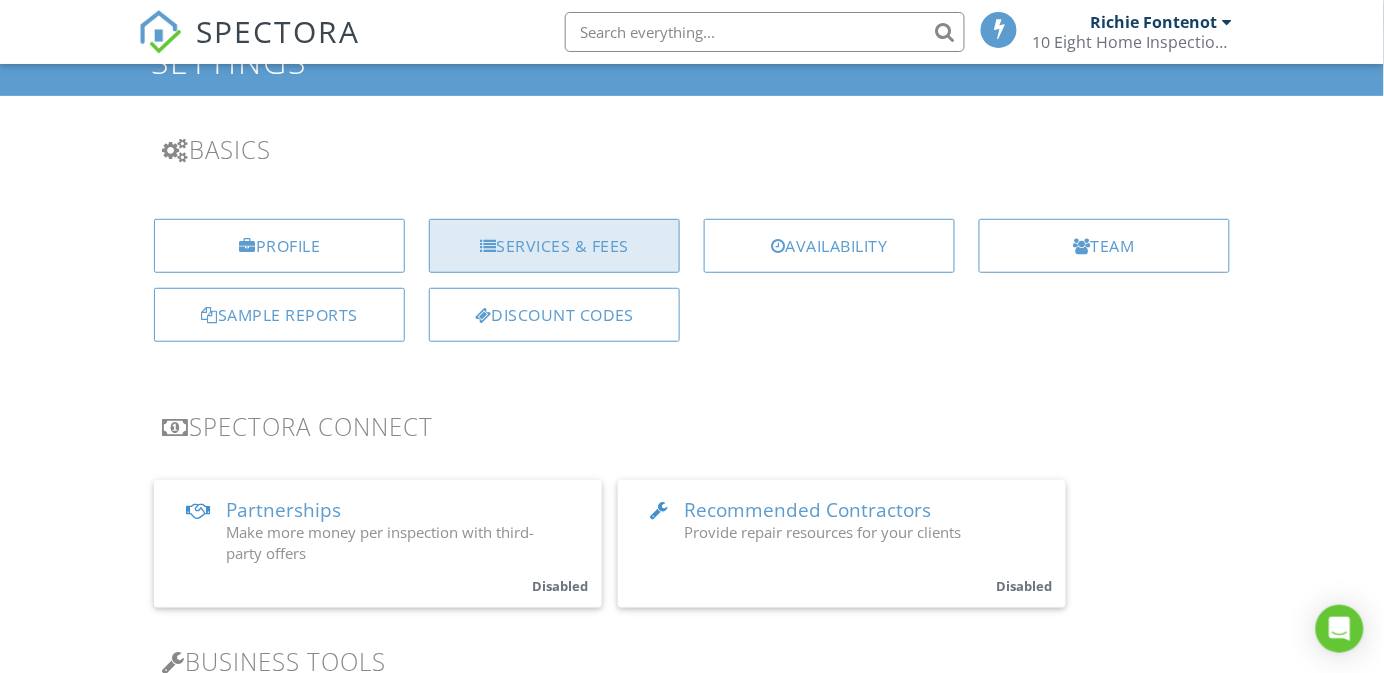 click on "Services & Fees" at bounding box center (554, 246) 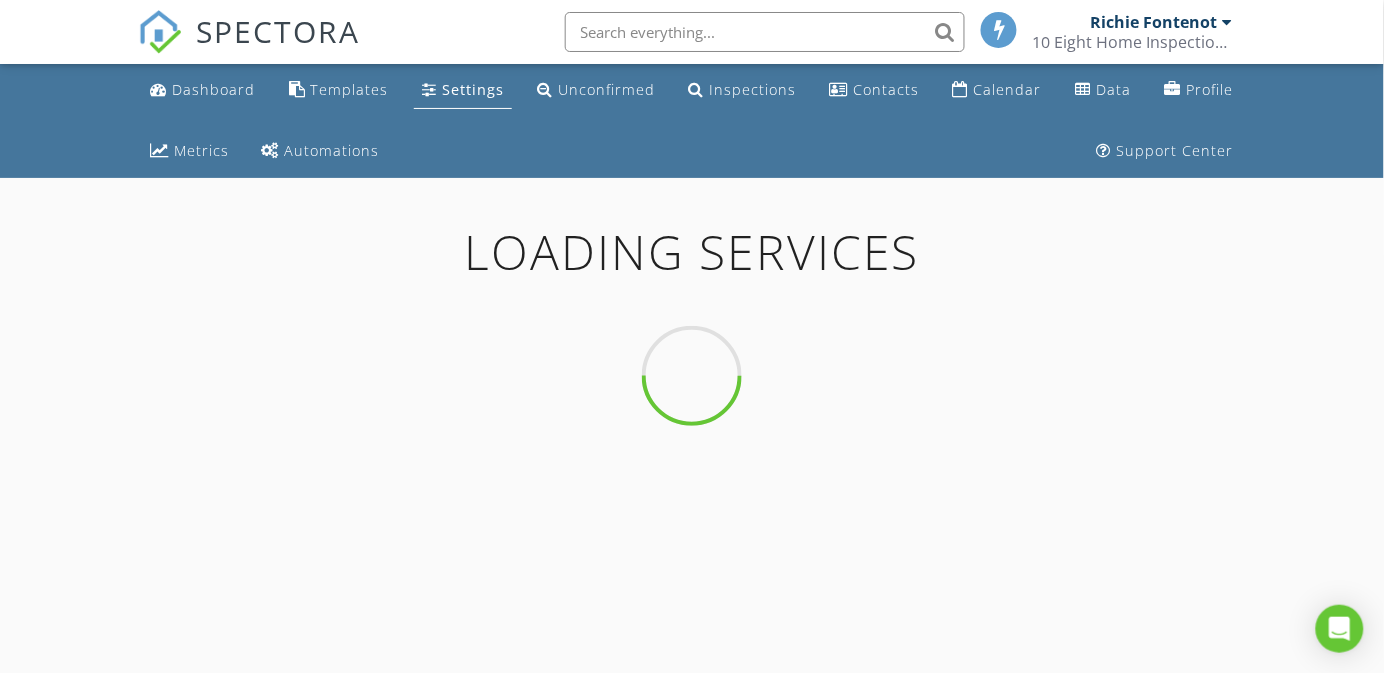 scroll, scrollTop: 144, scrollLeft: 0, axis: vertical 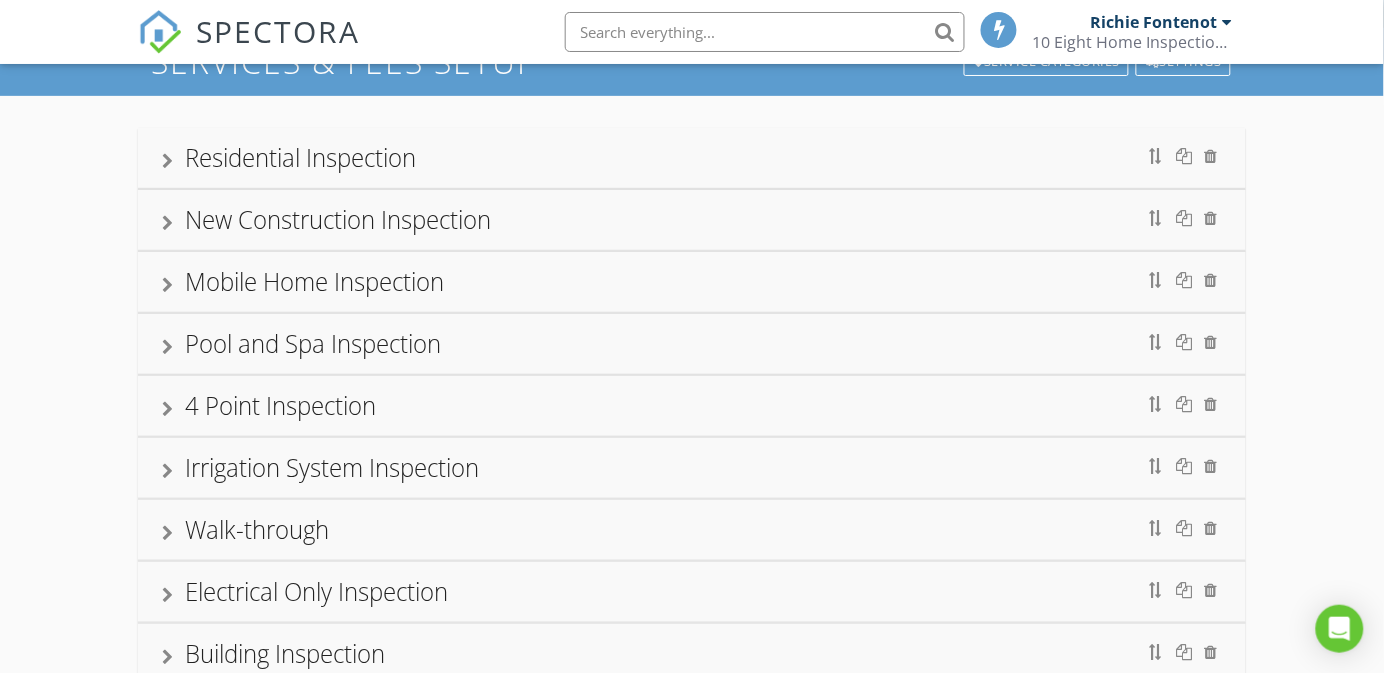 click at bounding box center [167, 285] 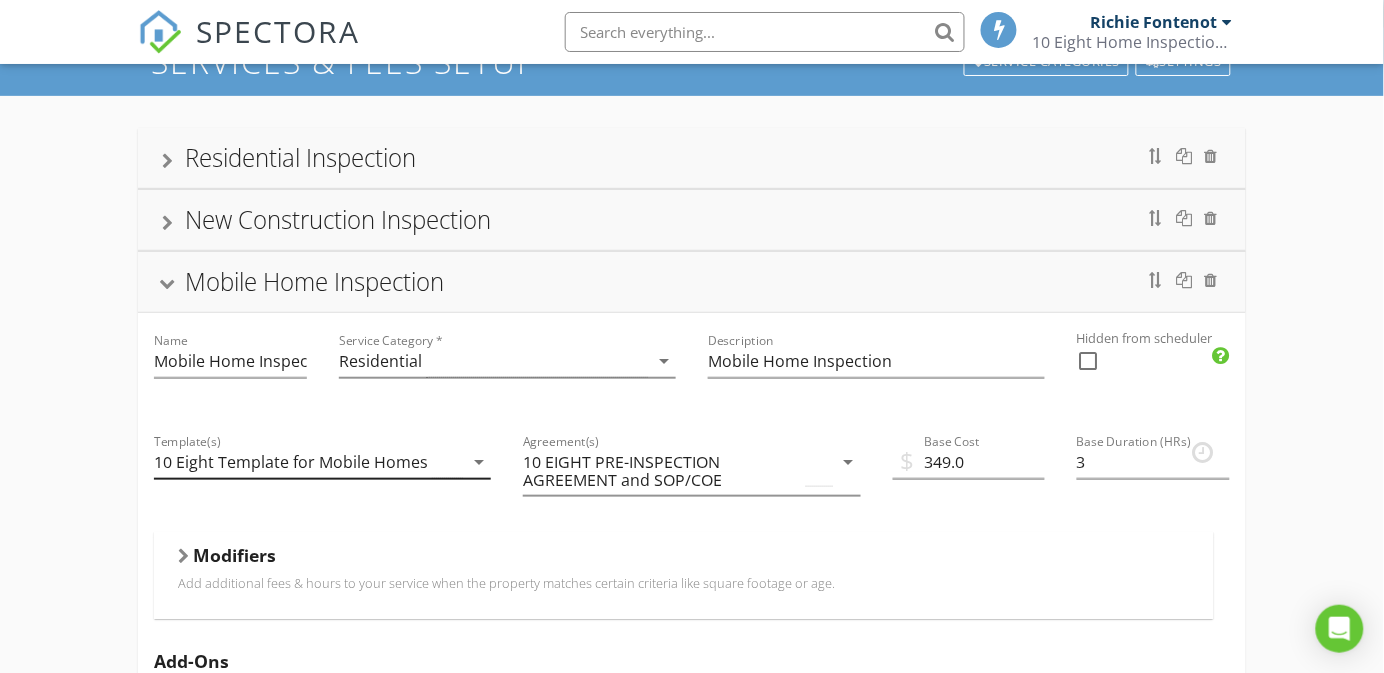 click on "10 Eight Template for Mobile Homes" at bounding box center (308, 462) 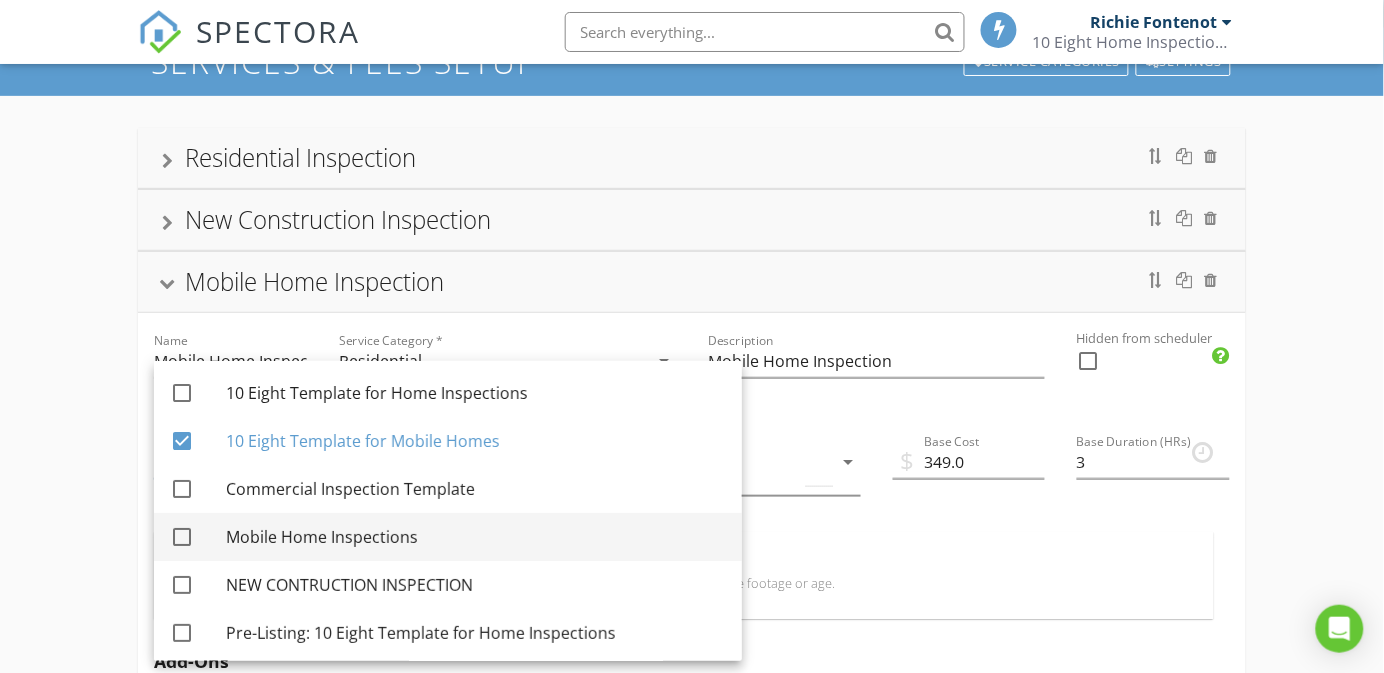 click at bounding box center [182, 537] 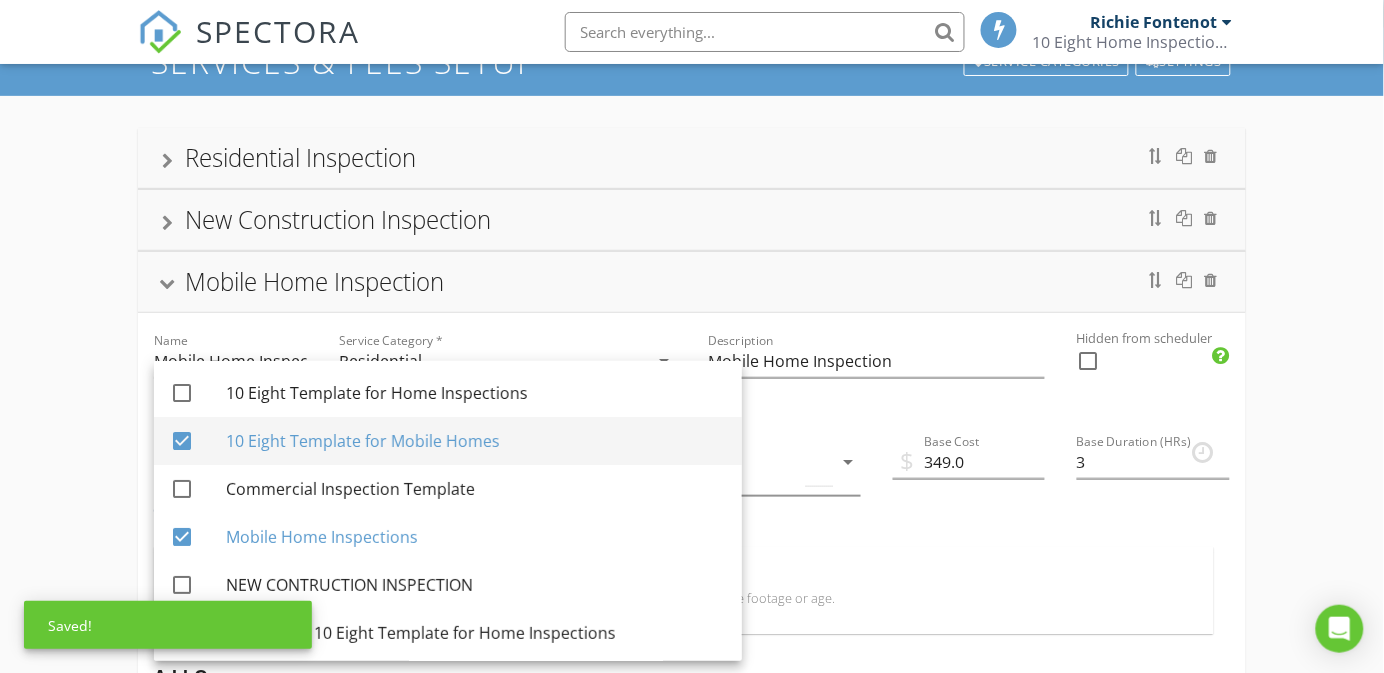 click at bounding box center (182, 441) 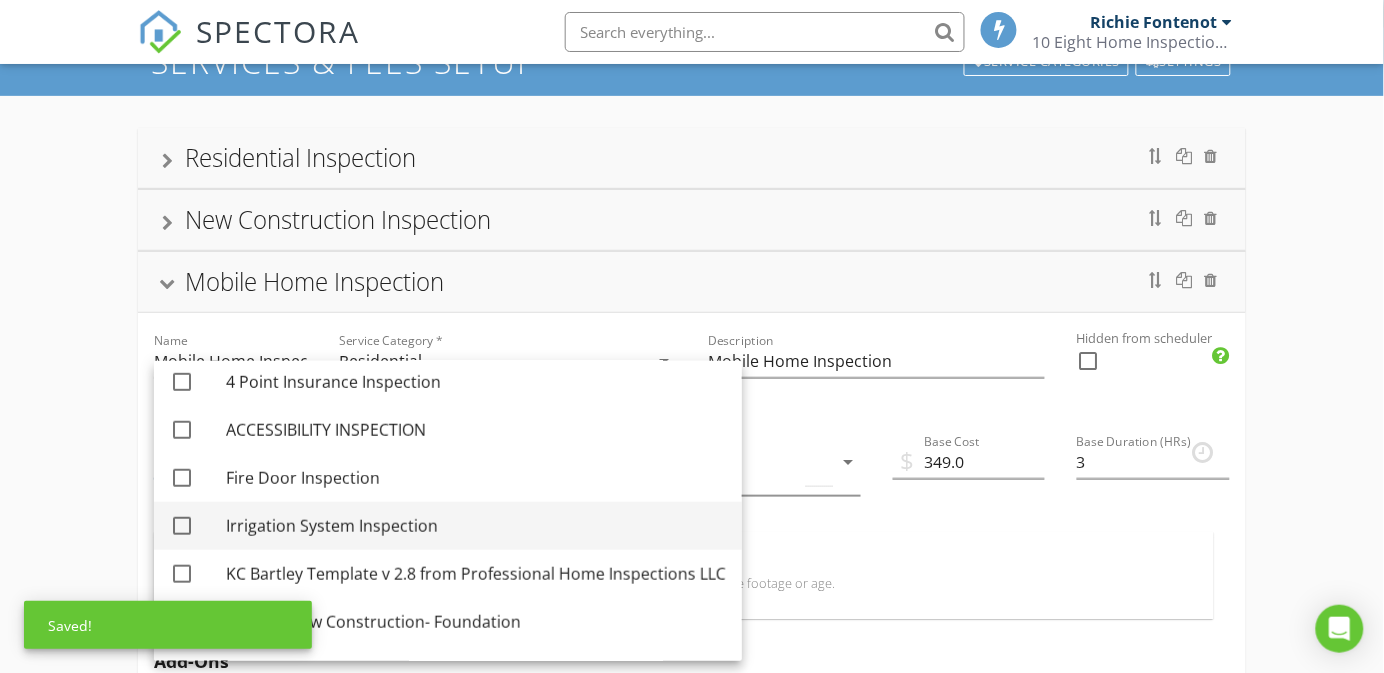 scroll, scrollTop: 435, scrollLeft: 0, axis: vertical 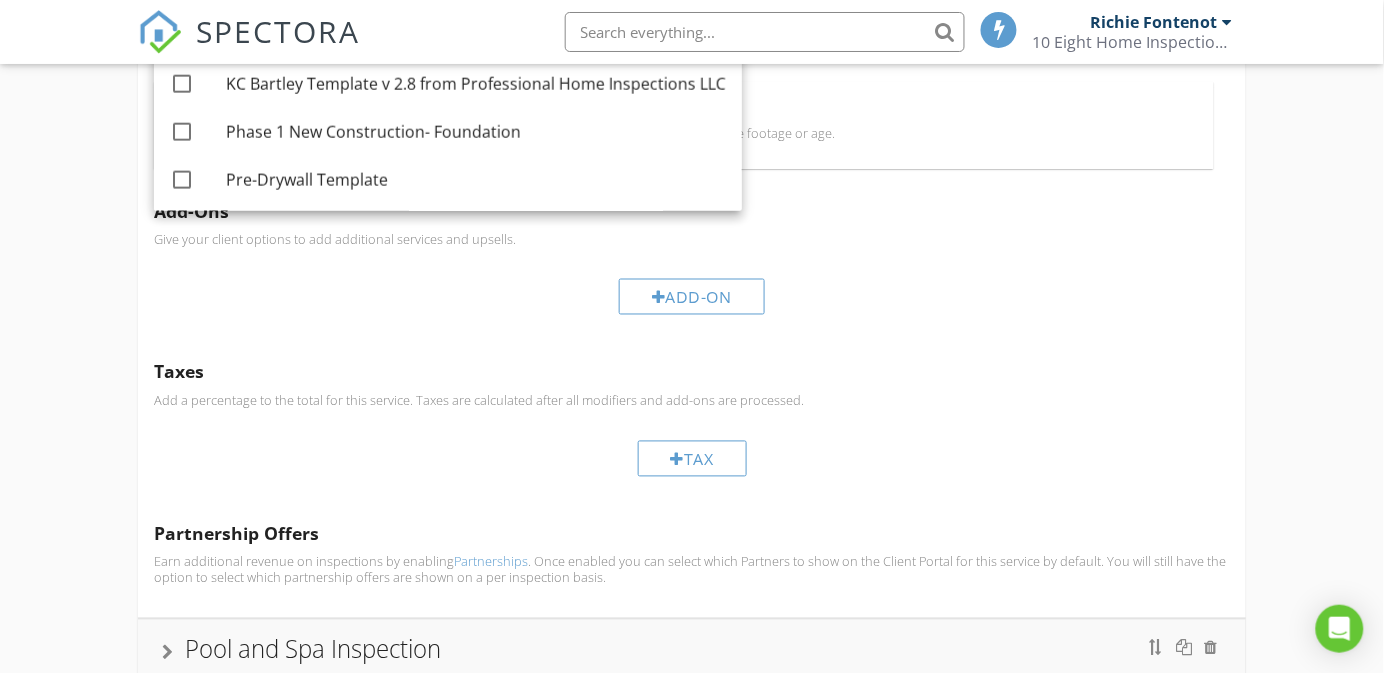 click on "Residential Inspection         New Construction Inspection         Mobile Home Inspection   Name Mobile Home Inspection   Service Category * Residential arrow_drop_down   Description Mobile Home Inspection   Hidden from scheduler   check_box_outline_blank     Template(s) Mobile Home Inspections  arrow_drop_down   Agreement(s) 10 EIGHT PRE-INSPECTION AGREEMENT and SOP/COE arrow_drop_down   $   Base Cost 349.0   Base Duration (HRs) 3               Modifiers
Add additional fees & hours to your service when the
property matches certain criteria like square footage or age.
When Age of Home arrow_drop_down     Greater than (>) 15   Less than or Equal to (<=) 20       Add Fee 50.0   Add Hours 0   When Age of Home arrow_drop_down     Greater than (>) 20   Less than or Equal to (<=) 50       Add Fee 75.0   Add Hours 0   When Miles away from company address arrow_drop_down   Type Range arrow_drop_down   Greater than (>) 30   Less than or Equal to (<=) 60" at bounding box center [692, 593] 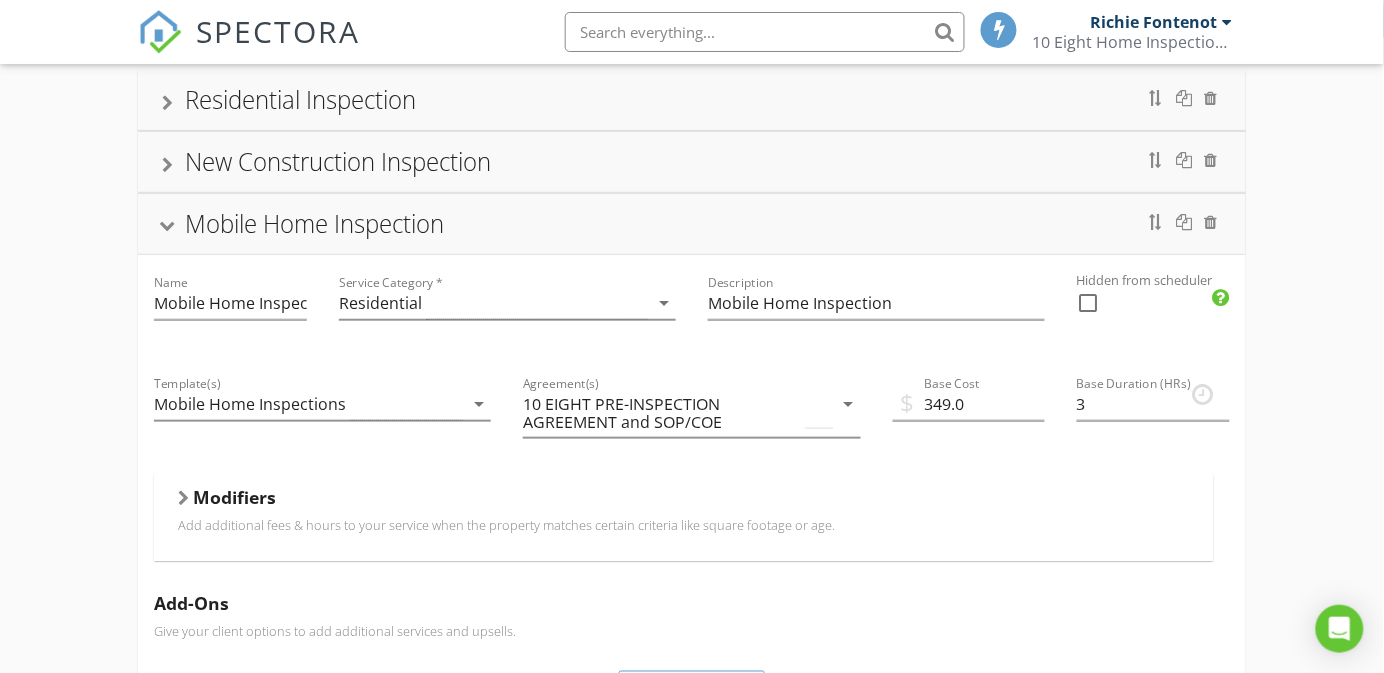 scroll, scrollTop: 150, scrollLeft: 0, axis: vertical 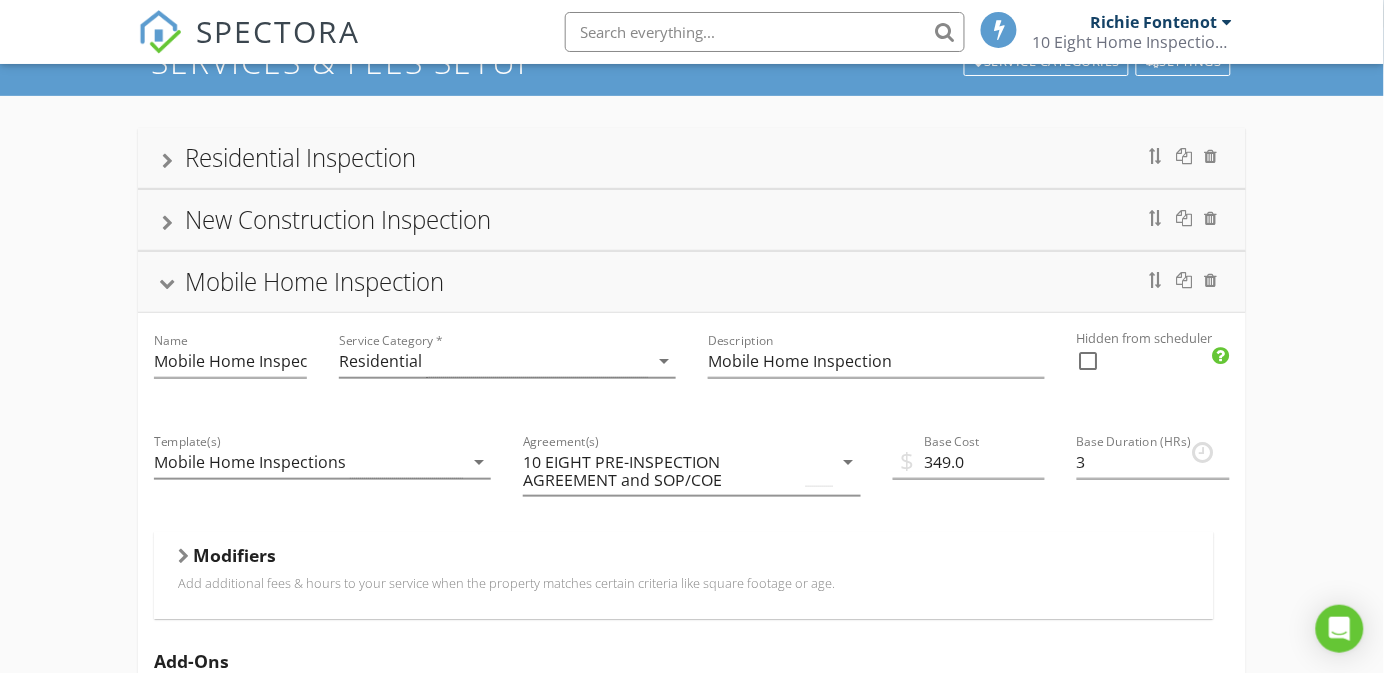 click on "Residential Inspection         New Construction Inspection         Mobile Home Inspection   Name Mobile Home Inspection   Service Category * Residential arrow_drop_down   Description Mobile Home Inspection   Hidden from scheduler   check_box_outline_blank     Template(s) Mobile Home Inspections  arrow_drop_down   Agreement(s) 10 EIGHT PRE-INSPECTION AGREEMENT and SOP/COE arrow_drop_down   $   Base Cost 349.0   Base Duration (HRs) 3               Modifiers
Add additional fees & hours to your service when the
property matches certain criteria like square footage or age.
When Age of Home arrow_drop_down     Greater than (>) 15   Less than or Equal to (<=) 20       Add Fee 50.0   Add Hours 0   When Age of Home arrow_drop_down     Greater than (>) 20   Less than or Equal to (<=) 50       Add Fee 75.0   Add Hours 0   When Miles away from company address arrow_drop_down   Type Range arrow_drop_down   Greater than (>) 30   Less than or Equal to (<=) 60" at bounding box center [692, 1043] 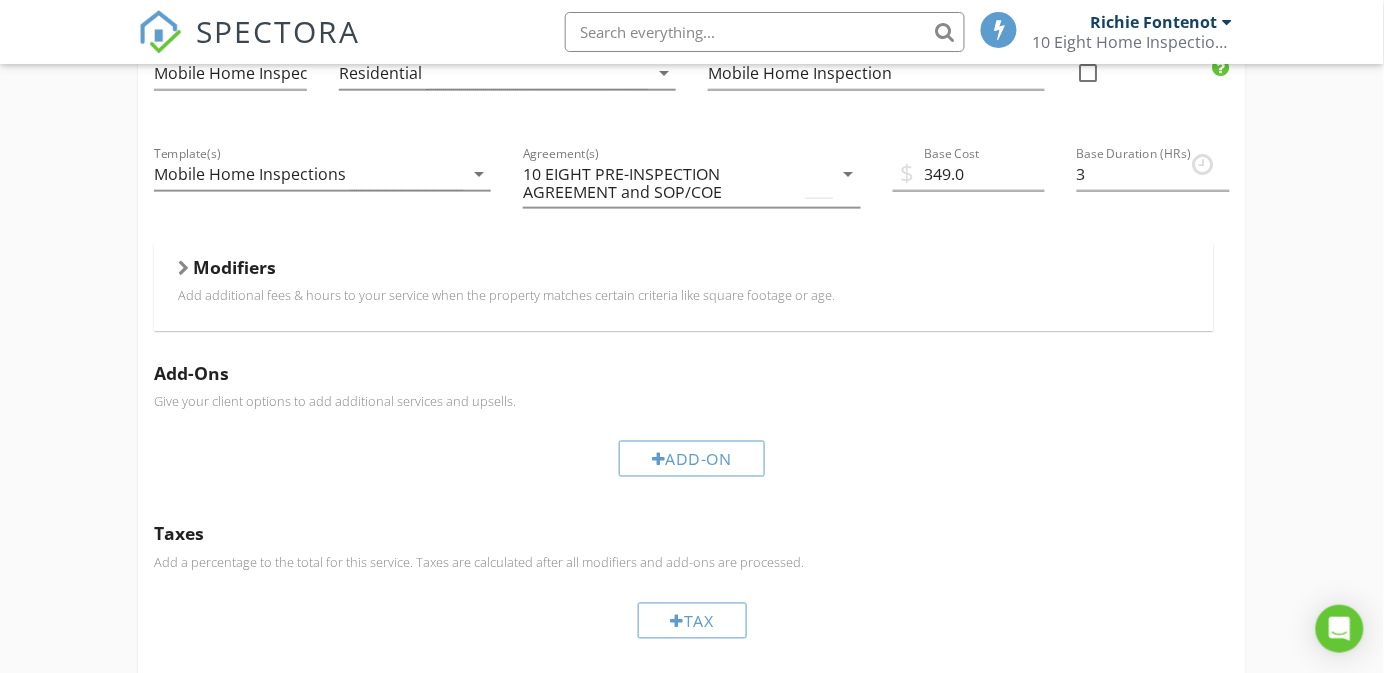 scroll, scrollTop: 0, scrollLeft: 0, axis: both 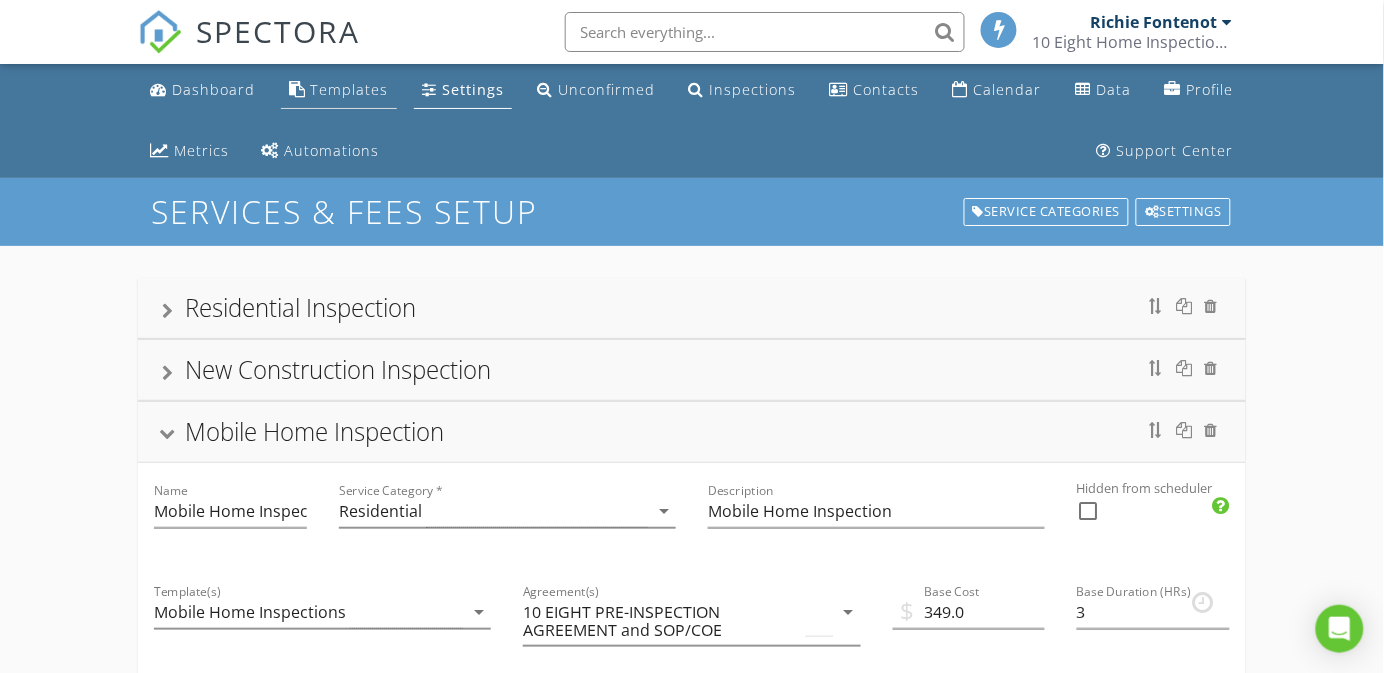 click on "Templates" at bounding box center [350, 89] 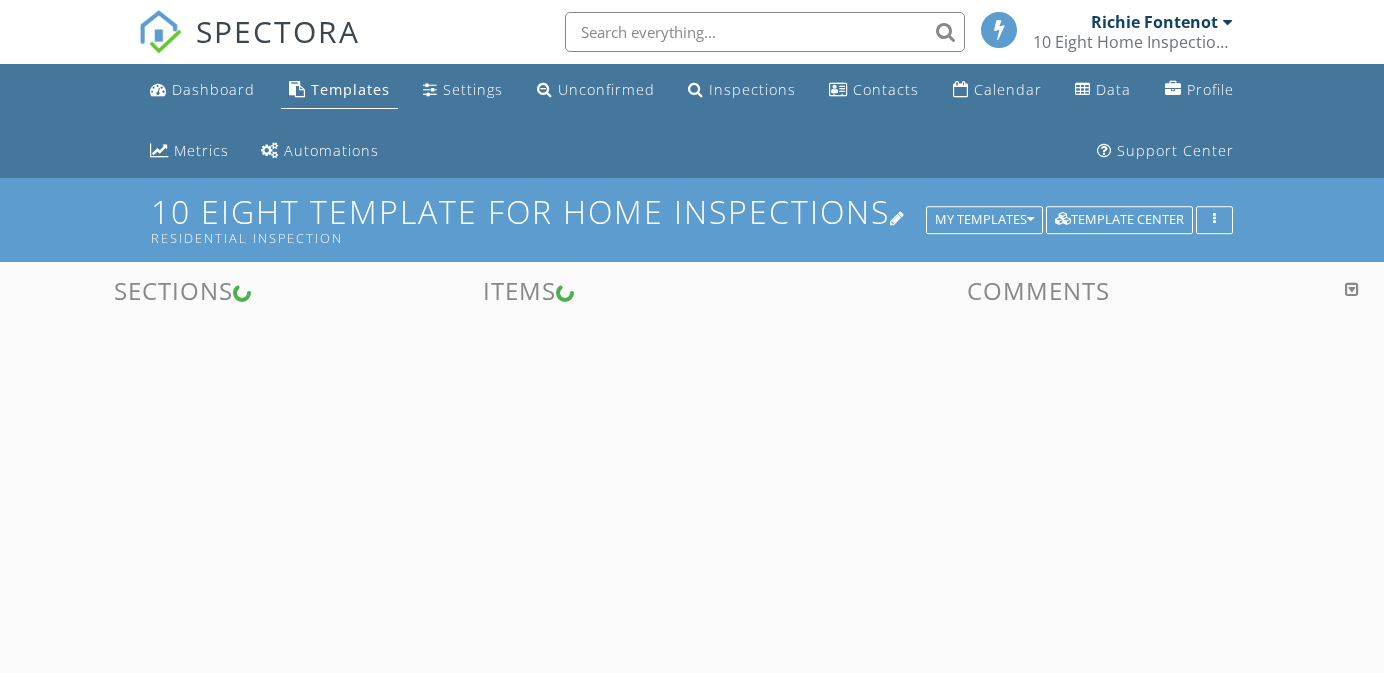 scroll, scrollTop: 0, scrollLeft: 0, axis: both 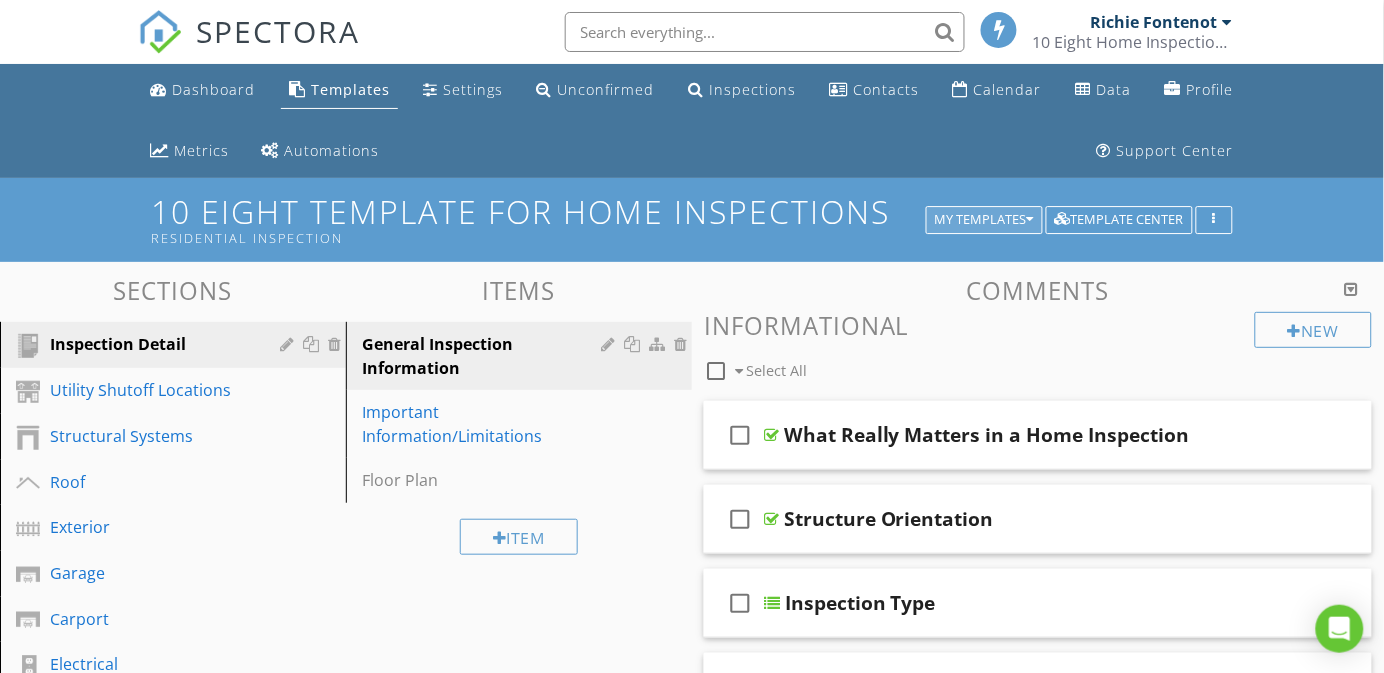 click on "My Templates" at bounding box center (984, 220) 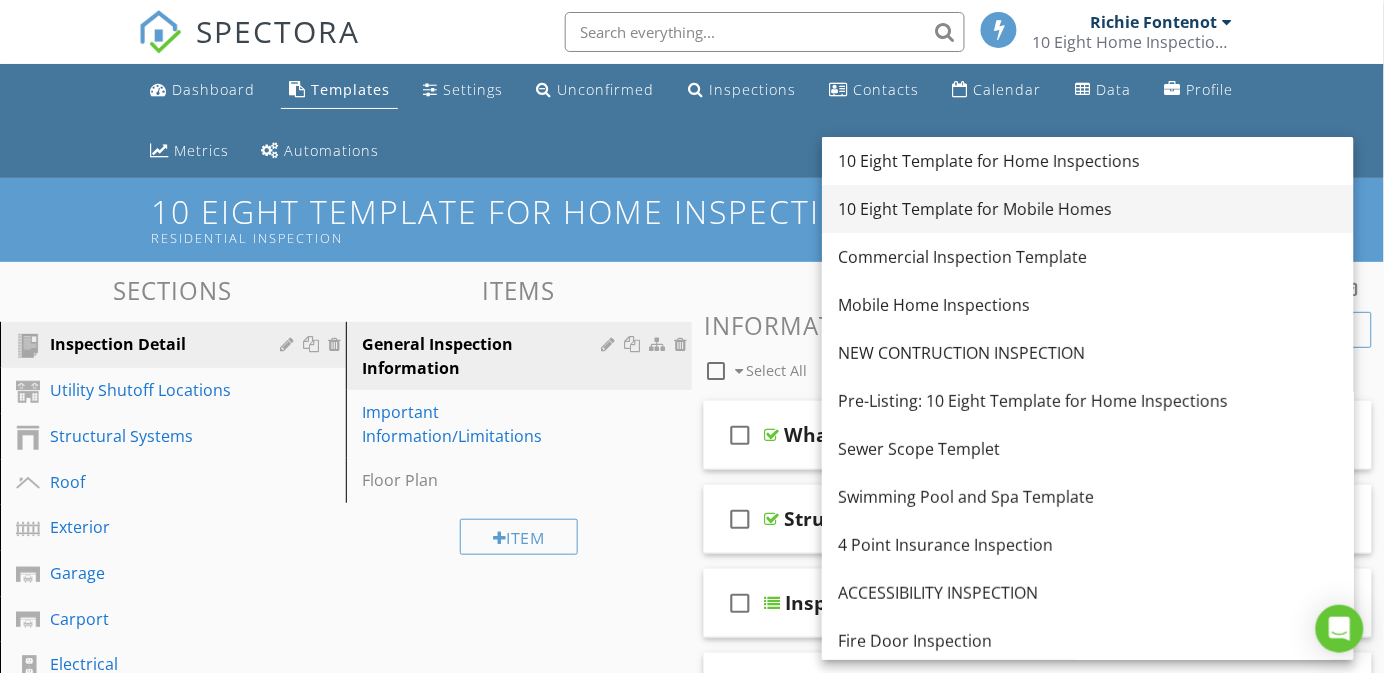 click on "10 Eight Template for Mobile Homes" at bounding box center [1088, 209] 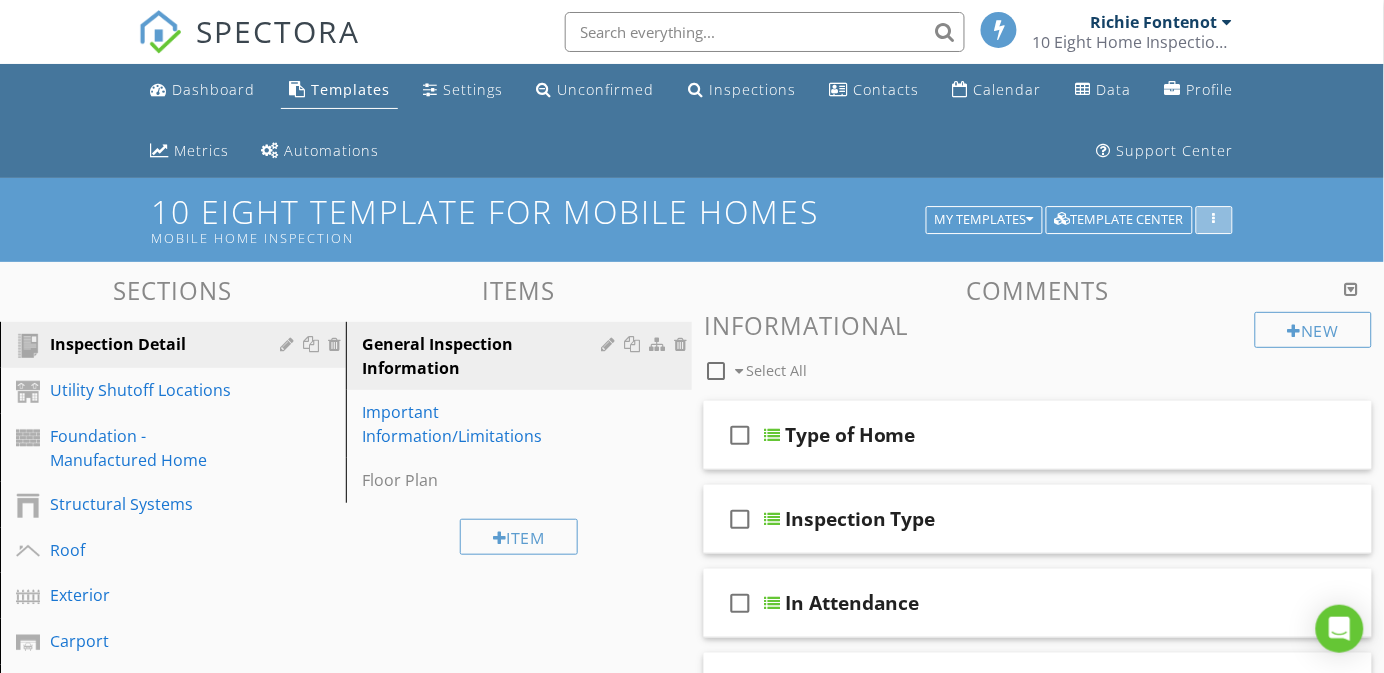 click at bounding box center (1214, 220) 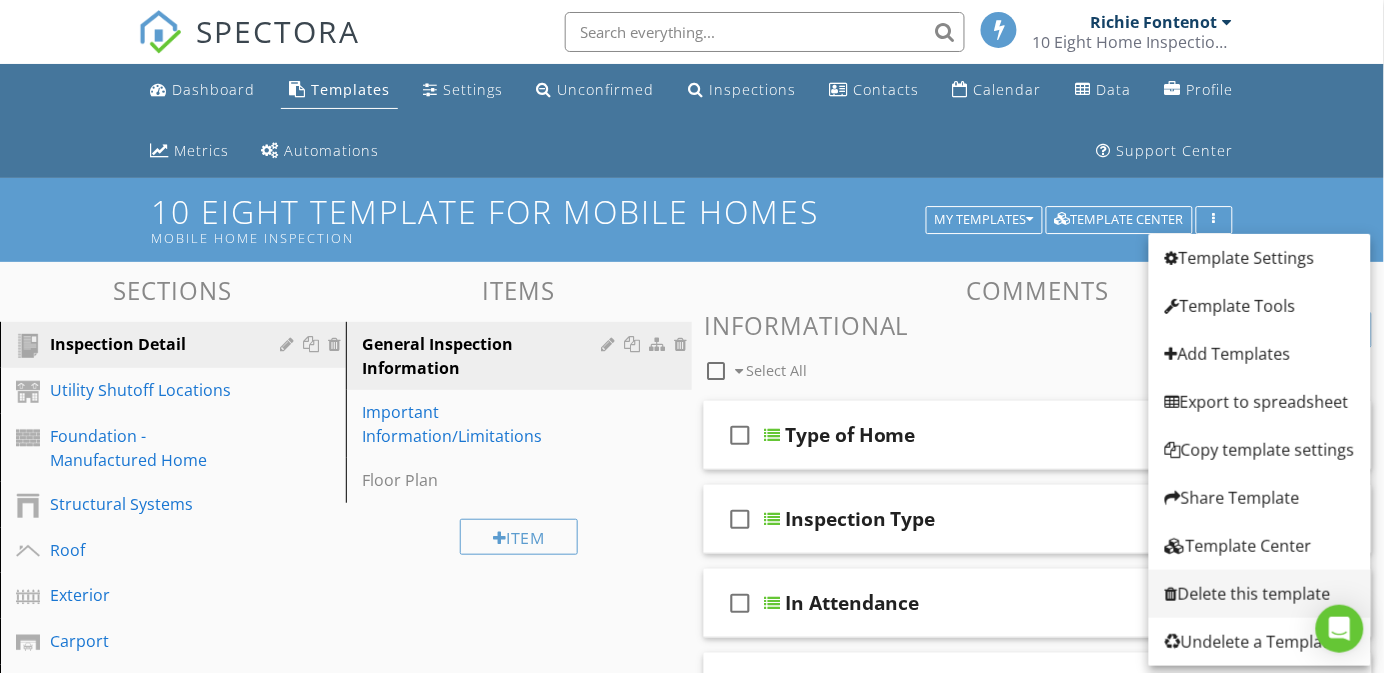 click on "Delete this template" at bounding box center (1260, 594) 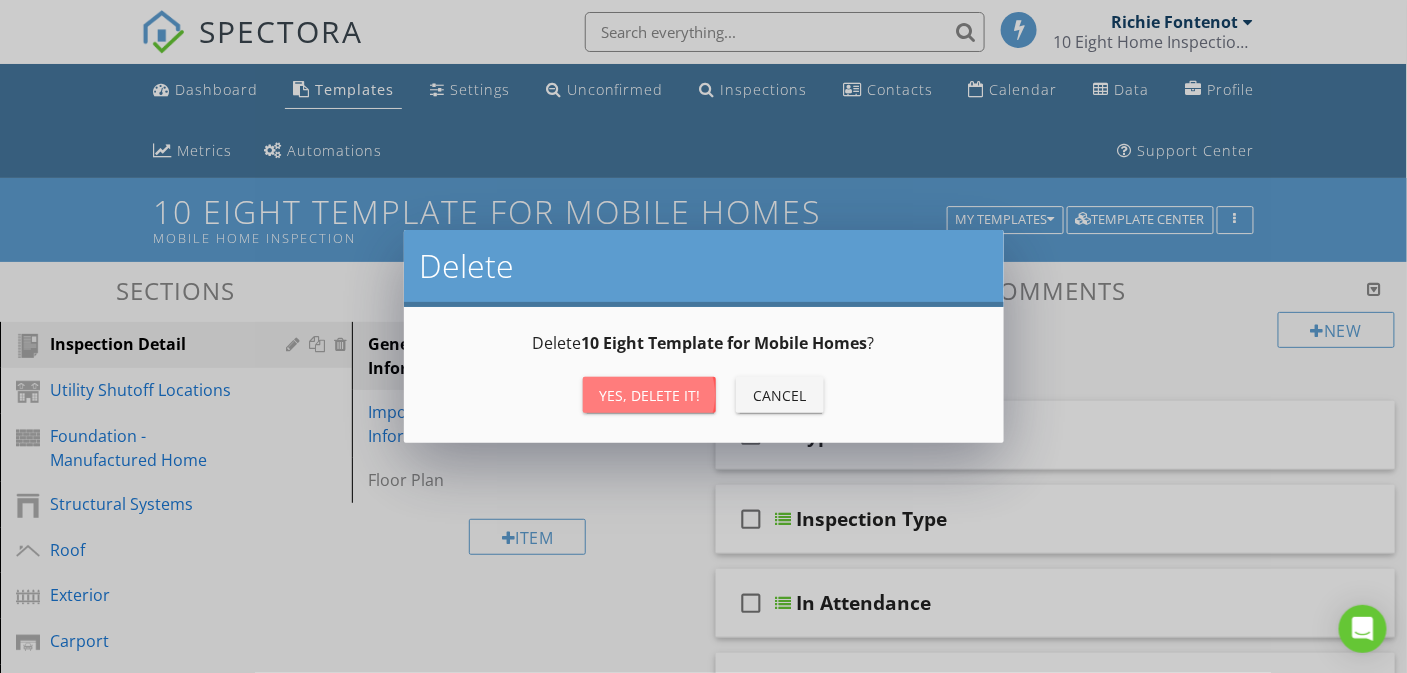 click on "Yes, Delete it!" at bounding box center (649, 395) 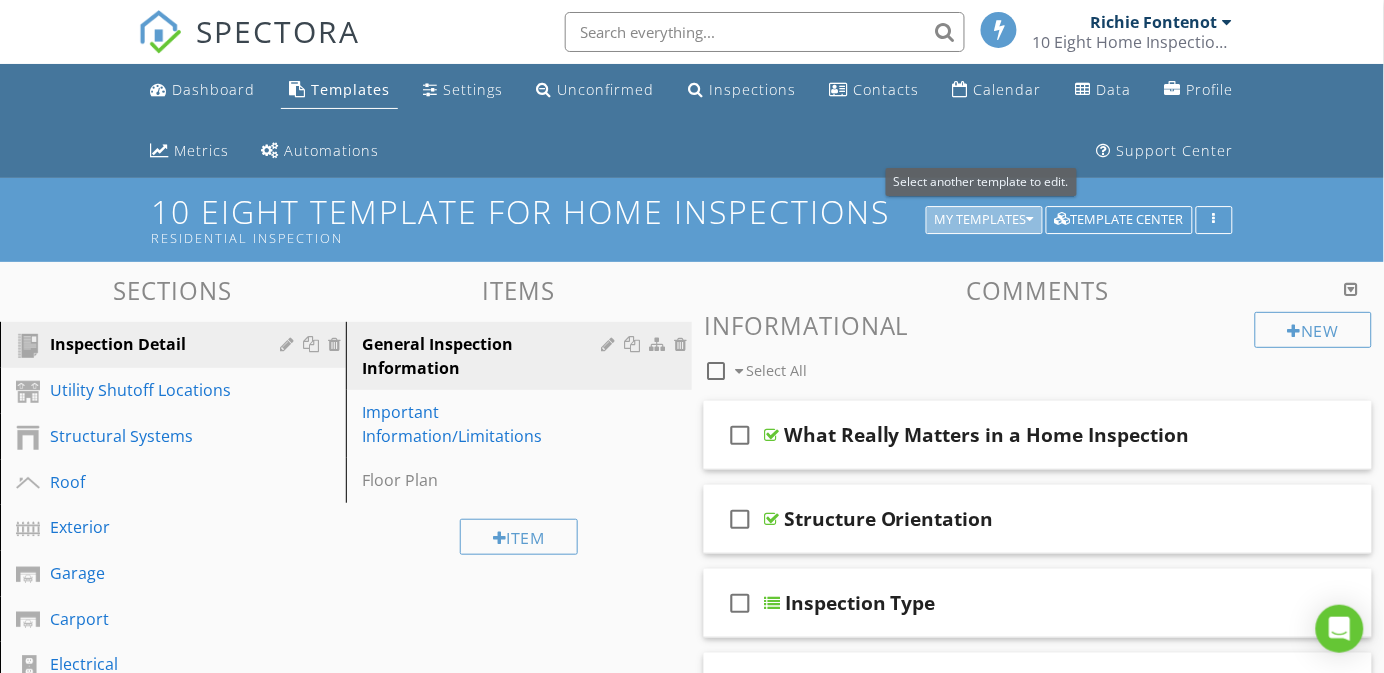 click on "My Templates" at bounding box center [984, 220] 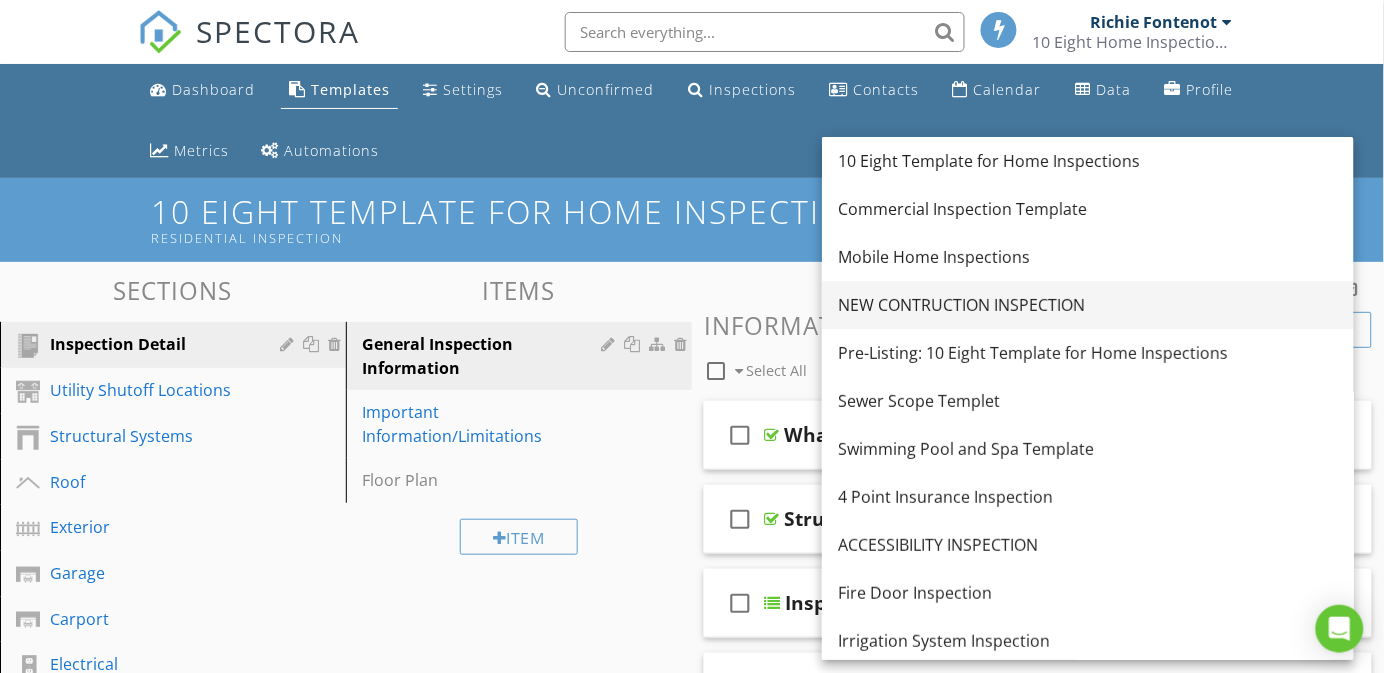 click on "NEW CONTRUCTION INSPECTION" at bounding box center (1088, 305) 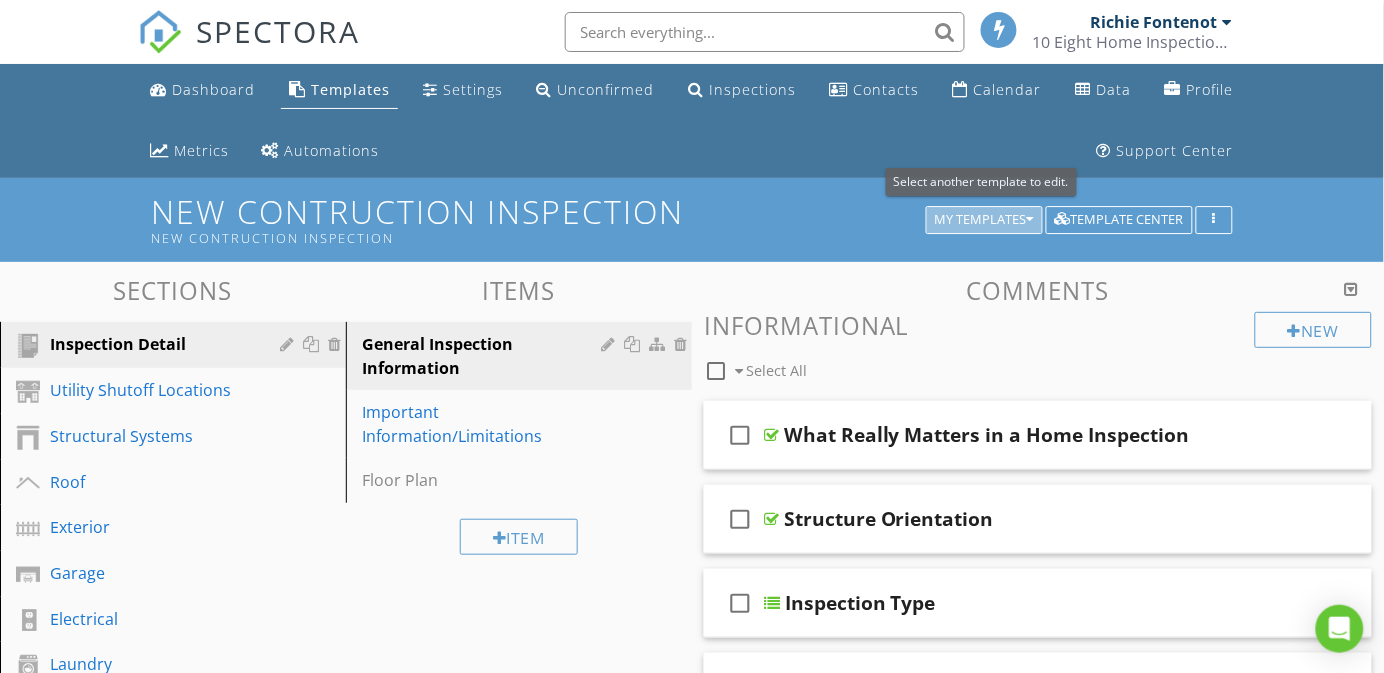 click on "My Templates" at bounding box center (984, 220) 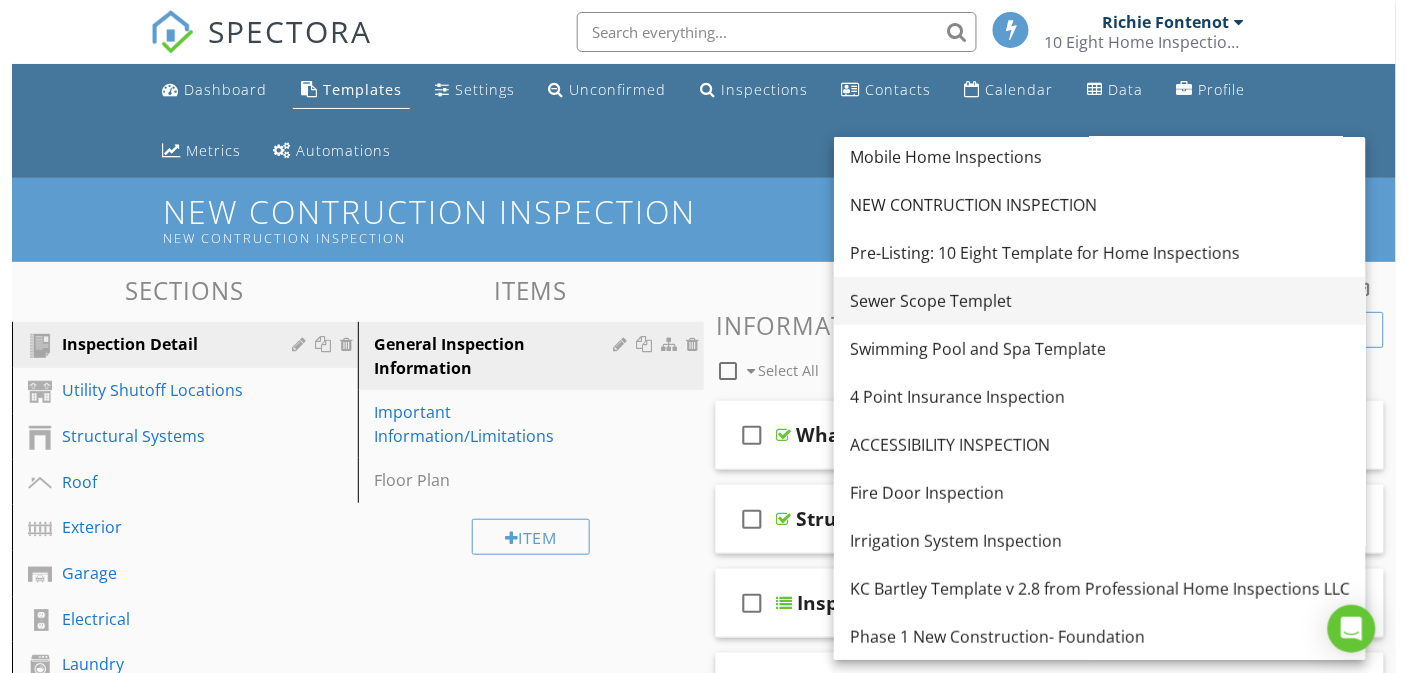 scroll, scrollTop: 147, scrollLeft: 0, axis: vertical 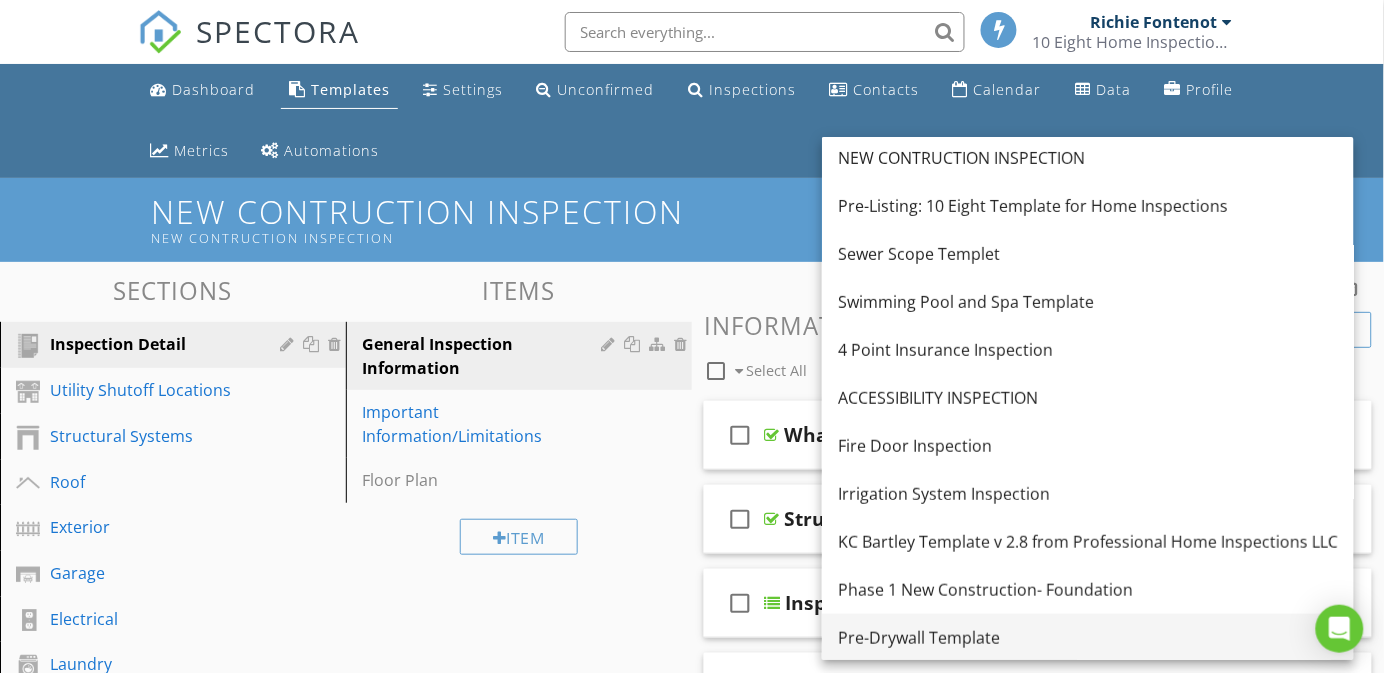 click on "Pre-Drywall Template" at bounding box center (1088, 638) 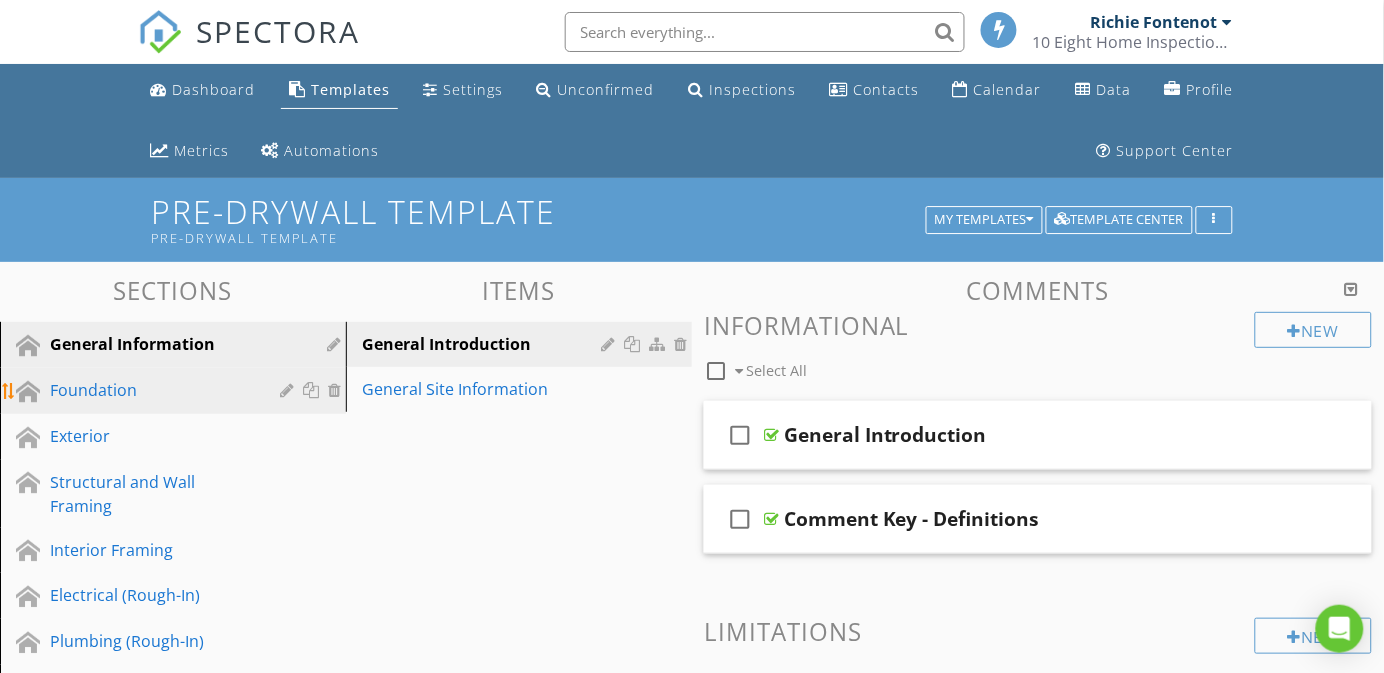 click on "Foundation" at bounding box center (150, 390) 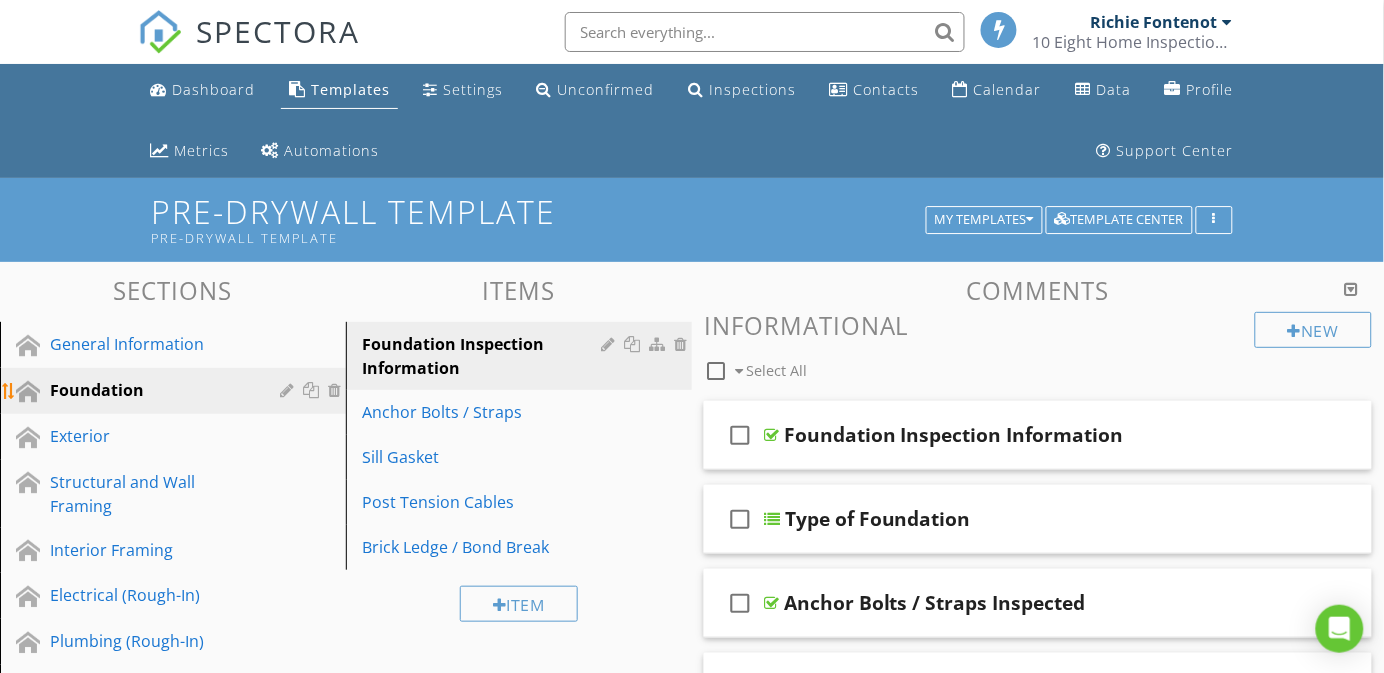 click at bounding box center [289, 390] 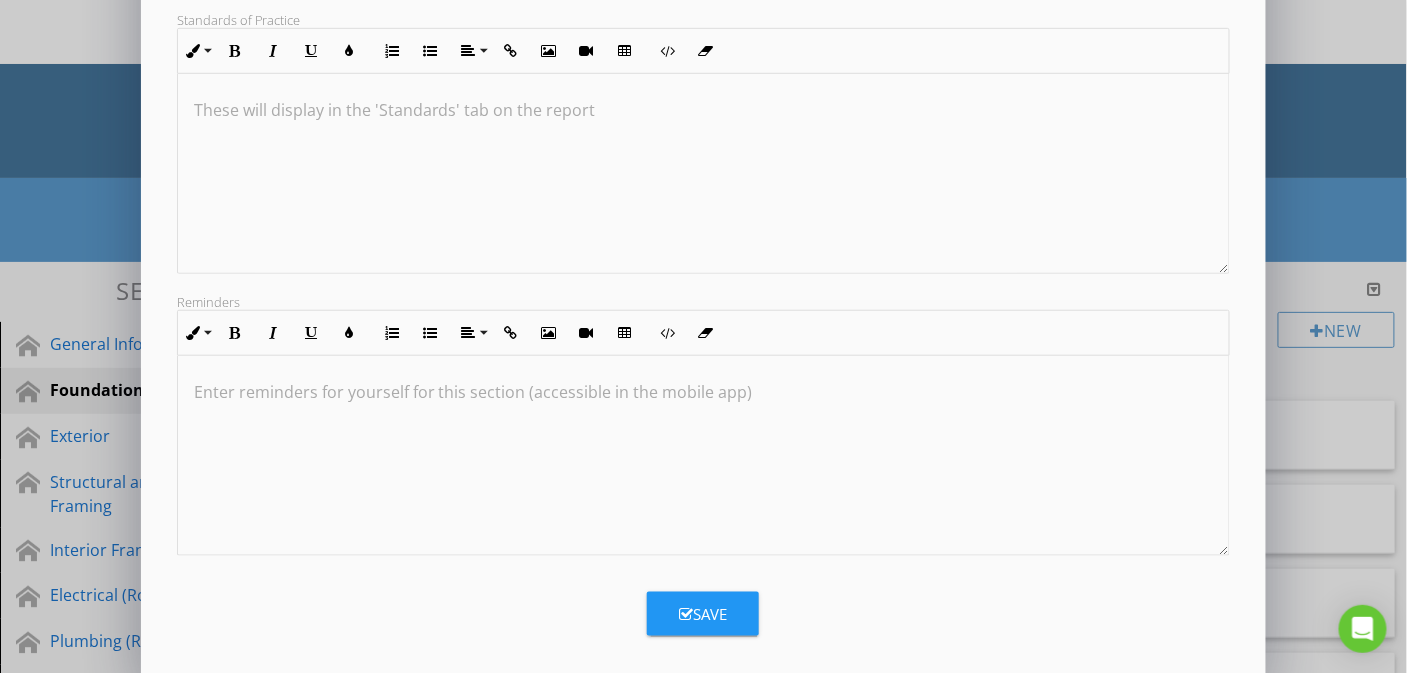 scroll, scrollTop: 385, scrollLeft: 0, axis: vertical 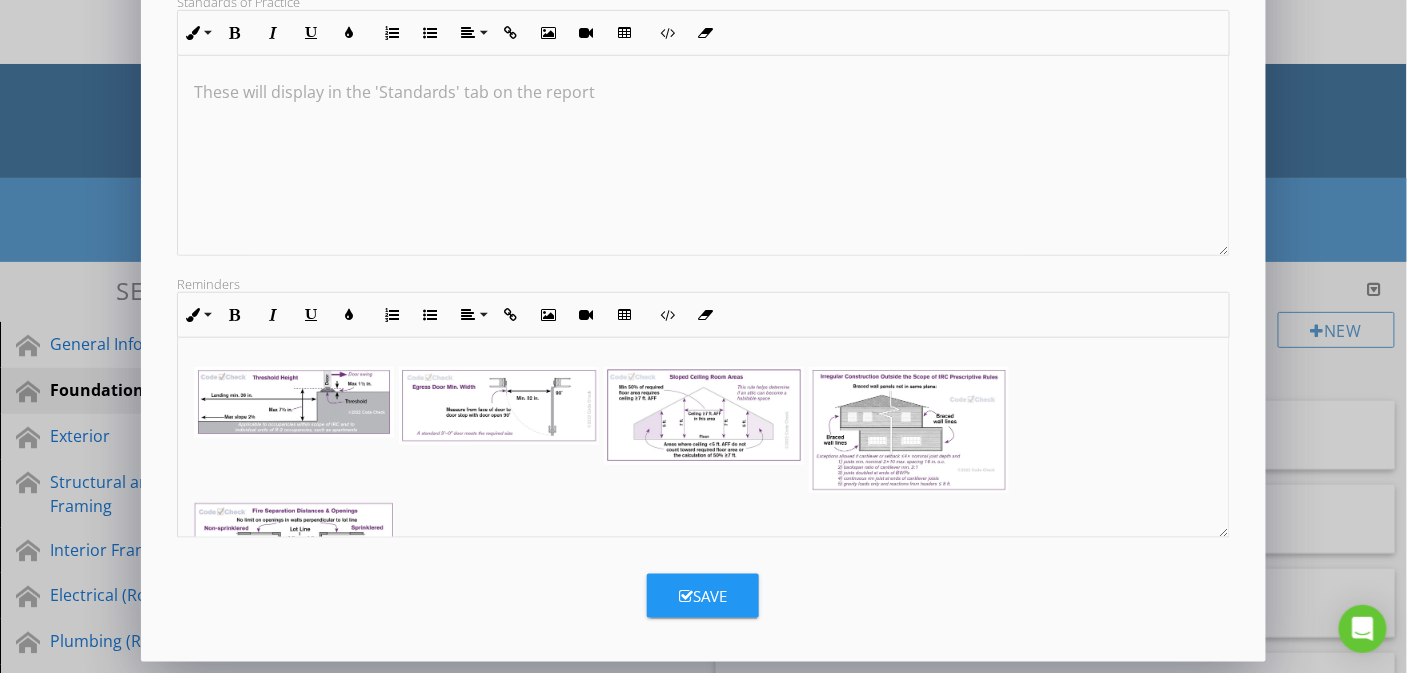 click at bounding box center [294, 572] 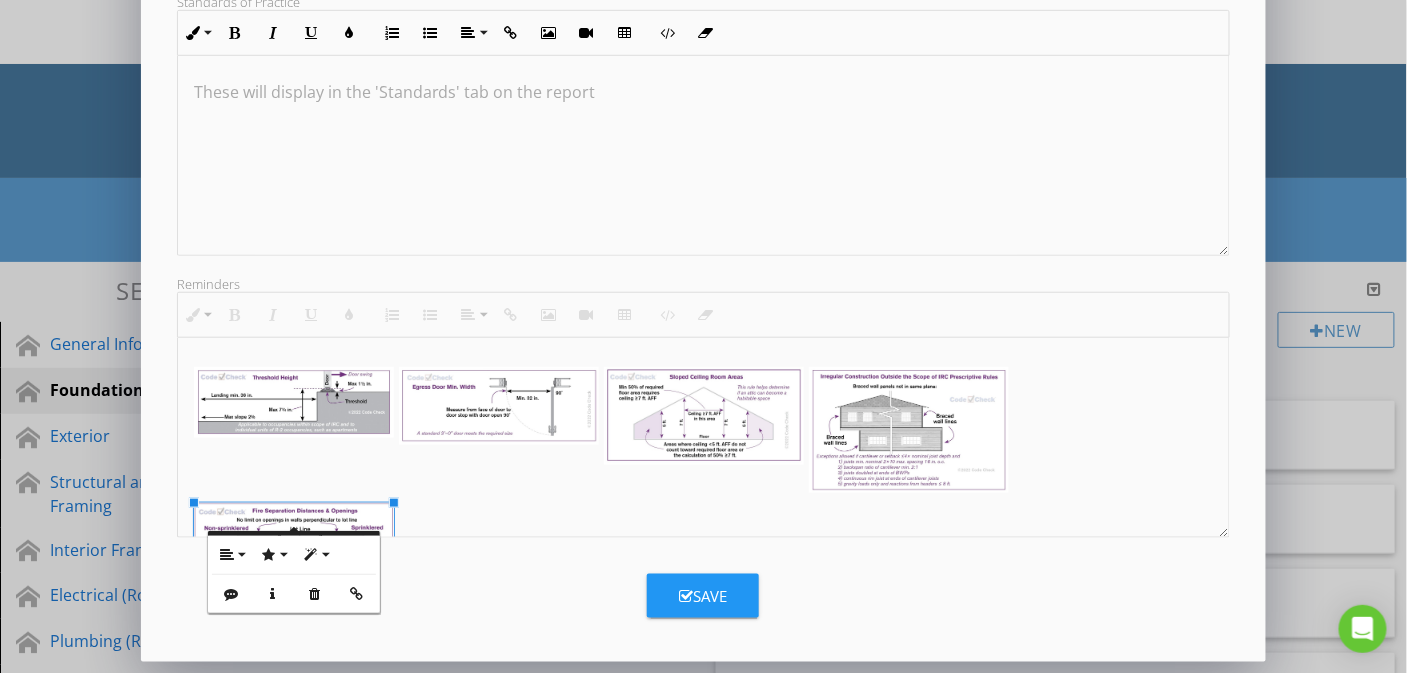 scroll, scrollTop: 126, scrollLeft: 0, axis: vertical 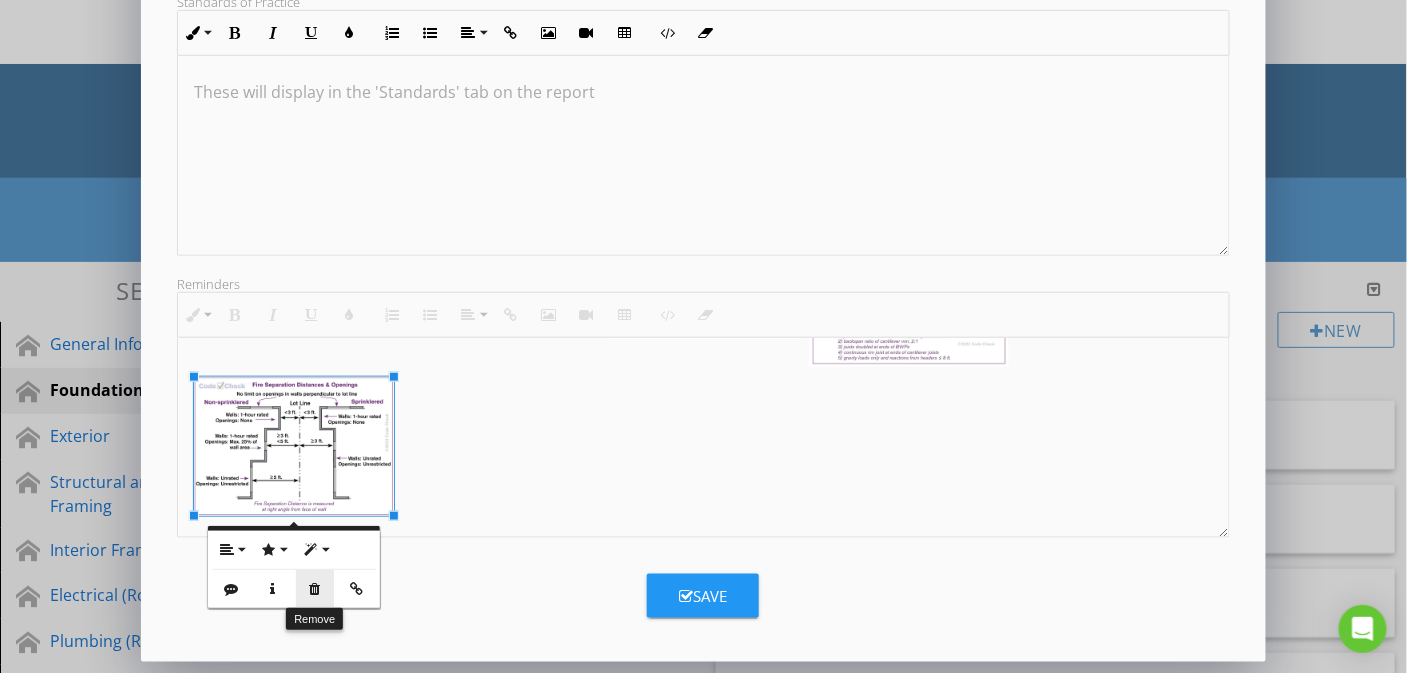 click on "Remove" at bounding box center [315, 589] 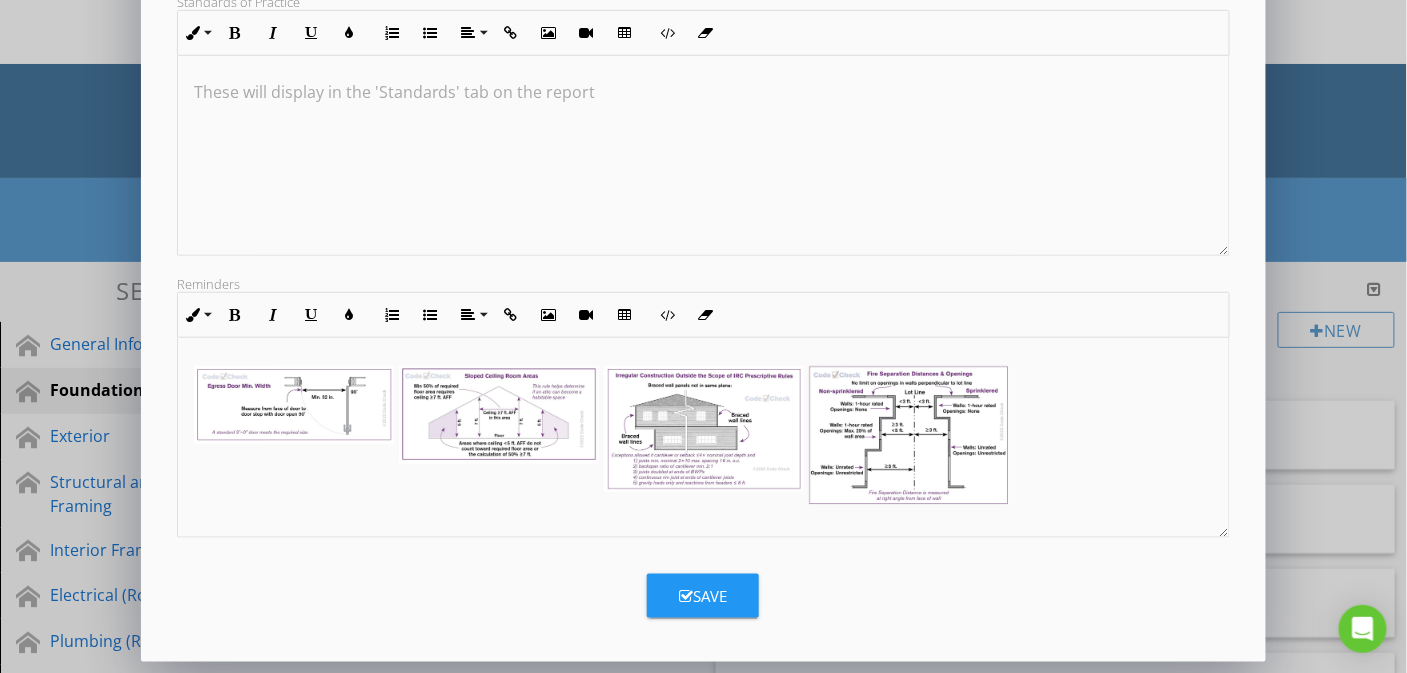 scroll, scrollTop: 1, scrollLeft: 0, axis: vertical 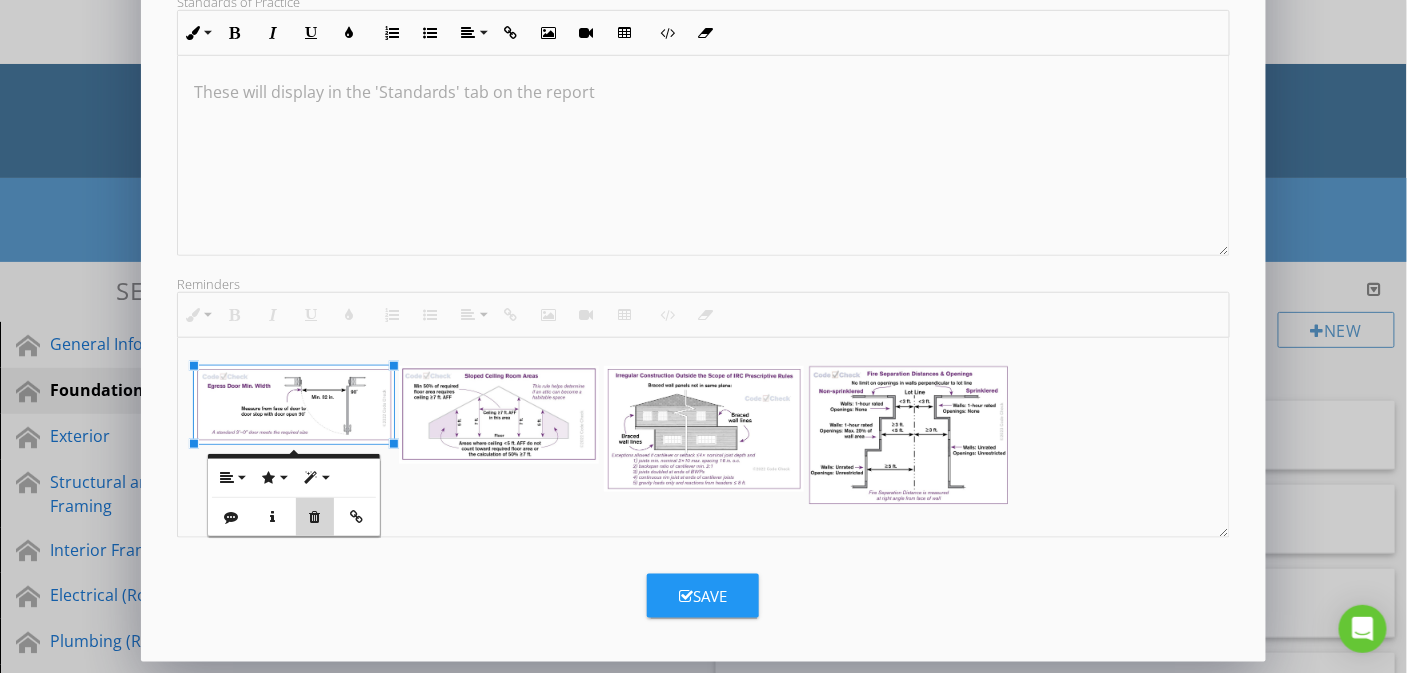 click at bounding box center [315, 517] 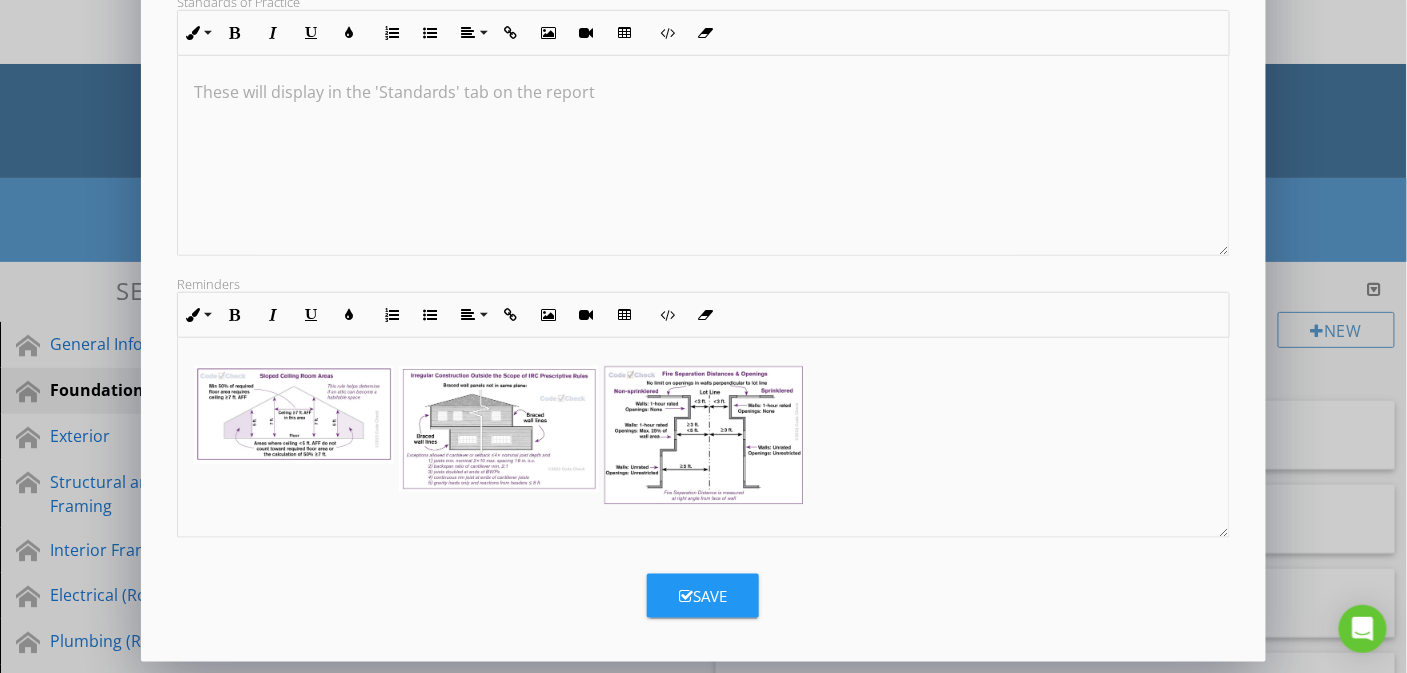 click at bounding box center (294, 415) 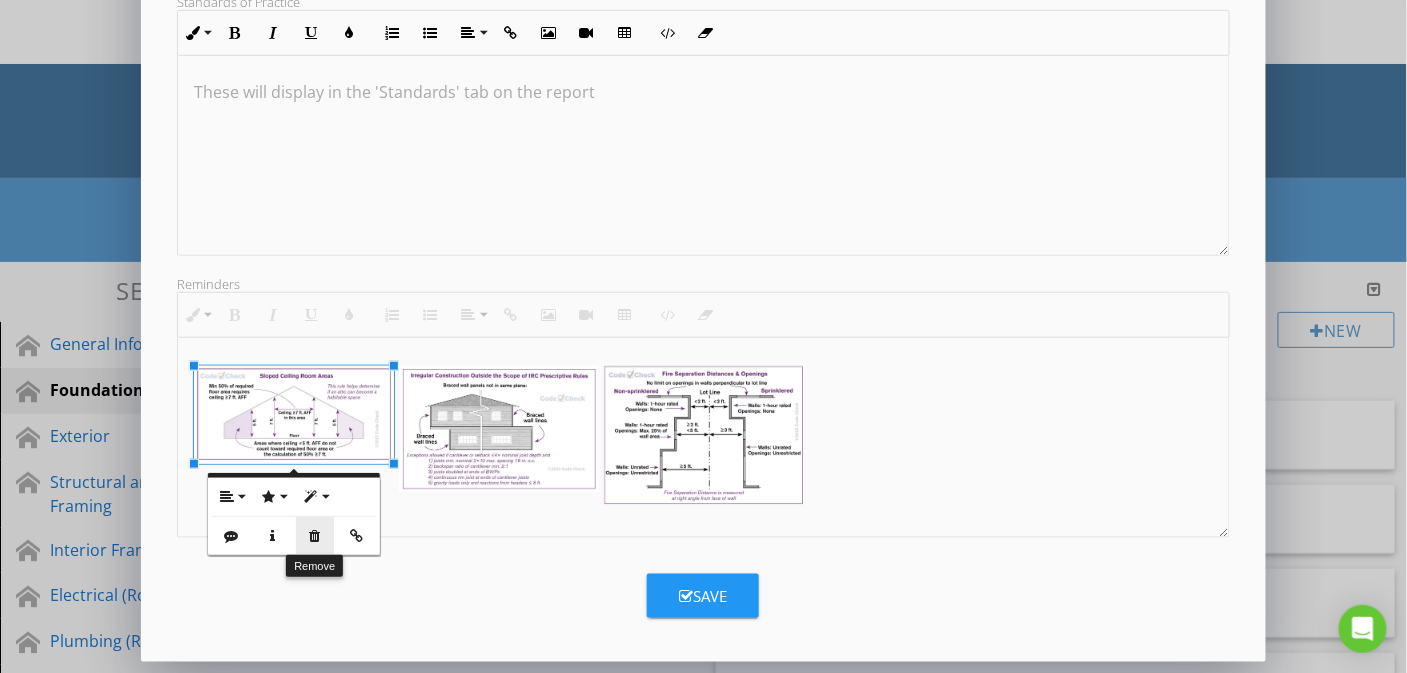click at bounding box center (315, 536) 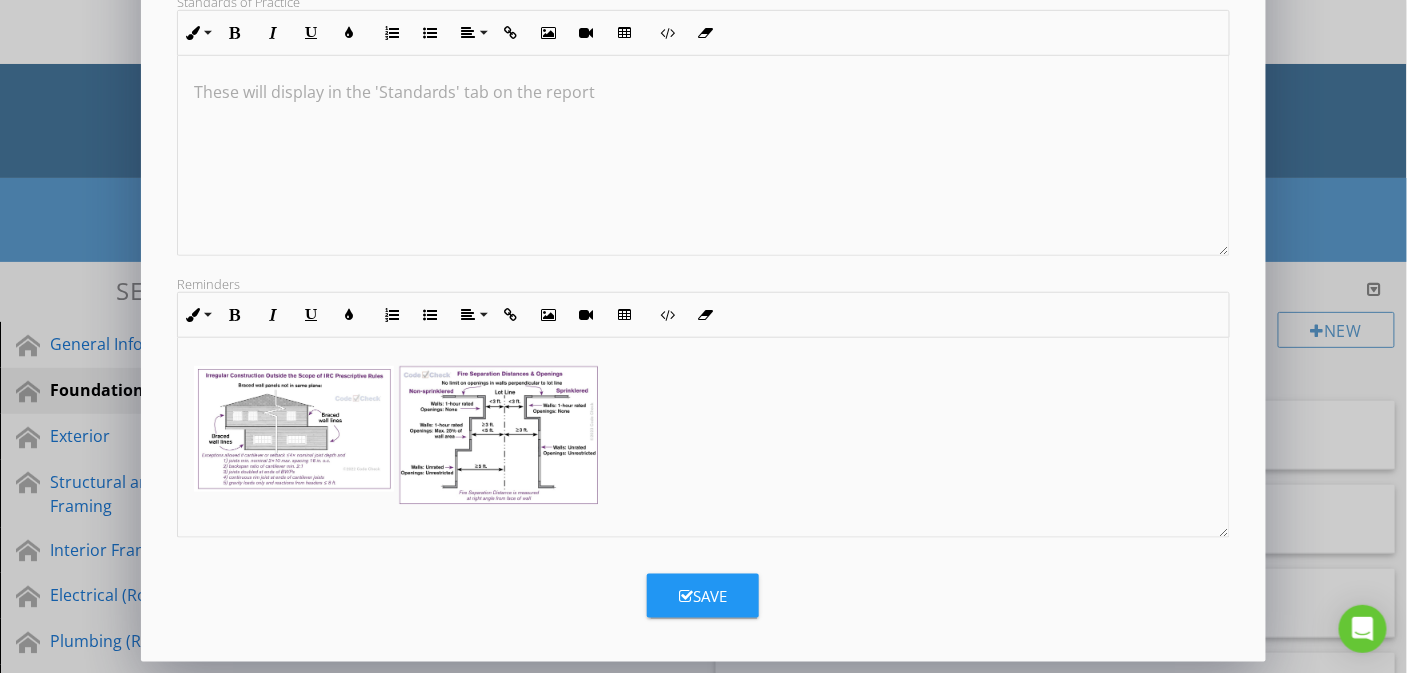 click at bounding box center (294, 429) 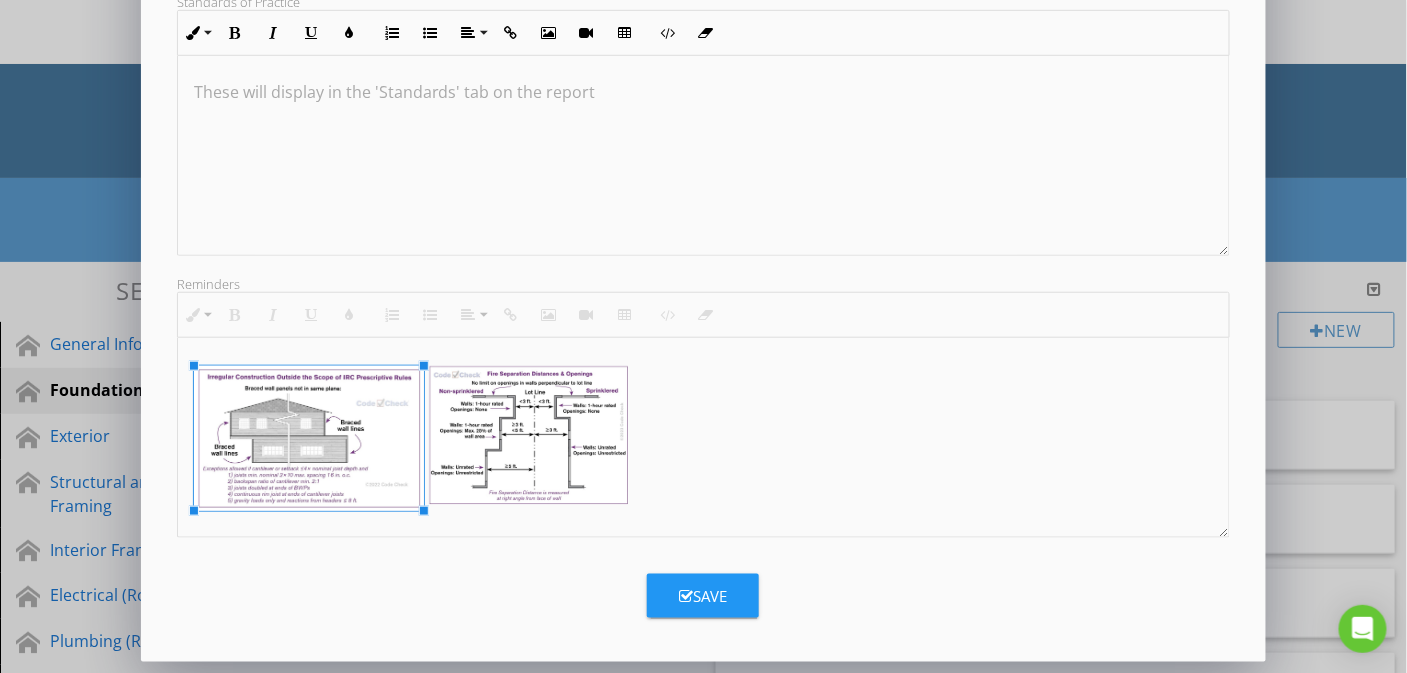 scroll, scrollTop: 1, scrollLeft: 0, axis: vertical 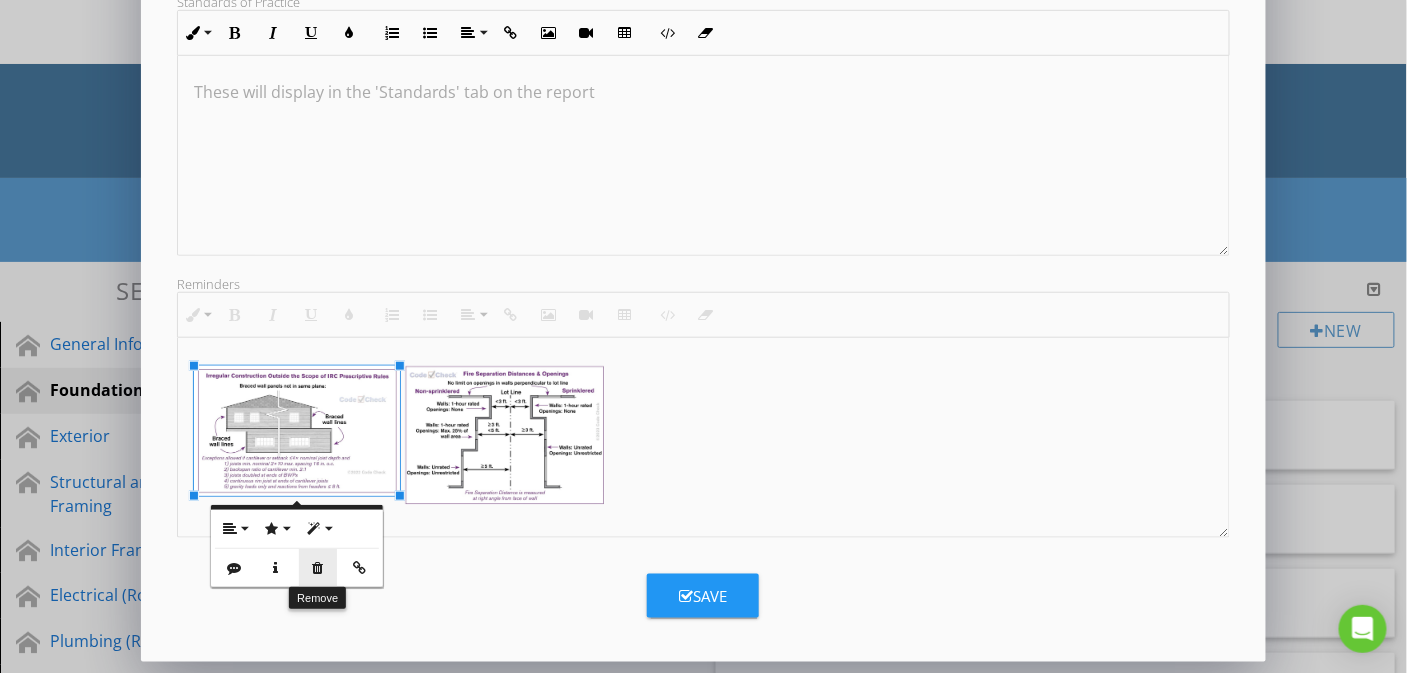 click at bounding box center (318, 568) 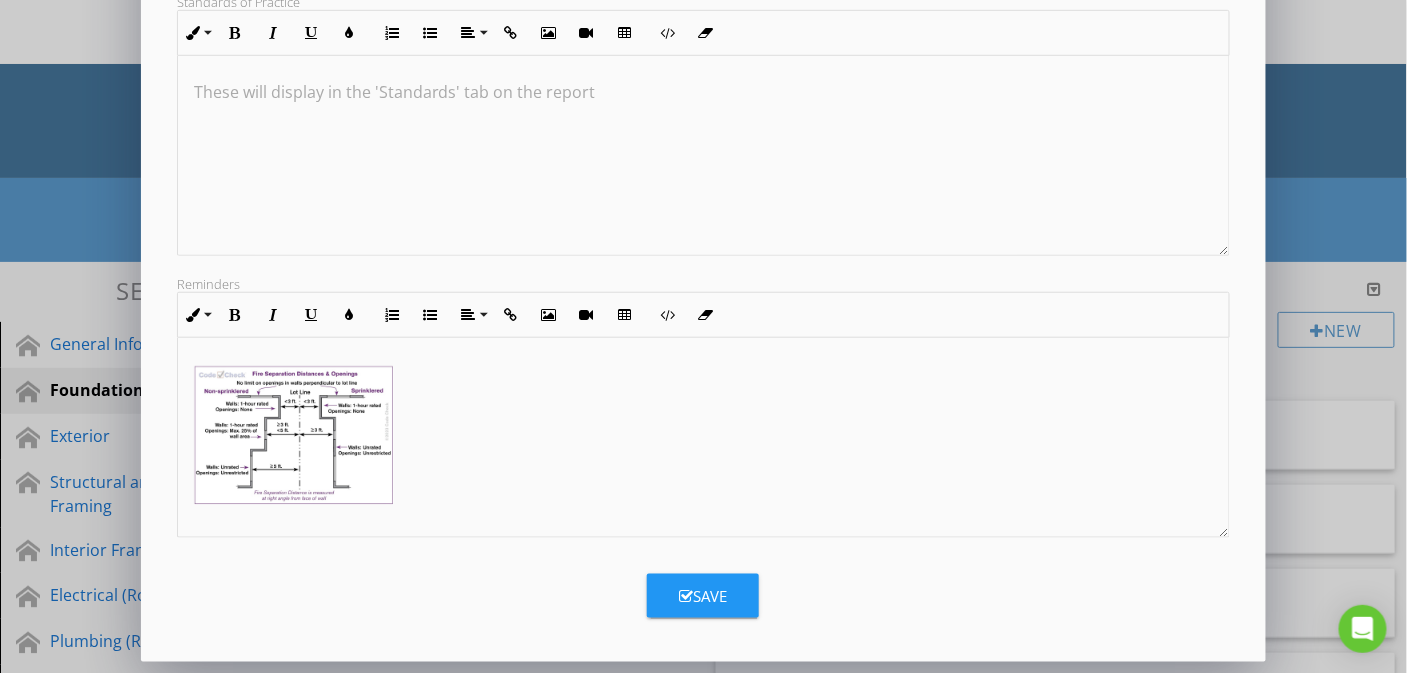 click at bounding box center [294, 435] 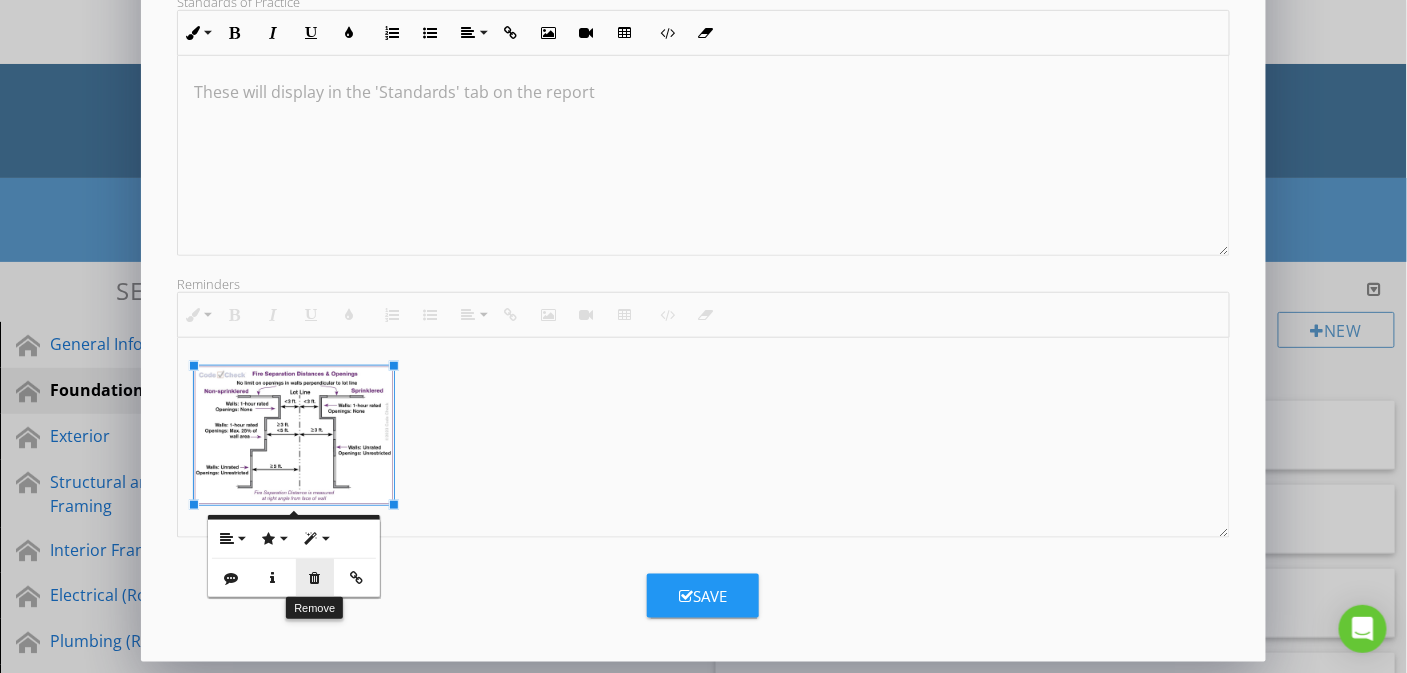 click at bounding box center (315, 578) 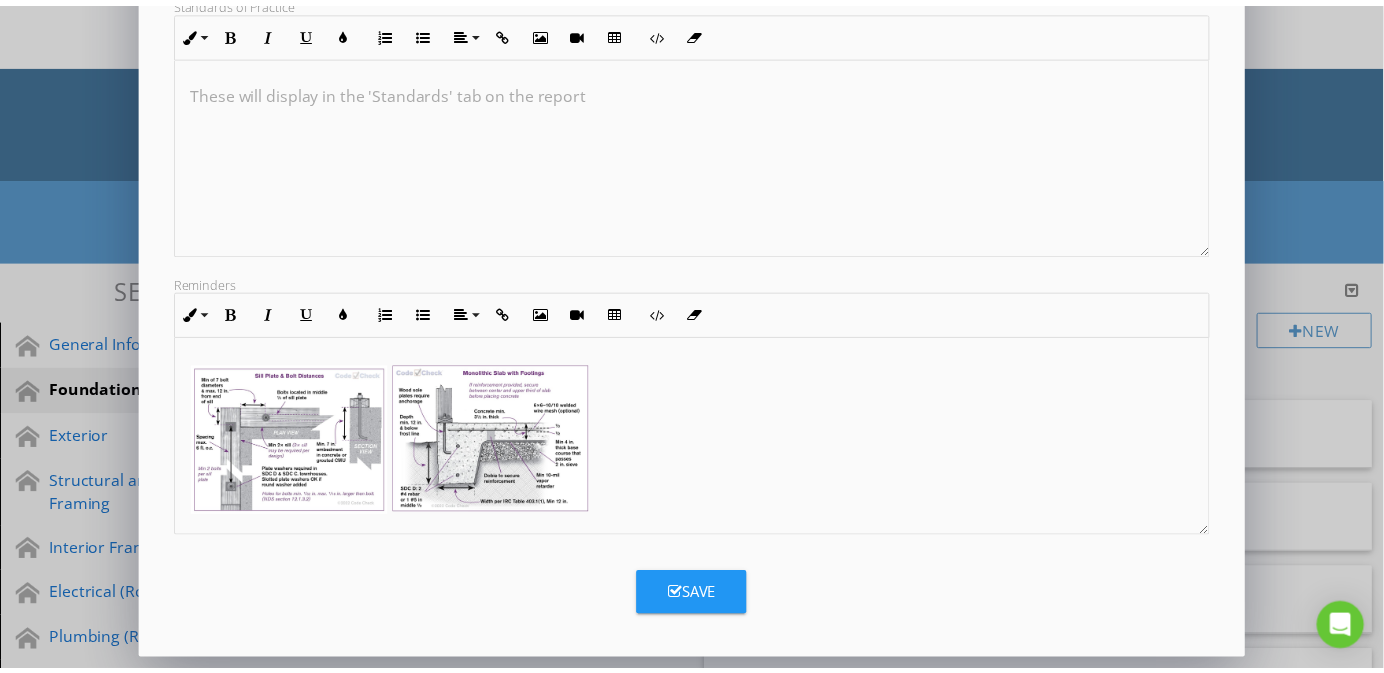 scroll, scrollTop: 0, scrollLeft: 0, axis: both 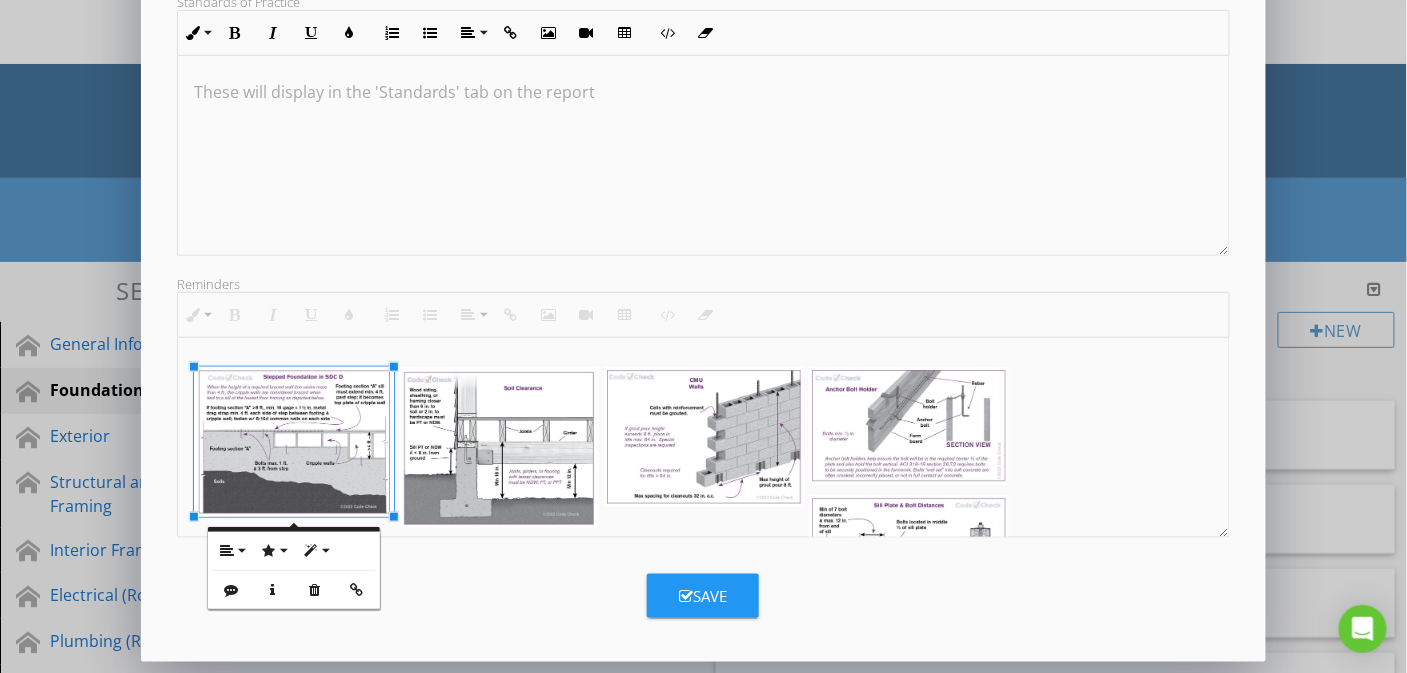 click on "Save" at bounding box center (703, 596) 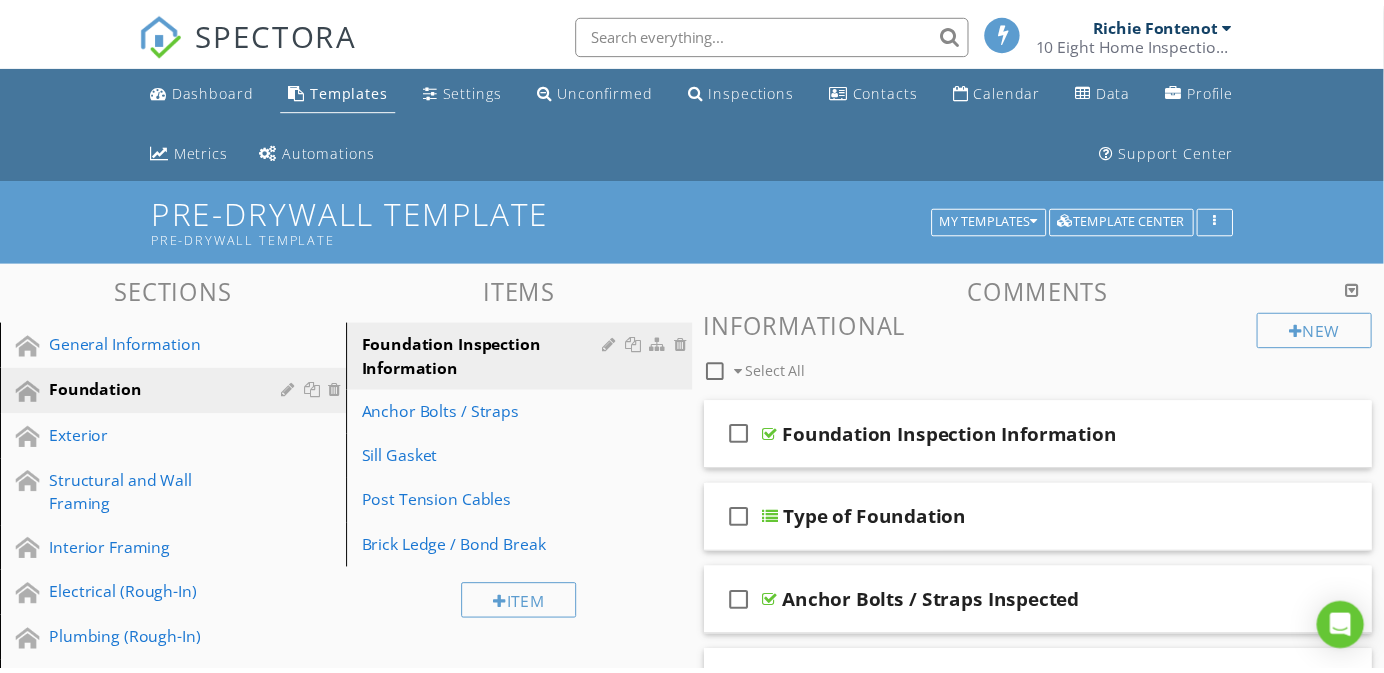 scroll, scrollTop: 167, scrollLeft: 0, axis: vertical 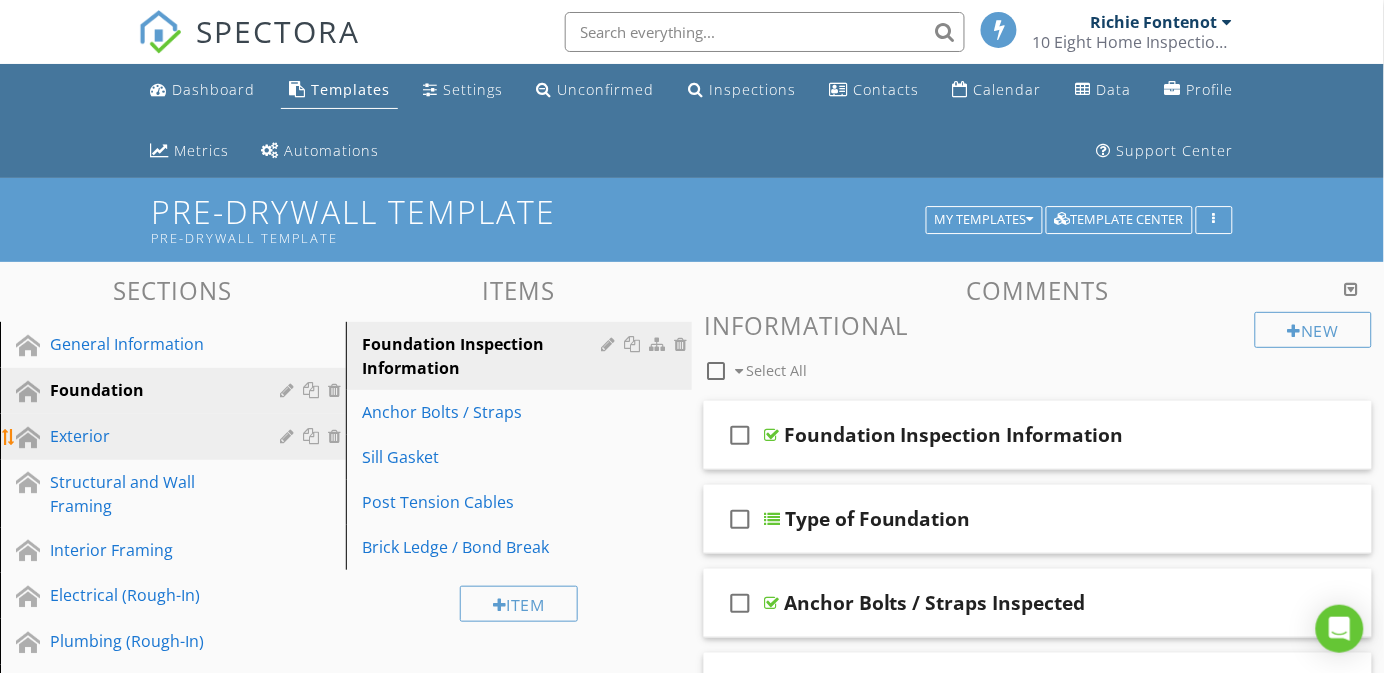 click on "Exterior" at bounding box center [150, 436] 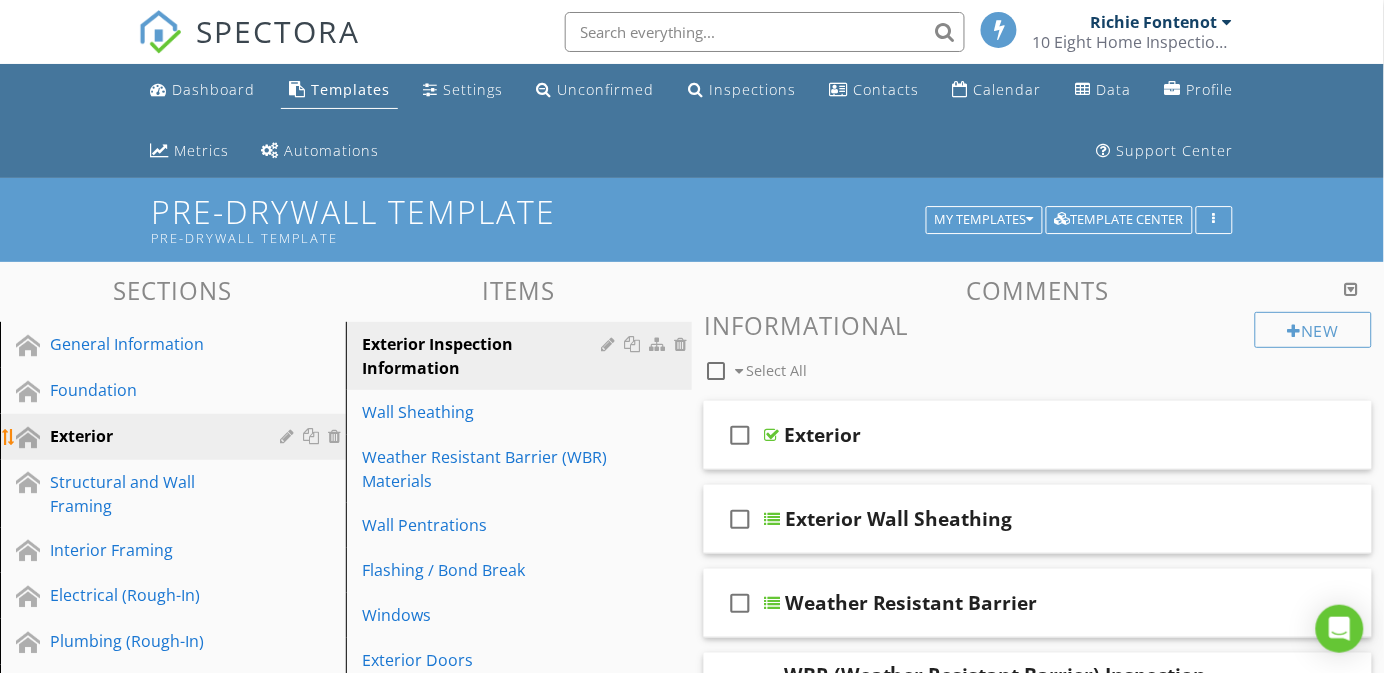 click at bounding box center (289, 436) 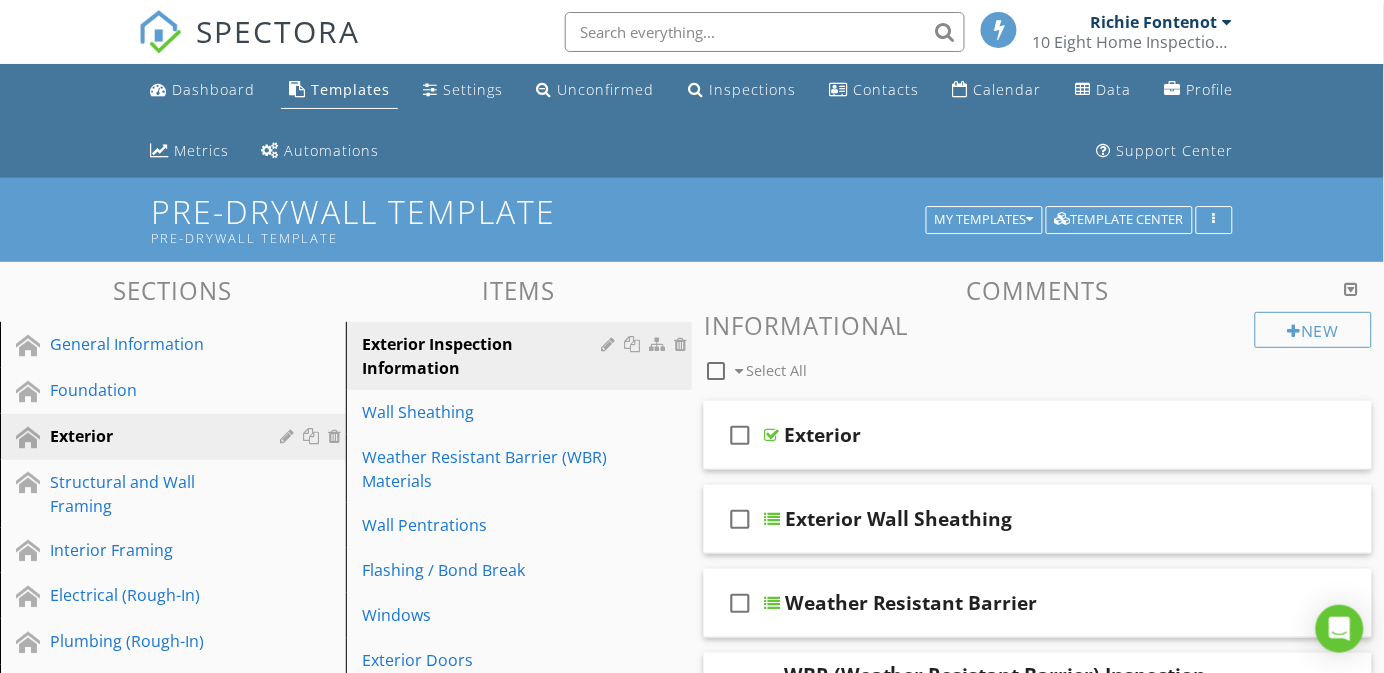 click at bounding box center [692, 336] 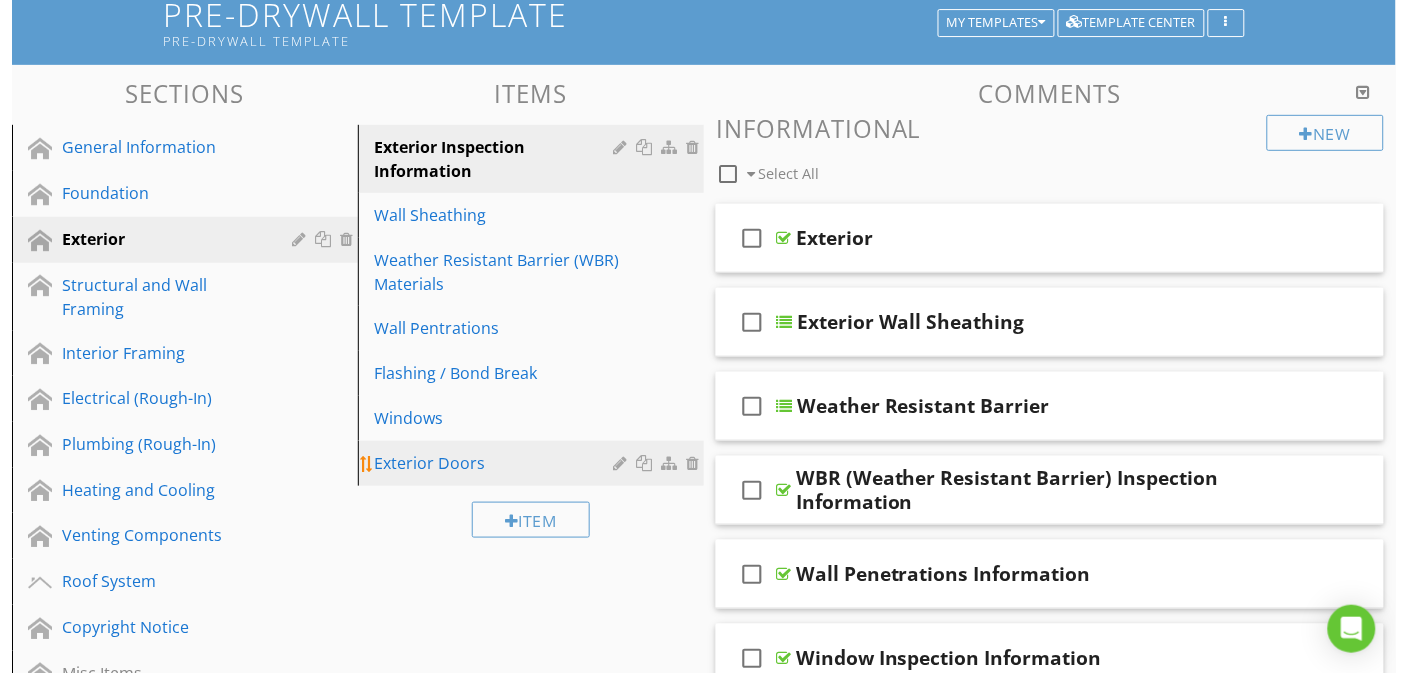 scroll, scrollTop: 150, scrollLeft: 0, axis: vertical 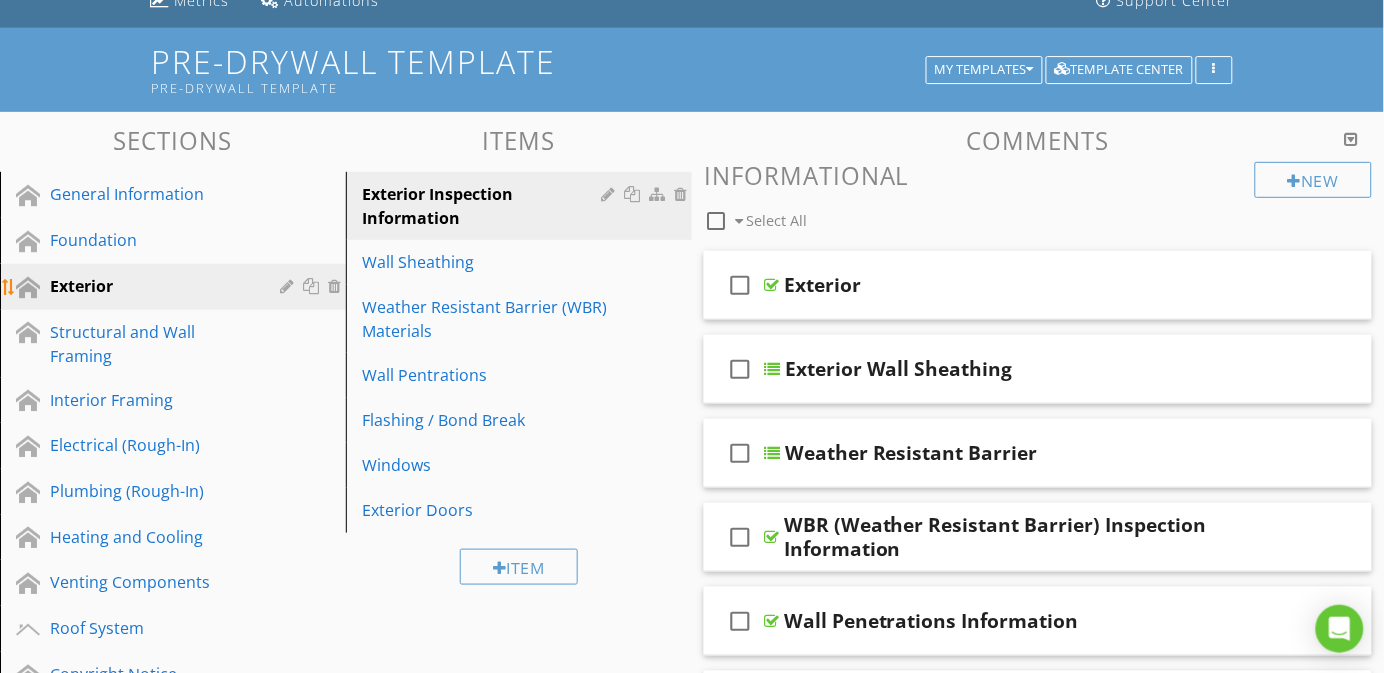 click at bounding box center [289, 286] 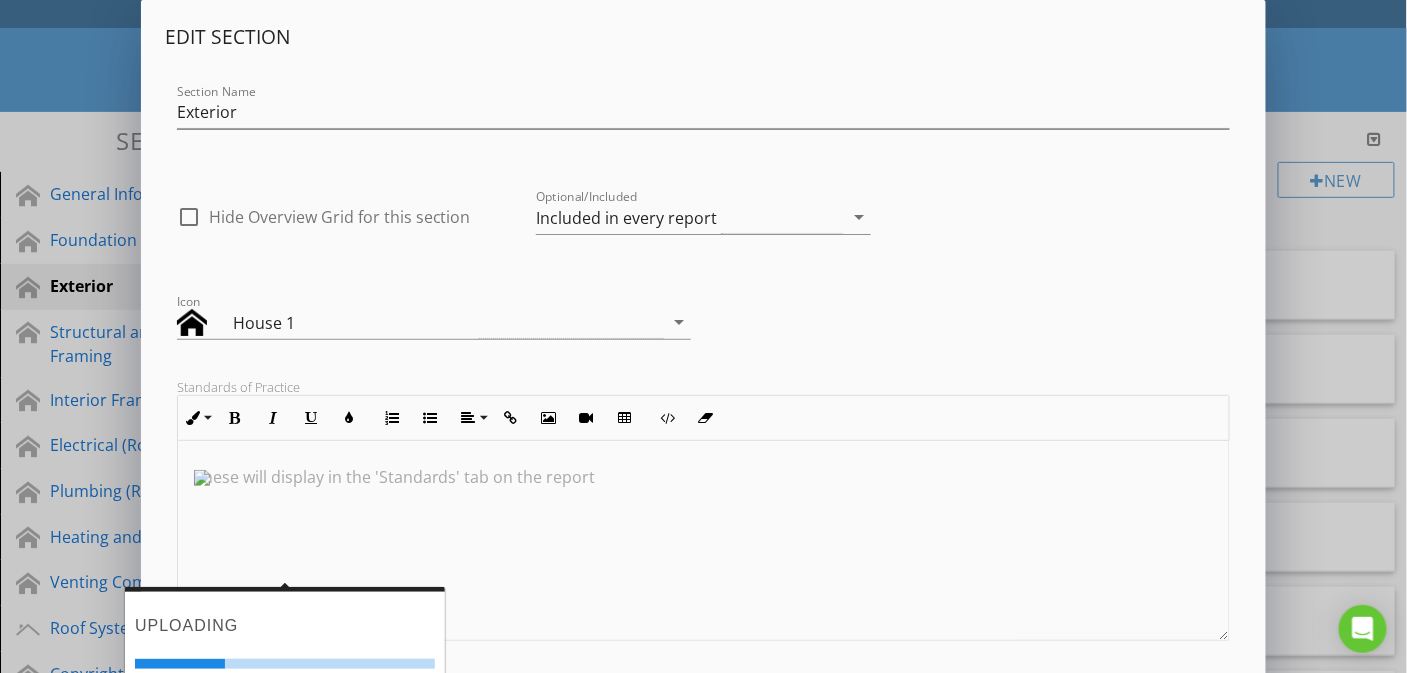 scroll, scrollTop: 205, scrollLeft: 0, axis: vertical 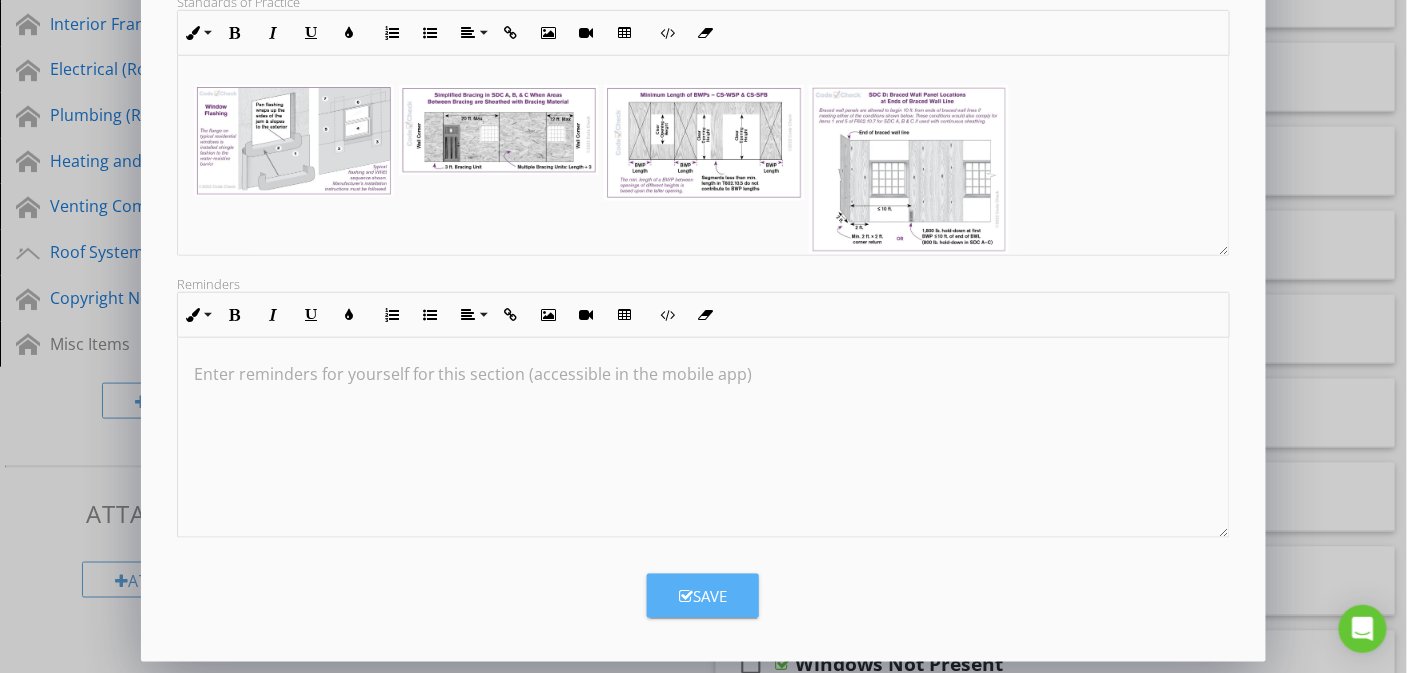click on "Save" at bounding box center [703, 596] 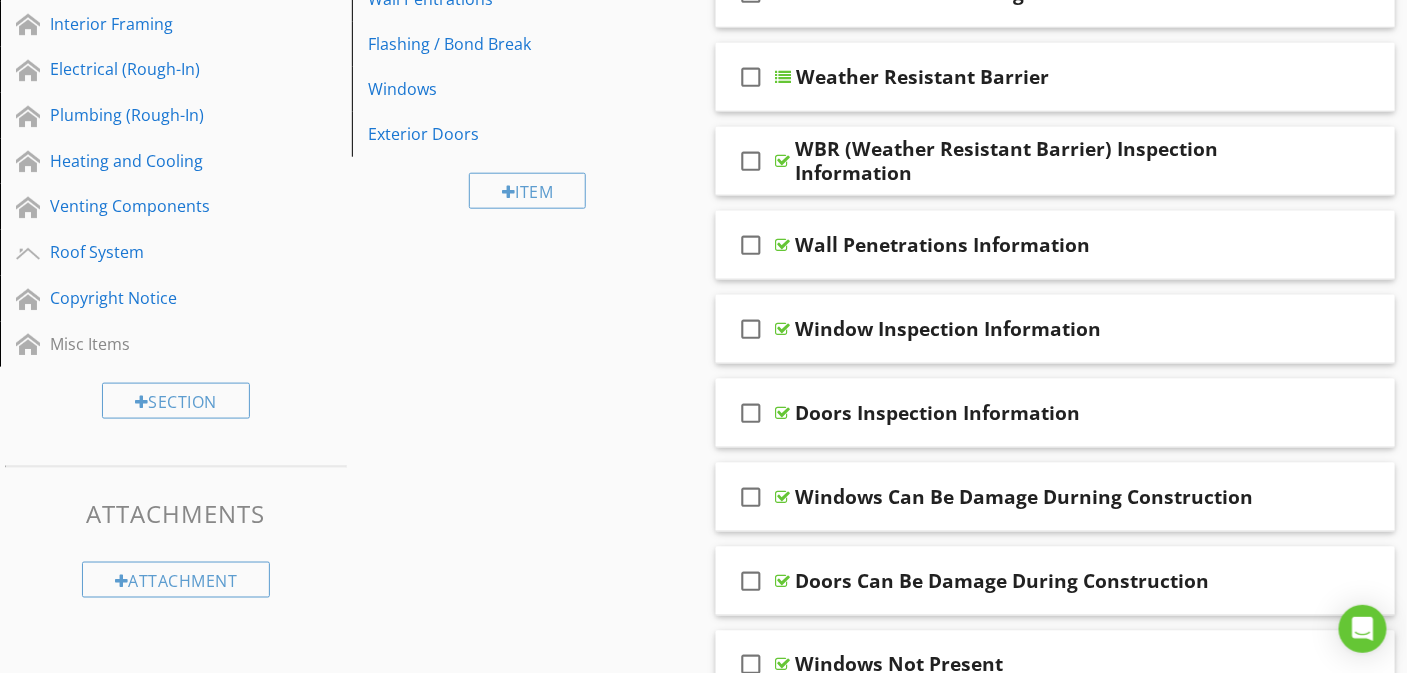 scroll, scrollTop: 167, scrollLeft: 0, axis: vertical 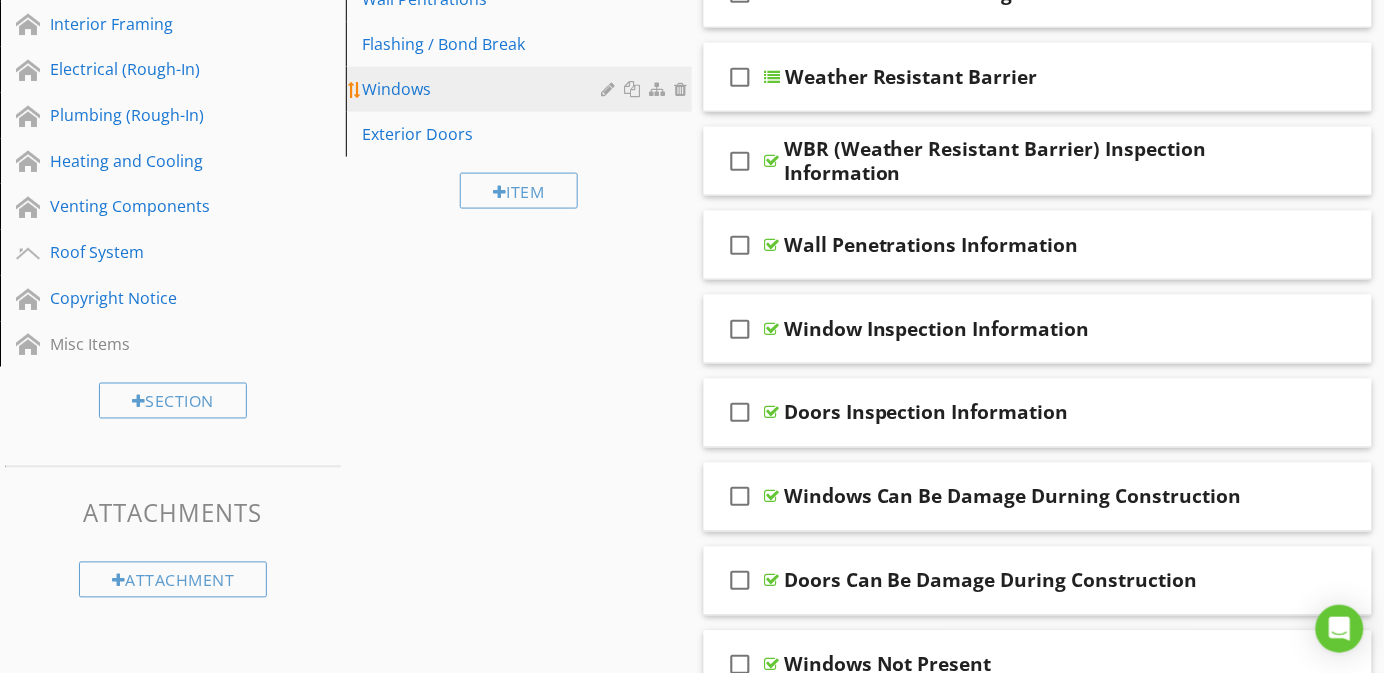 click on "Windows" at bounding box center [484, 89] 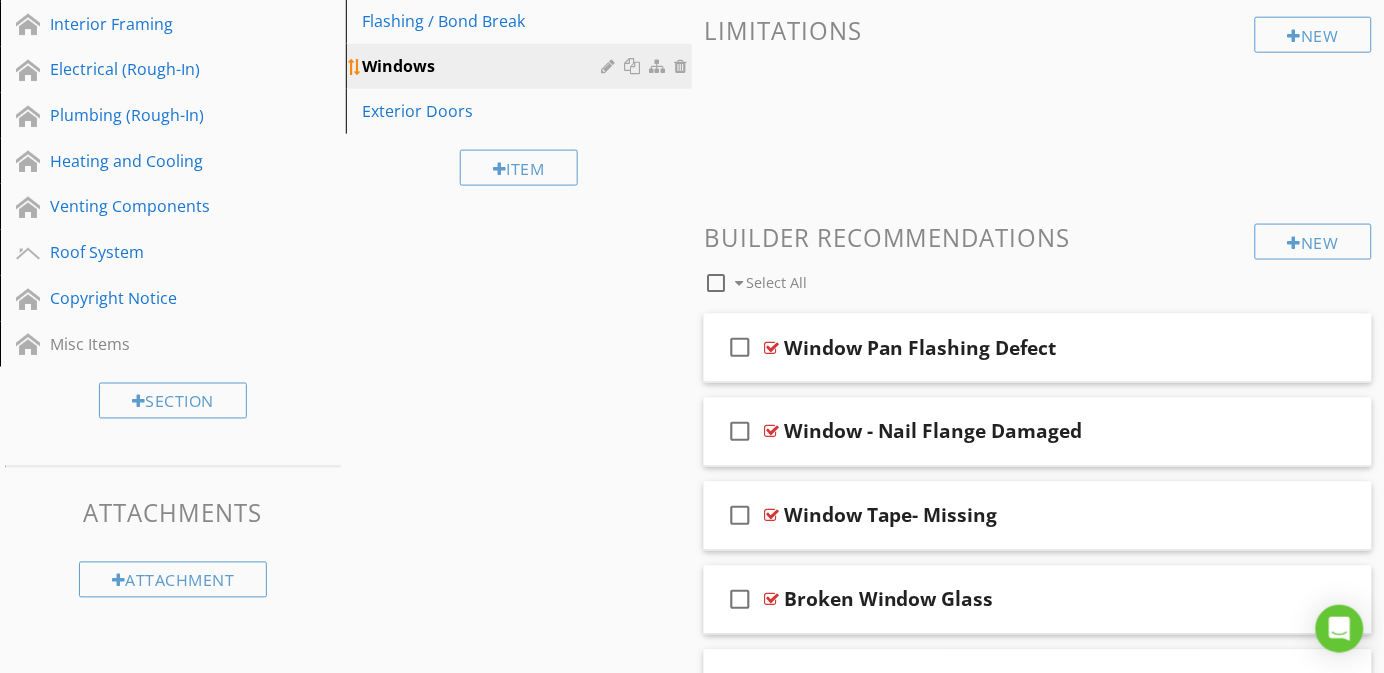 click at bounding box center (610, 66) 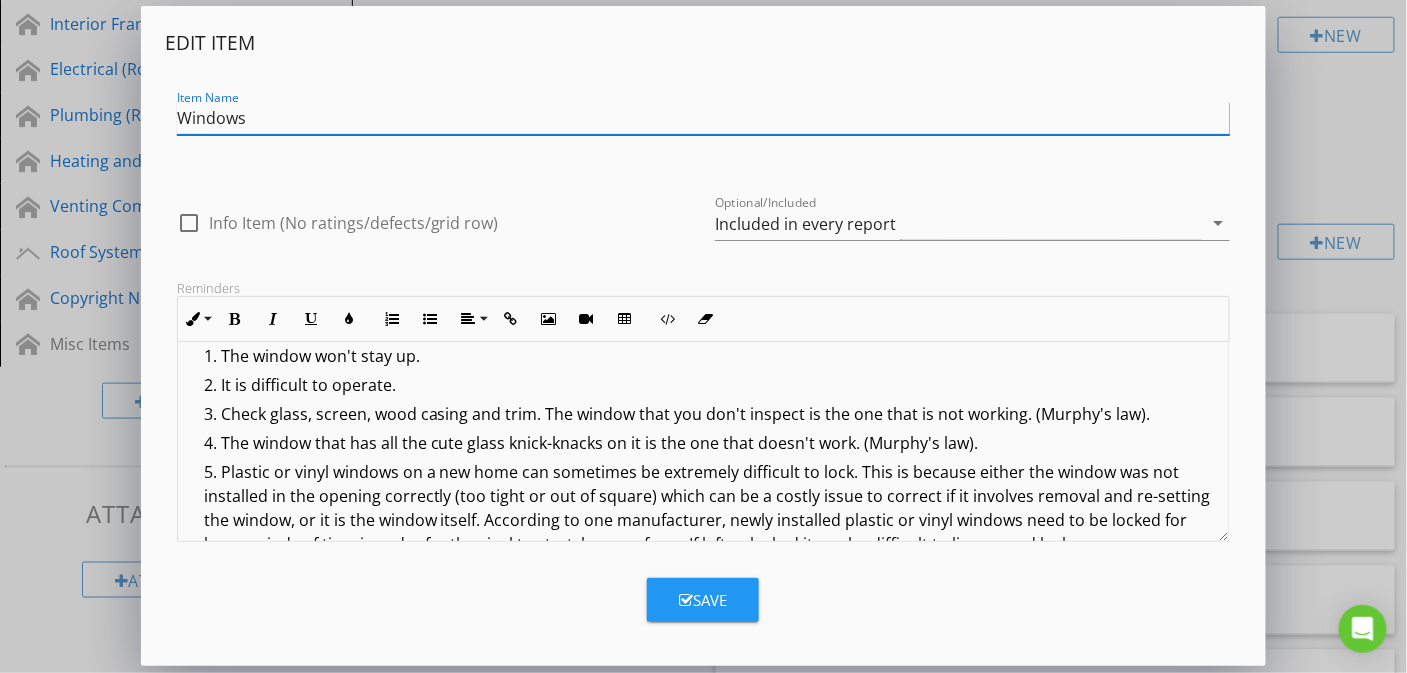 scroll, scrollTop: 303, scrollLeft: 0, axis: vertical 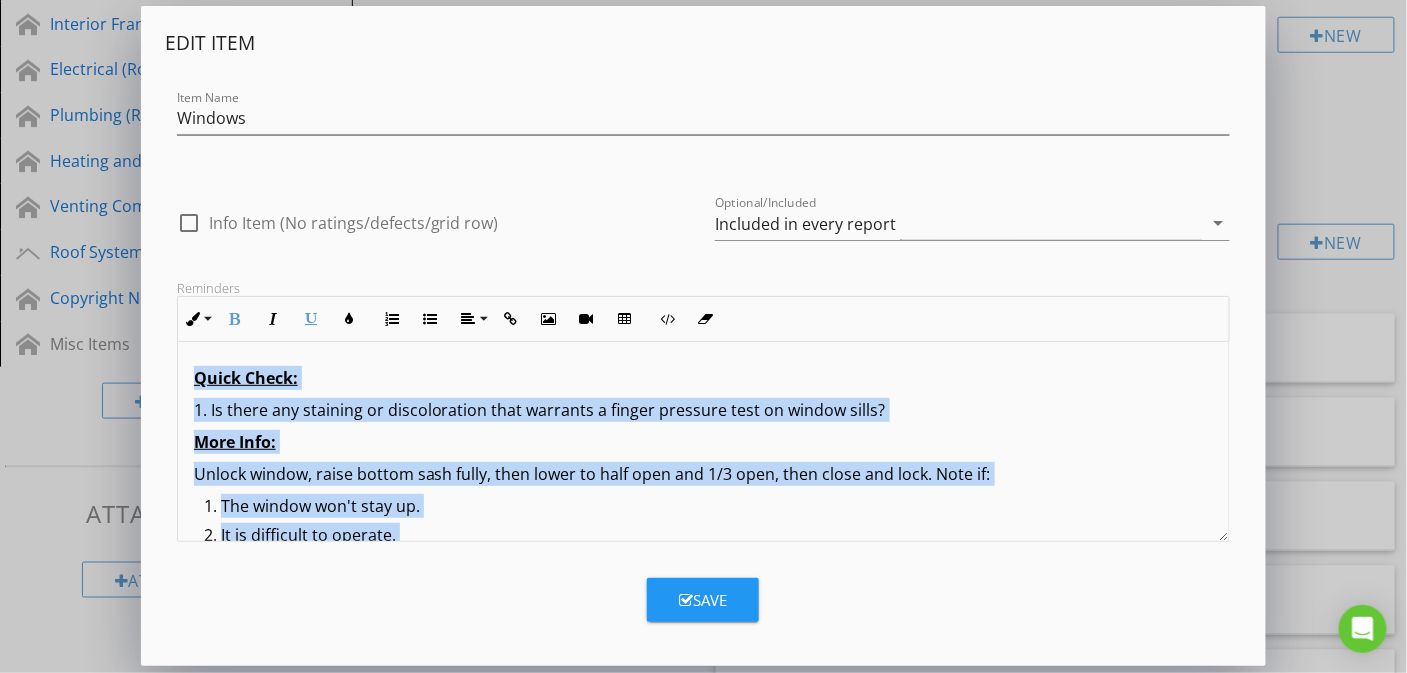 drag, startPoint x: 470, startPoint y: 503, endPoint x: 115, endPoint y: 286, distance: 416.0697 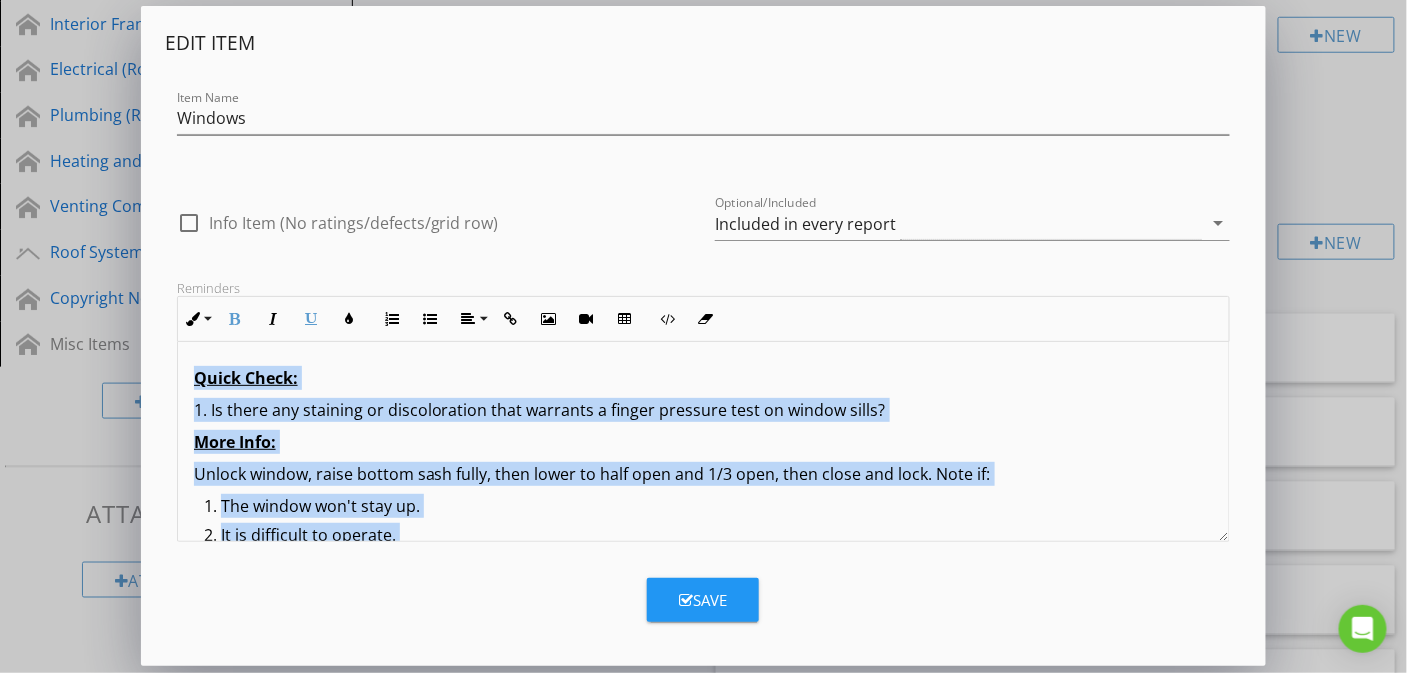 click on "Edit Item   Item Name Windows     check_box_outline_blank Info Item (No ratings/defects/grid row)   Optional/Included Included in every report arrow_drop_down     Reminders   Inline Style XLarge Large Normal Small Light Small/Light Bold Italic Underline Colors Ordered List Unordered List Align Align Left Align Center Align Right Align Justify Insert Link Insert Image Insert Video Insert Table Code View Clear Formatting Quick Check: 1. Is there any staining or discoloration that warrants a finger pressure test on window sills? More Info: Unlock window, raise bottom sash fully, then lower to half open and 1/3 open, then close and lock. Note if: The window won't stay up. It is difficult to operate. Check glass, screen, wood casing and trim. The window that you don't inspect is the one that is not working. (Murphy's law). The window that has all the cute glass knick-knacks on it is the one that doesn't work. (Murphy's law). Reference Materials:
Save" at bounding box center [703, 336] 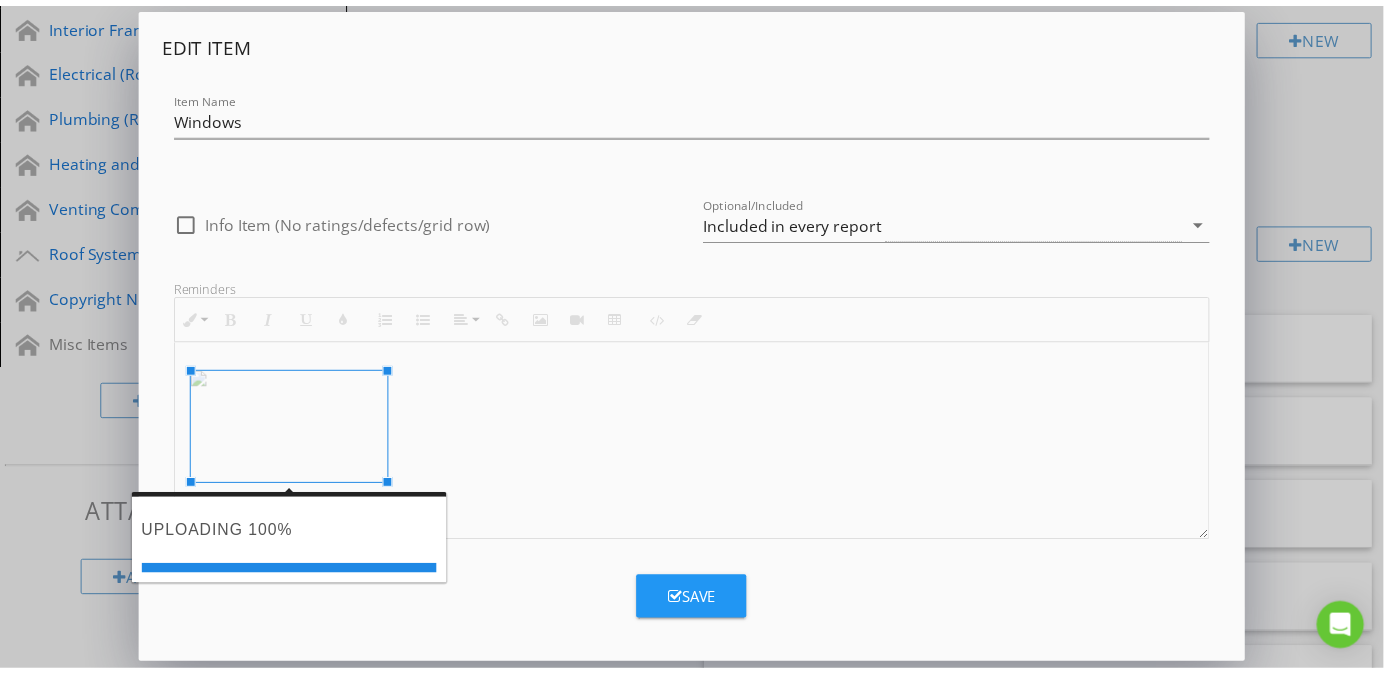 scroll, scrollTop: 1, scrollLeft: 0, axis: vertical 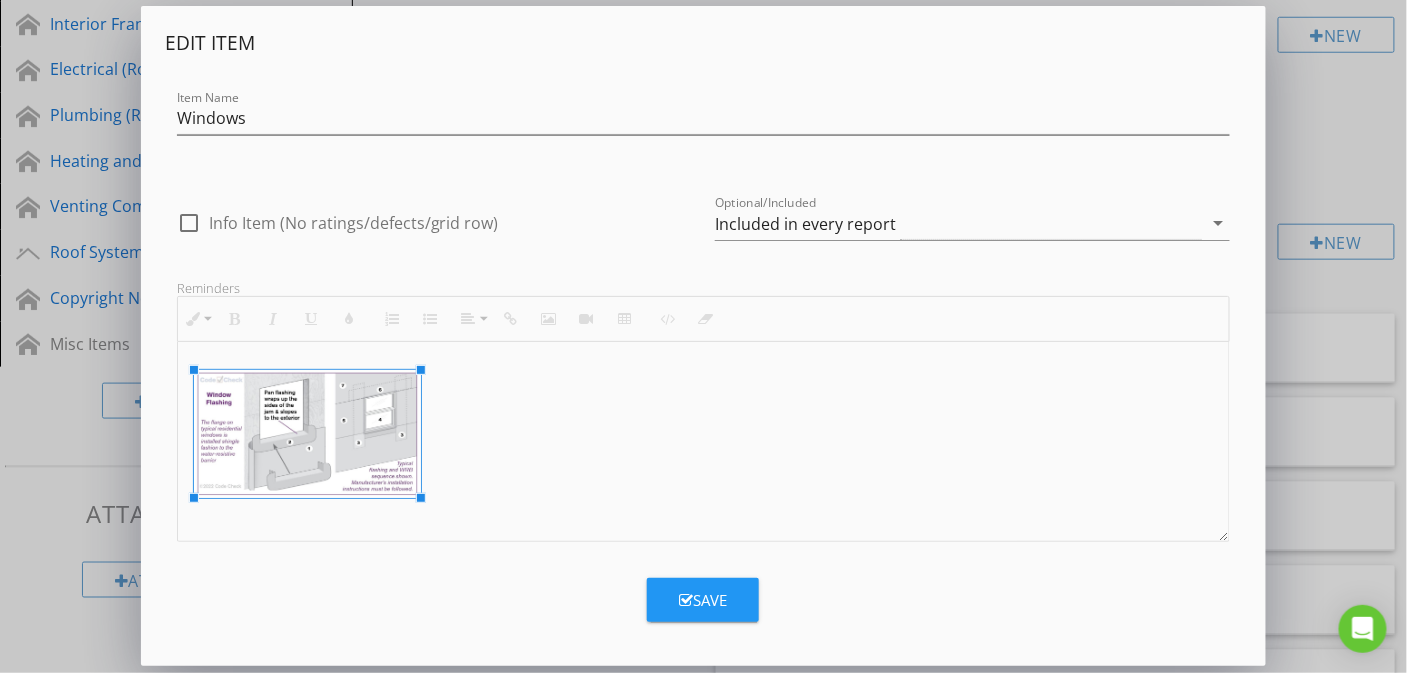 drag, startPoint x: 393, startPoint y: 480, endPoint x: 421, endPoint y: 440, distance: 48.82622 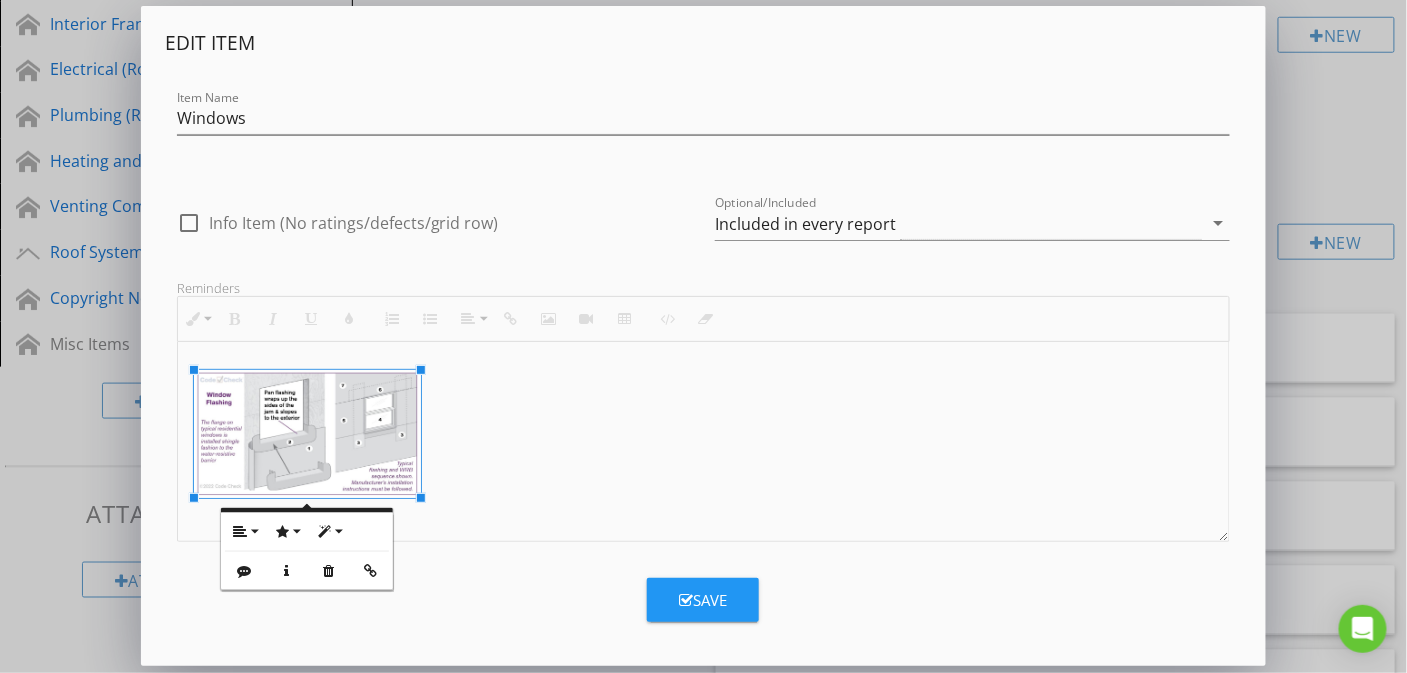 click at bounding box center (704, 441) 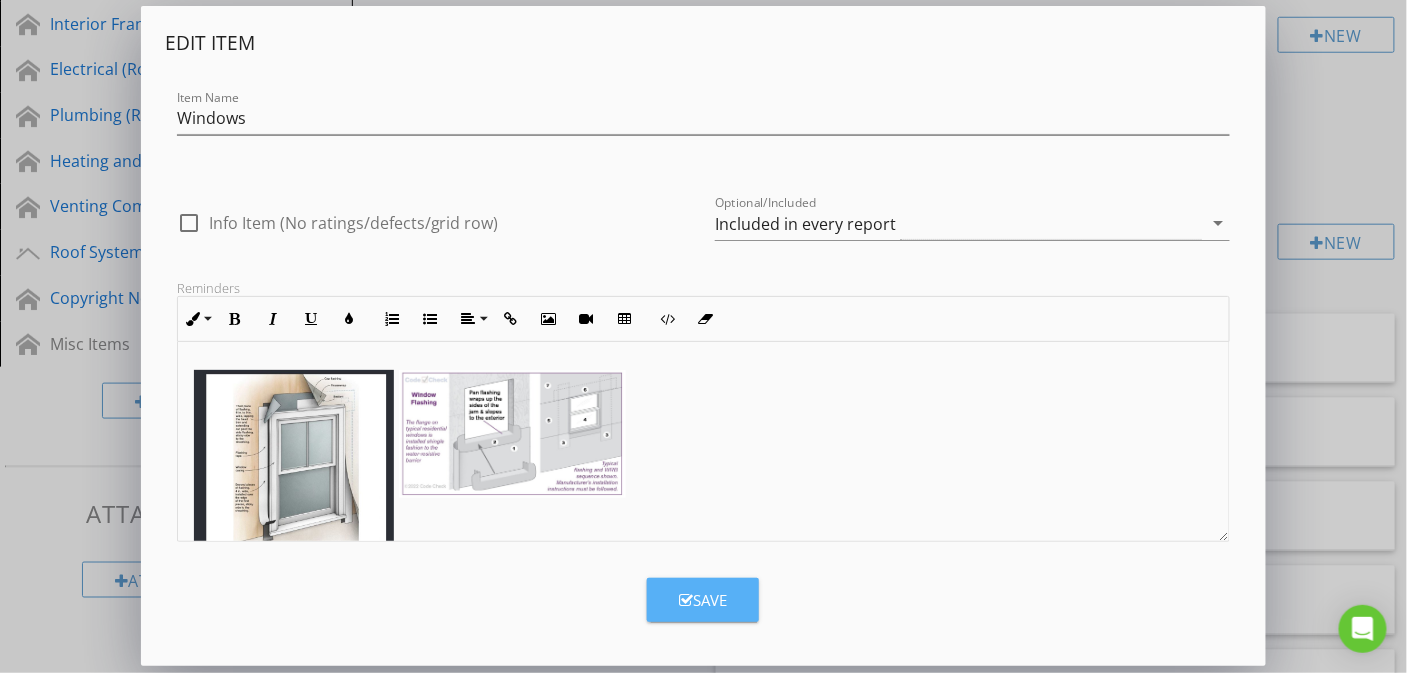 click on "Save" at bounding box center (703, 600) 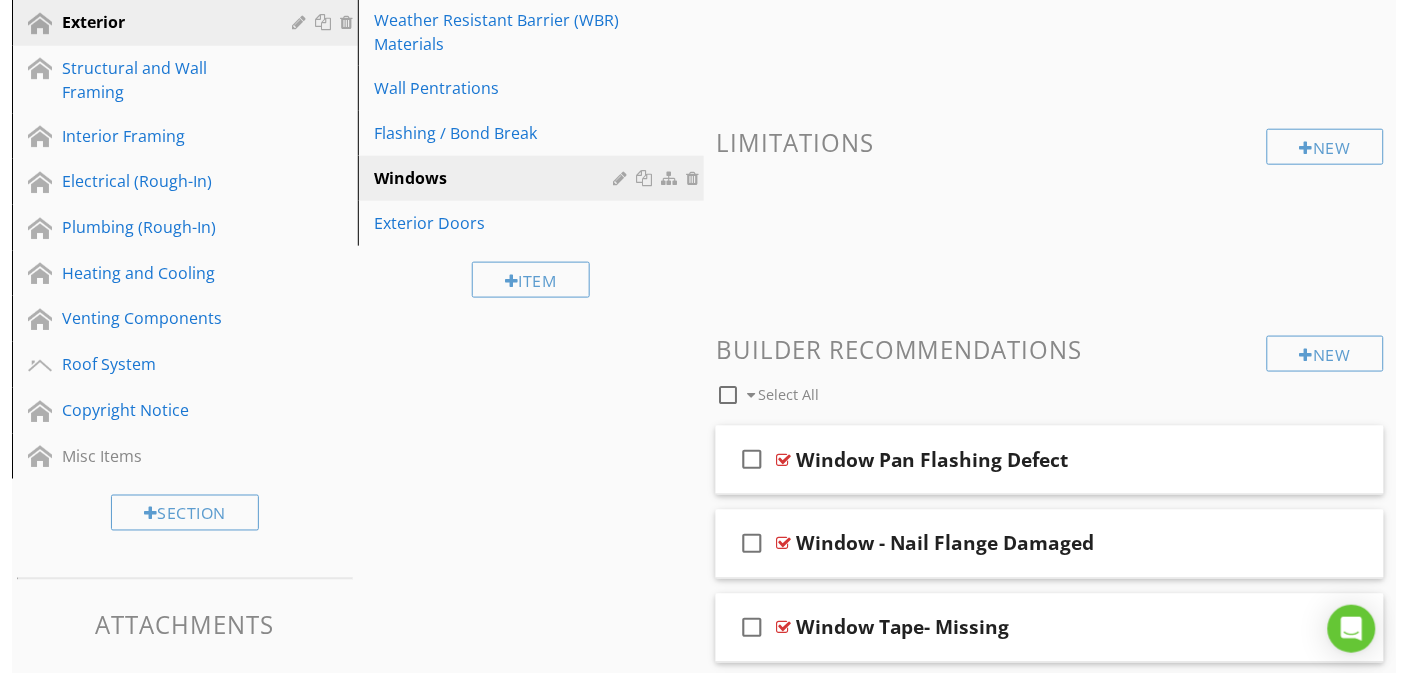 scroll, scrollTop: 376, scrollLeft: 0, axis: vertical 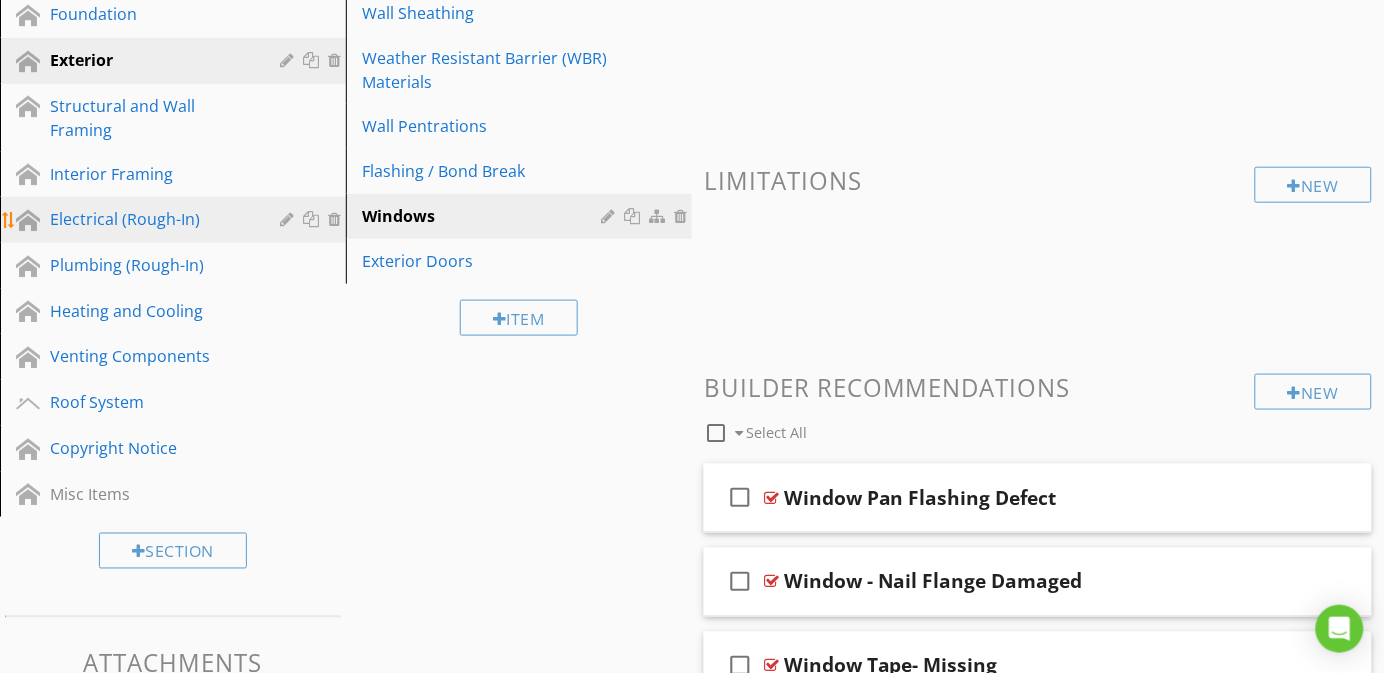 click on "Electrical (Rough-In)" at bounding box center [150, 219] 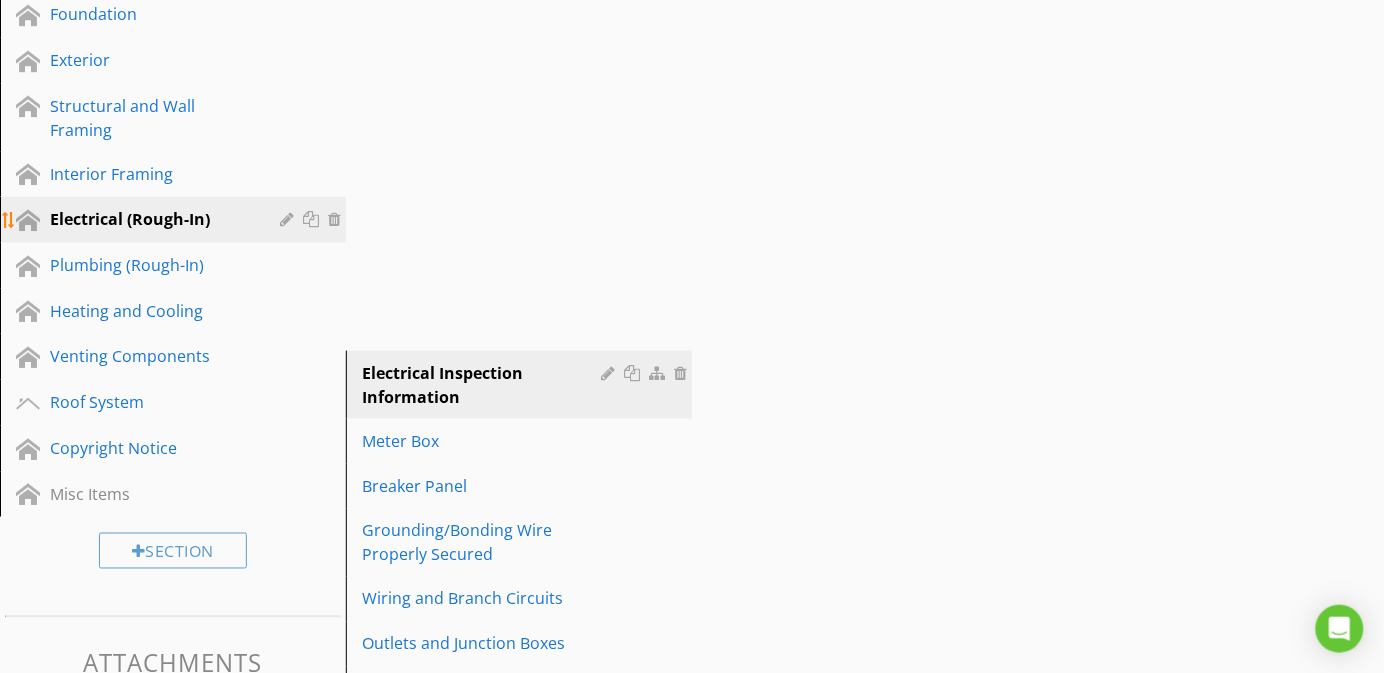 click on "Electrical (Rough-In)" at bounding box center (150, 219) 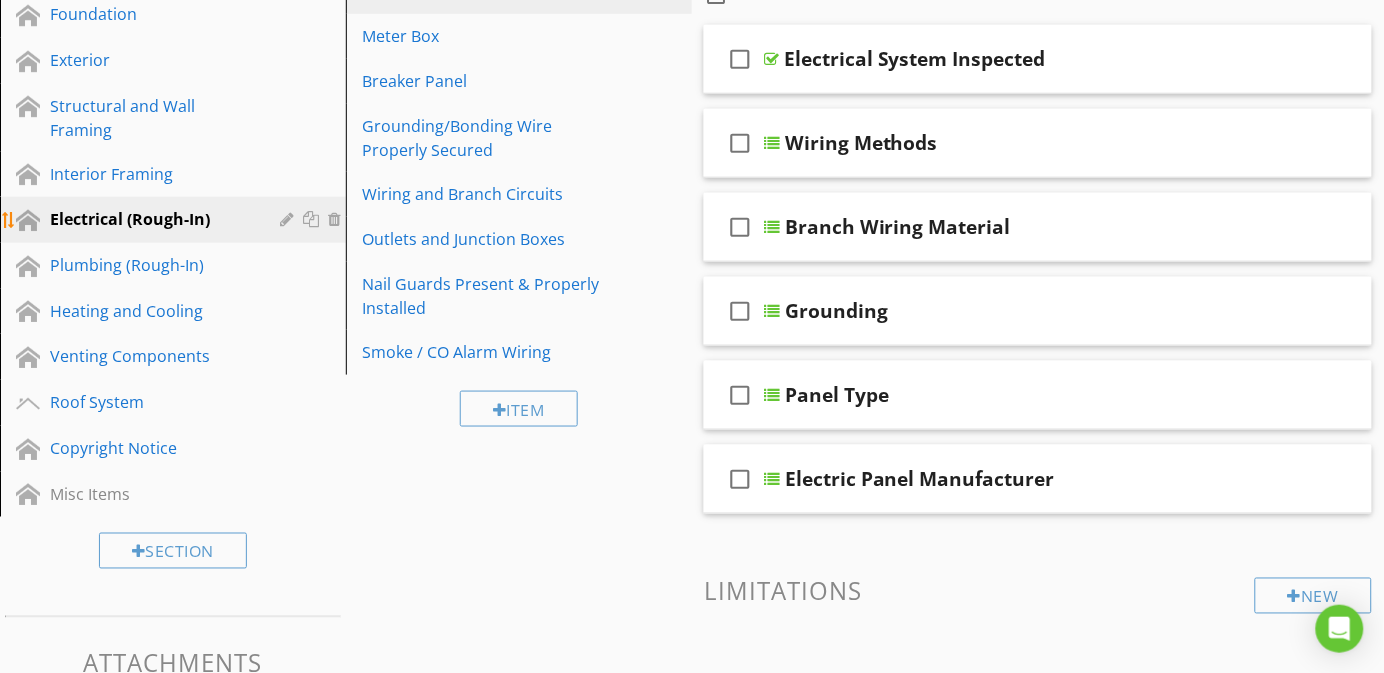 click at bounding box center (289, 219) 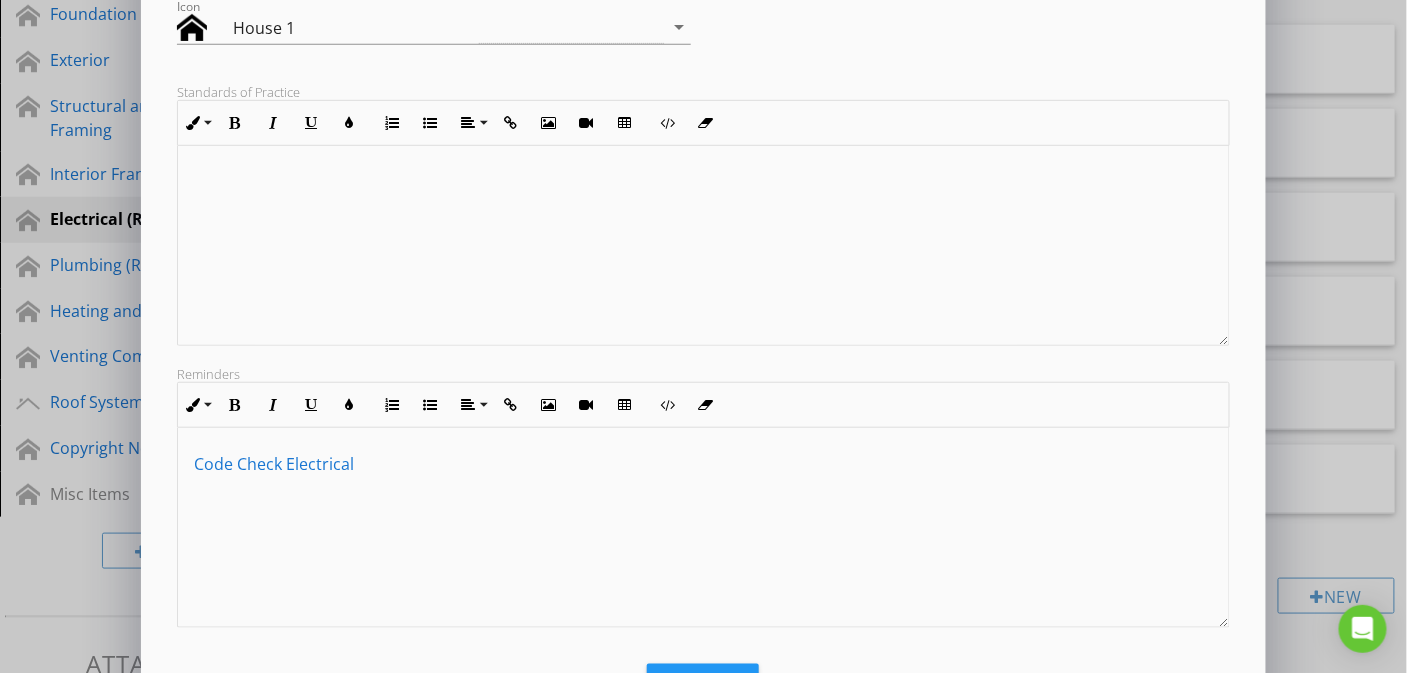 scroll, scrollTop: 300, scrollLeft: 0, axis: vertical 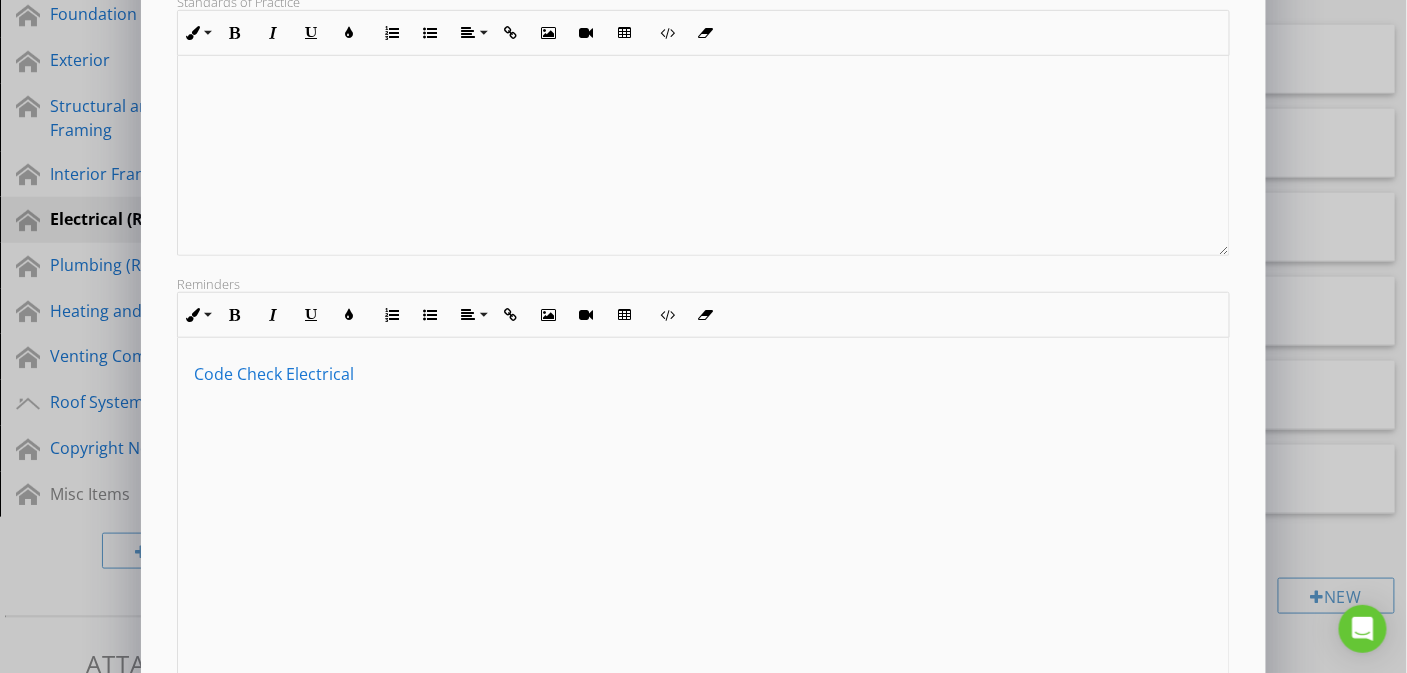drag, startPoint x: 1213, startPoint y: 526, endPoint x: 842, endPoint y: 426, distance: 384.2408 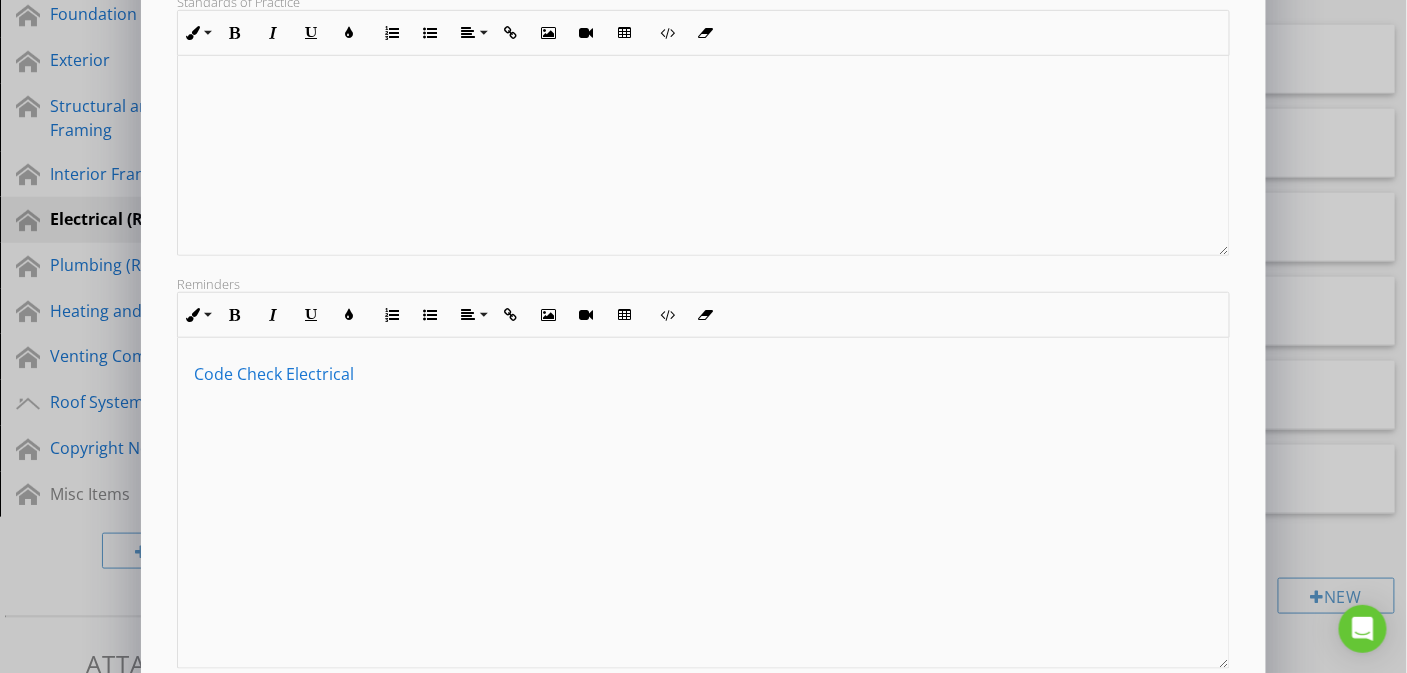 click on "Code Check Electrical" at bounding box center [274, 374] 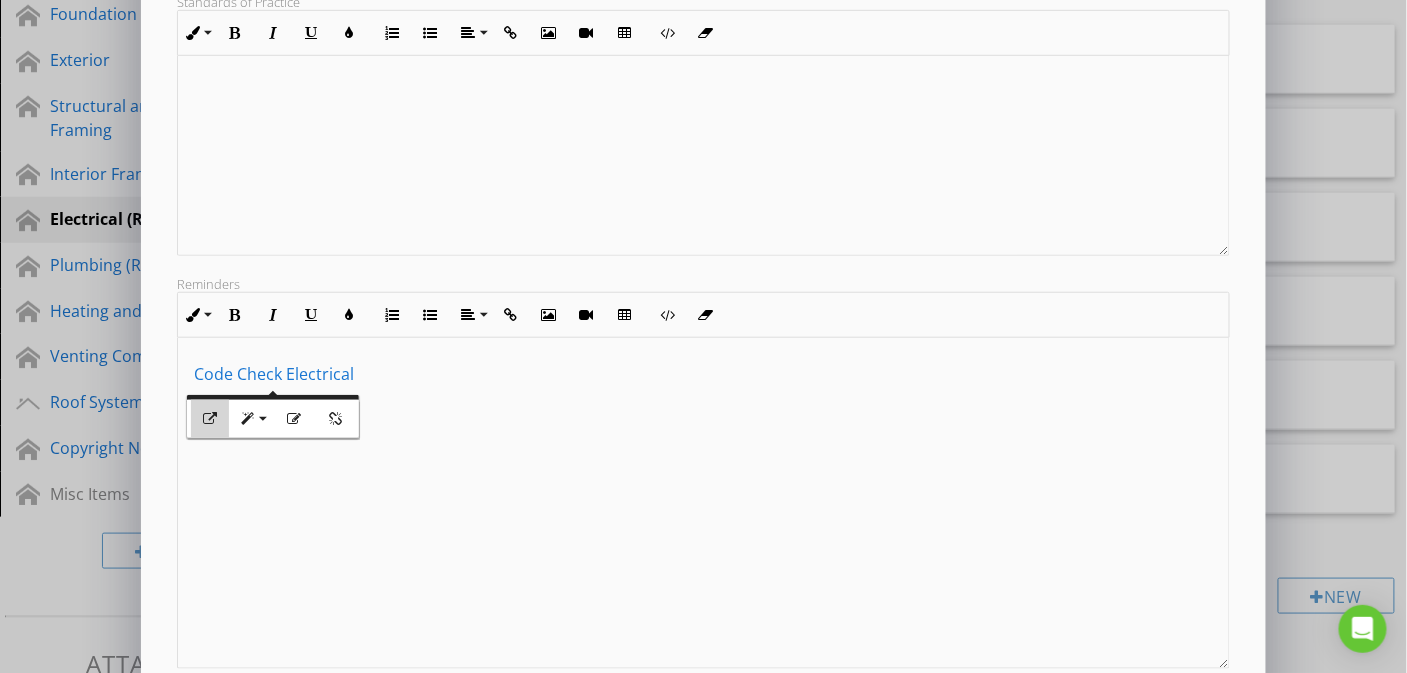 click at bounding box center [210, 419] 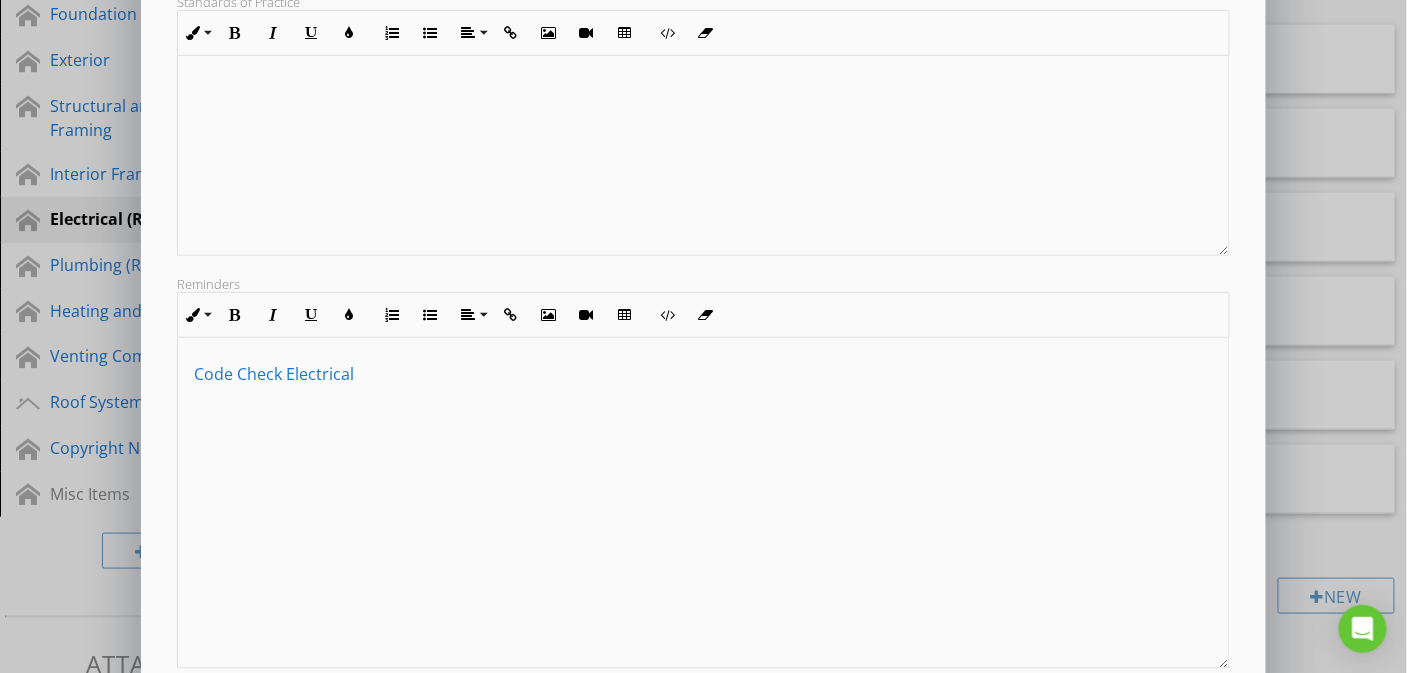 click on "Code Check Electrical" at bounding box center [704, 374] 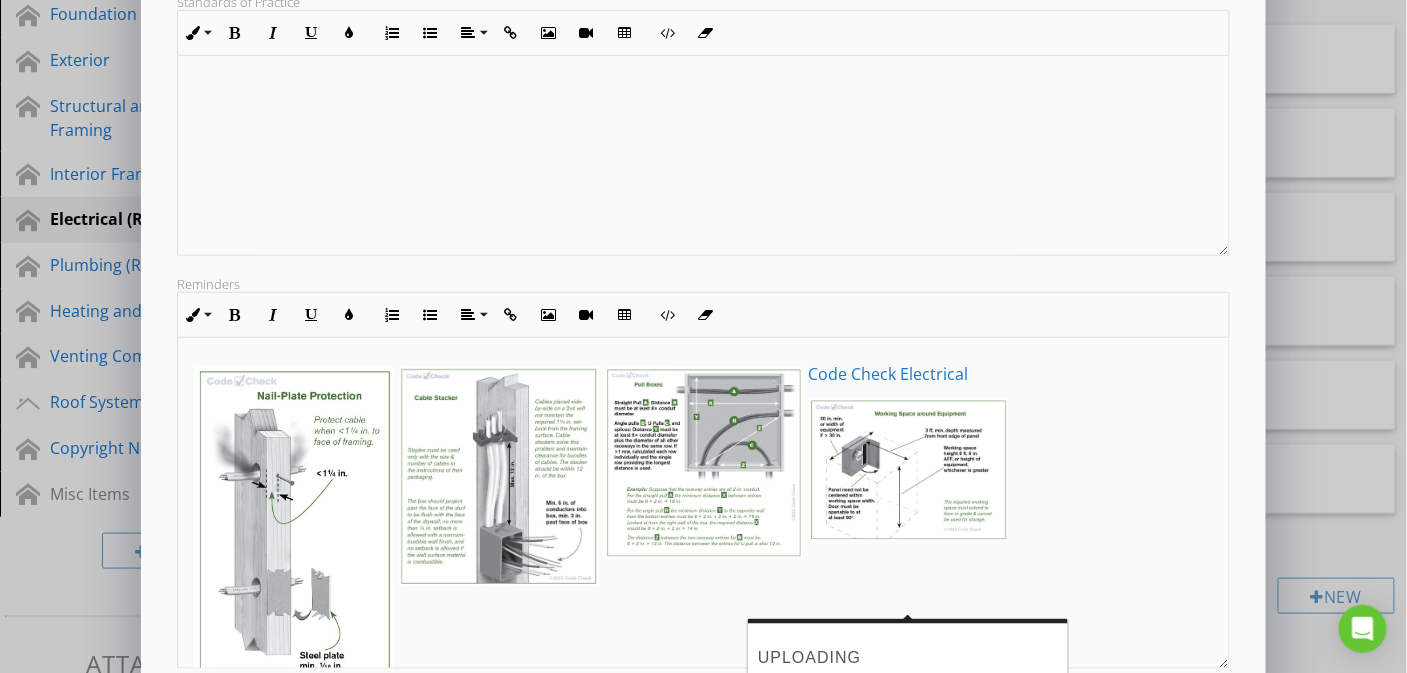 scroll, scrollTop: 464, scrollLeft: 0, axis: vertical 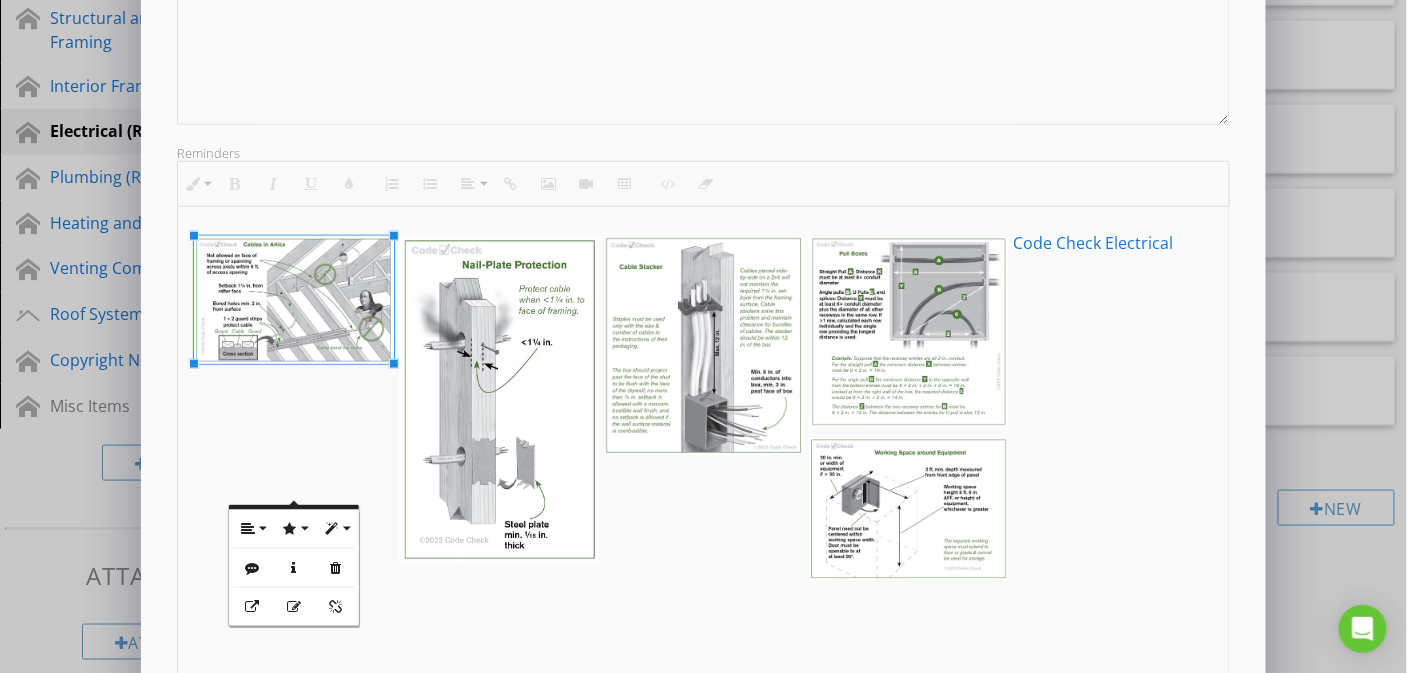 drag, startPoint x: 1225, startPoint y: 527, endPoint x: 1185, endPoint y: 677, distance: 155.24174 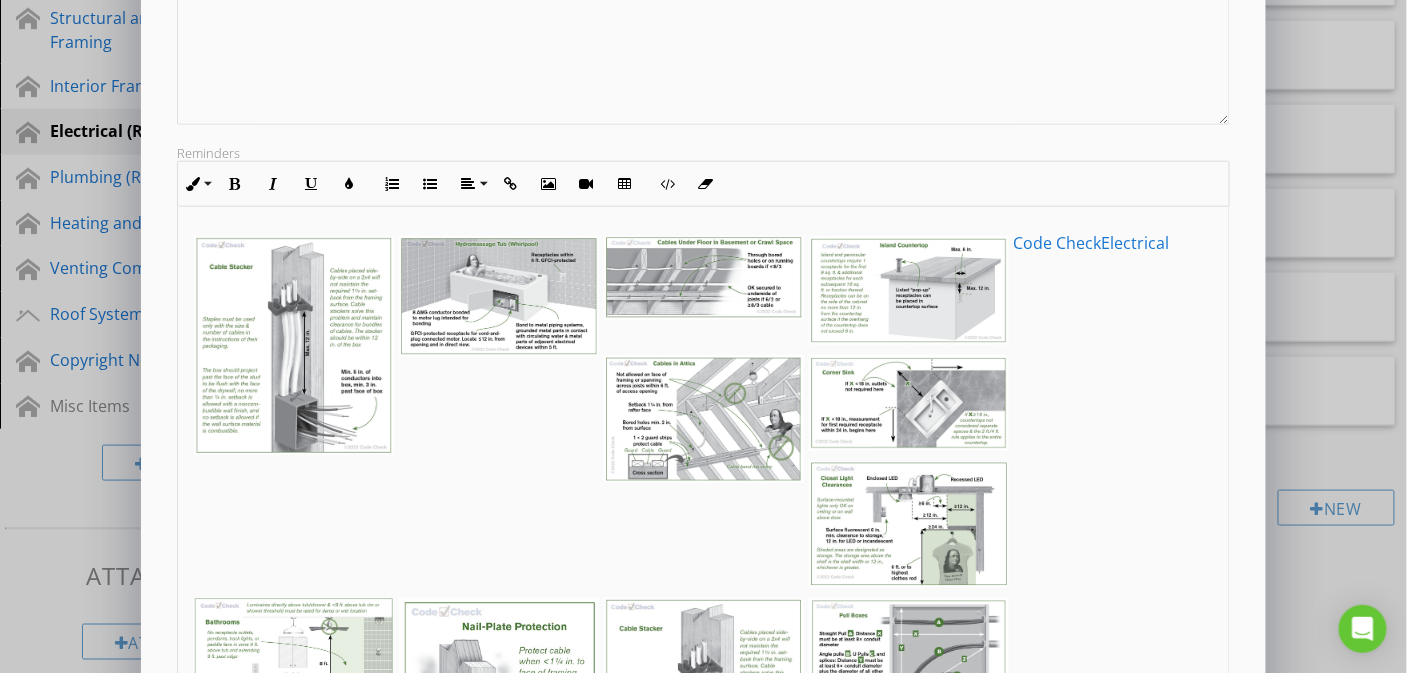 click at bounding box center [294, 345] 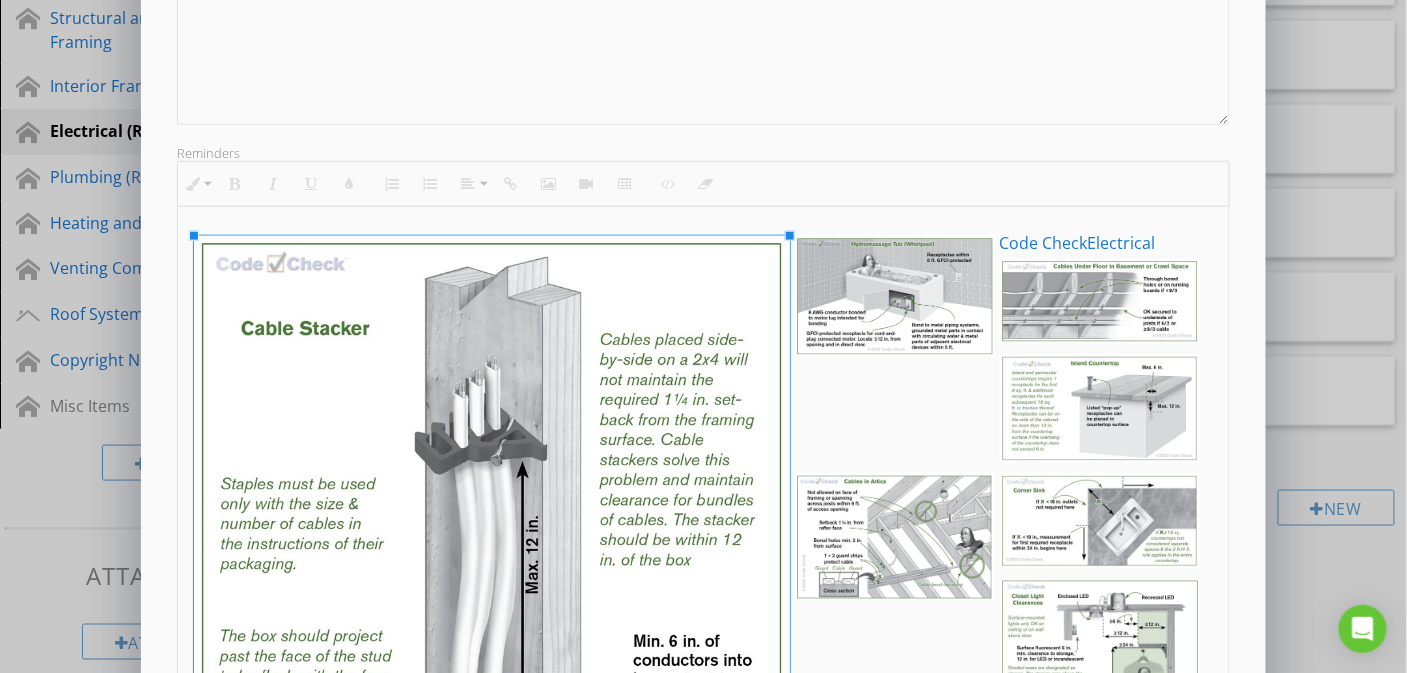 drag, startPoint x: 395, startPoint y: 453, endPoint x: 792, endPoint y: 592, distance: 420.6305 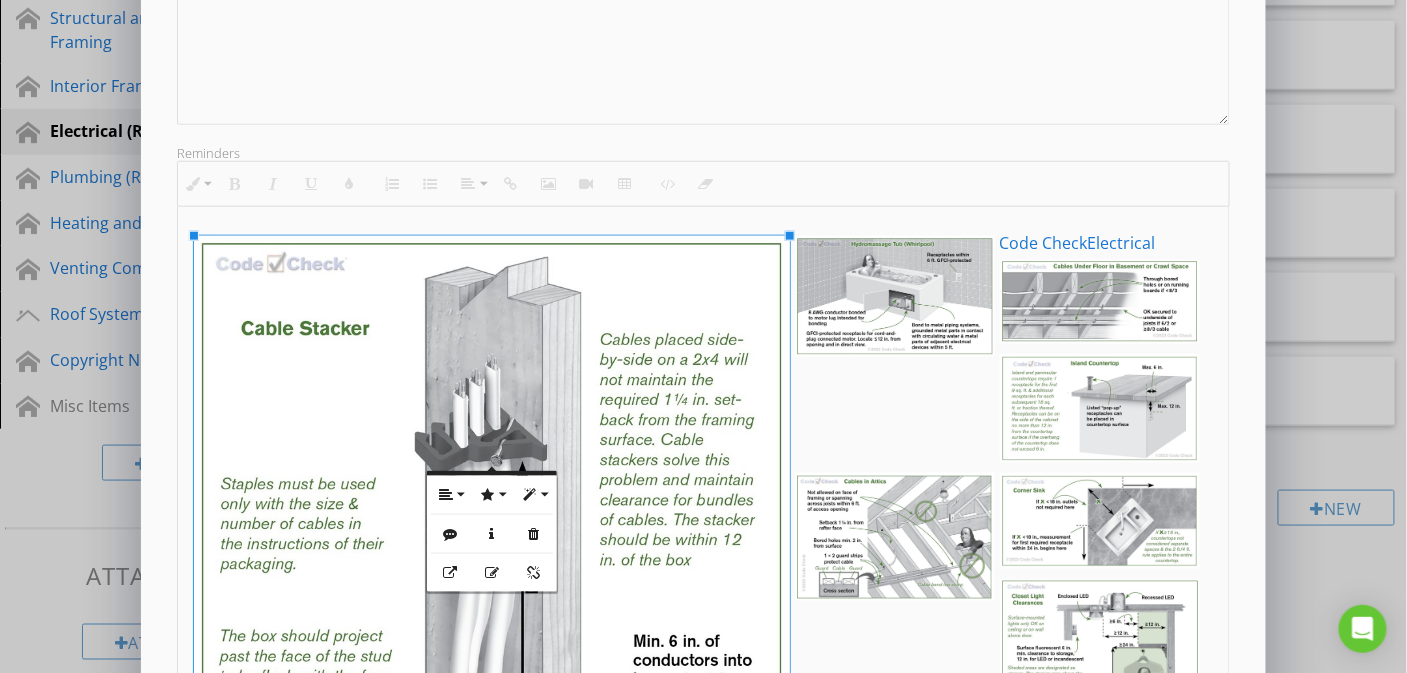scroll, scrollTop: 450, scrollLeft: 0, axis: vertical 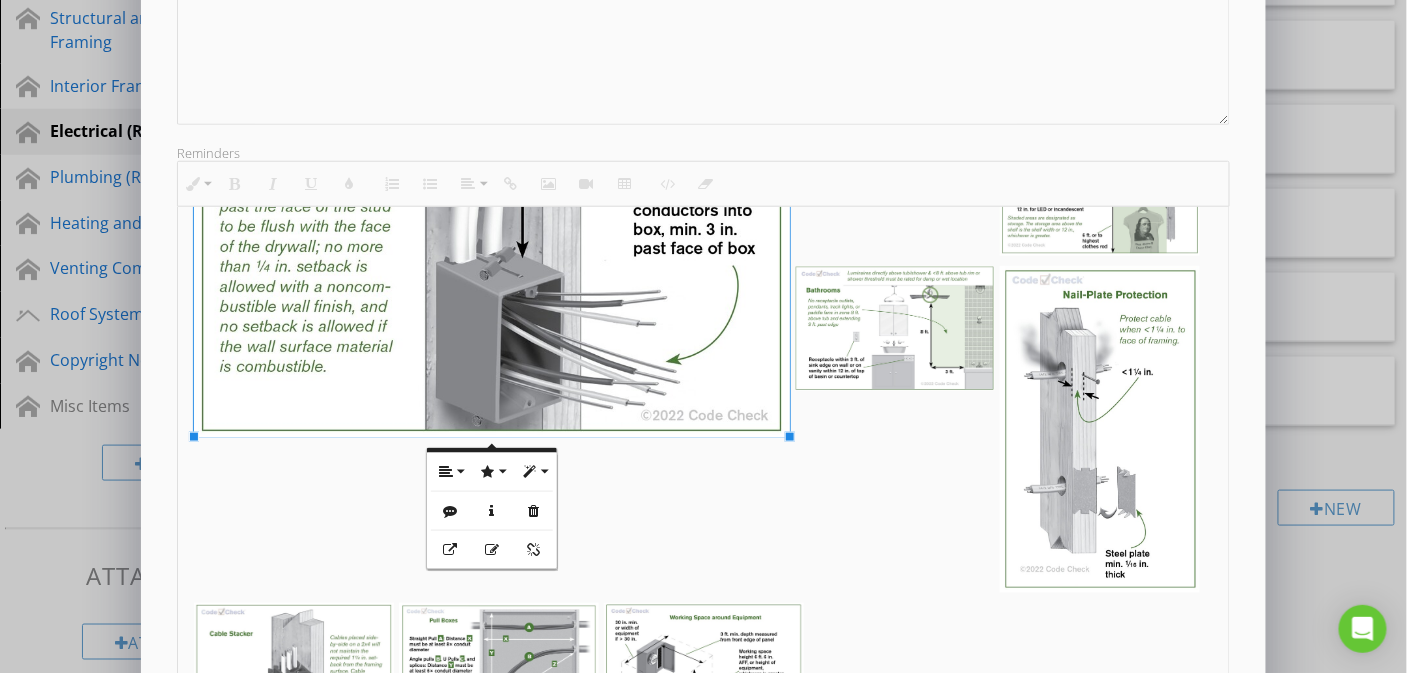 drag, startPoint x: 795, startPoint y: 433, endPoint x: 723, endPoint y: 410, distance: 75.58439 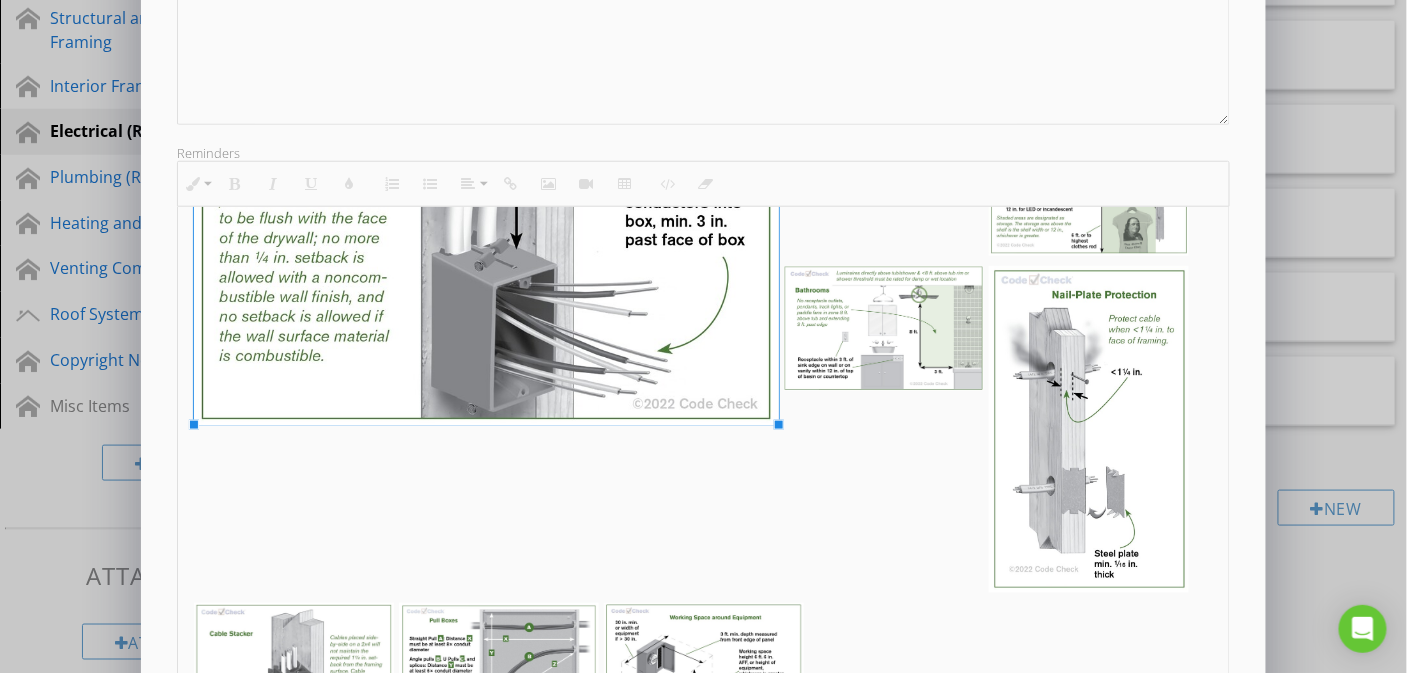 scroll, scrollTop: 404, scrollLeft: 0, axis: vertical 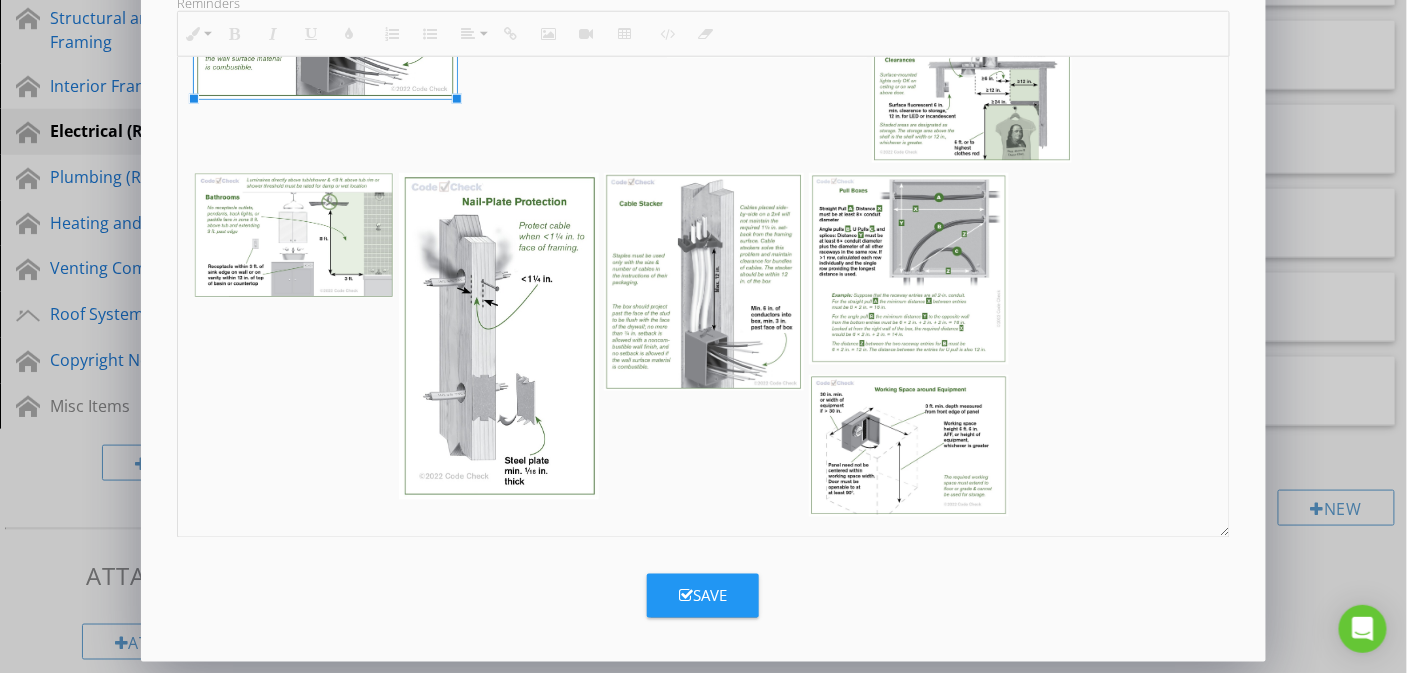drag, startPoint x: 786, startPoint y: 432, endPoint x: 454, endPoint y: 344, distance: 343.4647 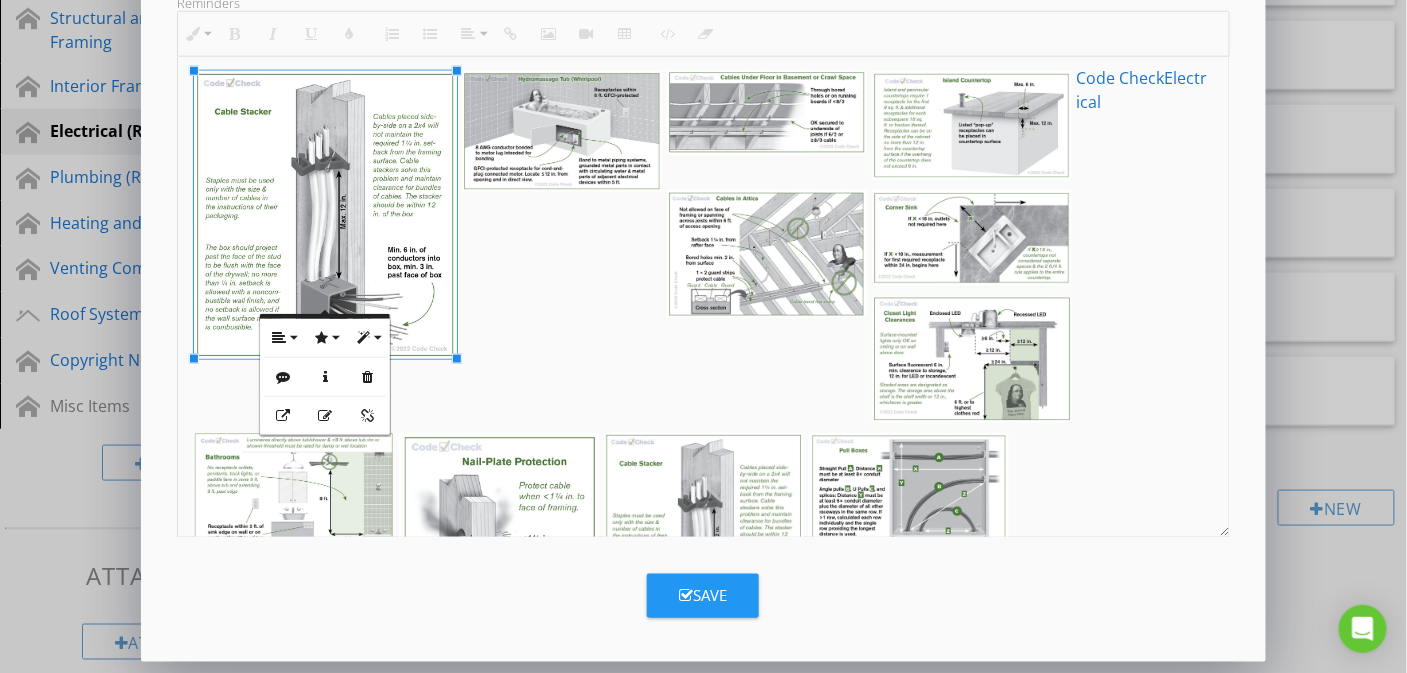 scroll, scrollTop: 0, scrollLeft: 0, axis: both 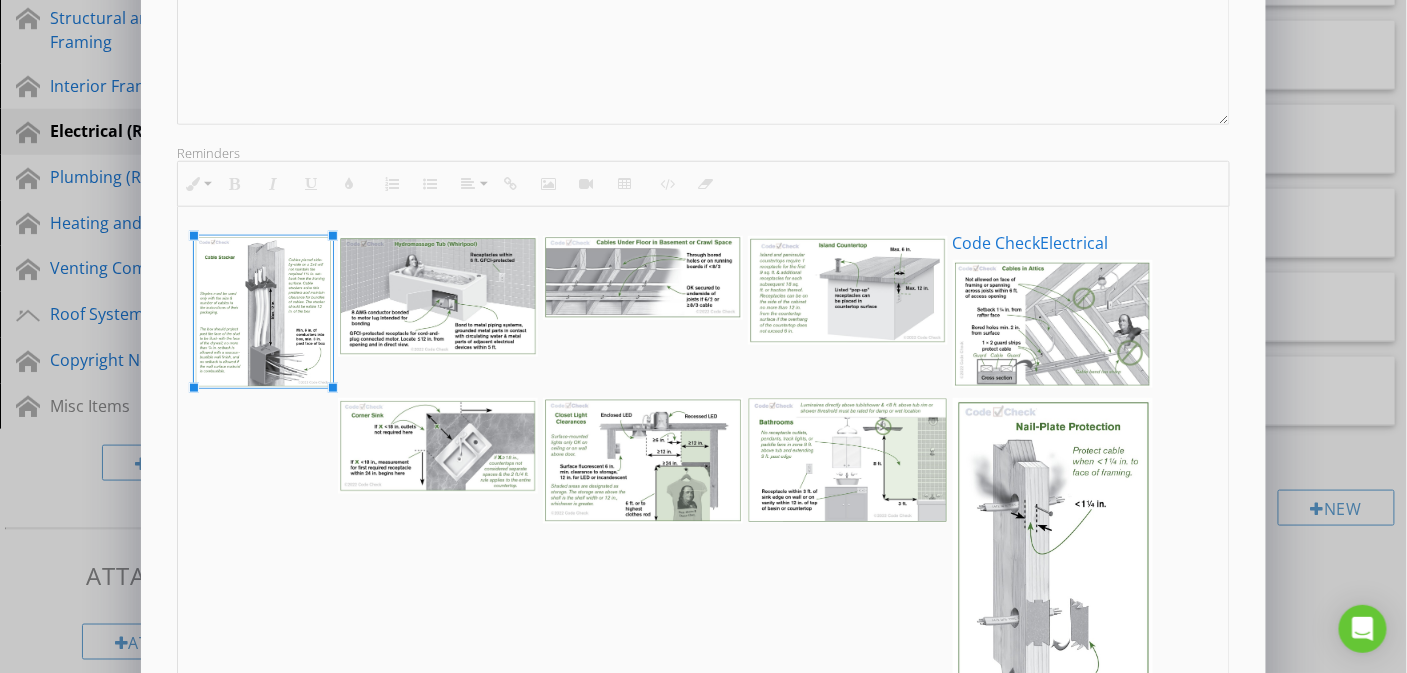 drag, startPoint x: 458, startPoint y: 521, endPoint x: 335, endPoint y: 403, distance: 170.4494 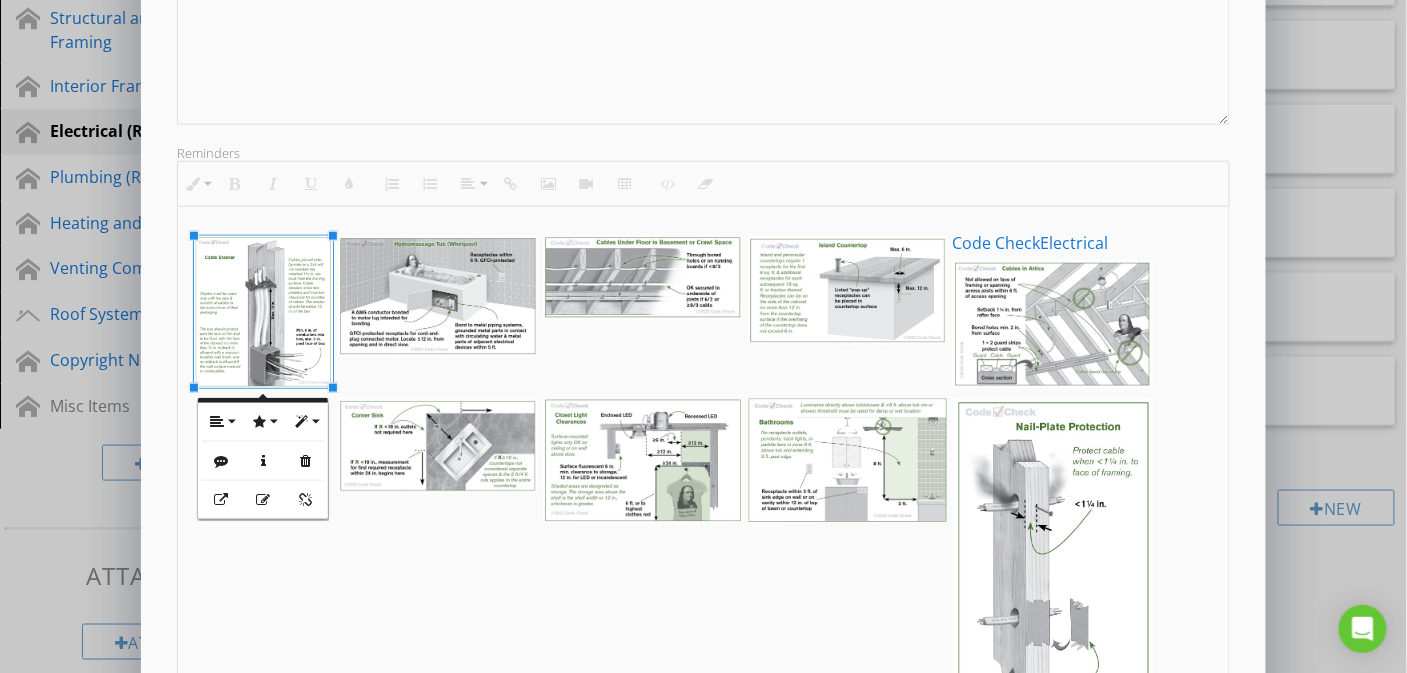 click on "Code Chec k  E lectr ical" at bounding box center [704, 591] 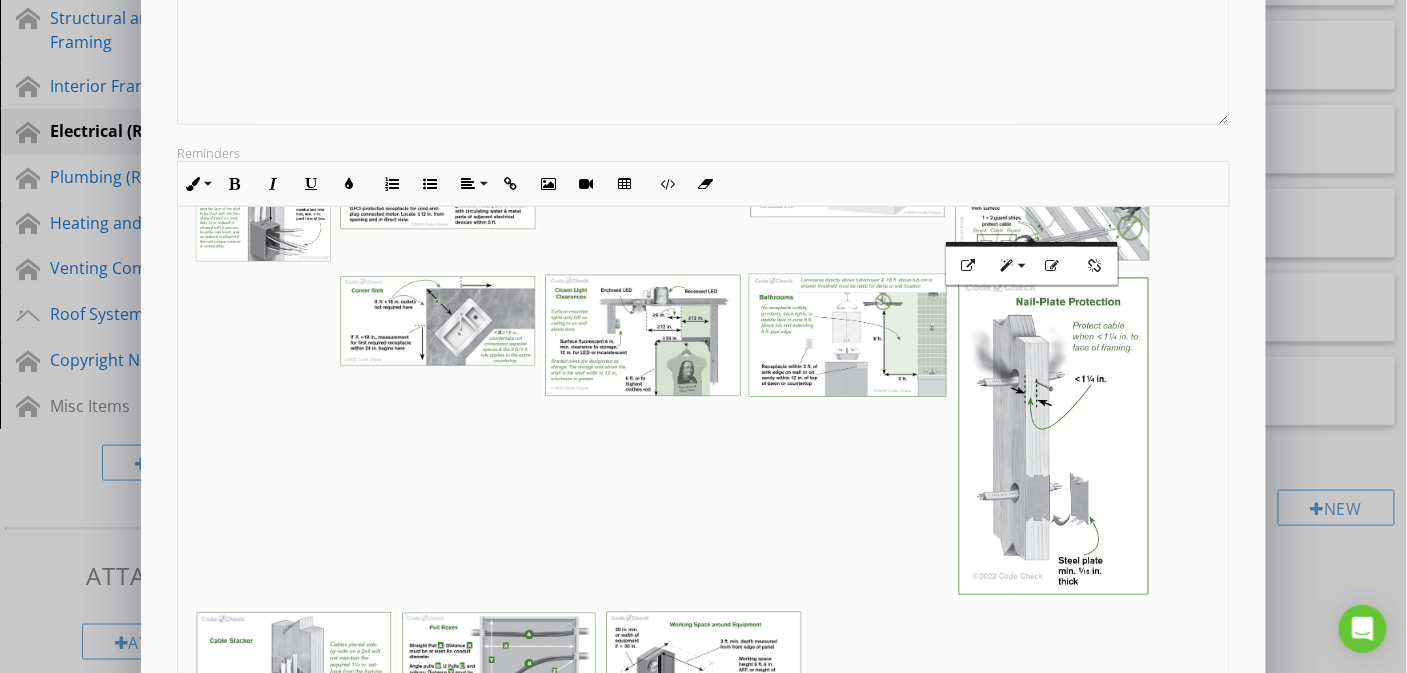 scroll, scrollTop: 150, scrollLeft: 0, axis: vertical 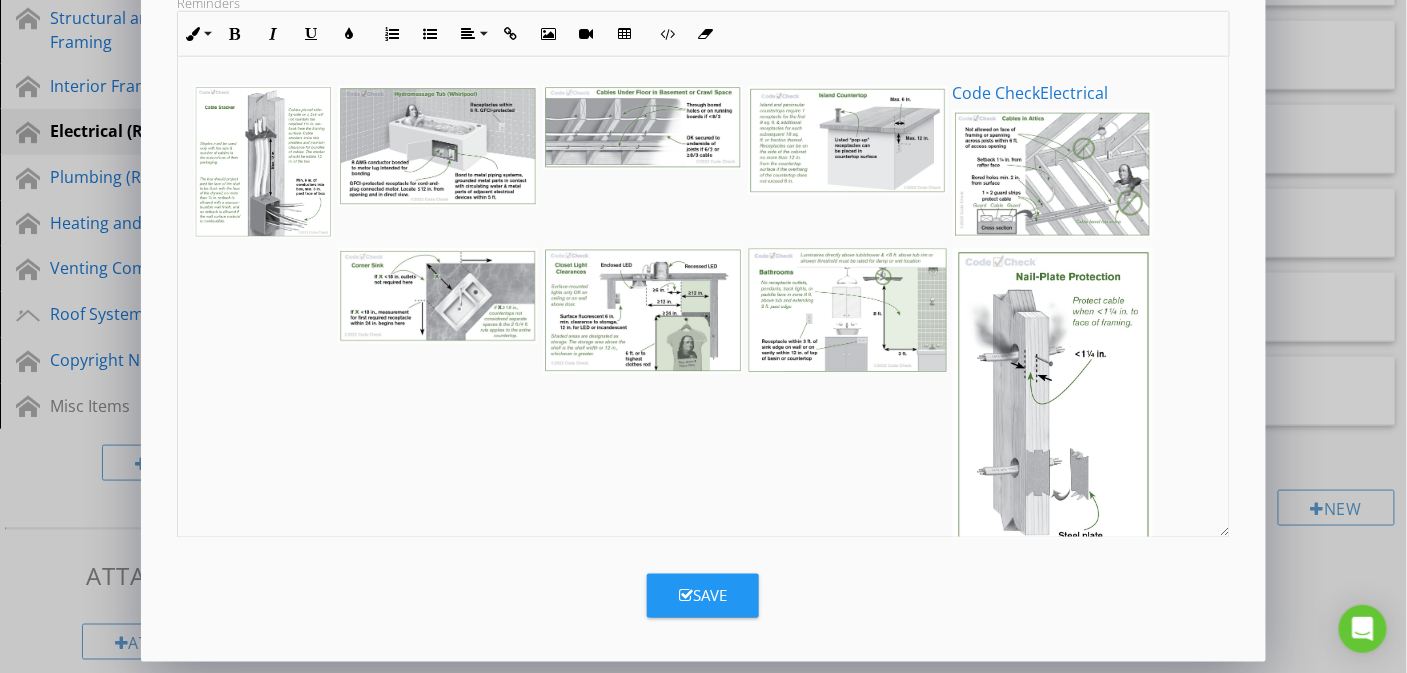 click on "Save" at bounding box center [703, 596] 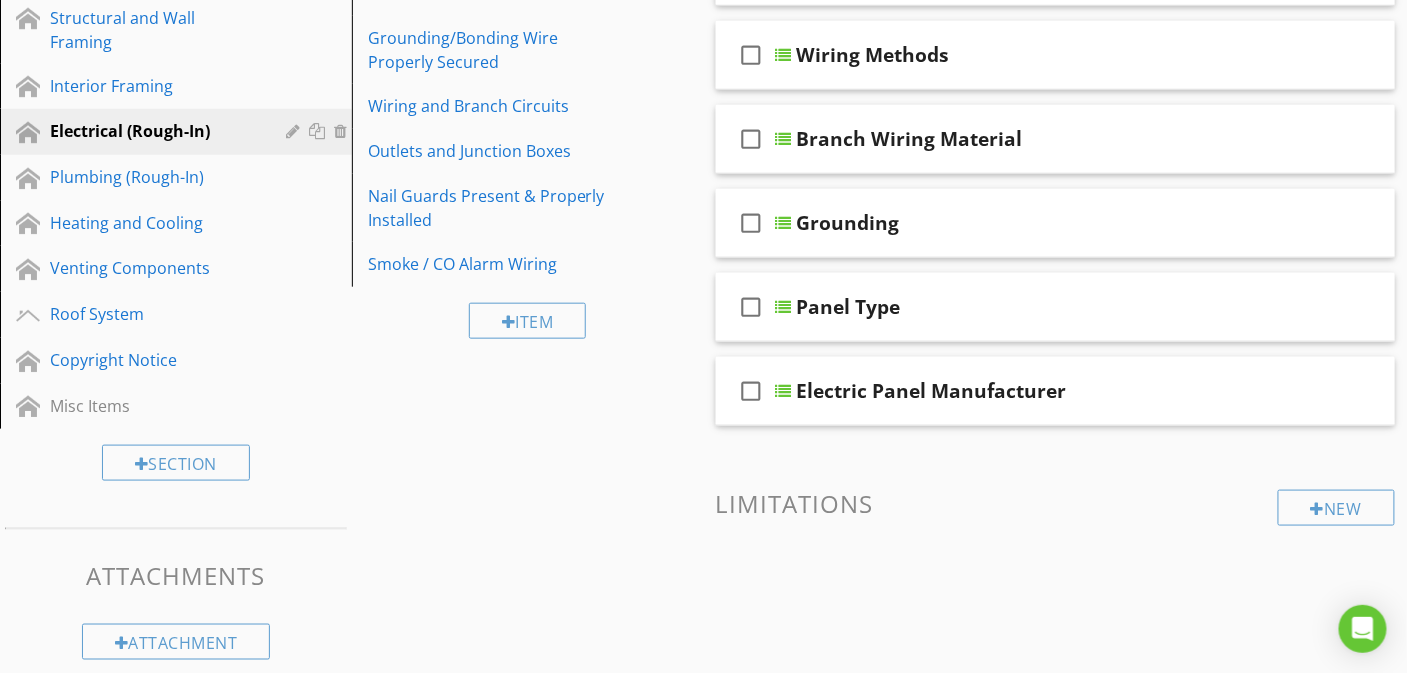 scroll, scrollTop: 167, scrollLeft: 0, axis: vertical 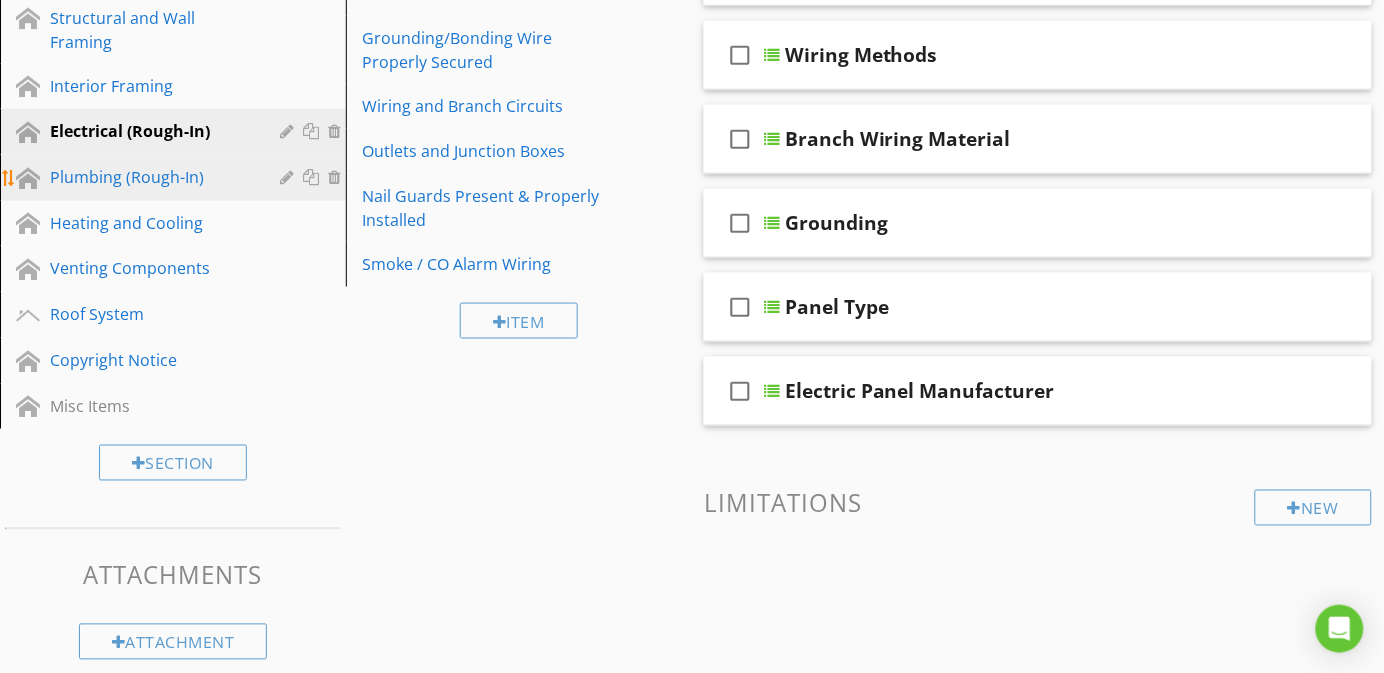 click on "Plumbing (Rough-In)" at bounding box center (150, 177) 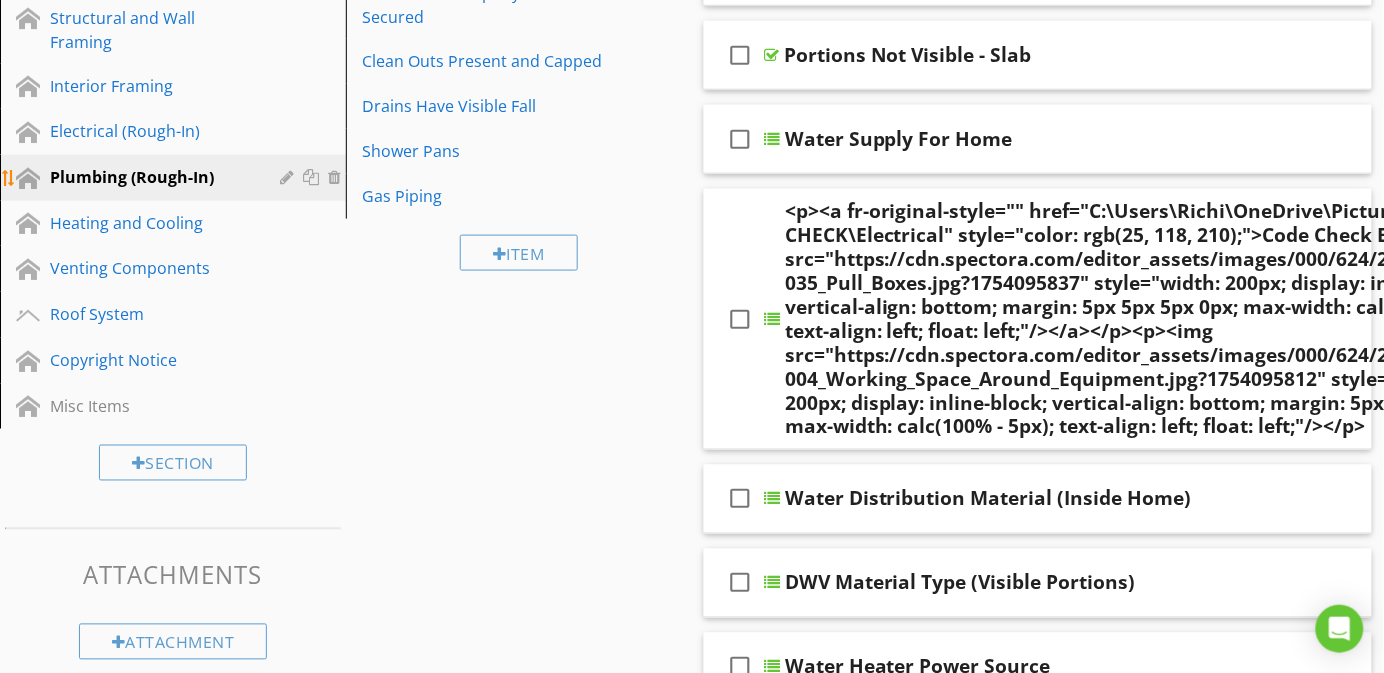 click on "Plumbing (Rough-In)" at bounding box center [188, 178] 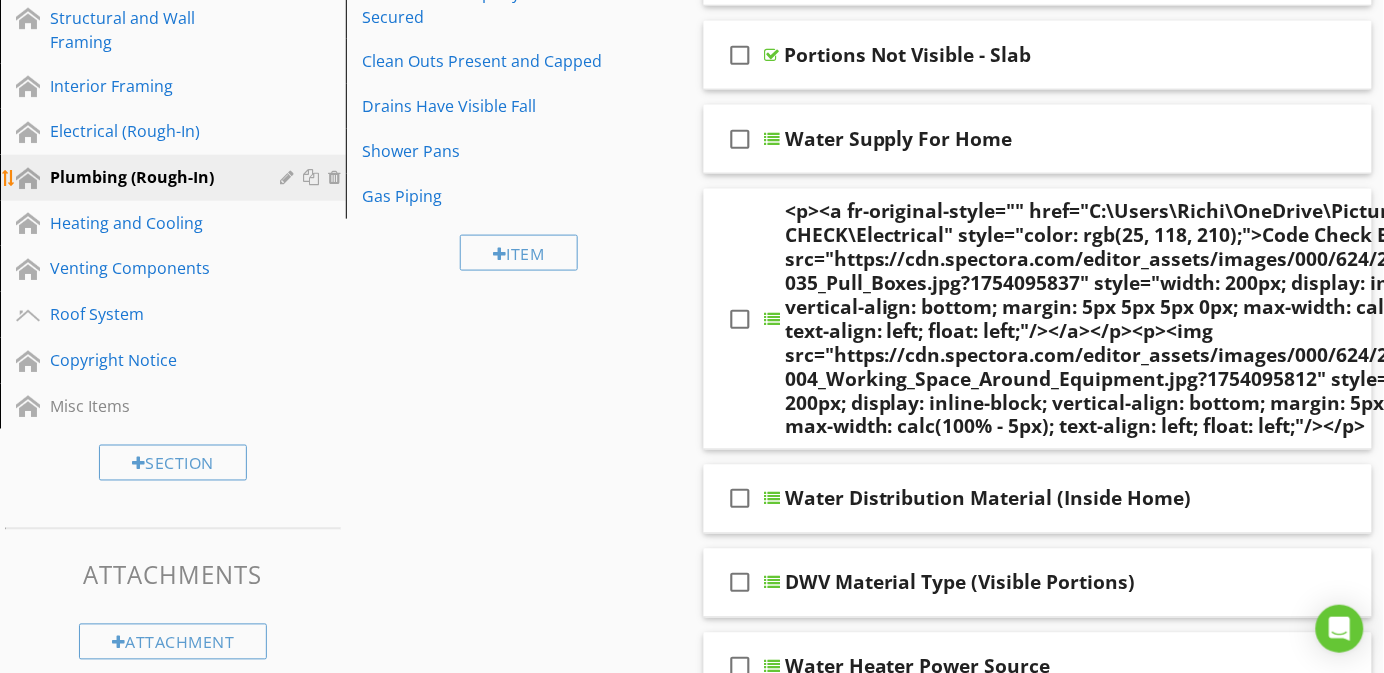 click at bounding box center [289, 177] 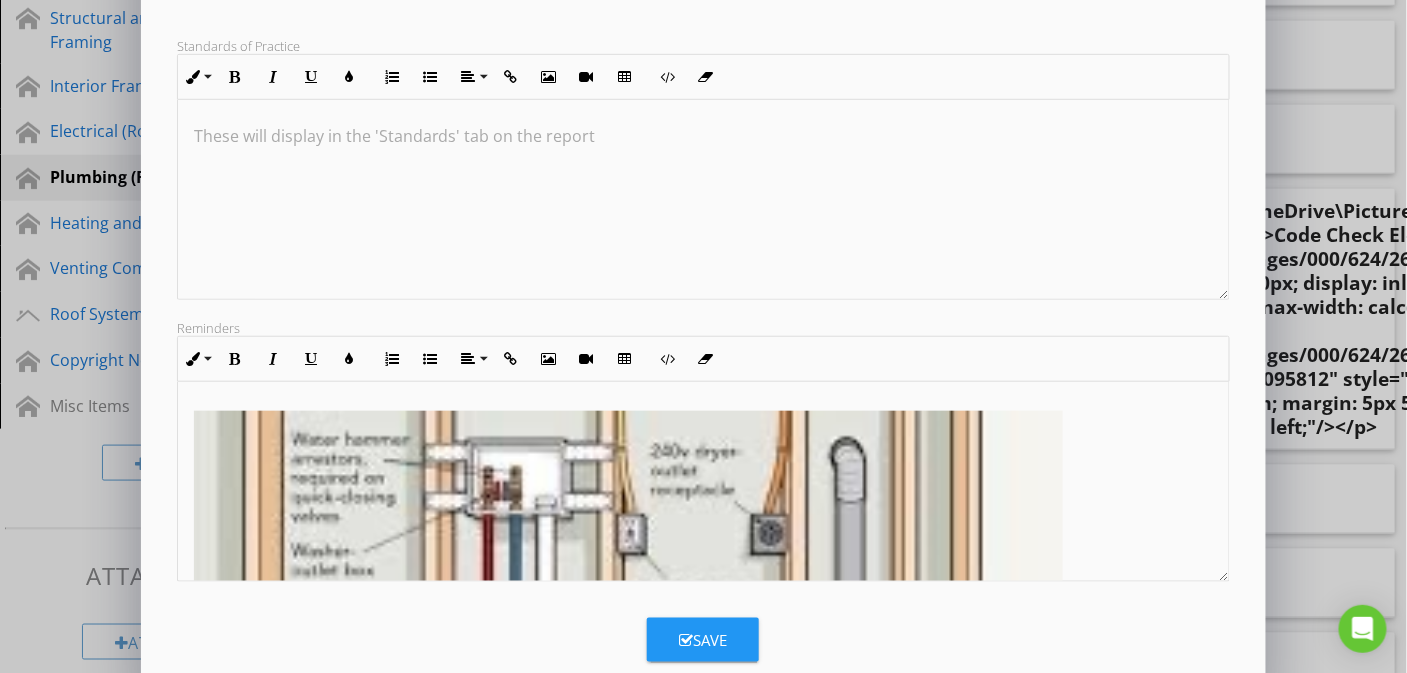 scroll, scrollTop: 385, scrollLeft: 0, axis: vertical 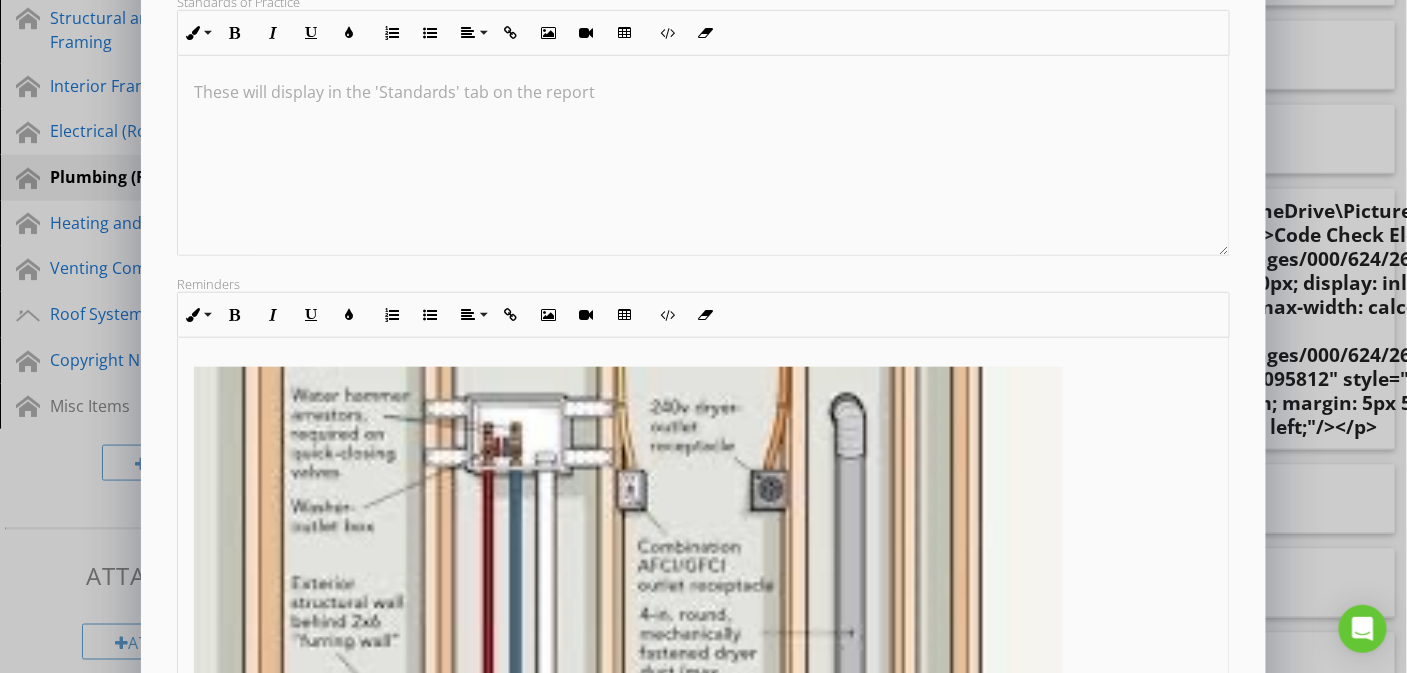 drag, startPoint x: 1221, startPoint y: 533, endPoint x: 1104, endPoint y: 516, distance: 118.22859 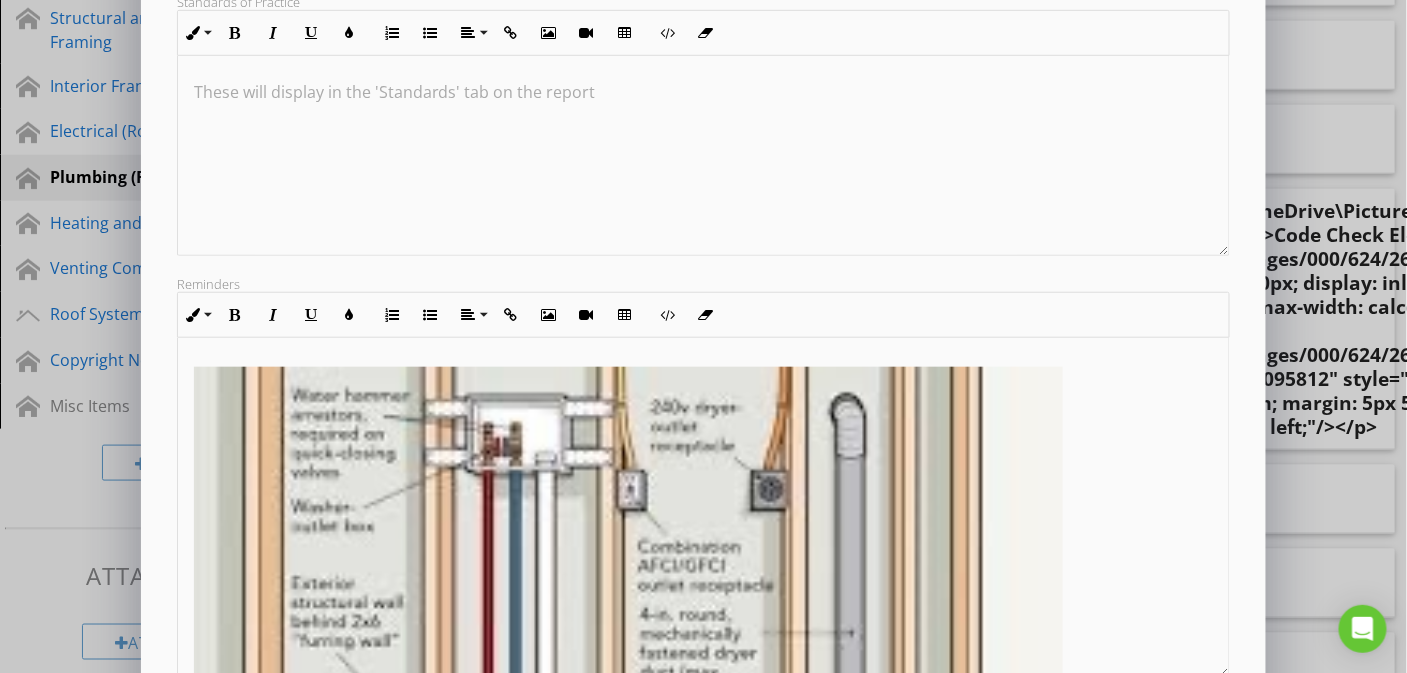 scroll, scrollTop: 450, scrollLeft: 0, axis: vertical 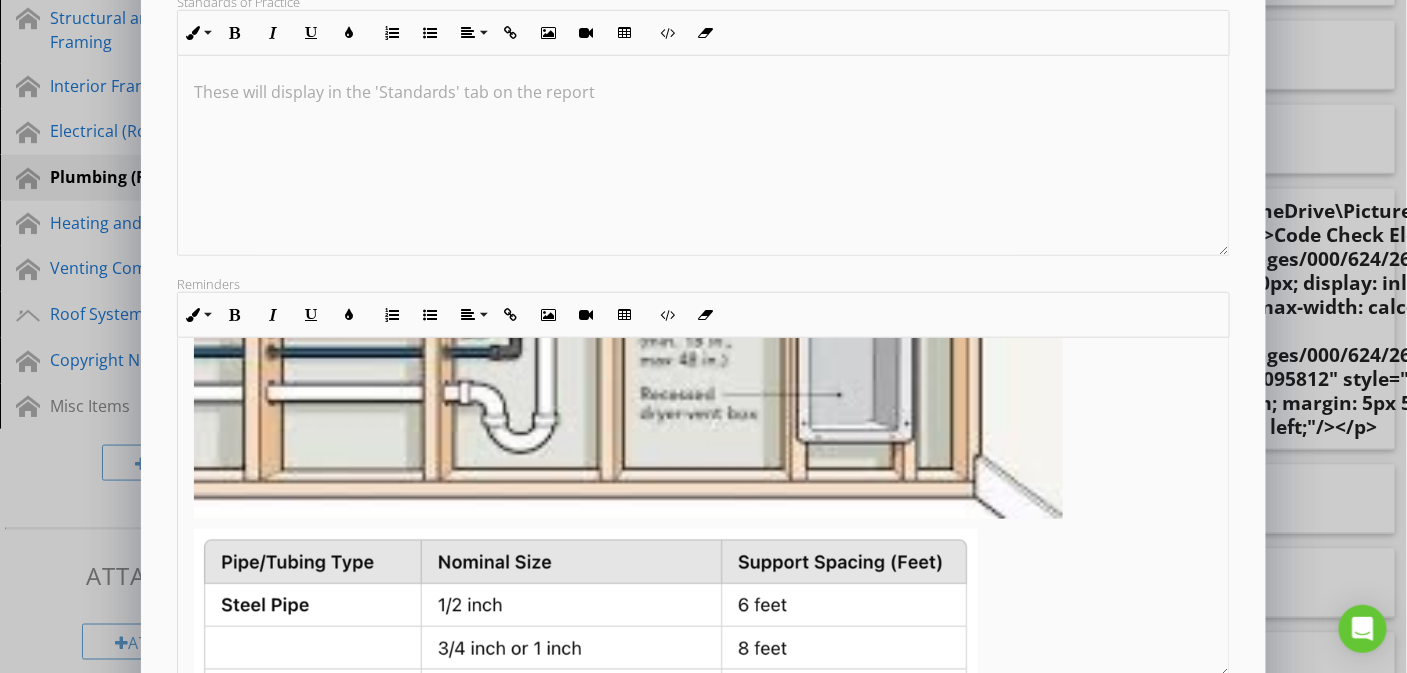 click at bounding box center (628, 218) 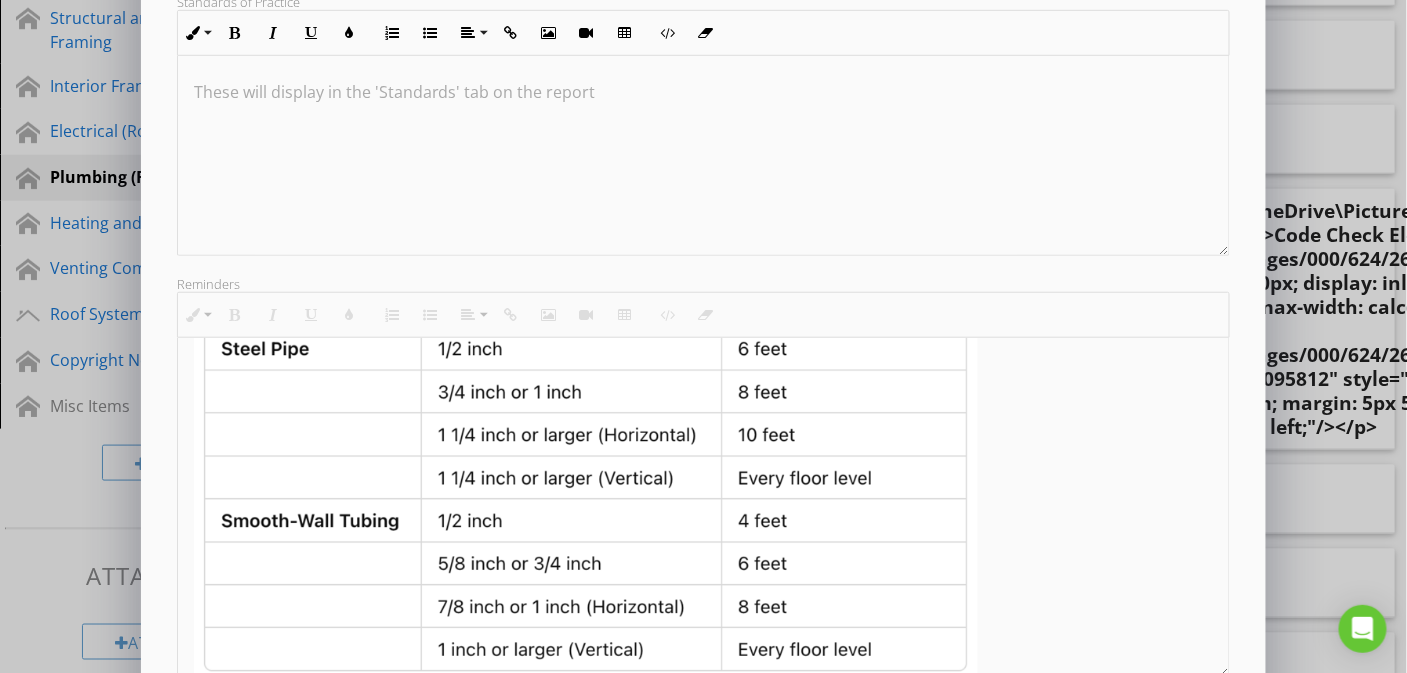 scroll, scrollTop: 401, scrollLeft: 0, axis: vertical 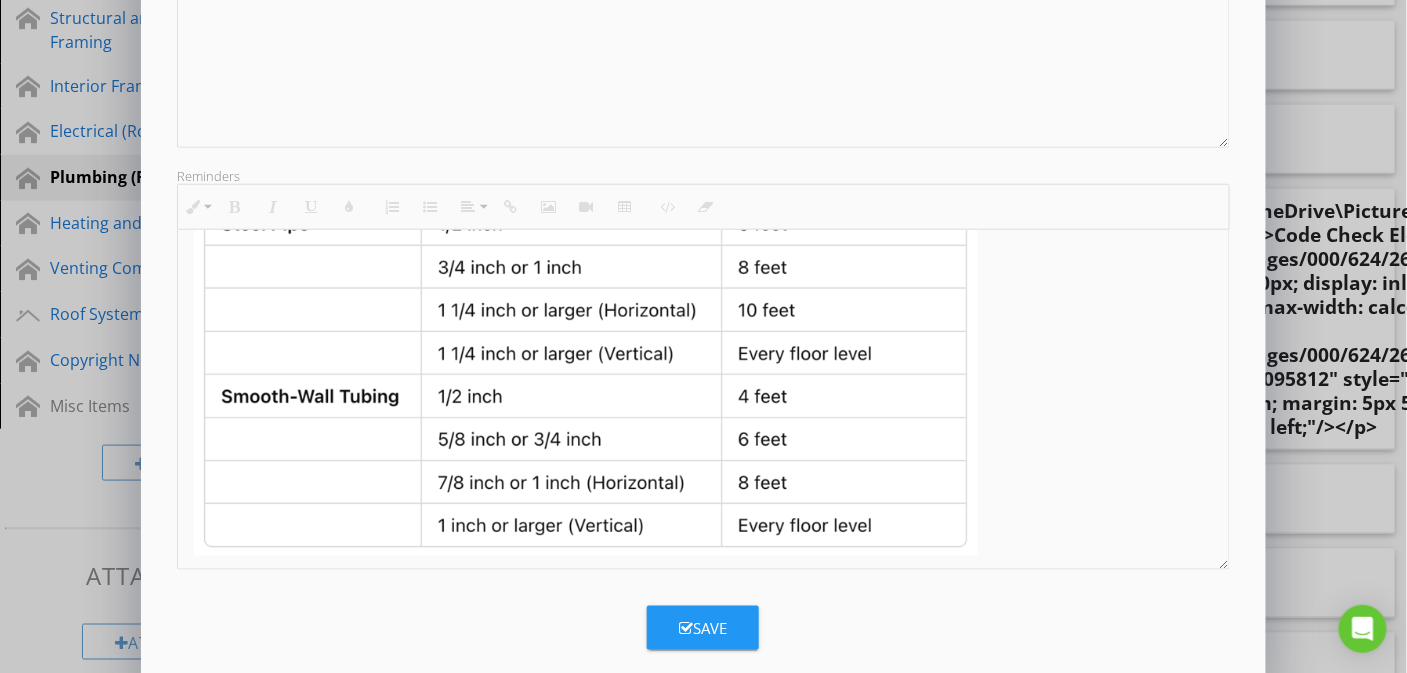 drag, startPoint x: 1062, startPoint y: 519, endPoint x: 503, endPoint y: 233, distance: 627.9148 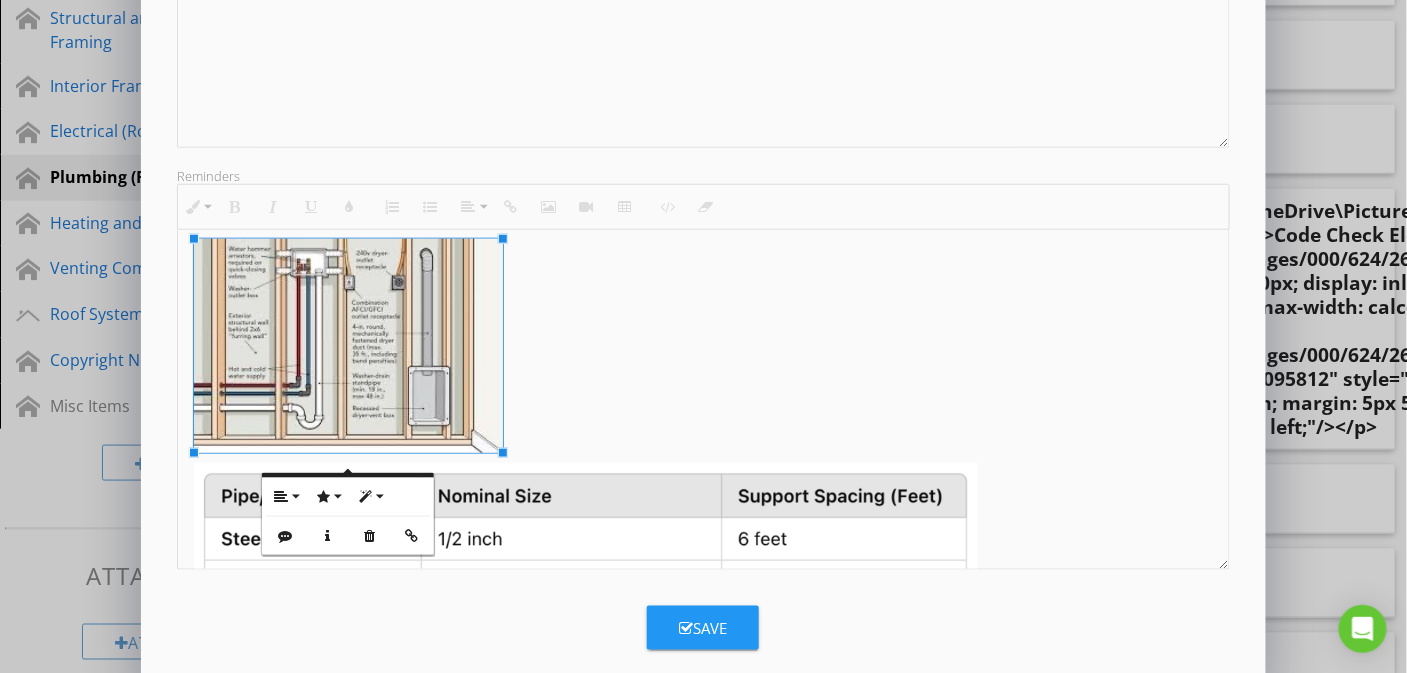 scroll, scrollTop: 0, scrollLeft: 0, axis: both 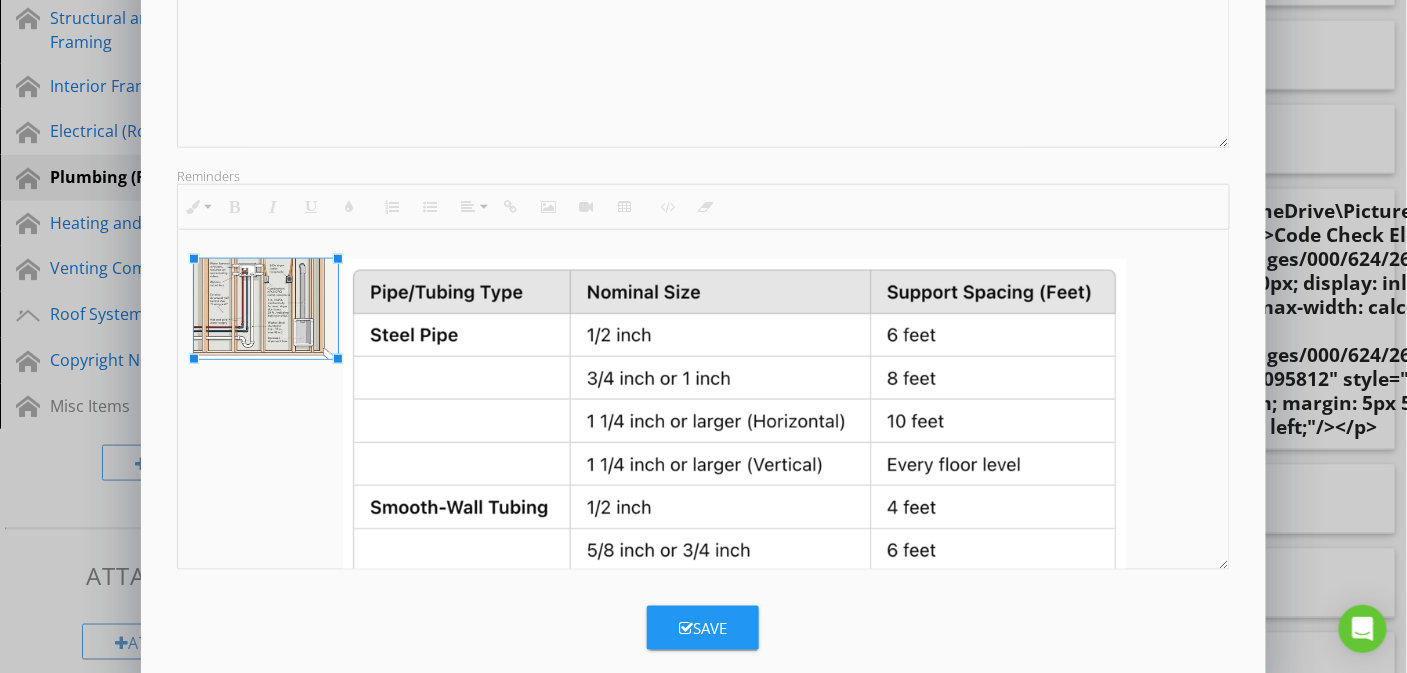 drag, startPoint x: 498, startPoint y: 470, endPoint x: 334, endPoint y: 328, distance: 216.93317 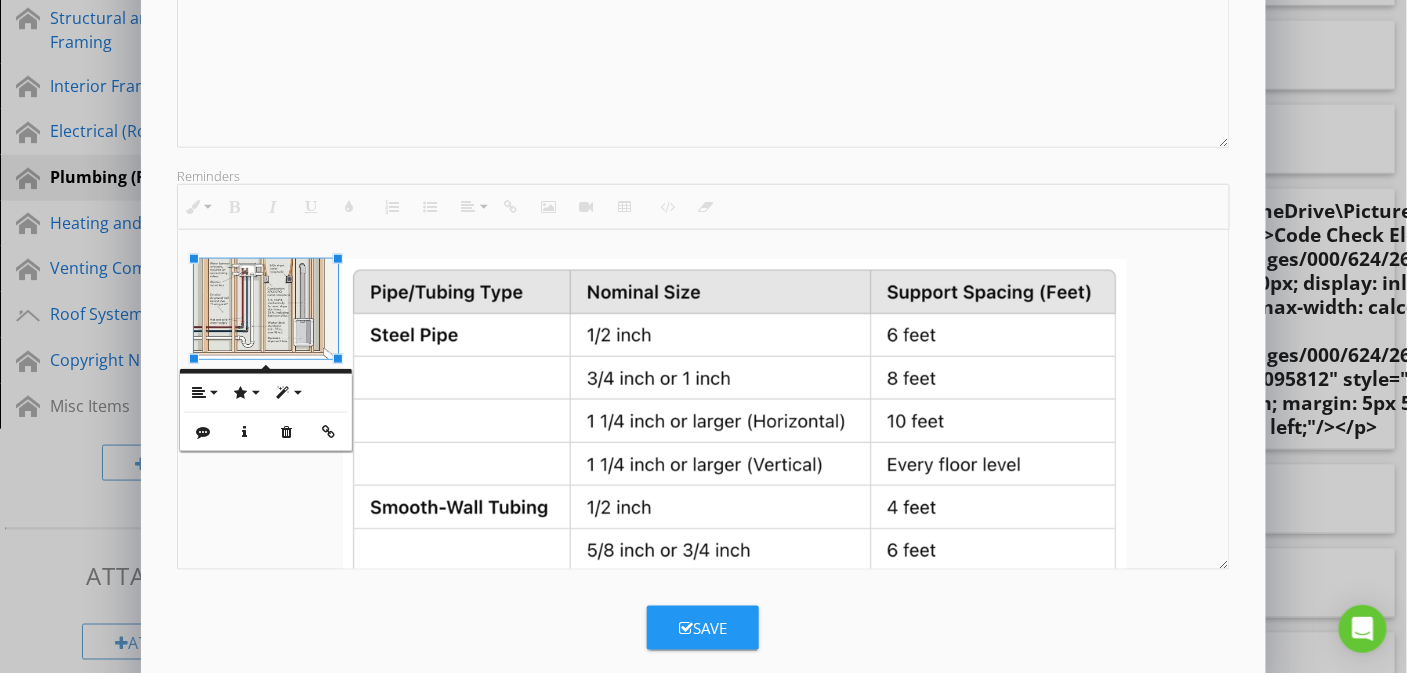 click at bounding box center (735, 463) 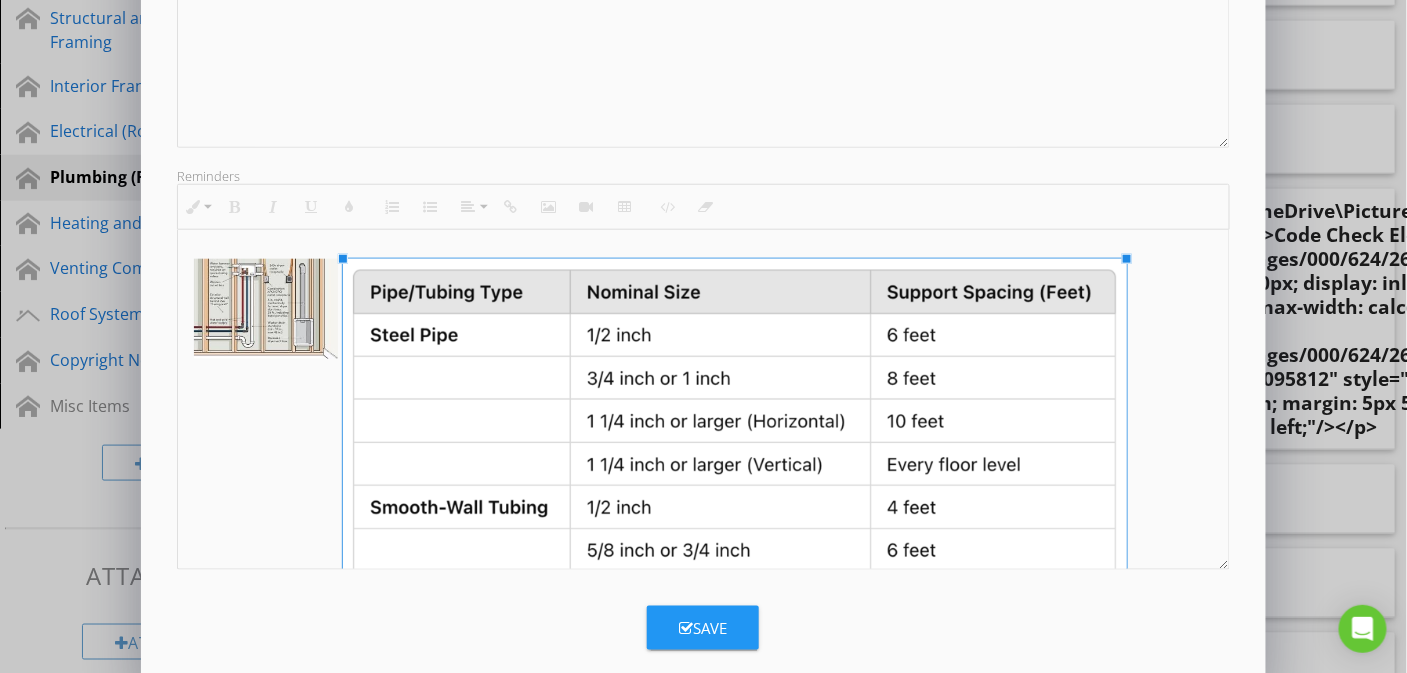 scroll, scrollTop: 118, scrollLeft: 0, axis: vertical 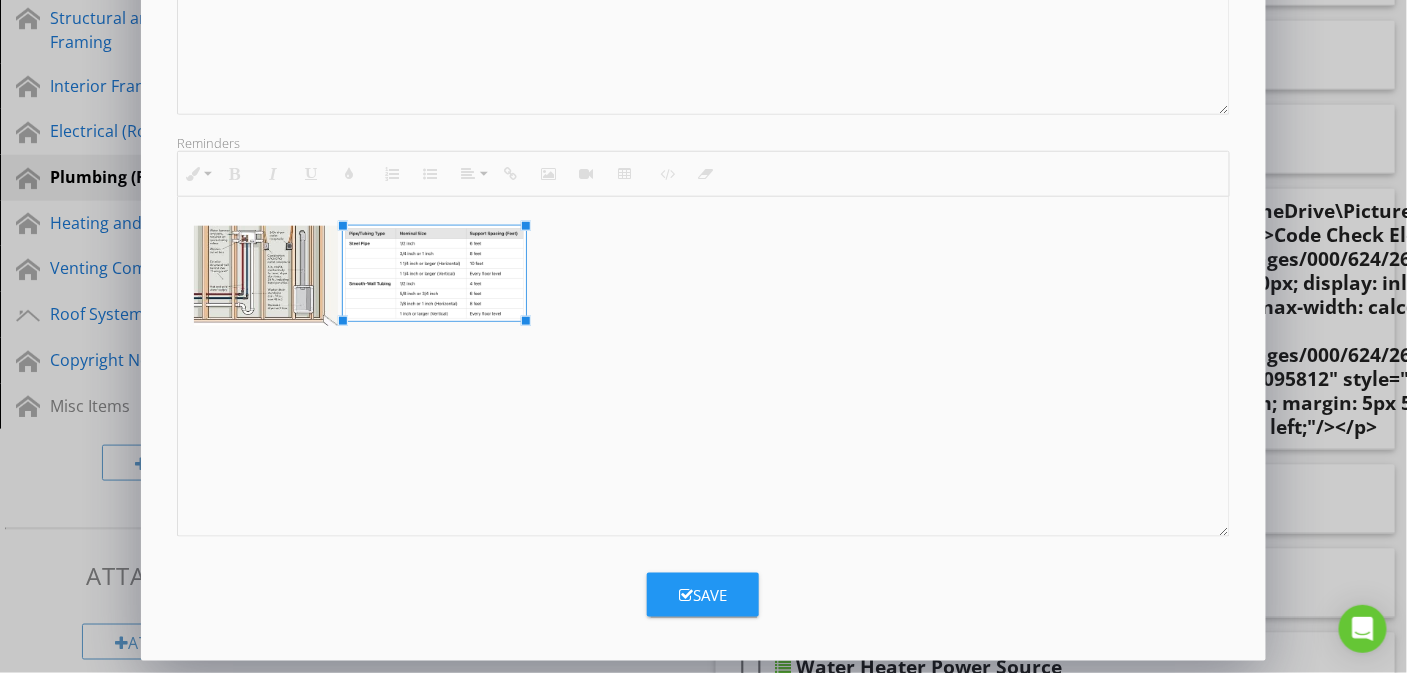 drag, startPoint x: 1127, startPoint y: 549, endPoint x: 527, endPoint y: 307, distance: 646.9652 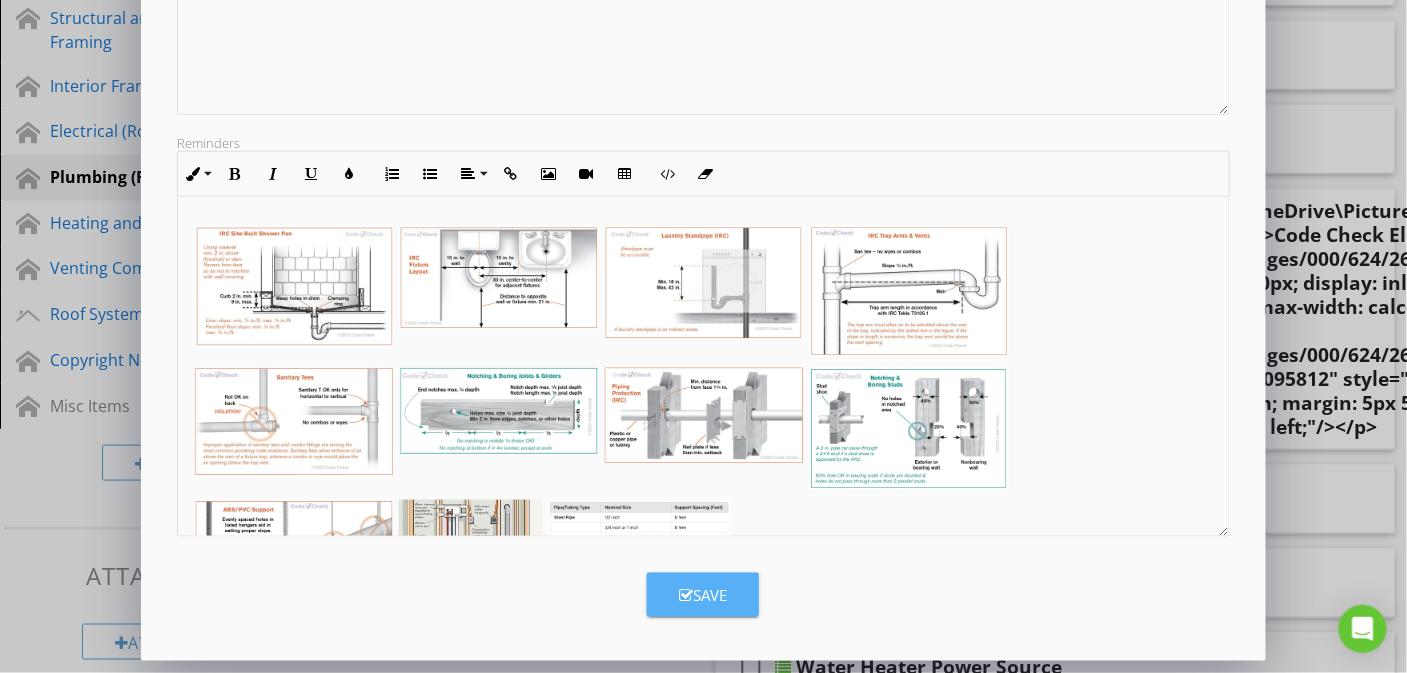click on "Save" at bounding box center (703, 595) 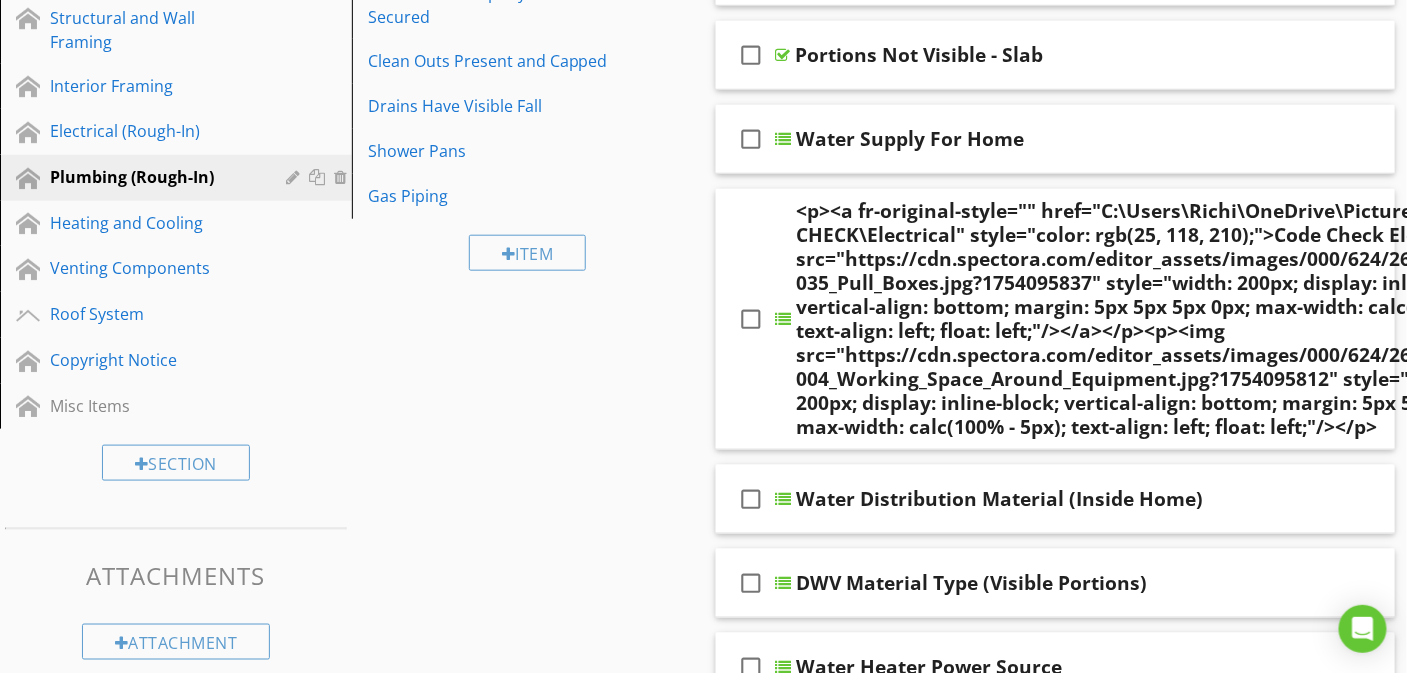 scroll, scrollTop: 0, scrollLeft: 0, axis: both 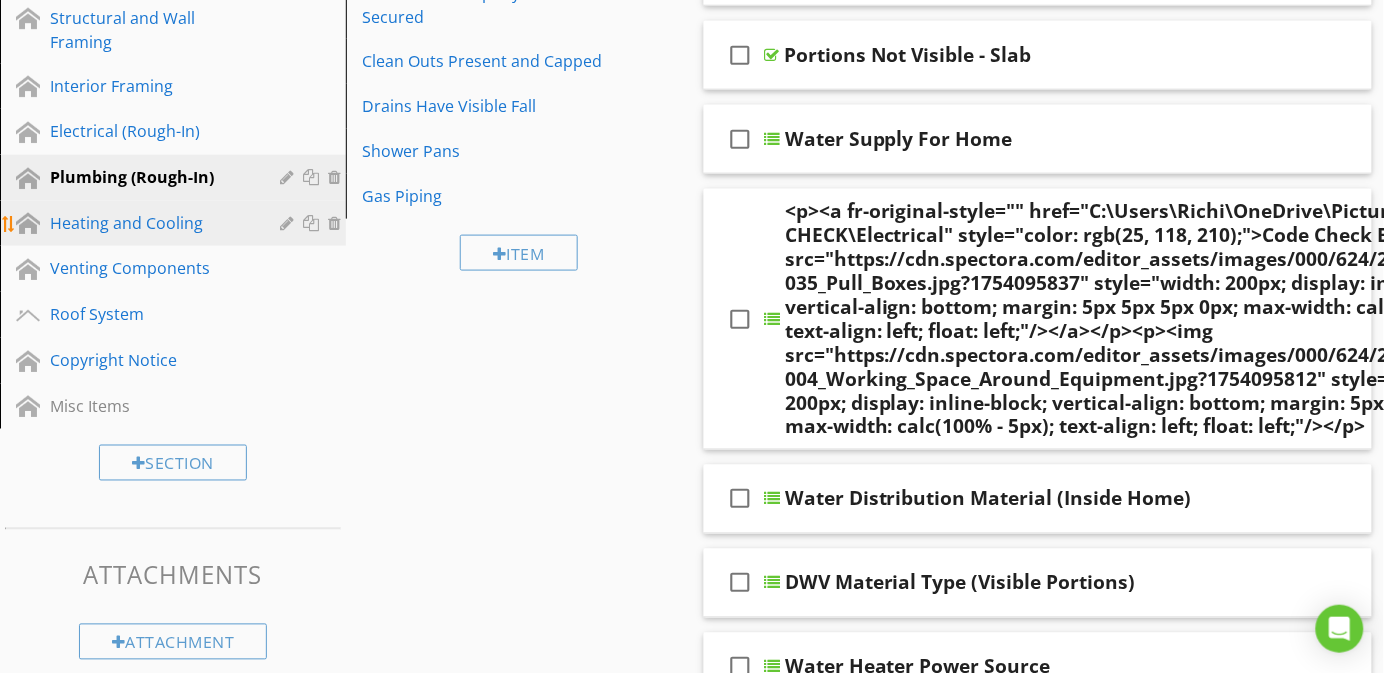 click on "Heating and Cooling" at bounding box center [150, 223] 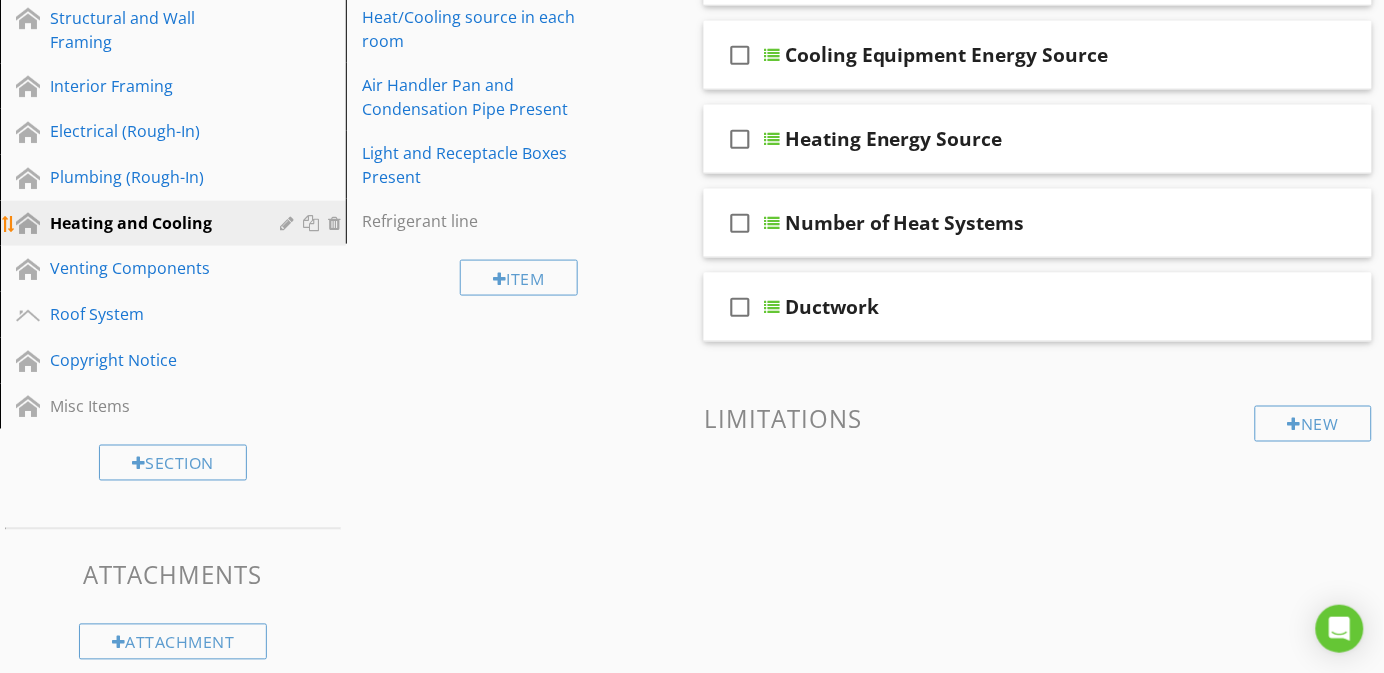 click at bounding box center (289, 223) 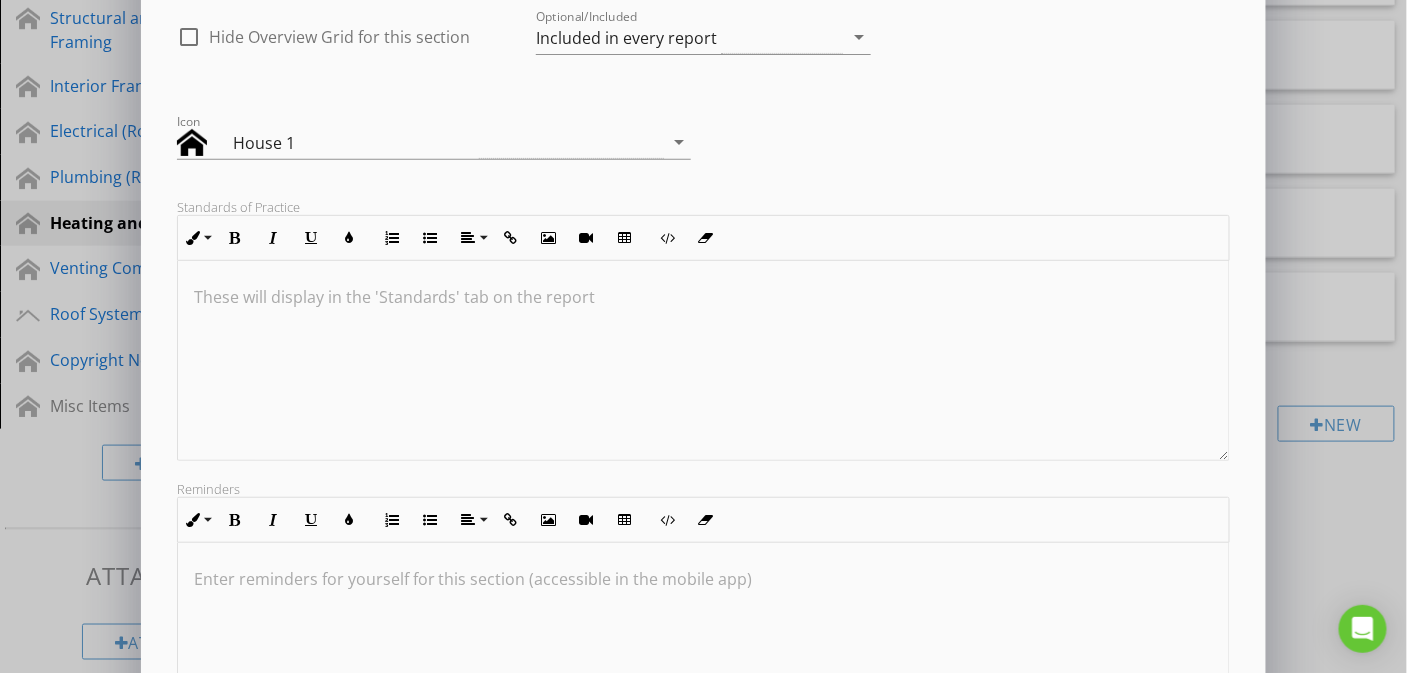 scroll, scrollTop: 385, scrollLeft: 0, axis: vertical 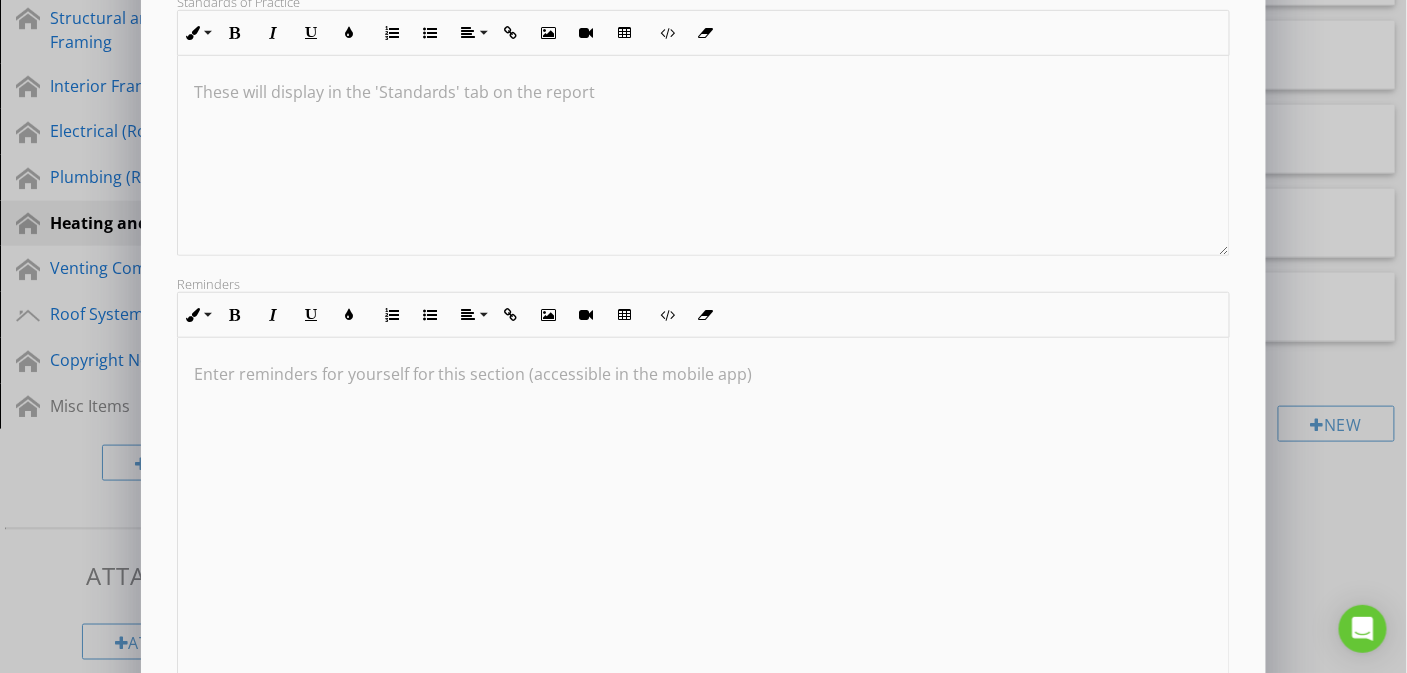 drag, startPoint x: 1219, startPoint y: 527, endPoint x: 1200, endPoint y: 651, distance: 125.4472 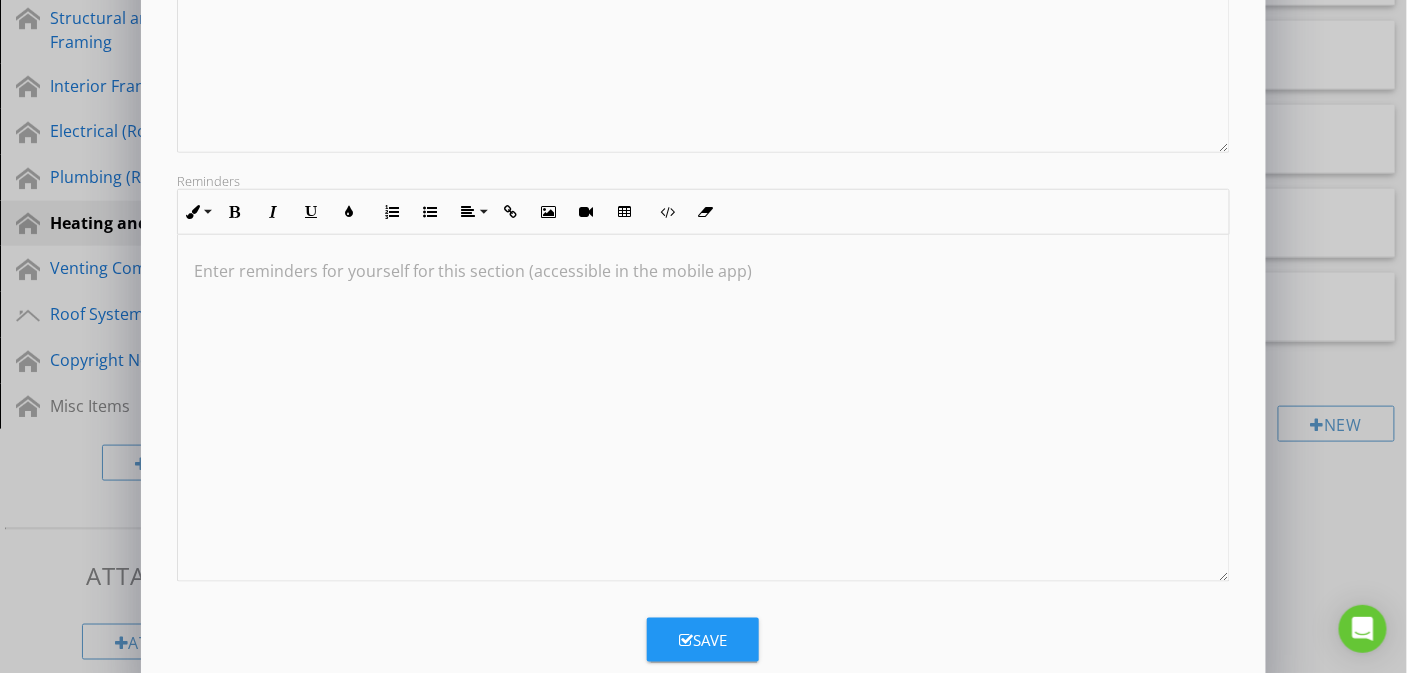 scroll, scrollTop: 532, scrollLeft: 0, axis: vertical 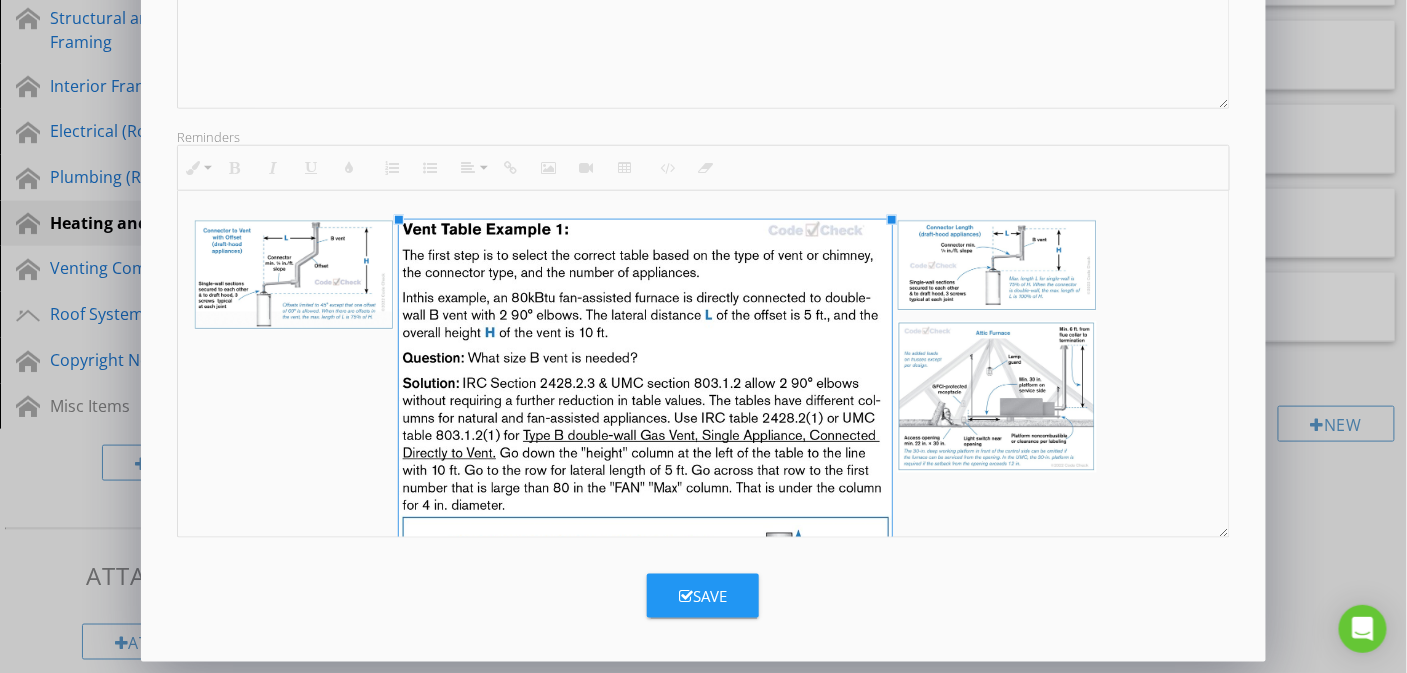 drag, startPoint x: 593, startPoint y: 470, endPoint x: 887, endPoint y: 561, distance: 307.76126 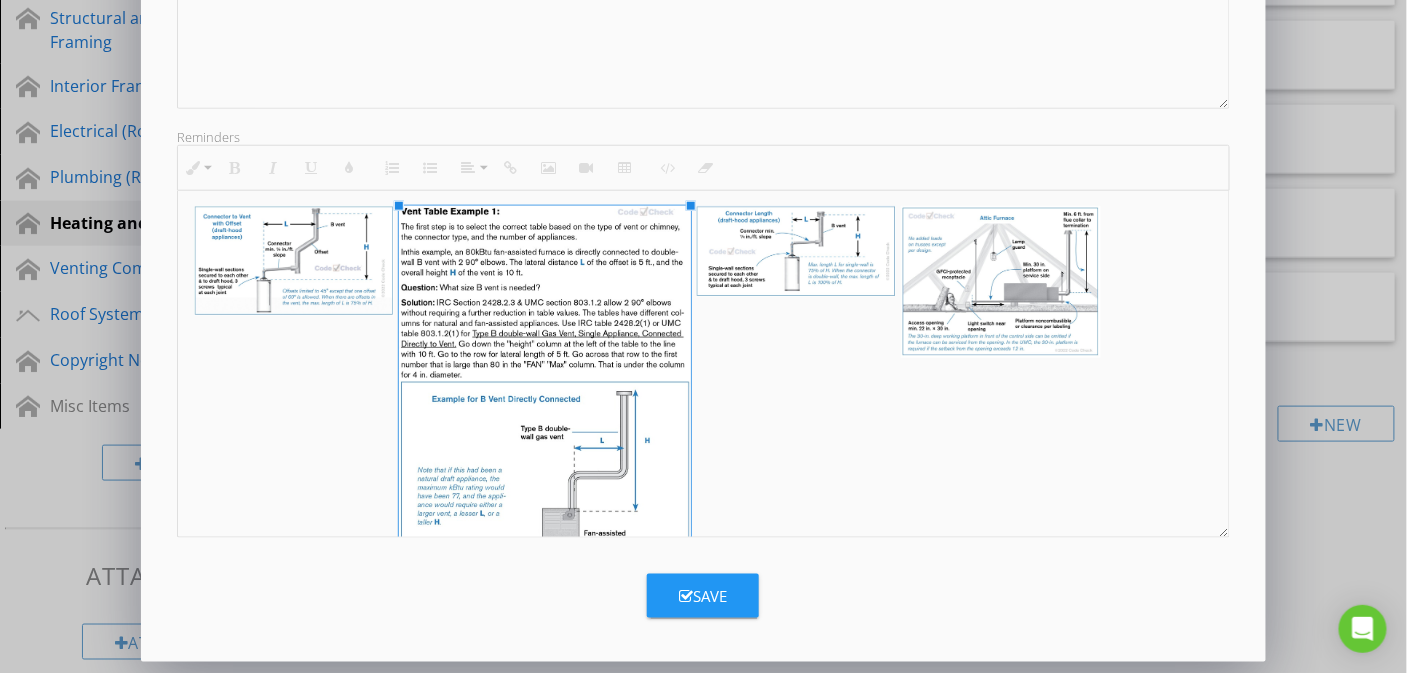 scroll, scrollTop: 0, scrollLeft: 0, axis: both 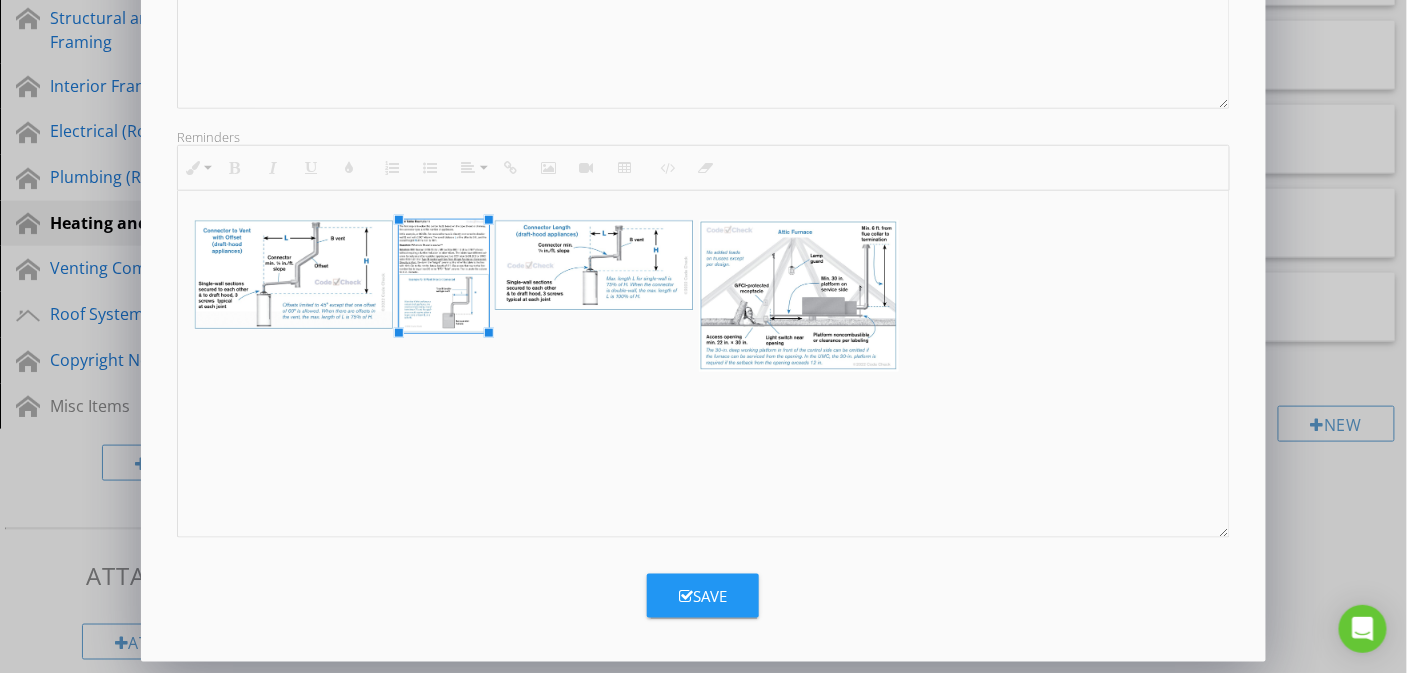 drag, startPoint x: 890, startPoint y: 535, endPoint x: 488, endPoint y: 265, distance: 484.25613 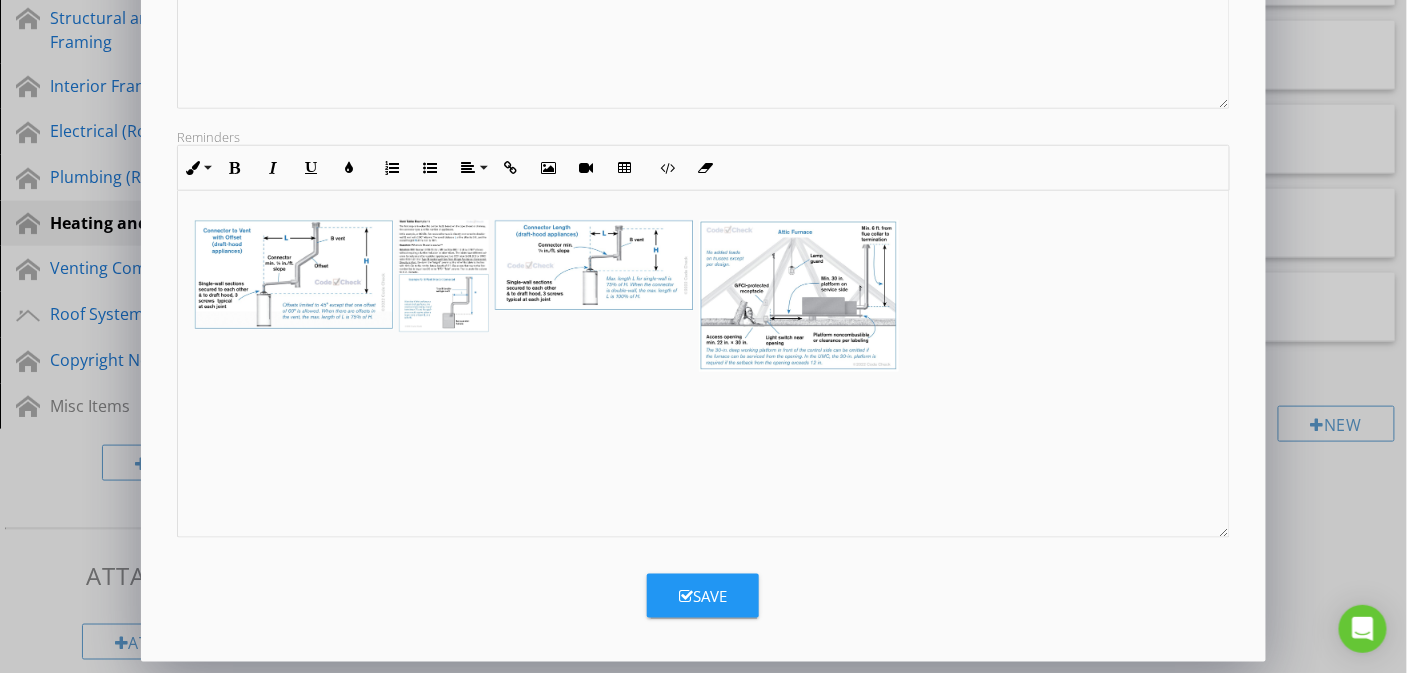 click on "Enter reminders for yourself for this section (accessible in the mobile app)" at bounding box center (704, 364) 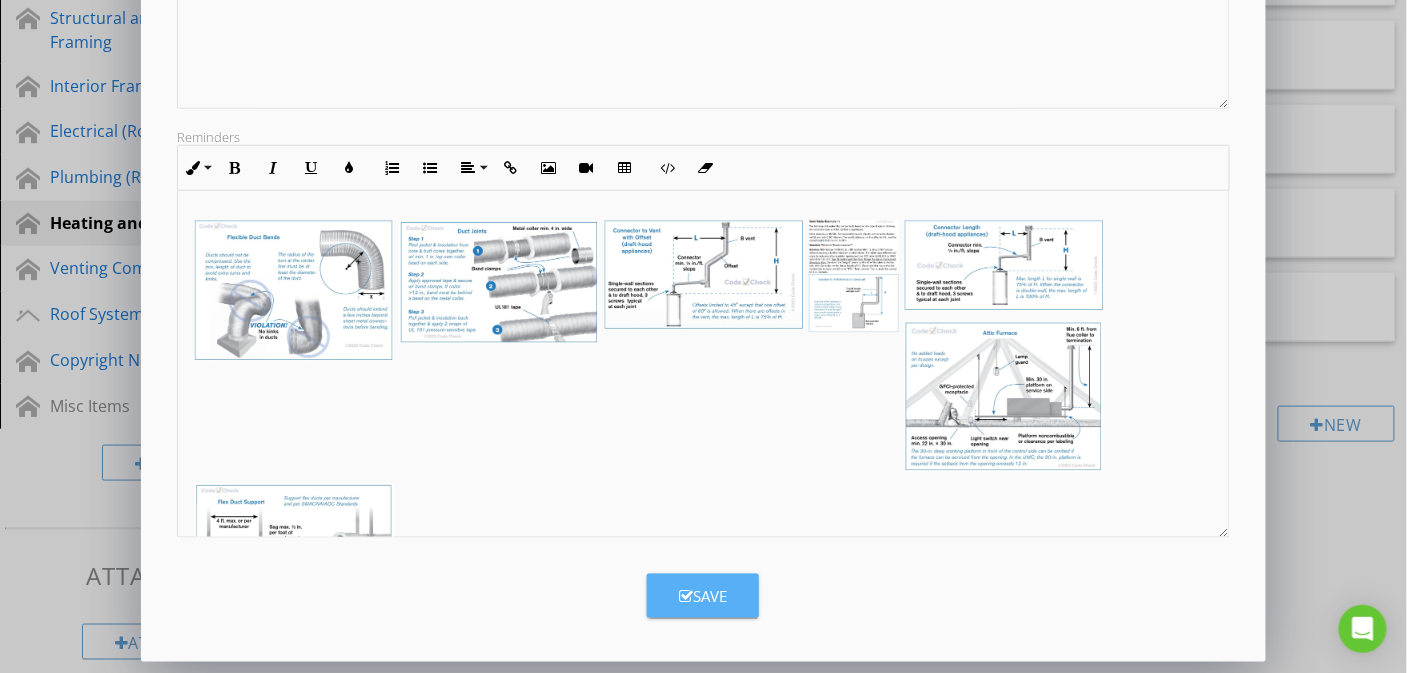 click on "Save" at bounding box center (703, 596) 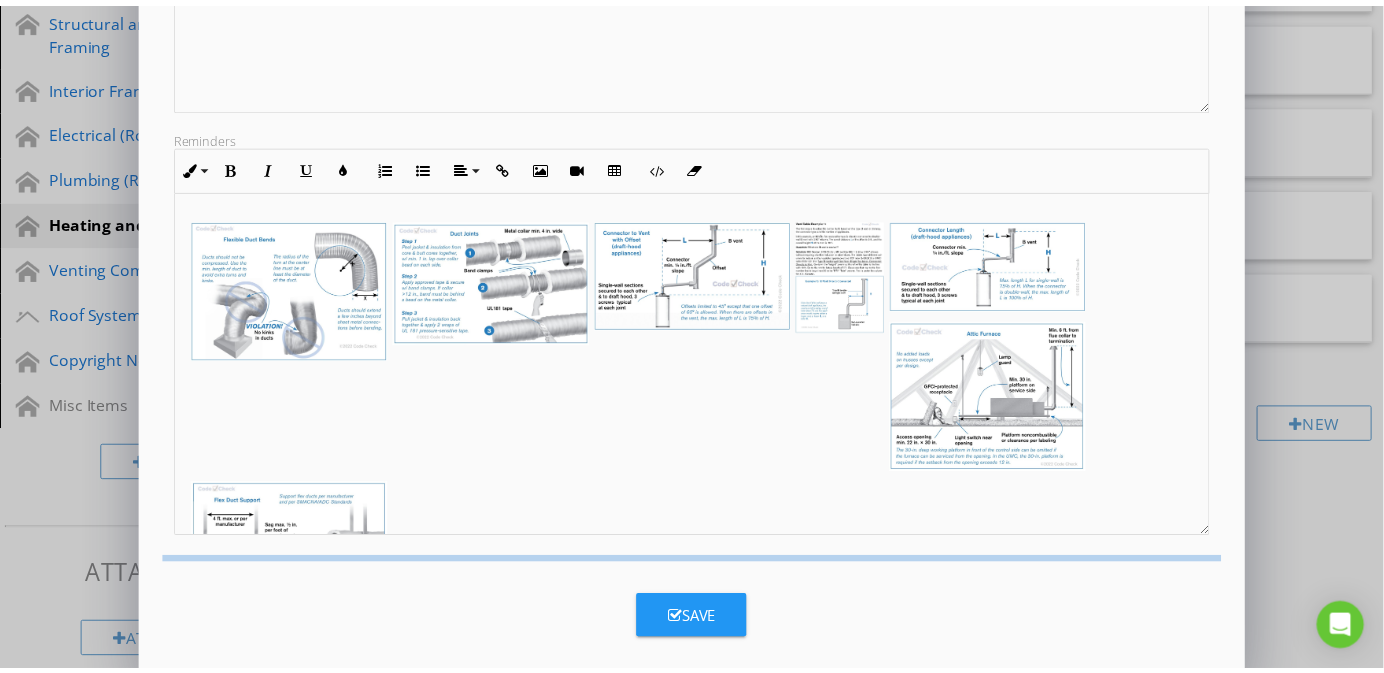 scroll, scrollTop: 167, scrollLeft: 0, axis: vertical 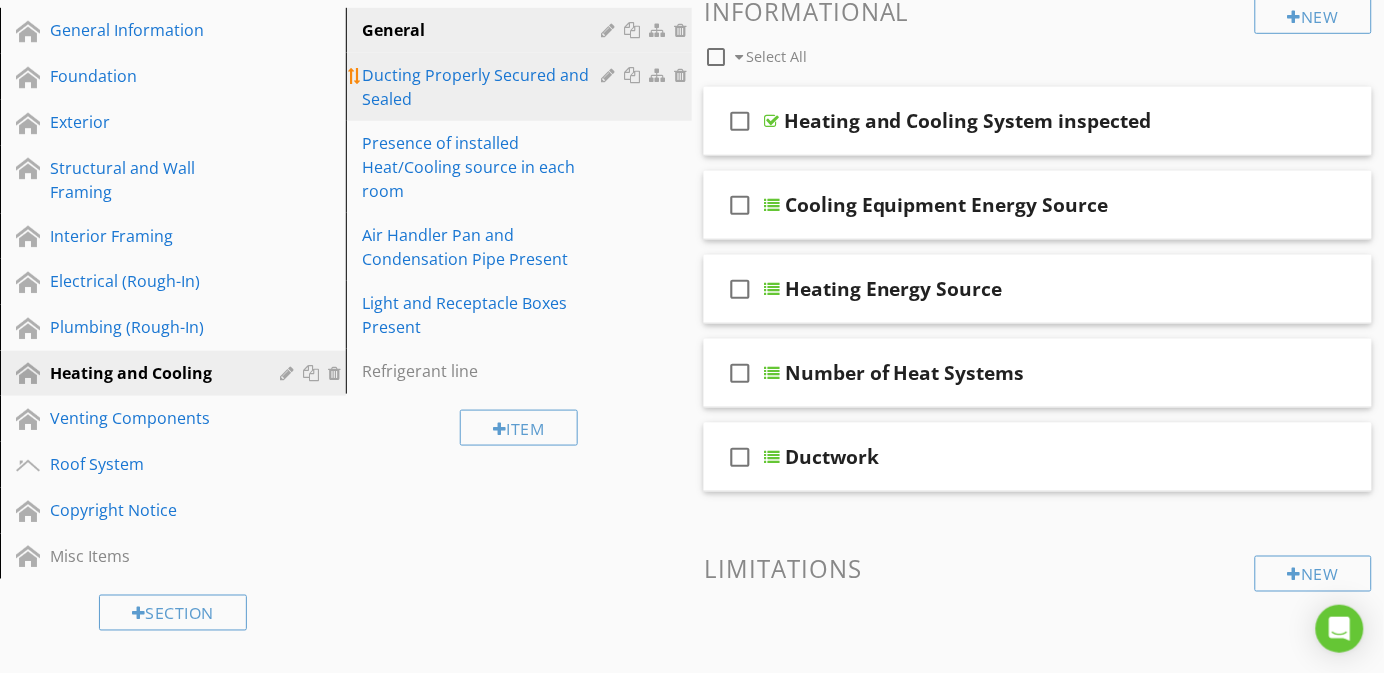 click on "Ducting Properly Secured and Sealed" at bounding box center [484, 87] 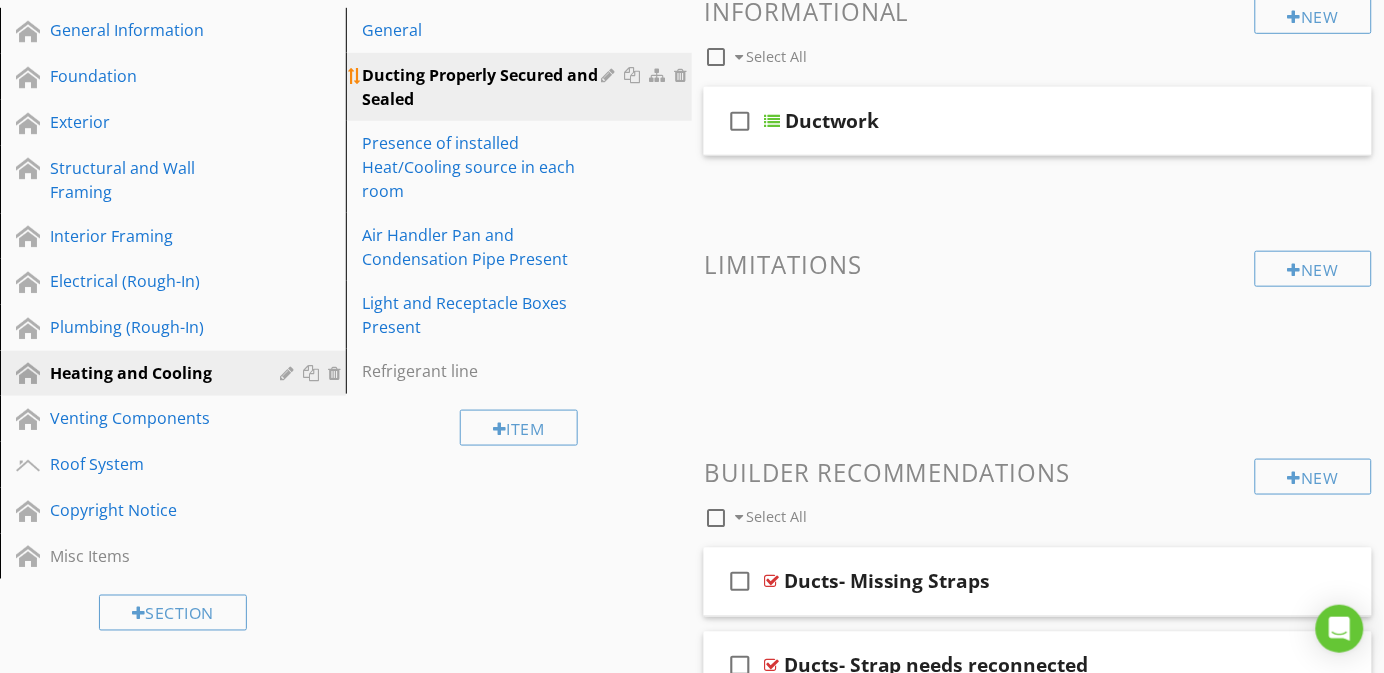 click at bounding box center [610, 75] 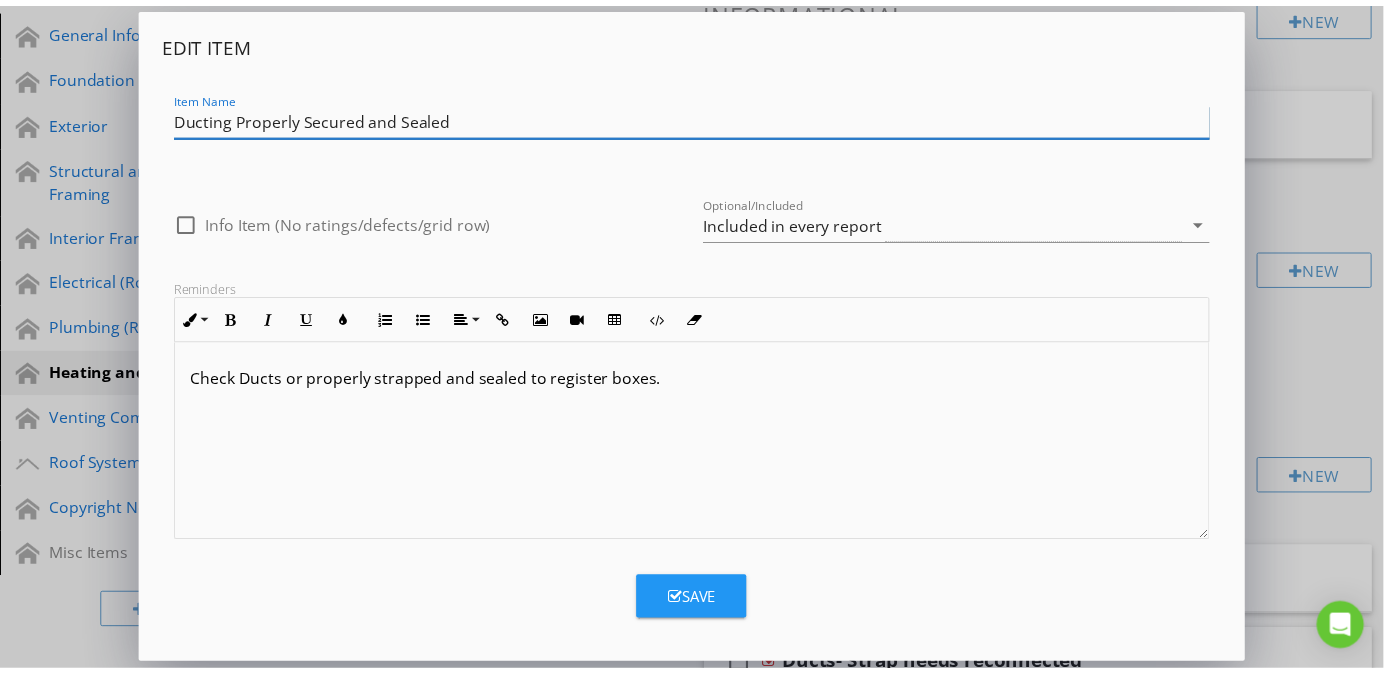 scroll, scrollTop: 1, scrollLeft: 0, axis: vertical 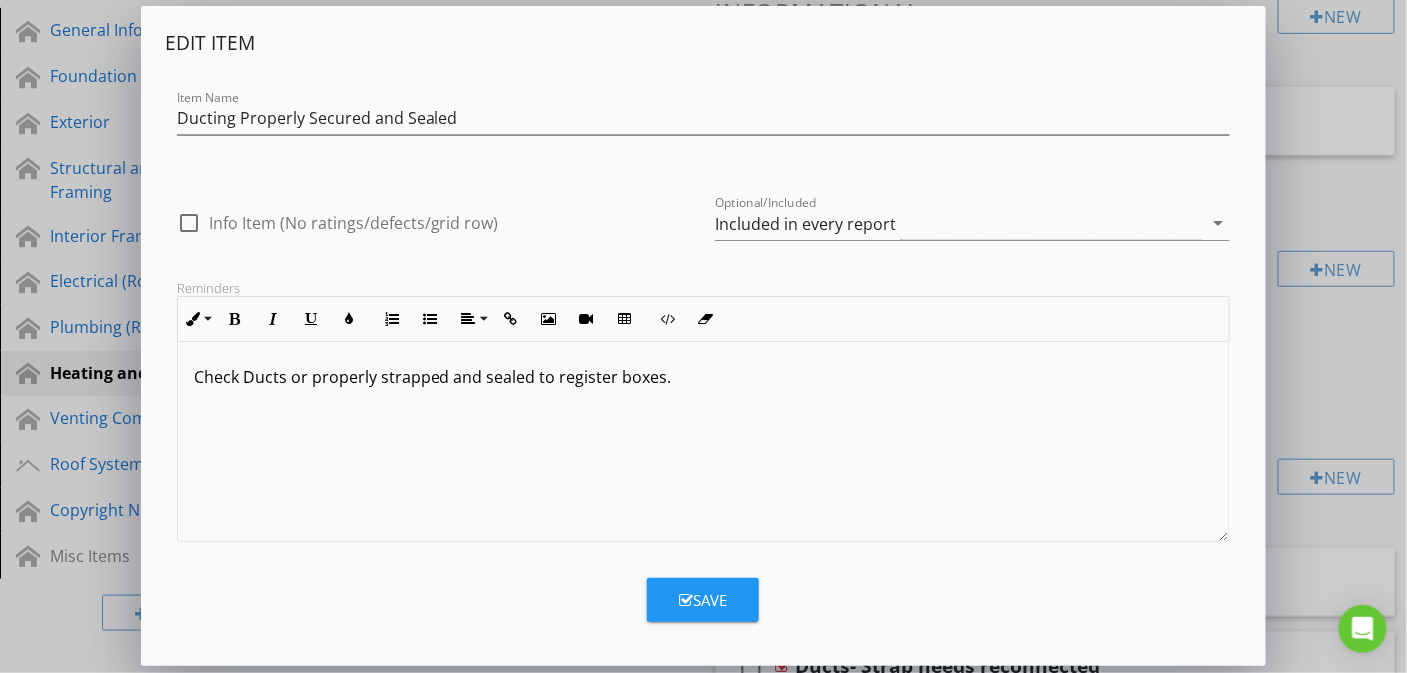 click on "Check Ducts or properly strapped and sealed to register boxes." at bounding box center (704, 441) 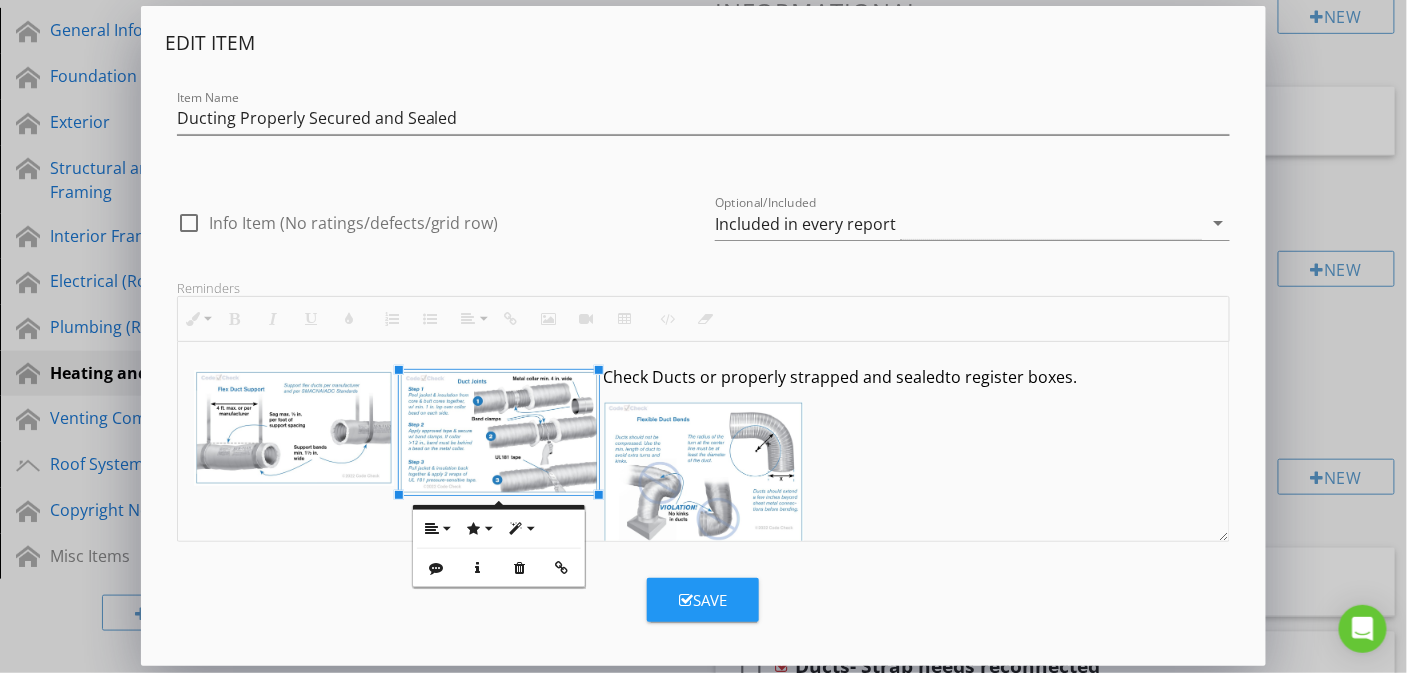 click on "Check Ducts or properly strapped and sealed  to register boxes." at bounding box center [704, 377] 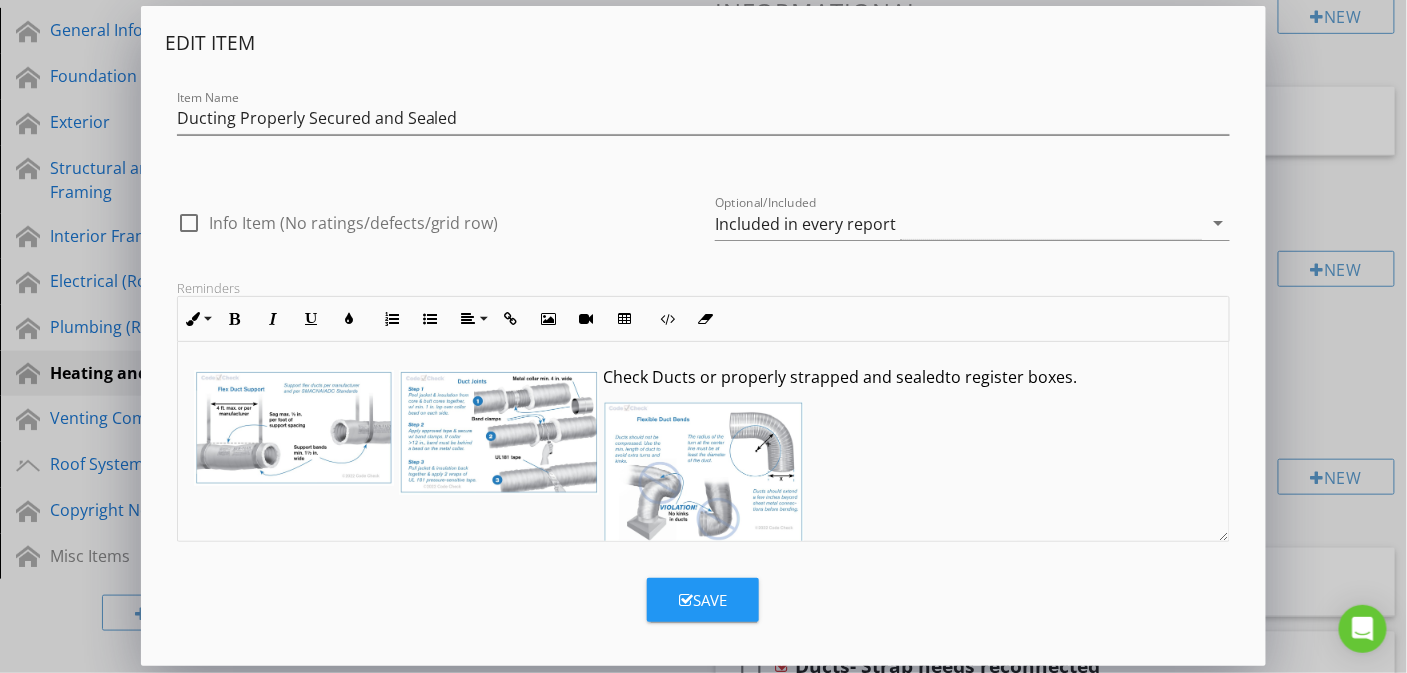 drag, startPoint x: 1086, startPoint y: 390, endPoint x: 596, endPoint y: 373, distance: 490.2948 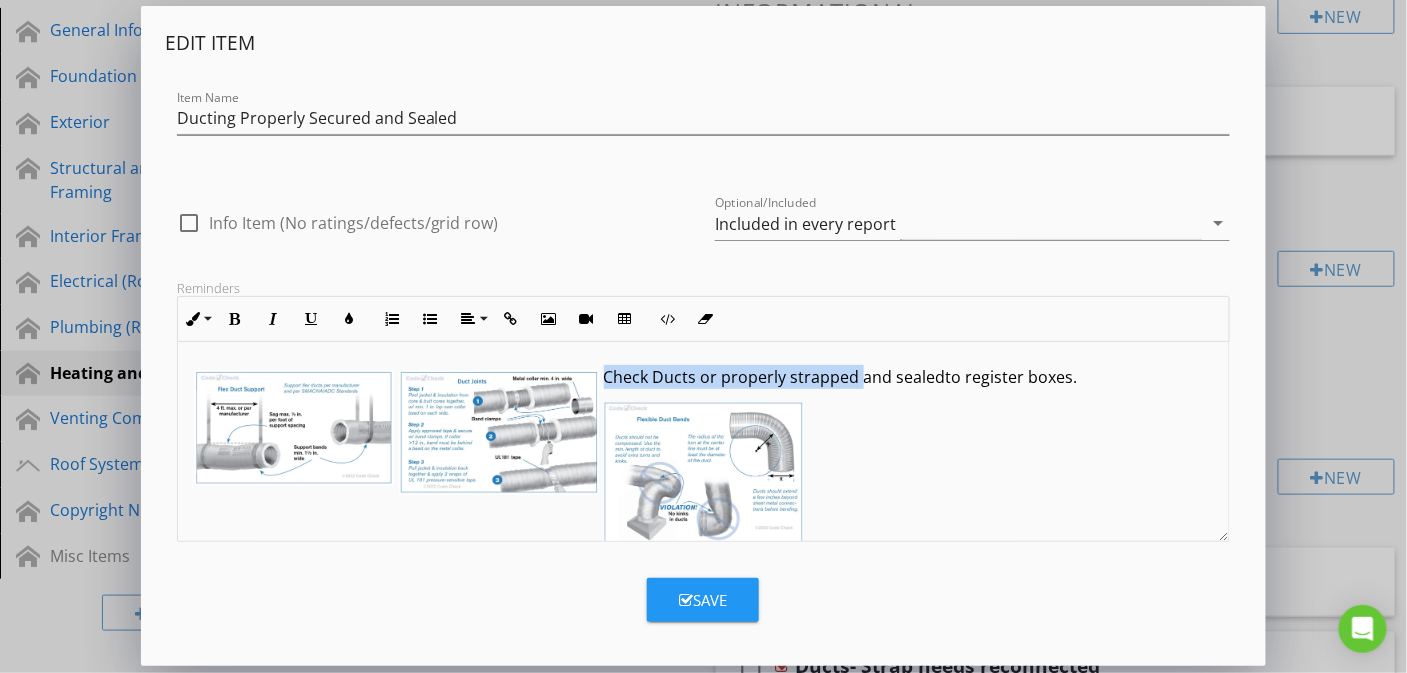 drag, startPoint x: 607, startPoint y: 378, endPoint x: 855, endPoint y: 384, distance: 248.07257 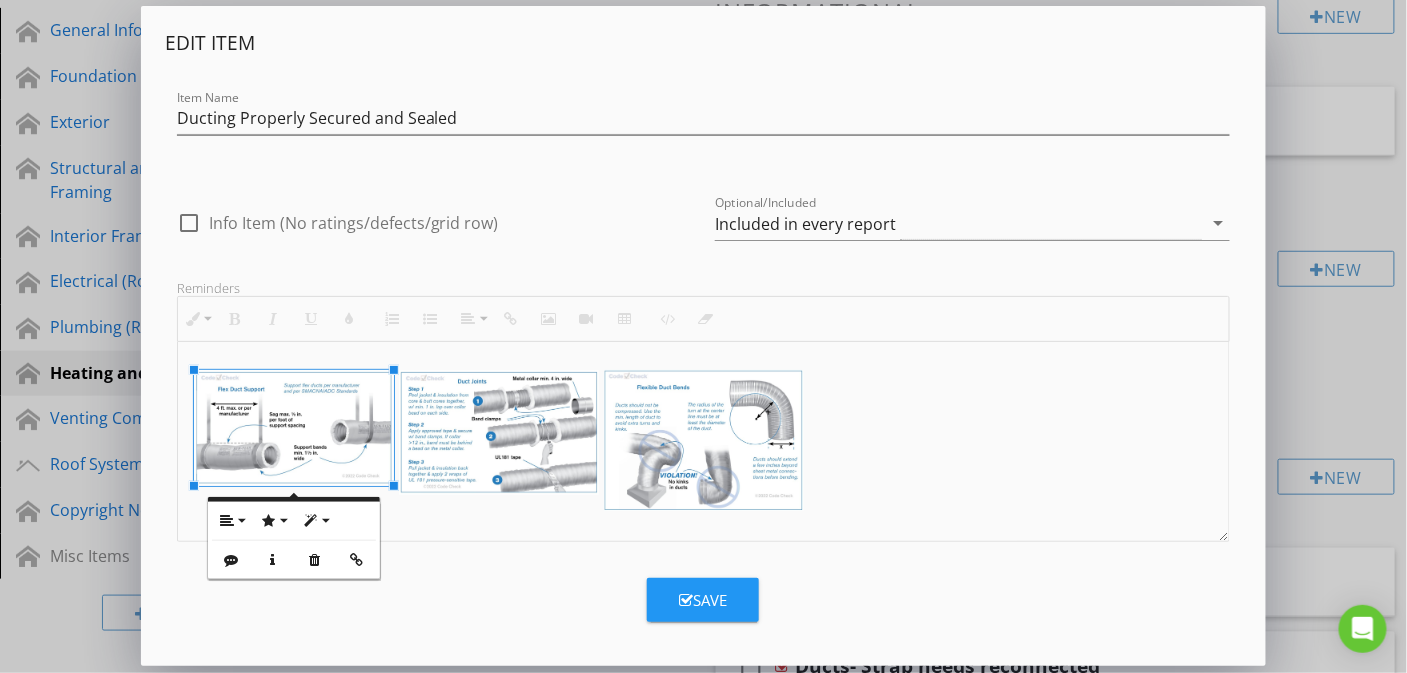 click at bounding box center [704, 441] 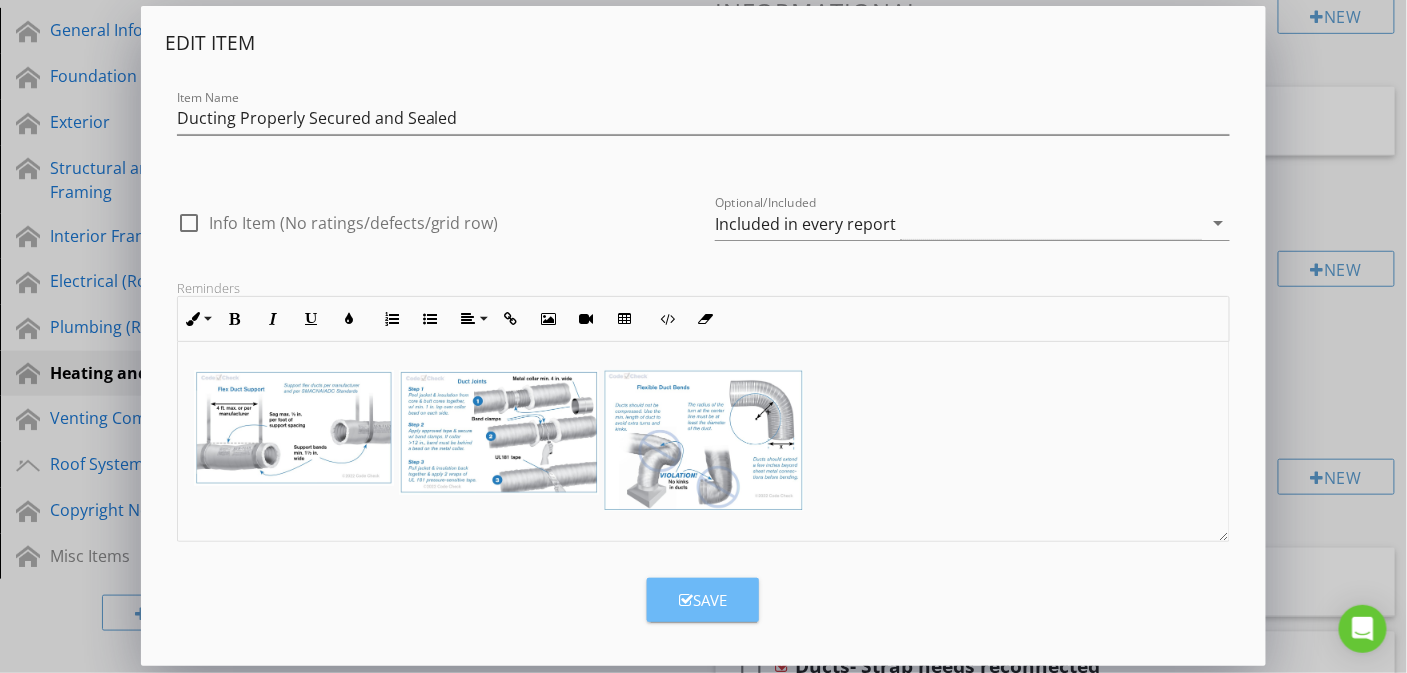 click at bounding box center [686, 600] 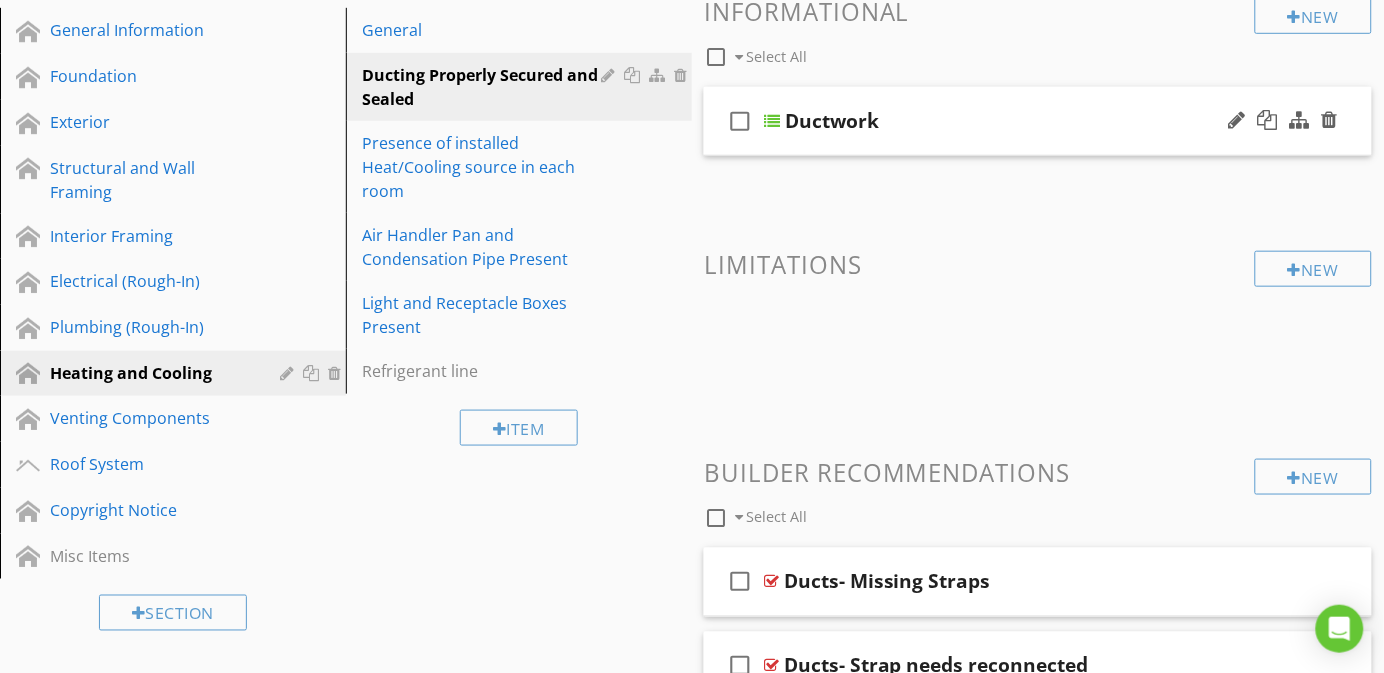 click on "check_box_outline_blank
Ductwork" at bounding box center [1038, 121] 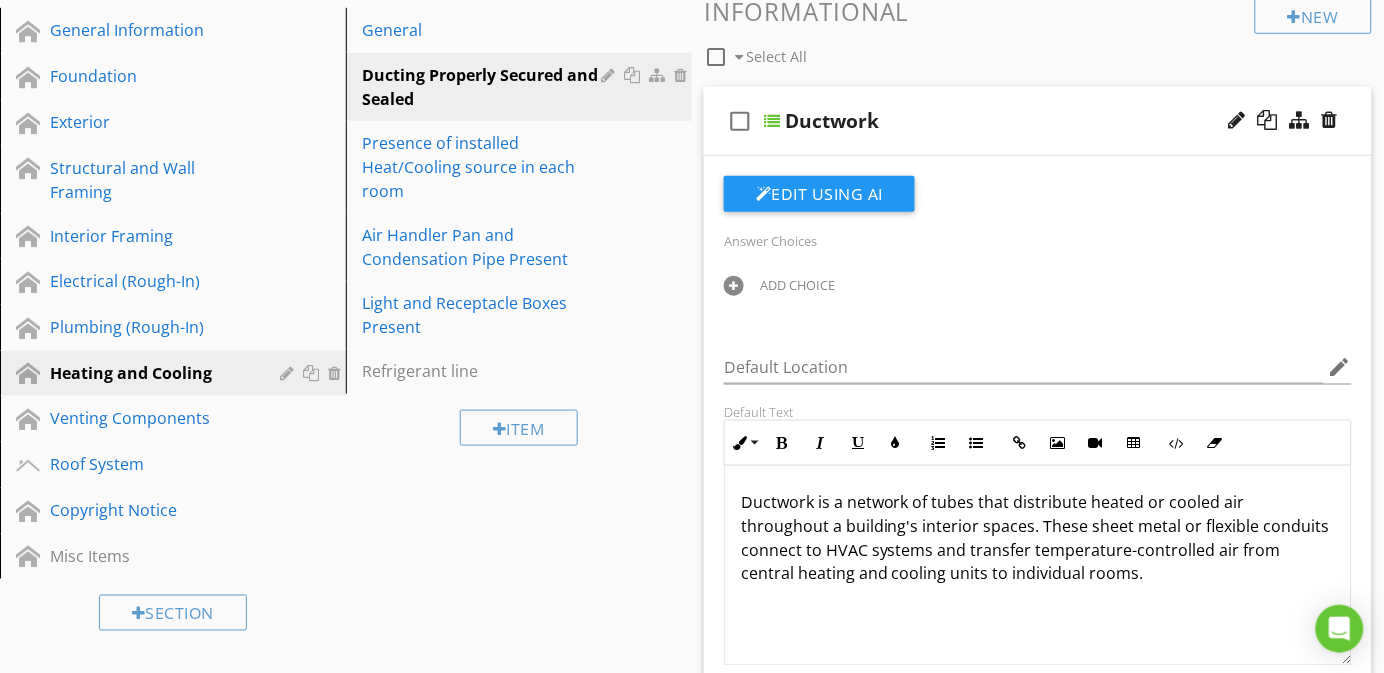 scroll, scrollTop: 1, scrollLeft: 0, axis: vertical 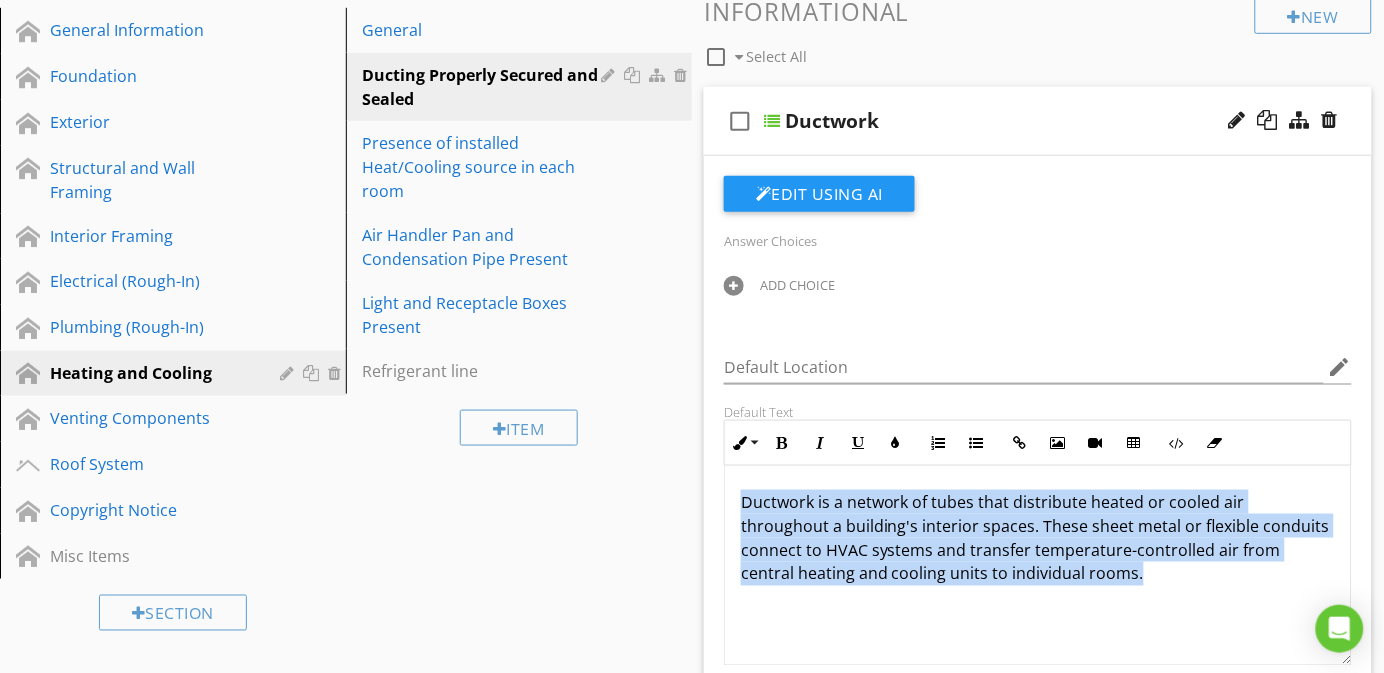 drag, startPoint x: 1216, startPoint y: 580, endPoint x: 690, endPoint y: 485, distance: 534.5101 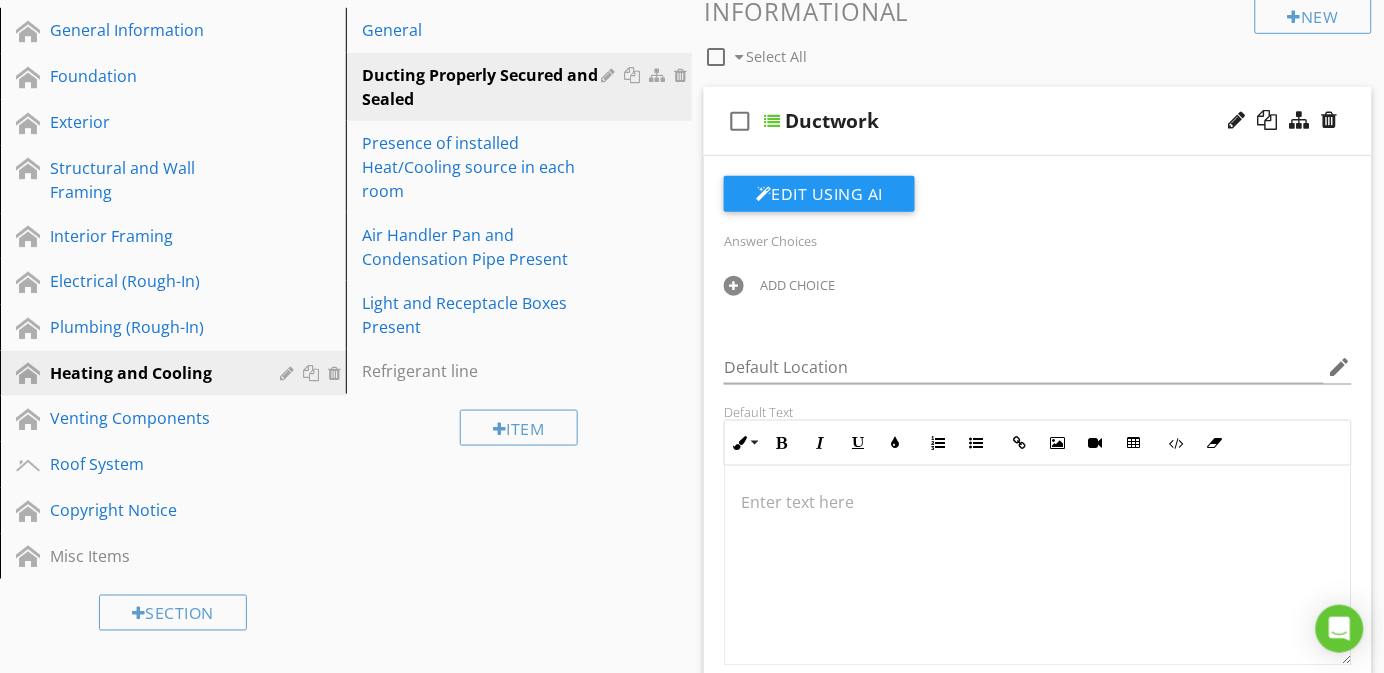 click at bounding box center [734, 286] 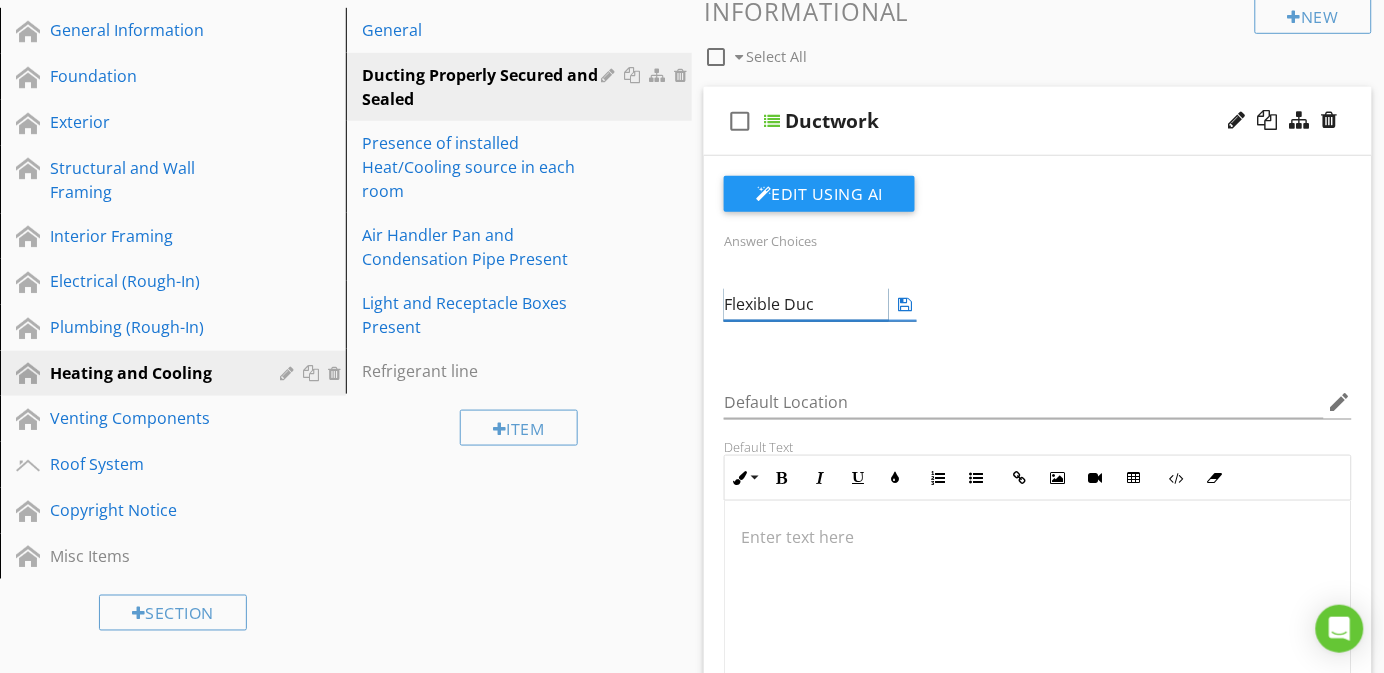type on "Flexible Duct" 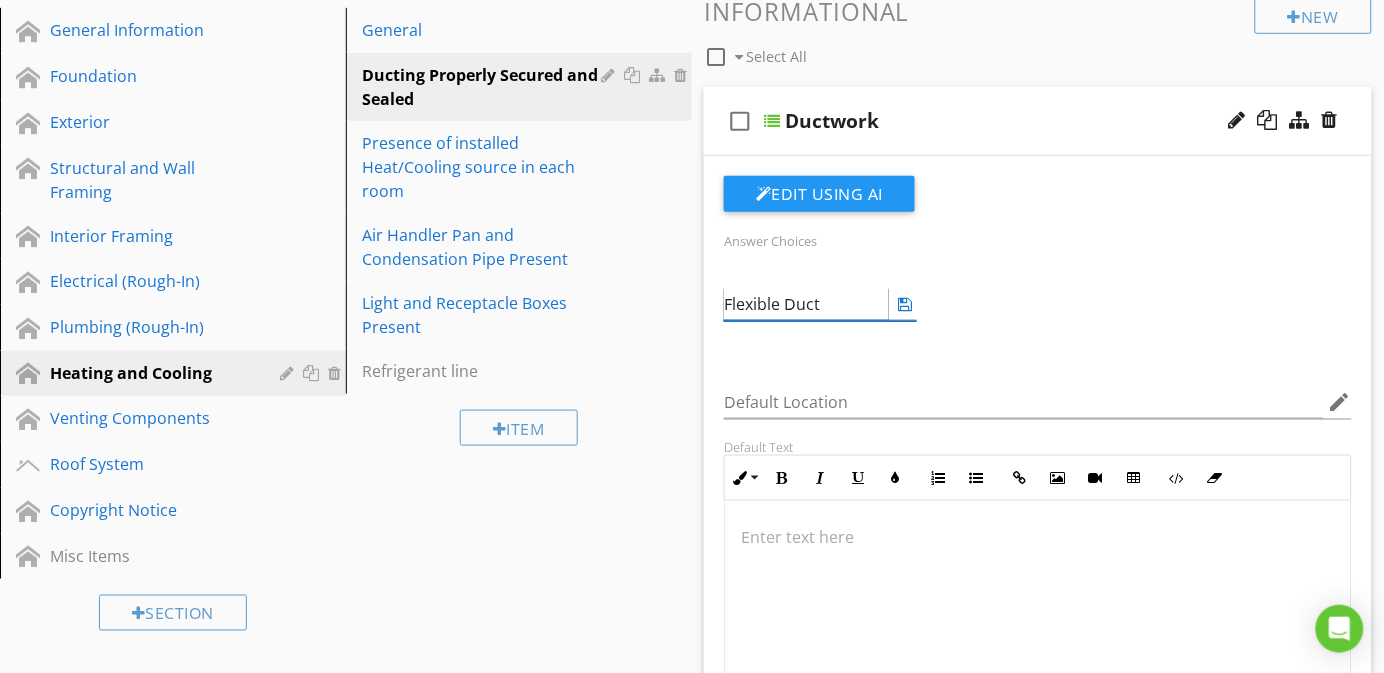 click at bounding box center [905, 304] 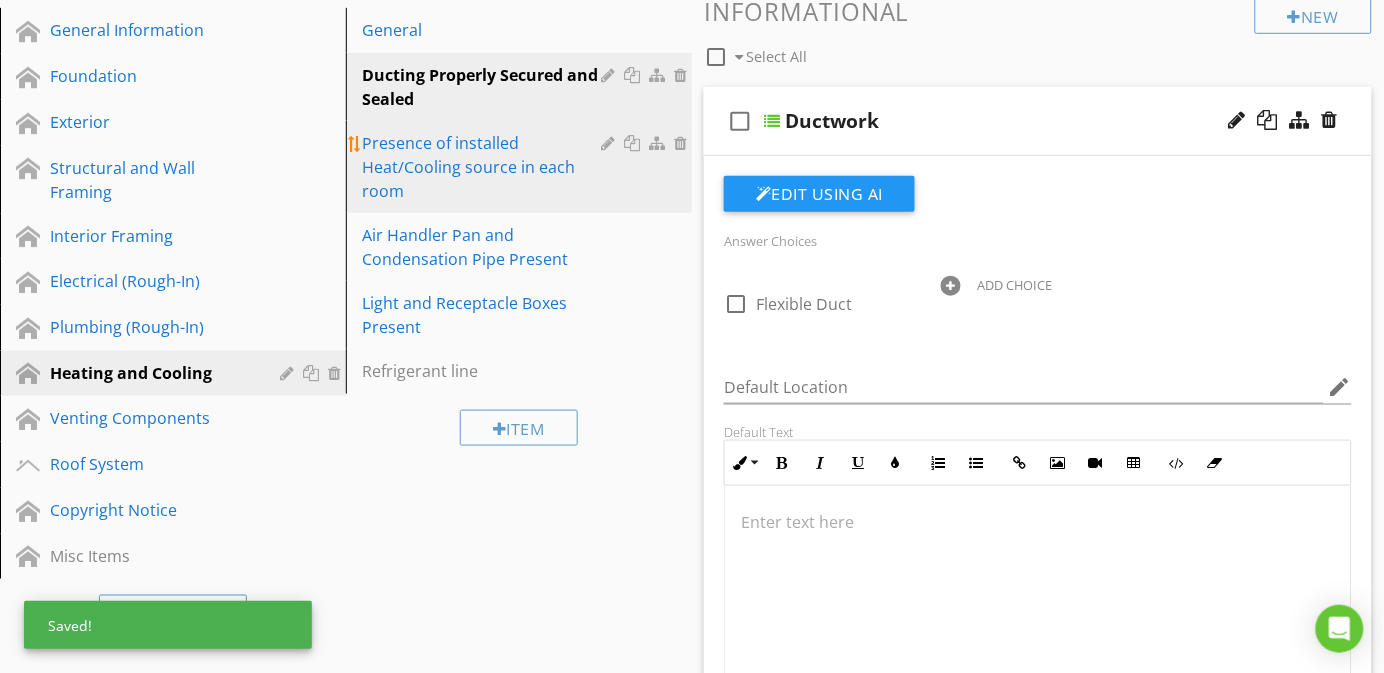 click on "Presence of installed Heat/Cooling source in each room" at bounding box center [484, 167] 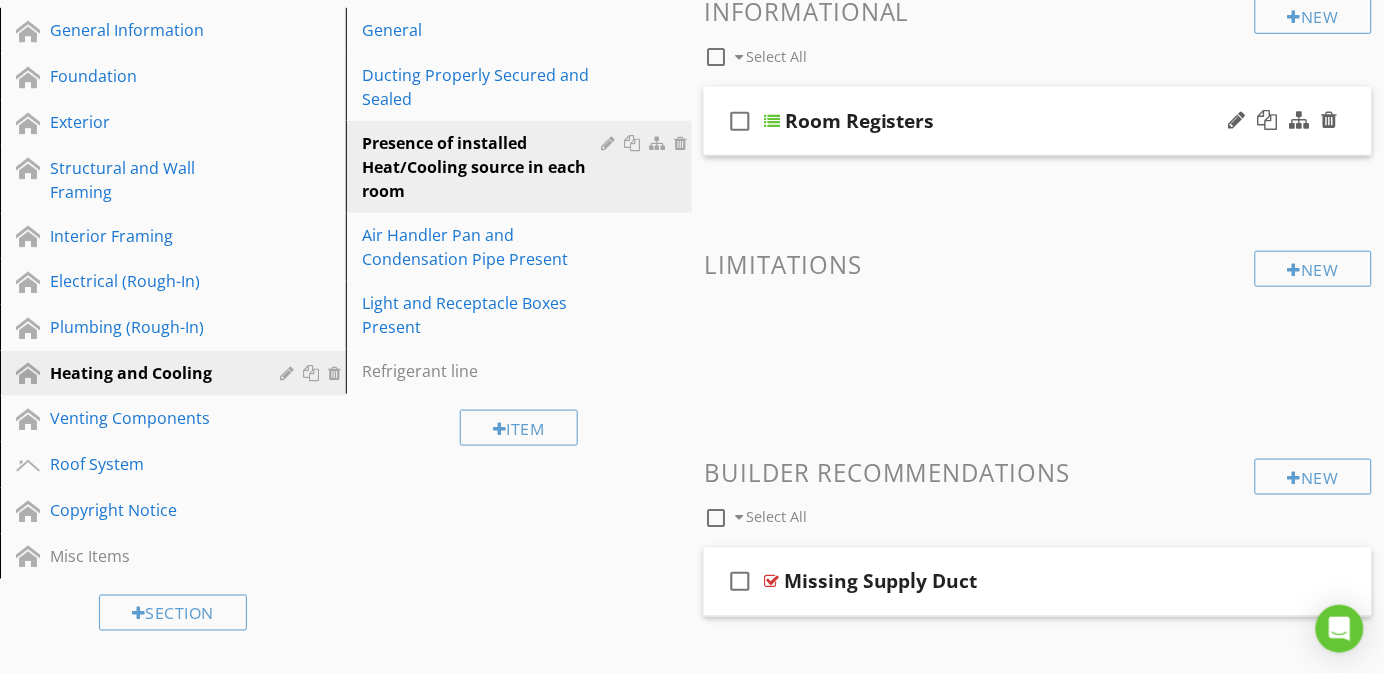 click on "check_box_outline_blank
Room Registers" at bounding box center (1038, 121) 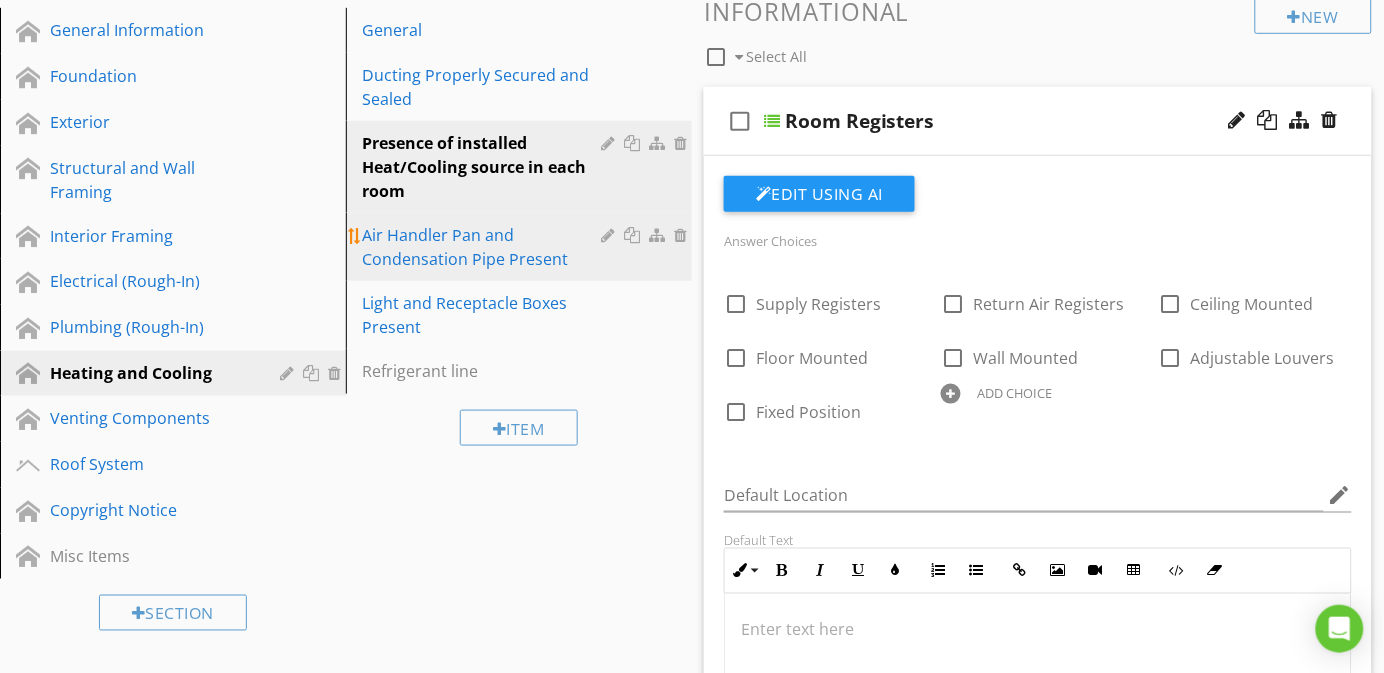 click on "Air Handler Pan and Condensation Pipe Present" at bounding box center (484, 247) 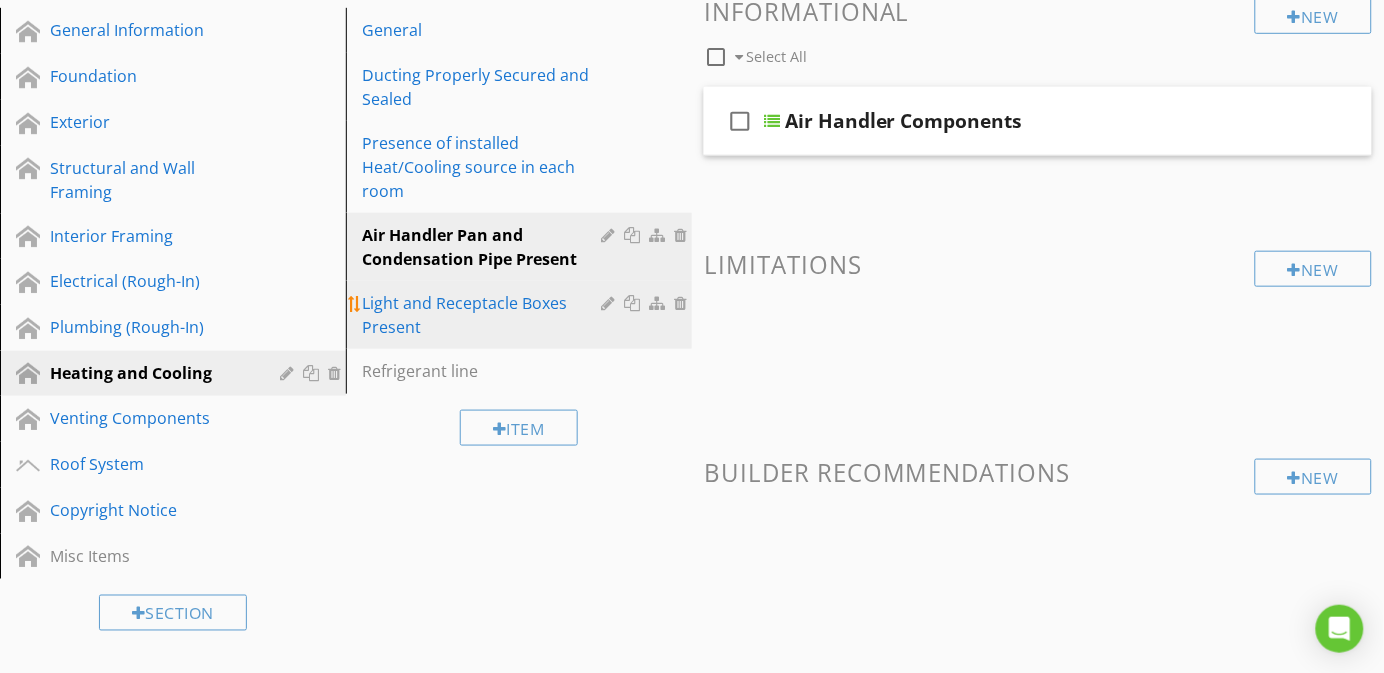 click on "Light and Receptacle Boxes Present" at bounding box center (484, 315) 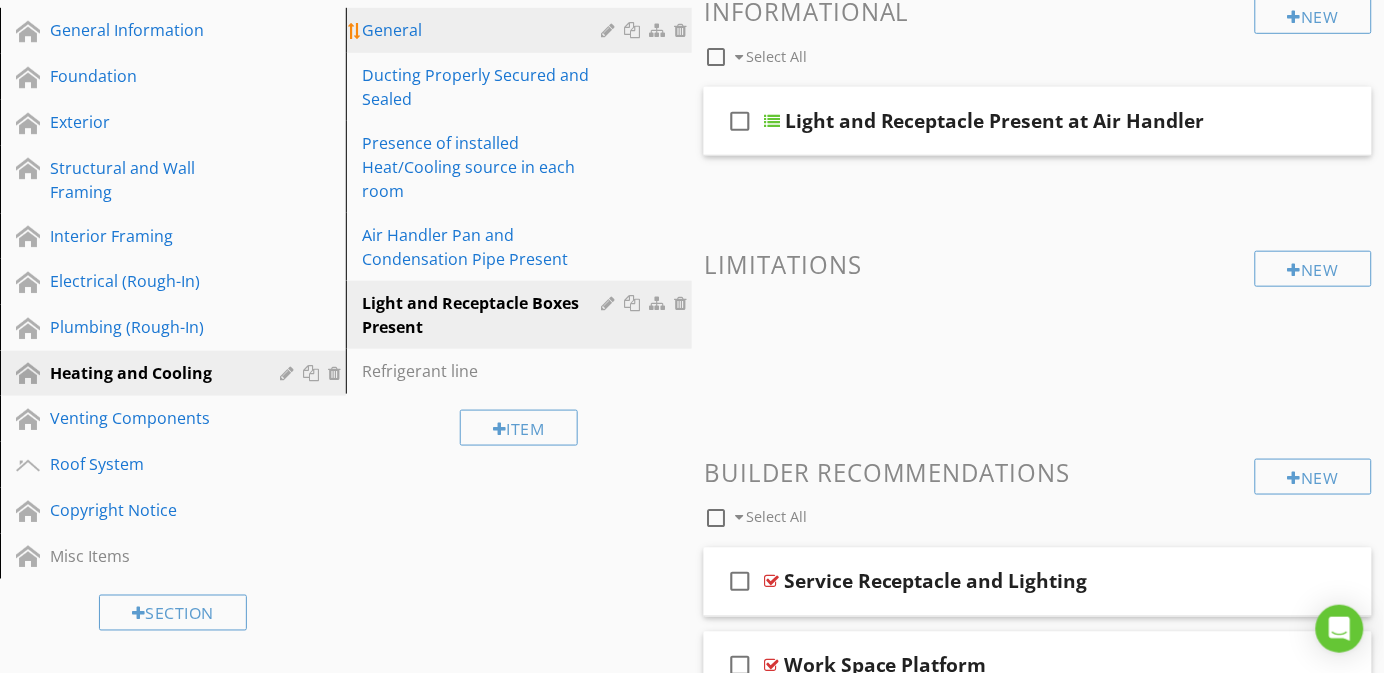 click on "General" at bounding box center [484, 30] 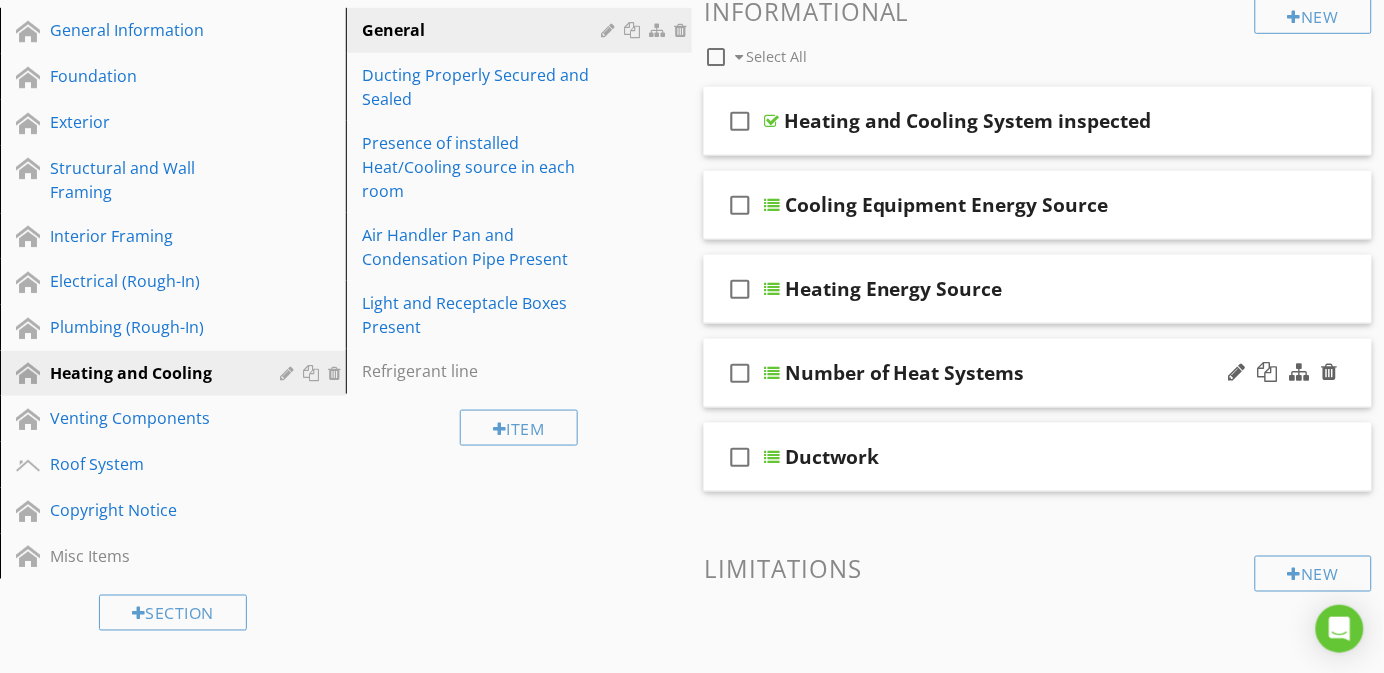 click on "check_box_outline_blank
Number of Heat Systems" at bounding box center [1038, 373] 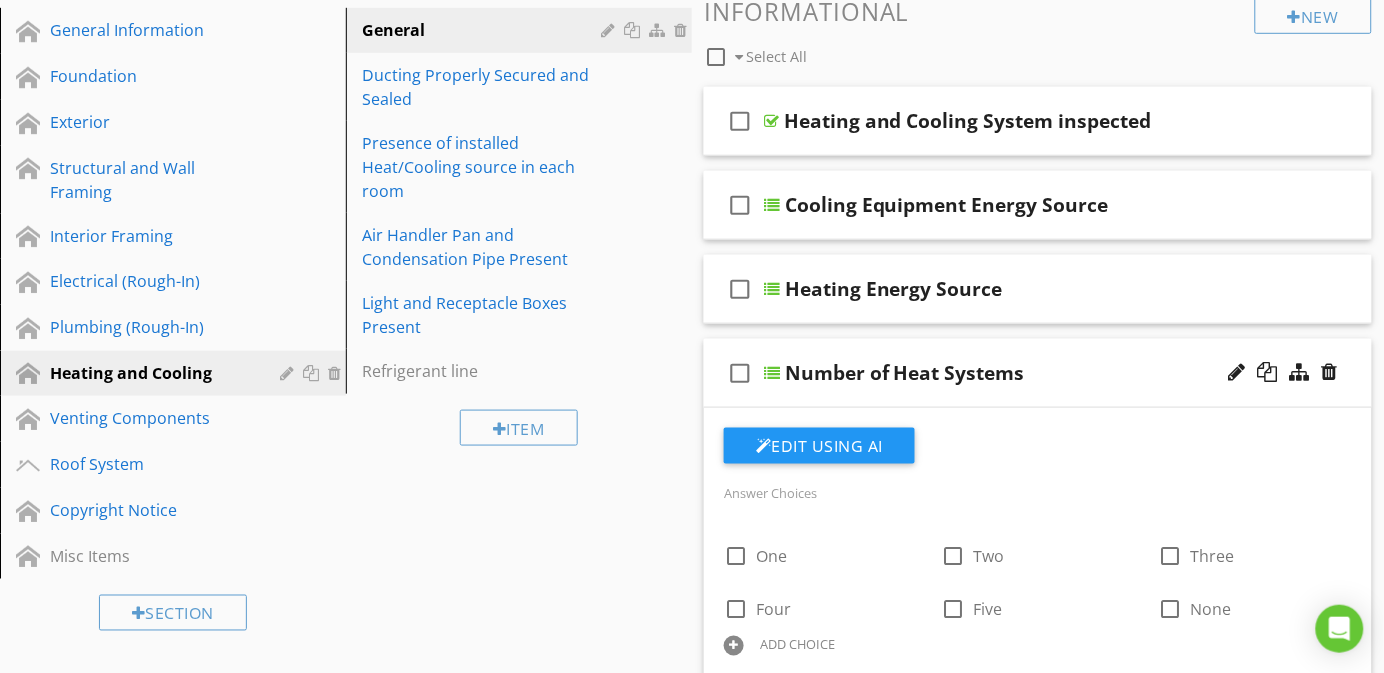 click on "check_box_outline_blank
Number of Heat Systems" at bounding box center (1038, 373) 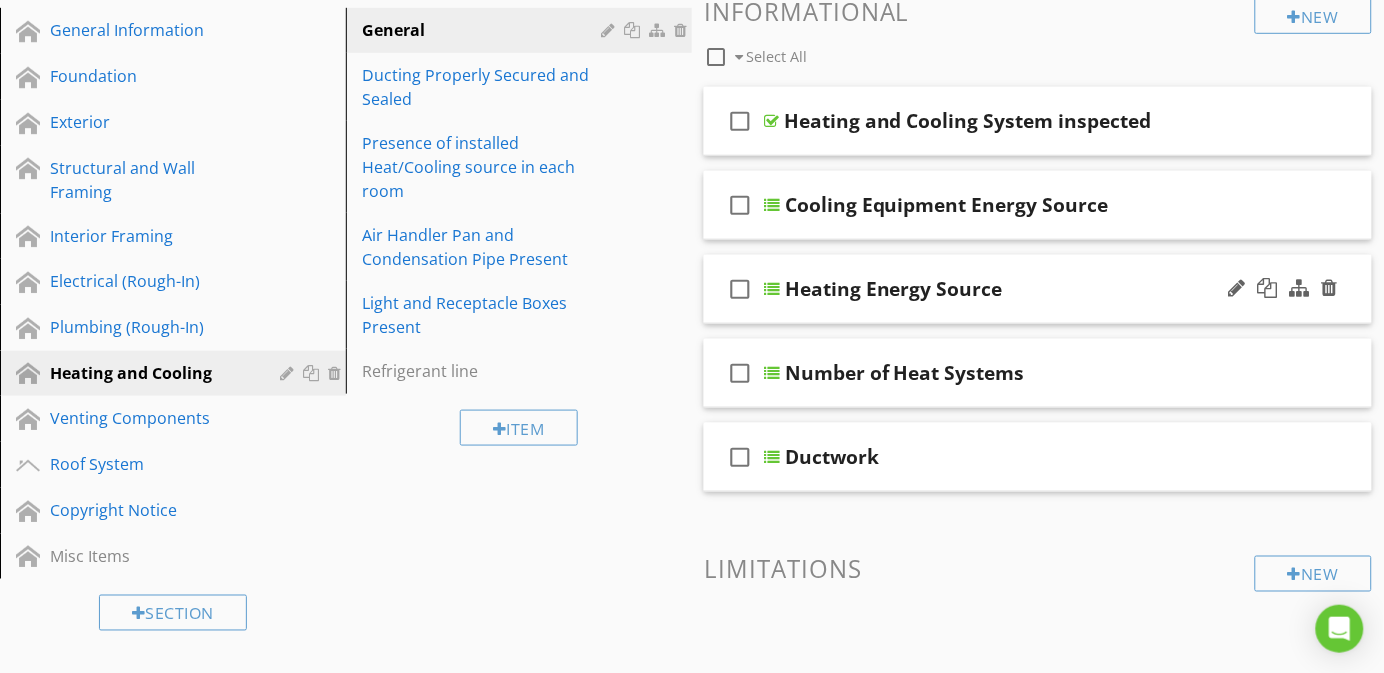 click on "check_box_outline_blank
Heating Energy Source" at bounding box center (1038, 289) 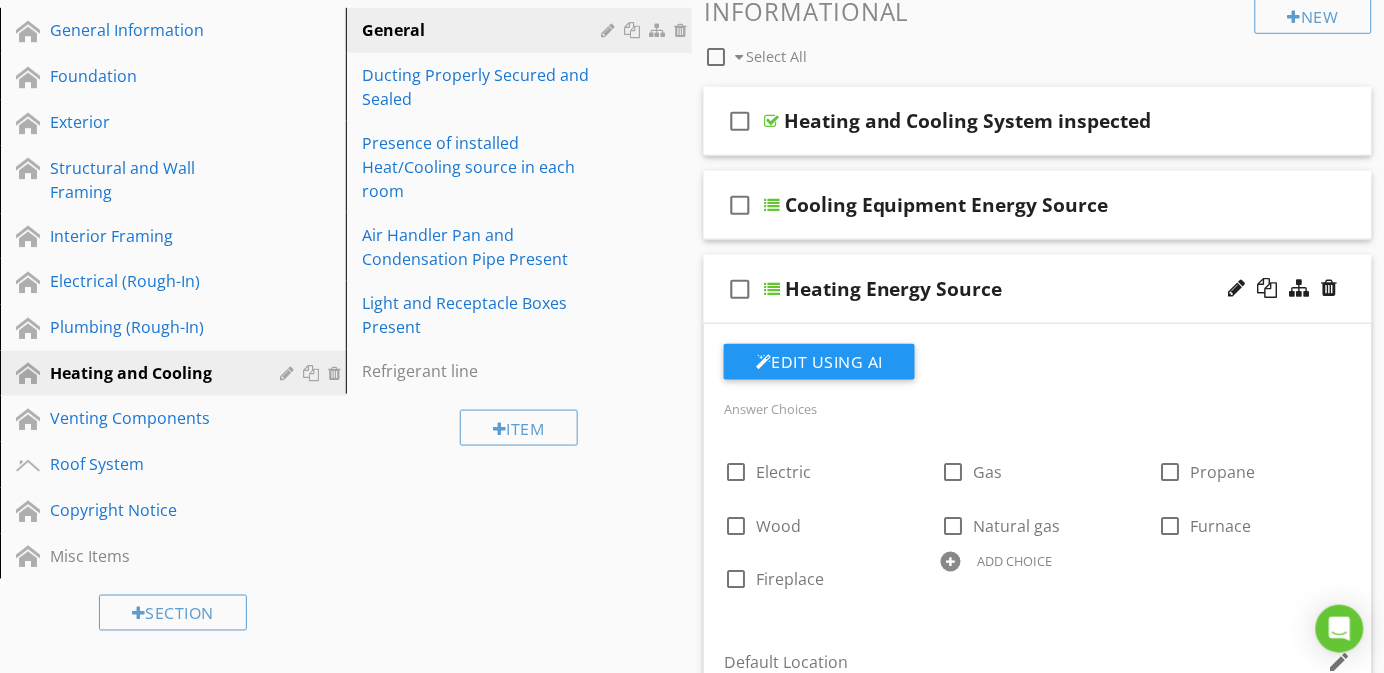 click on "check_box_outline_blank
Heating Energy Source" at bounding box center [1038, 289] 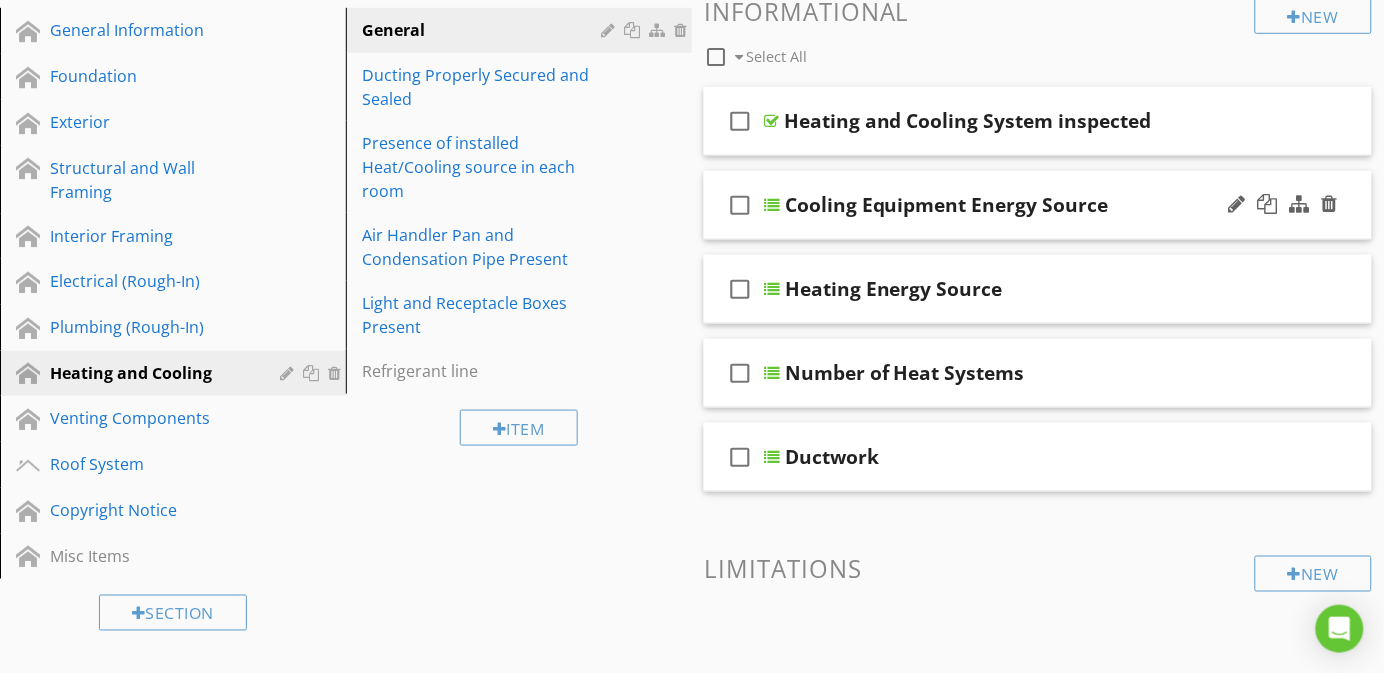 click on "check_box_outline_blank
Cooling Equipment Energy Source" at bounding box center [1038, 205] 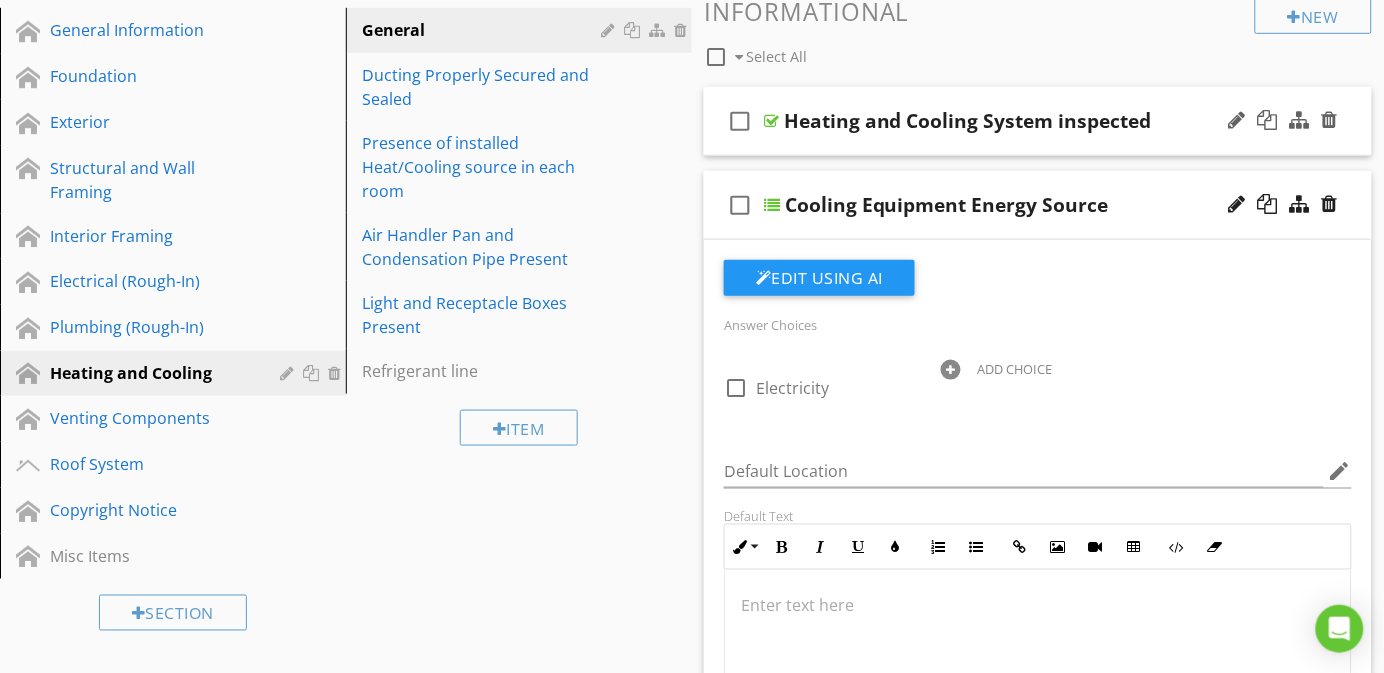click on "check_box_outline_blank
Heating and Cooling System inspected" at bounding box center [1038, 121] 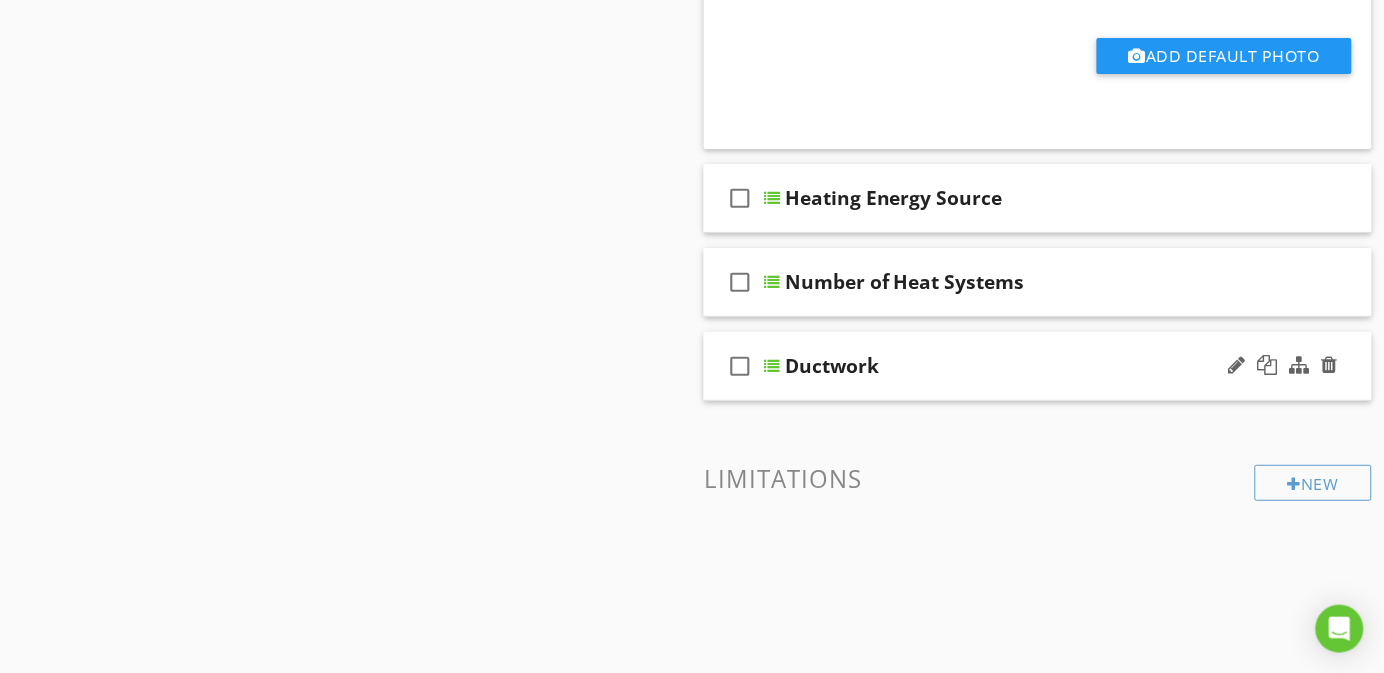 scroll, scrollTop: 1704, scrollLeft: 0, axis: vertical 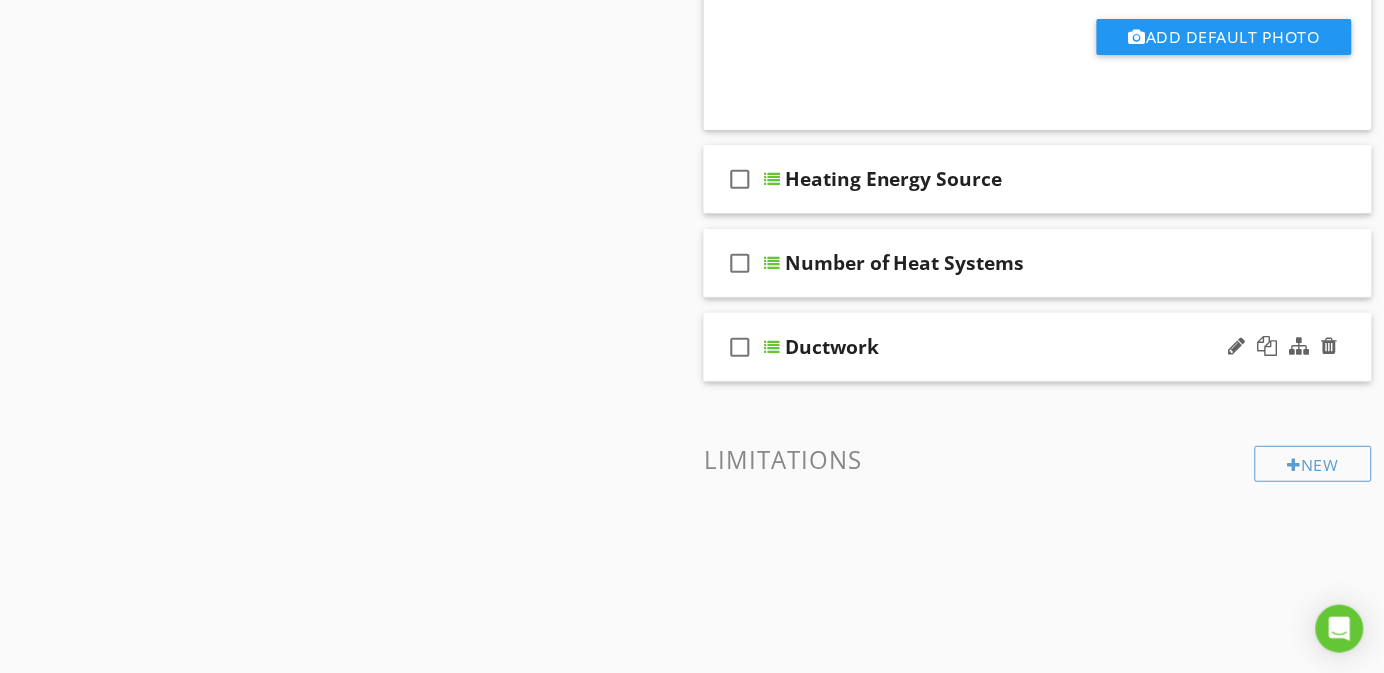 click on "check_box_outline_blank
Ductwork" at bounding box center (1038, 347) 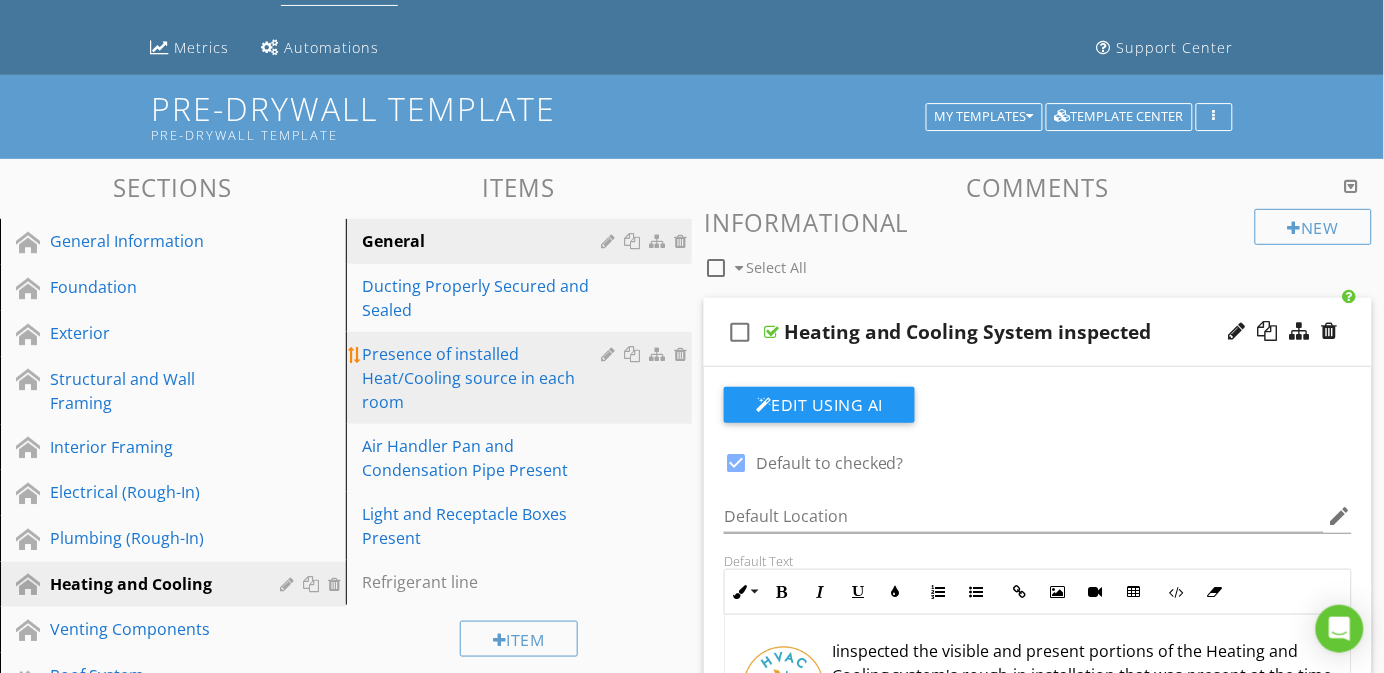 scroll, scrollTop: 54, scrollLeft: 0, axis: vertical 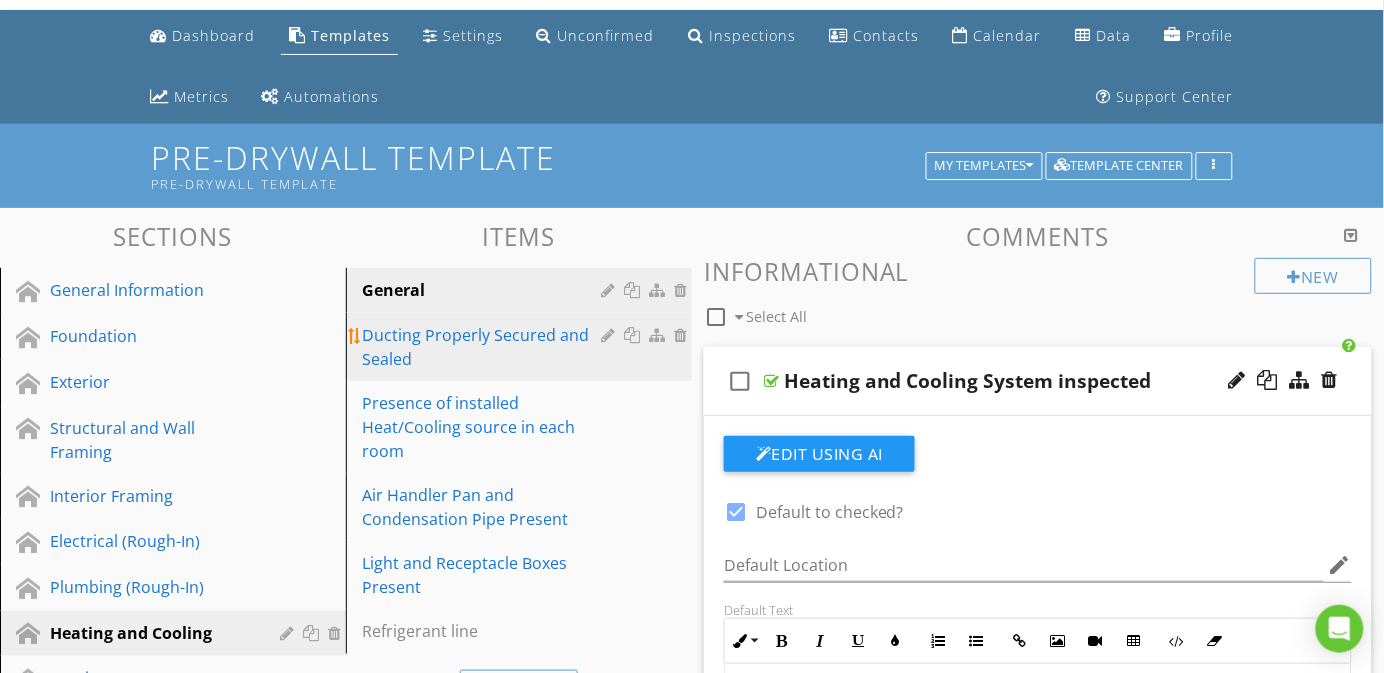 click on "Ducting Properly Secured and Sealed" at bounding box center (484, 347) 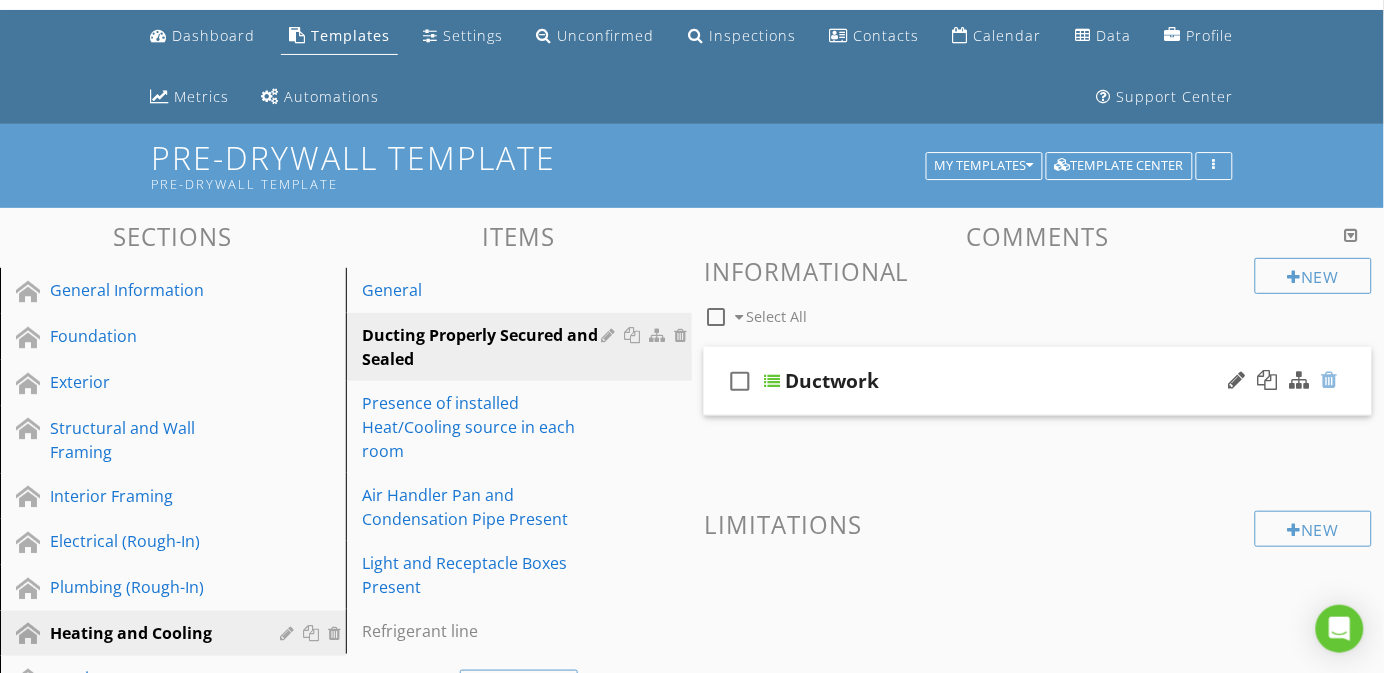 click at bounding box center (1330, 380) 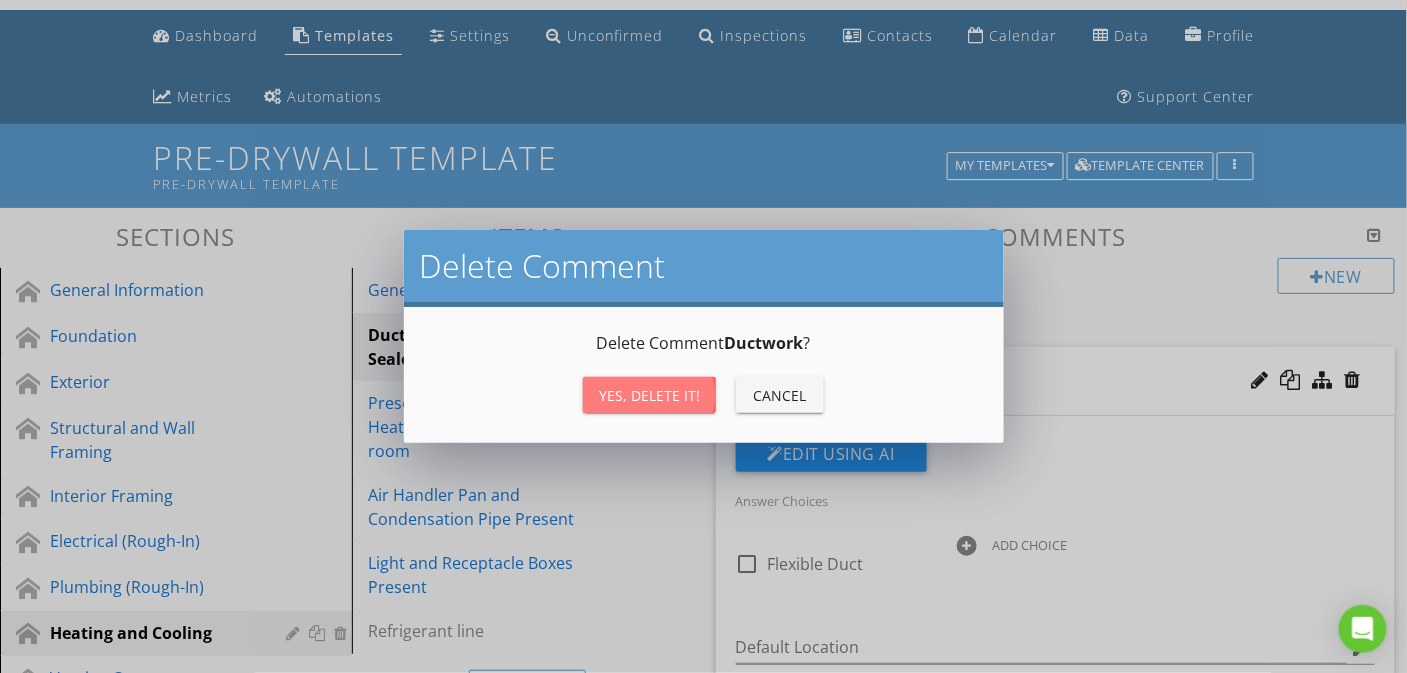 click on "Yes, Delete it!" at bounding box center (649, 395) 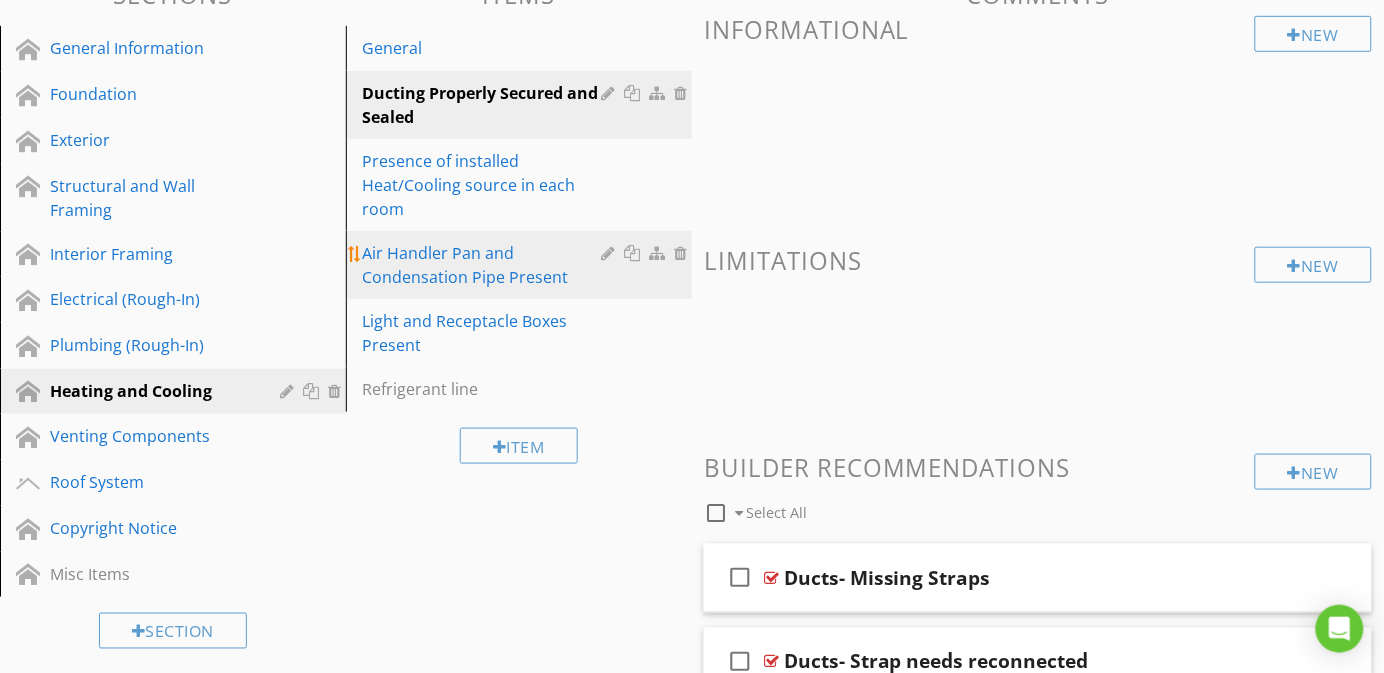 scroll, scrollTop: 204, scrollLeft: 0, axis: vertical 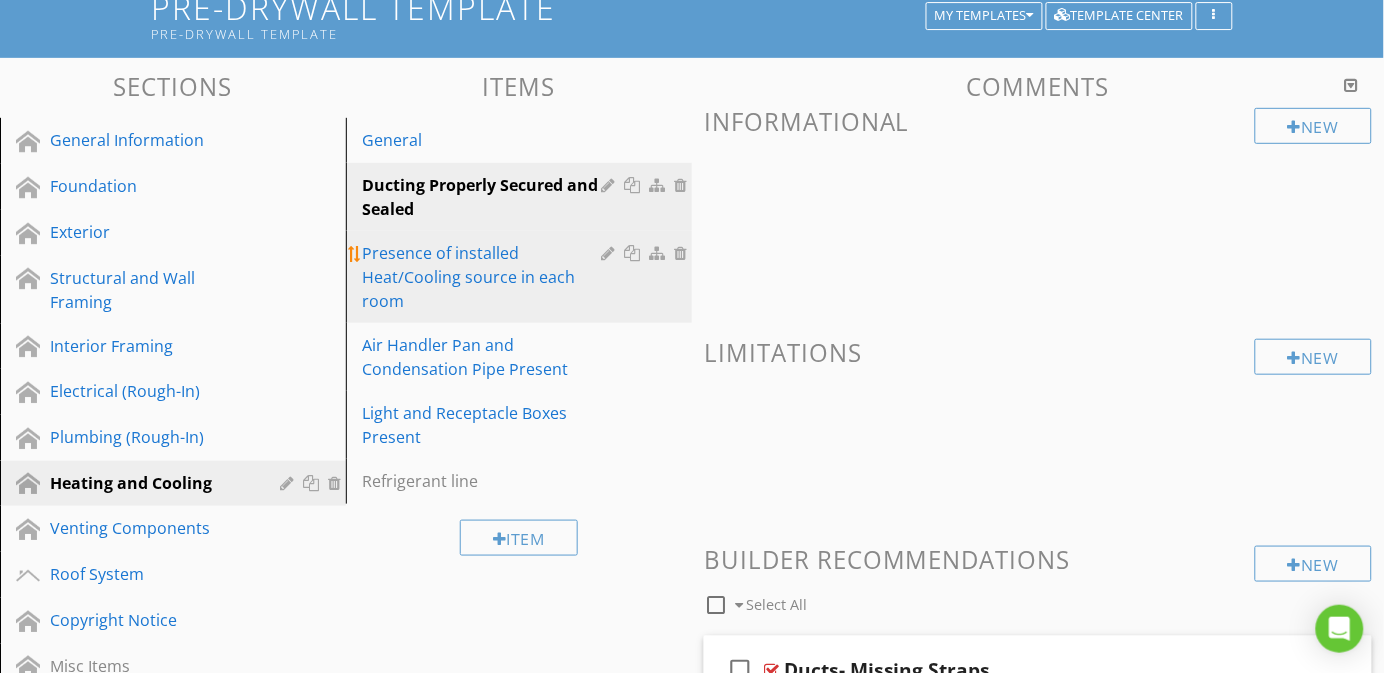 click on "Presence of installed Heat/Cooling source in each room" at bounding box center [484, 277] 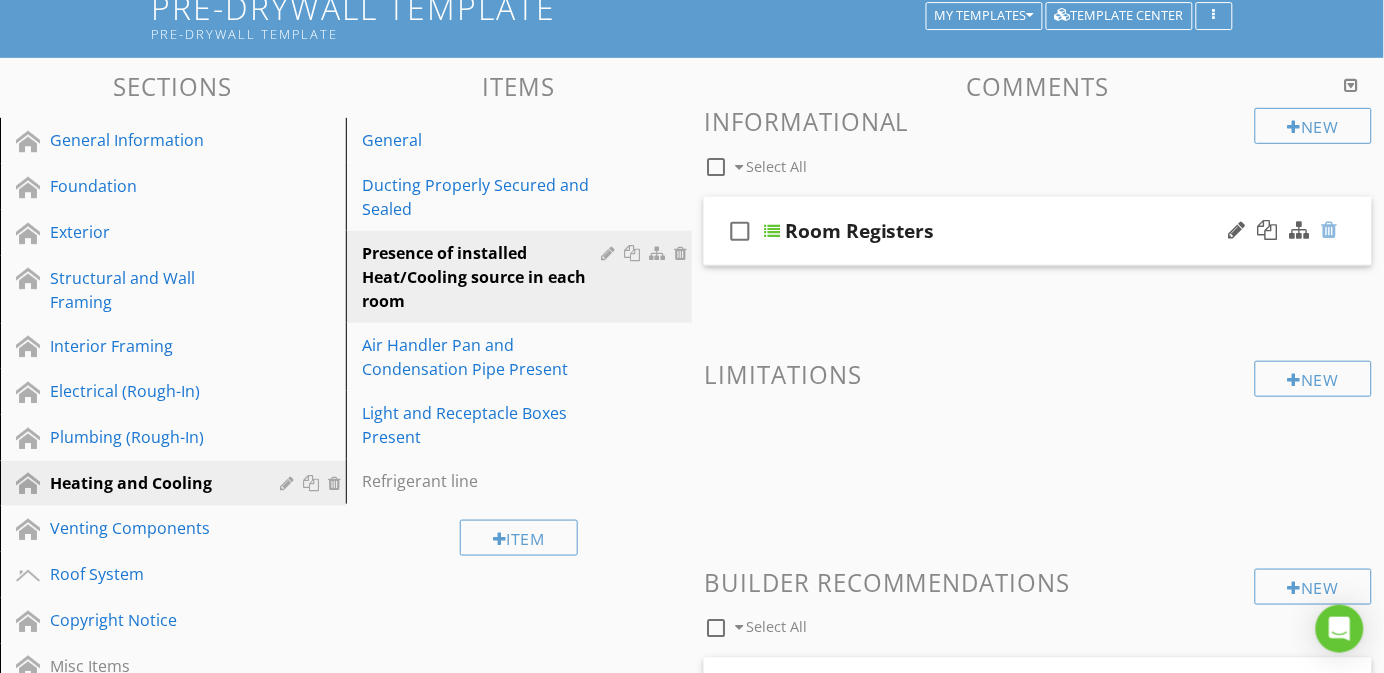 click at bounding box center (1330, 230) 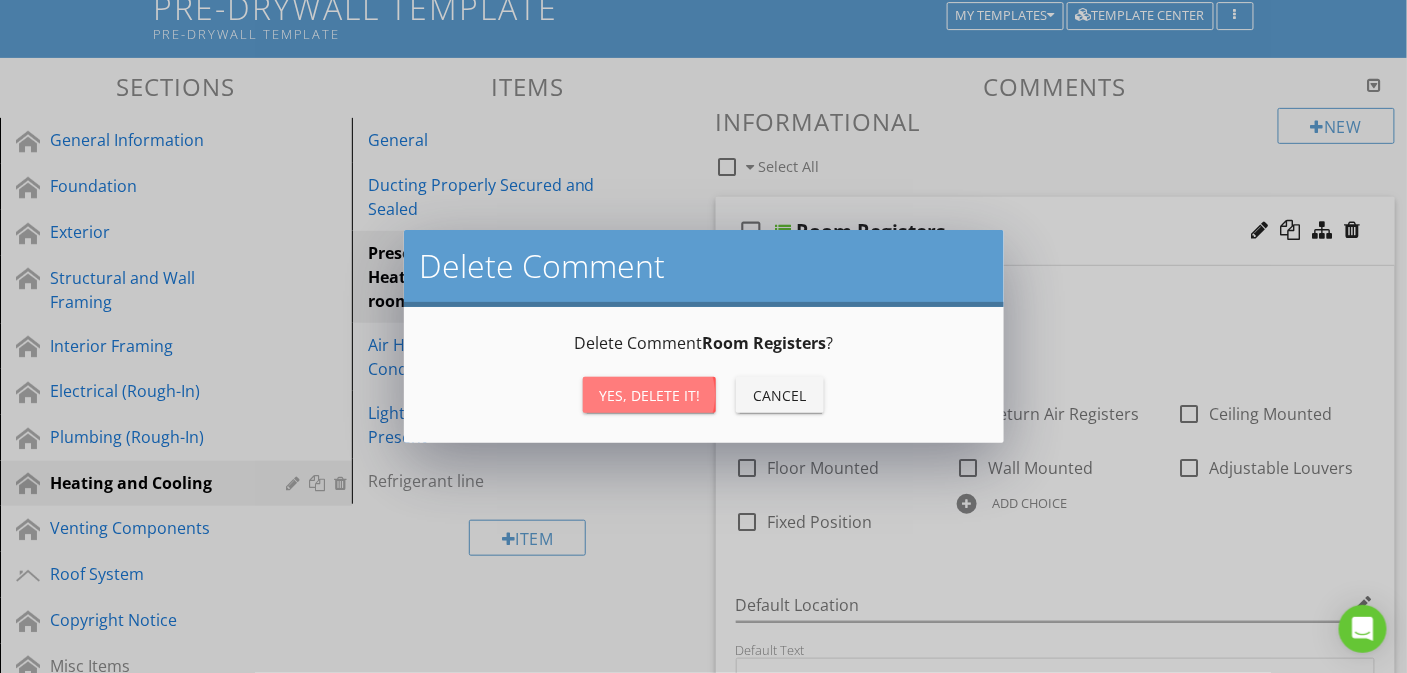 click on "Yes, Delete it!" at bounding box center [649, 395] 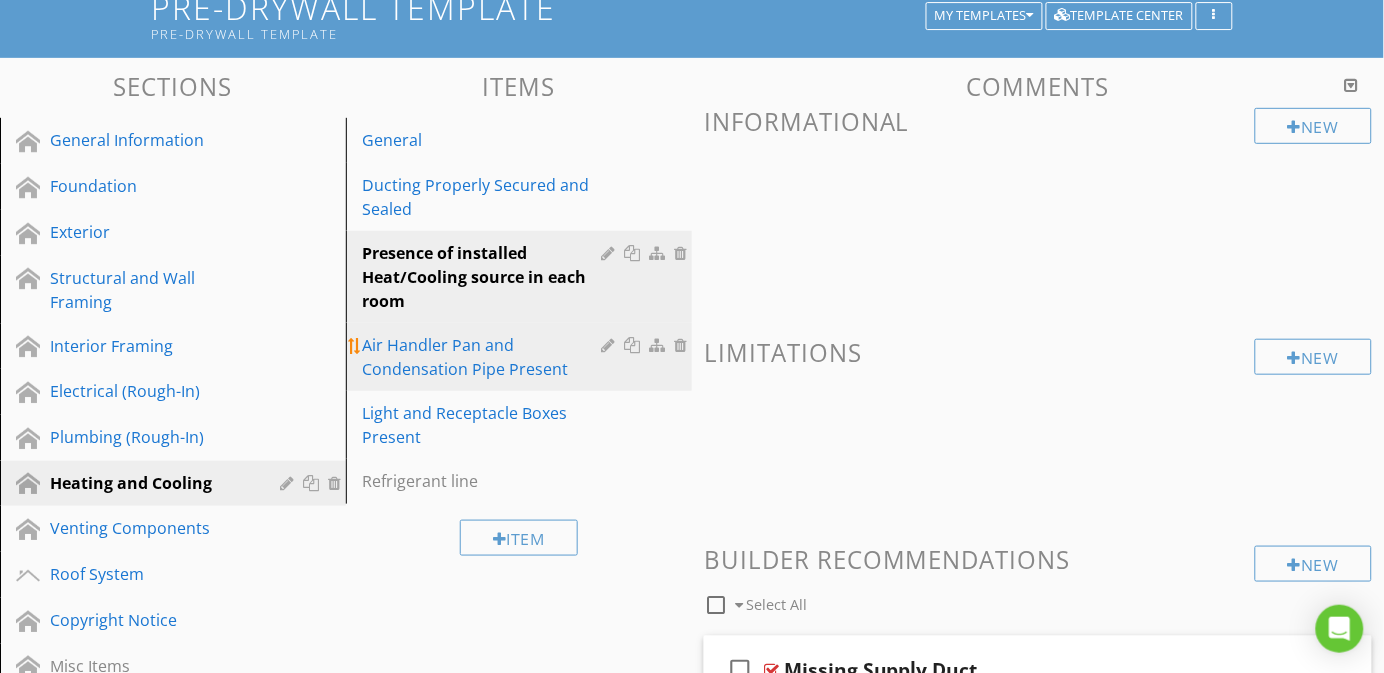 click on "Air Handler Pan and Condensation Pipe Present" at bounding box center [484, 357] 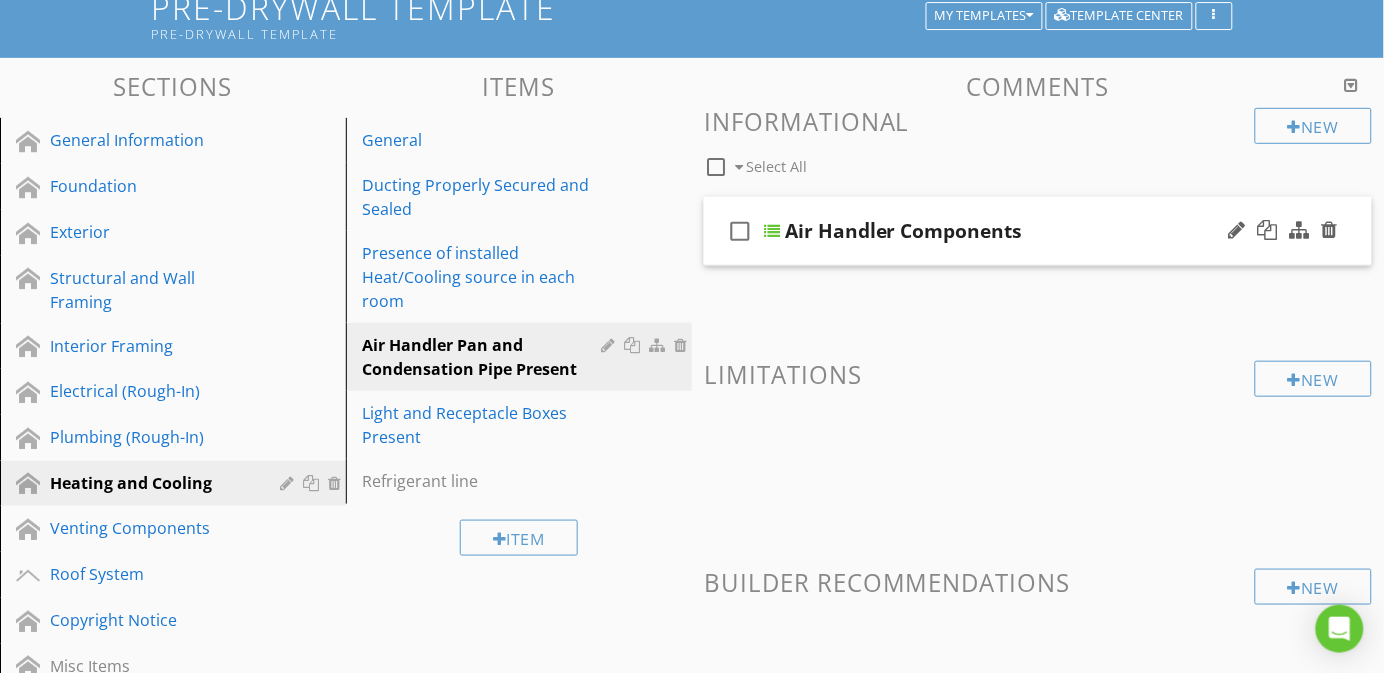 click on "check_box_outline_blank
Air Handler Components" at bounding box center (1038, 231) 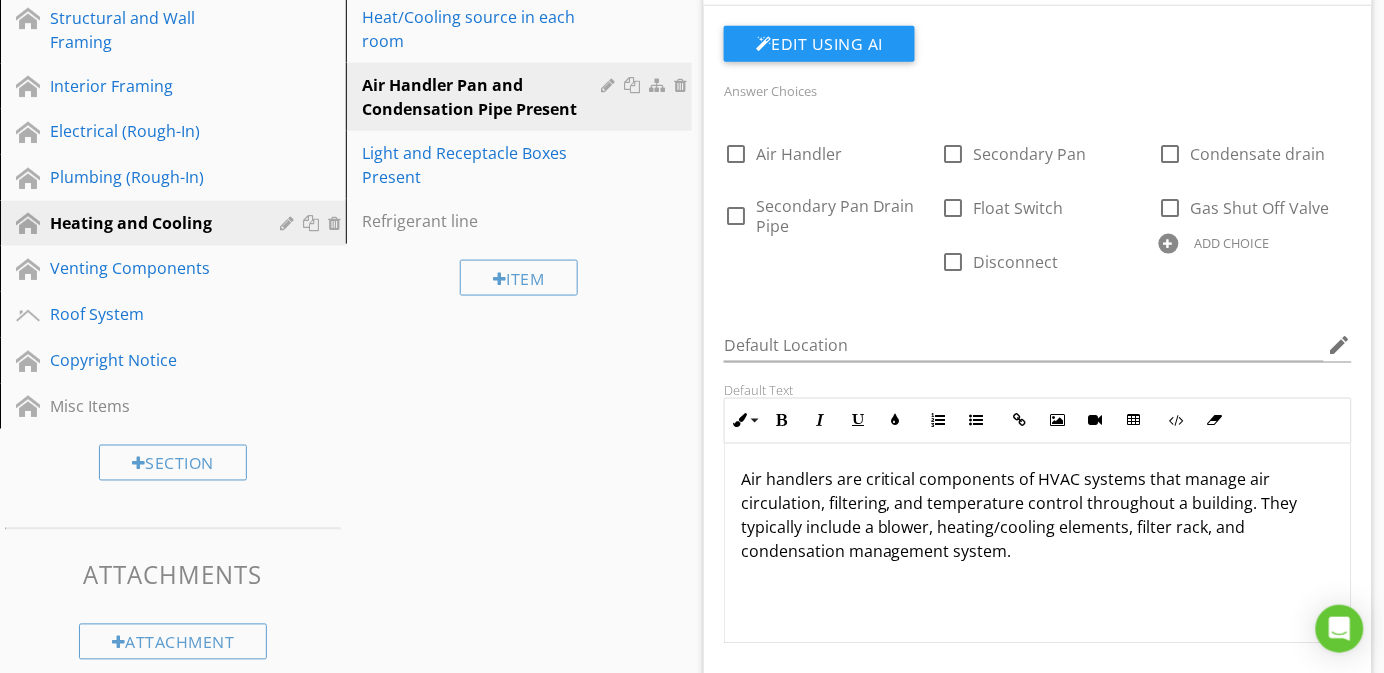 scroll, scrollTop: 504, scrollLeft: 0, axis: vertical 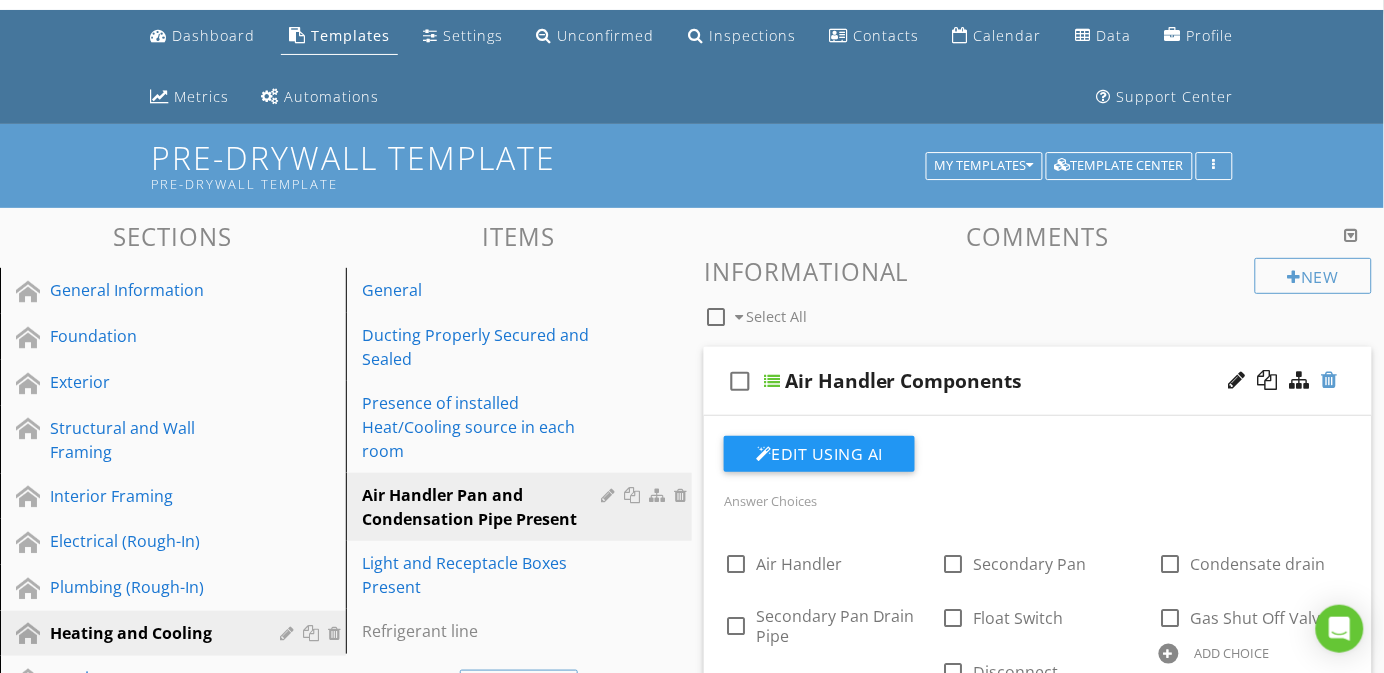 click at bounding box center (1330, 380) 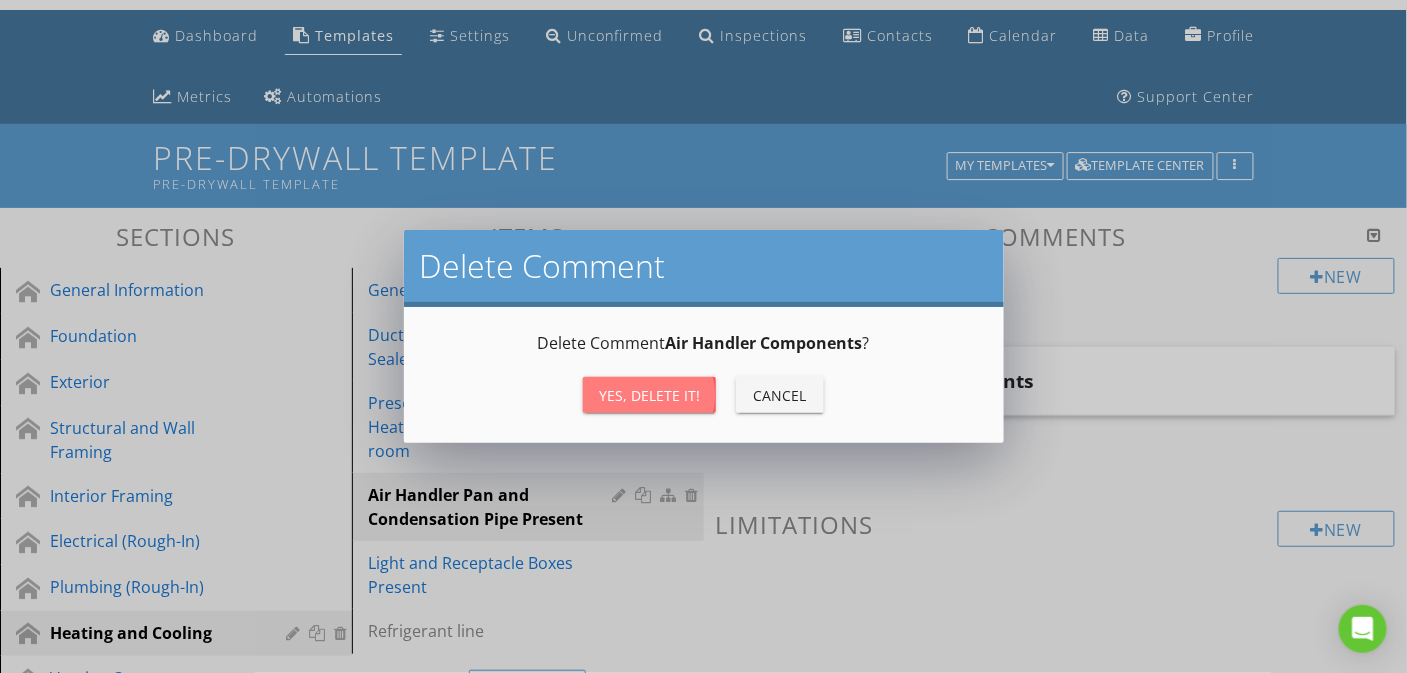 click on "Yes, Delete it!" at bounding box center [649, 395] 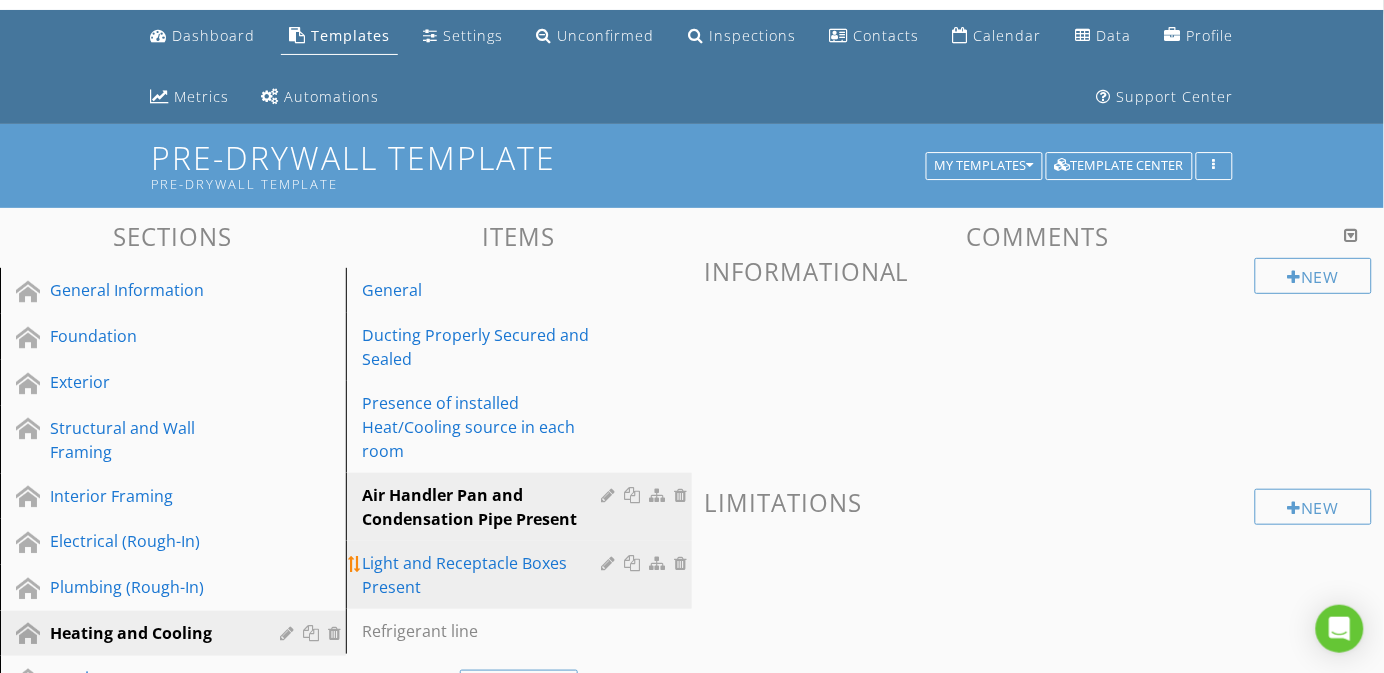 click on "Light and Receptacle Boxes Present" at bounding box center (484, 575) 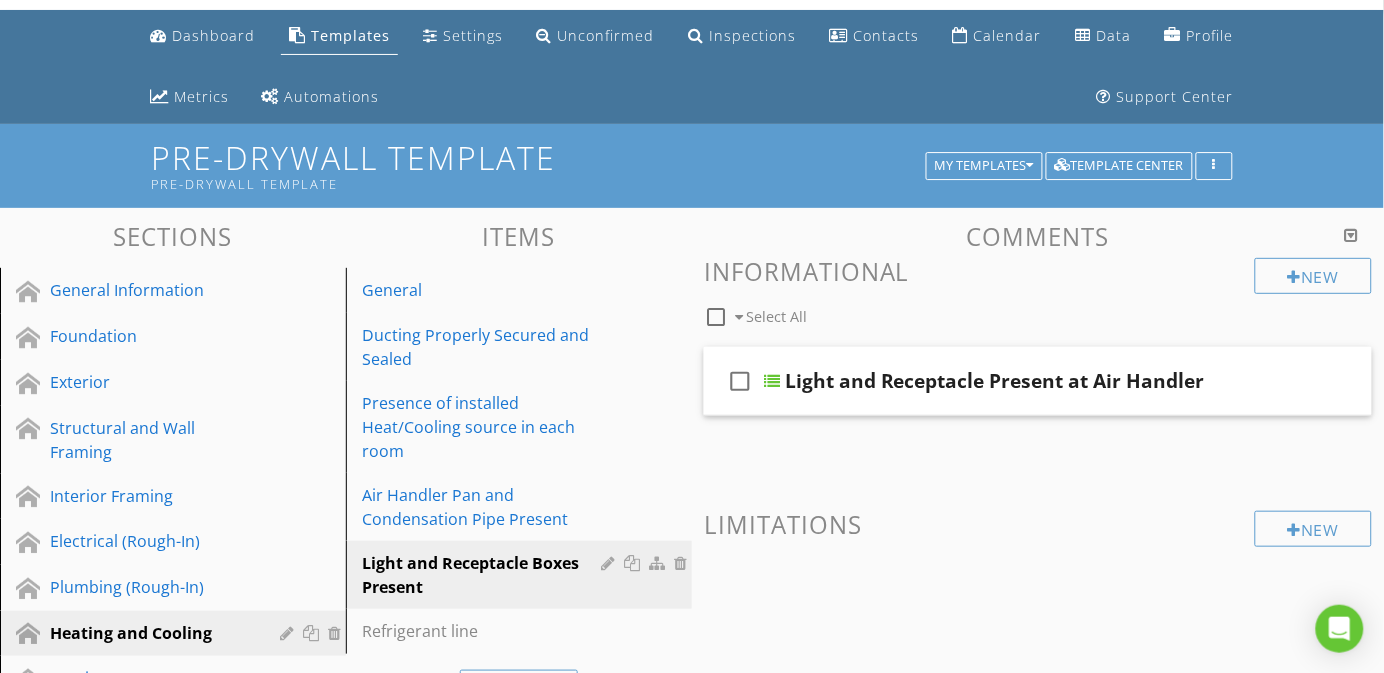 scroll, scrollTop: 40, scrollLeft: 0, axis: vertical 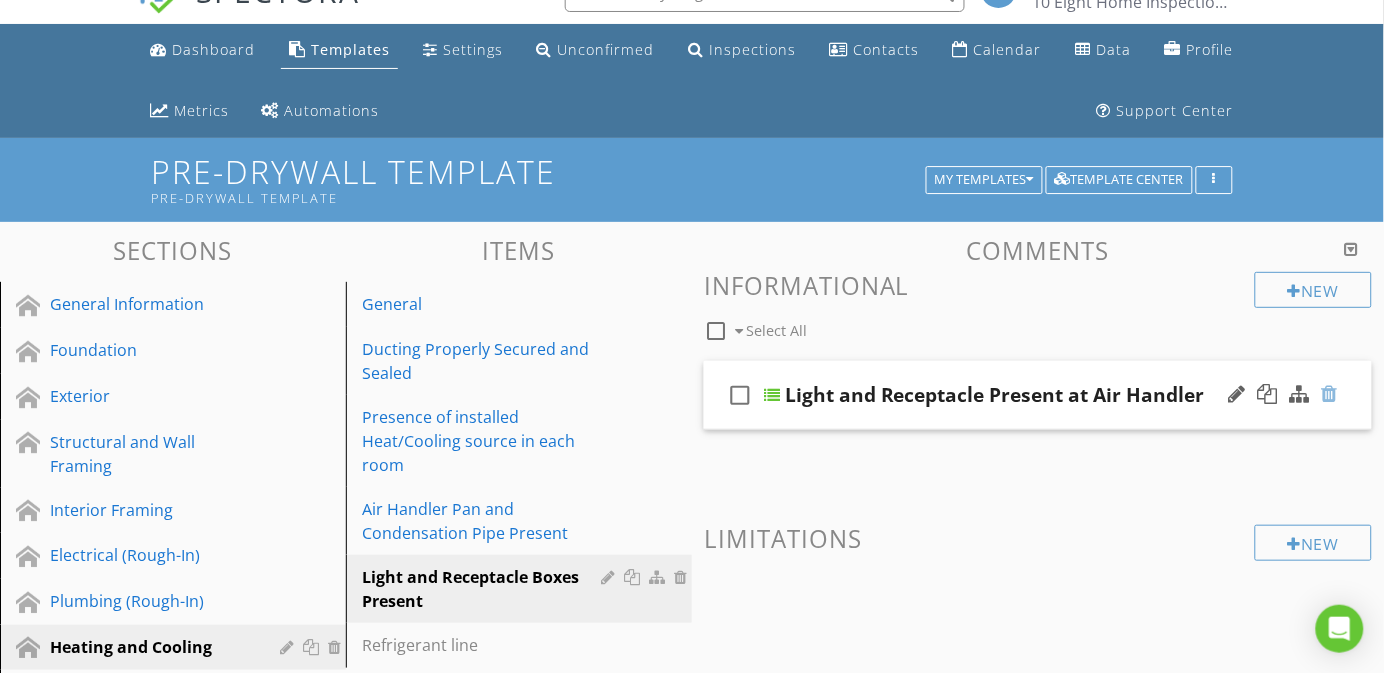 click at bounding box center [1330, 394] 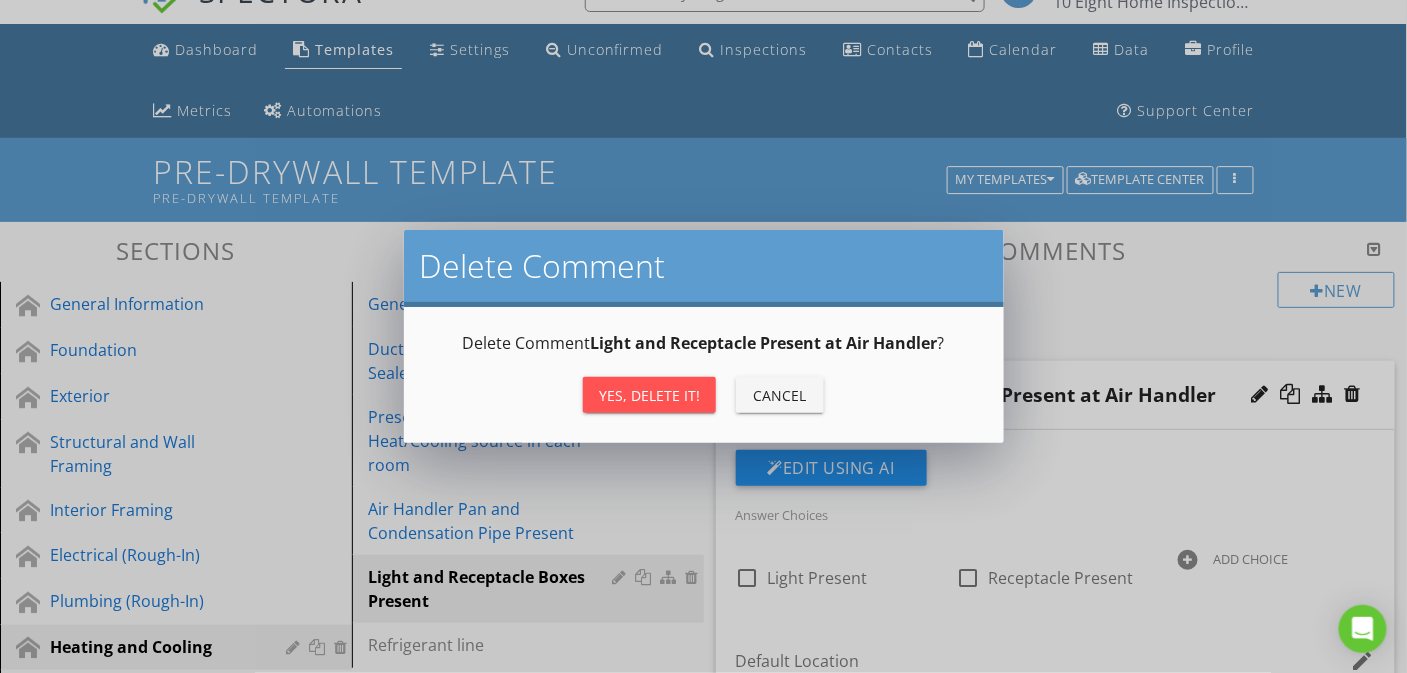 click on "Yes, Delete it!" at bounding box center (649, 395) 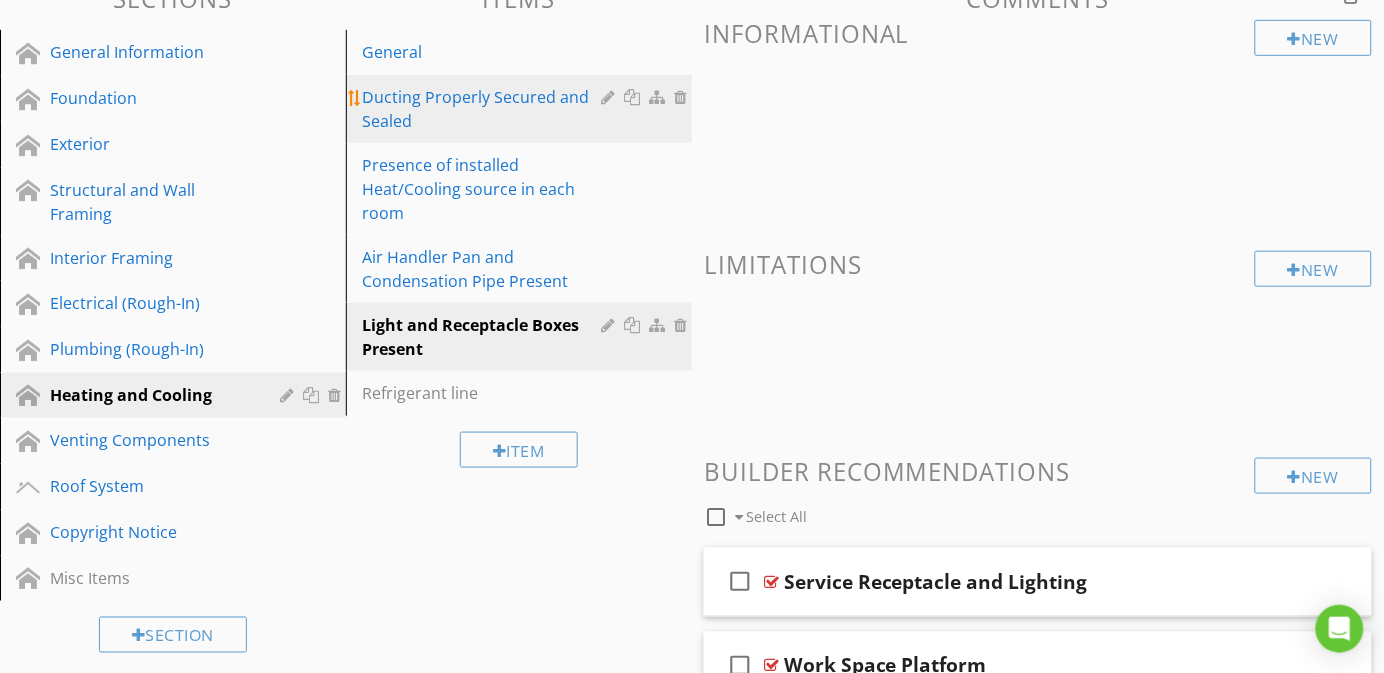 scroll, scrollTop: 340, scrollLeft: 0, axis: vertical 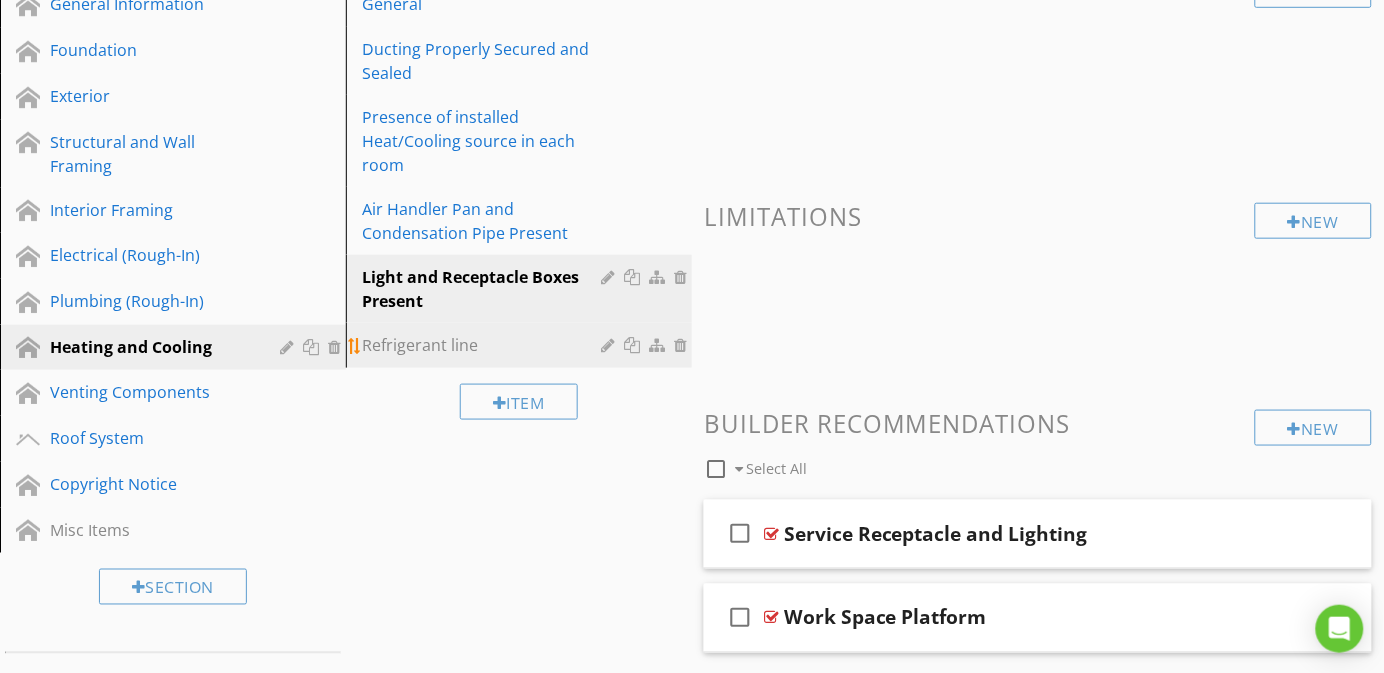 click on "Refrigerant line" at bounding box center [484, 345] 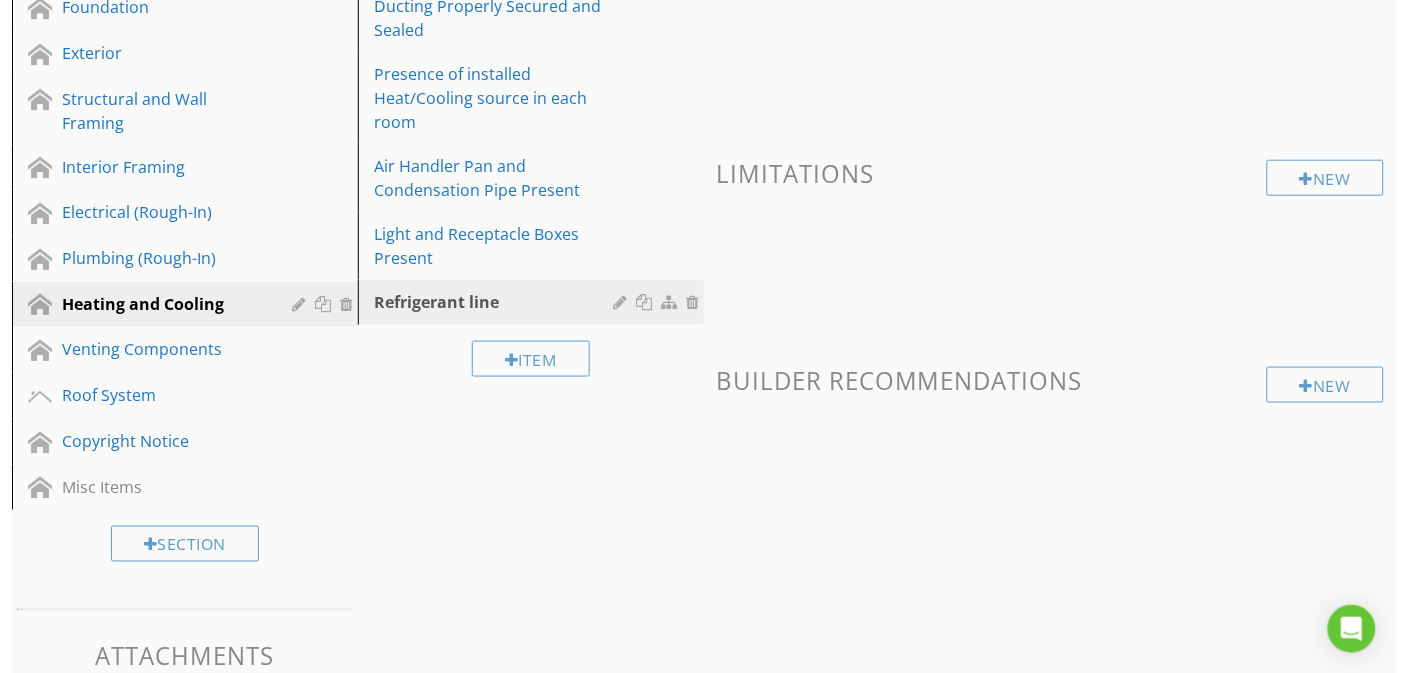 scroll, scrollTop: 340, scrollLeft: 0, axis: vertical 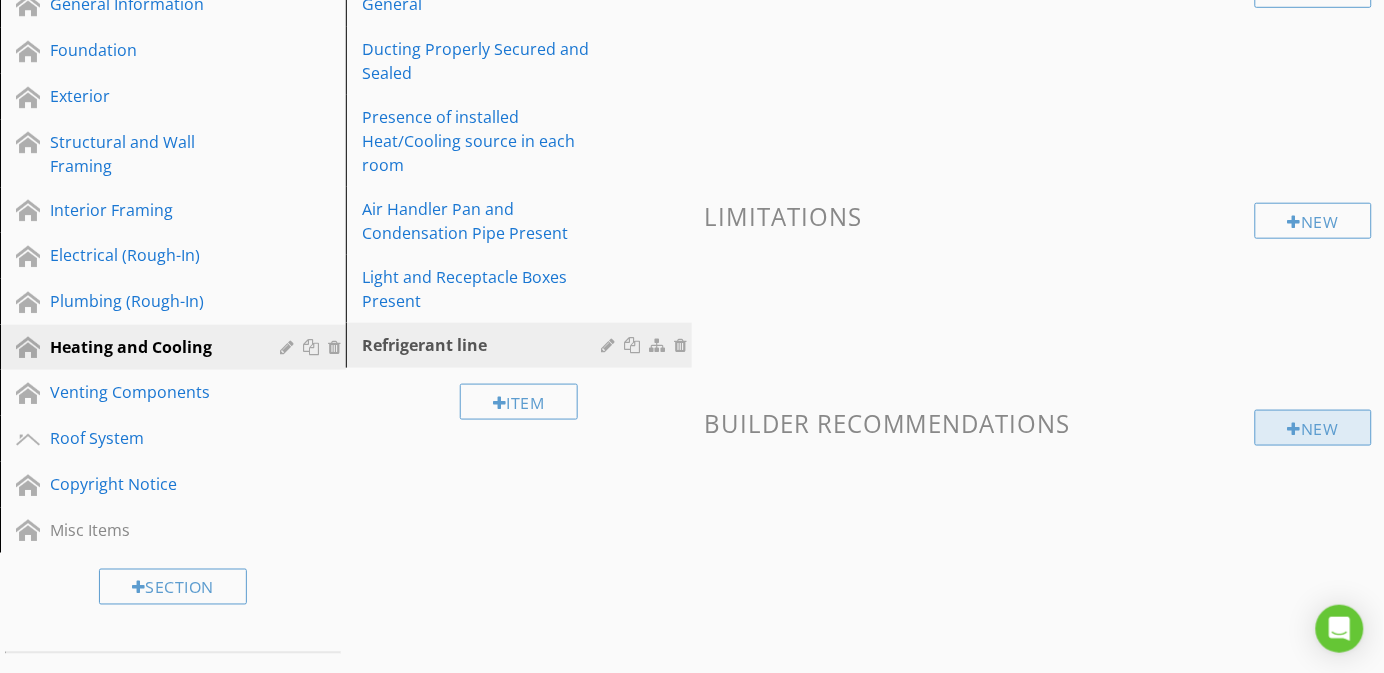 click at bounding box center (1295, 429) 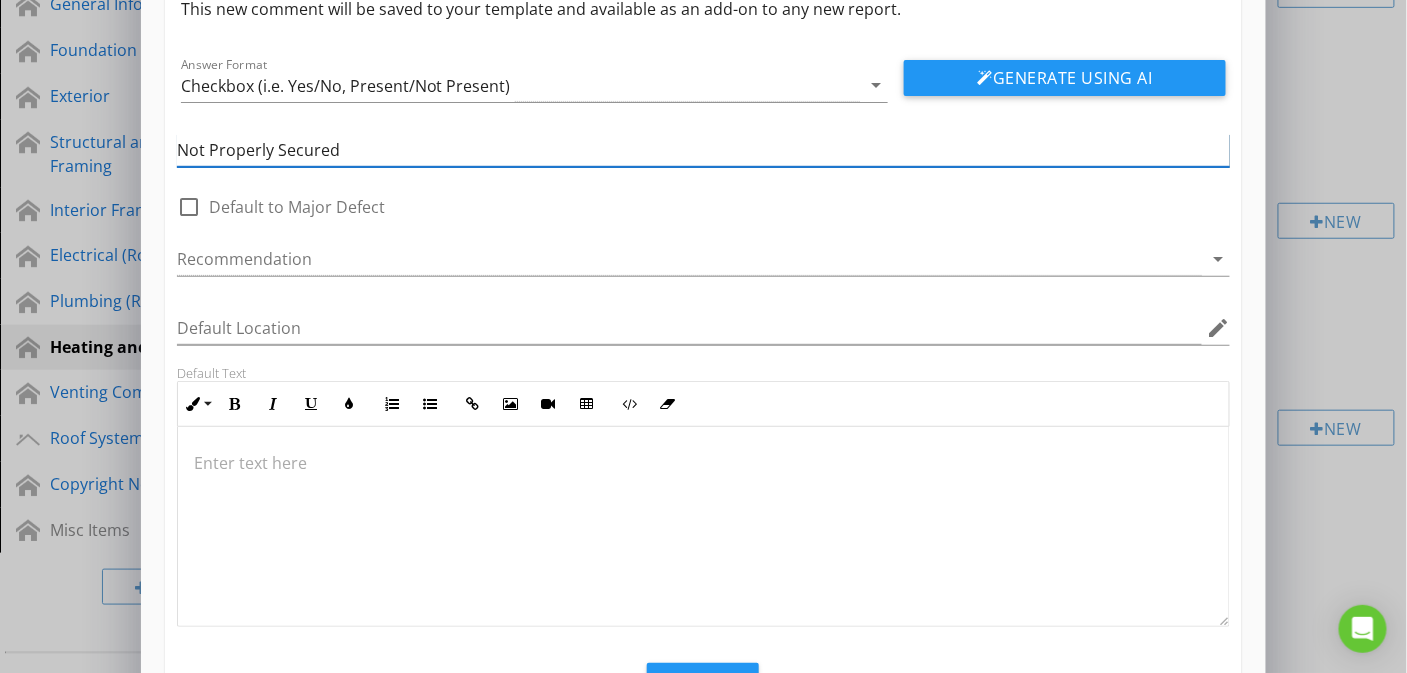 scroll, scrollTop: 184, scrollLeft: 0, axis: vertical 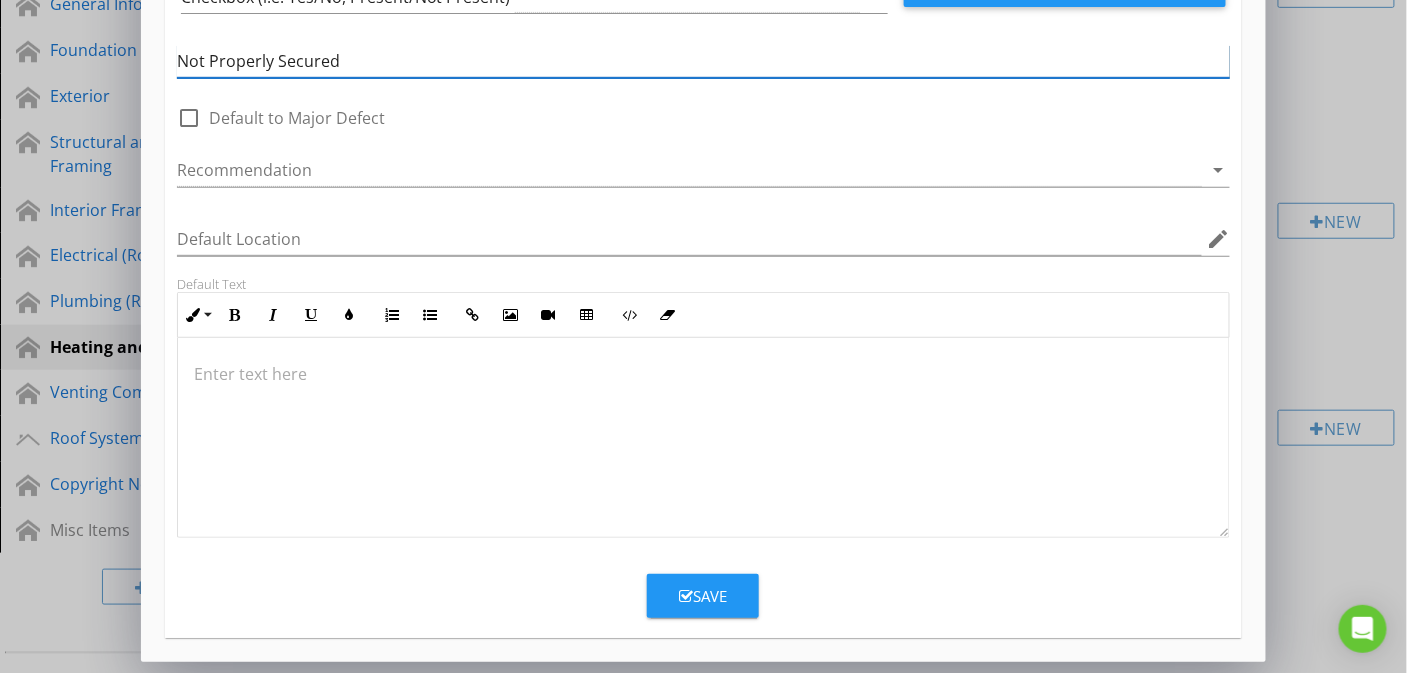 type on "Not Properly Secured" 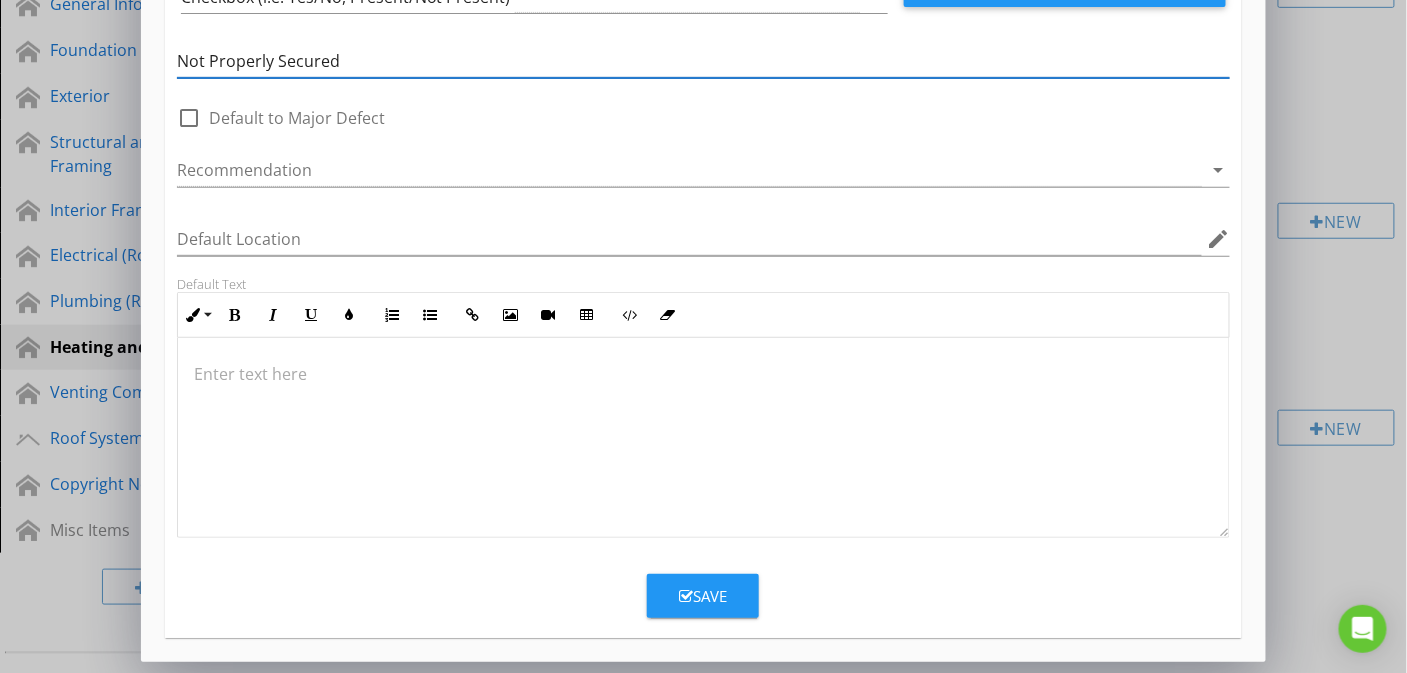 click on "Save" at bounding box center (703, 596) 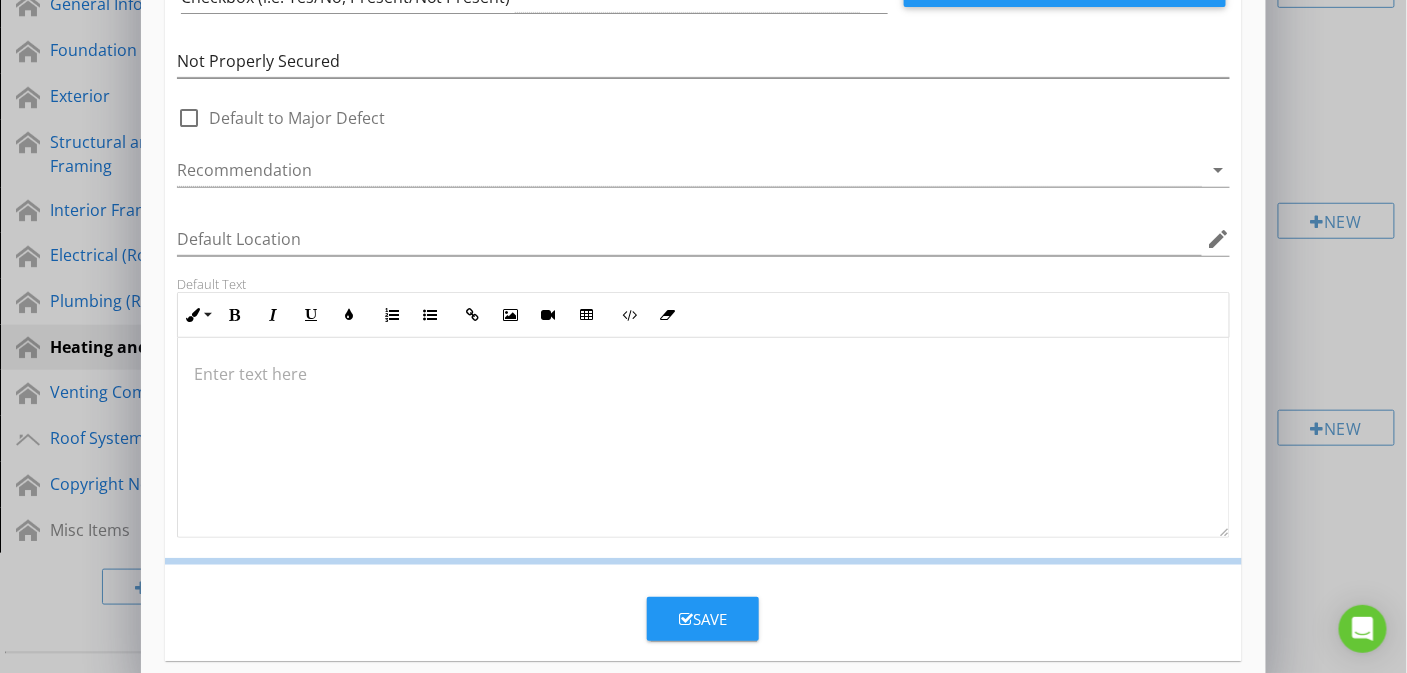 scroll, scrollTop: 86, scrollLeft: 0, axis: vertical 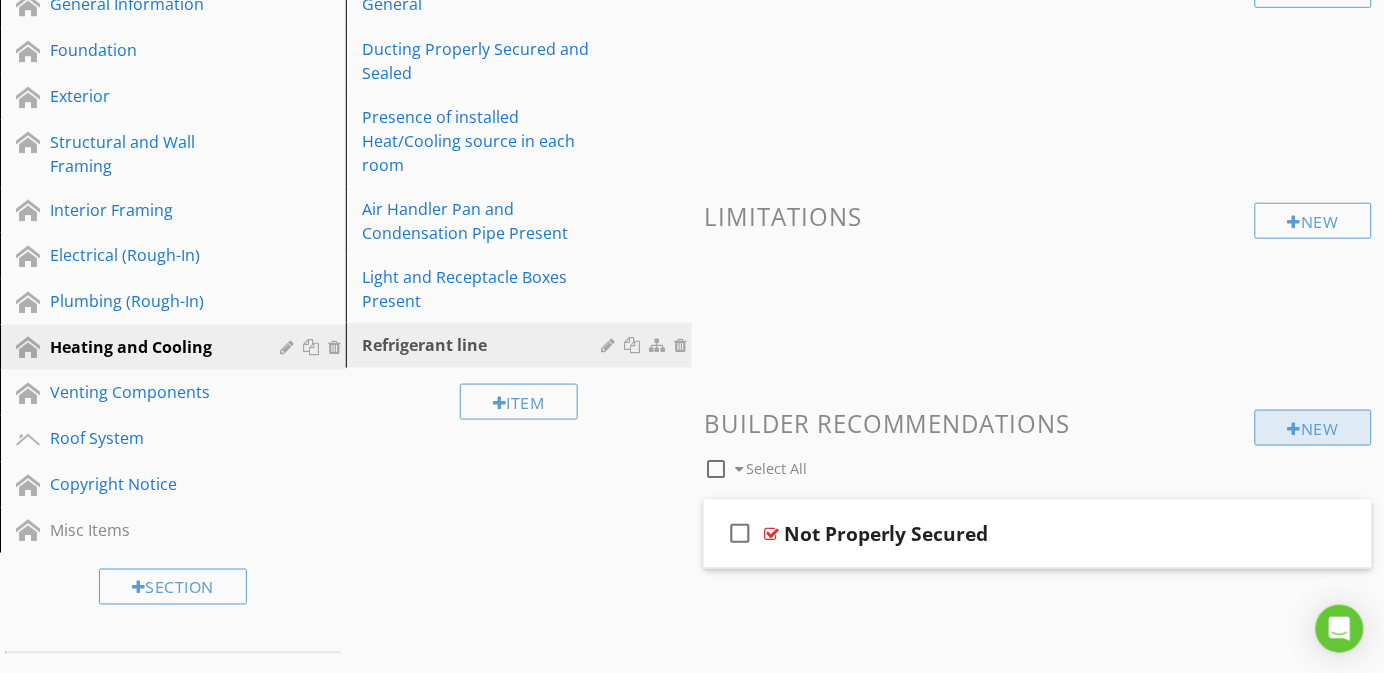 click on "New" at bounding box center [1313, 428] 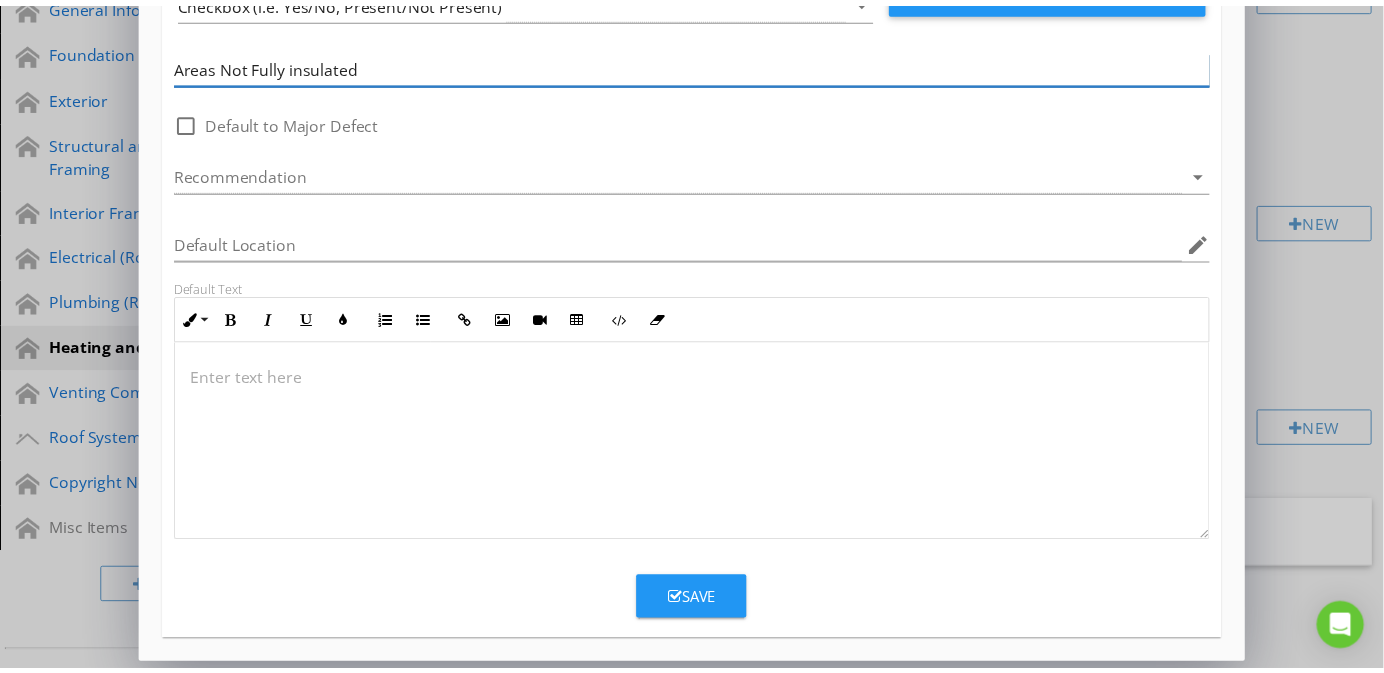 scroll, scrollTop: 184, scrollLeft: 0, axis: vertical 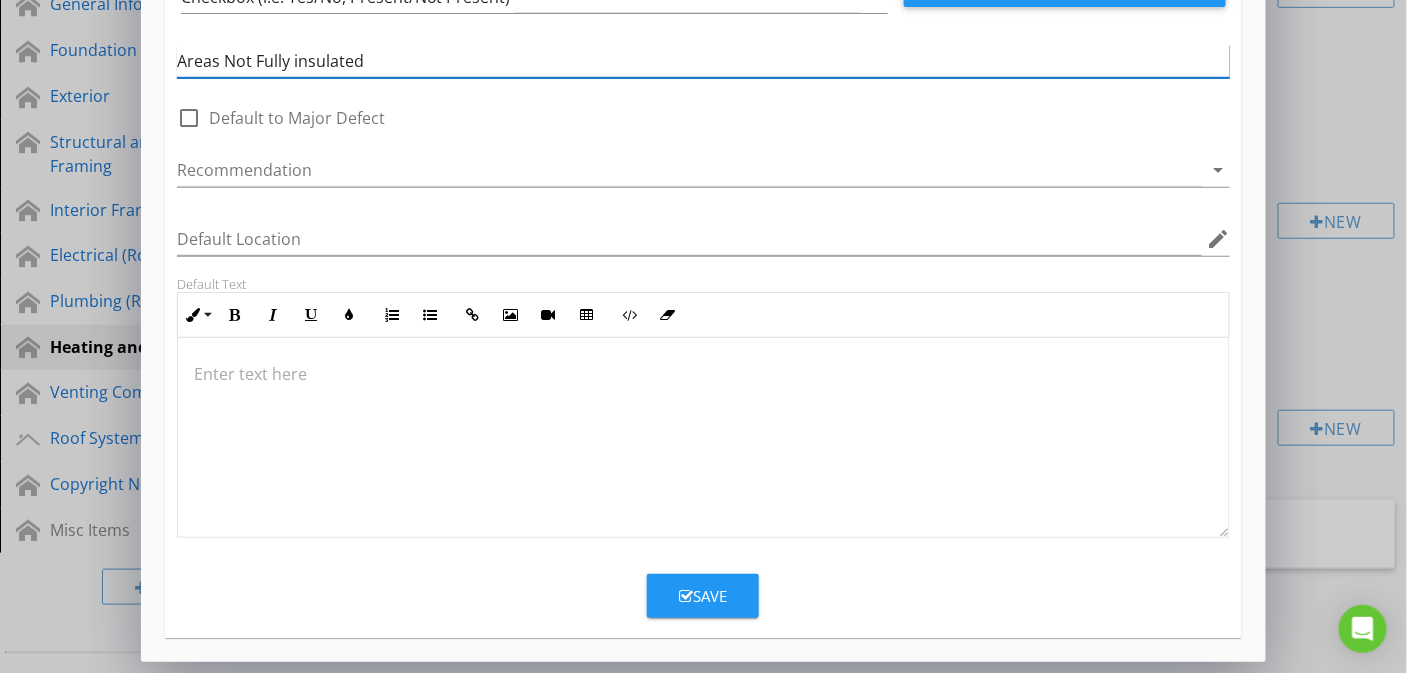 type on "Areas Not Fully insulated" 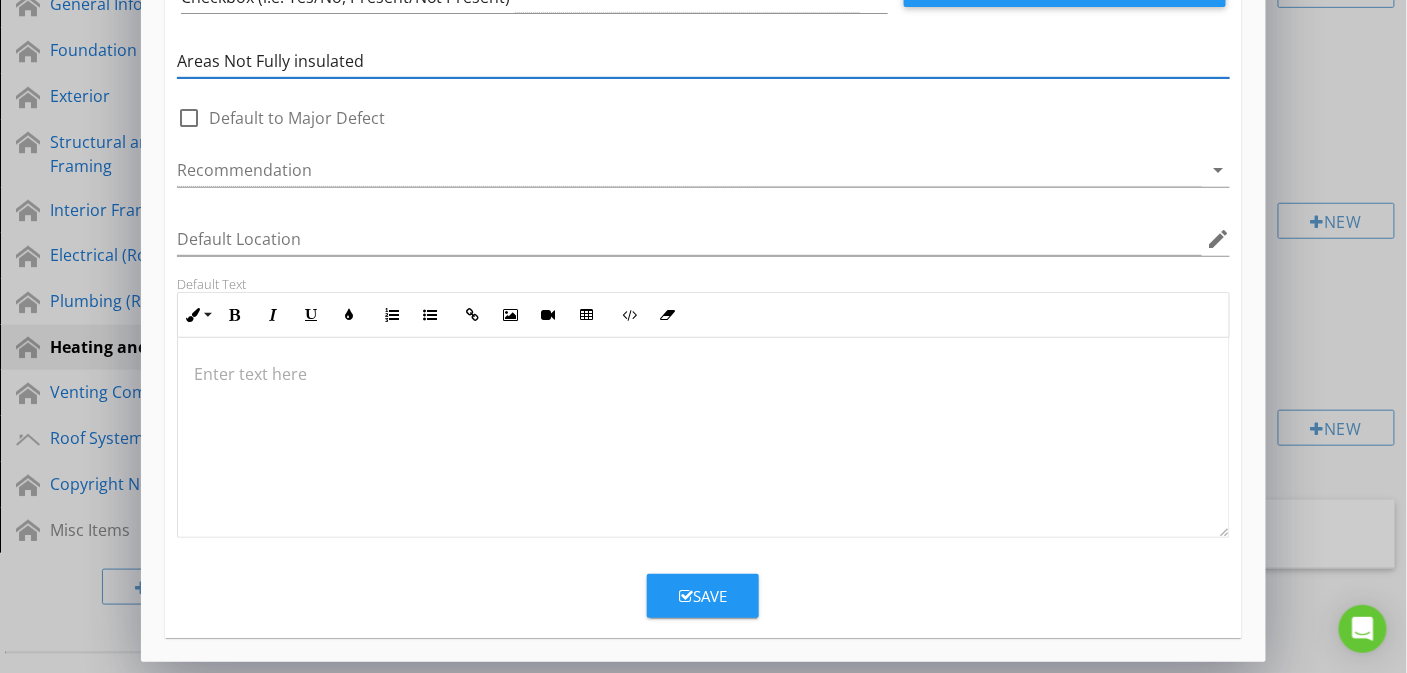 click on "Save" at bounding box center [703, 596] 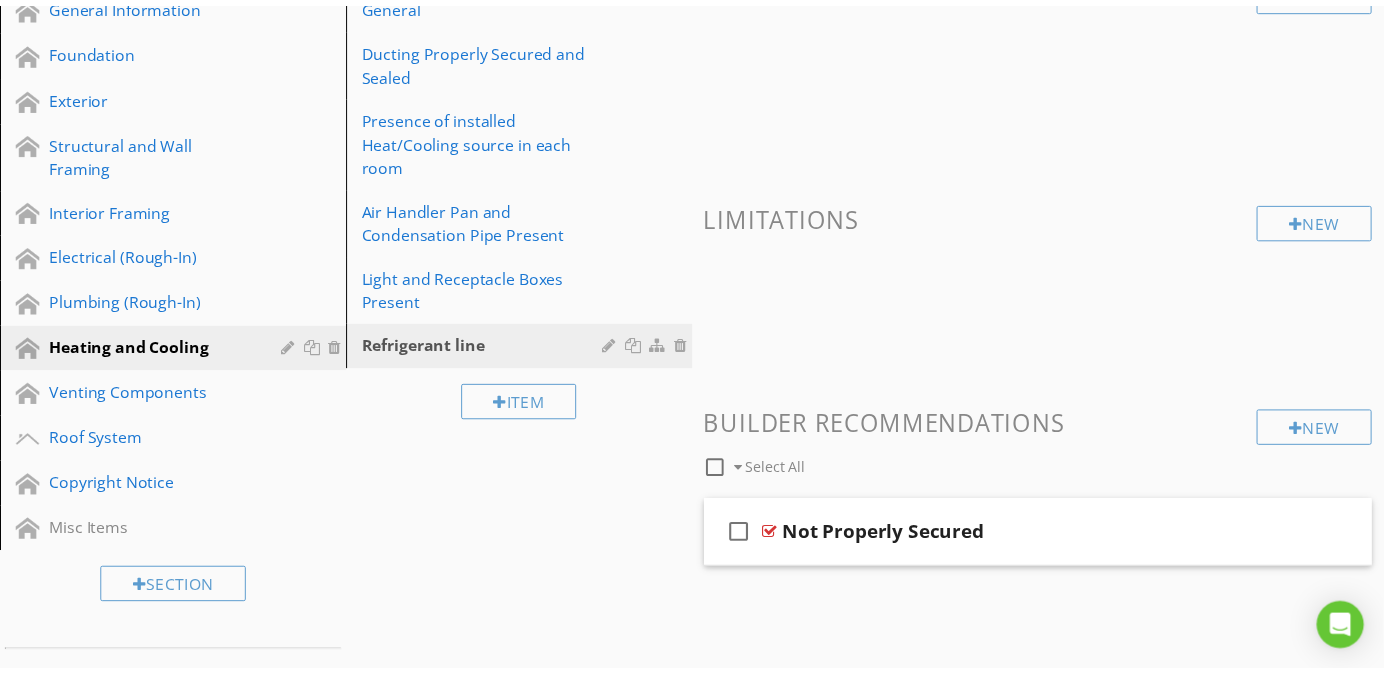 scroll, scrollTop: 86, scrollLeft: 0, axis: vertical 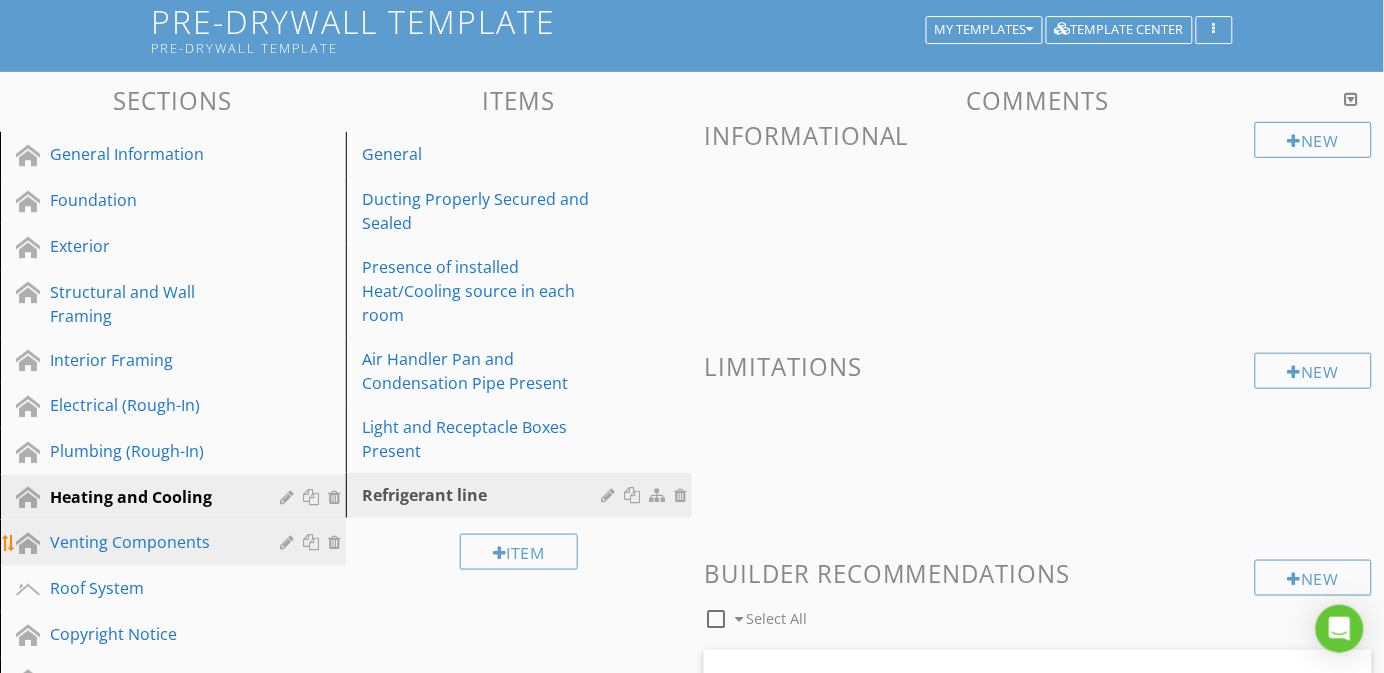 click on "Venting Components" at bounding box center (150, 542) 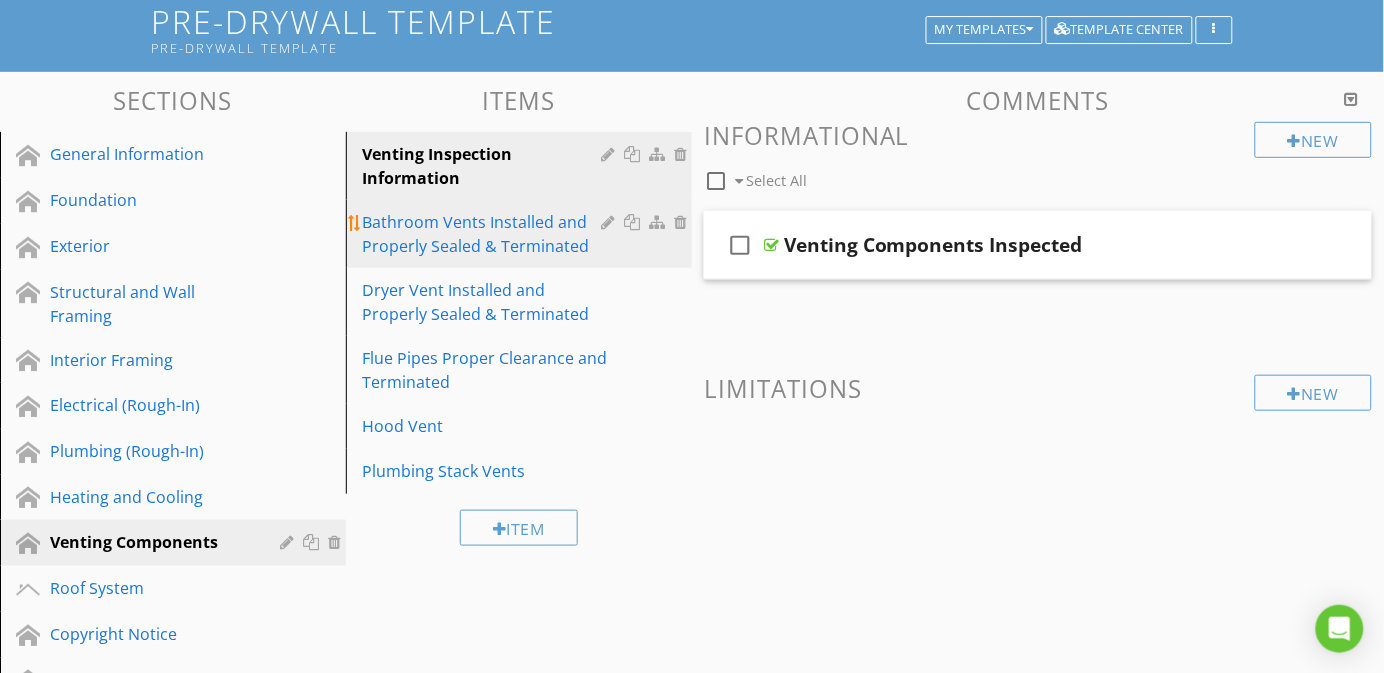 click on "Bathroom Vents Installed and Properly Sealed & Terminated" at bounding box center [484, 234] 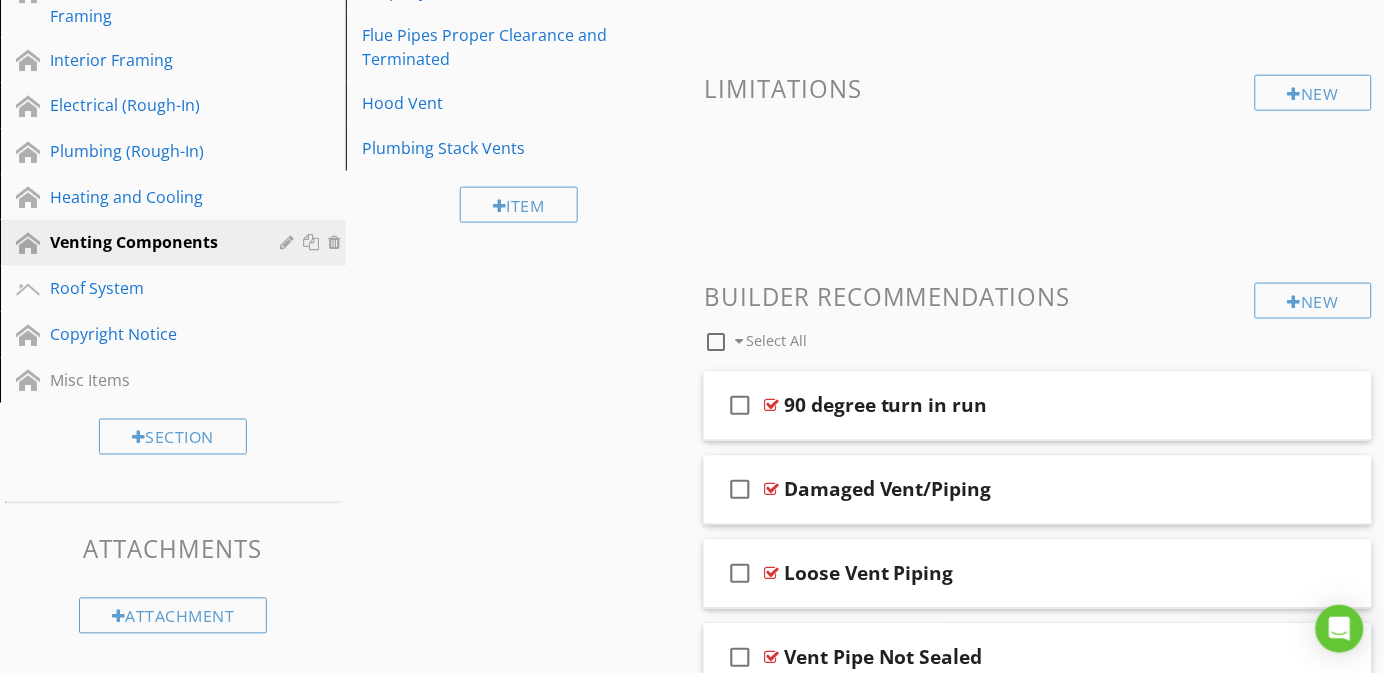 scroll, scrollTop: 190, scrollLeft: 0, axis: vertical 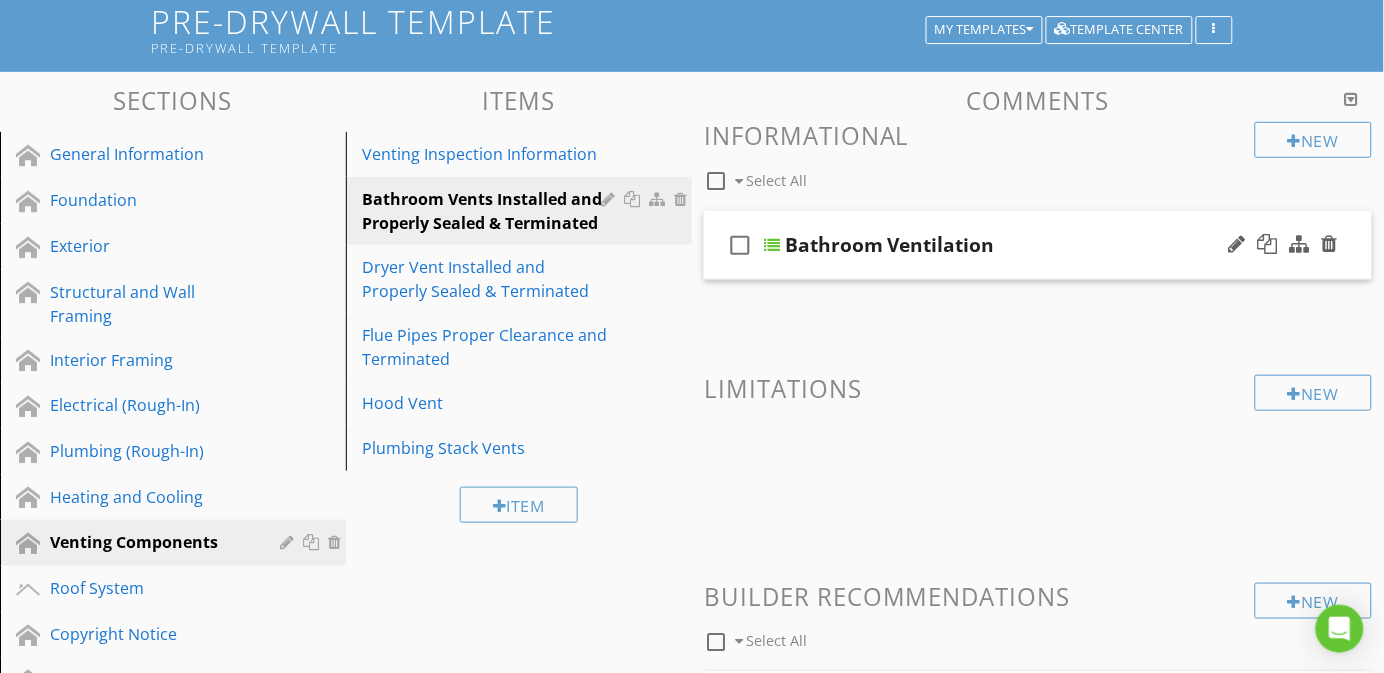 click on "check_box_outline_blank
Bathroom Ventilation" at bounding box center [1038, 245] 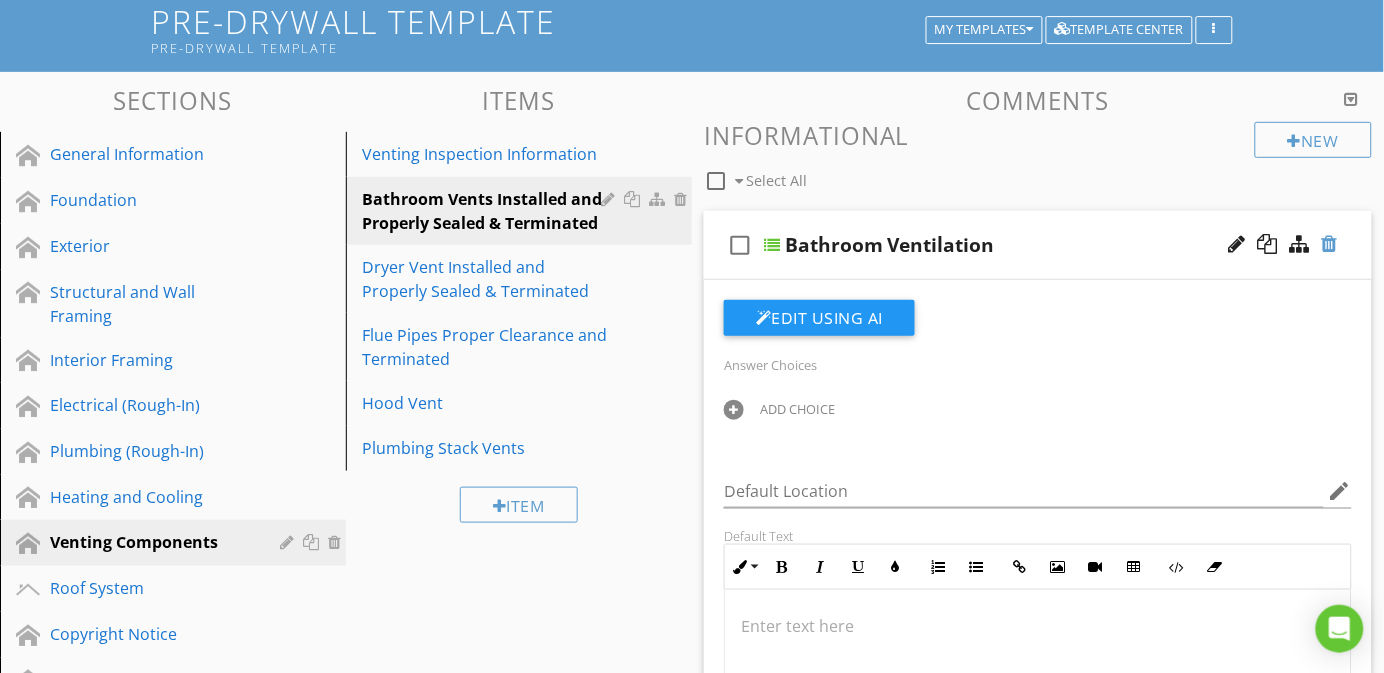 click at bounding box center [1330, 244] 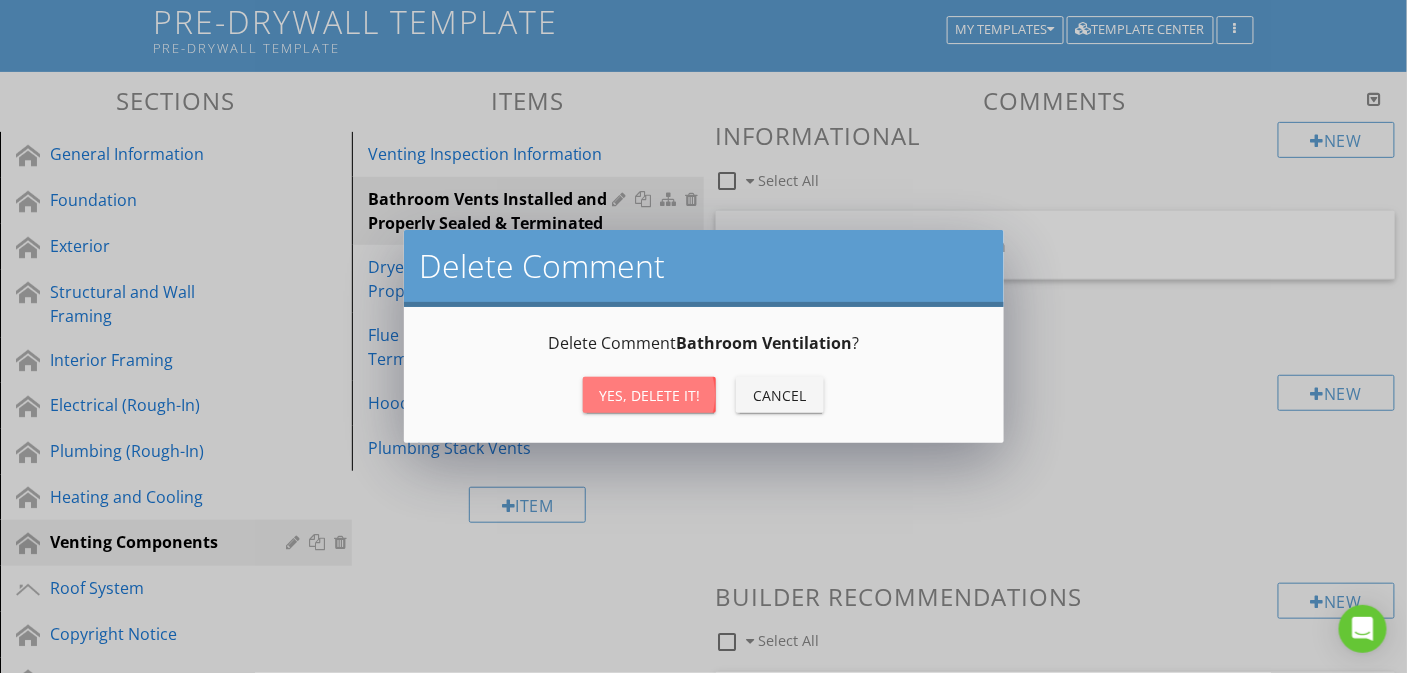 click on "Yes, Delete it!" at bounding box center [649, 395] 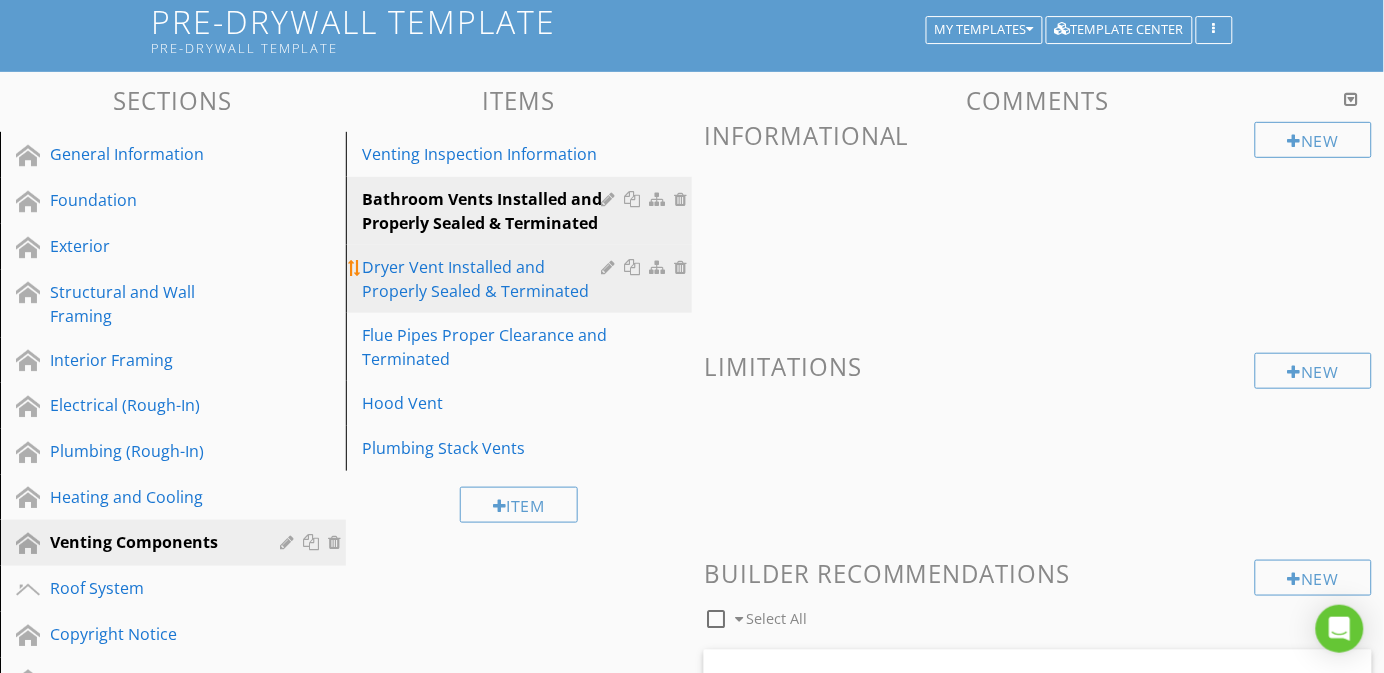 click on "Dryer Vent Installed and Properly Sealed & Terminated" at bounding box center [484, 279] 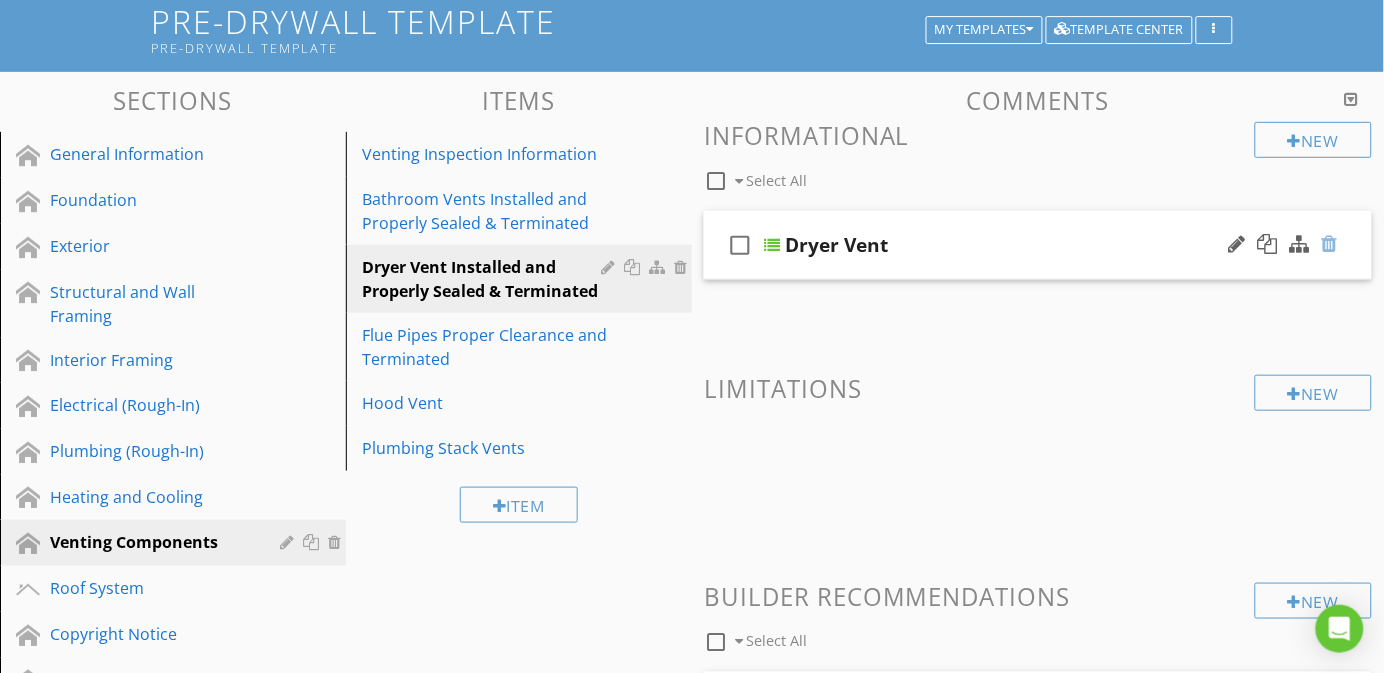 click at bounding box center (1330, 244) 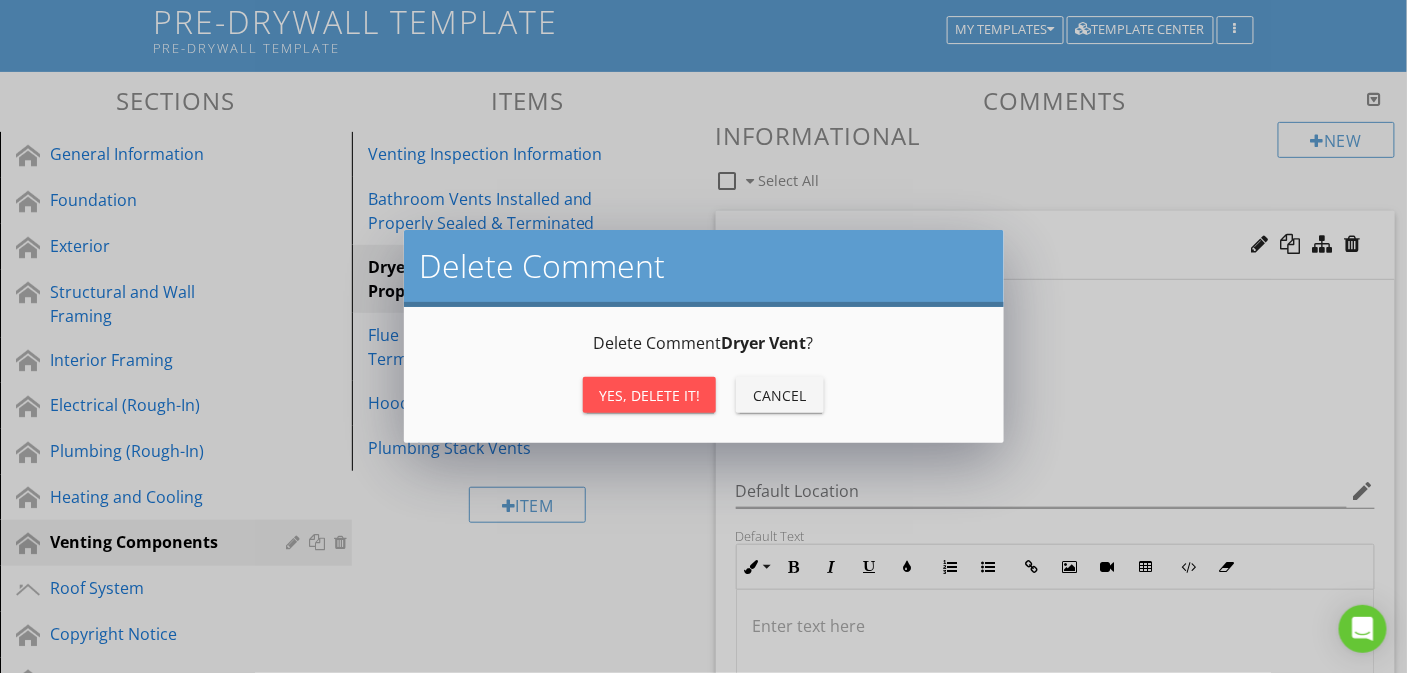 click on "Yes, Delete it!" at bounding box center (649, 395) 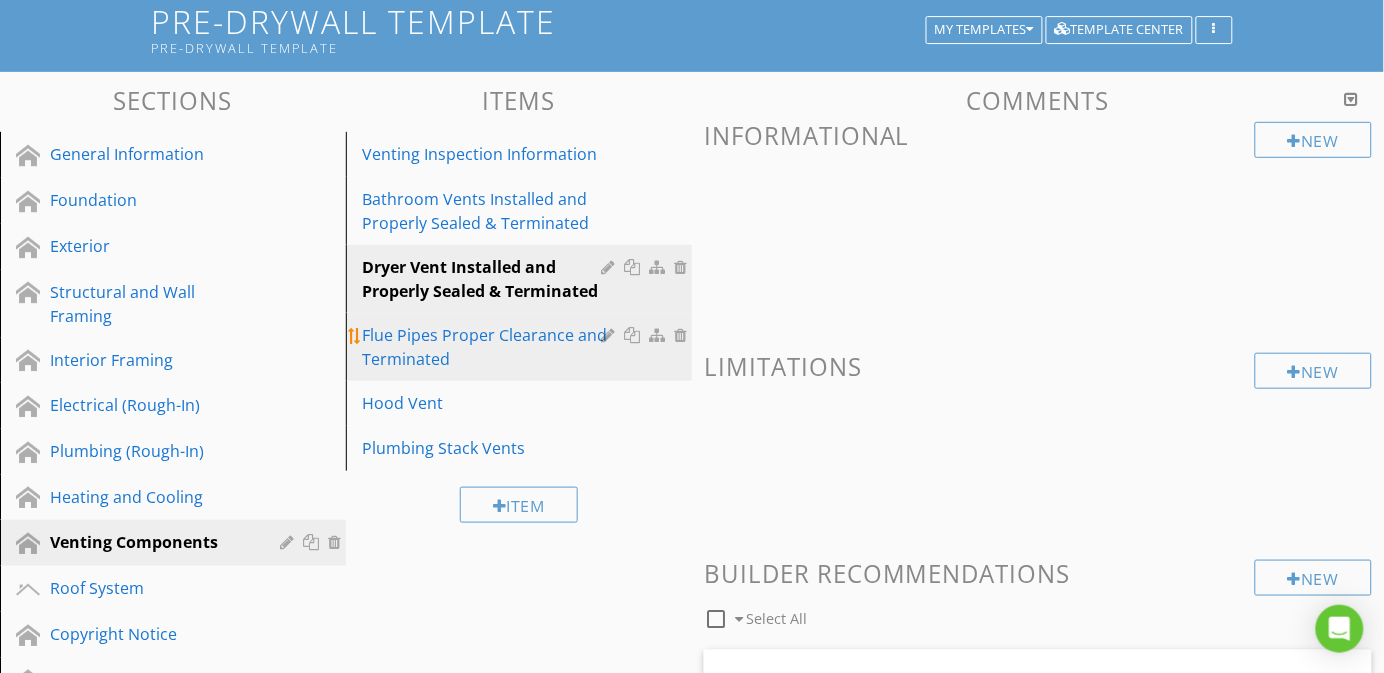 click on "Flue Pipes Proper Clearance and Terminated" at bounding box center [484, 347] 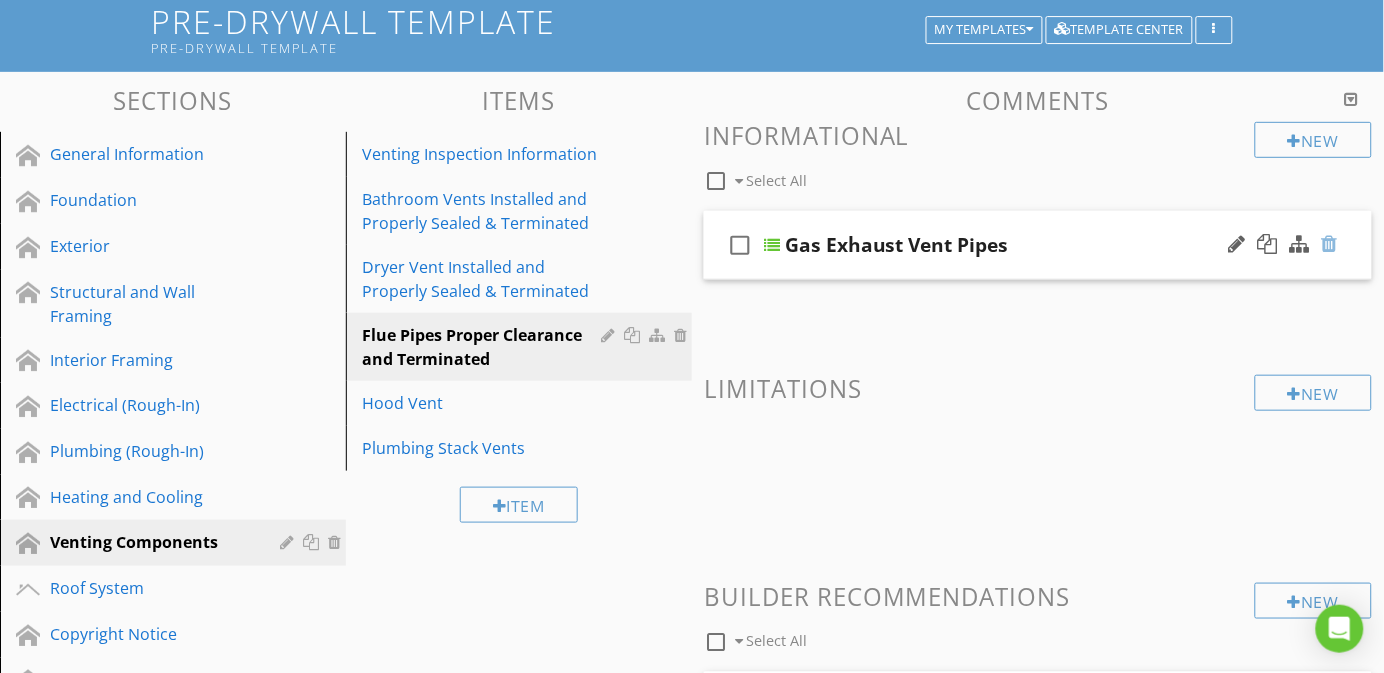click at bounding box center [1330, 244] 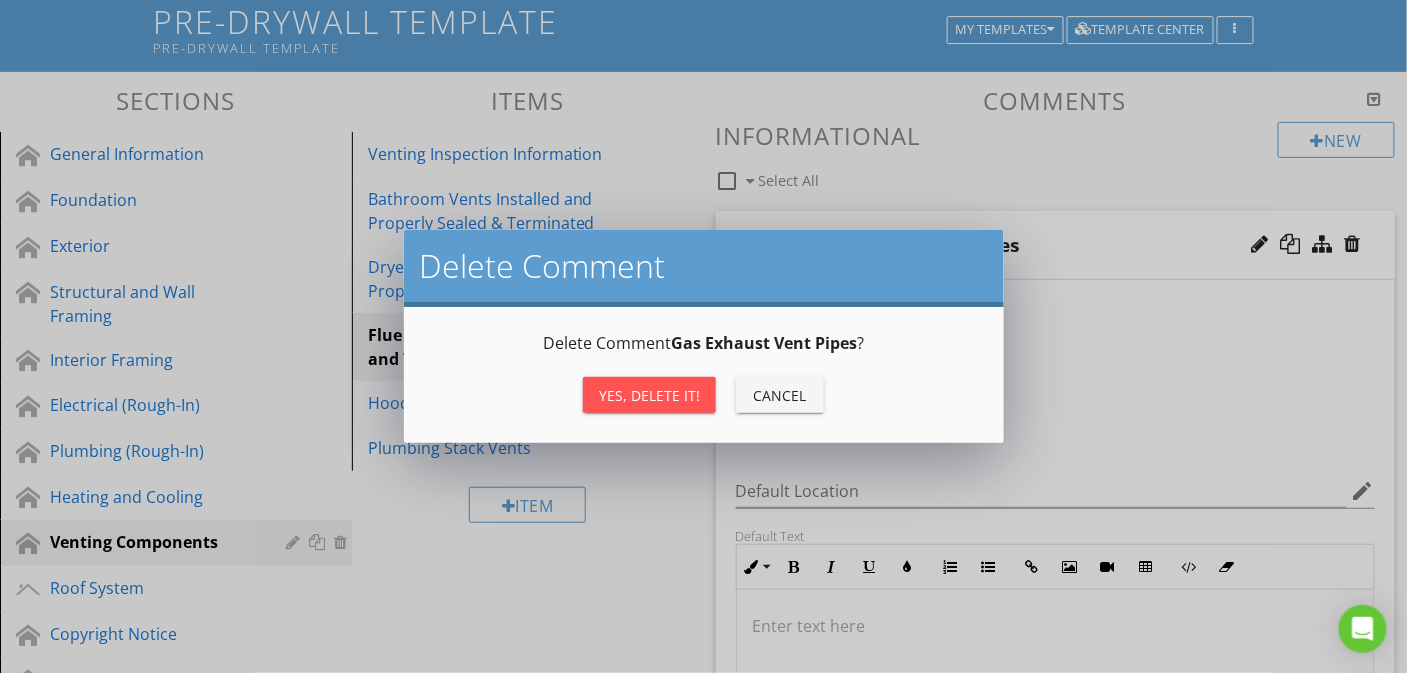 click on "Yes, Delete it!" at bounding box center (649, 395) 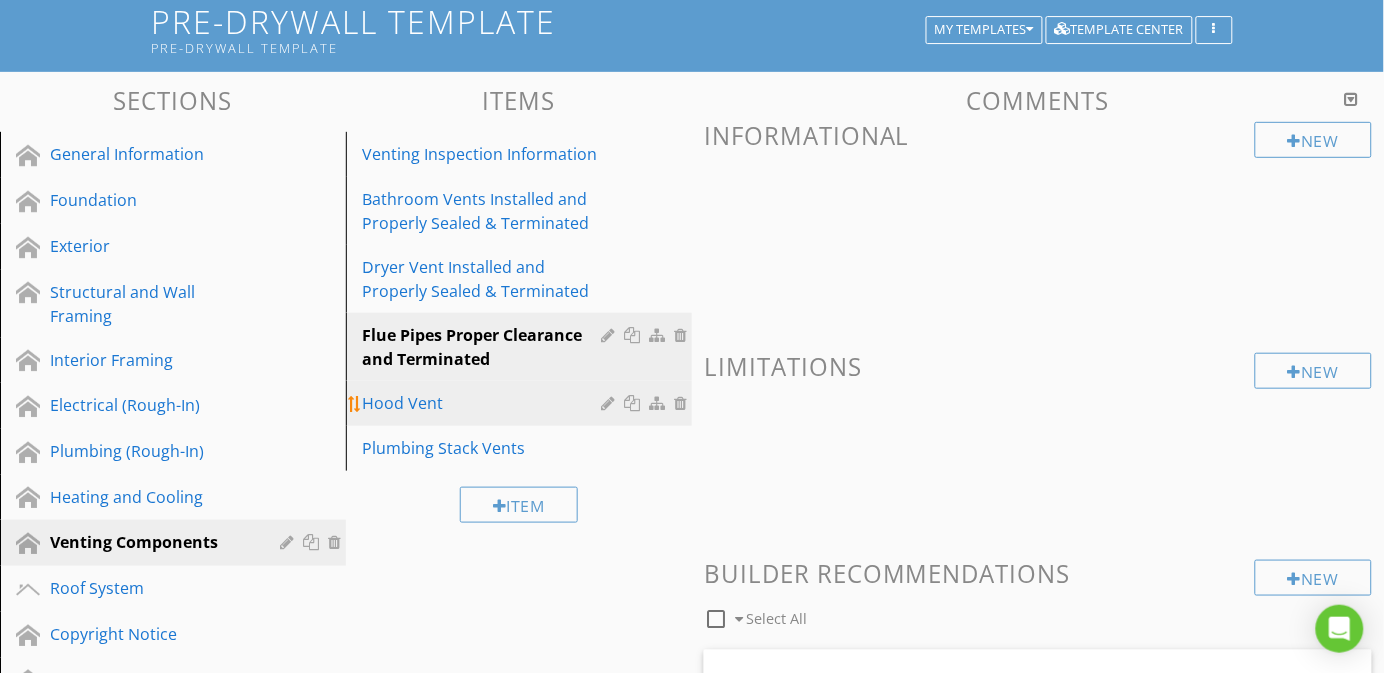 click on "Hood Vent" at bounding box center [484, 403] 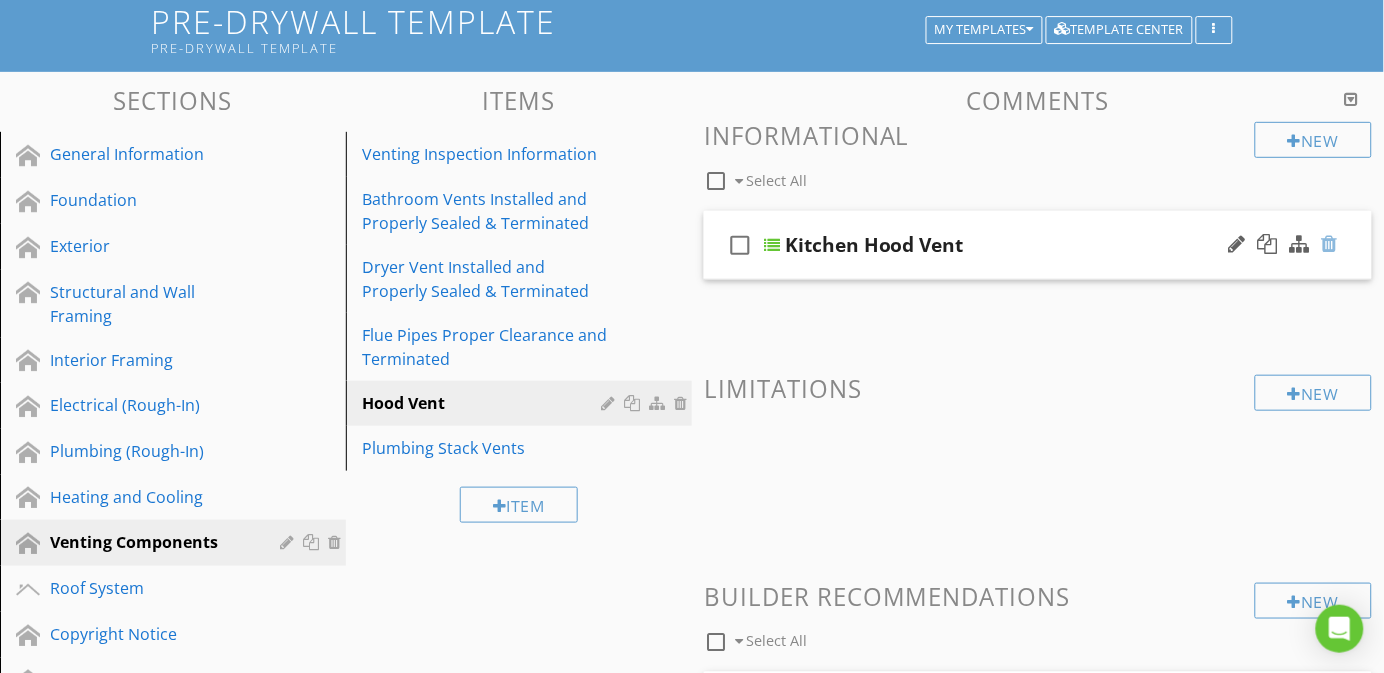 click at bounding box center [1330, 244] 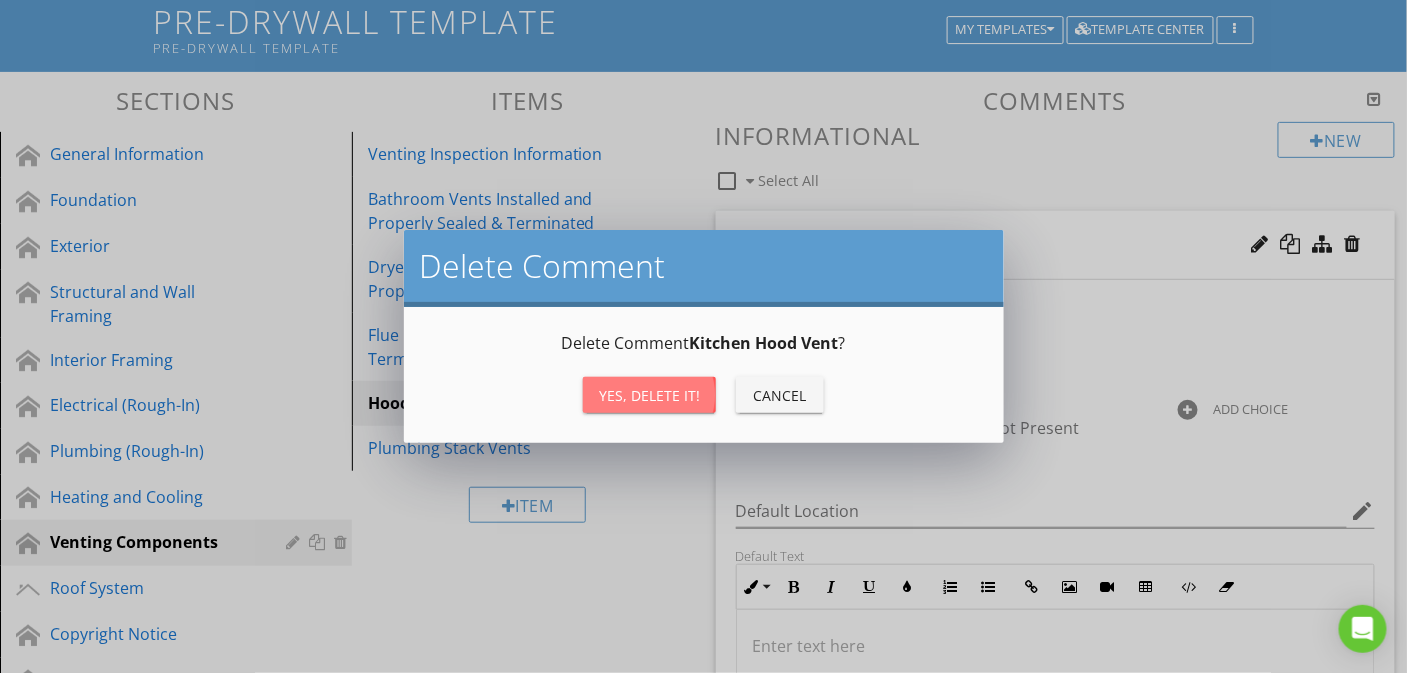 click on "Yes, Delete it!" at bounding box center (649, 395) 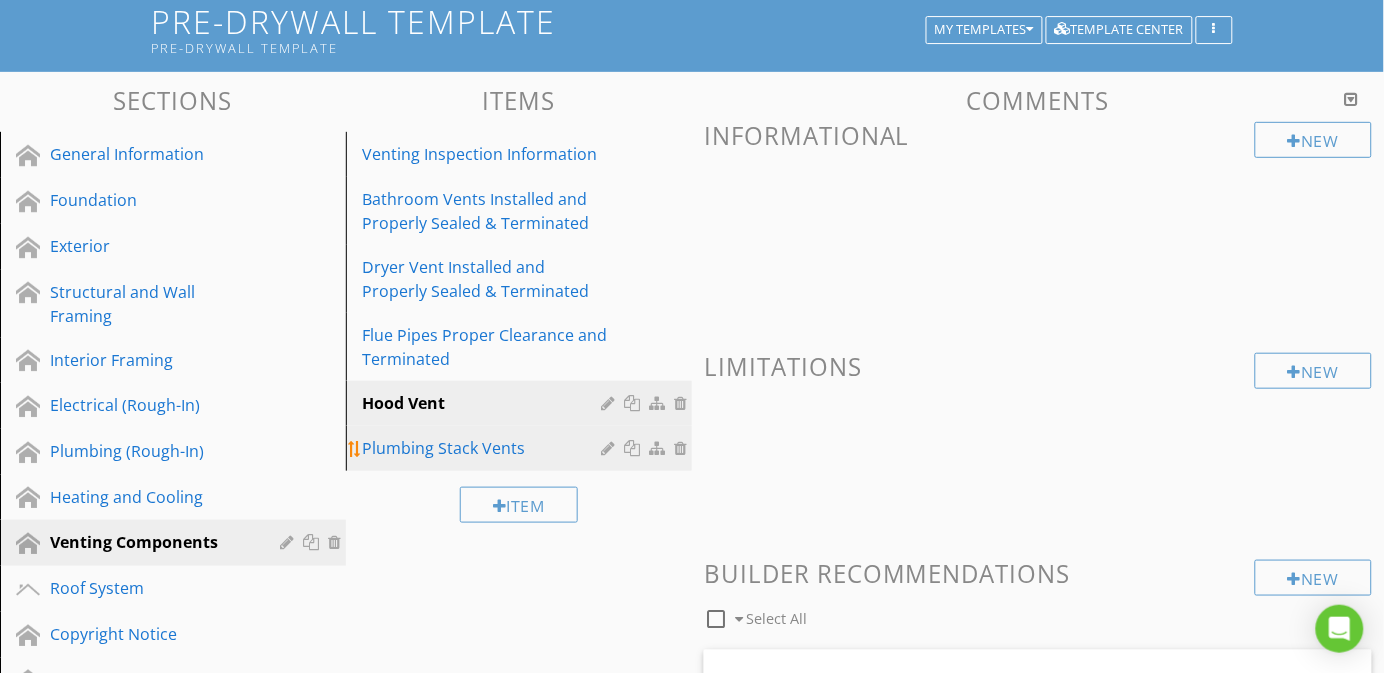 click on "Plumbing Stack Vents" at bounding box center [484, 448] 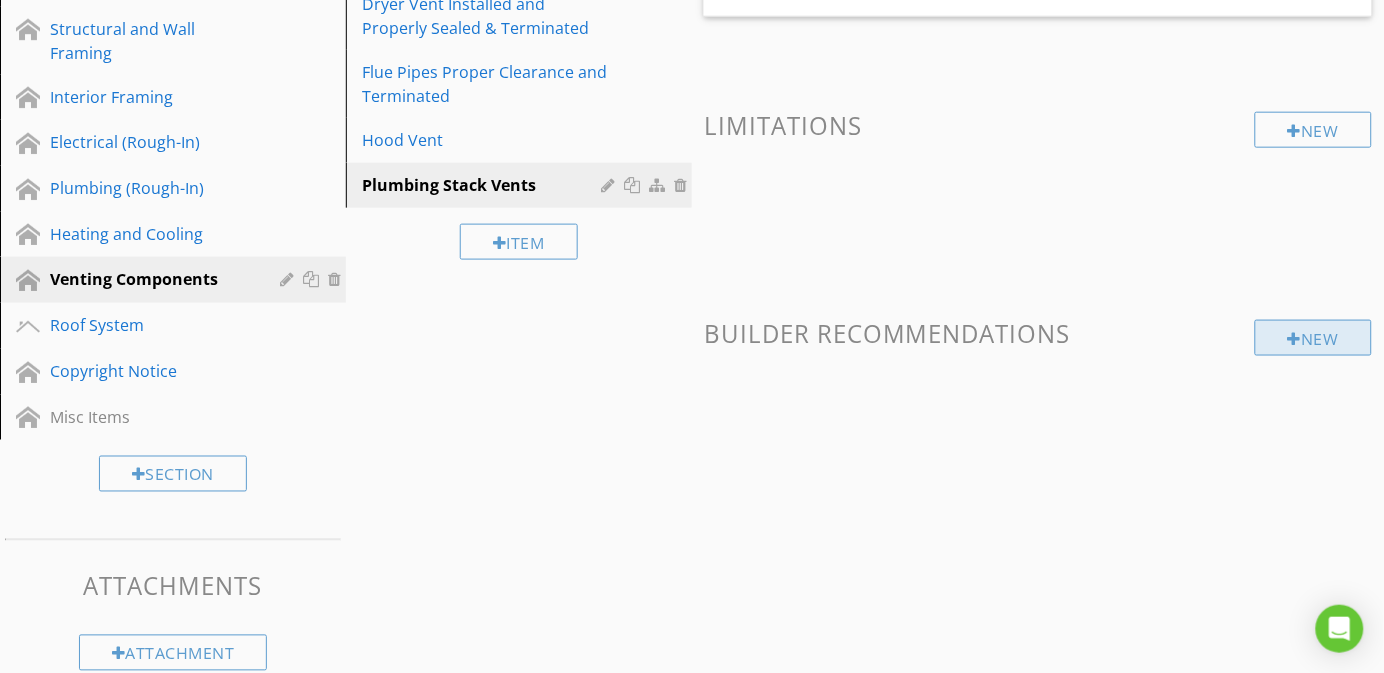 scroll, scrollTop: 190, scrollLeft: 0, axis: vertical 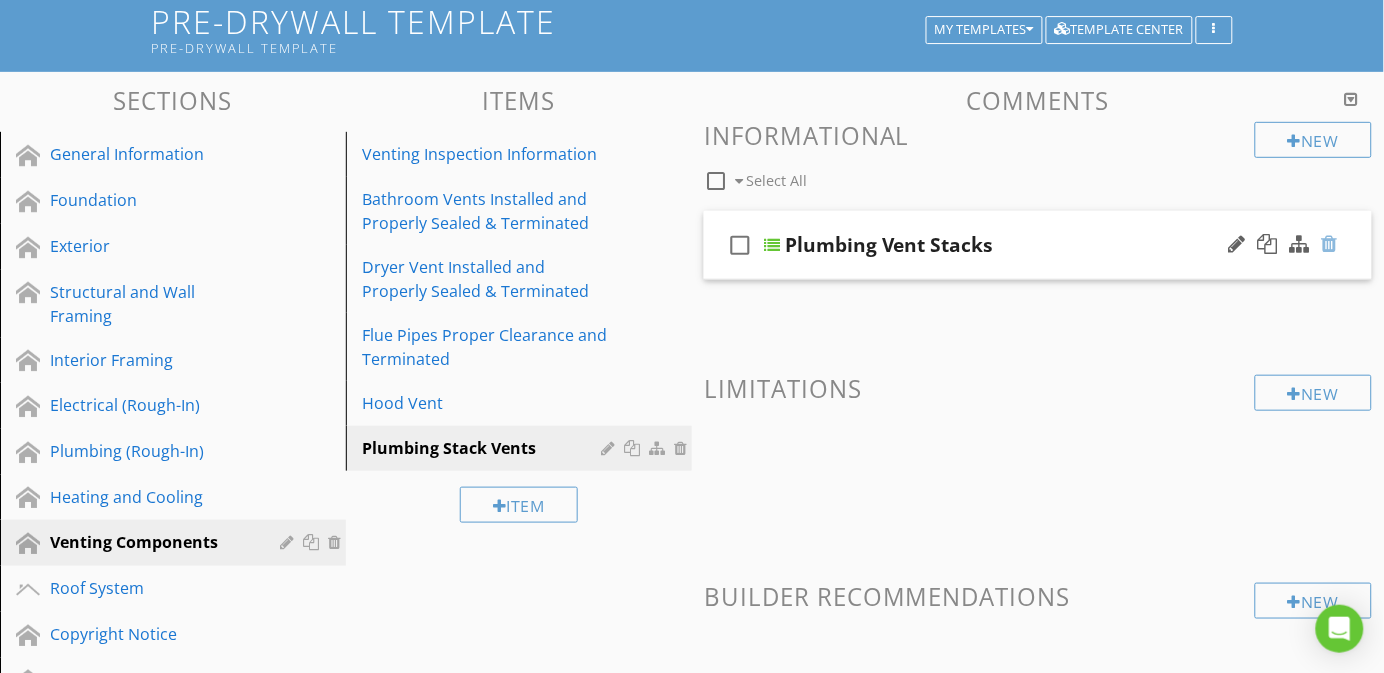 click at bounding box center [1330, 244] 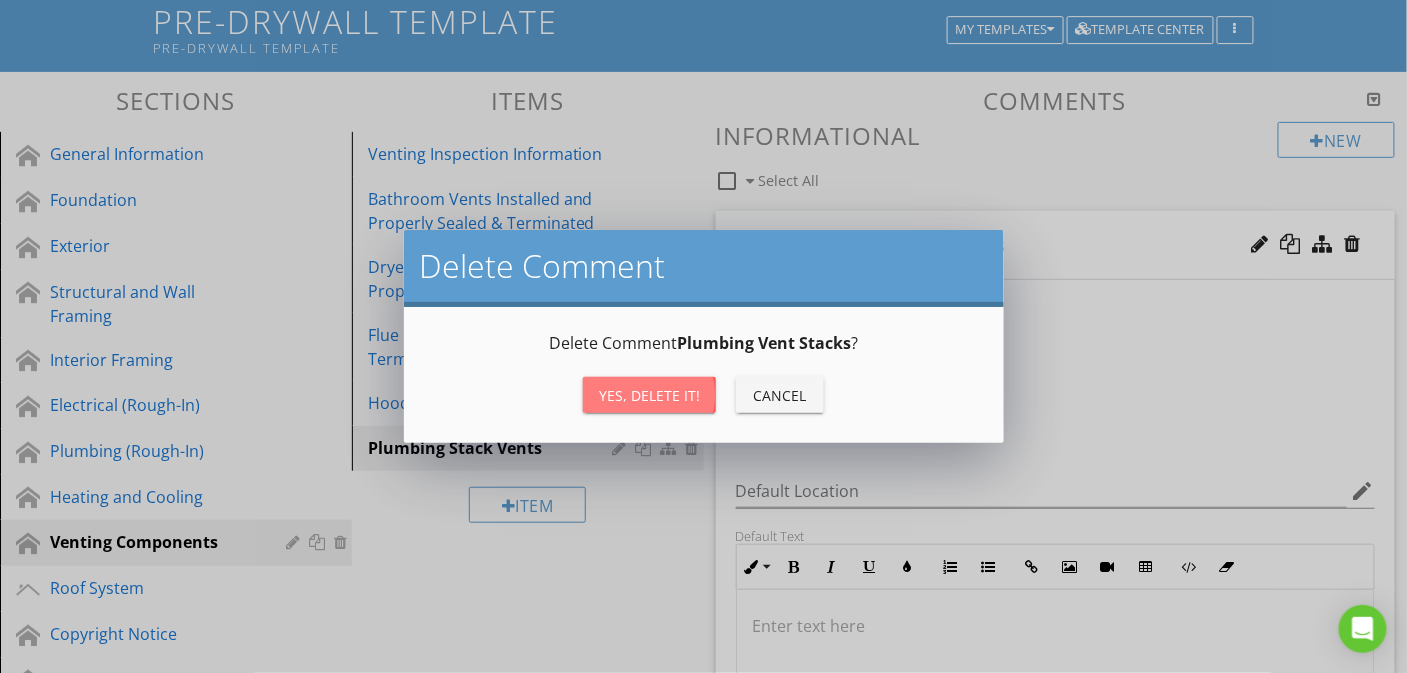 click on "Yes, Delete it!" at bounding box center (649, 395) 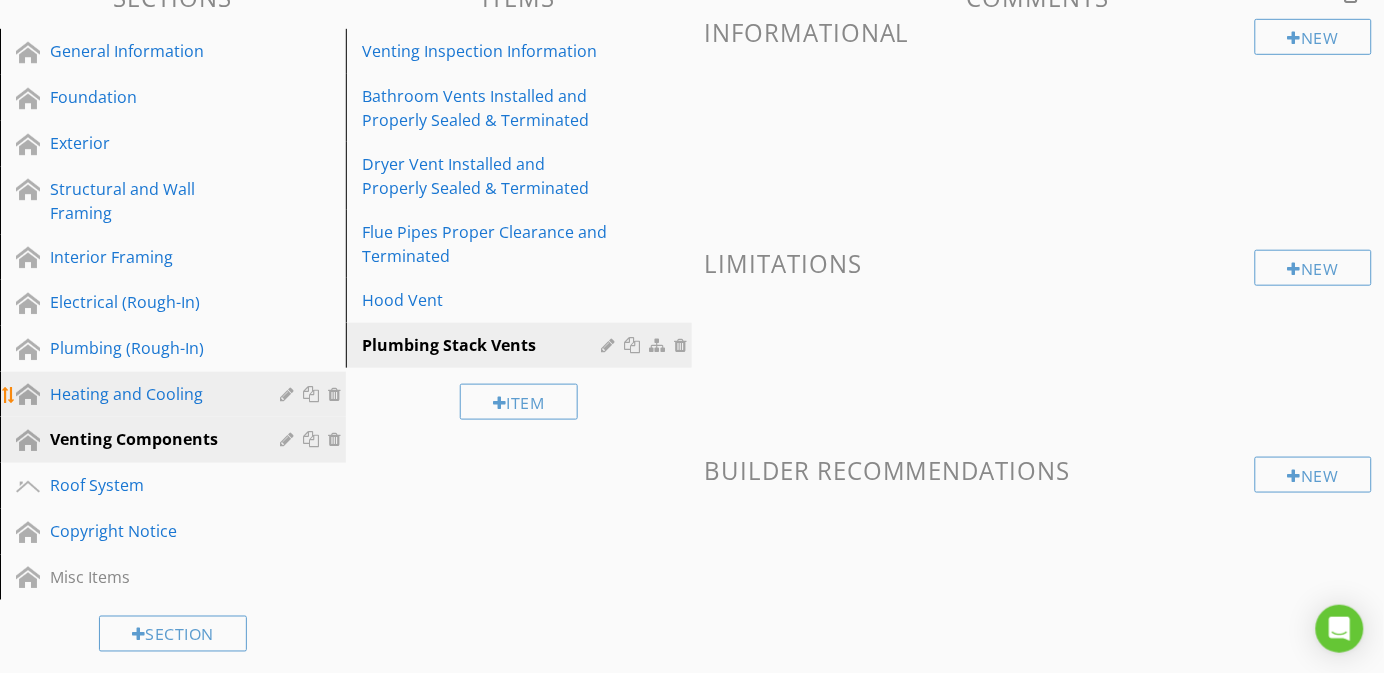 scroll, scrollTop: 340, scrollLeft: 0, axis: vertical 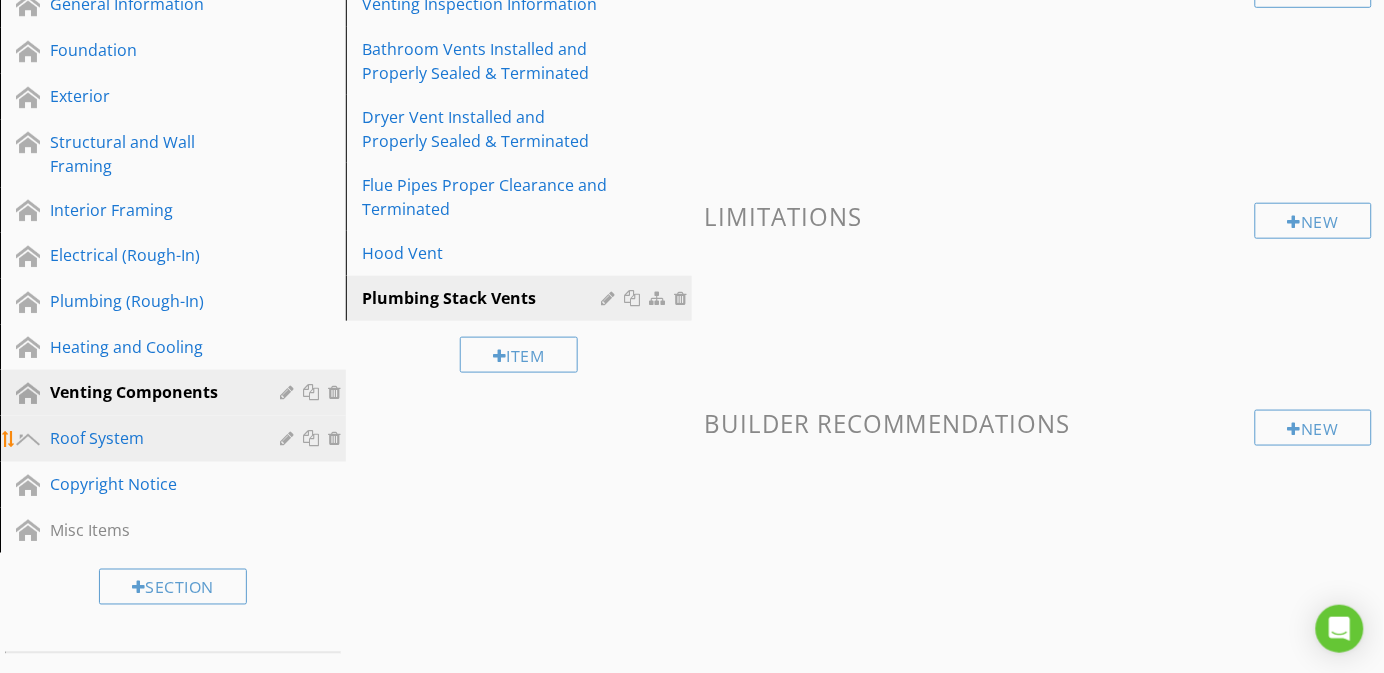 click on "Roof System" at bounding box center [150, 438] 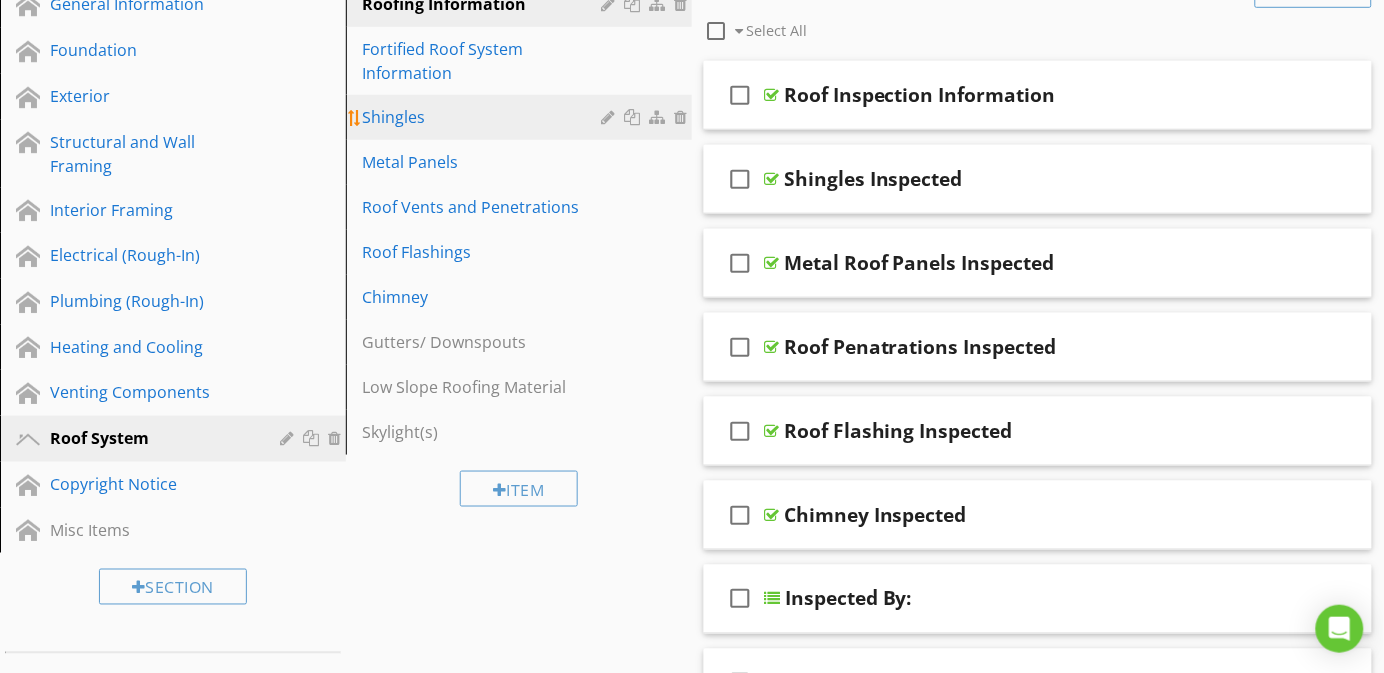 click on "Shingles" at bounding box center (522, 117) 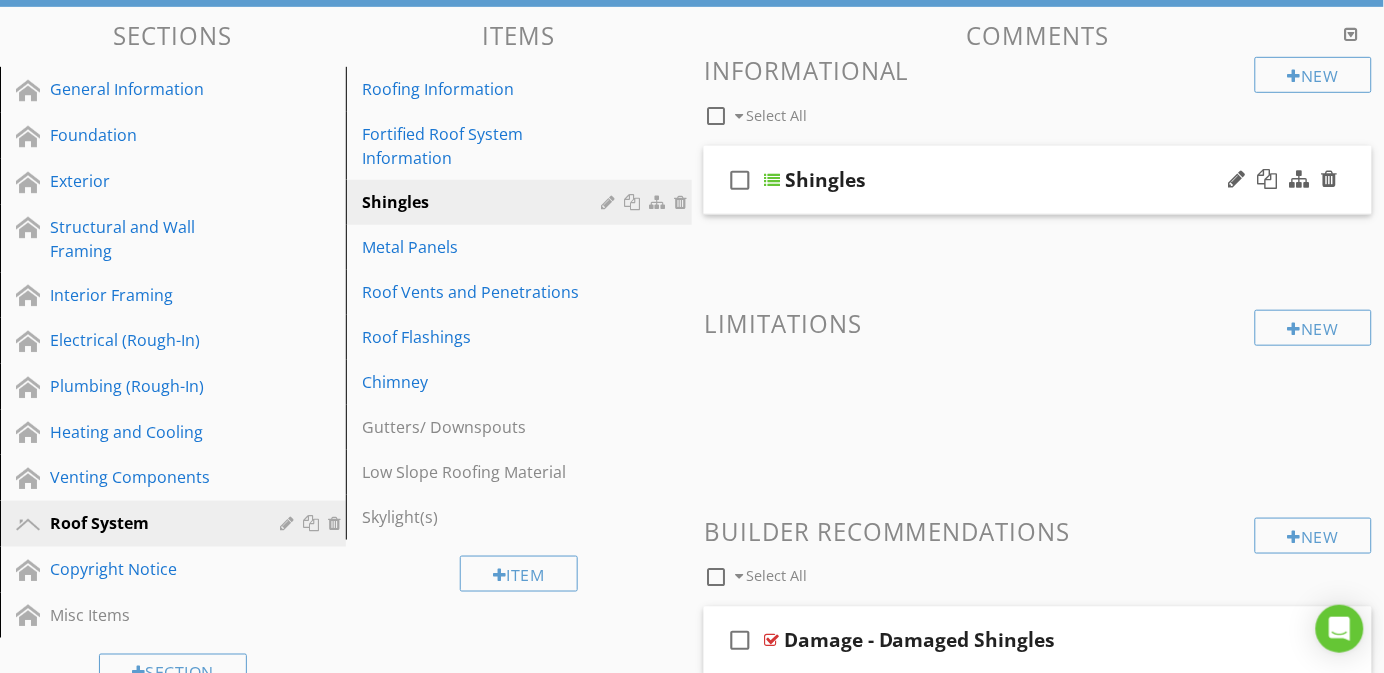 scroll, scrollTop: 190, scrollLeft: 0, axis: vertical 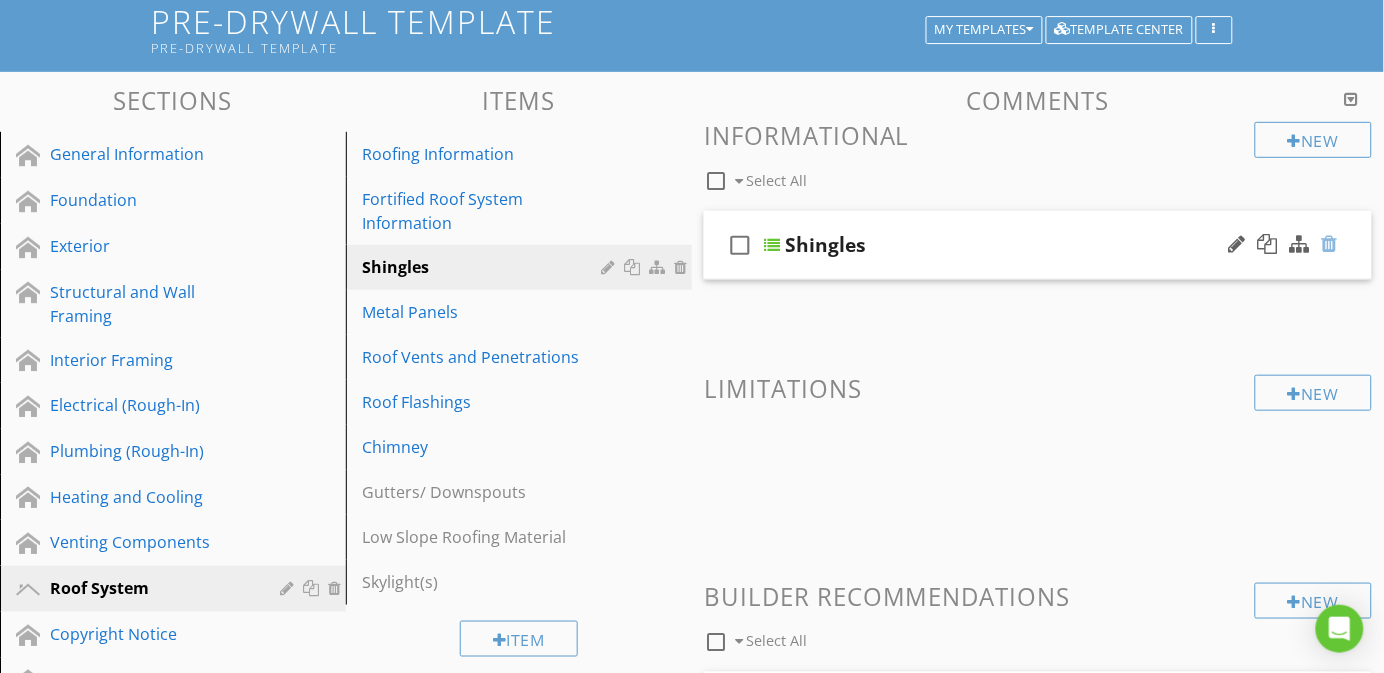click at bounding box center (1330, 244) 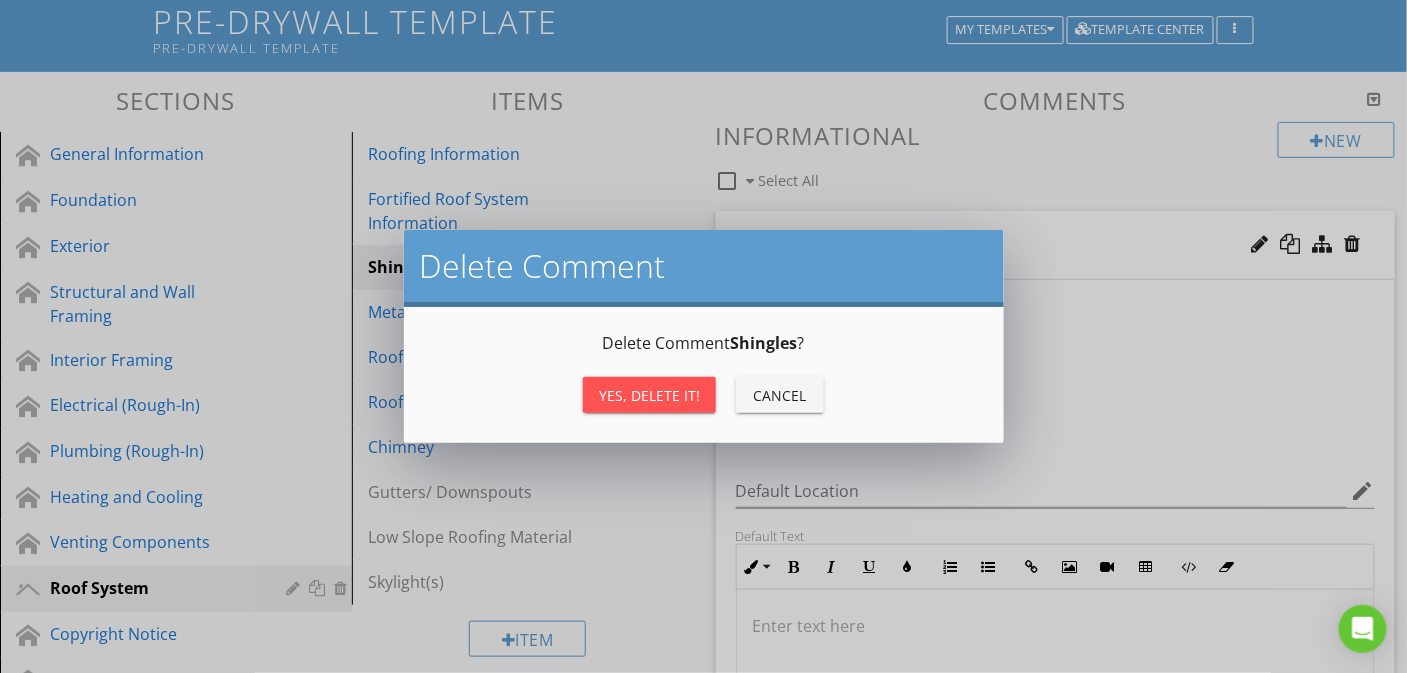 click on "Yes, Delete it!" at bounding box center [649, 395] 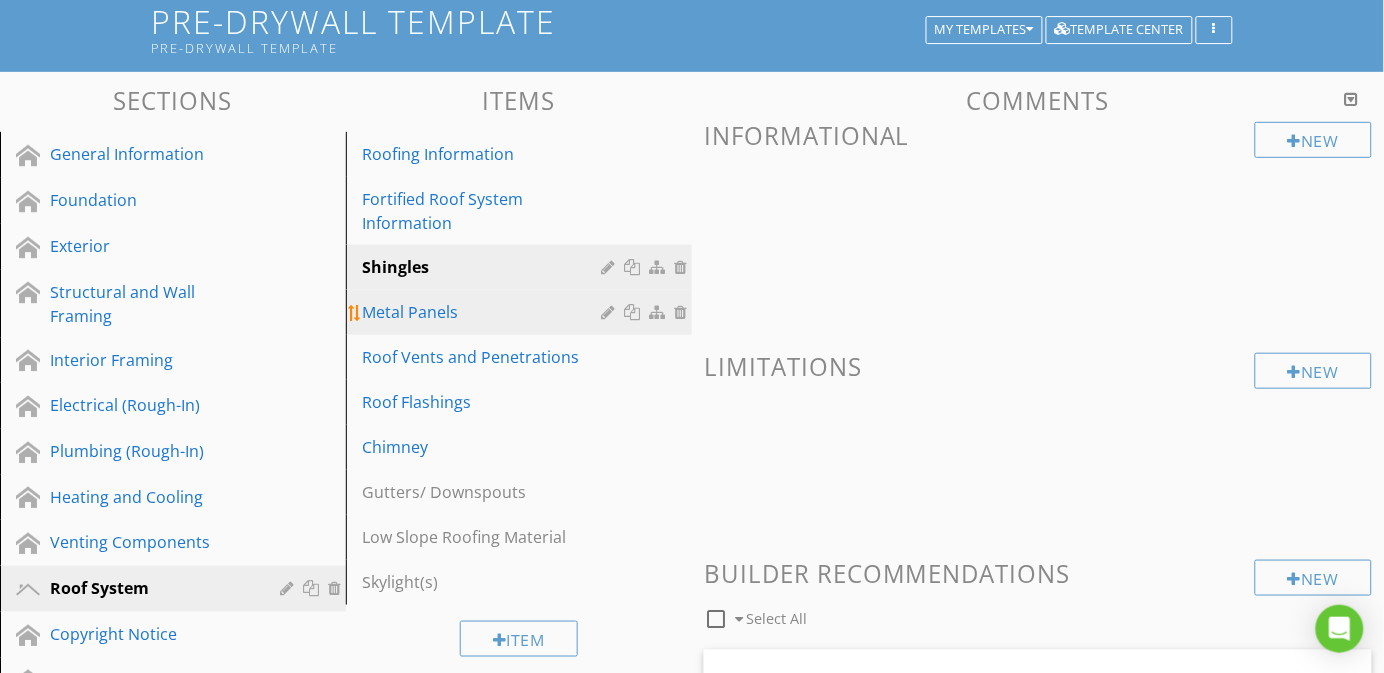 click on "Metal Panels" at bounding box center (484, 312) 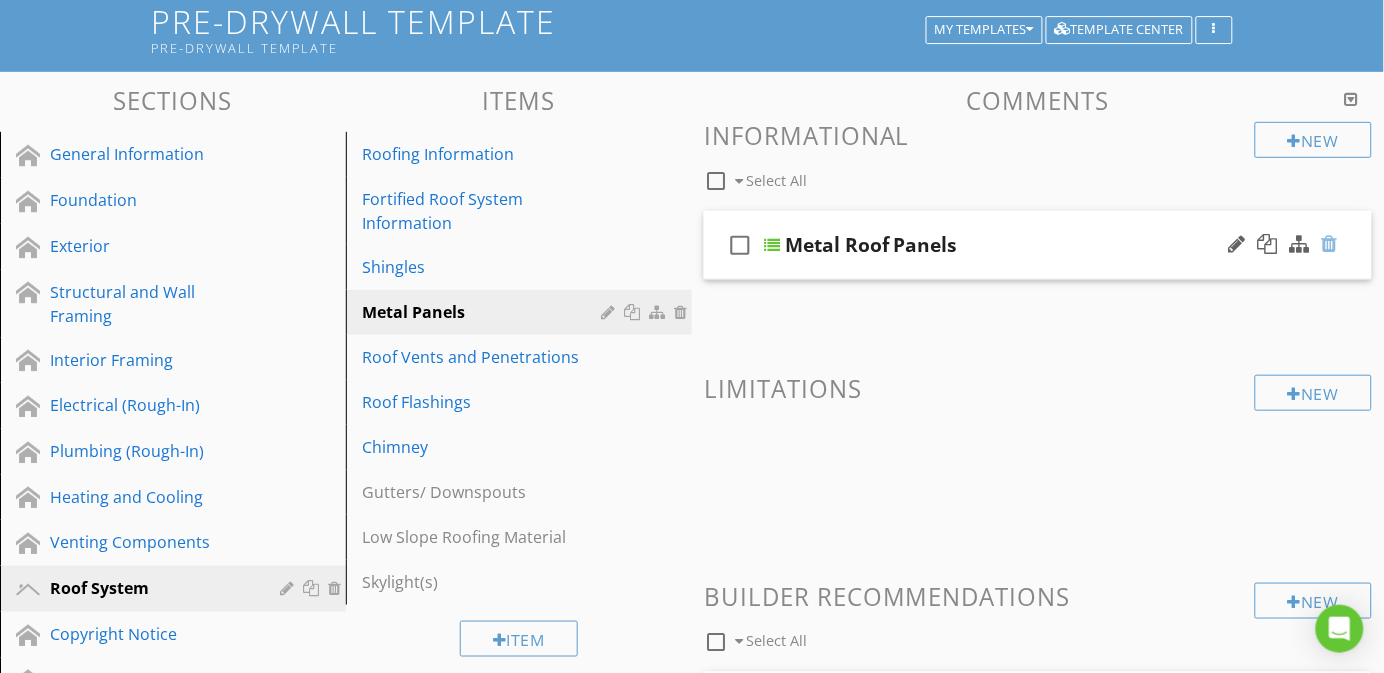 click at bounding box center (1330, 244) 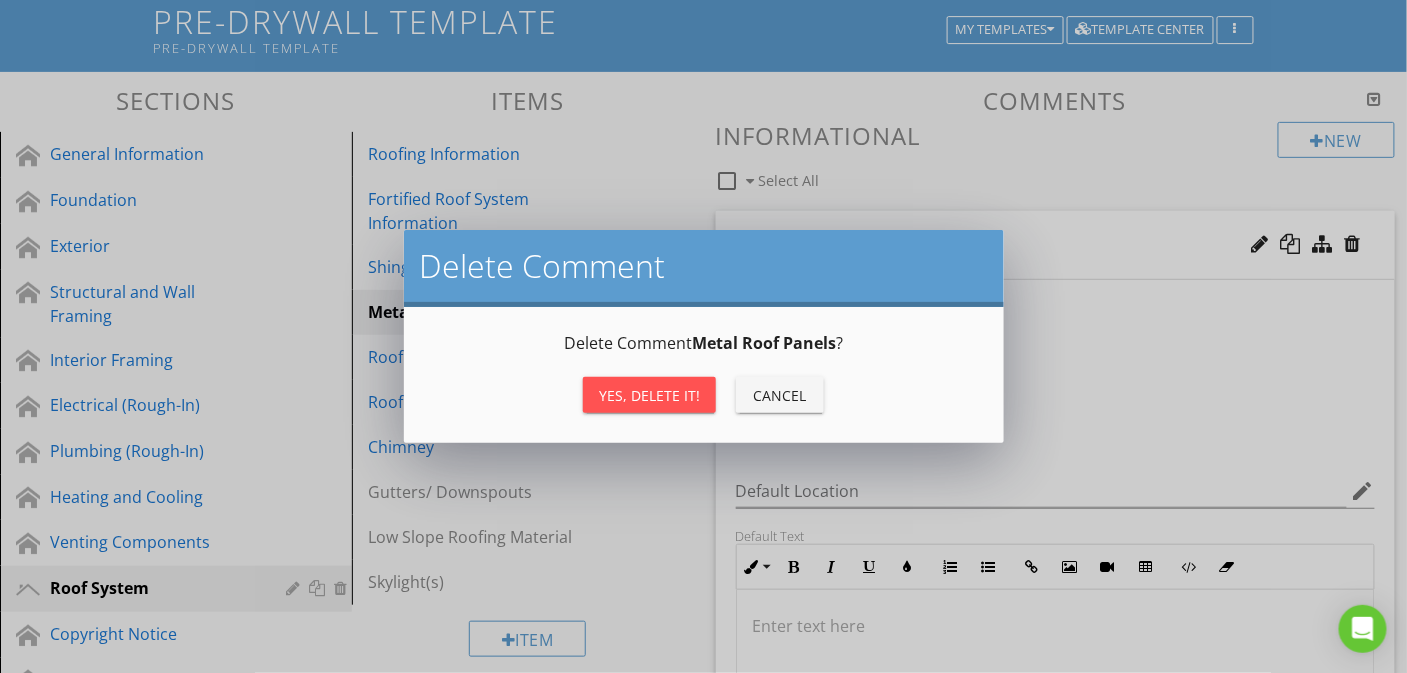 click on "Yes, Delete it!" at bounding box center (649, 395) 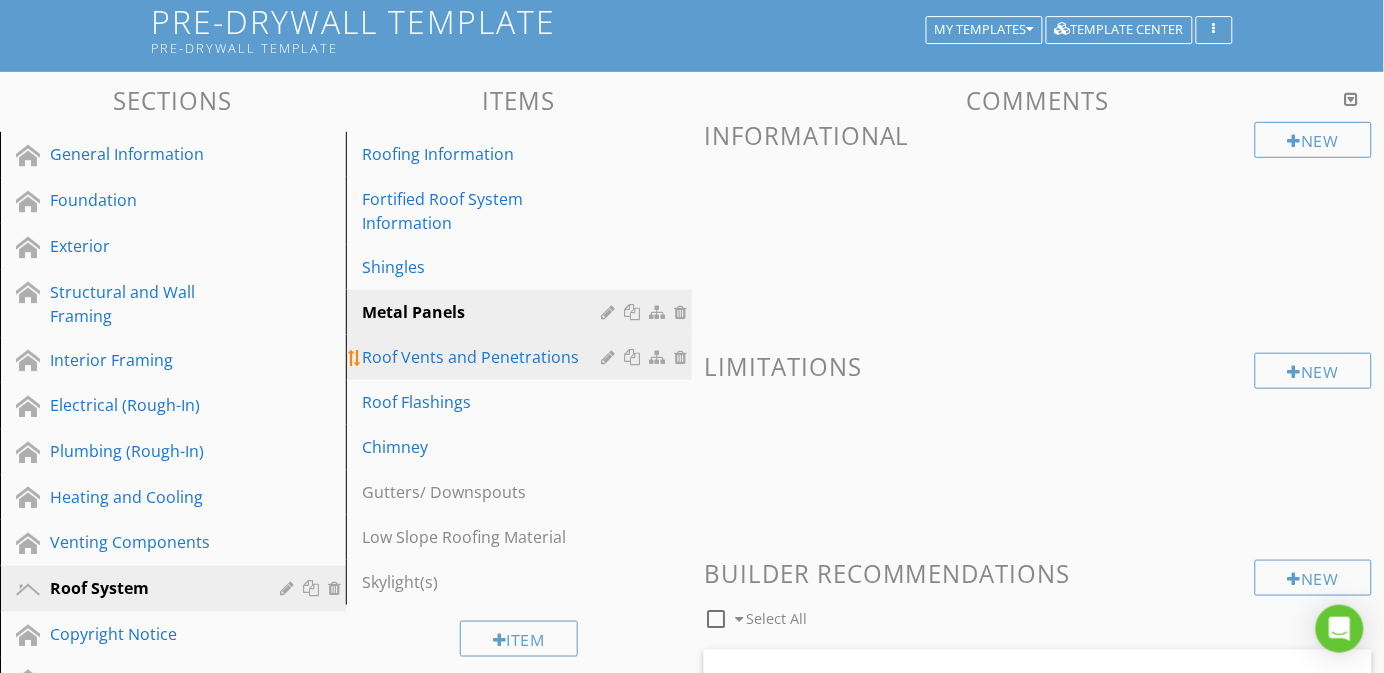 click on "Roof Vents and Penetrations" at bounding box center [484, 357] 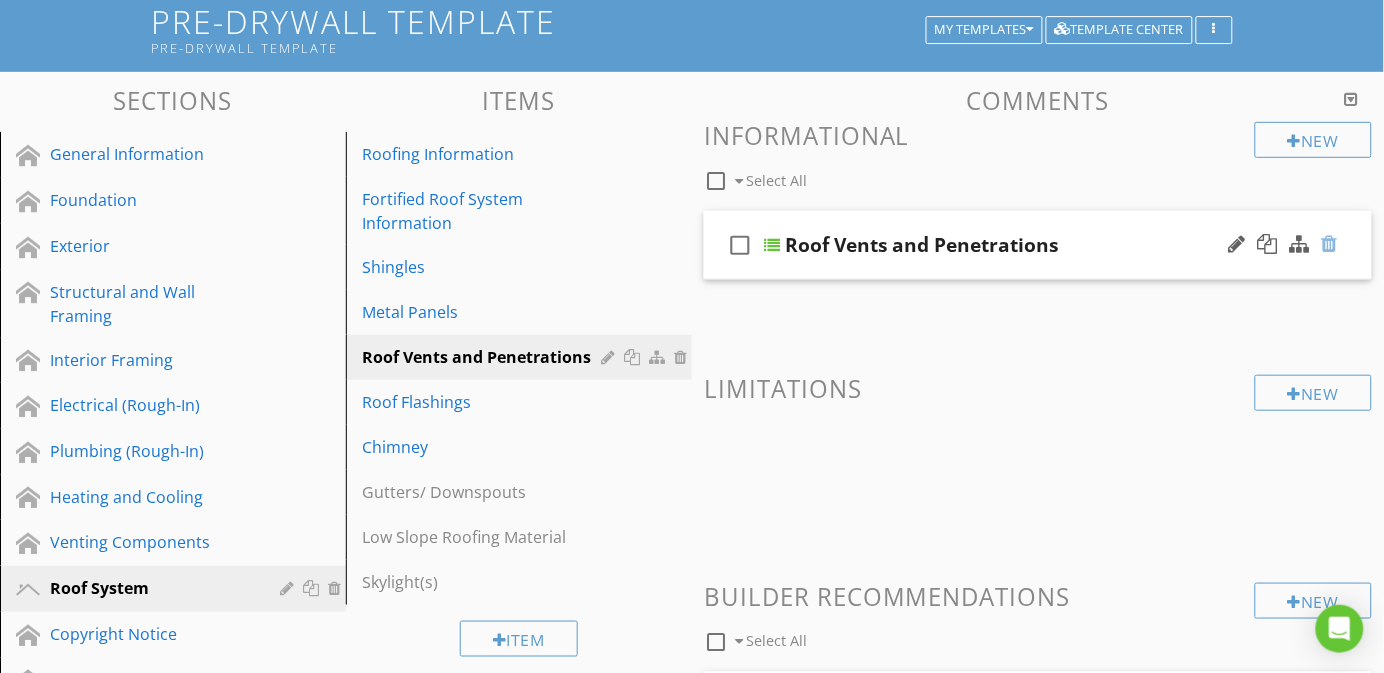 click at bounding box center (1330, 244) 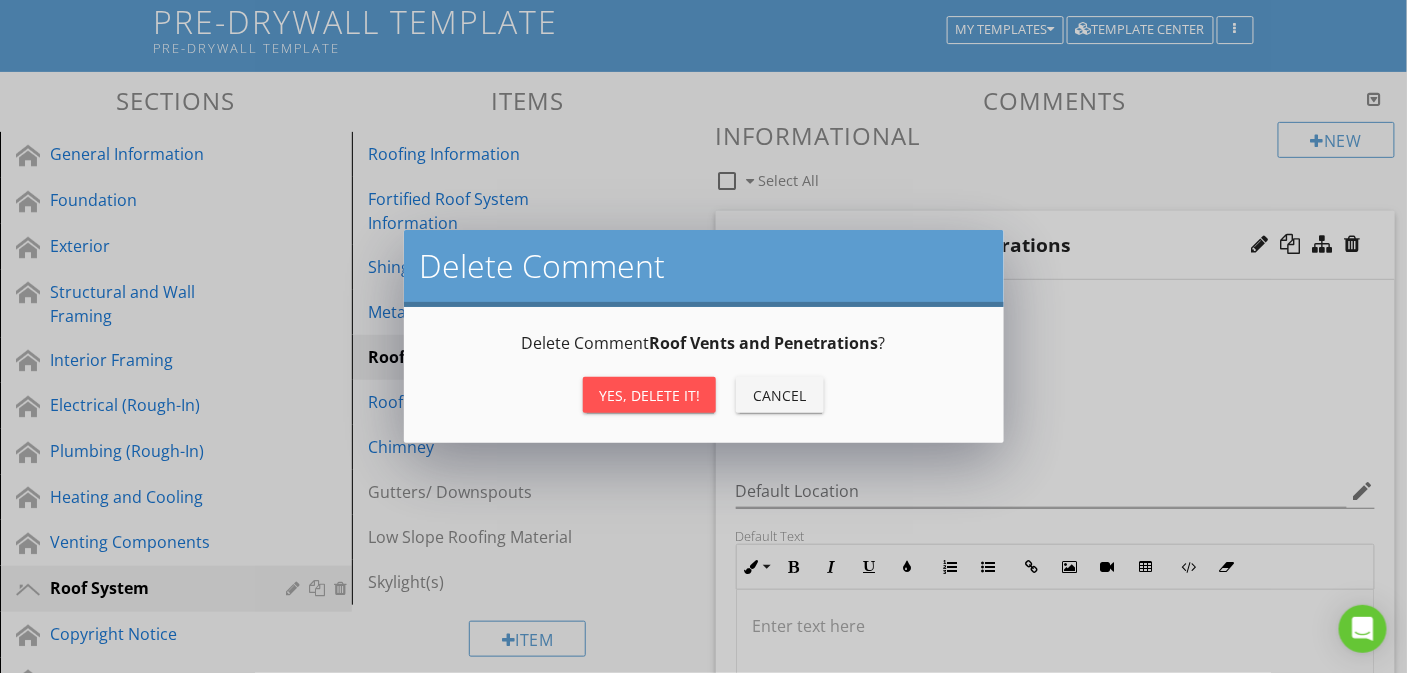 click on "Yes, Delete it!" at bounding box center (649, 395) 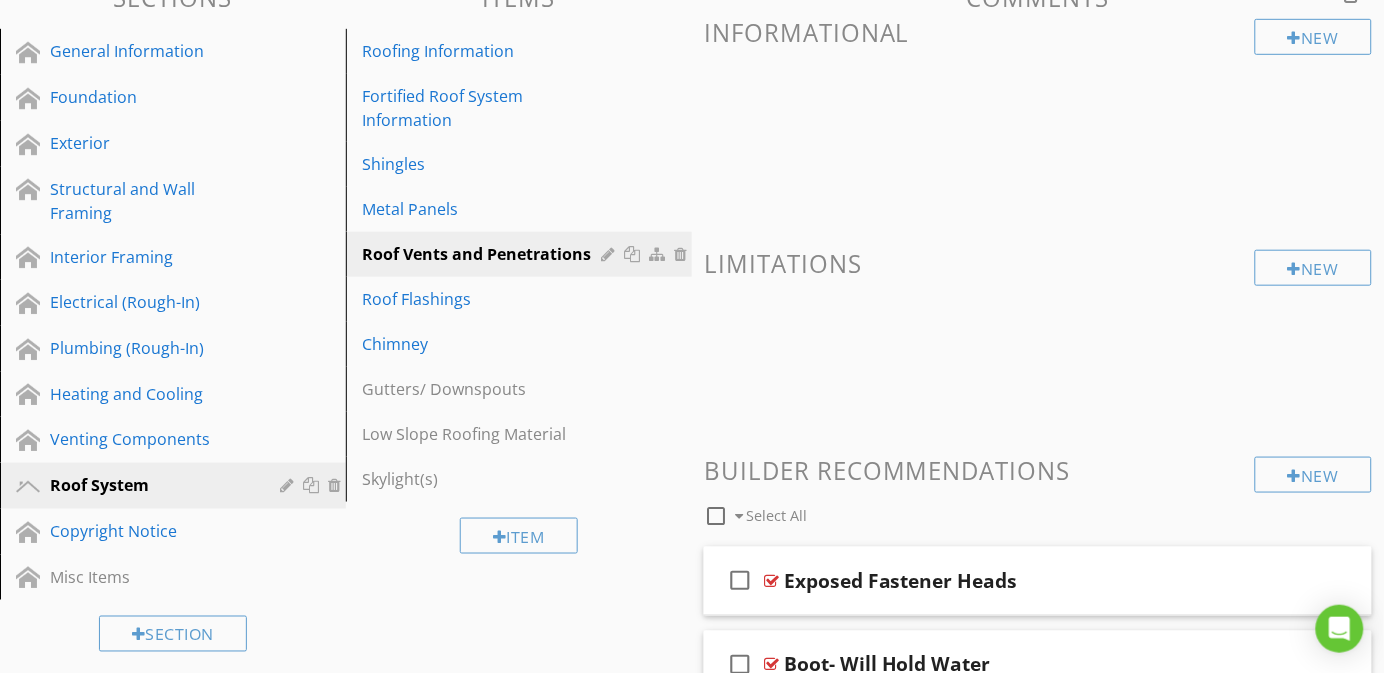 scroll, scrollTop: 340, scrollLeft: 0, axis: vertical 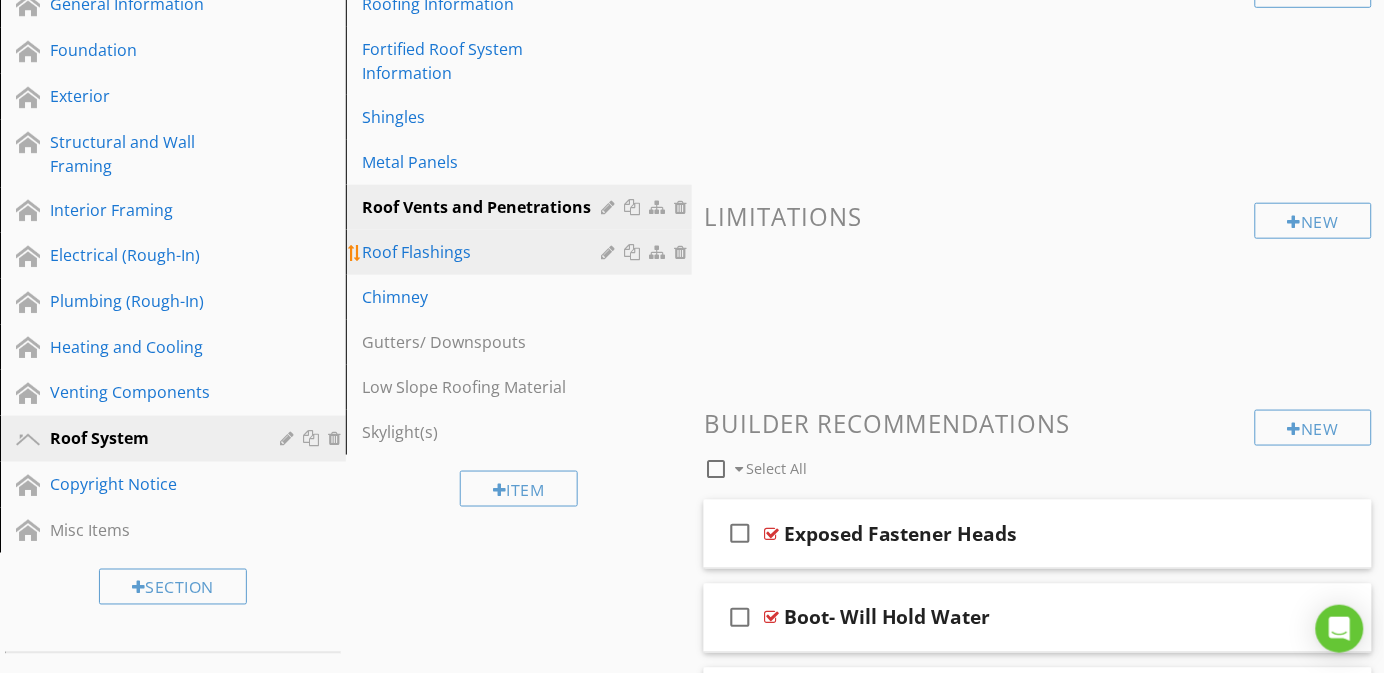 click on "Roof Flashings" at bounding box center [484, 252] 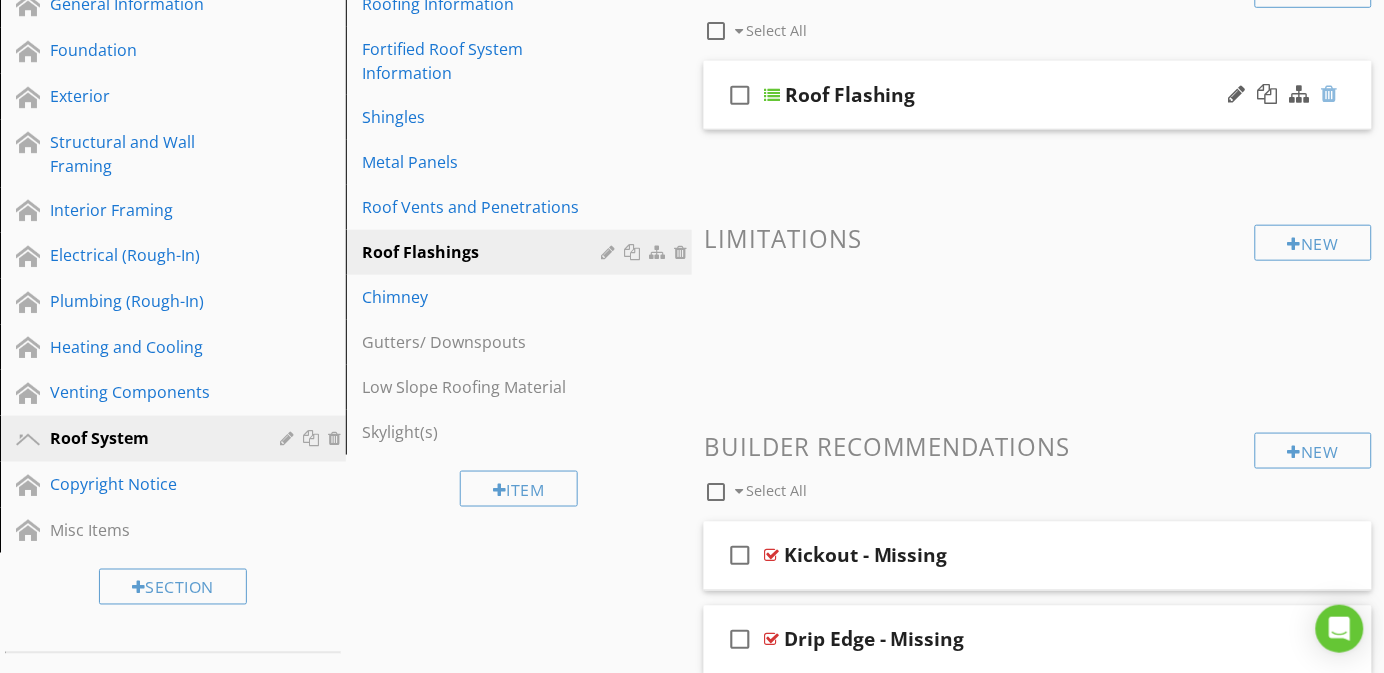 click at bounding box center [1330, 94] 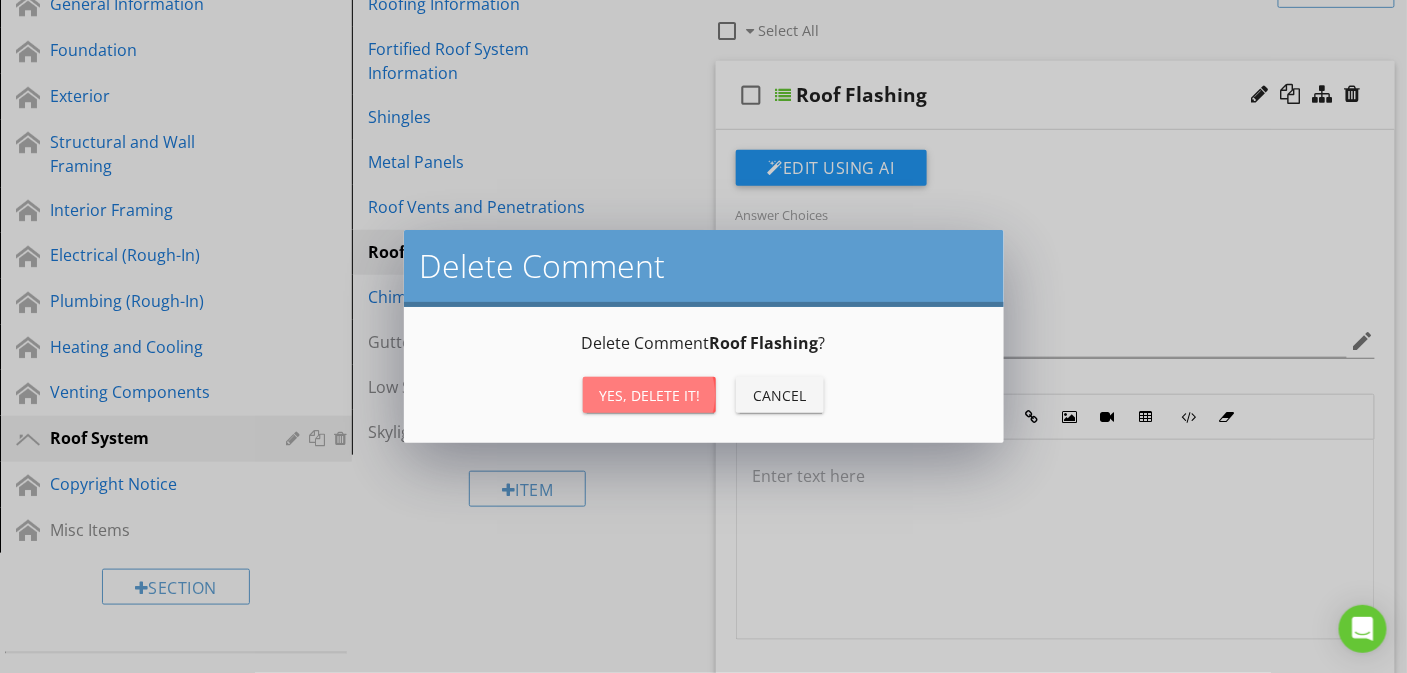 click on "Yes, Delete it!" at bounding box center (649, 395) 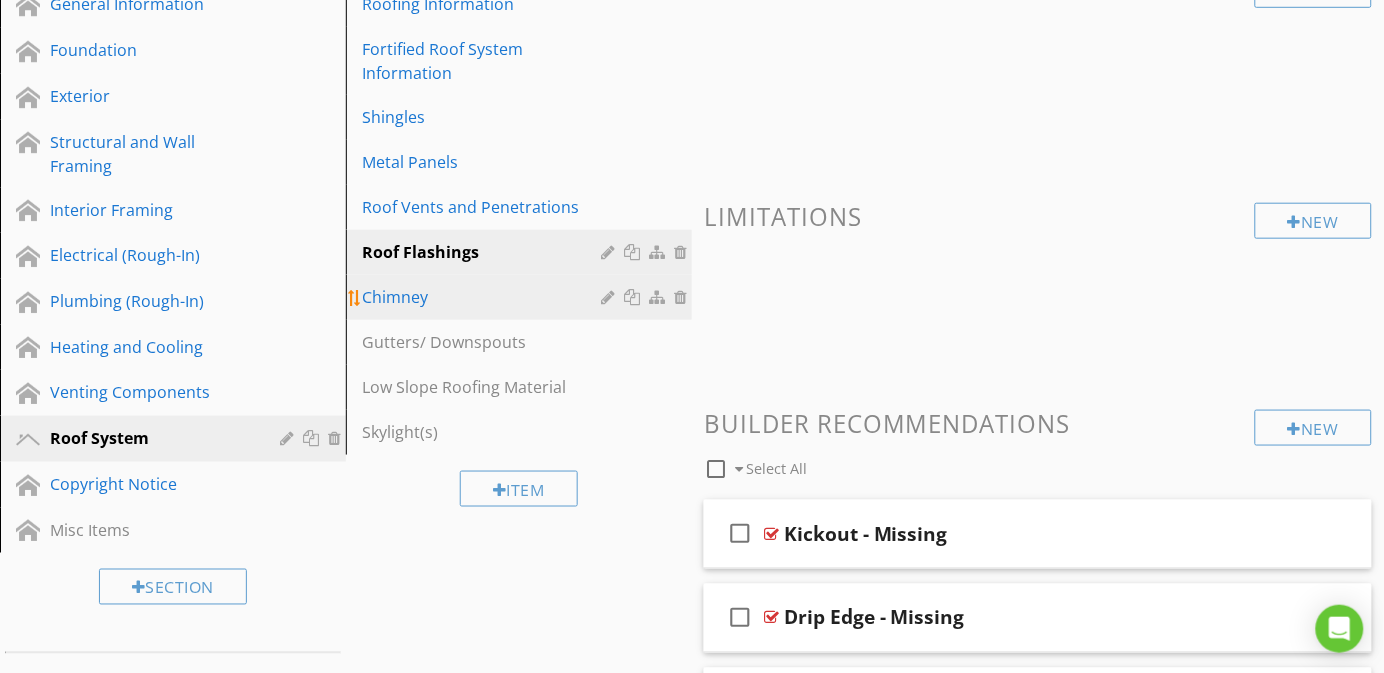 click on "Chimney" at bounding box center (484, 297) 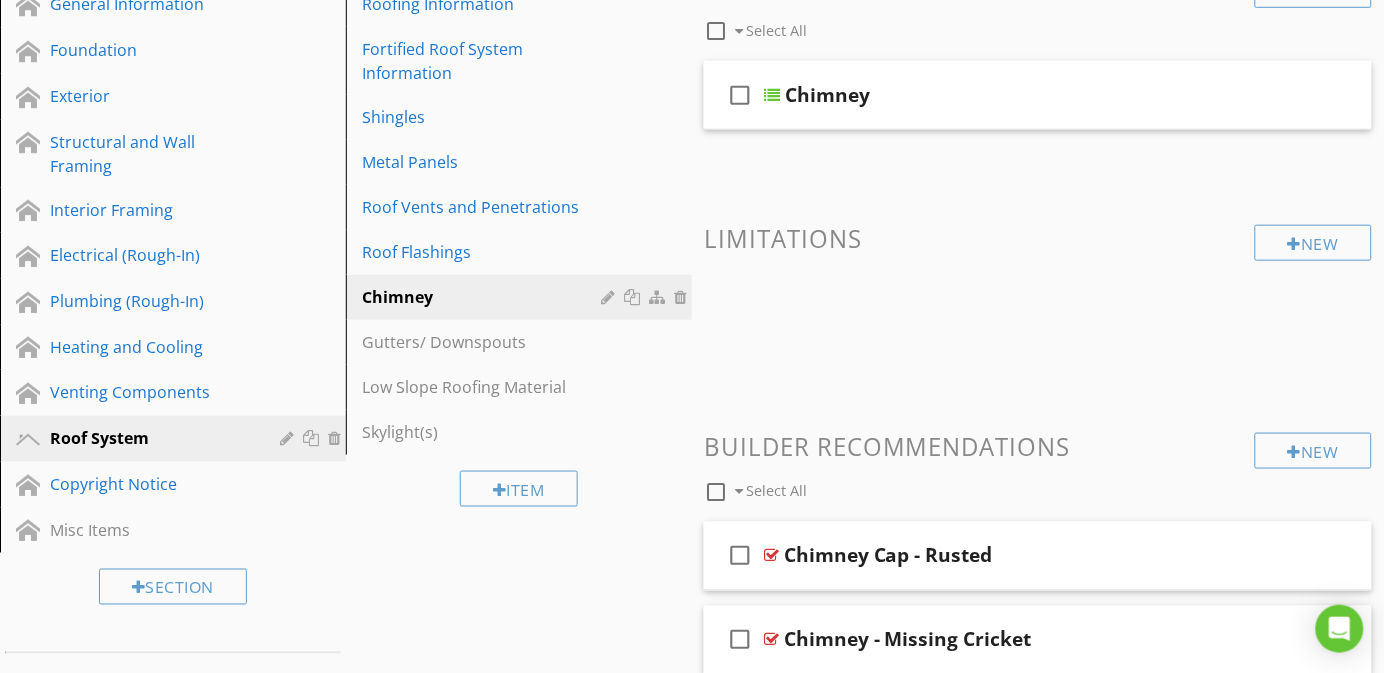 scroll, scrollTop: 190, scrollLeft: 0, axis: vertical 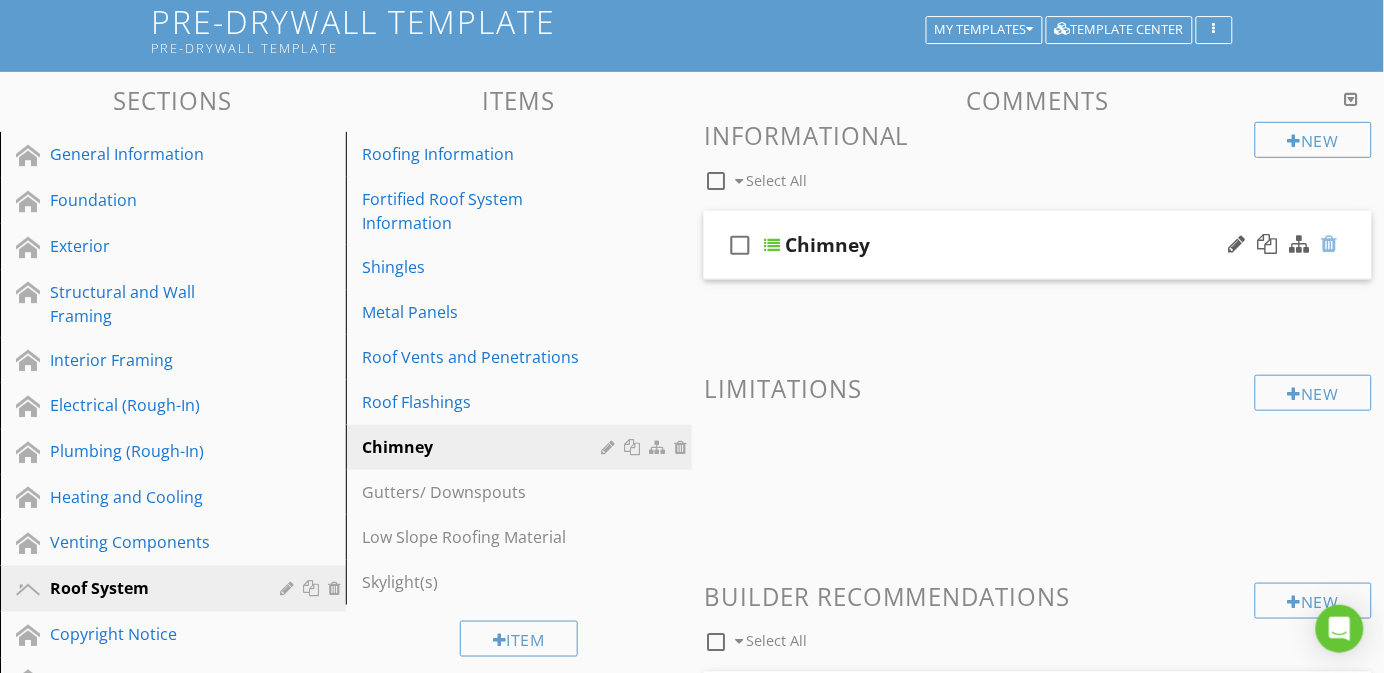 click at bounding box center [1330, 244] 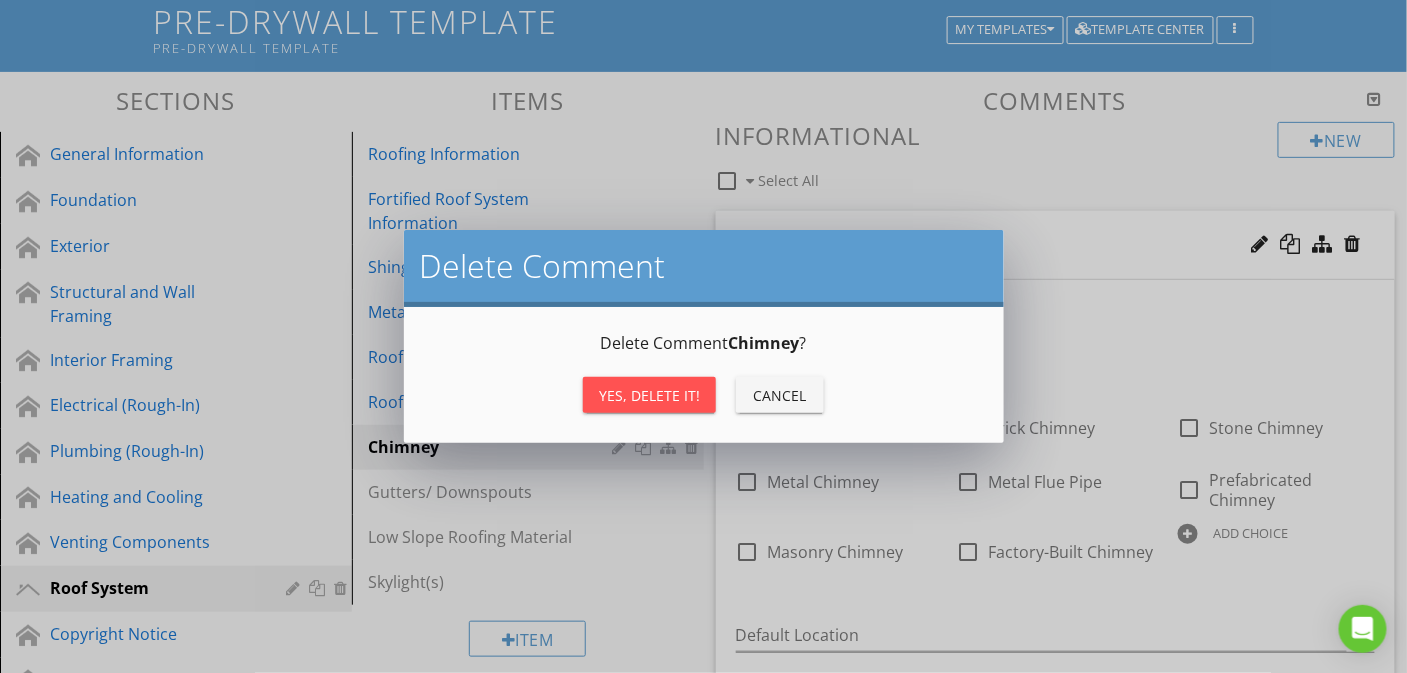 click on "Yes, Delete it!" at bounding box center [649, 395] 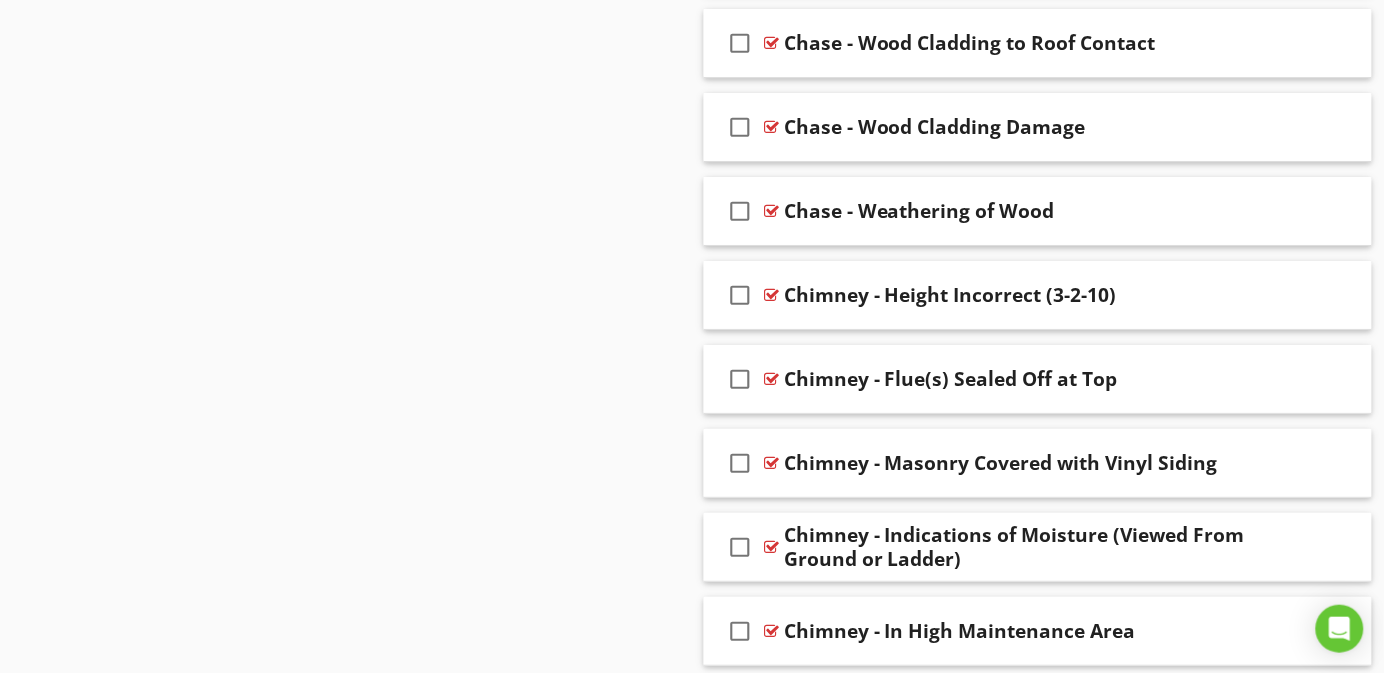scroll, scrollTop: 3340, scrollLeft: 0, axis: vertical 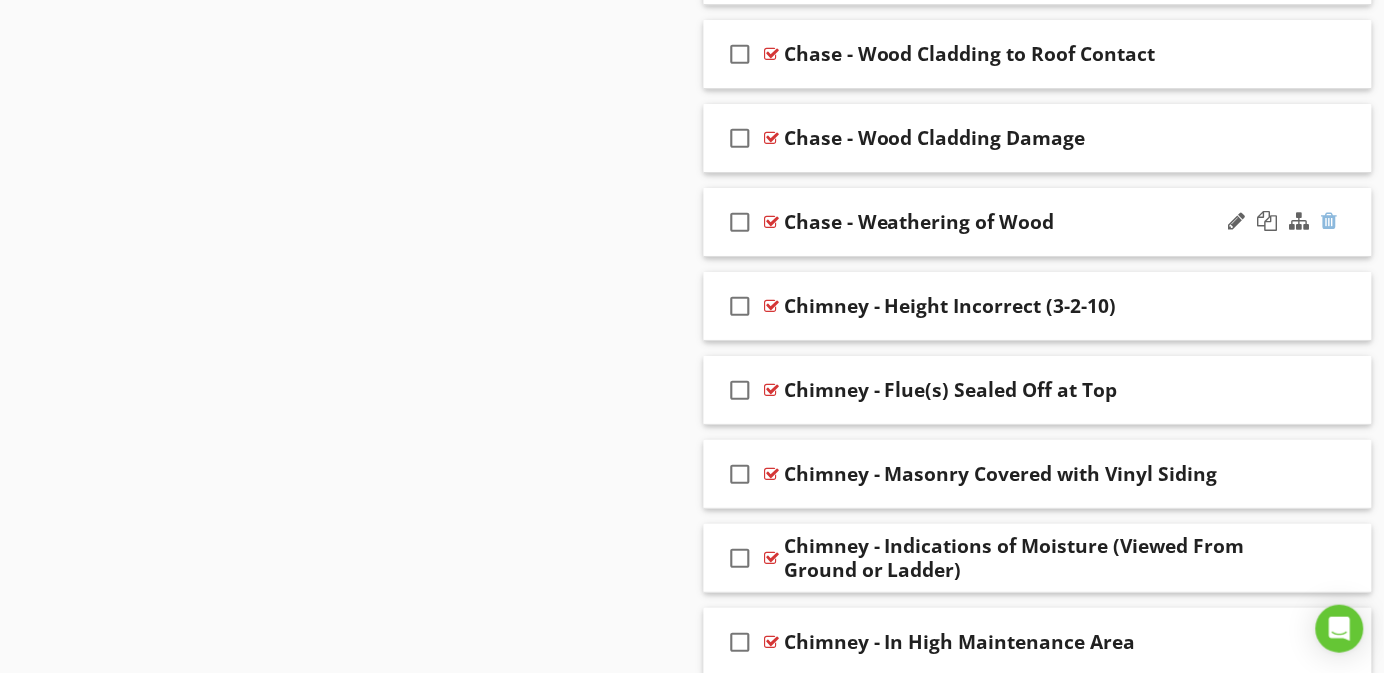 click at bounding box center [1330, 221] 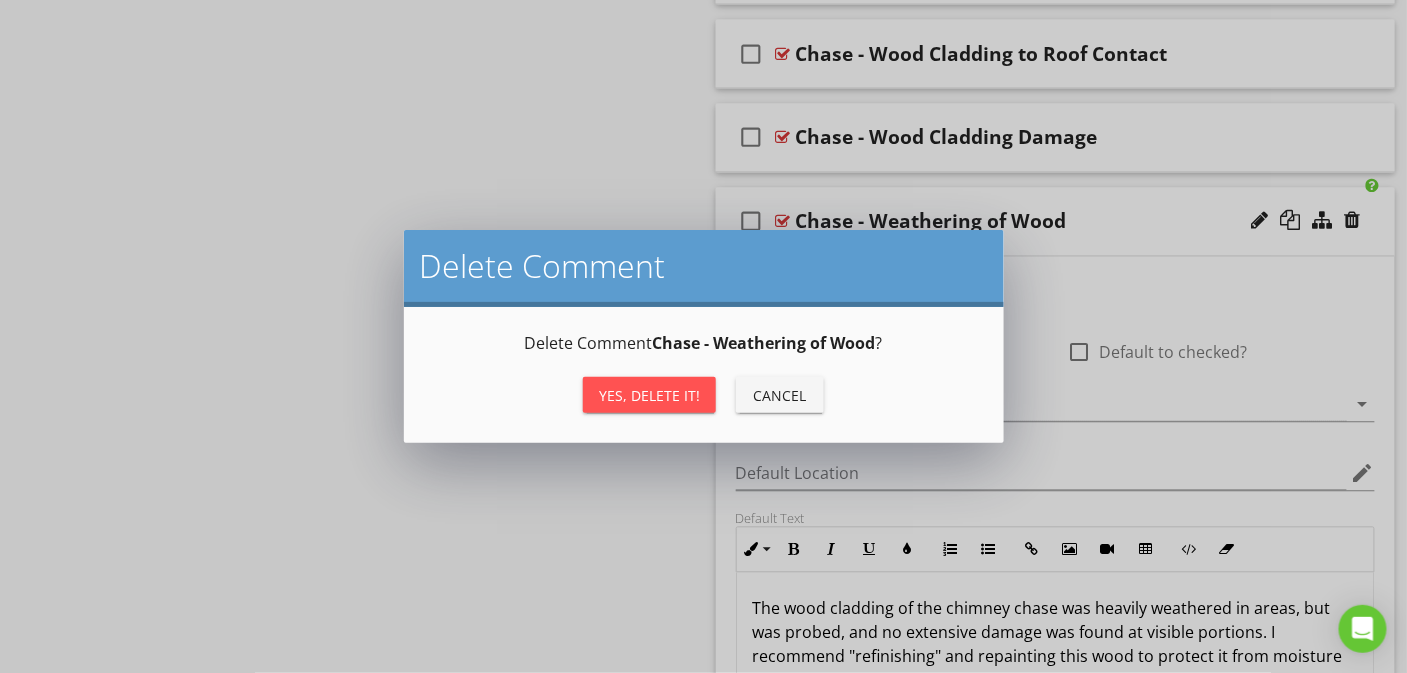 click on "Yes, Delete it!" at bounding box center [649, 395] 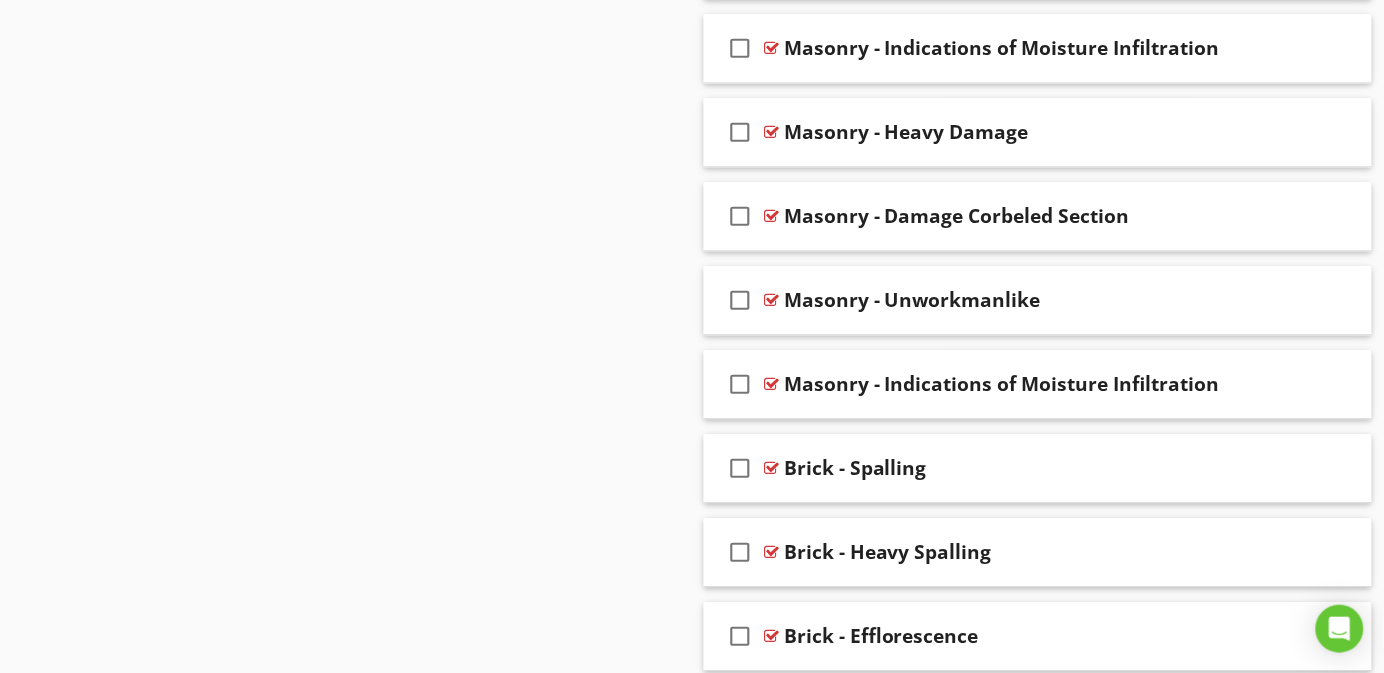 scroll, scrollTop: 4840, scrollLeft: 0, axis: vertical 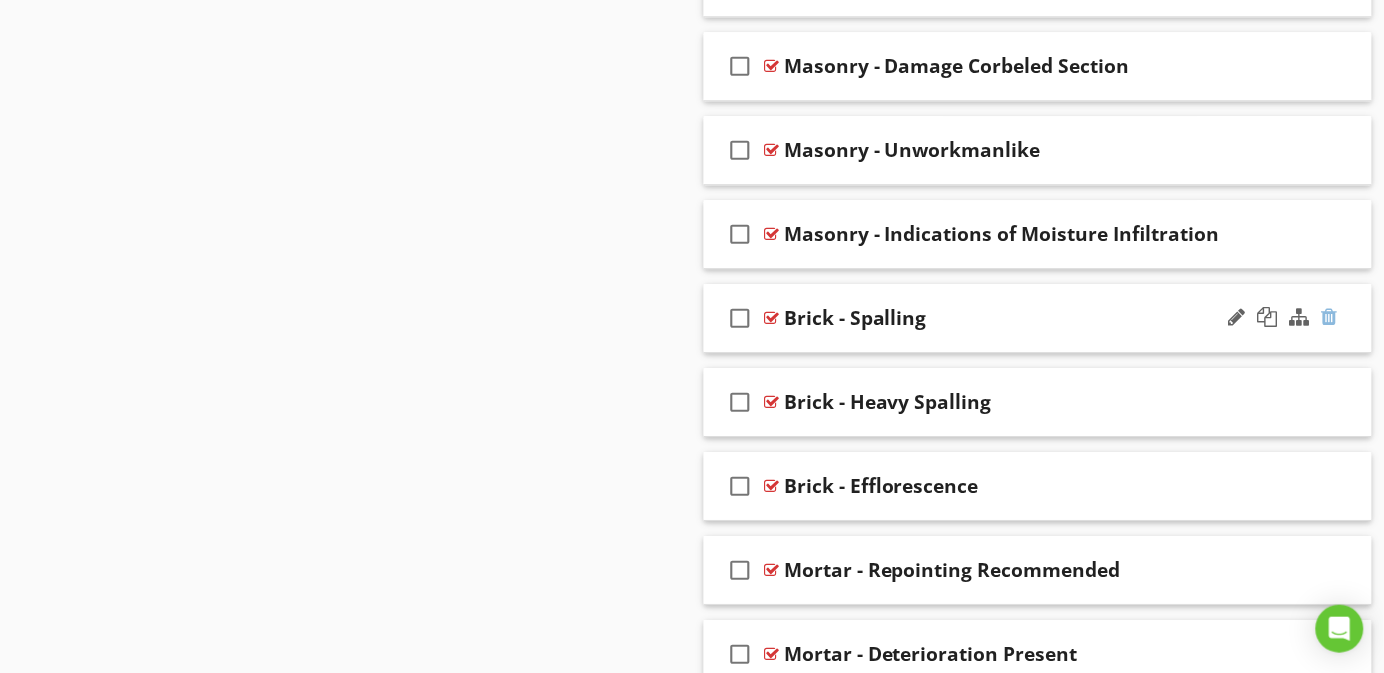 click at bounding box center [1330, 317] 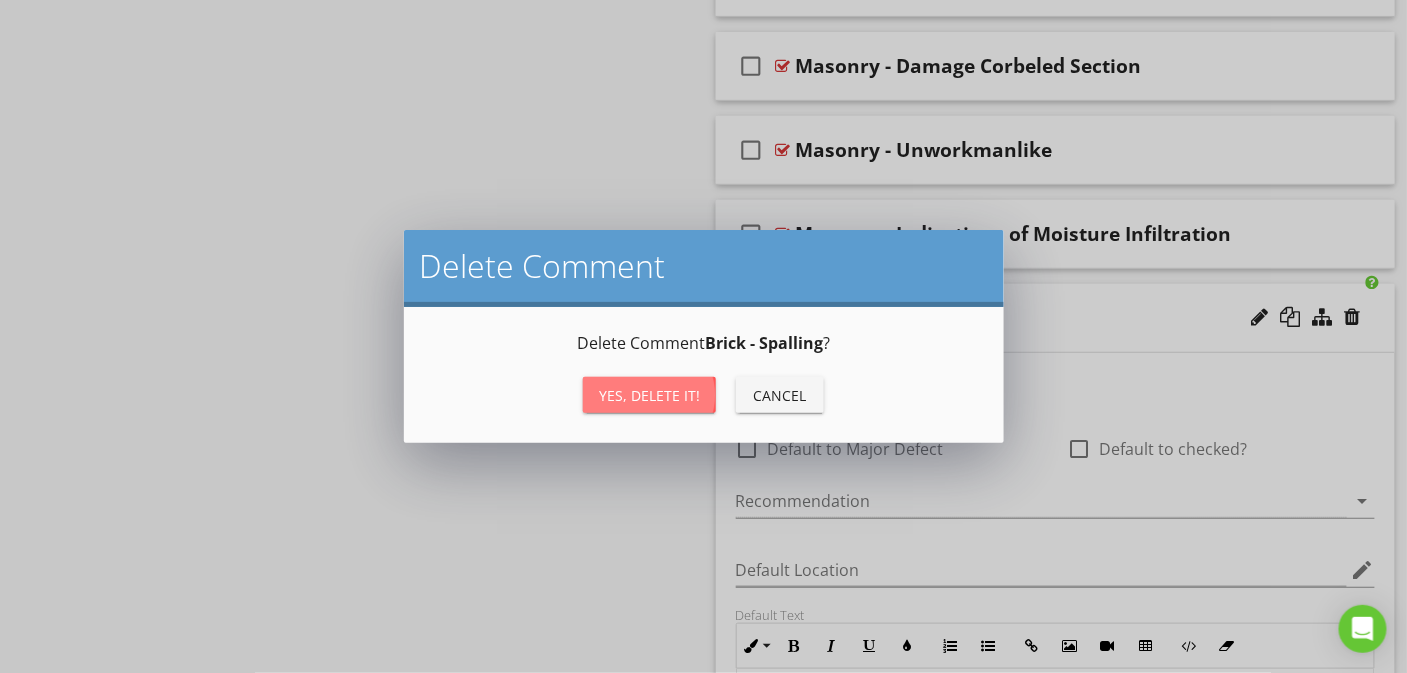 click on "Yes, Delete it!" at bounding box center (649, 395) 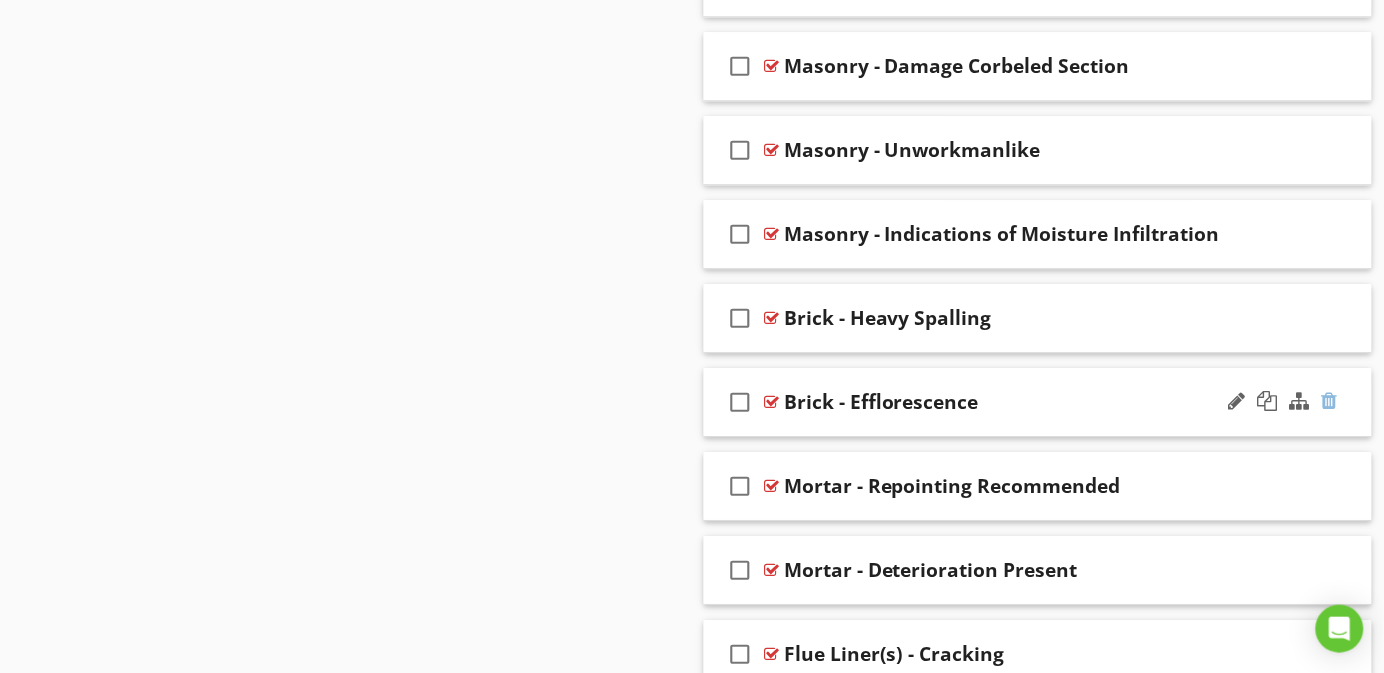 click at bounding box center [1330, 401] 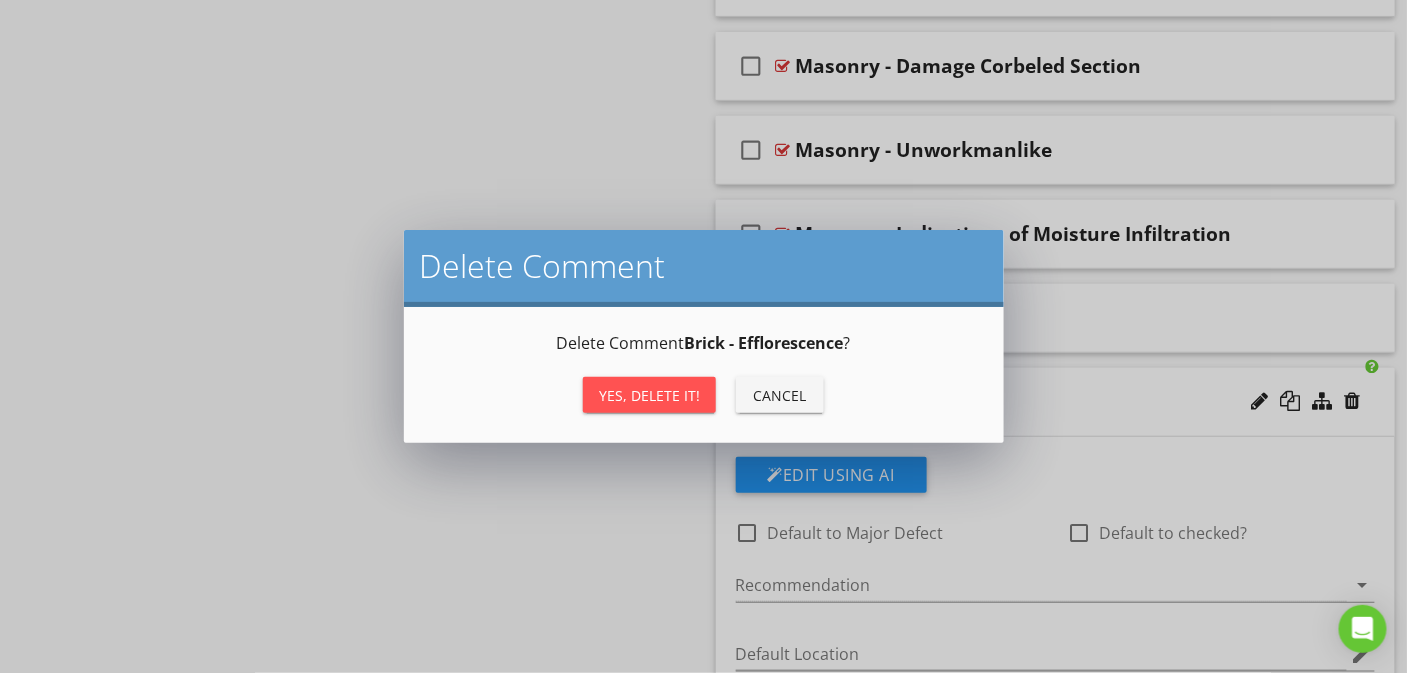 click on "Yes, Delete it!" at bounding box center [649, 395] 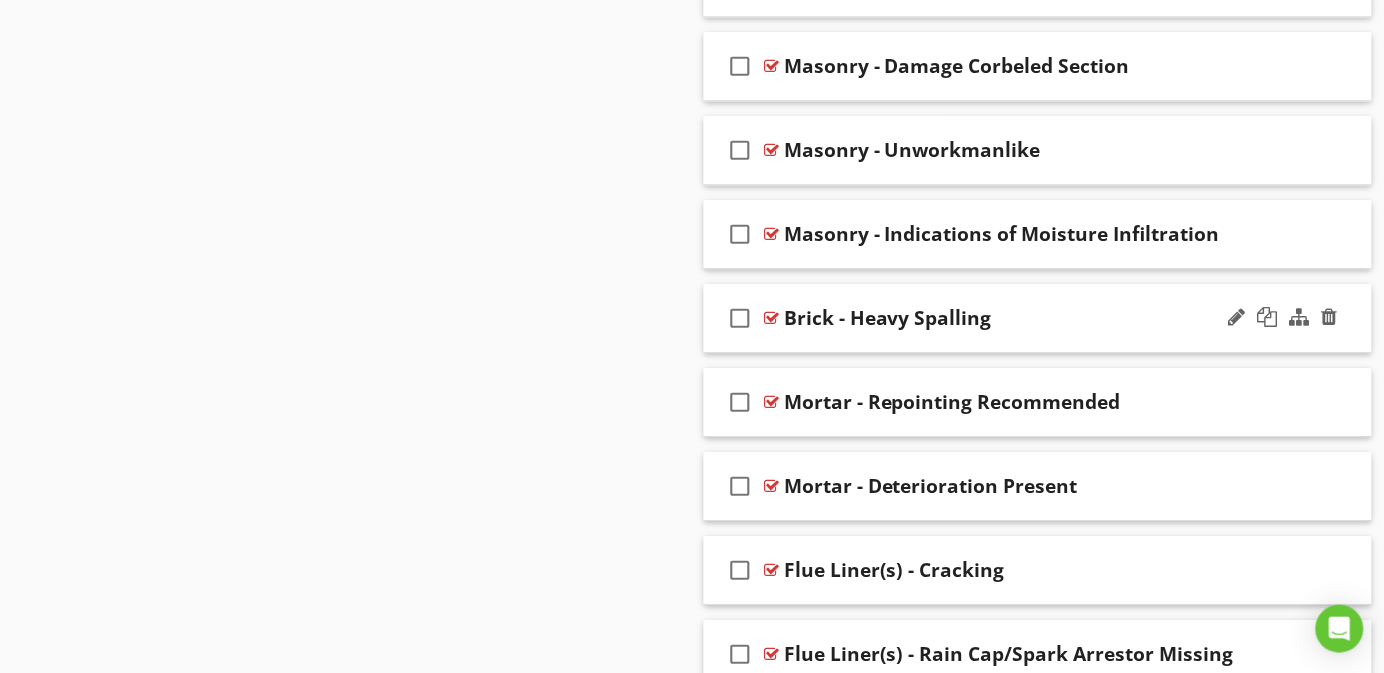 click at bounding box center (1283, 318) 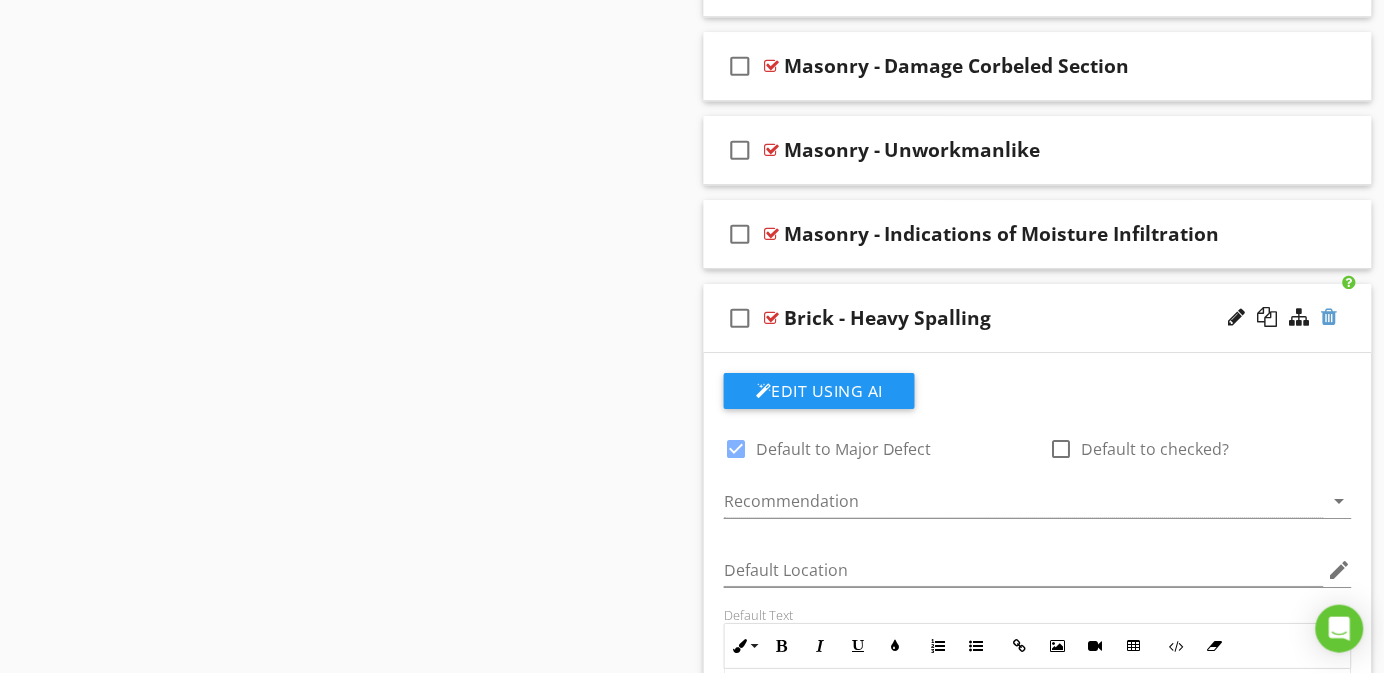 click at bounding box center (1330, 317) 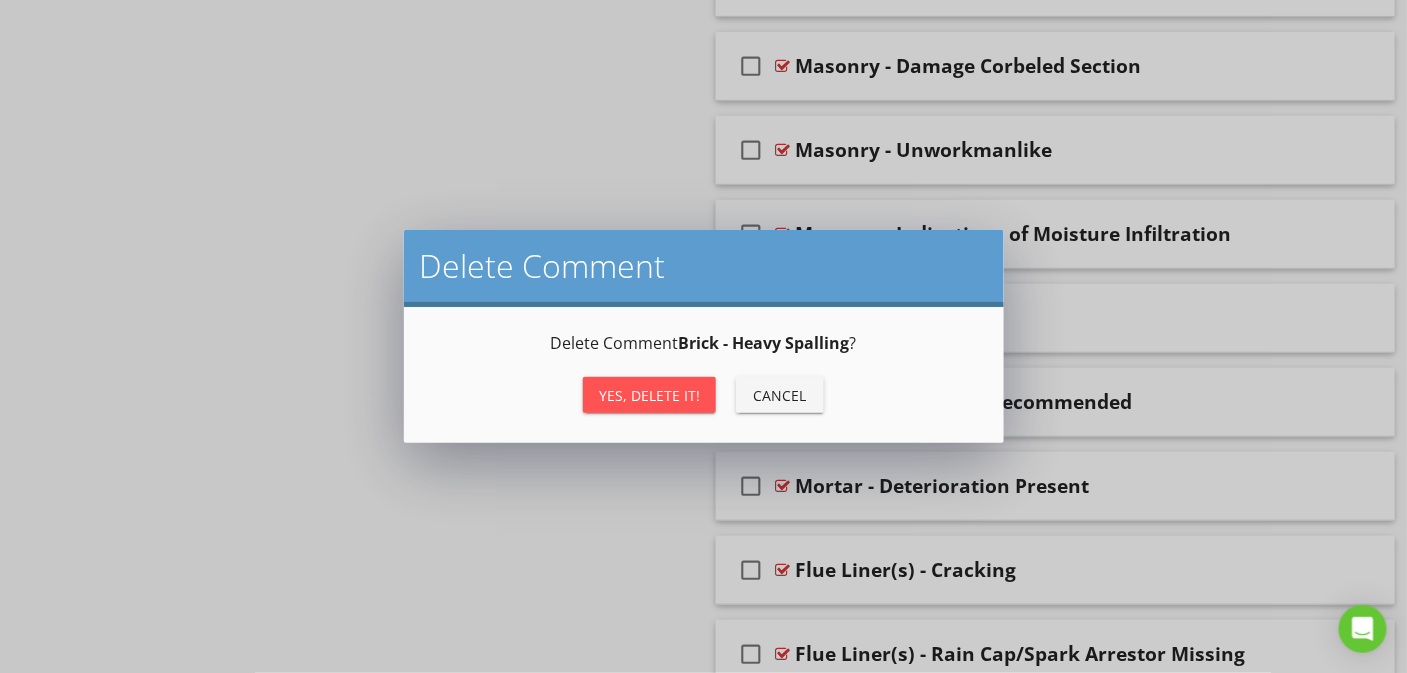 click on "Yes, Delete it!" at bounding box center (649, 395) 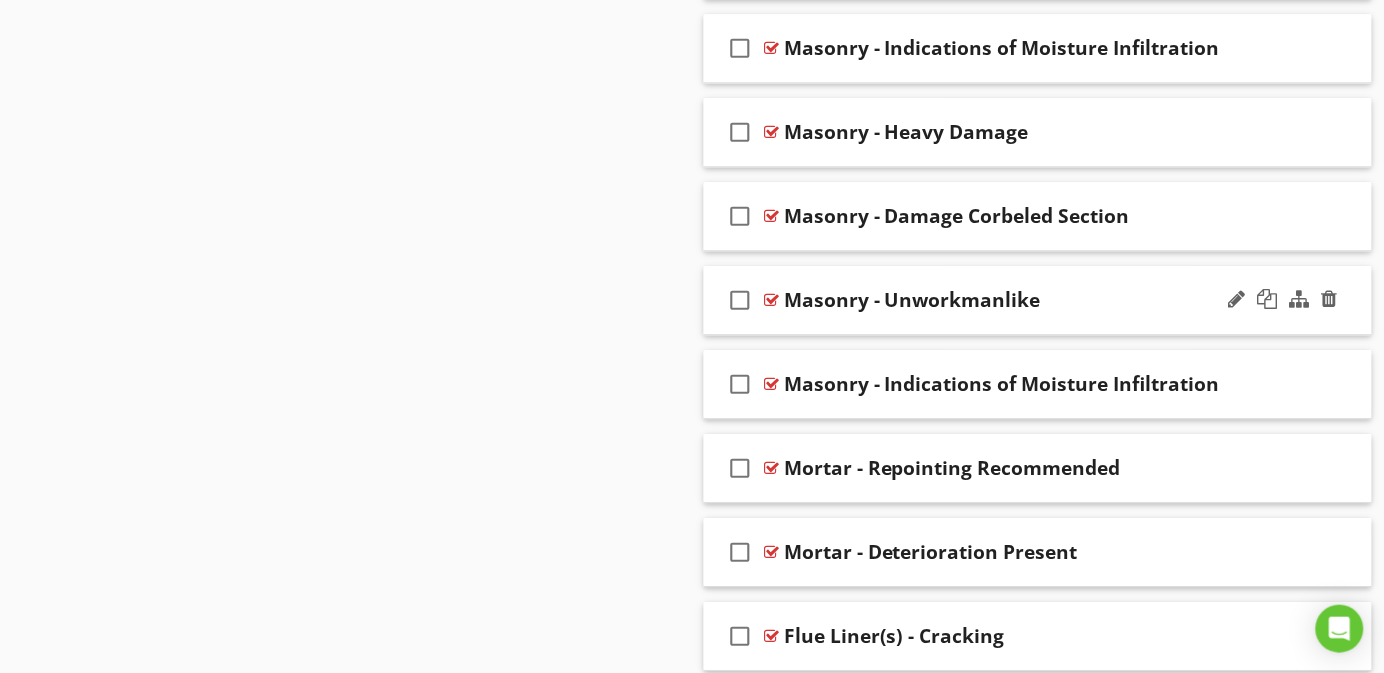 scroll, scrollTop: 4540, scrollLeft: 0, axis: vertical 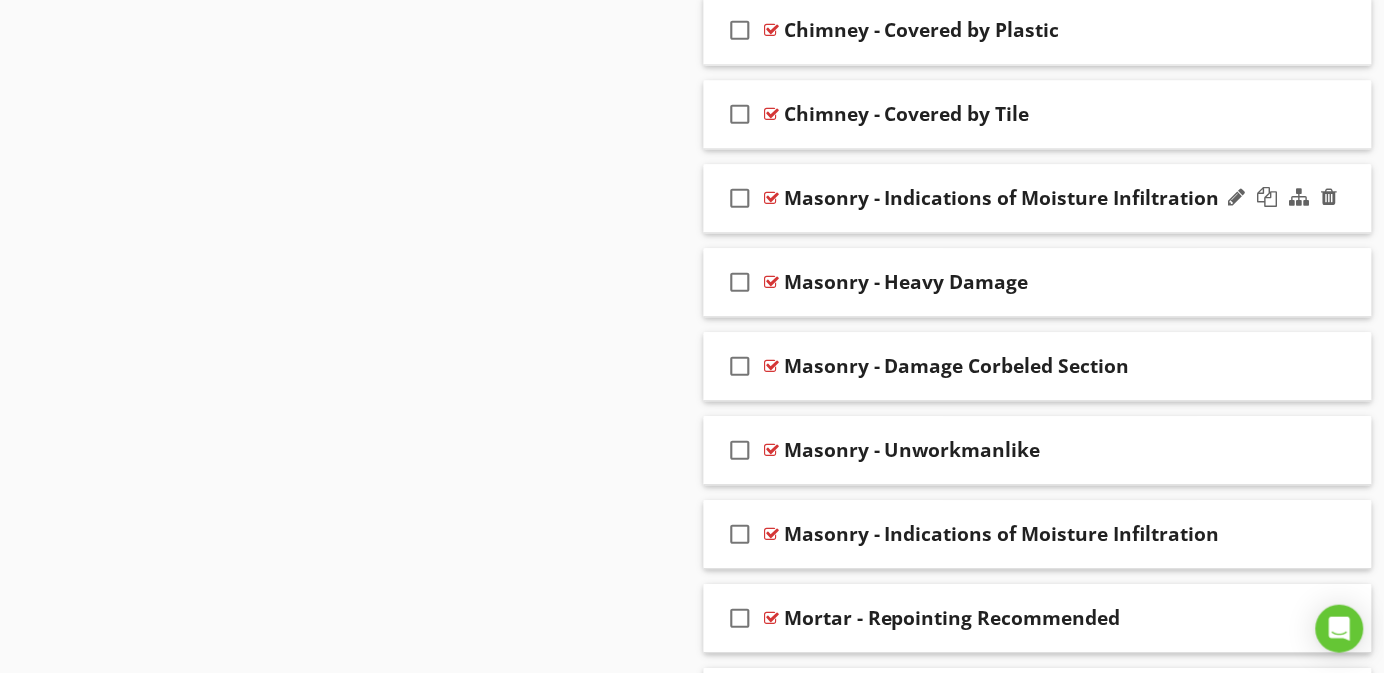 click on "check_box_outline_blank" at bounding box center (740, 198) 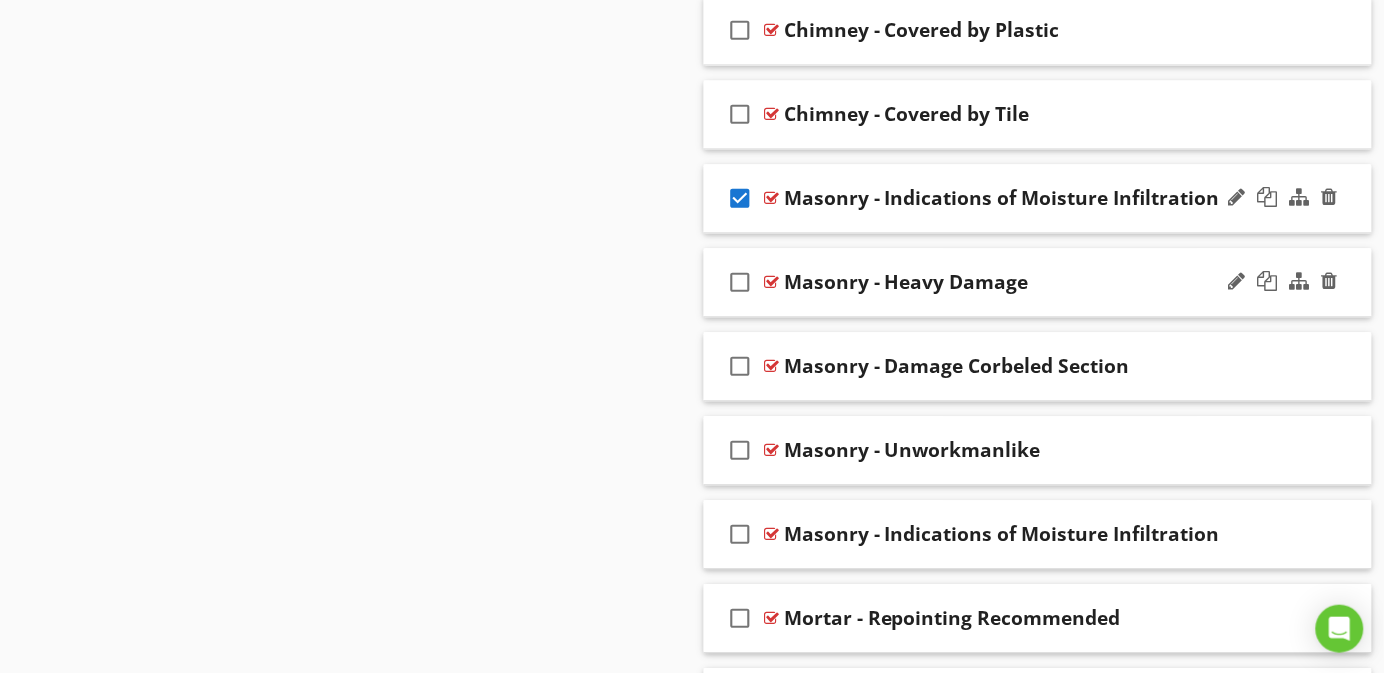 click on "check_box_outline_blank" at bounding box center [740, 282] 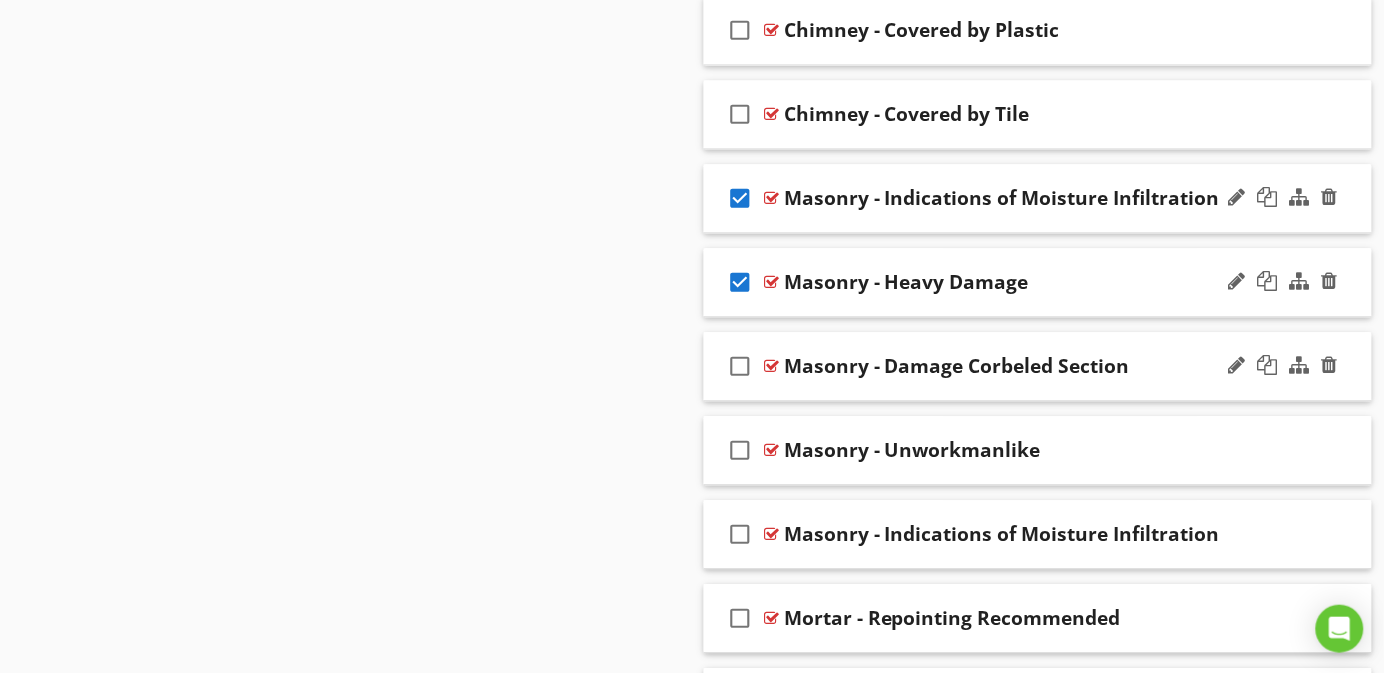 click on "check_box_outline_blank" at bounding box center (740, 366) 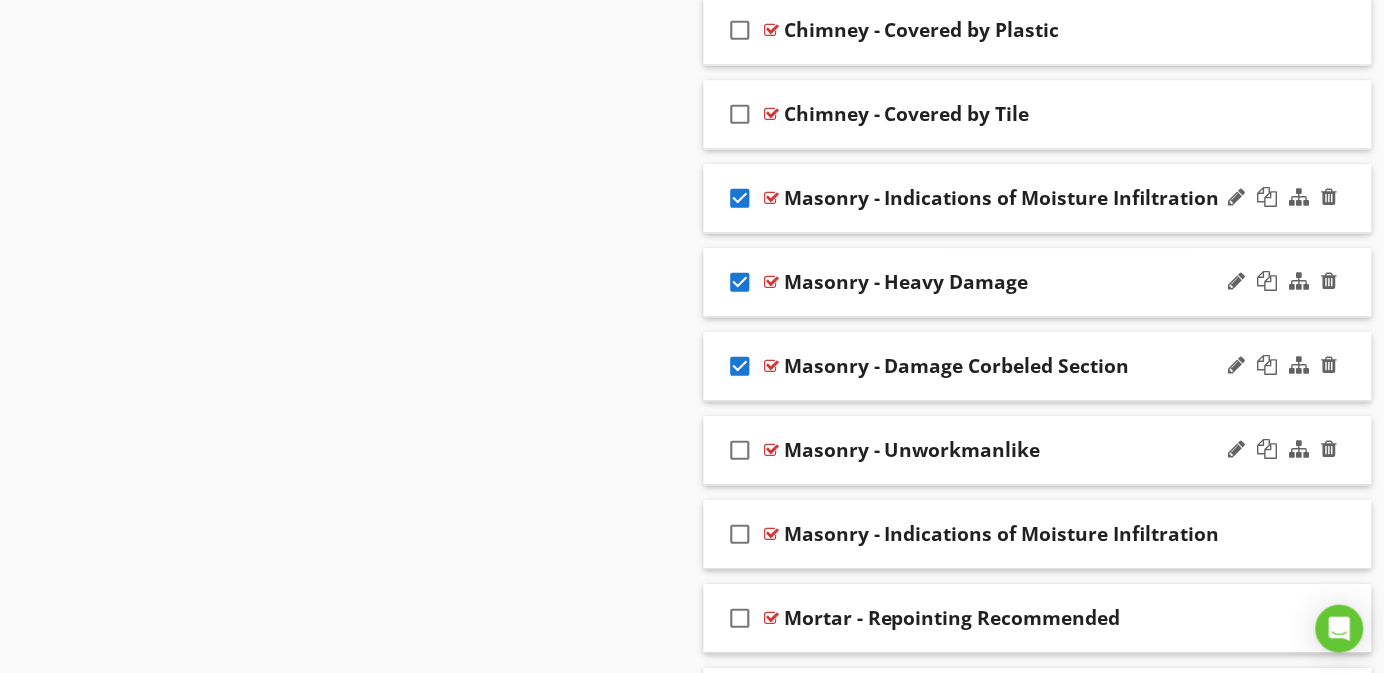 click on "check_box_outline_blank" at bounding box center [740, 450] 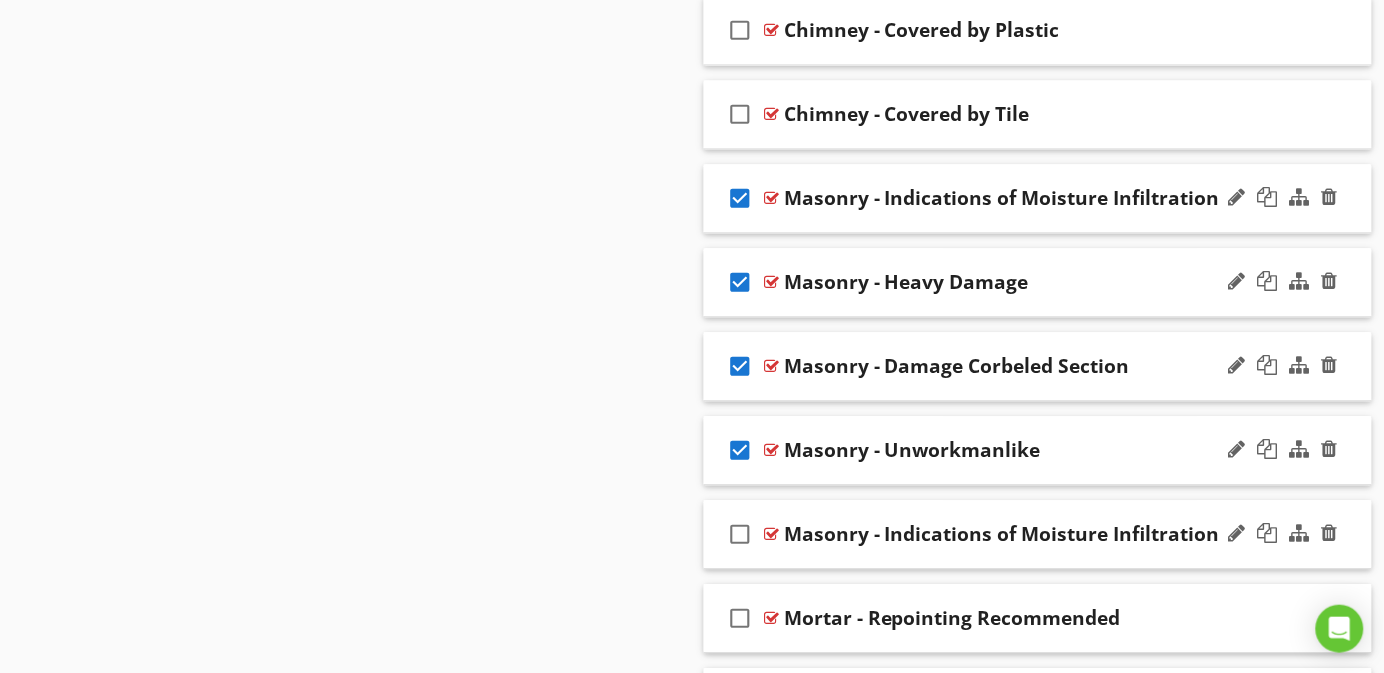 click on "check_box_outline_blank" at bounding box center (740, 534) 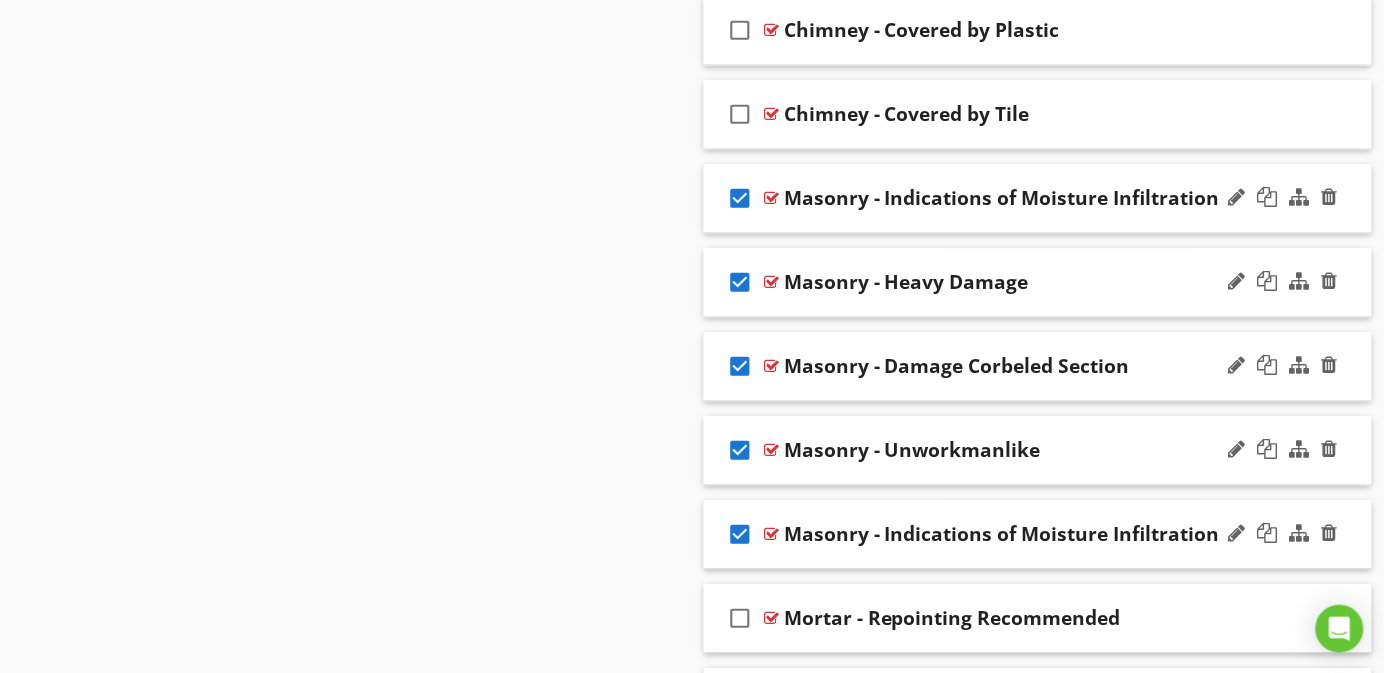 scroll, scrollTop: 4840, scrollLeft: 0, axis: vertical 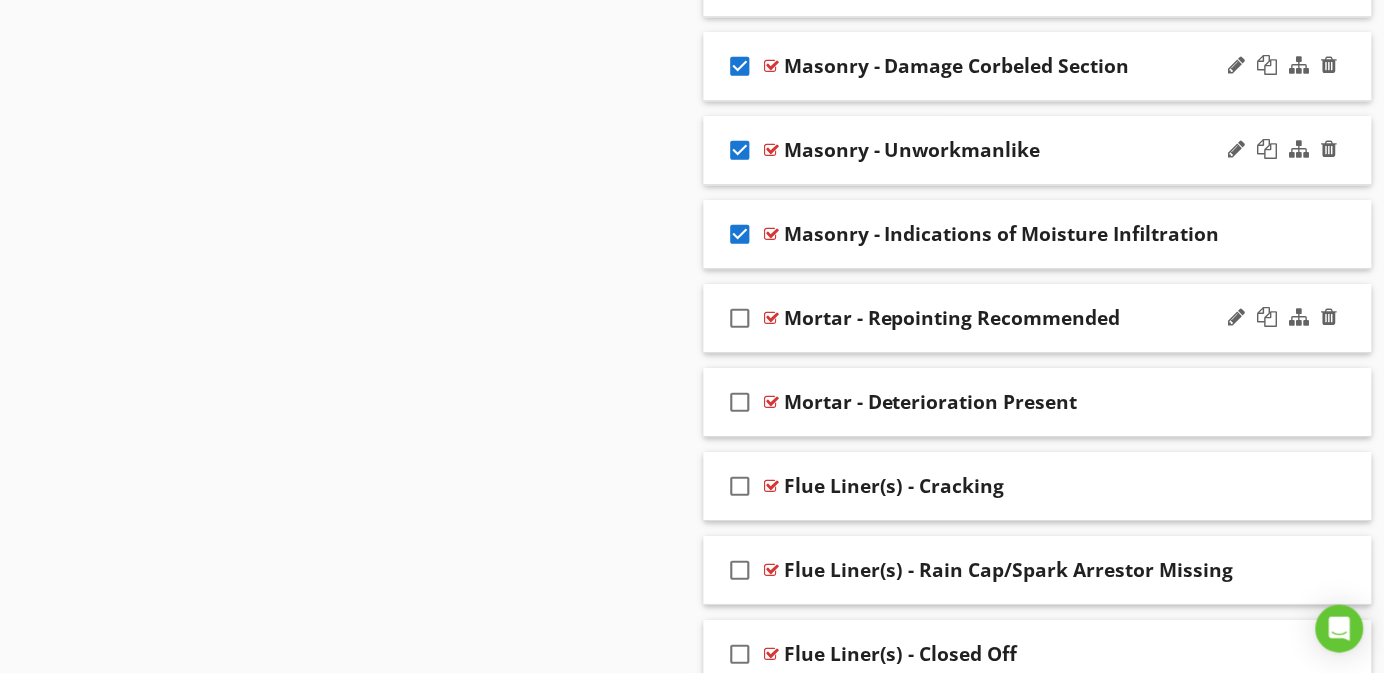 click on "check_box_outline_blank" at bounding box center (740, 318) 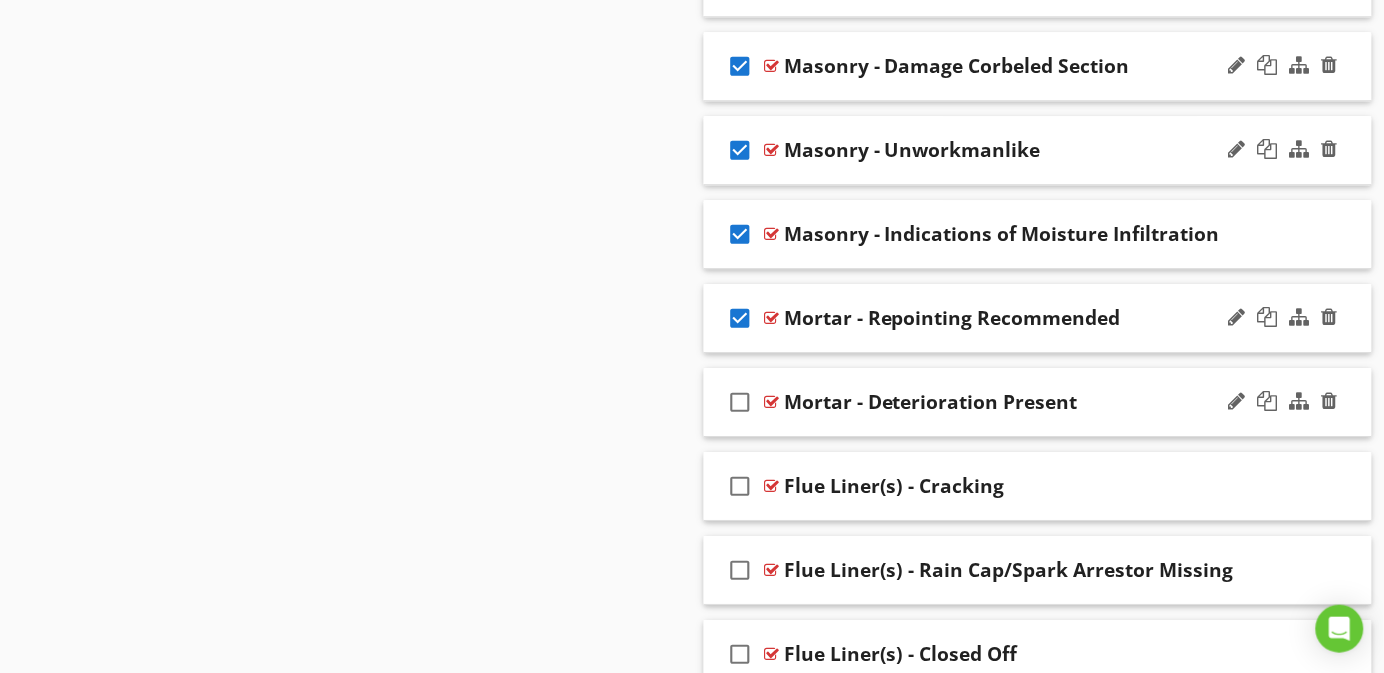 click on "check_box_outline_blank" at bounding box center [740, 402] 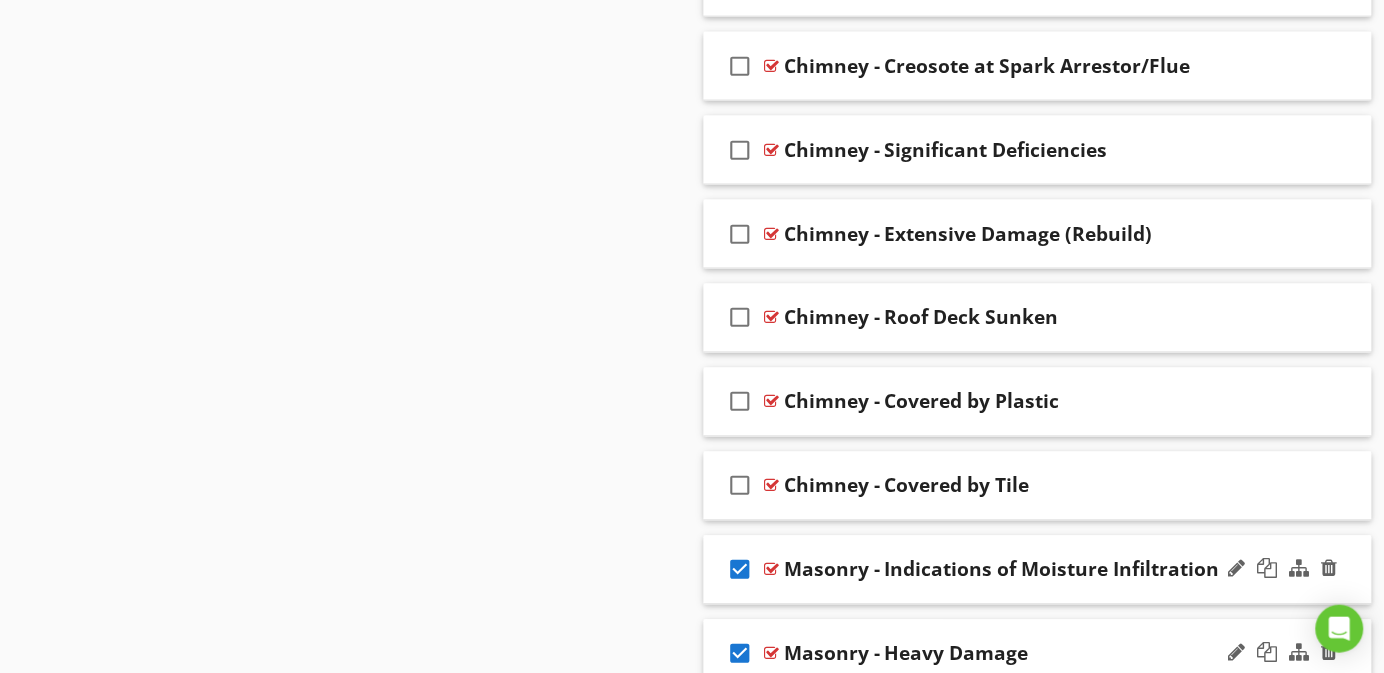scroll, scrollTop: 4018, scrollLeft: 0, axis: vertical 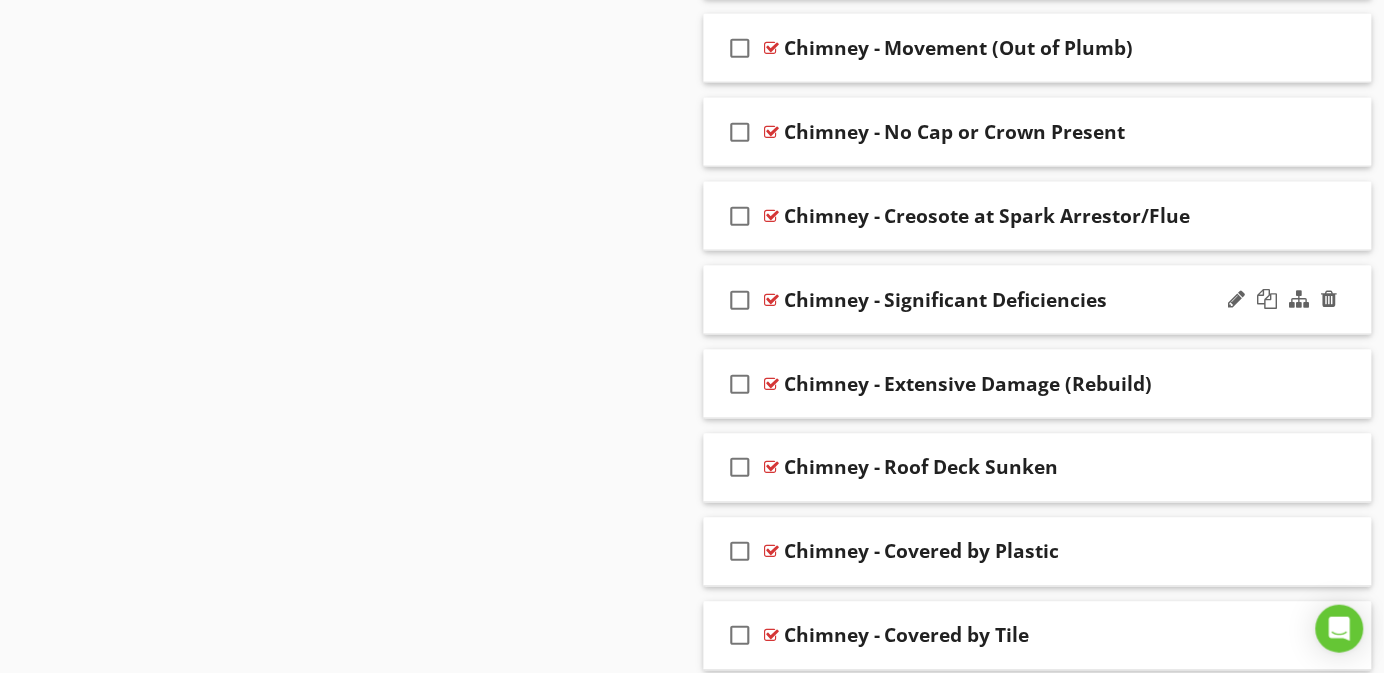 click on "check_box_outline_blank" at bounding box center (740, 300) 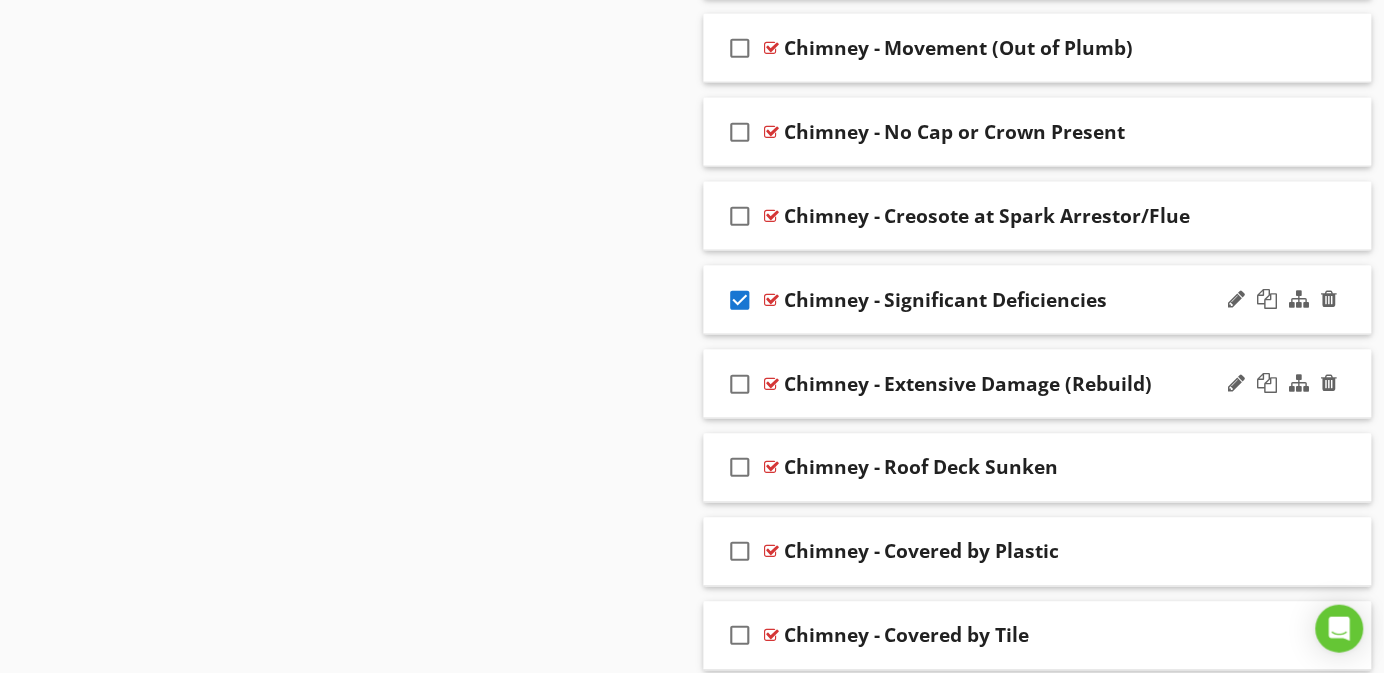 click on "check_box_outline_blank" at bounding box center (740, 384) 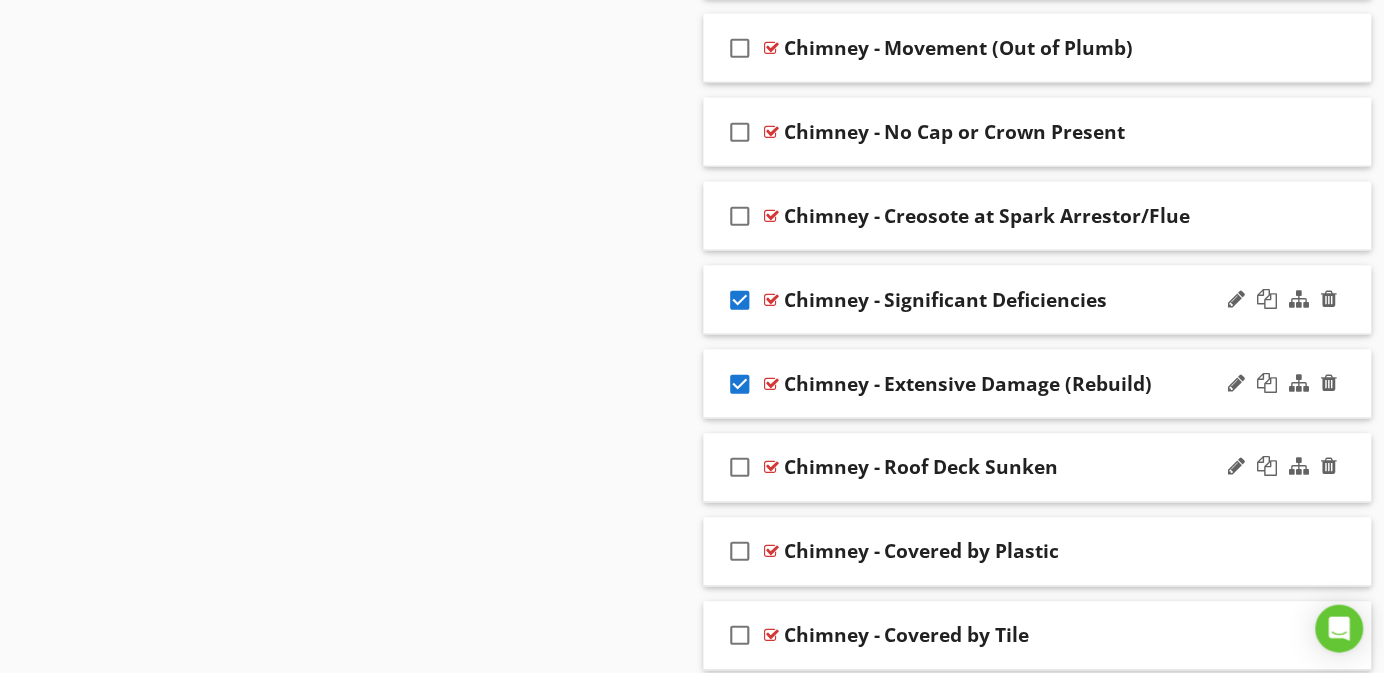 click on "check_box_outline_blank" at bounding box center [740, 468] 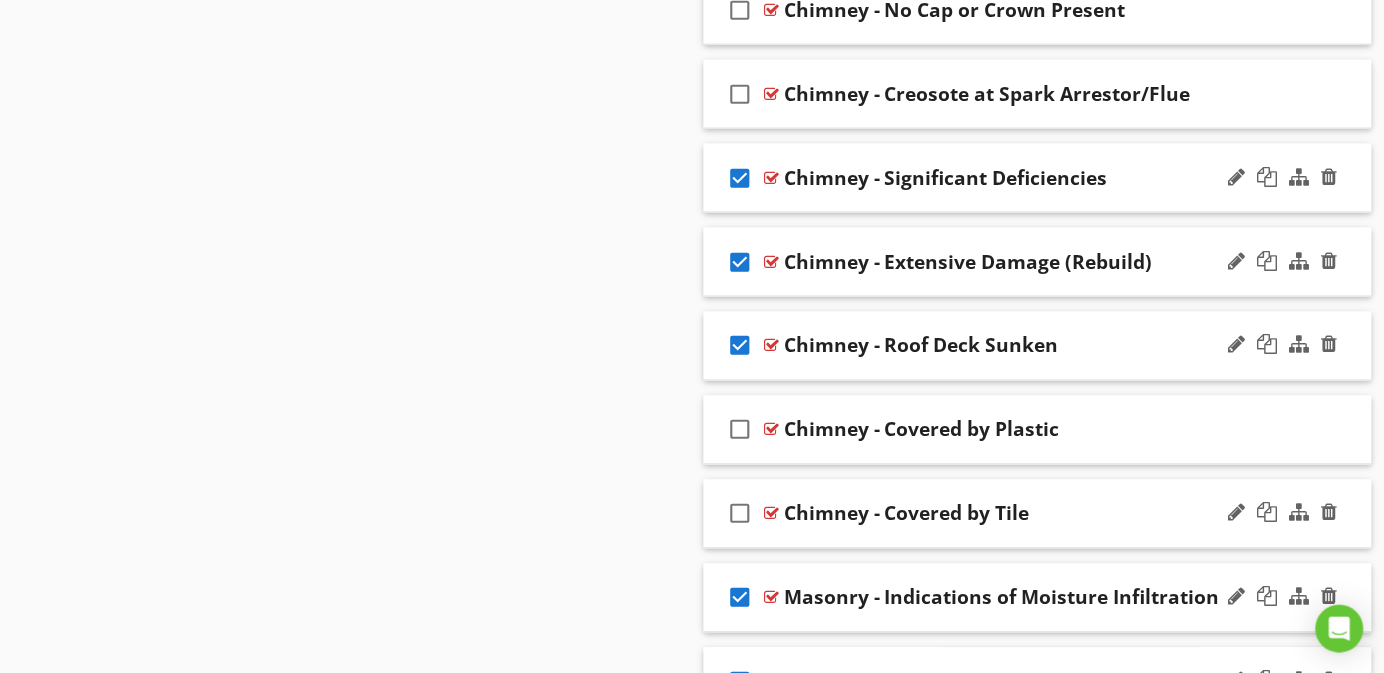 scroll, scrollTop: 4168, scrollLeft: 0, axis: vertical 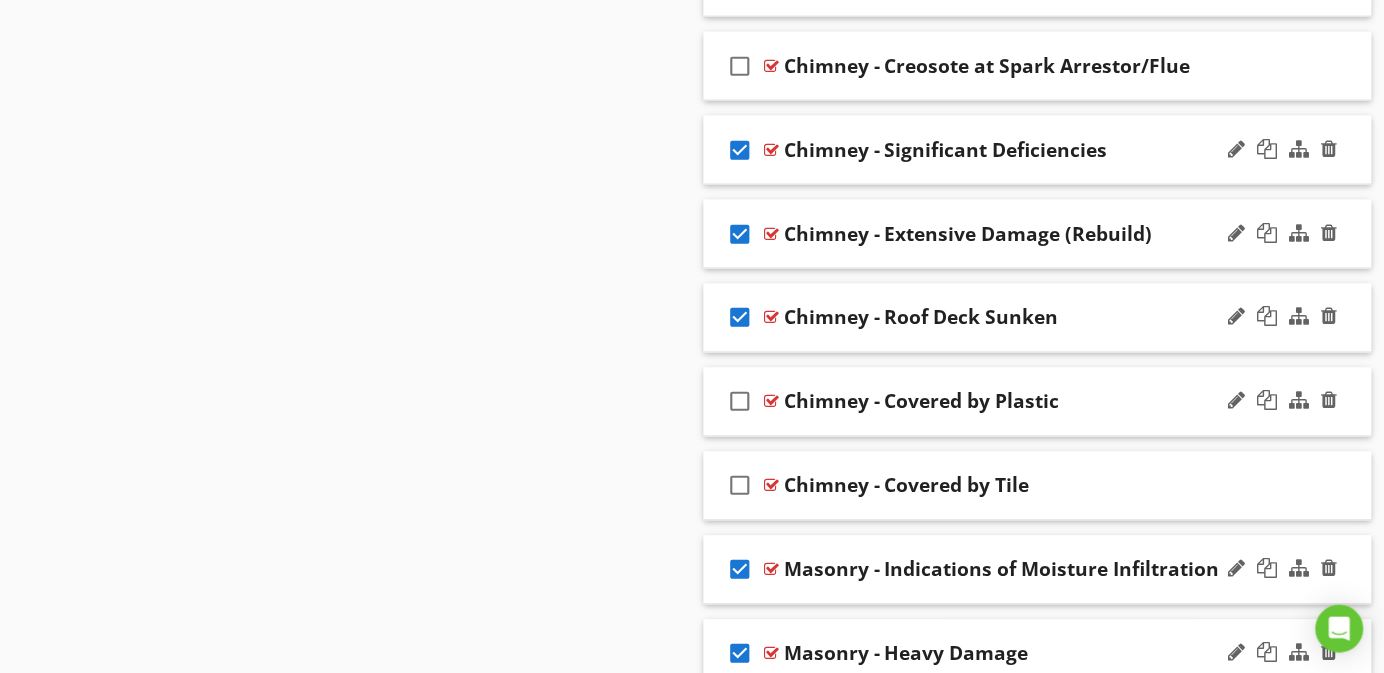 click on "check_box_outline_blank" at bounding box center [740, 402] 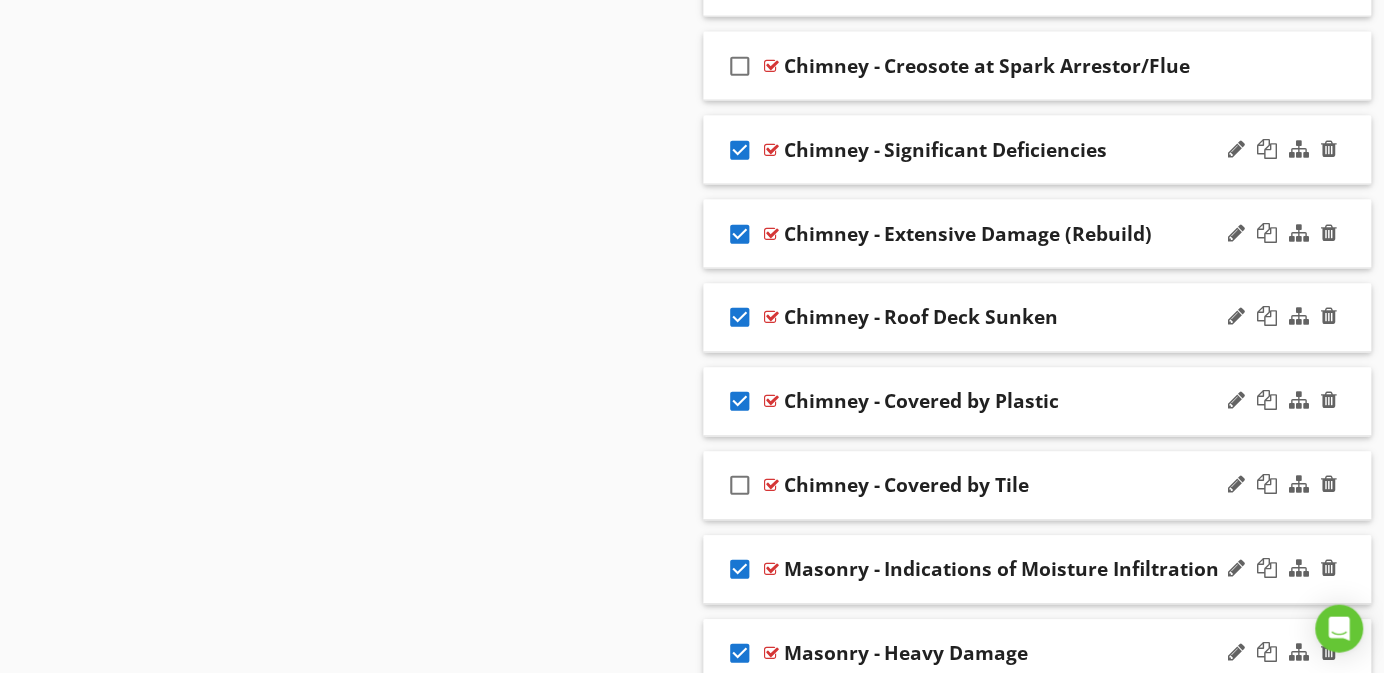 click on "check_box_outline_blank" at bounding box center (740, 486) 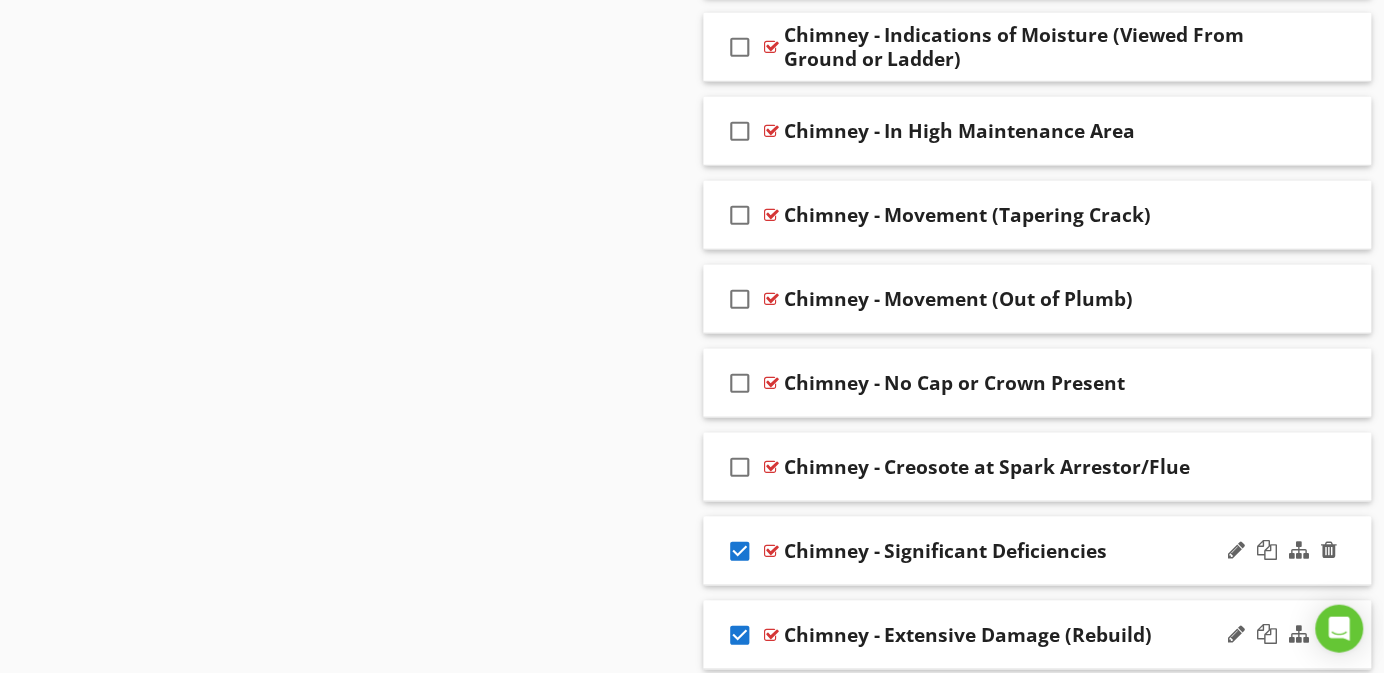 scroll, scrollTop: 3718, scrollLeft: 0, axis: vertical 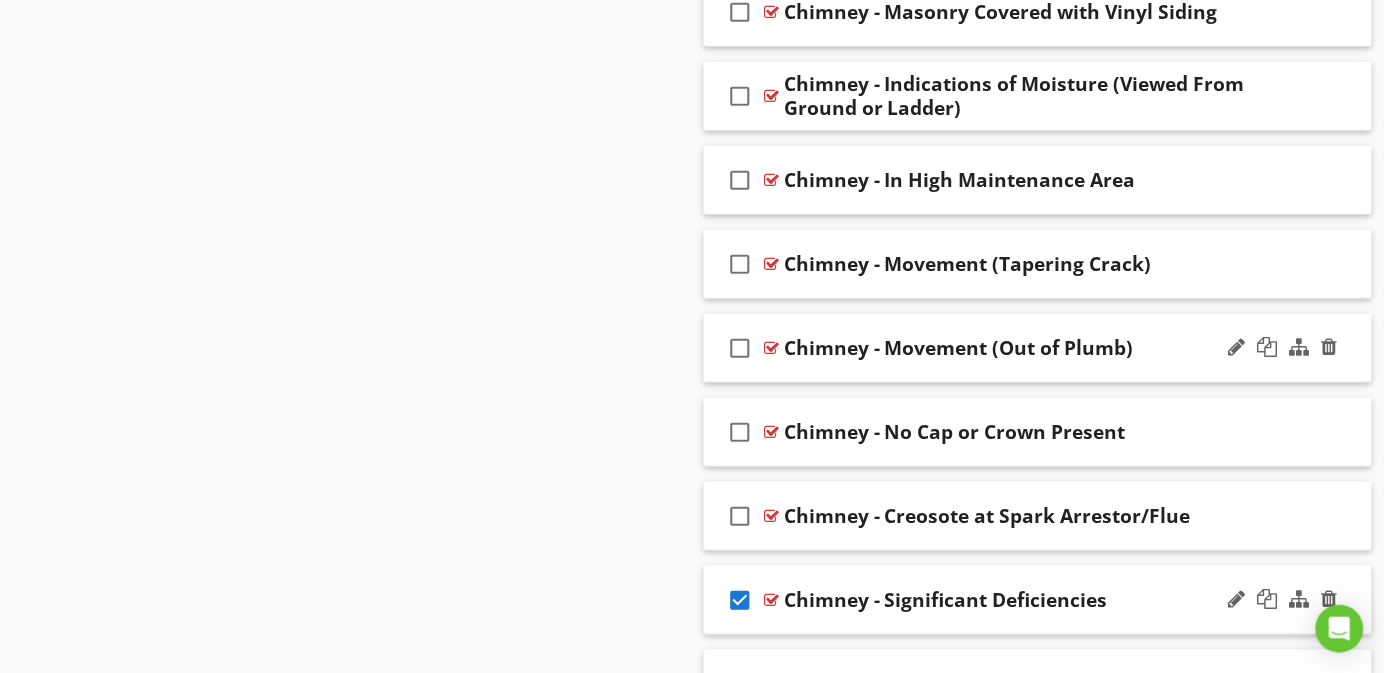 click on "check_box_outline_blank" at bounding box center (740, 348) 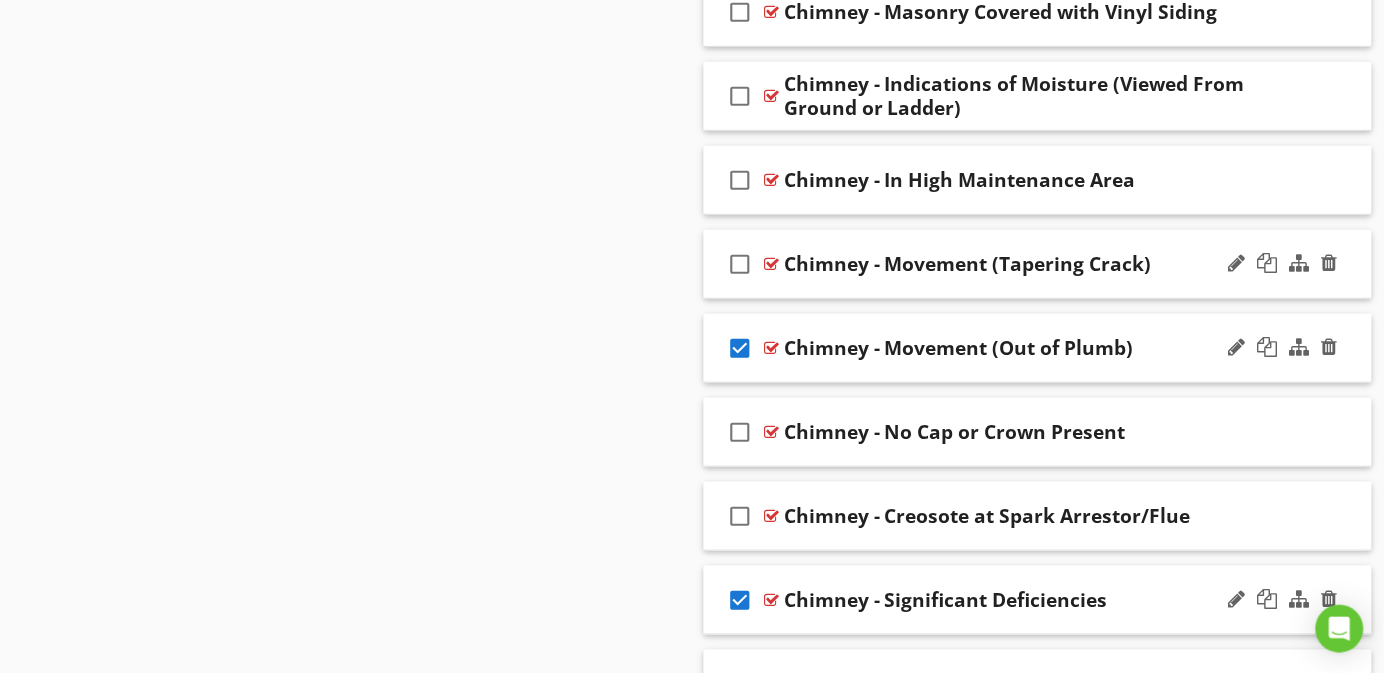 click on "check_box_outline_blank" at bounding box center (740, 264) 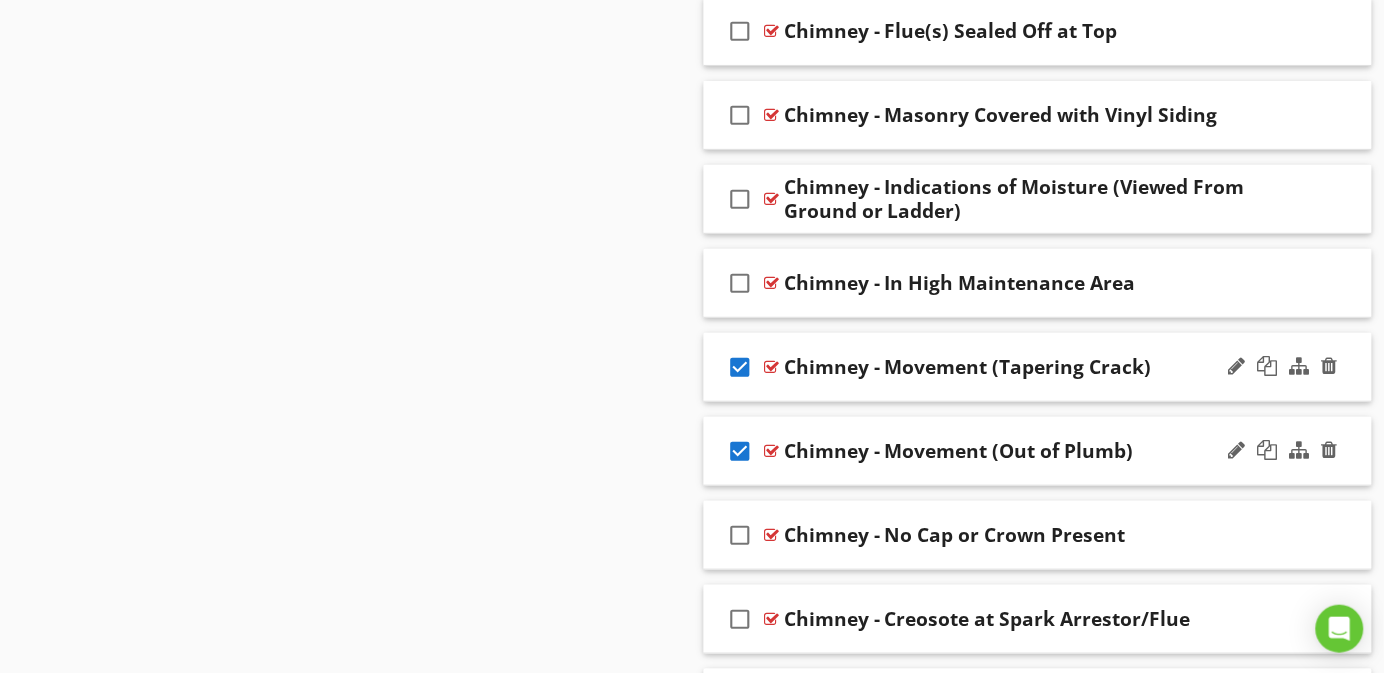 scroll, scrollTop: 3568, scrollLeft: 0, axis: vertical 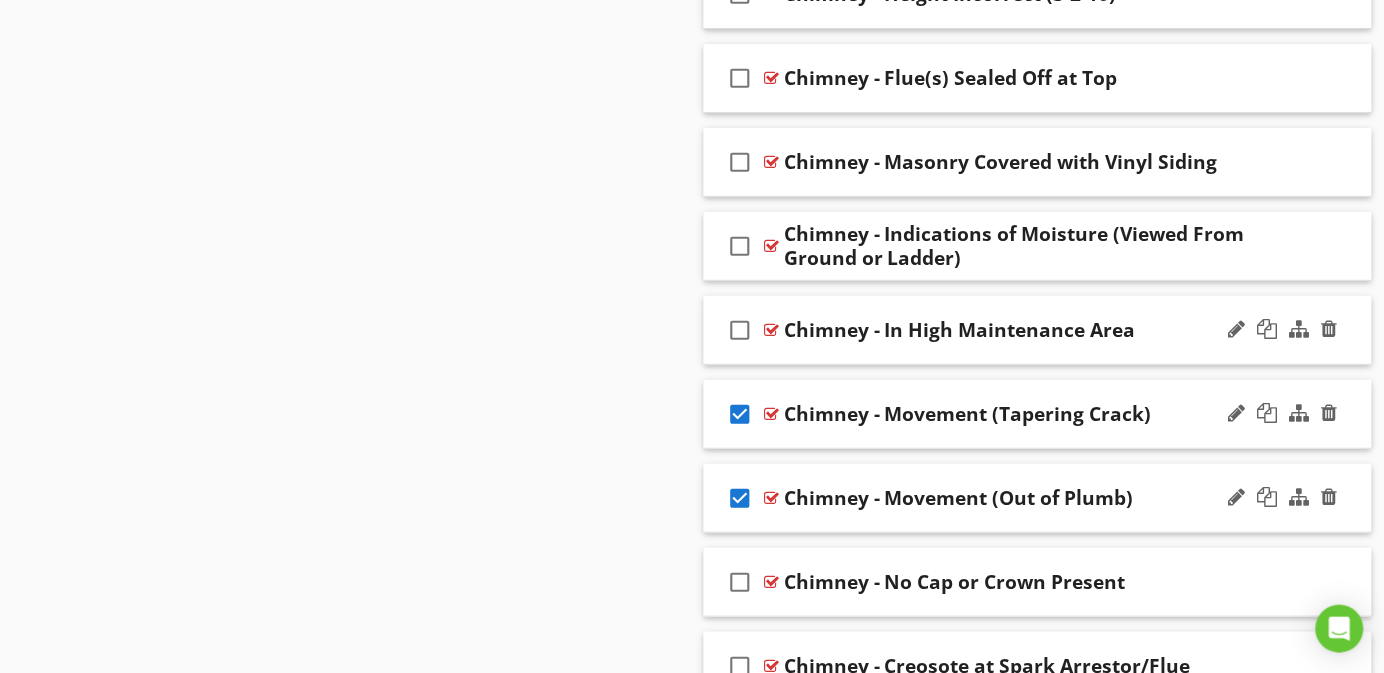 click on "check_box_outline_blank" at bounding box center [740, 330] 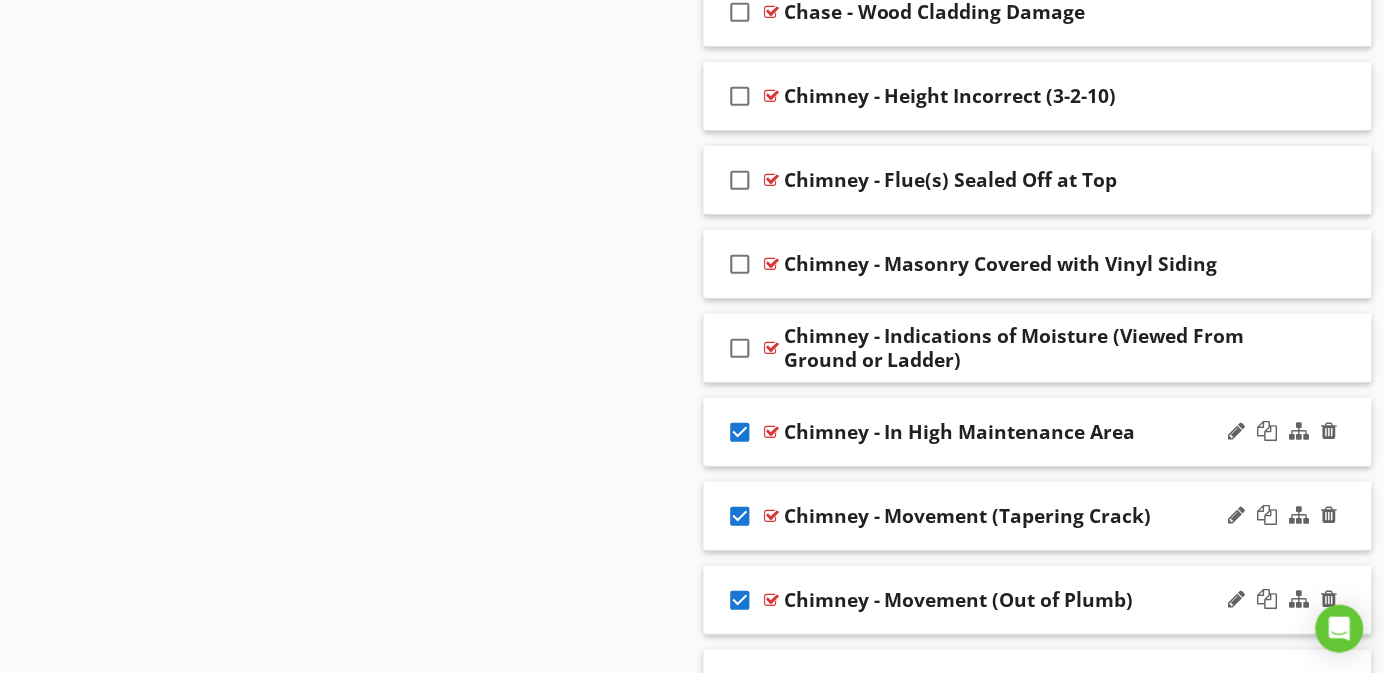scroll, scrollTop: 3418, scrollLeft: 0, axis: vertical 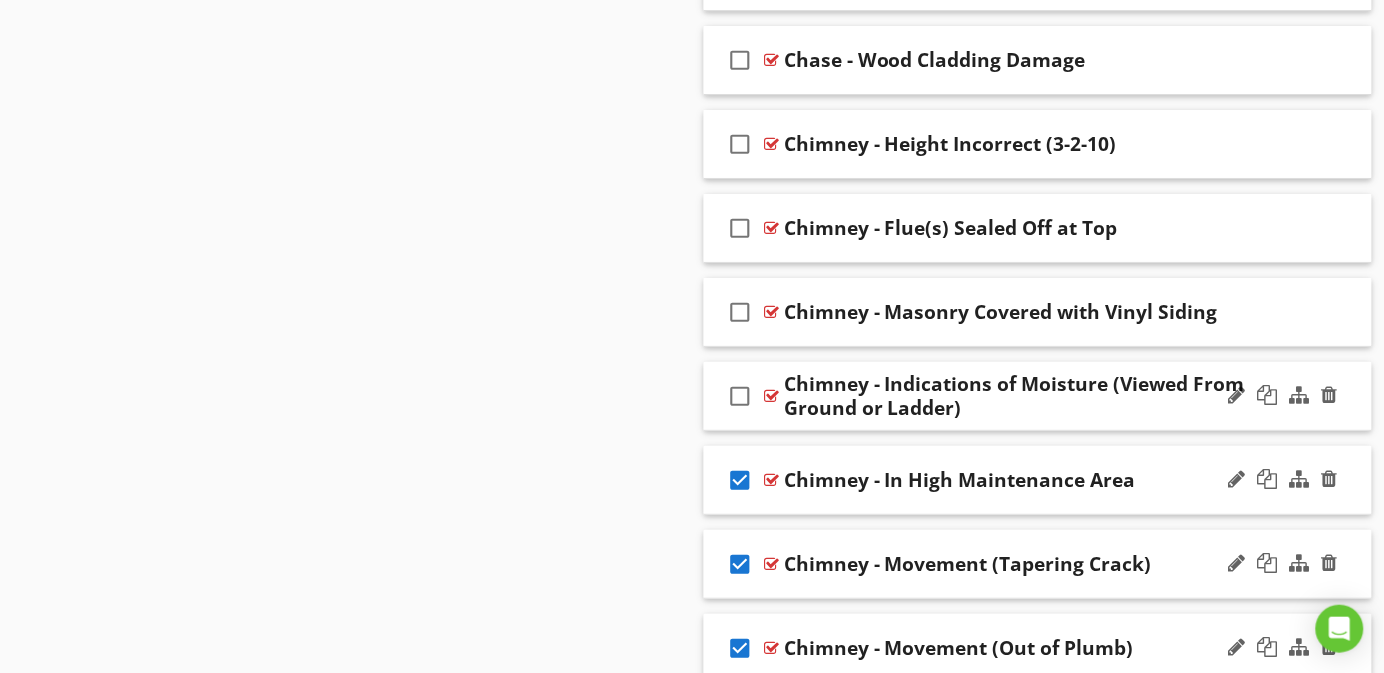 click on "check_box_outline_blank" at bounding box center (740, 396) 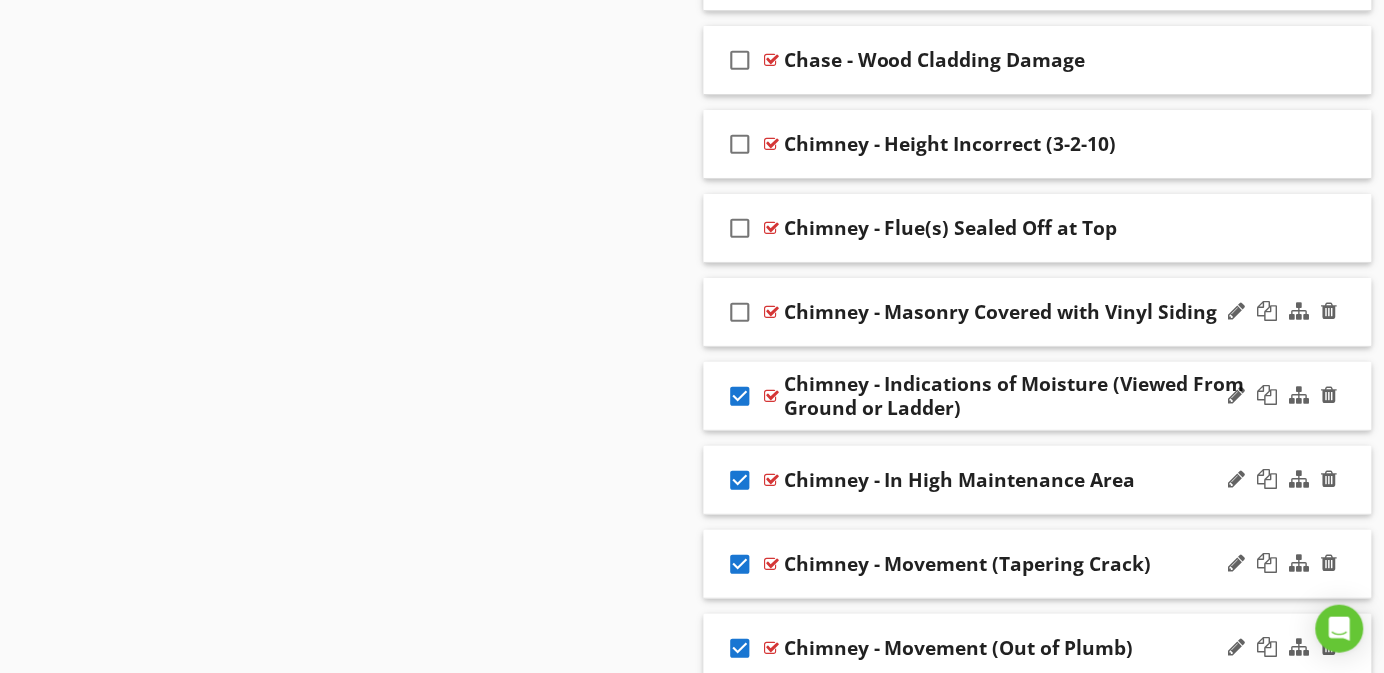 click on "check_box_outline_blank" at bounding box center (740, 312) 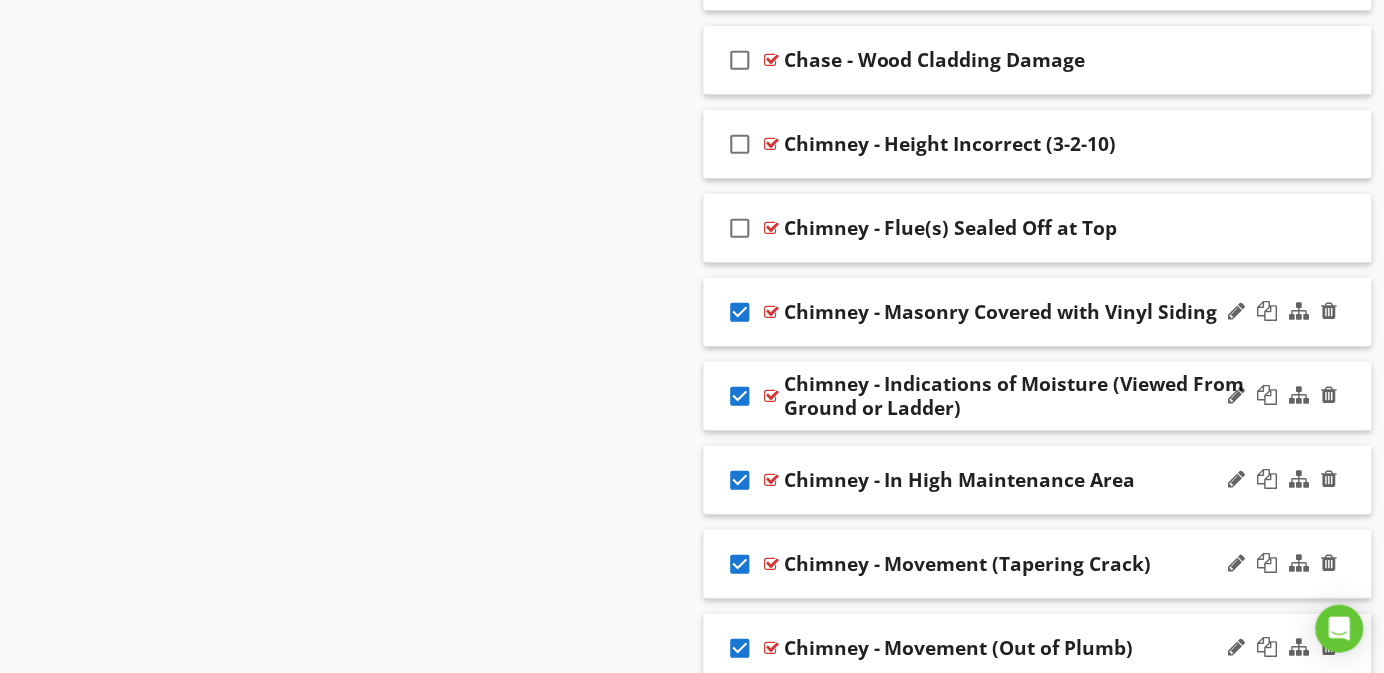 scroll, scrollTop: 3268, scrollLeft: 0, axis: vertical 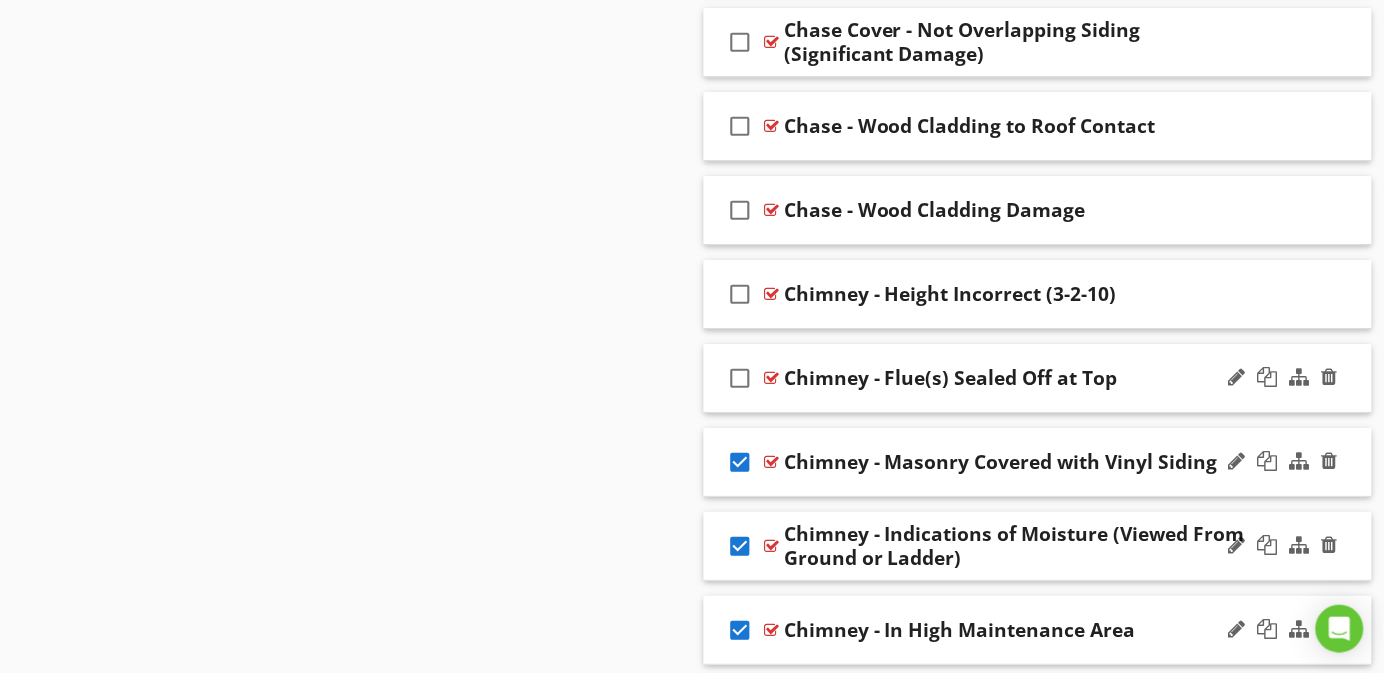 click on "check_box_outline_blank" at bounding box center (740, 378) 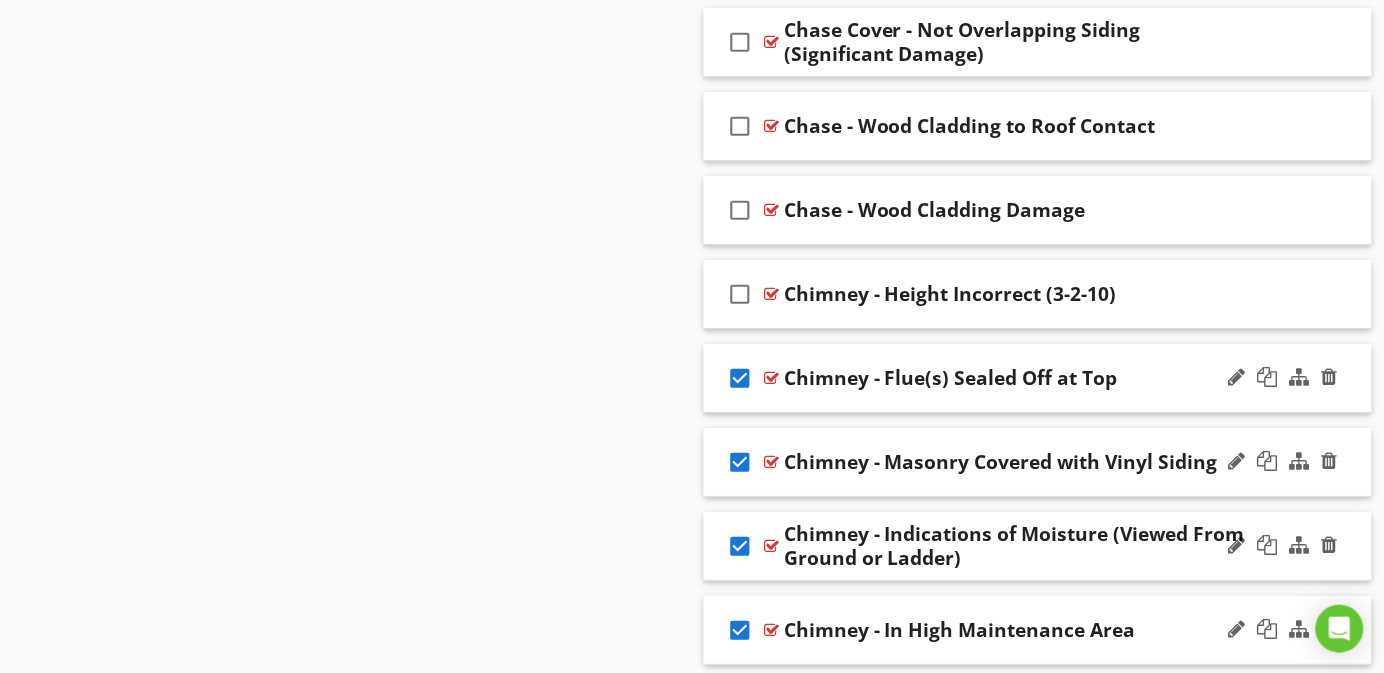 scroll, scrollTop: 3118, scrollLeft: 0, axis: vertical 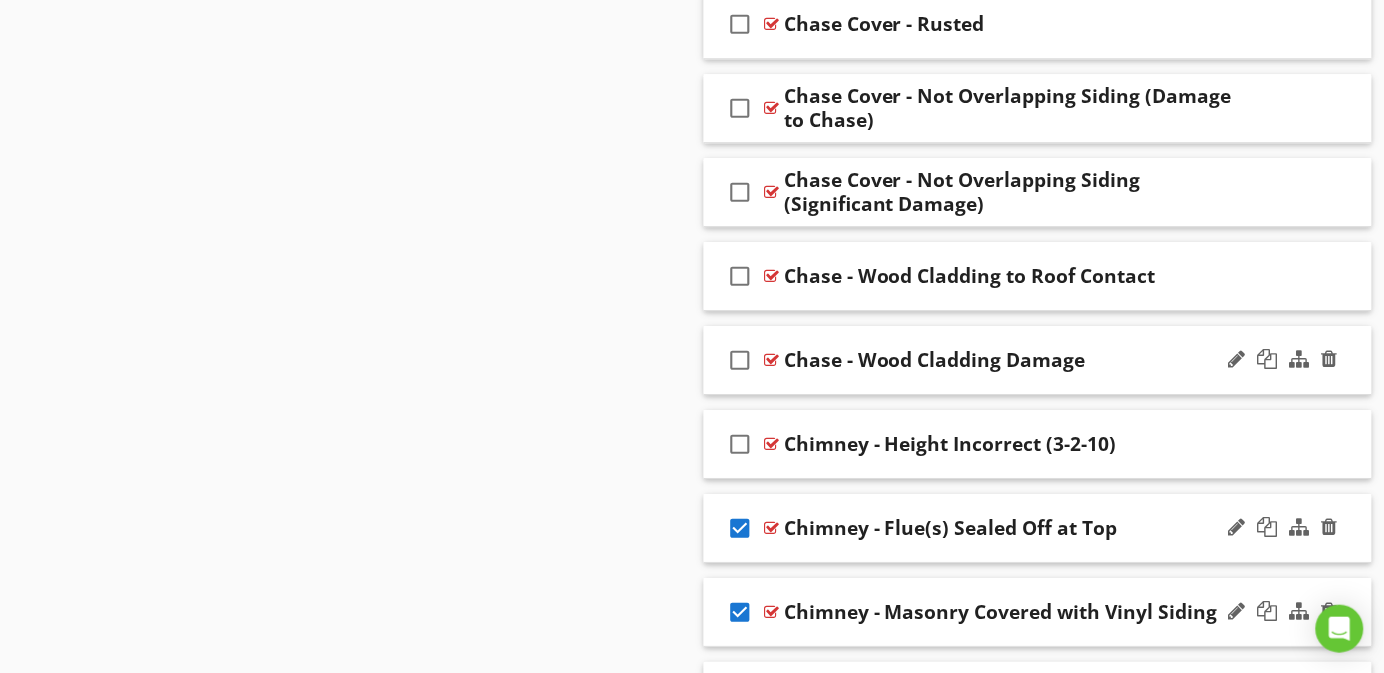 click on "check_box_outline_blank" at bounding box center (740, 360) 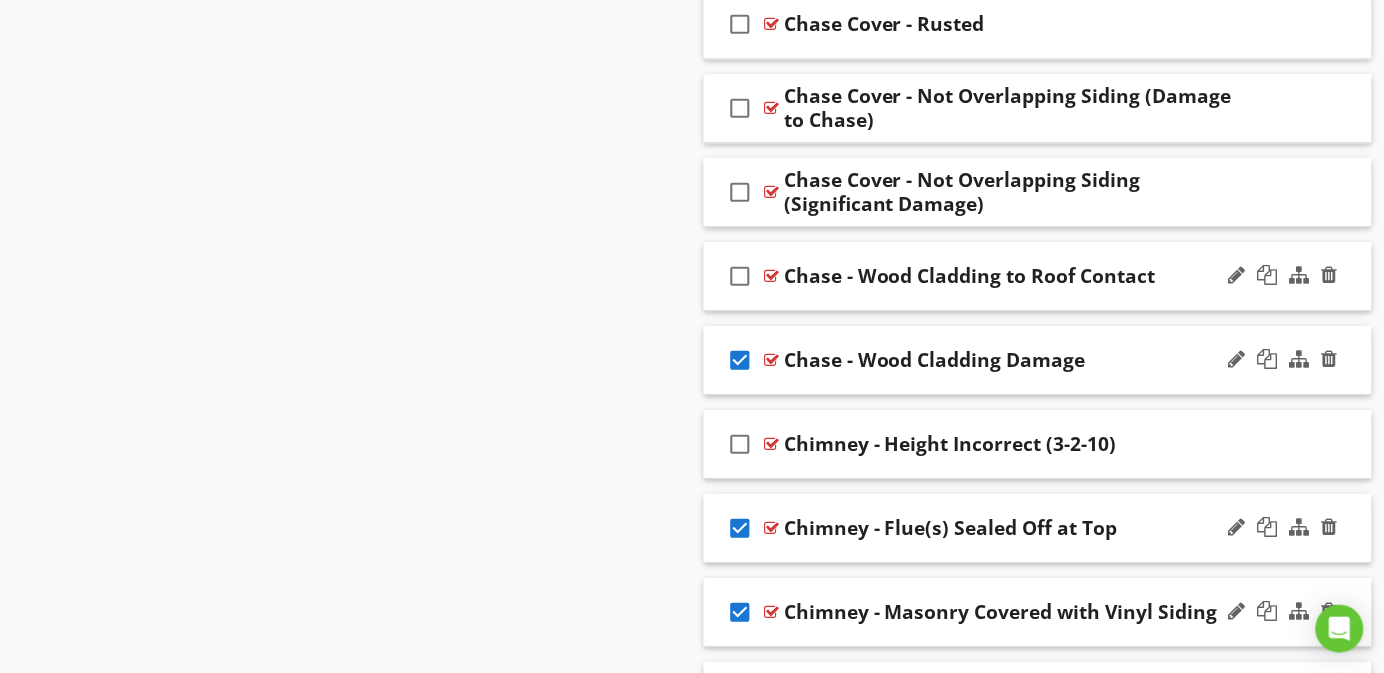 click on "check_box_outline_blank" at bounding box center (740, 276) 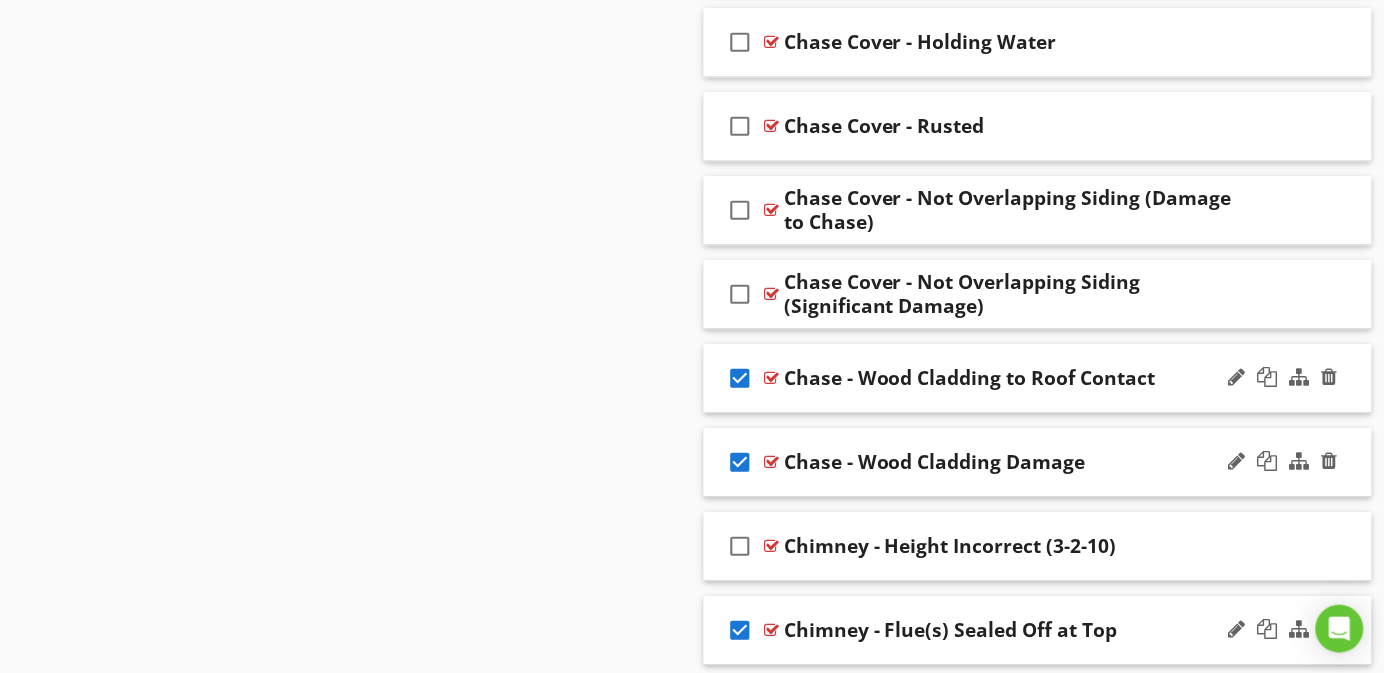 scroll, scrollTop: 2968, scrollLeft: 0, axis: vertical 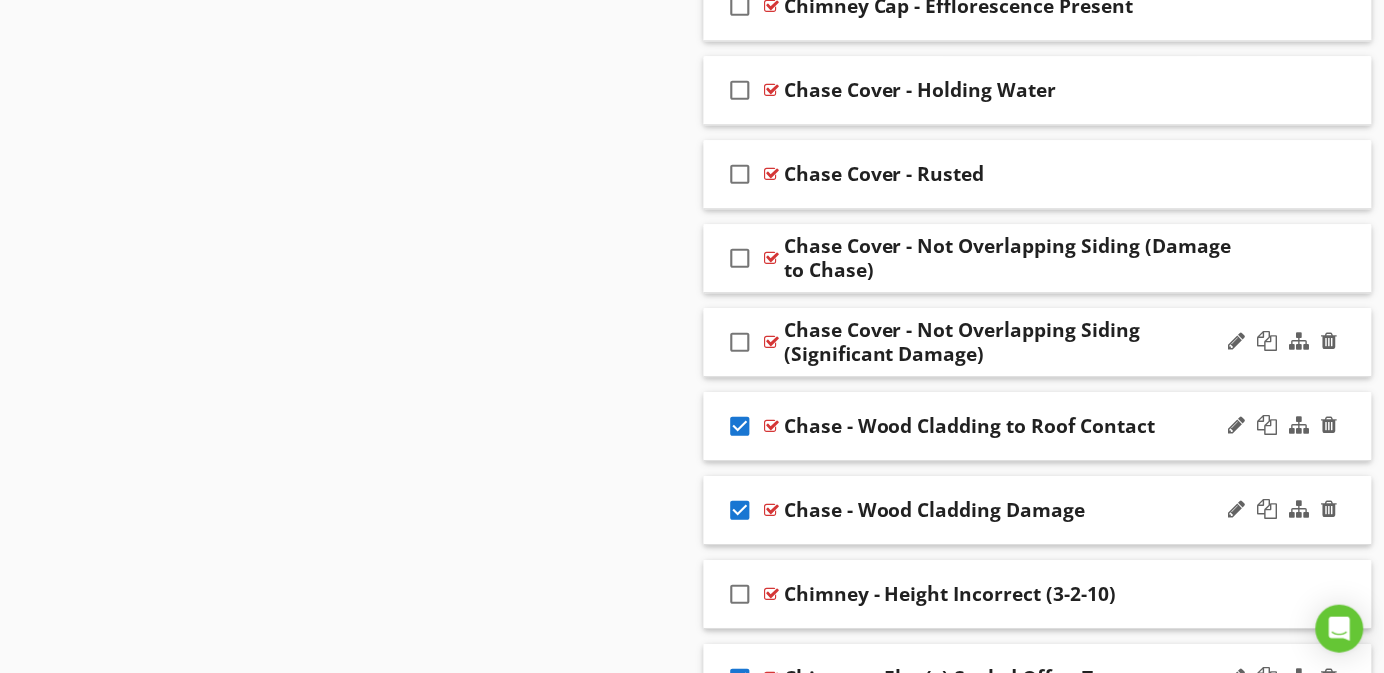 click on "check_box_outline_blank" at bounding box center [740, 342] 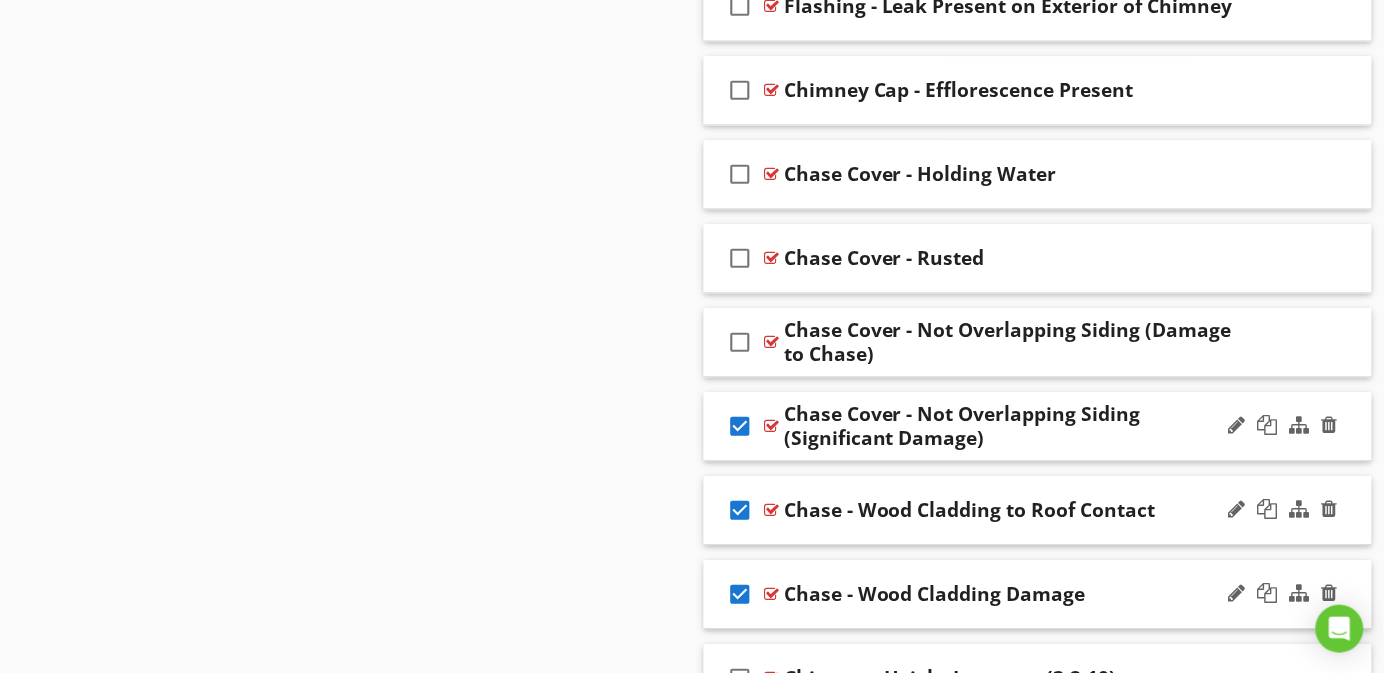 scroll, scrollTop: 2818, scrollLeft: 0, axis: vertical 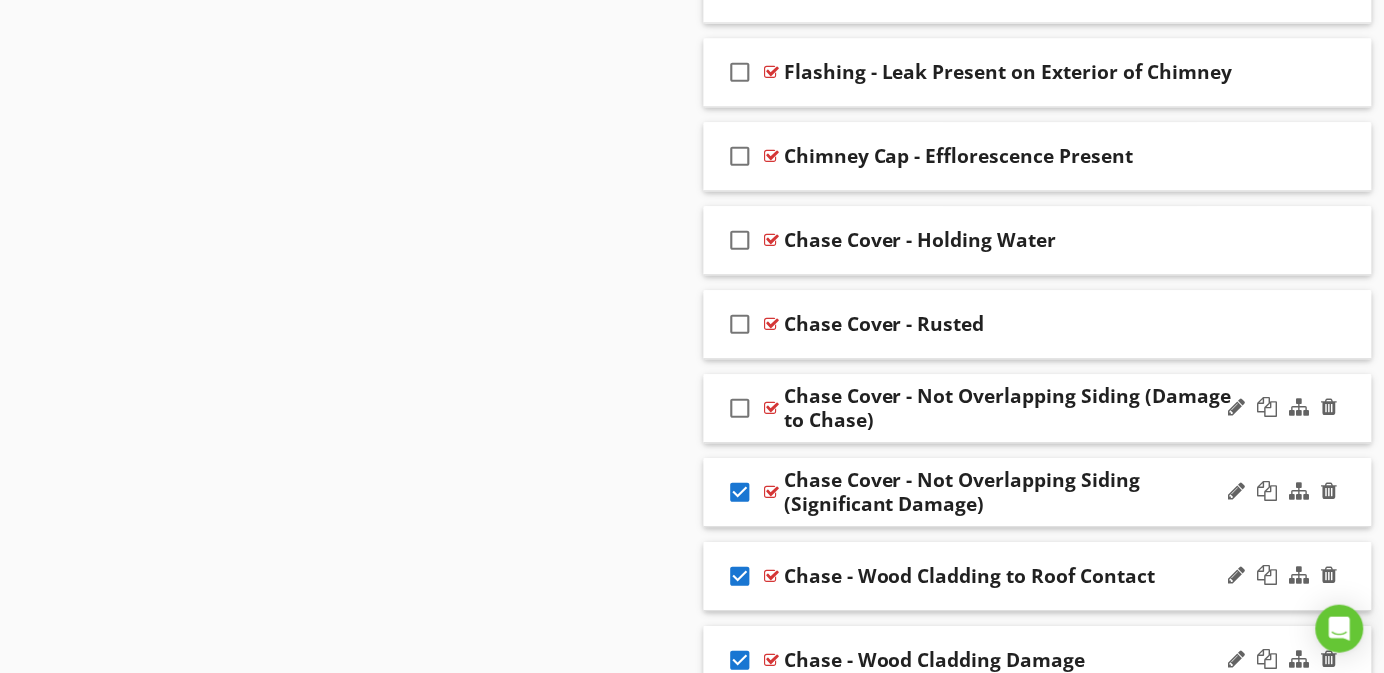 click on "check_box_outline_blank" at bounding box center (740, 408) 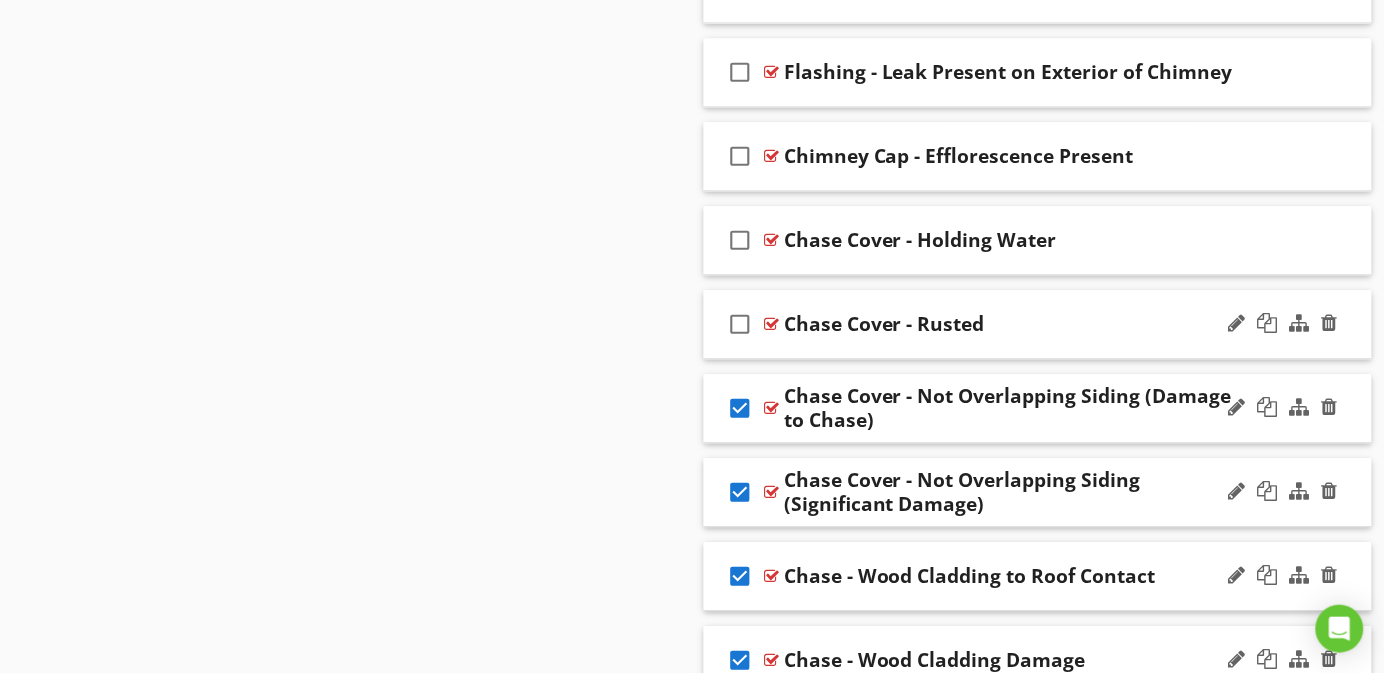 click on "check_box_outline_blank" at bounding box center (740, 324) 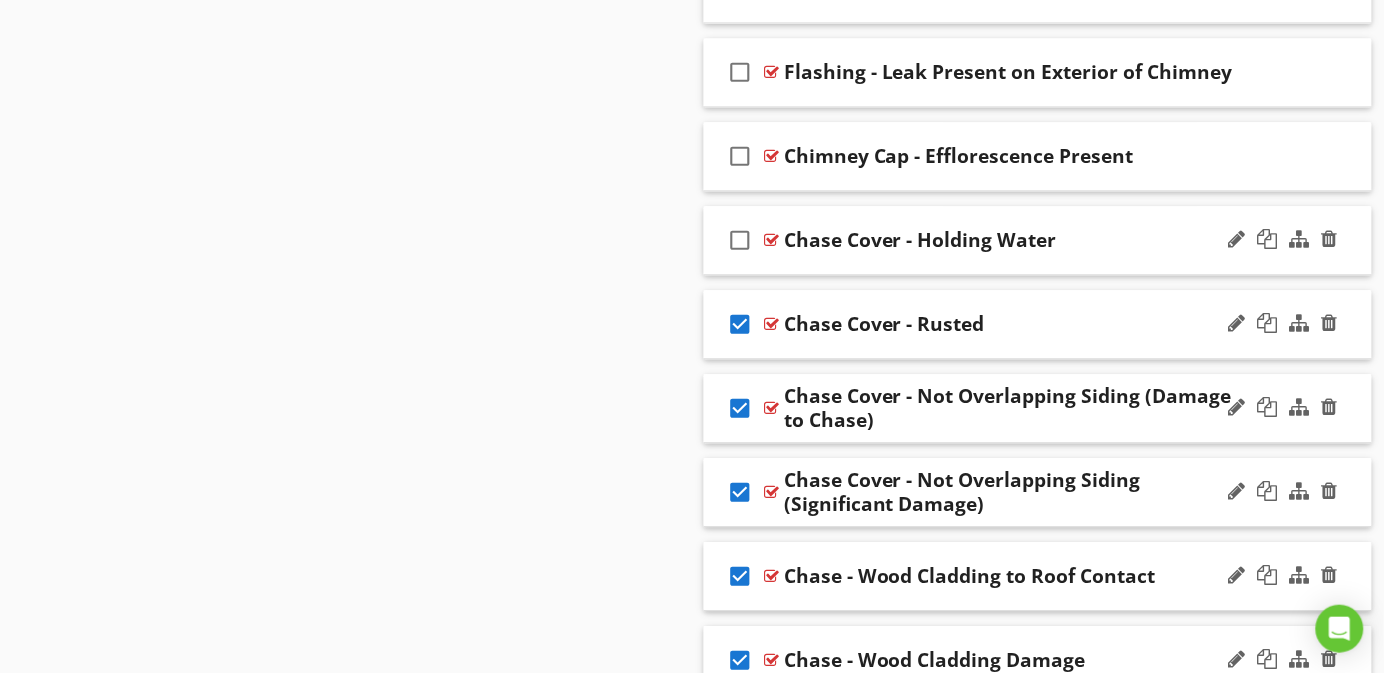 click on "check_box_outline_blank" at bounding box center (740, 240) 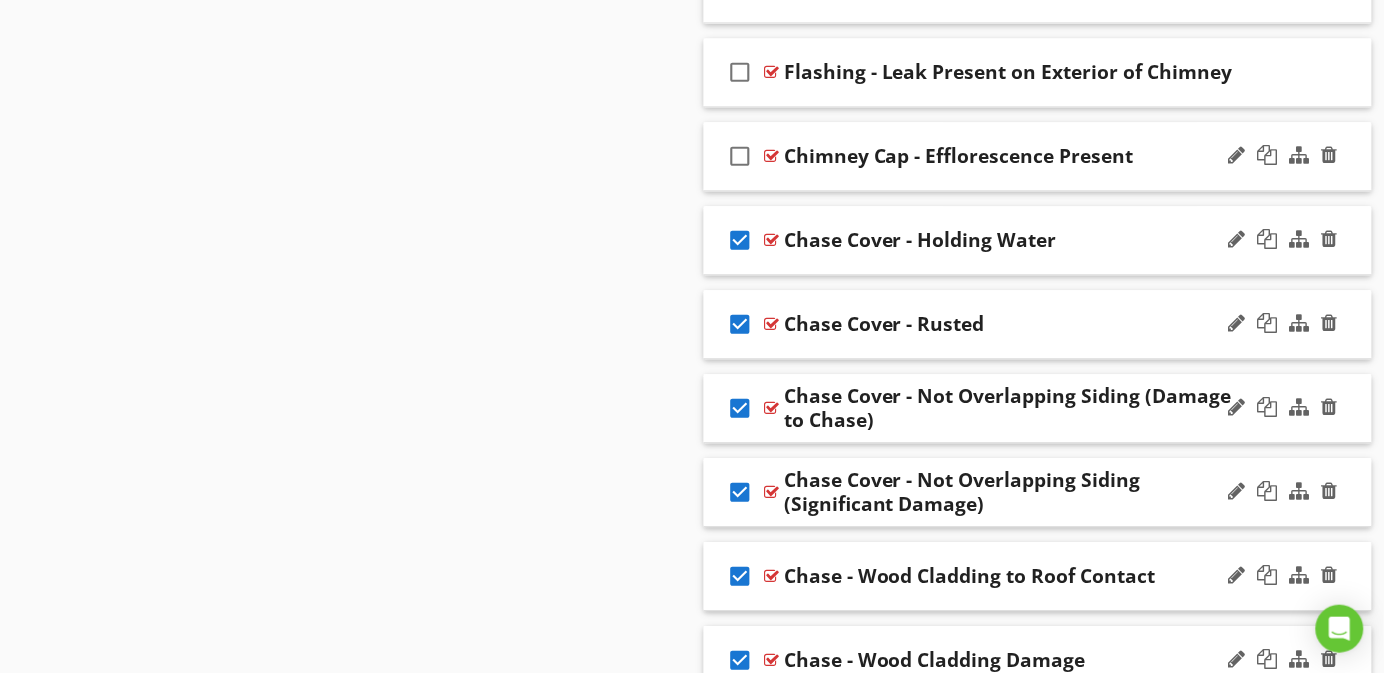 click on "check_box_outline_blank" at bounding box center (744, 156) 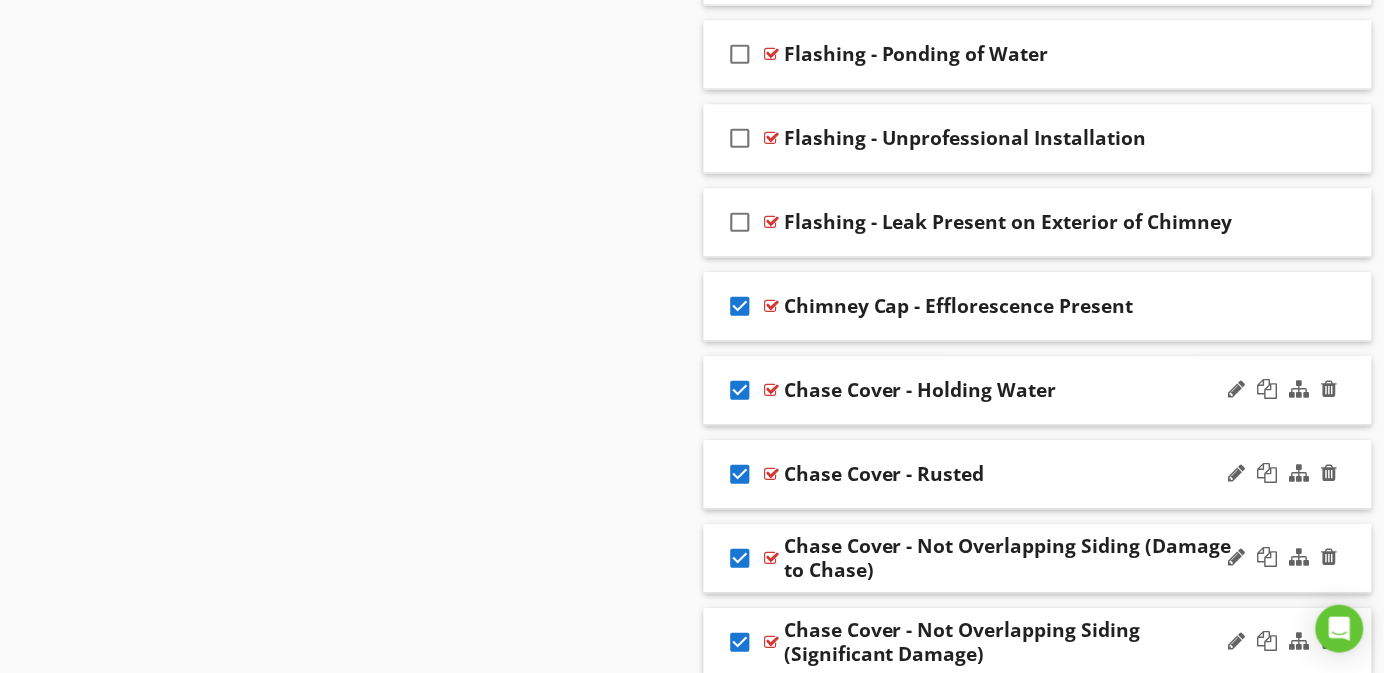 scroll, scrollTop: 2518, scrollLeft: 0, axis: vertical 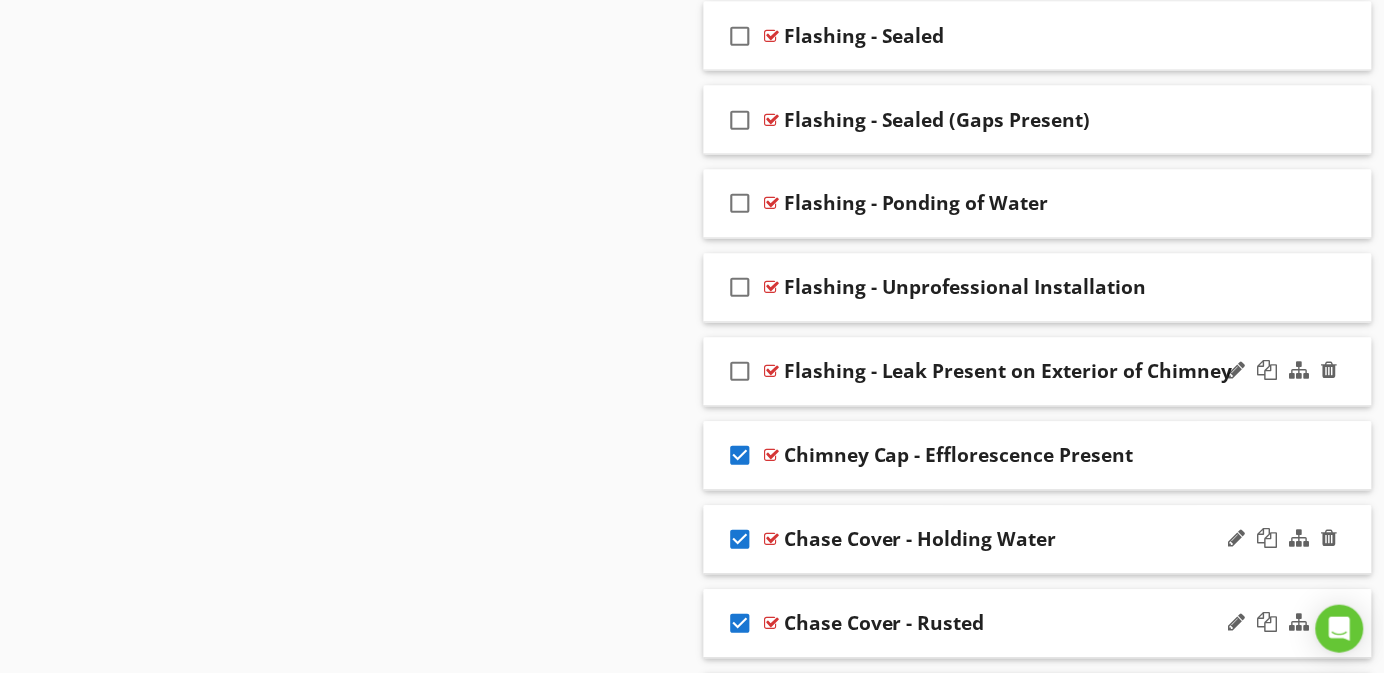 click on "check_box_outline_blank" at bounding box center [740, 372] 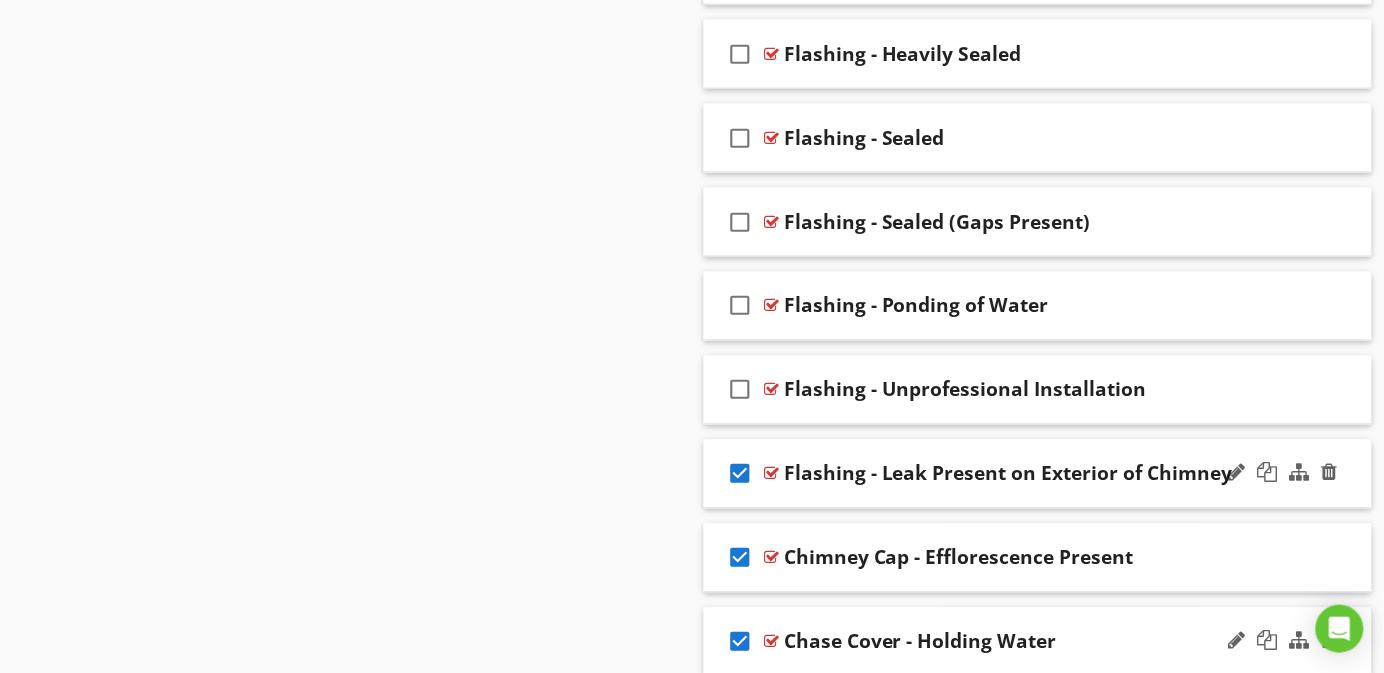 scroll, scrollTop: 2368, scrollLeft: 0, axis: vertical 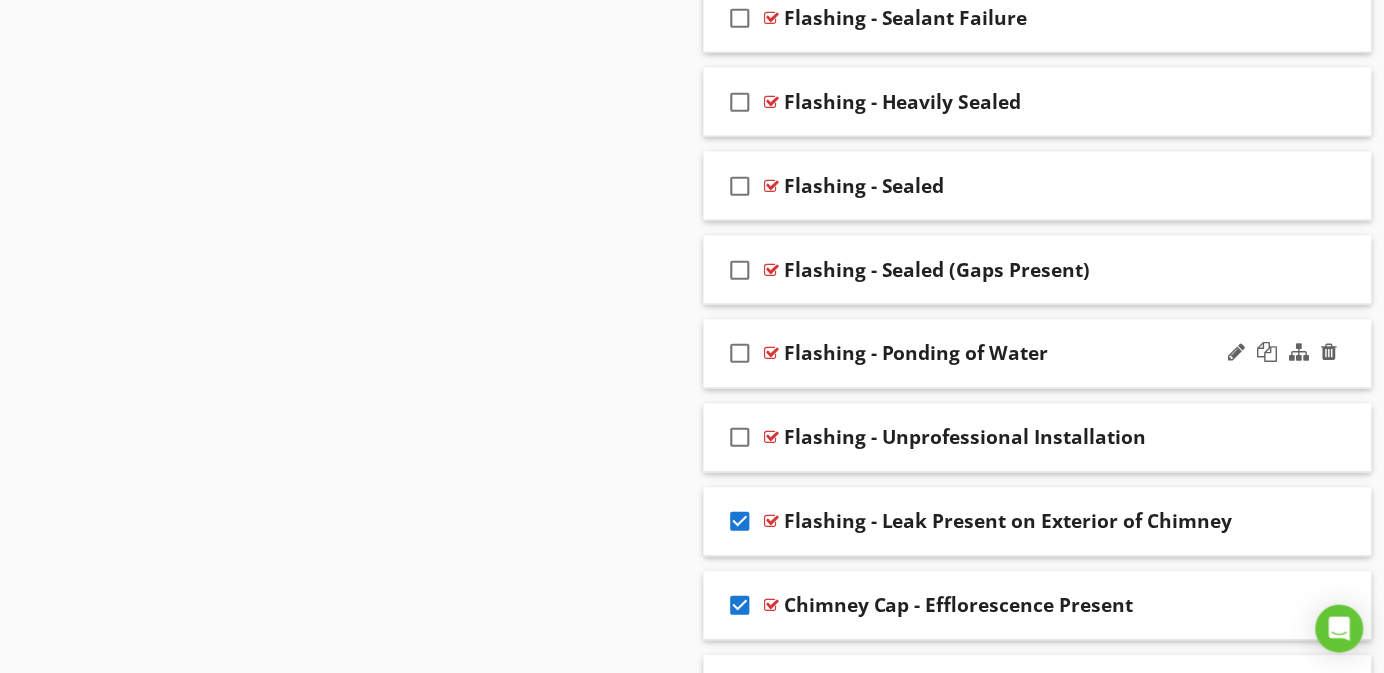 click on "check_box_outline_blank" at bounding box center (740, 354) 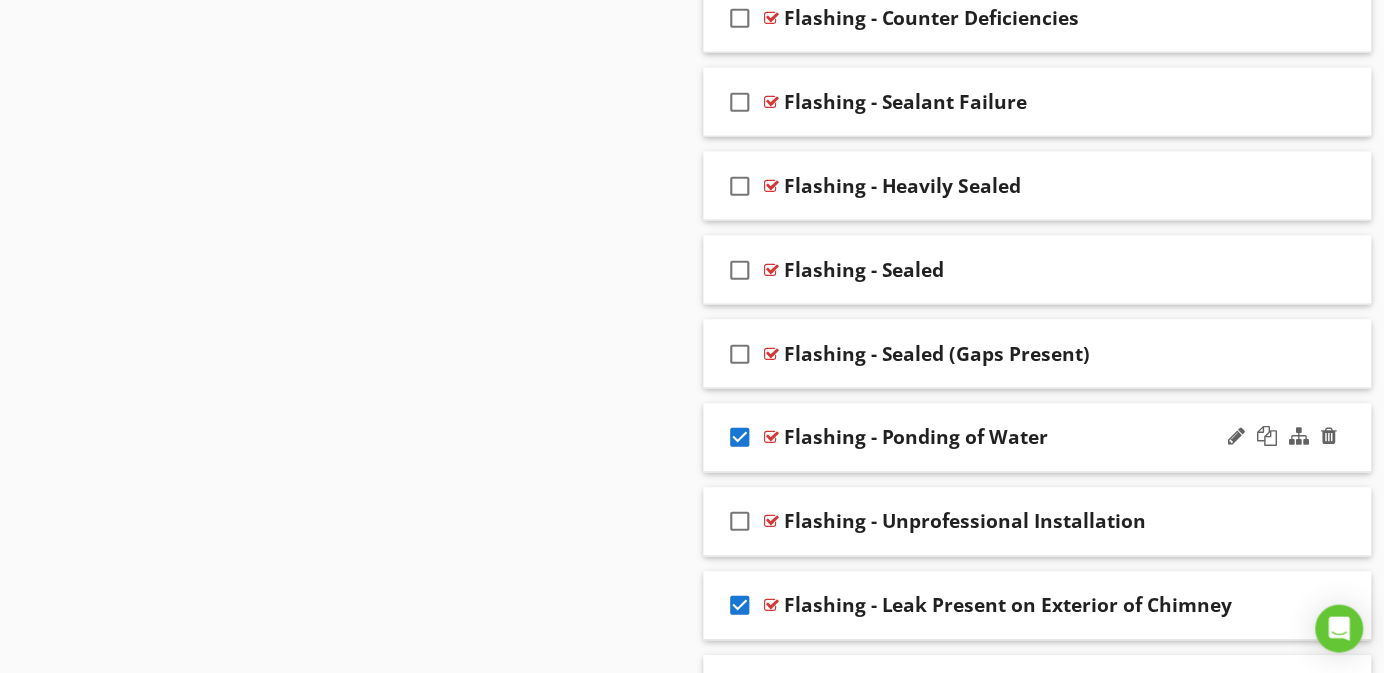 scroll, scrollTop: 2218, scrollLeft: 0, axis: vertical 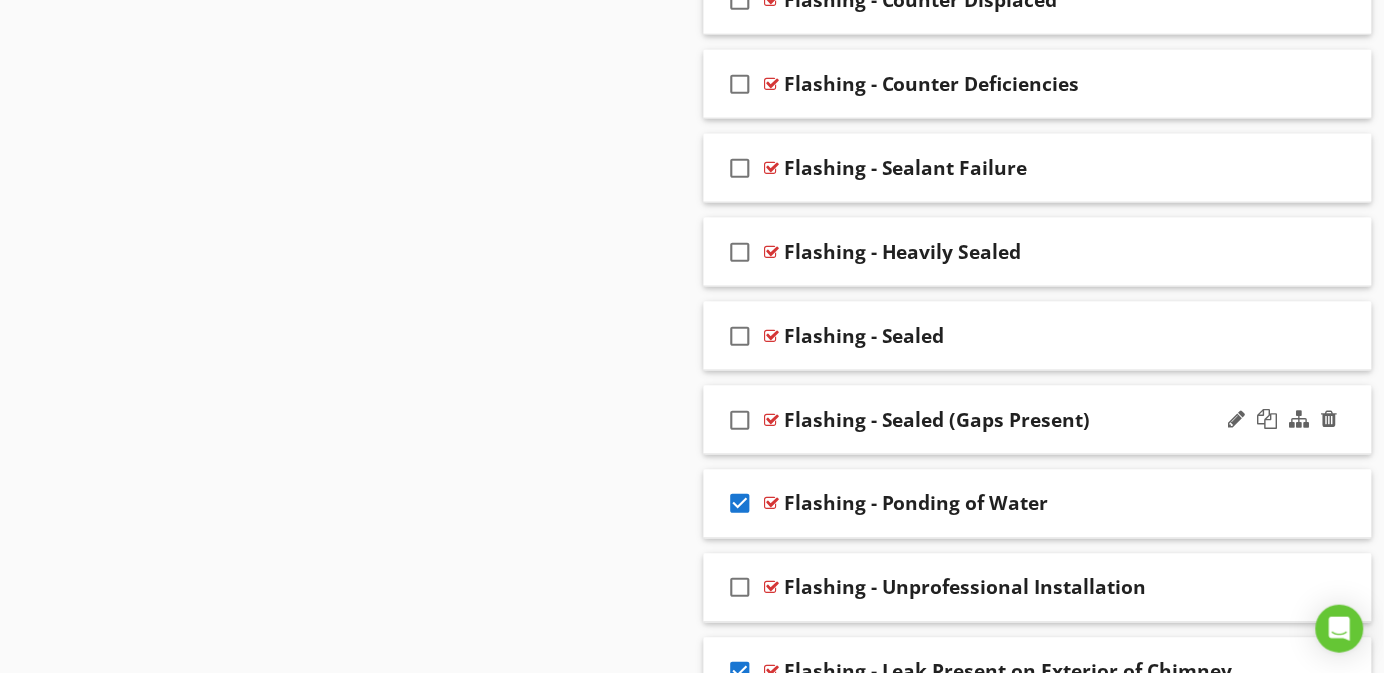 click on "check_box_outline_blank" at bounding box center (740, 420) 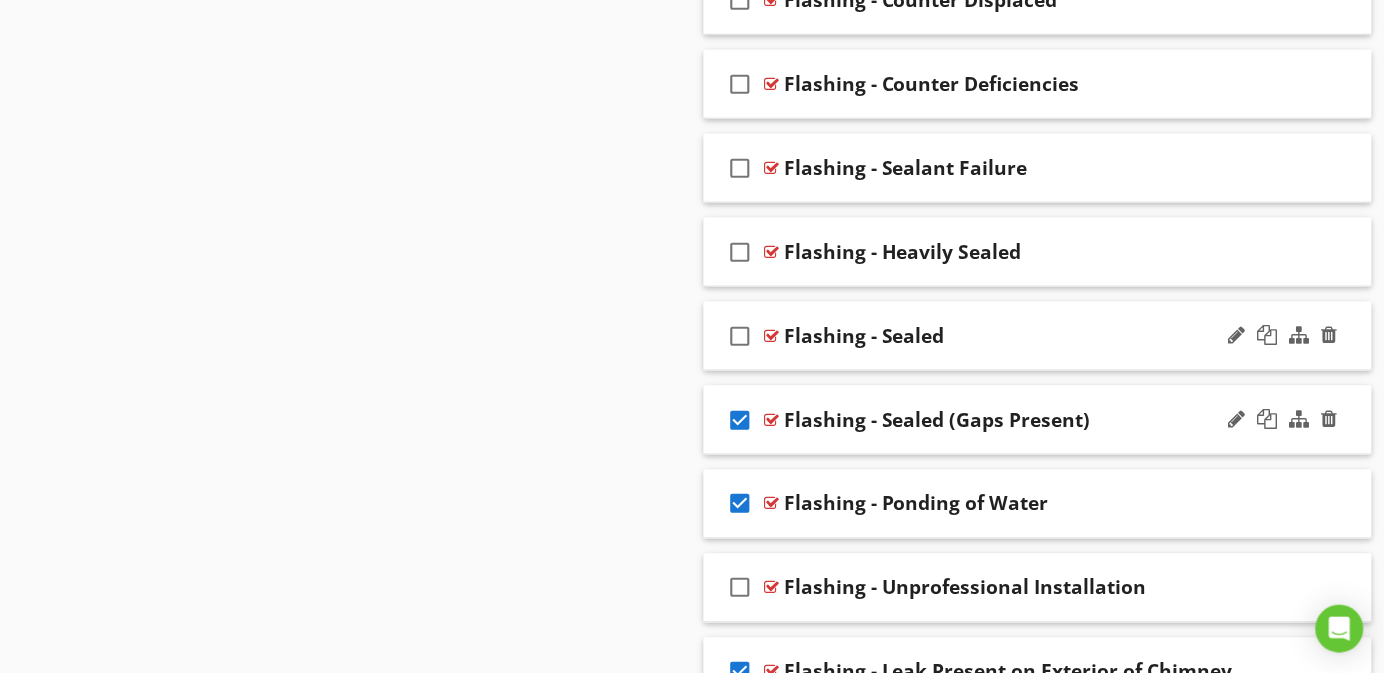click on "check_box_outline_blank" at bounding box center (740, 336) 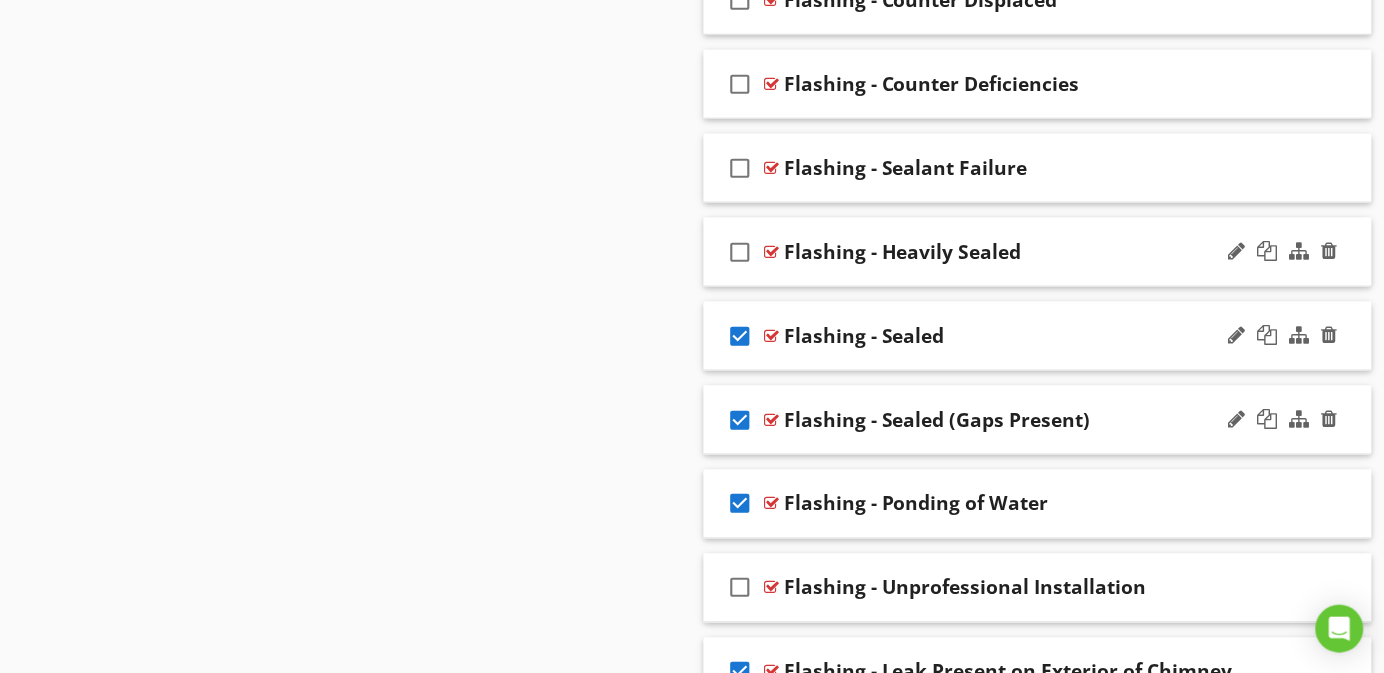 click on "check_box_outline_blank" at bounding box center (740, 252) 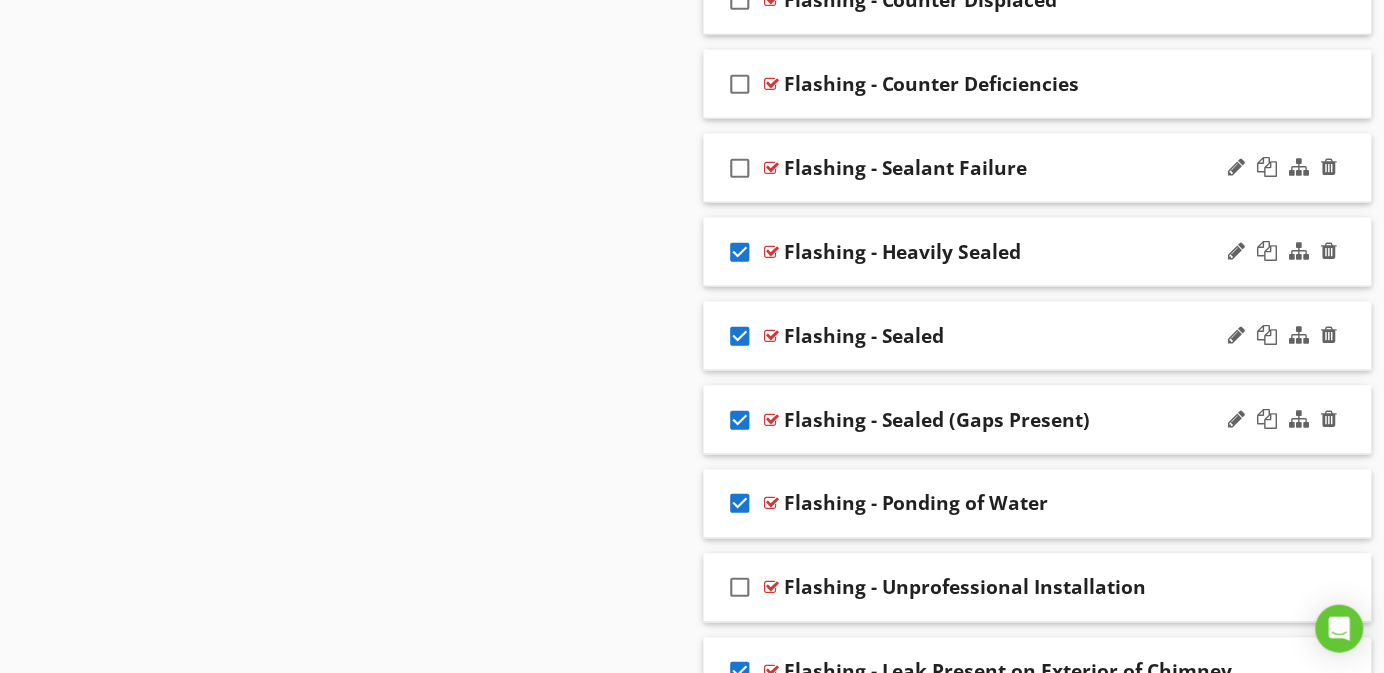 click on "check_box_outline_blank" at bounding box center [740, 168] 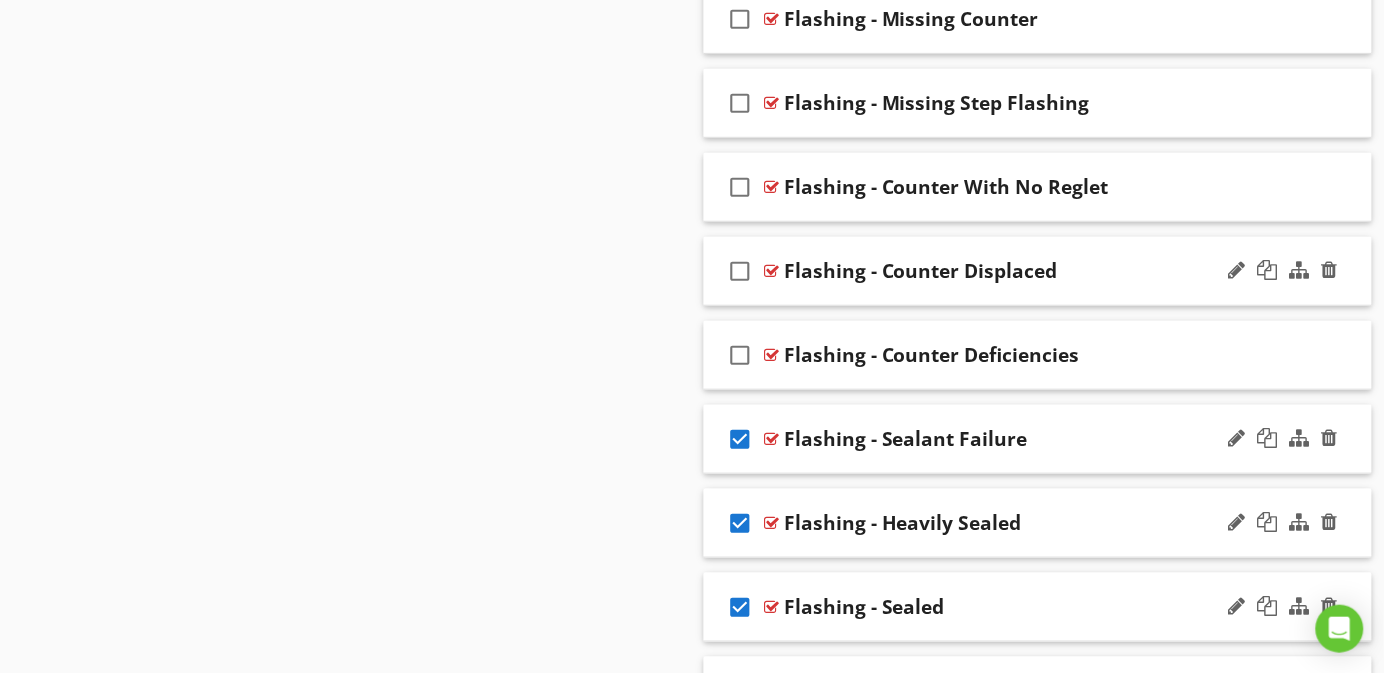 scroll, scrollTop: 1918, scrollLeft: 0, axis: vertical 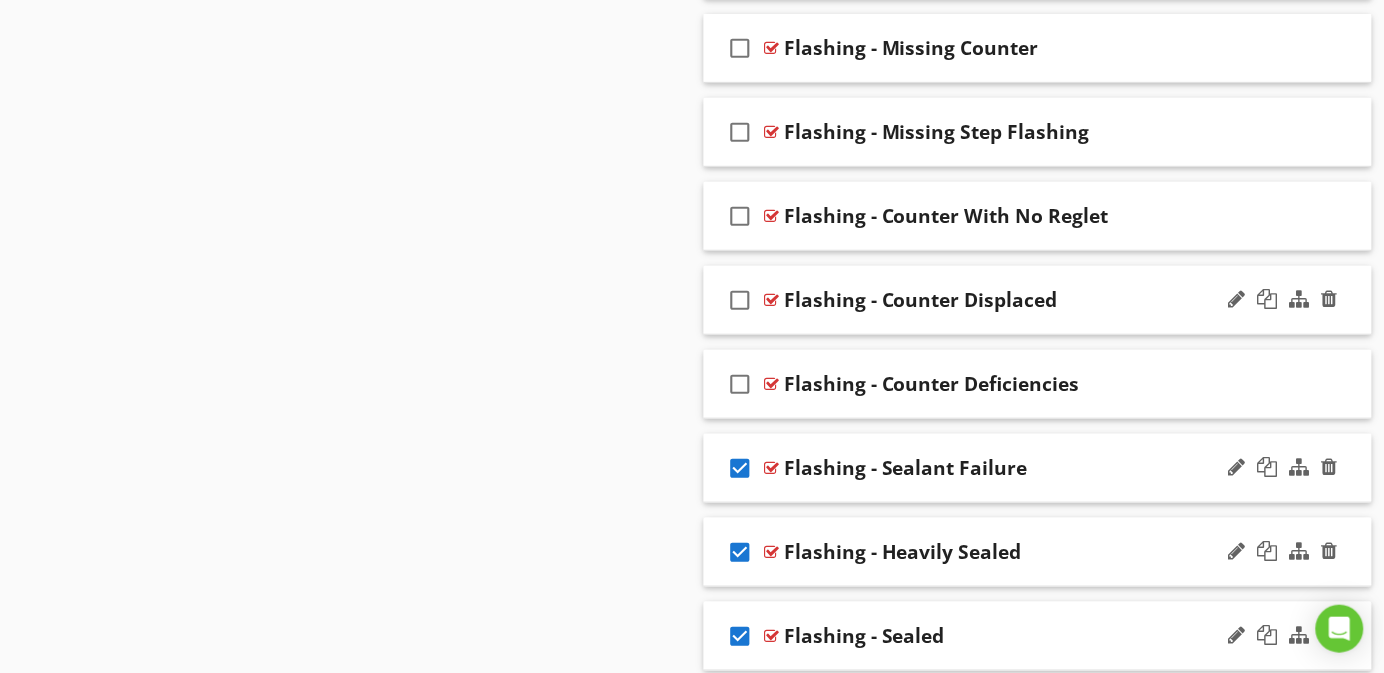 click on "check_box_outline_blank" at bounding box center (740, 300) 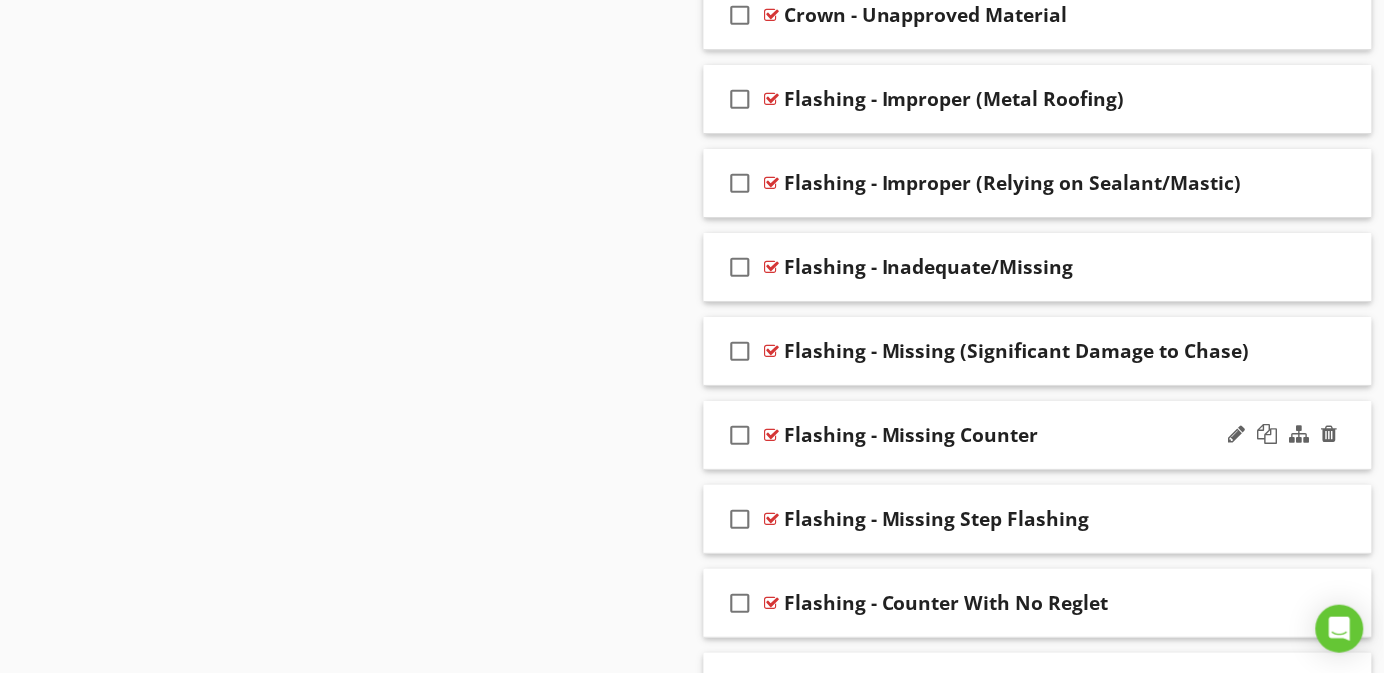 scroll, scrollTop: 1468, scrollLeft: 0, axis: vertical 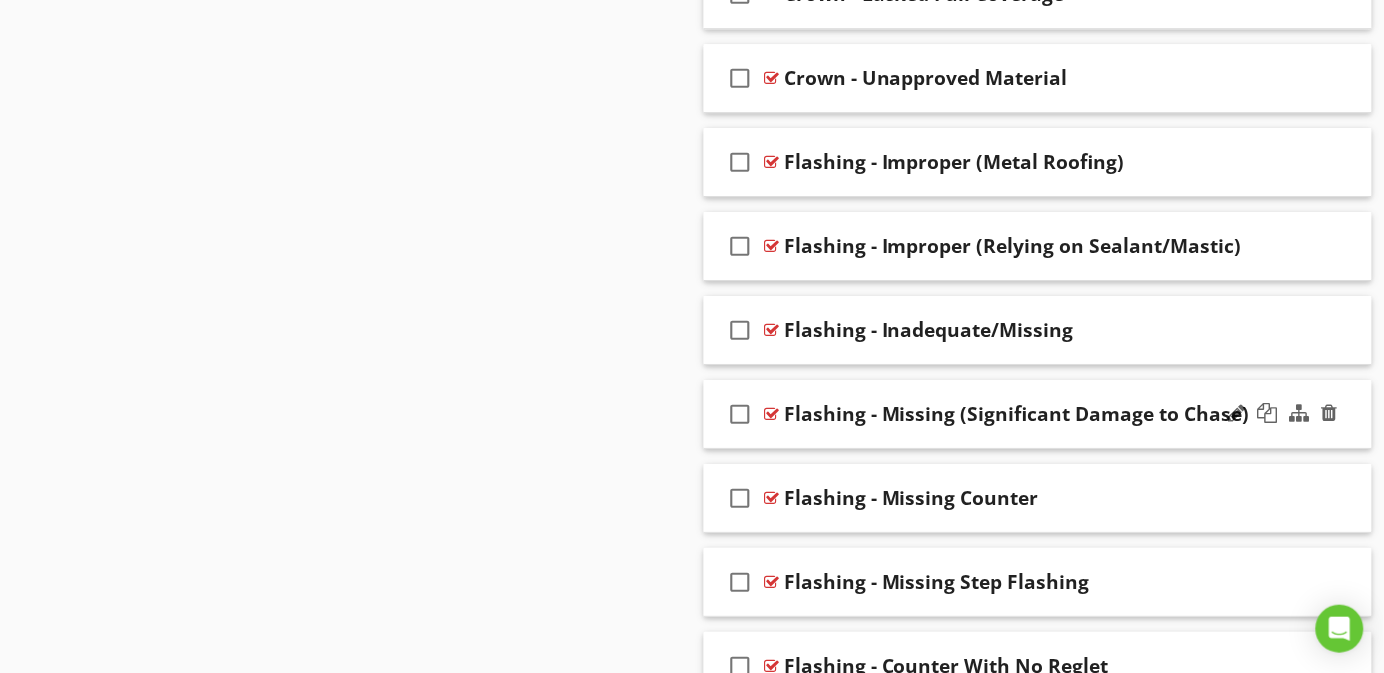 click on "check_box_outline_blank" at bounding box center [740, 414] 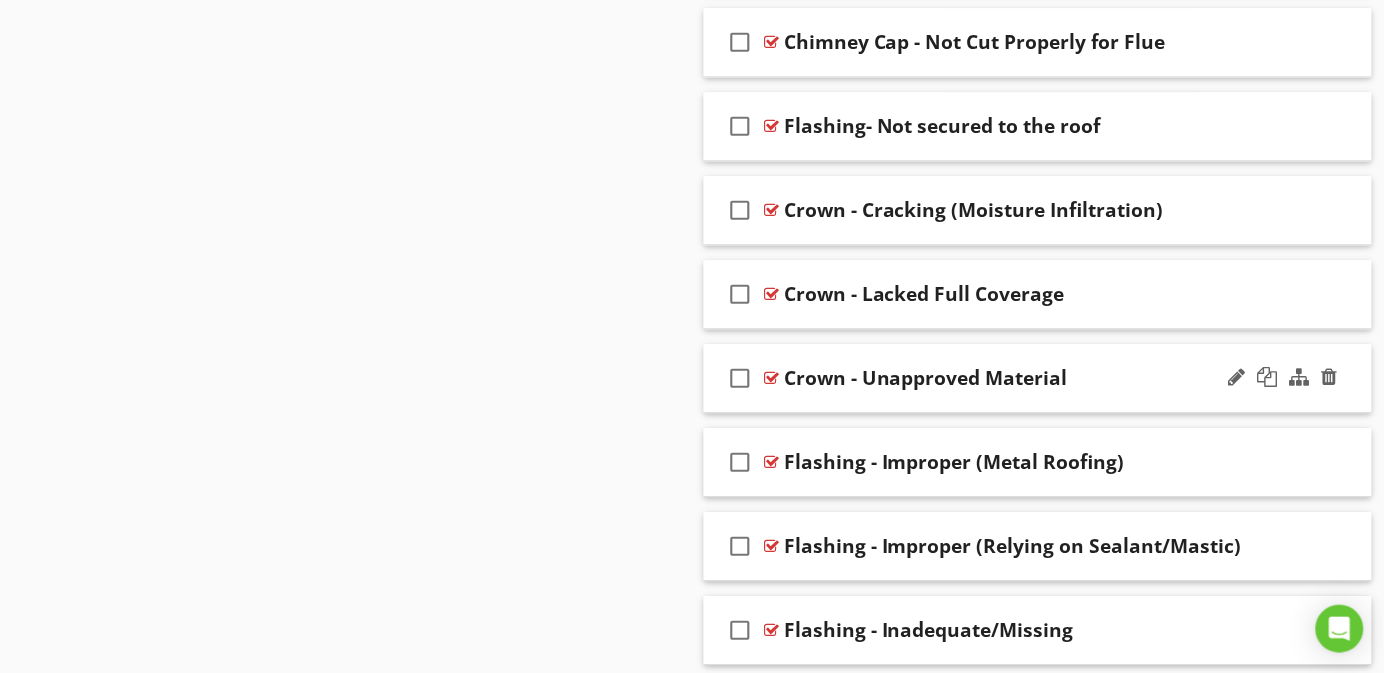 scroll, scrollTop: 1018, scrollLeft: 0, axis: vertical 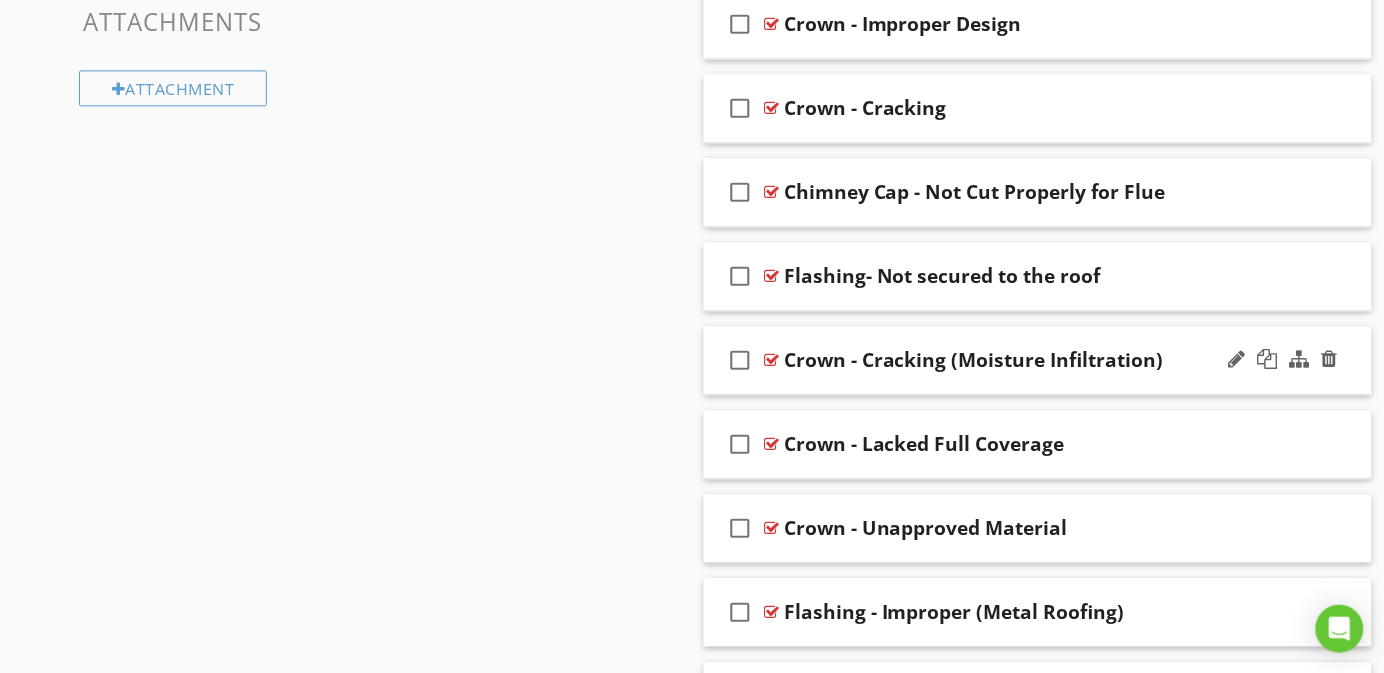 click on "check_box_outline_blank" at bounding box center [740, 360] 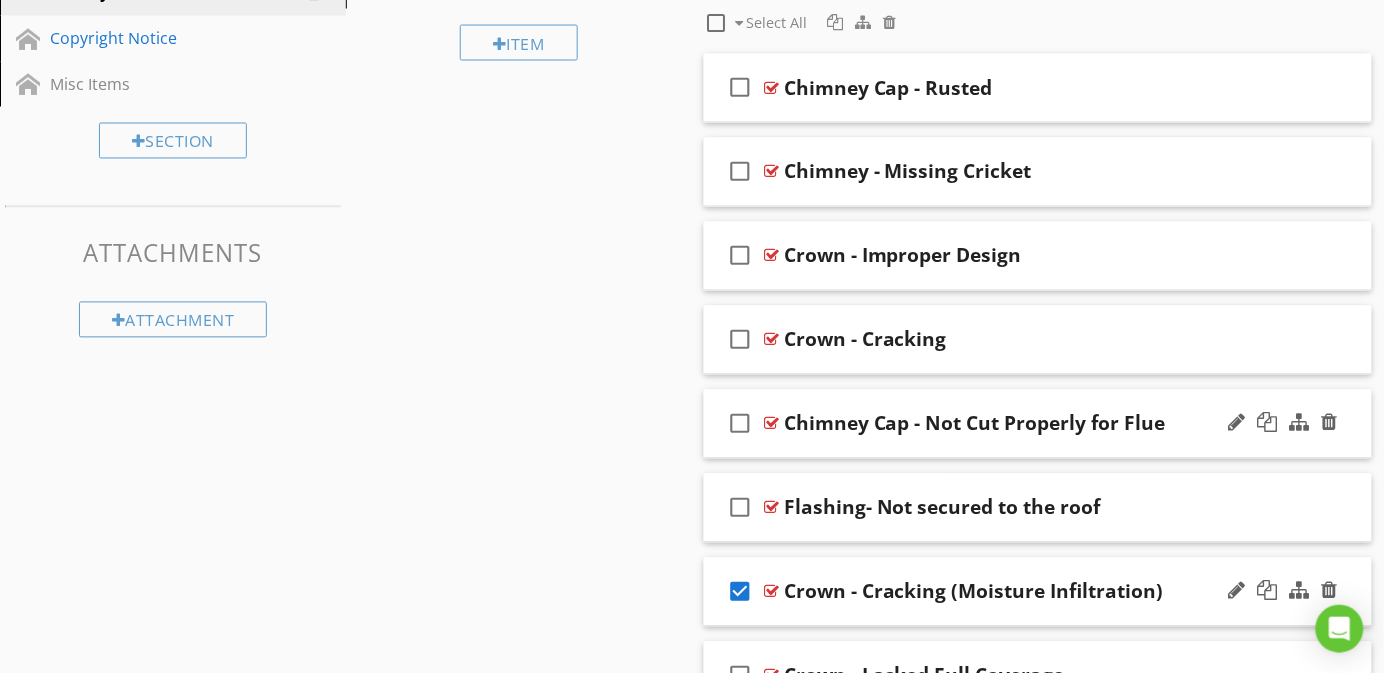 scroll, scrollTop: 718, scrollLeft: 0, axis: vertical 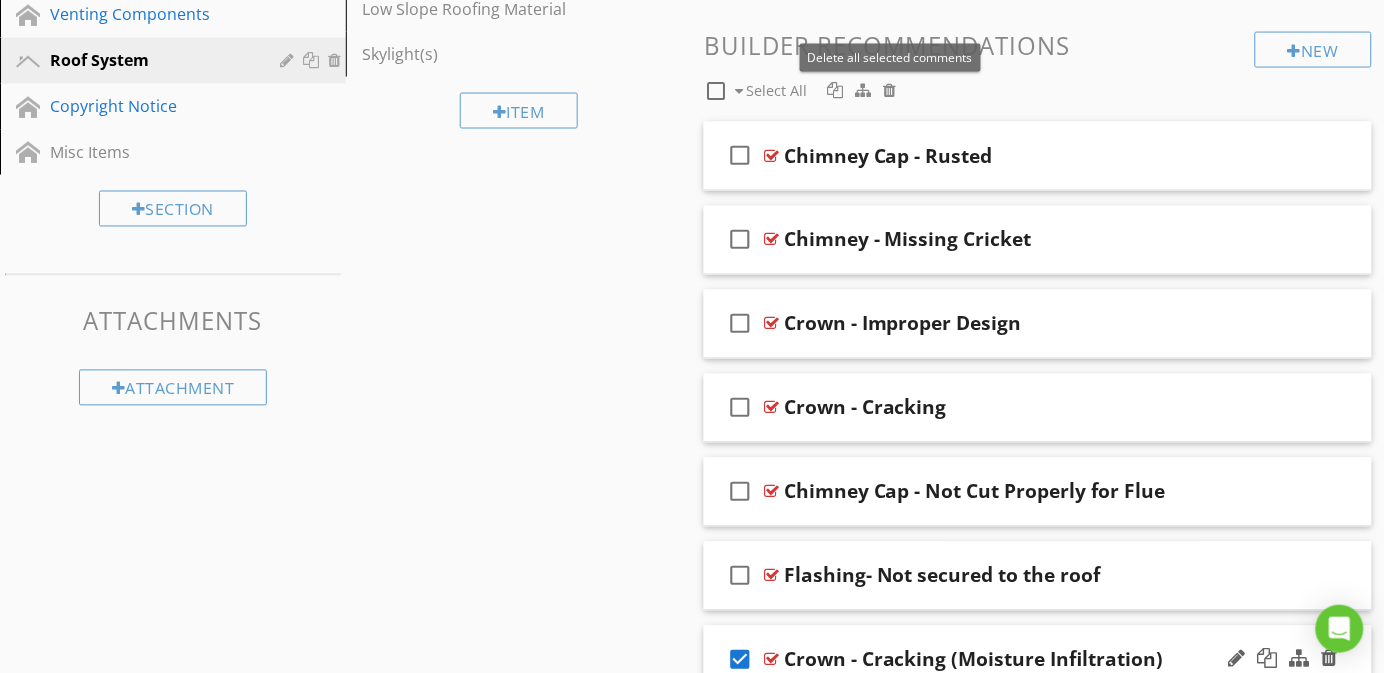 click at bounding box center (889, 90) 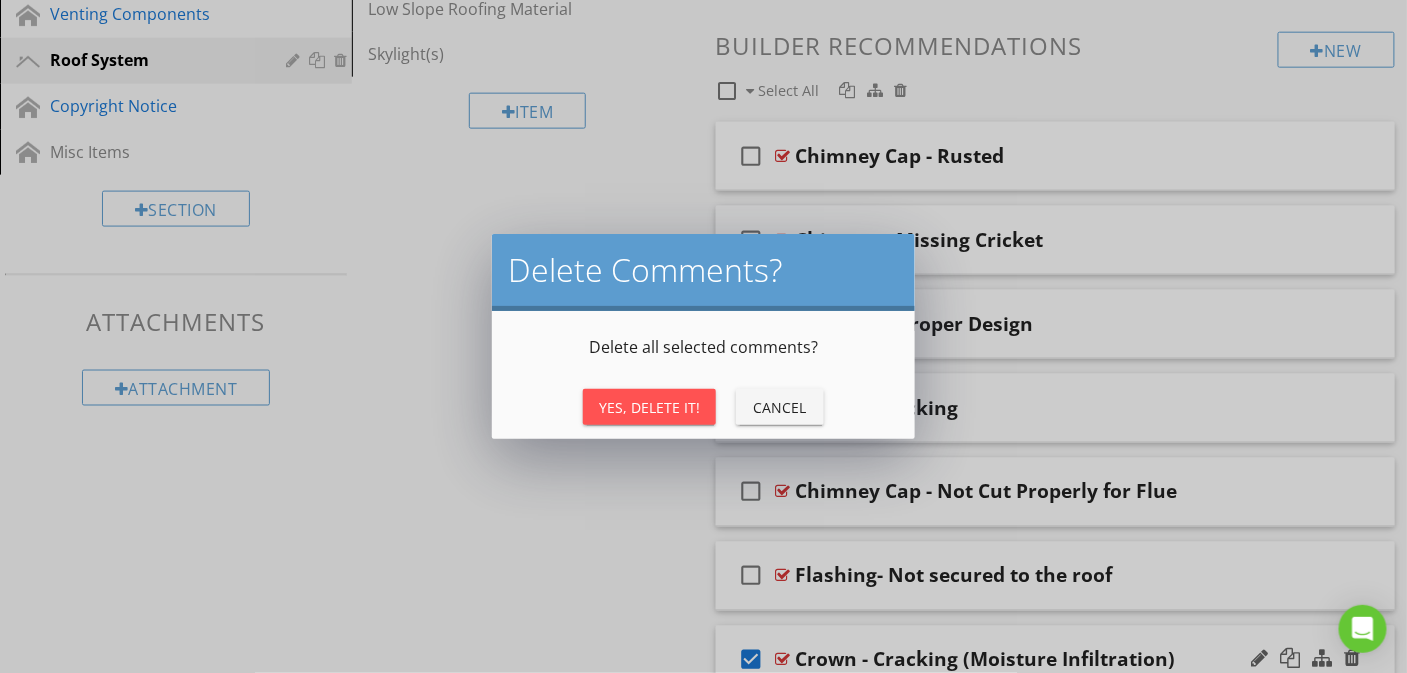 click on "Yes, Delete It!" at bounding box center [649, 407] 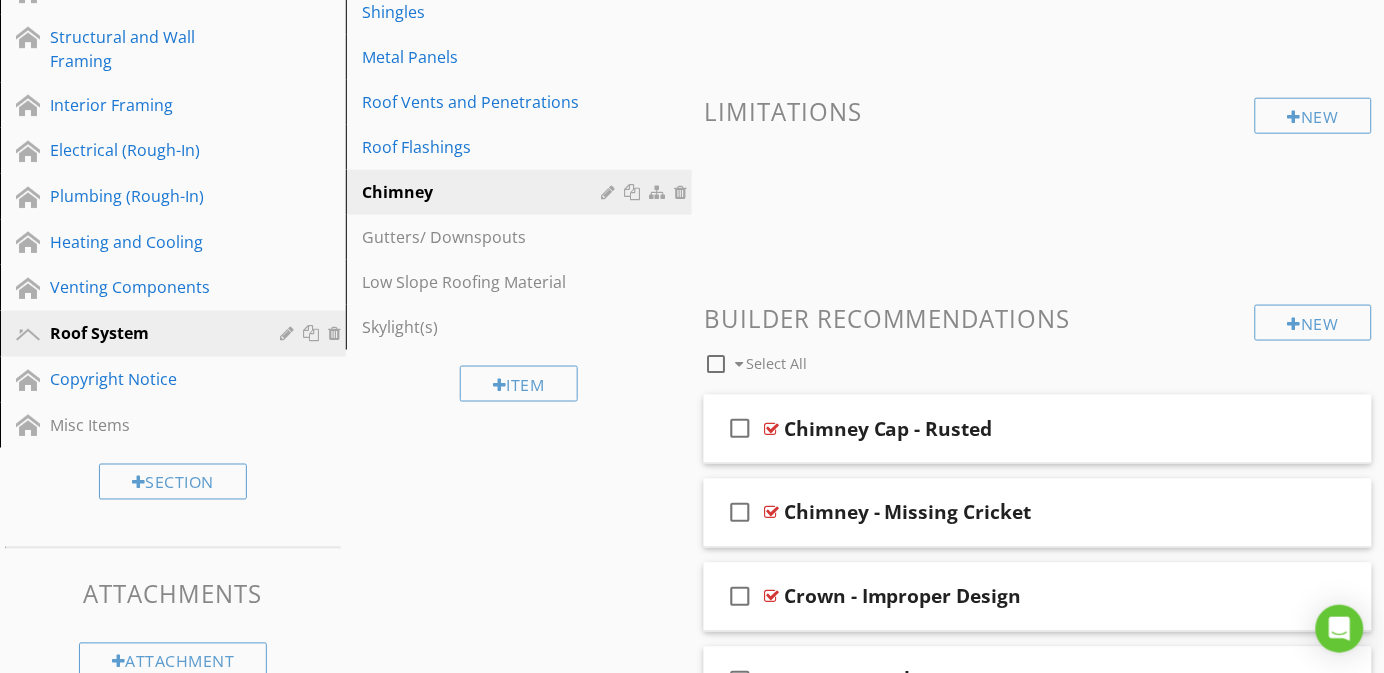 scroll, scrollTop: 450, scrollLeft: 0, axis: vertical 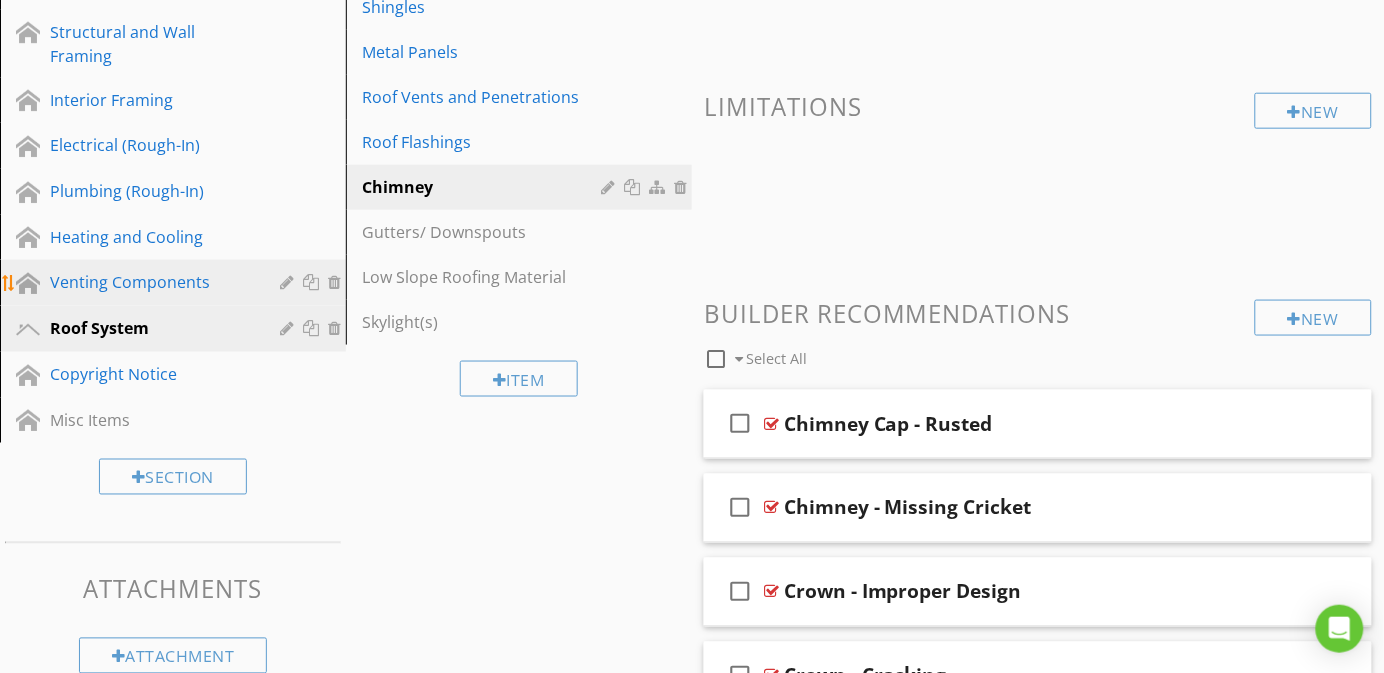 click on "Venting Components" at bounding box center (150, 282) 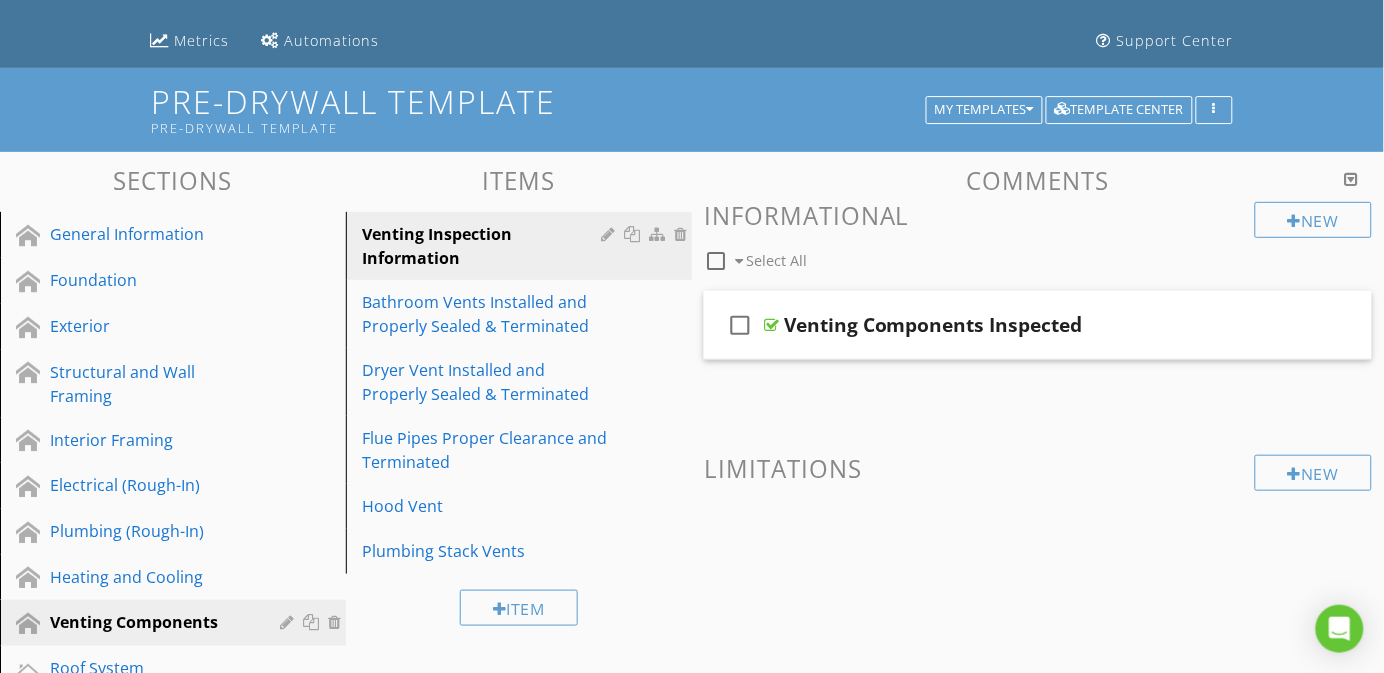 scroll, scrollTop: 40, scrollLeft: 0, axis: vertical 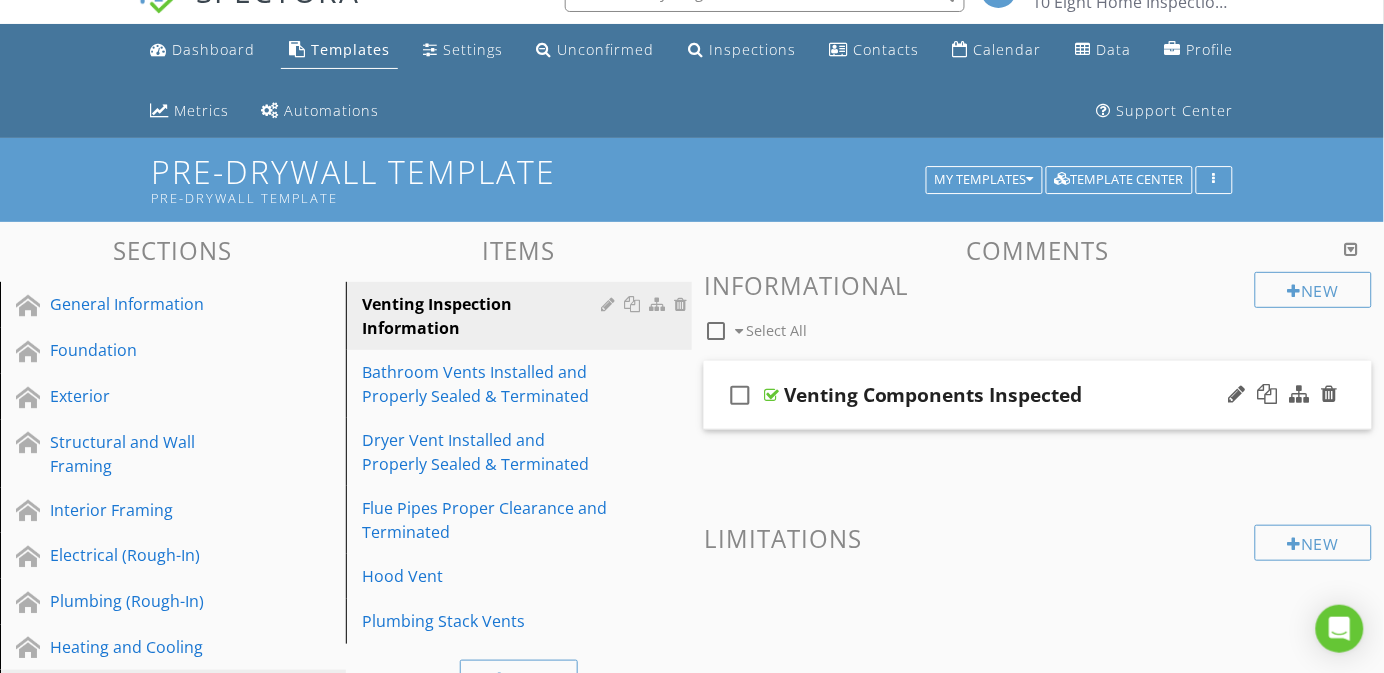 click on "check_box_outline_blank
Venting Components Inspected" at bounding box center (1038, 395) 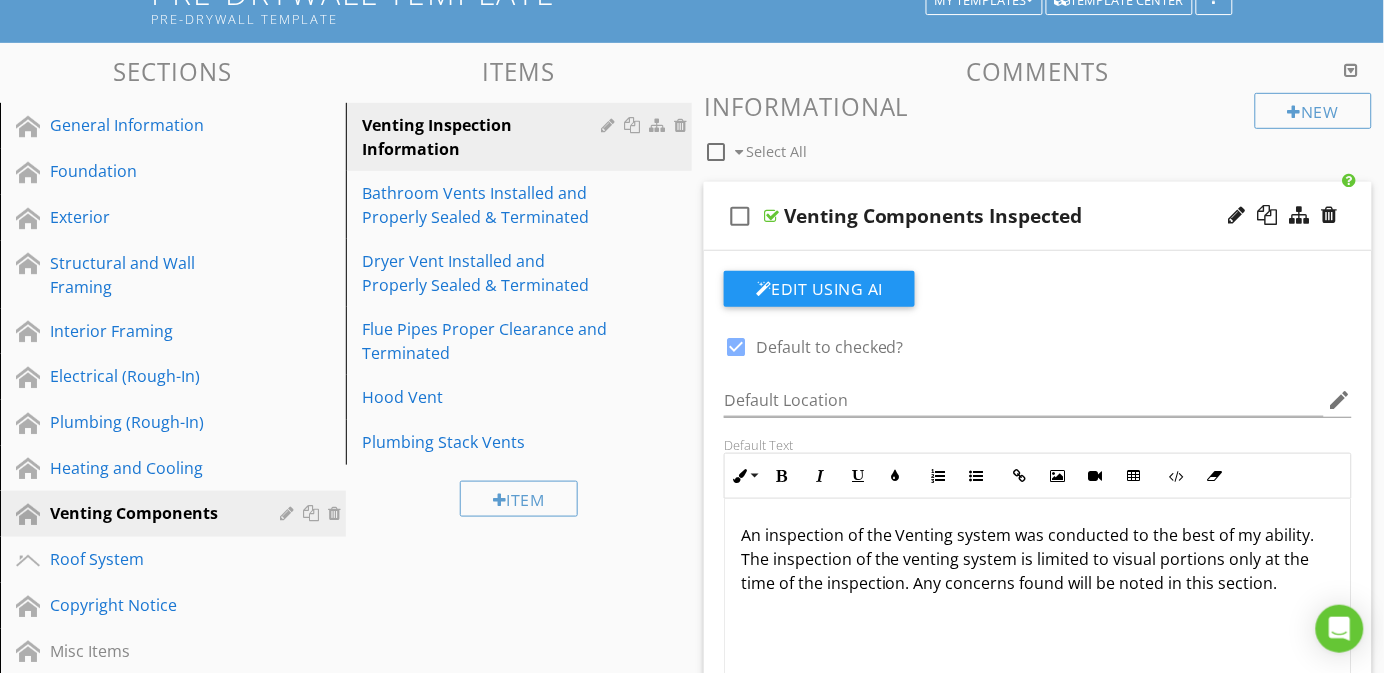scroll, scrollTop: 190, scrollLeft: 0, axis: vertical 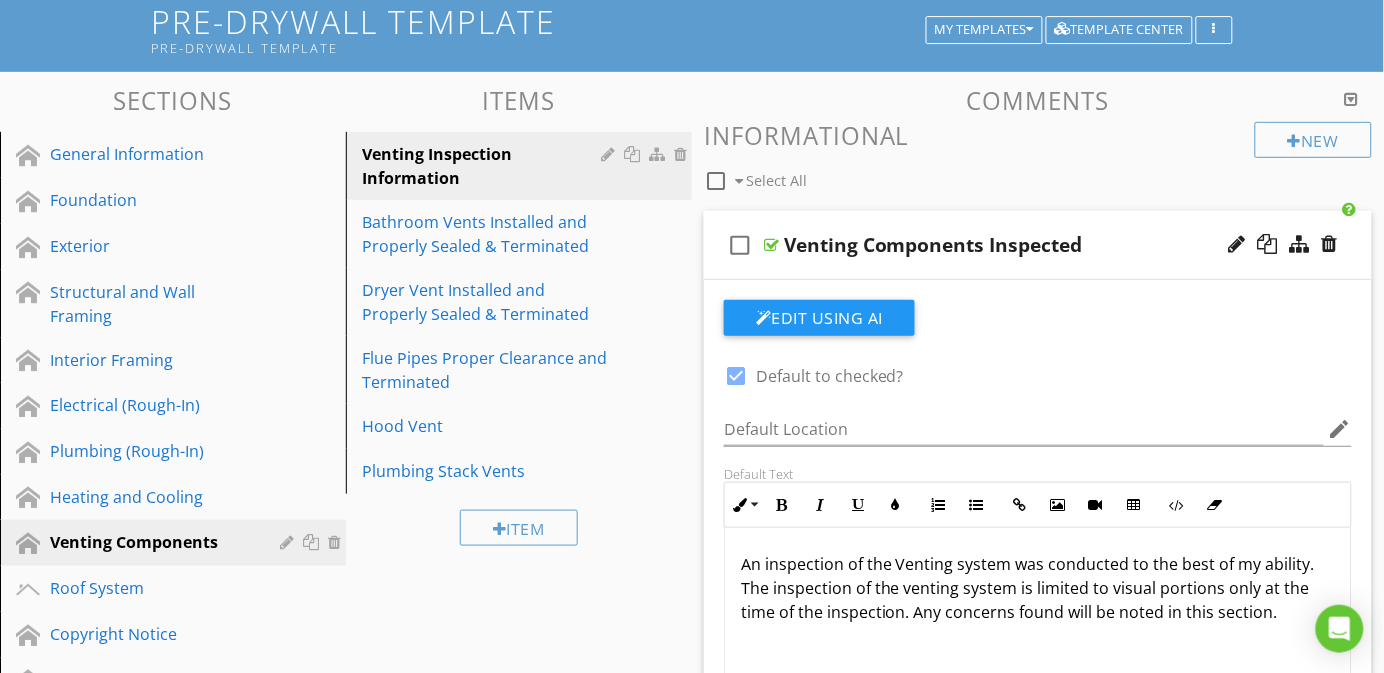 click on "An inspection of the Venting system was conducted to the best of my ability. The inspection of the venting system is limited to visual portions only at the time of the inspection. Any concerns found will be noted in this section." at bounding box center [1038, 588] 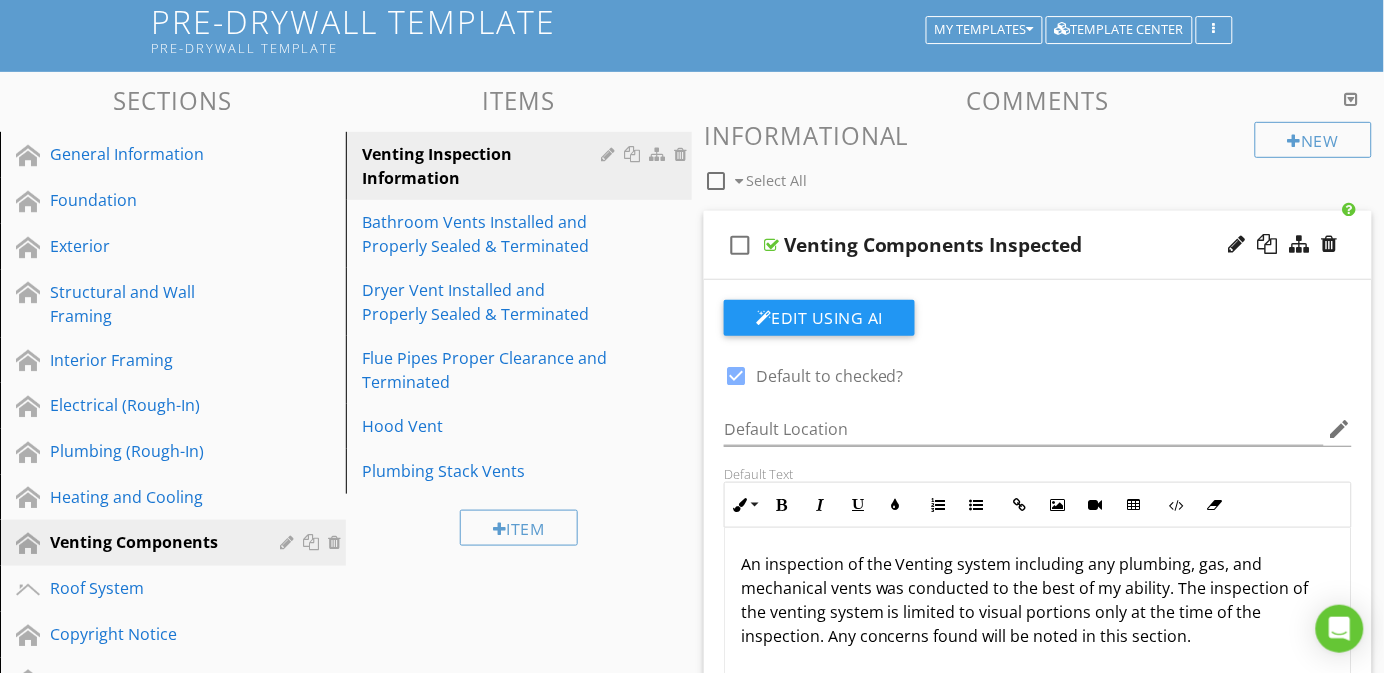 click on "An inspection of the Venting system including any plumbing, gas, and mechanical vents was conducted to the best of my ability. The inspection of the venting system is limited to visual portions only at the time of the inspection. Any concerns found will be noted in this section." at bounding box center [1038, 600] 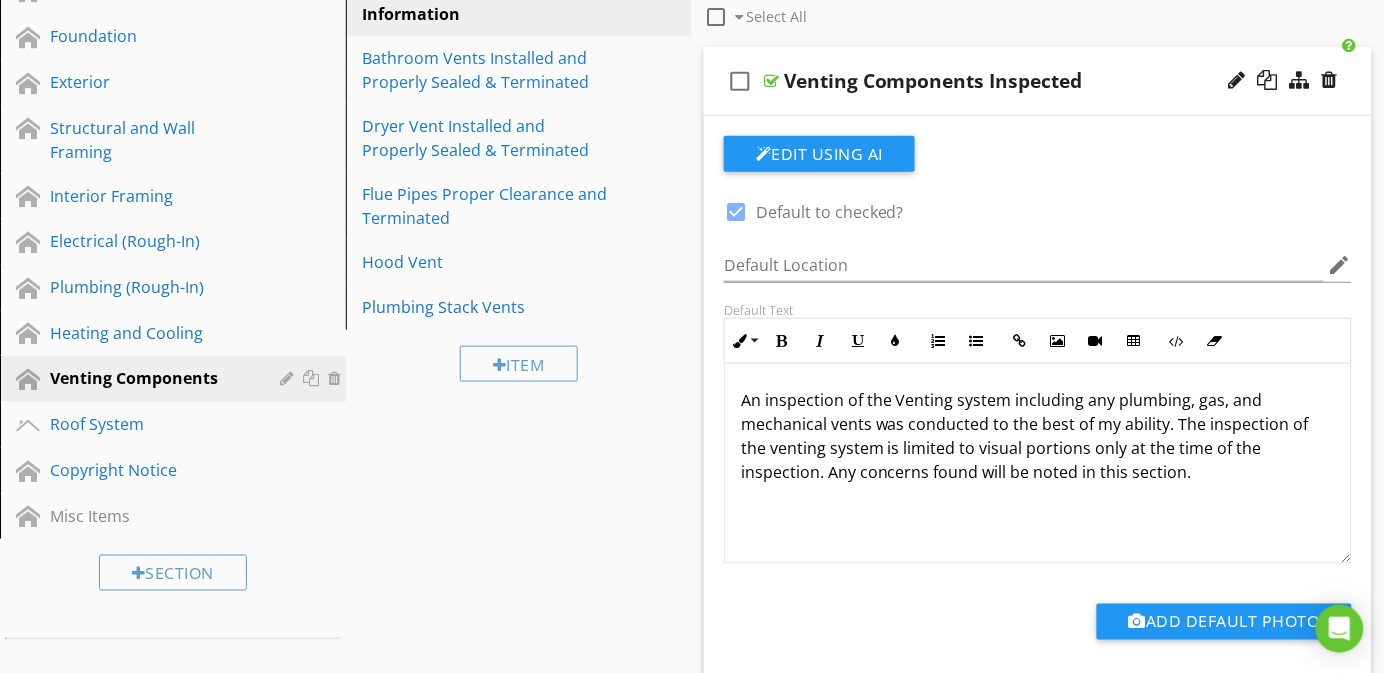 scroll, scrollTop: 190, scrollLeft: 0, axis: vertical 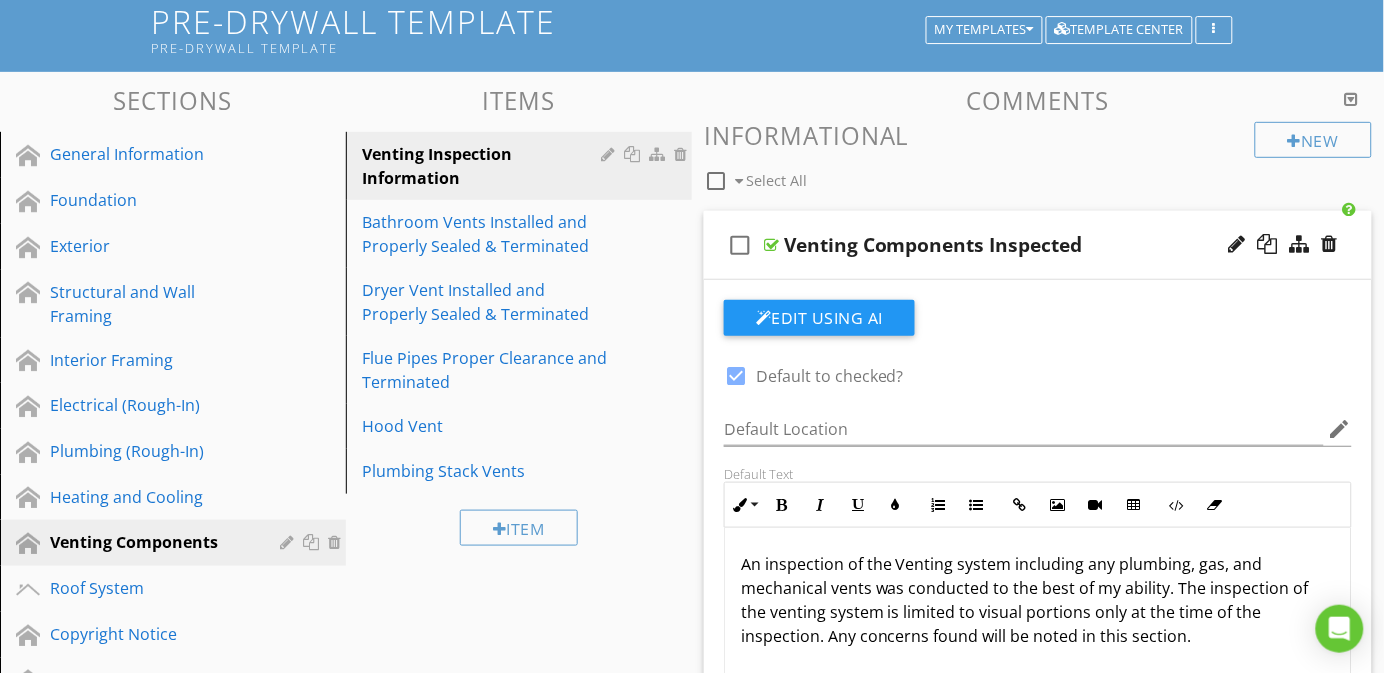 click on "check_box_outline_blank
Venting Components Inspected" at bounding box center (1038, 245) 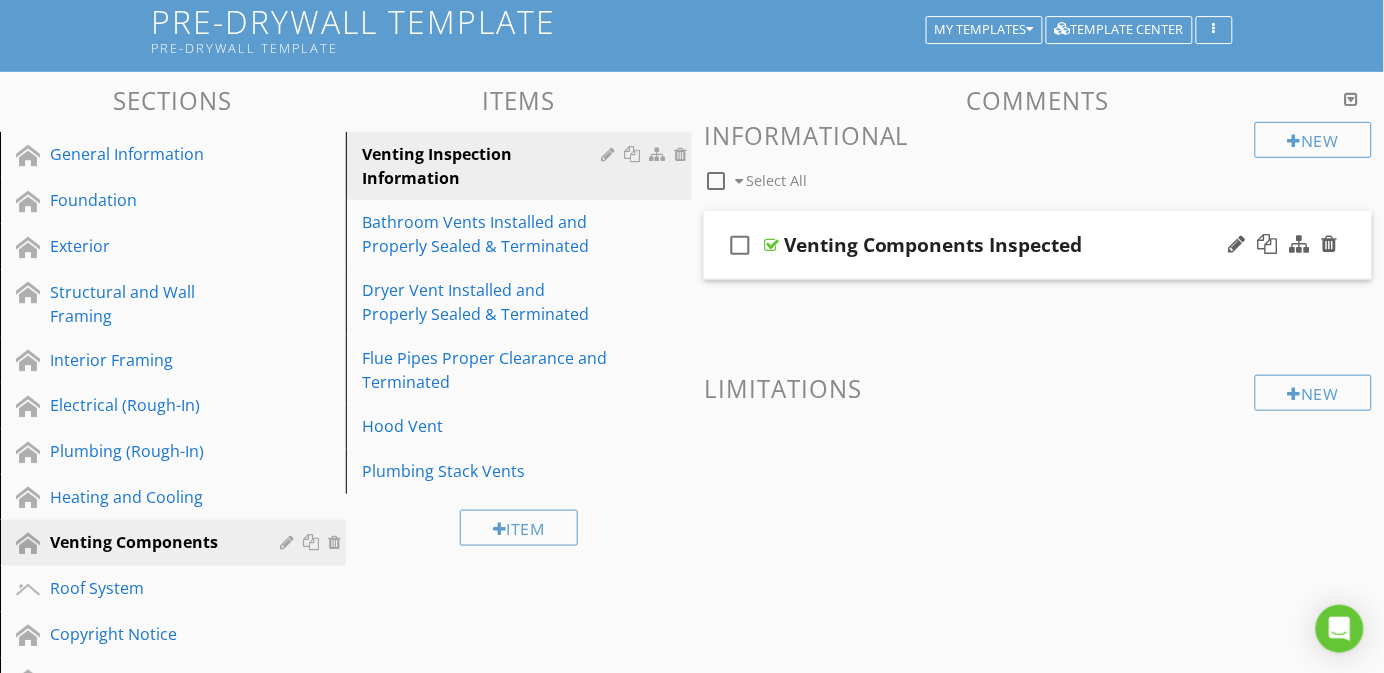 click on "check_box_outline_blank
Venting Components Inspected" at bounding box center [1038, 245] 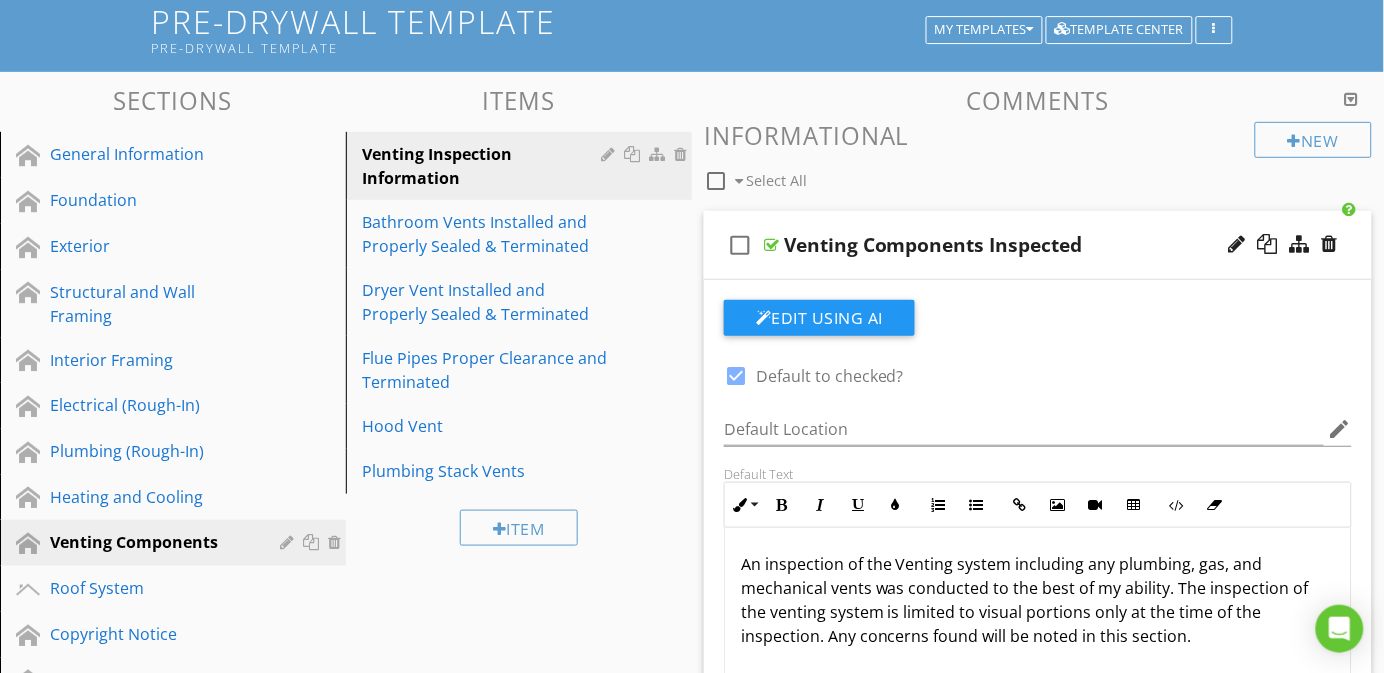 click on "Venting Components Inspected" at bounding box center [933, 245] 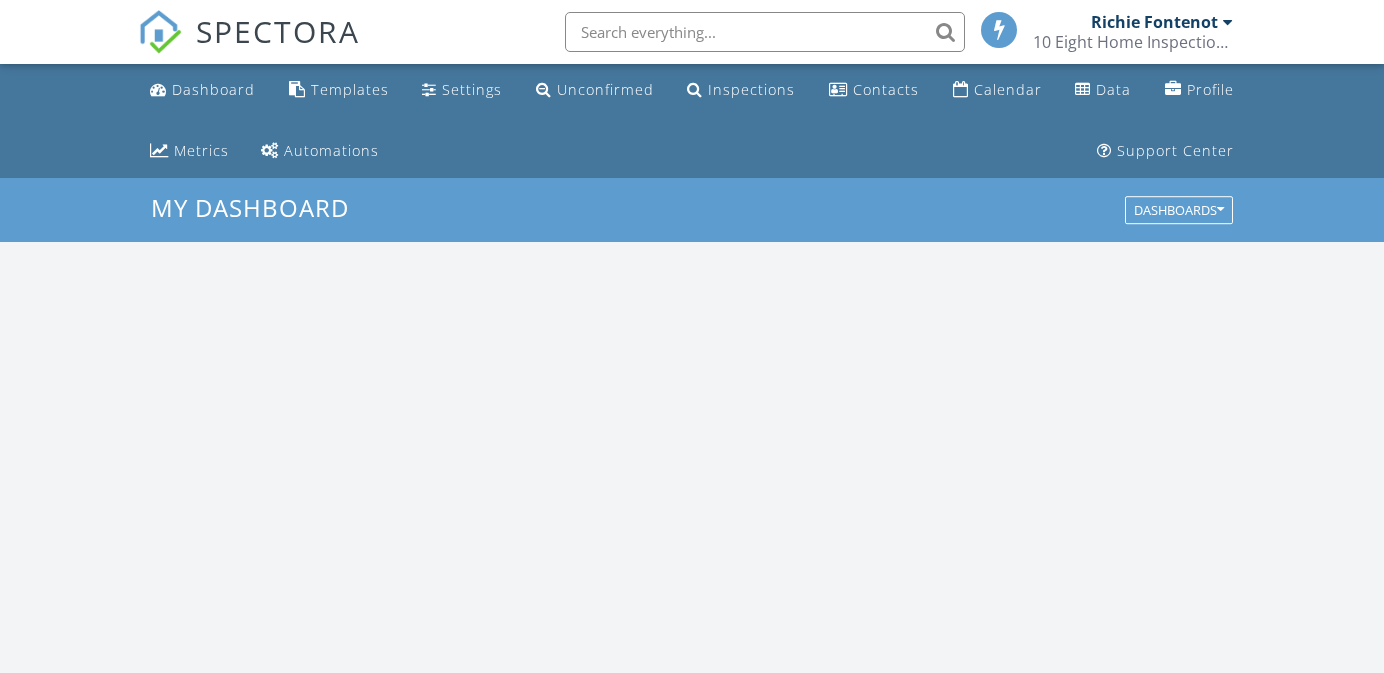 scroll, scrollTop: 0, scrollLeft: 0, axis: both 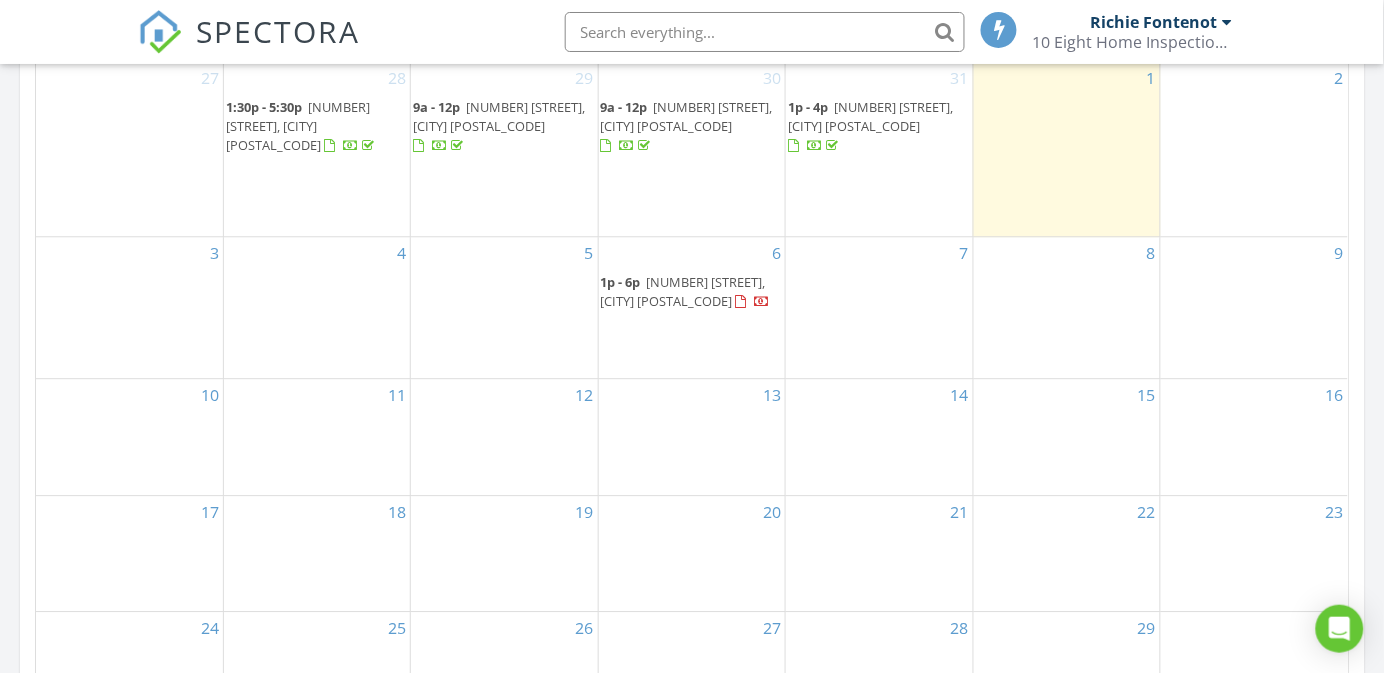 click at bounding box center (418, 146) 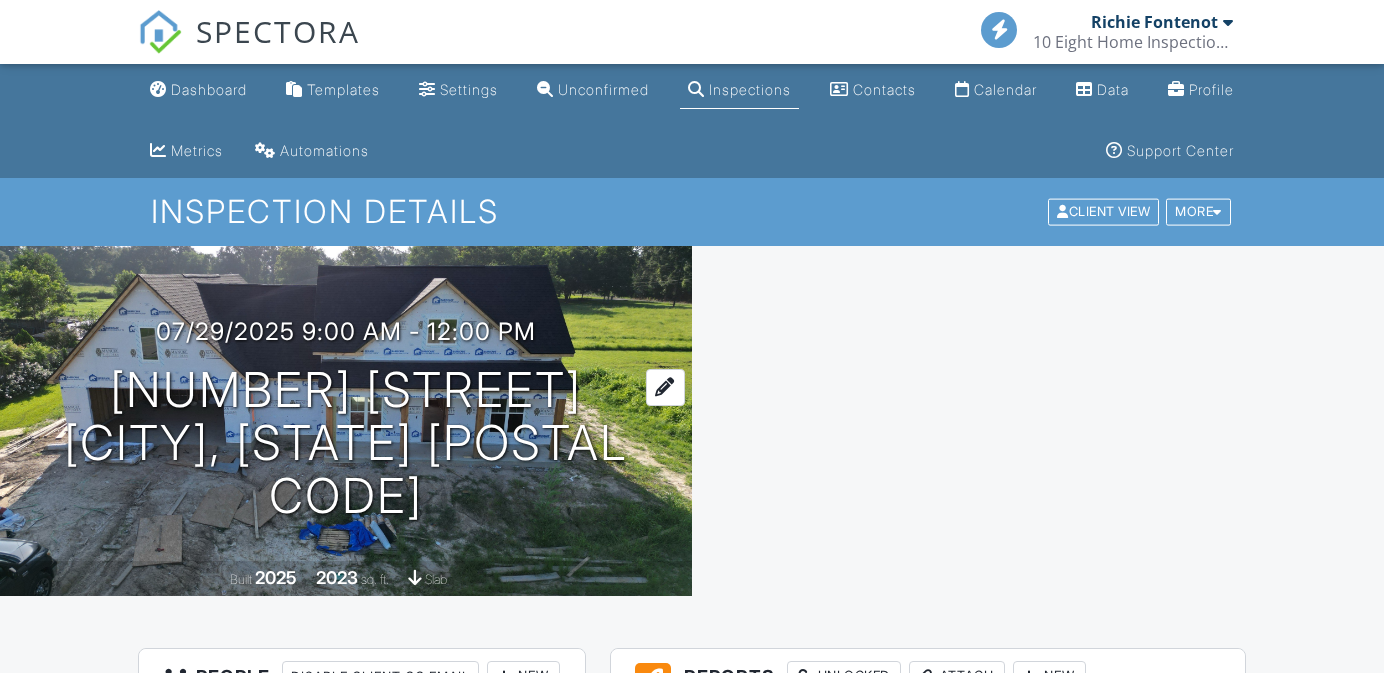 scroll, scrollTop: 0, scrollLeft: 0, axis: both 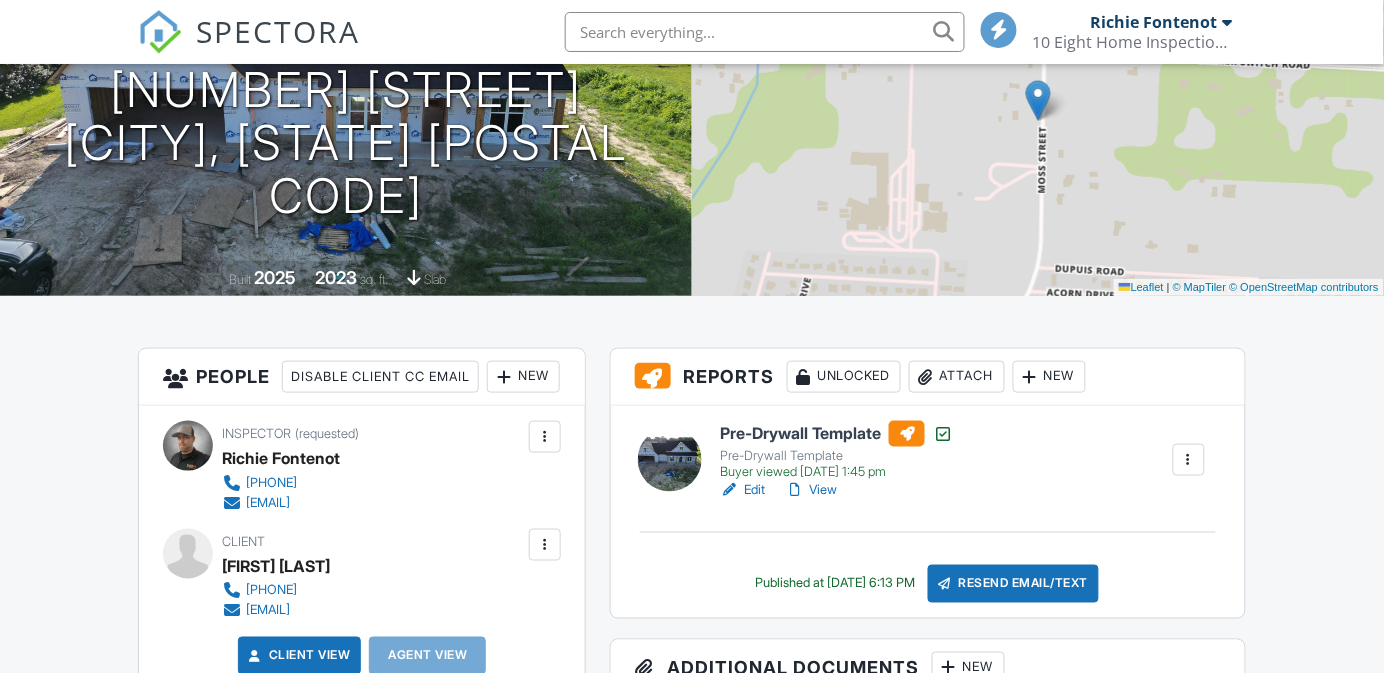 click on "View" at bounding box center (811, 490) 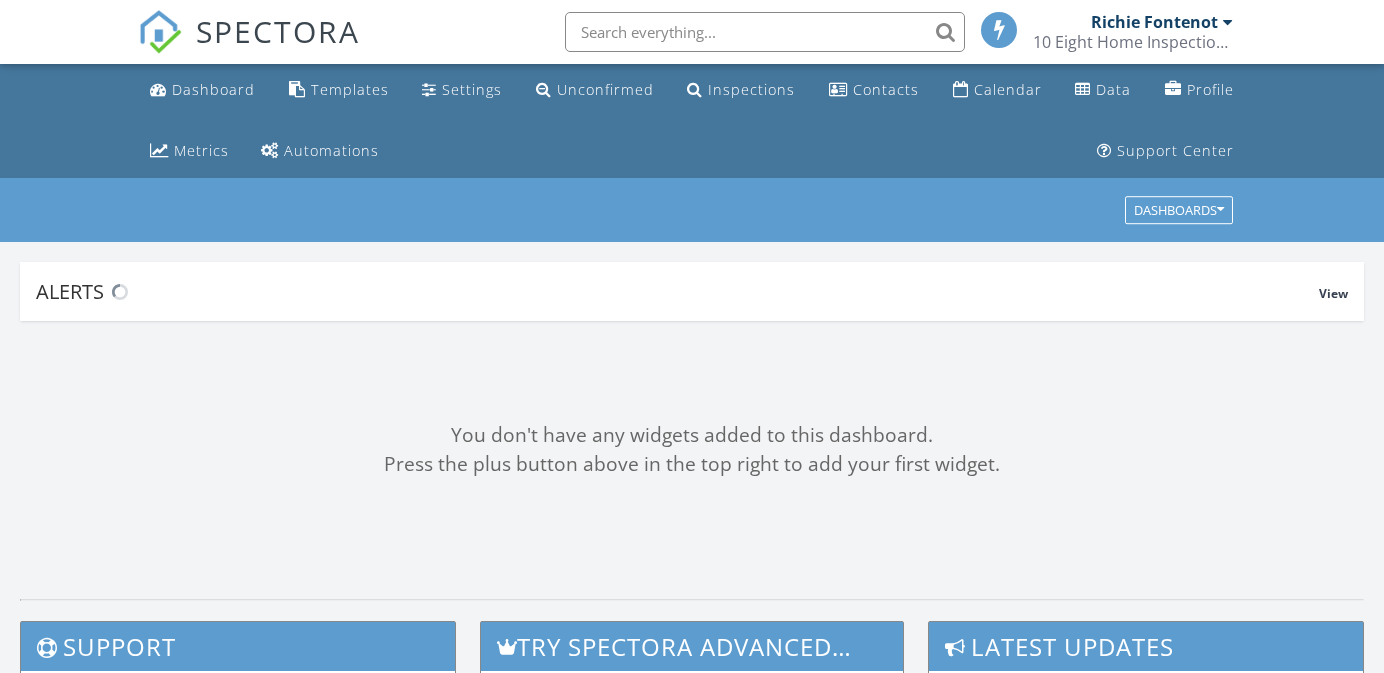 scroll, scrollTop: 0, scrollLeft: 0, axis: both 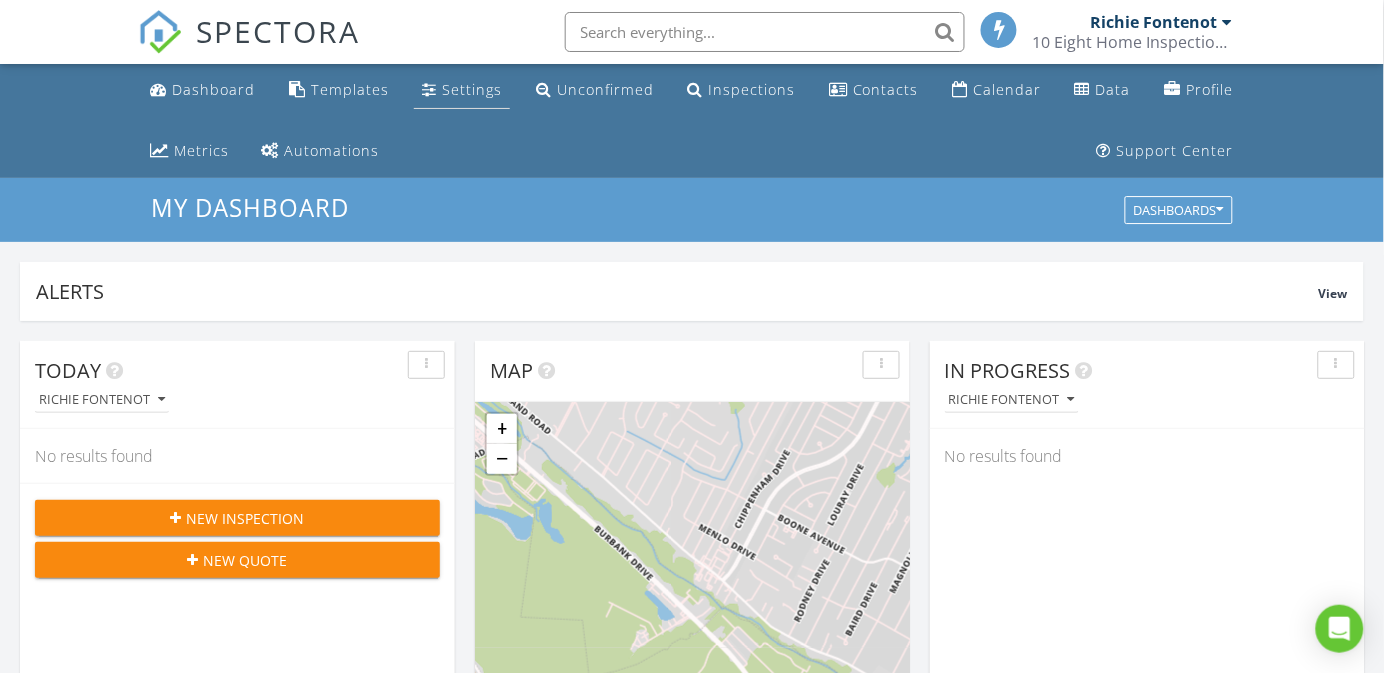 click on "Settings" at bounding box center [472, 89] 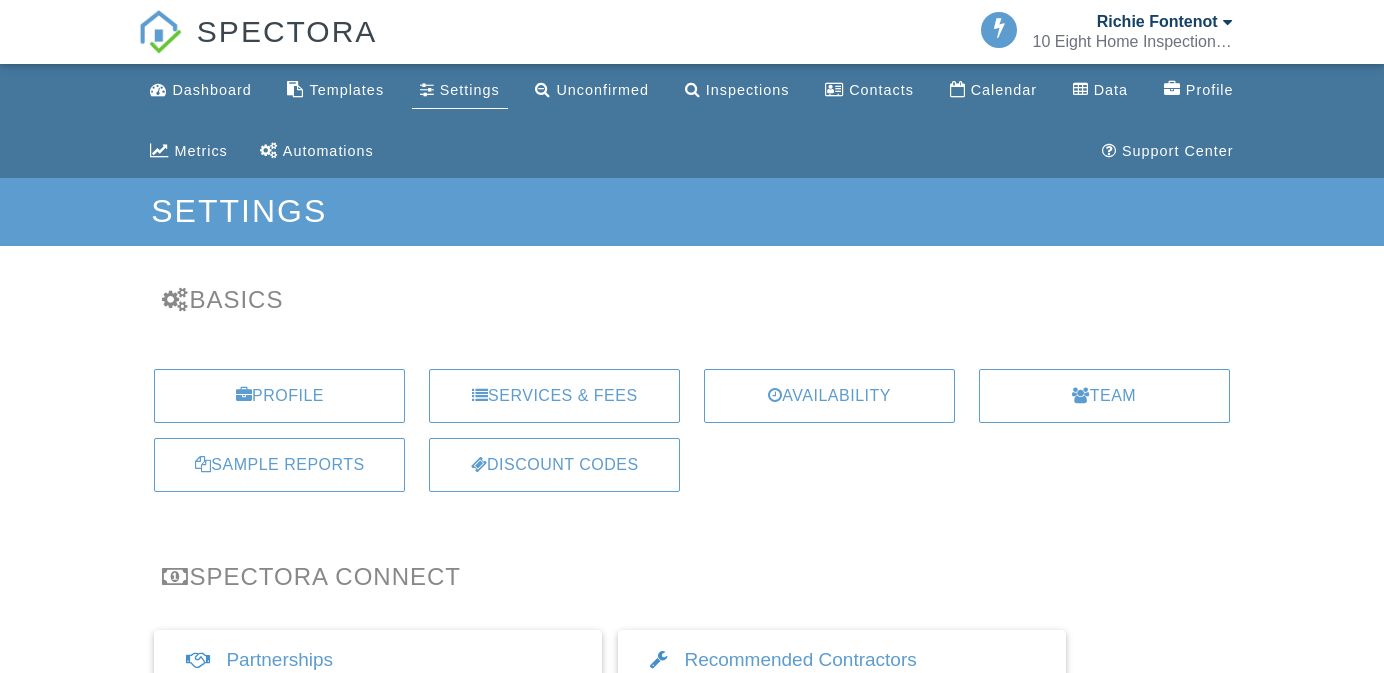 scroll, scrollTop: 0, scrollLeft: 0, axis: both 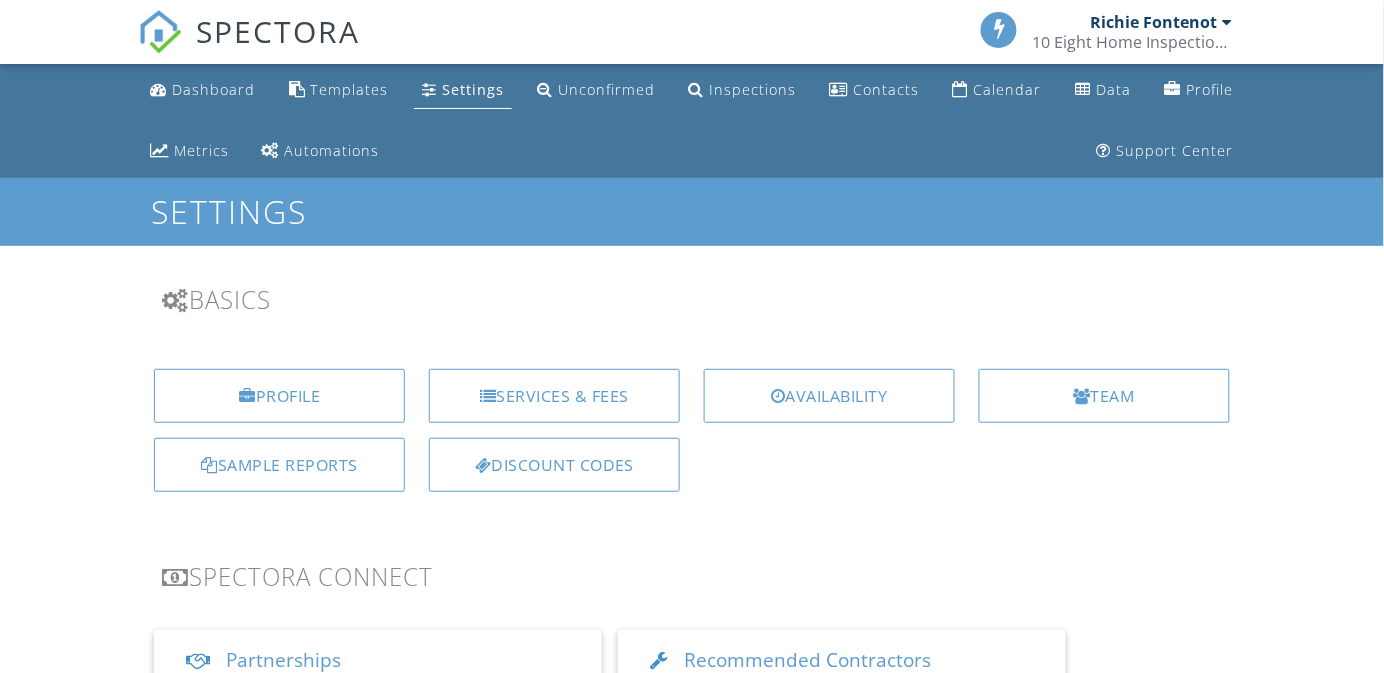 click on "SPECTORA" at bounding box center (278, 31) 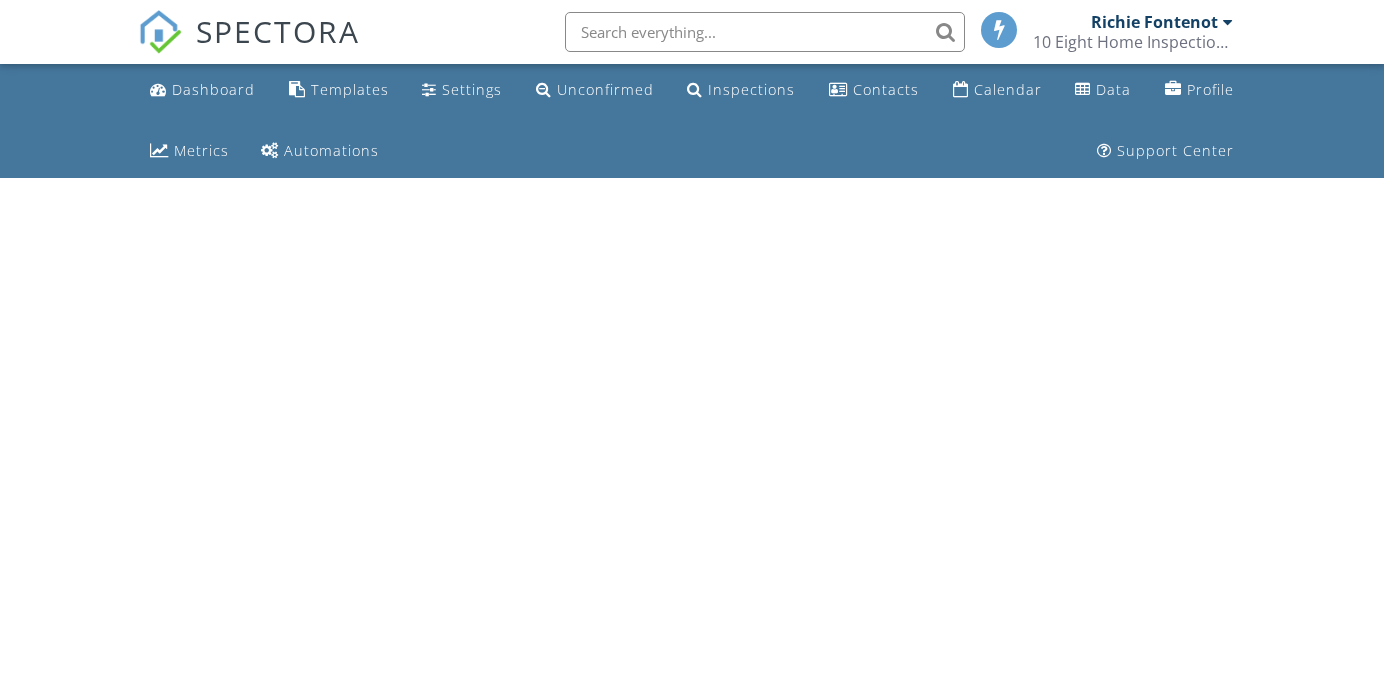 scroll, scrollTop: 0, scrollLeft: 0, axis: both 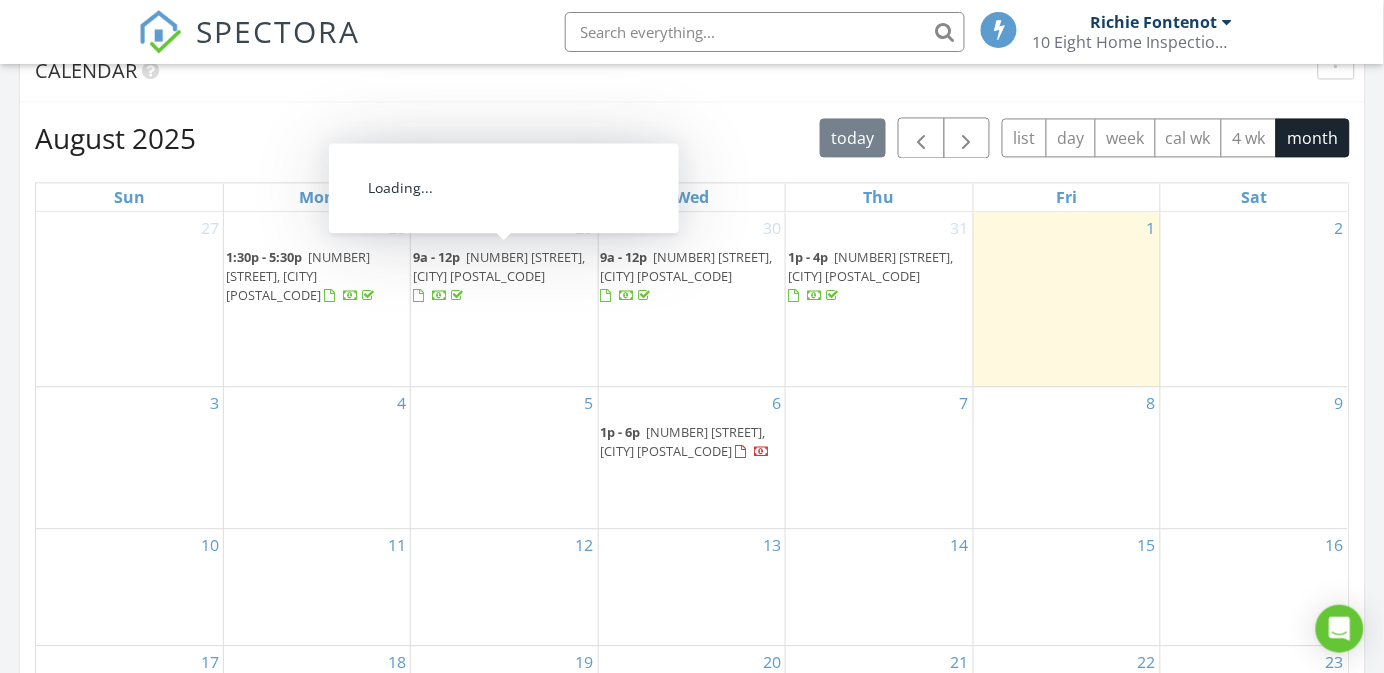 click on "[NUMBER] [STREET], [CITY] [POSTAL_CODE]" at bounding box center [499, 266] 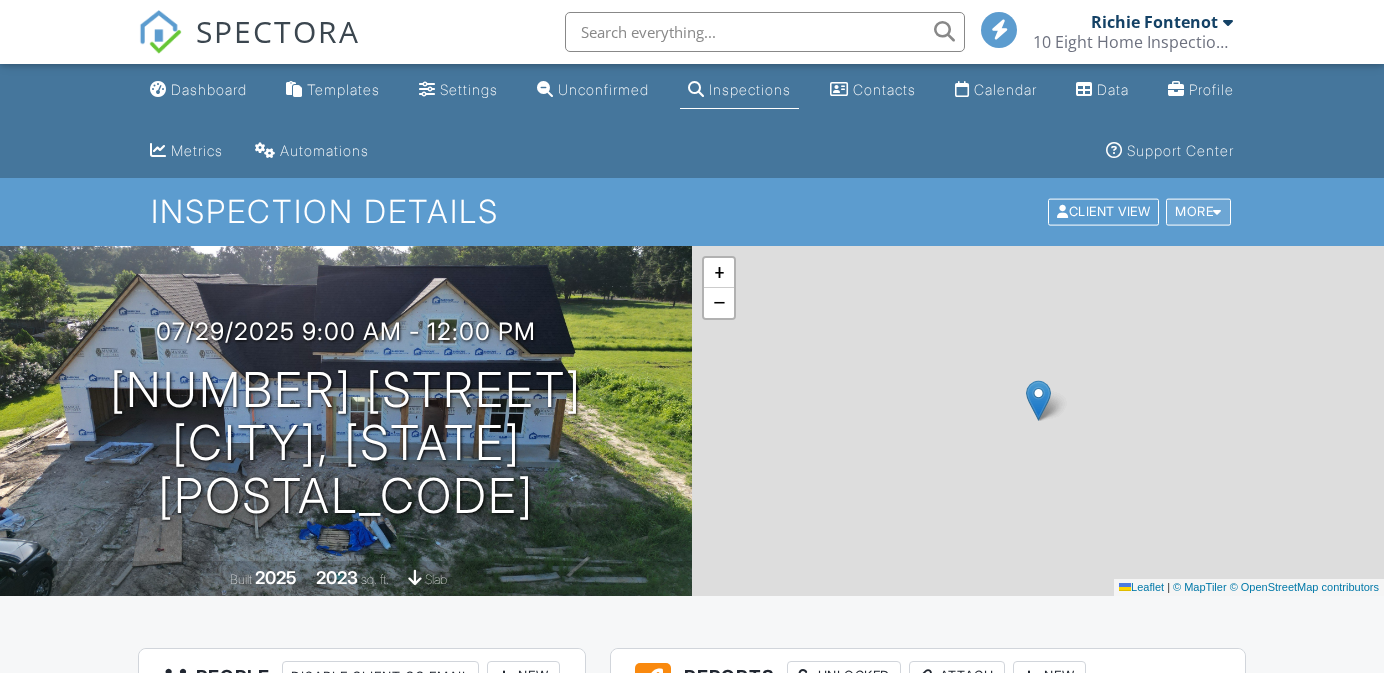 scroll, scrollTop: 0, scrollLeft: 0, axis: both 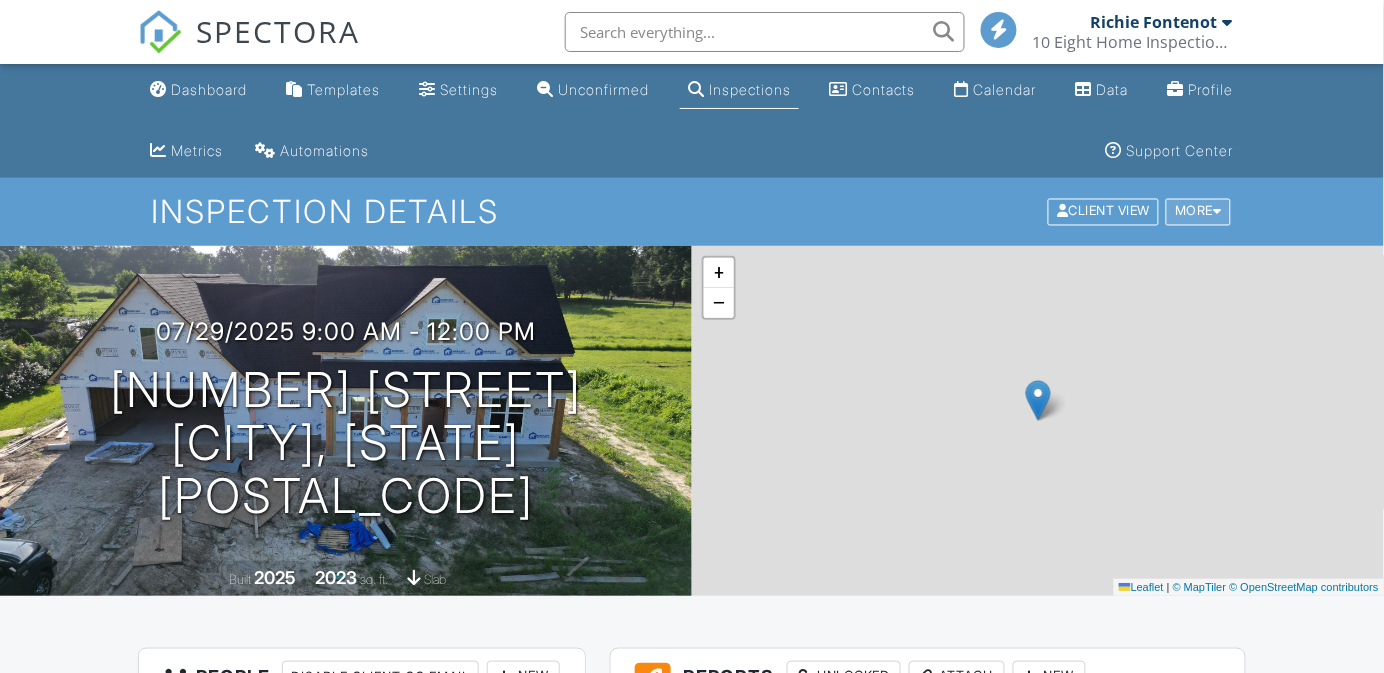 click on "More" at bounding box center (1198, 212) 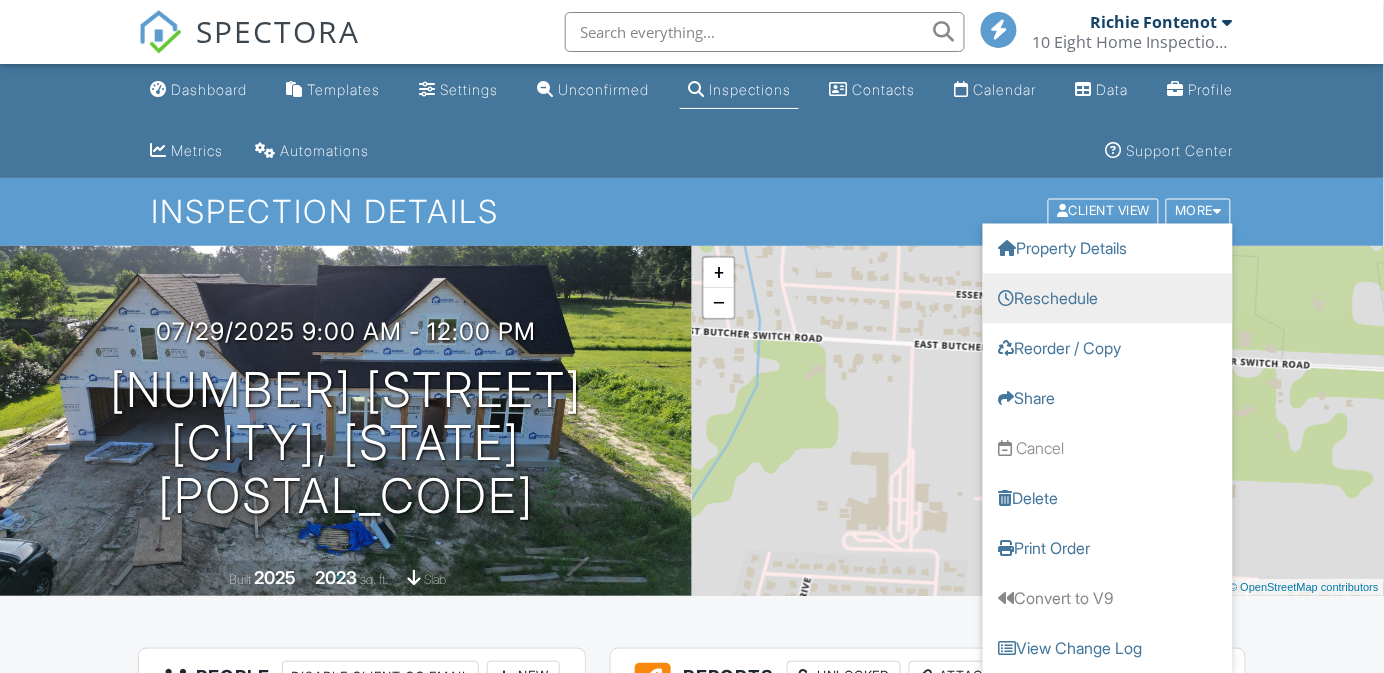 scroll, scrollTop: 381, scrollLeft: 0, axis: vertical 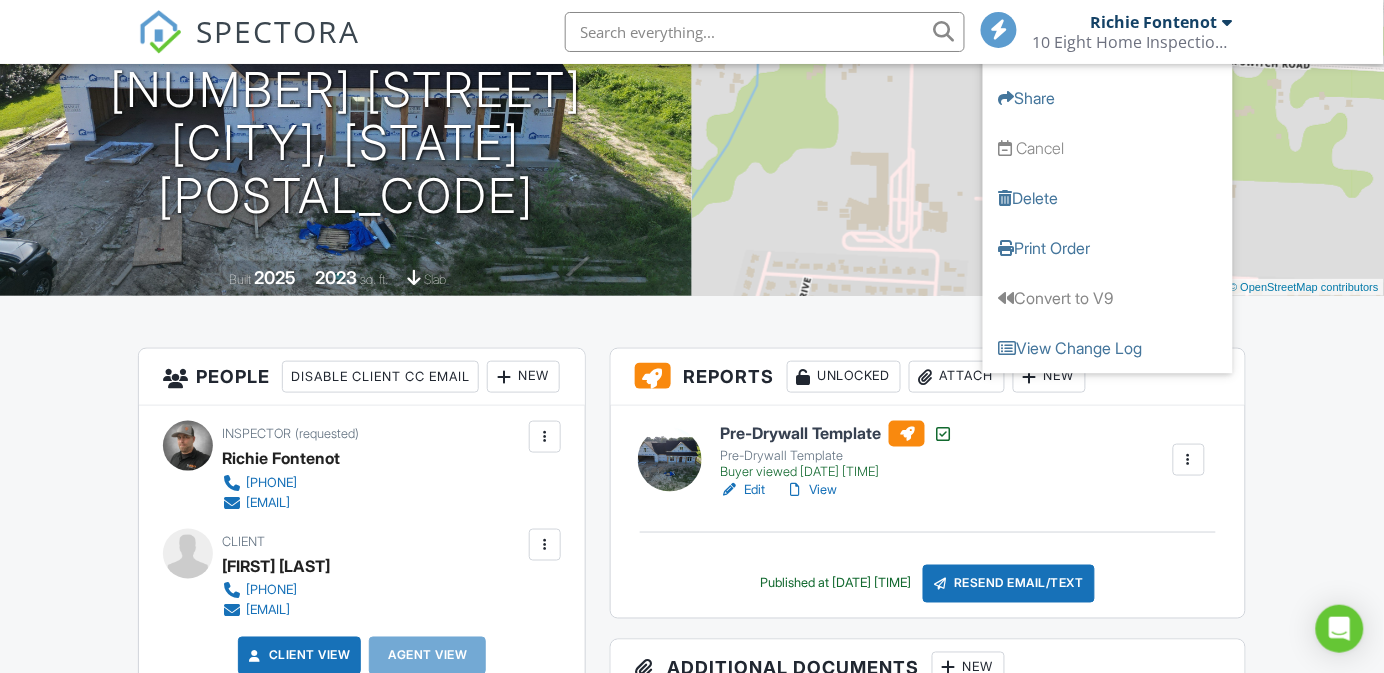 click on "Dashboard
Templates
Settings
Unconfirmed
Inspections
Contacts
Calendar
Data
Profile
Metrics
Automations
Support Center
Inspection Details
Client View
More
Property Details
Reschedule
Reorder / Copy
Share
Cancel
Delete
Print Order
Convert to V9
View Change Log
07/29/2025  9:00 am
- 12:00 pm
4200 Moss St
Lafayette, LA 70507
Built
2025
2023
sq. ft.
slab
+ −  Leaflet   |   © MapTiler   © OpenStreetMap contributors
All emails and texts are disabled for this inspection!
Turn on emails and texts
Turn on and Requeue Notifications
Reports
Unlocked
Attach
New
Pre-Drywall Template
Pre-Drywall Template" at bounding box center [692, 1273] 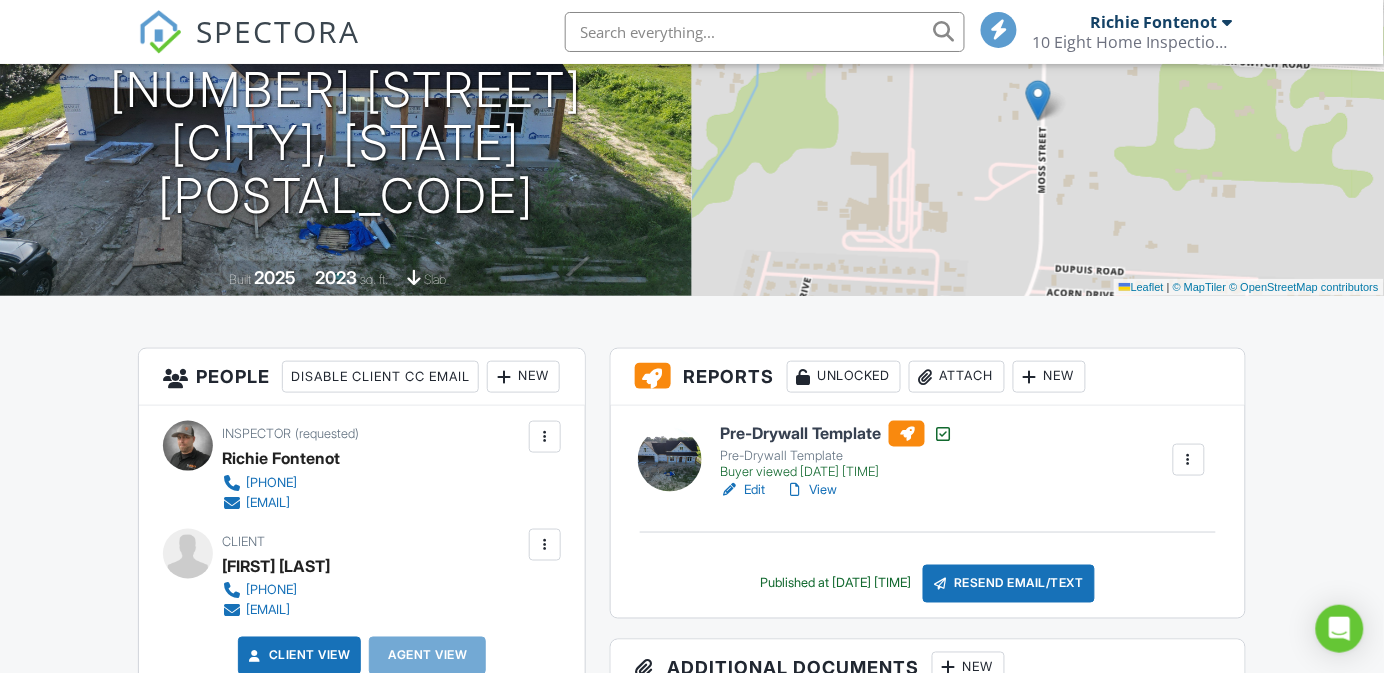 click at bounding box center (1189, 460) 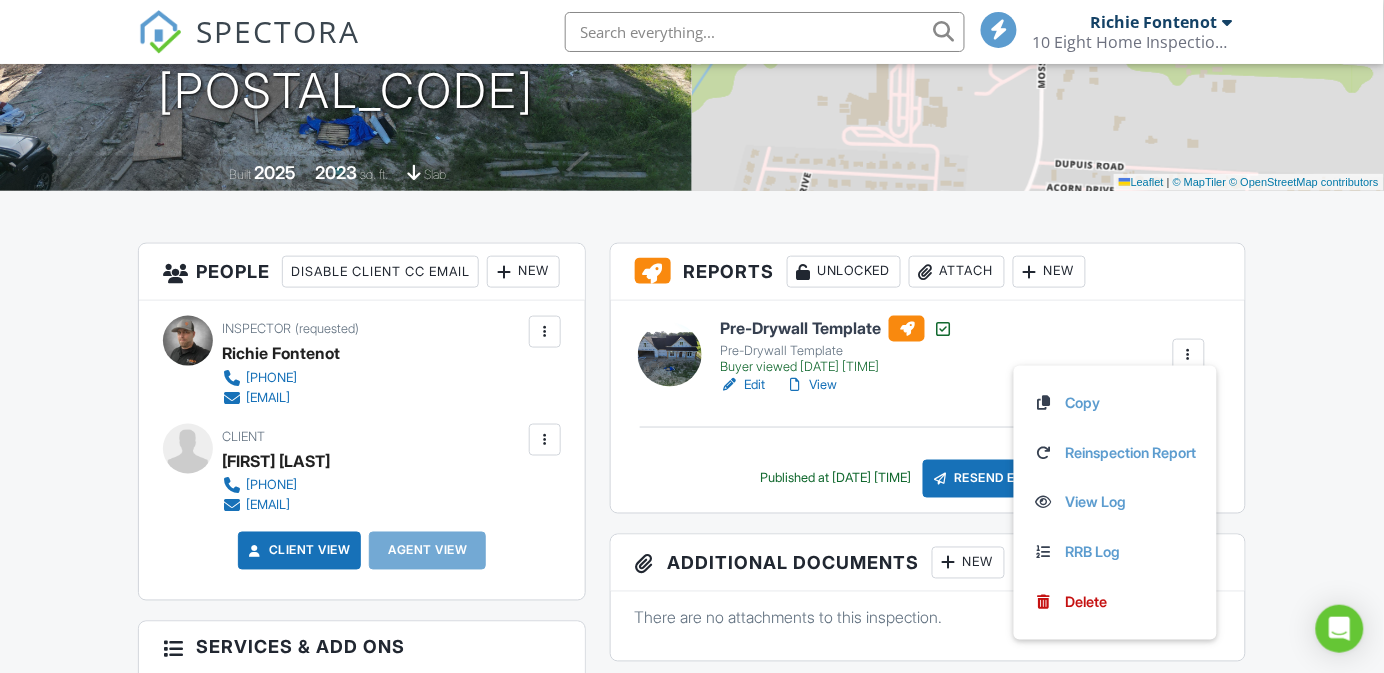 scroll, scrollTop: 450, scrollLeft: 0, axis: vertical 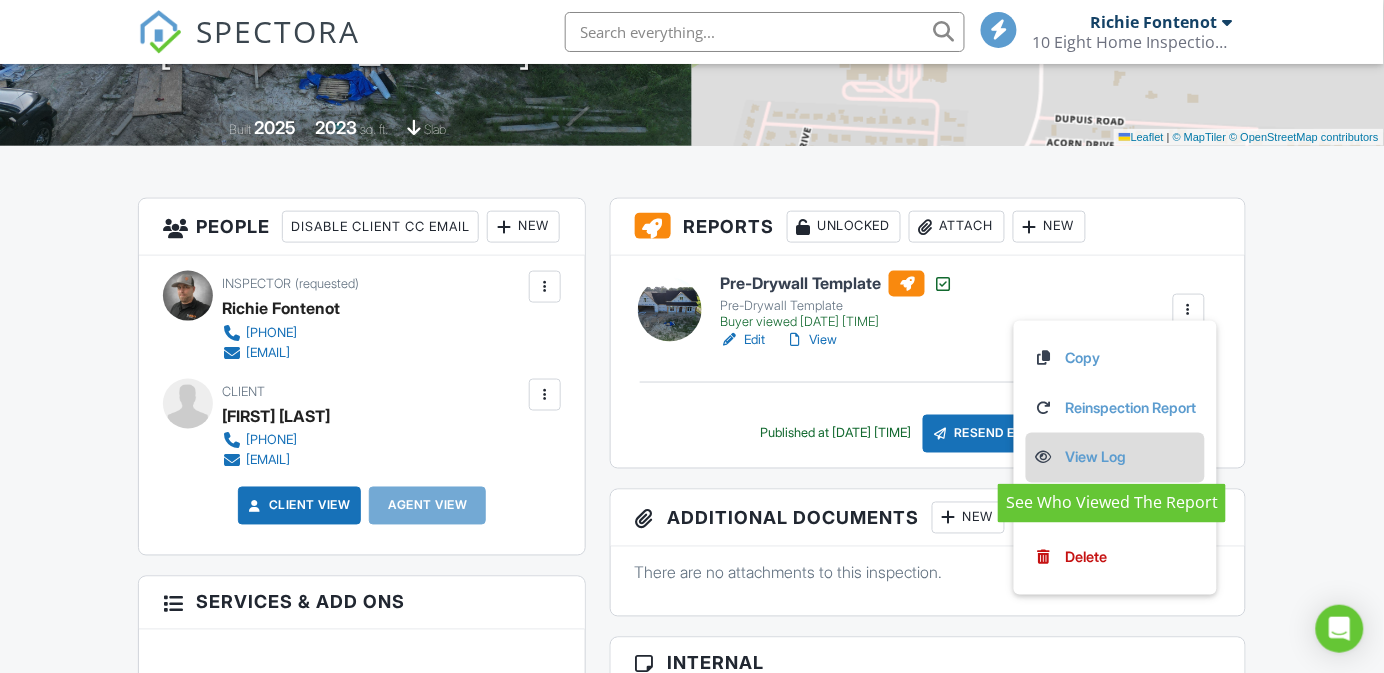 click on "View Log" at bounding box center [1115, 458] 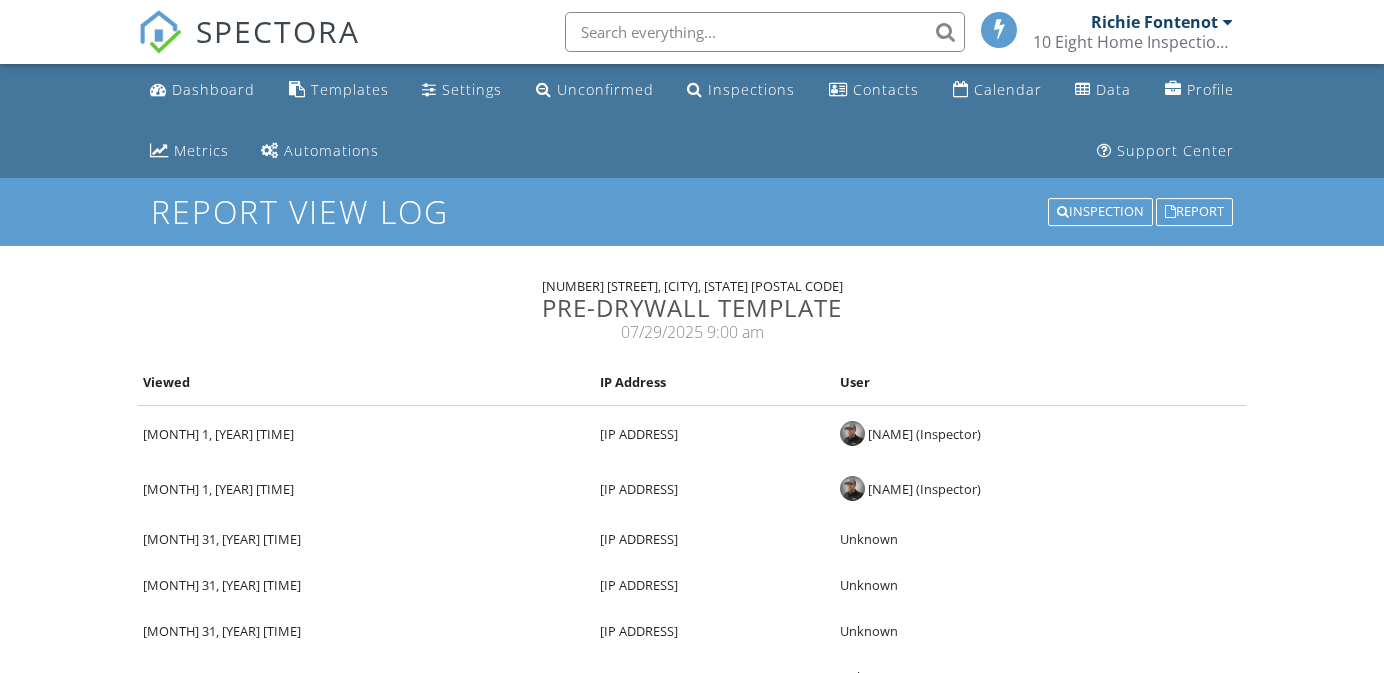scroll, scrollTop: 0, scrollLeft: 0, axis: both 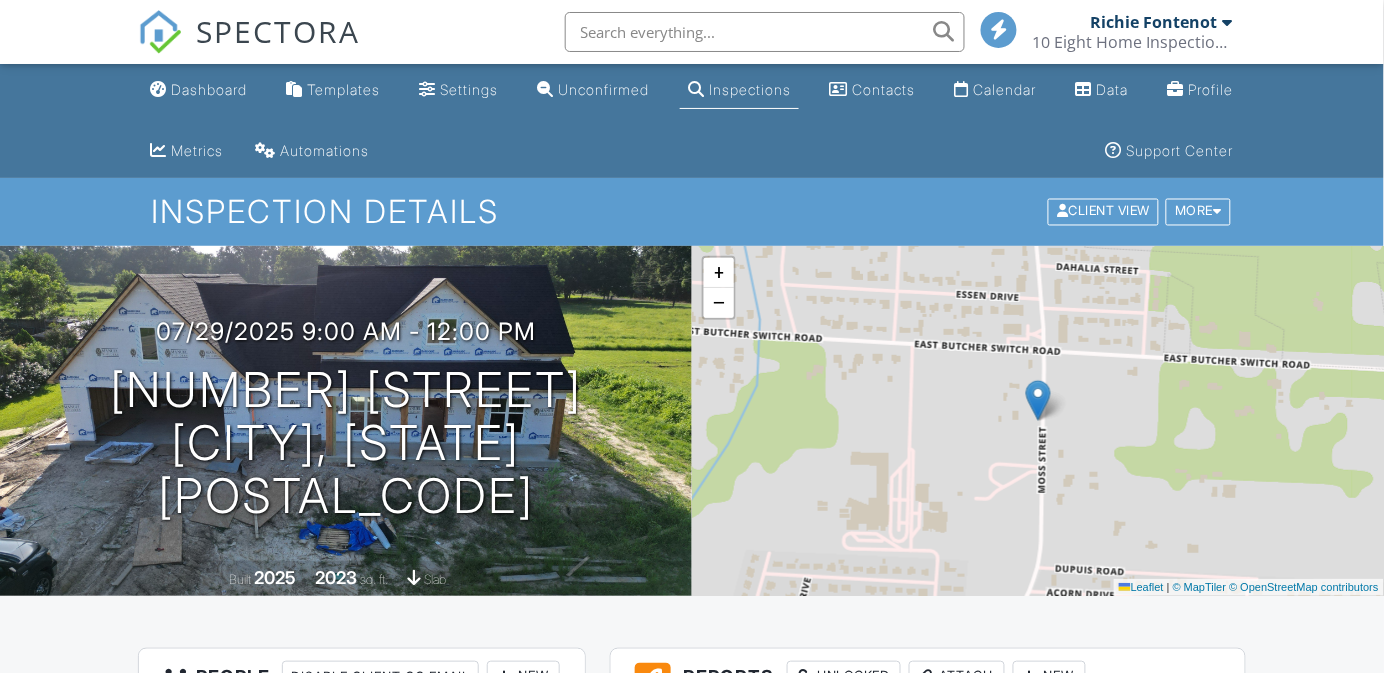 click on "View" at bounding box center (811, 790) 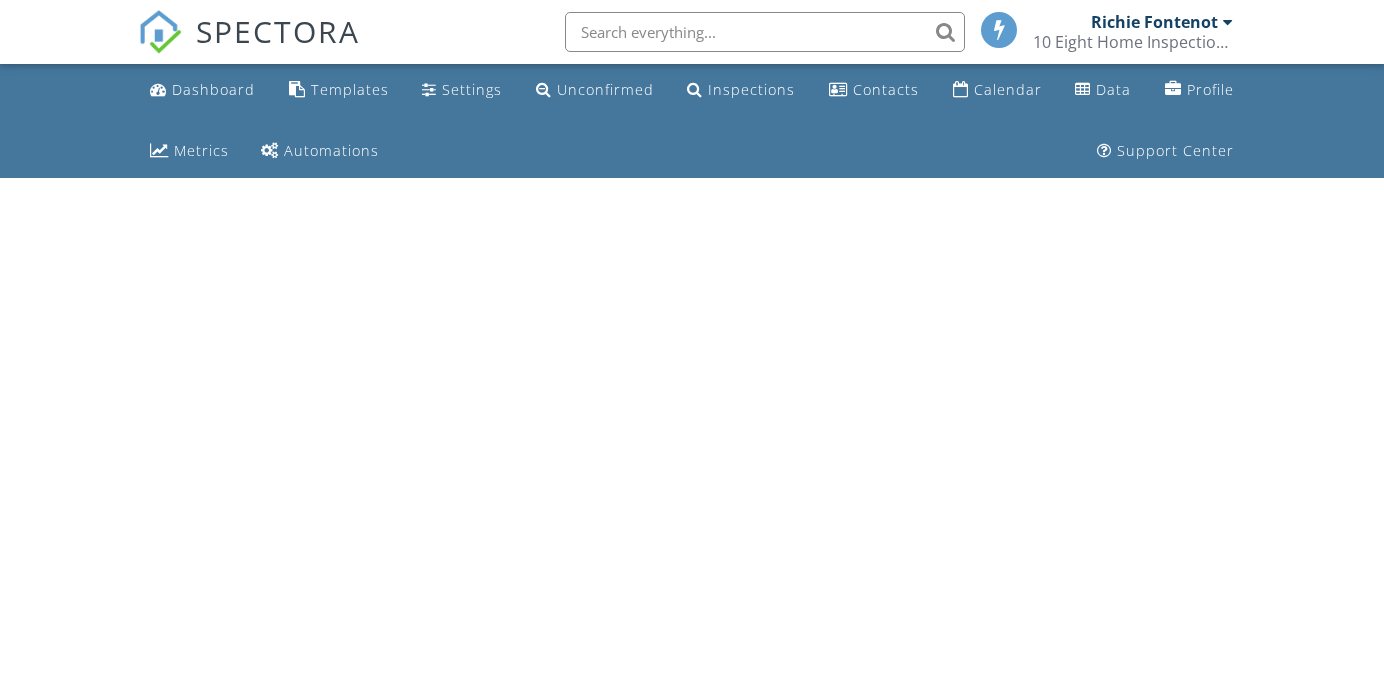scroll, scrollTop: 0, scrollLeft: 0, axis: both 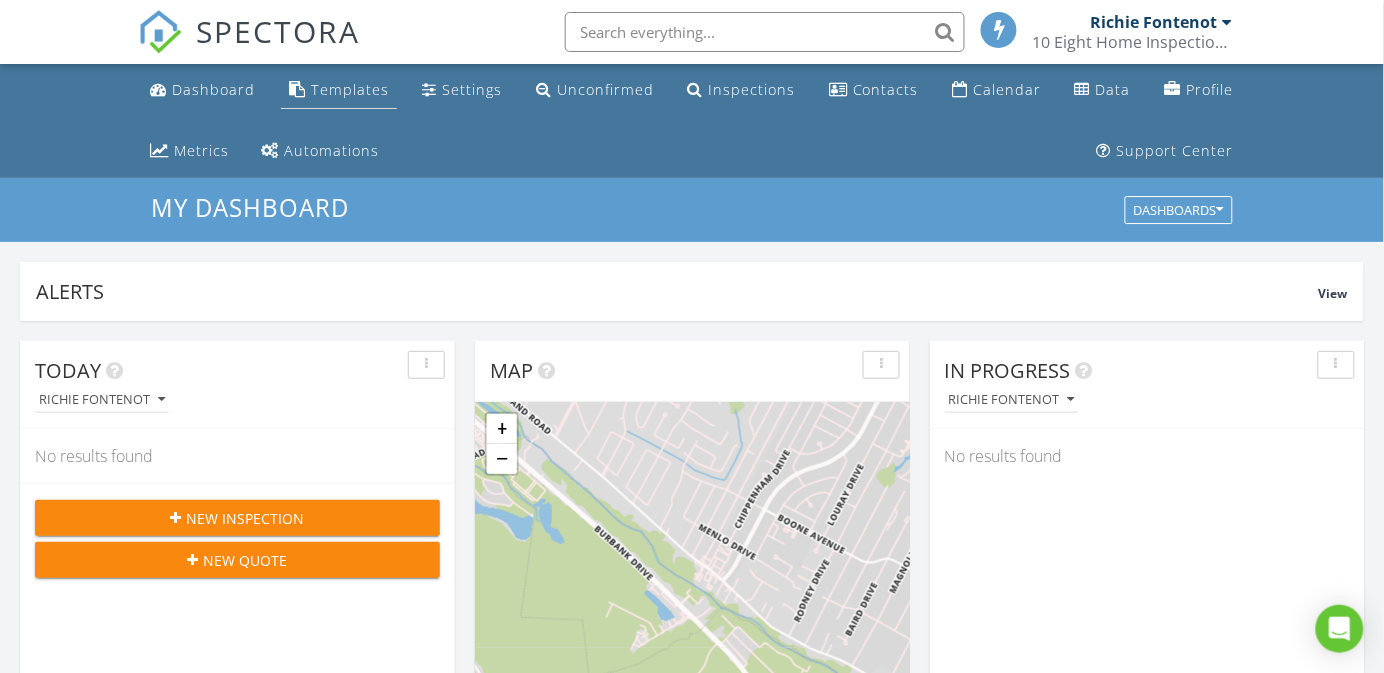 click on "Templates" at bounding box center [350, 89] 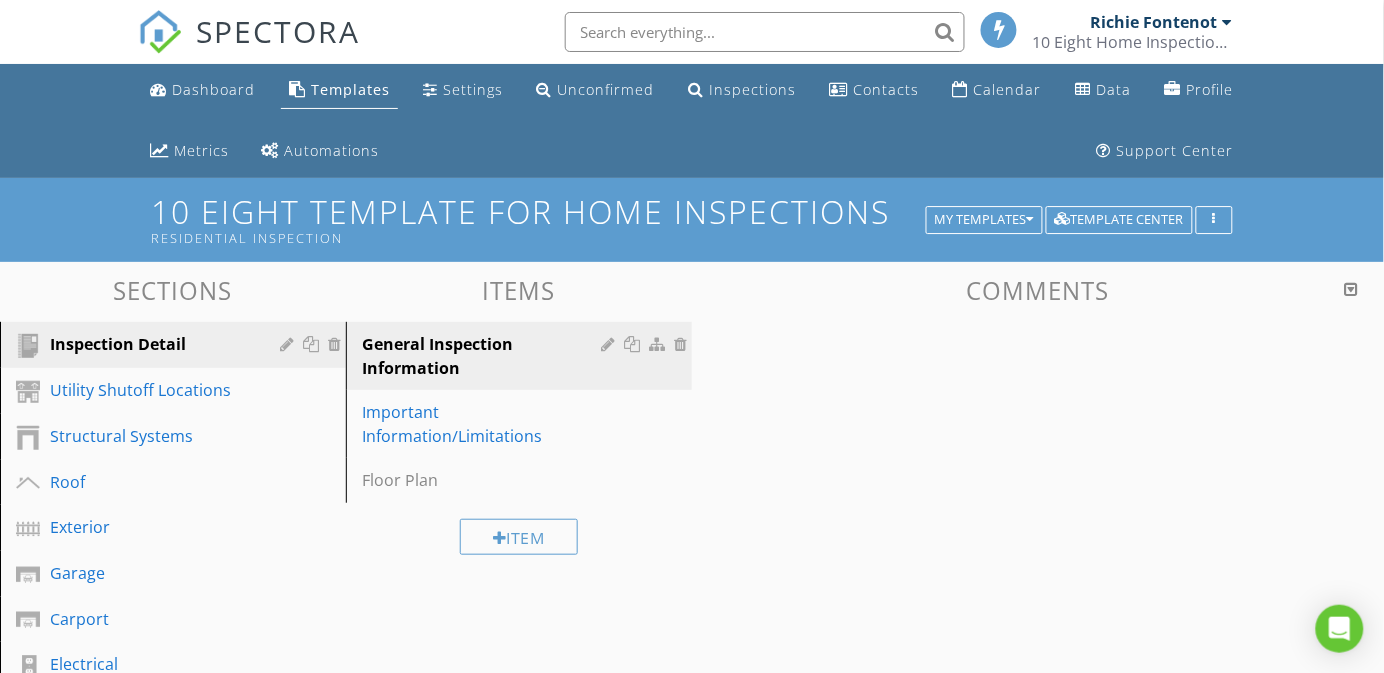 scroll, scrollTop: 150, scrollLeft: 0, axis: vertical 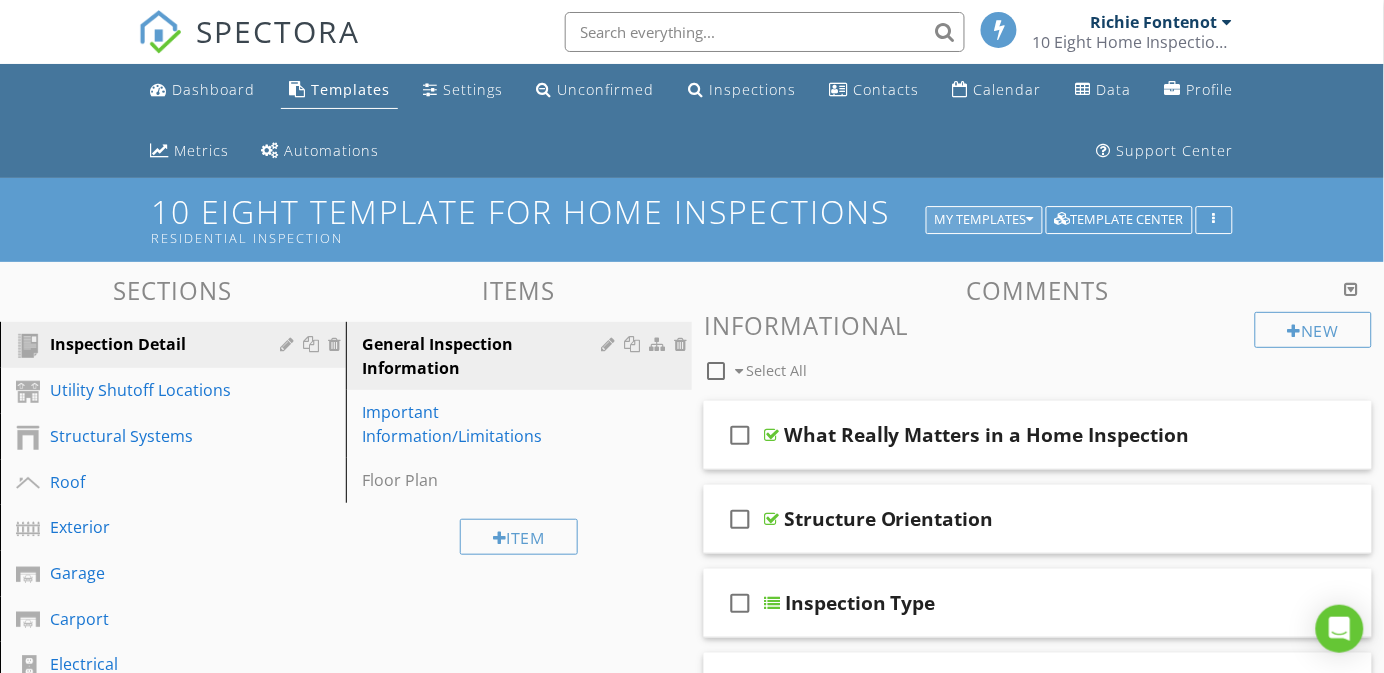 click on "My Templates" at bounding box center [984, 220] 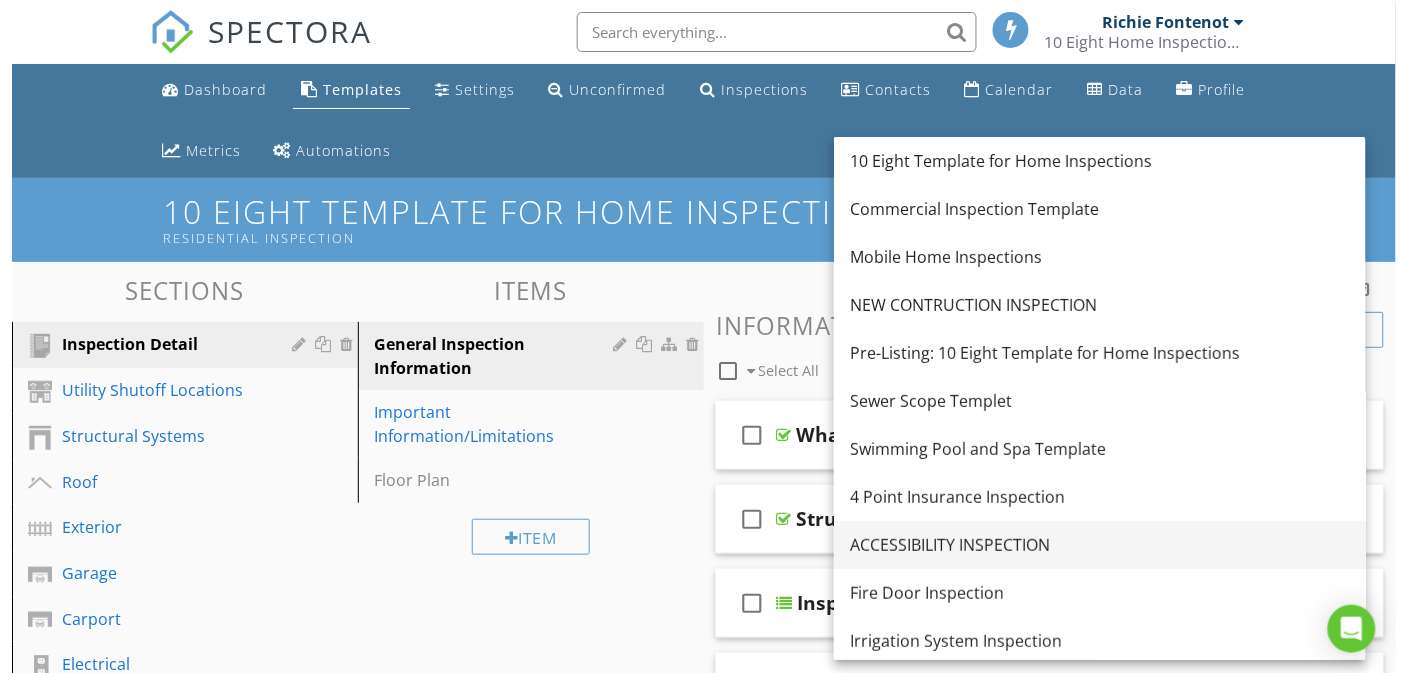 scroll, scrollTop: 147, scrollLeft: 0, axis: vertical 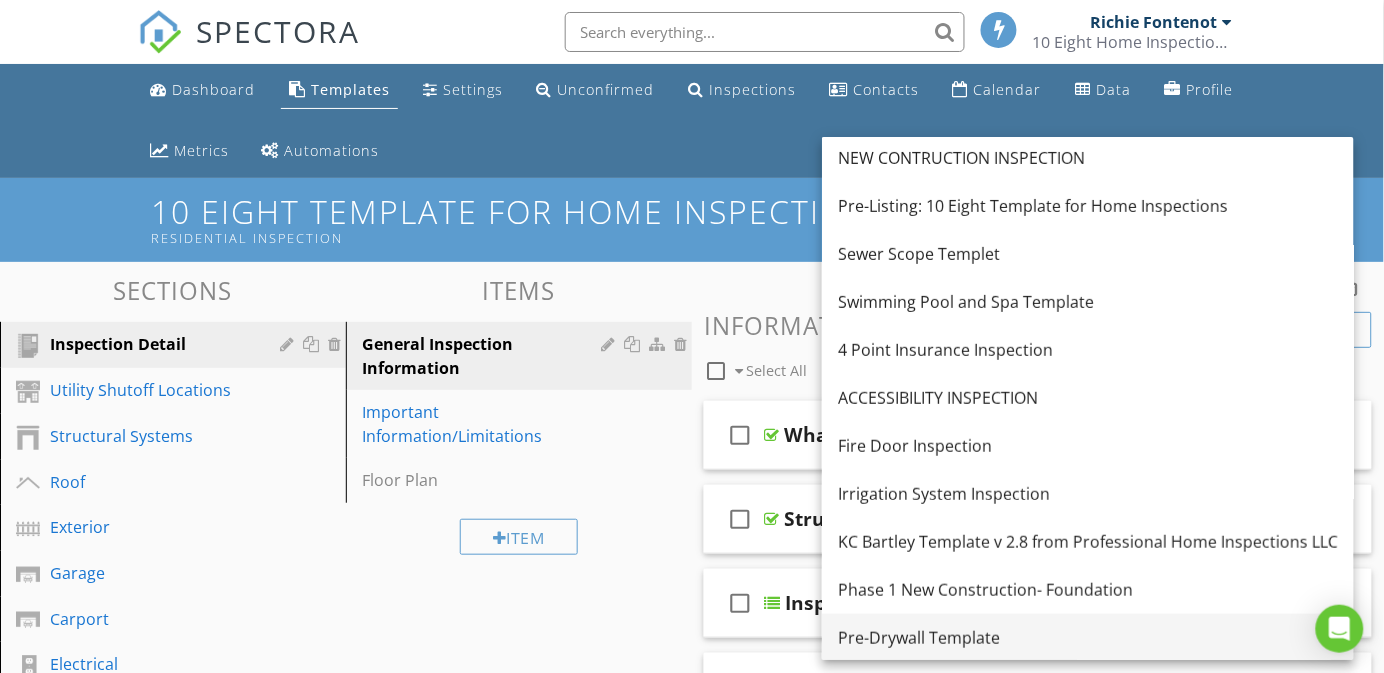 click on "Pre-Drywall Template" at bounding box center (1088, 638) 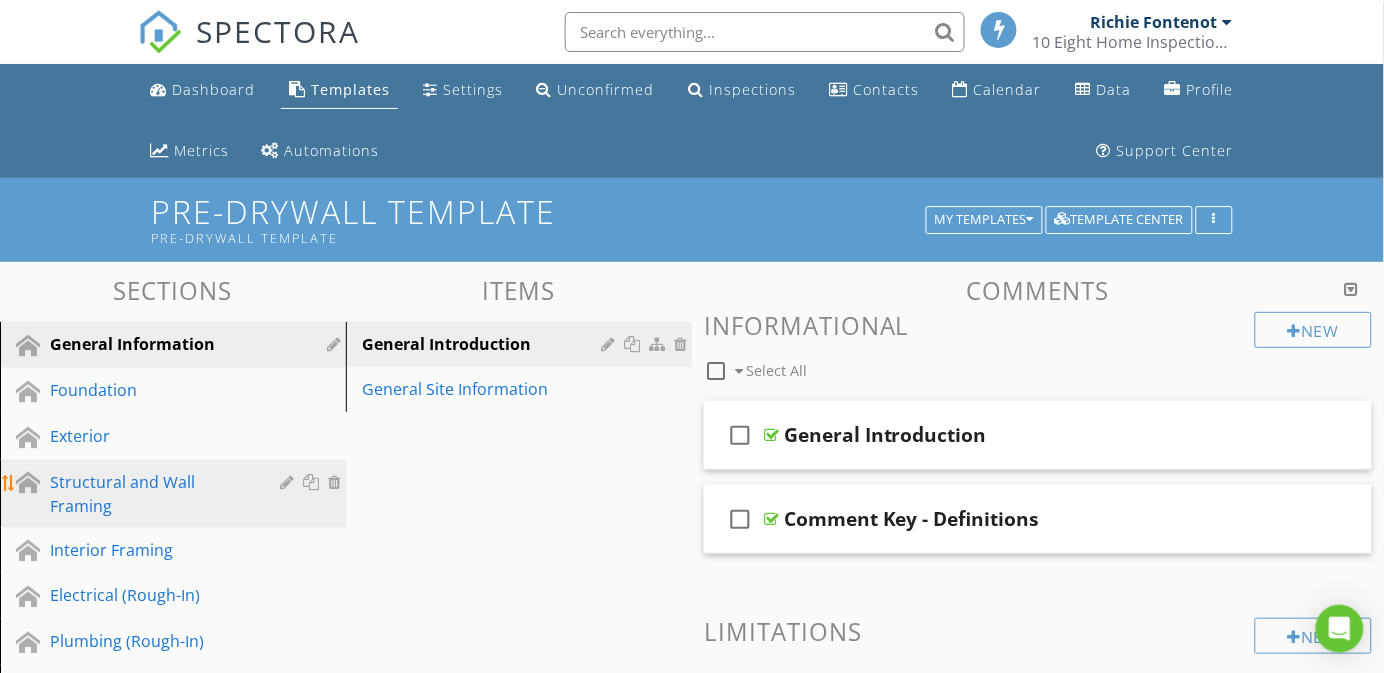 click on "Structural and Wall Framing" at bounding box center [150, 494] 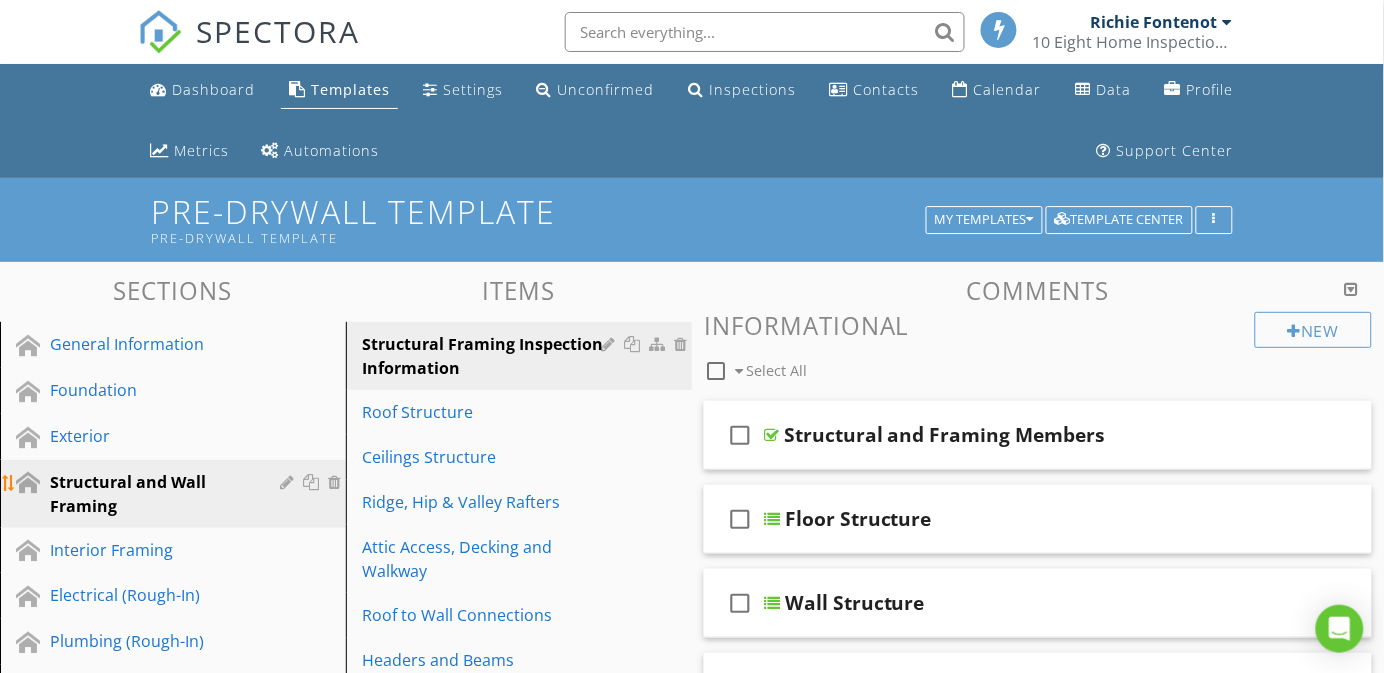 click at bounding box center (289, 482) 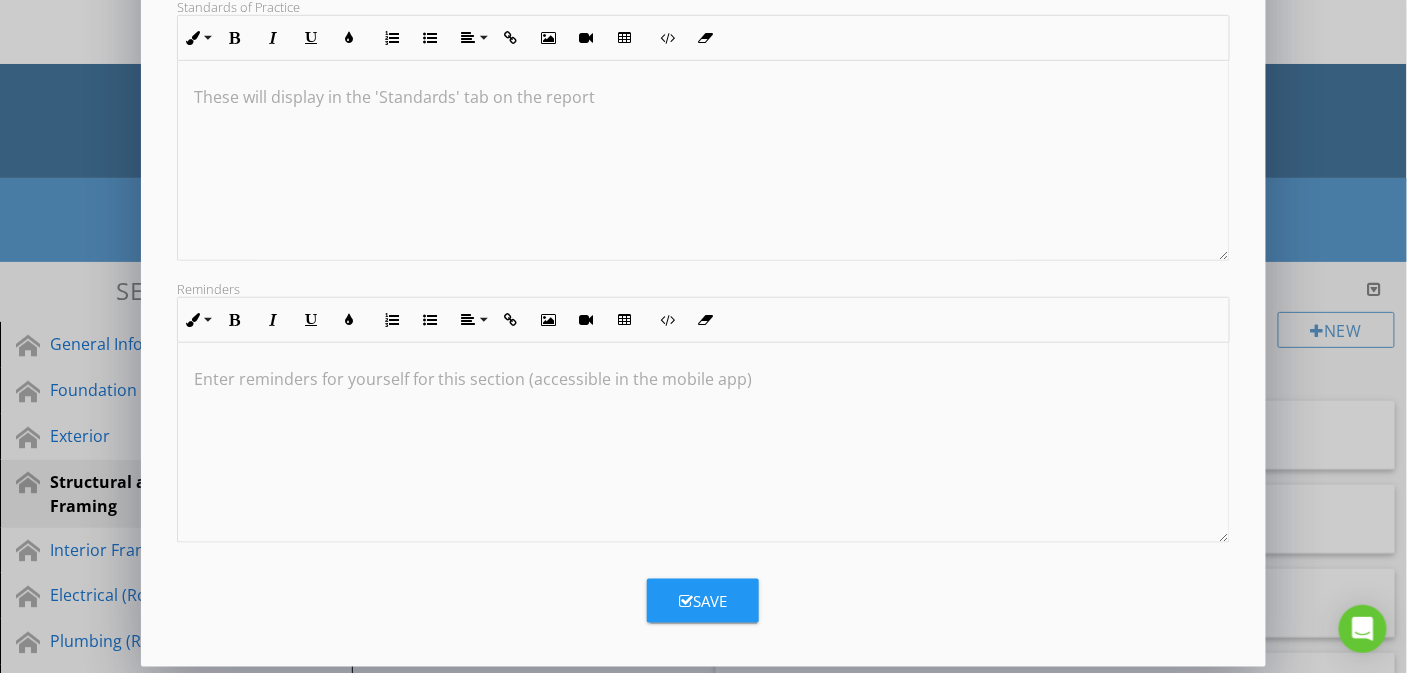 scroll, scrollTop: 385, scrollLeft: 0, axis: vertical 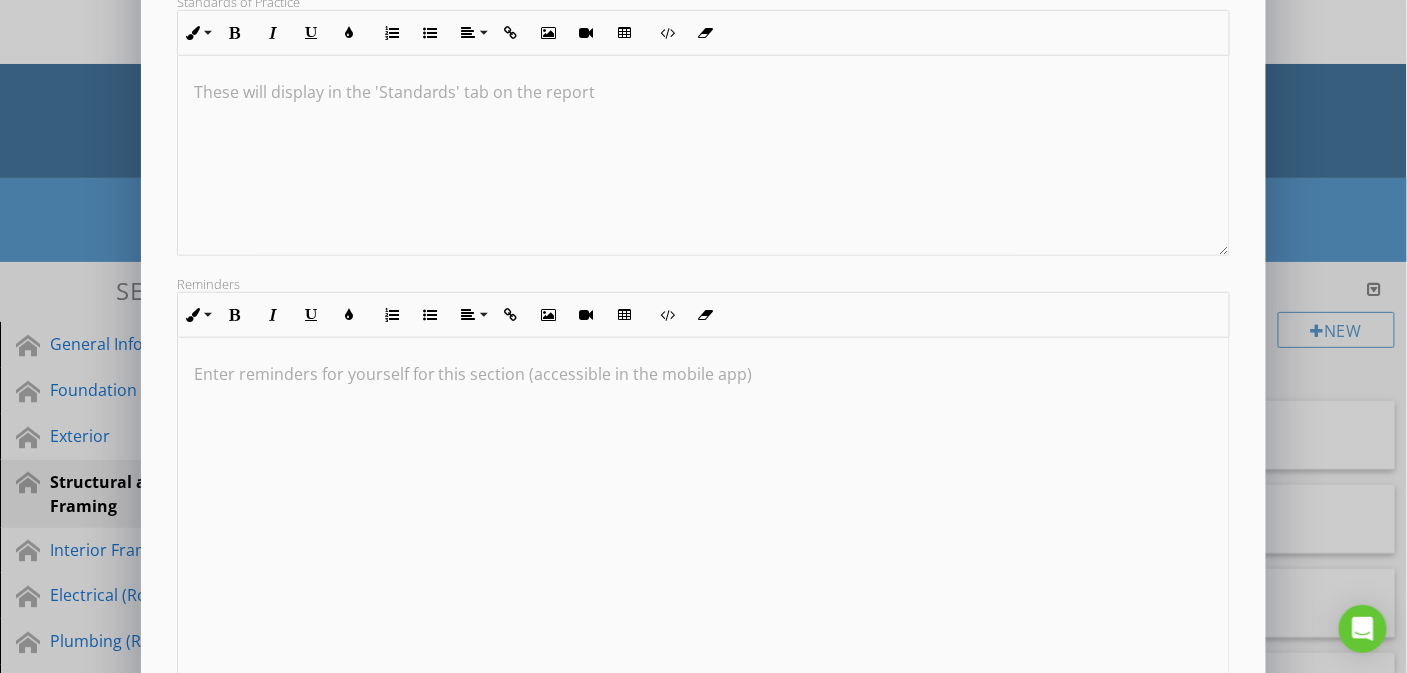 drag, startPoint x: 1222, startPoint y: 527, endPoint x: 1261, endPoint y: 677, distance: 154.98709 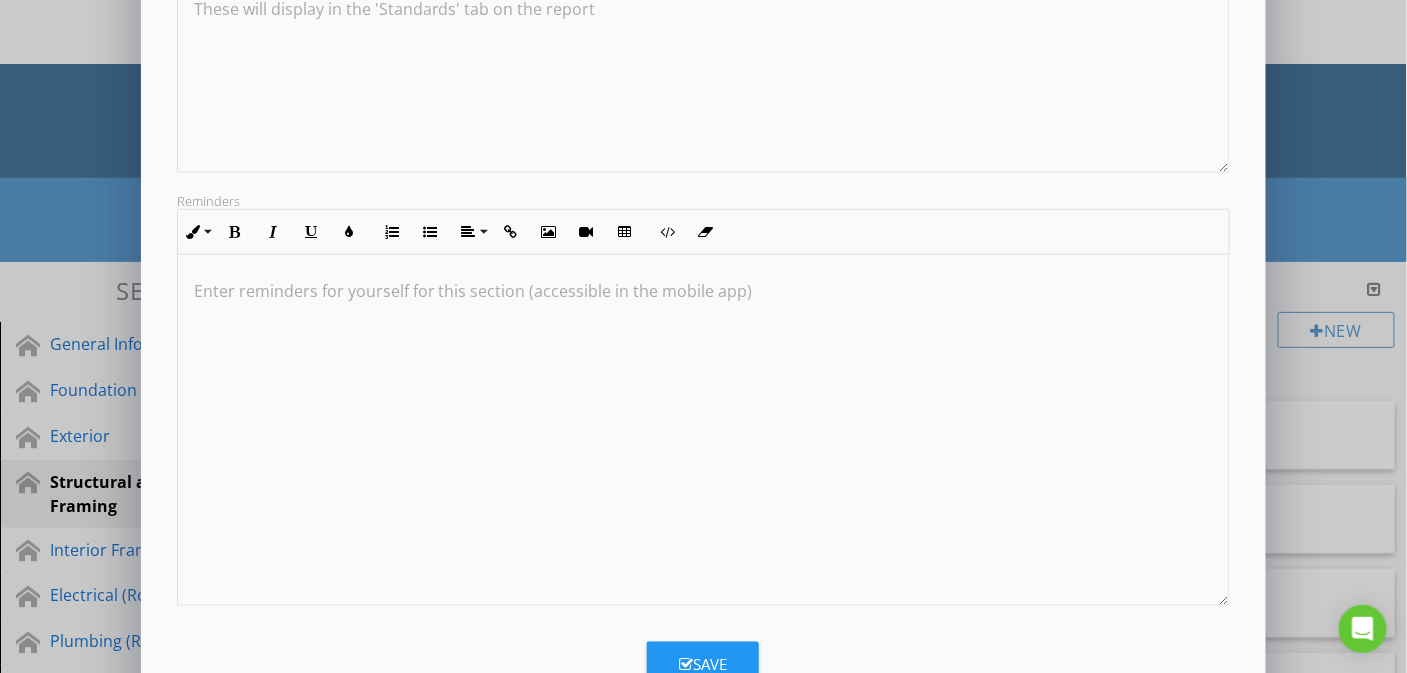 scroll, scrollTop: 536, scrollLeft: 0, axis: vertical 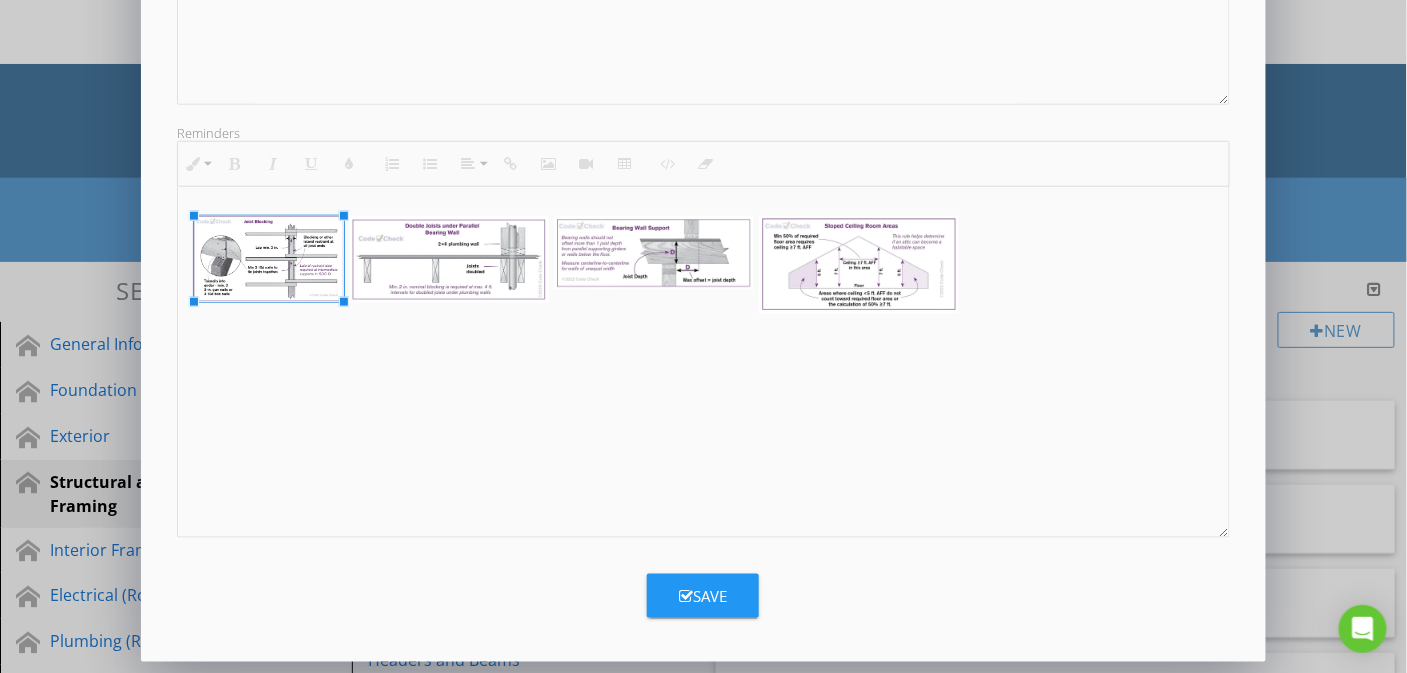 drag, startPoint x: 388, startPoint y: 326, endPoint x: 339, endPoint y: 211, distance: 125.004 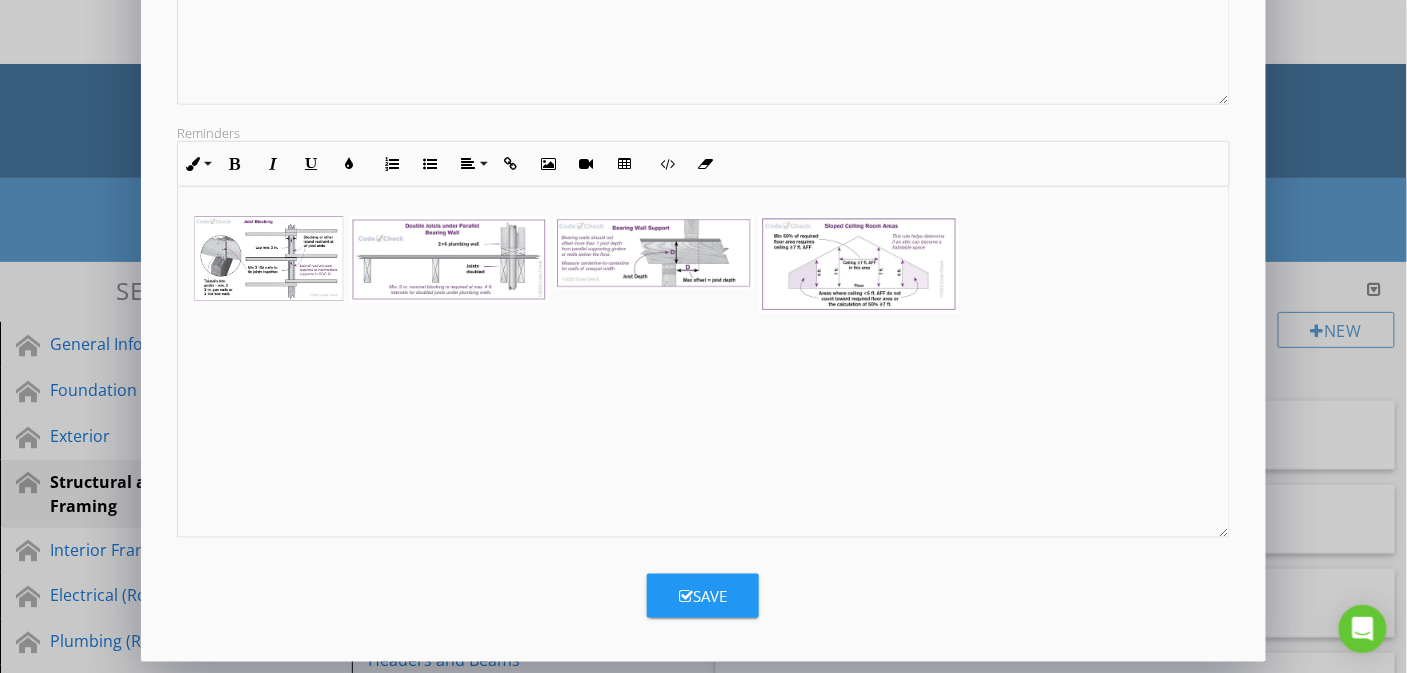 click on "Enter reminders for yourself for this section (accessible in the mobile app)" at bounding box center [704, 362] 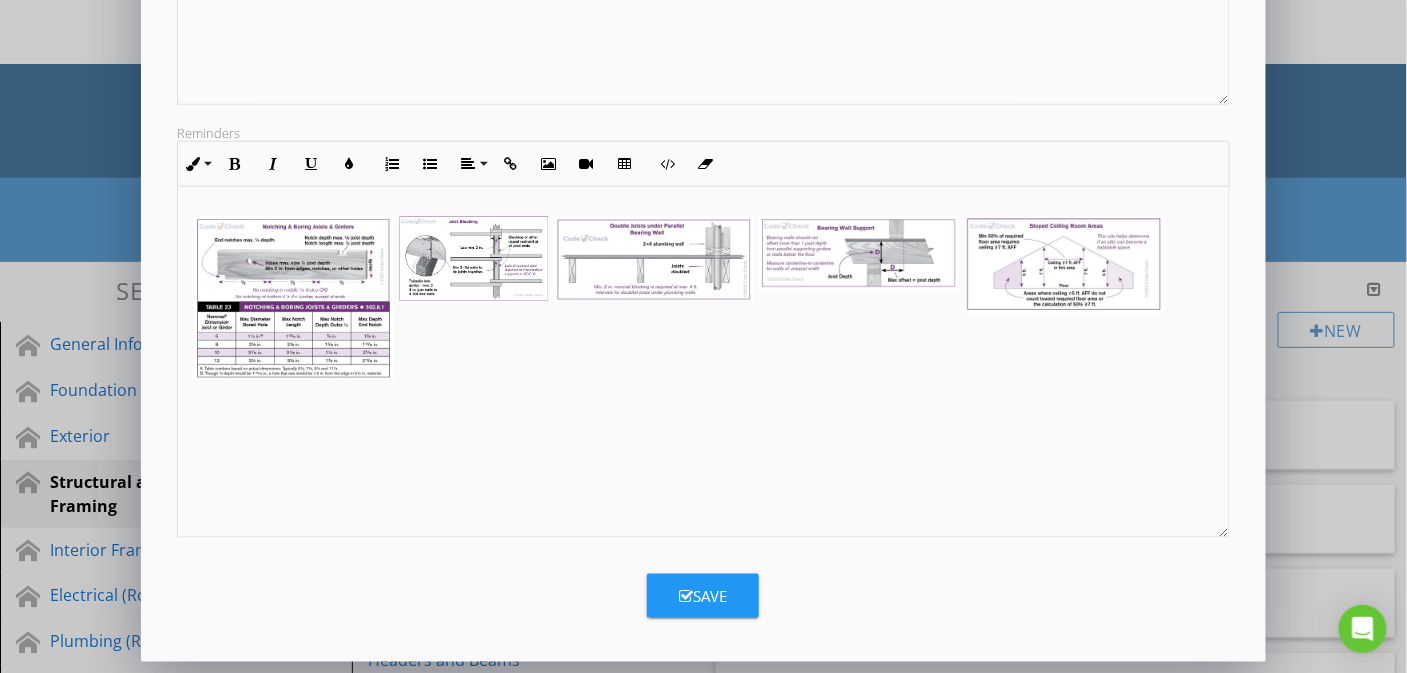 scroll, scrollTop: 1, scrollLeft: 0, axis: vertical 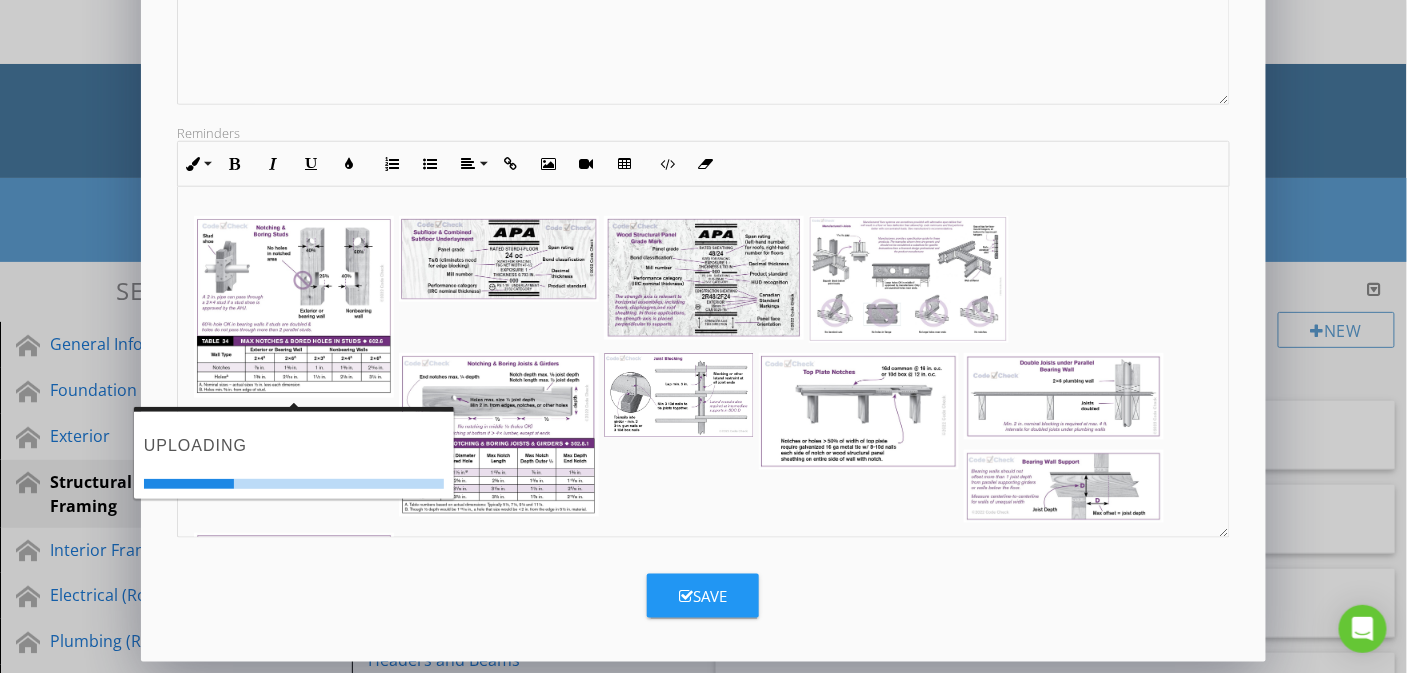 click at bounding box center (1064, 396) 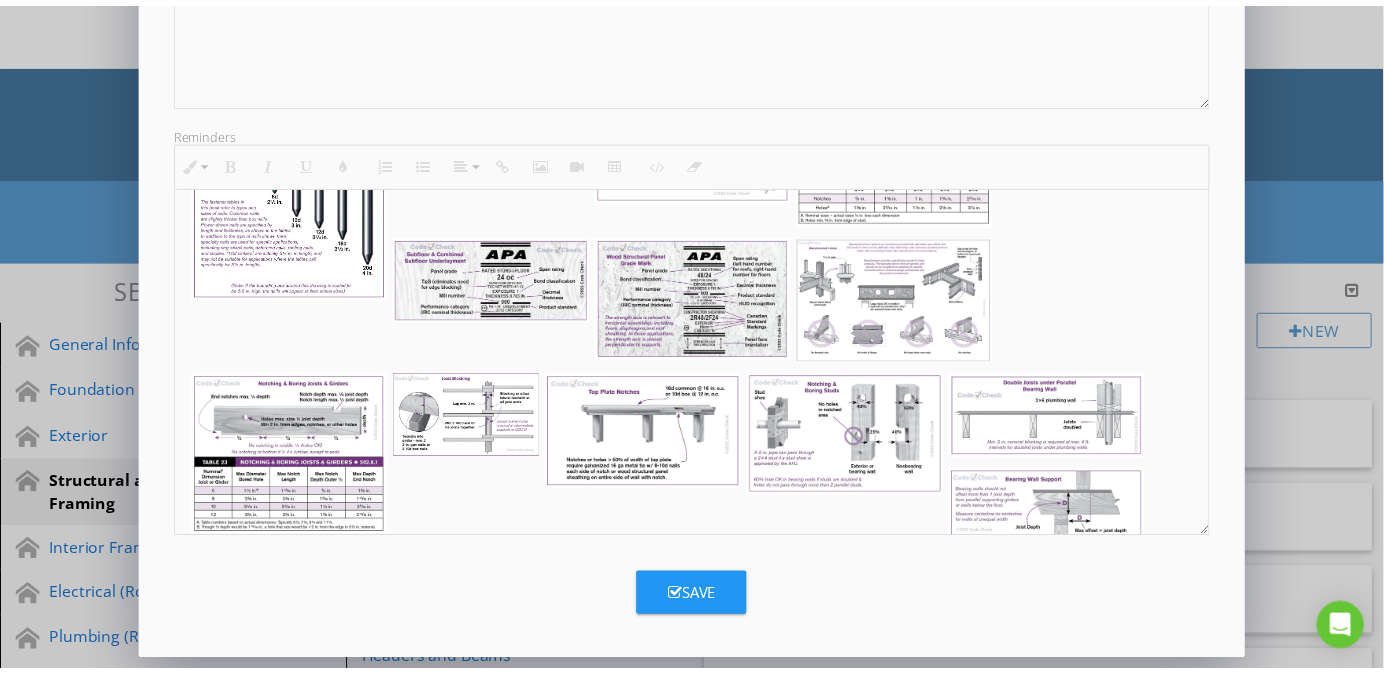 scroll, scrollTop: 733, scrollLeft: 0, axis: vertical 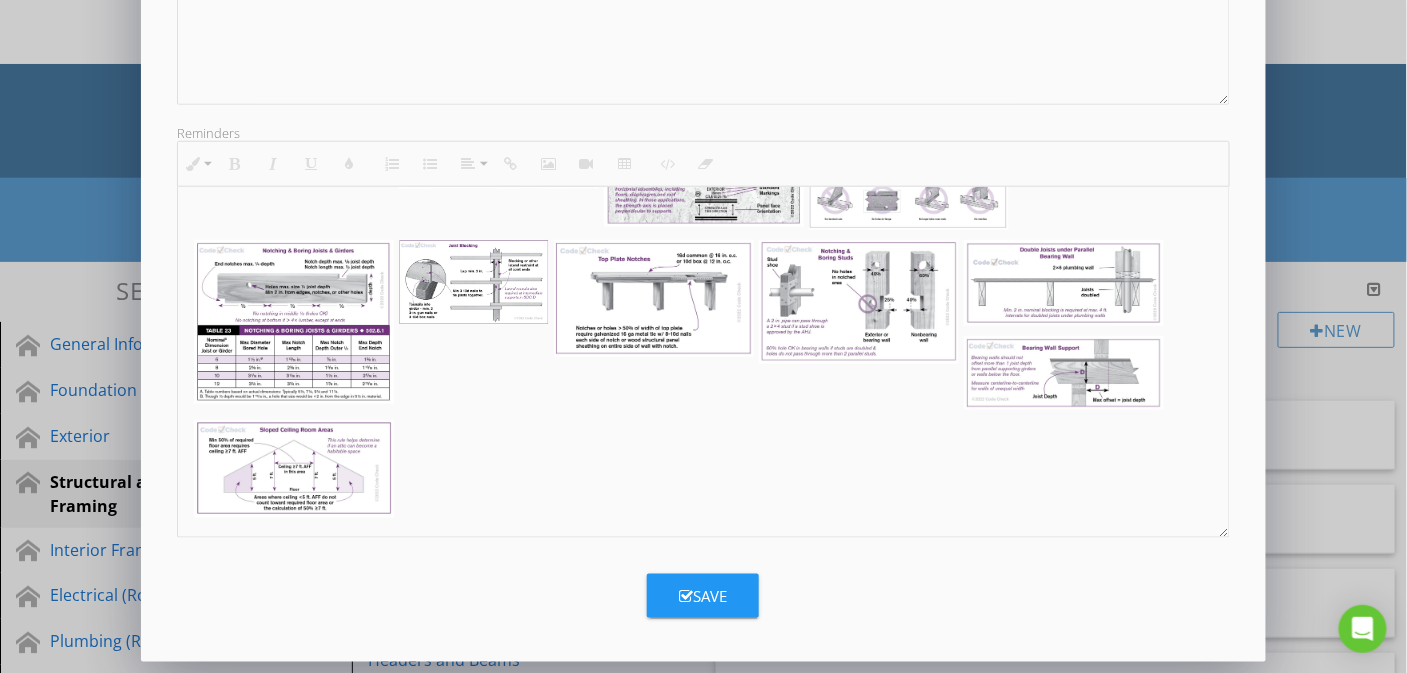click on "Save" at bounding box center (703, 596) 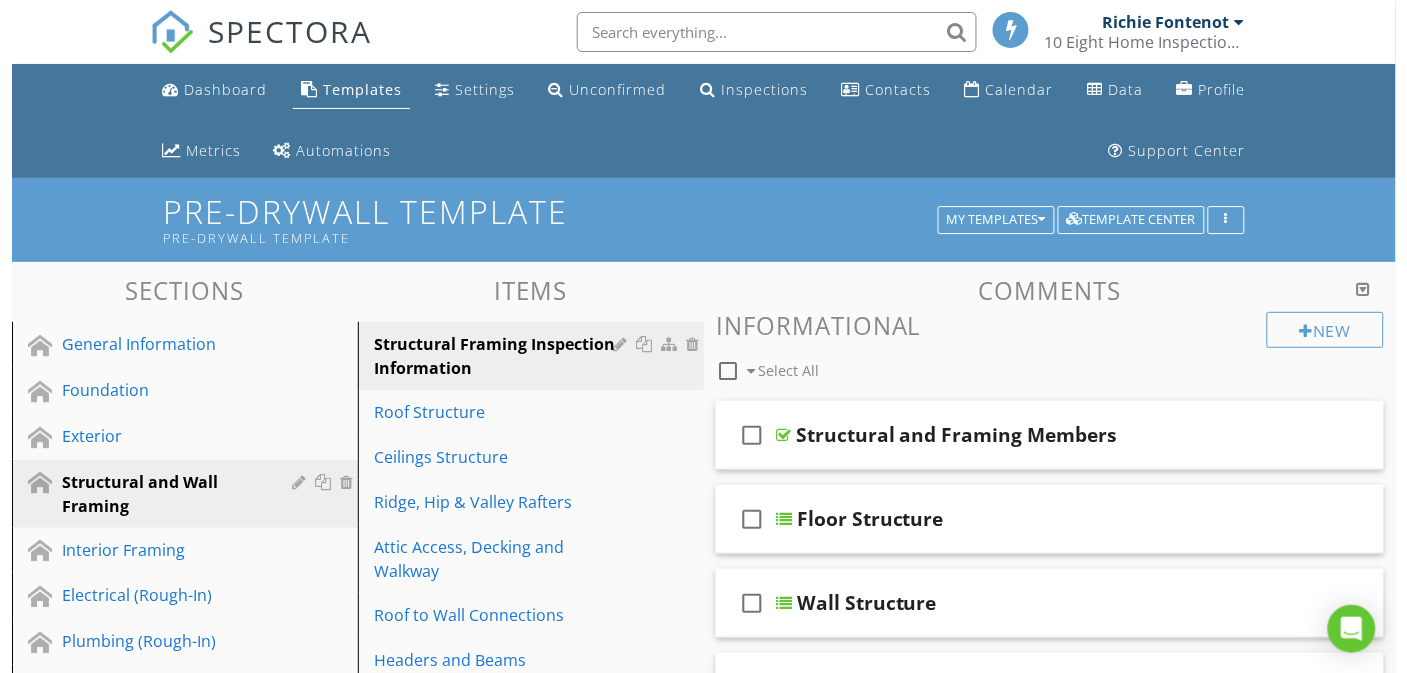 scroll, scrollTop: 167, scrollLeft: 0, axis: vertical 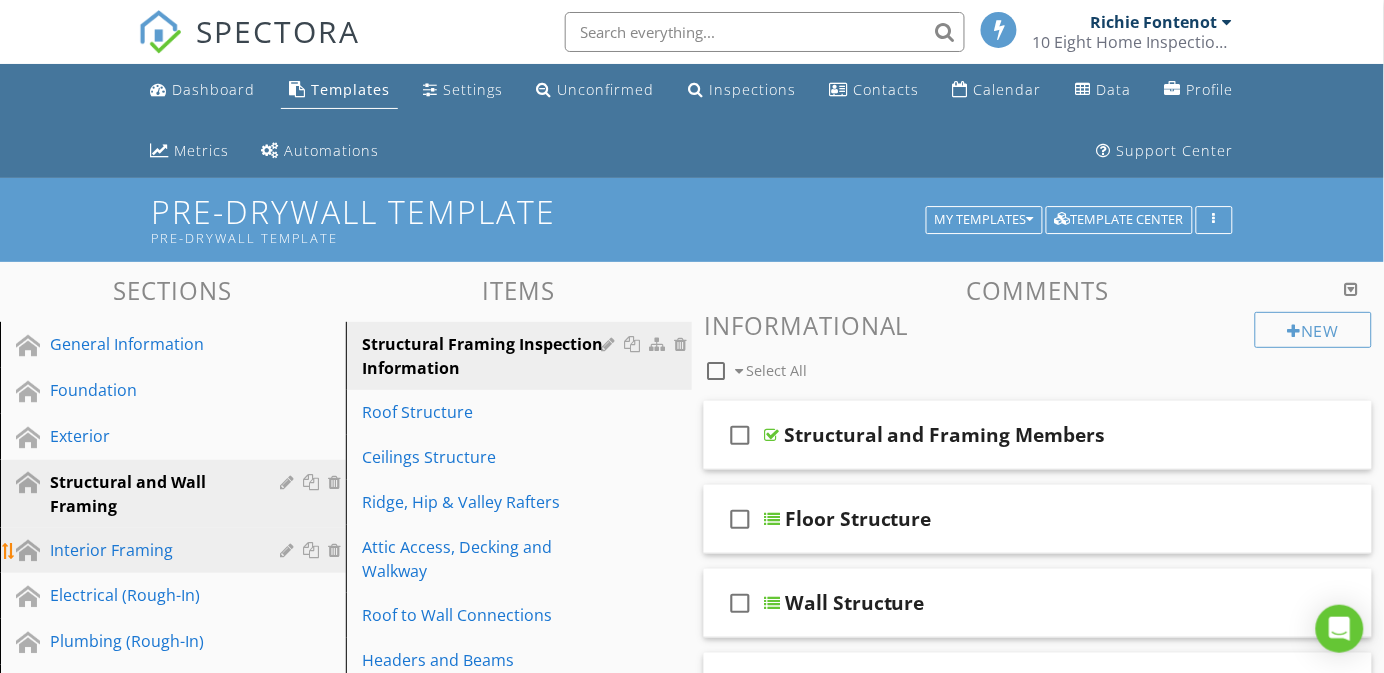 click on "Interior Framing" at bounding box center [150, 550] 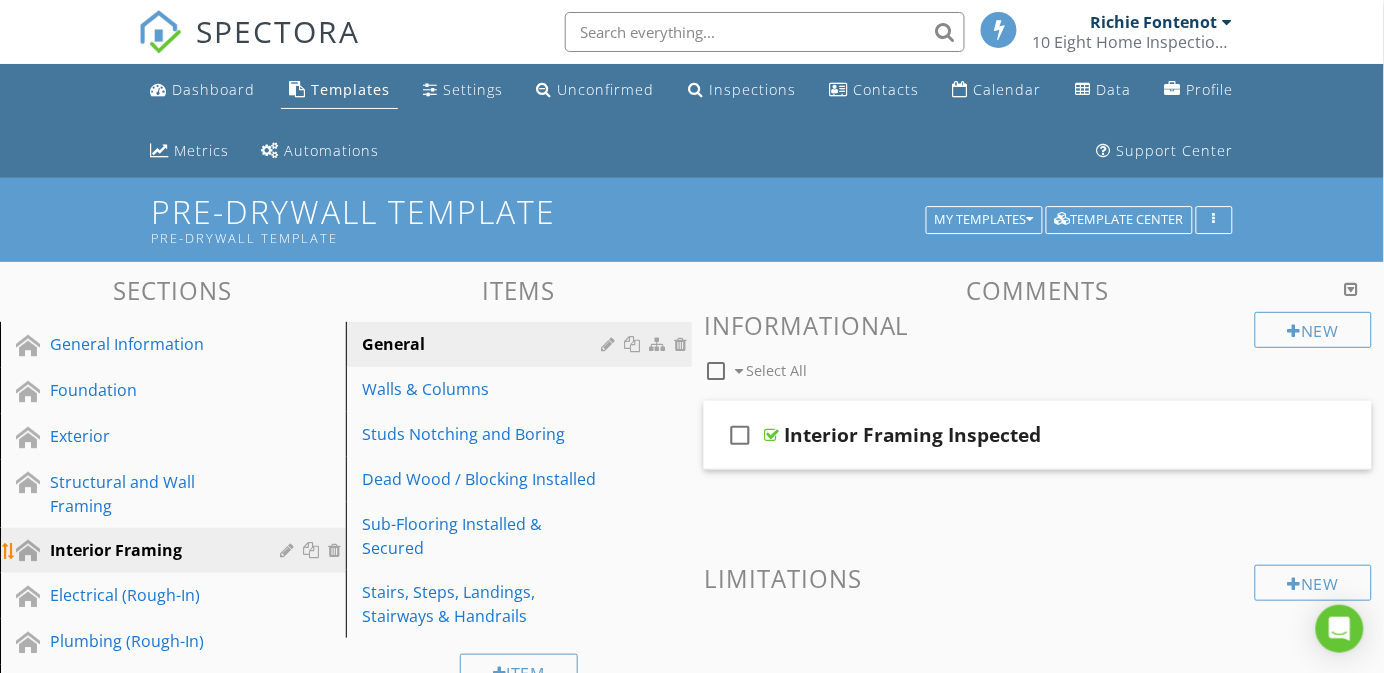 click on "Interior Framing" at bounding box center [188, 551] 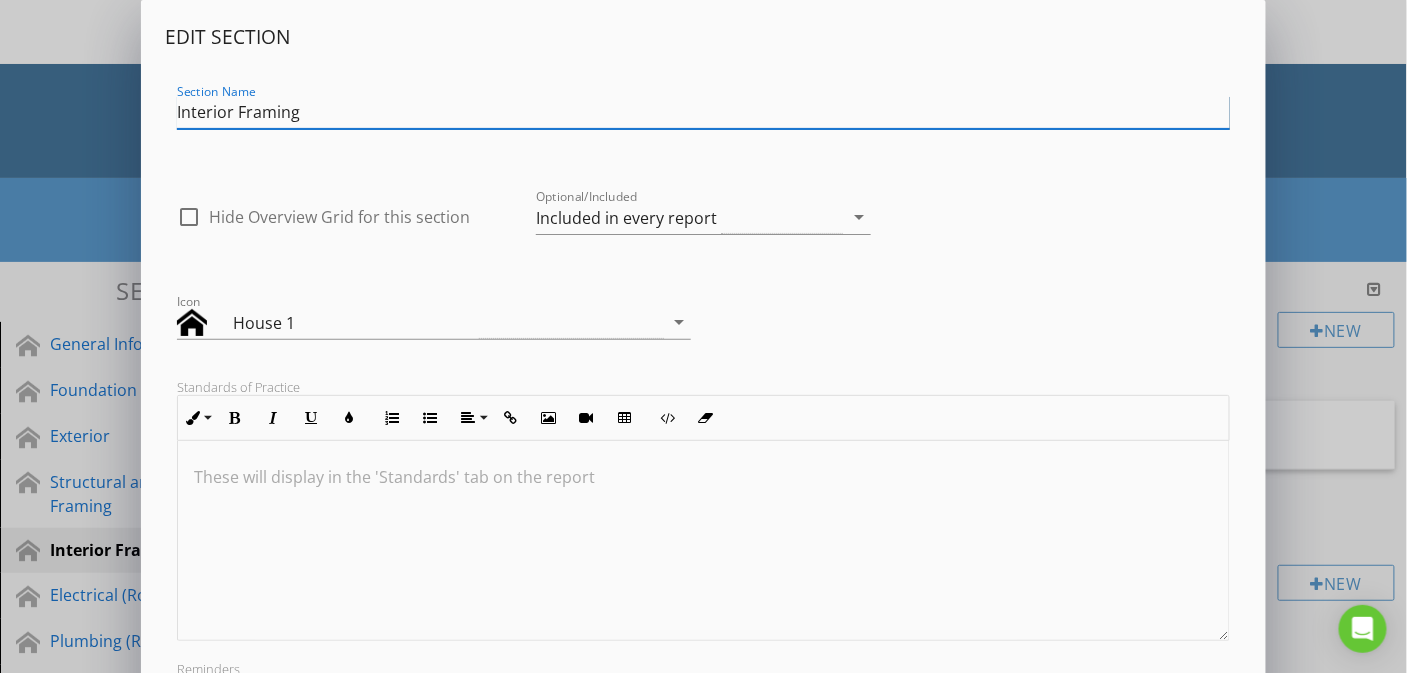 scroll, scrollTop: 1, scrollLeft: 0, axis: vertical 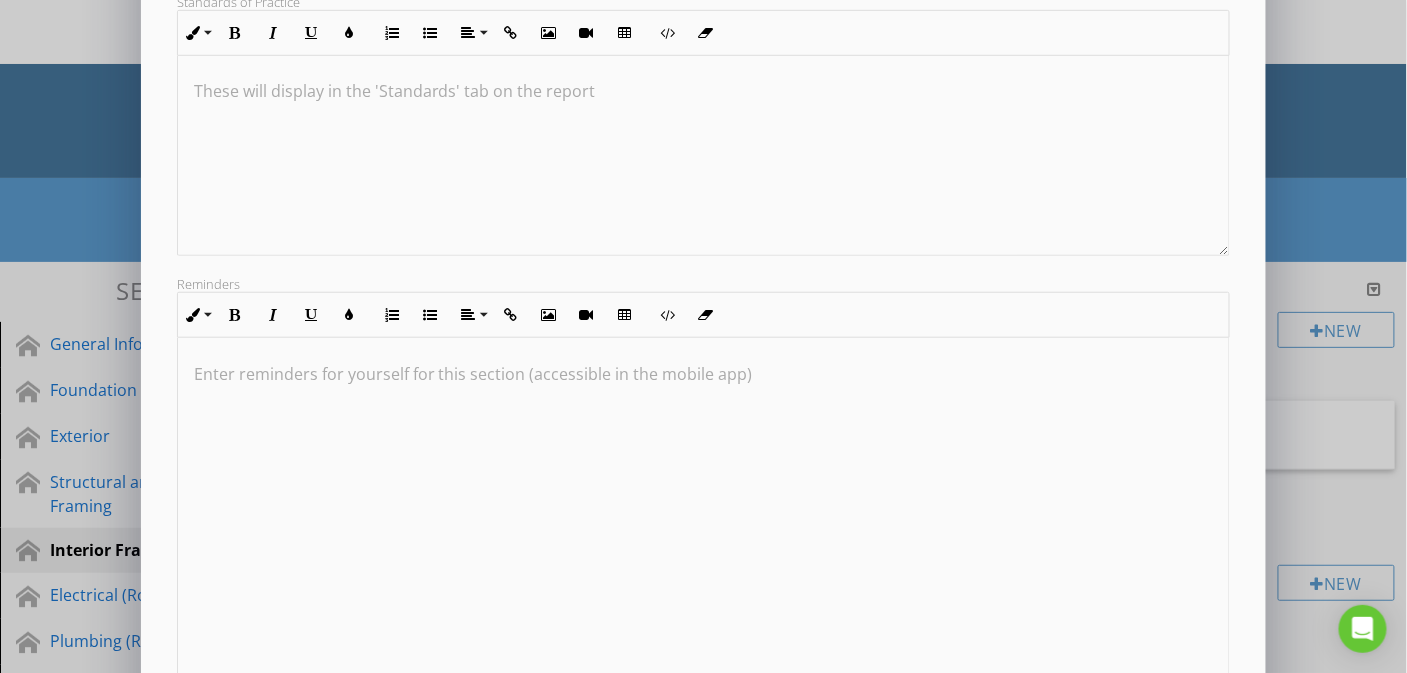 drag, startPoint x: 1223, startPoint y: 525, endPoint x: 1229, endPoint y: 667, distance: 142.12671 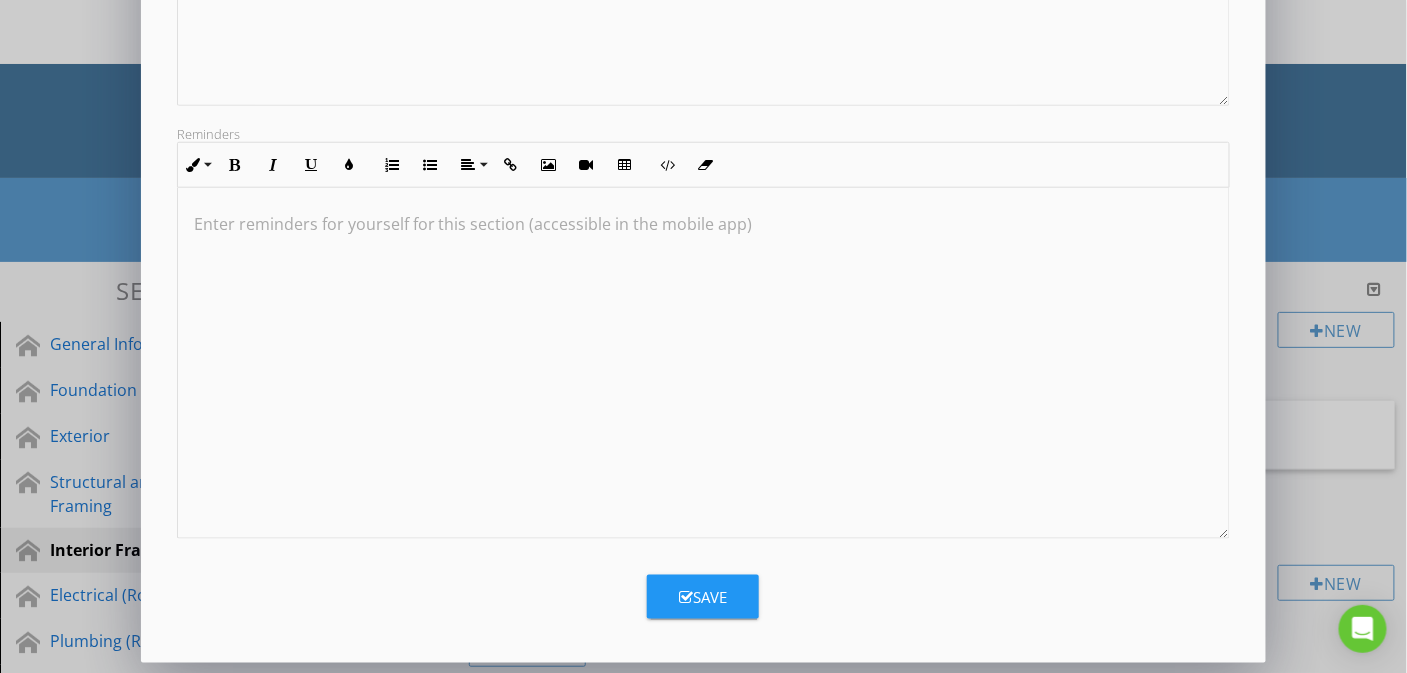 scroll, scrollTop: 536, scrollLeft: 0, axis: vertical 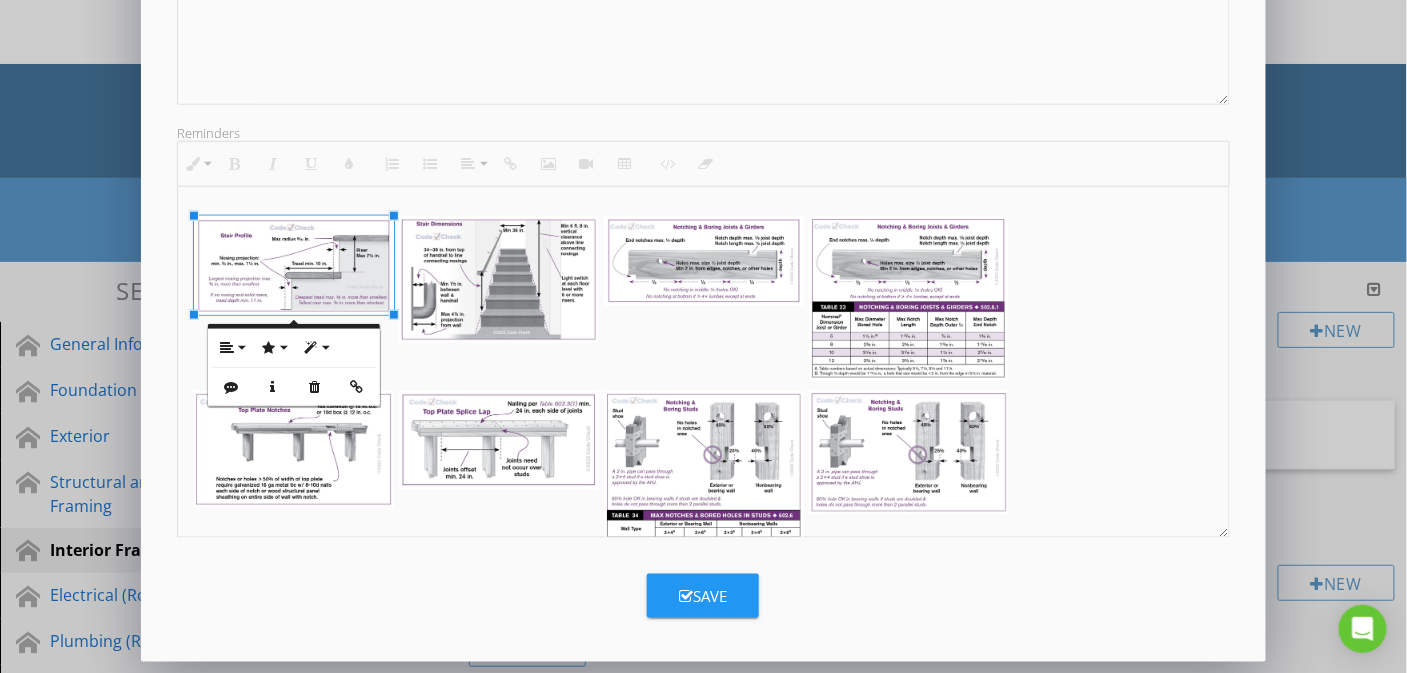 click on "Save" at bounding box center (703, 596) 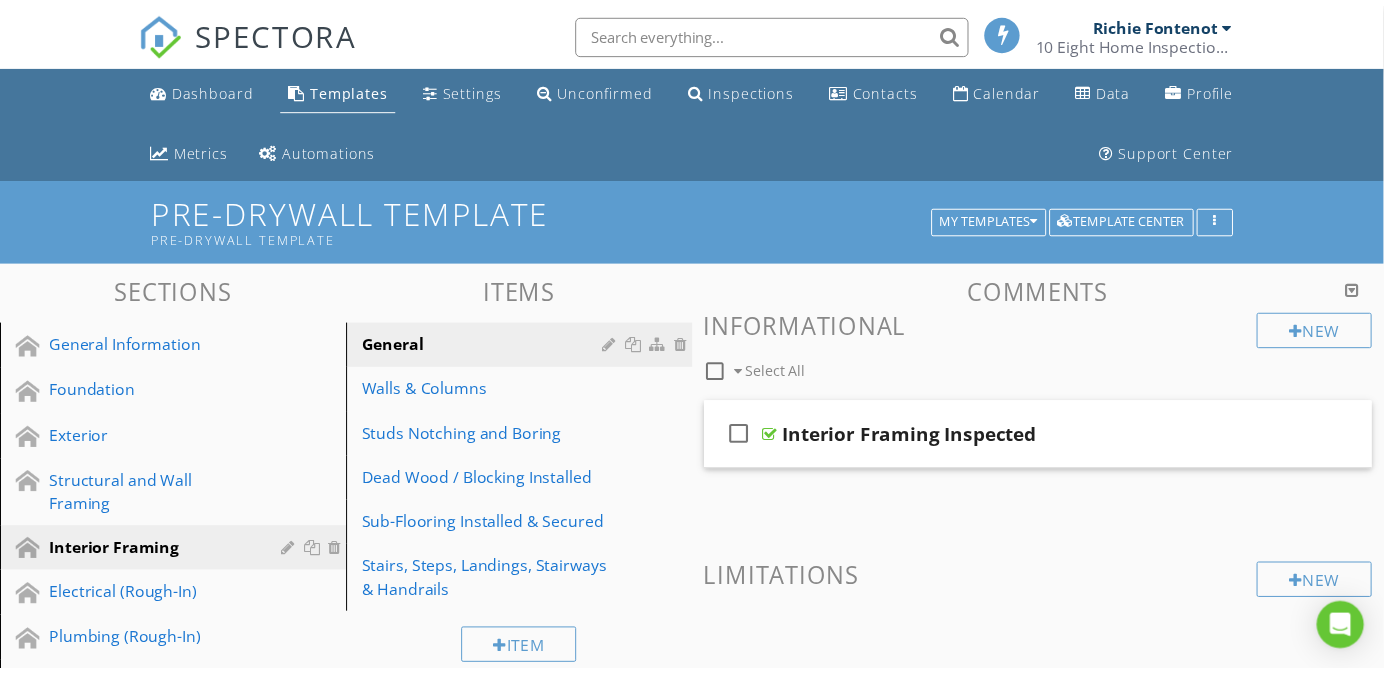 scroll, scrollTop: 167, scrollLeft: 0, axis: vertical 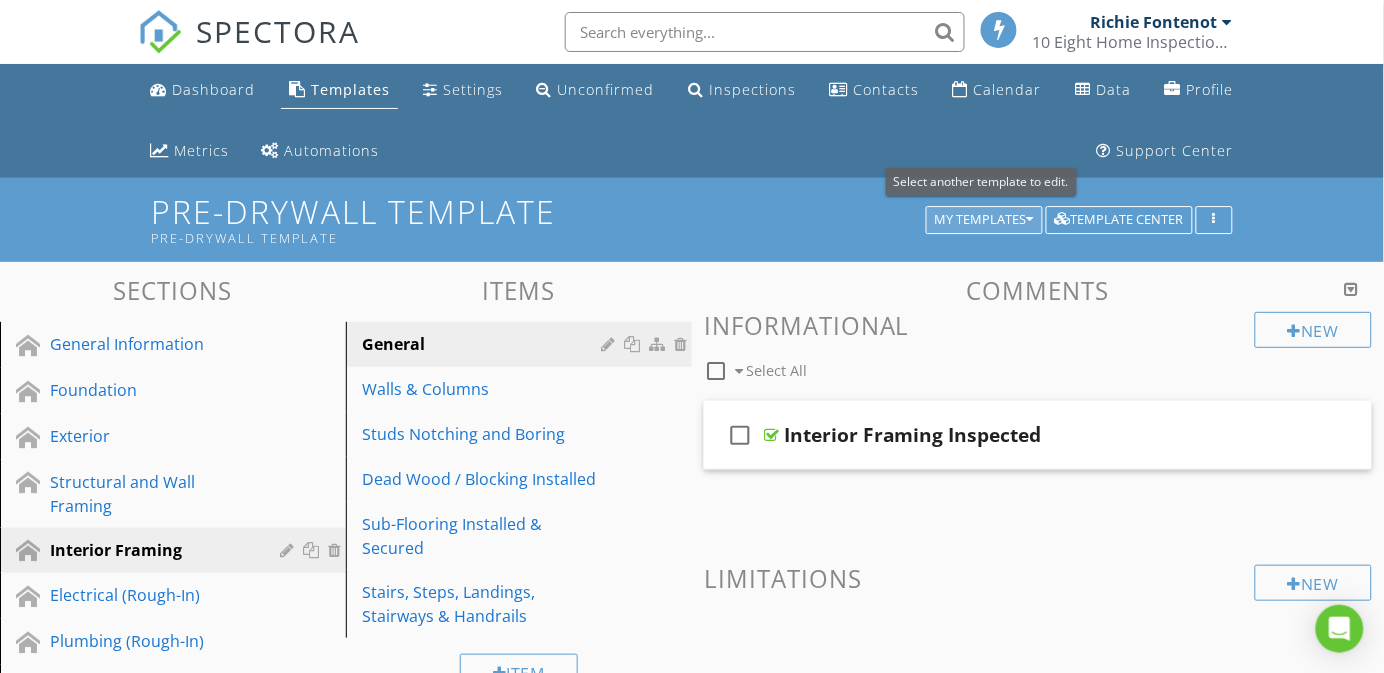 click on "My Templates" at bounding box center (984, 220) 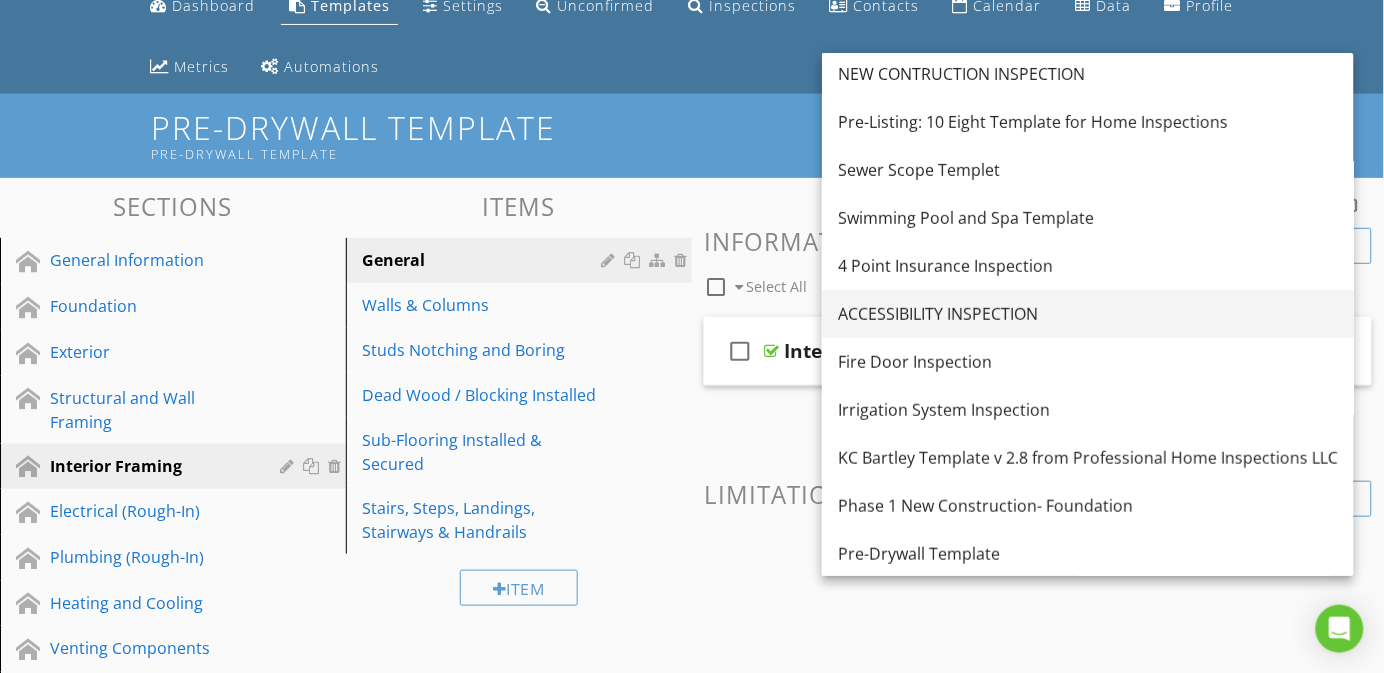 scroll, scrollTop: 300, scrollLeft: 0, axis: vertical 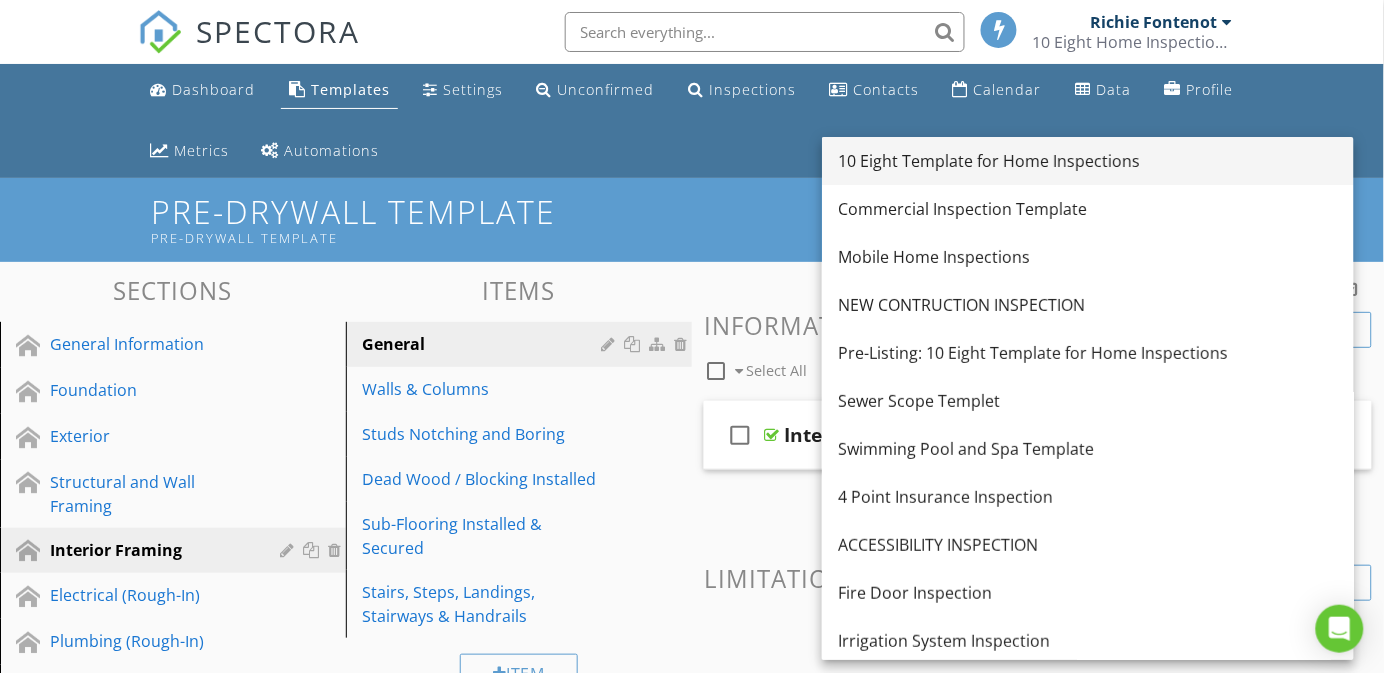 click on "10 Eight Template for Home Inspections" at bounding box center (1088, 161) 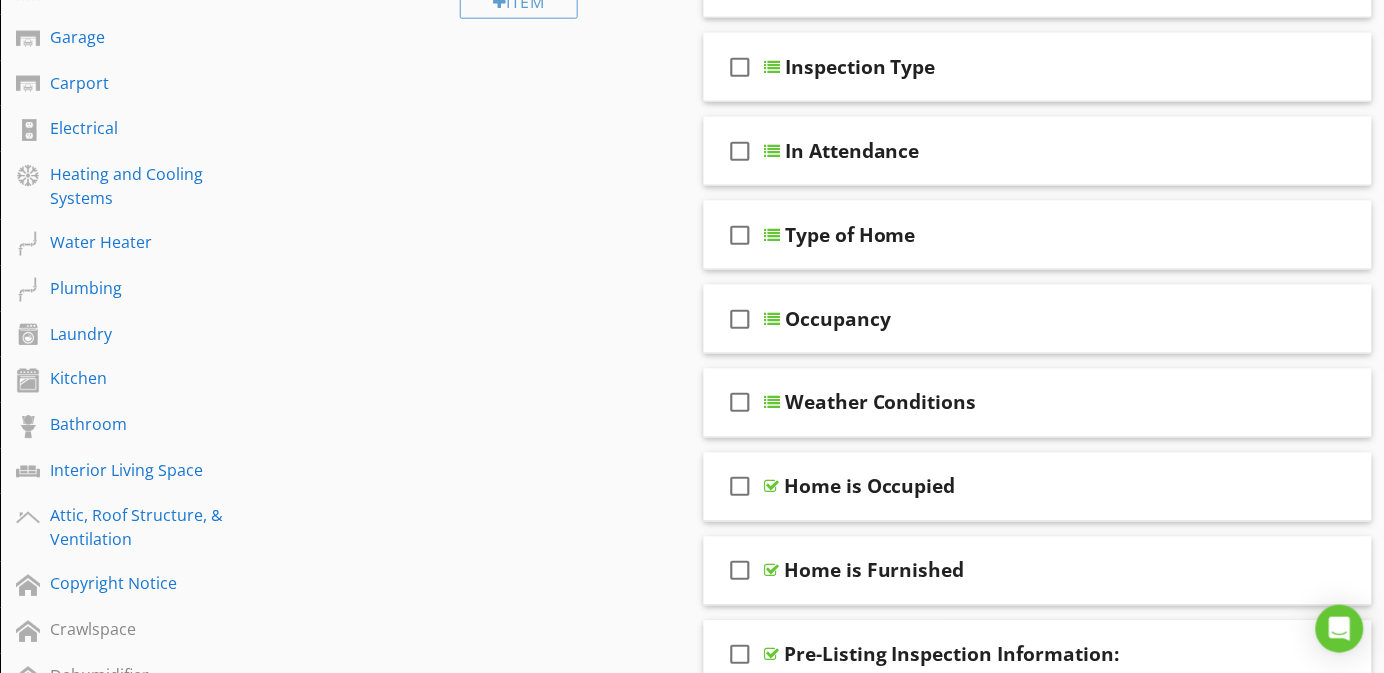 scroll, scrollTop: 600, scrollLeft: 0, axis: vertical 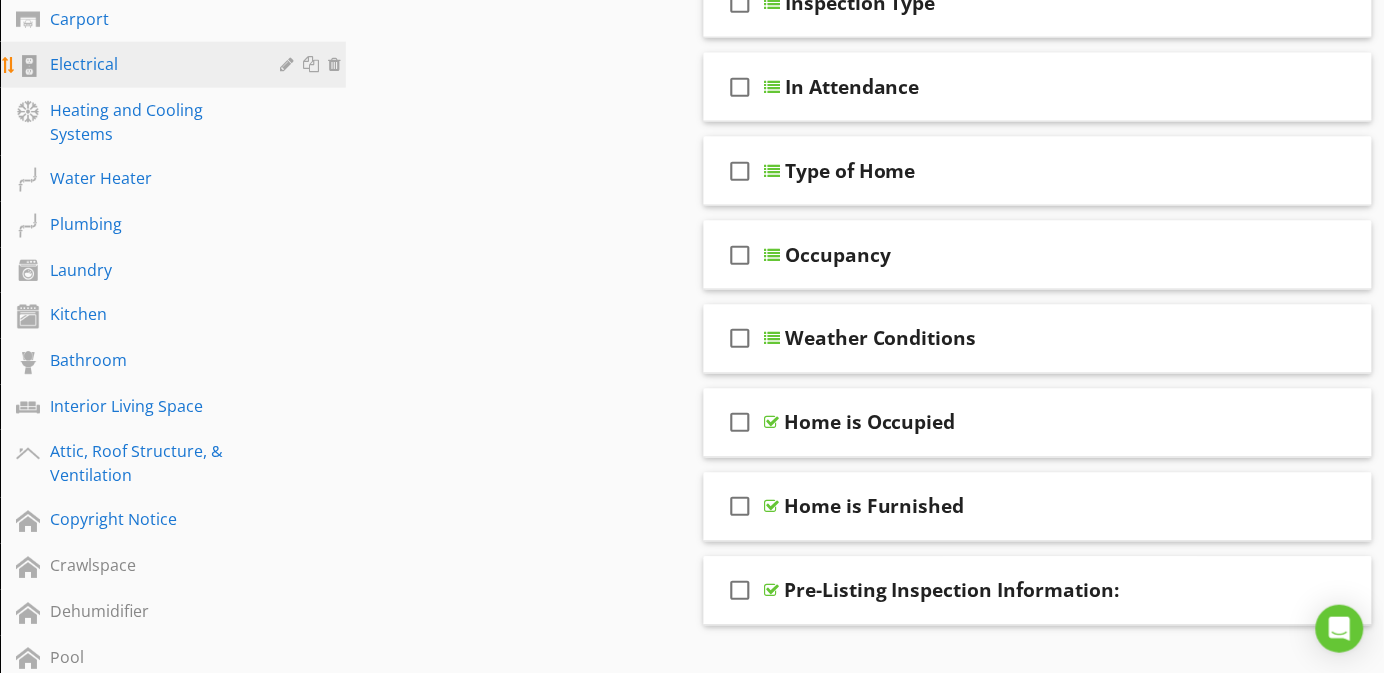 click on "Electrical" at bounding box center (176, 65) 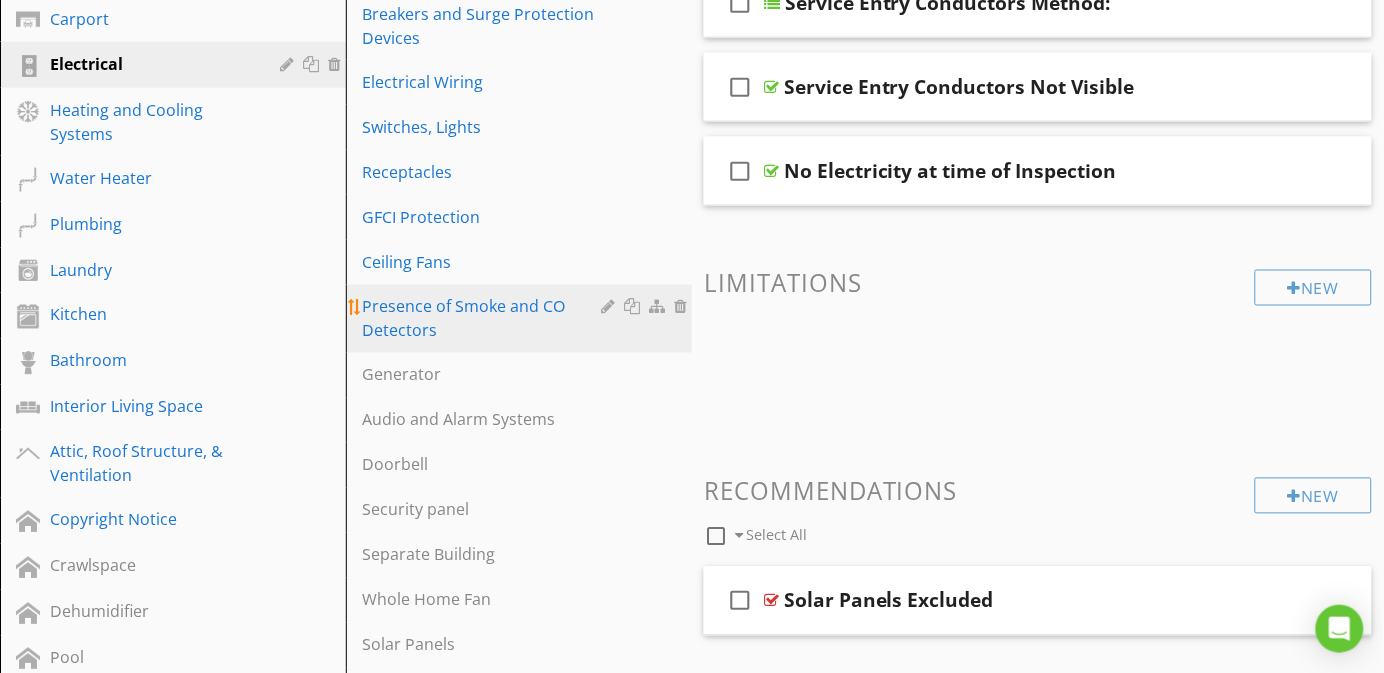click on "Presence of Smoke and CO Detectors" at bounding box center [484, 319] 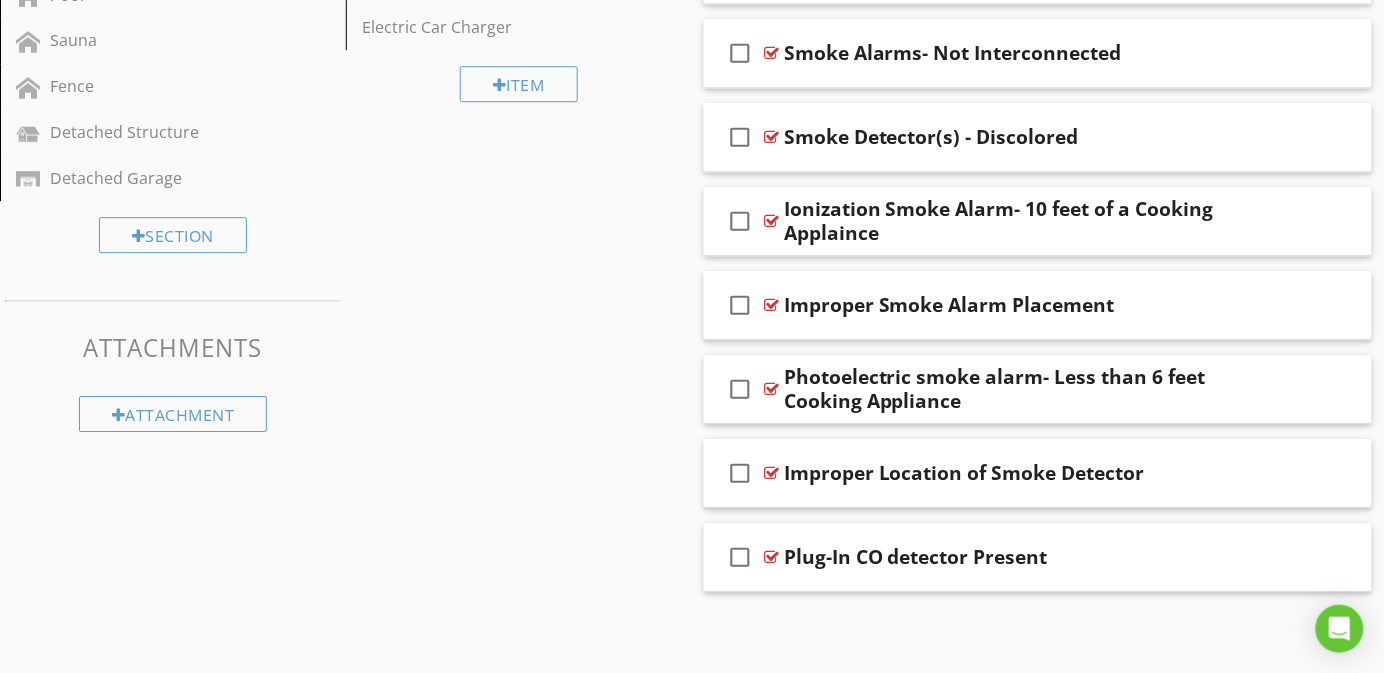 scroll, scrollTop: 1266, scrollLeft: 0, axis: vertical 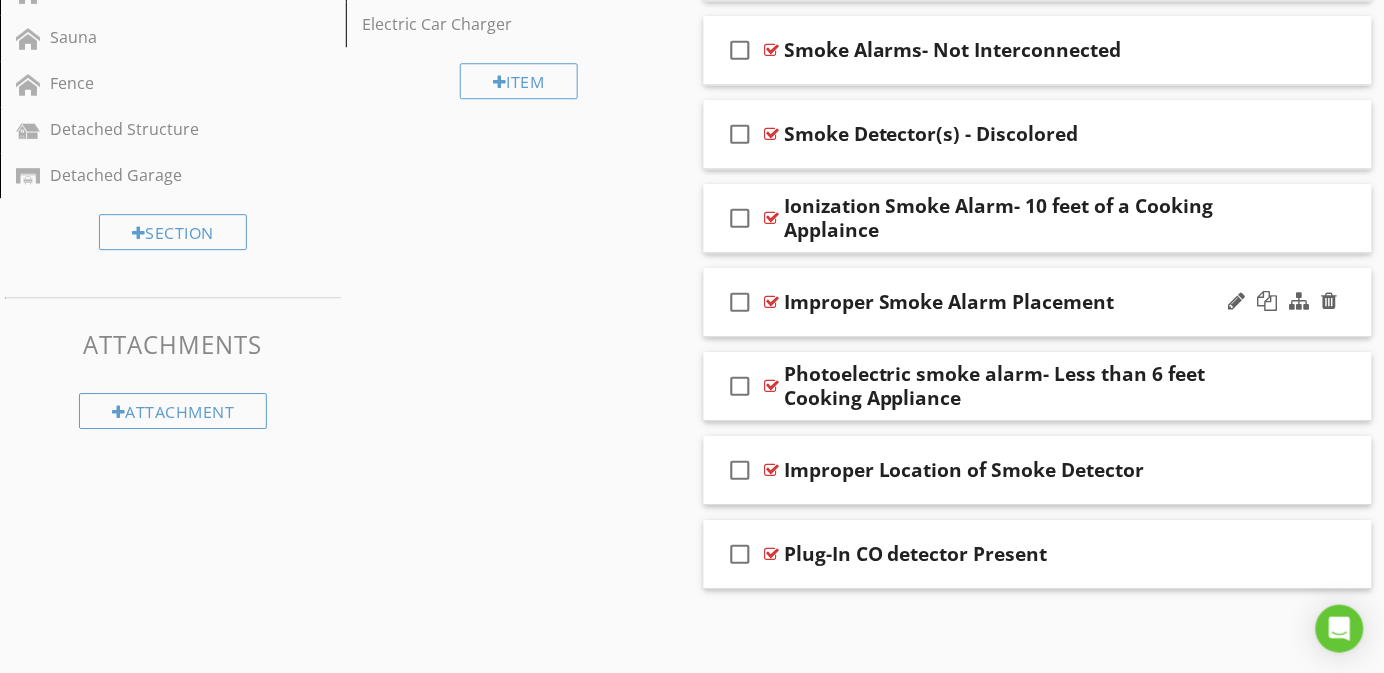 click on "check_box_outline_blank
Improper Smoke Alarm Placement" at bounding box center (1038, 302) 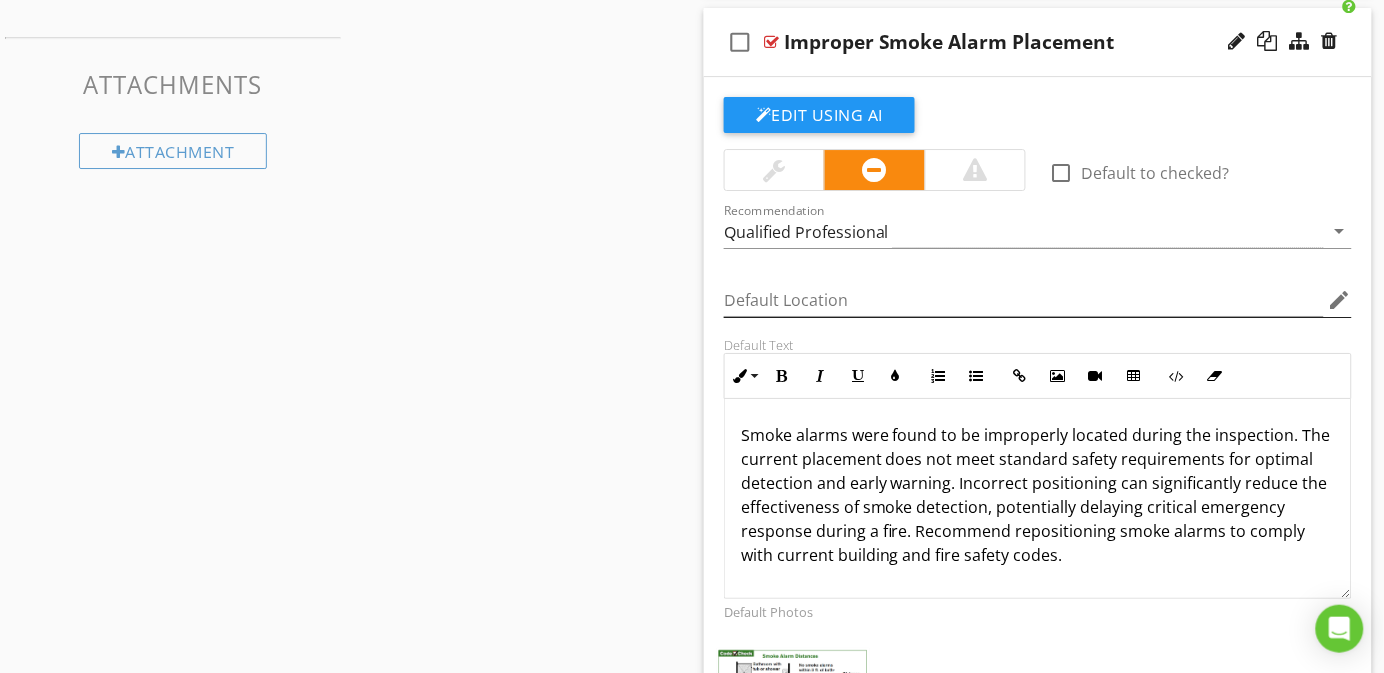 scroll, scrollTop: 1566, scrollLeft: 0, axis: vertical 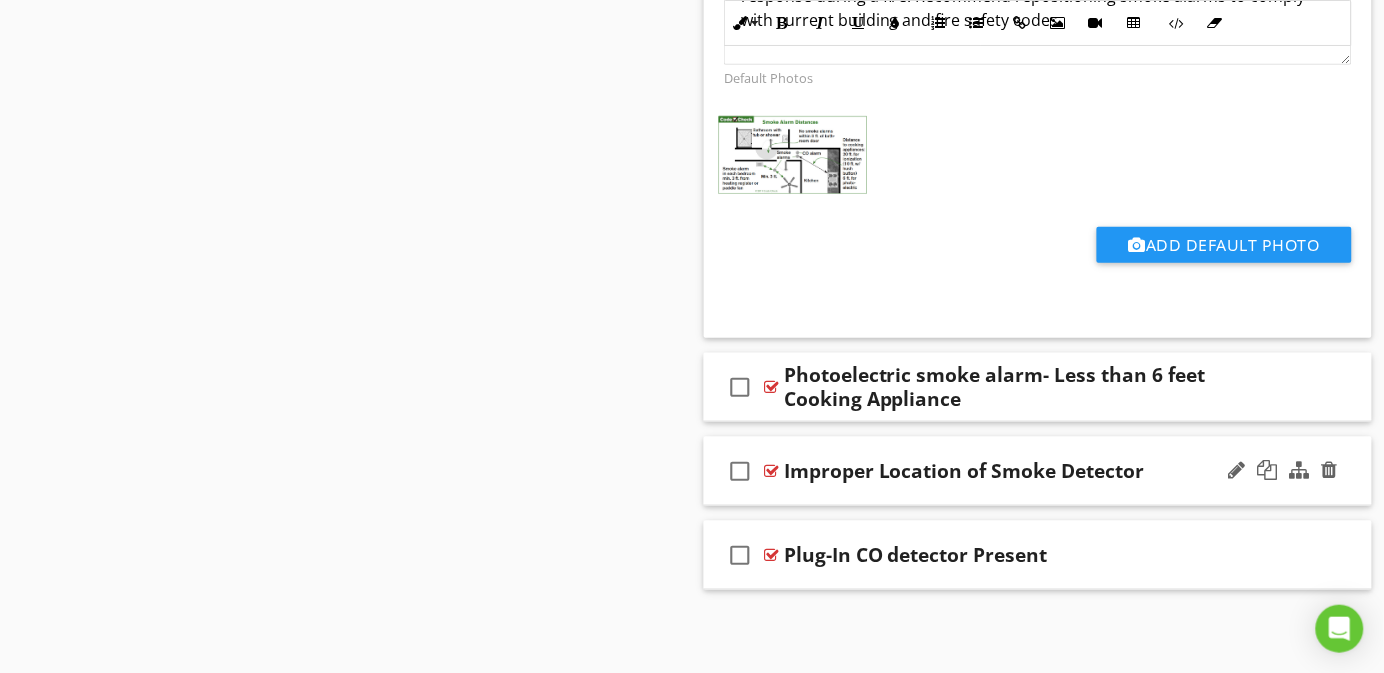 click on "check_box_outline_blank
Improper Location of Smoke Detector" at bounding box center [1038, 471] 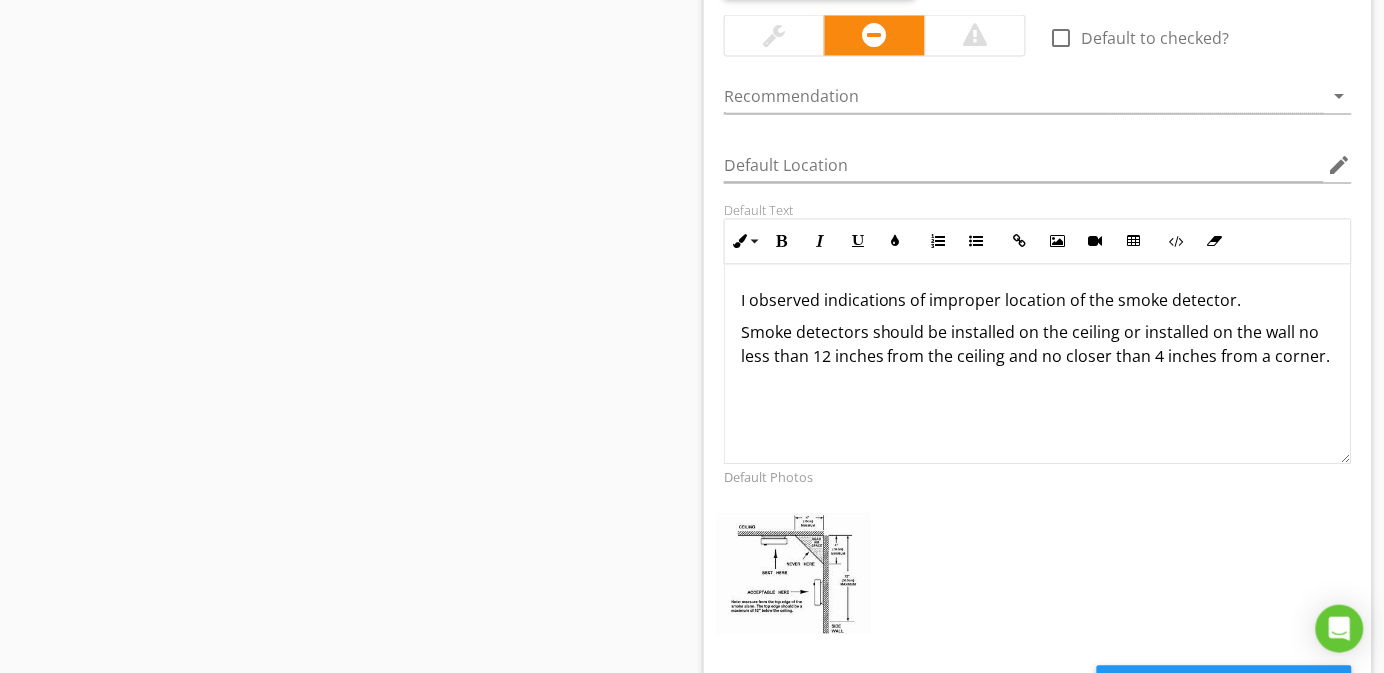 scroll, scrollTop: 2810, scrollLeft: 0, axis: vertical 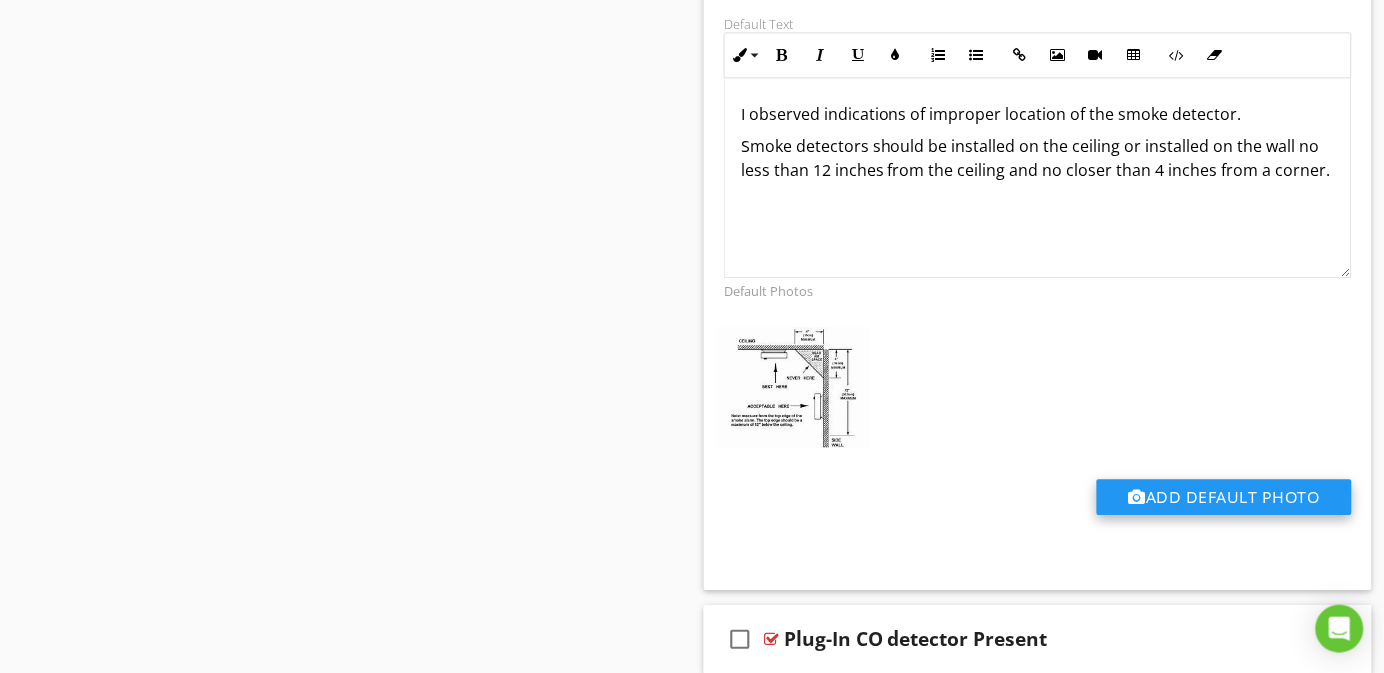 click on "Add Default Photo" at bounding box center (1224, 497) 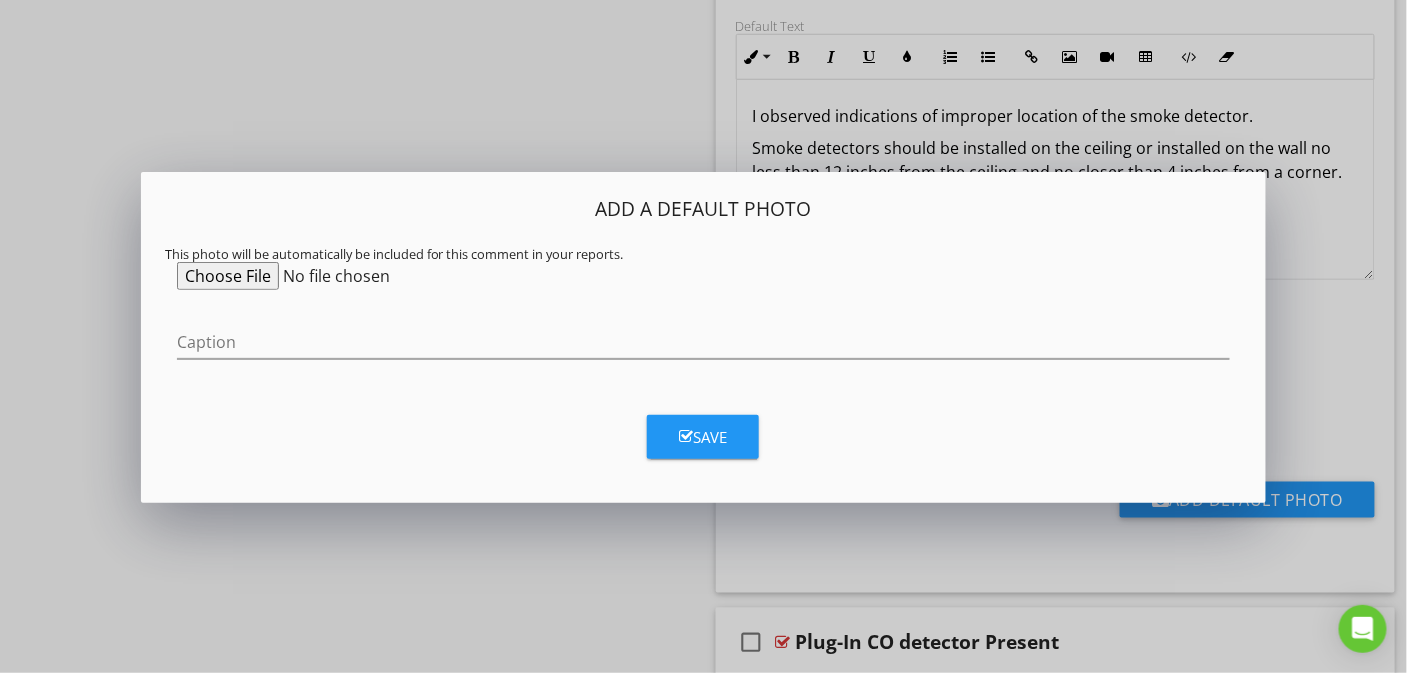click at bounding box center (330, 276) 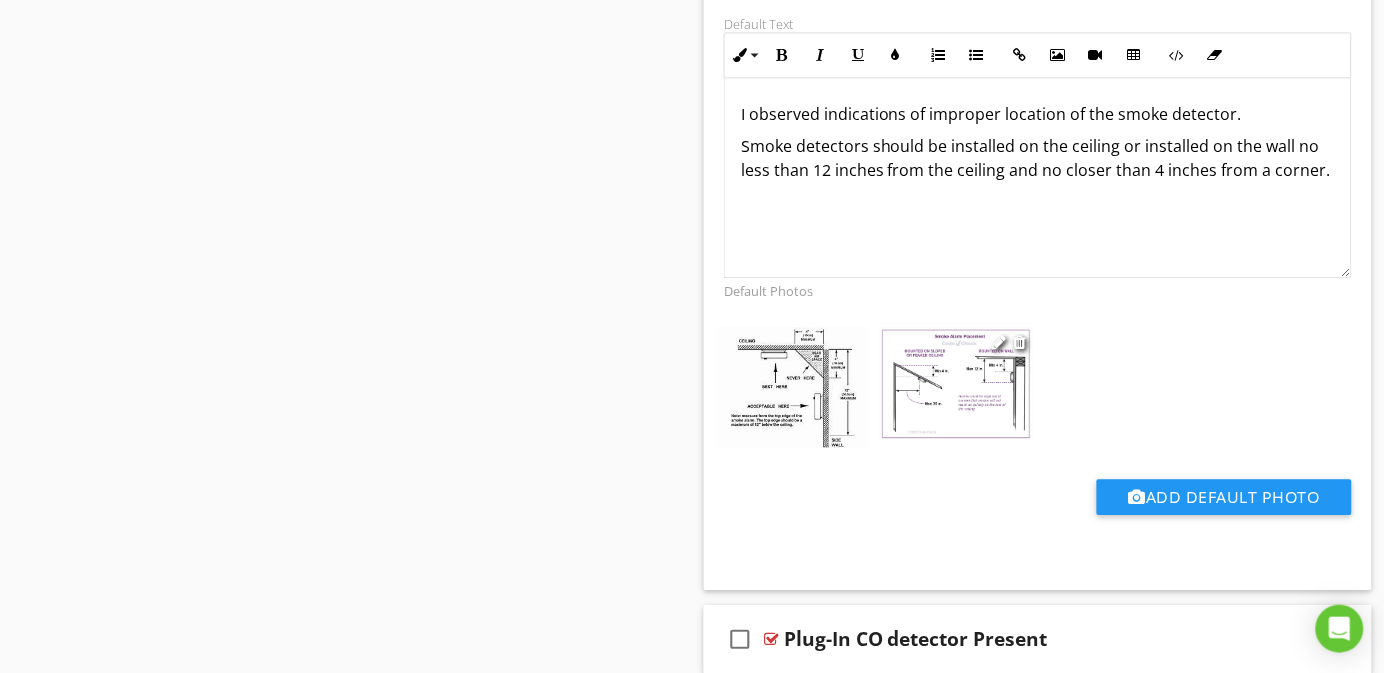 click at bounding box center (956, 383) 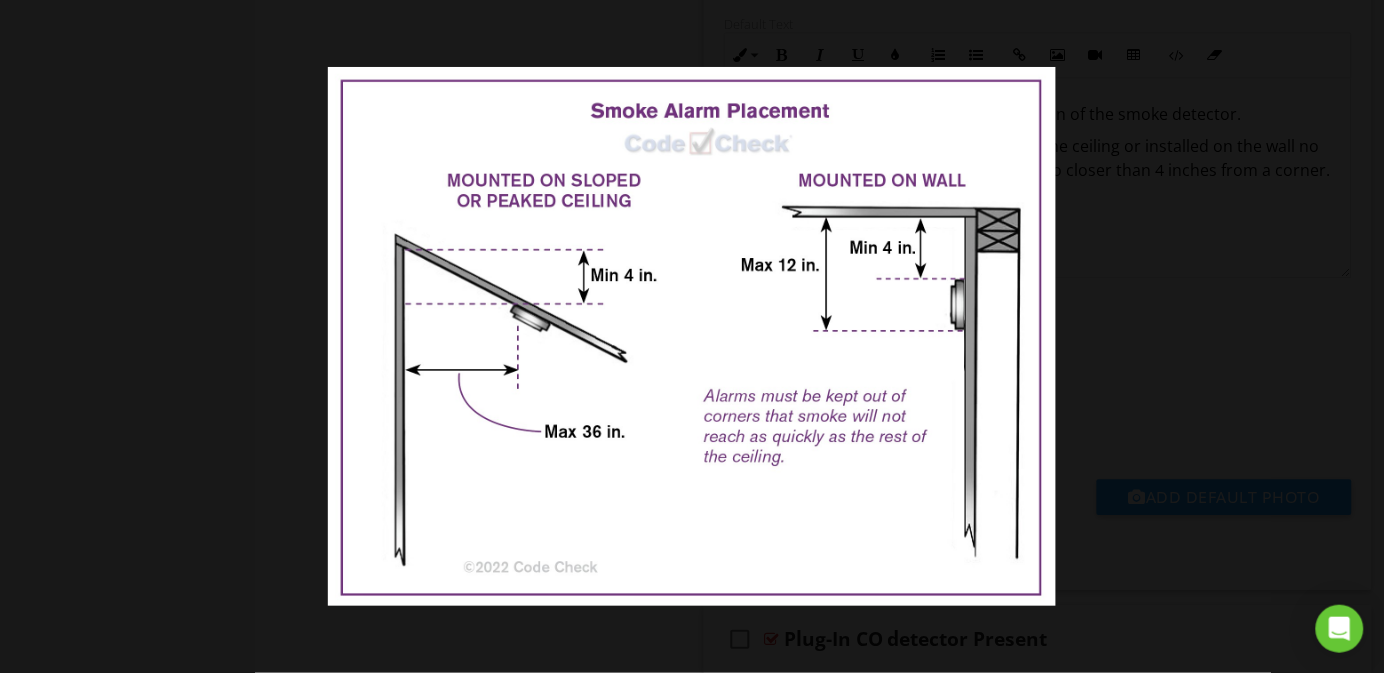 click at bounding box center [692, 336] 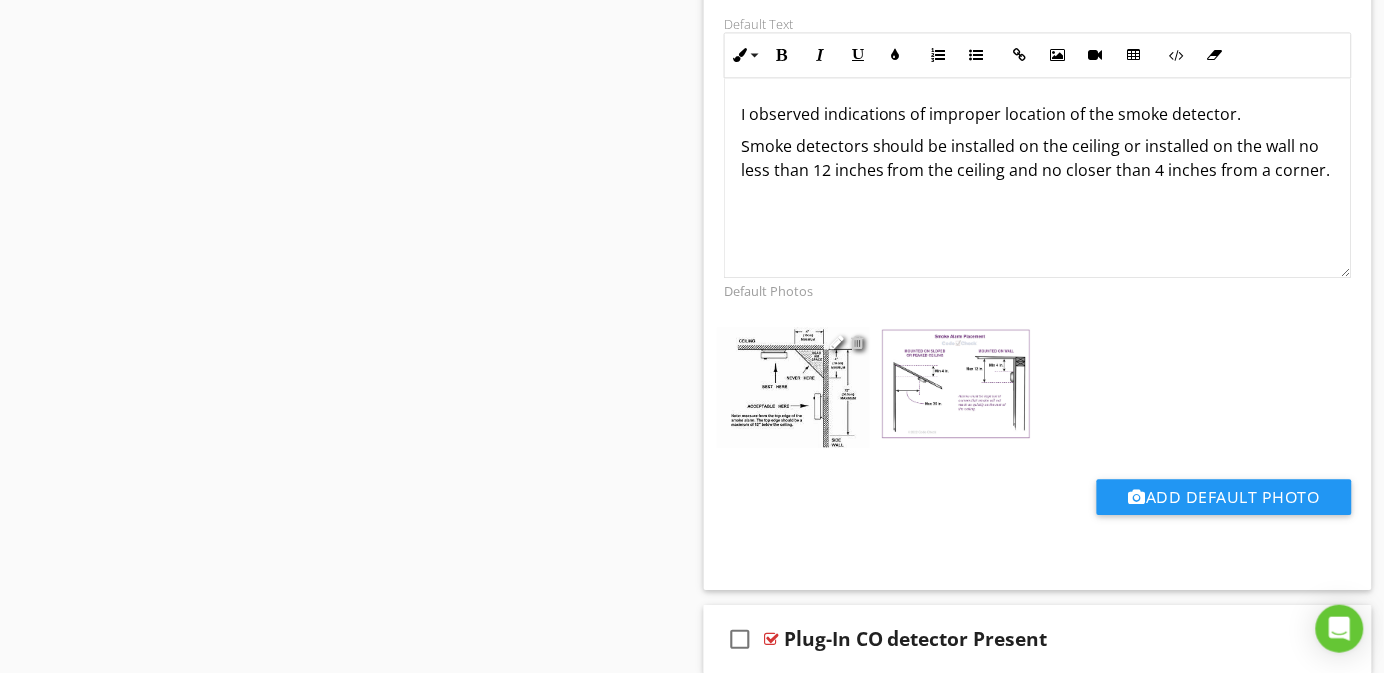 click at bounding box center (857, 342) 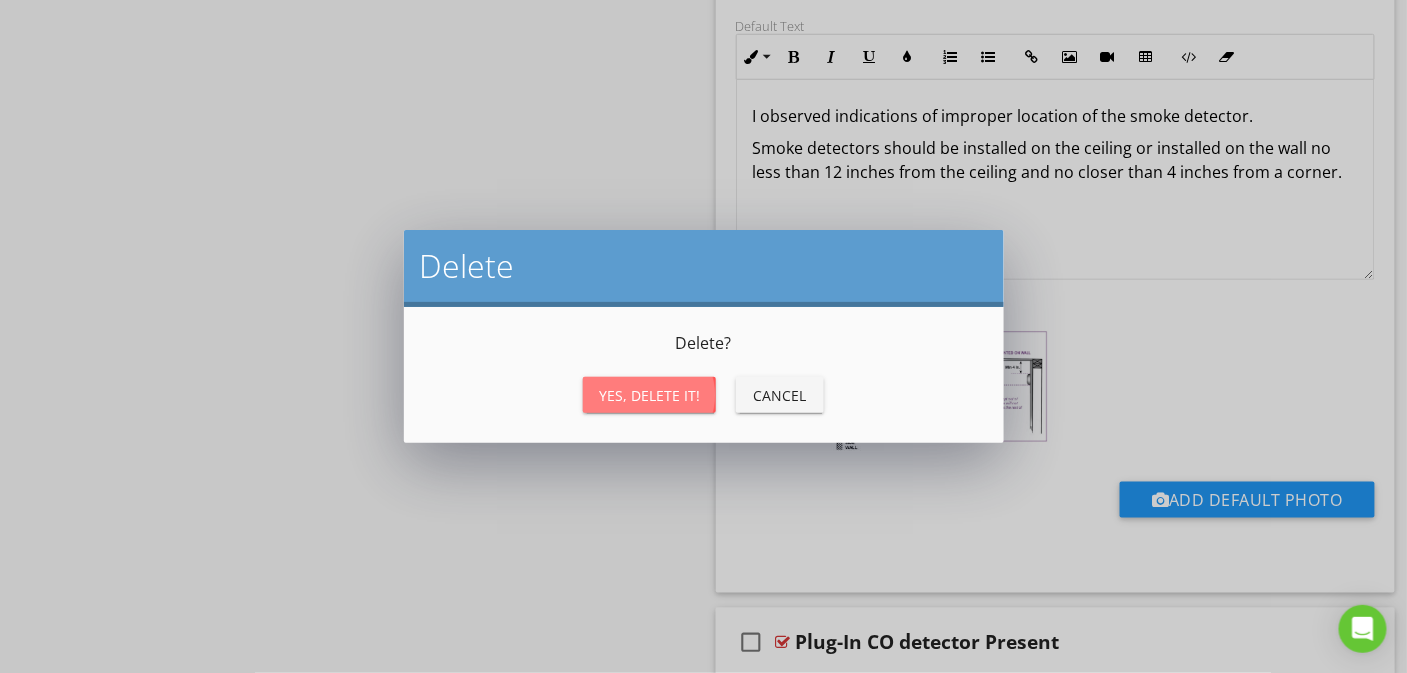 click on "Yes, Delete it!" at bounding box center [649, 395] 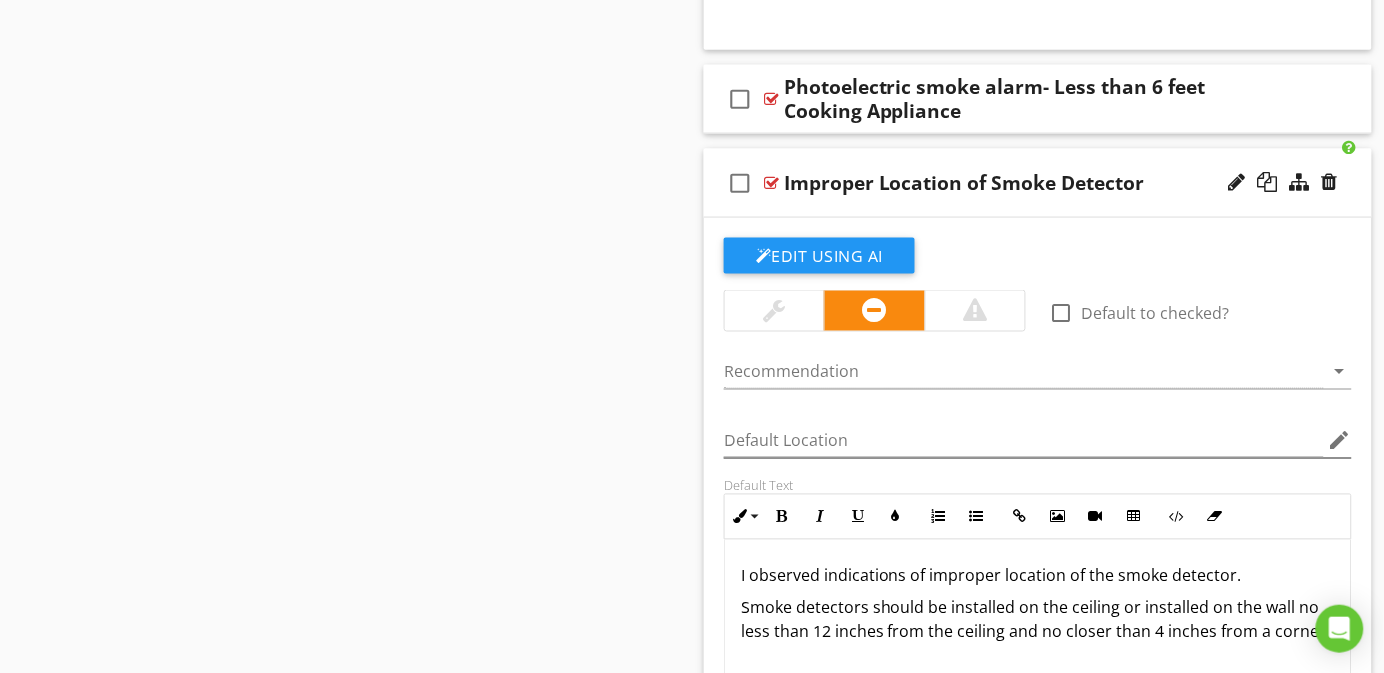scroll, scrollTop: 2210, scrollLeft: 0, axis: vertical 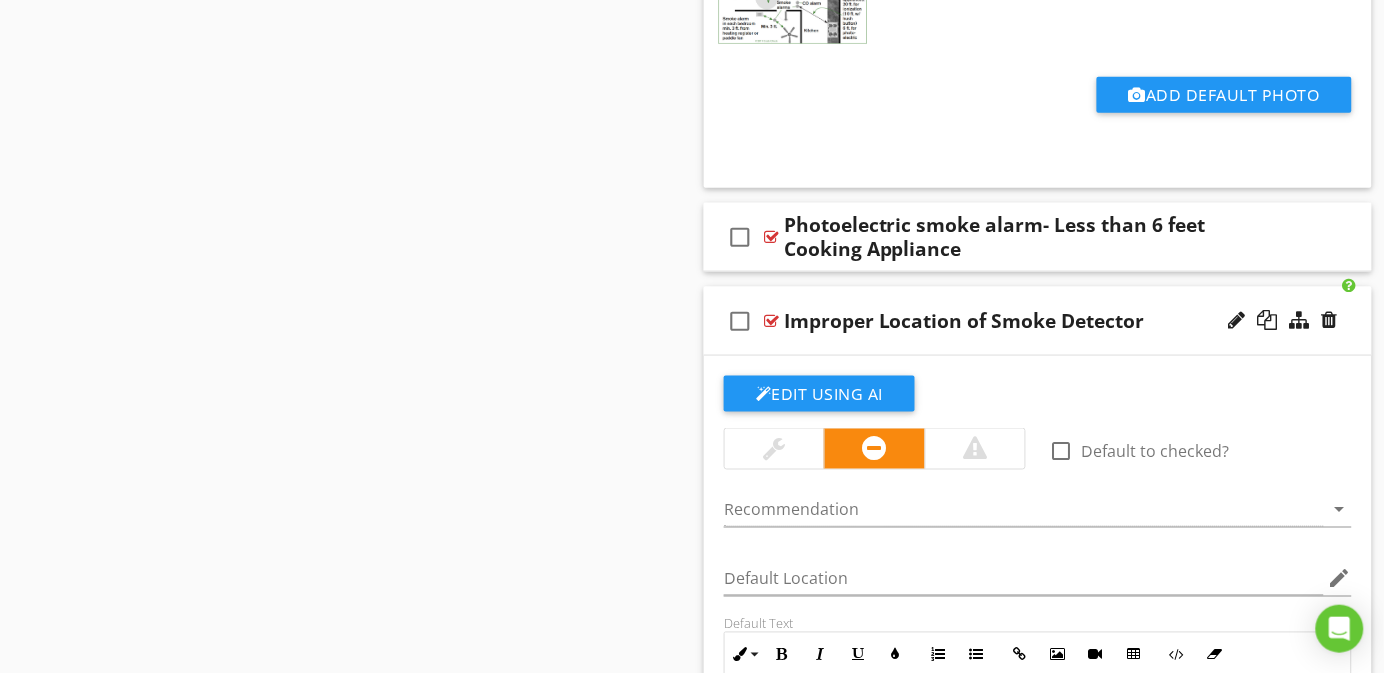 click on "check_box_outline_blank
Missing CO Detector
check_box_outline_blank
Missing Smoke Detector
check_box_outline_blank
Old Detectors, New Detectors Recommended
check_box_outline_blank
Smoke detector and Carbon Monoxide detector missing same room as  fireplace
check_box_outline_blank
Chirping Smoke Detector(s)
check_box_outline_blank
Smoke Alarms- Not Interconnected
check_box_outline_blank
Smoke Detector(s) - Discolored
check_box_outline_blank
Ionization Smoke Alarm- 10 feet of a Cooking Applaince
check_box_outline_blank
Improper Smoke Alarm Placement
Edit Using AI
check_box_outline_blank             edit" at bounding box center (1038, -41) 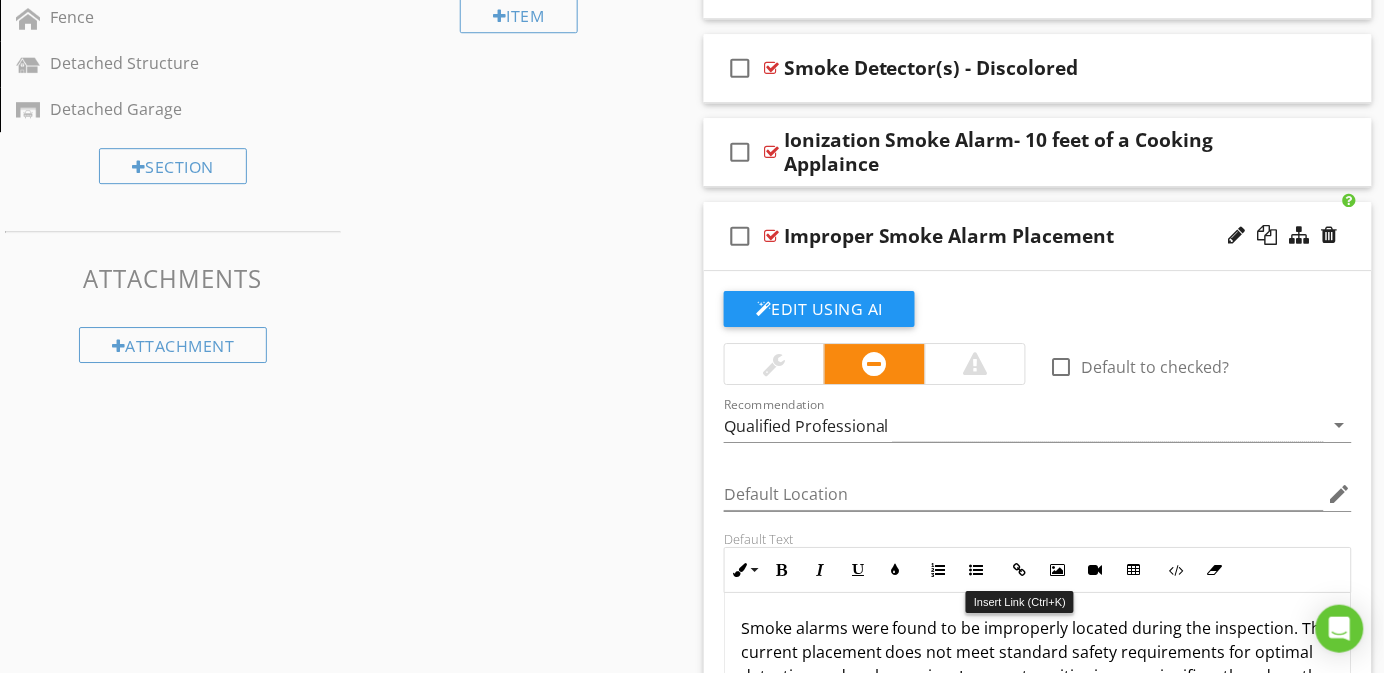 scroll, scrollTop: 1310, scrollLeft: 0, axis: vertical 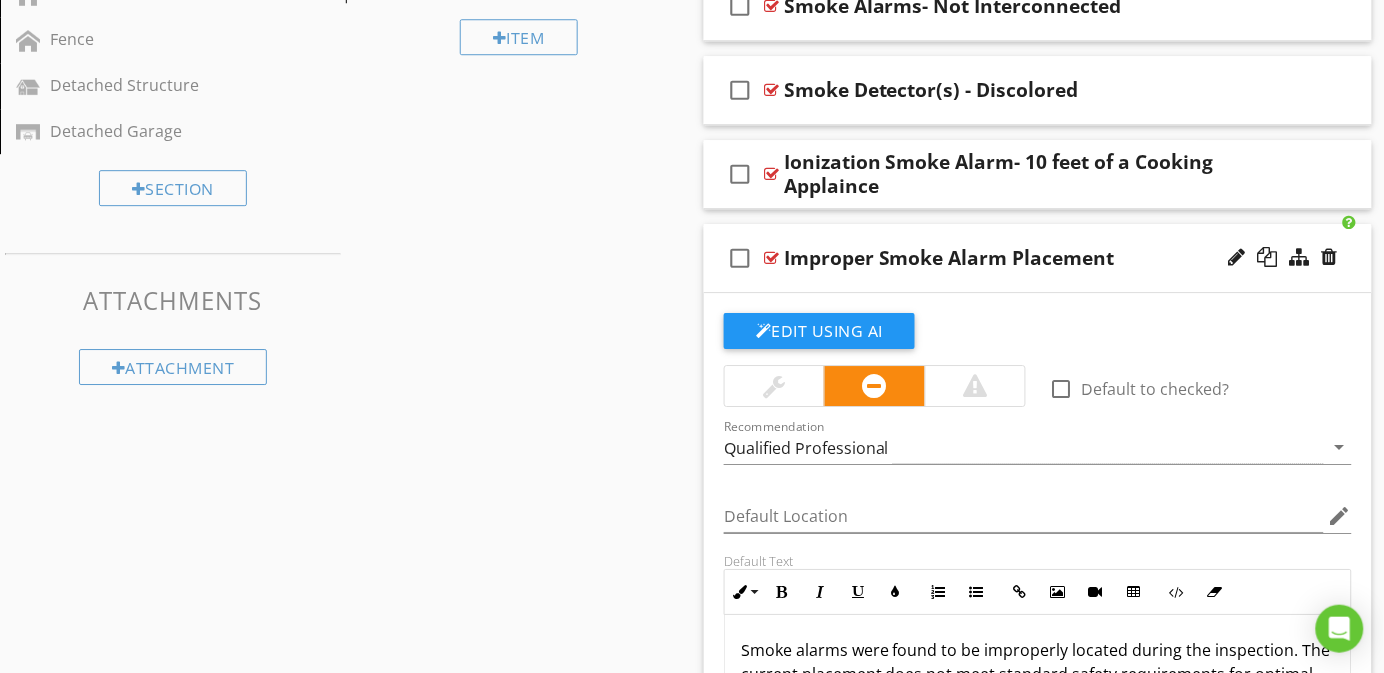 click on "check_box_outline_blank
Improper Smoke Alarm Placement" at bounding box center [1038, 258] 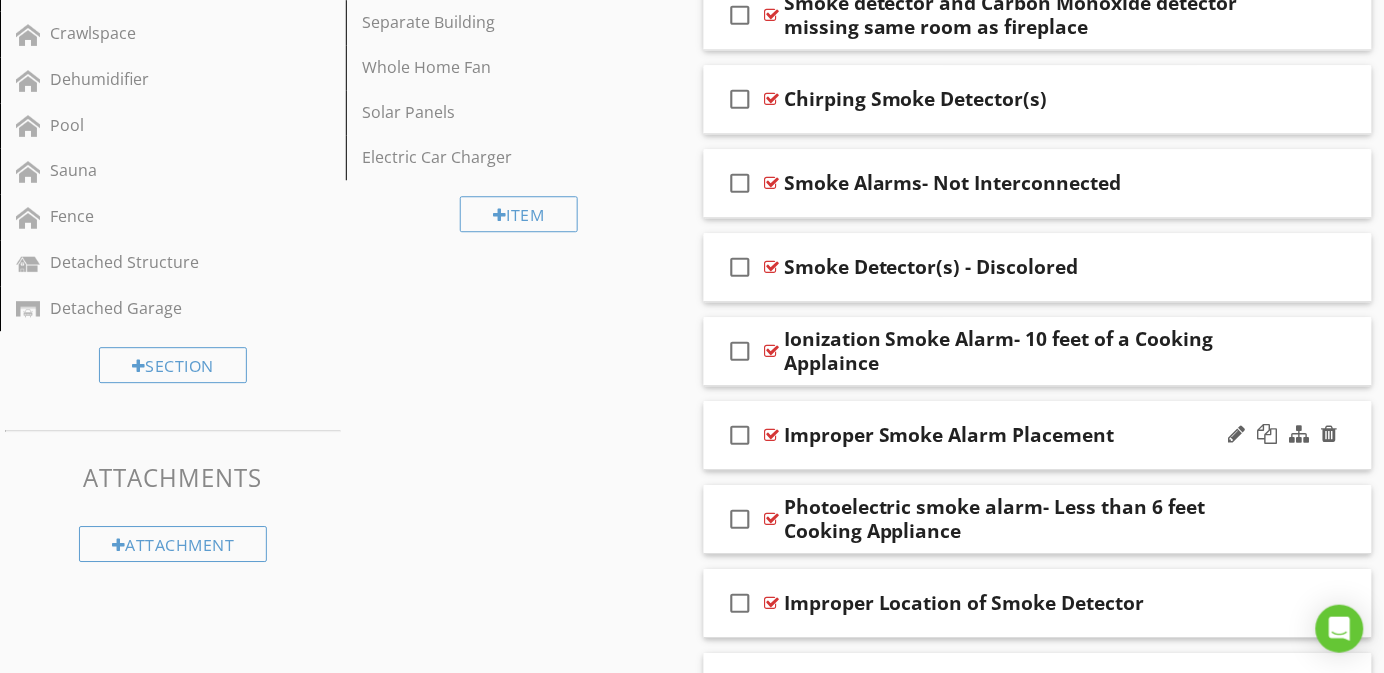 scroll, scrollTop: 966, scrollLeft: 0, axis: vertical 